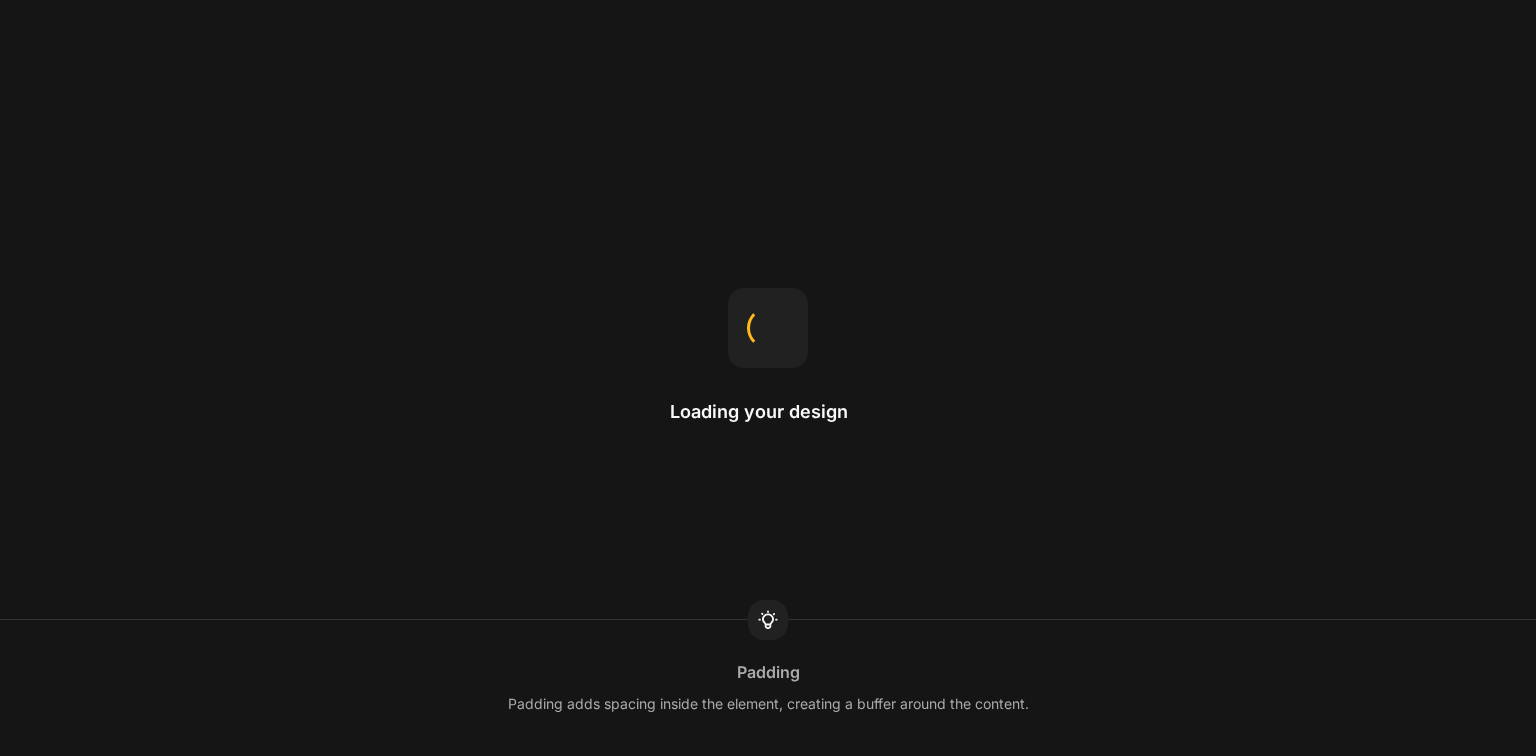 scroll, scrollTop: 0, scrollLeft: 0, axis: both 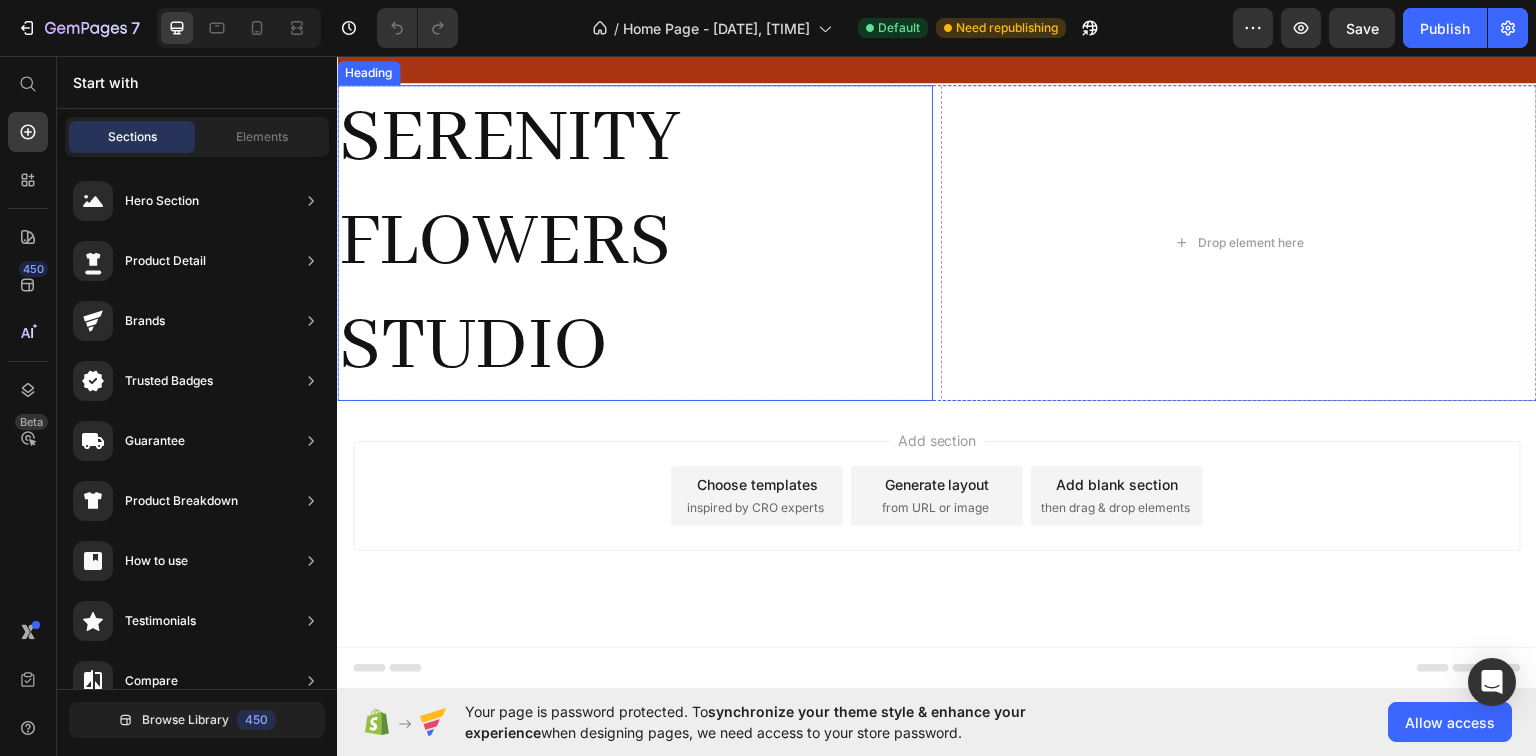 click on "SERENITY FLOWERS  STUDIO" at bounding box center [635, 242] 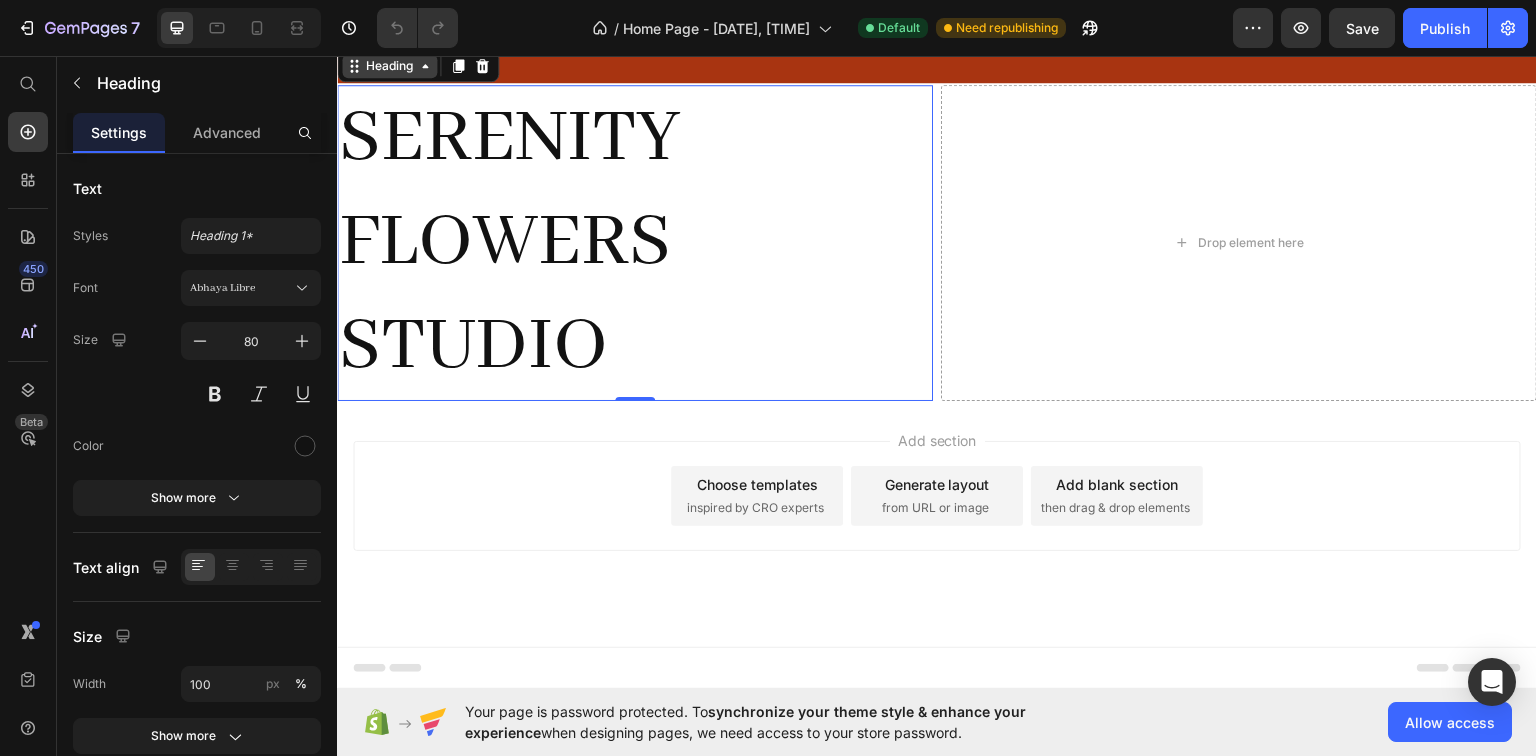 click on "Heading" at bounding box center [389, 65] 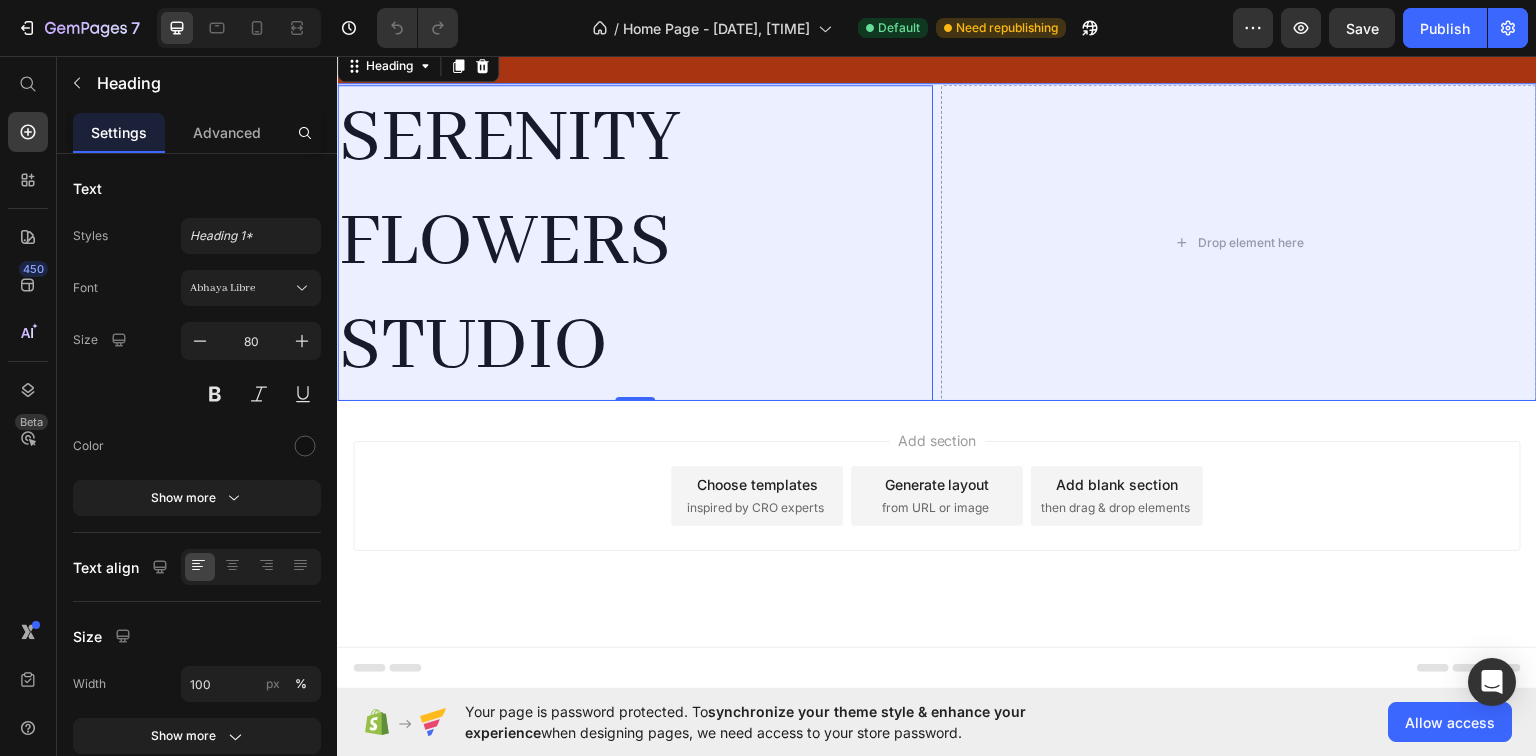 click on "Section" at bounding box center [371, -6] 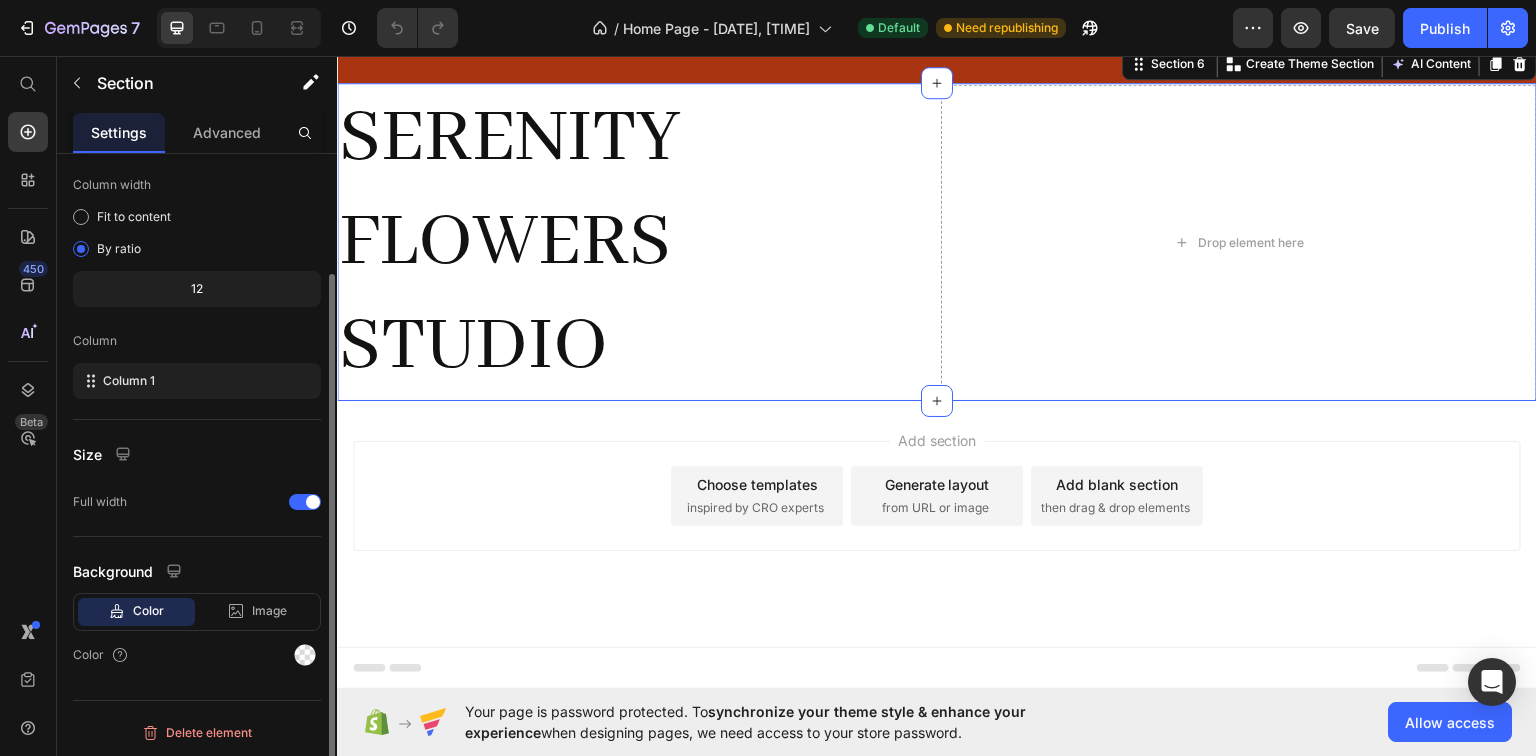 scroll, scrollTop: 0, scrollLeft: 0, axis: both 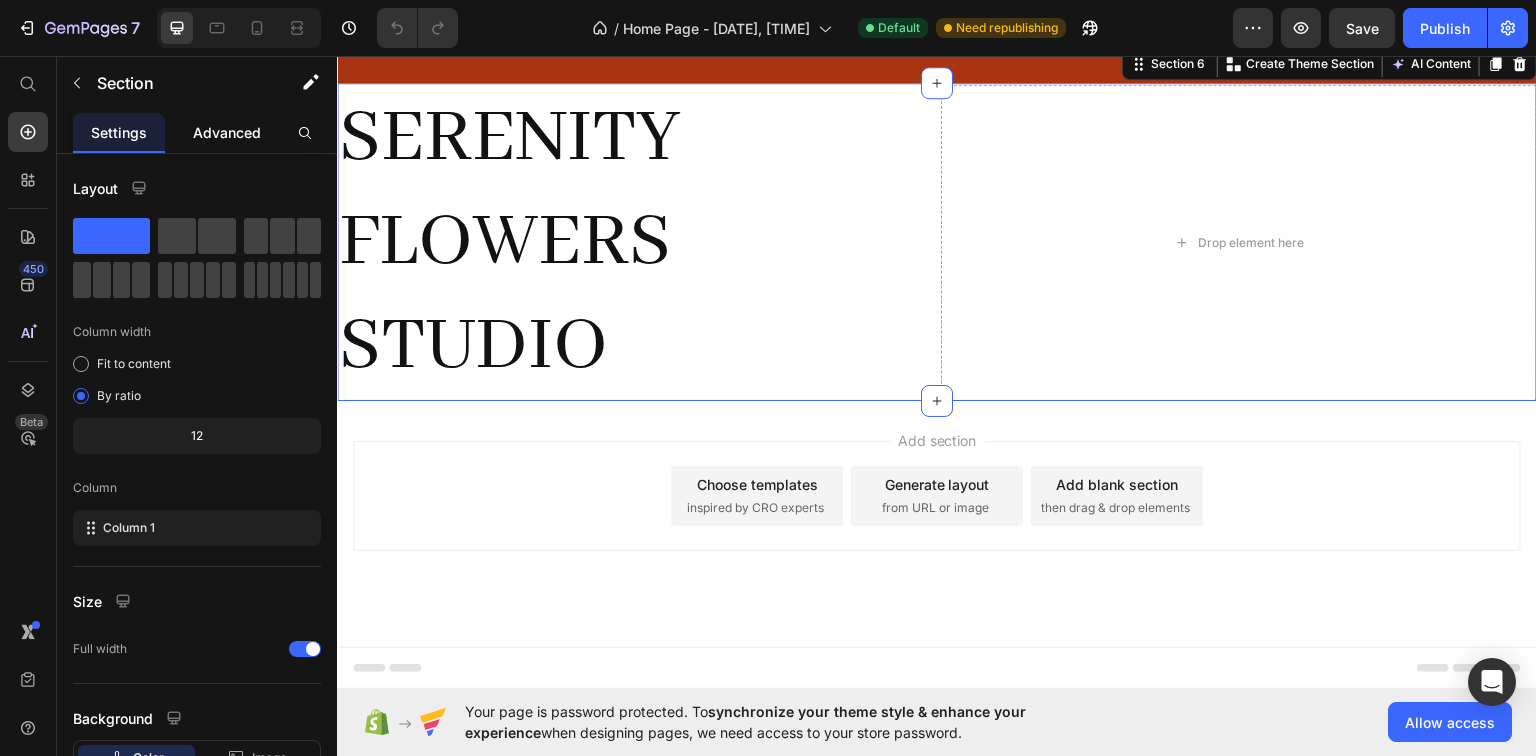 click on "Advanced" at bounding box center [227, 132] 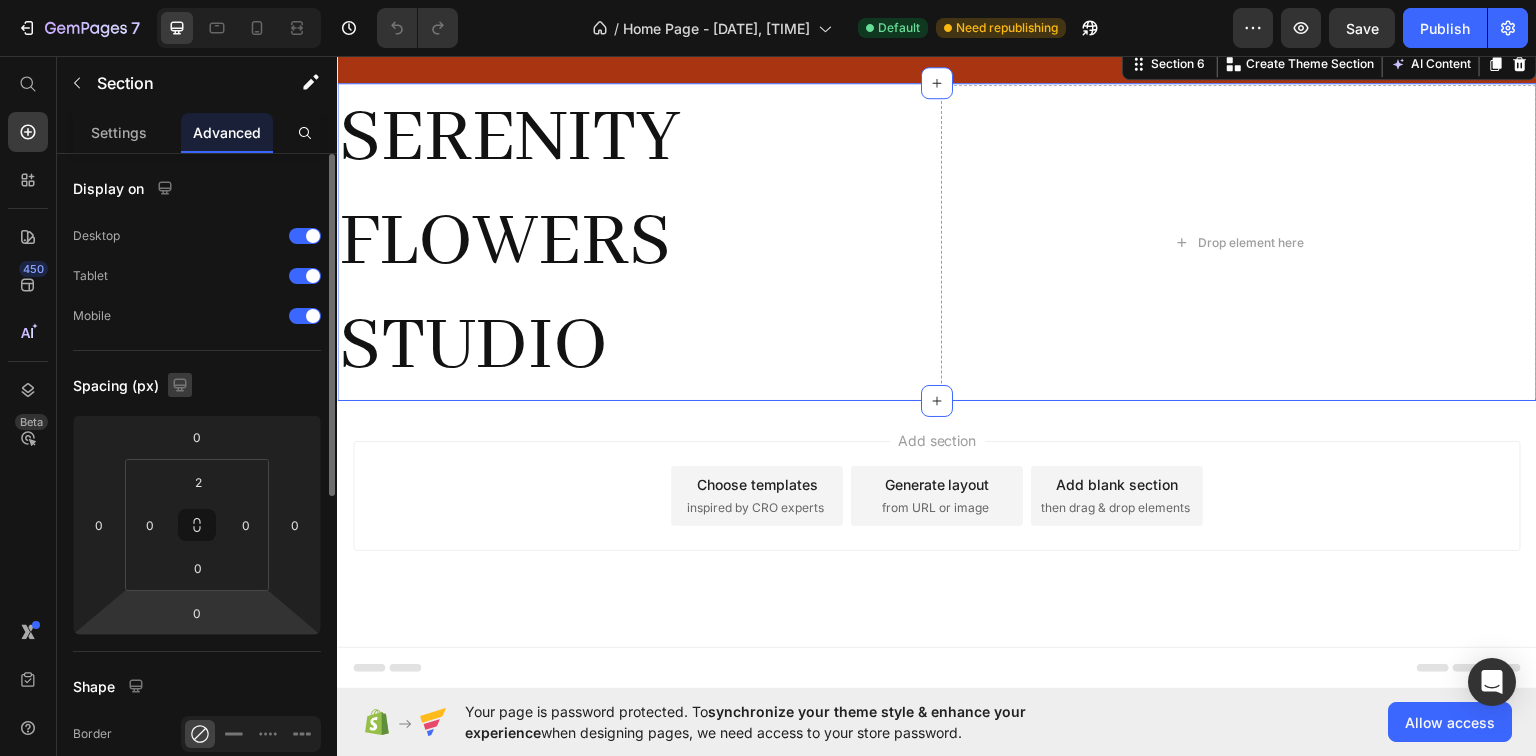 click 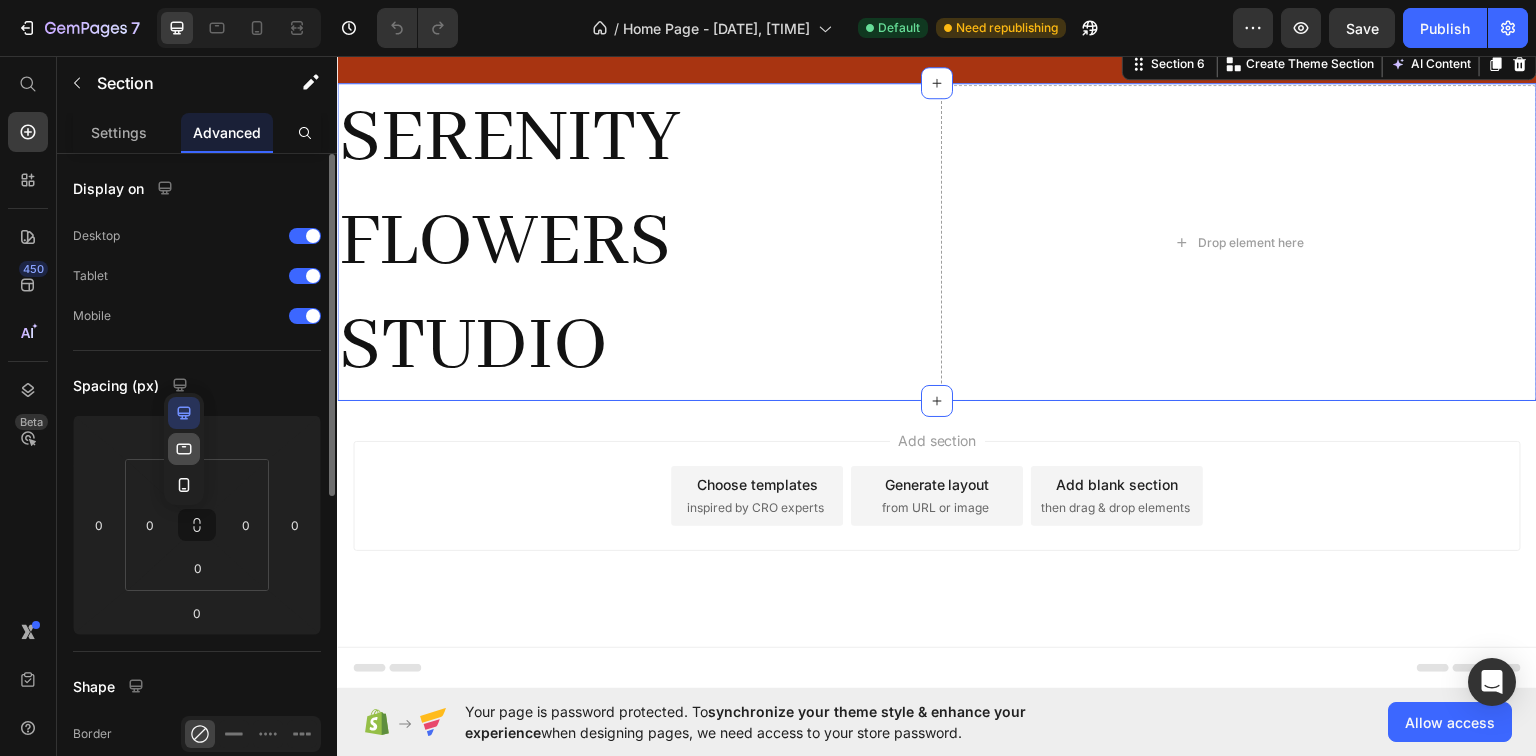 click 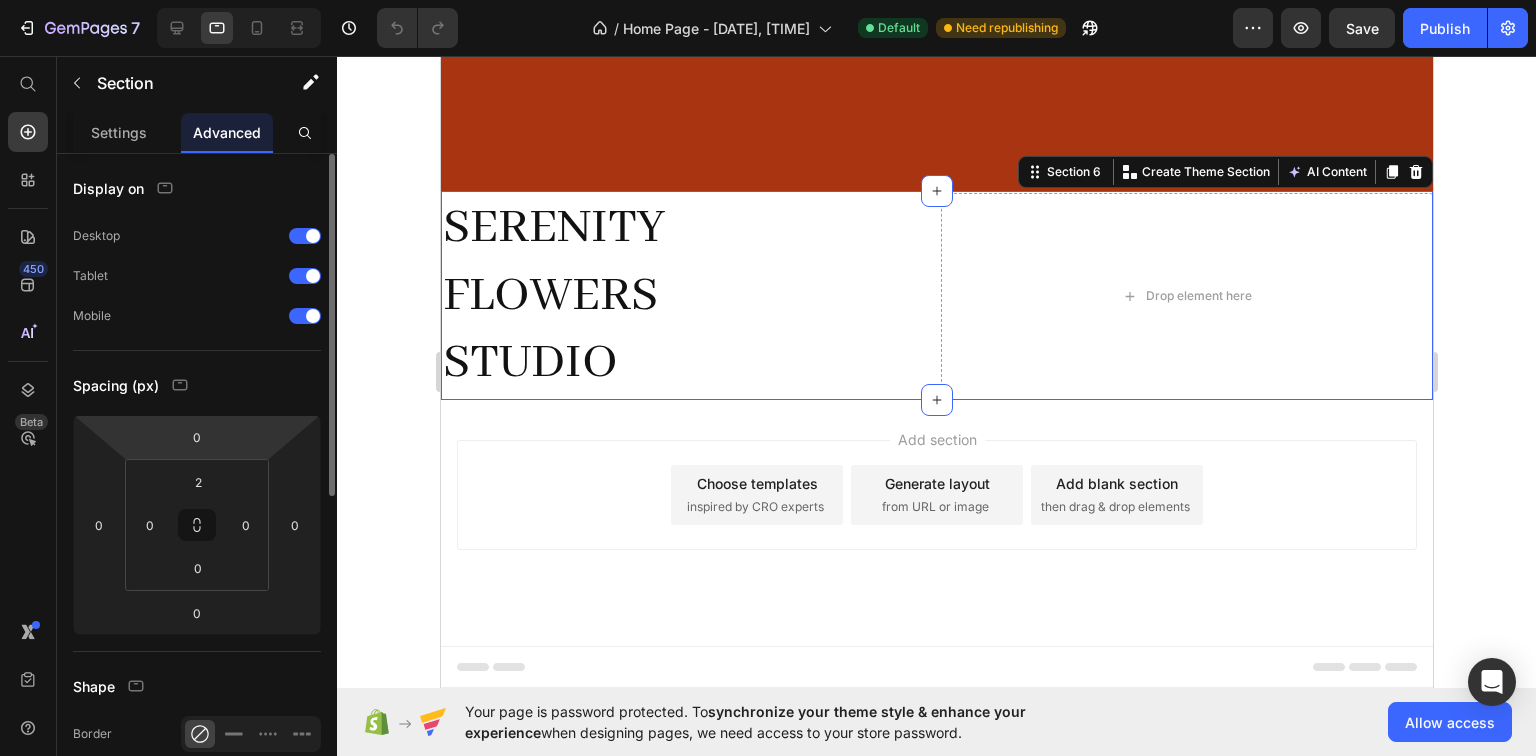 scroll, scrollTop: 3892, scrollLeft: 0, axis: vertical 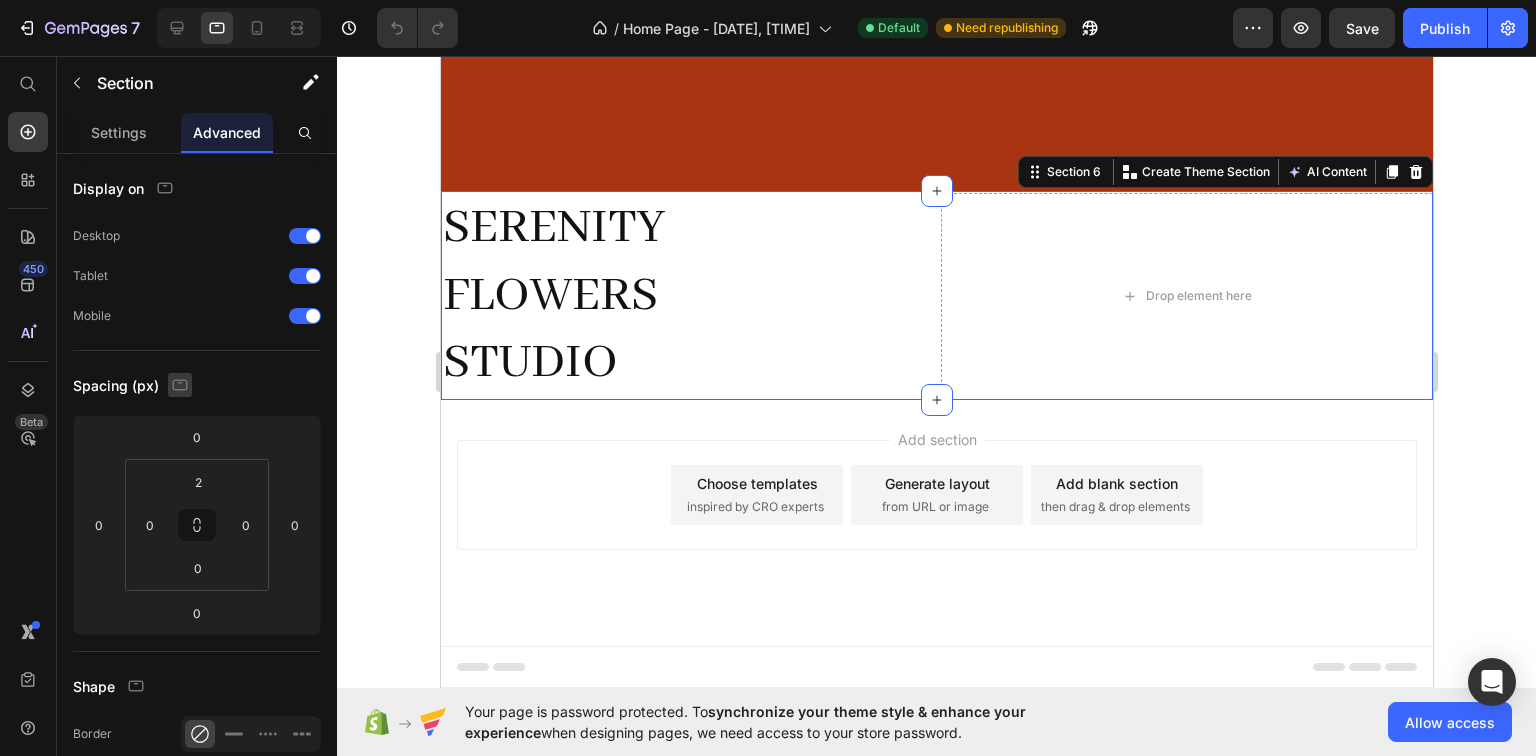 click 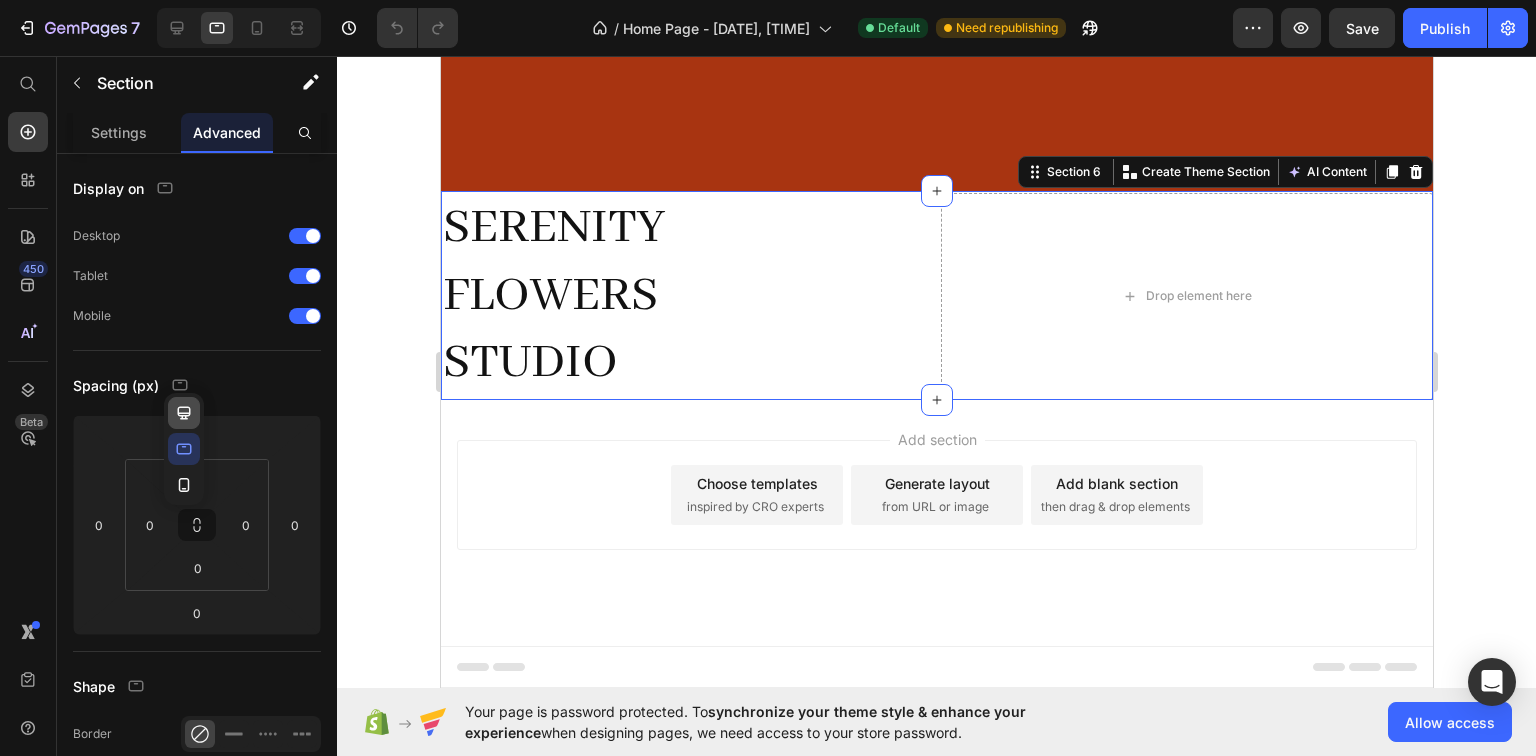 click 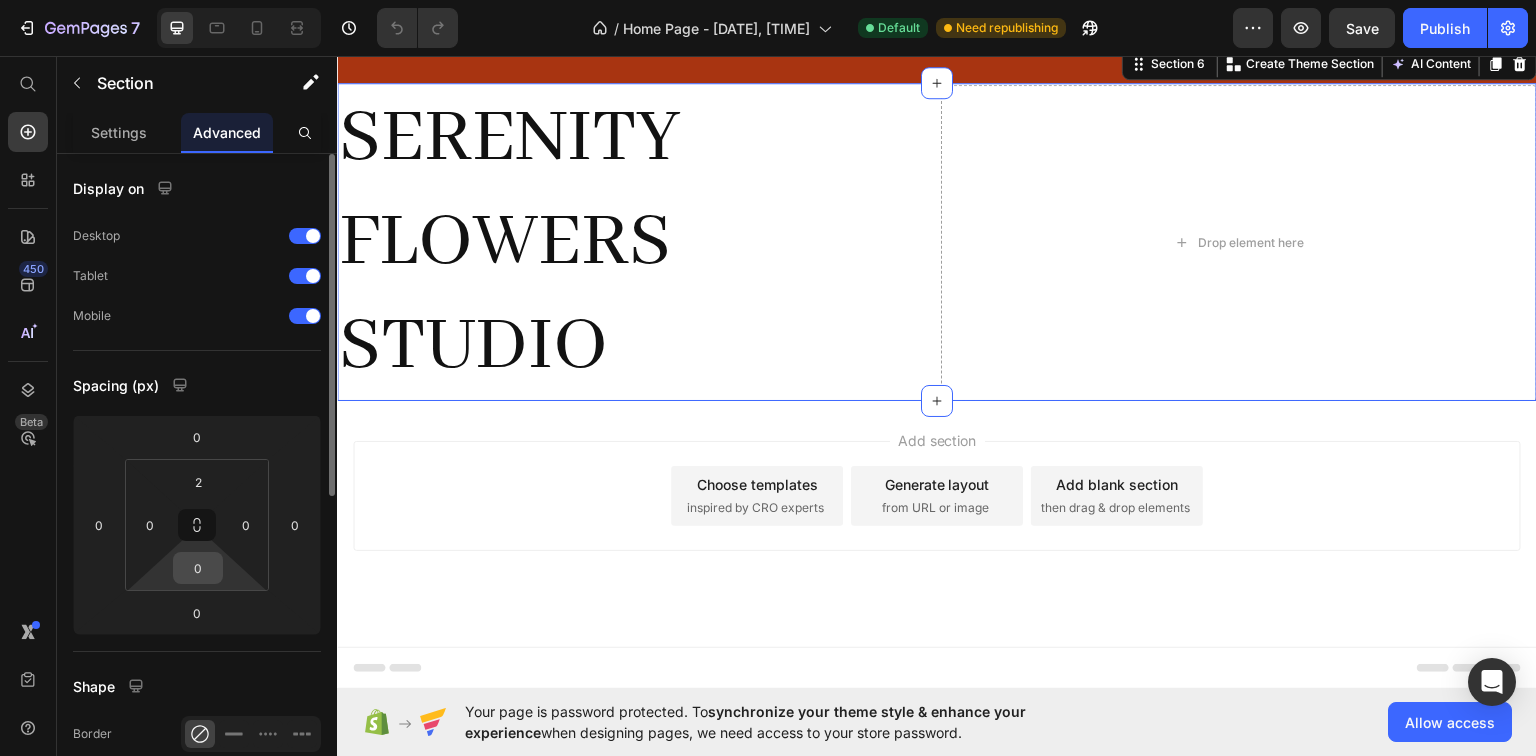 scroll, scrollTop: 4093, scrollLeft: 0, axis: vertical 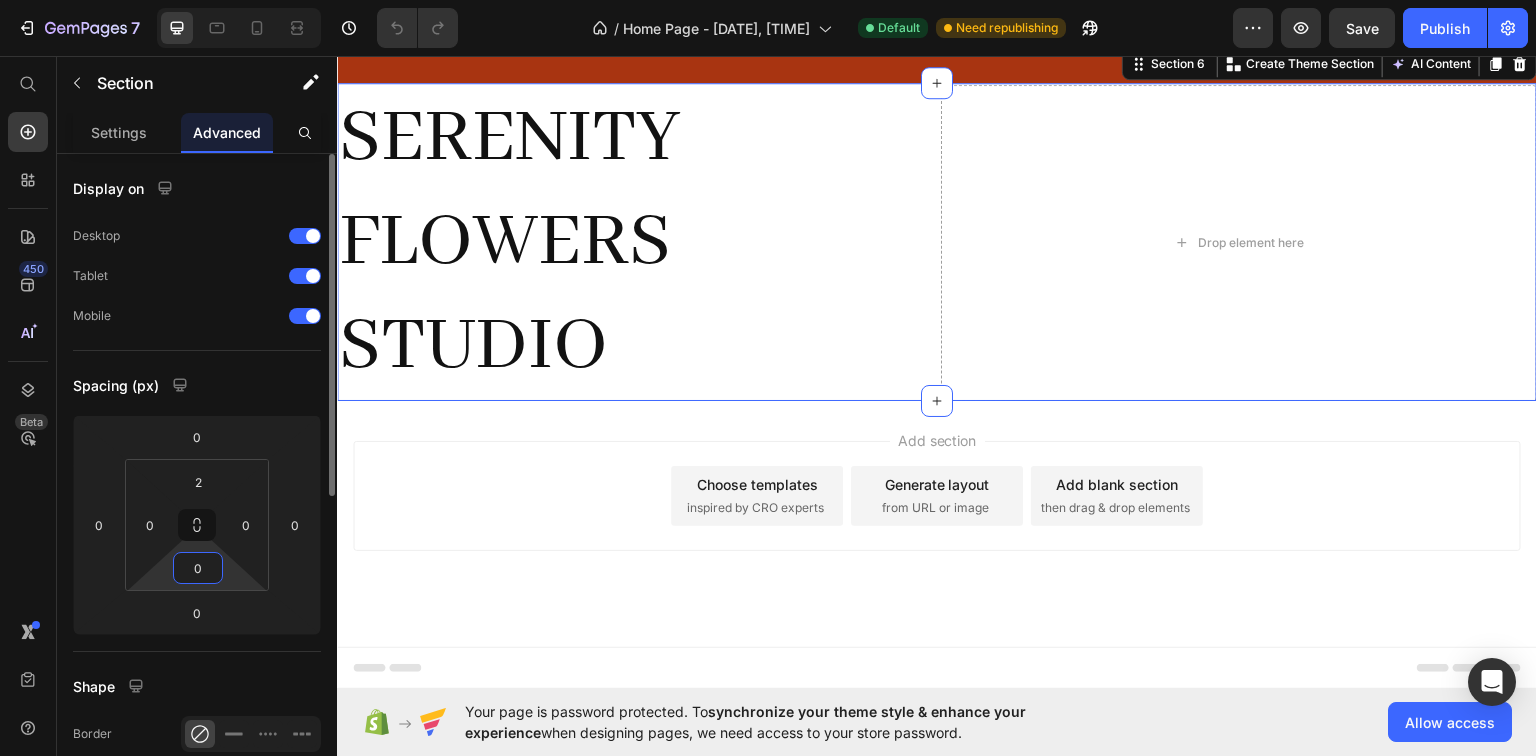 click on "0" at bounding box center [198, 568] 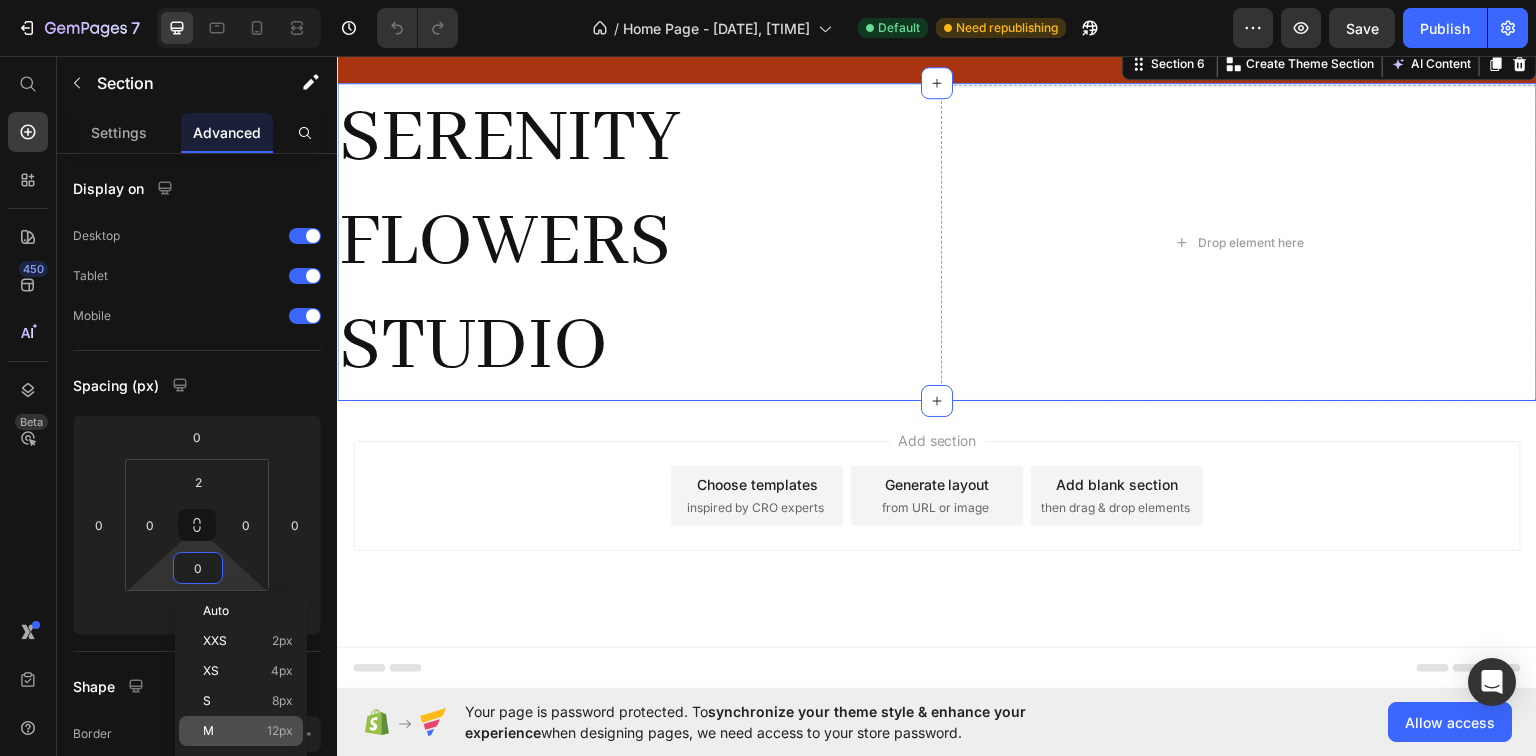 click on "M 12px" 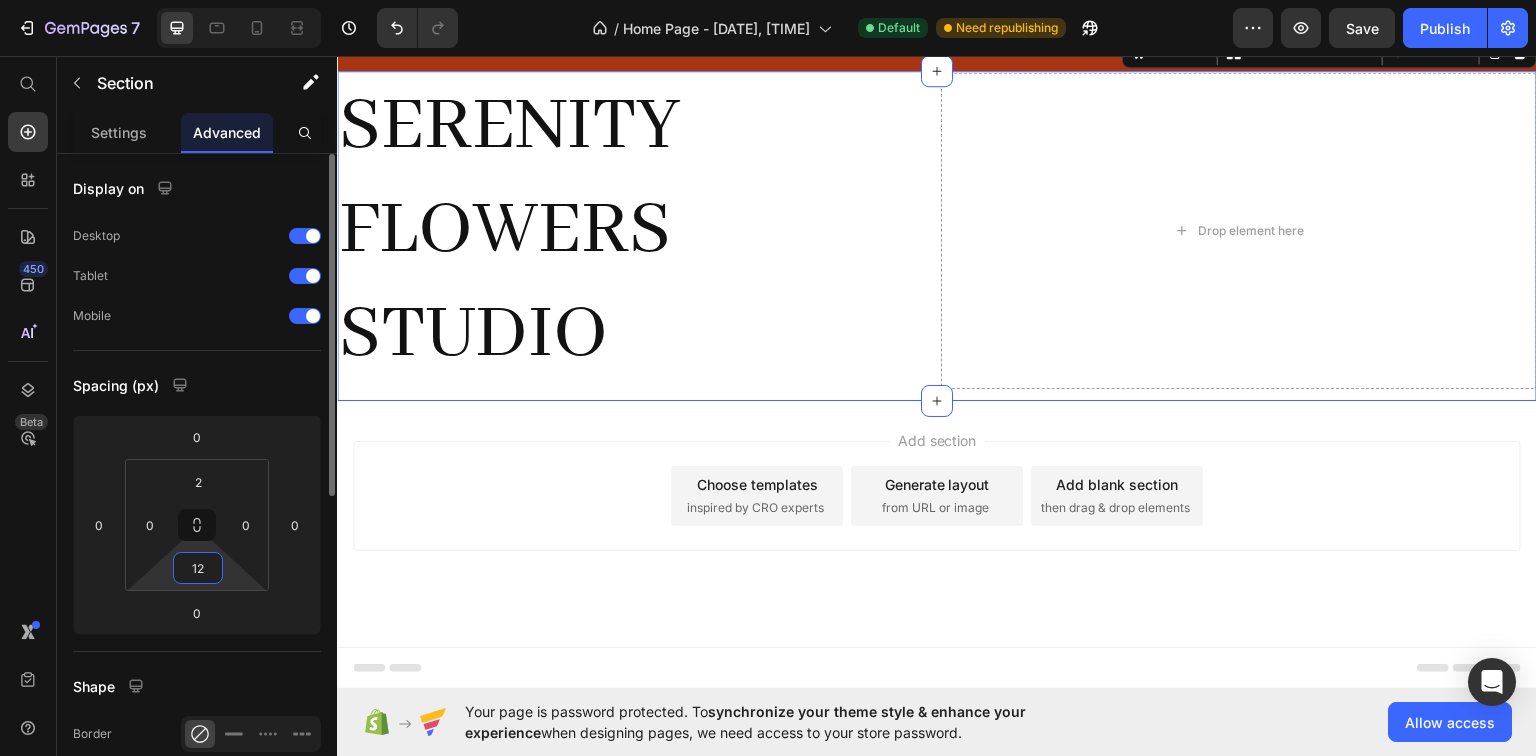 click on "12" at bounding box center [198, 568] 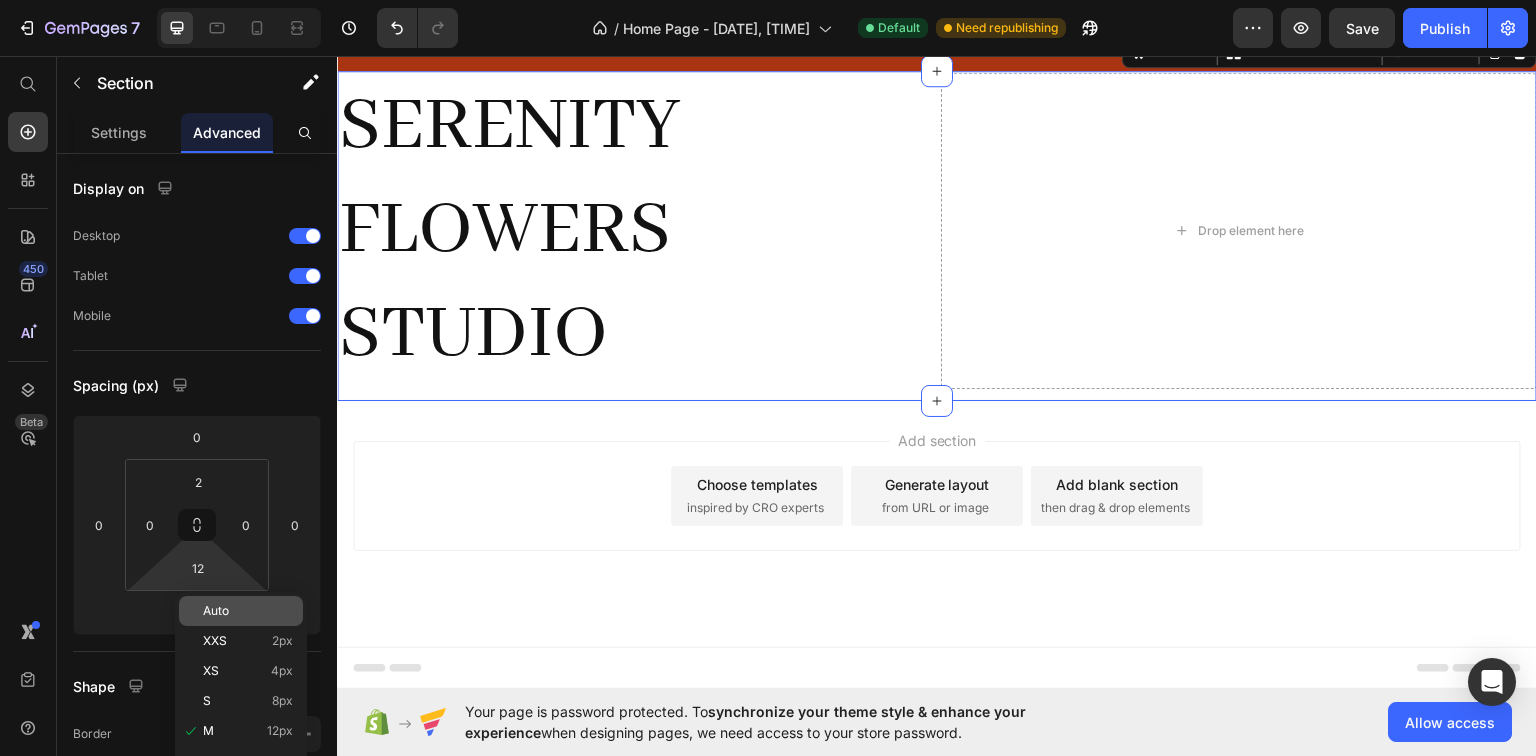 click on "Auto" at bounding box center [216, 611] 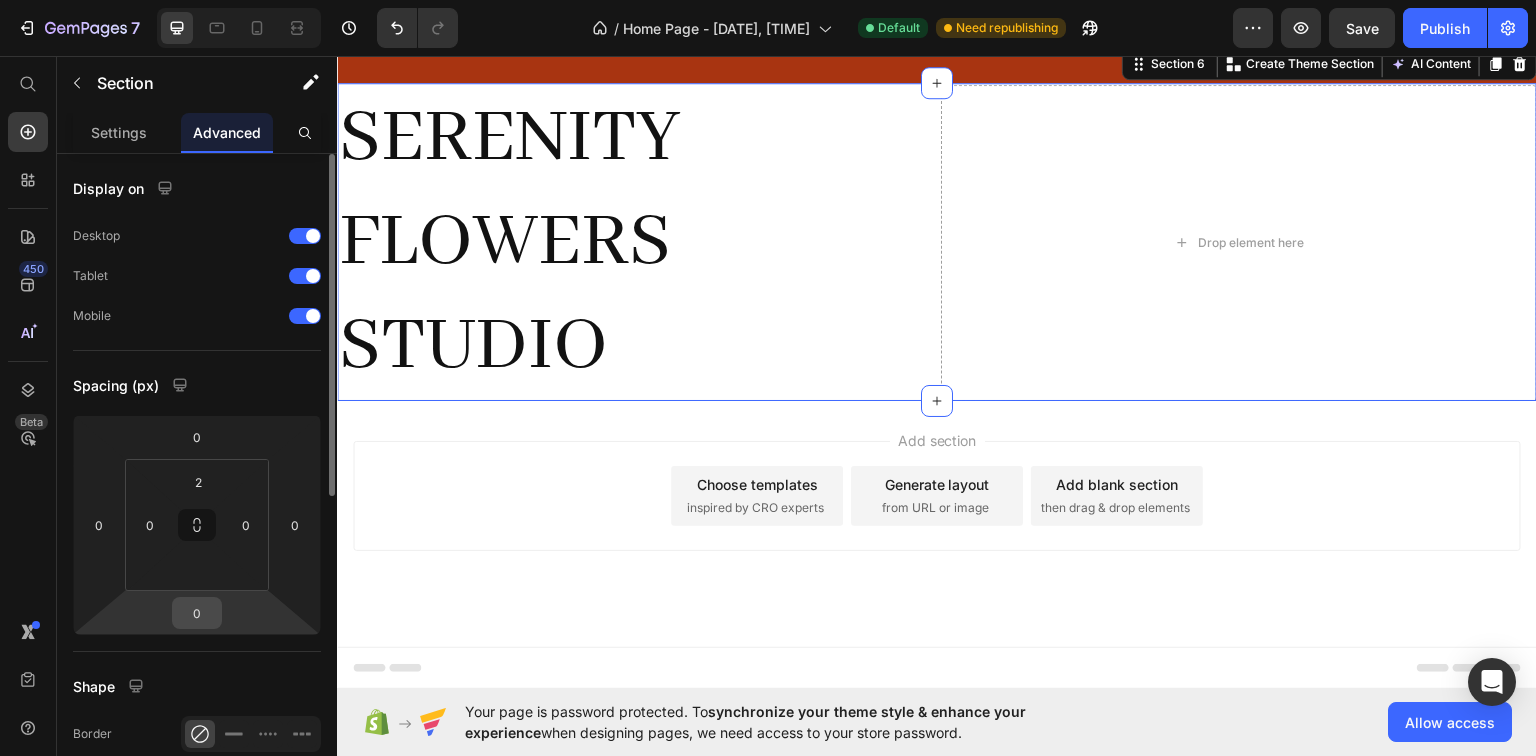 click on "0" at bounding box center [197, 613] 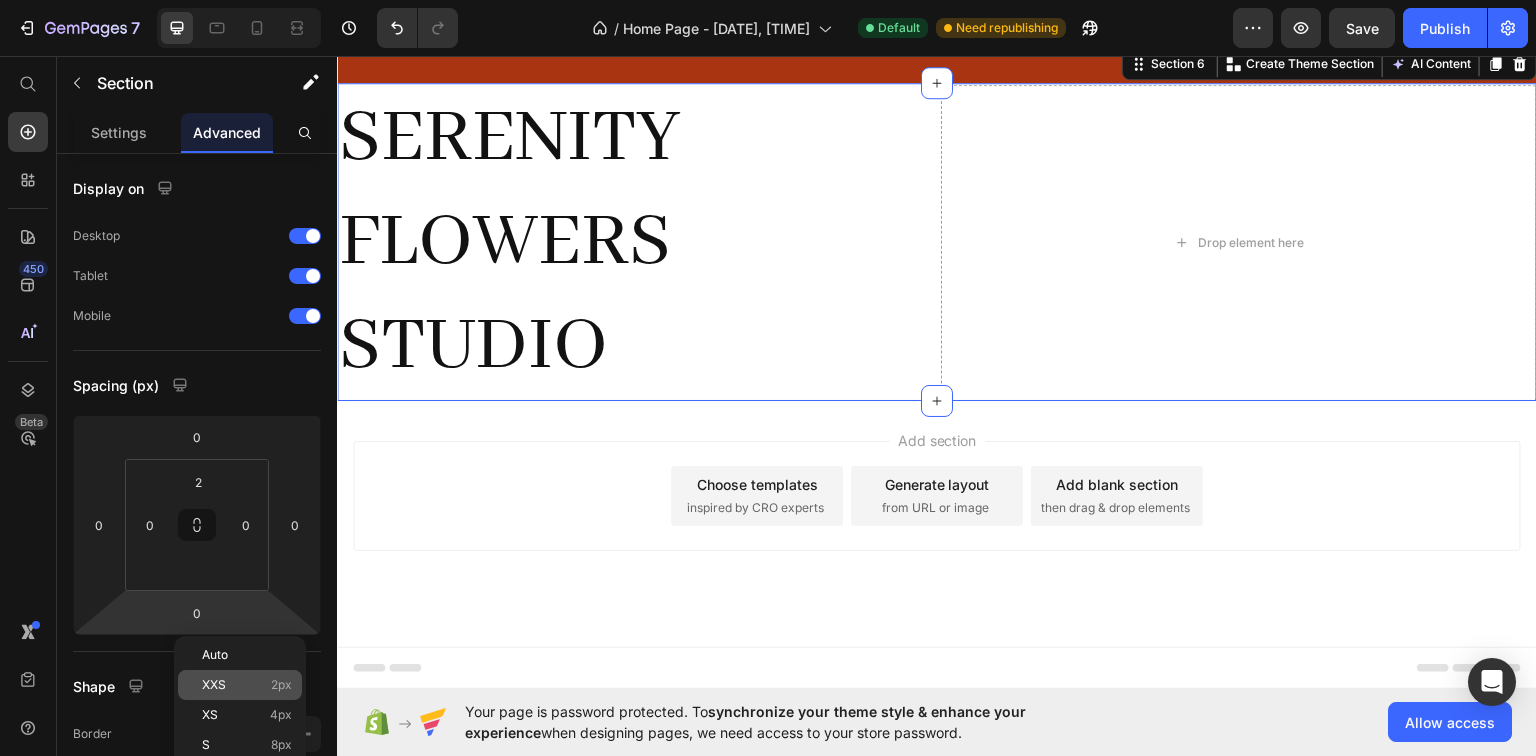 click on "XXS 2px" at bounding box center (247, 685) 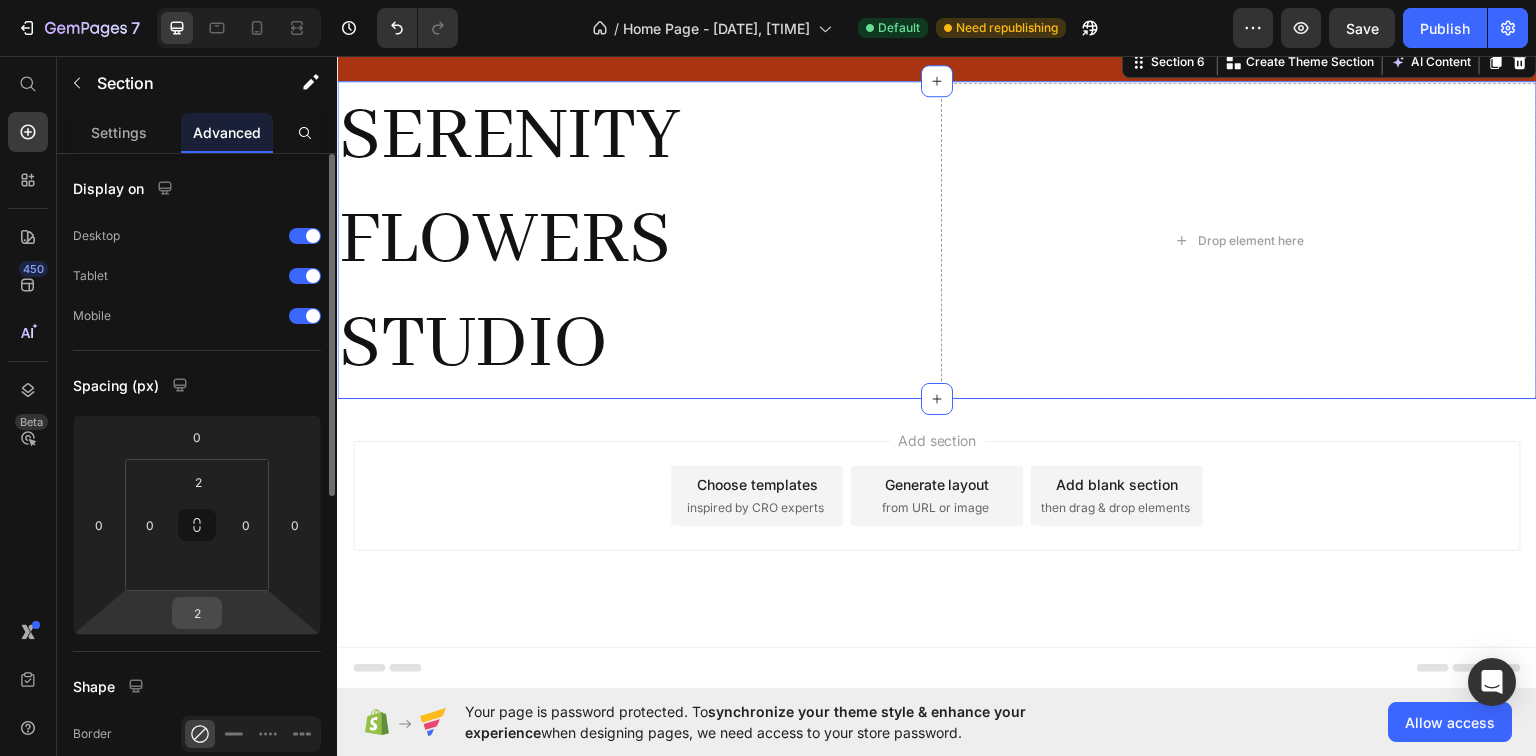 click on "2" at bounding box center (197, 613) 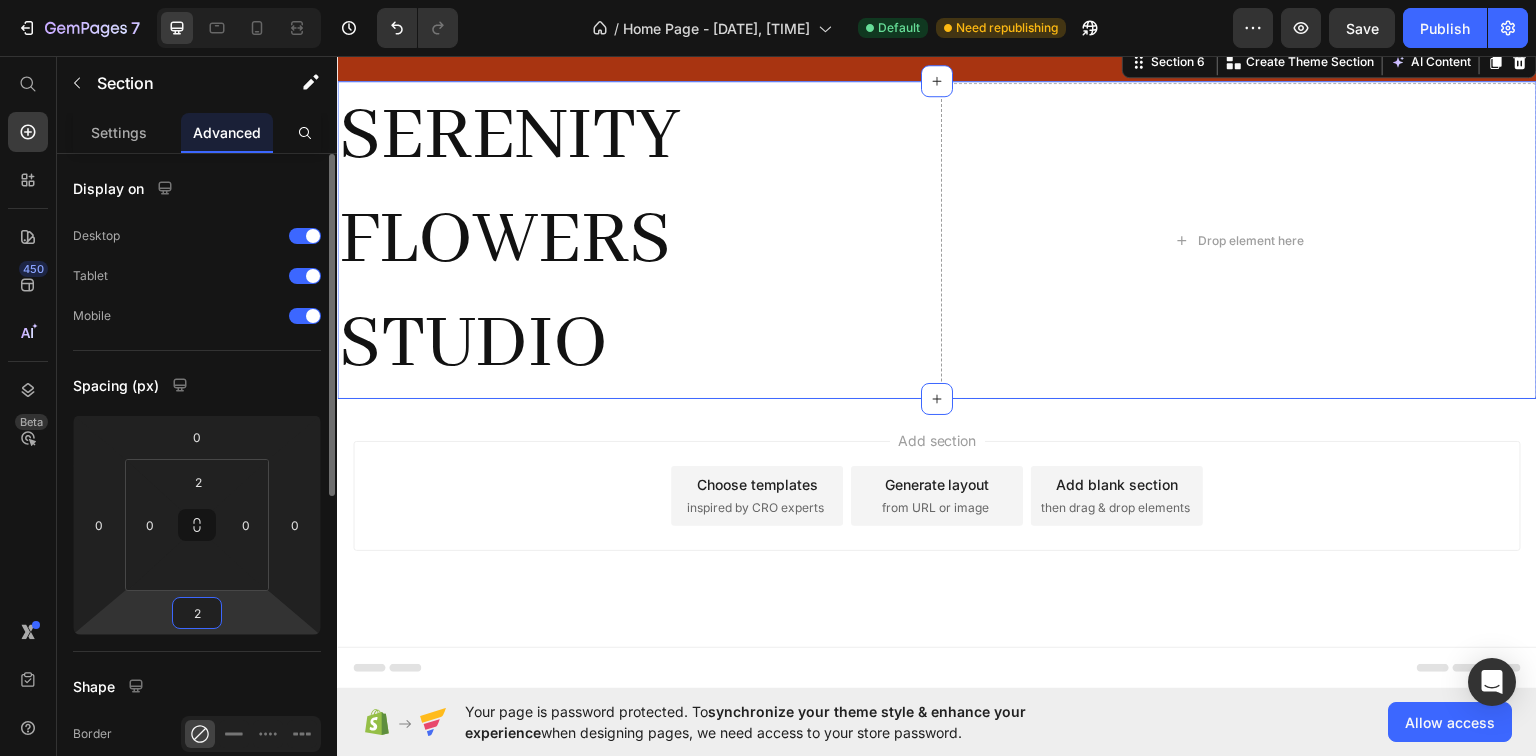 click on "2" at bounding box center (197, 613) 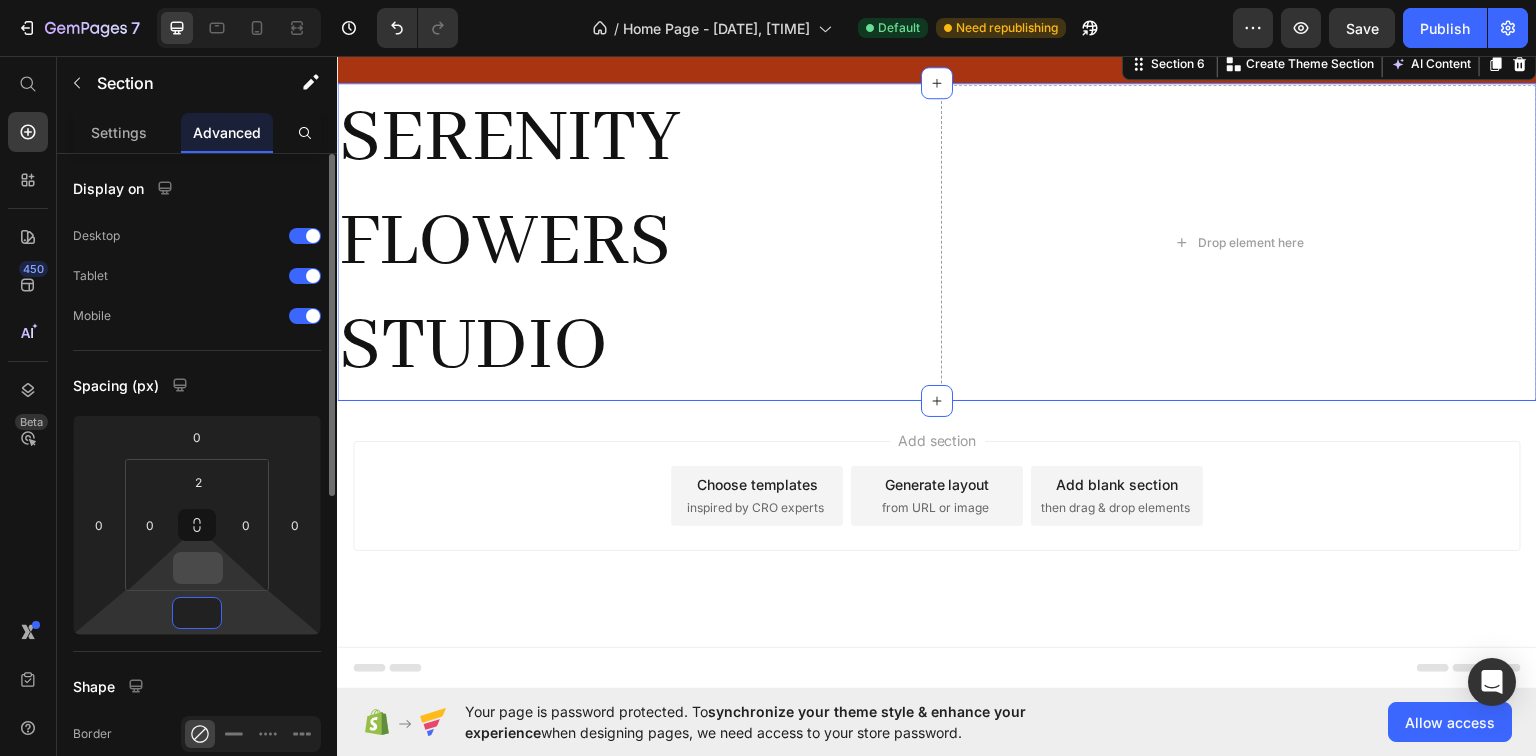 type on "0" 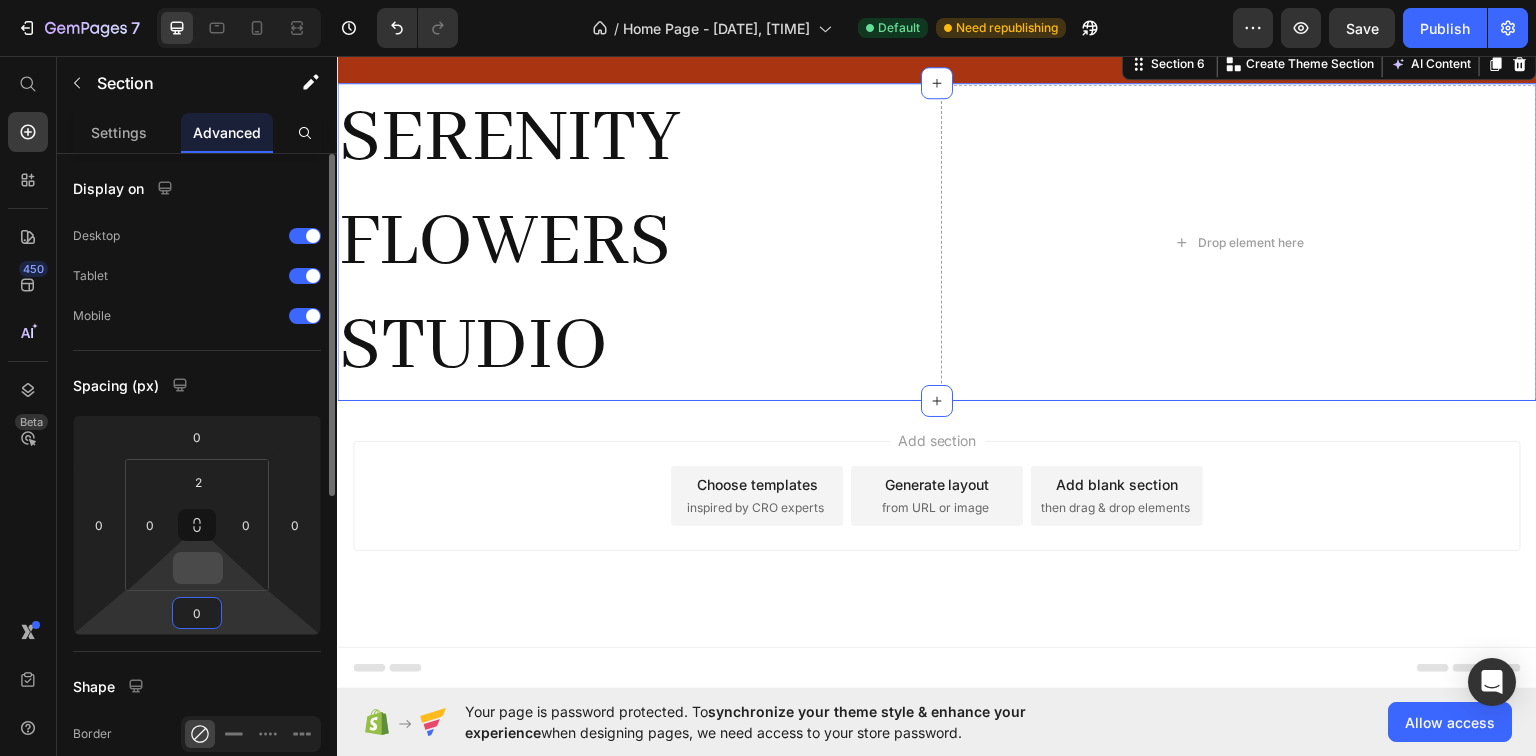 click at bounding box center [198, 568] 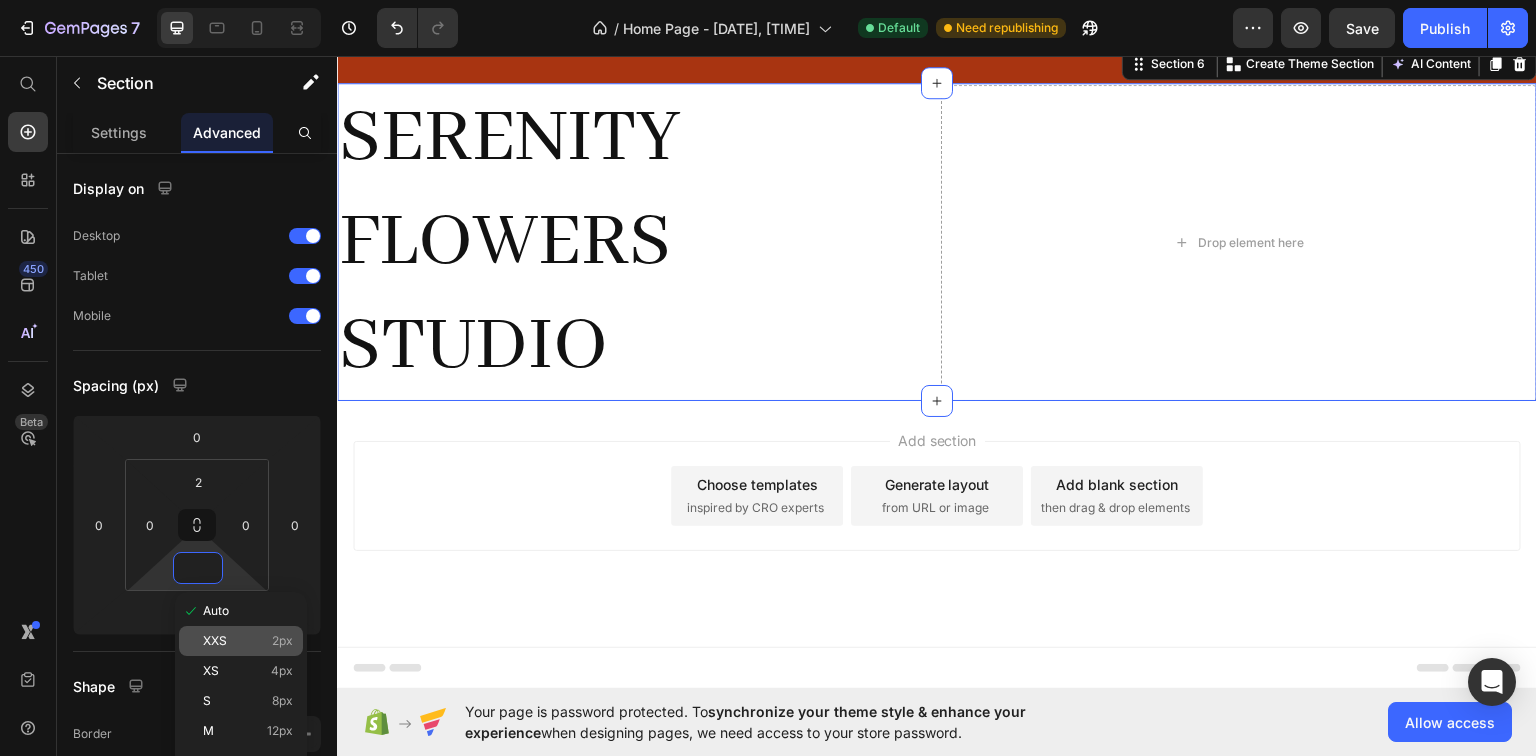 click on "XXS" at bounding box center [215, 641] 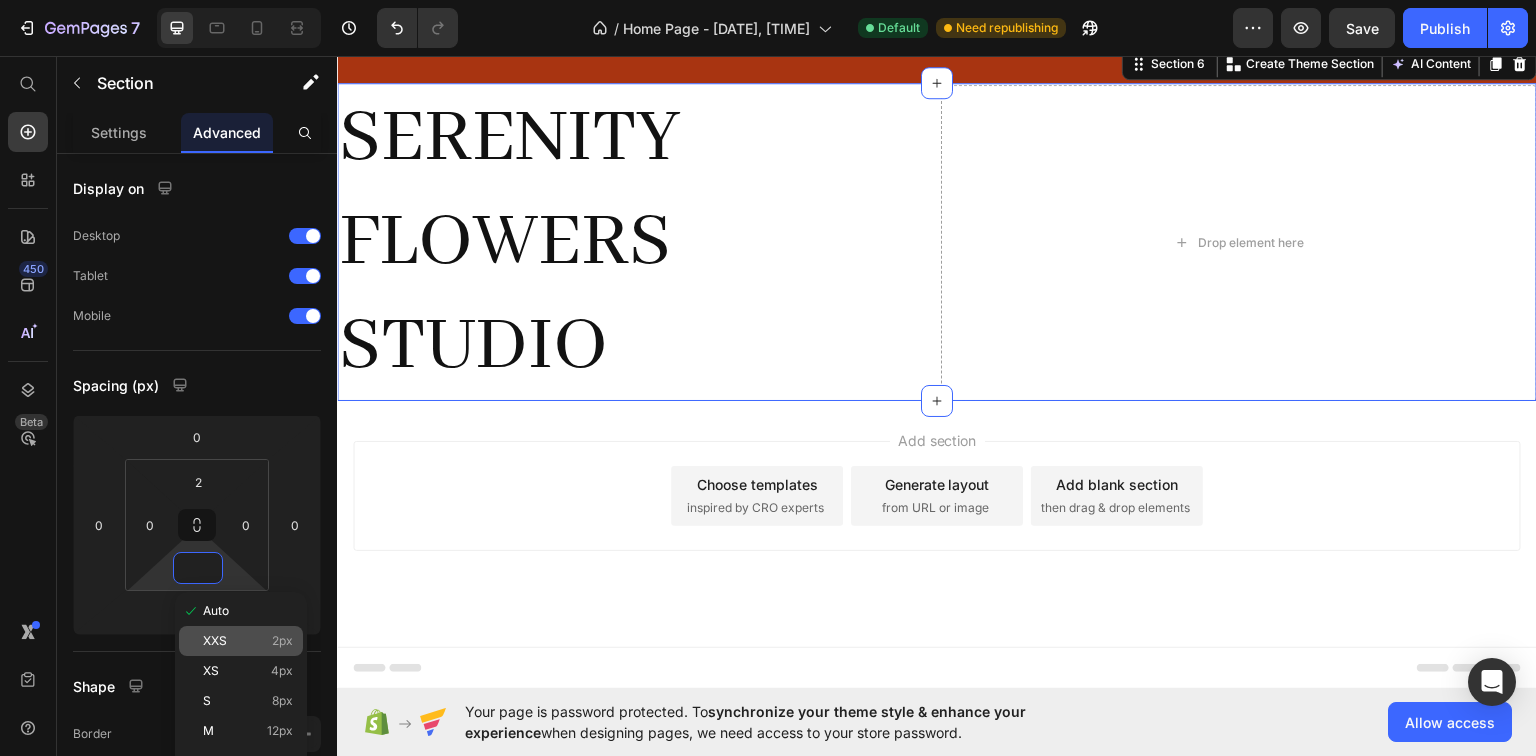 type on "2" 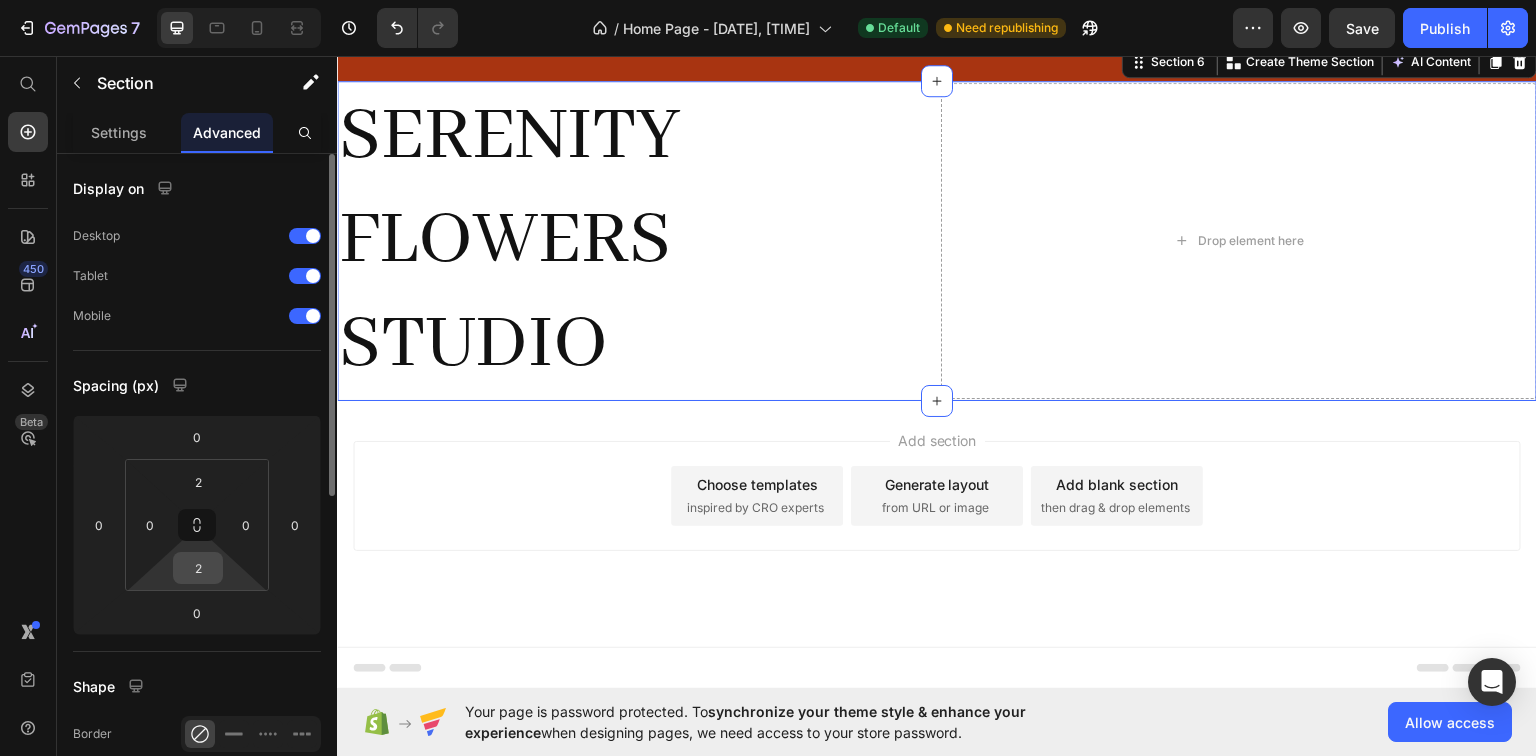 click on "2" at bounding box center (198, 568) 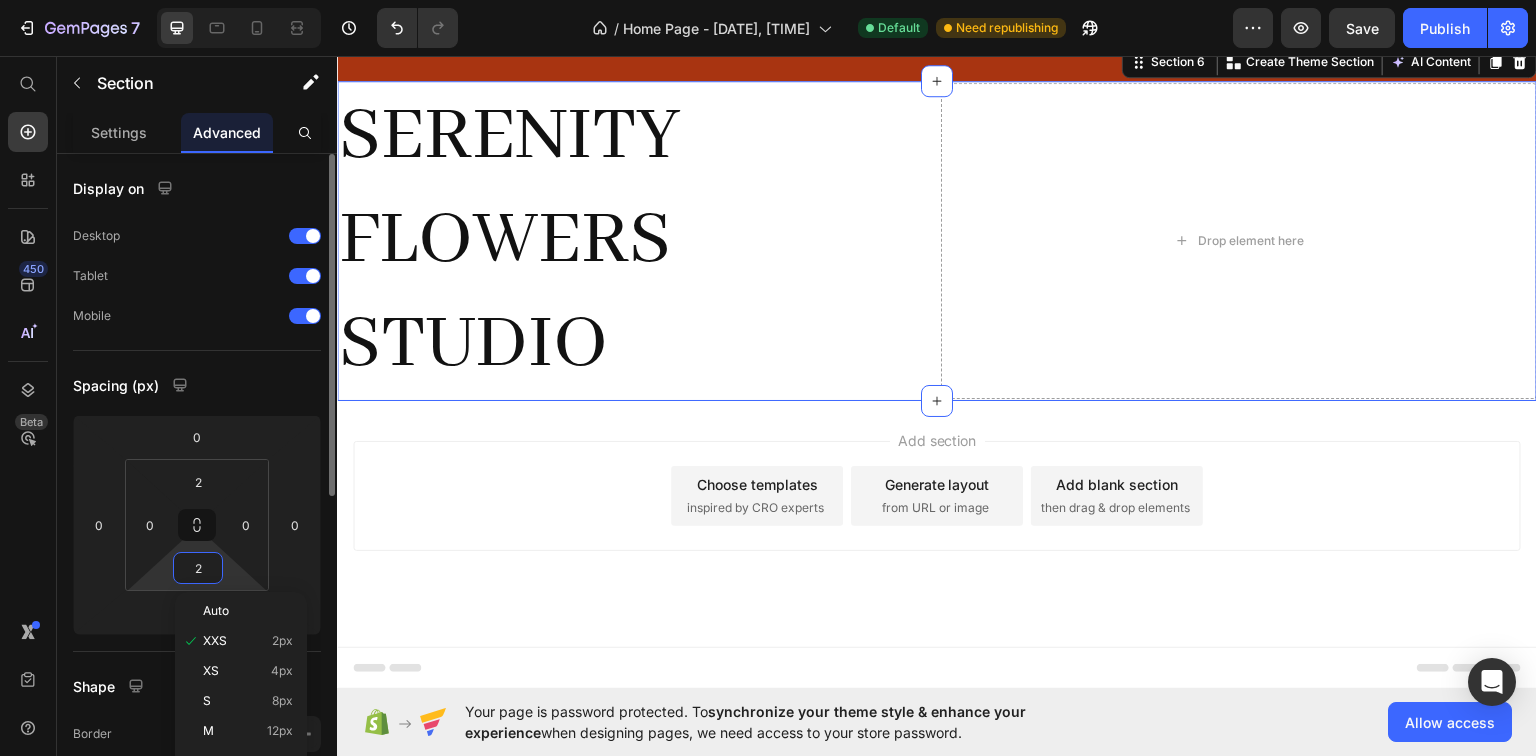 click on "2" at bounding box center [198, 568] 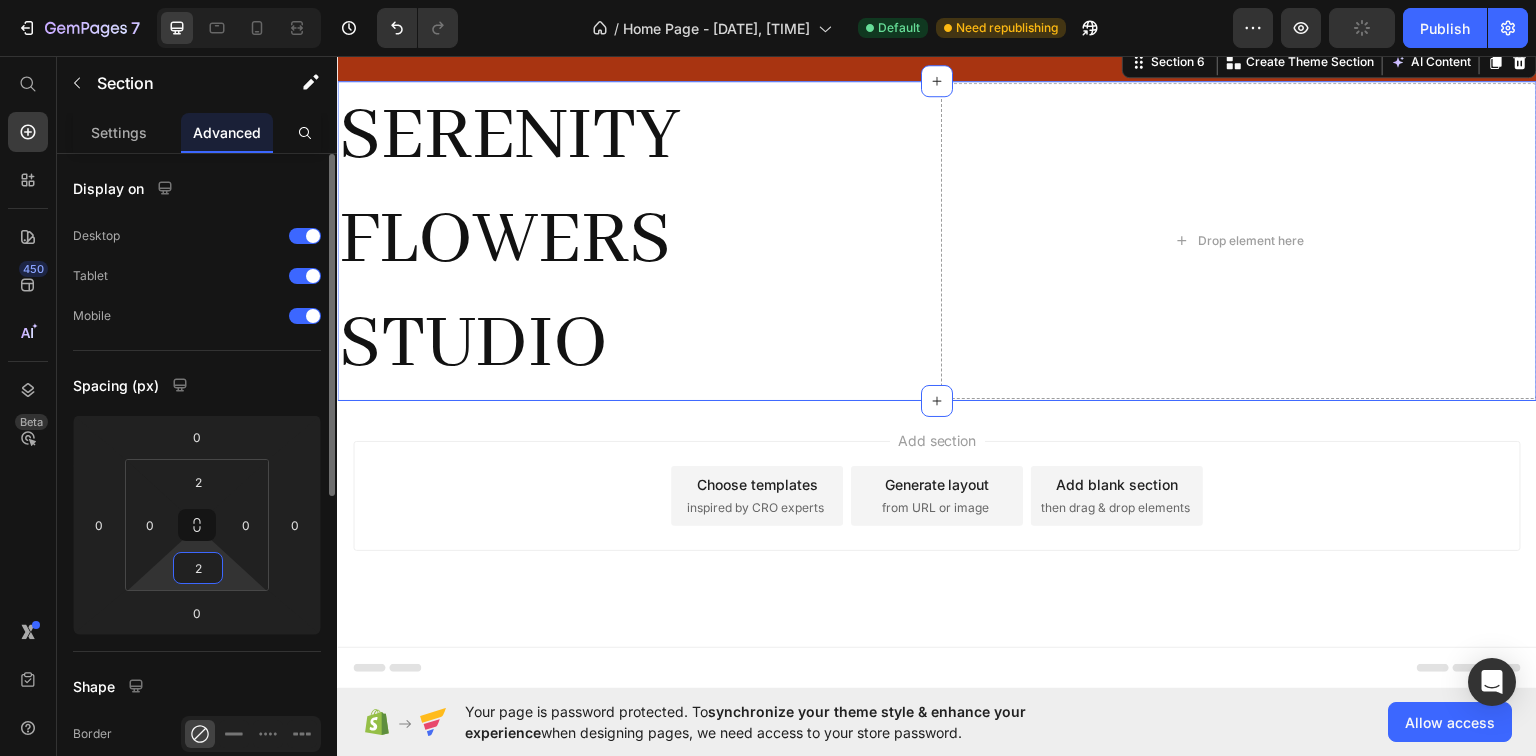 click on "2" at bounding box center (198, 568) 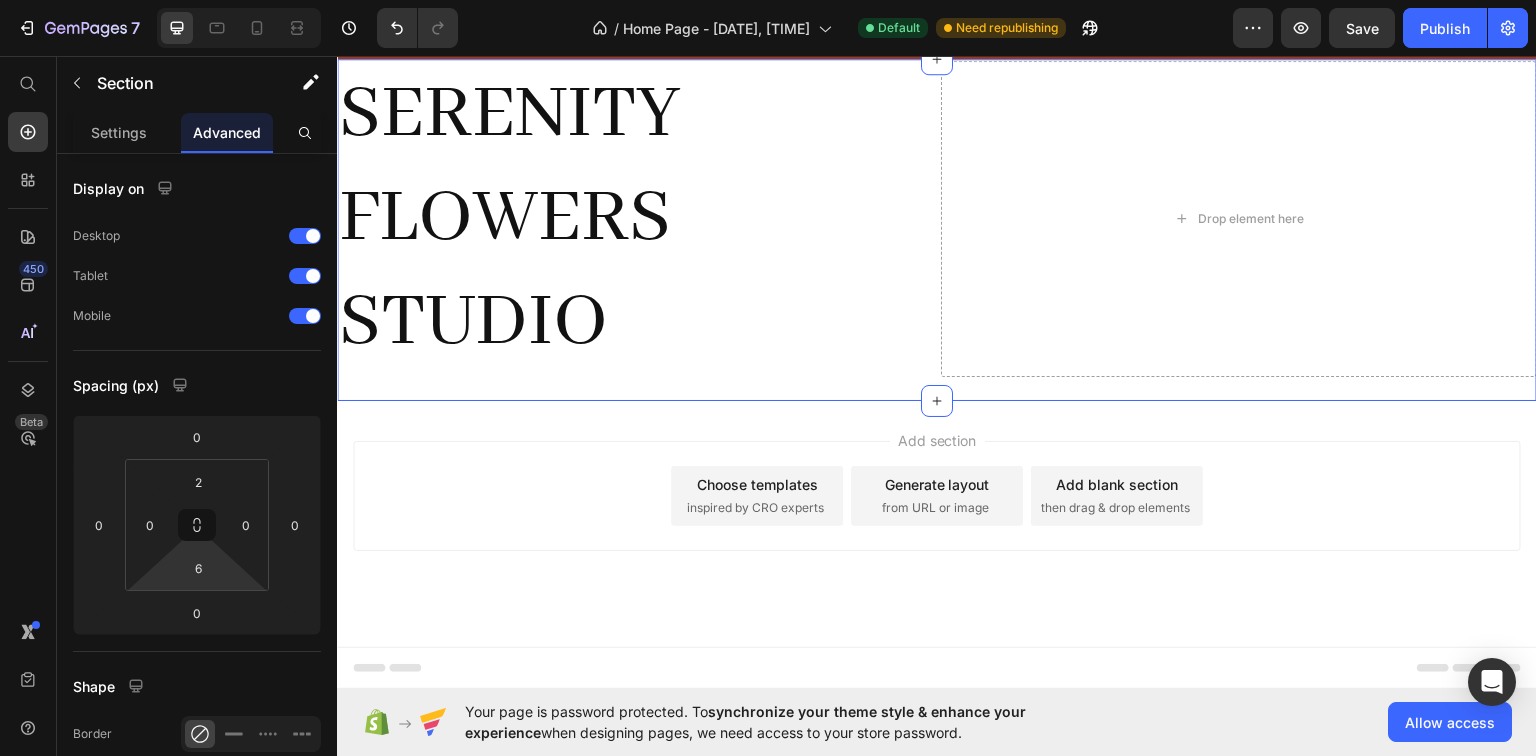 type on "0" 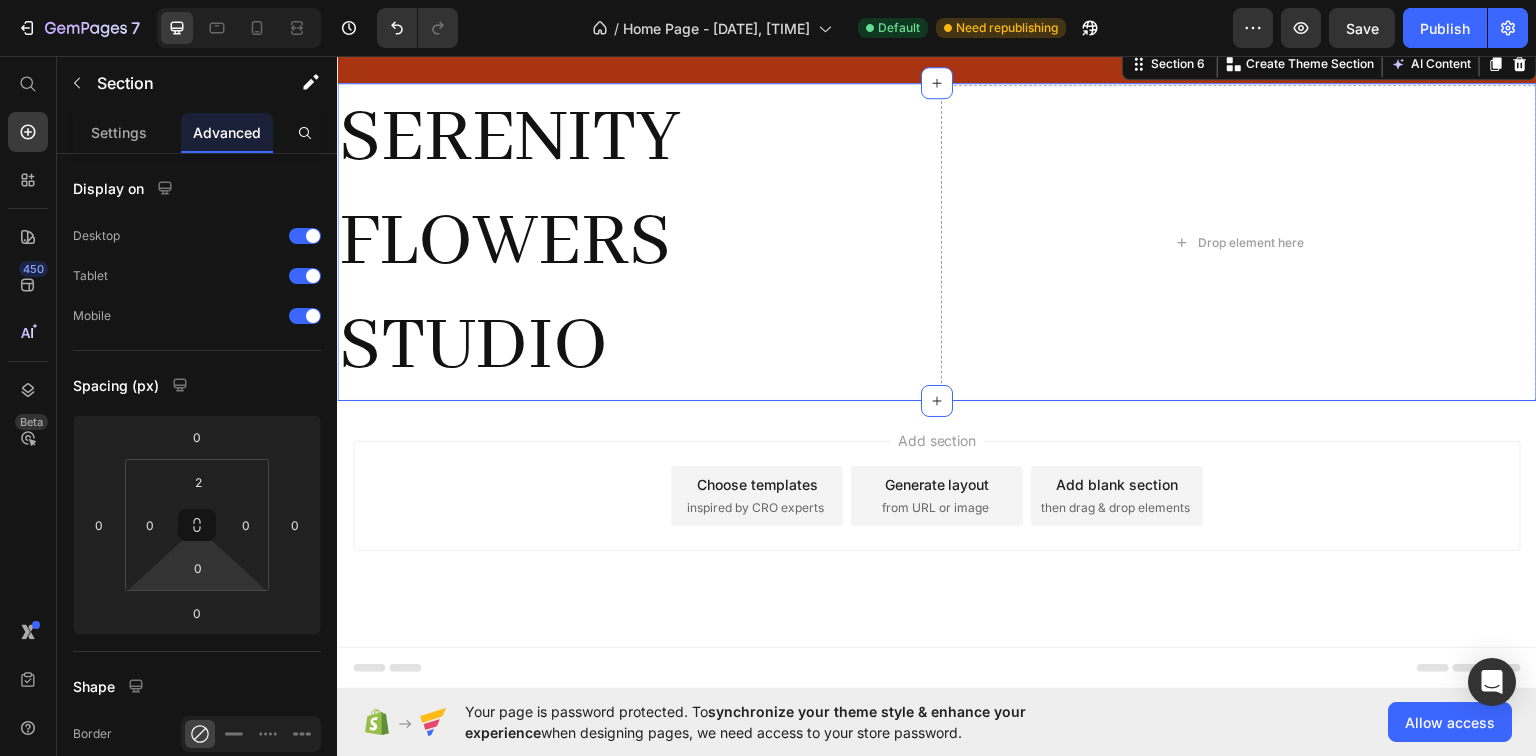 drag, startPoint x: 228, startPoint y: 580, endPoint x: 252, endPoint y: 627, distance: 52.773098 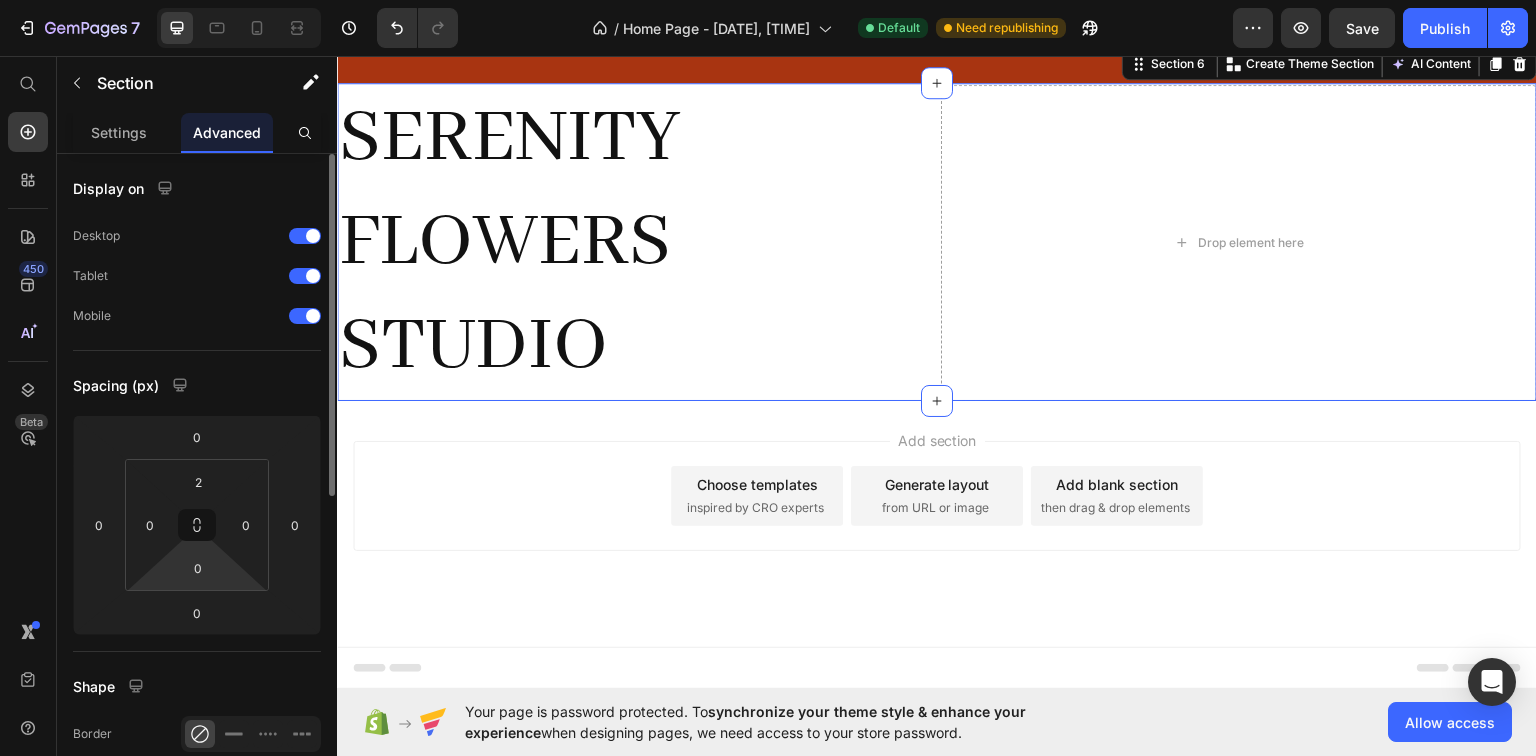 click on "Spacing (px) 0 0 0 0 2 0 0 0" 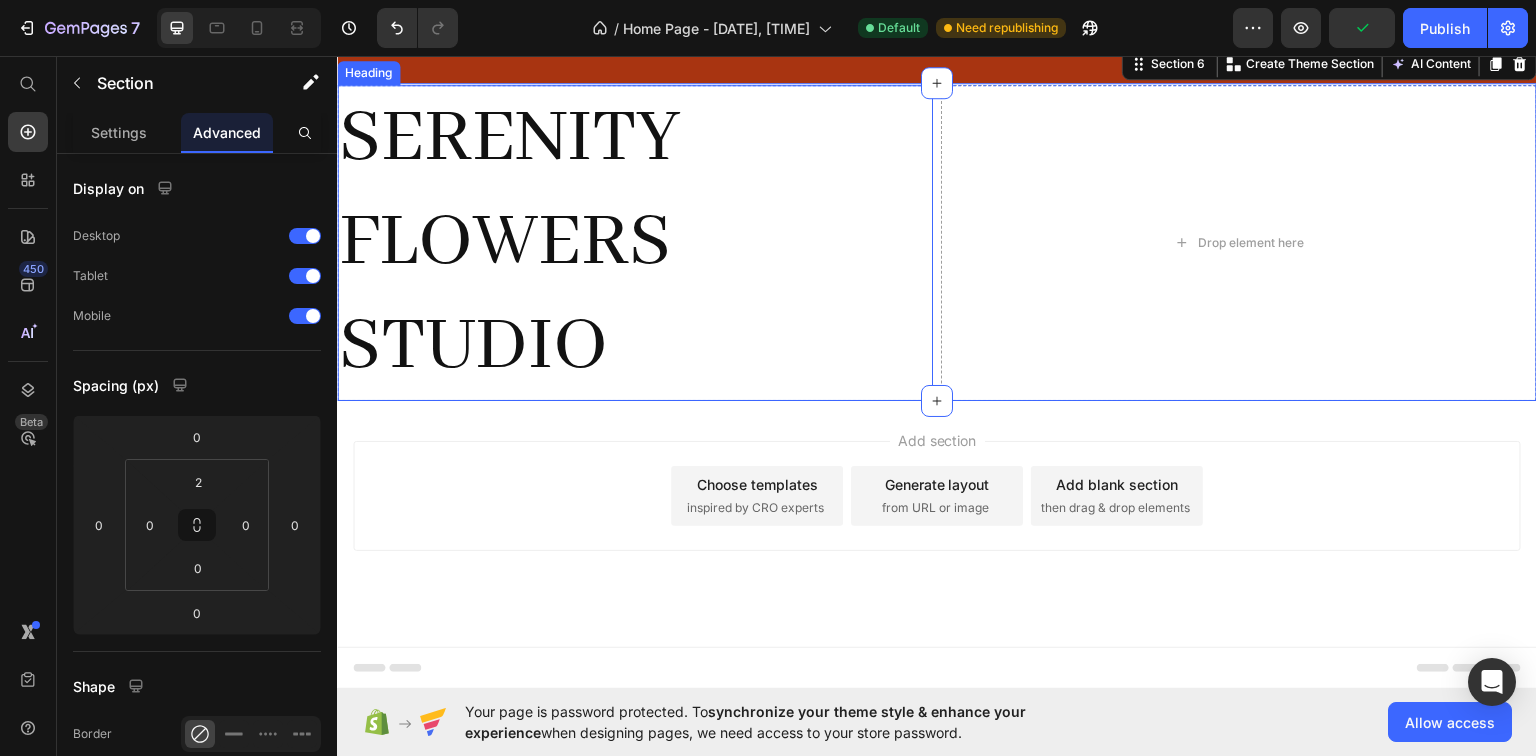 click on "Heading" at bounding box center (368, 72) 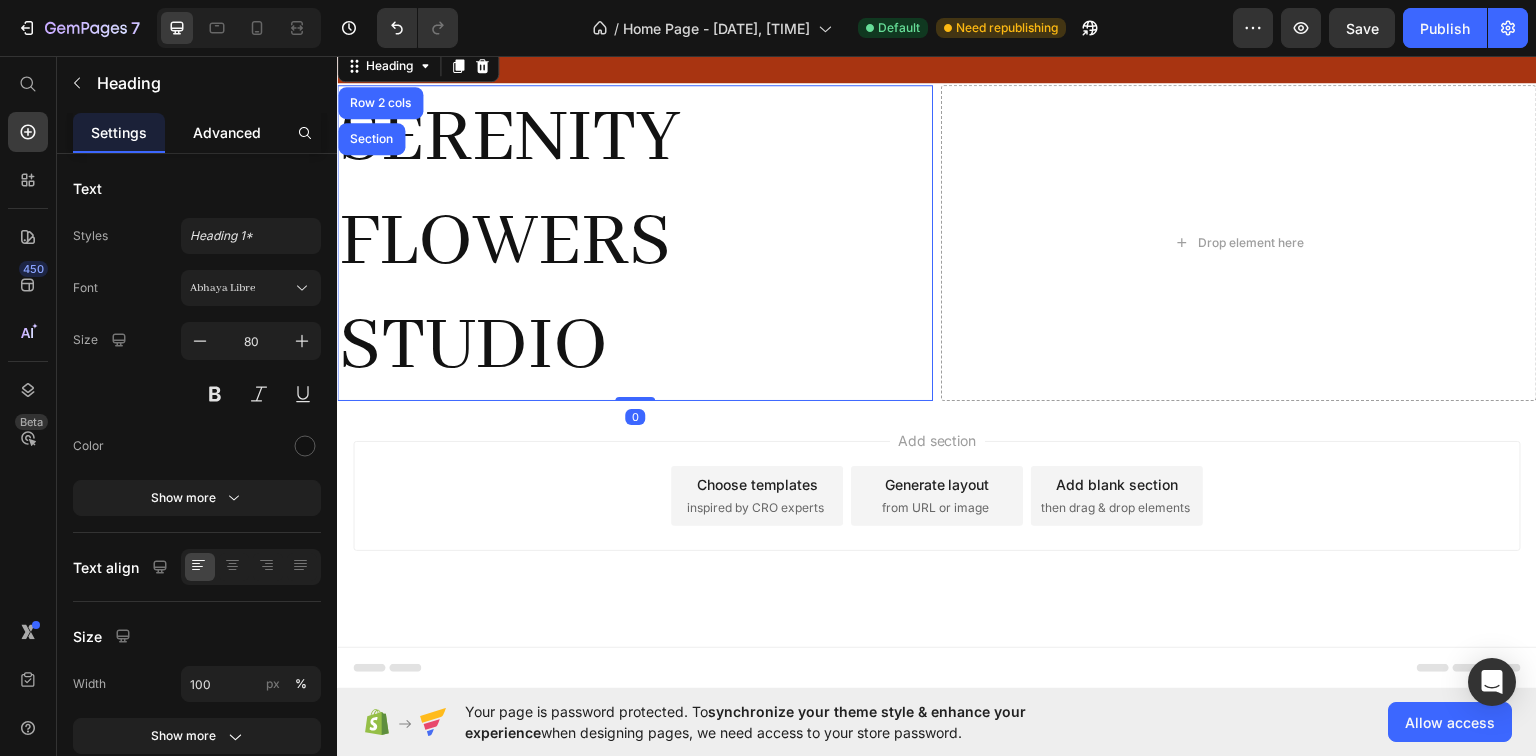 click on "Advanced" at bounding box center [227, 132] 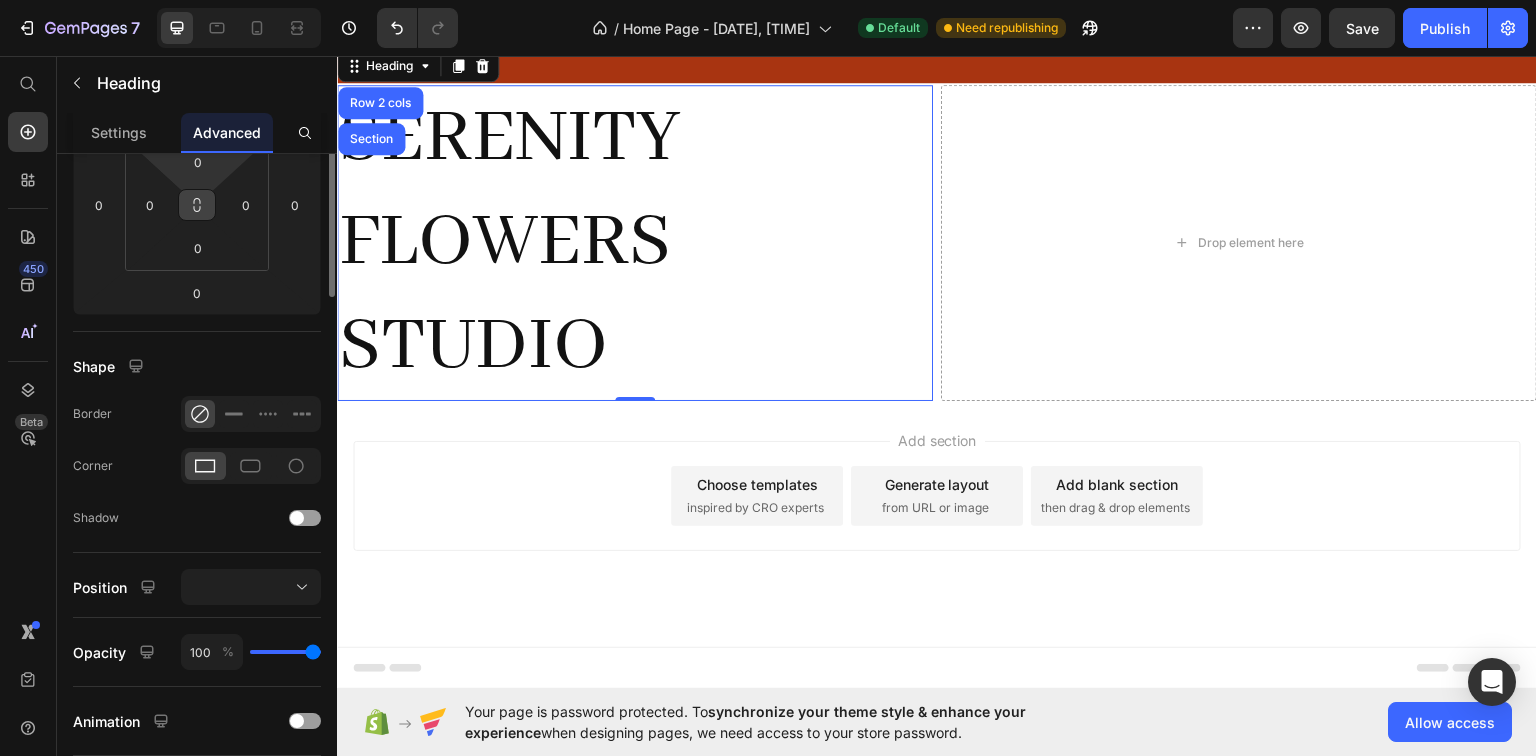 scroll, scrollTop: 80, scrollLeft: 0, axis: vertical 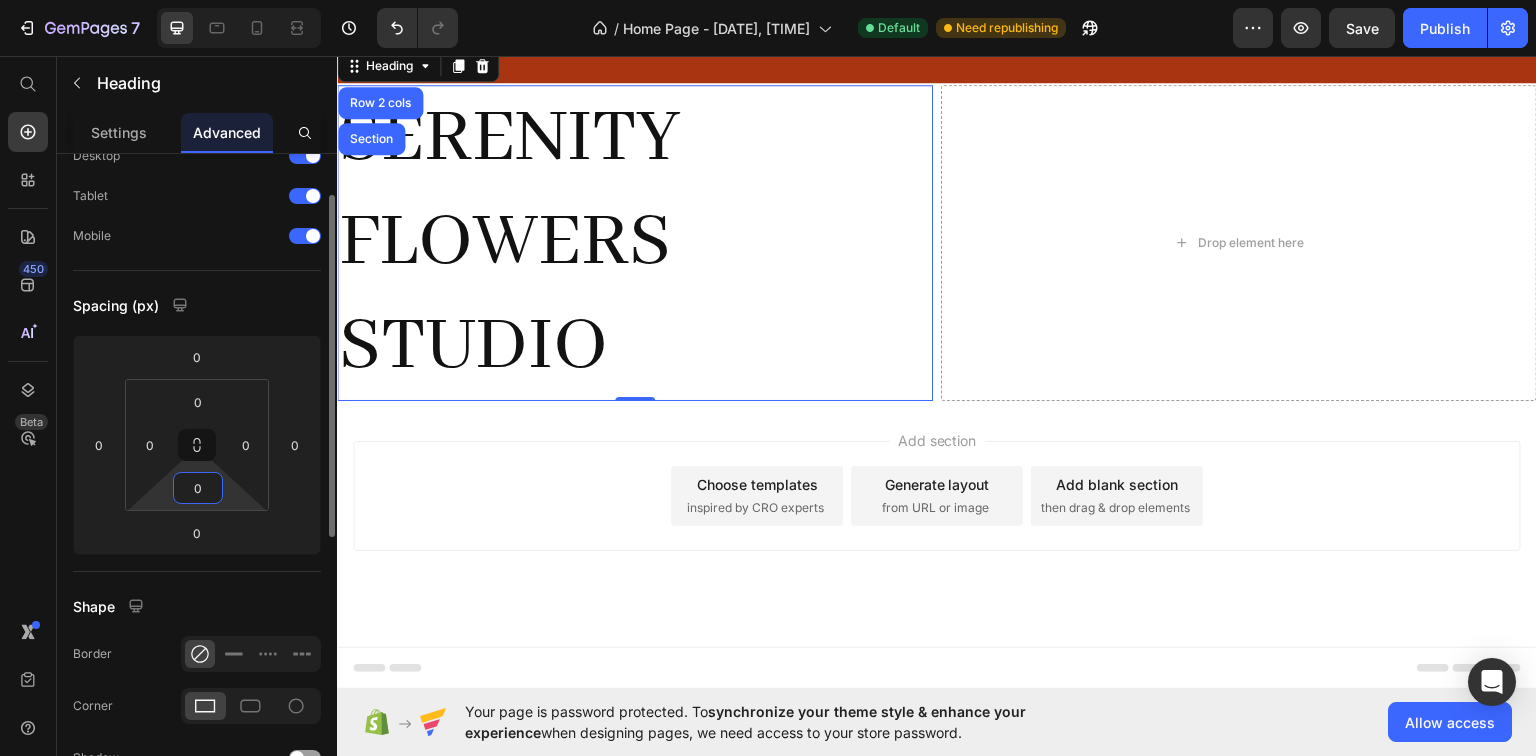 type 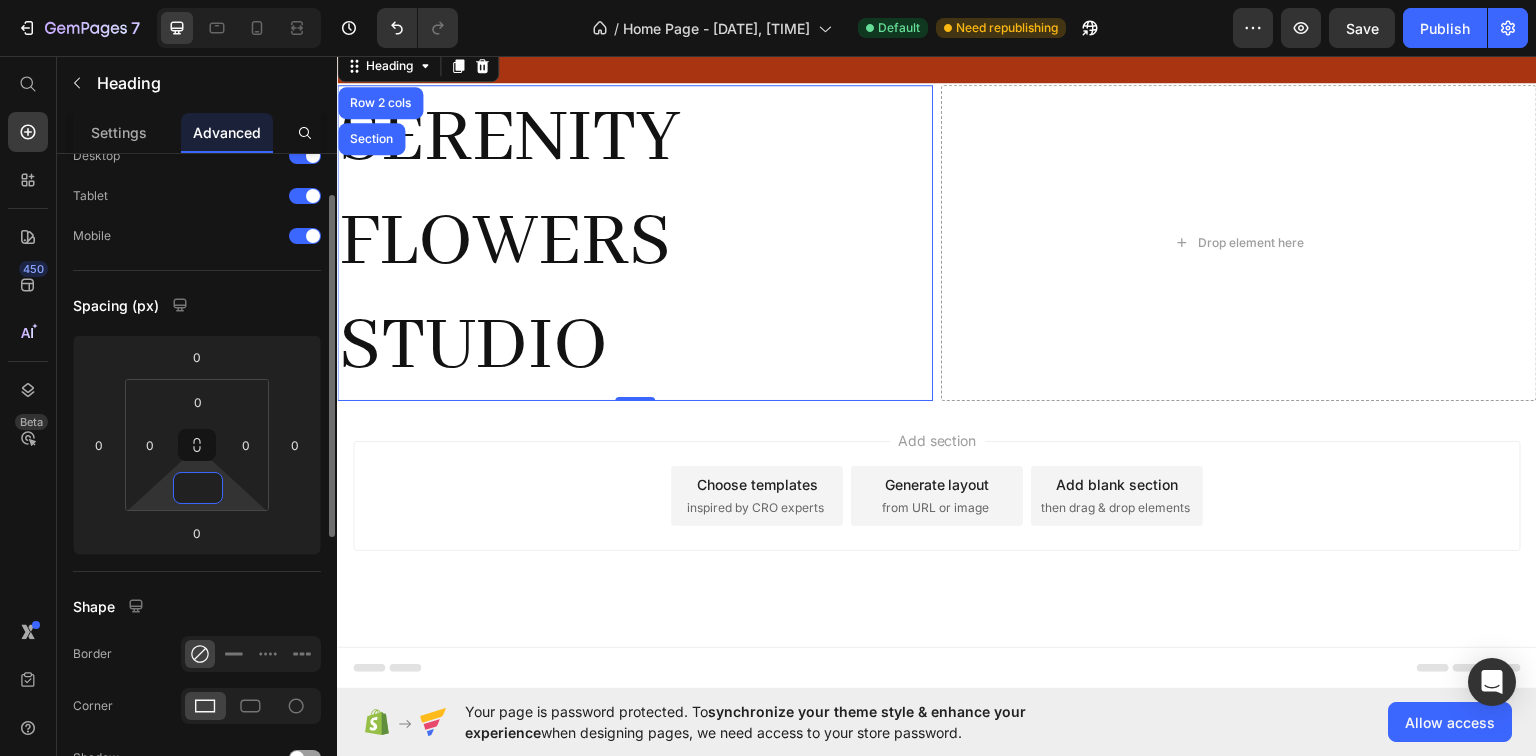 type on "00" 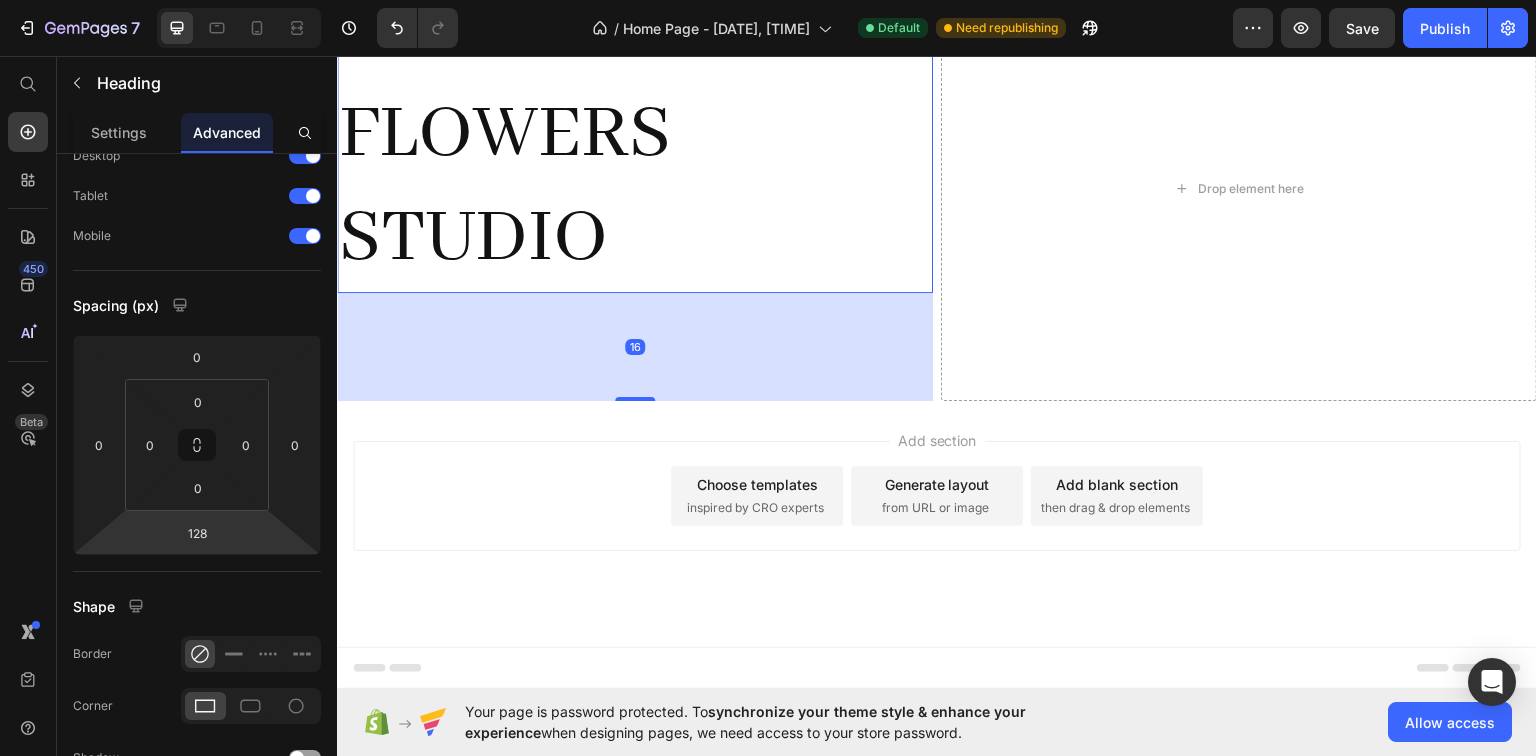 scroll, scrollTop: 4093, scrollLeft: 0, axis: vertical 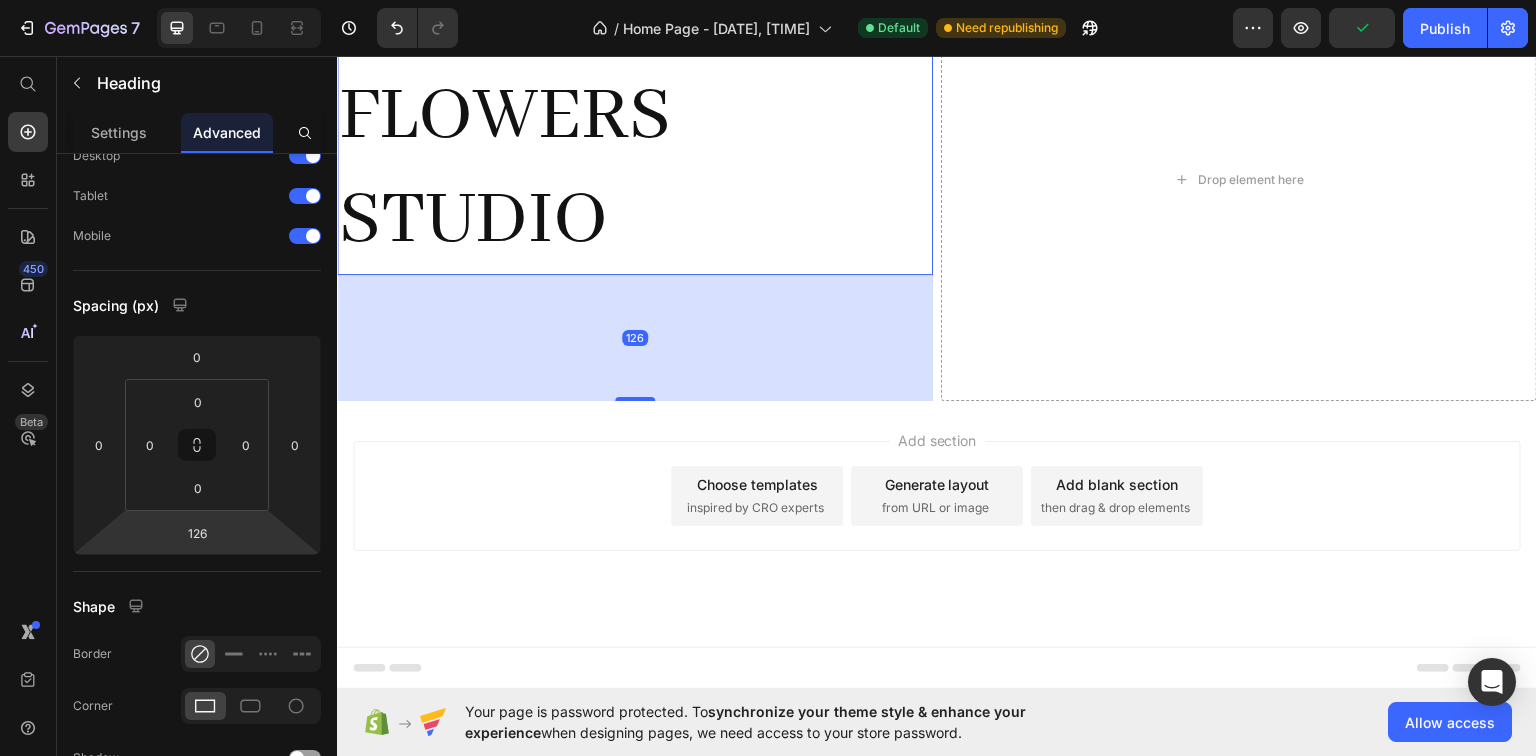 drag, startPoint x: 218, startPoint y: 513, endPoint x: 248, endPoint y: 463, distance: 58.30952 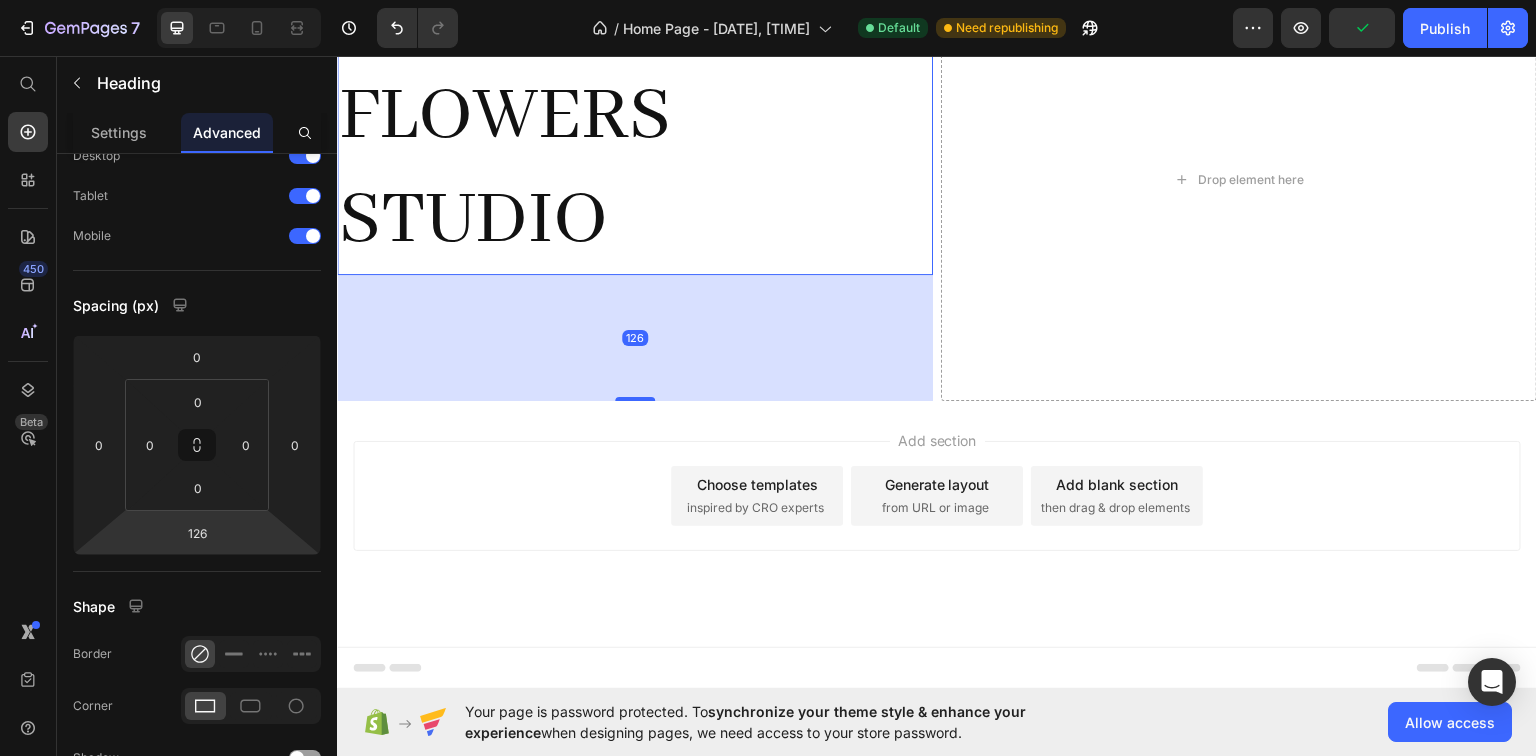 click on "[NUMBER]  Version history  /  Home Page - [DATE], [TIME] Default Need republishing Preview  Publish  [NUMBER] Beta Start with Sections Elements Hero Section Product Detail Brands Trusted Badges Guarantee Product Breakdown How to use Testimonials Compare Bundle FAQs Social Proof Brand Story Product List Collection Blog List Contact Sticky Add to Cart Custom Footer Browse Library [NUMBER] Layout
Row
Row
Row
Row Text
Heading
Text Block Button
Button
Button
Sticky Back to top Media" at bounding box center [768, 0] 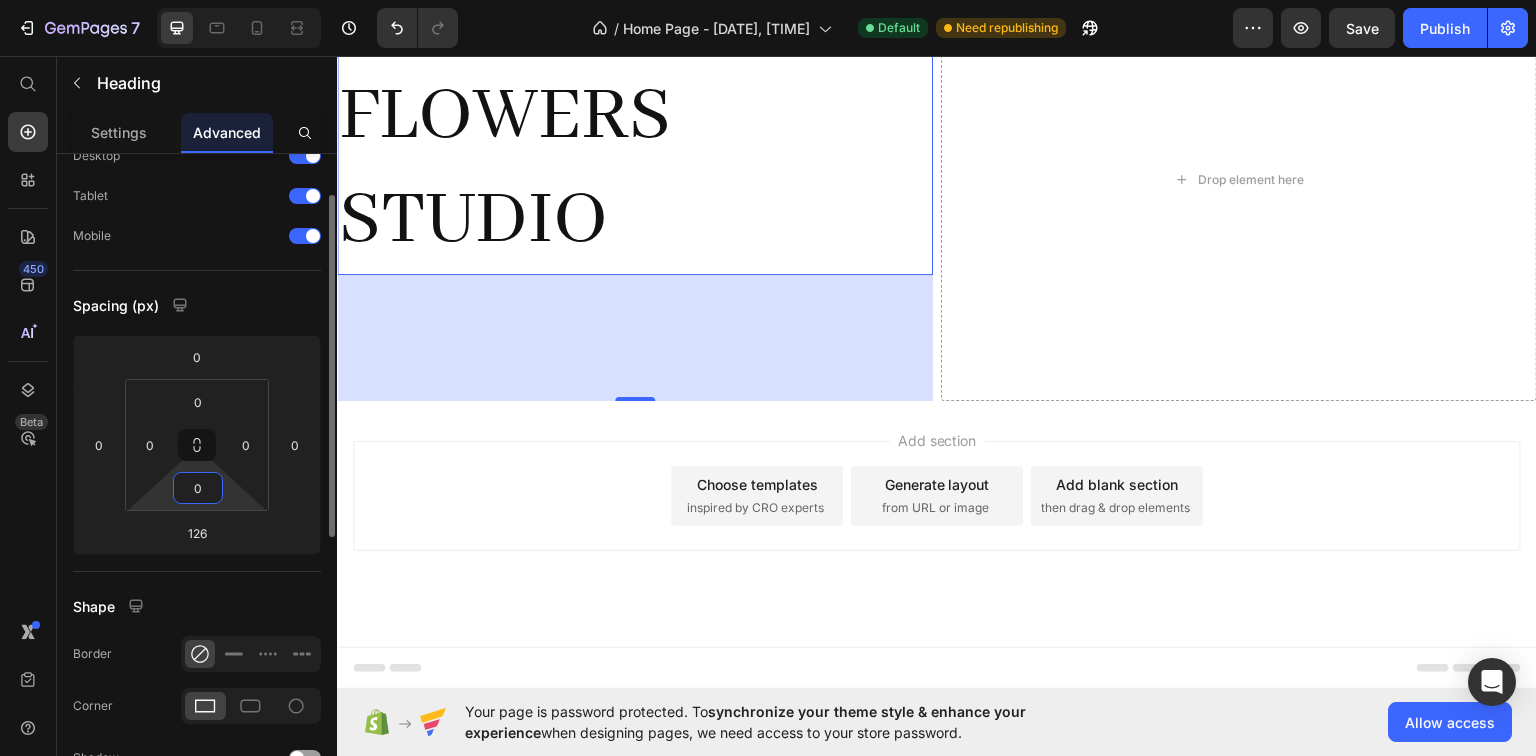click on "0" at bounding box center [198, 488] 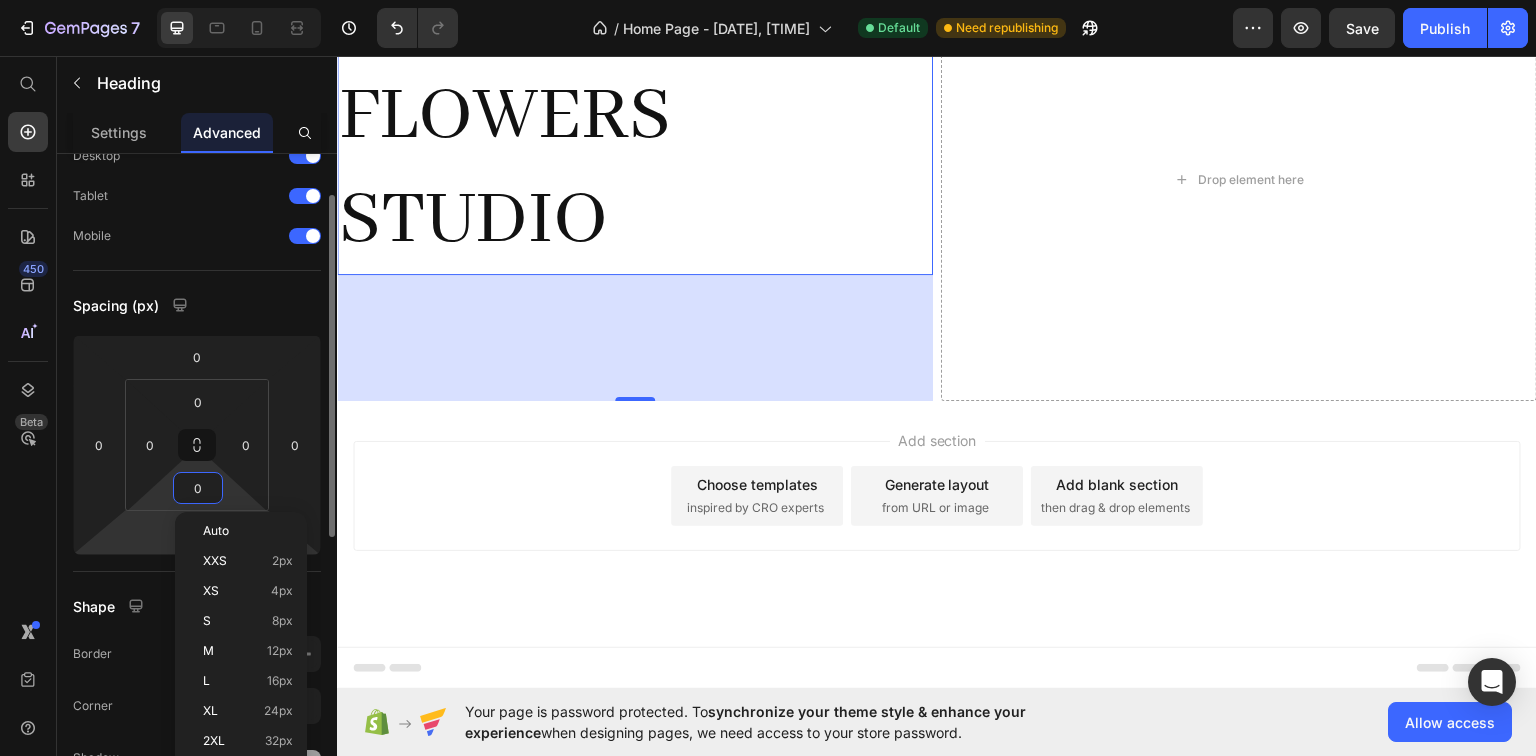 click on "Home Page - [DATE], [TIME] Default Need republishing Preview  Save   Publish  [NUMBER] Beta Start with Sections Elements Hero Section Product Detail Brands Trusted Badges Guarantee Product Breakdown How to use Testimonials Compare Bundle FAQs Social Proof Brand Story Product List Collection Blog List Contact Sticky Add to Cart Custom Footer Browse Library [NUMBER] Layout
Row
Row
Row
Row Text
Heading
Text Block Button
Button
Button
Sticky Back to top Media" at bounding box center [768, 0] 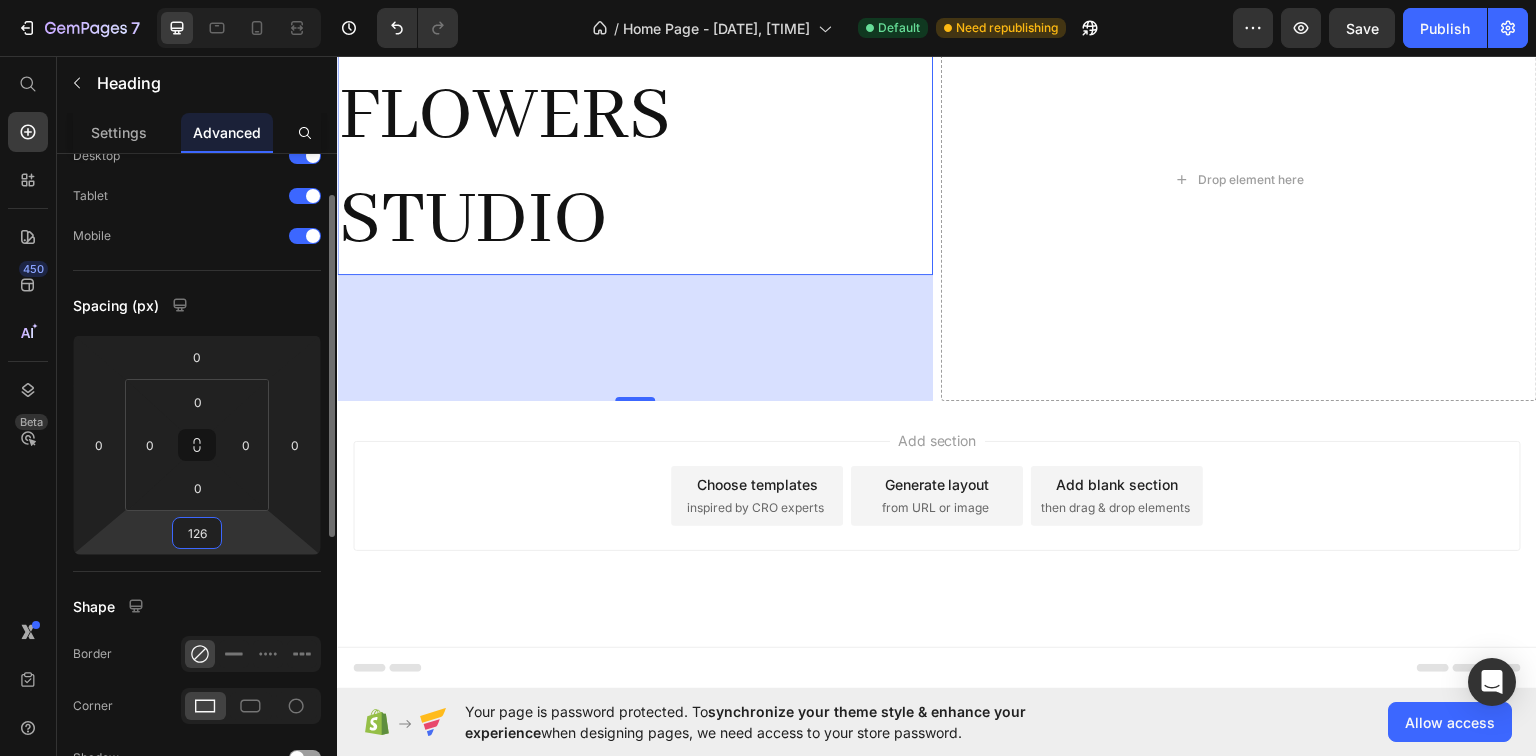 click on "Home Page - [DATE], [TIME] Default Need republishing Preview  Save   Publish  [NUMBER] Beta Start with Sections Elements Hero Section Product Detail Brands Trusted Badges Guarantee Product Breakdown How to use Testimonials Compare Bundle FAQs Social Proof Brand Story Product List Collection Blog List Contact Sticky Add to Cart Custom Footer Browse Library [NUMBER] Layout
Row
Row
Row
Row Text
Heading
Text Block Button
Button
Button
Sticky Back to top Media" at bounding box center (768, 0) 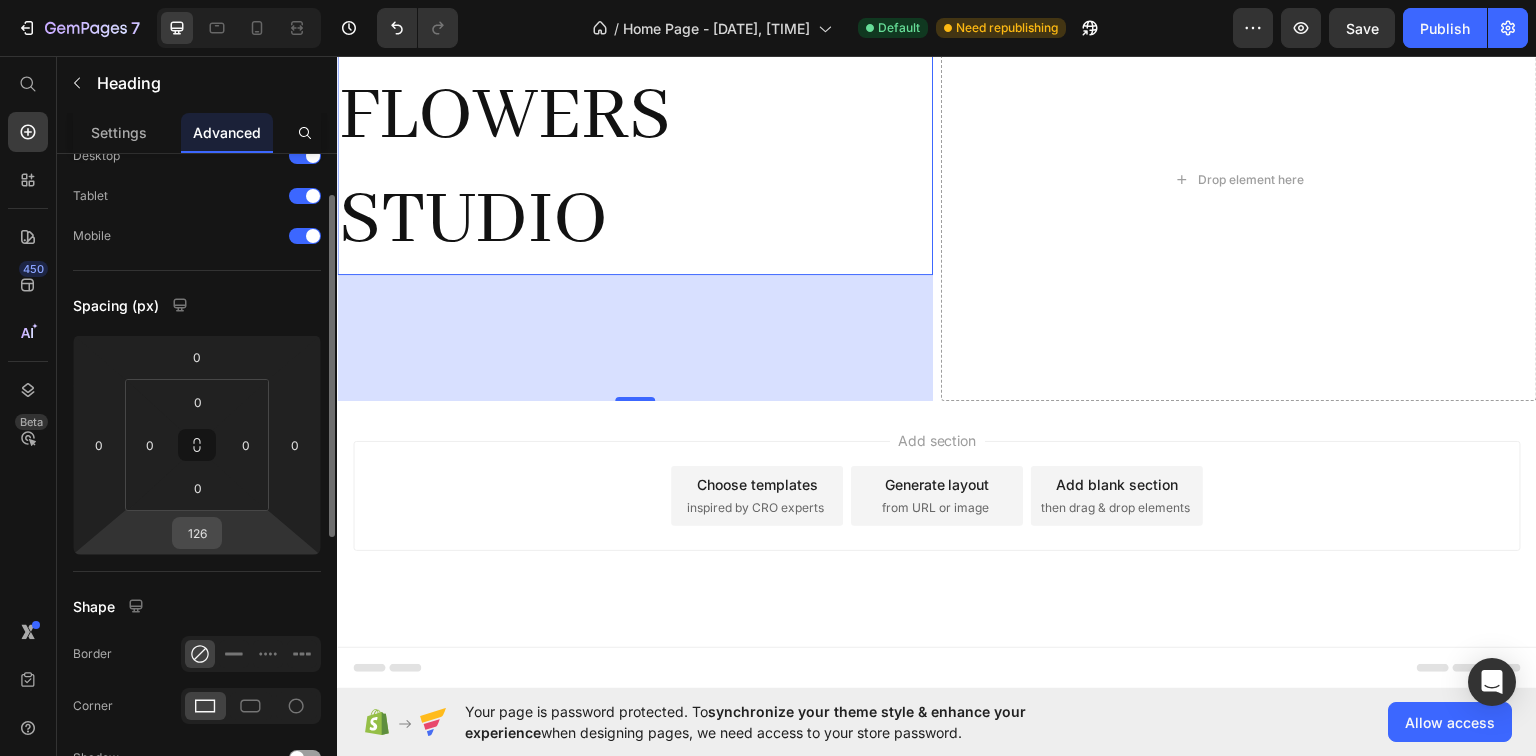 click on "126" at bounding box center (197, 533) 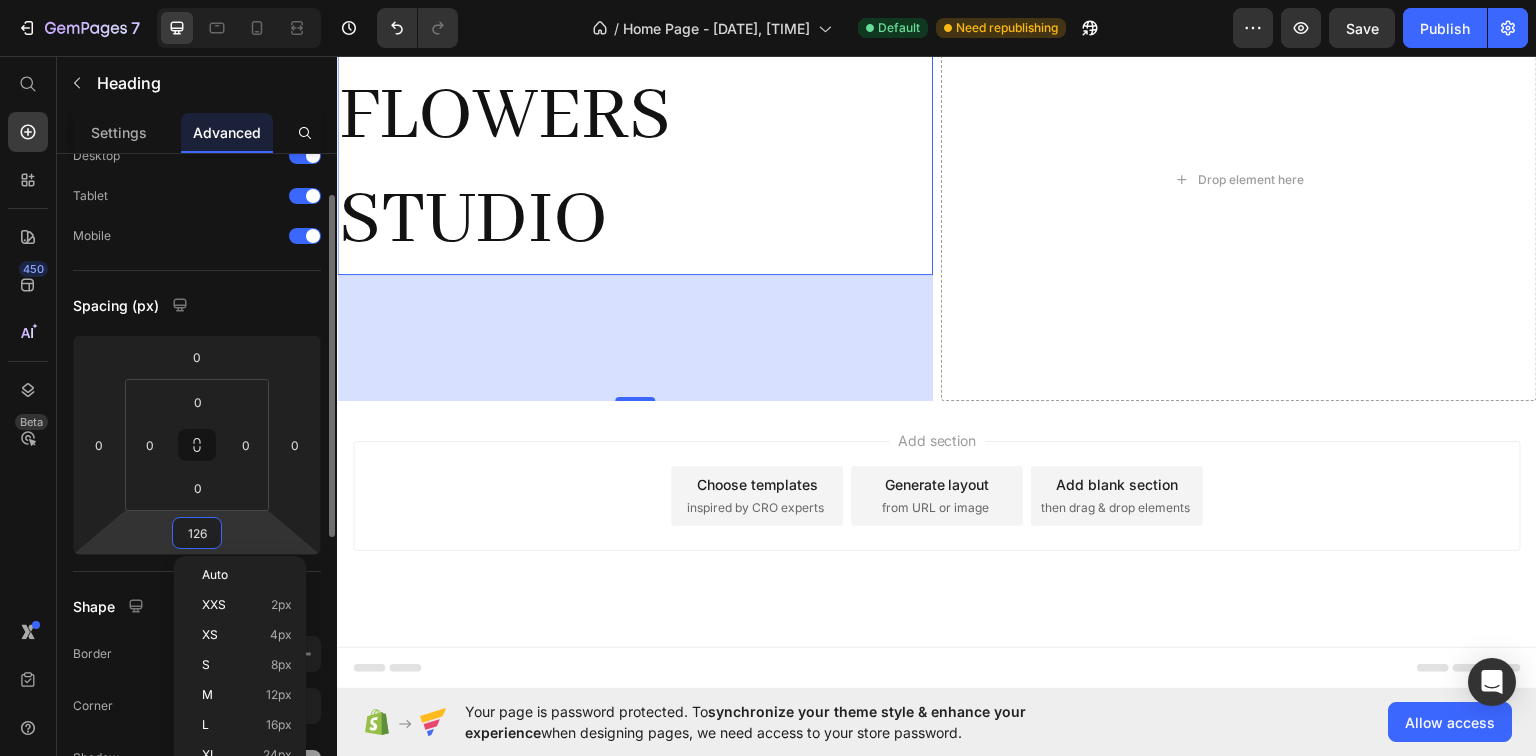 click on "126" at bounding box center [197, 533] 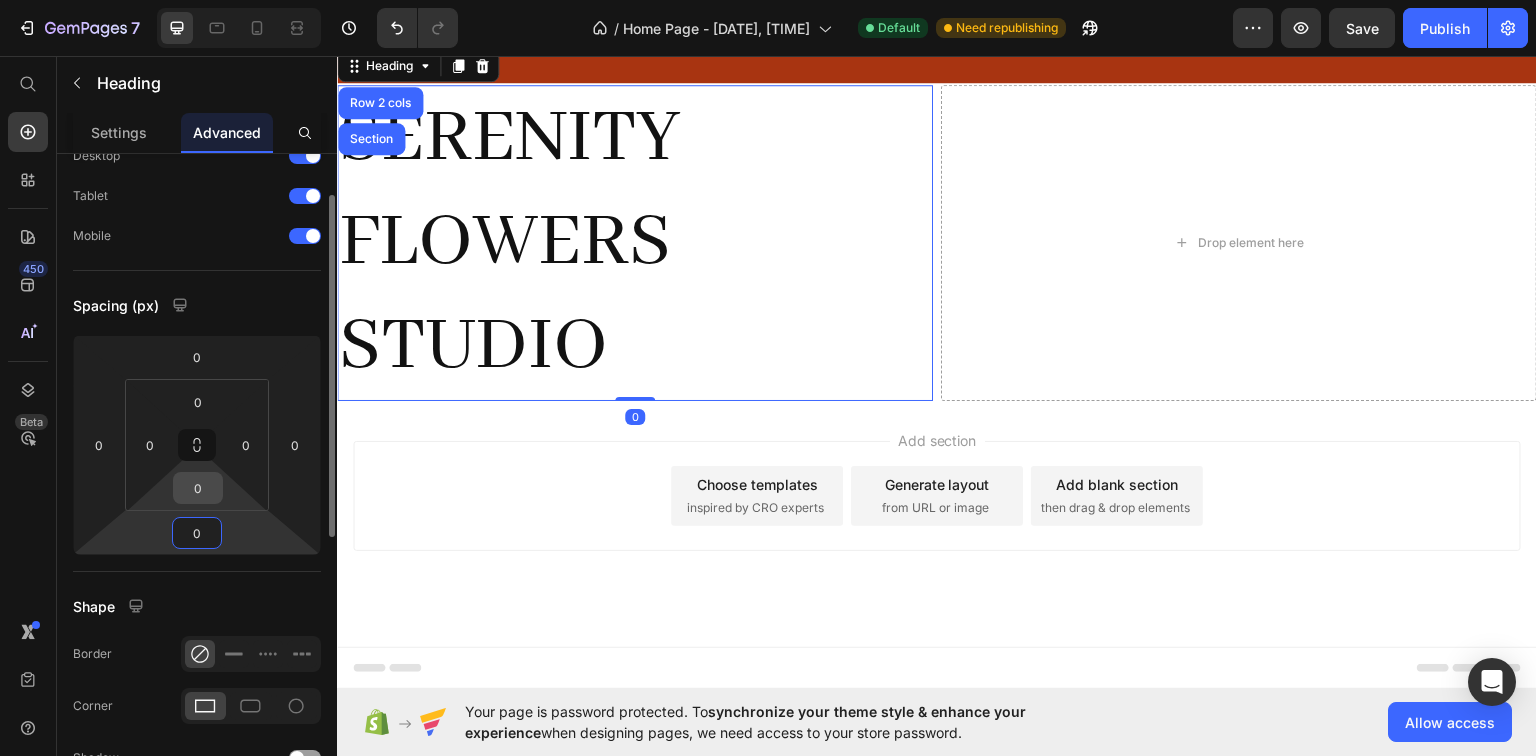 type on "0" 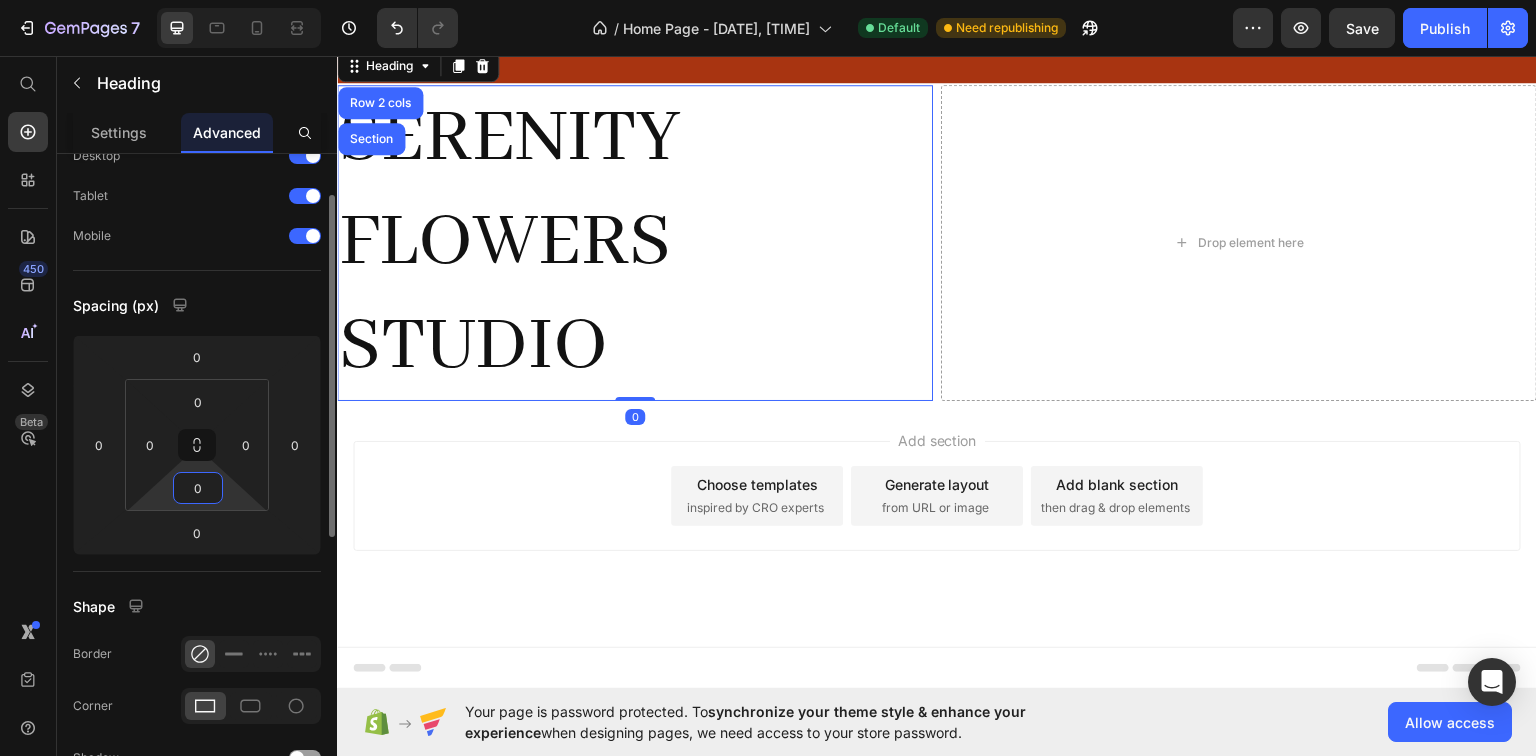 drag, startPoint x: 200, startPoint y: 475, endPoint x: 202, endPoint y: 503, distance: 28.071337 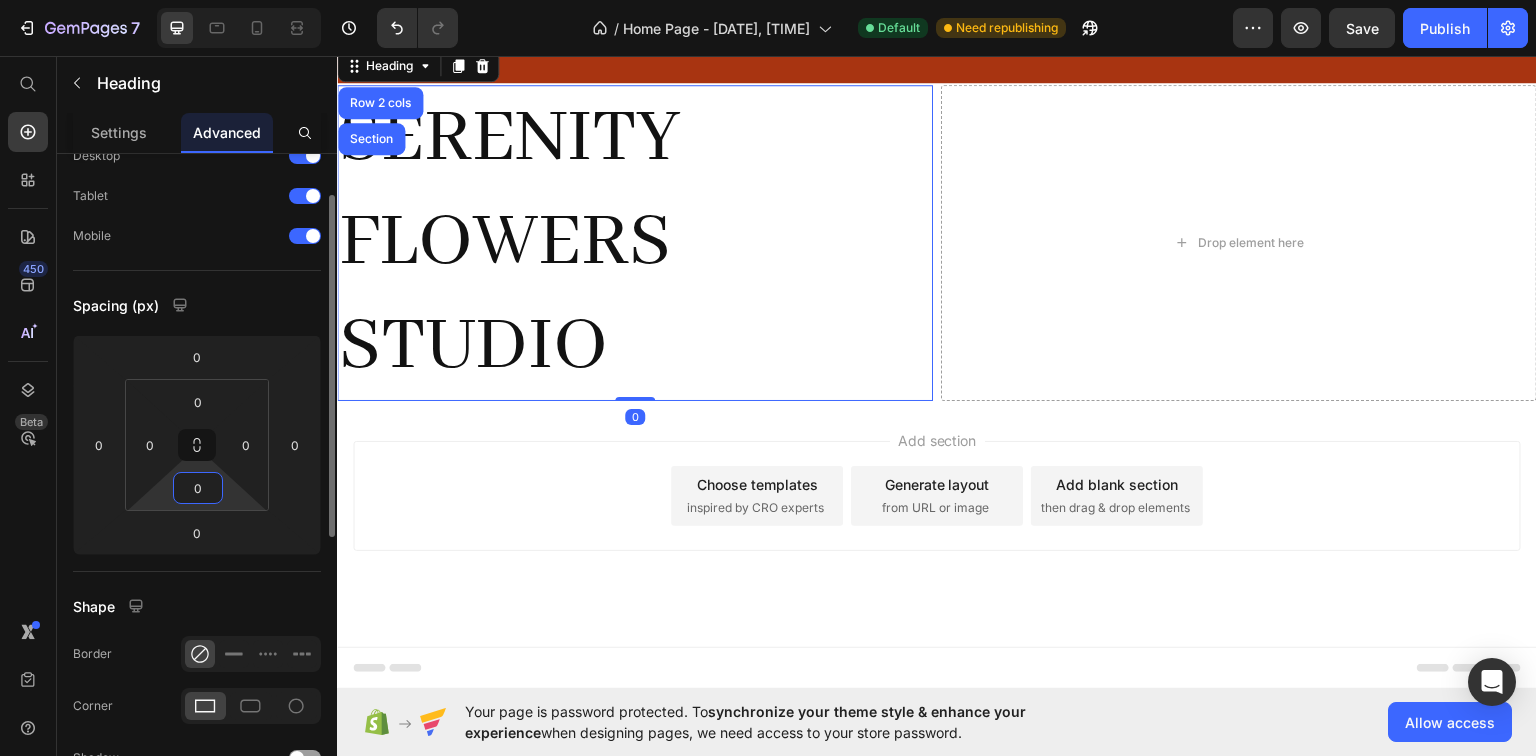click on "0" at bounding box center (198, 488) 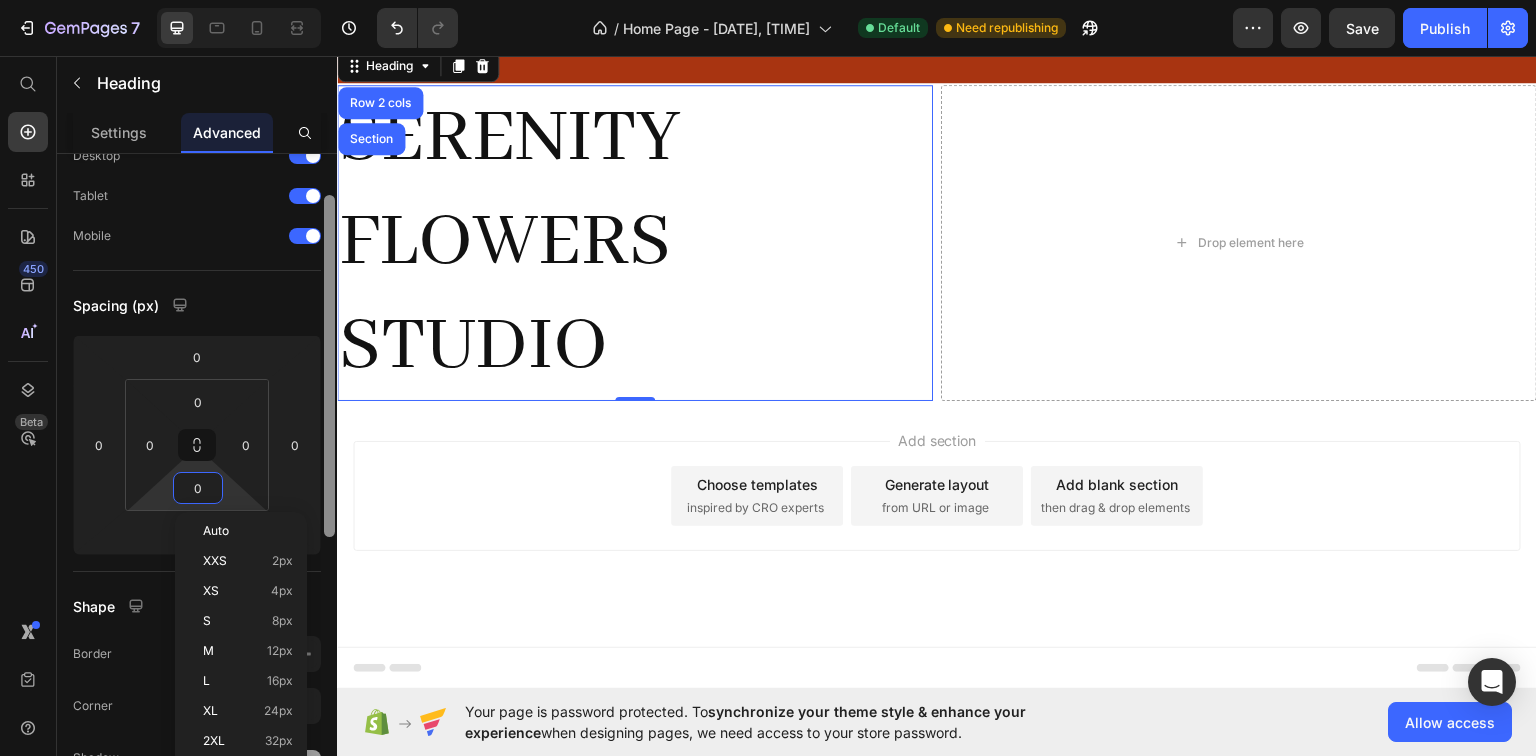 scroll, scrollTop: 608, scrollLeft: 0, axis: vertical 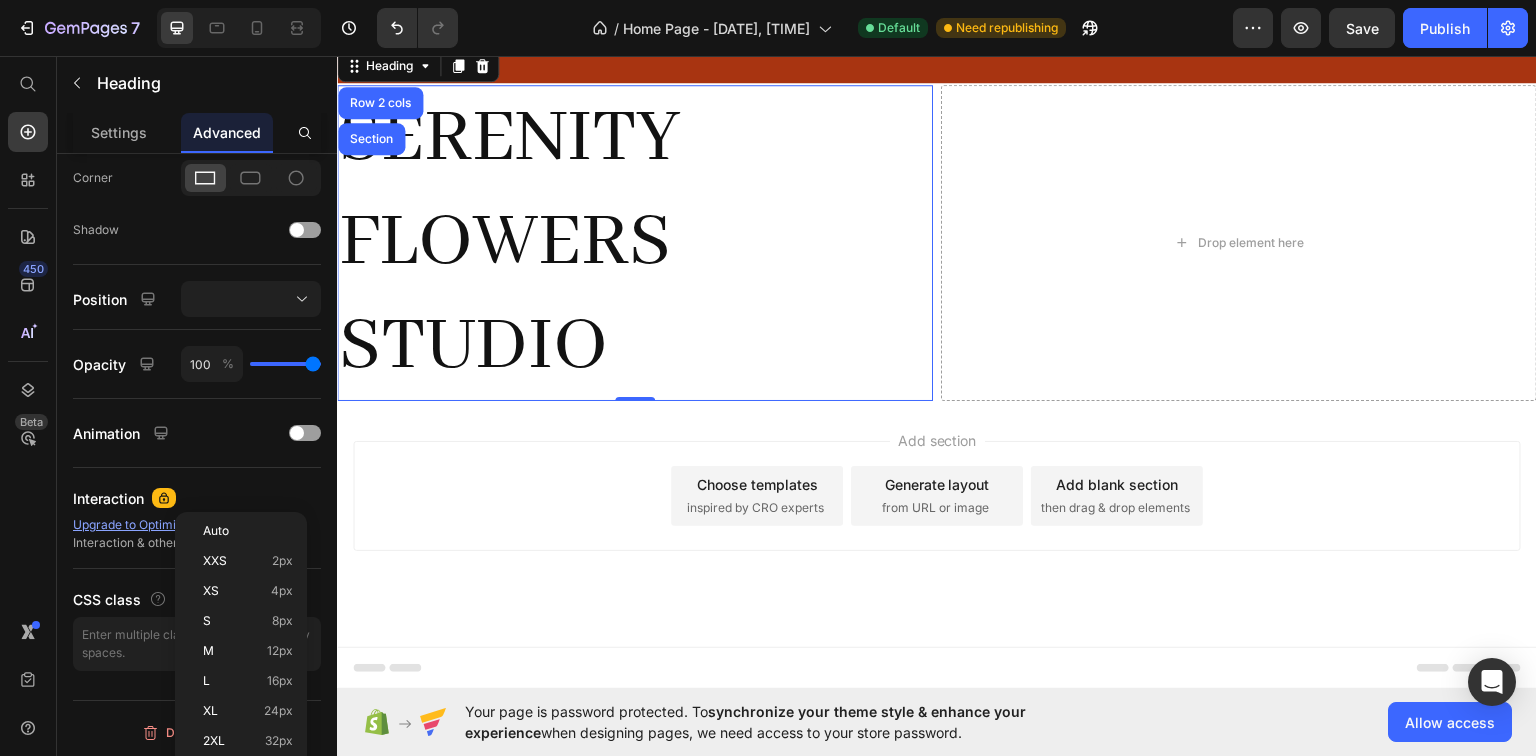 click at bounding box center (329, -45) 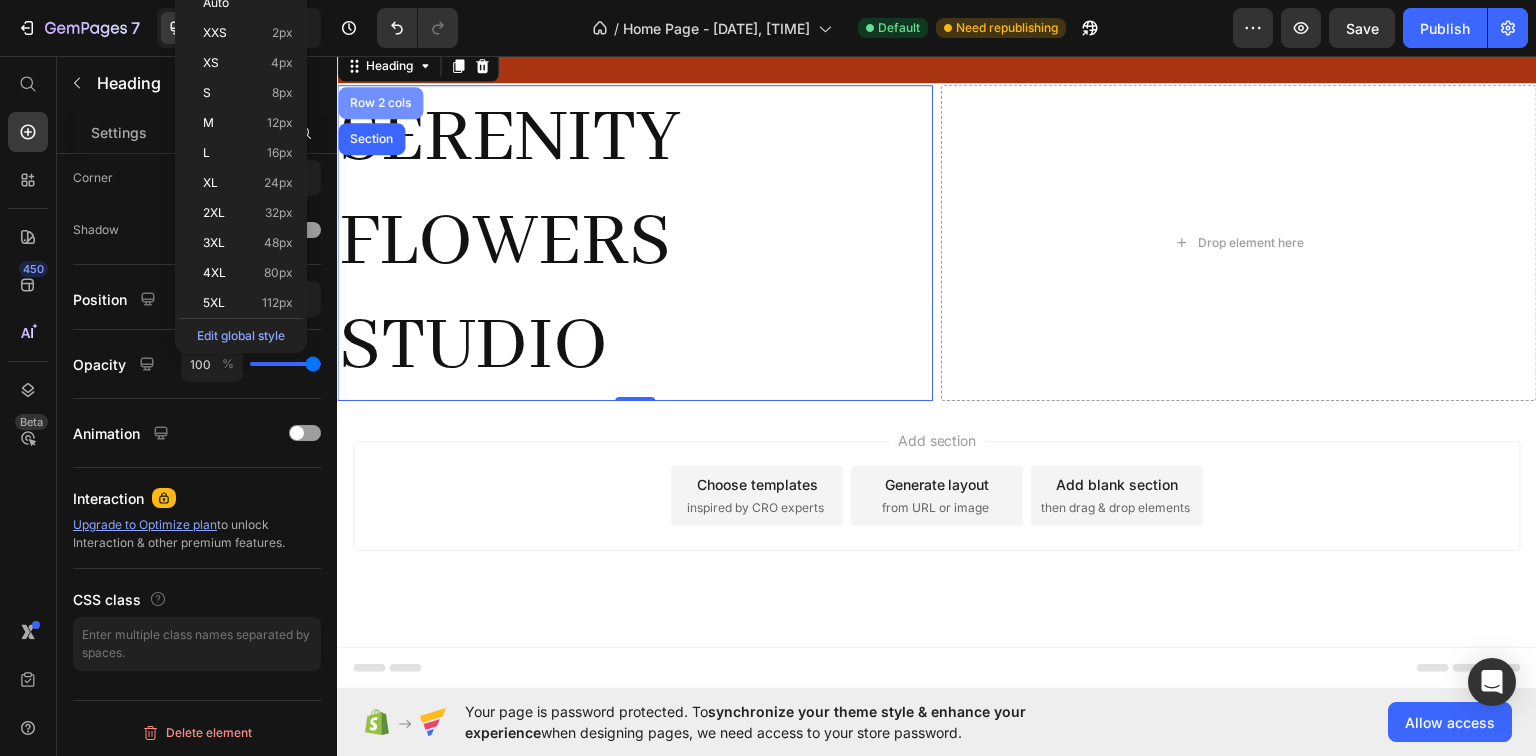 scroll, scrollTop: 3933, scrollLeft: 0, axis: vertical 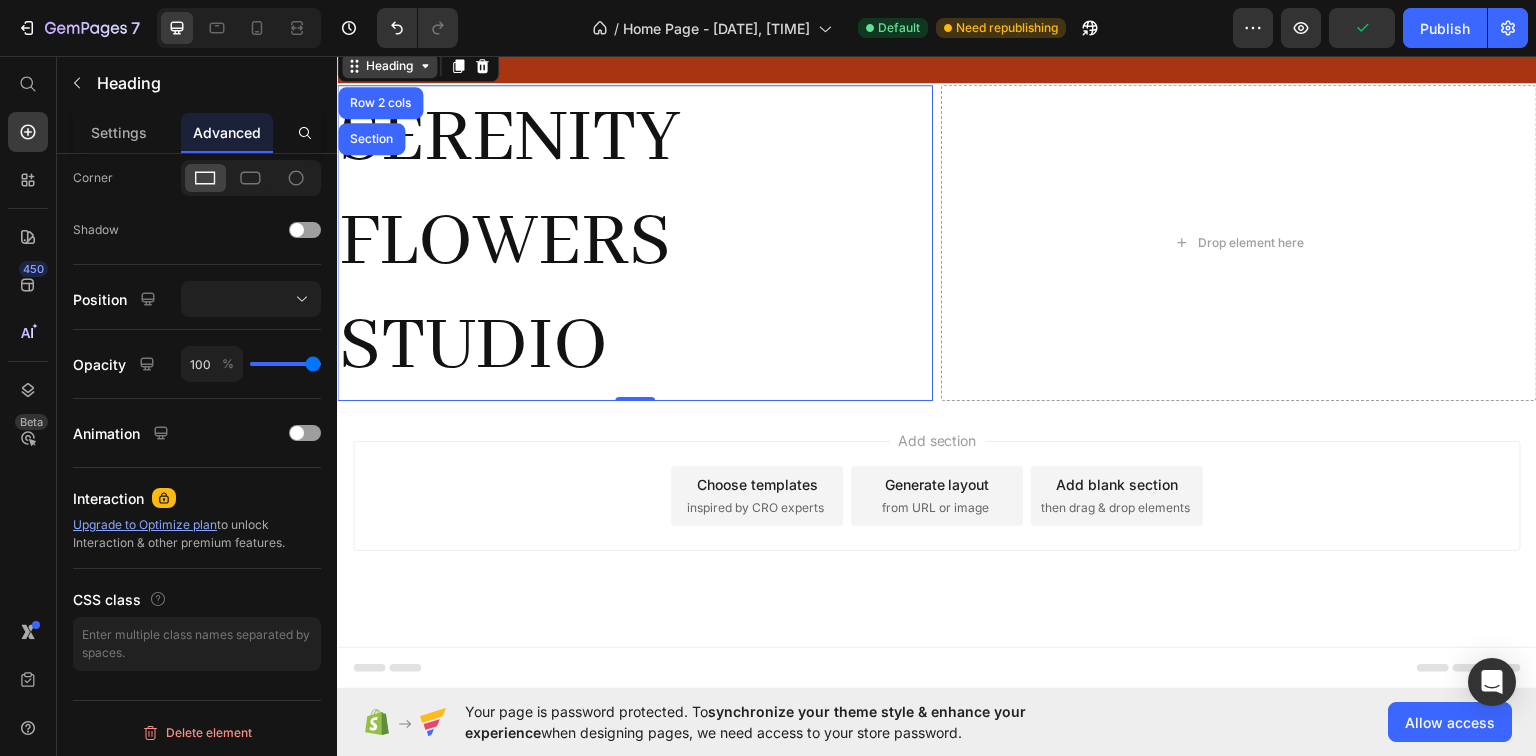click on "Heading" at bounding box center (389, 65) 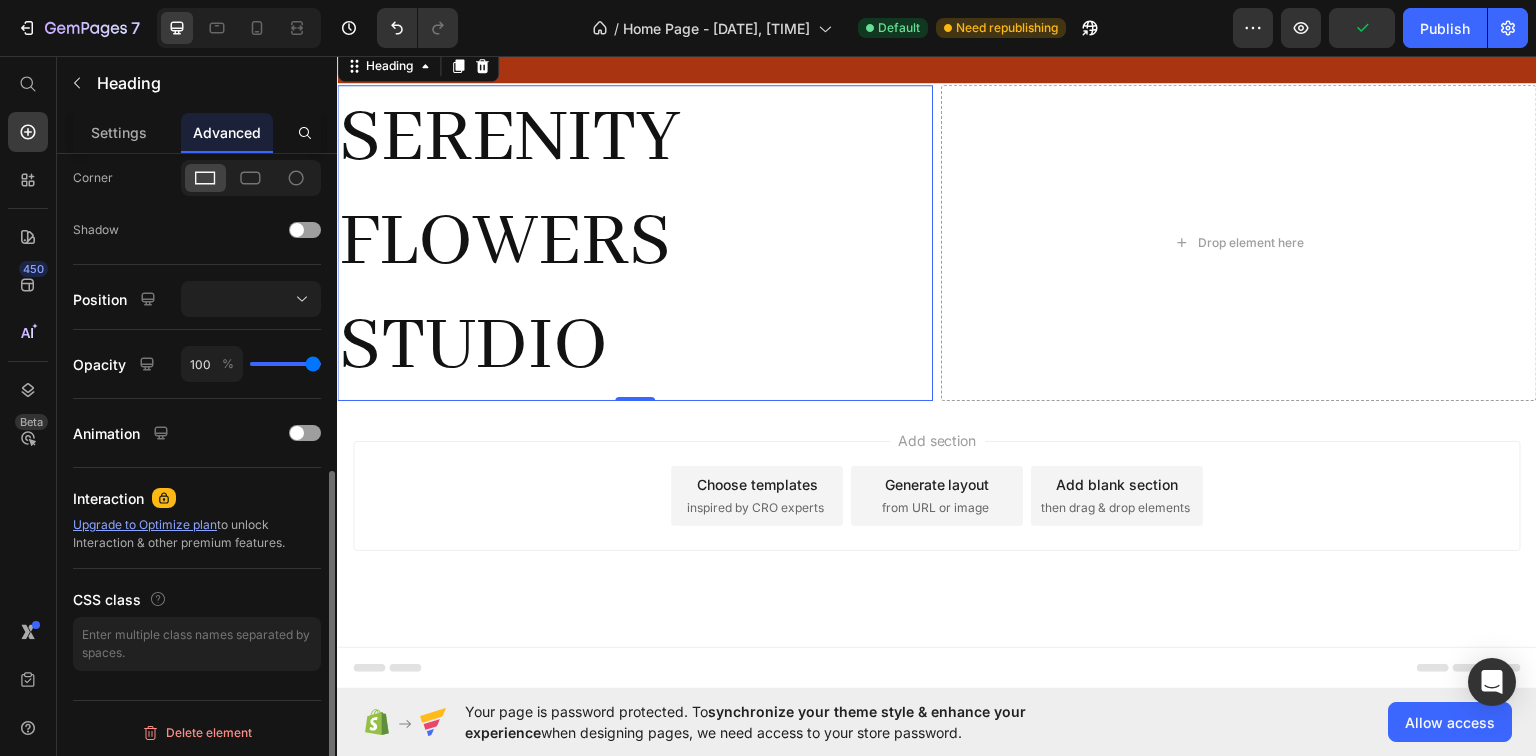 scroll, scrollTop: 288, scrollLeft: 0, axis: vertical 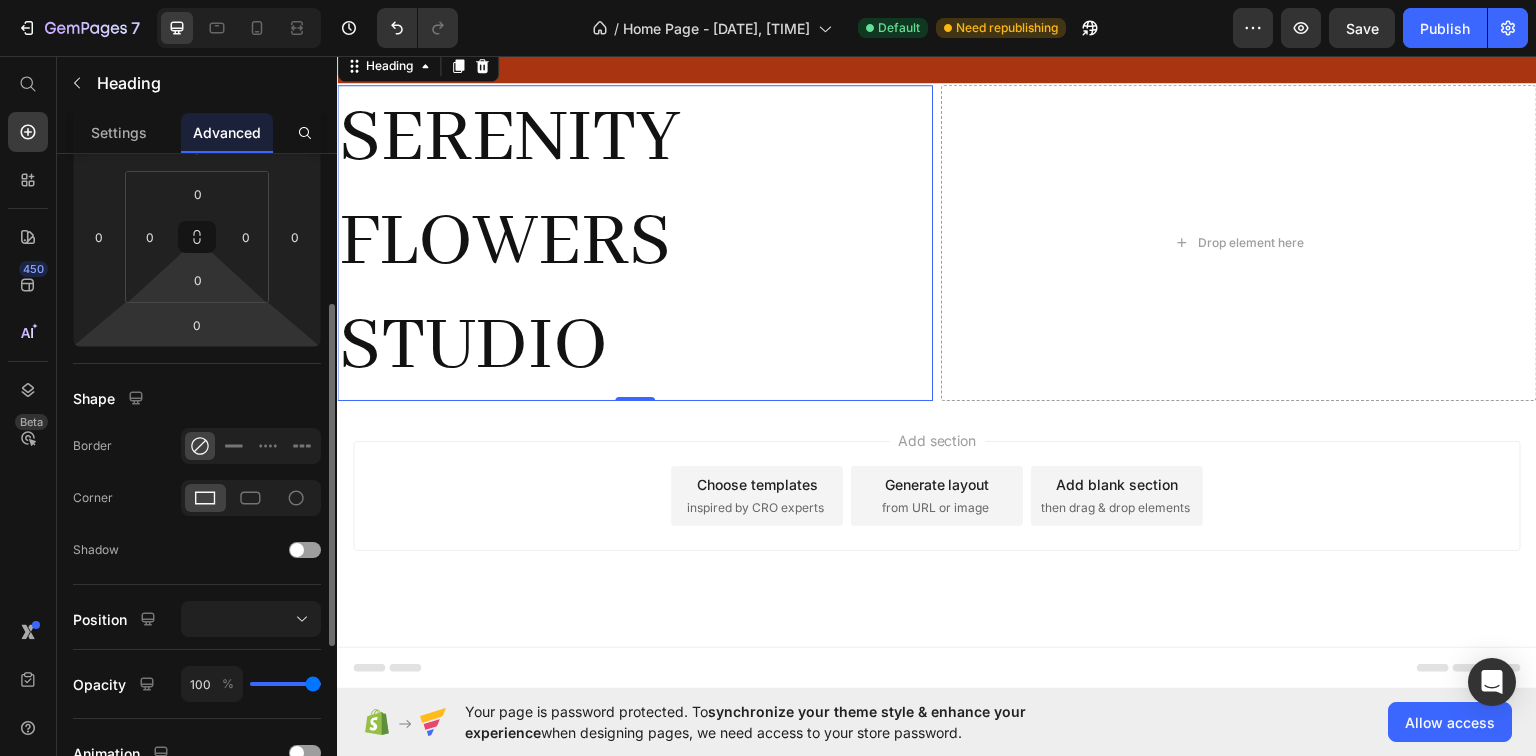 drag, startPoint x: 236, startPoint y: 283, endPoint x: 238, endPoint y: 304, distance: 21.095022 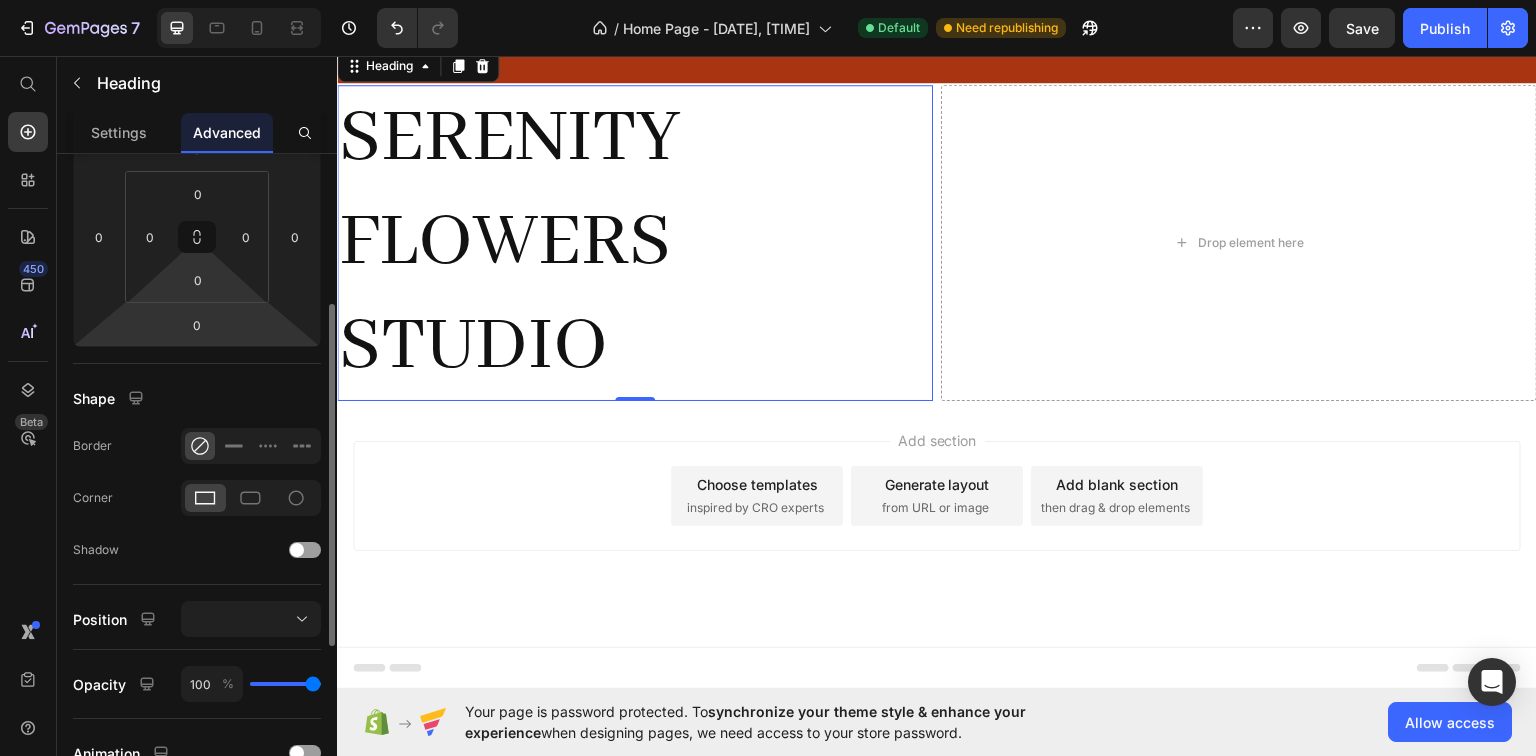 click on "Home Page - [DATE], [TIME] Default Need republishing Preview  Save   Publish  [NUMBER] Beta Start with Sections Elements Hero Section Product Detail Brands Trusted Badges Guarantee Product Breakdown How to use Testimonials Compare Bundle FAQs Social Proof Brand Story Product List Collection Blog List Contact Sticky Add to Cart Custom Footer Browse Library [NUMBER] Layout
Row
Row
Row
Row Text
Heading
Text Block Button
Button
Button
Sticky Back to top Media" at bounding box center (768, 0) 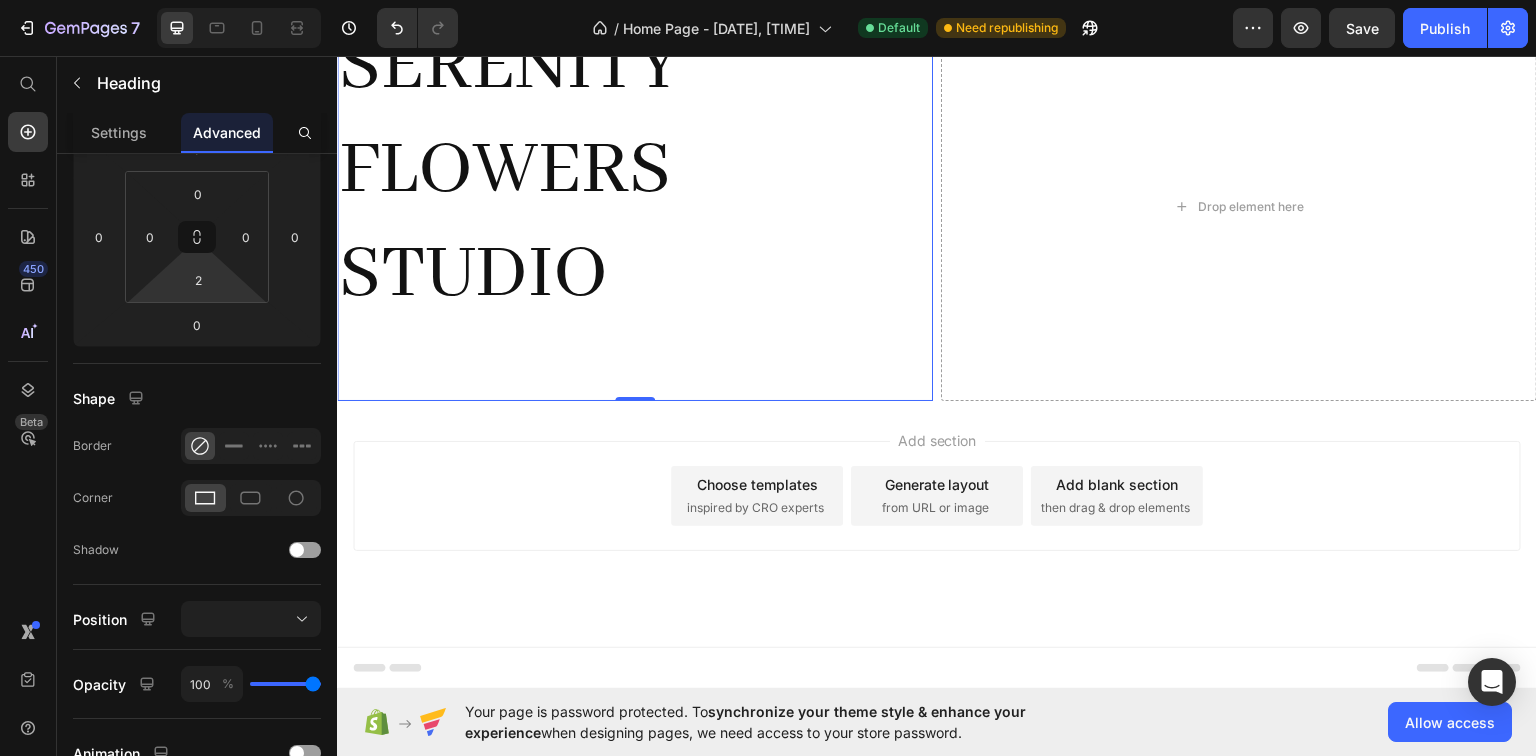 type on "0" 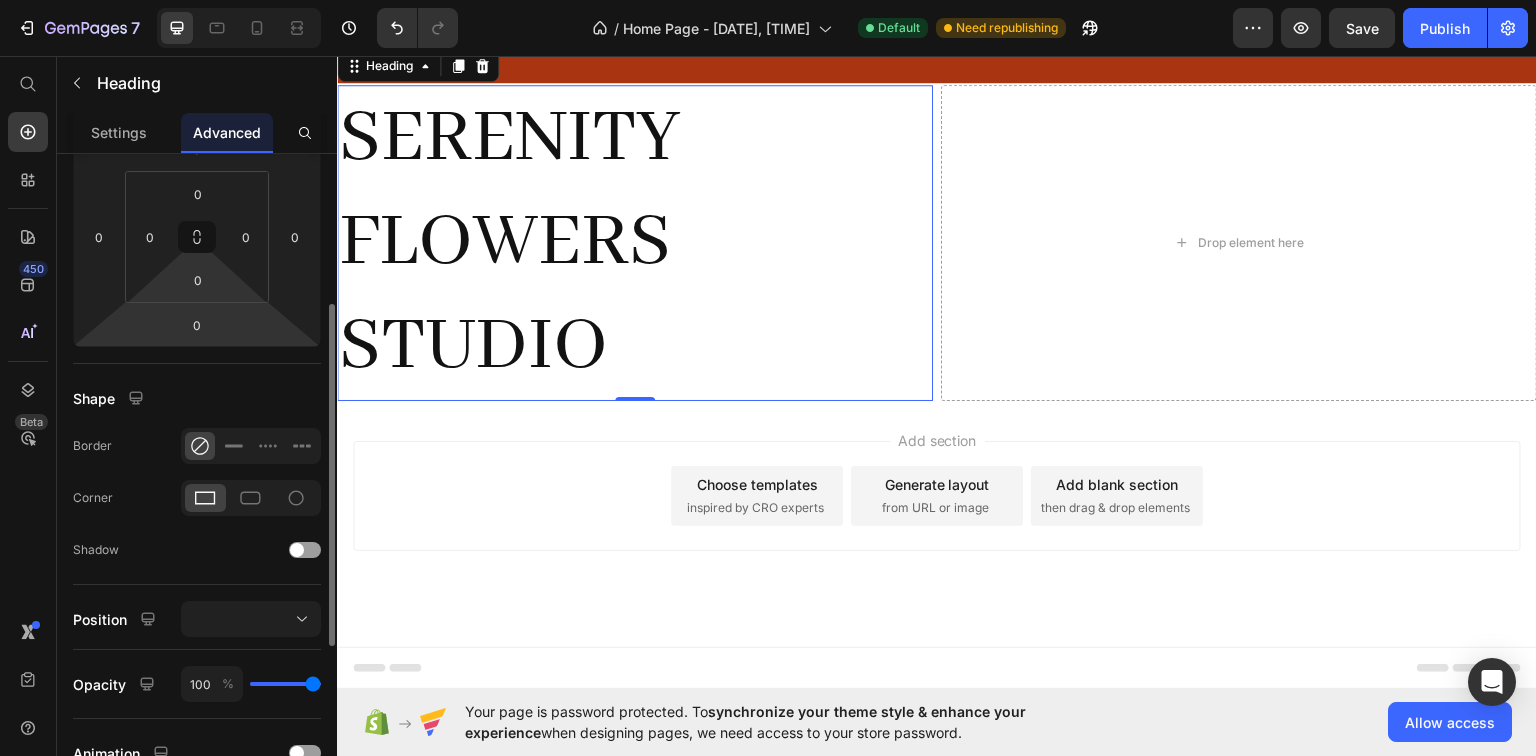drag, startPoint x: 228, startPoint y: 287, endPoint x: 236, endPoint y: 320, distance: 33.955853 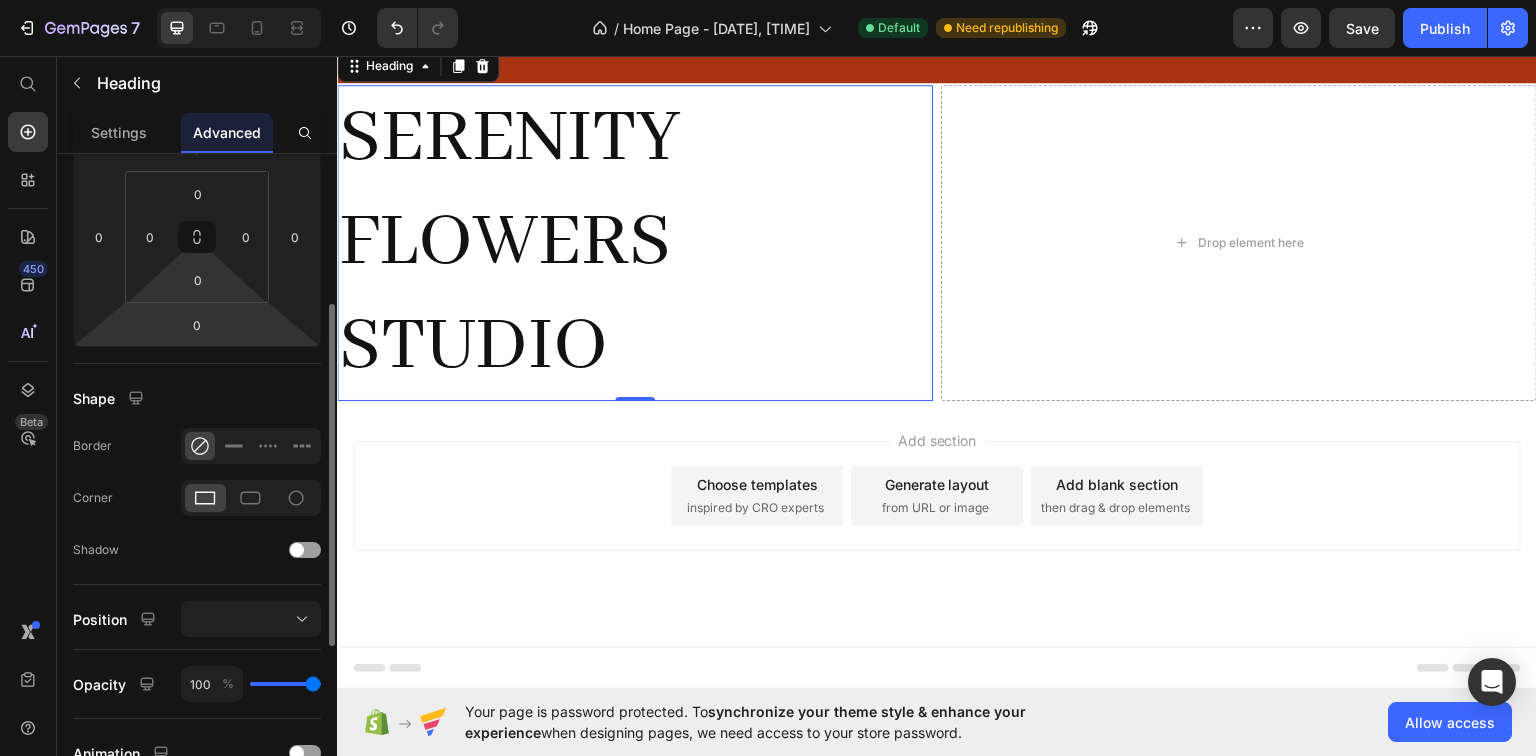 click on "Home Page - [DATE], [TIME] Default Need republishing Preview  Save   Publish  [NUMBER] Beta Start with Sections Elements Hero Section Product Detail Brands Trusted Badges Guarantee Product Breakdown How to use Testimonials Compare Bundle FAQs Social Proof Brand Story Product List Collection Blog List Contact Sticky Add to Cart Custom Footer Browse Library [NUMBER] Layout
Row
Row
Row
Row Text
Heading
Text Block Button
Button
Button
Sticky Back to top Media" at bounding box center [768, 0] 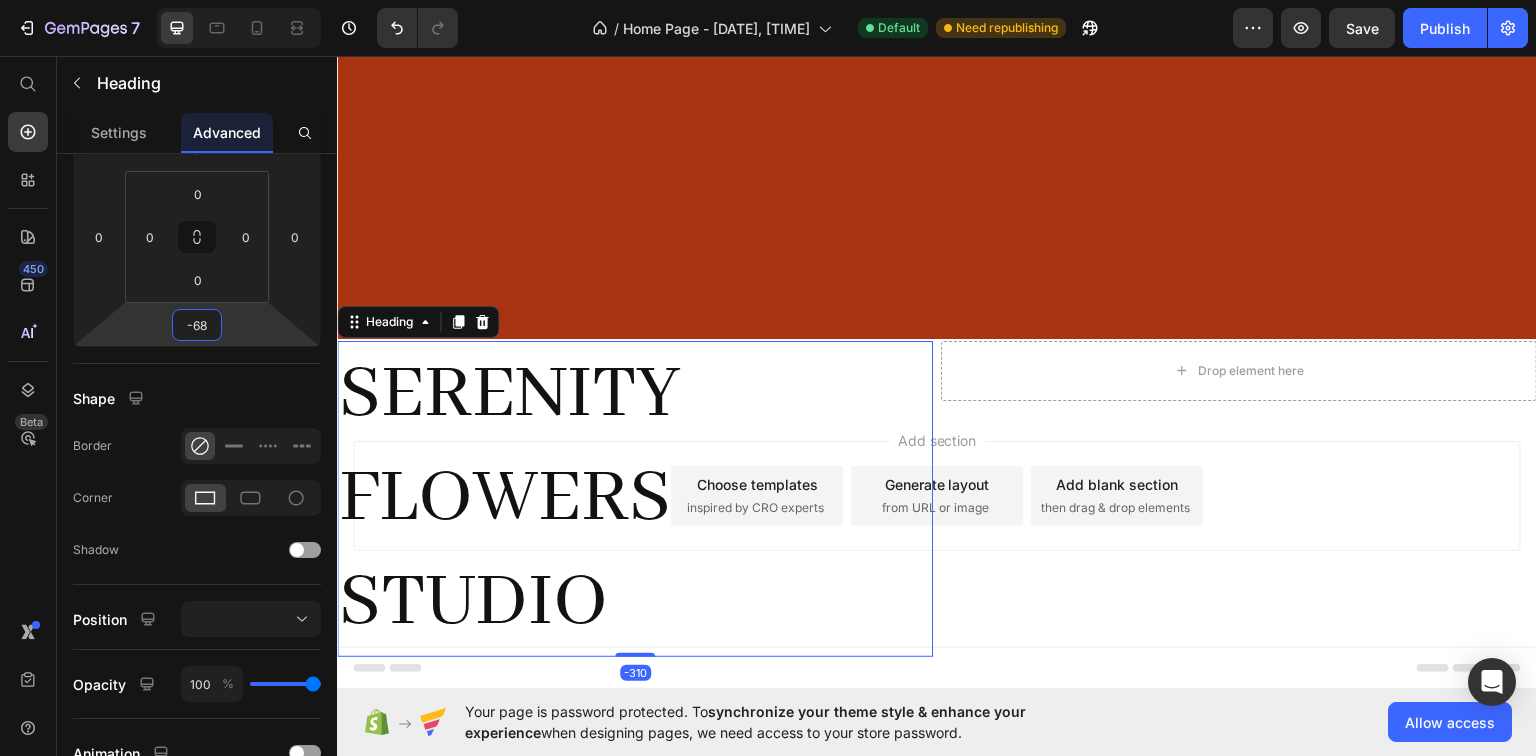 scroll, scrollTop: 3933, scrollLeft: 0, axis: vertical 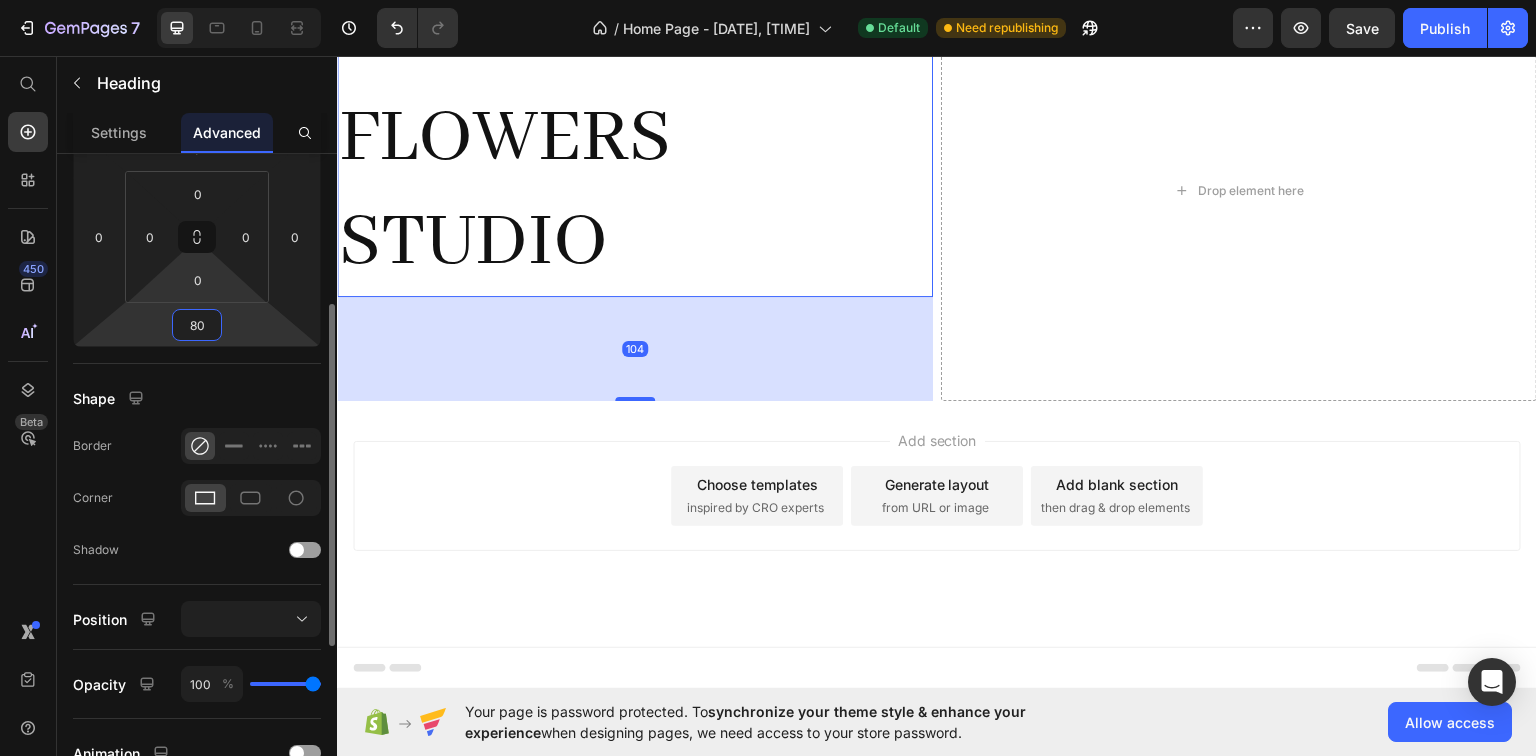 type on "76" 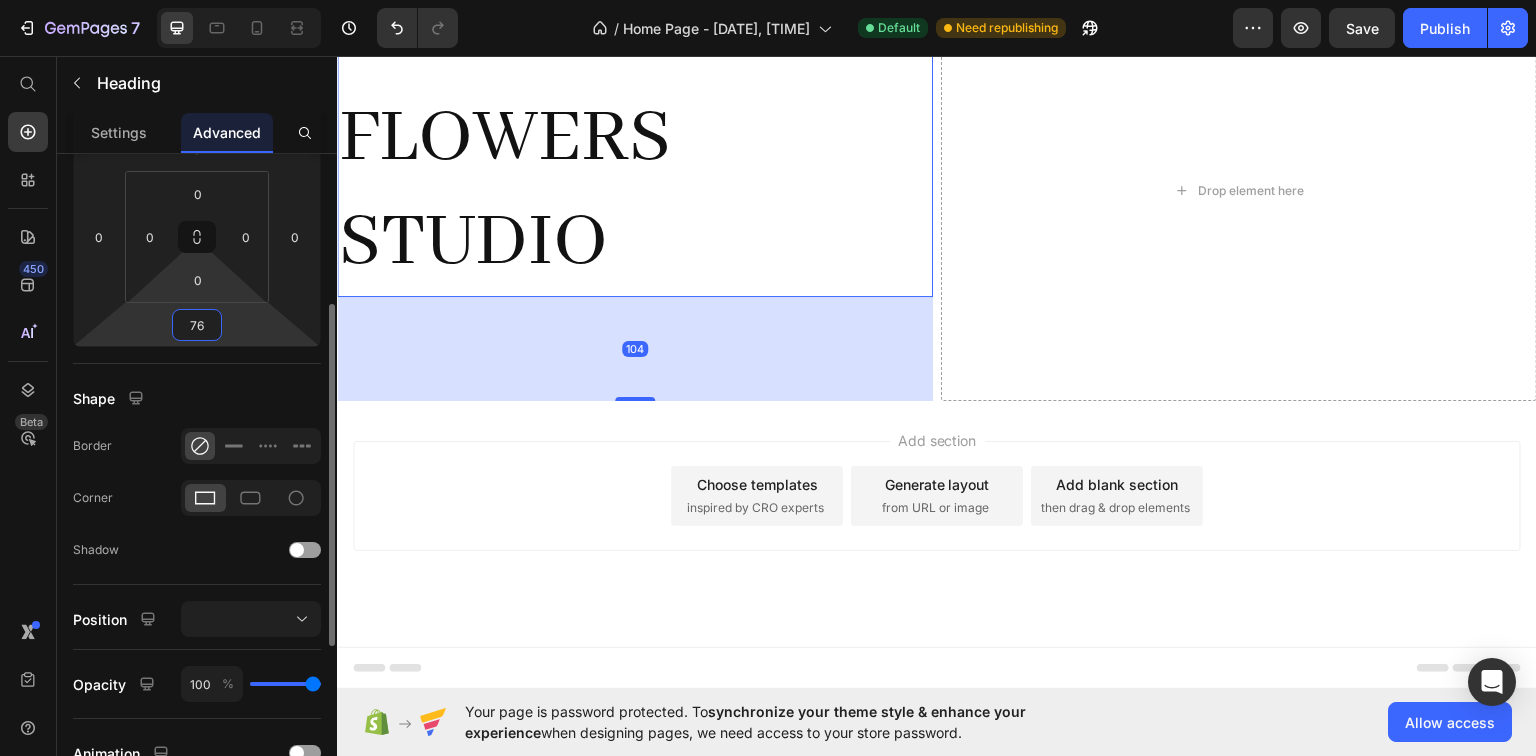 drag, startPoint x: 232, startPoint y: 319, endPoint x: 248, endPoint y: 288, distance: 34.88553 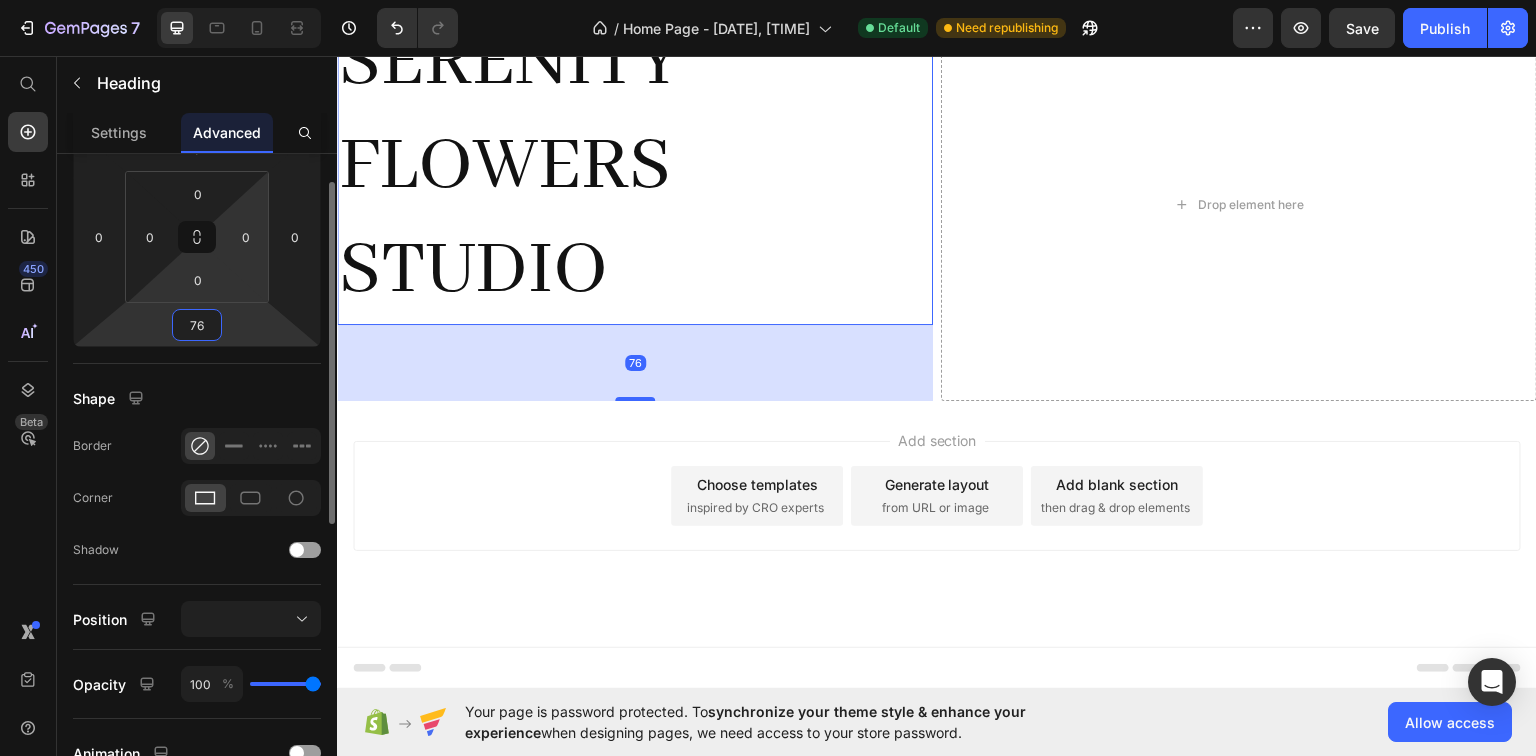scroll, scrollTop: 208, scrollLeft: 0, axis: vertical 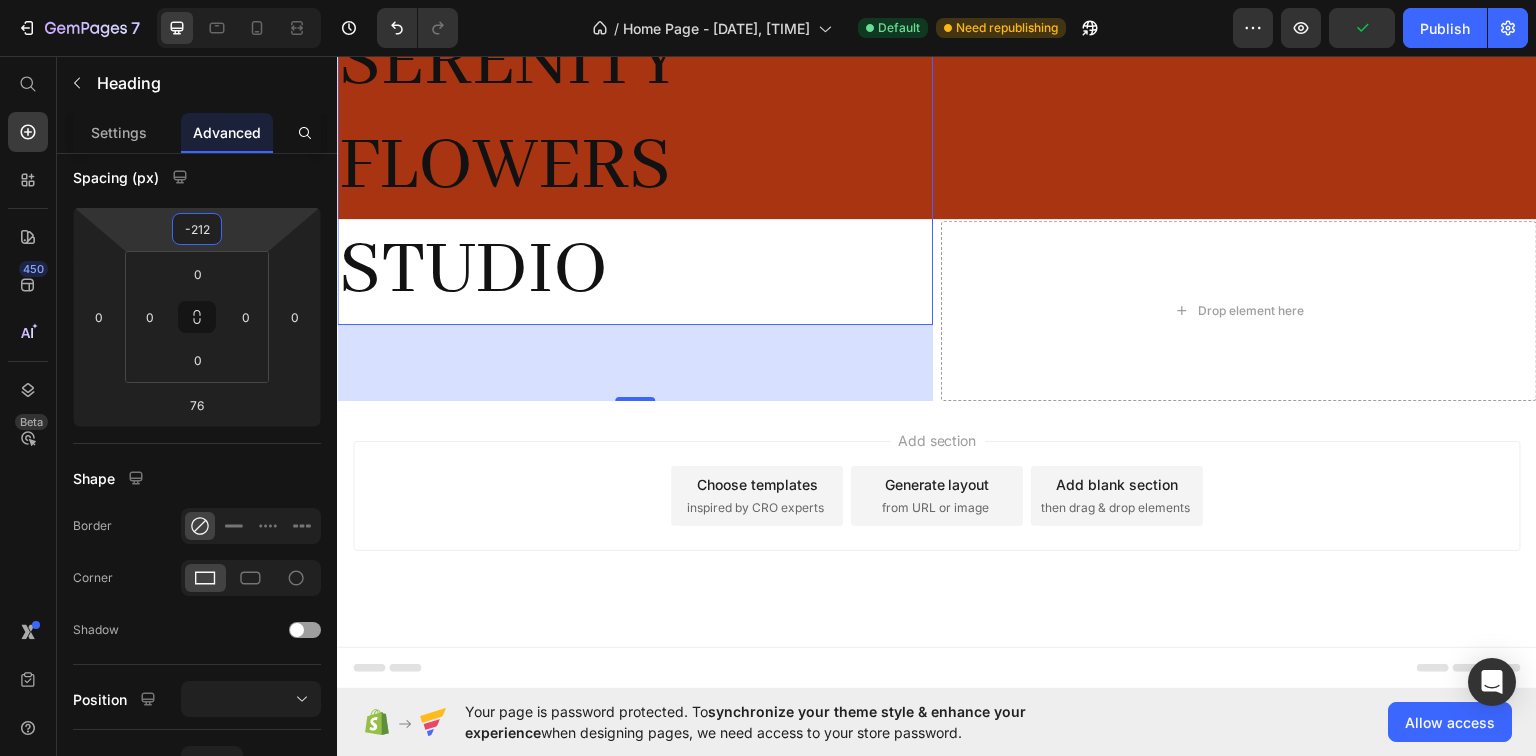drag, startPoint x: 228, startPoint y: 237, endPoint x: 340, endPoint y: 389, distance: 188.80678 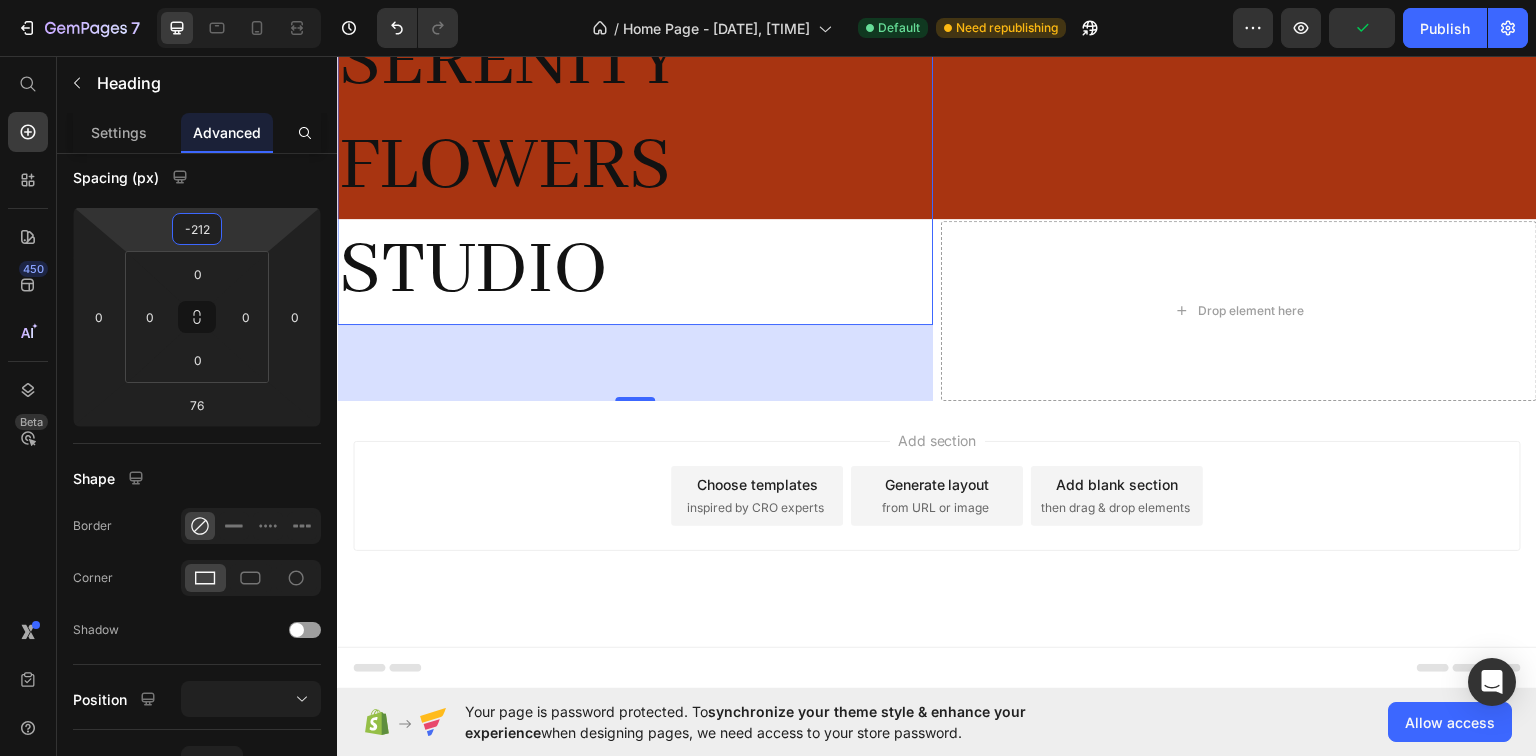click on "[NUMBER]  Version history  /  Home Page - [DATE], [TIME] Default Need republishing Preview  Publish  [NUMBER] Beta Start with Sections Elements Hero Section Product Detail Brands Trusted Badges Guarantee Product Breakdown How to use Testimonials Compare Bundle FAQs Social Proof Brand Story Product List Collection Blog List Contact Sticky Add to Cart Custom Footer Browse Library [NUMBER] Layout
Row
Row
Row
Row Text
Heading
Text Block Button
Button
Button
Sticky Back to top Media" at bounding box center [768, 0] 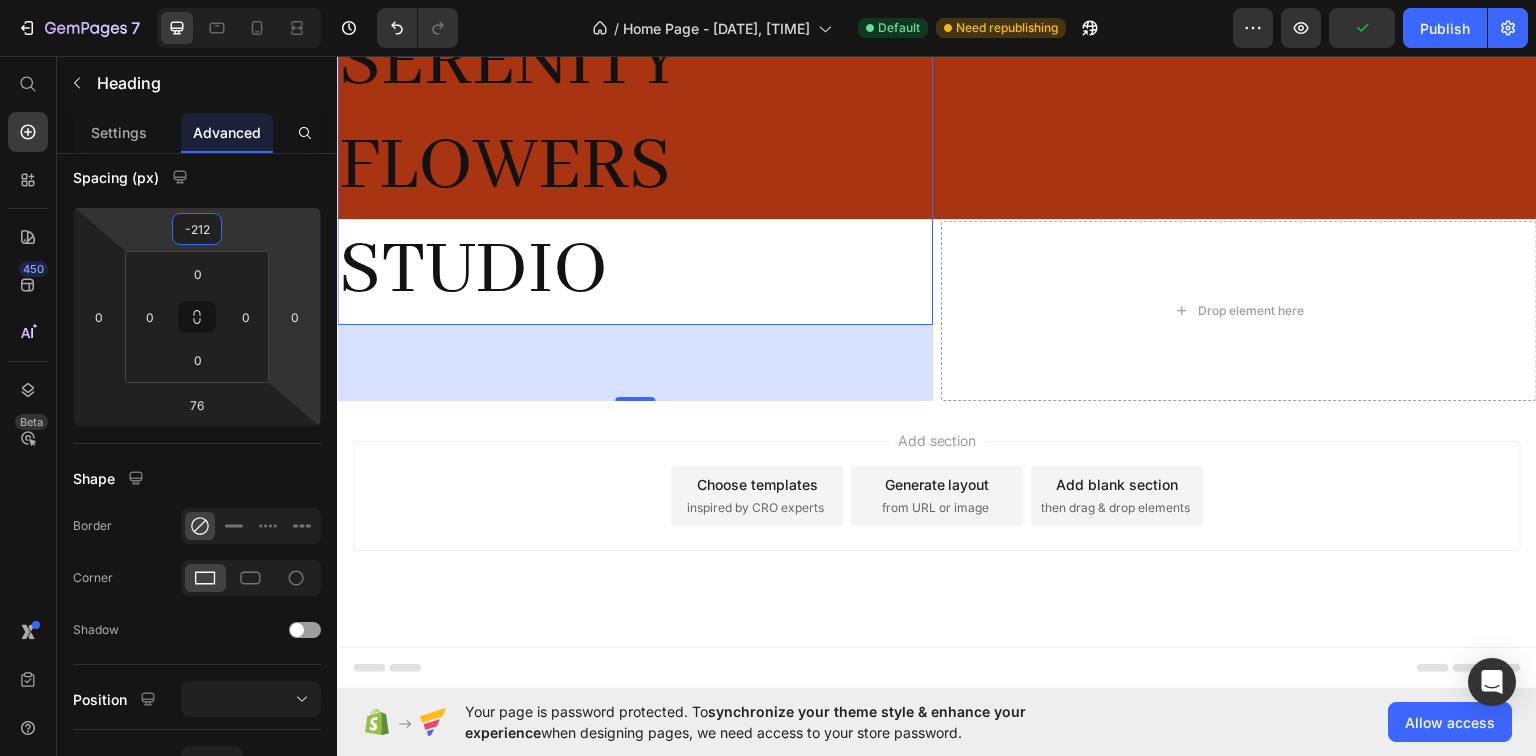 scroll, scrollTop: 3693, scrollLeft: 0, axis: vertical 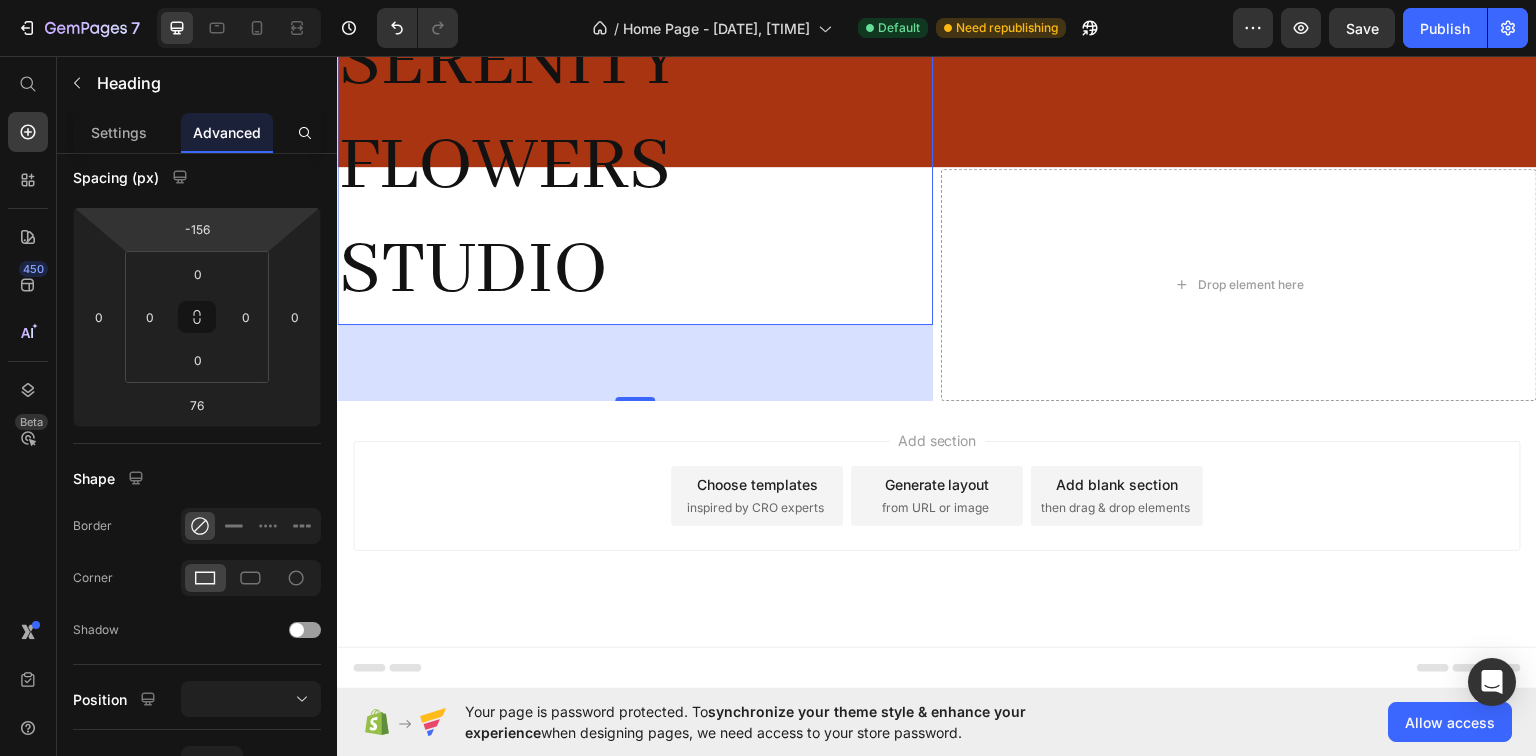 drag, startPoint x: 229, startPoint y: 221, endPoint x: 256, endPoint y: 199, distance: 34.828148 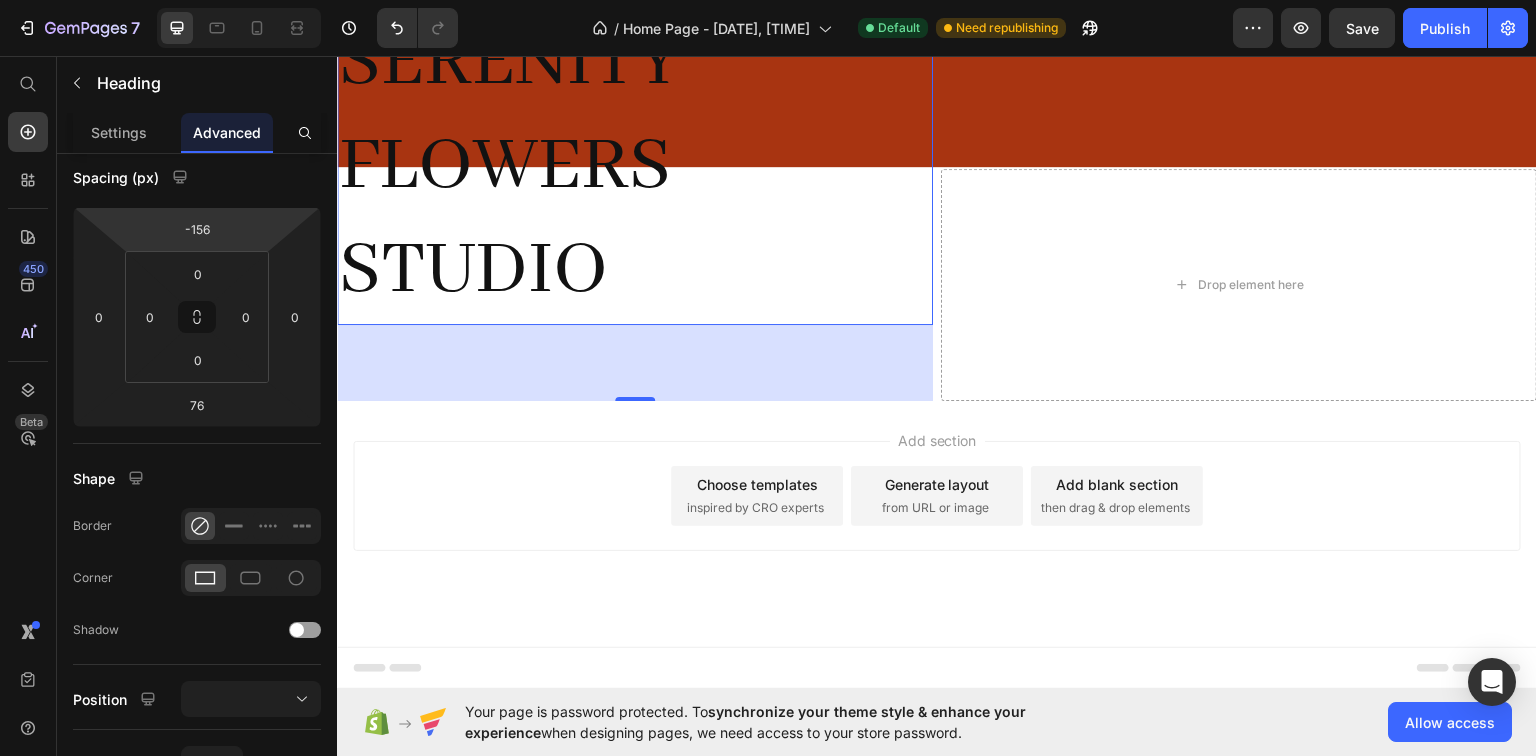 click on "Home Page - [DATE], [TIME] Default Need republishing Preview  Save   Publish  [NUMBER] Beta Start with Sections Elements Hero Section Product Detail Brands Trusted Badges Guarantee Product Breakdown How to use Testimonials Compare Bundle FAQs Social Proof Brand Story Product List Collection Blog List Contact Sticky Add to Cart Custom Footer Browse Library [NUMBER] Layout
Row
Row
Row
Row Text
Heading
Text Block Button
Button
Button
Sticky Back to top Media" at bounding box center (768, 0) 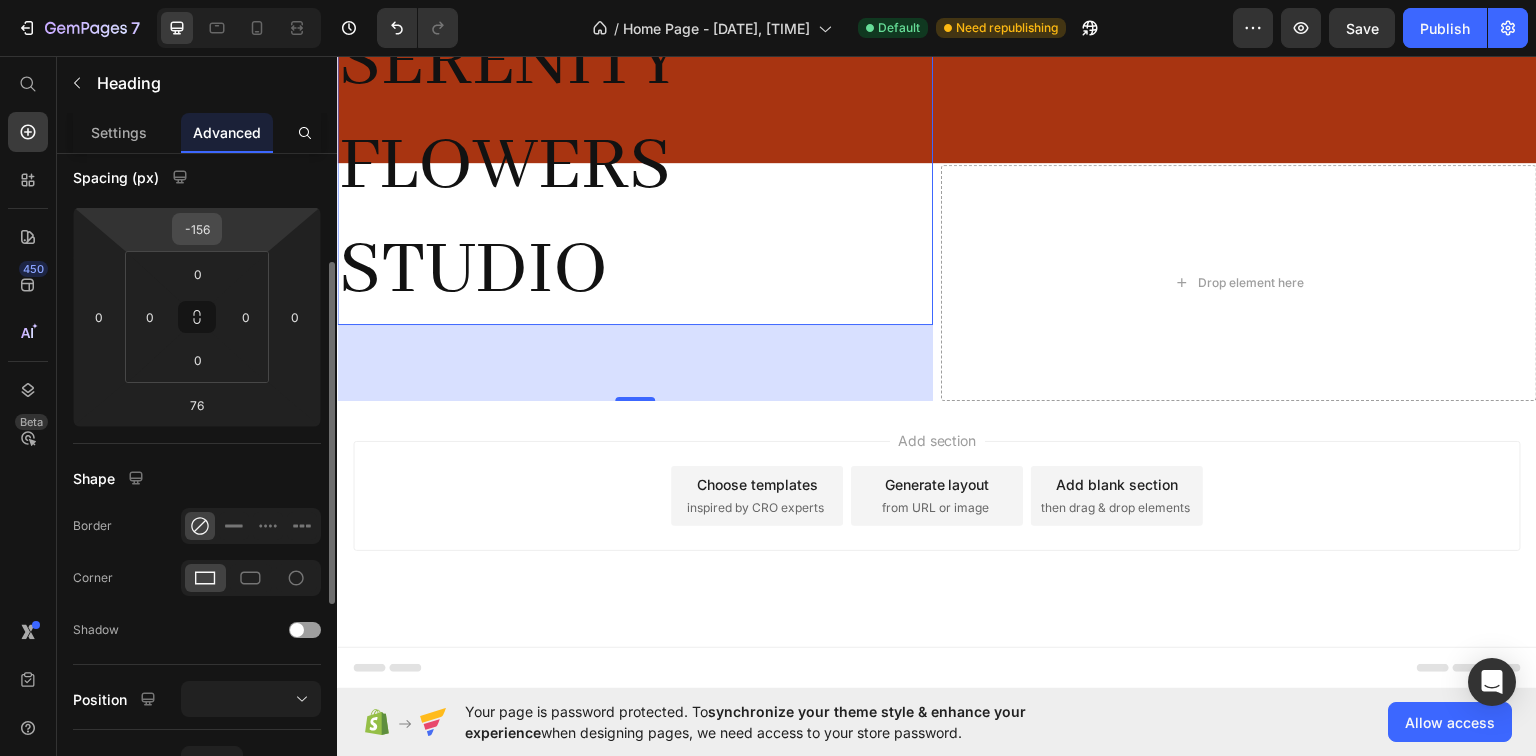 click on "-156" at bounding box center (197, 229) 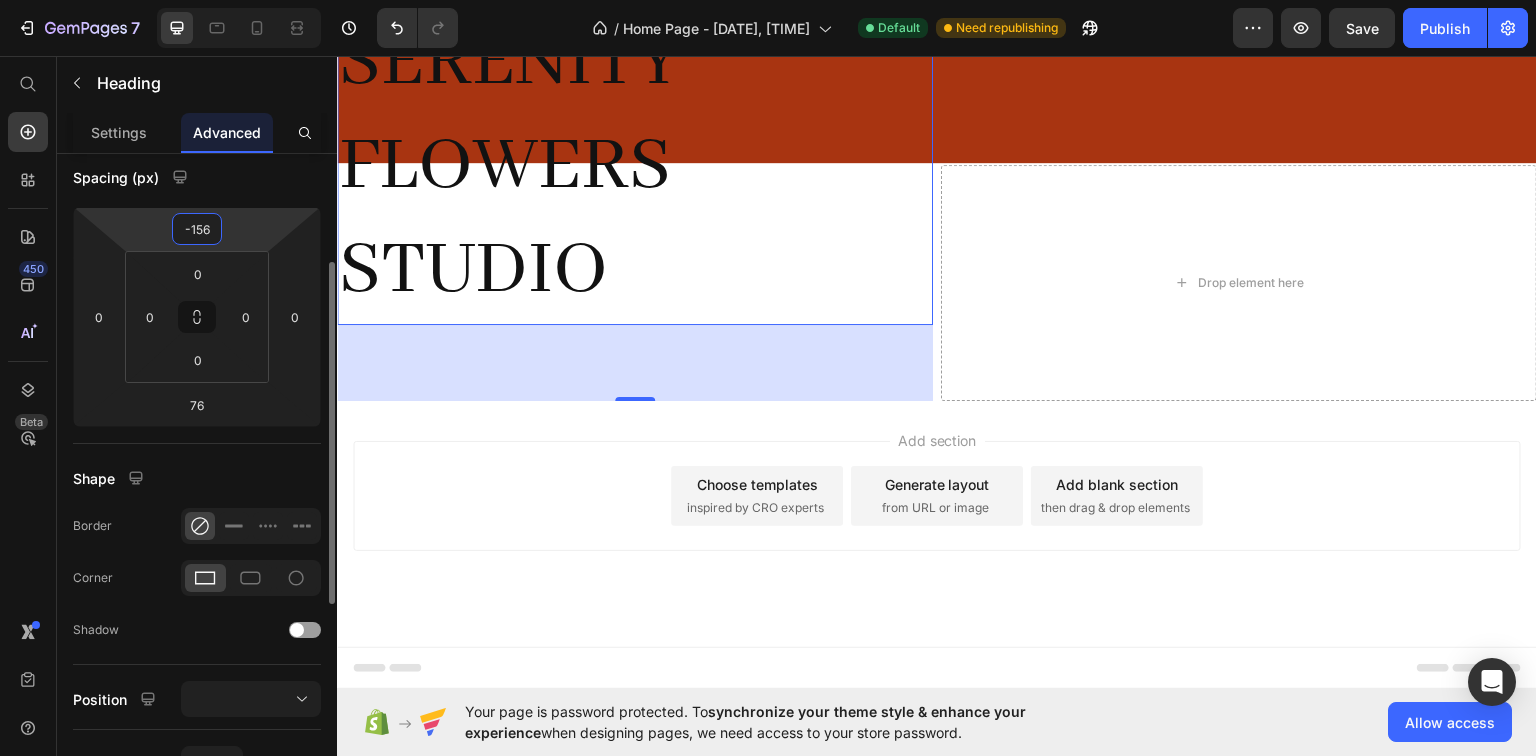 click on "-156" at bounding box center [197, 229] 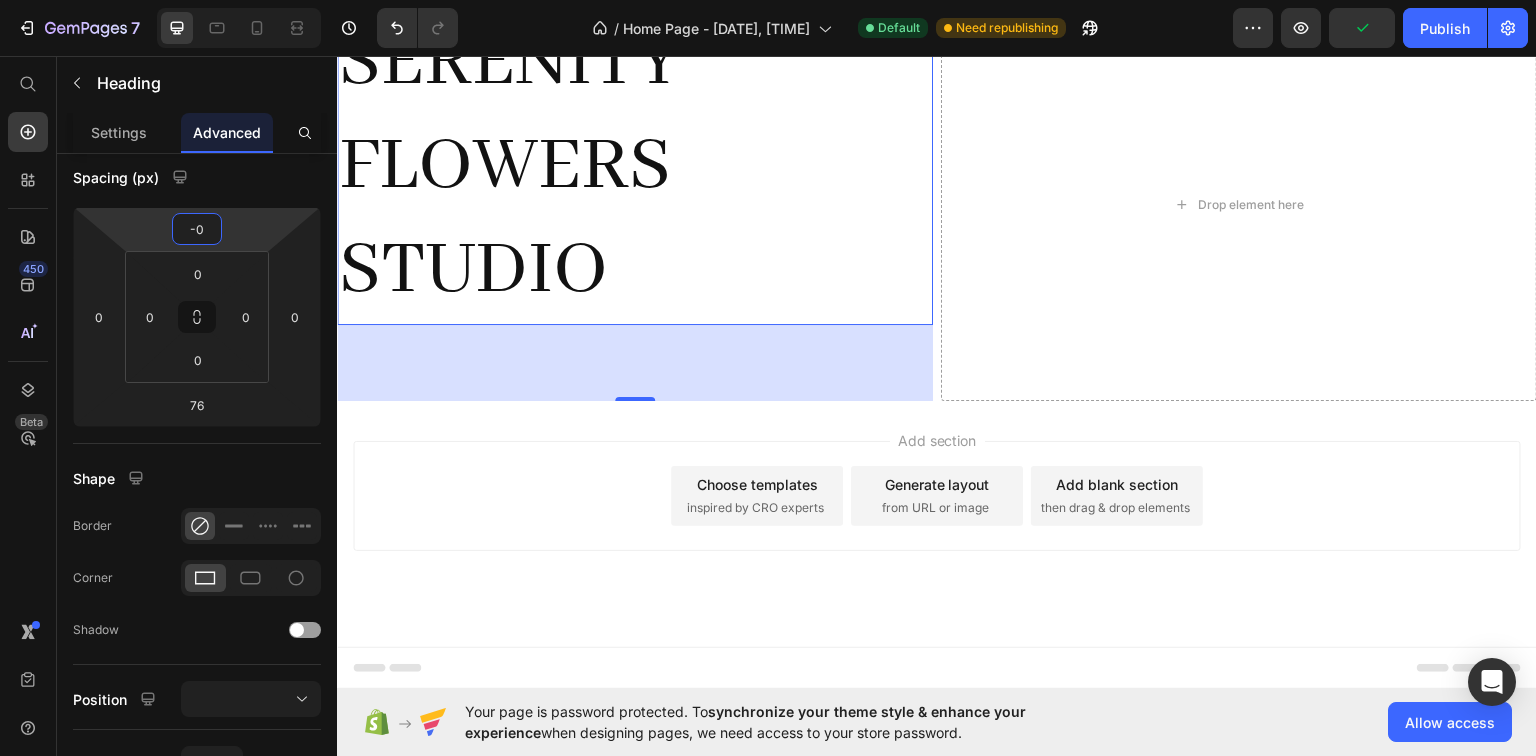 scroll, scrollTop: 3853, scrollLeft: 0, axis: vertical 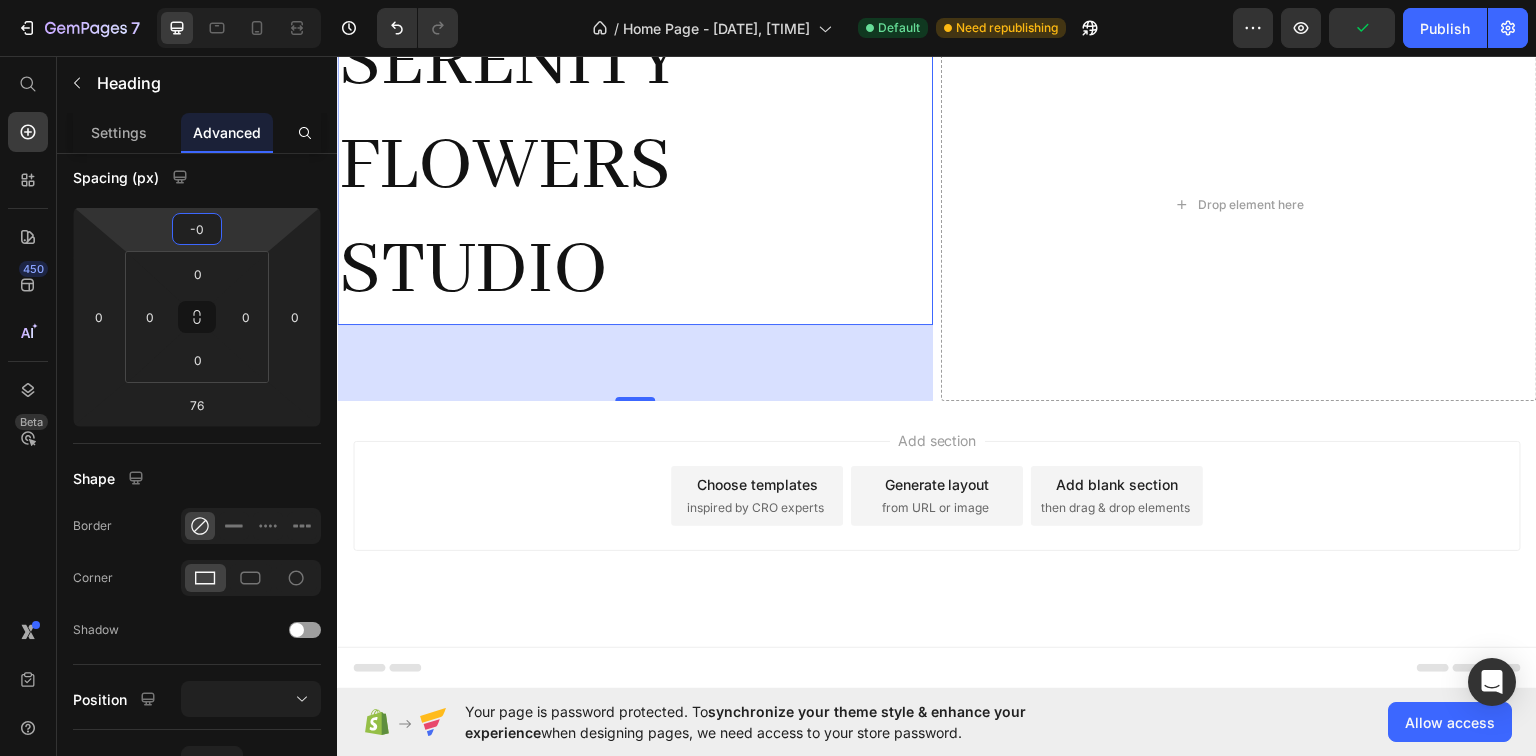 type on "0" 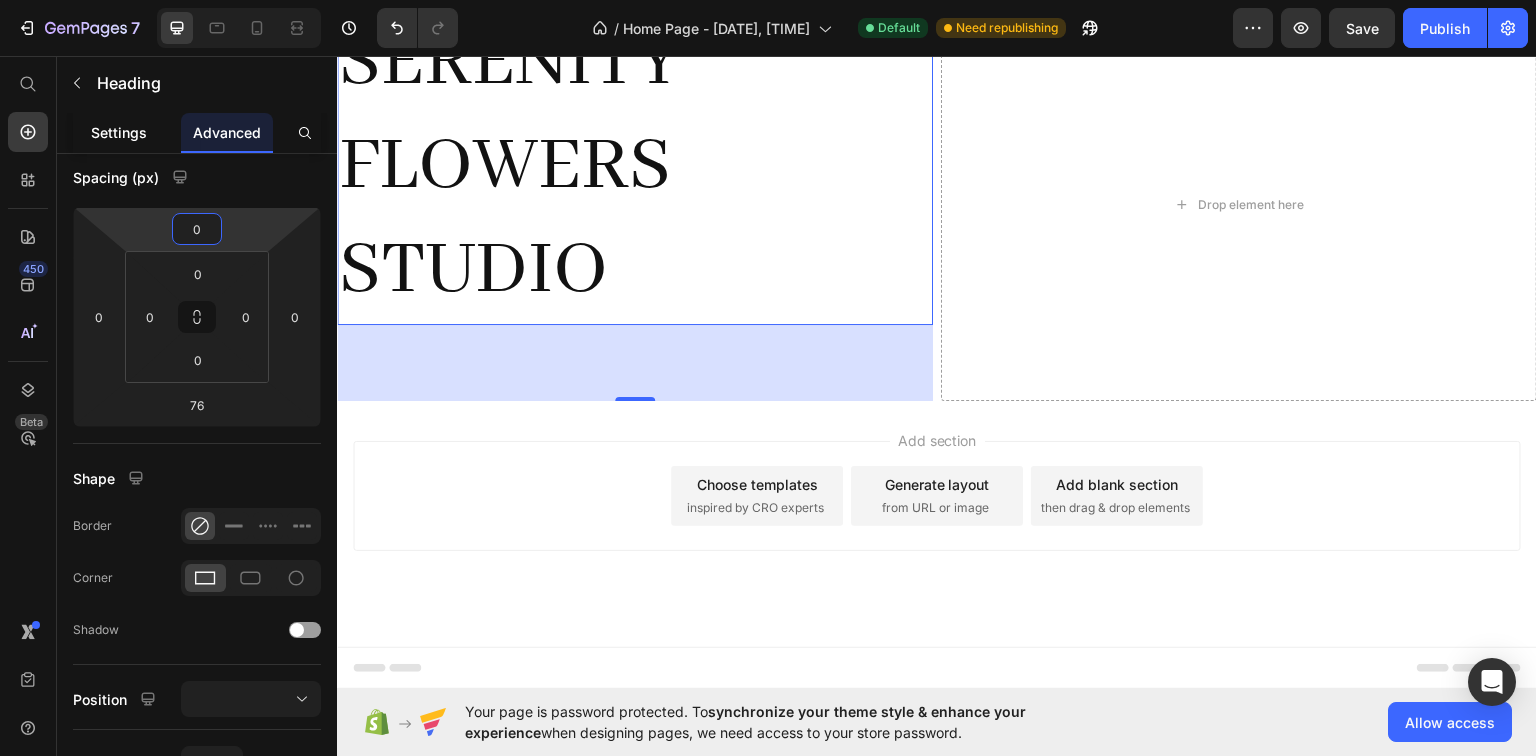 click on "Settings" at bounding box center (119, 132) 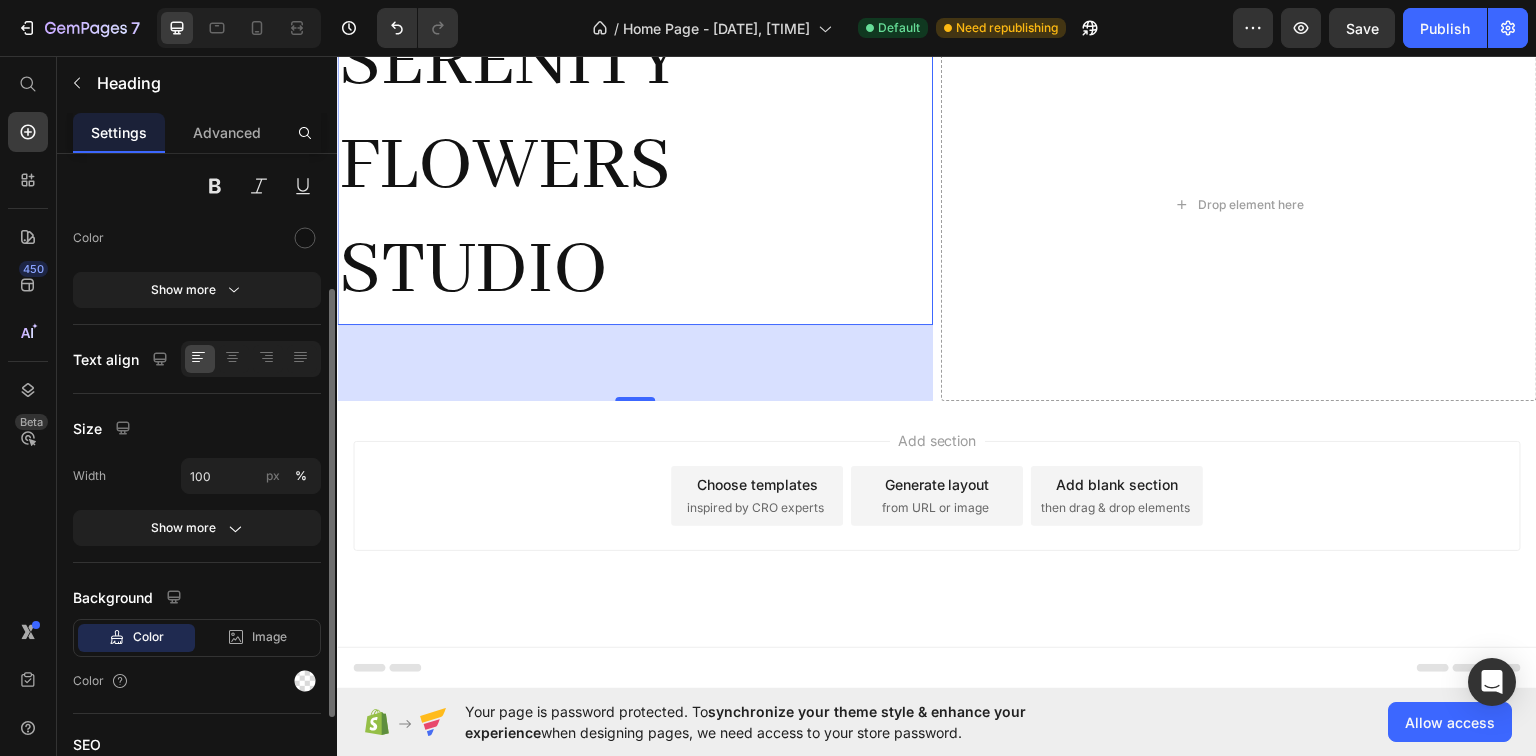 scroll, scrollTop: 0, scrollLeft: 0, axis: both 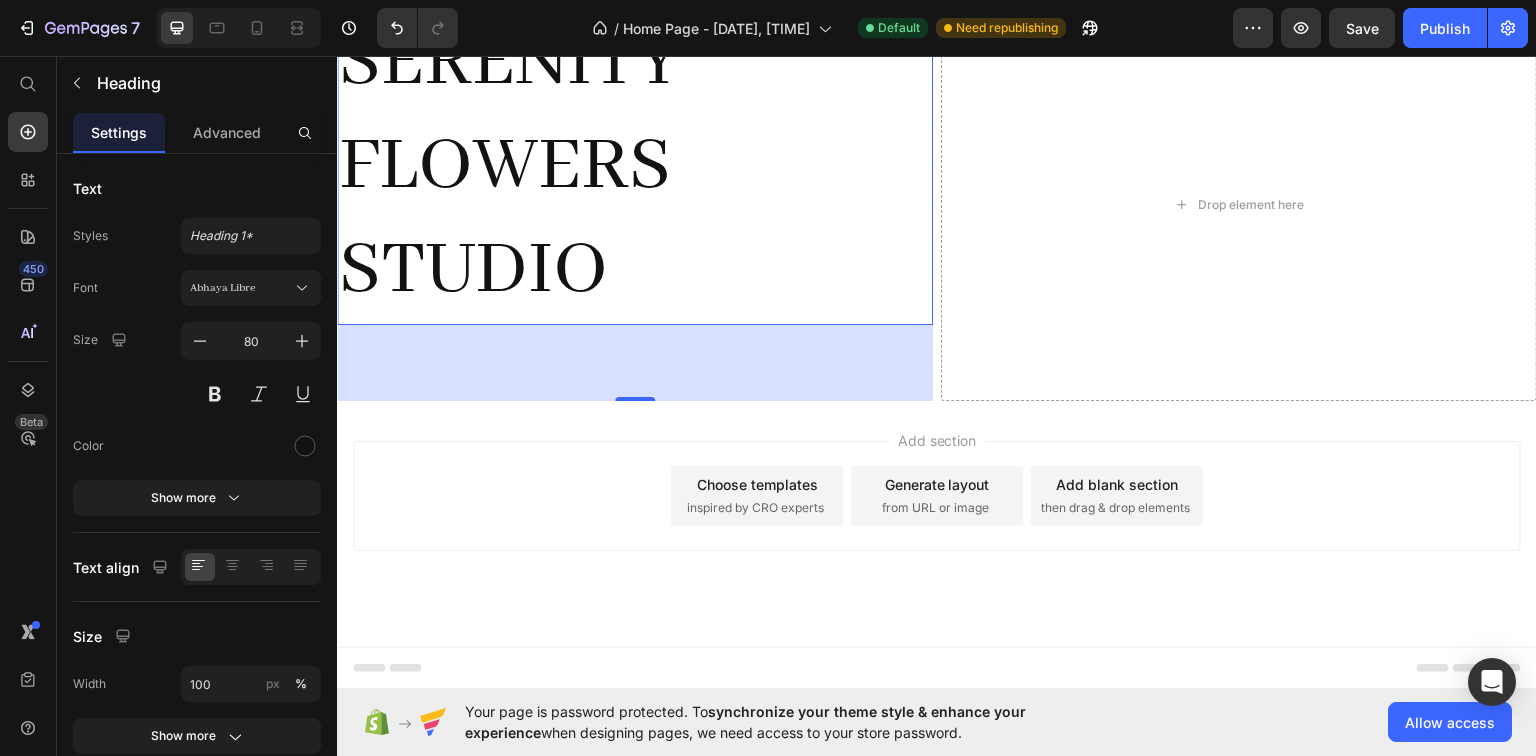 click on "Heading" at bounding box center (389, -11) 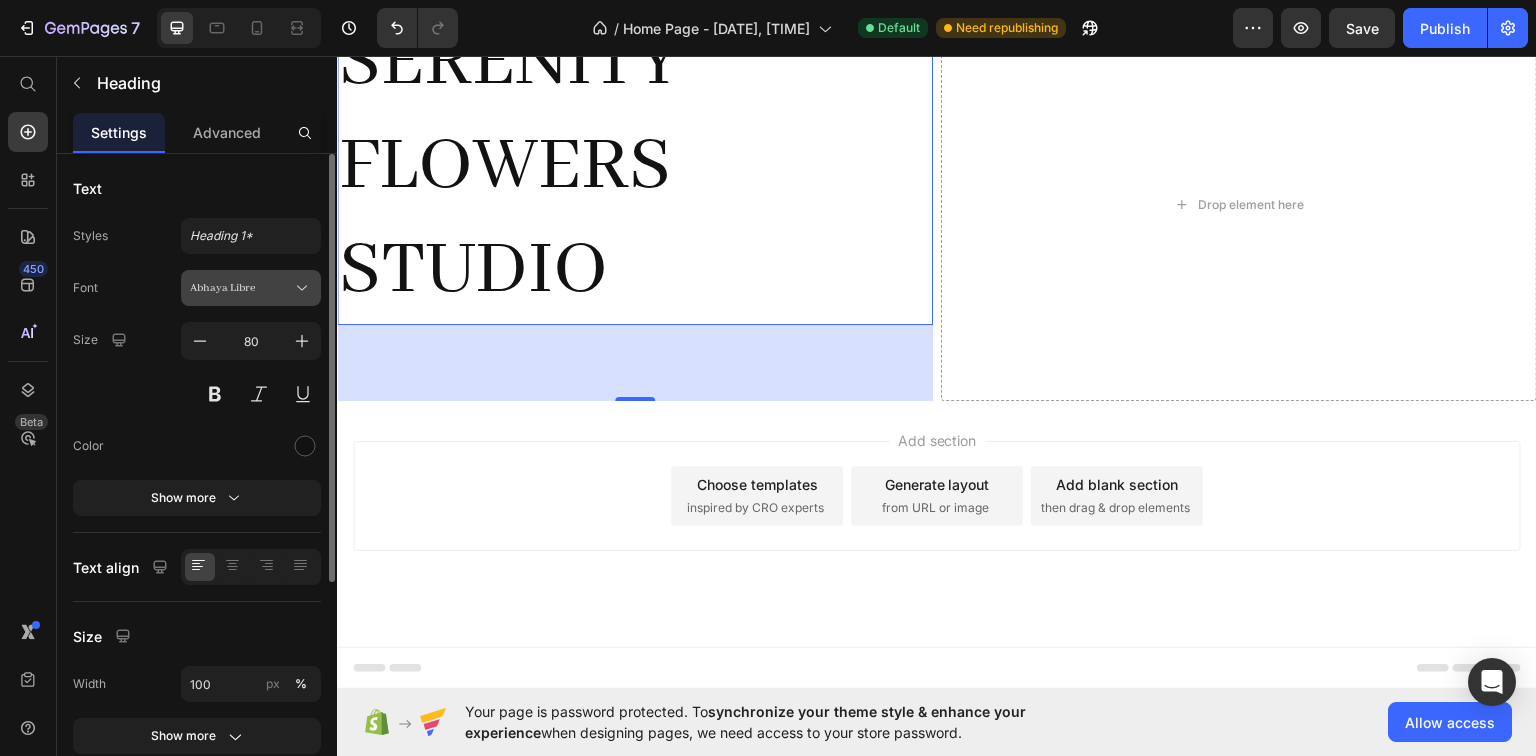click on "Abhaya Libre" at bounding box center [251, 288] 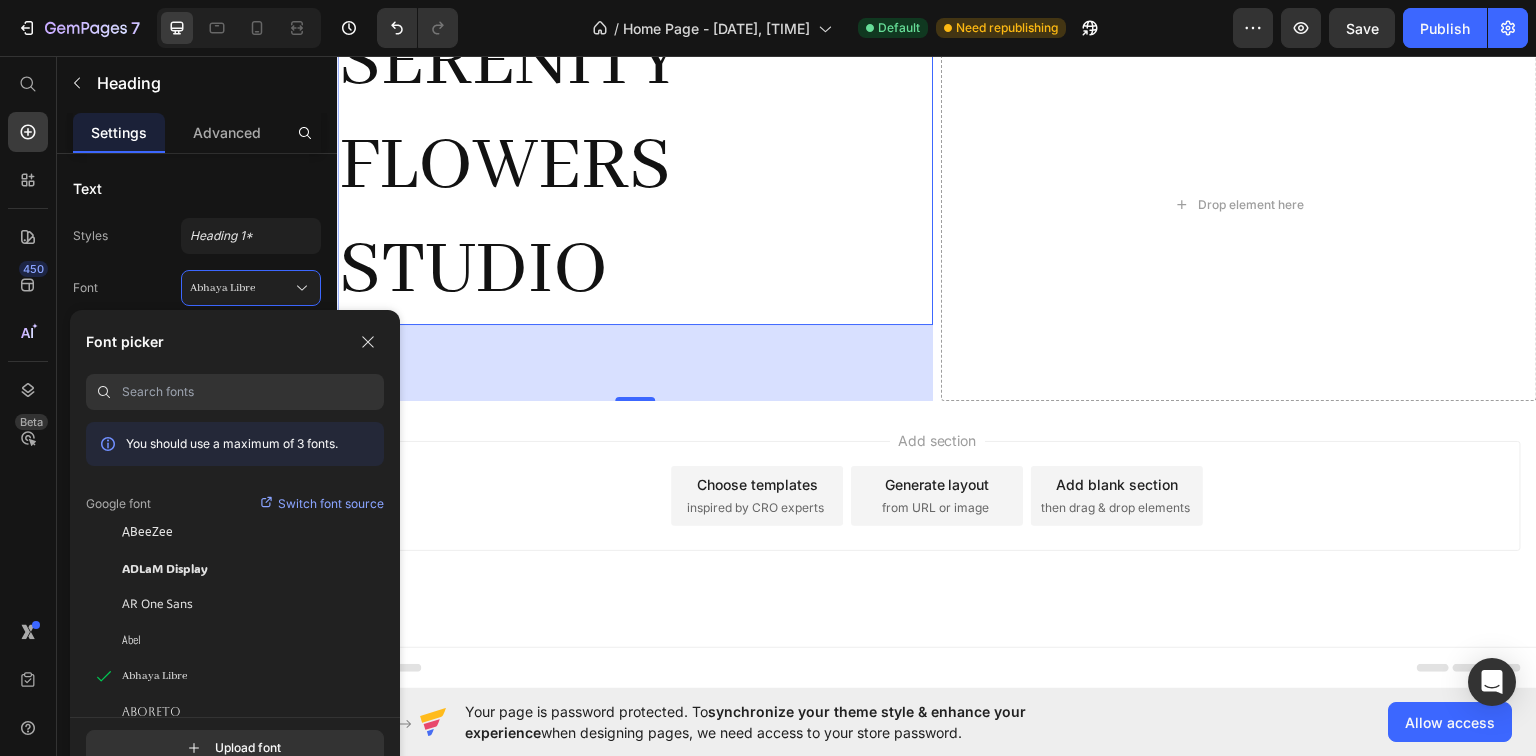 click at bounding box center (253, 392) 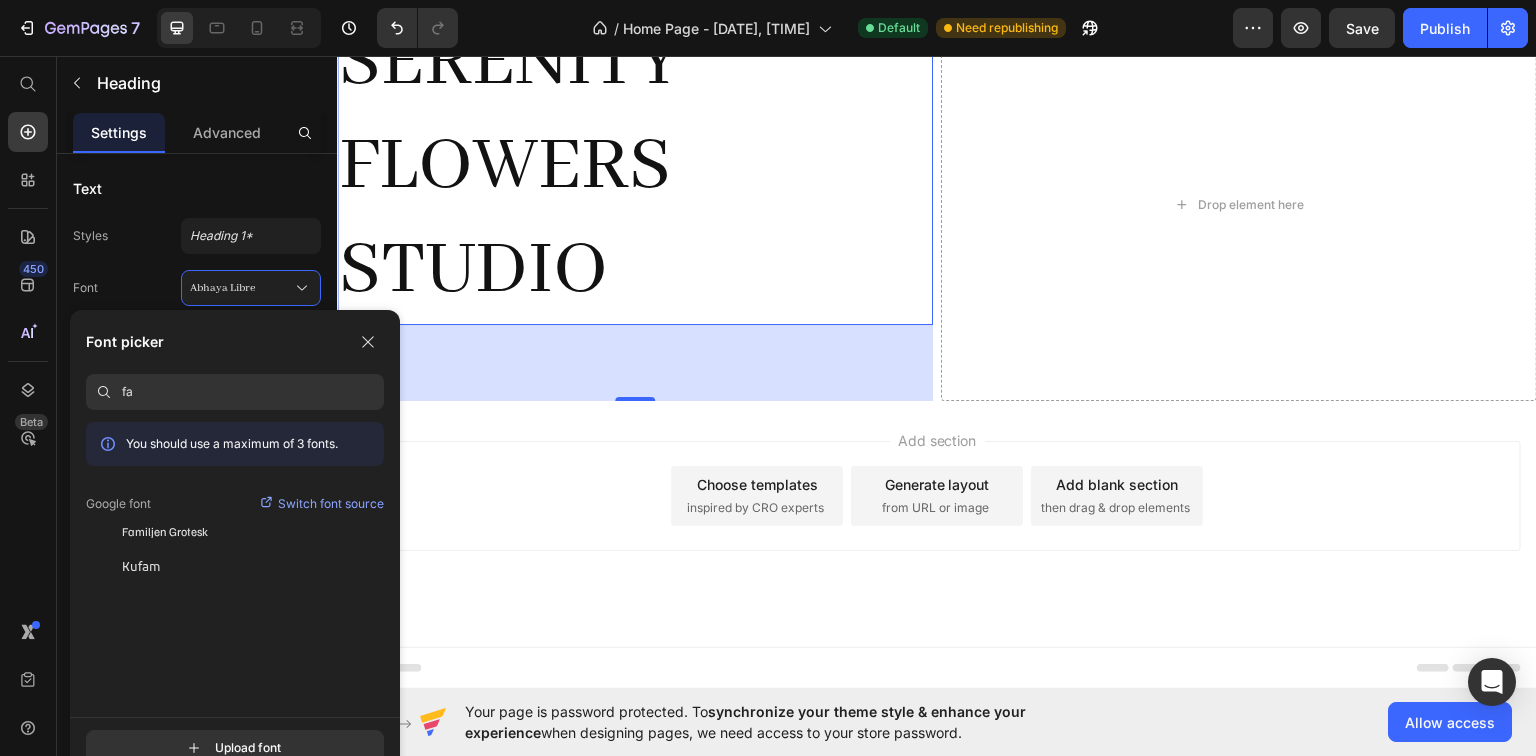 type on "f" 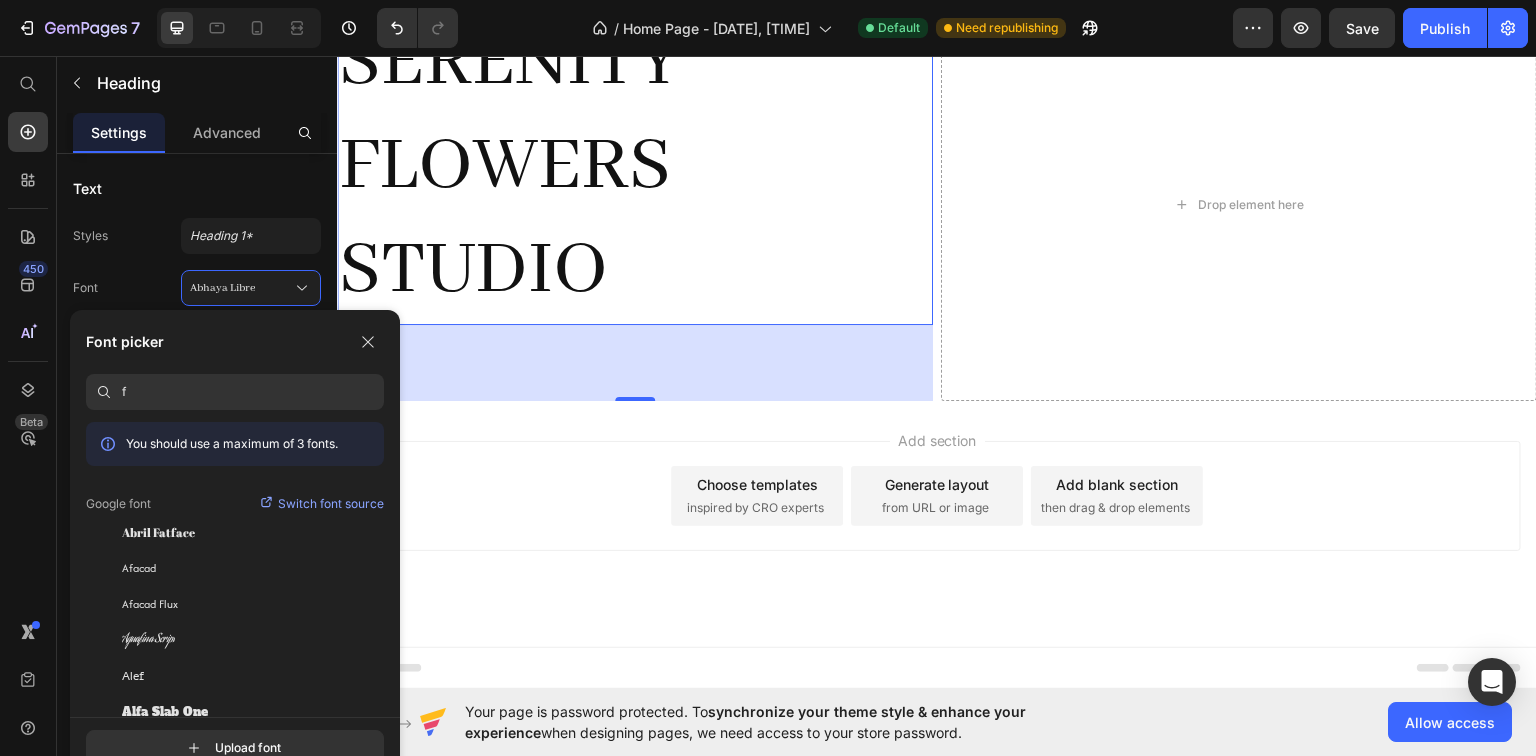 type 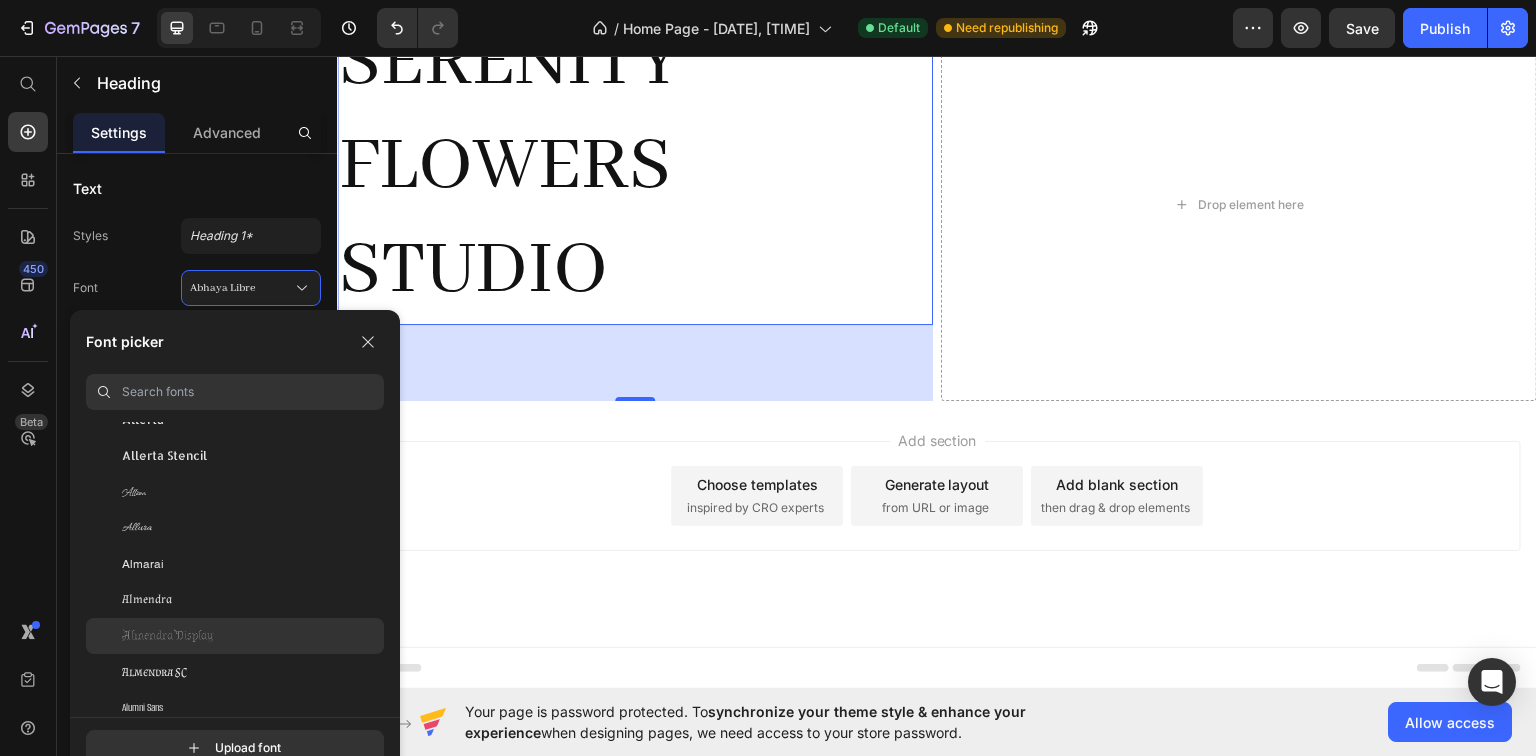 scroll, scrollTop: 1840, scrollLeft: 0, axis: vertical 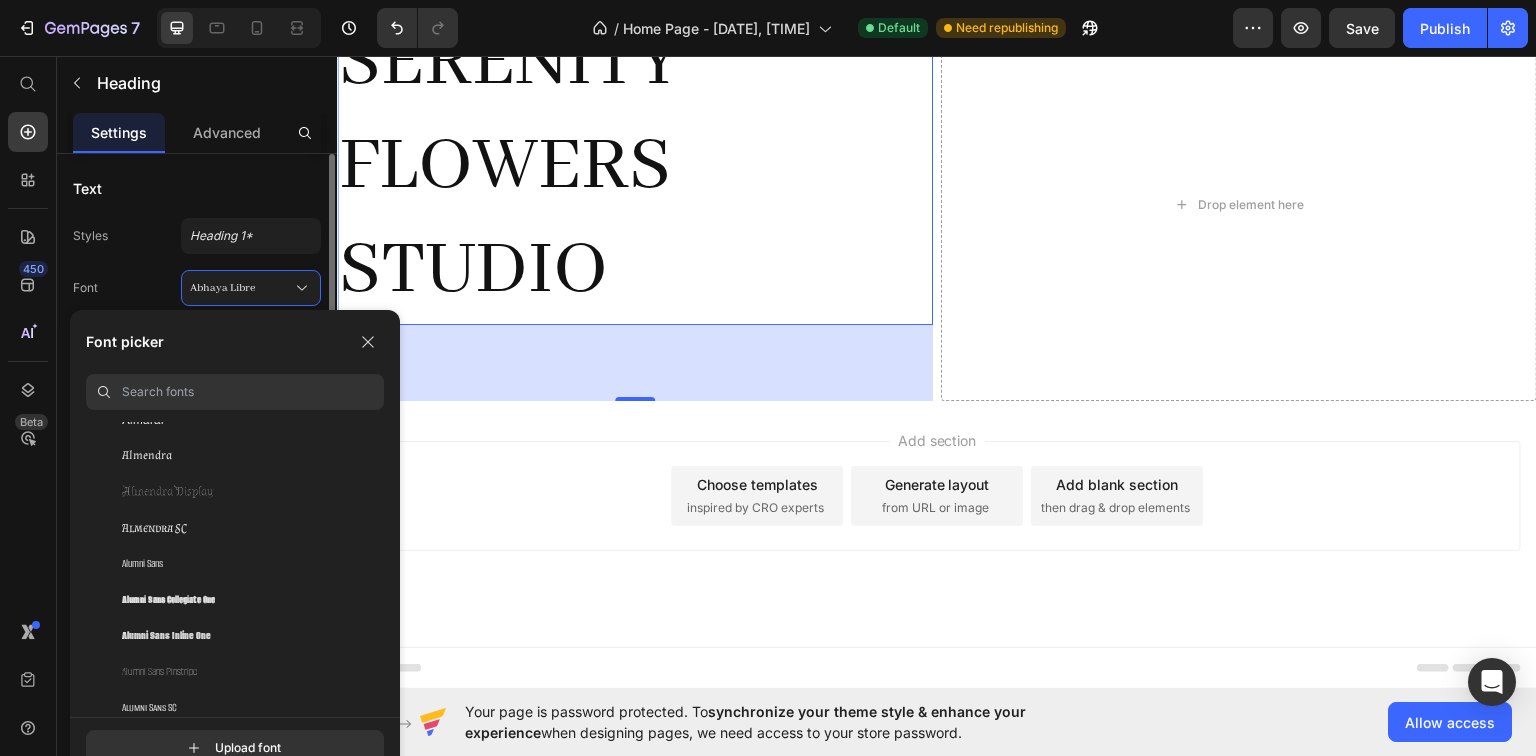 click on "Styles Heading 1*" at bounding box center [197, 236] 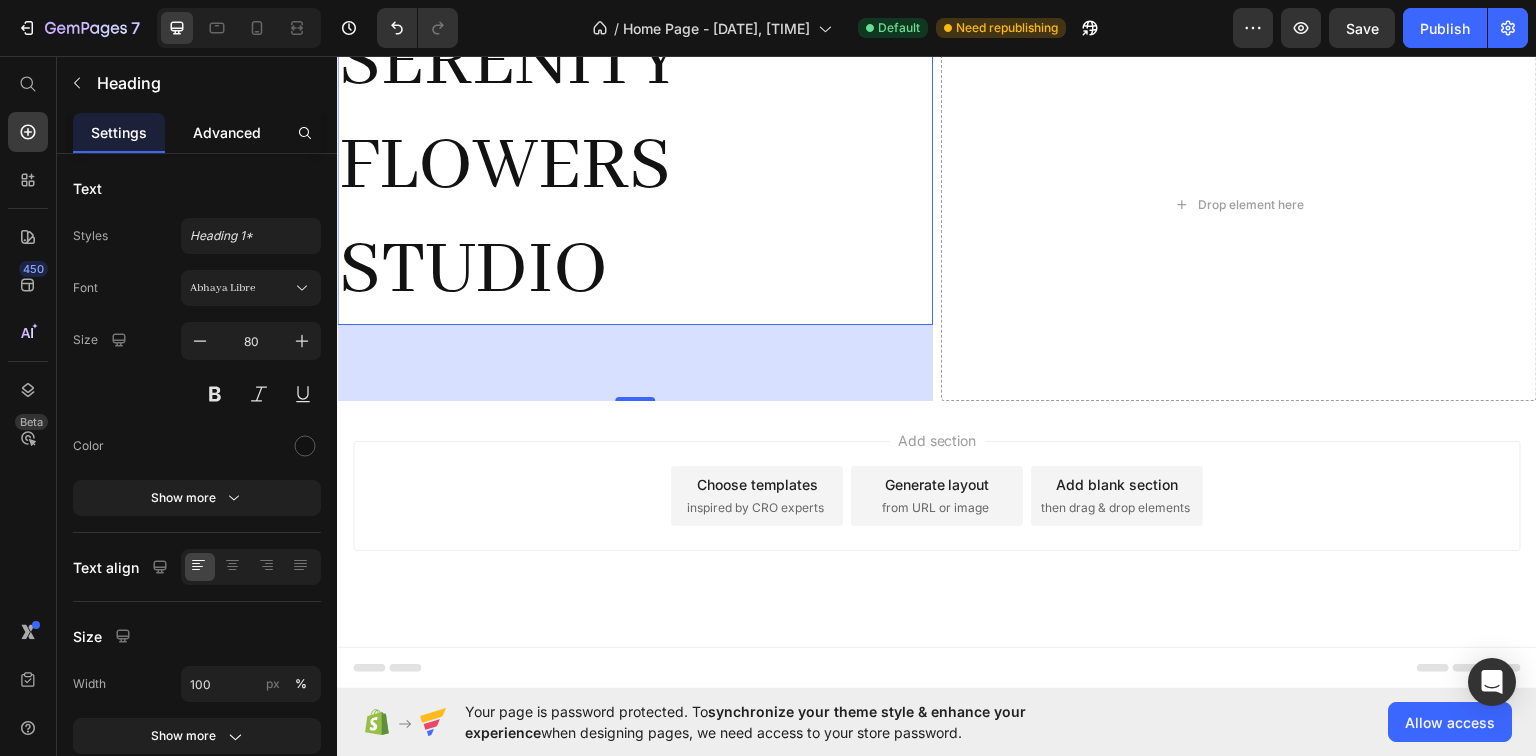 drag, startPoint x: 221, startPoint y: 125, endPoint x: 49, endPoint y: 415, distance: 337.1706 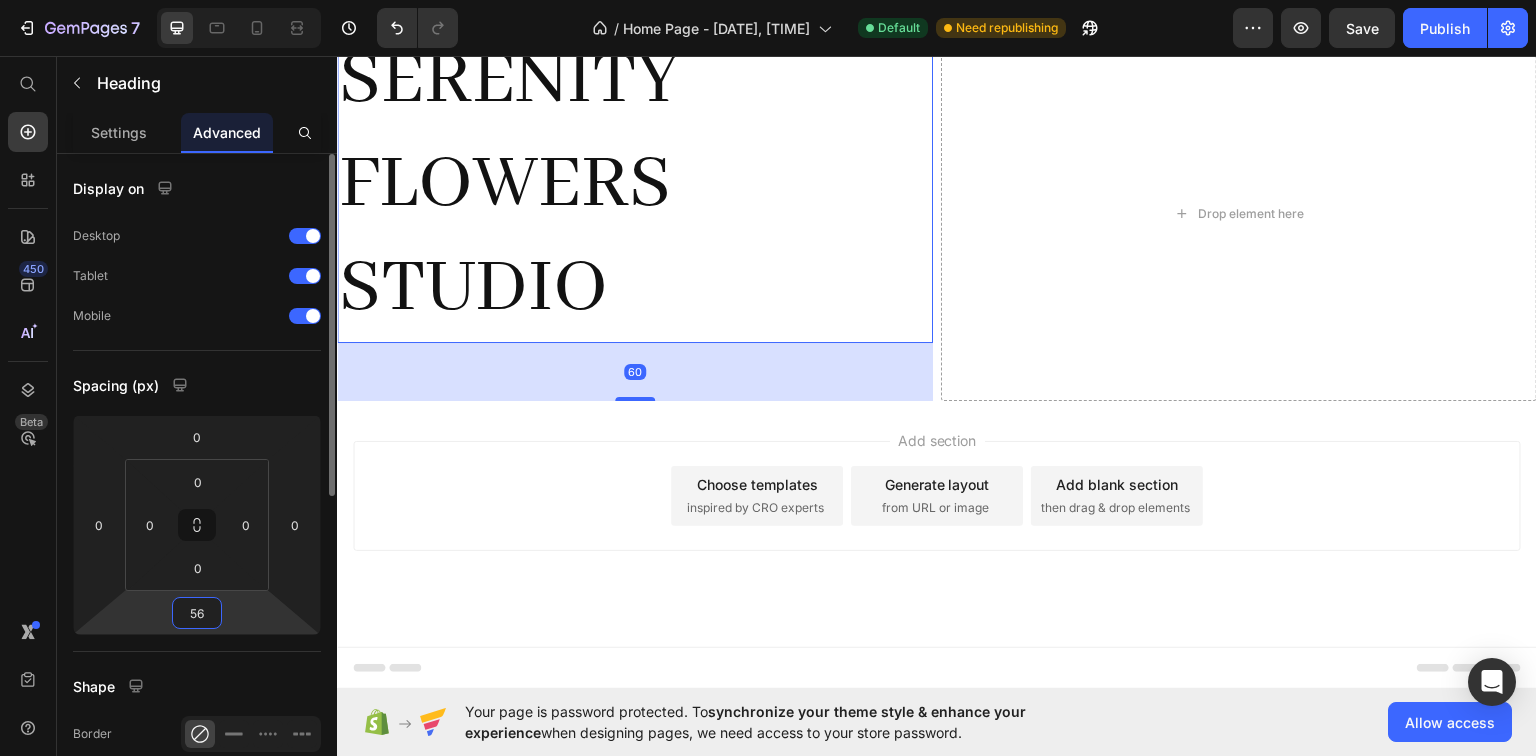 drag, startPoint x: 260, startPoint y: 608, endPoint x: 152, endPoint y: 623, distance: 109.03669 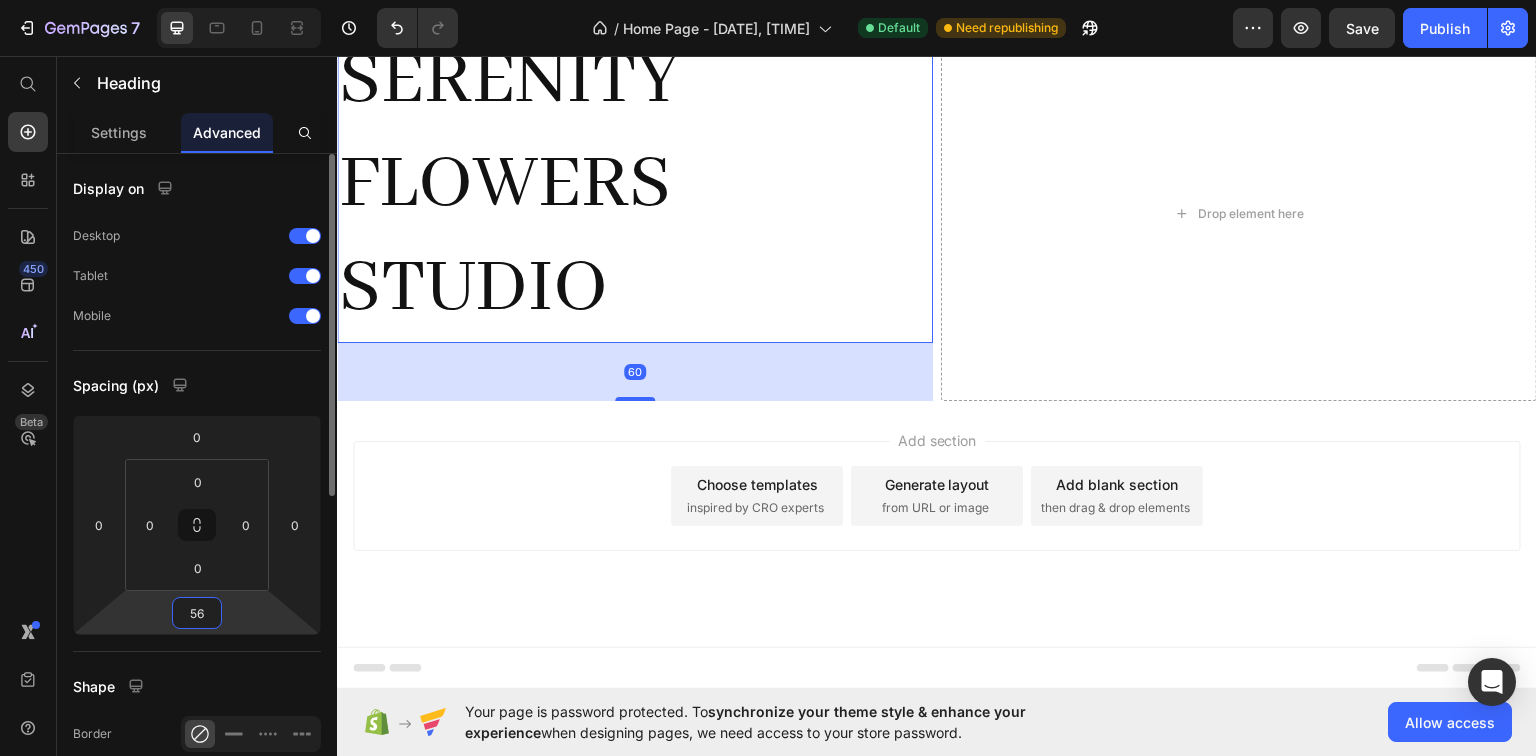 click on "Home Page - [DATE], [TIME] Default Need republishing Preview  Save   Publish  [NUMBER] Beta Start with Sections Elements Hero Section Product Detail Brands Trusted Badges Guarantee Product Breakdown How to use Testimonials Compare Bundle FAQs Social Proof Brand Story Product List Collection Blog List Contact Sticky Add to Cart Custom Footer Browse Library [NUMBER] Layout
Row
Row
Row
Row Text
Heading
Text Block Button
Button
Button
Sticky Back to top Media" at bounding box center (768, 0) 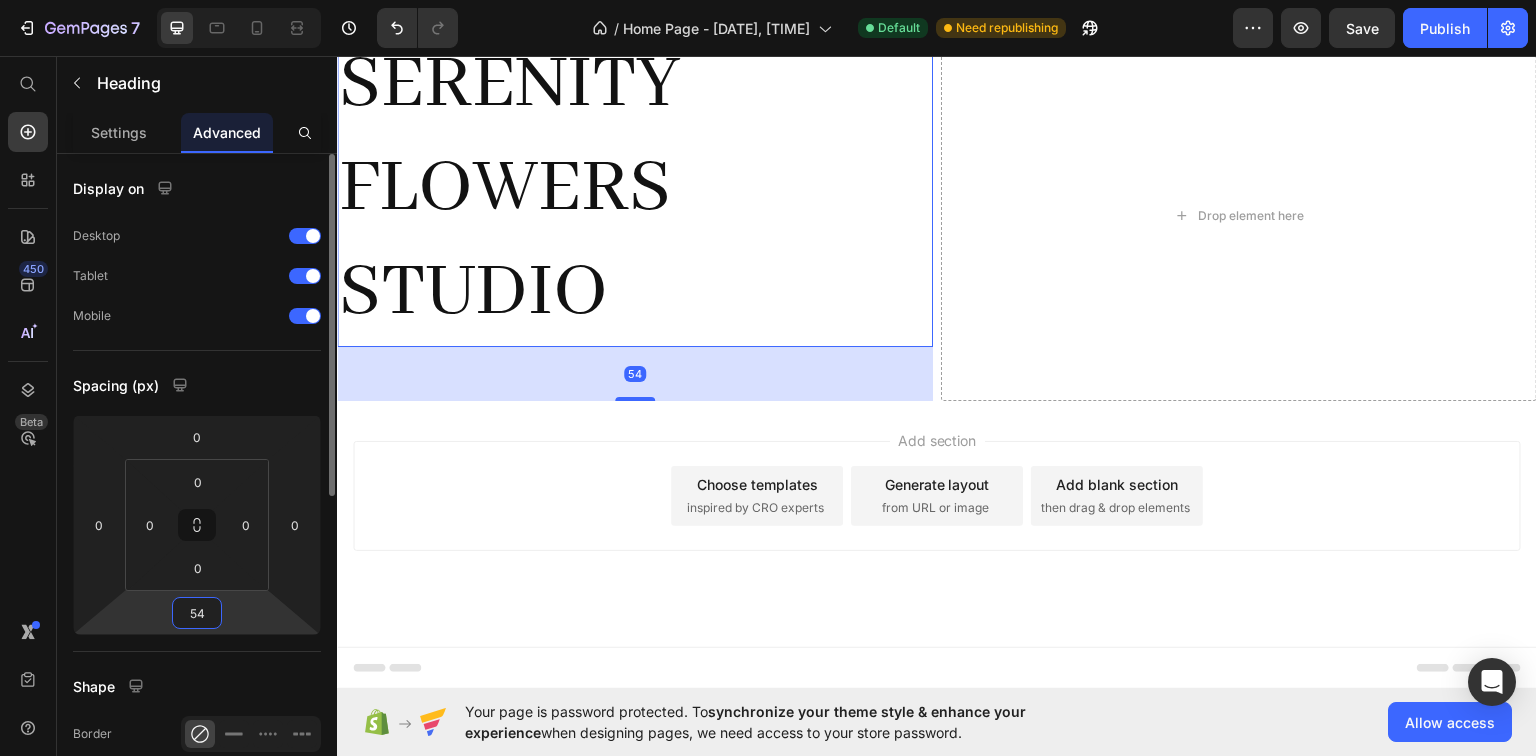 click on "54" at bounding box center [197, 613] 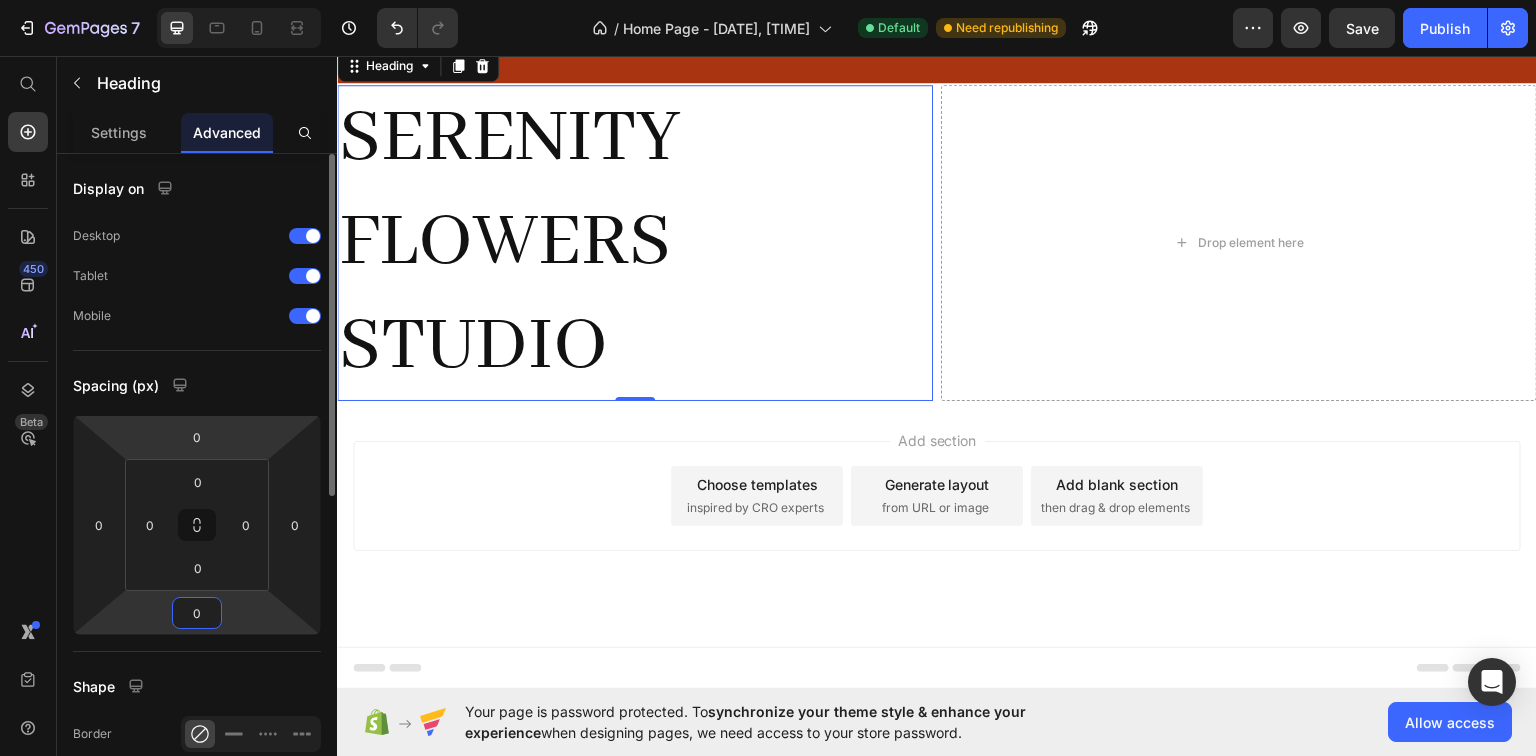 type on "0" 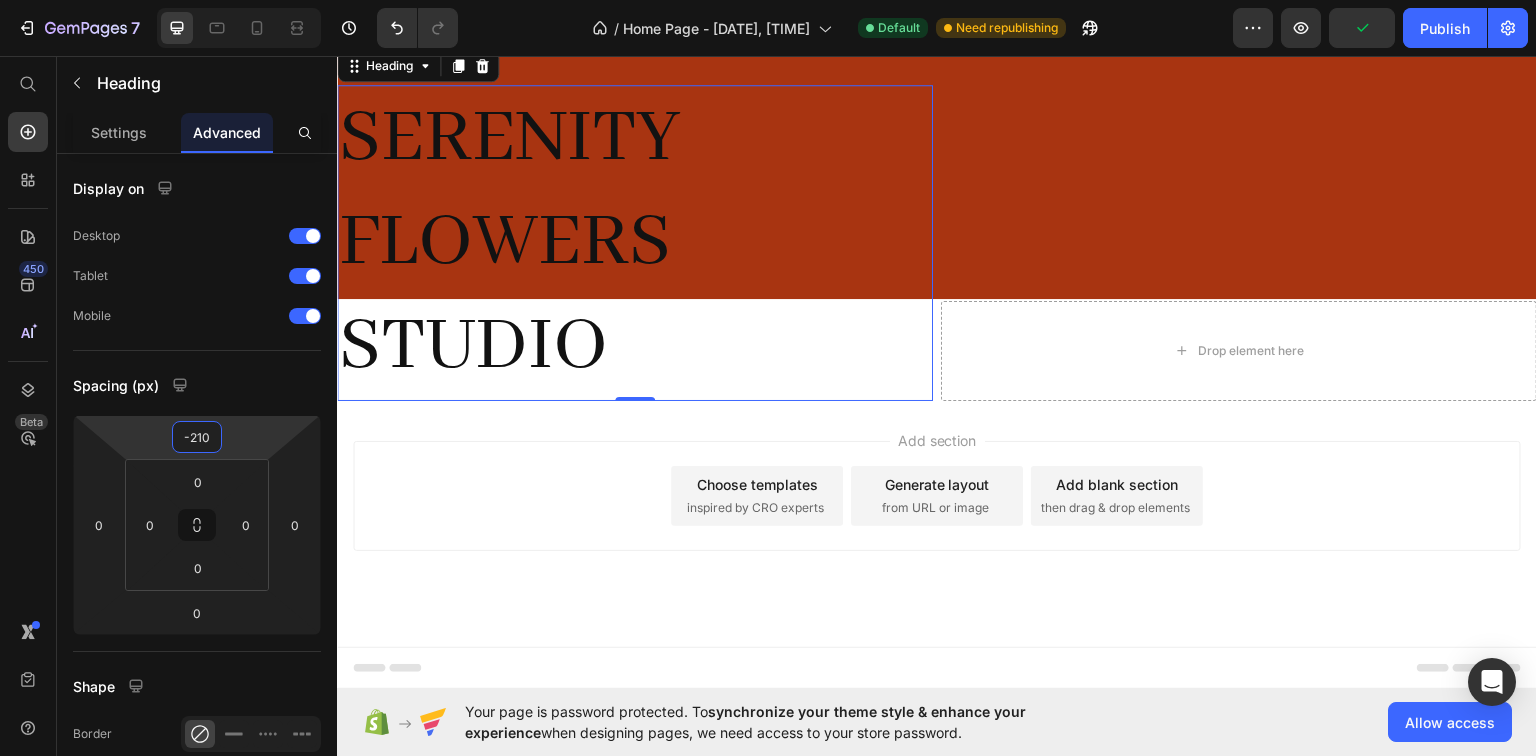 type on "-208" 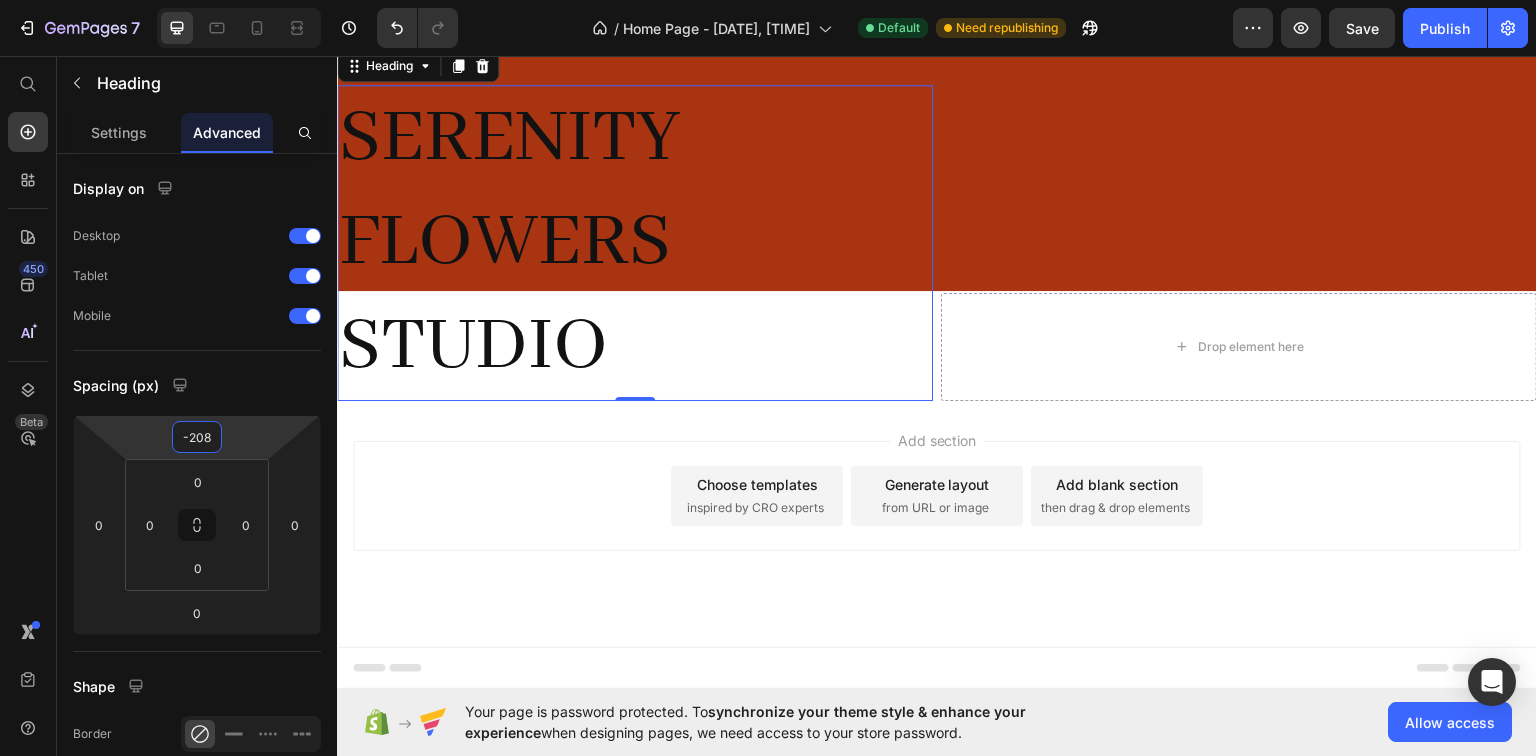 drag, startPoint x: 252, startPoint y: 432, endPoint x: 262, endPoint y: 516, distance: 84.59315 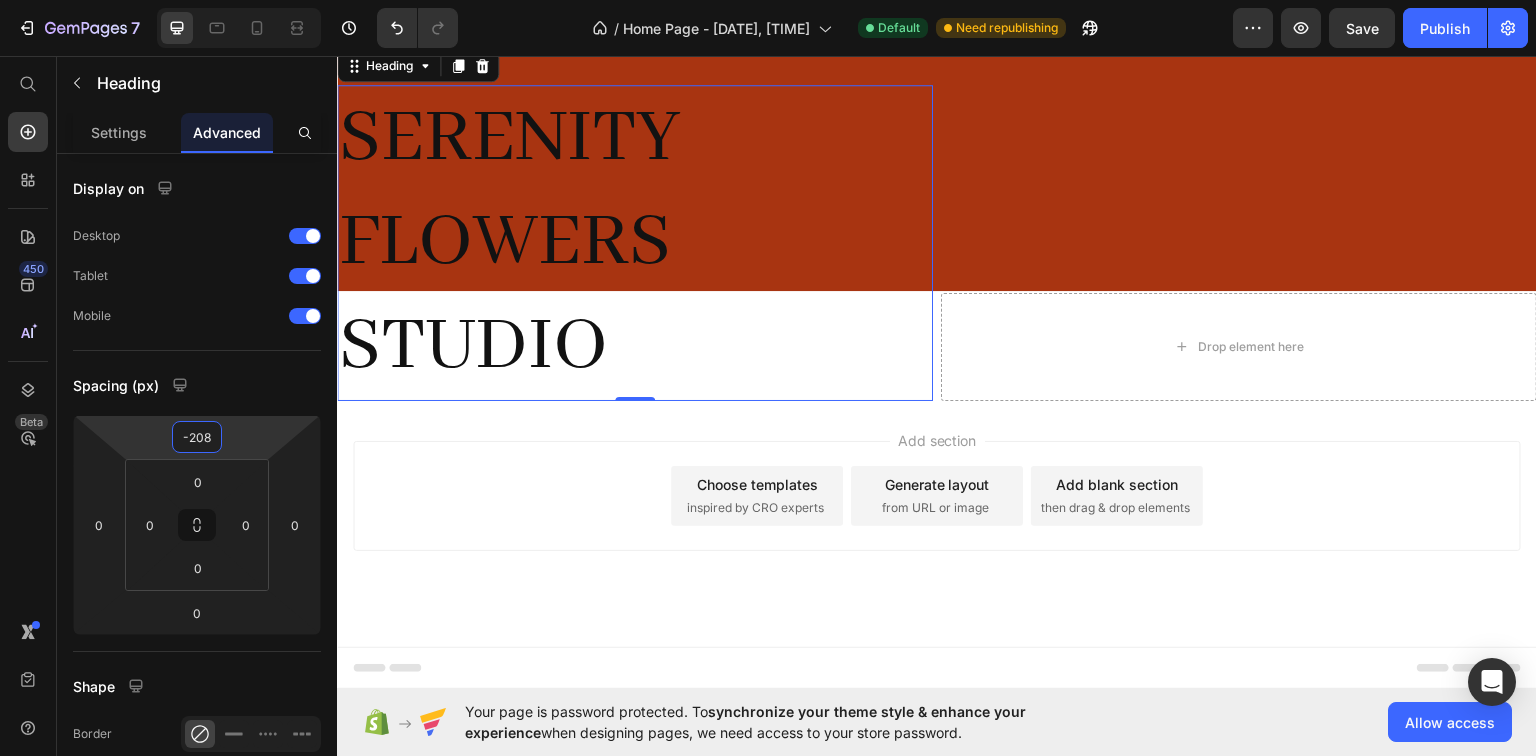 click on "Home Page - [DATE], [TIME] Default Need republishing Preview  Save   Publish  [NUMBER] Beta Start with Sections Elements Hero Section Product Detail Brands Trusted Badges Guarantee Product Breakdown How to use Testimonials Compare Bundle FAQs Social Proof Brand Story Product List Collection Blog List Contact Sticky Add to Cart Custom Footer Browse Library [NUMBER] Layout
Row
Row
Row
Row Text
Heading
Text Block Button
Button
Button
Sticky Back to top Media" at bounding box center [768, 0] 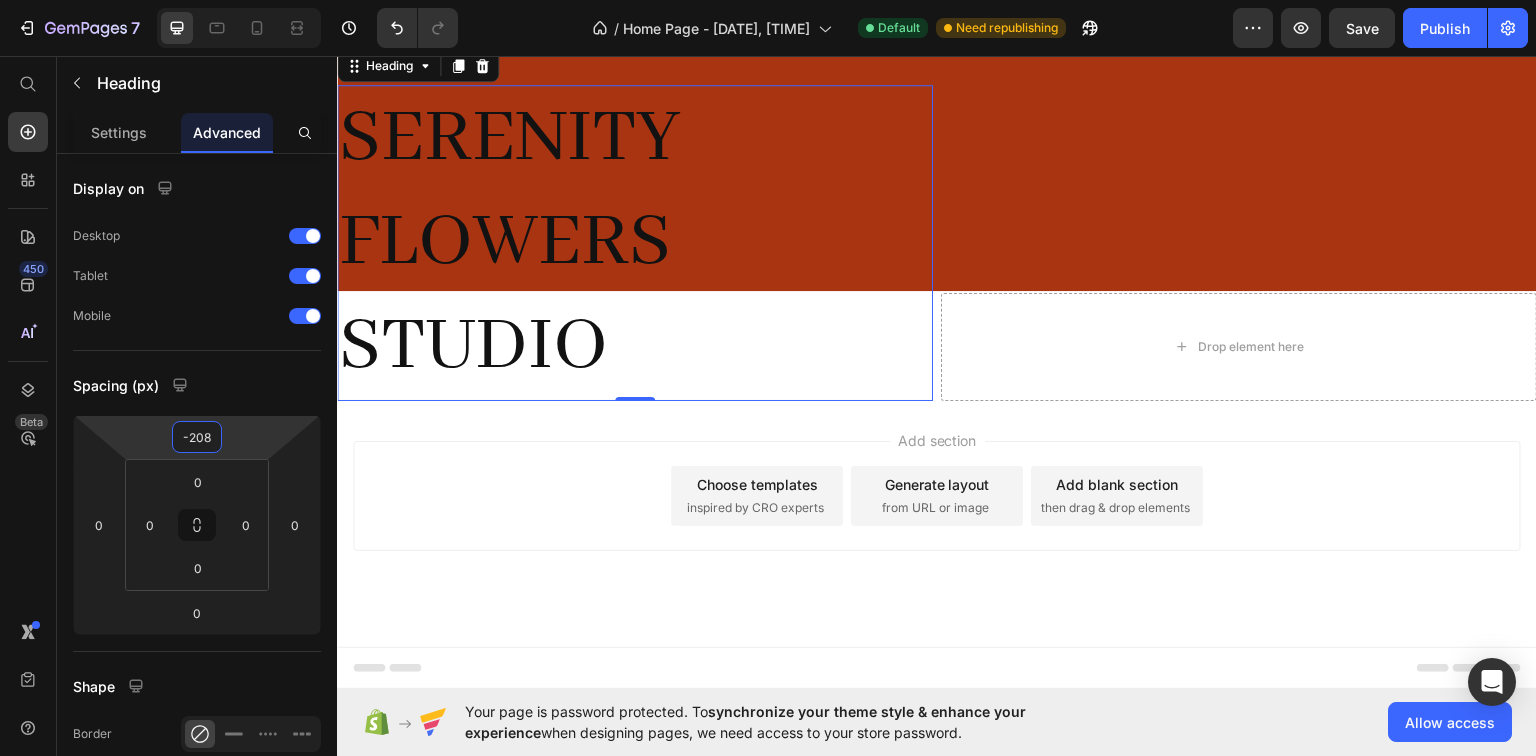 scroll, scrollTop: 3773, scrollLeft: 0, axis: vertical 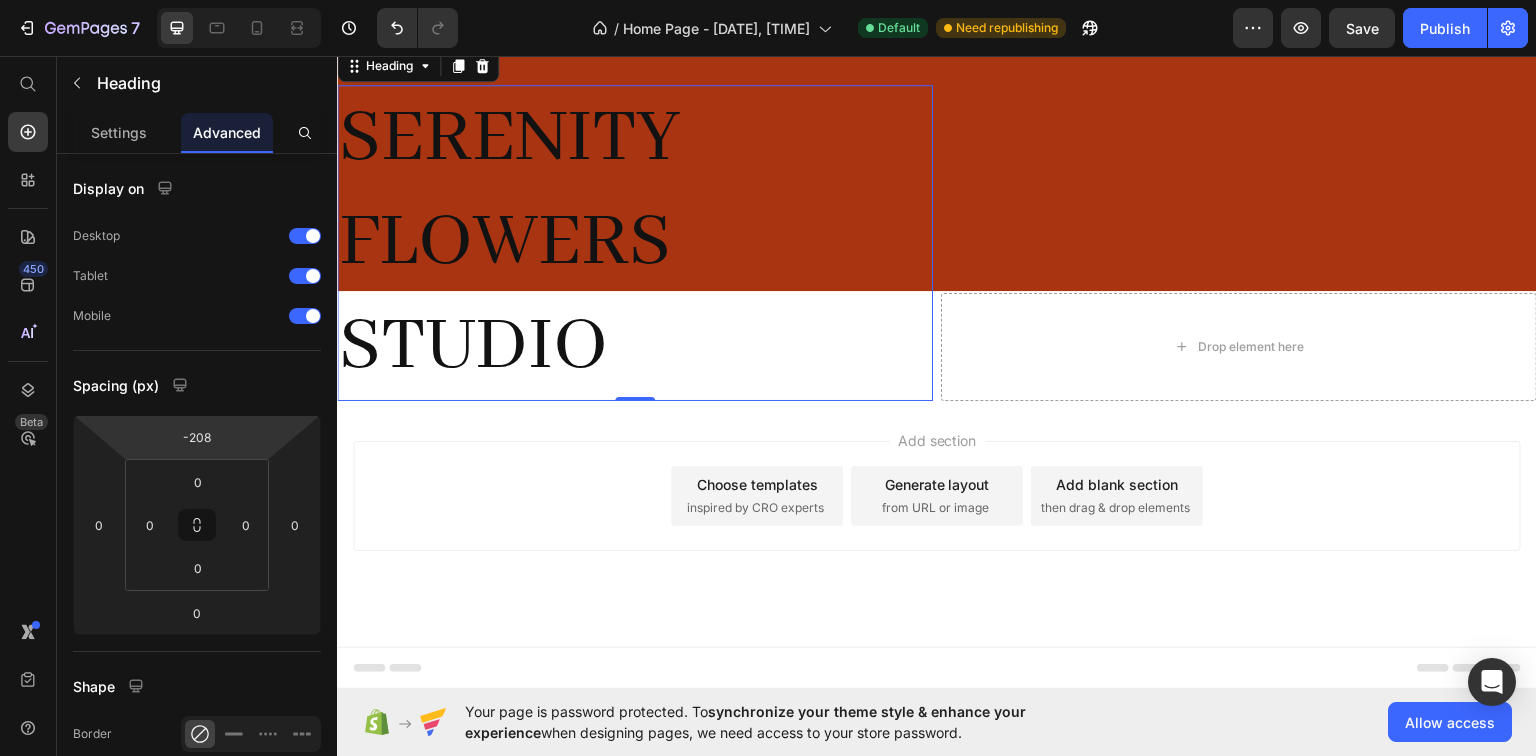 click on "SERENITY FLOWERS  STUDIO" at bounding box center (635, 242) 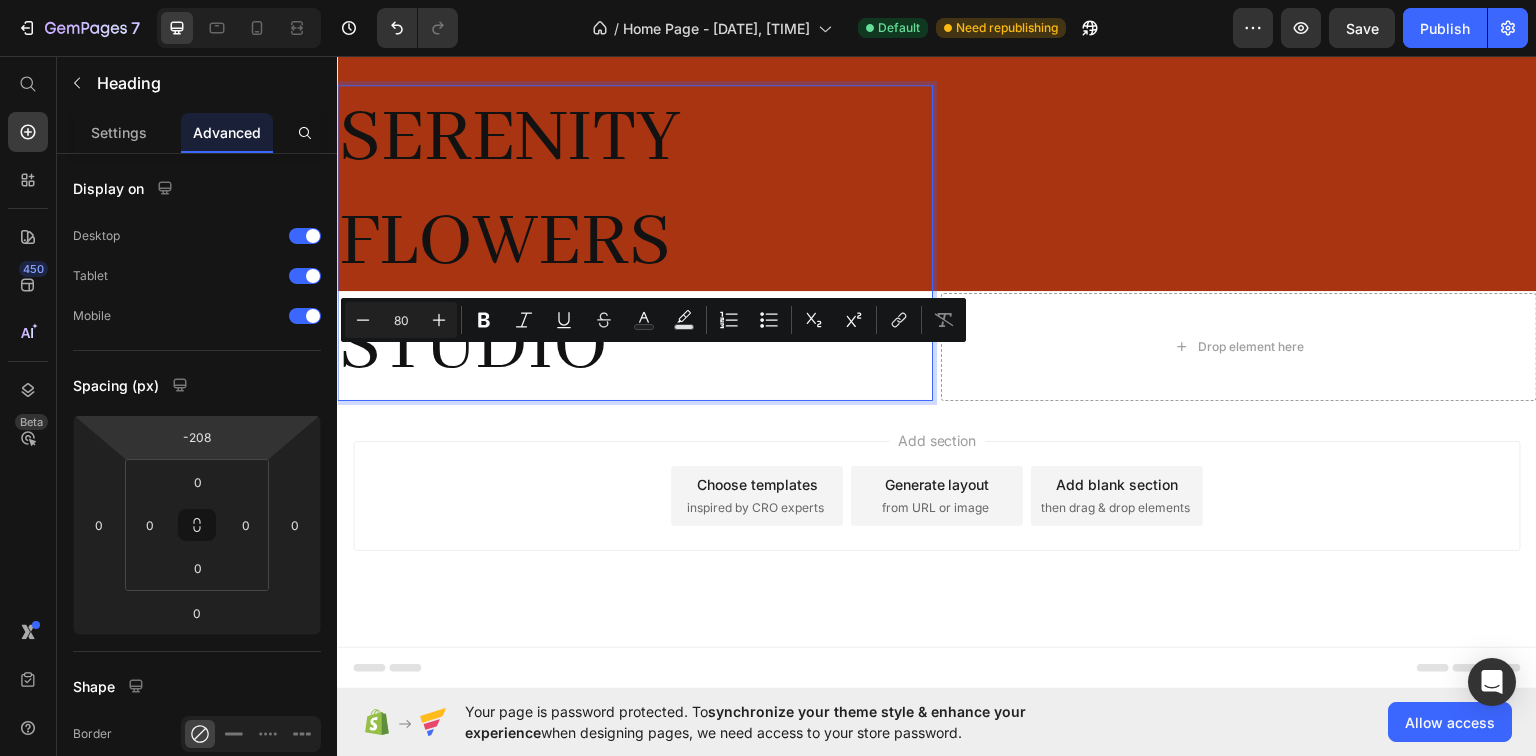 click on "SERENITY FLOWERS  STUDIO" at bounding box center [635, 242] 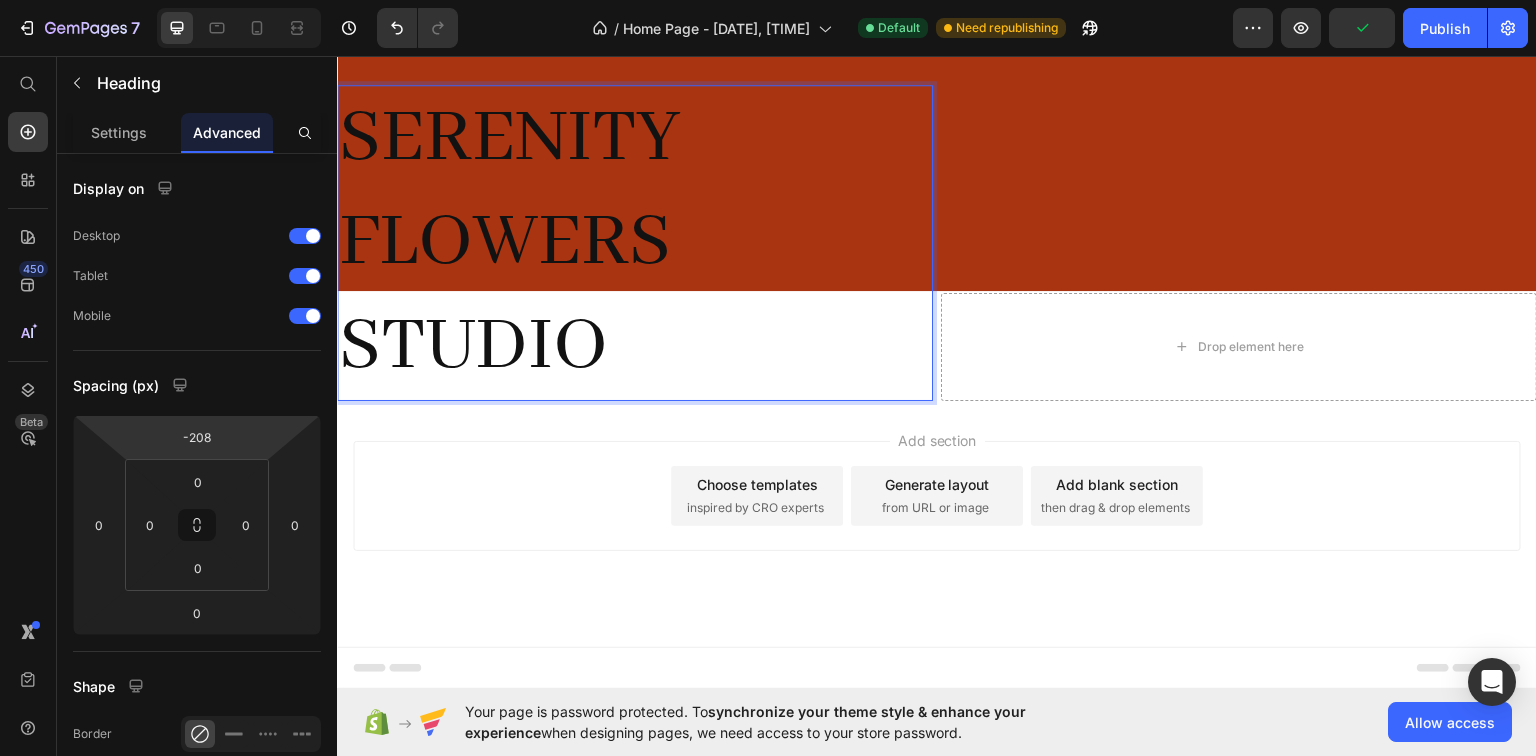 click on "SERENITY FLOWERS  STUDIO" at bounding box center (635, 242) 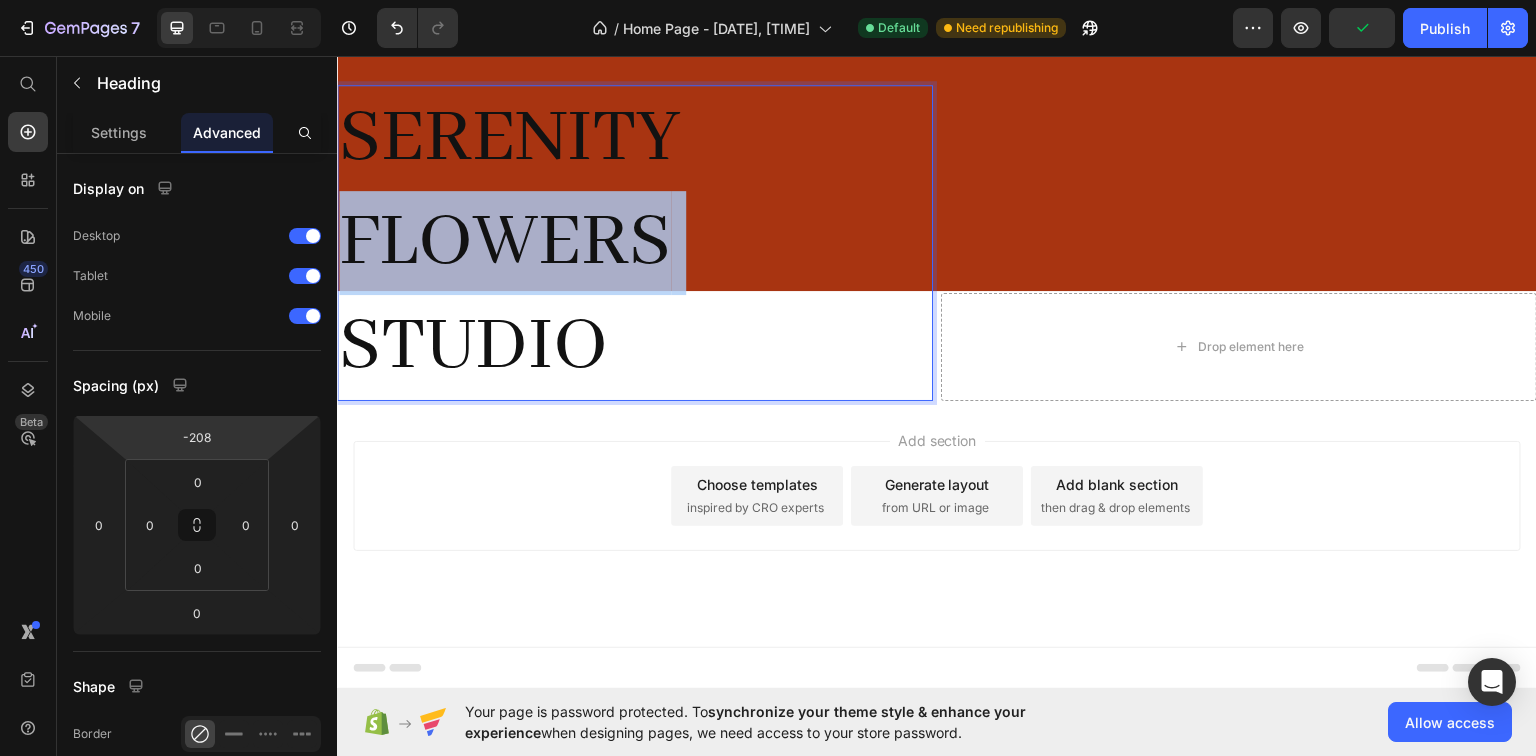 click on "SERENITY FLOWERS  STUDIO" at bounding box center [635, 242] 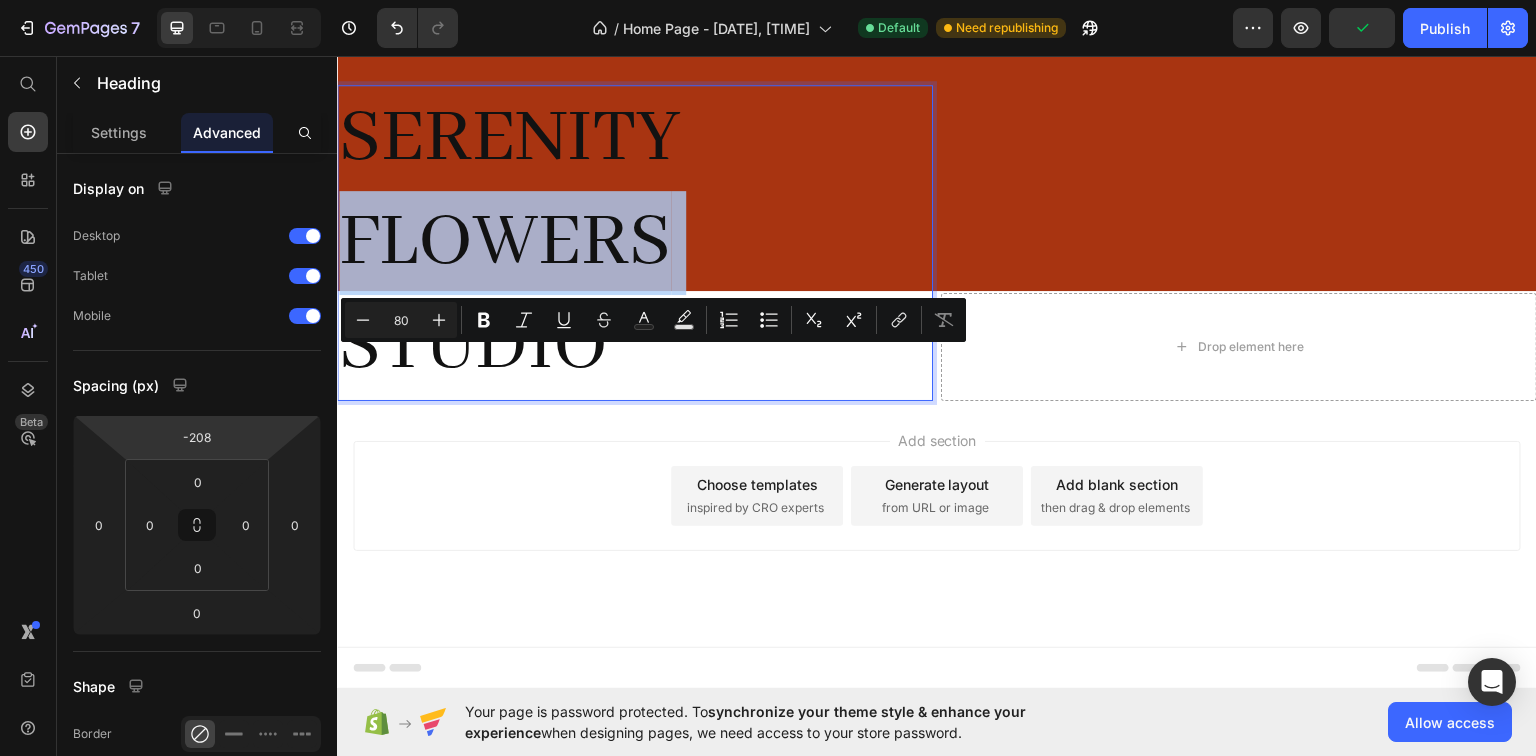 click on "SERENITY FLOWERS  STUDIO" at bounding box center (635, 242) 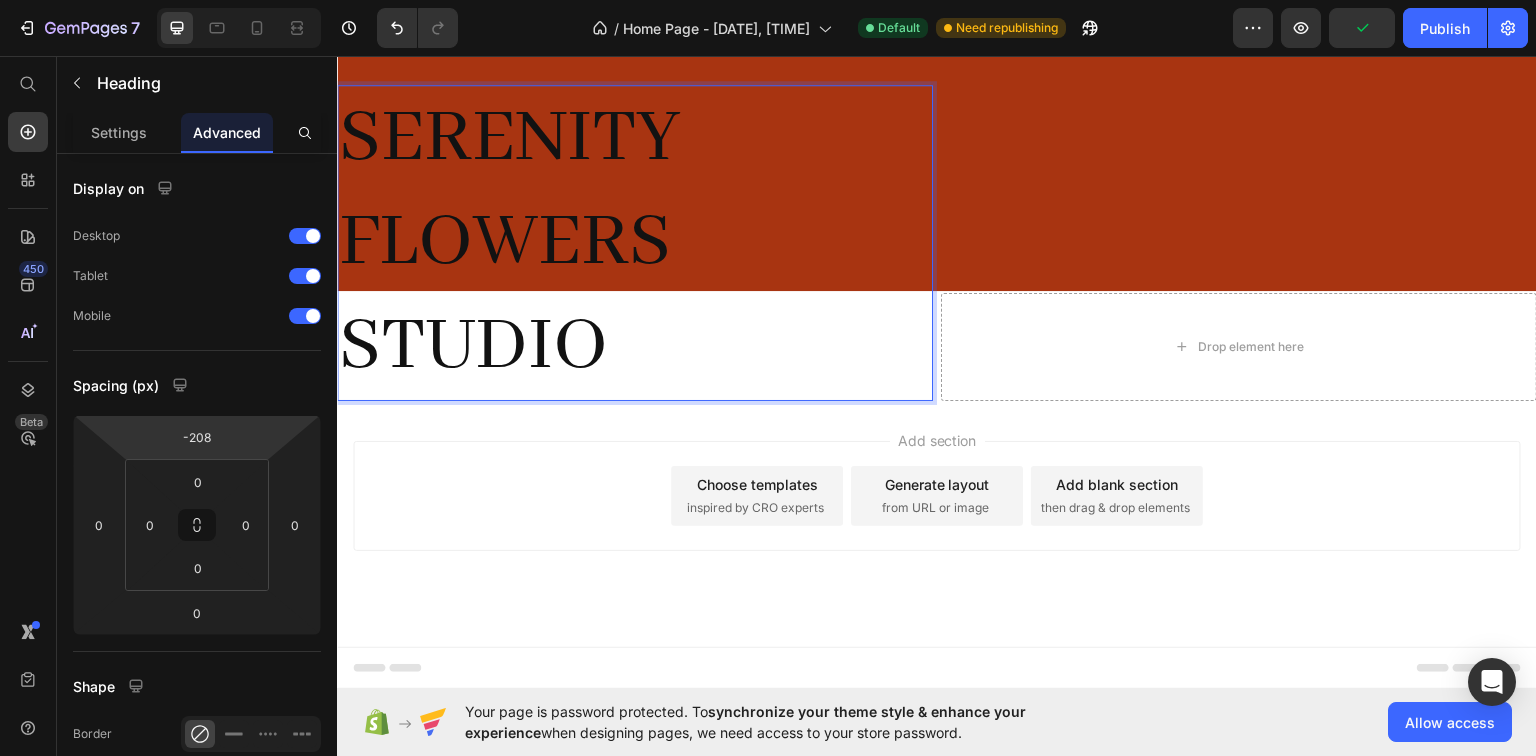 click on "SERENITY FLOWERS  STUDIO" at bounding box center [635, 242] 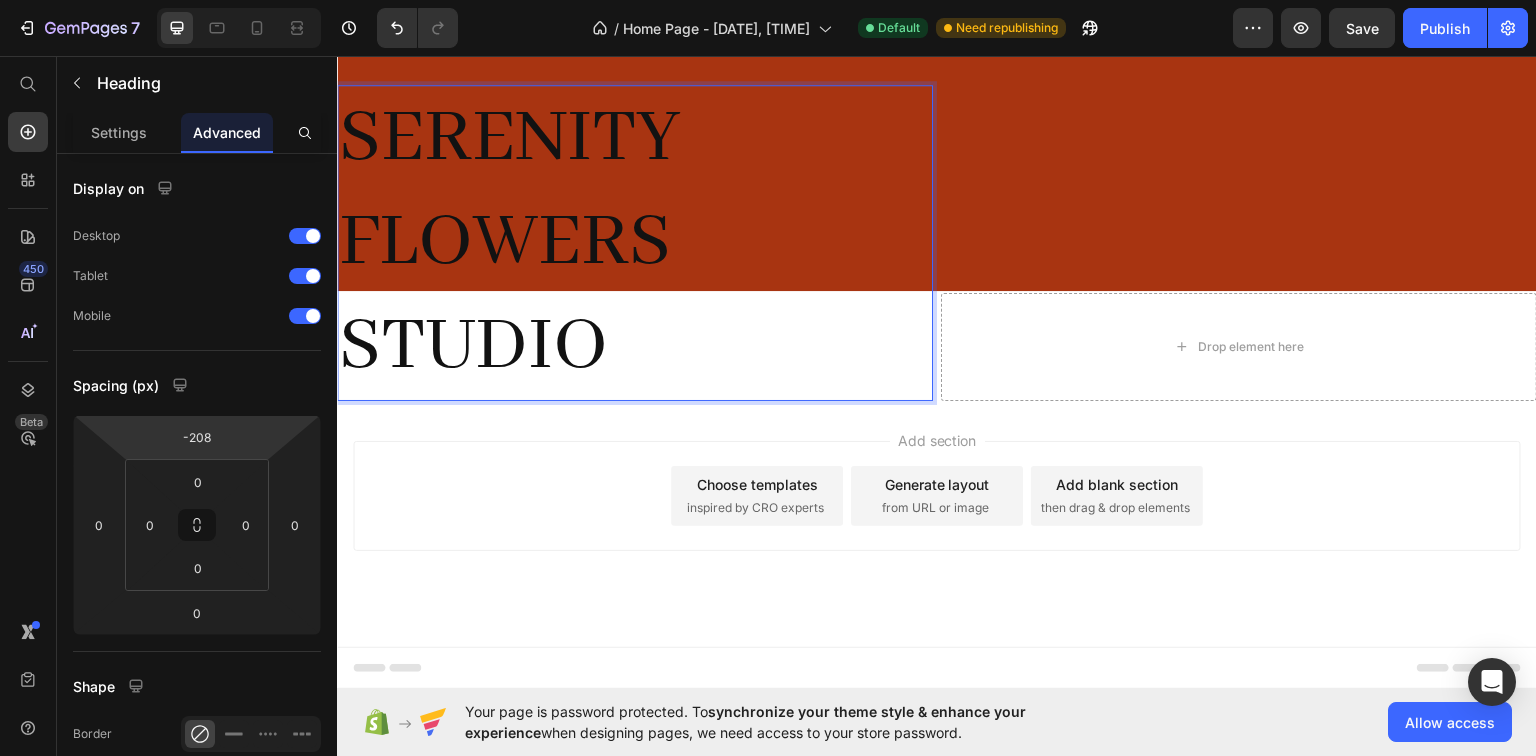 drag, startPoint x: 354, startPoint y: 288, endPoint x: 672, endPoint y: 372, distance: 328.9073 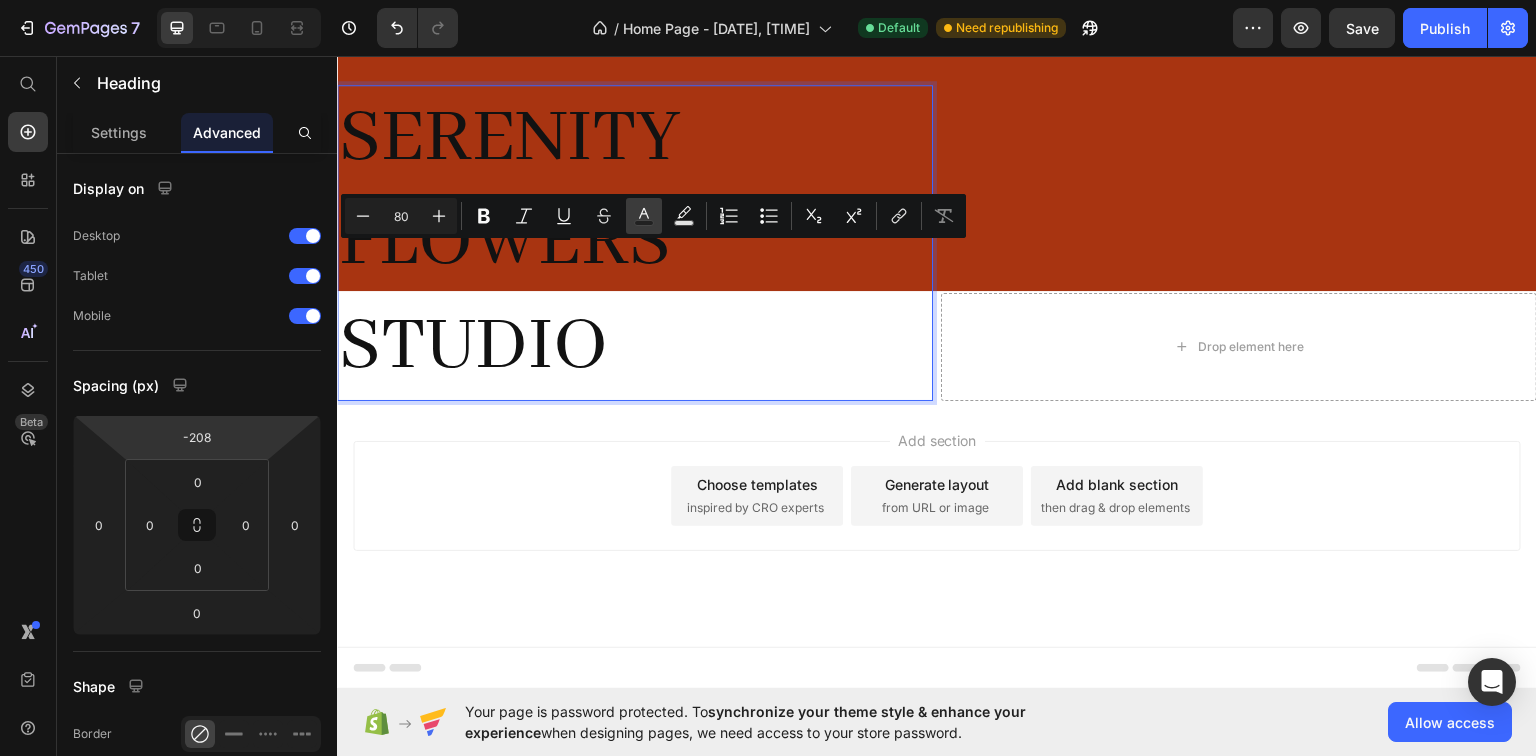 click 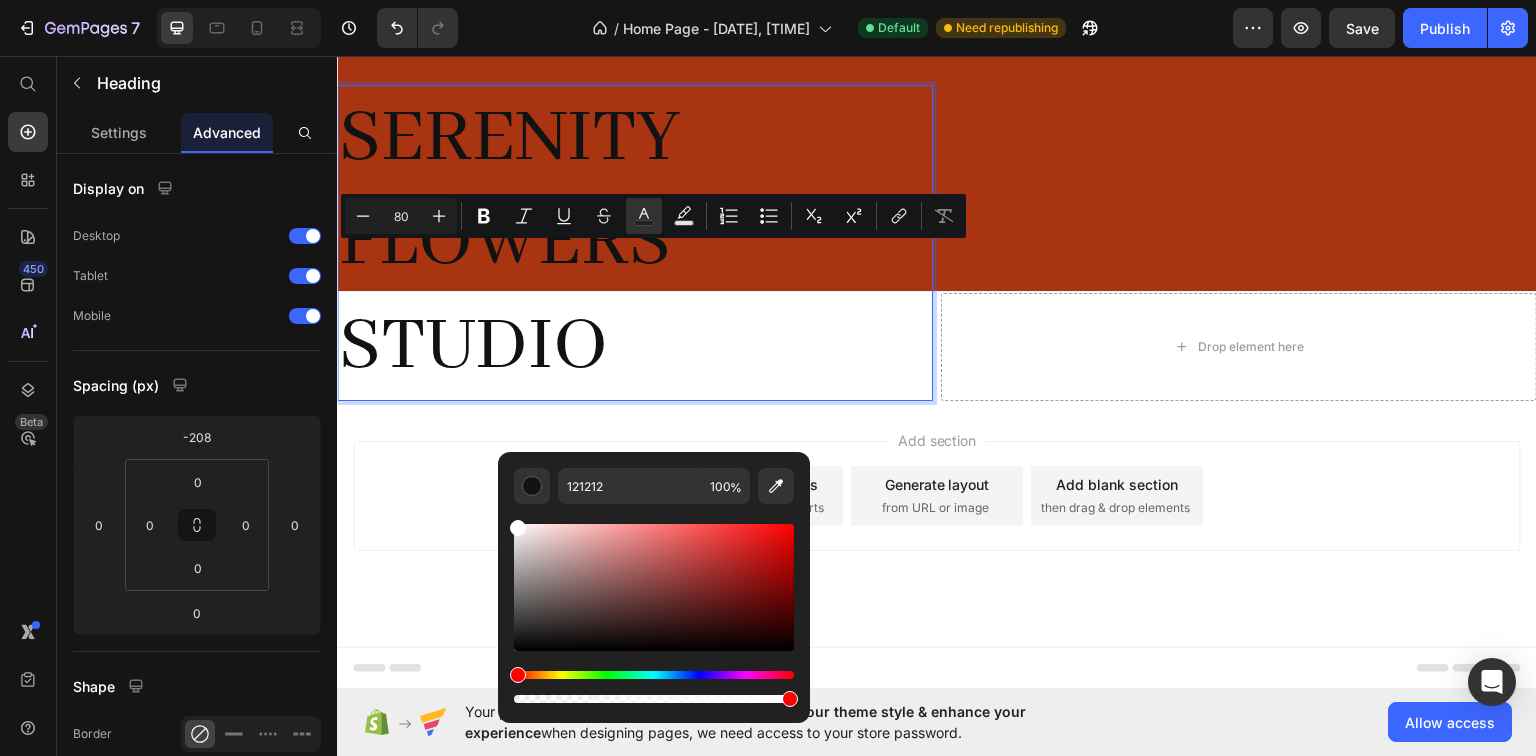 type on "FFFFFF" 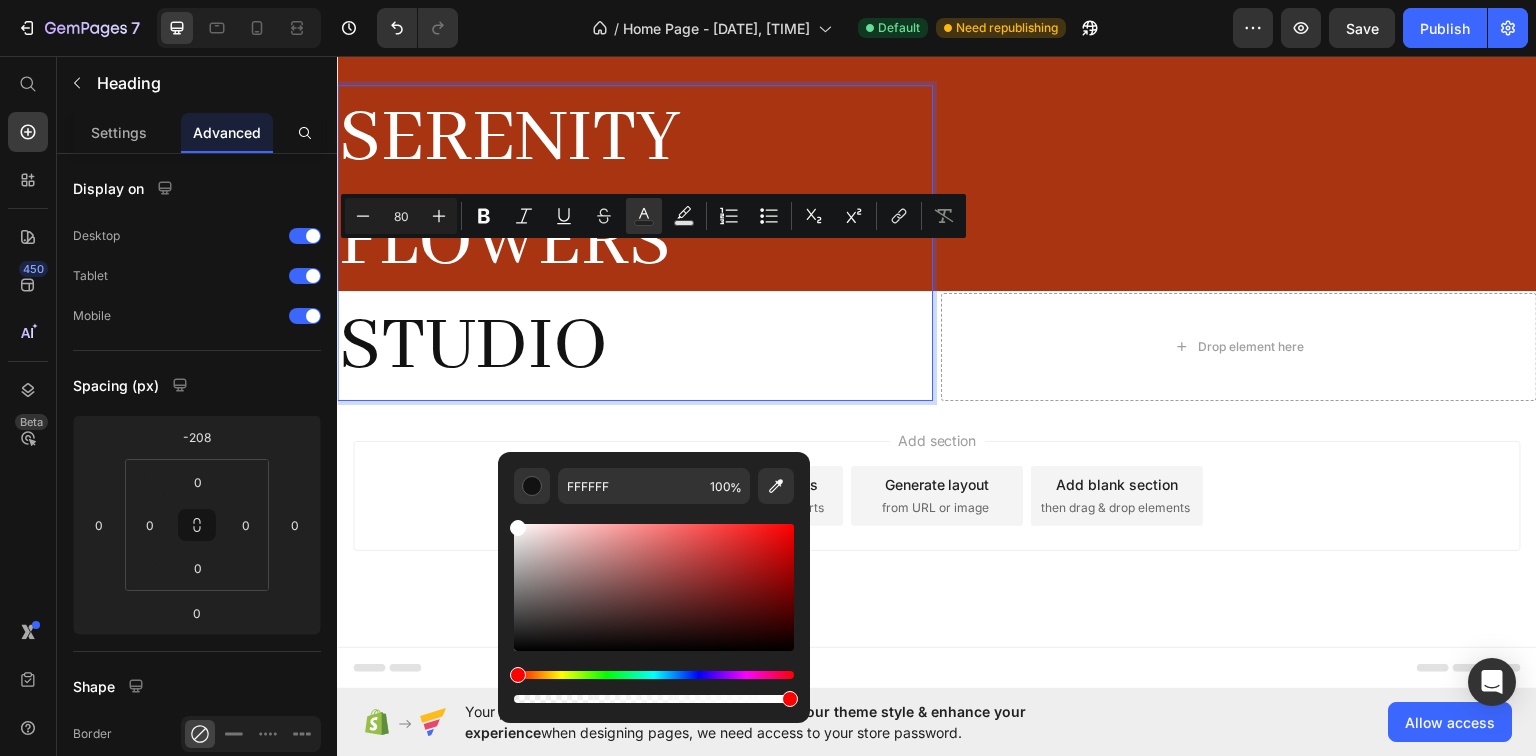 drag, startPoint x: 878, startPoint y: 606, endPoint x: 556, endPoint y: 392, distance: 386.62643 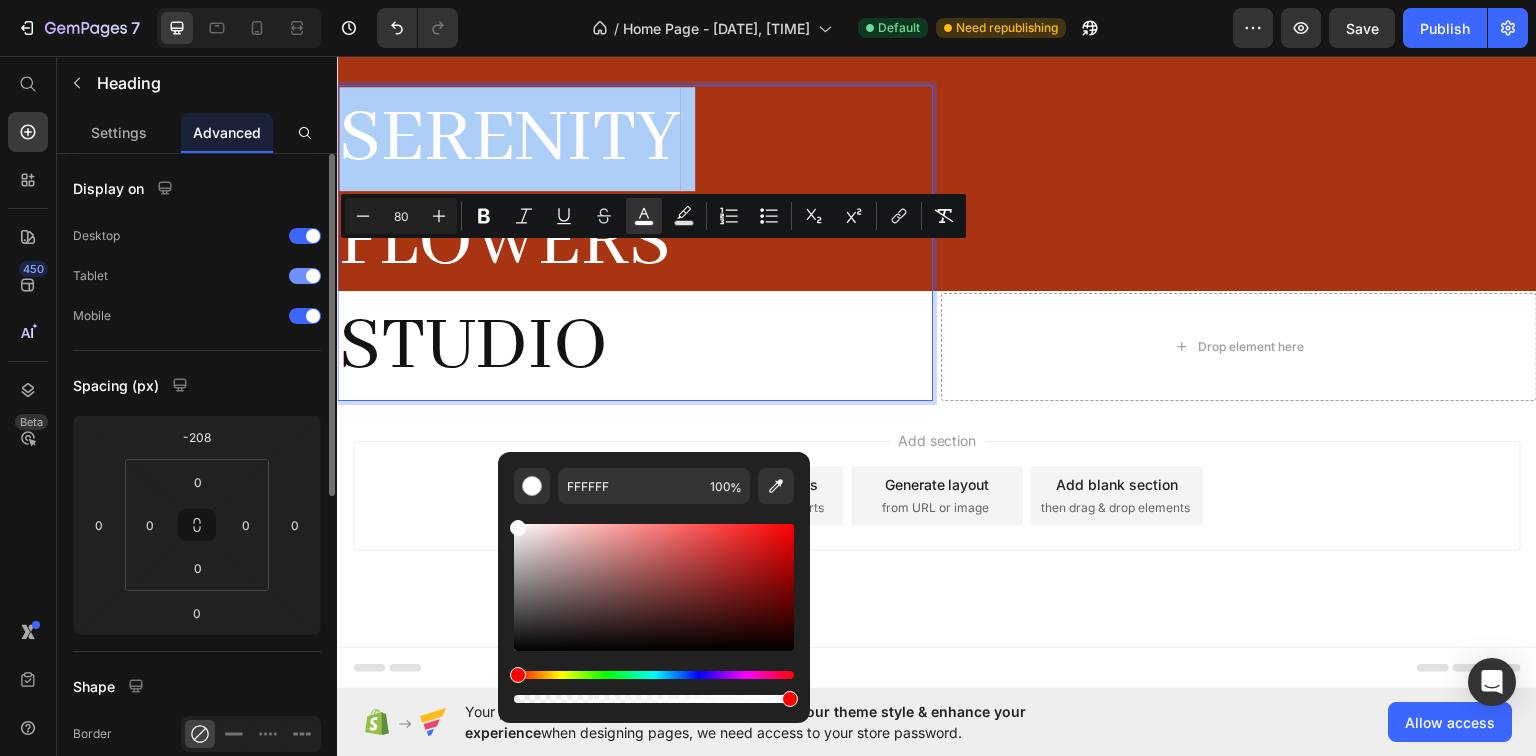 click on "Tablet" at bounding box center (197, 276) 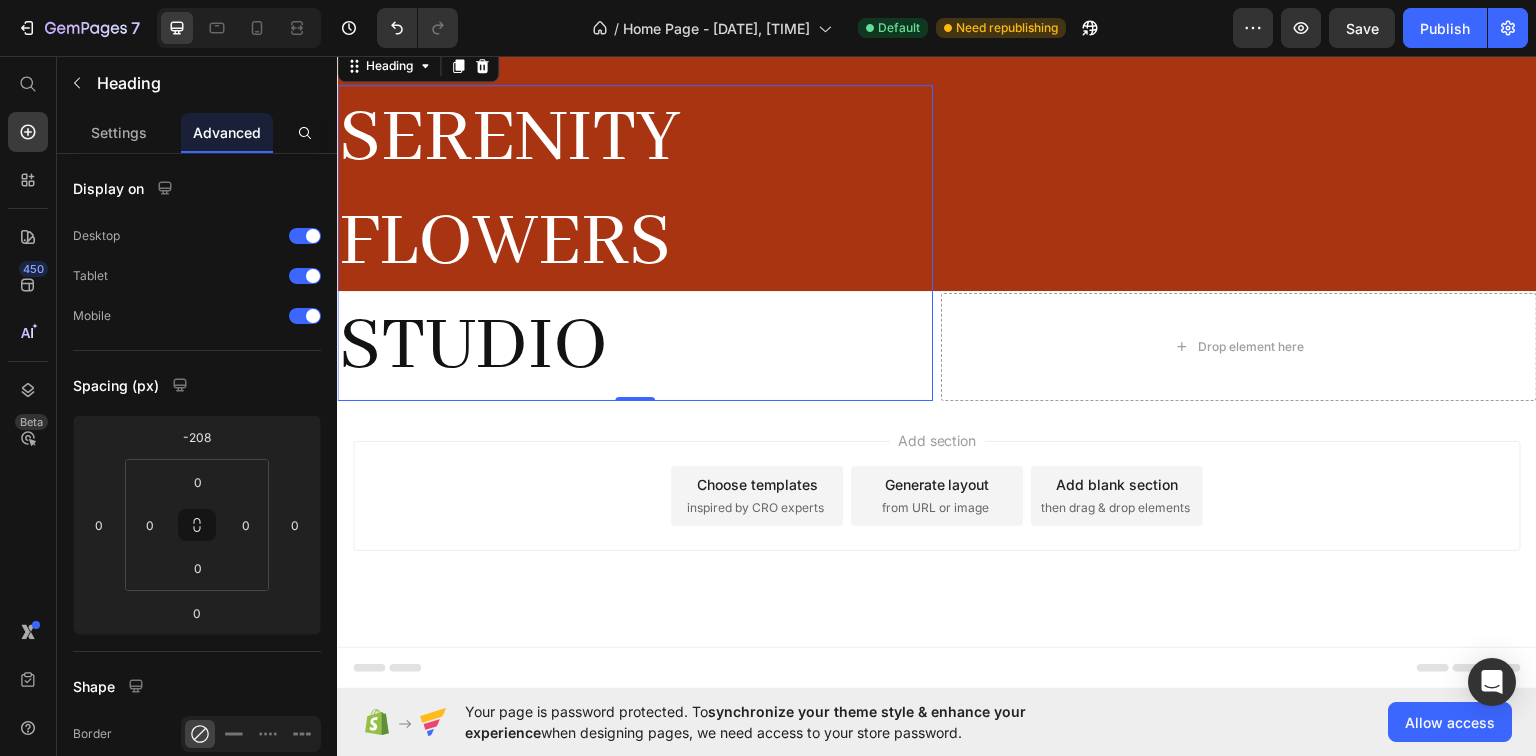 scroll, scrollTop: 3928, scrollLeft: 0, axis: vertical 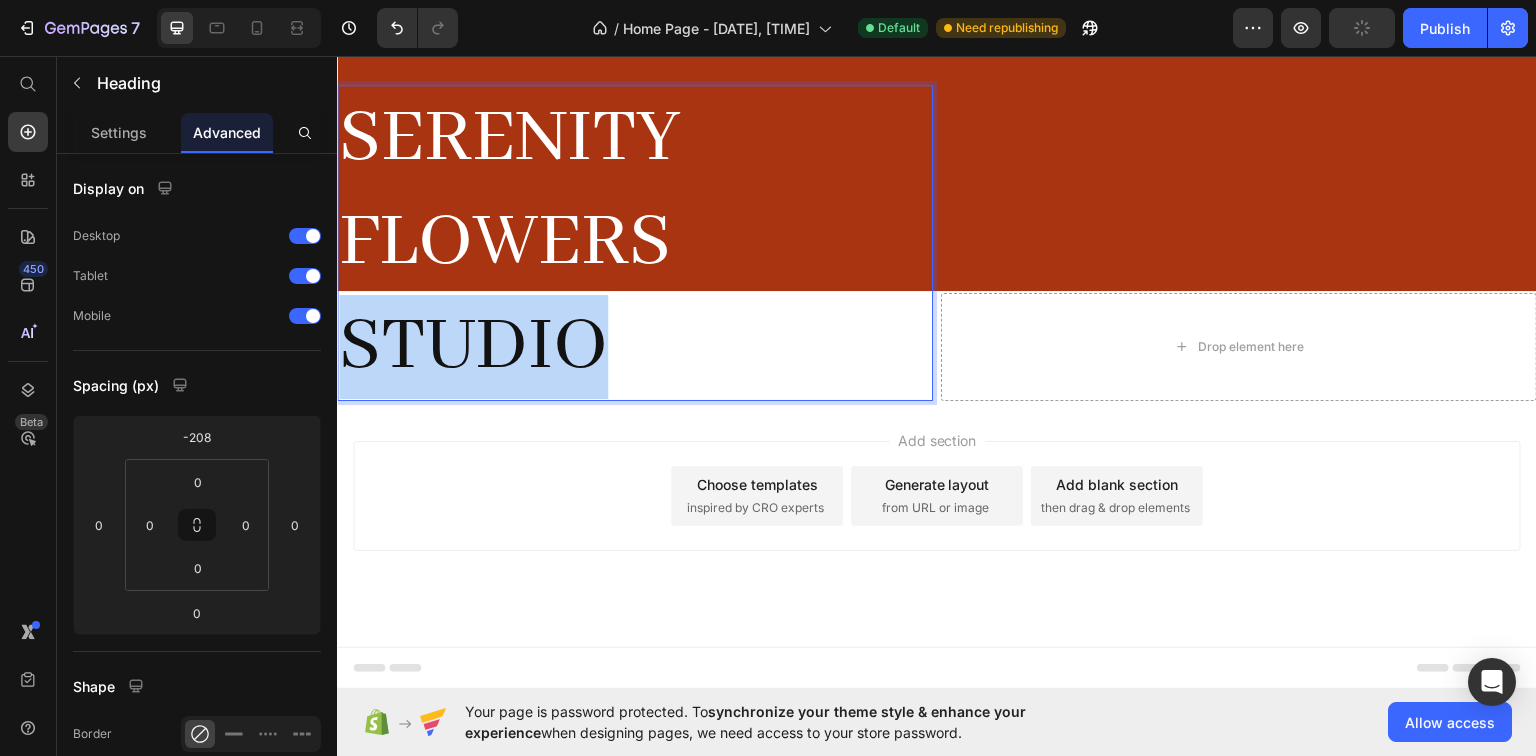 click on "SERENITY FLOWERS  STUDIO" at bounding box center [635, 242] 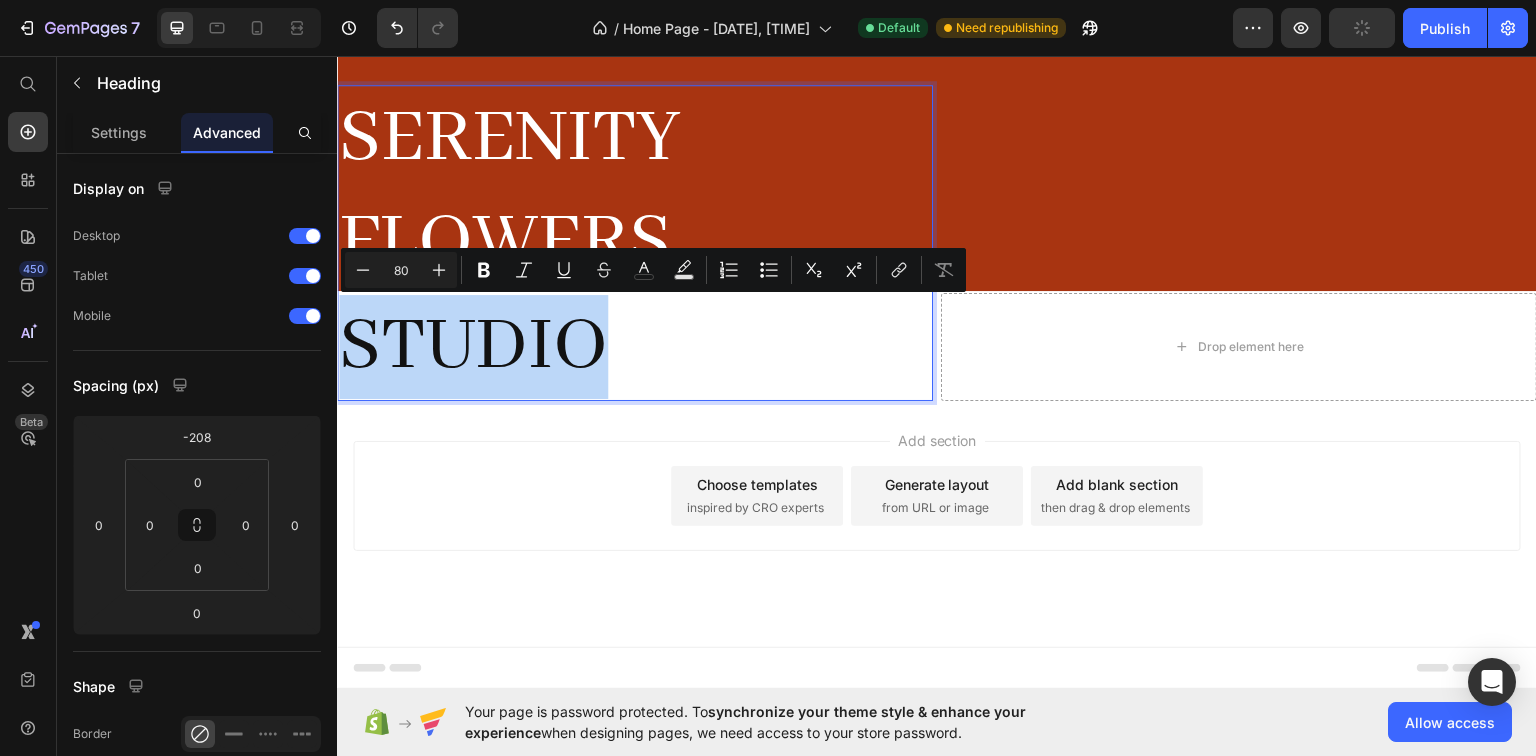 click on "SERENITY FLOWERS  STUDIO" at bounding box center (635, 242) 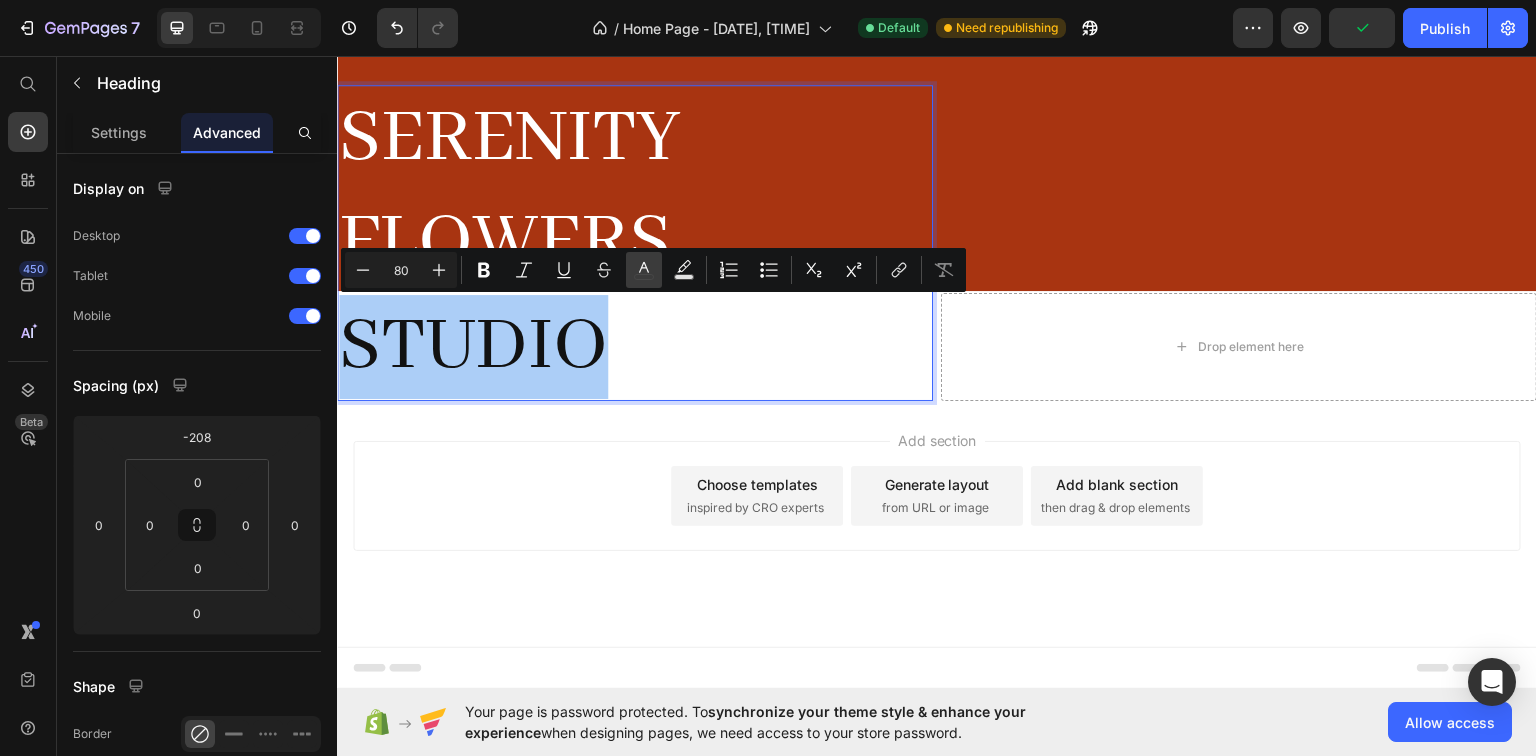 drag, startPoint x: 633, startPoint y: 271, endPoint x: 306, endPoint y: 294, distance: 327.80786 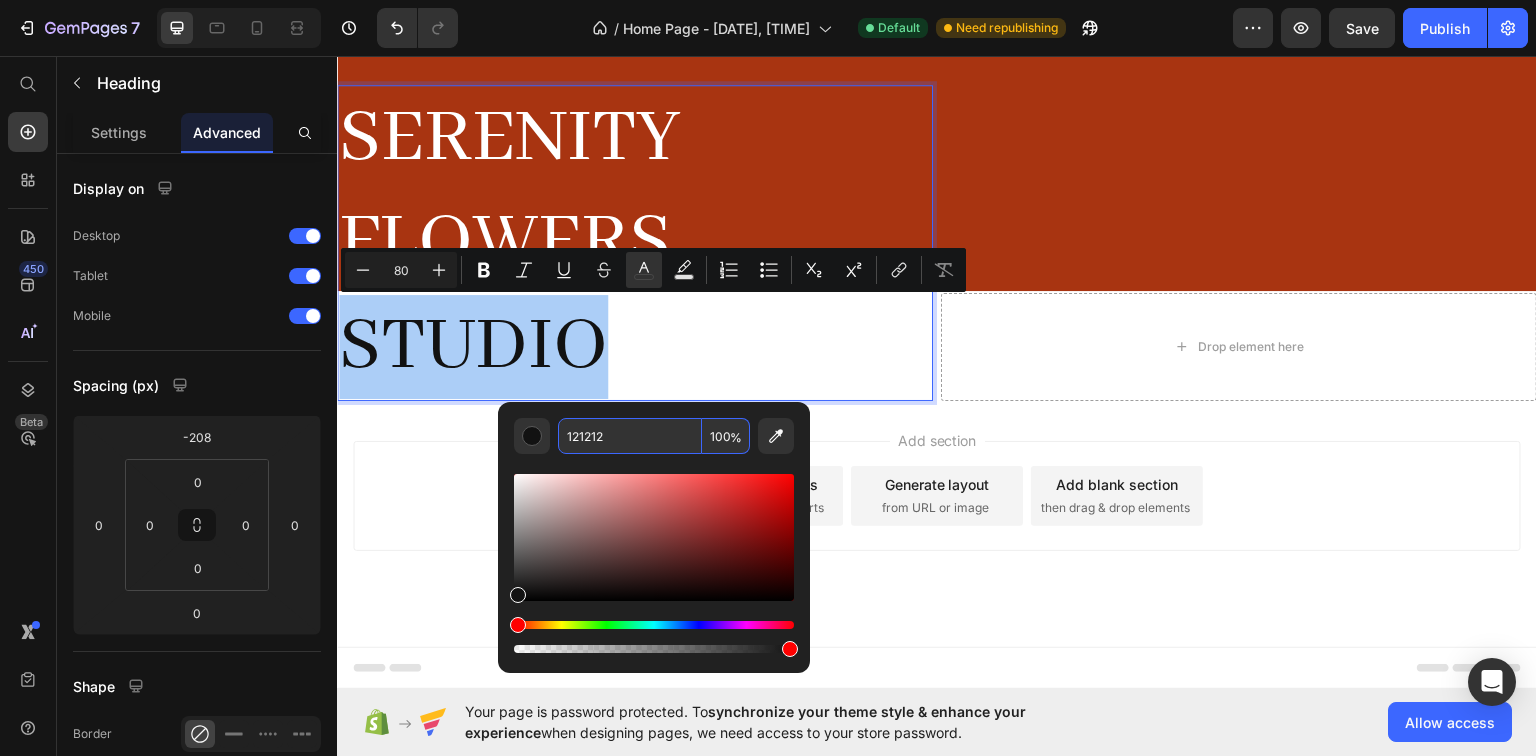 click on "121212" at bounding box center [630, 436] 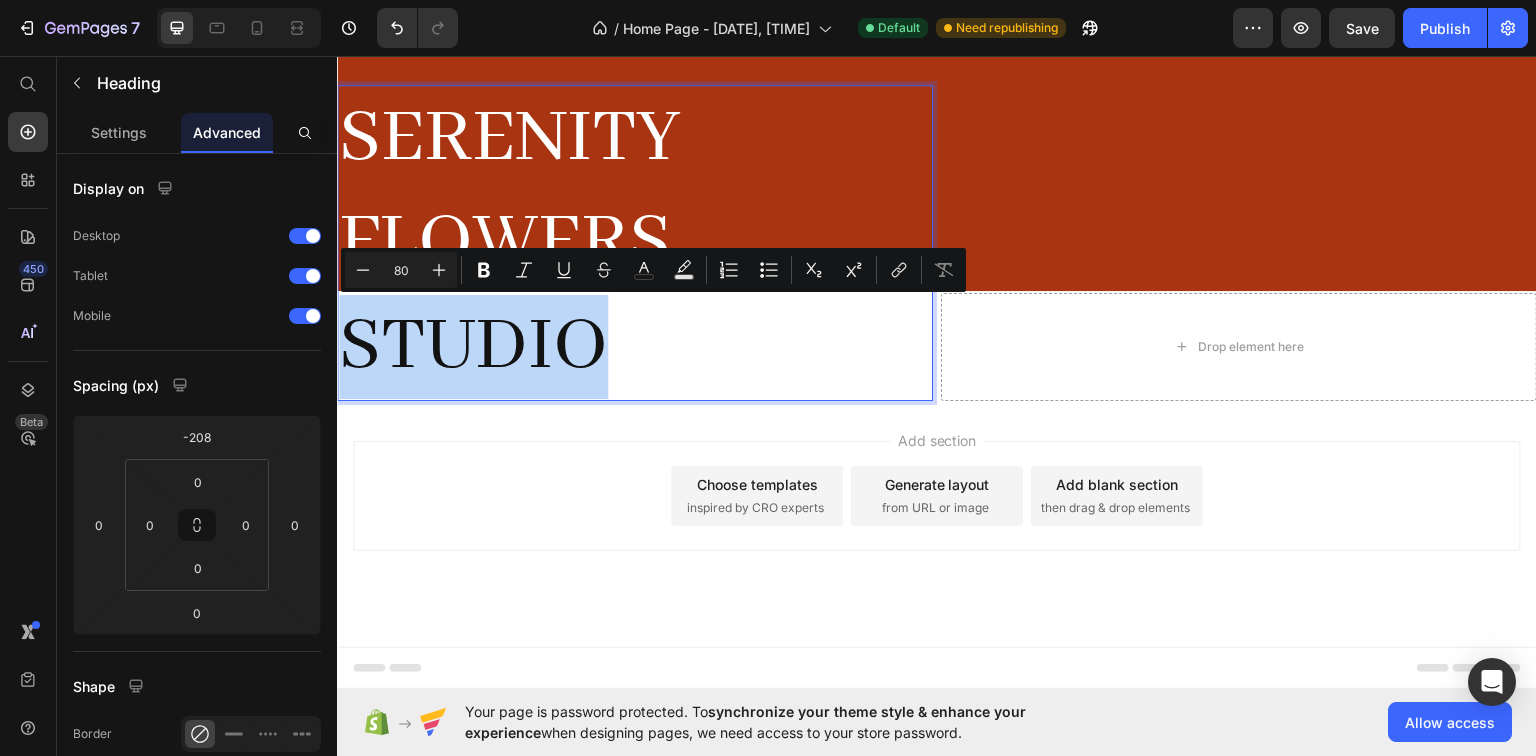 click on "SERENITY FLOWERS  STUDIO" at bounding box center (635, 242) 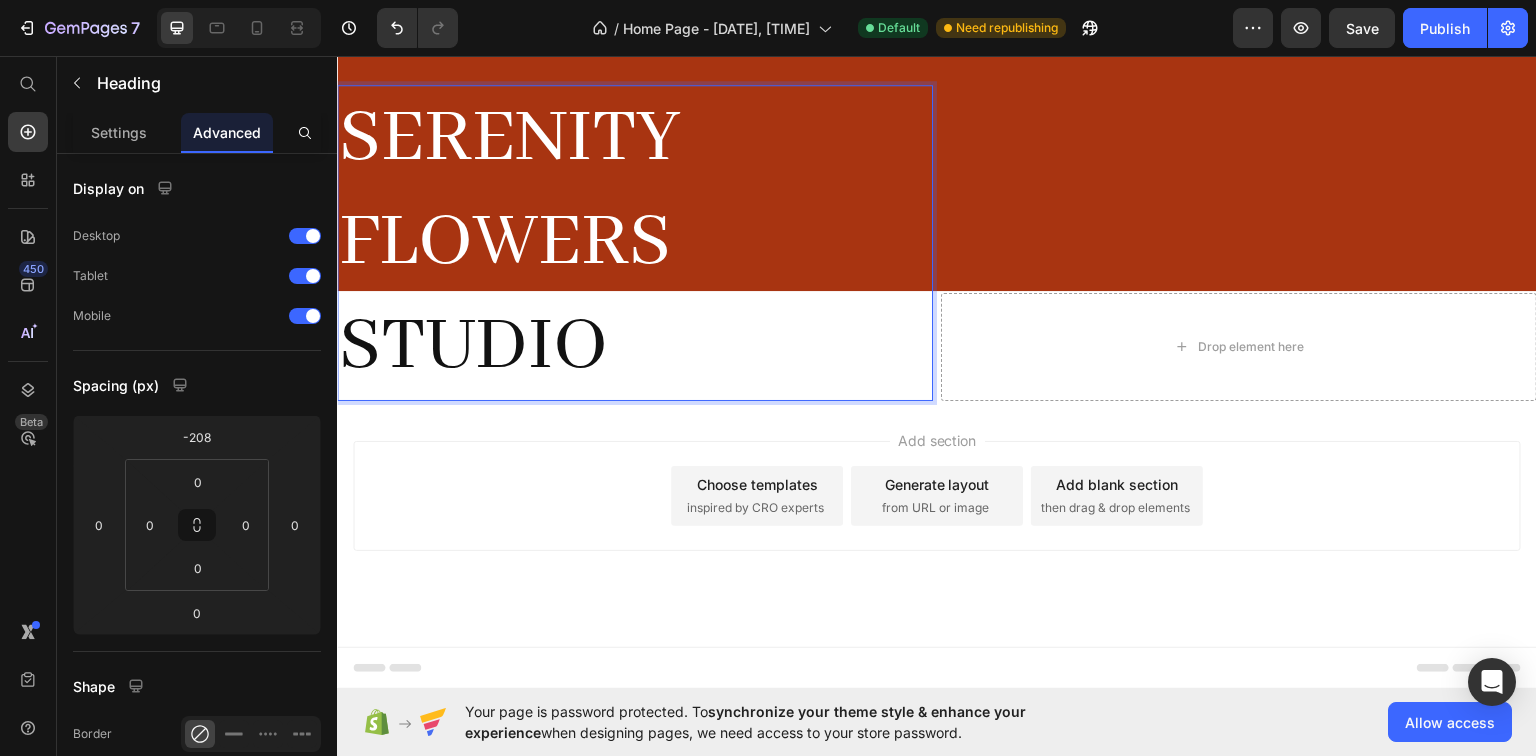click on "SERENITY FLOWERS  STUDIO" at bounding box center (635, 242) 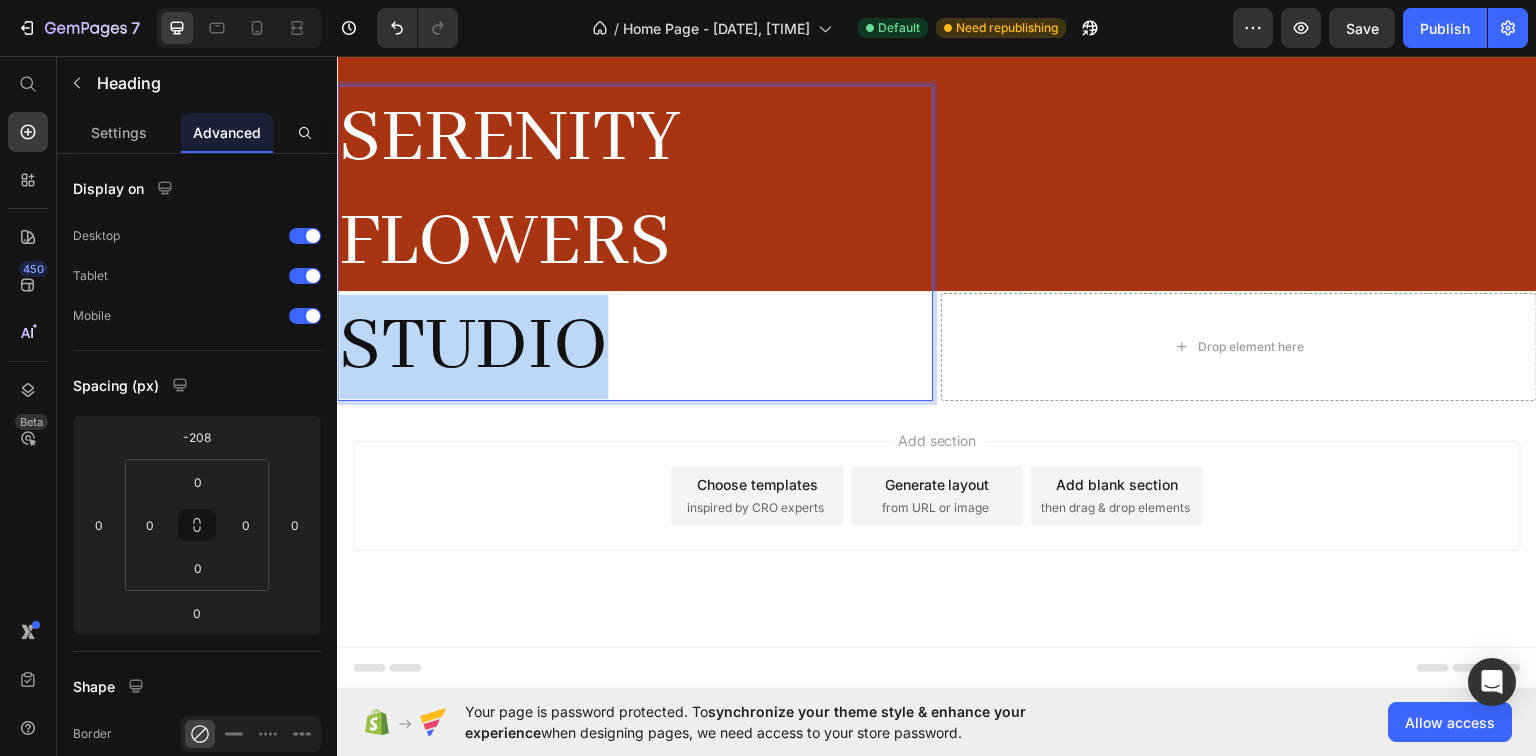 click on "SERENITY FLOWERS  STUDIO" at bounding box center [635, 242] 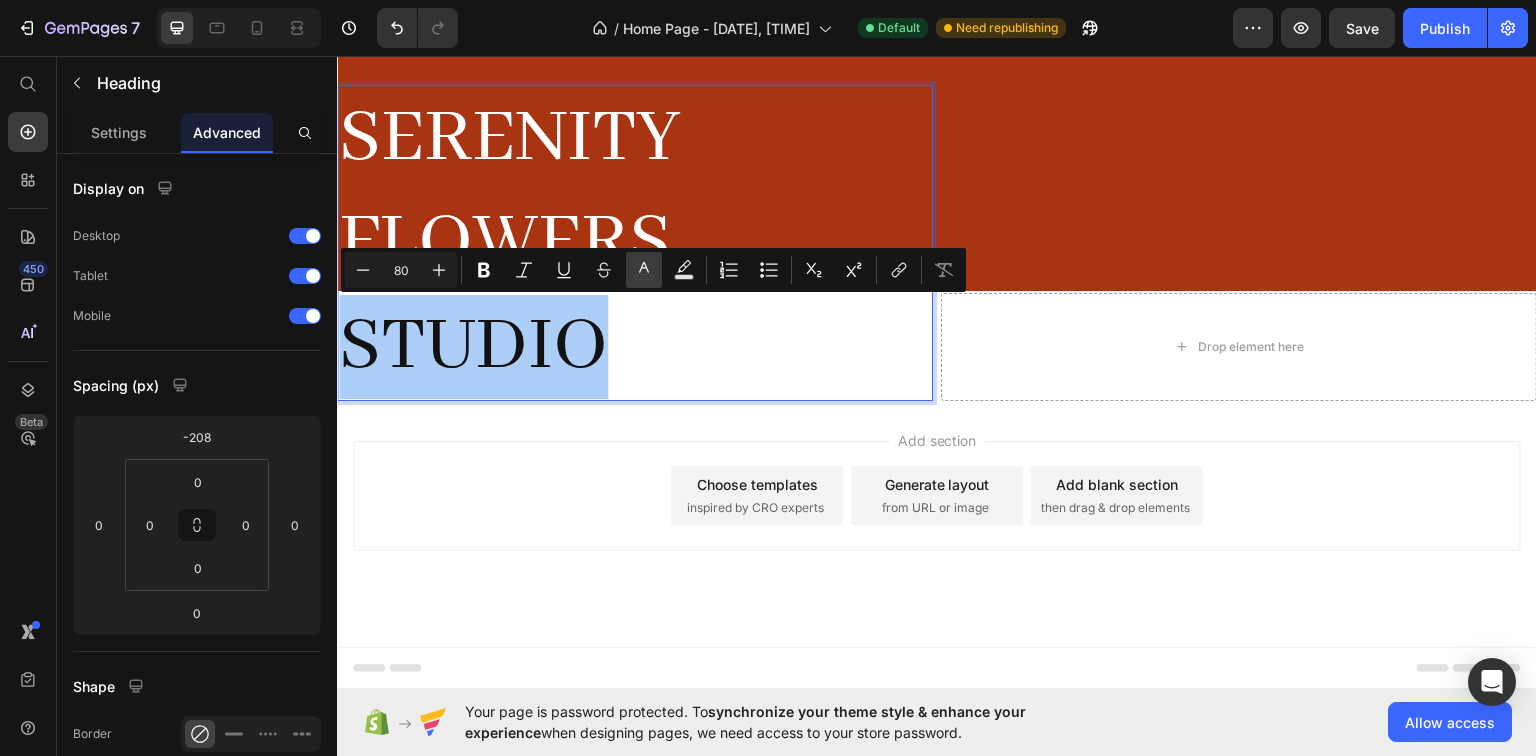 click 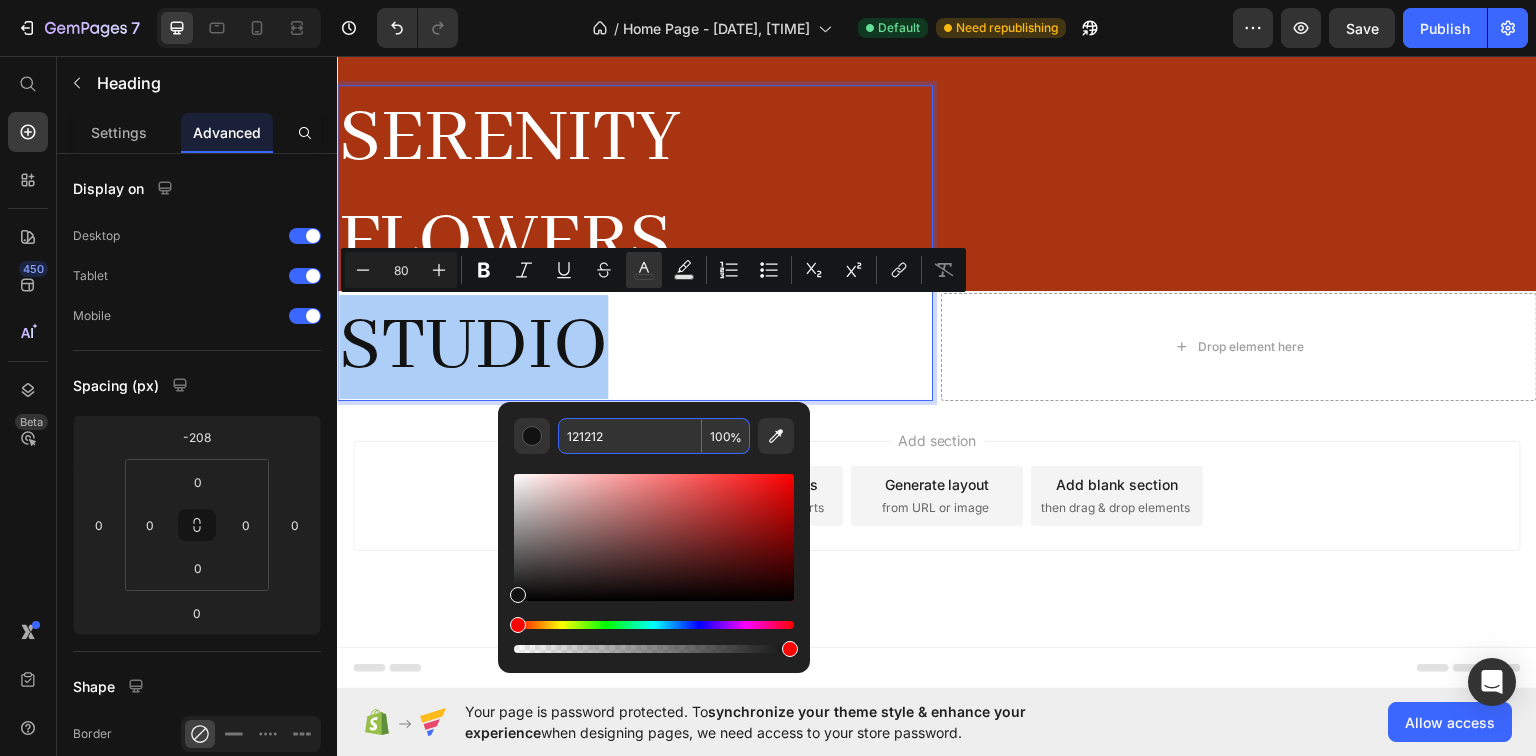 click on "121212" at bounding box center (630, 436) 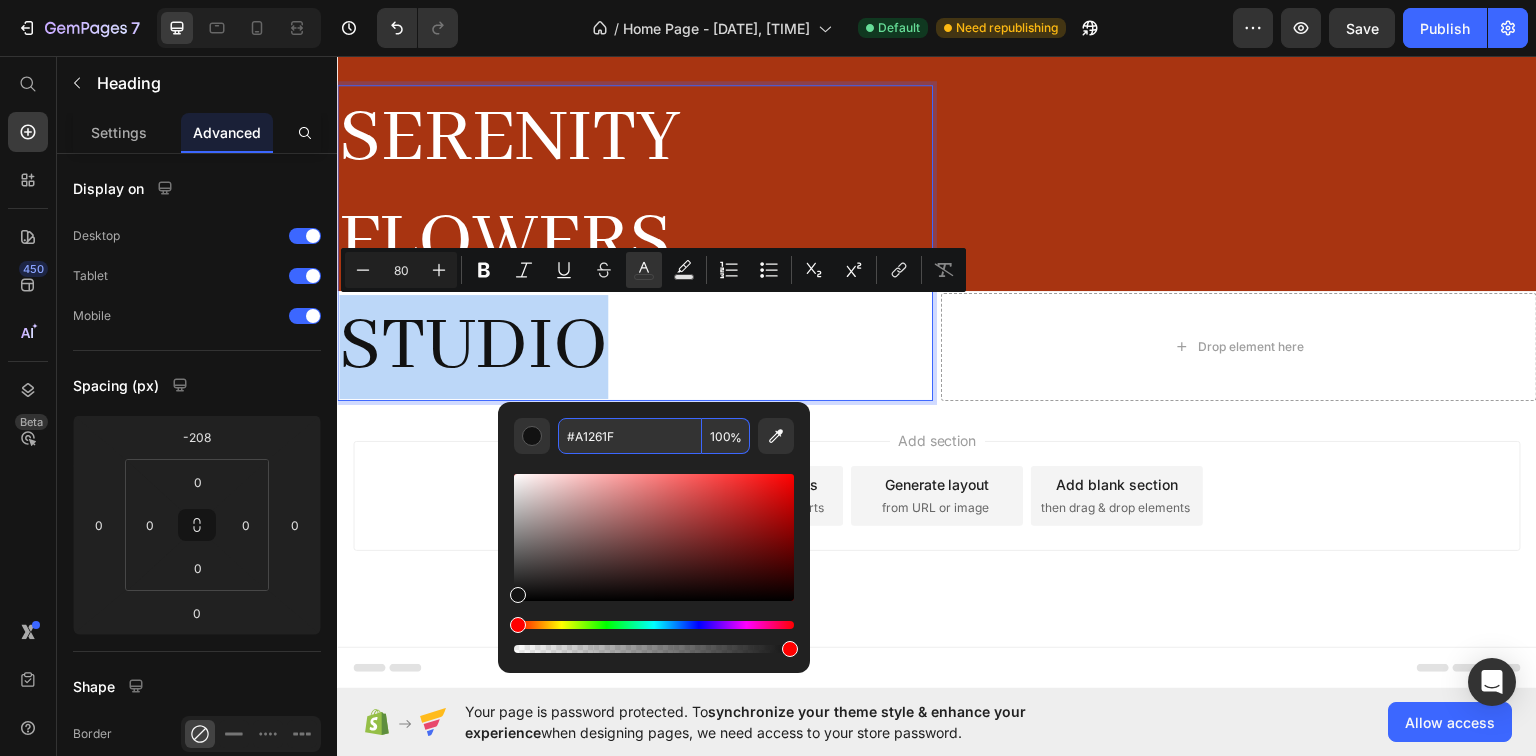 type on "A1261F" 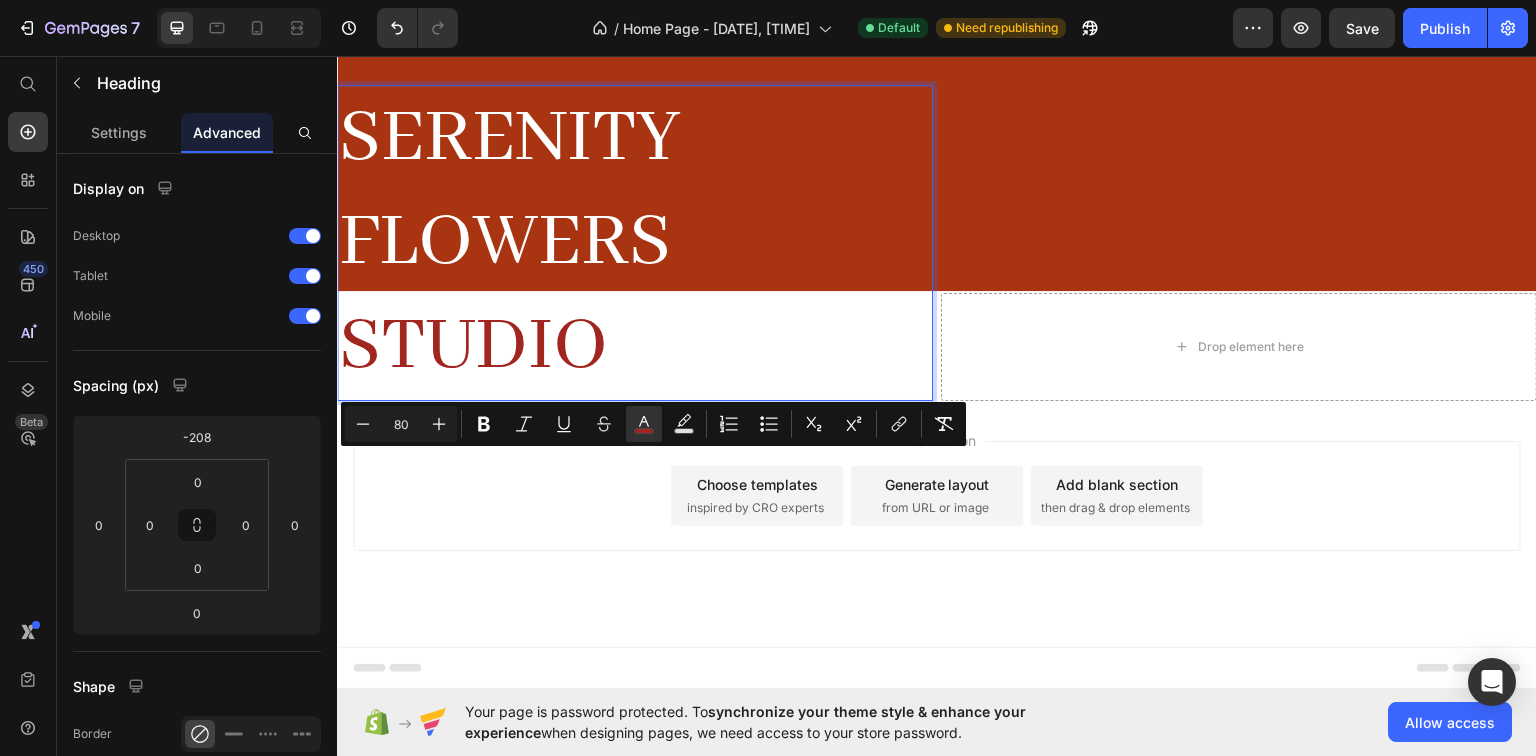 scroll, scrollTop: 3688, scrollLeft: 0, axis: vertical 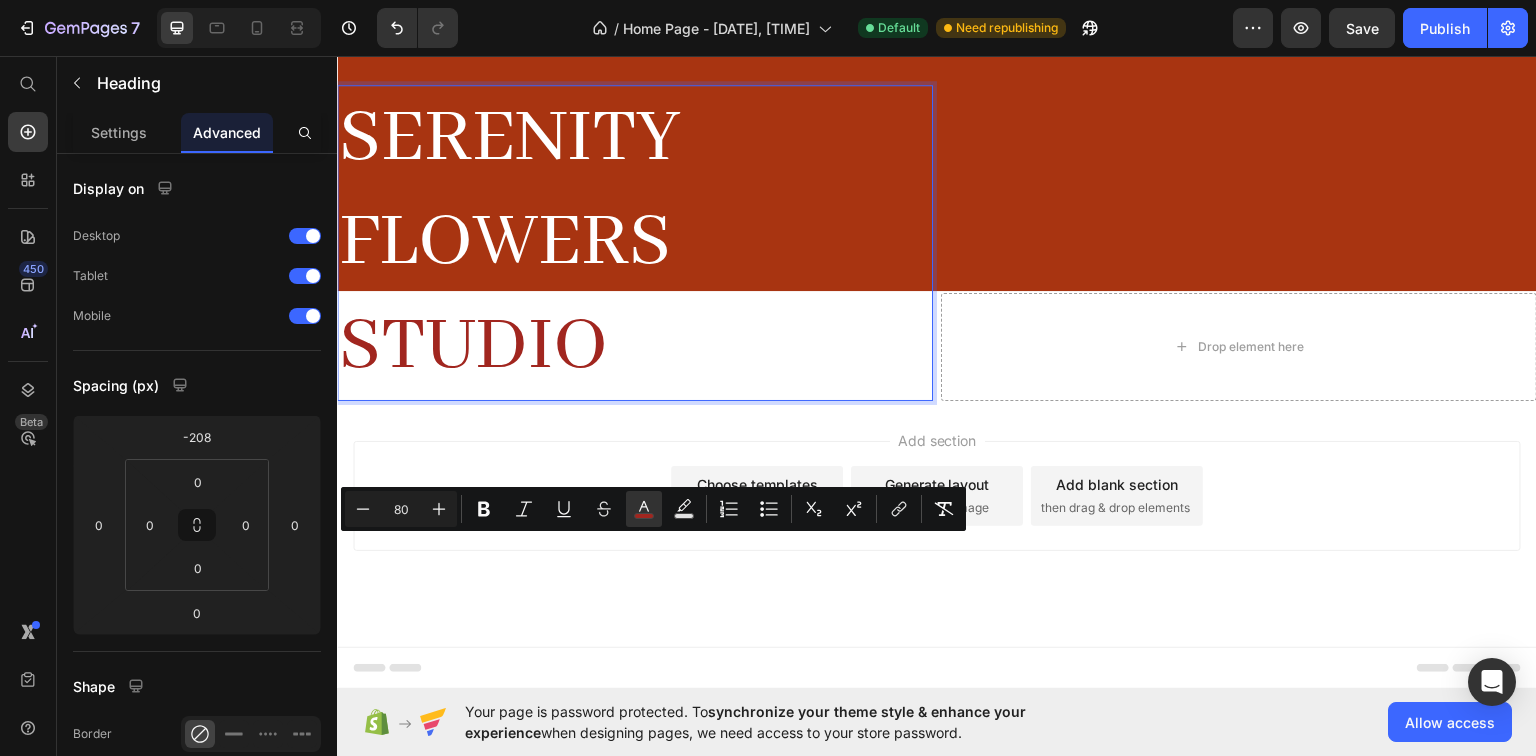 click on "STUDIO" at bounding box center [473, 346] 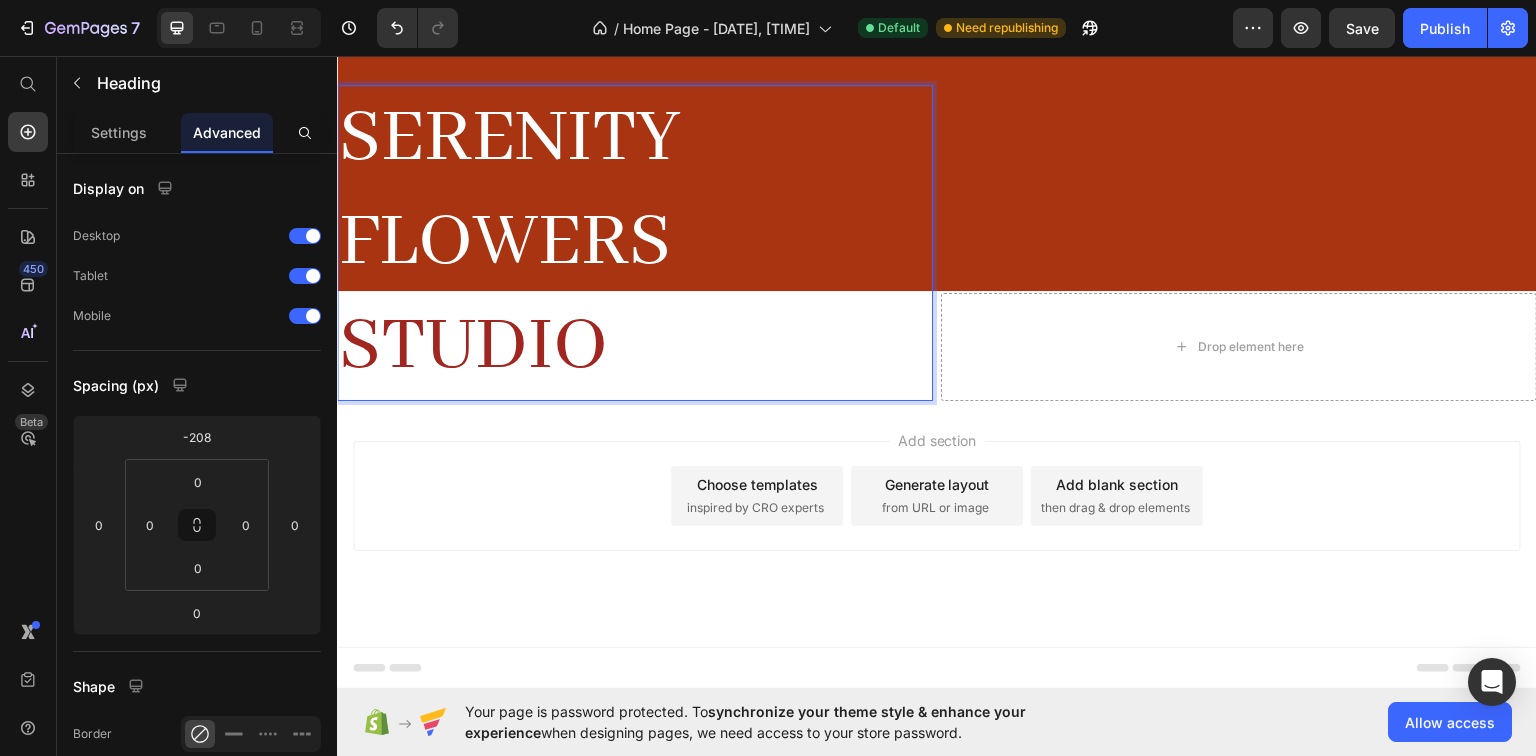 scroll, scrollTop: 3688, scrollLeft: 0, axis: vertical 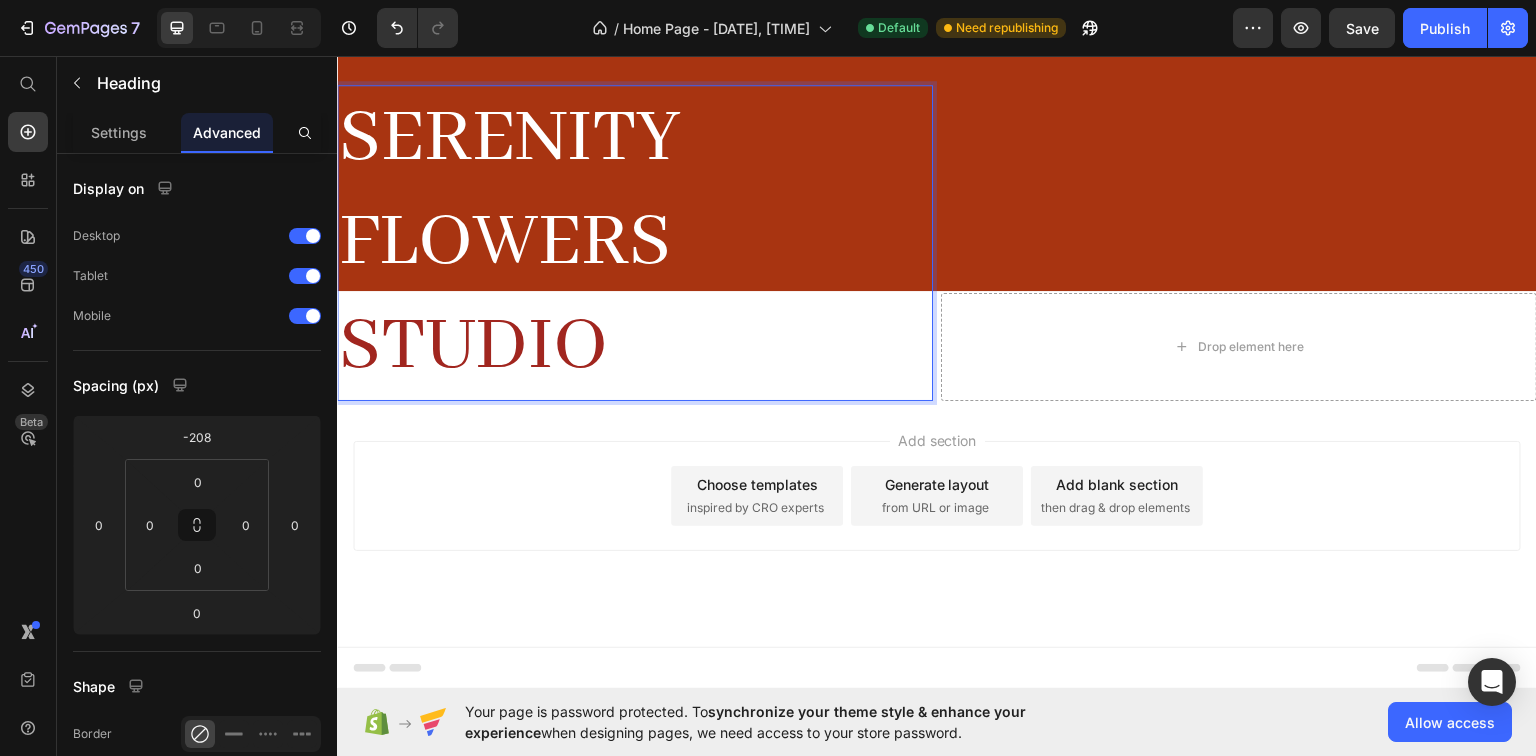 click on "FLOWERS" at bounding box center [505, 242] 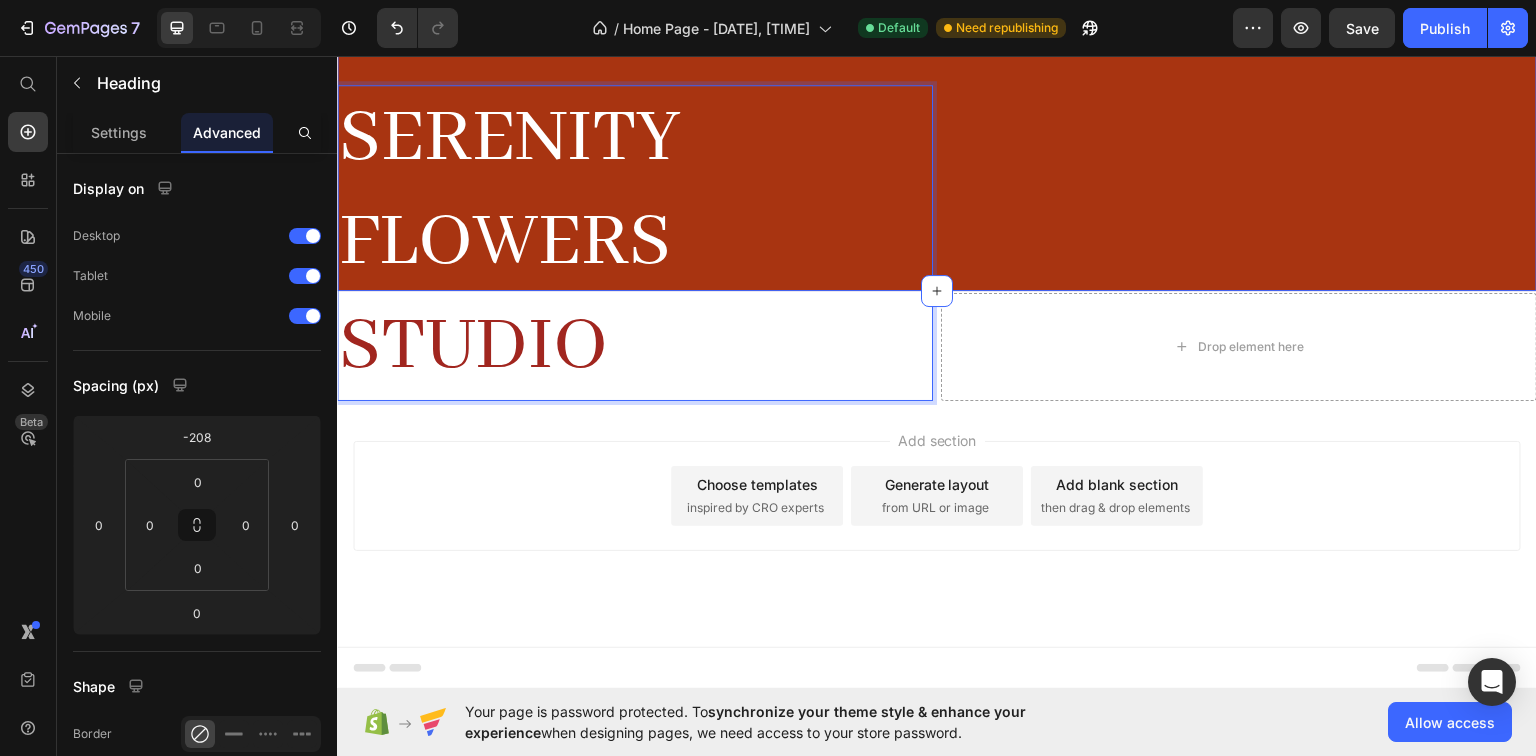 click on "Image Image Image Row Section 5" at bounding box center [937, -10] 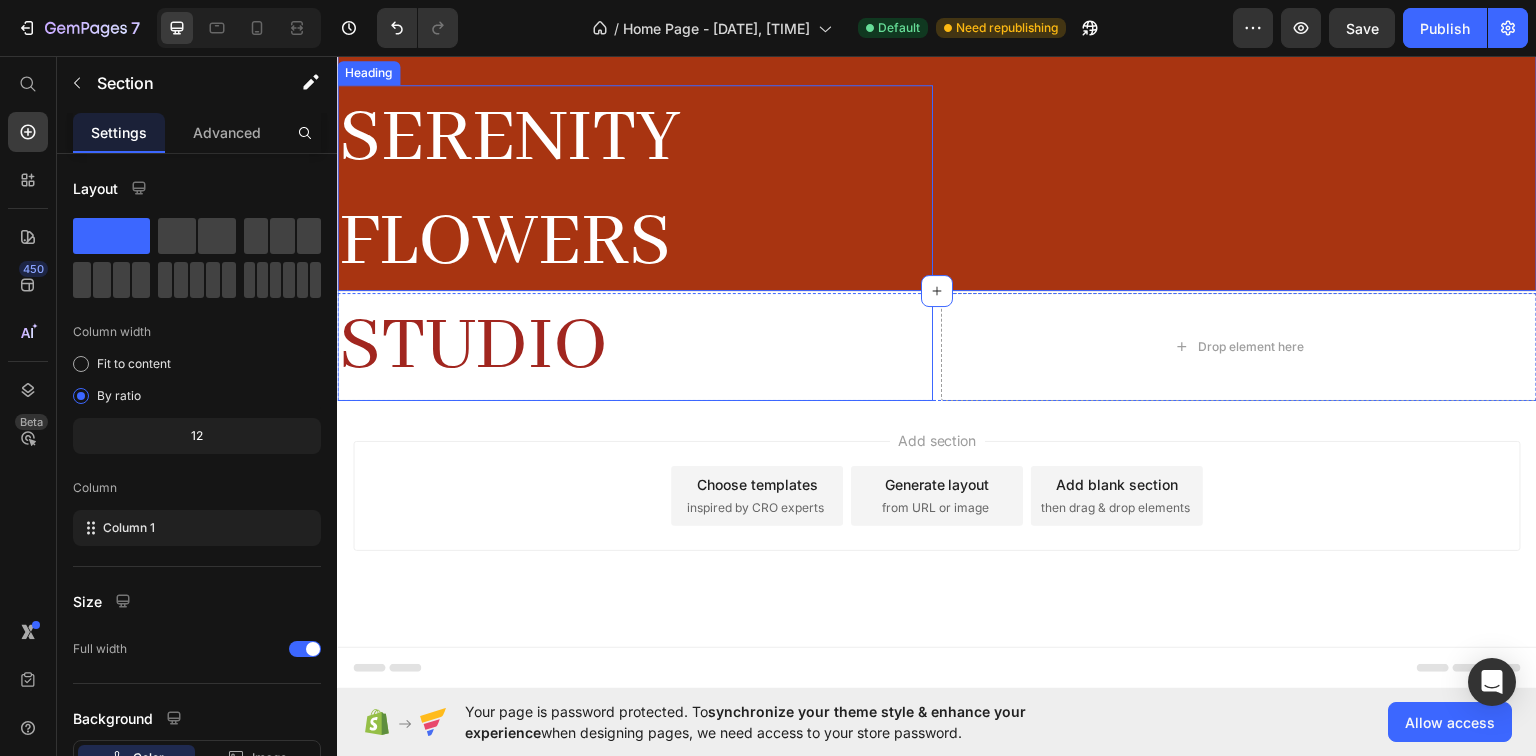 click on "Heading" at bounding box center [368, 72] 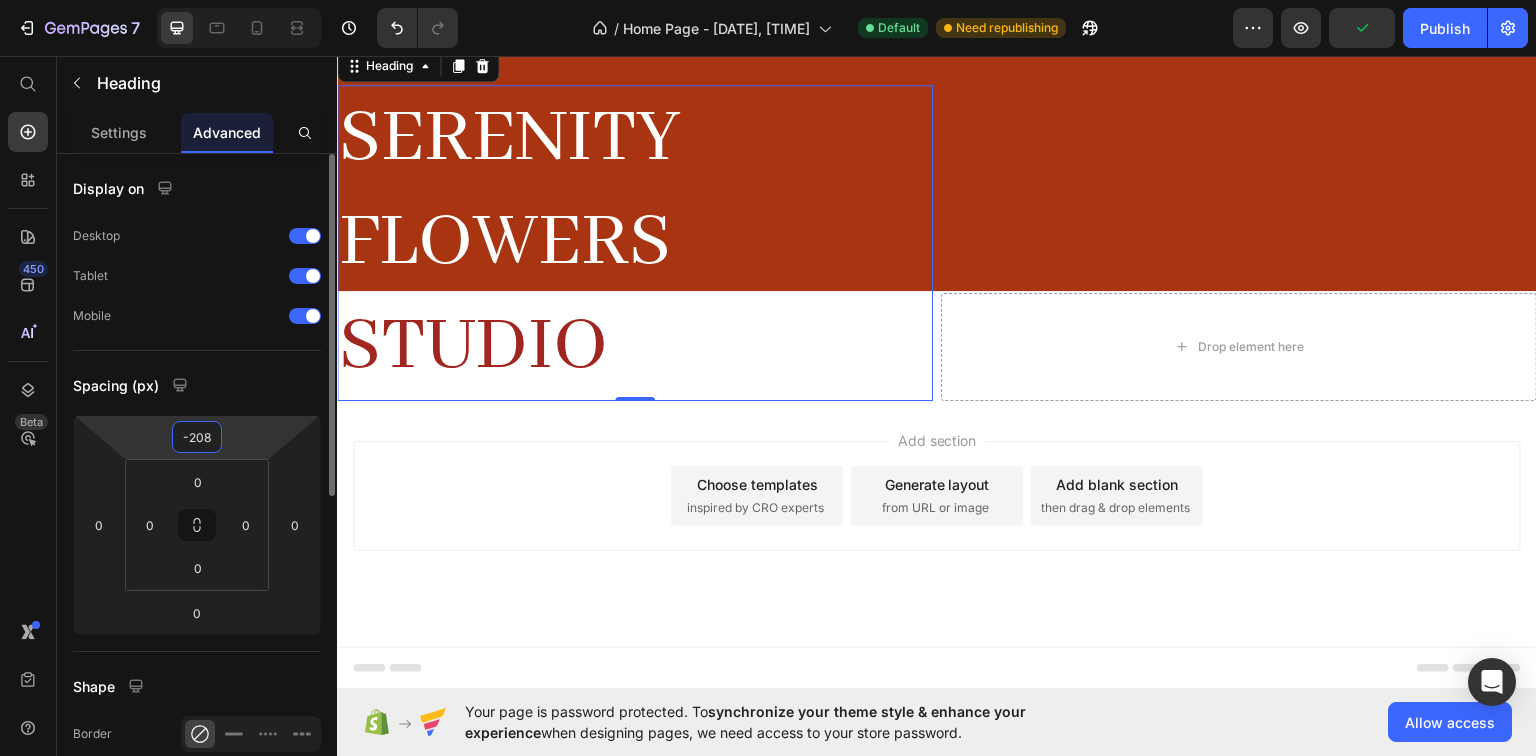 click on "-208" at bounding box center (197, 437) 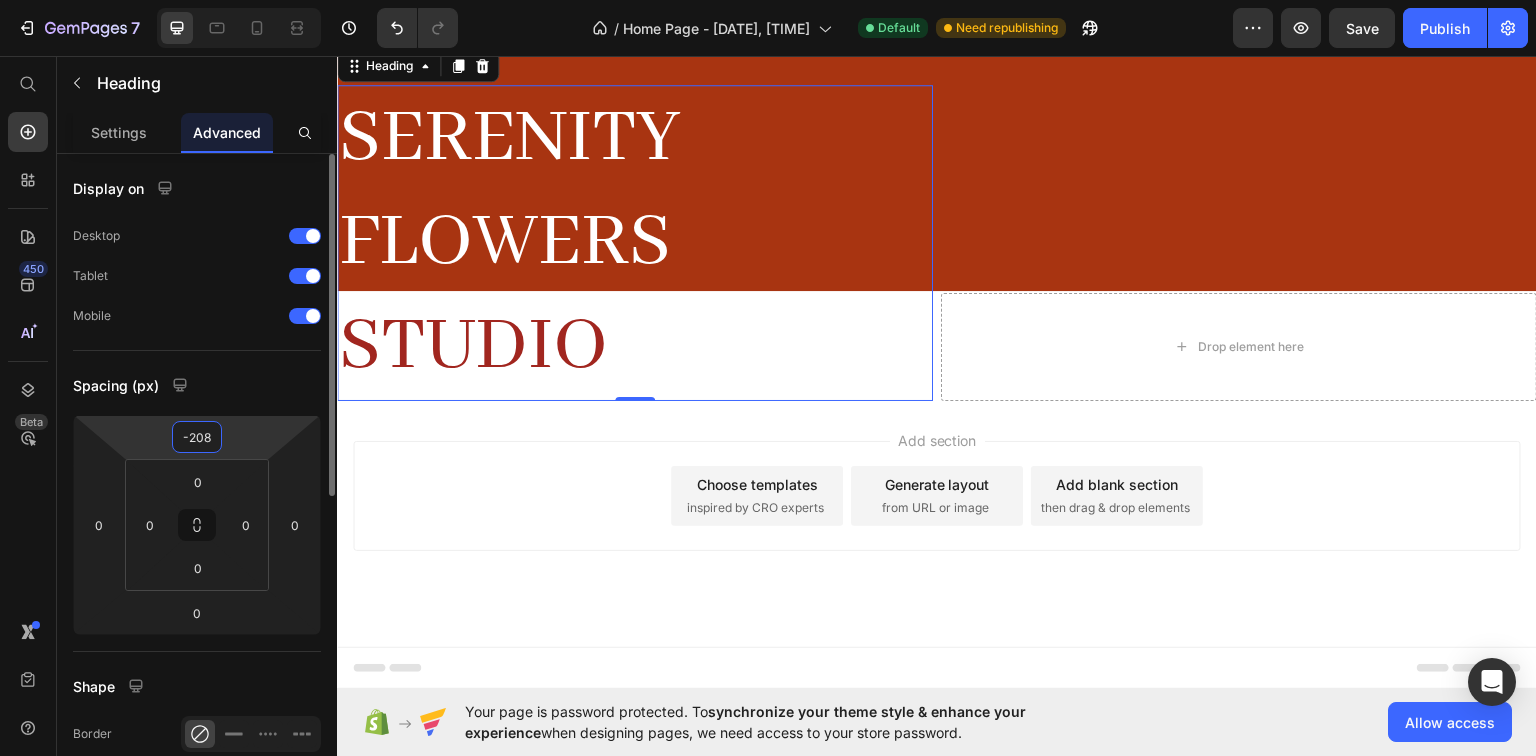 click on "-208" at bounding box center (197, 437) 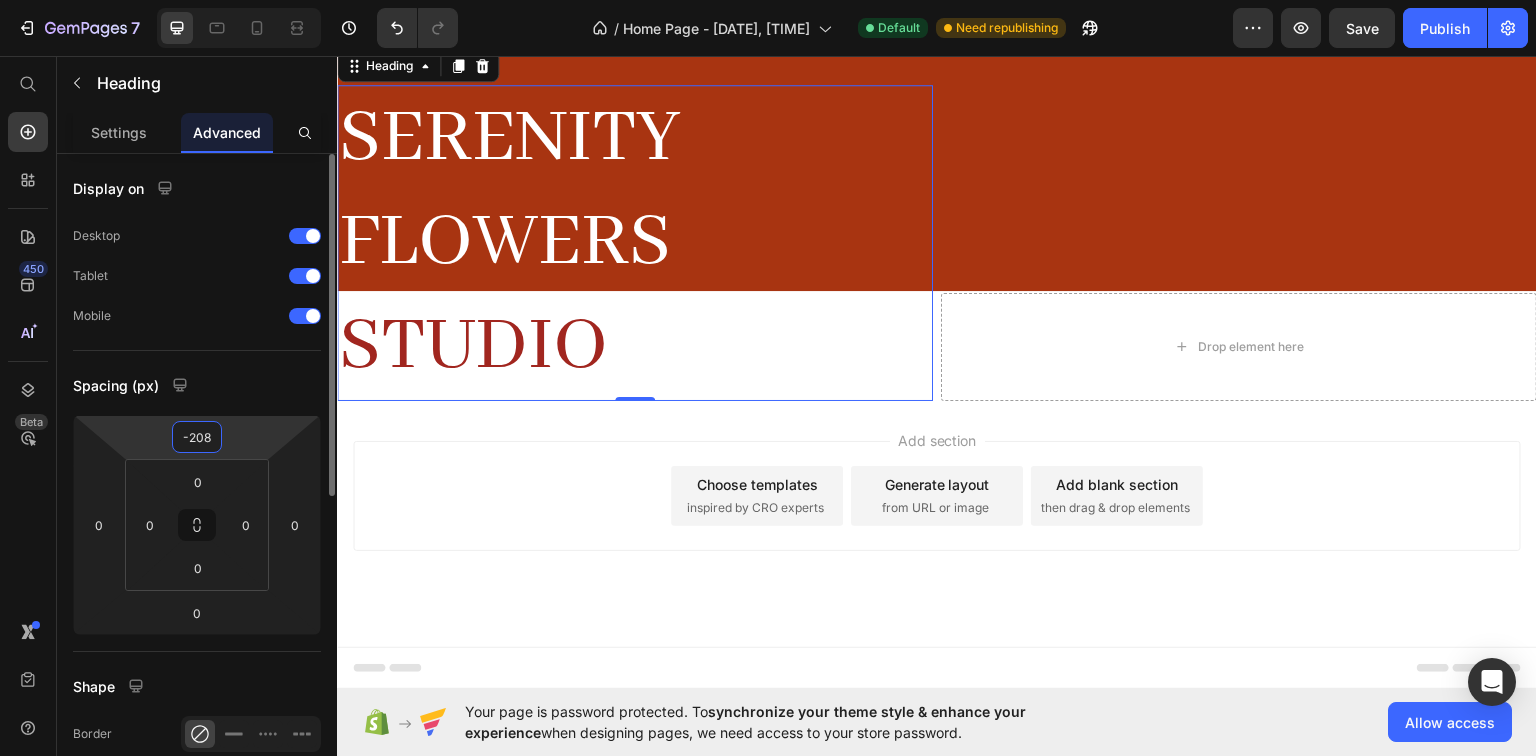 click on "-208" at bounding box center (197, 437) 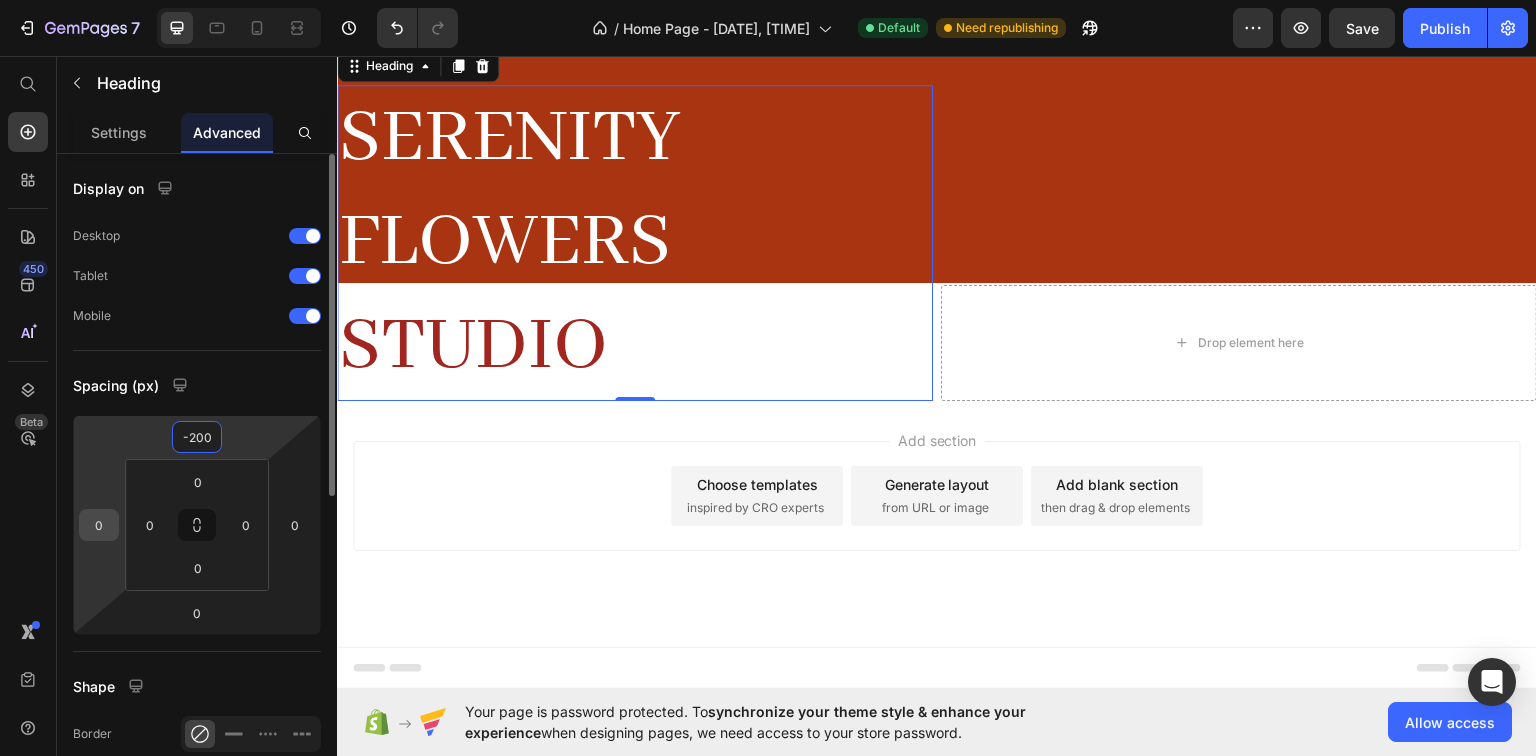 type on "-200" 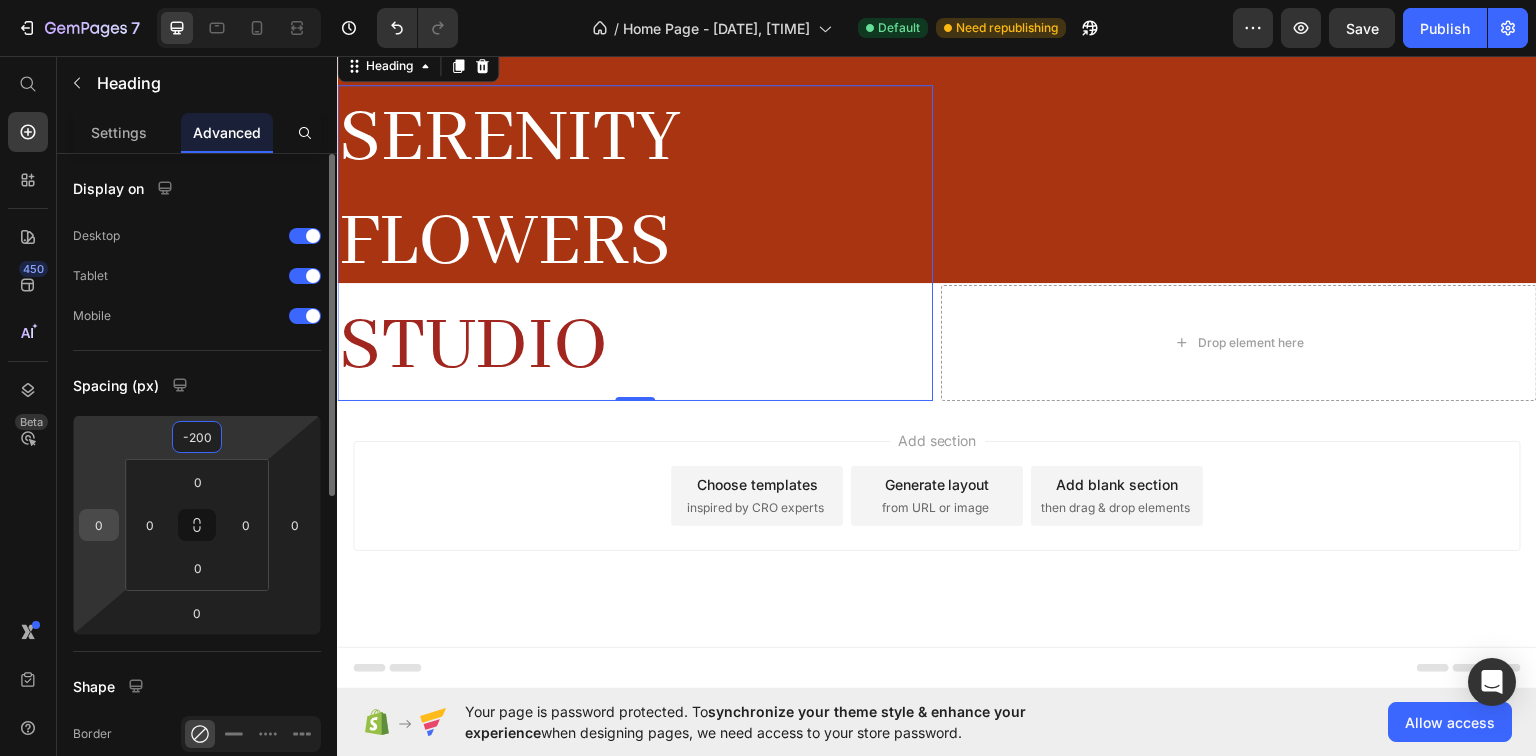 click on "0" at bounding box center (99, 525) 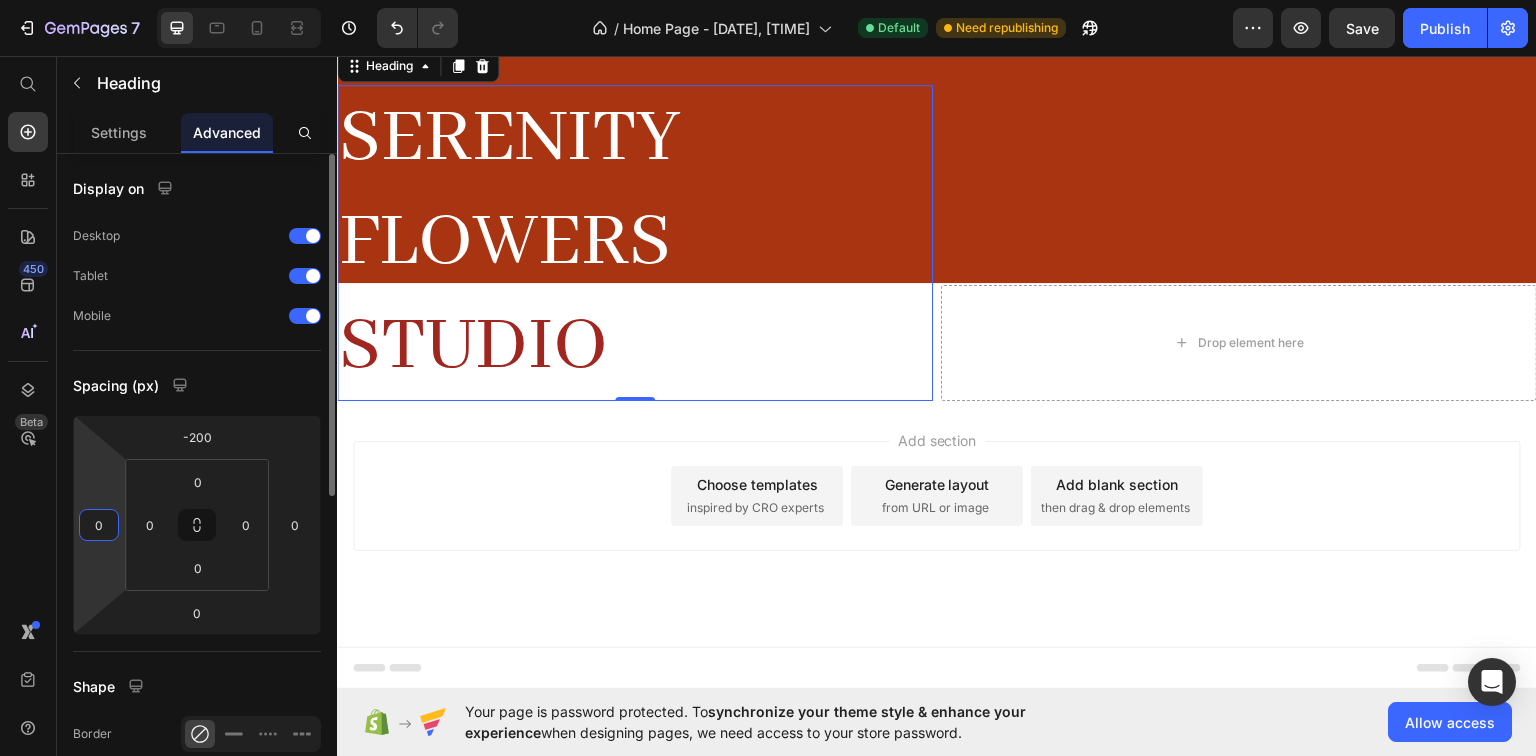 click on "0" at bounding box center (99, 525) 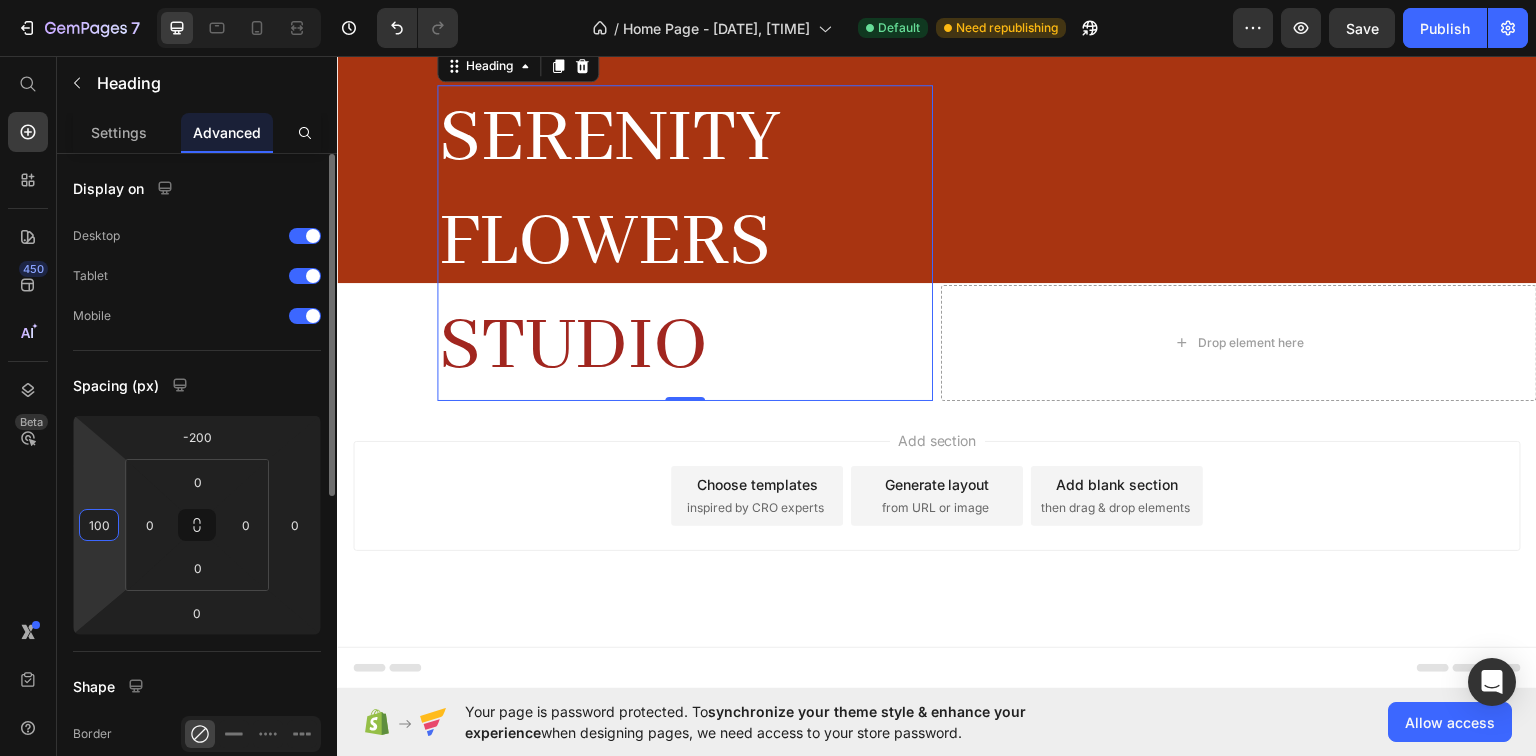 click on "100" at bounding box center [99, 525] 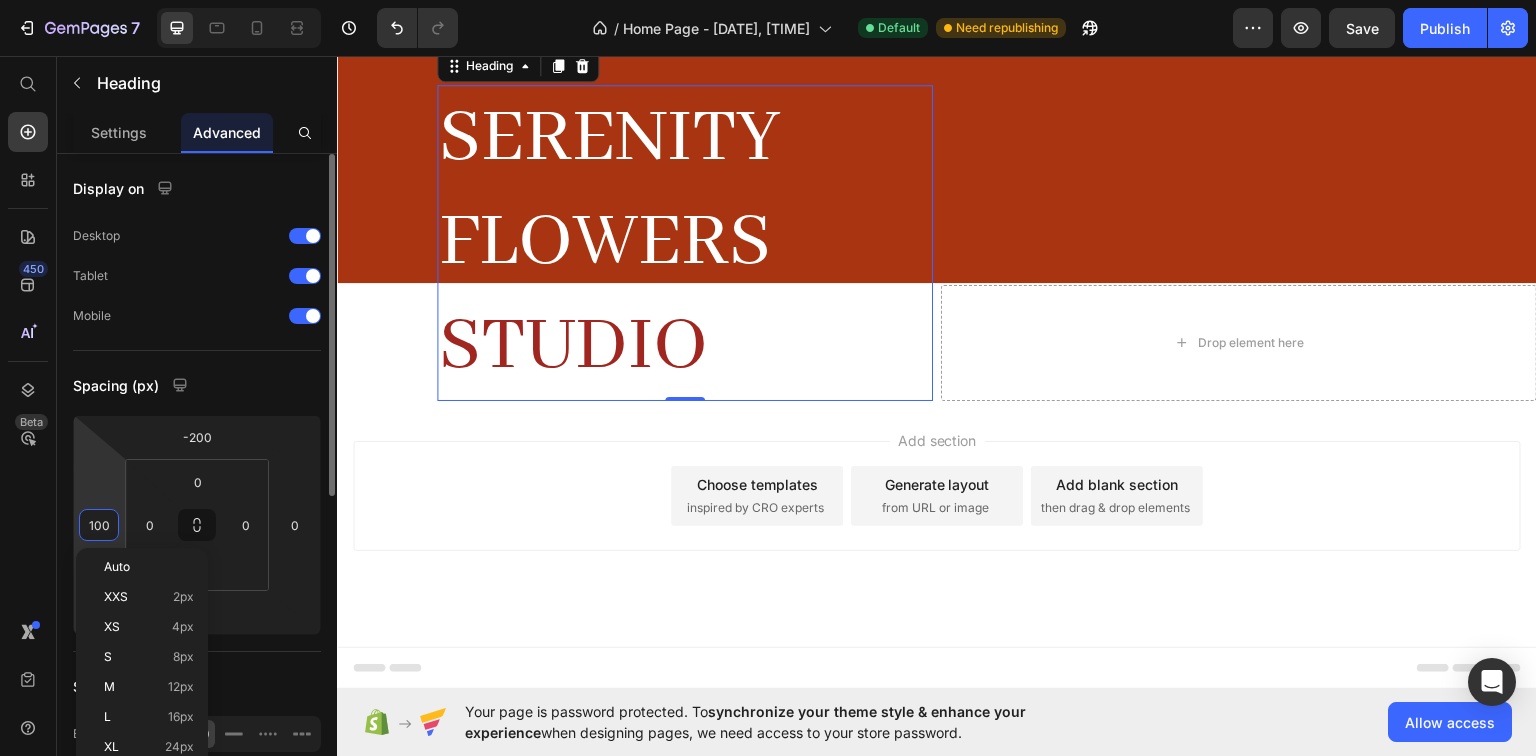 click on "100" at bounding box center [99, 525] 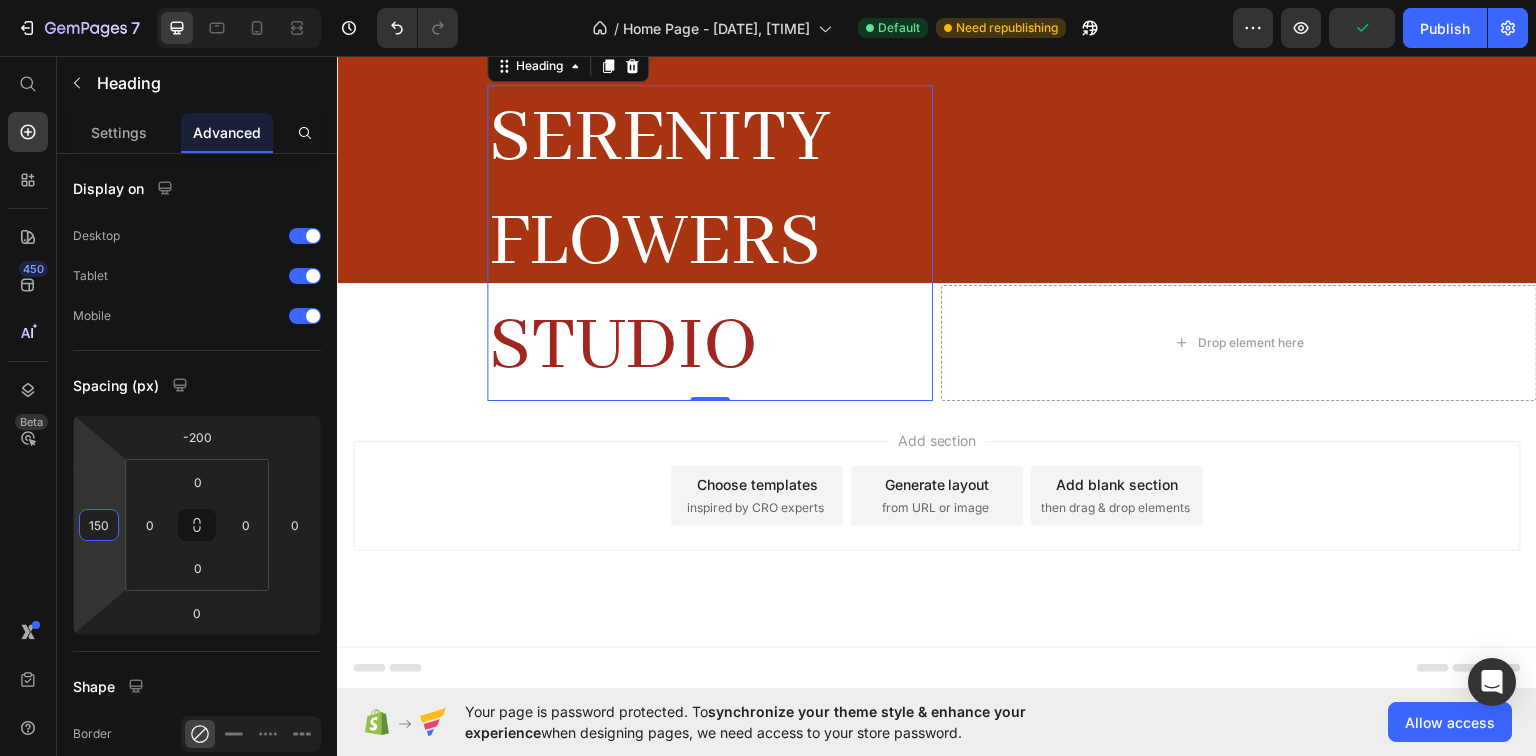 scroll, scrollTop: 3768, scrollLeft: 0, axis: vertical 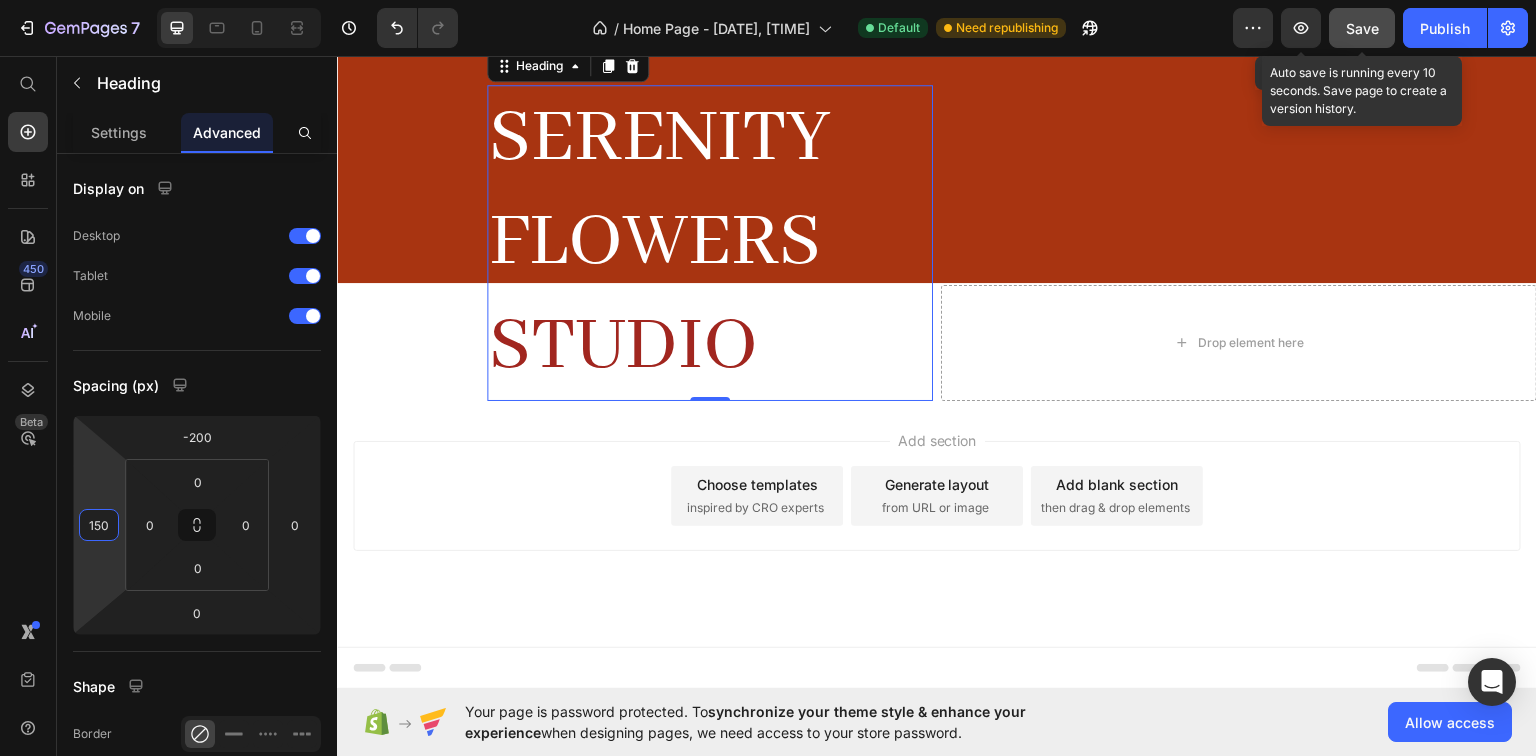 type on "150" 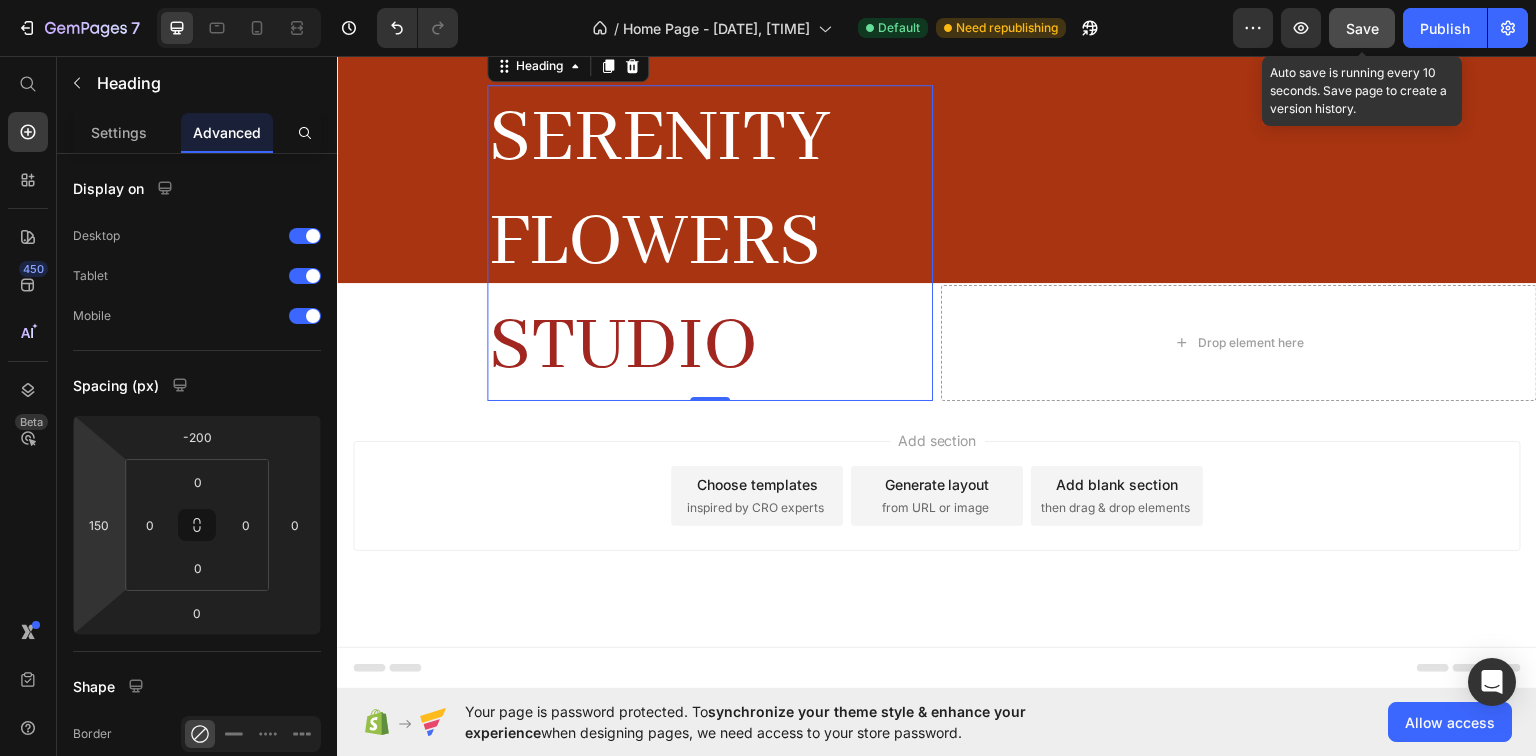 click on "Save" at bounding box center [1362, 28] 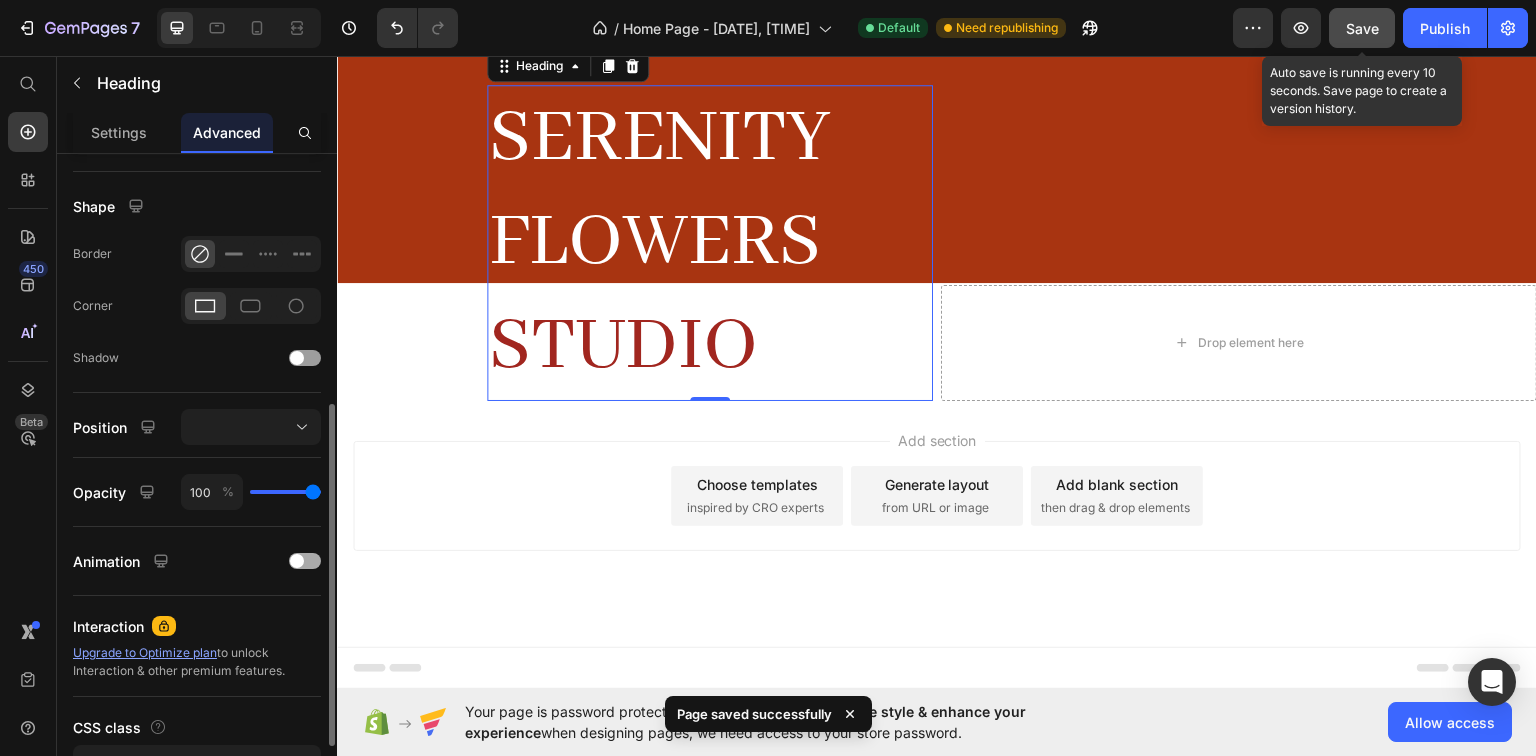 scroll, scrollTop: 560, scrollLeft: 0, axis: vertical 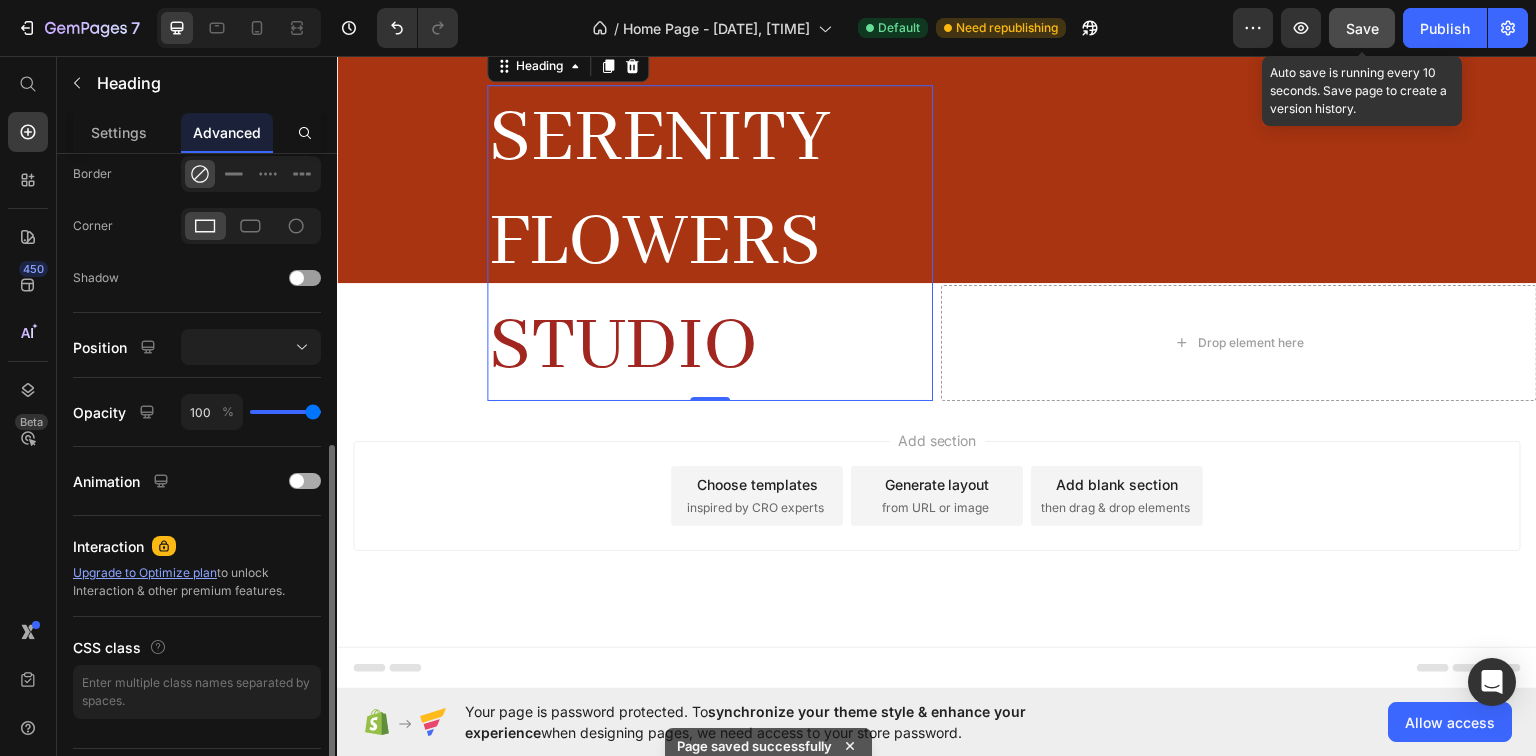click at bounding box center (305, 481) 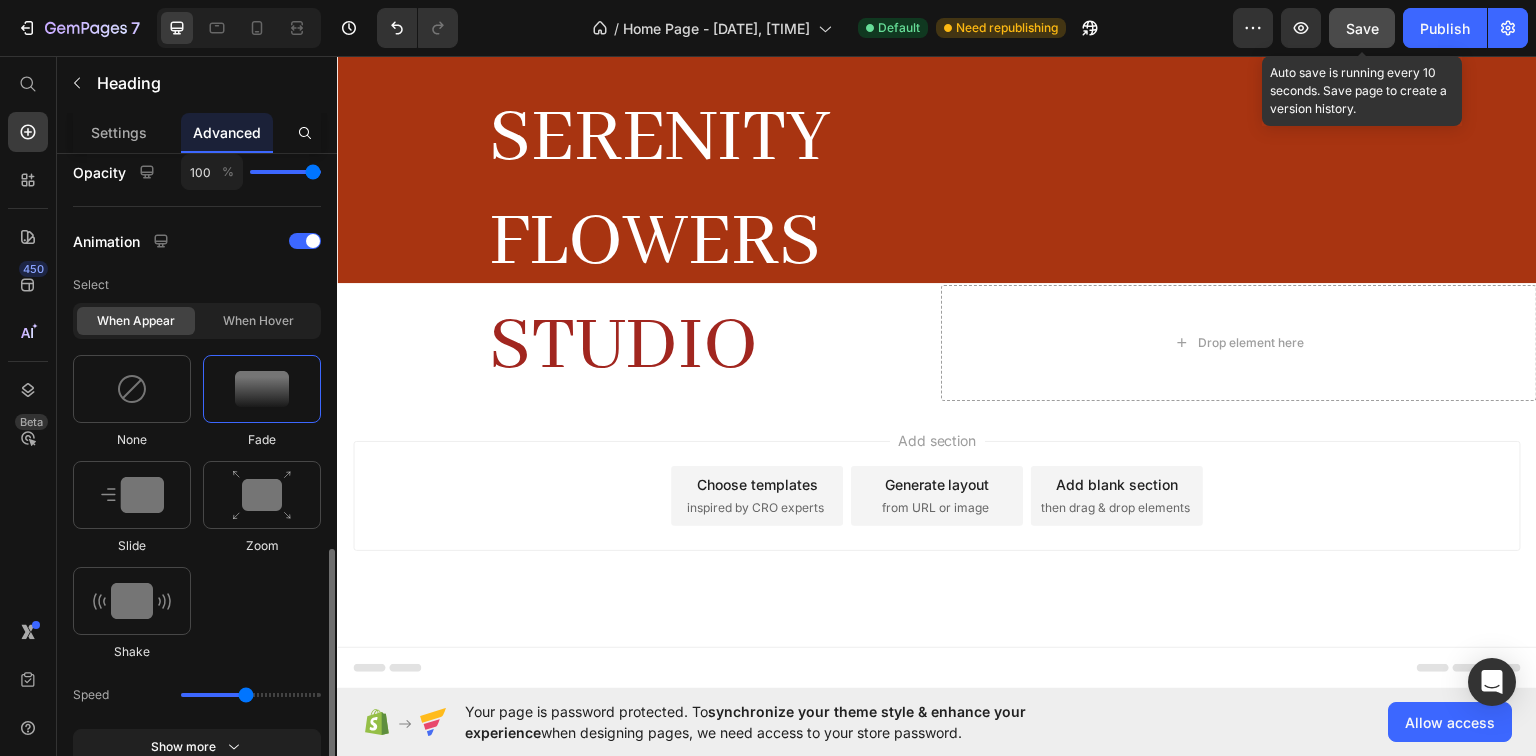 scroll, scrollTop: 880, scrollLeft: 0, axis: vertical 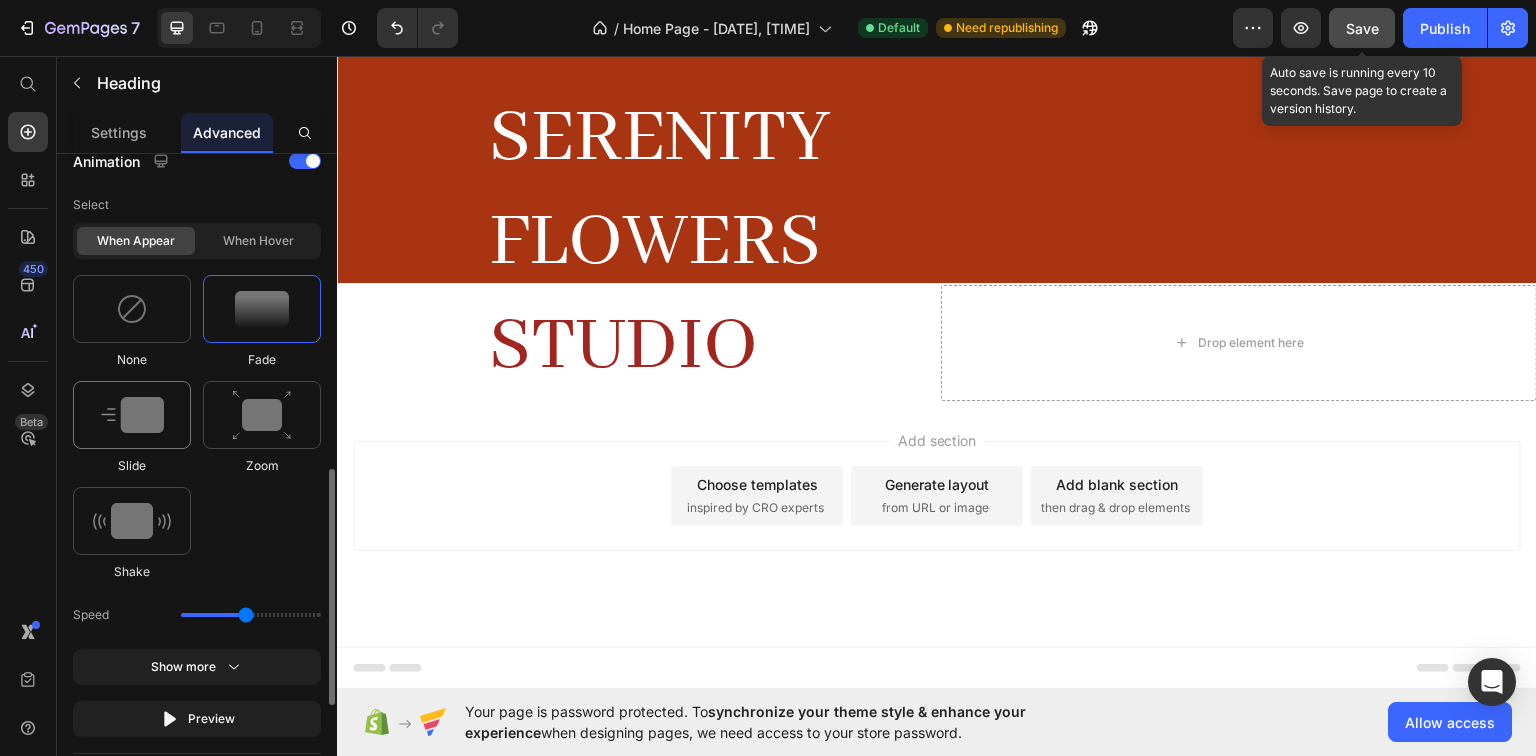 click at bounding box center (132, 415) 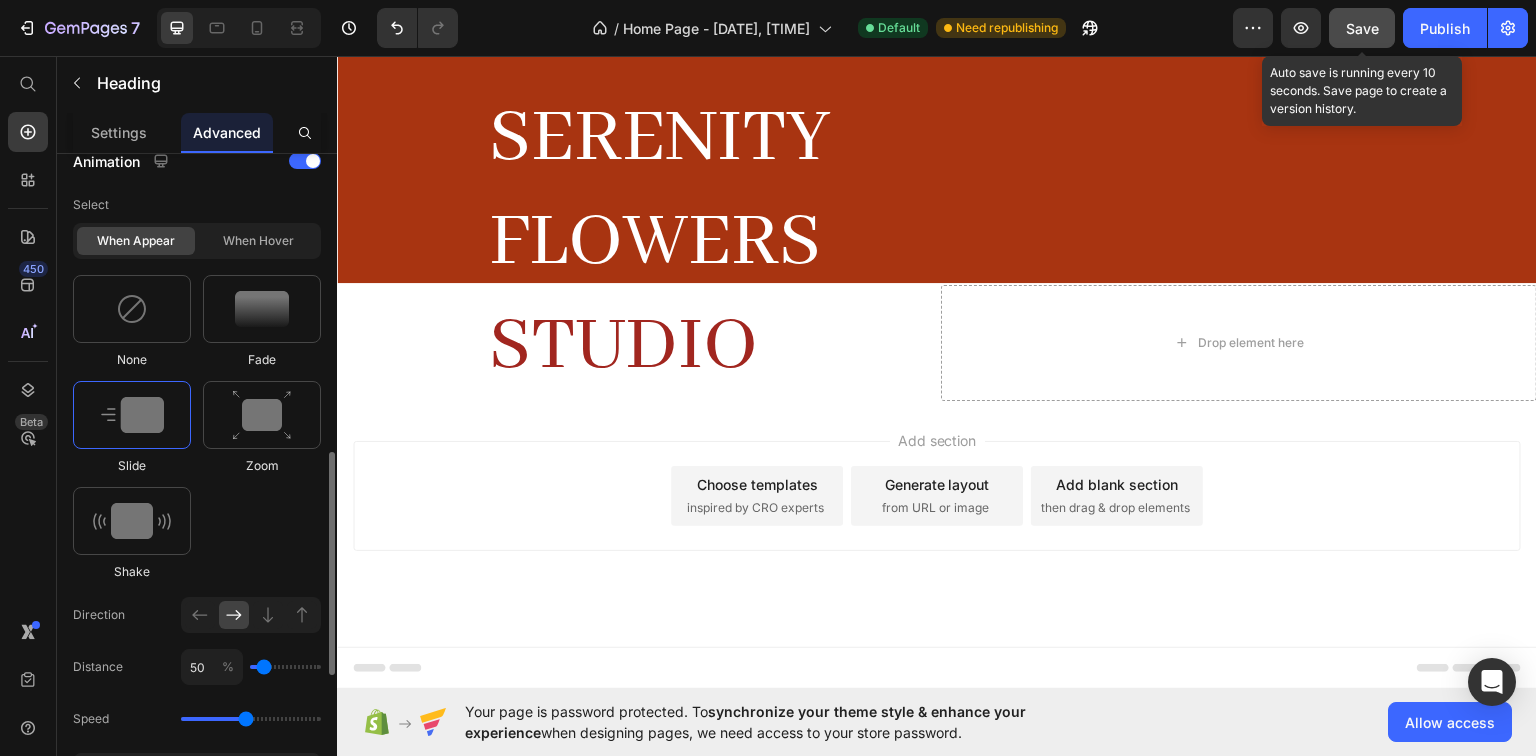 click at bounding box center [132, 415] 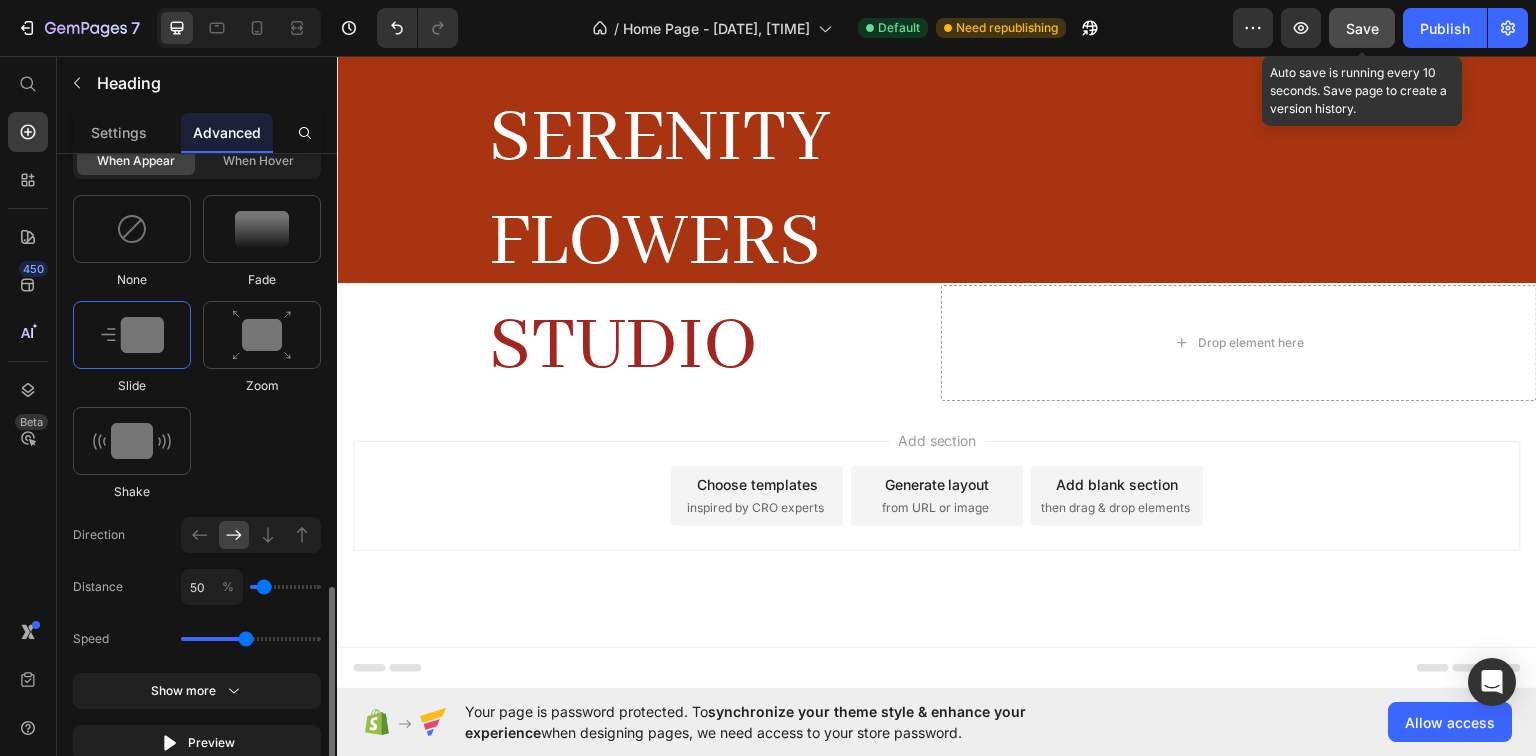 scroll, scrollTop: 1120, scrollLeft: 0, axis: vertical 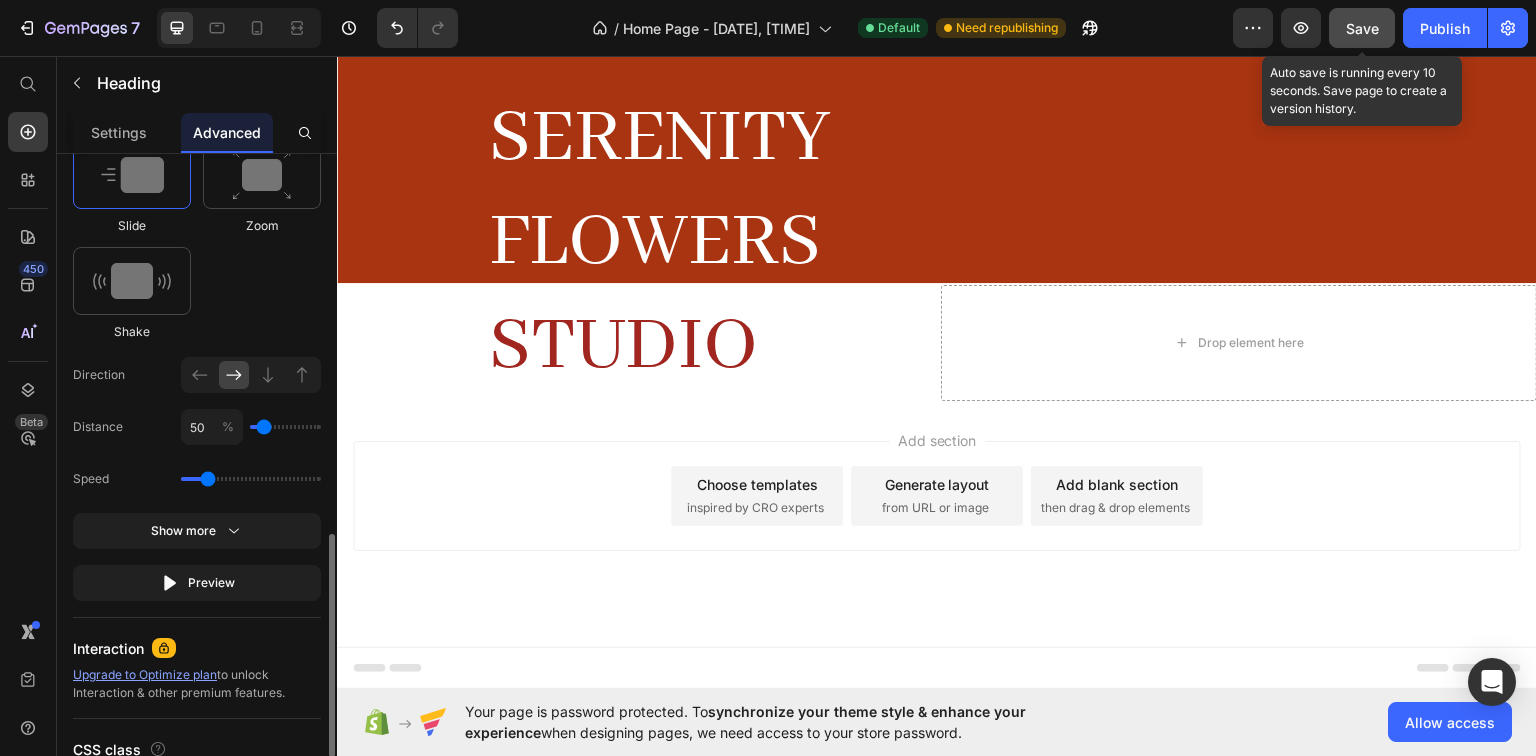 drag, startPoint x: 248, startPoint y: 492, endPoint x: 209, endPoint y: 492, distance: 39 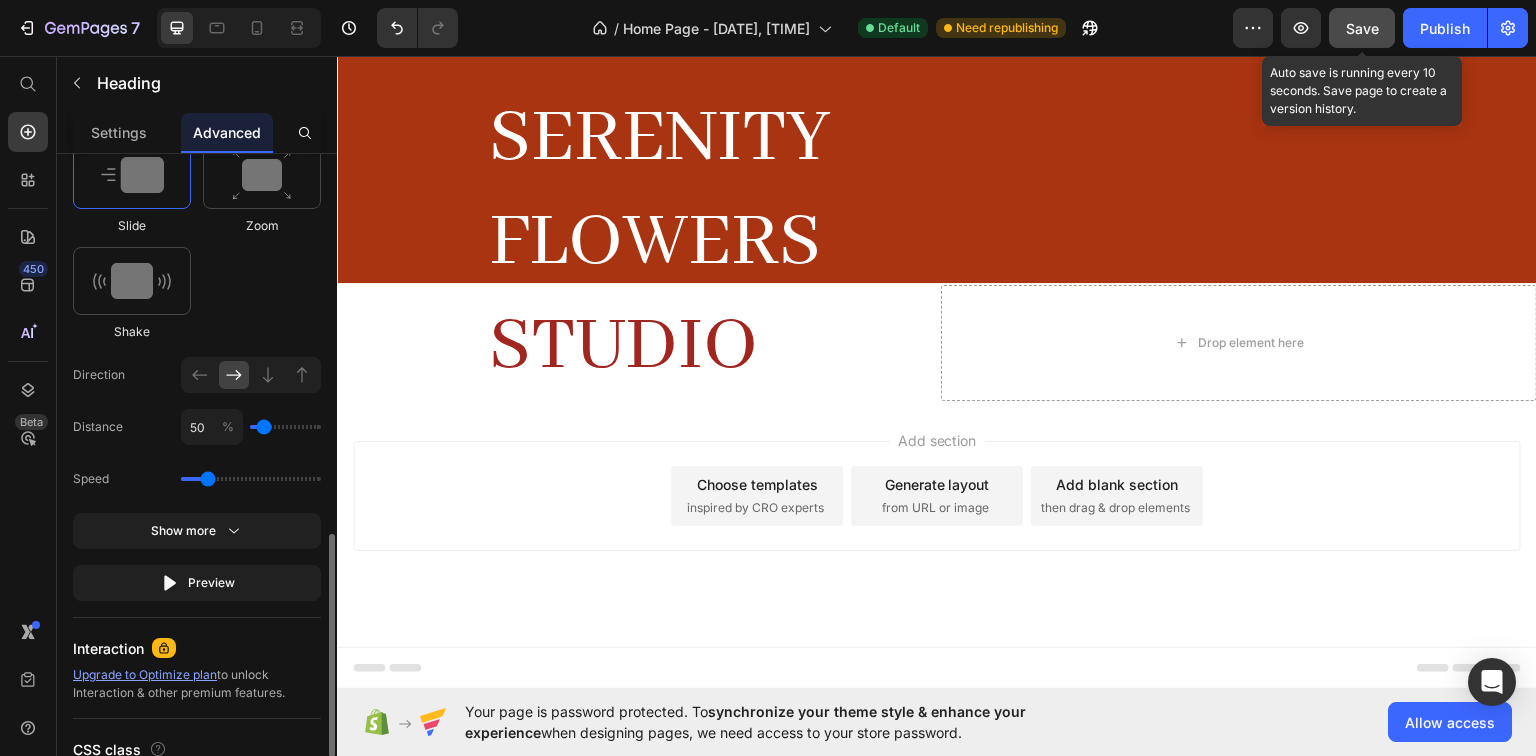 click at bounding box center (132, 175) 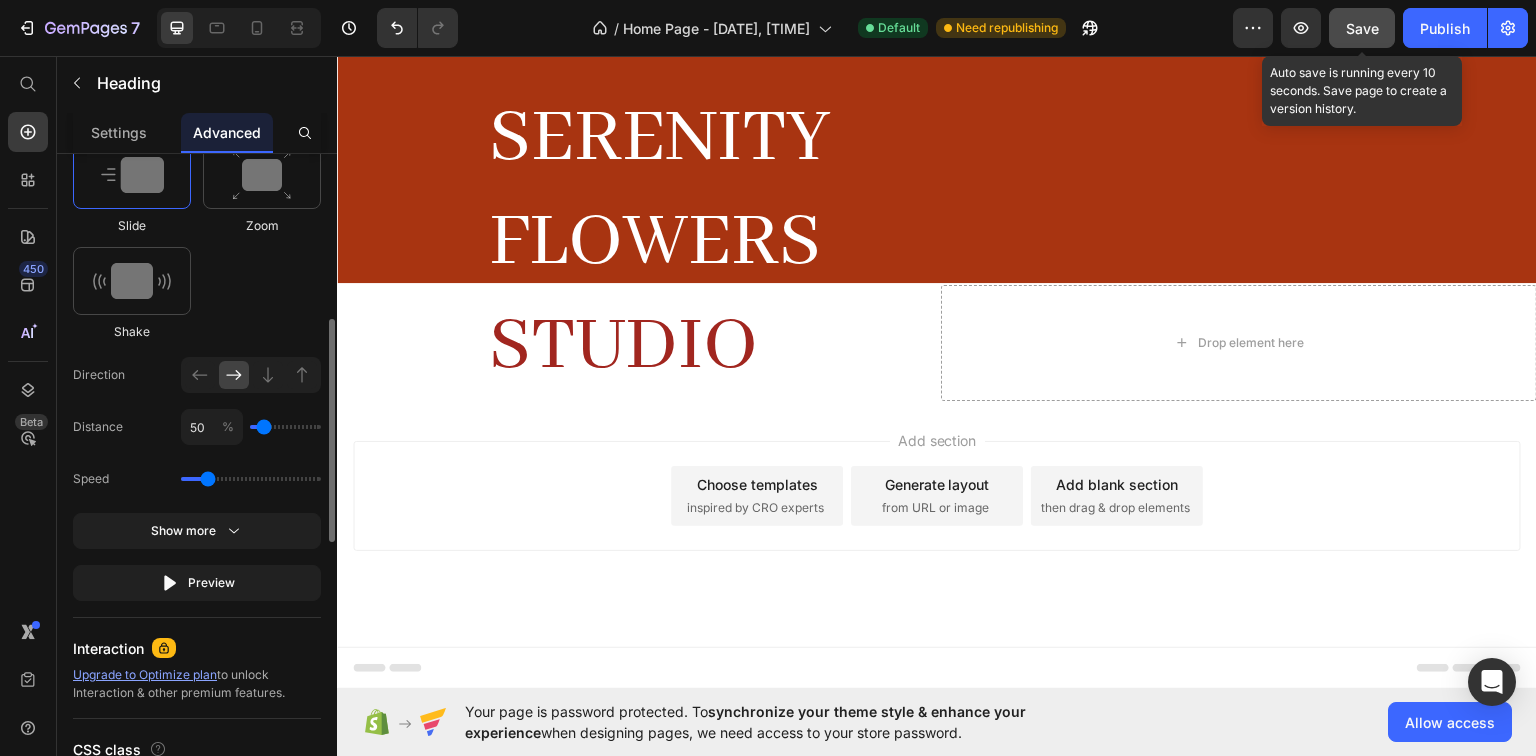 scroll, scrollTop: 960, scrollLeft: 0, axis: vertical 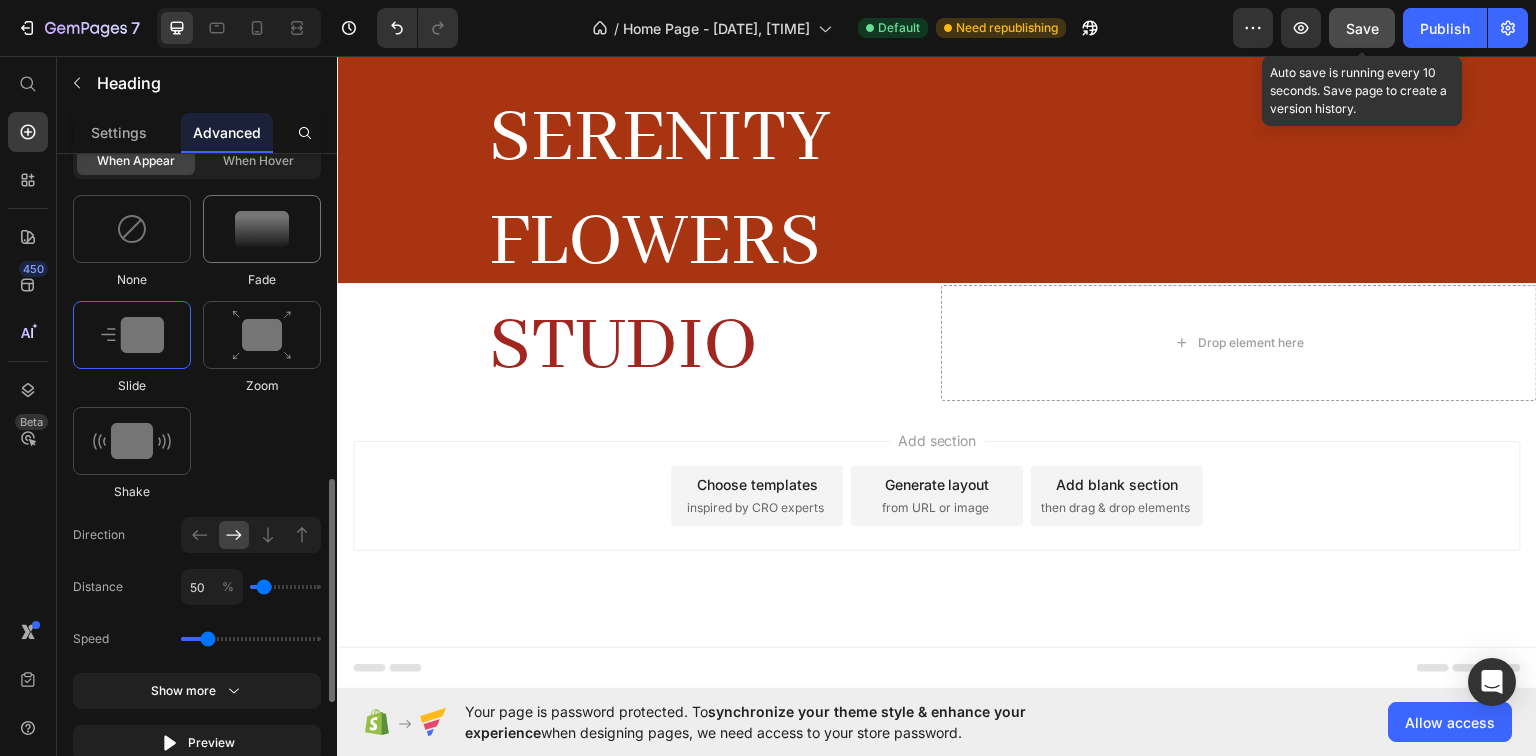 click at bounding box center (262, 229) 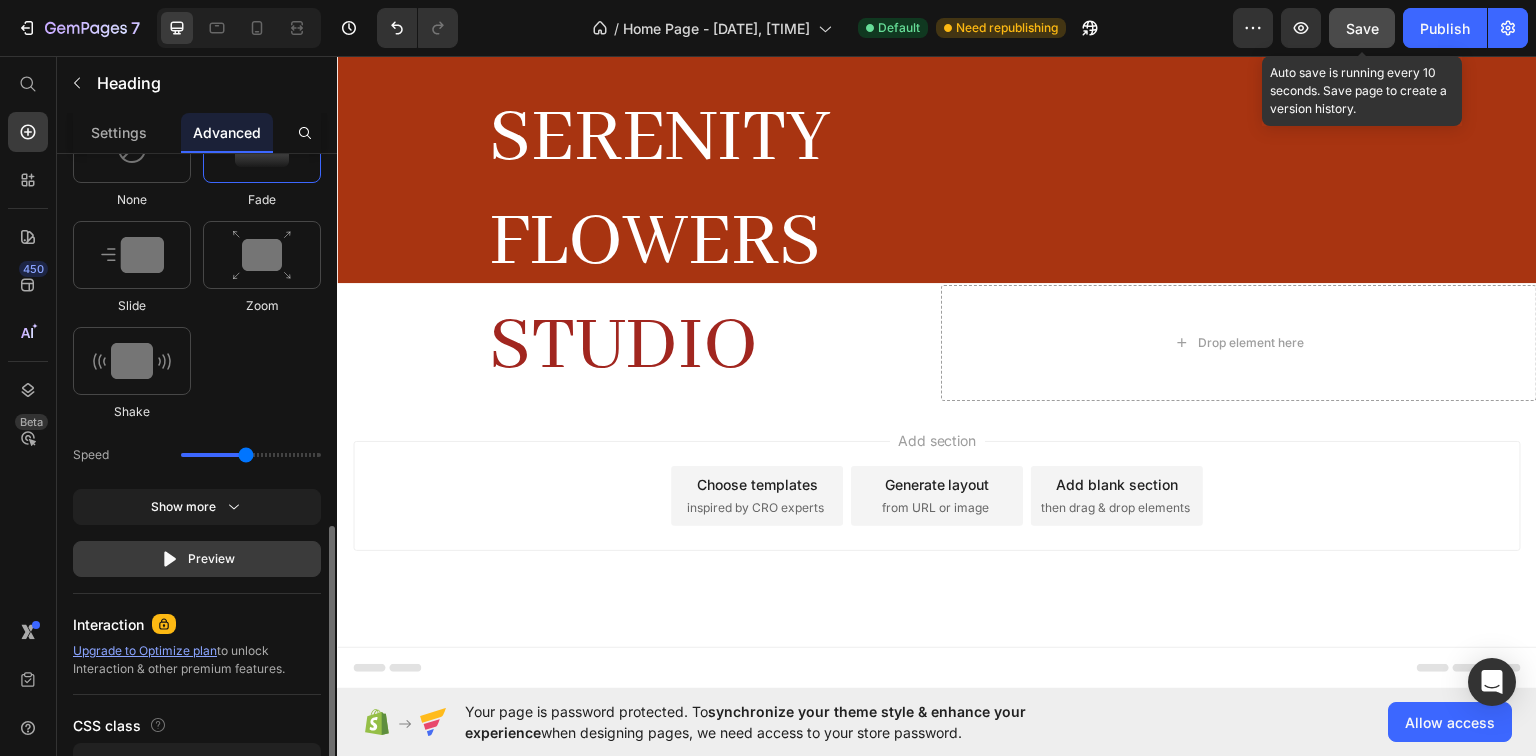 scroll, scrollTop: 960, scrollLeft: 0, axis: vertical 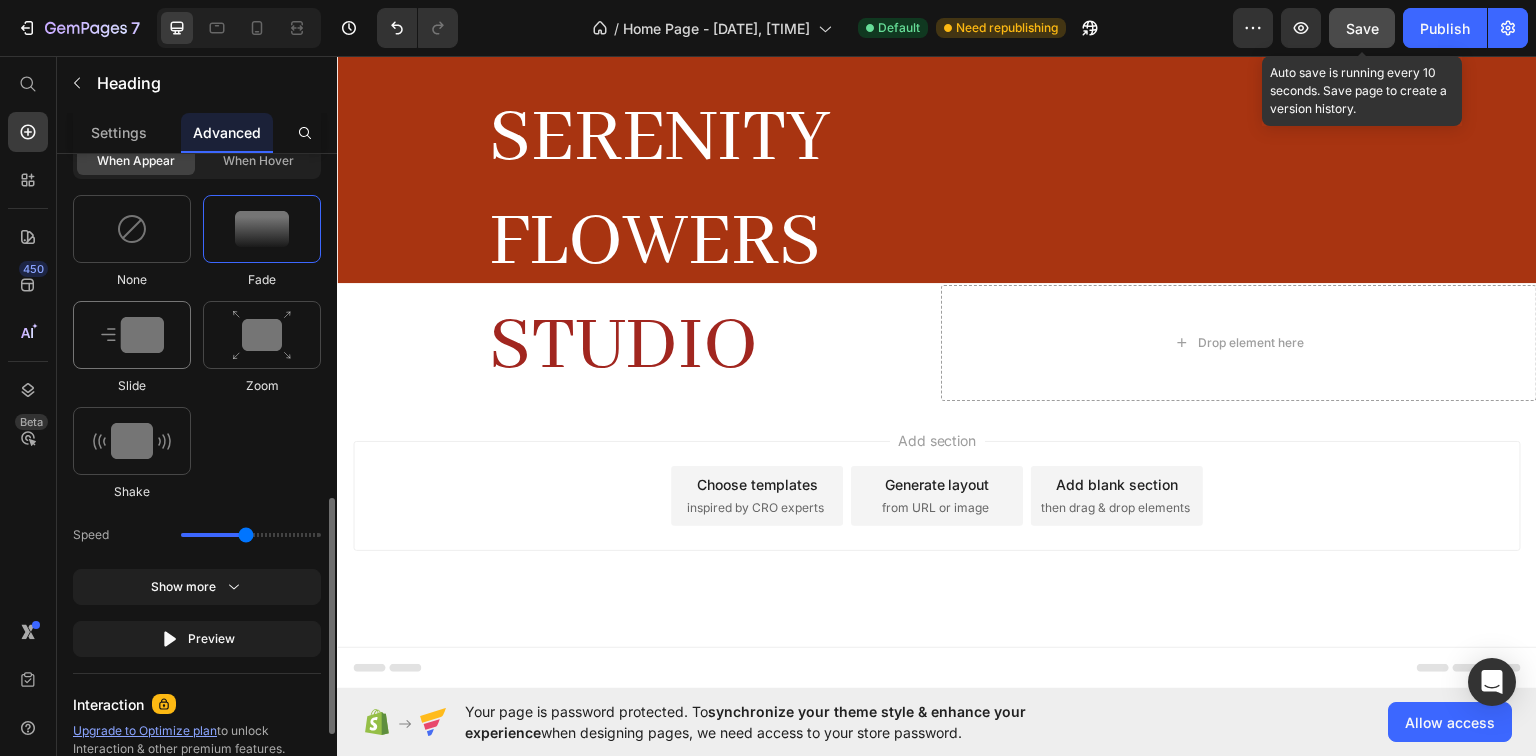 click at bounding box center (132, 335) 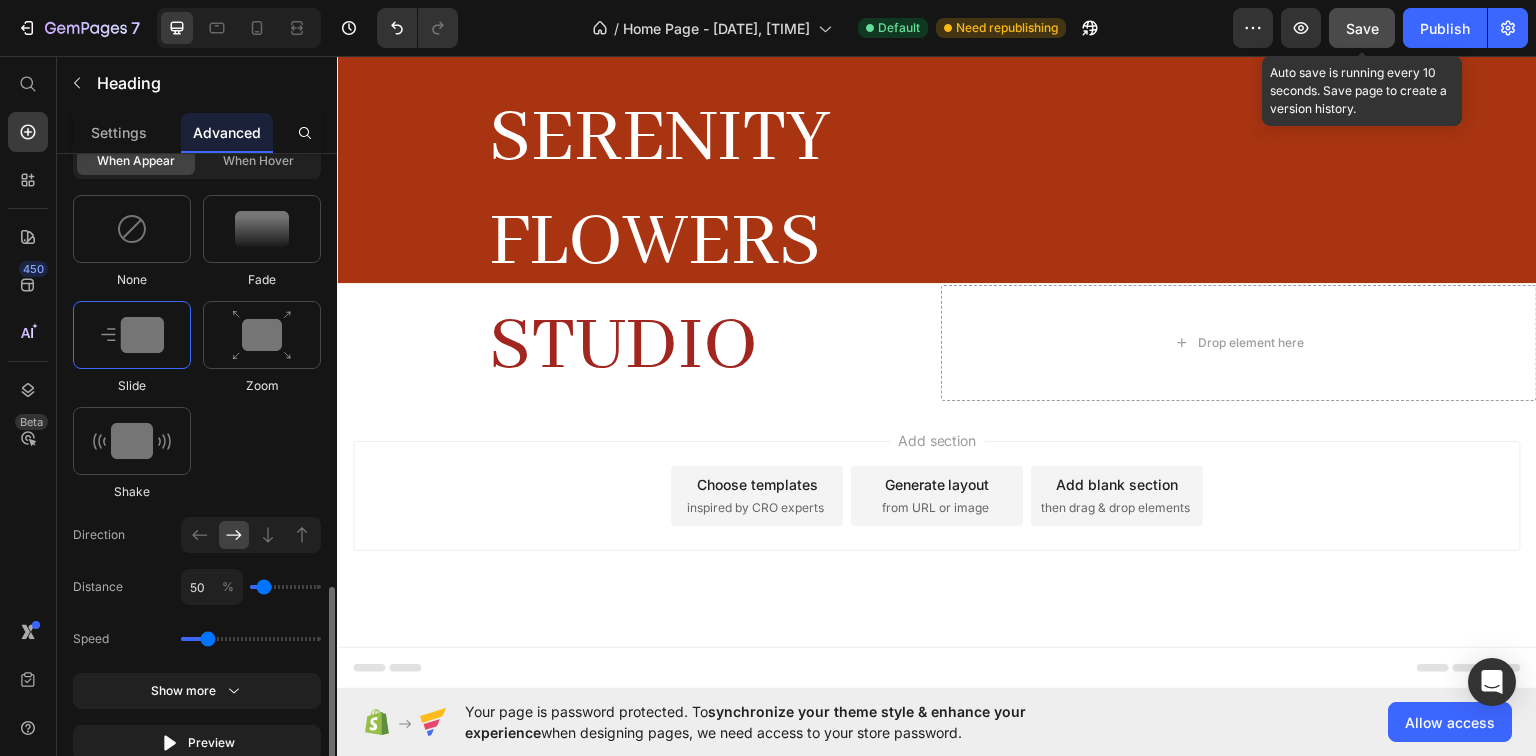 scroll, scrollTop: 1120, scrollLeft: 0, axis: vertical 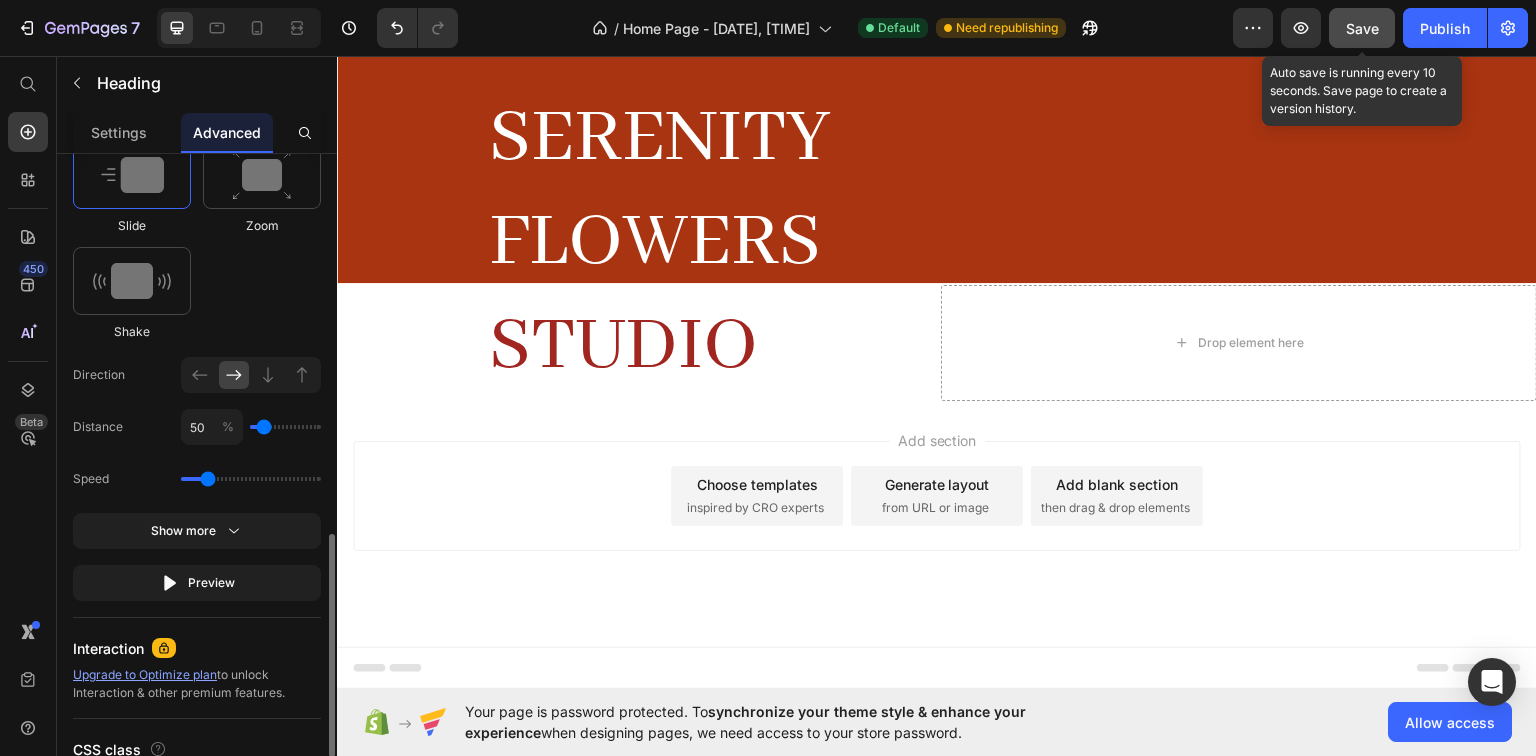 click at bounding box center [285, 427] 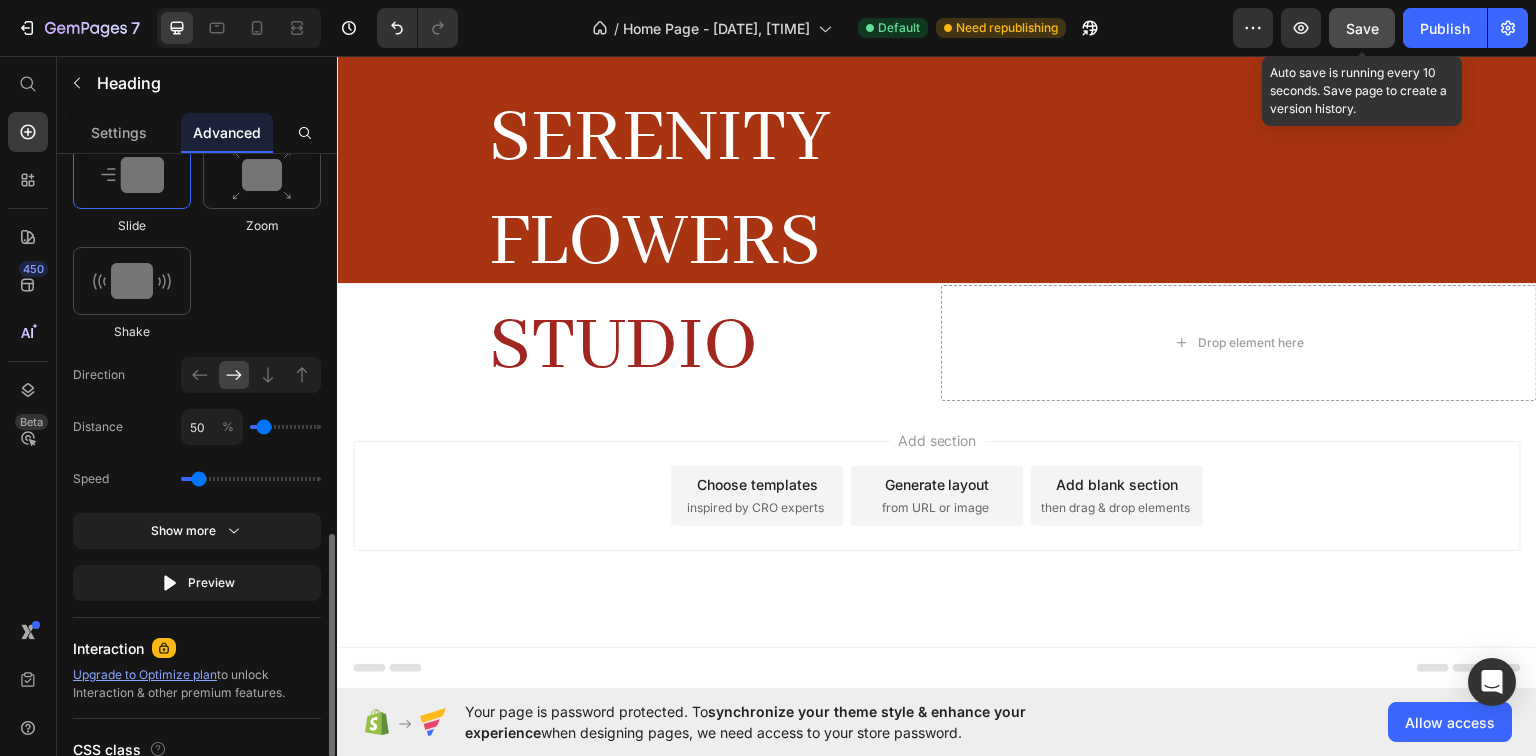 type on "0.7" 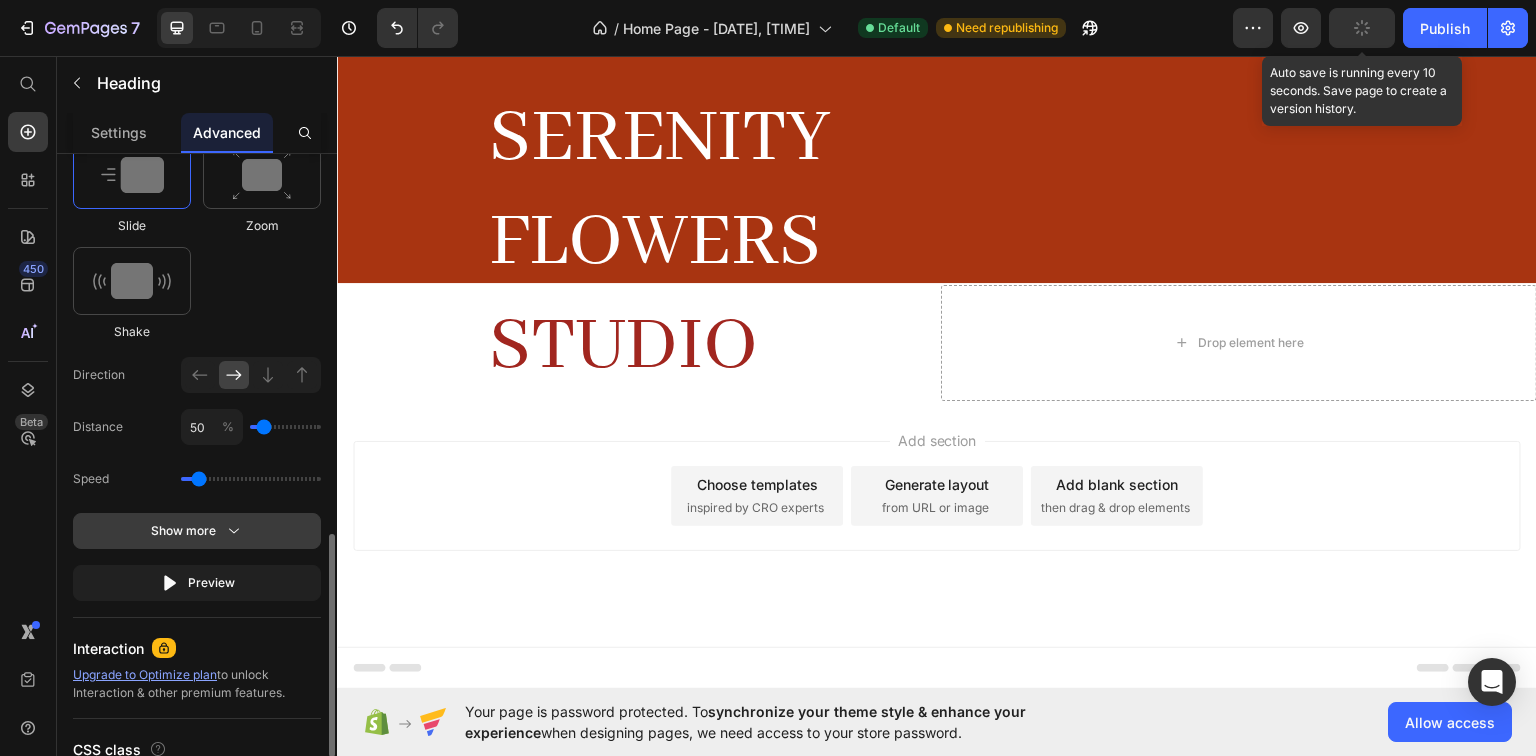 click on "Show more" at bounding box center [197, 531] 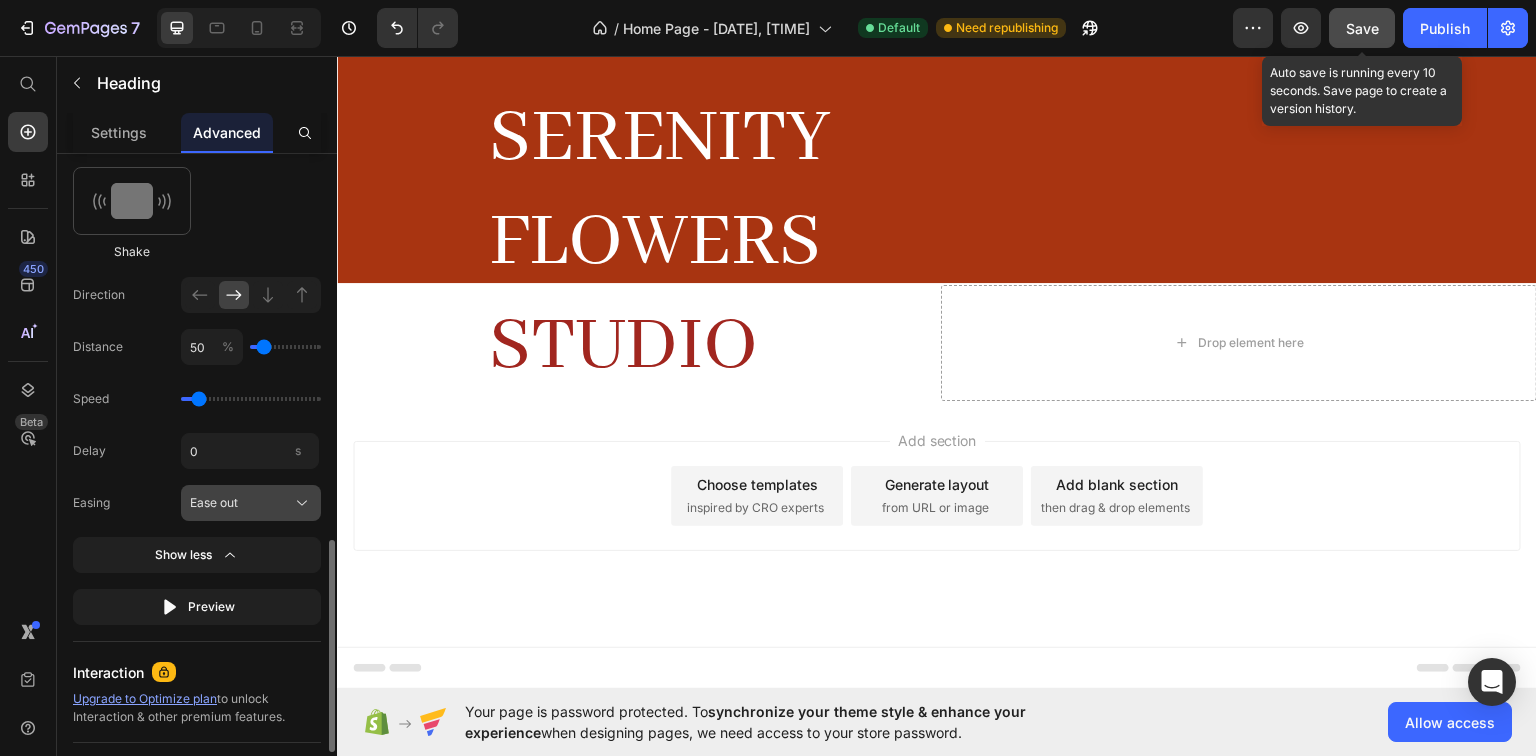 scroll, scrollTop: 1280, scrollLeft: 0, axis: vertical 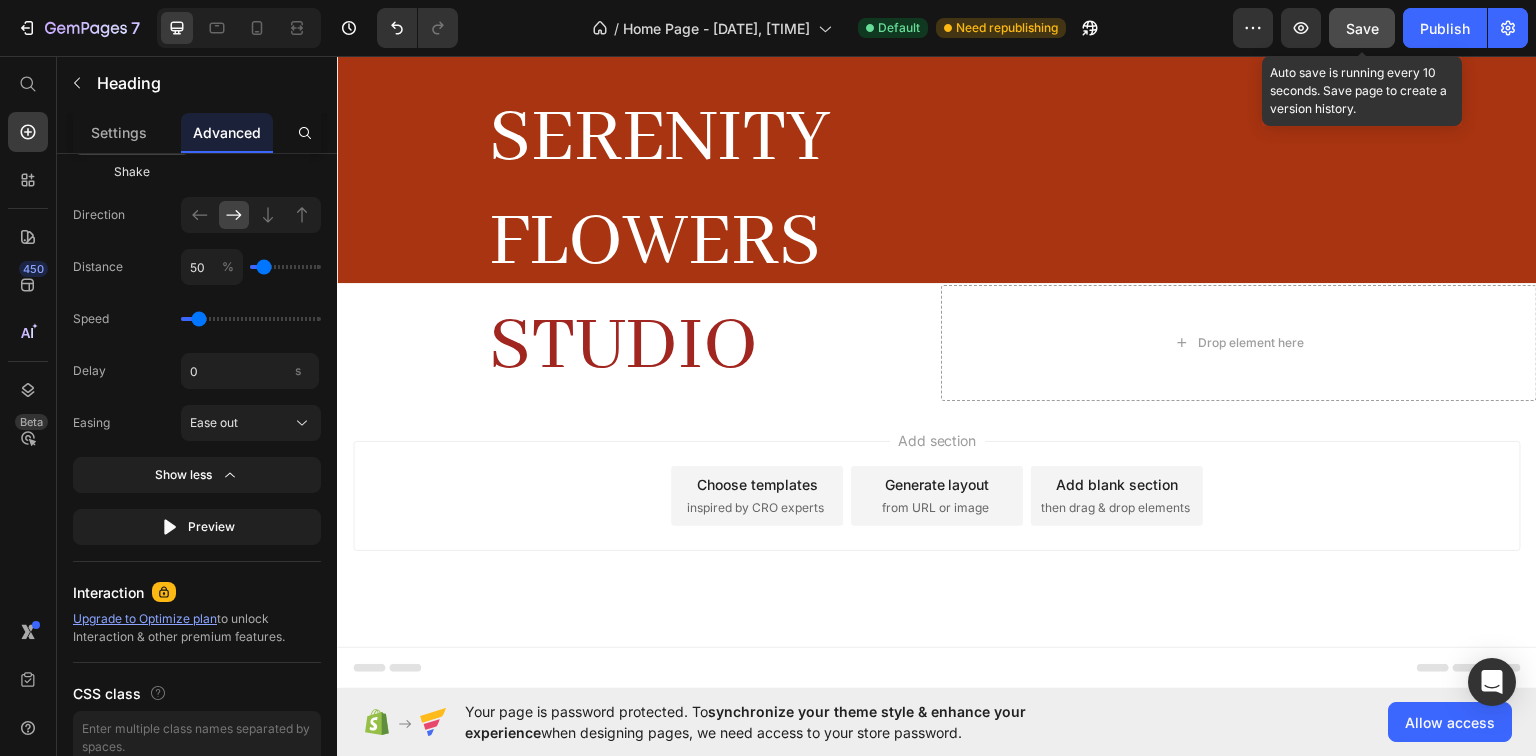 click on "Save" 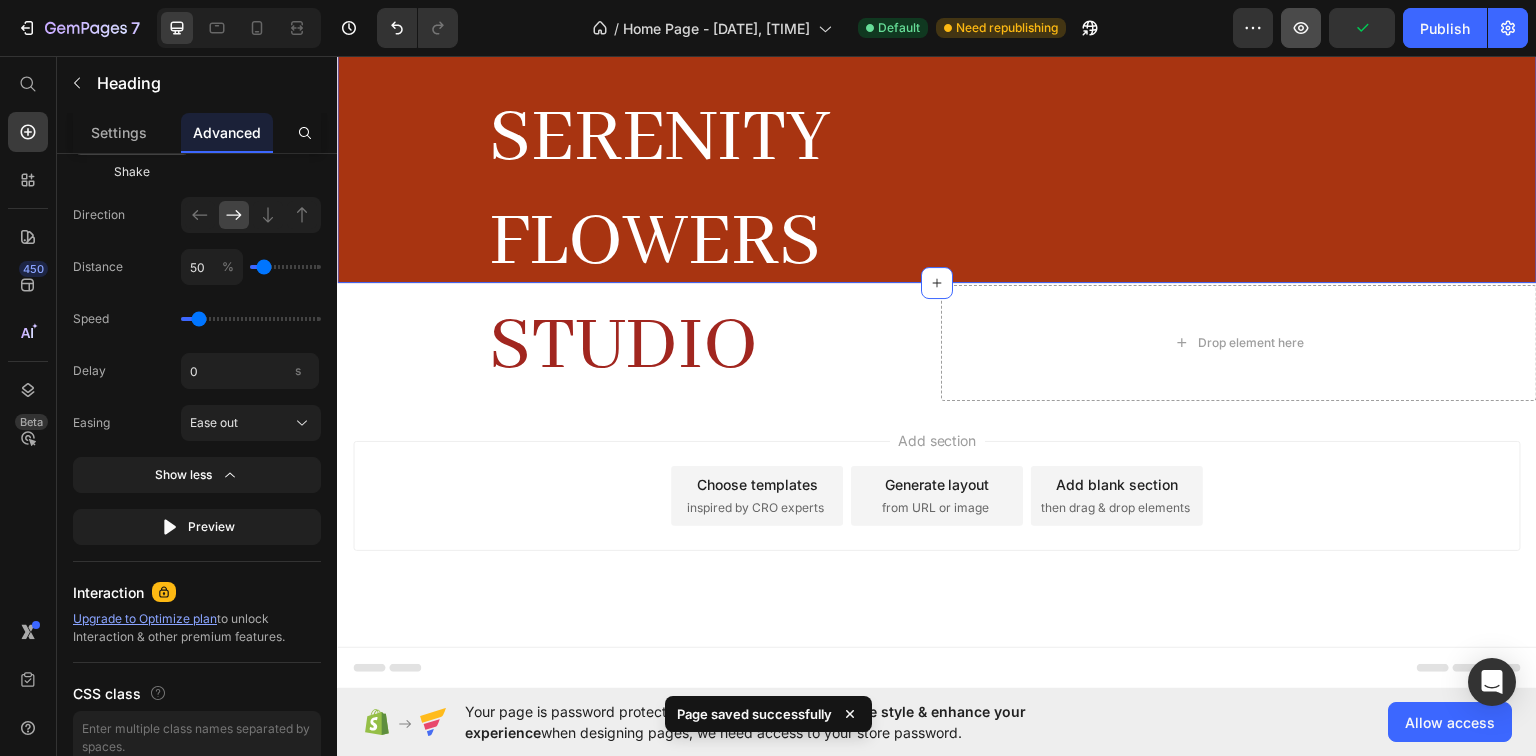 type 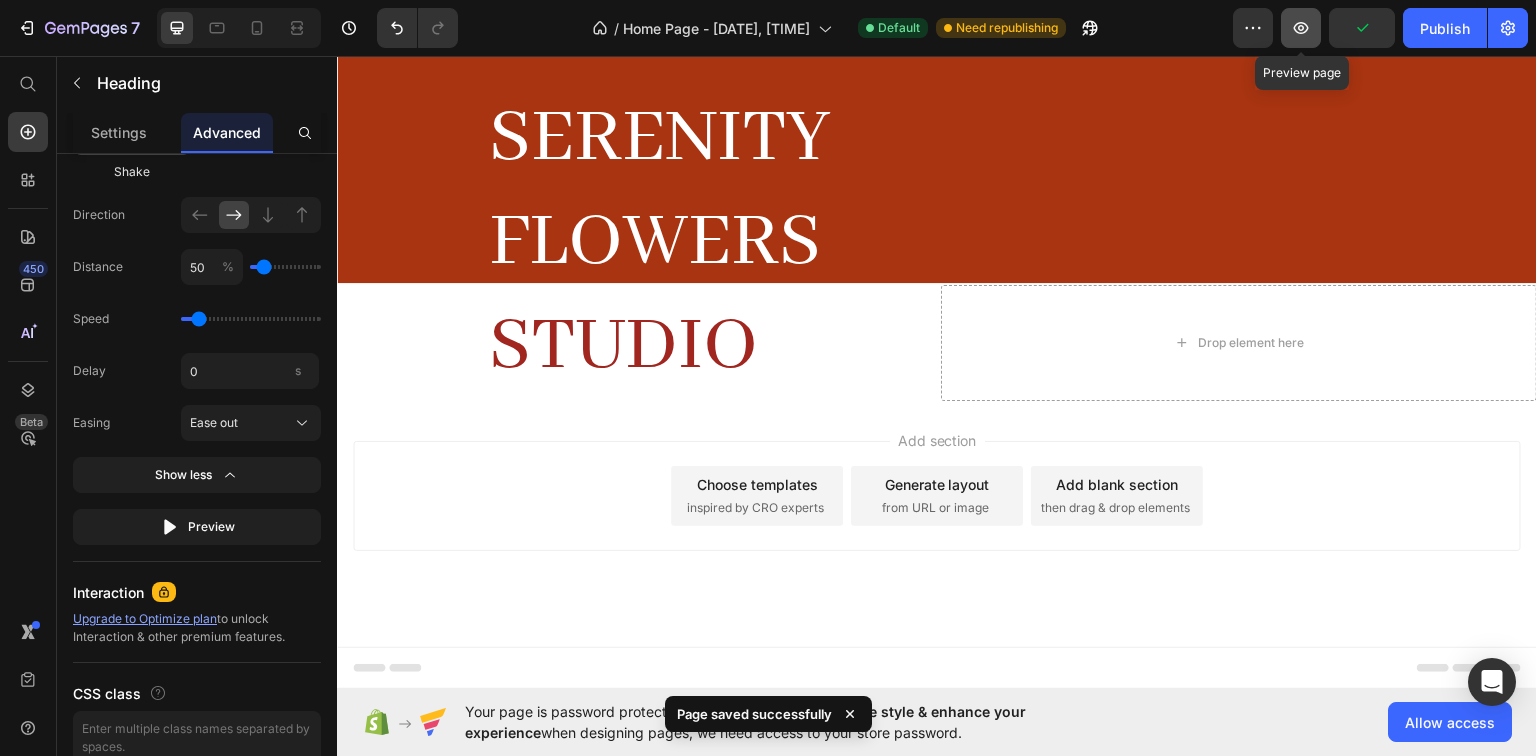 click 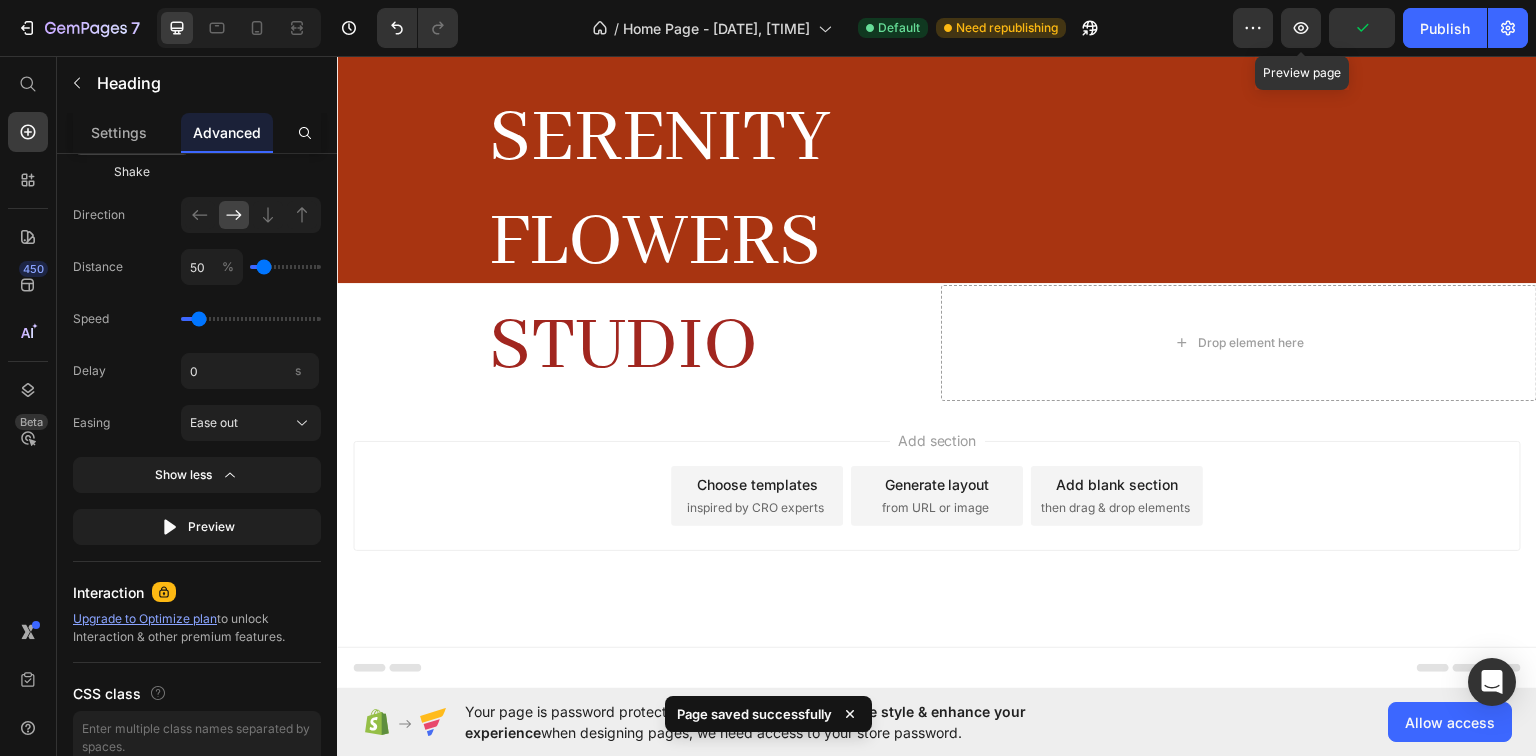 type 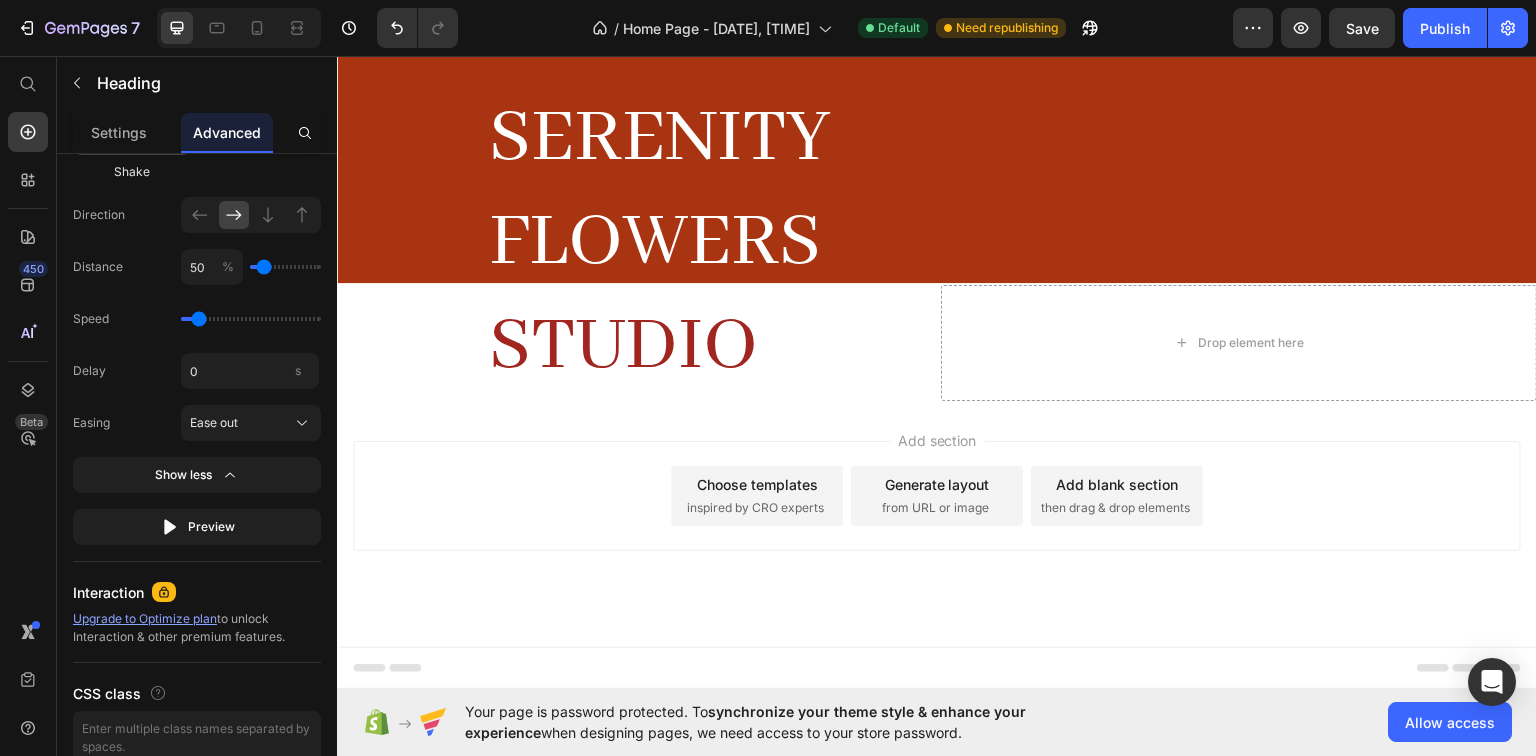 click on "Preview  Save   Publish" at bounding box center [1380, 28] 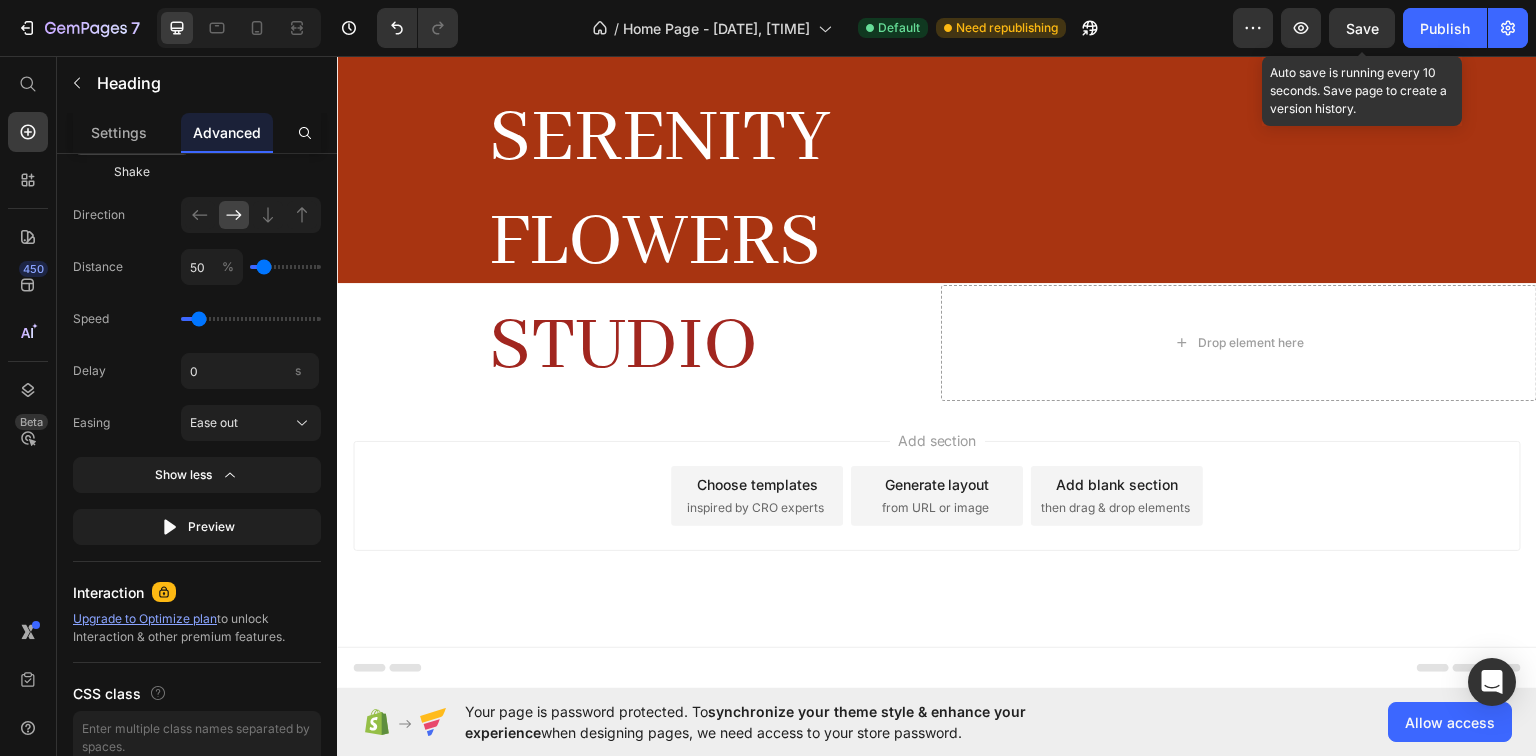 click on "Save" at bounding box center (1362, 28) 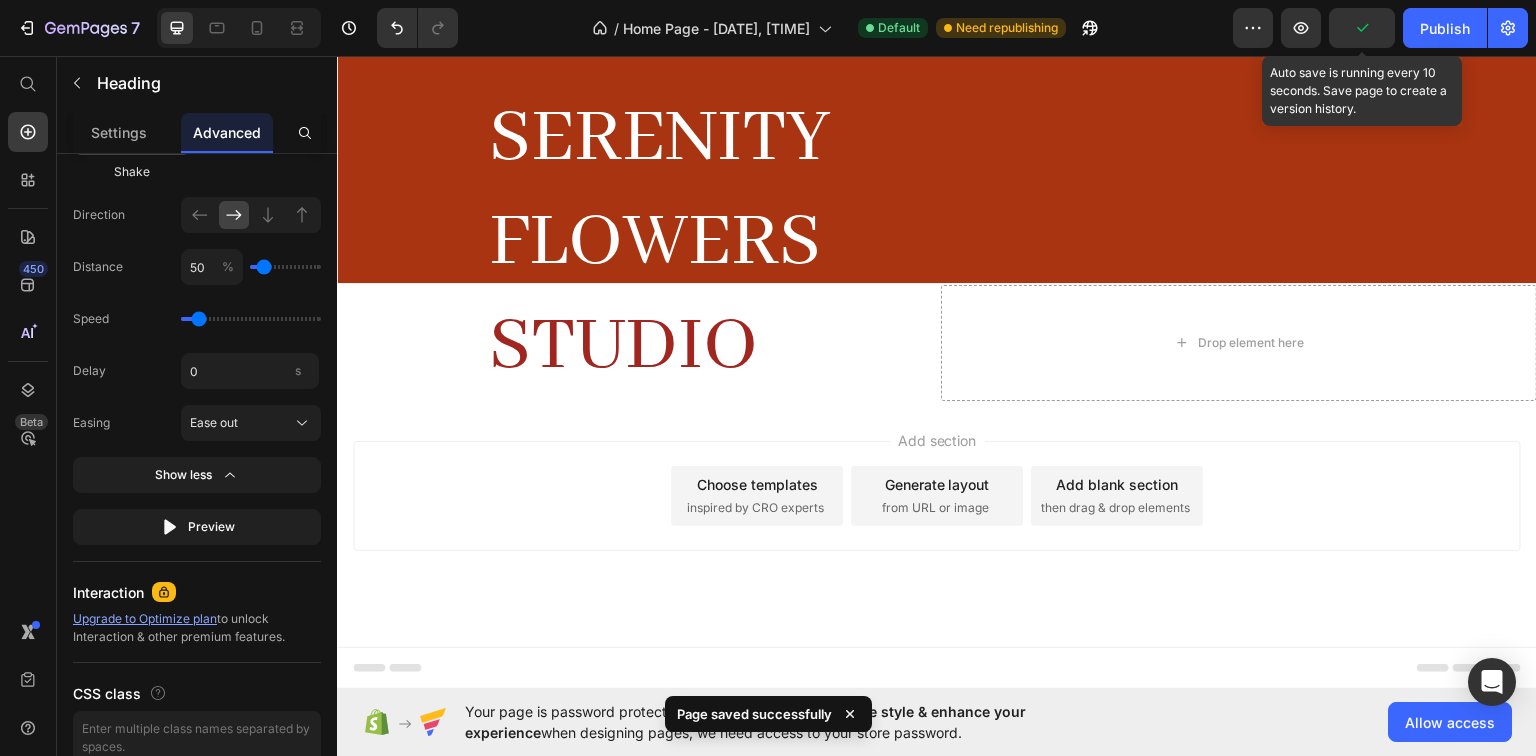 click 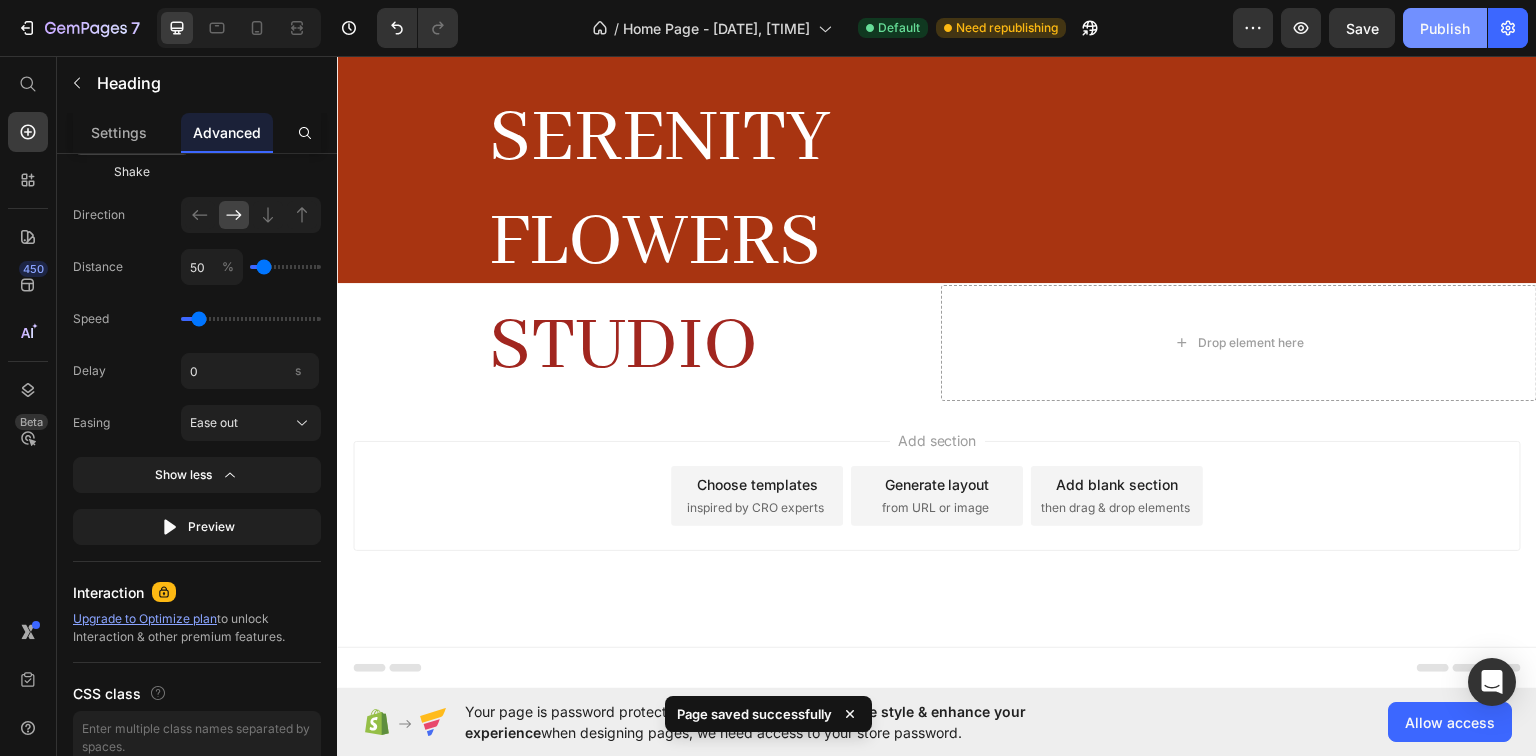 click on "Publish" 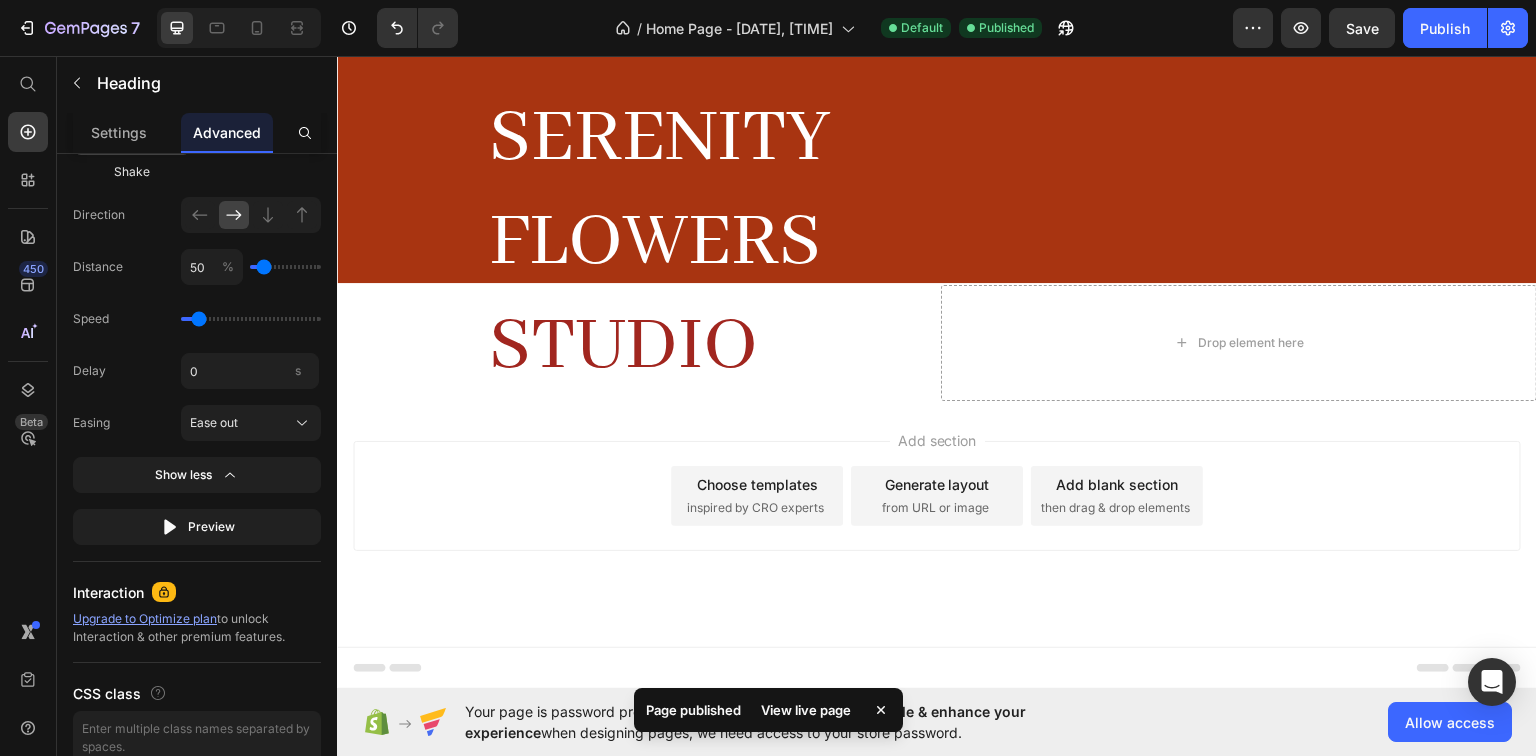 click on "View live page" at bounding box center (806, 710) 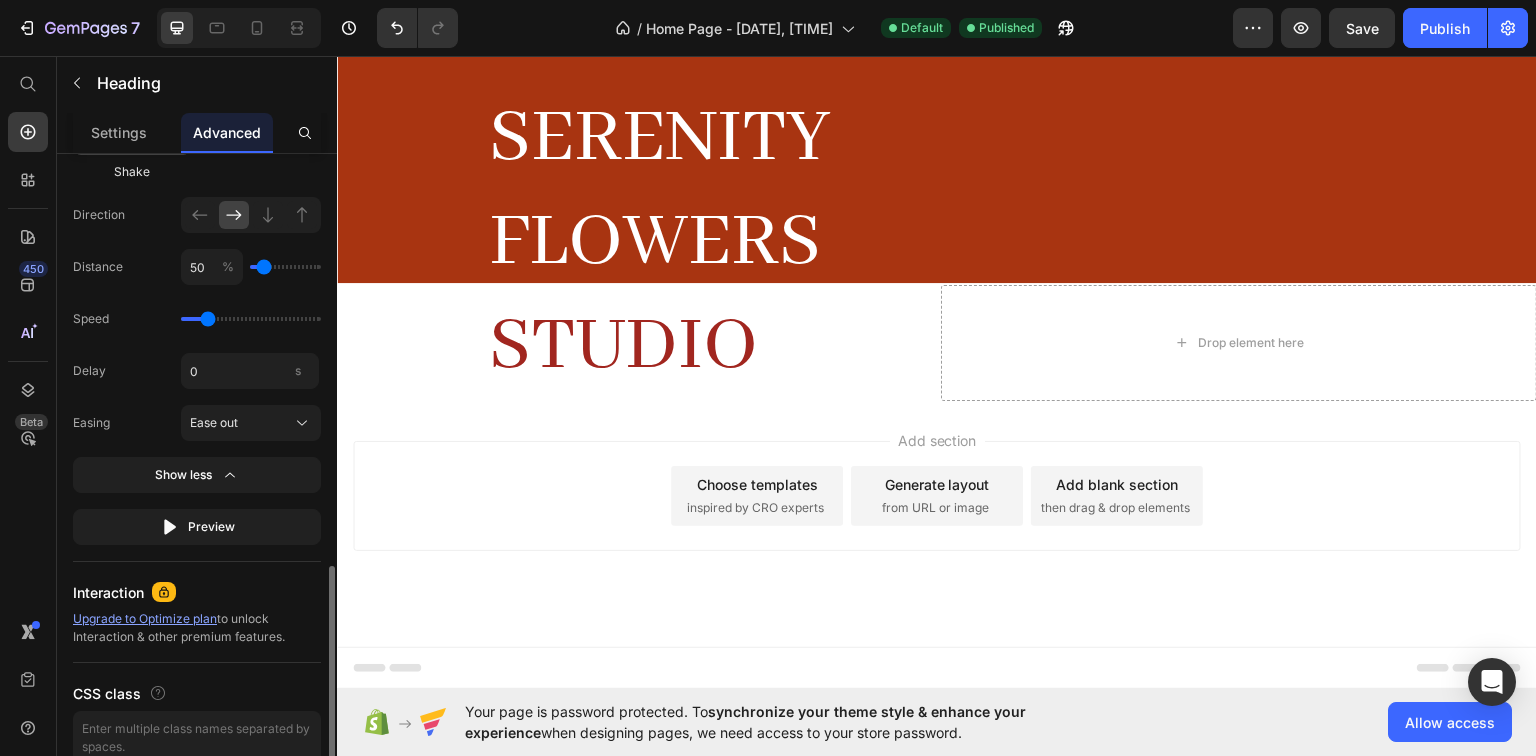 type on "0.9" 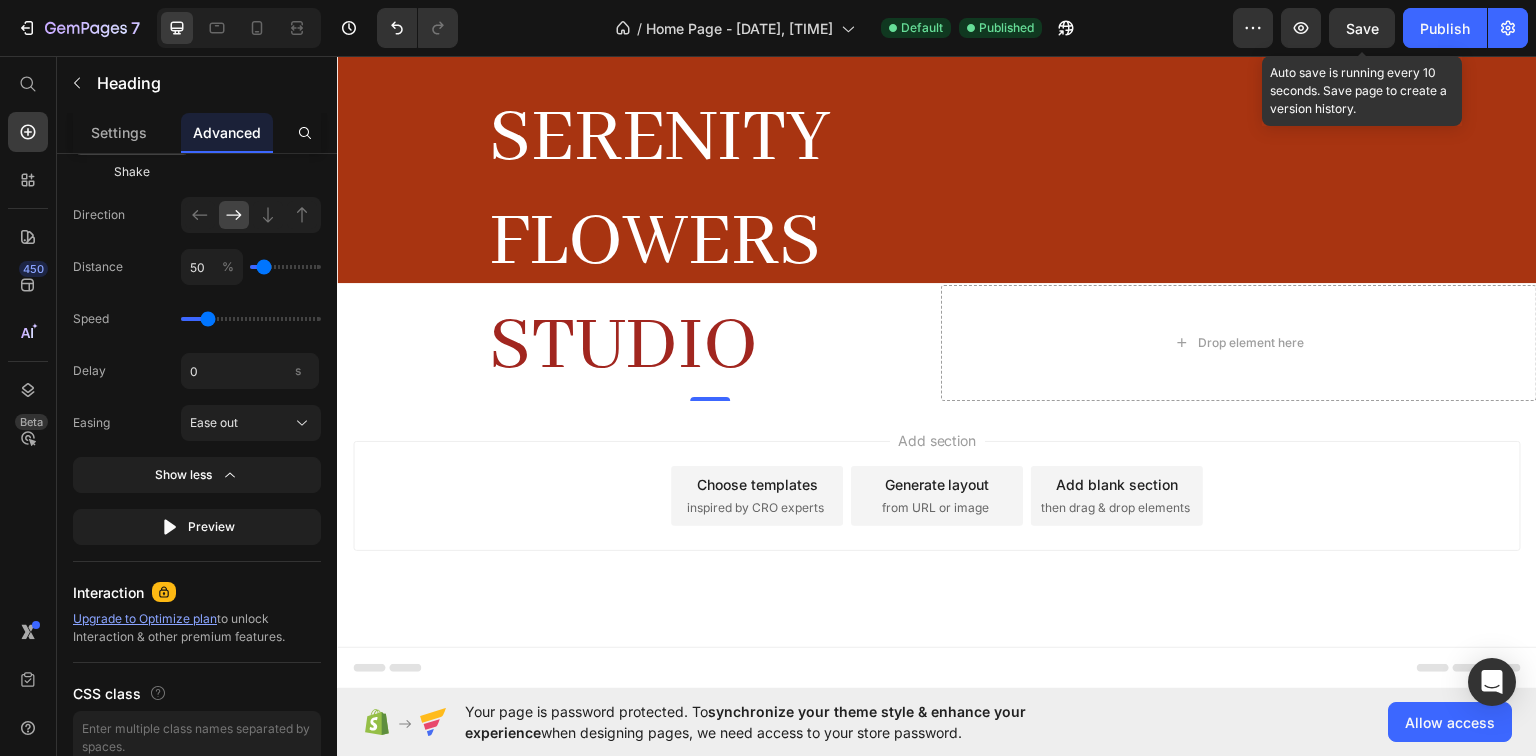 click on "Save" 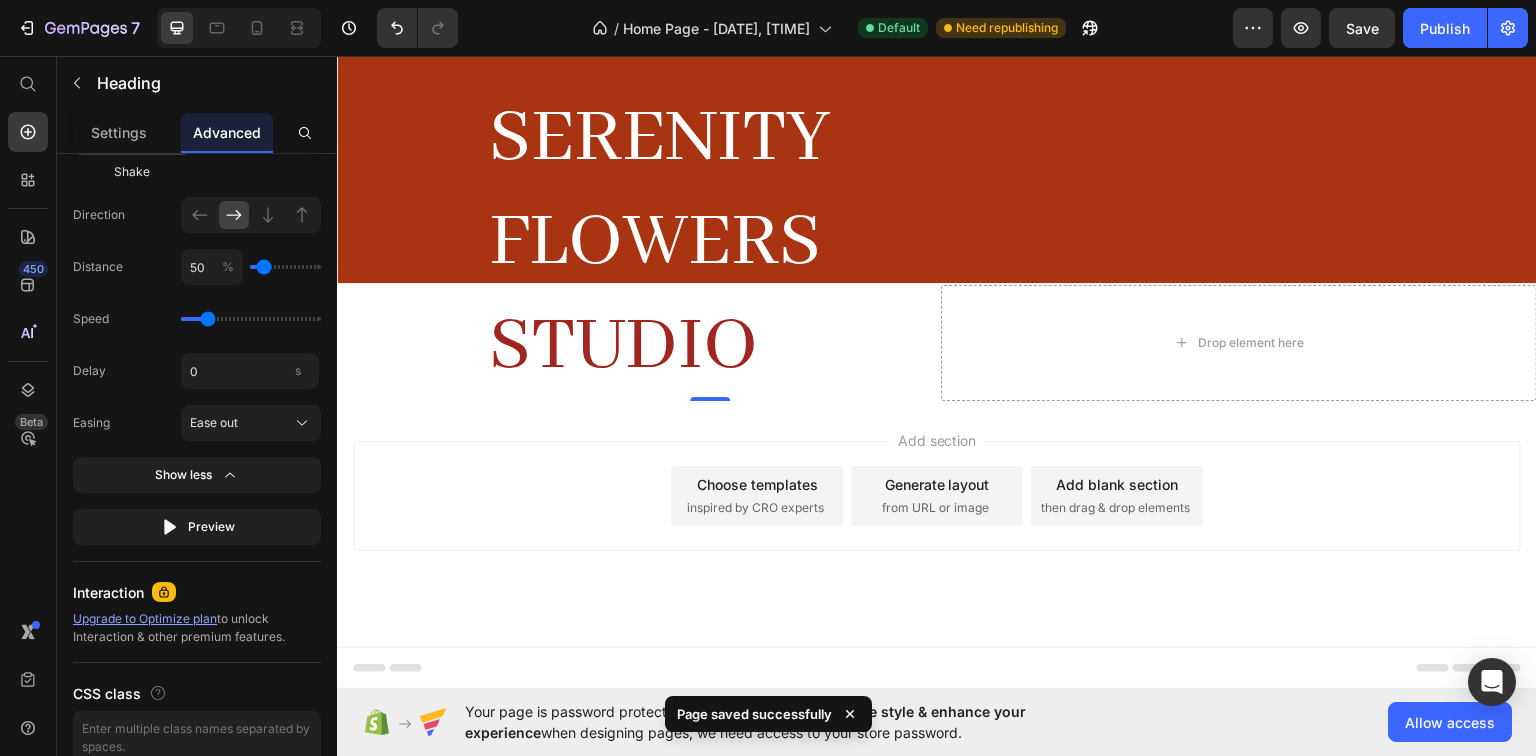 scroll, scrollTop: 3848, scrollLeft: 0, axis: vertical 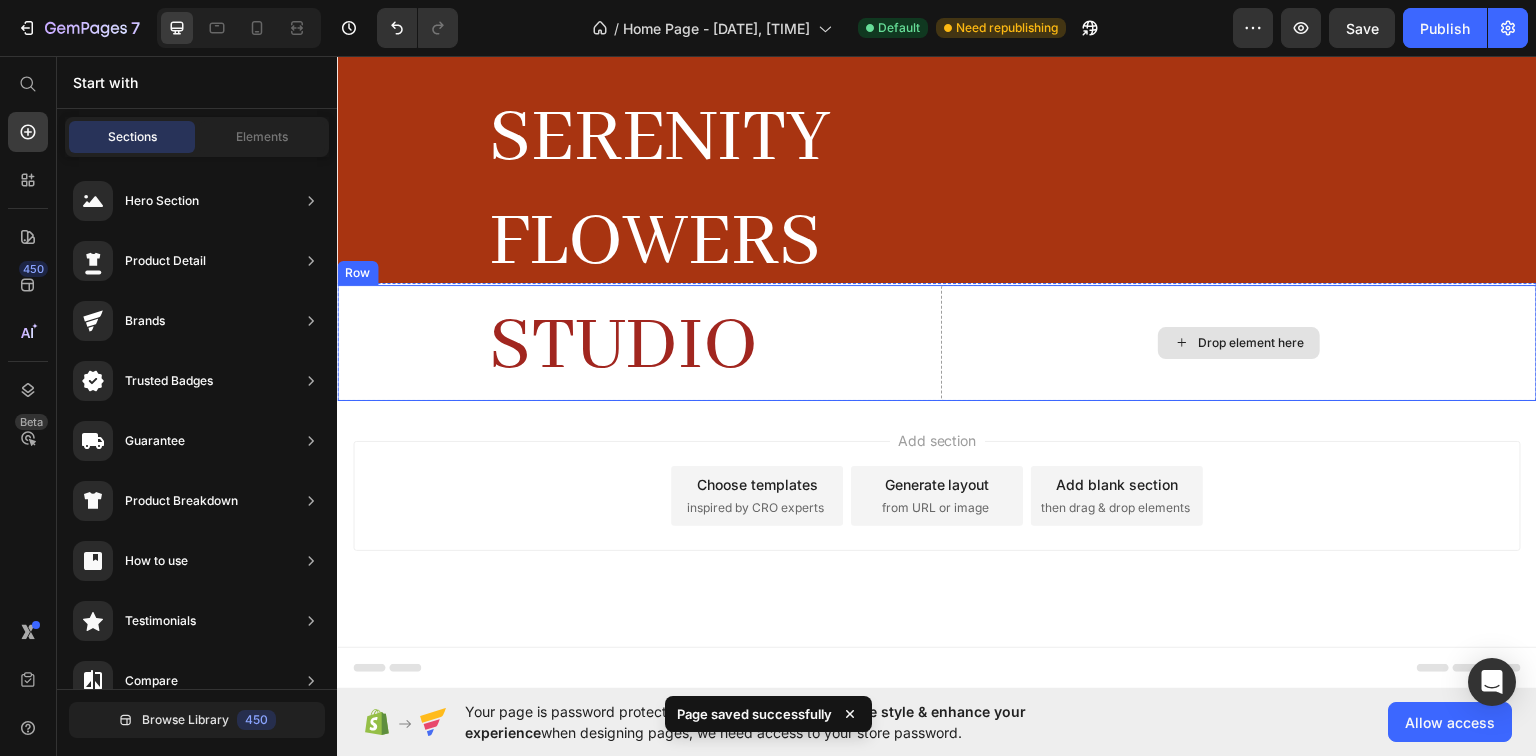 click on "Drop element here" at bounding box center (1239, 342) 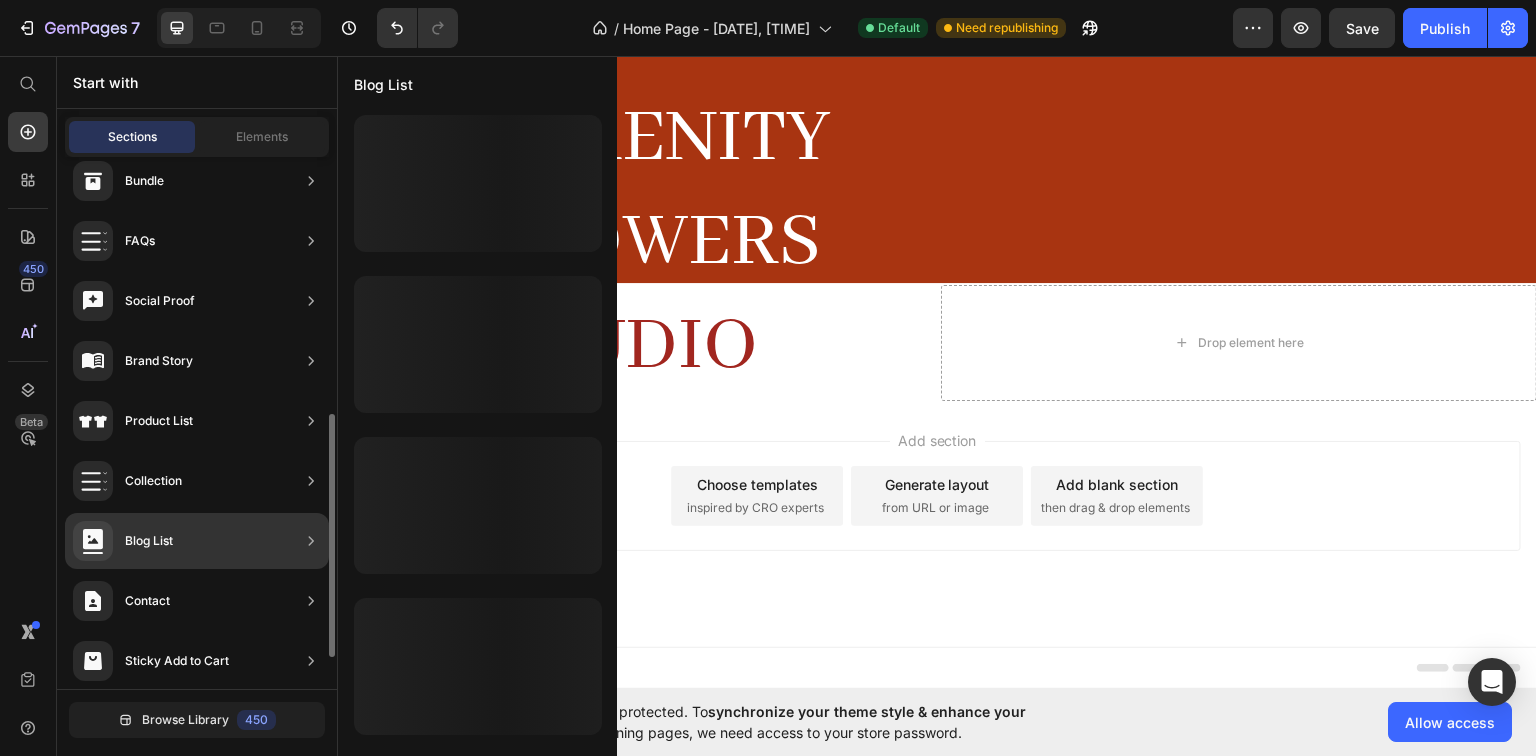 scroll, scrollTop: 0, scrollLeft: 0, axis: both 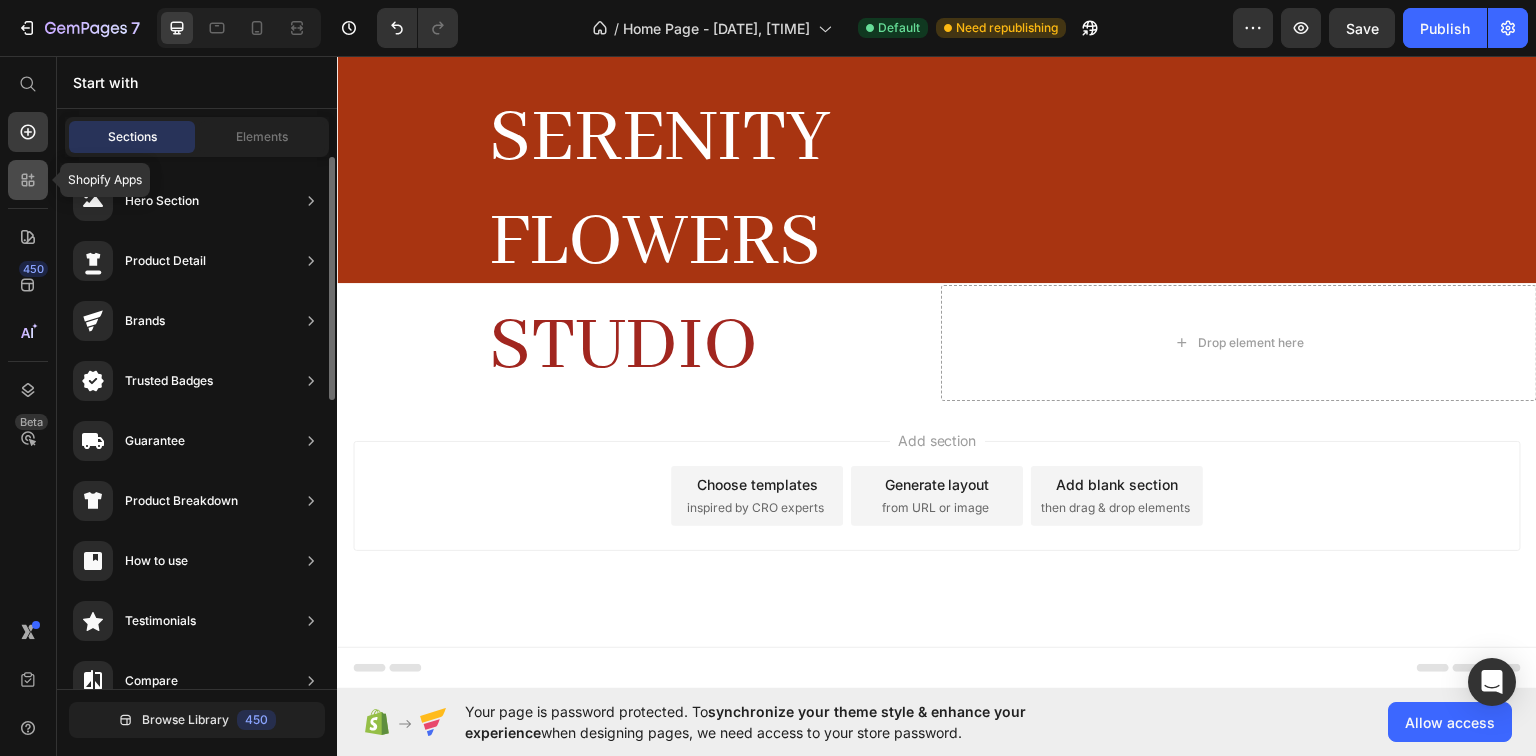 click 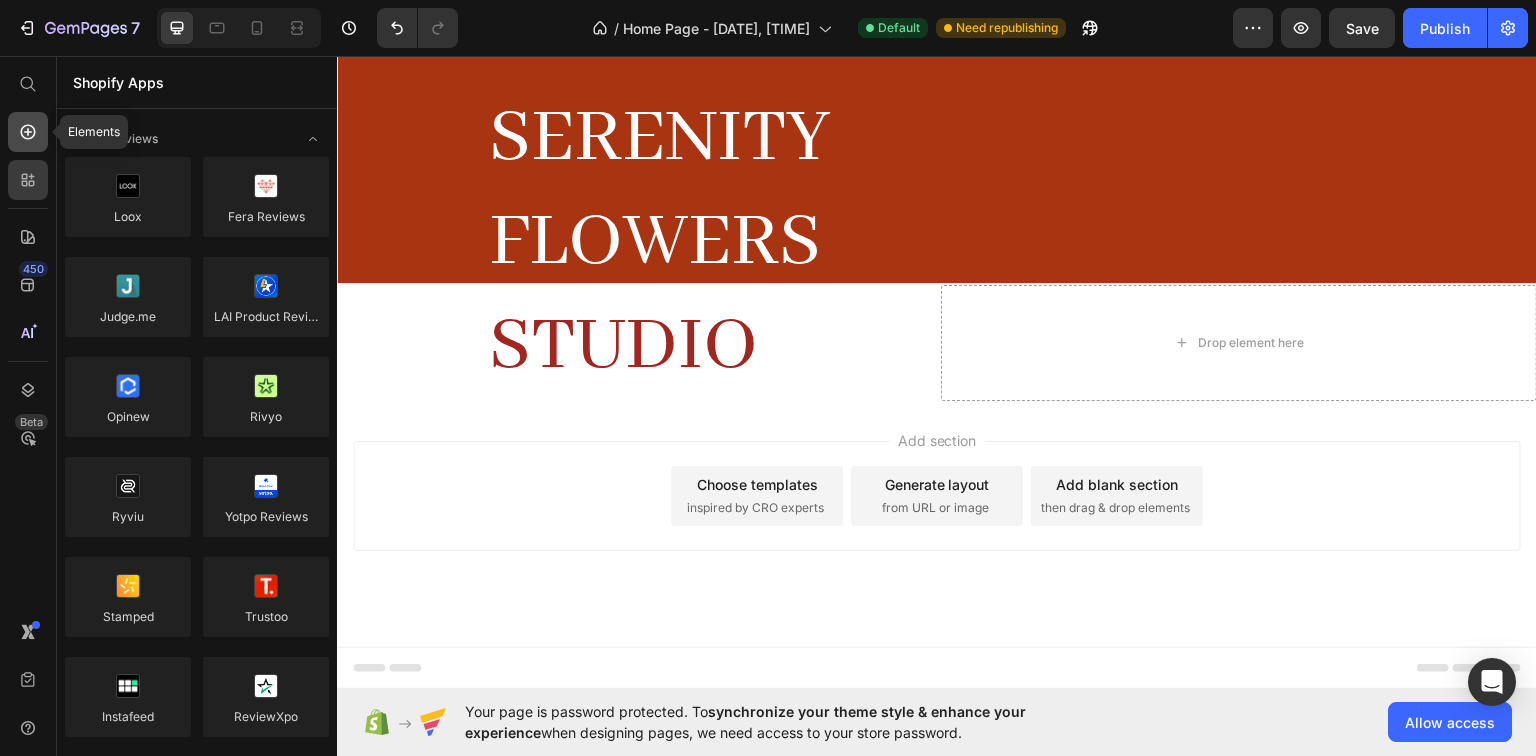 click 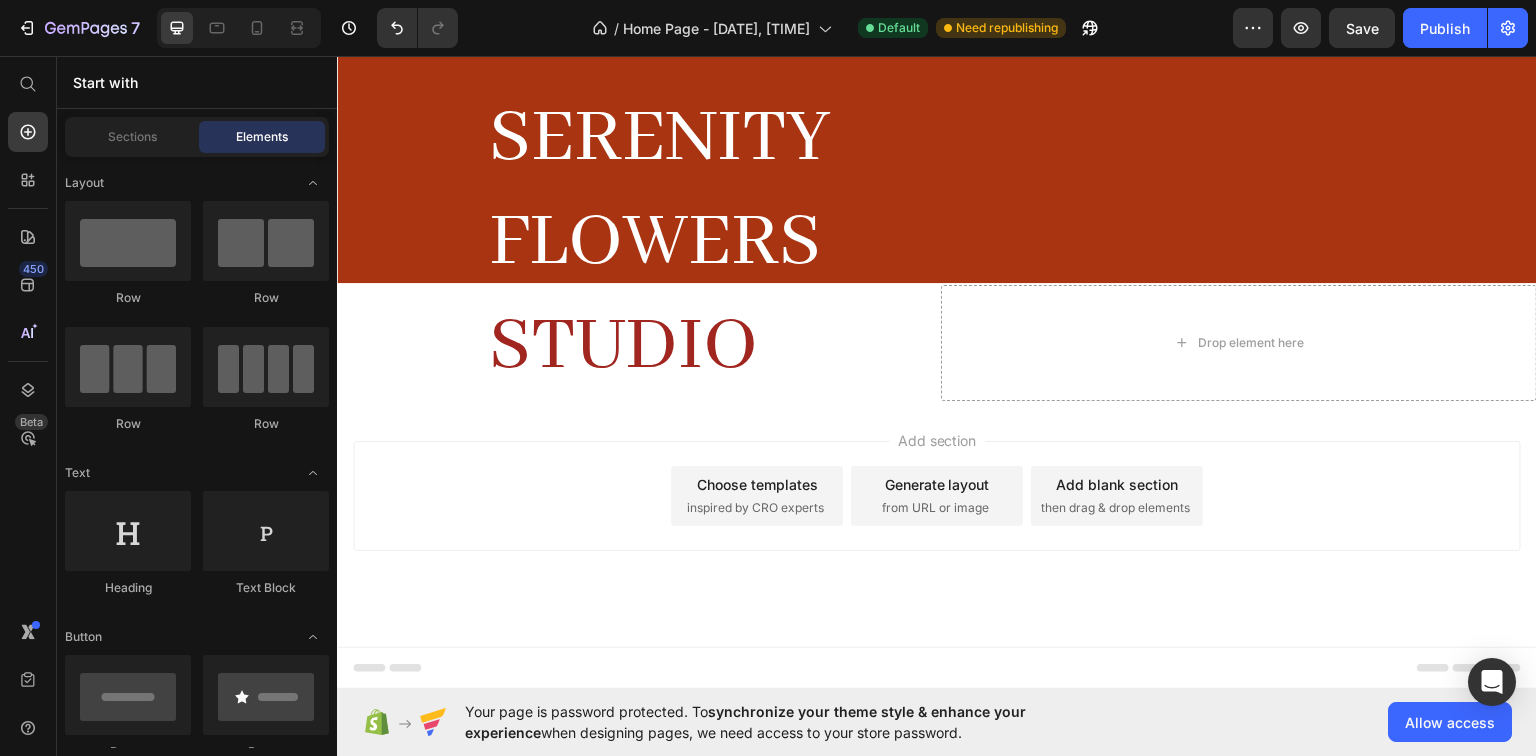 click on "Elements" at bounding box center [262, 137] 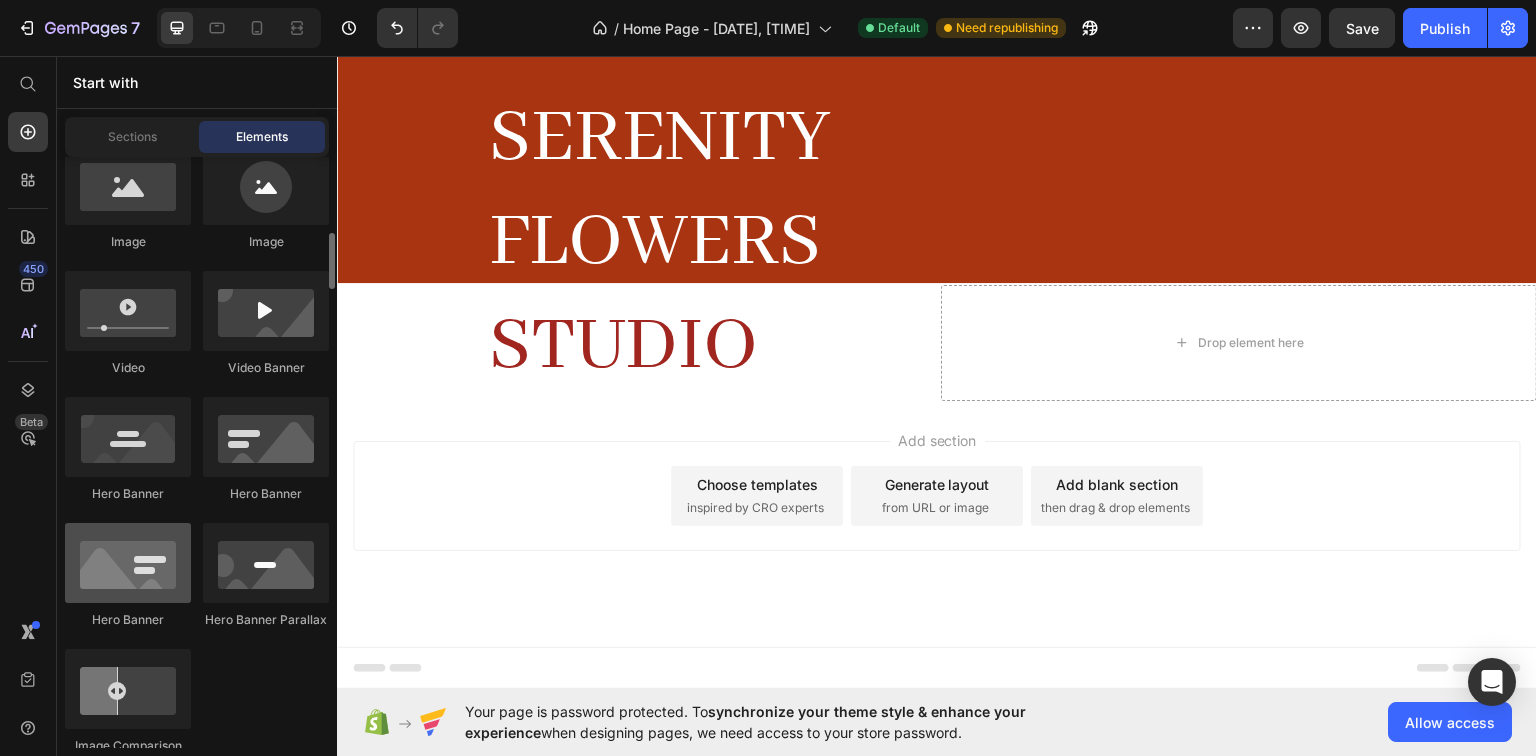 scroll, scrollTop: 640, scrollLeft: 0, axis: vertical 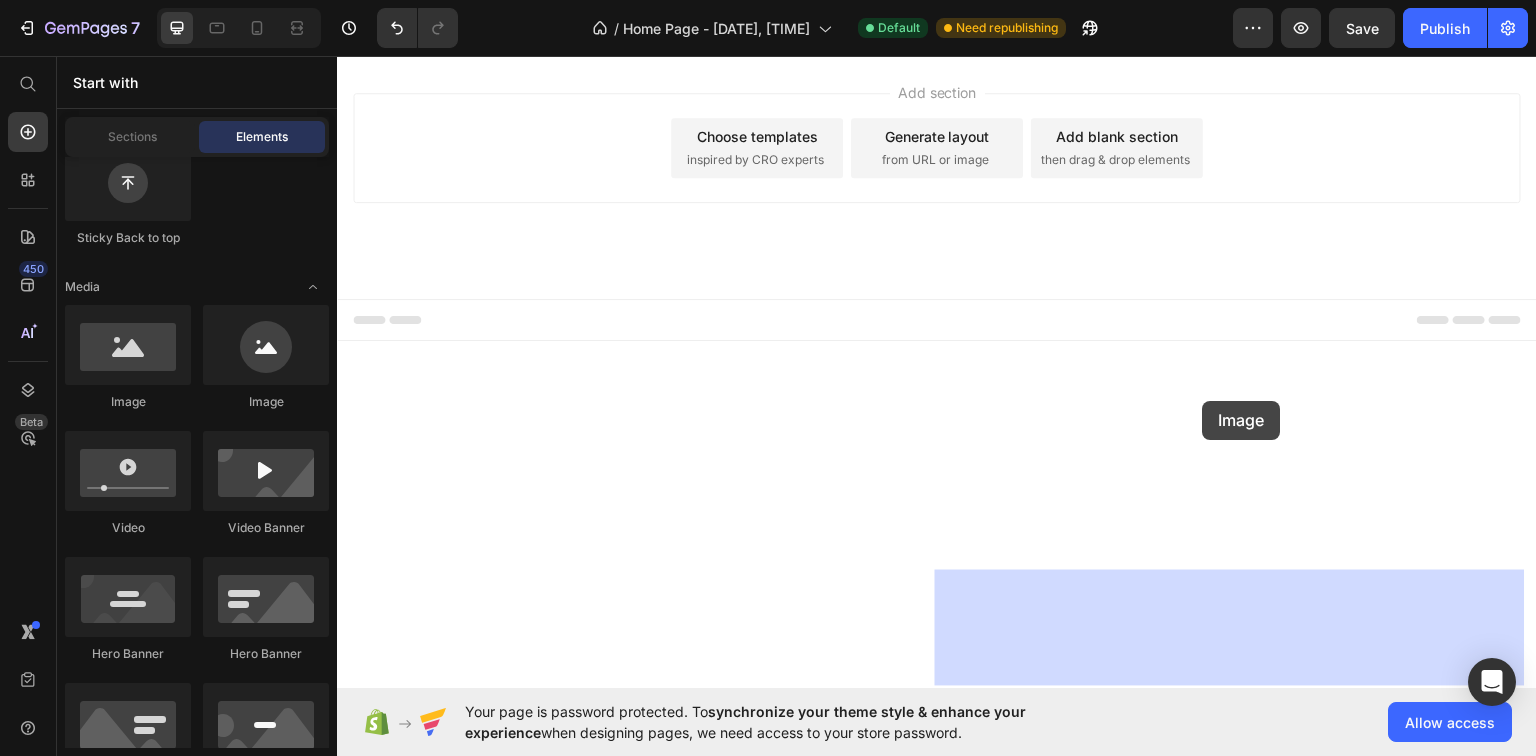 drag, startPoint x: 481, startPoint y: 392, endPoint x: 1203, endPoint y: 402, distance: 722.0693 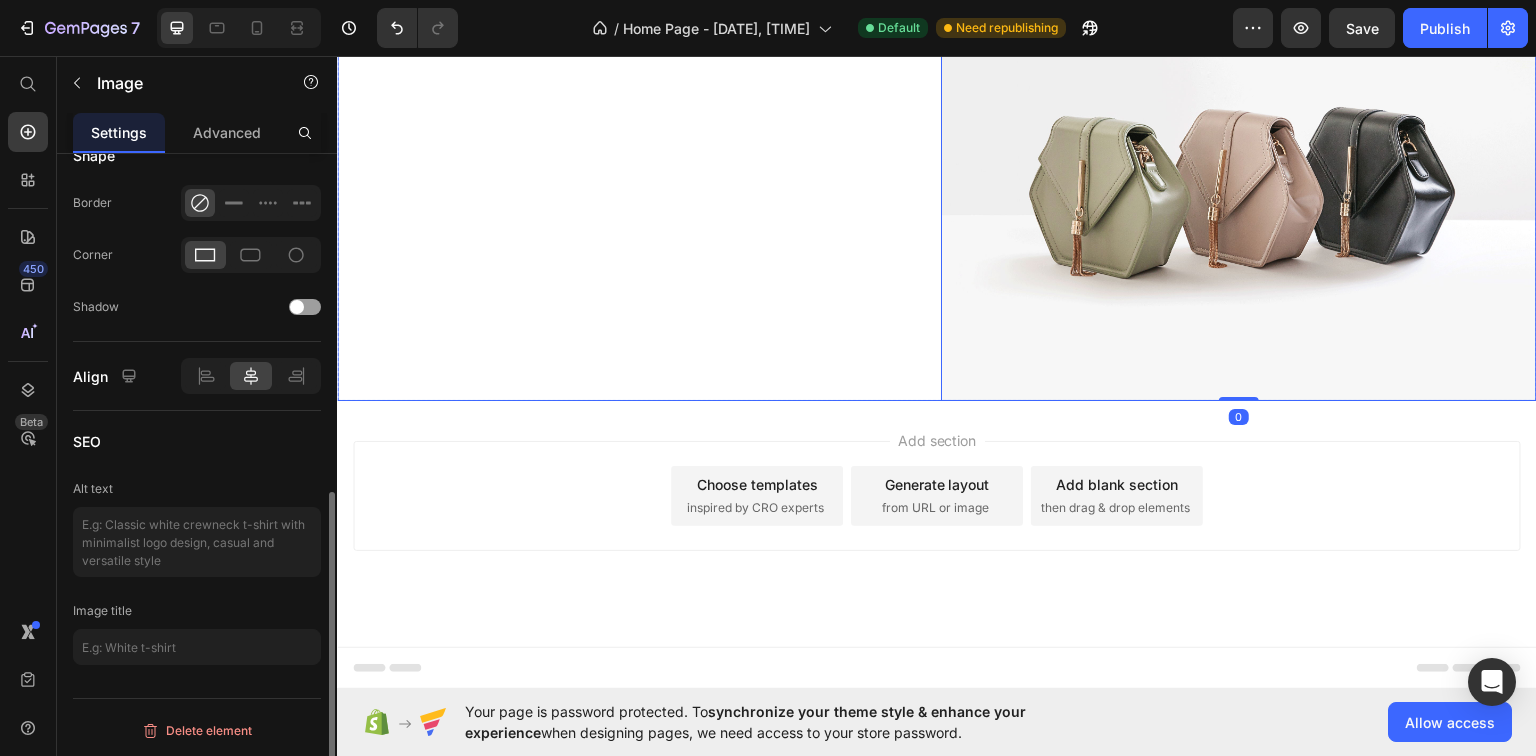 scroll, scrollTop: 0, scrollLeft: 0, axis: both 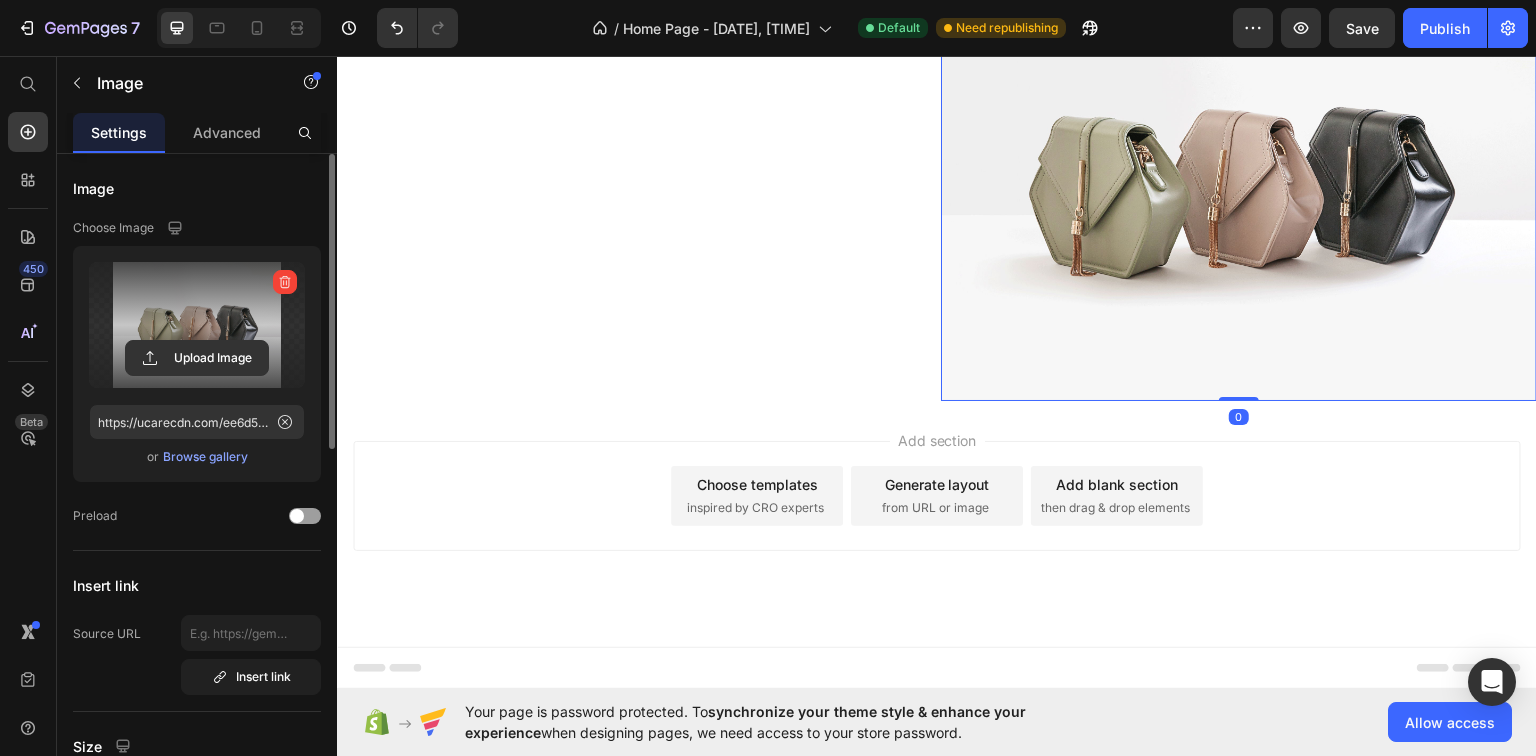 click at bounding box center [197, 325] 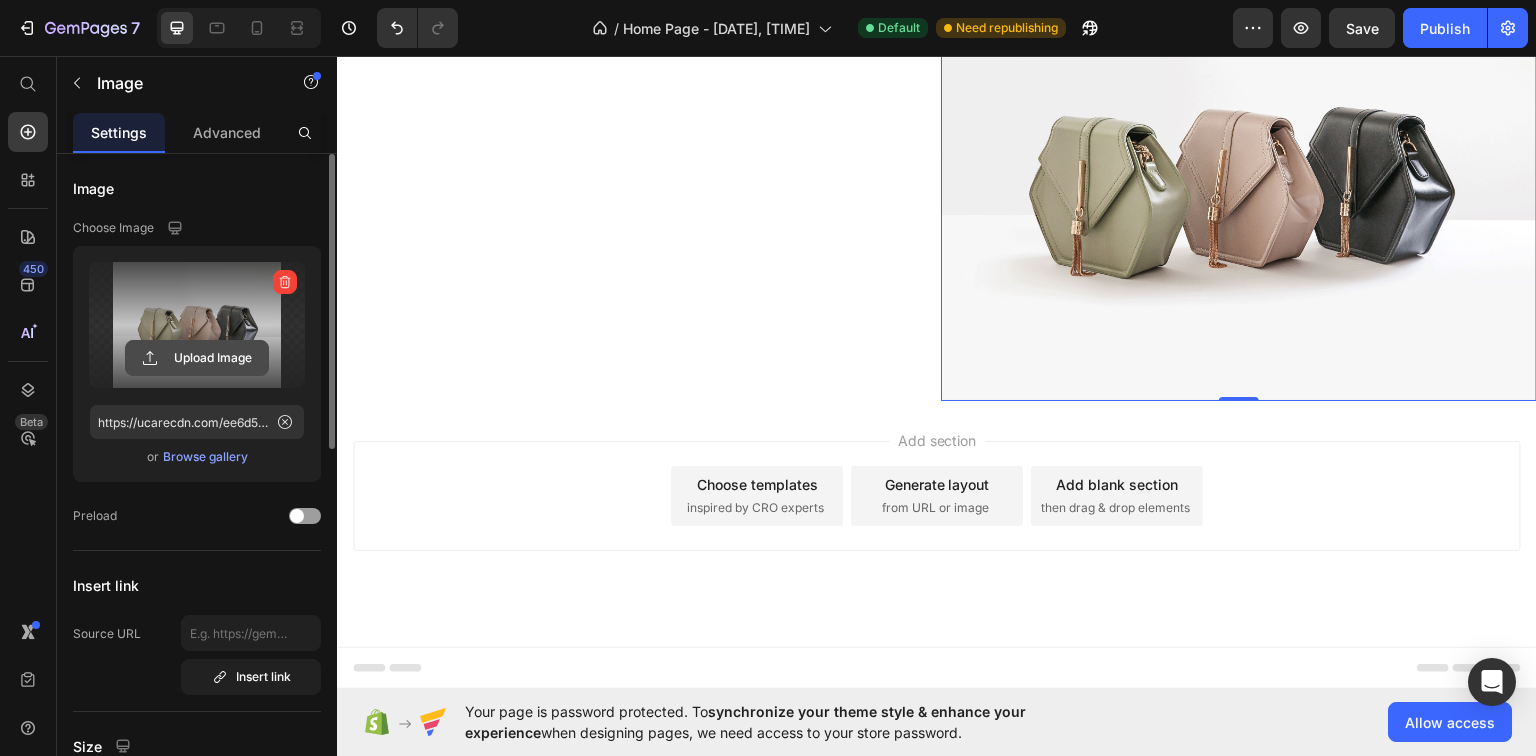 click 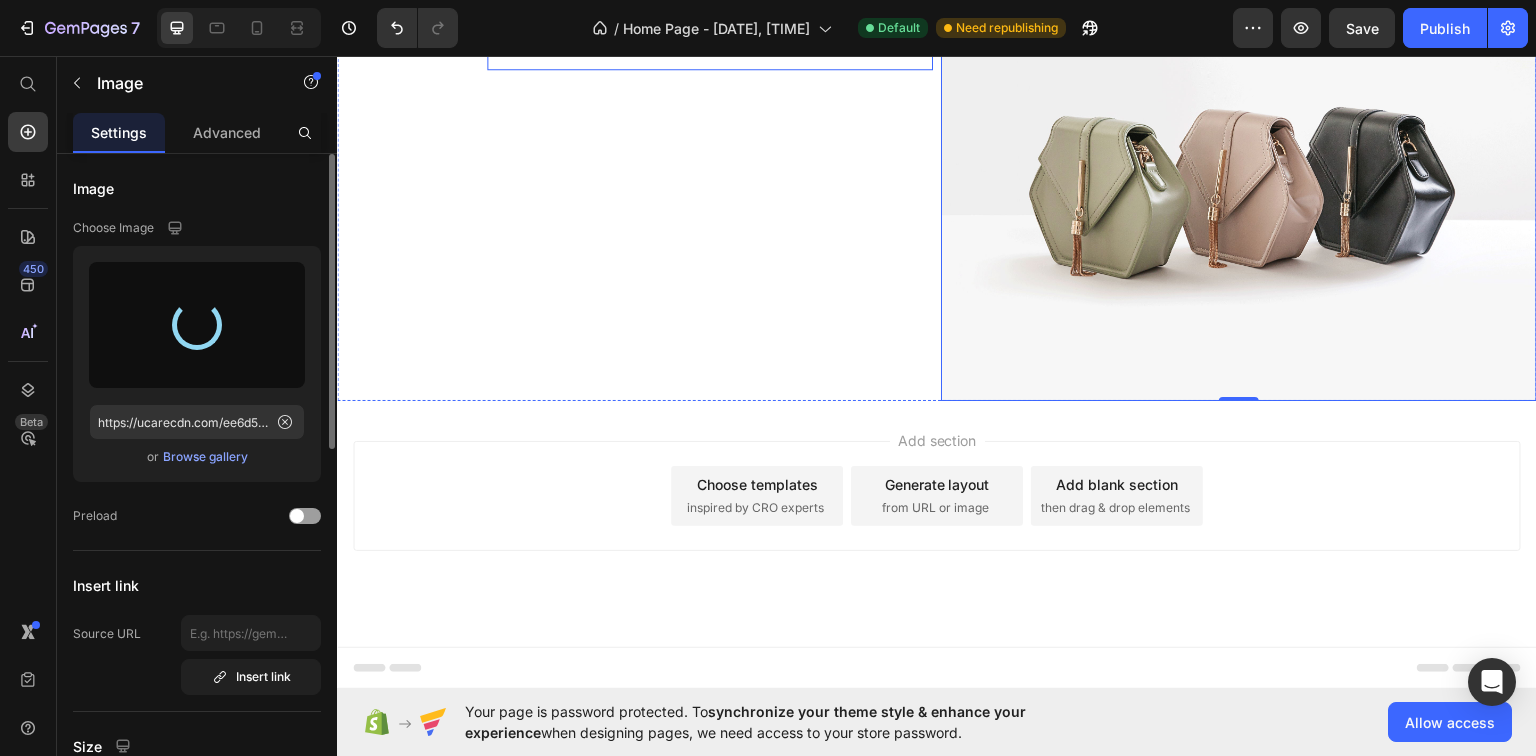 type on "https://cdn.shopify.com/s/files/1/0945/0763/0909/files/gempages_574916696461017956-65164a4e-ade1-4610-8d78-e0b46fccc2a4.png" 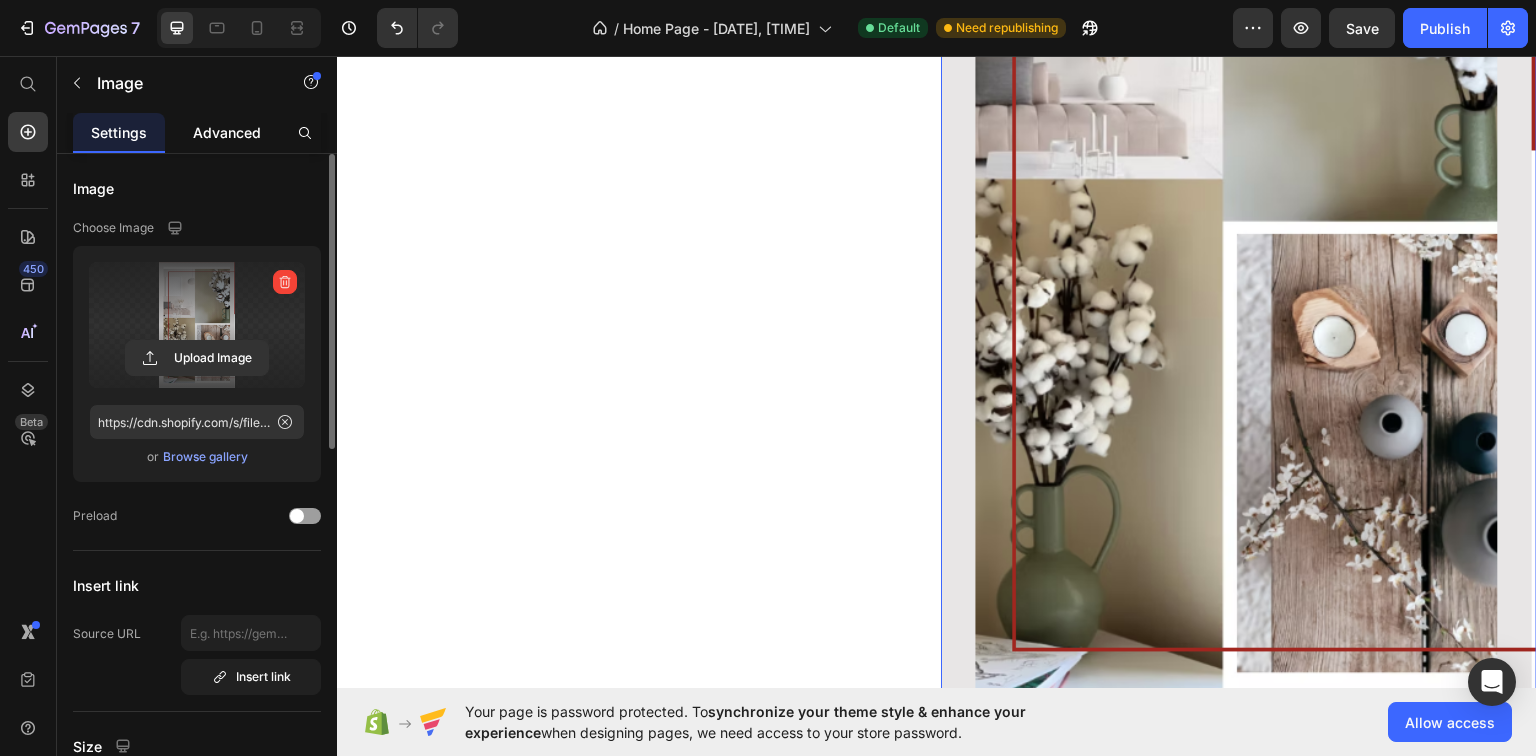 click on "Advanced" 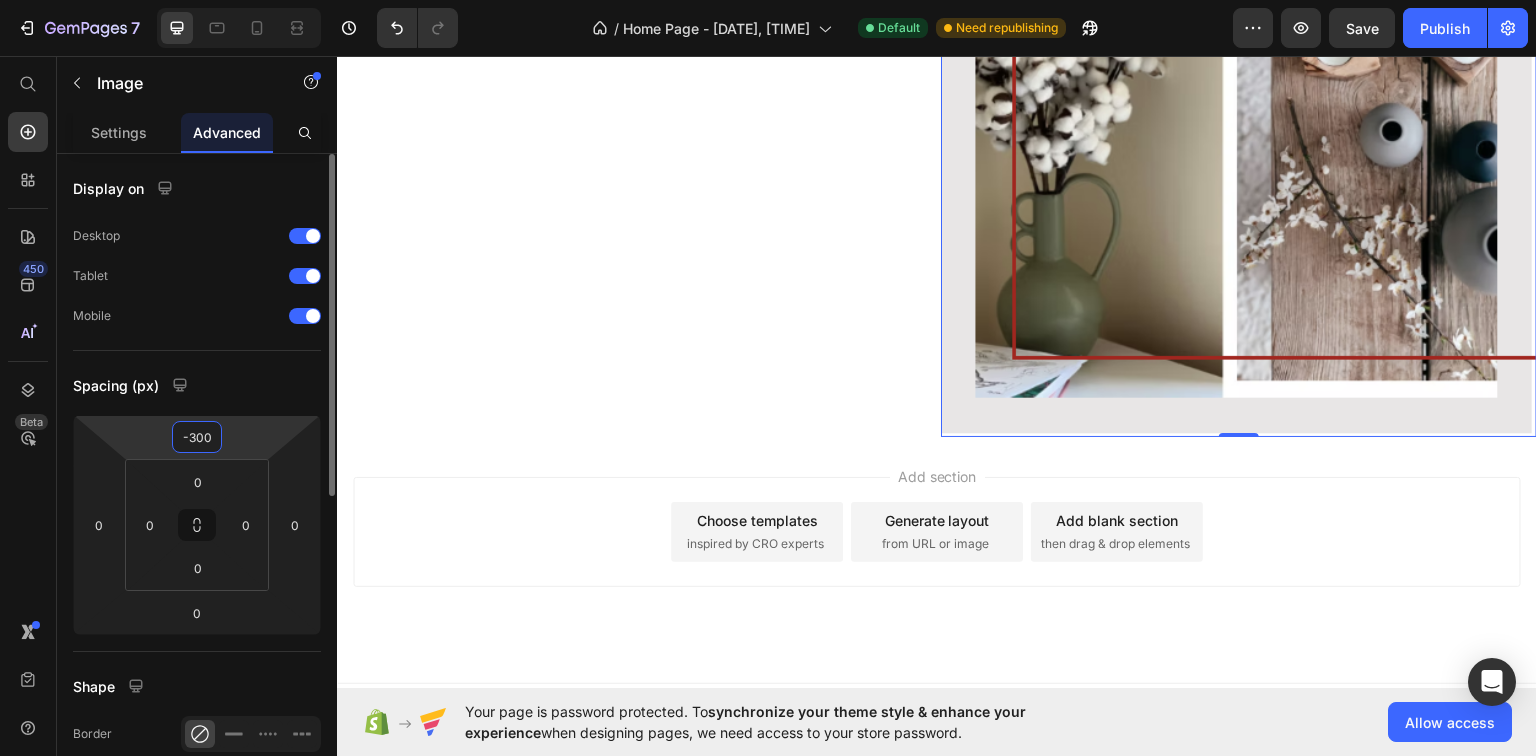 drag, startPoint x: 252, startPoint y: 443, endPoint x: 261, endPoint y: 337, distance: 106.381386 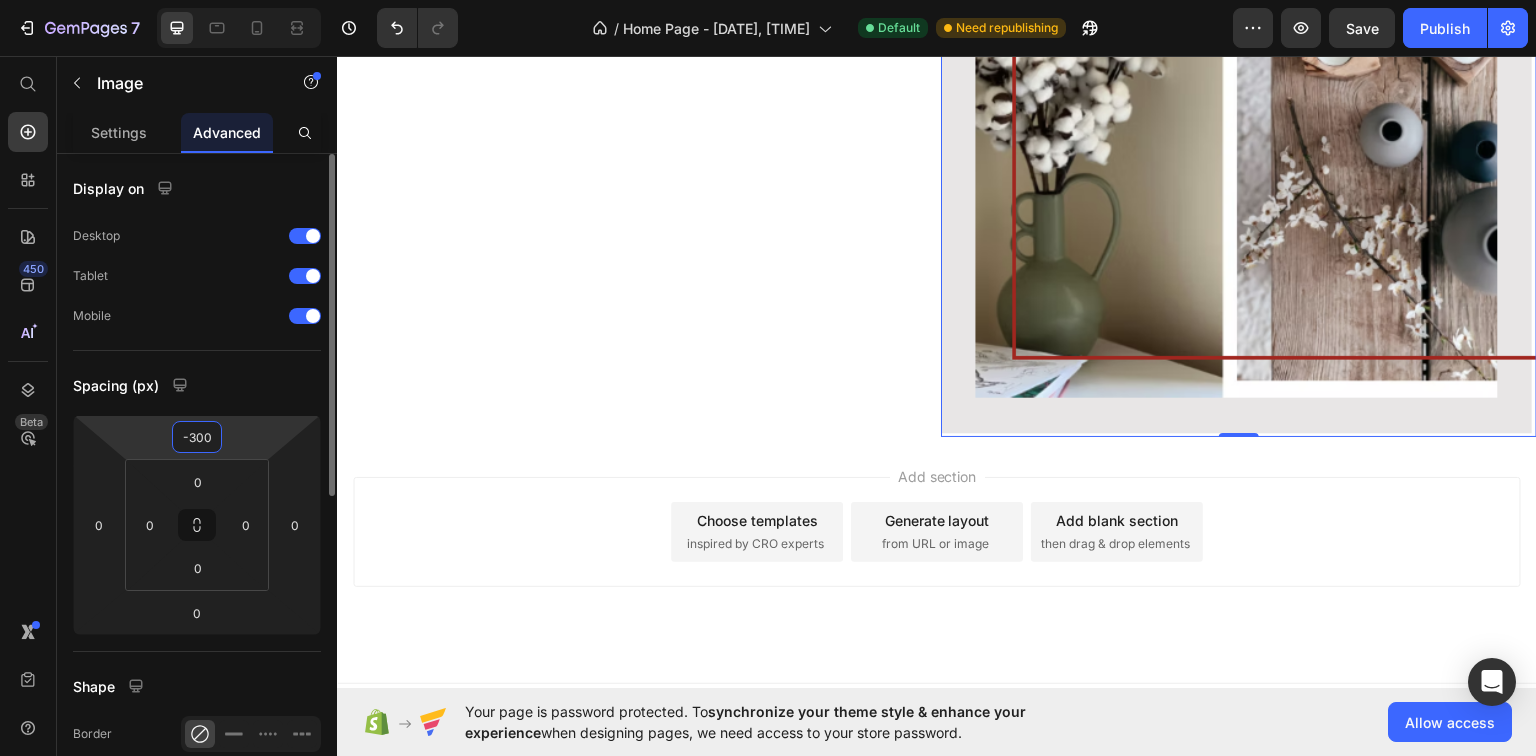 click on "Home Page - [DATE], [TIME] Default Need republishing Preview  Save   Publish  [NUMBER] Beta Start with Sections Elements Hero Section Product Detail Brands Trusted Badges Guarantee Product Breakdown How to use Testimonials Compare Bundle FAQs Social Proof Brand Story Product List Collection Blog List Contact Sticky Add to Cart Custom Footer Browse Library [NUMBER] Layout
Row
Row
Row
Row Text
Heading
Text Block Button
Button
Button
Sticky Back to top Media" at bounding box center [768, 0] 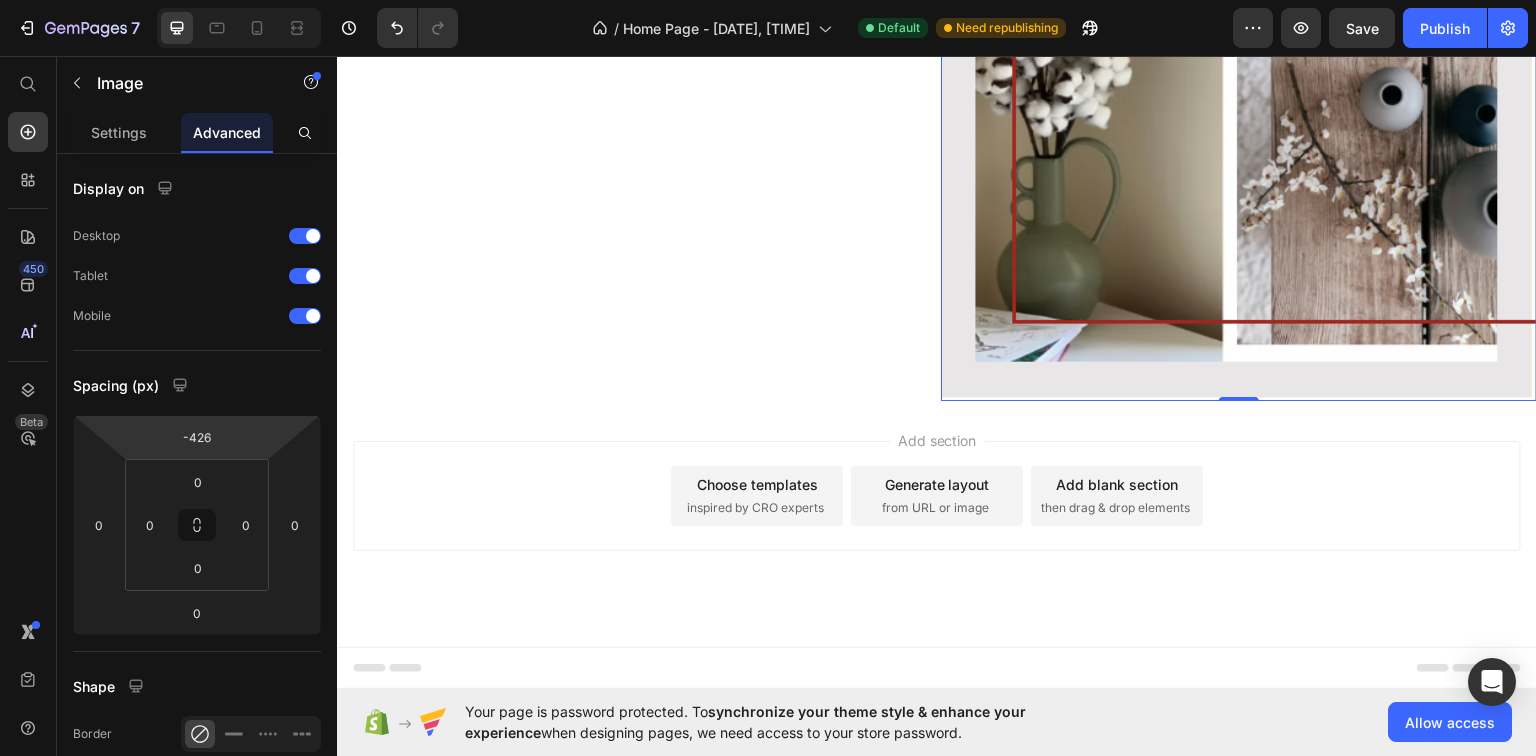 type on "-428" 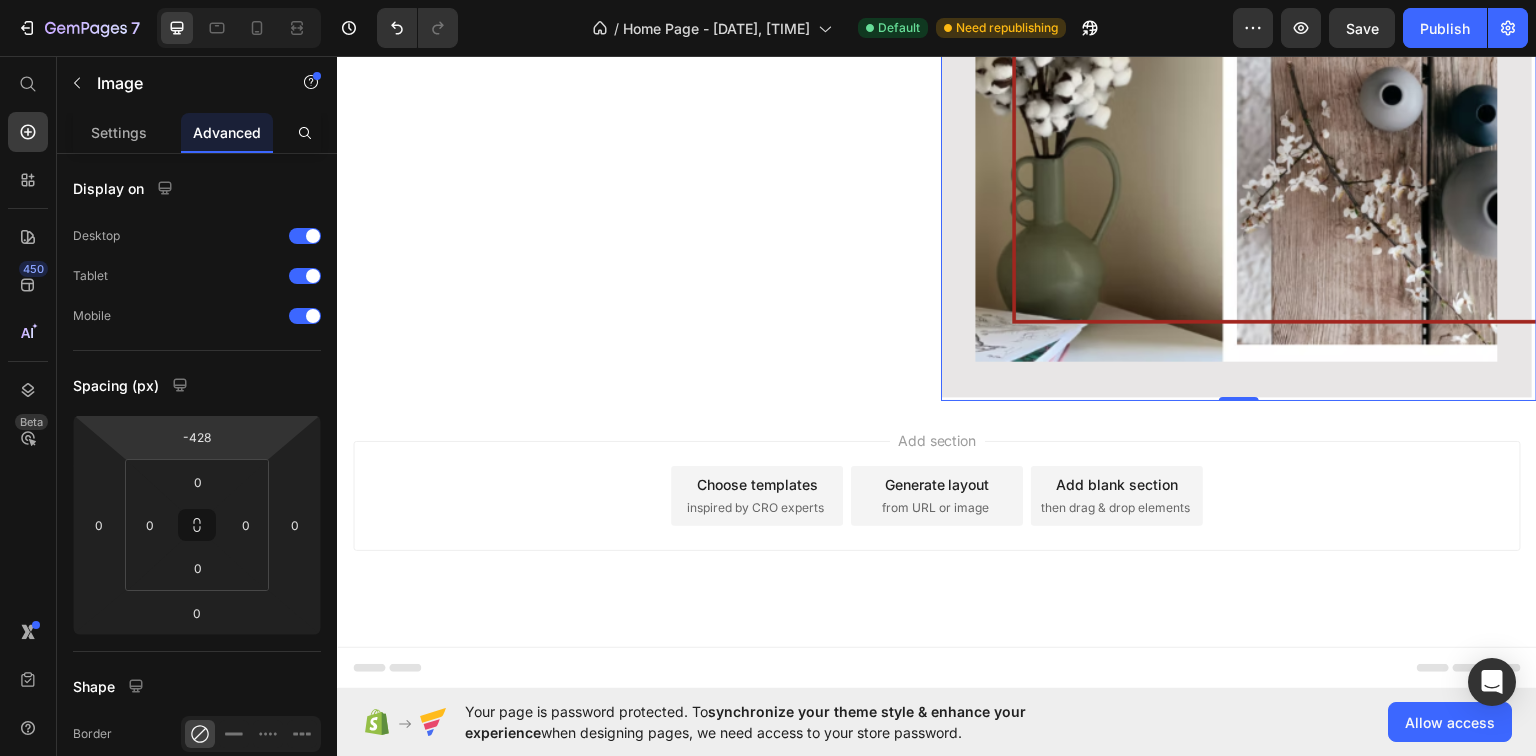 drag, startPoint x: 249, startPoint y: 424, endPoint x: 251, endPoint y: 476, distance: 52.03845 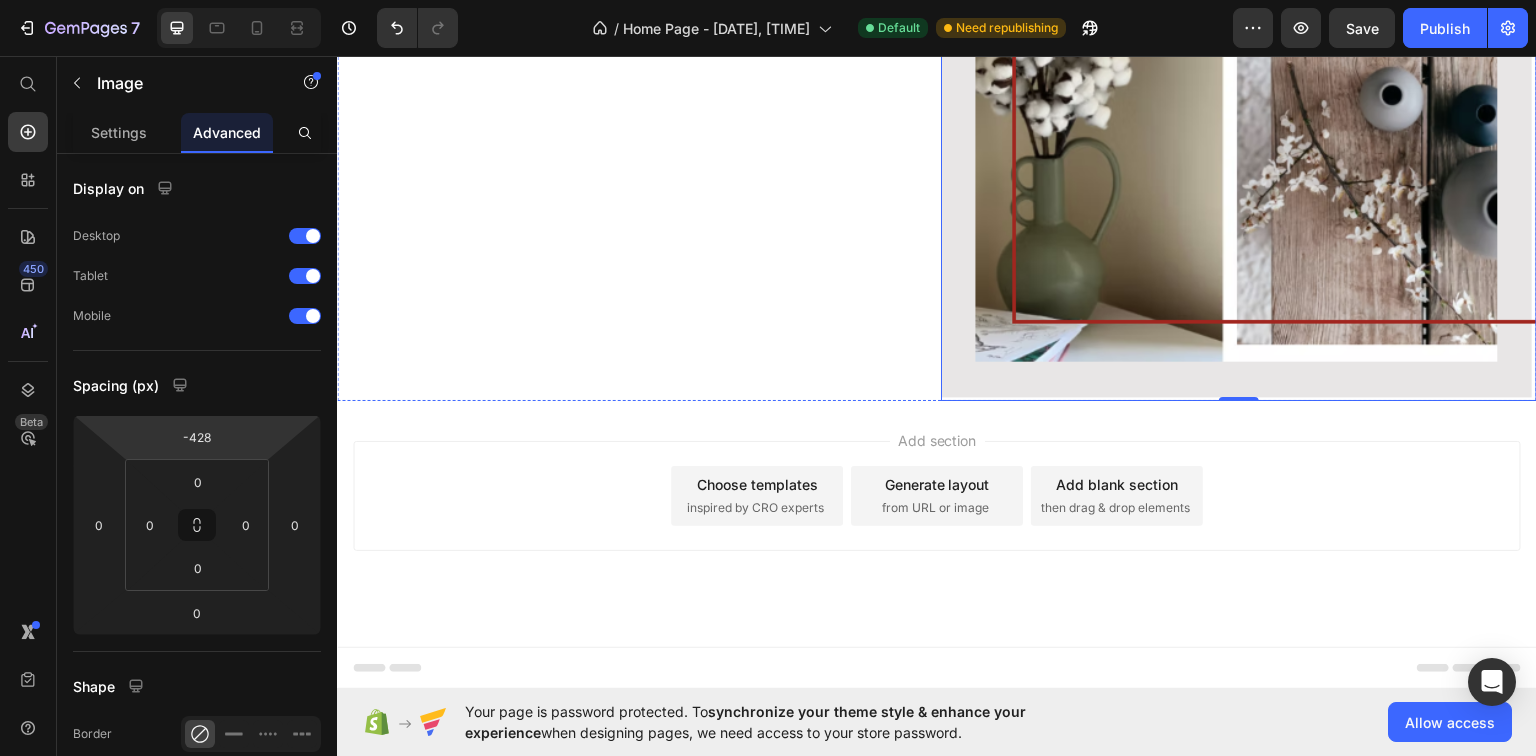 click on "FLOWERS" at bounding box center (655, -202) 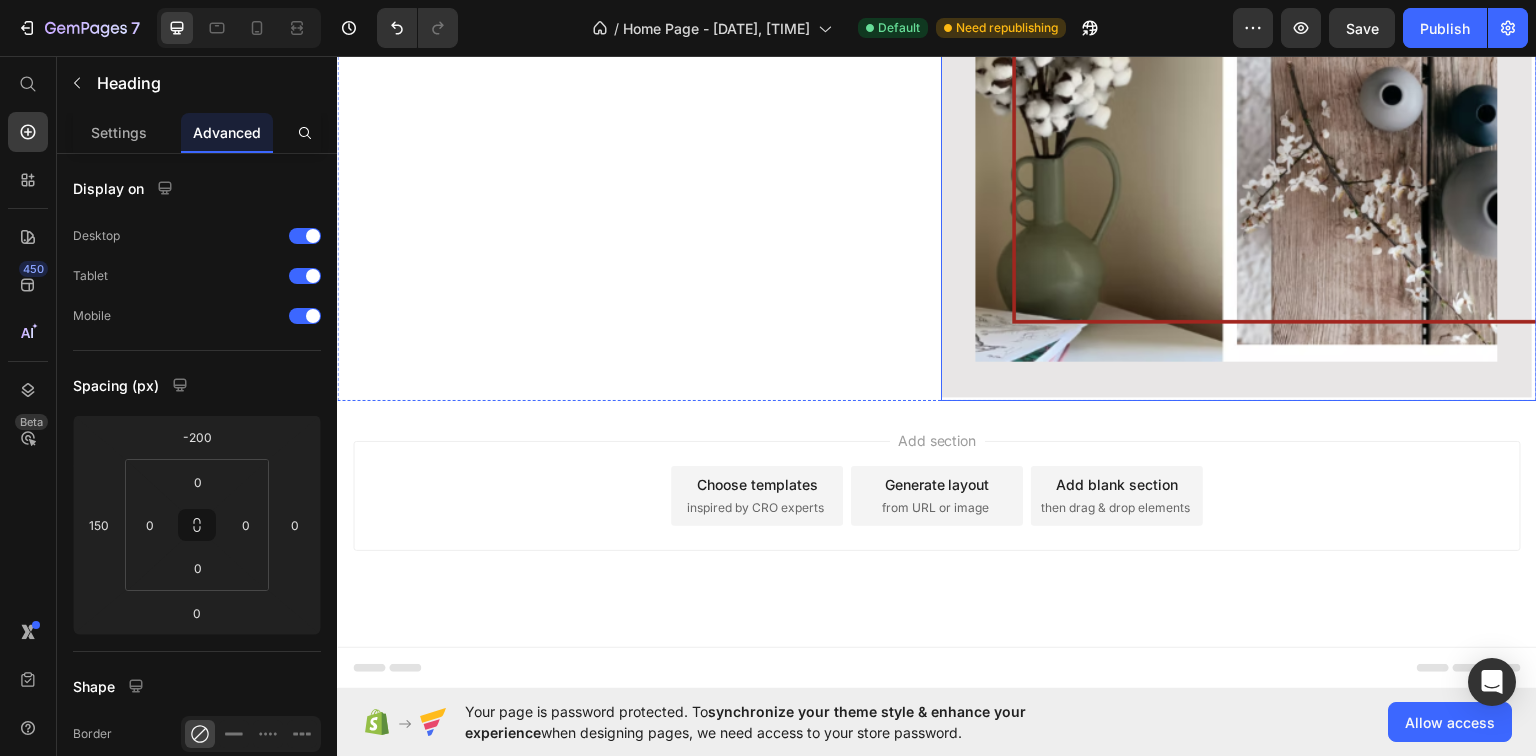 click at bounding box center [1239, -94] 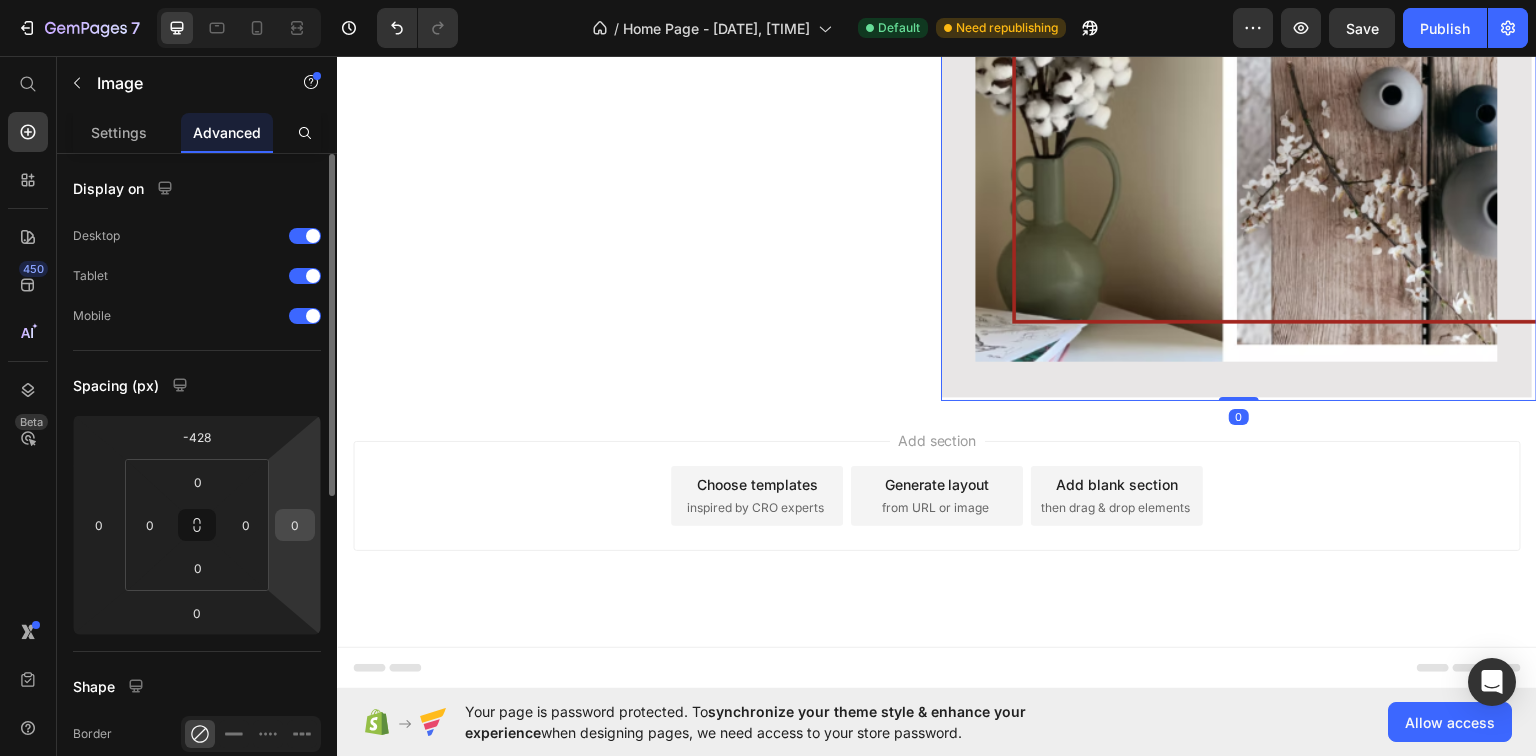 click on "0" at bounding box center (295, 525) 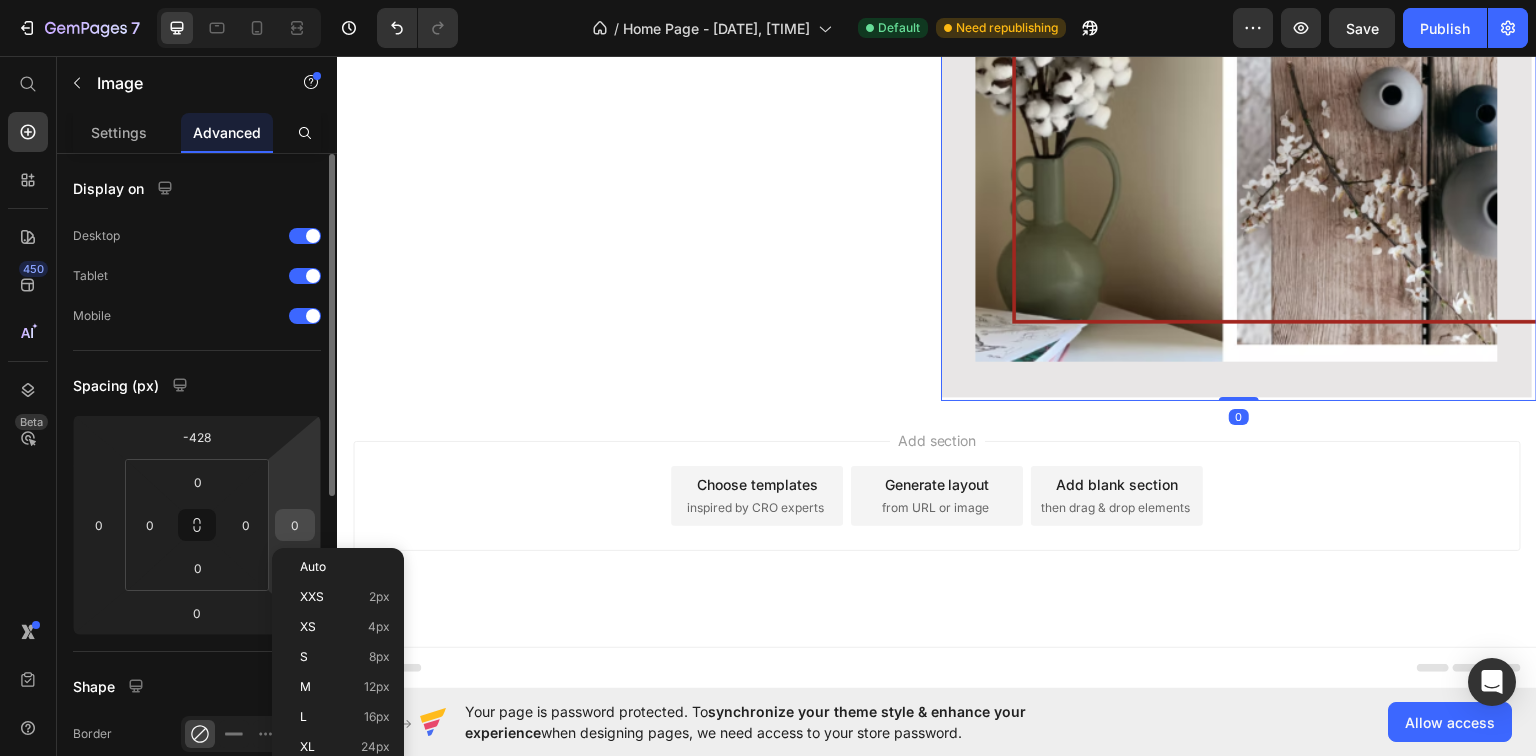 click on "0" at bounding box center [295, 525] 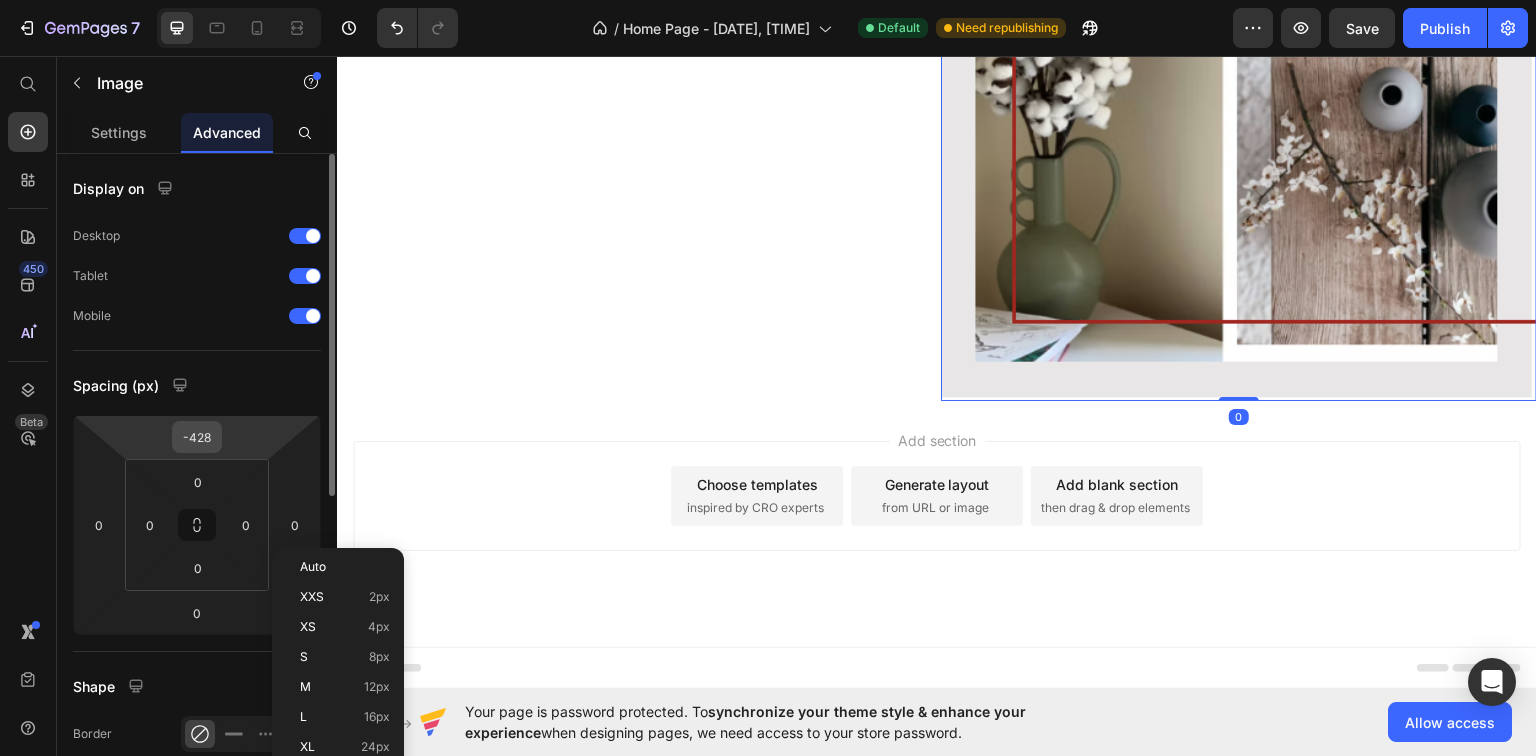 click on "-428" at bounding box center [197, 437] 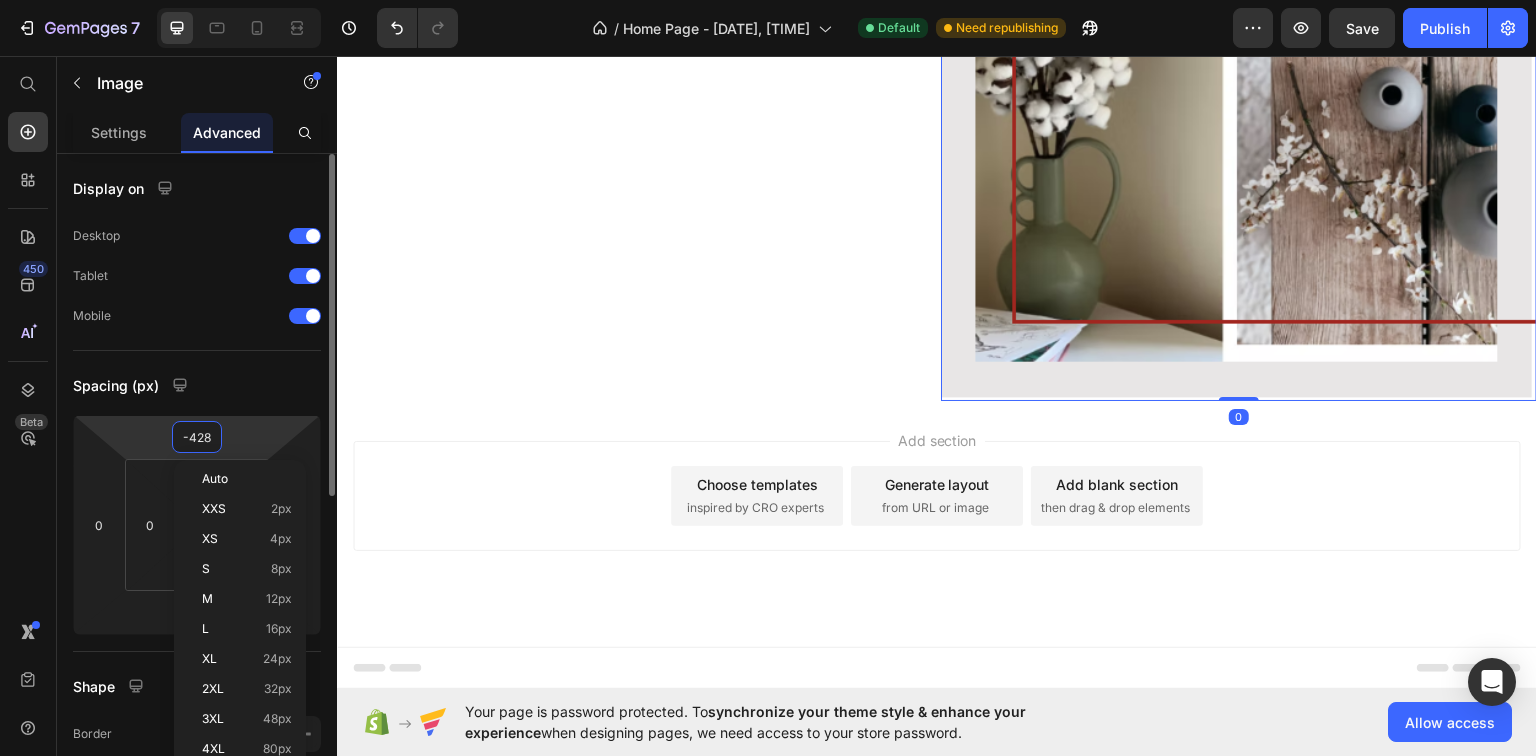 click on "-428" at bounding box center (197, 437) 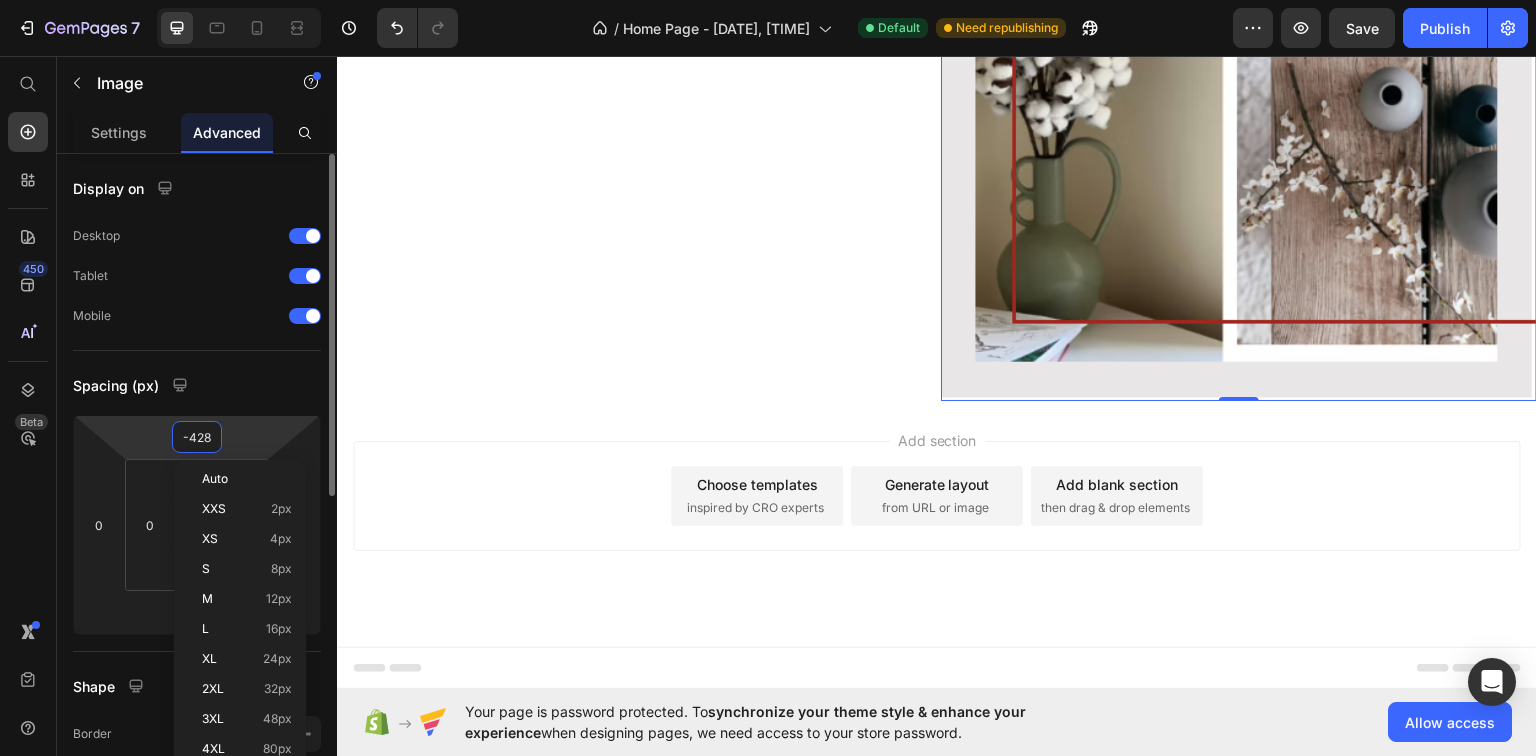 click on "-428" at bounding box center [197, 437] 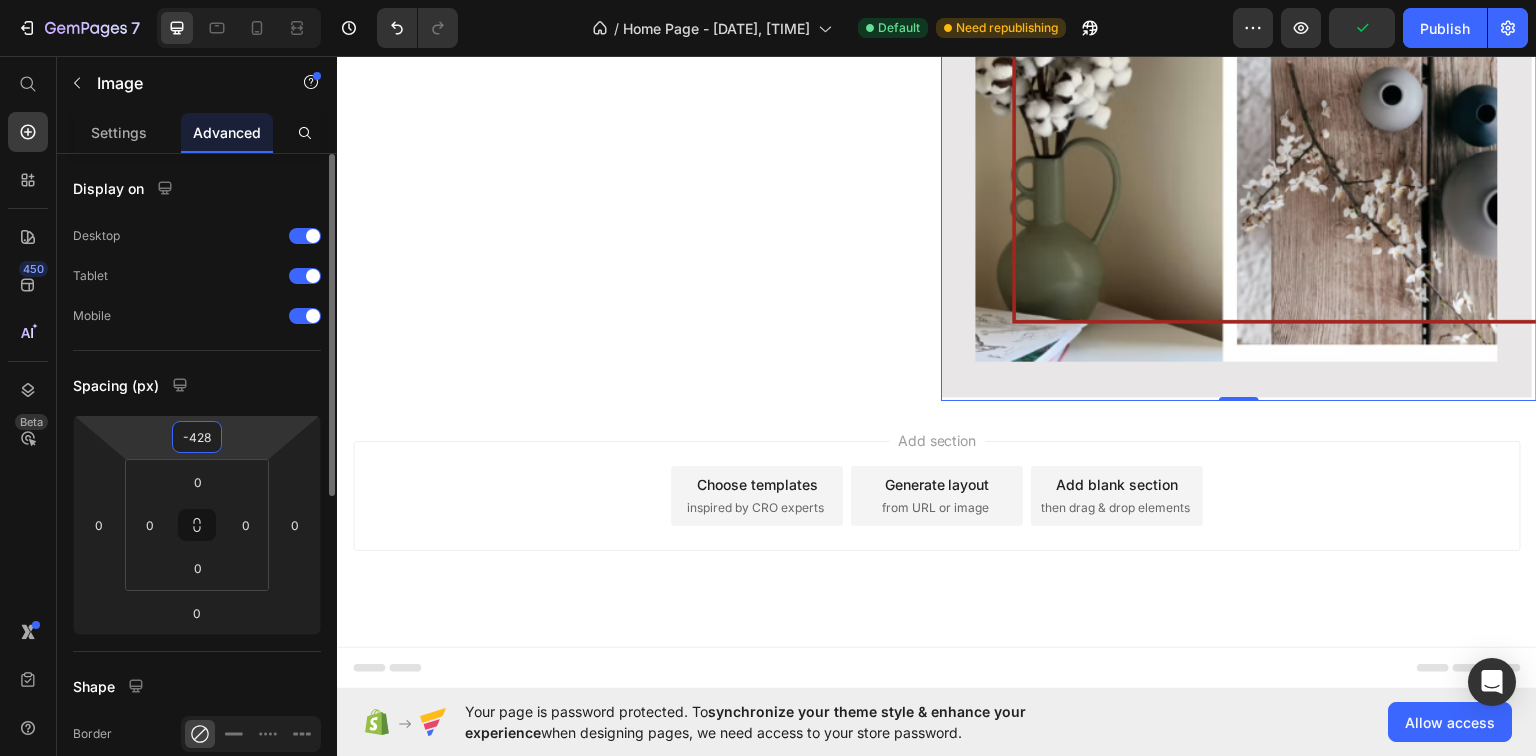 drag, startPoint x: 198, startPoint y: 440, endPoint x: 217, endPoint y: 440, distance: 19 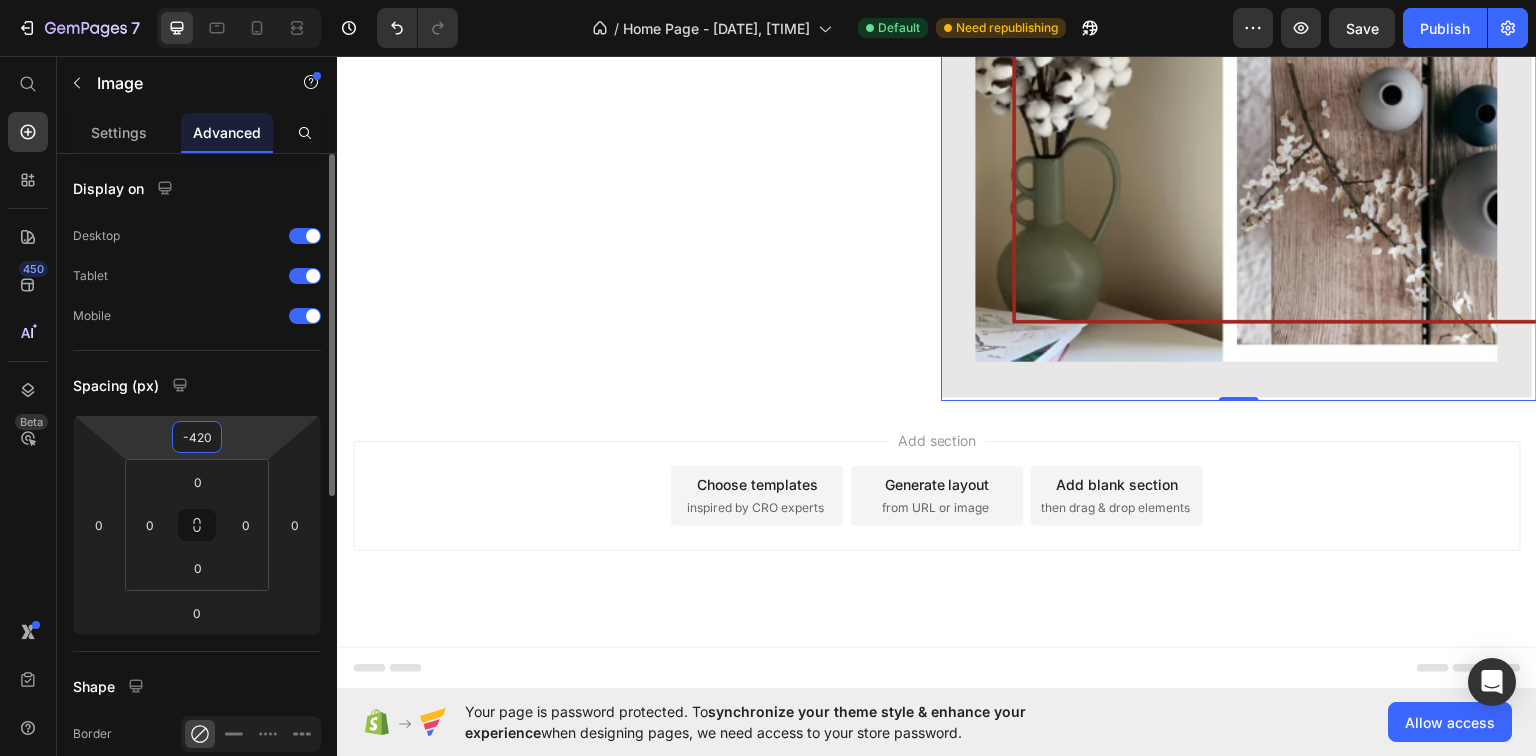 drag, startPoint x: 196, startPoint y: 434, endPoint x: 216, endPoint y: 440, distance: 20.880613 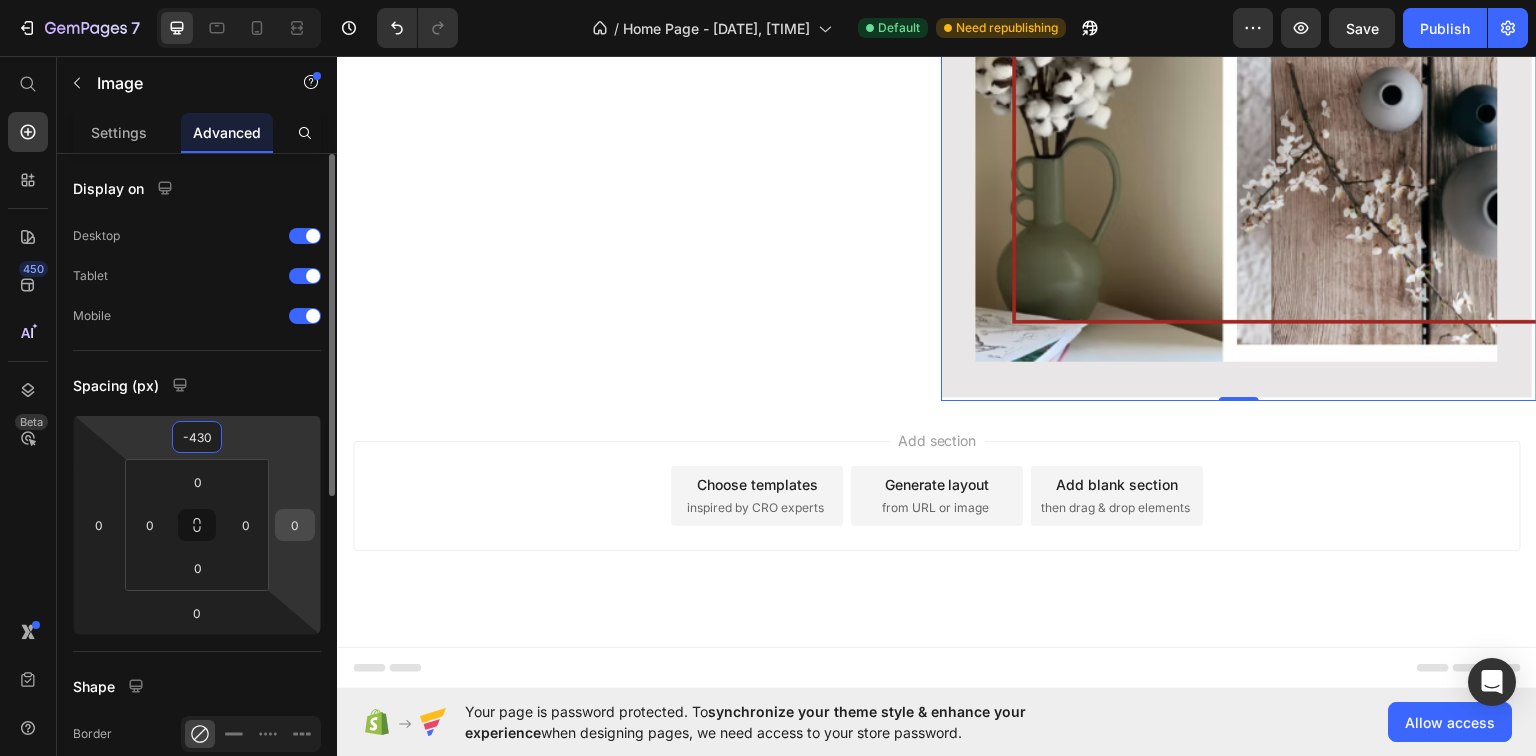 type on "-430" 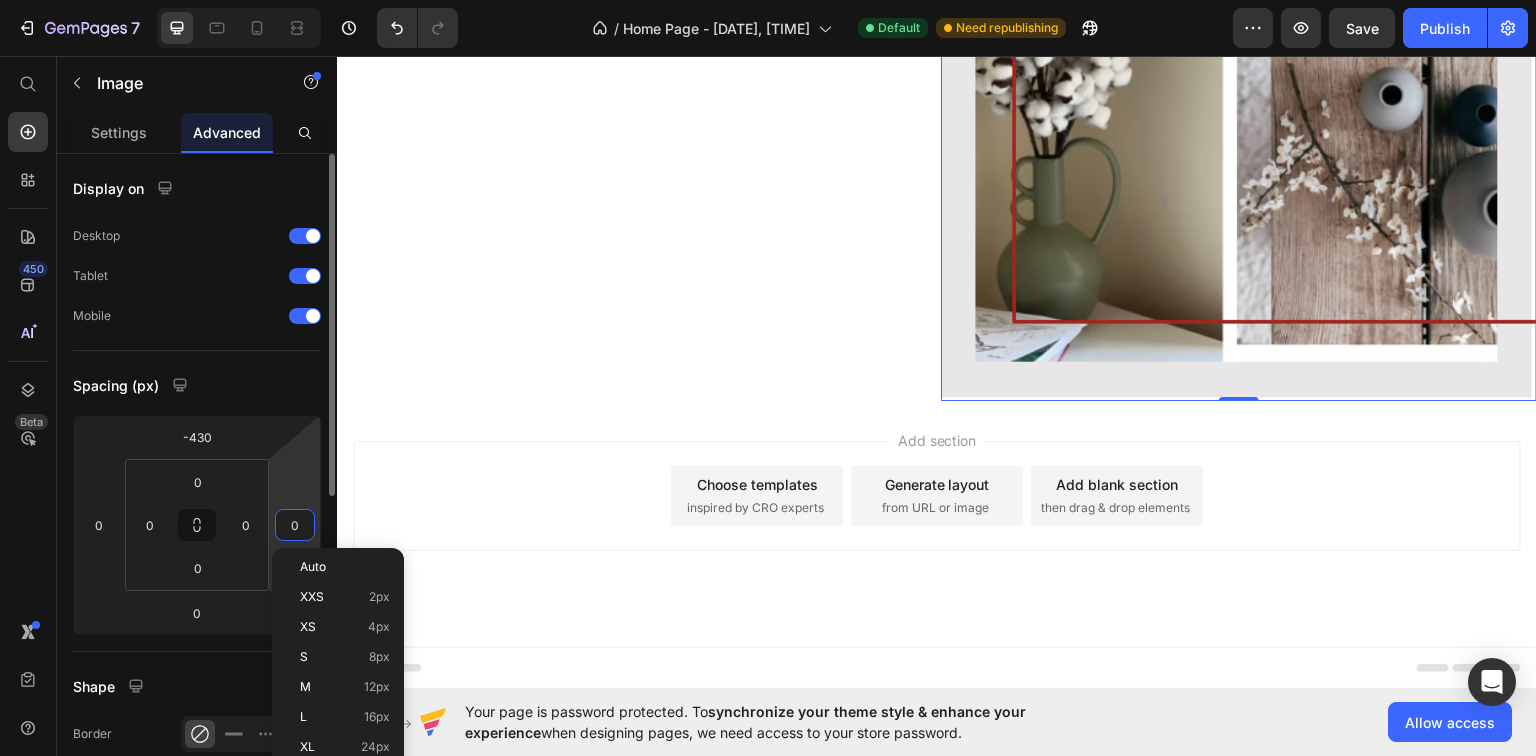 click on "0" at bounding box center [295, 525] 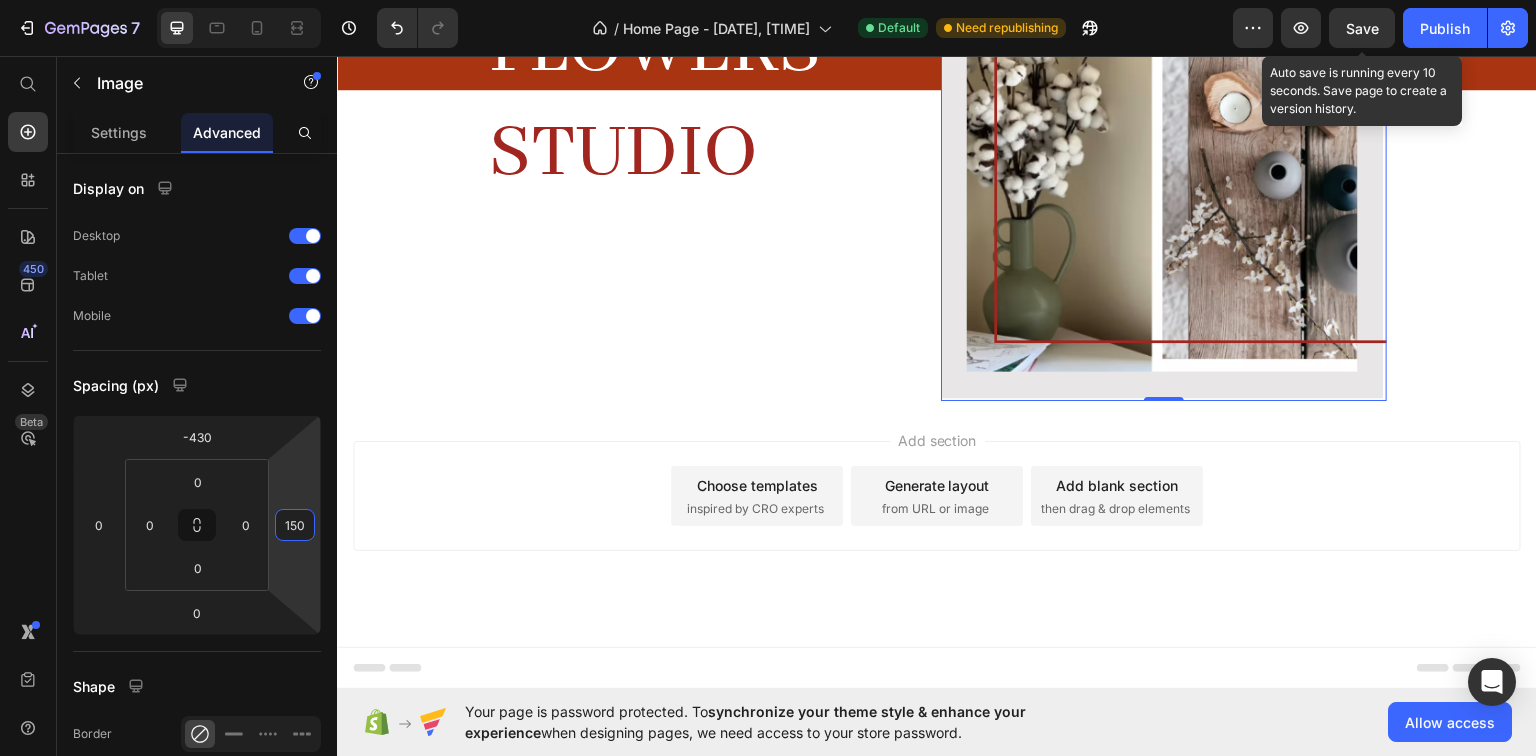 type on "150" 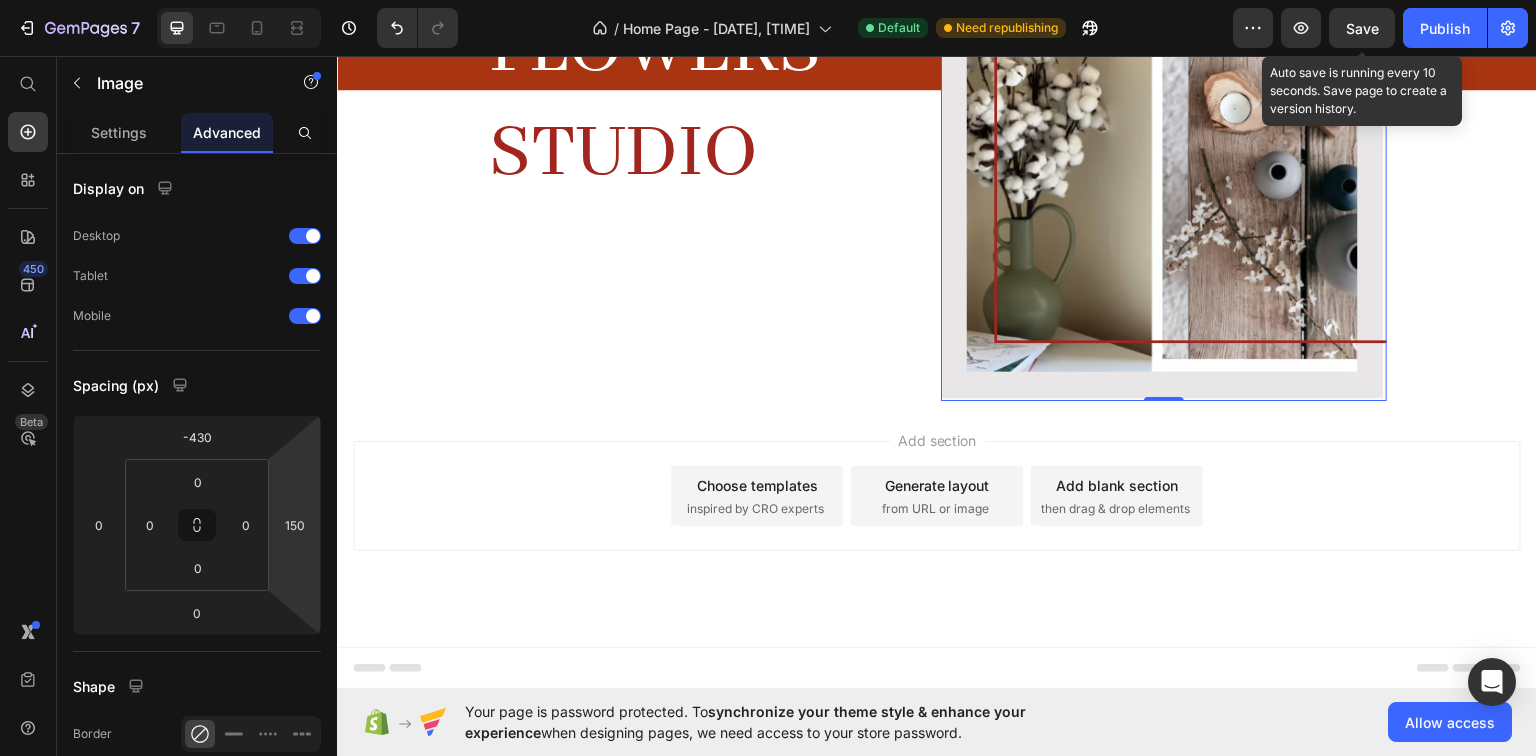 click on "Save" at bounding box center [1362, 28] 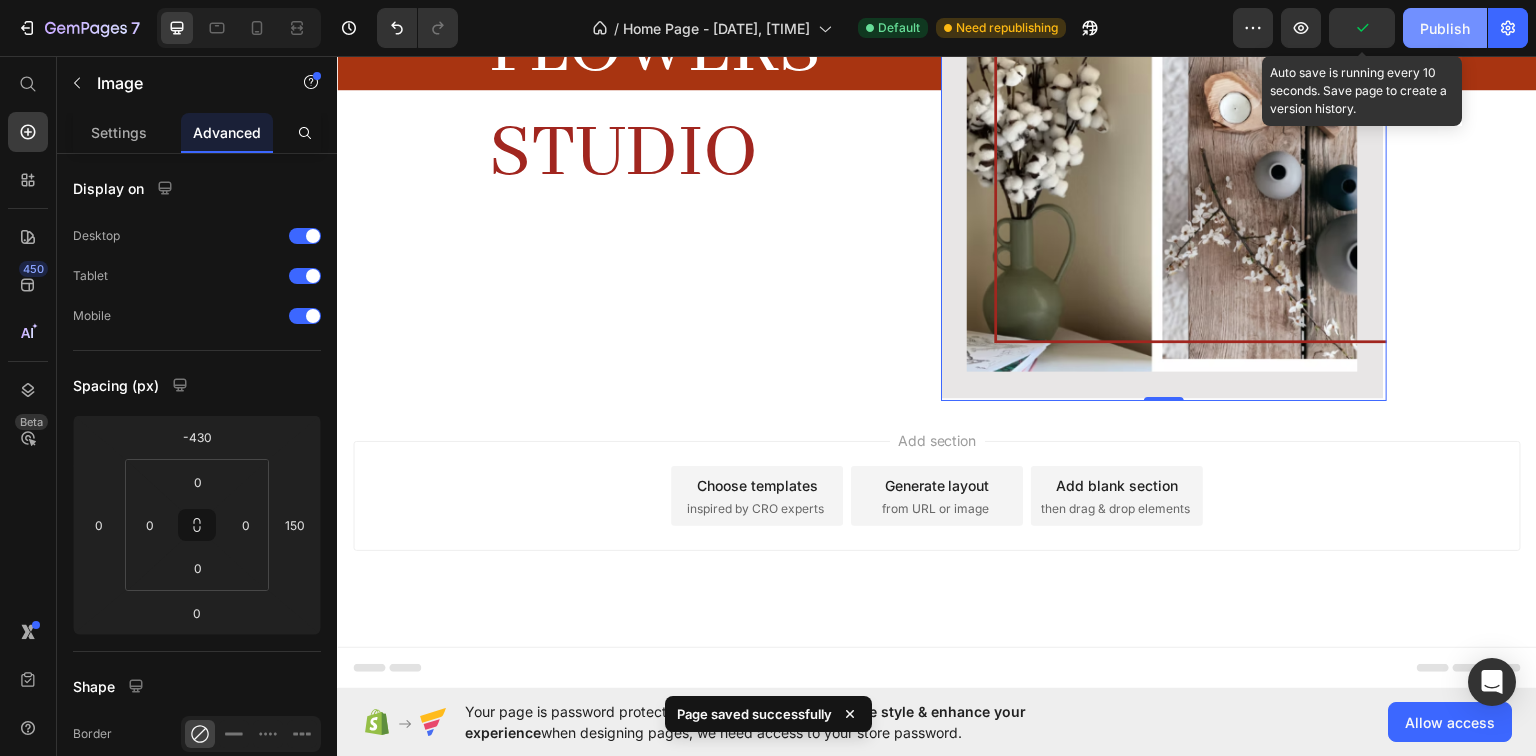 click on "Publish" 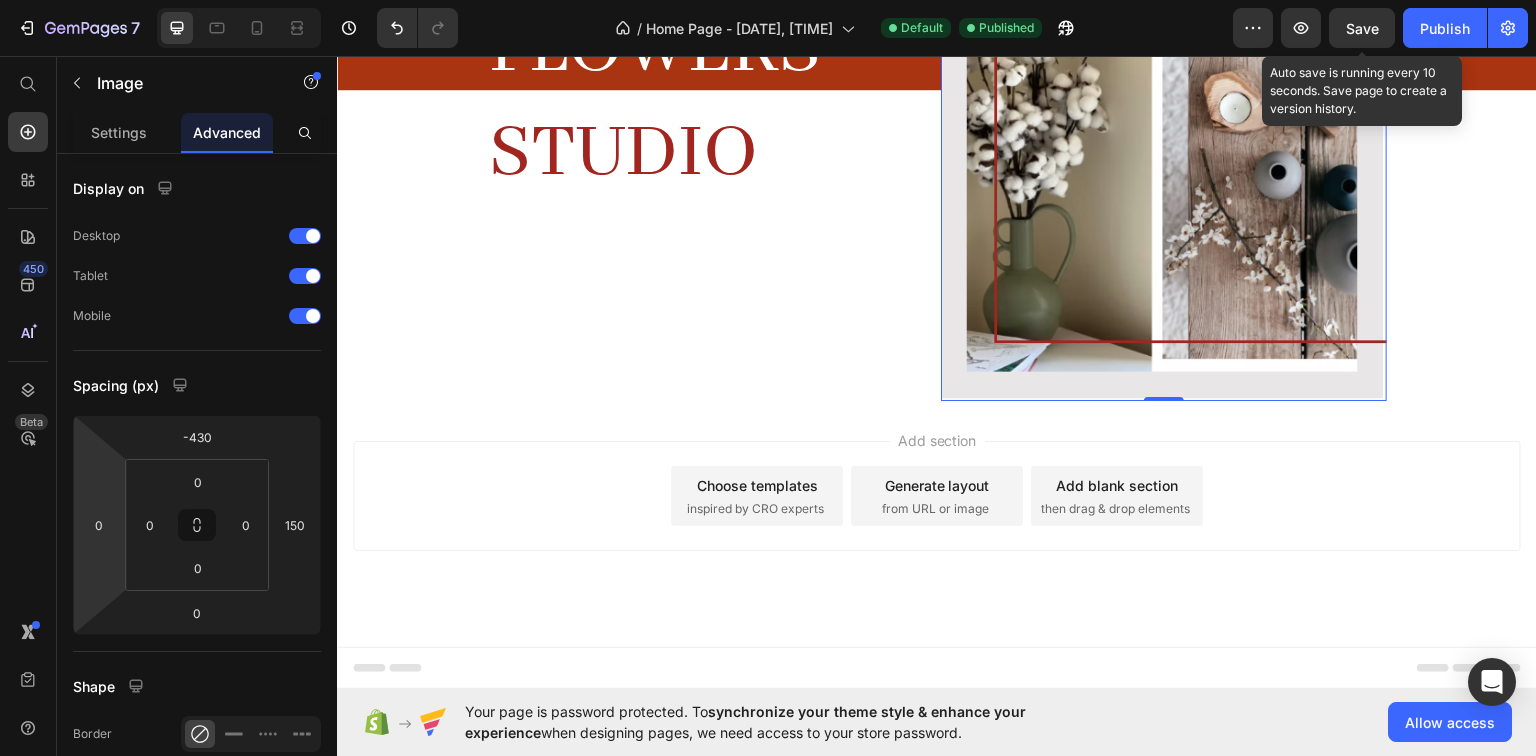 scroll, scrollTop: 3688, scrollLeft: 0, axis: vertical 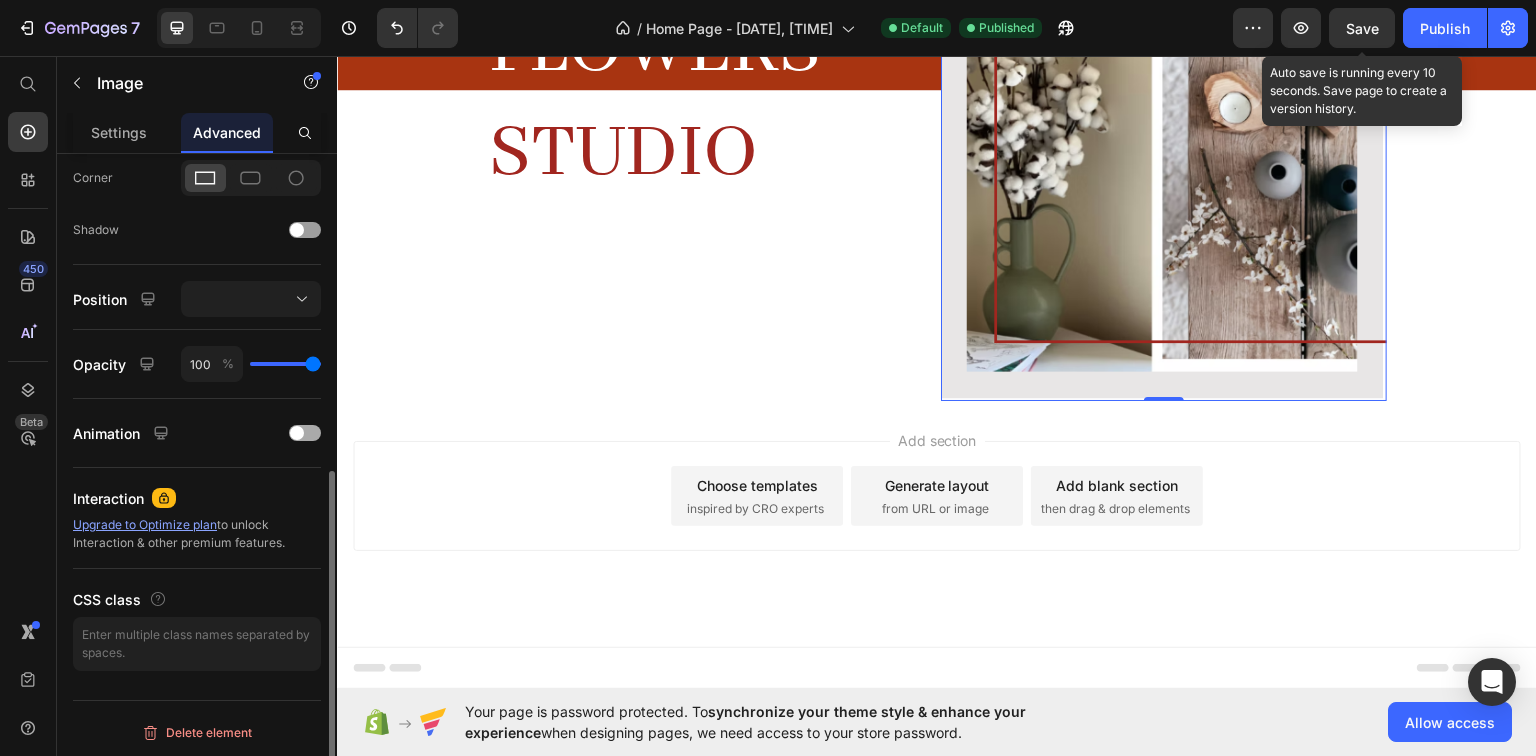 click on "Animation" at bounding box center (197, 433) 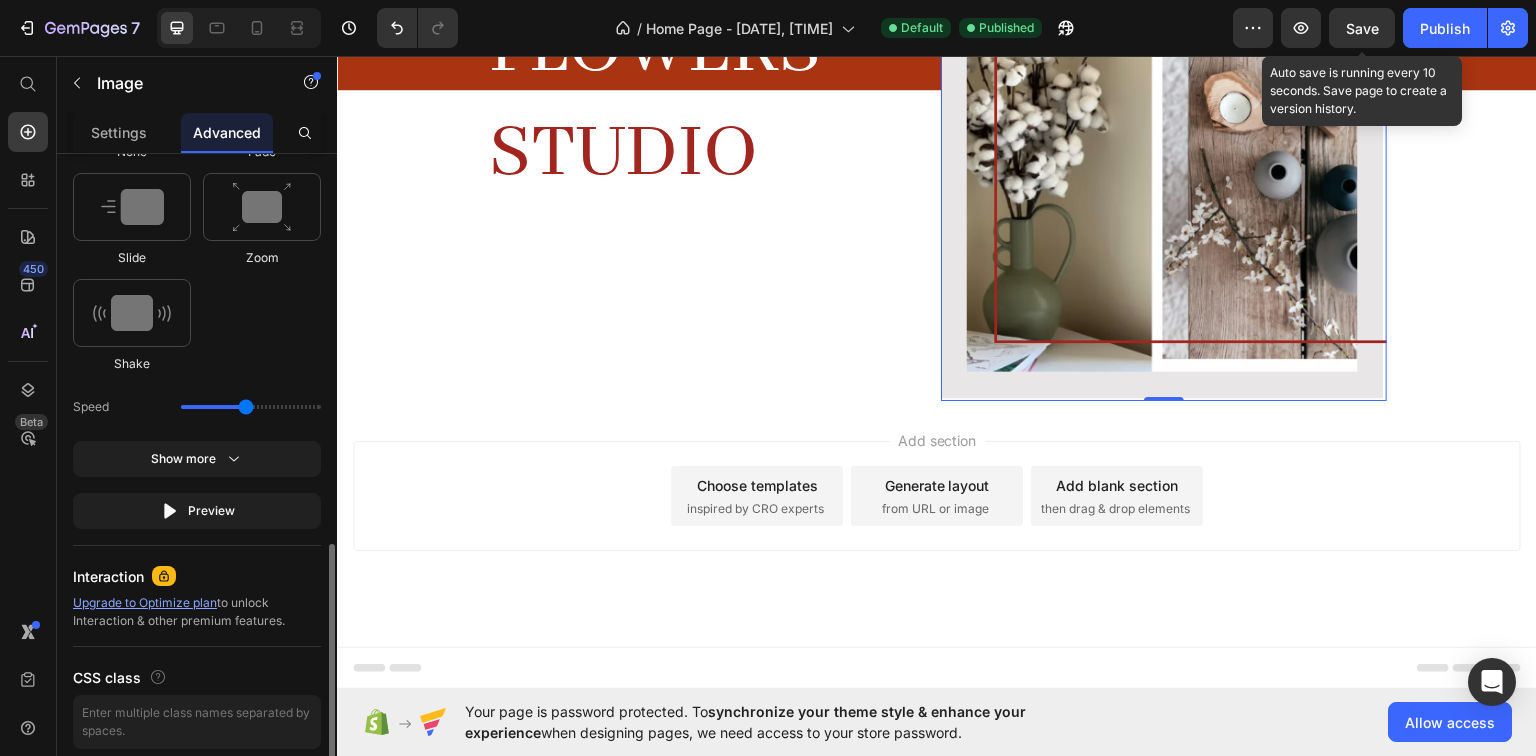 scroll, scrollTop: 928, scrollLeft: 0, axis: vertical 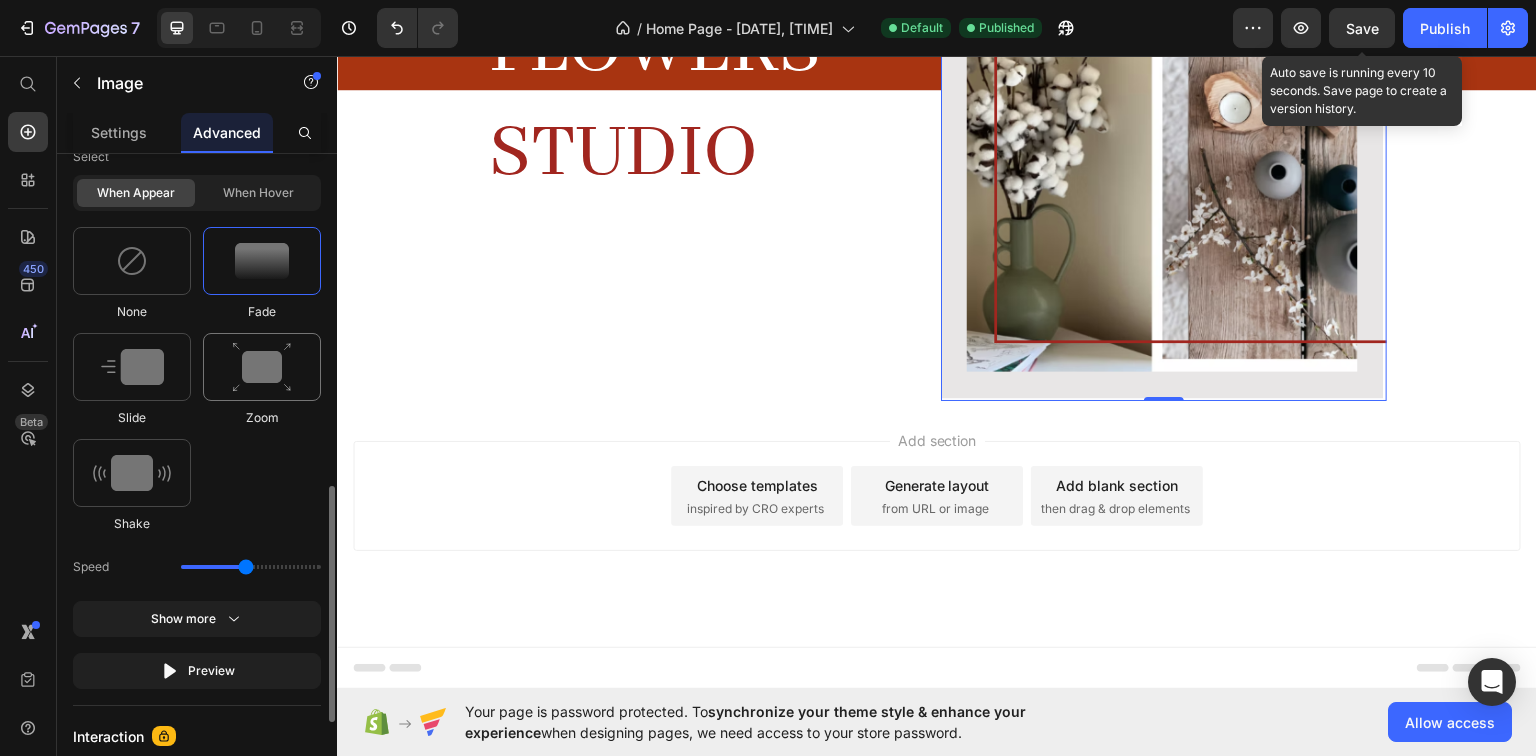 click at bounding box center [262, 367] 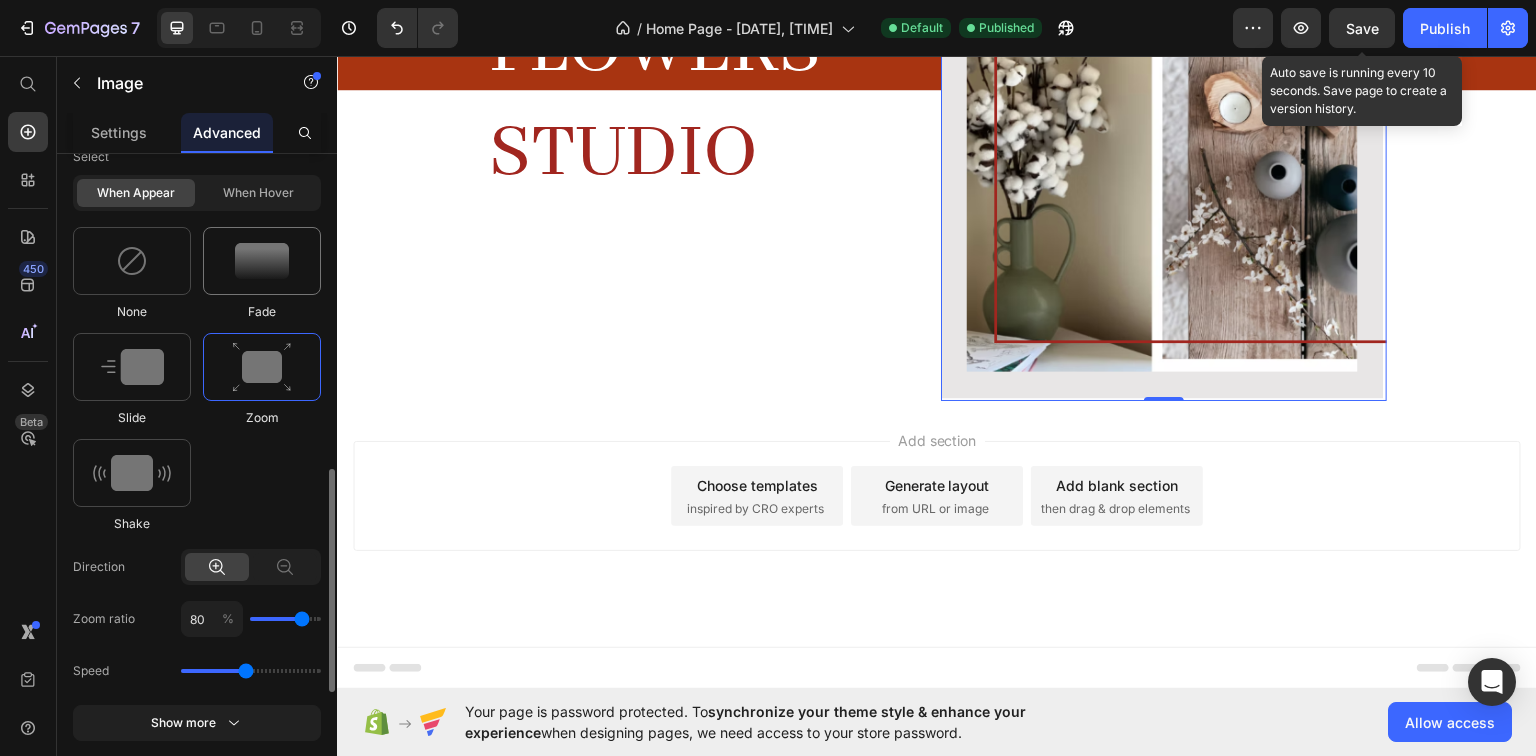 click at bounding box center [262, 261] 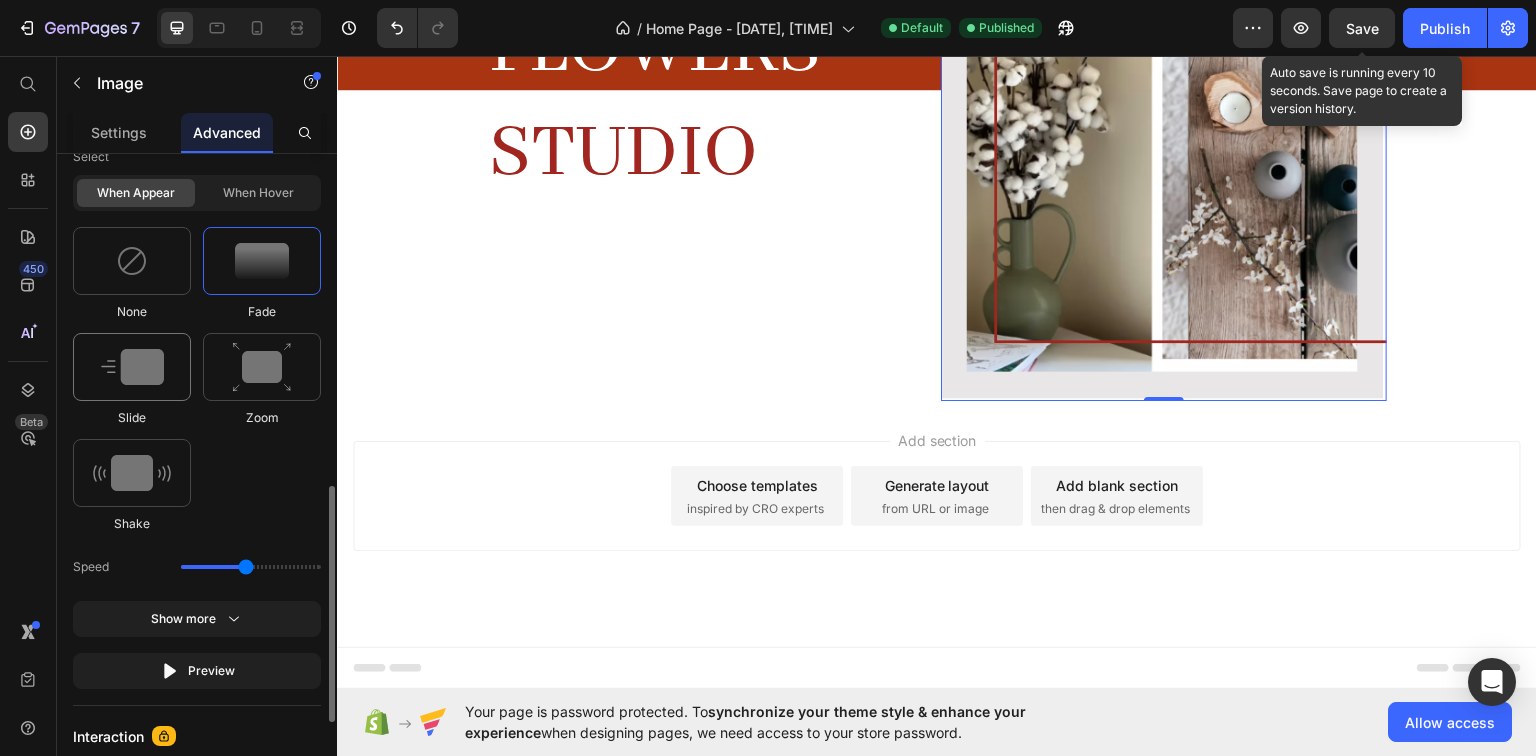 click at bounding box center [132, 367] 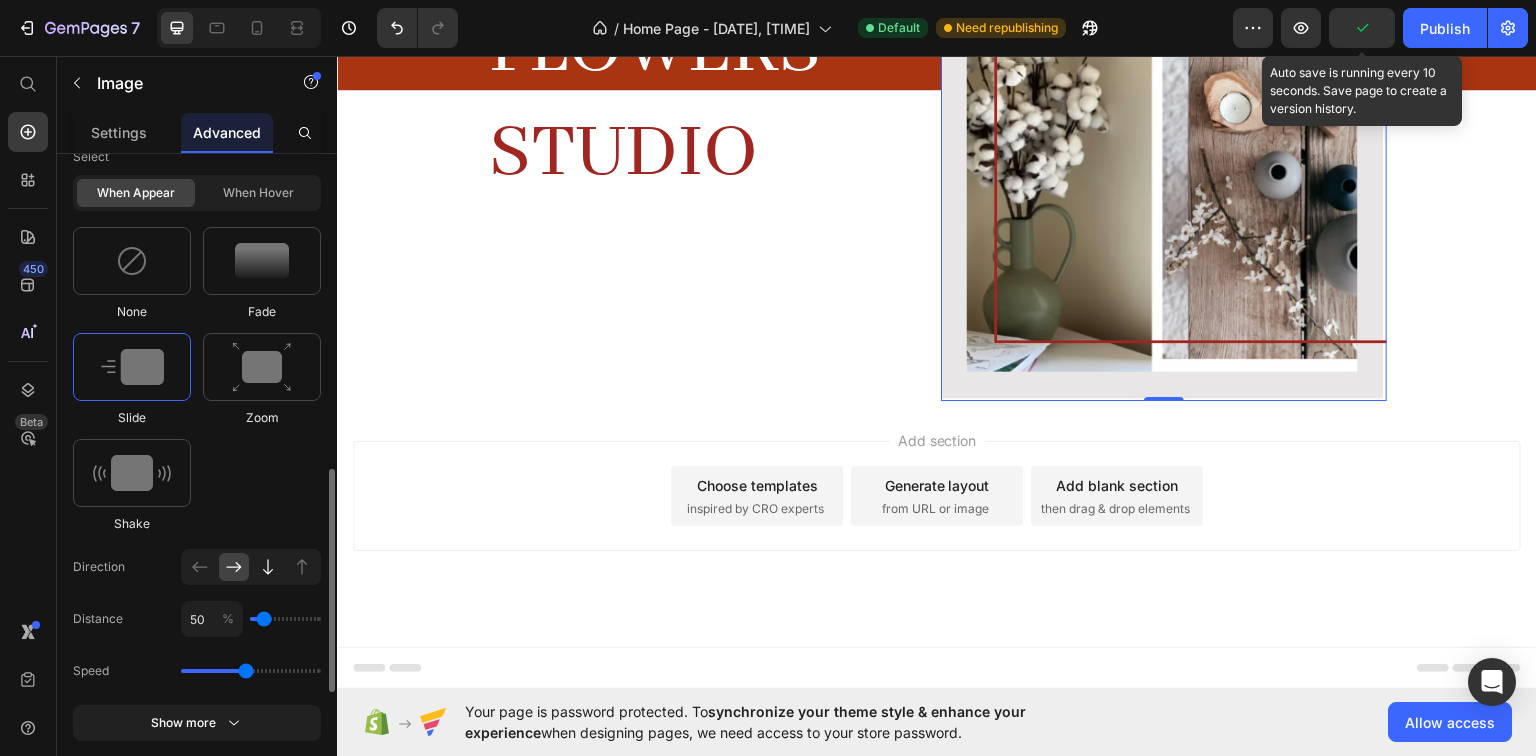 click 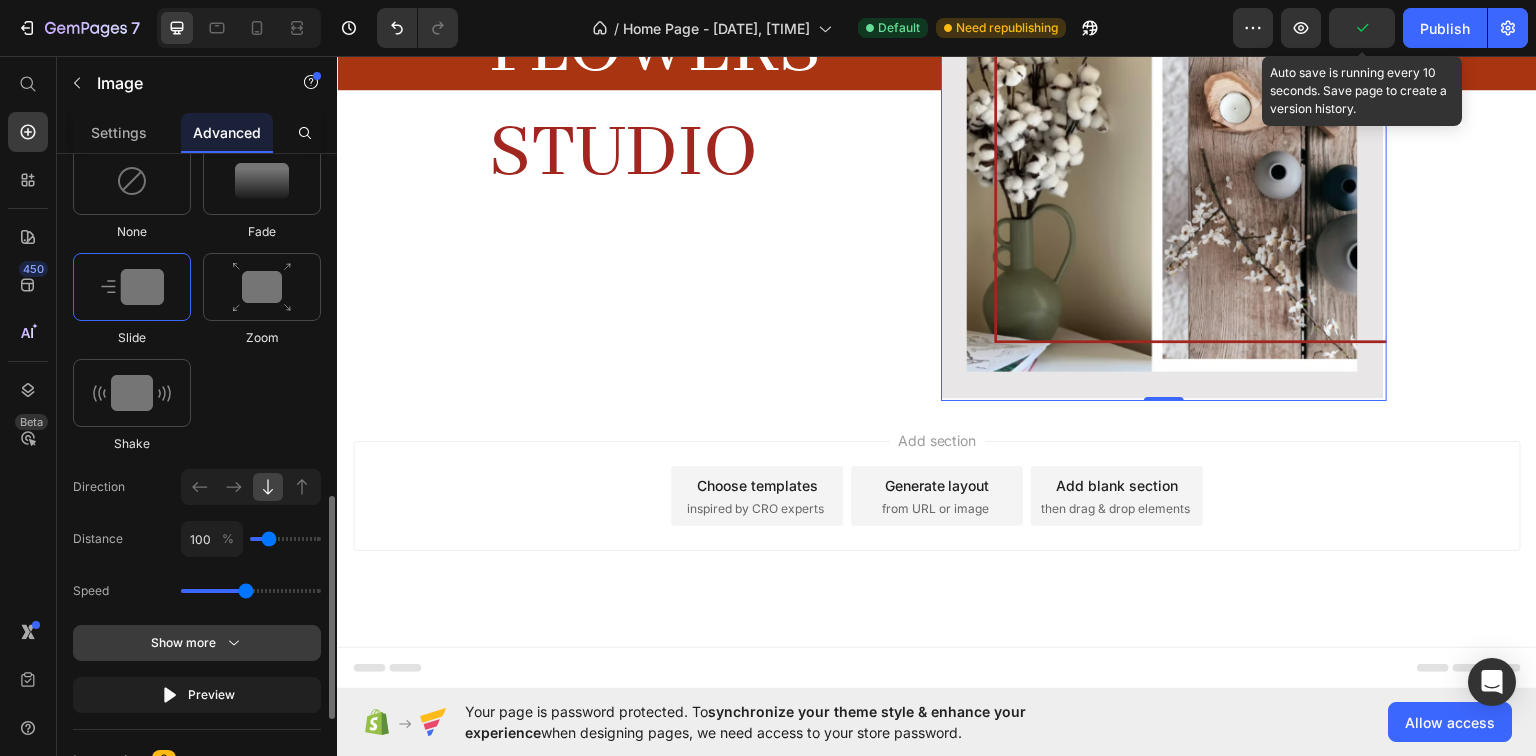 scroll, scrollTop: 1088, scrollLeft: 0, axis: vertical 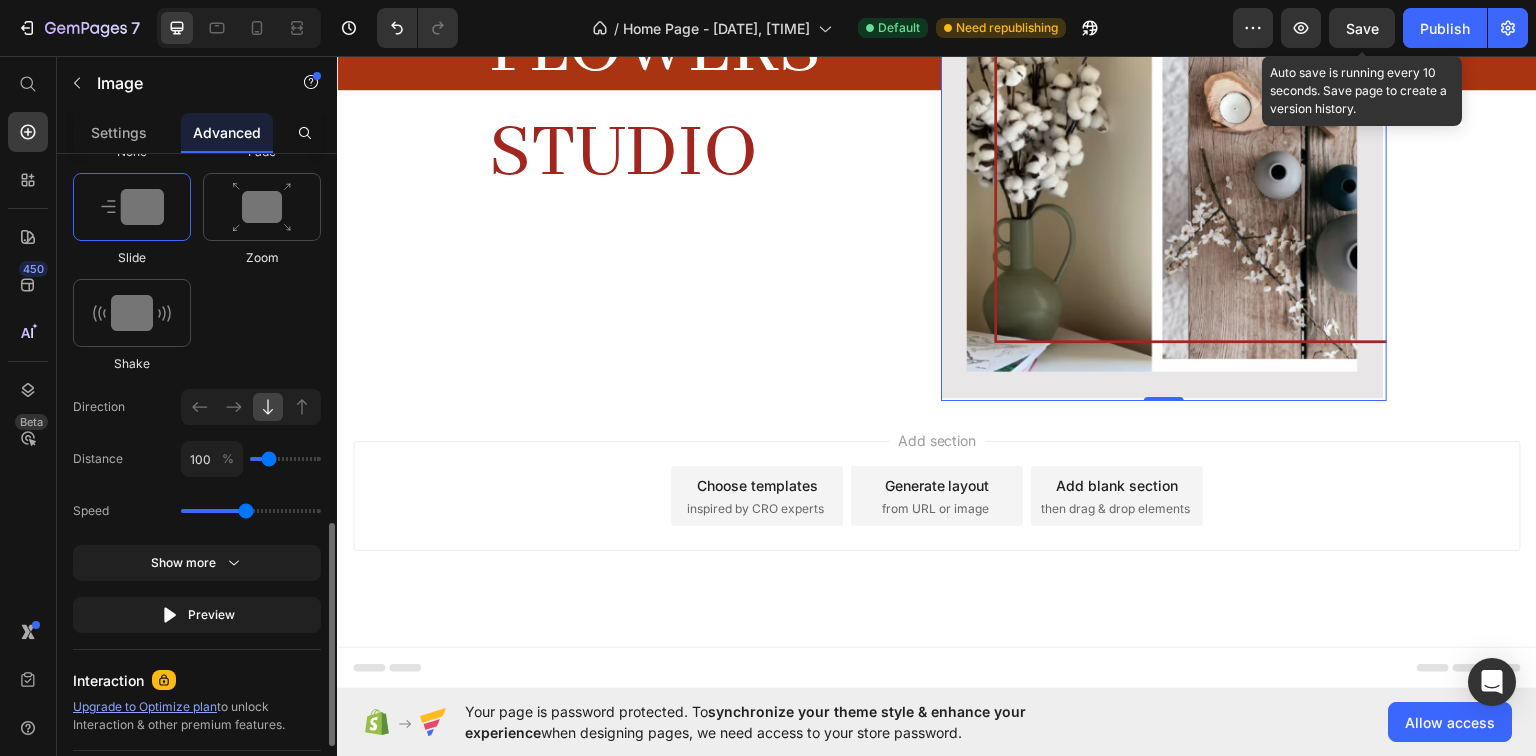 type on "50" 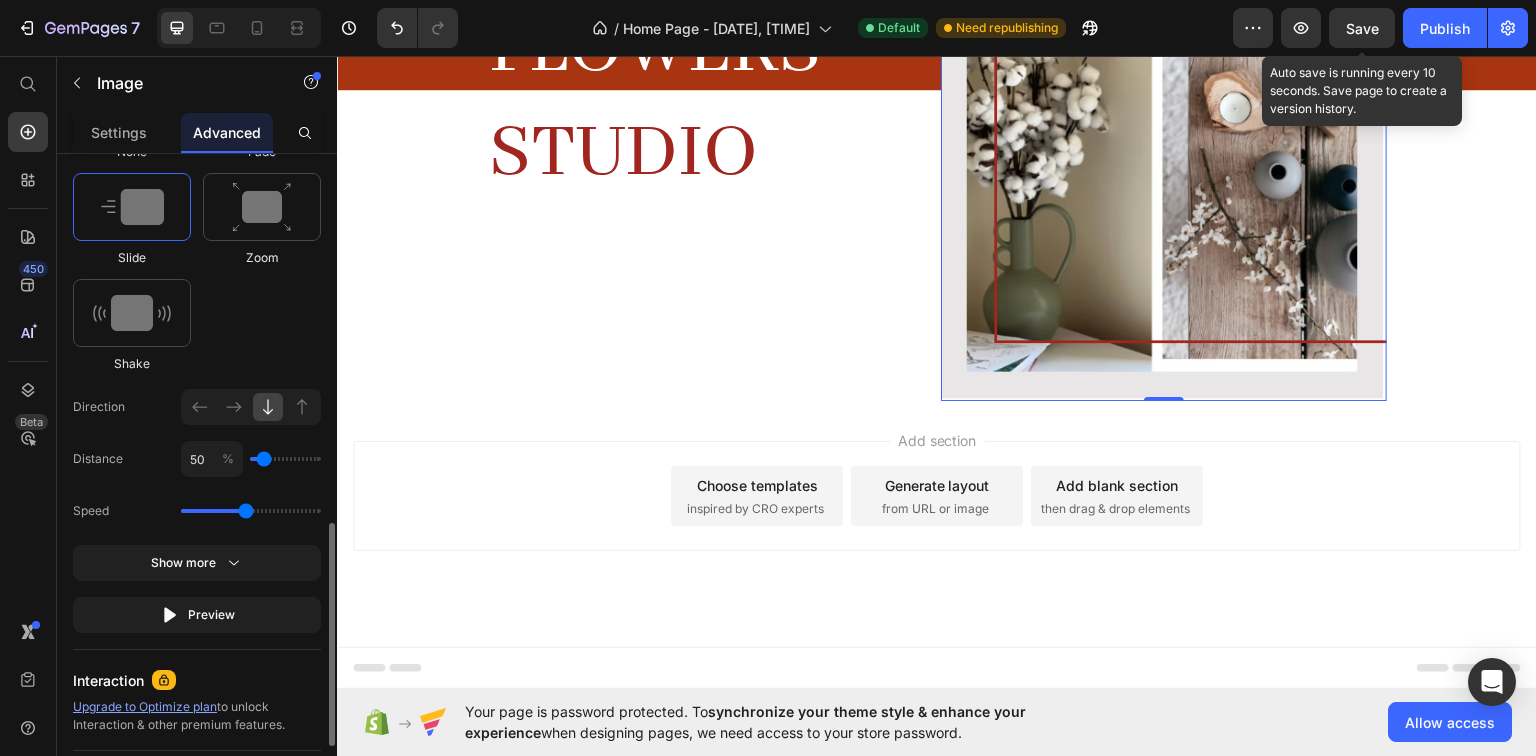 type on "50" 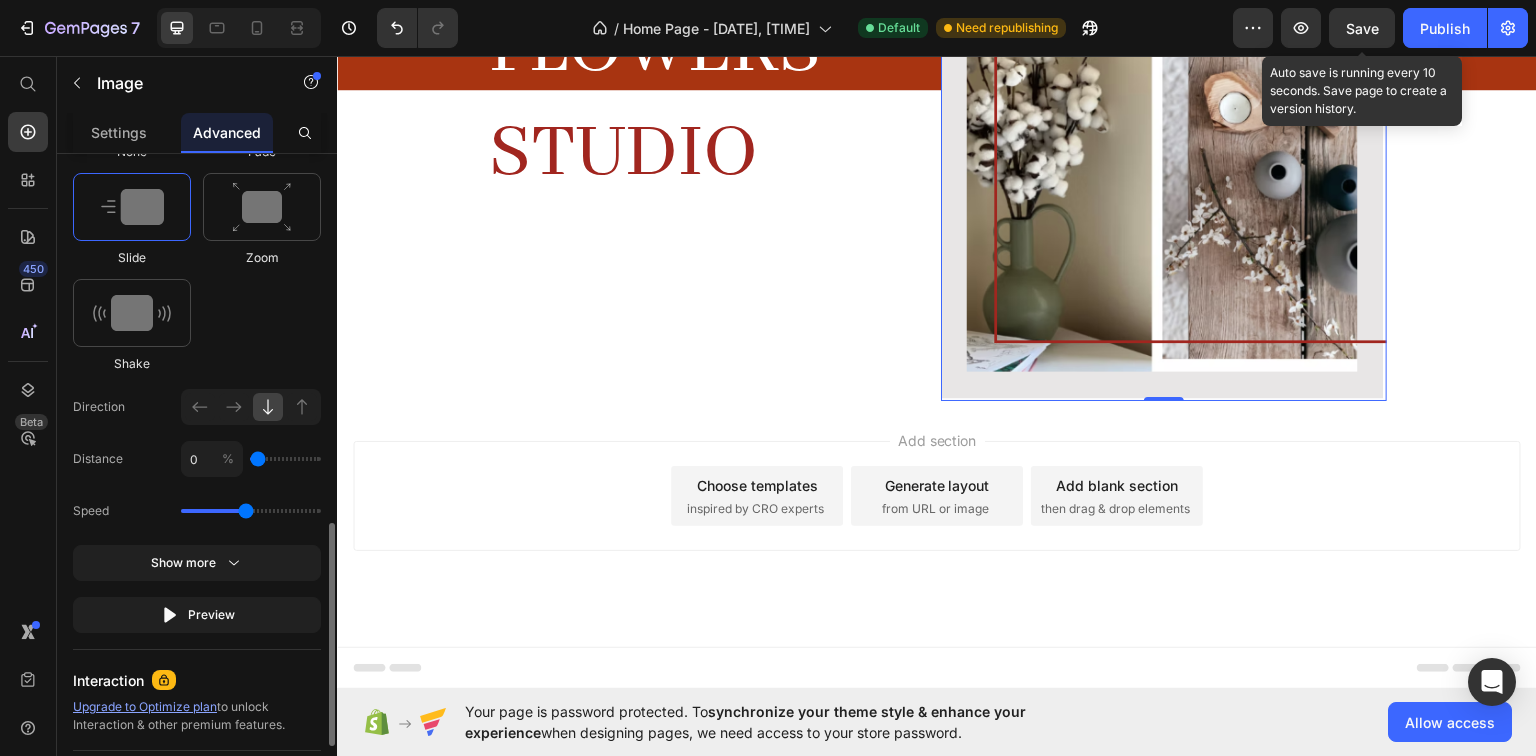 drag, startPoint x: 261, startPoint y: 463, endPoint x: 244, endPoint y: 463, distance: 17 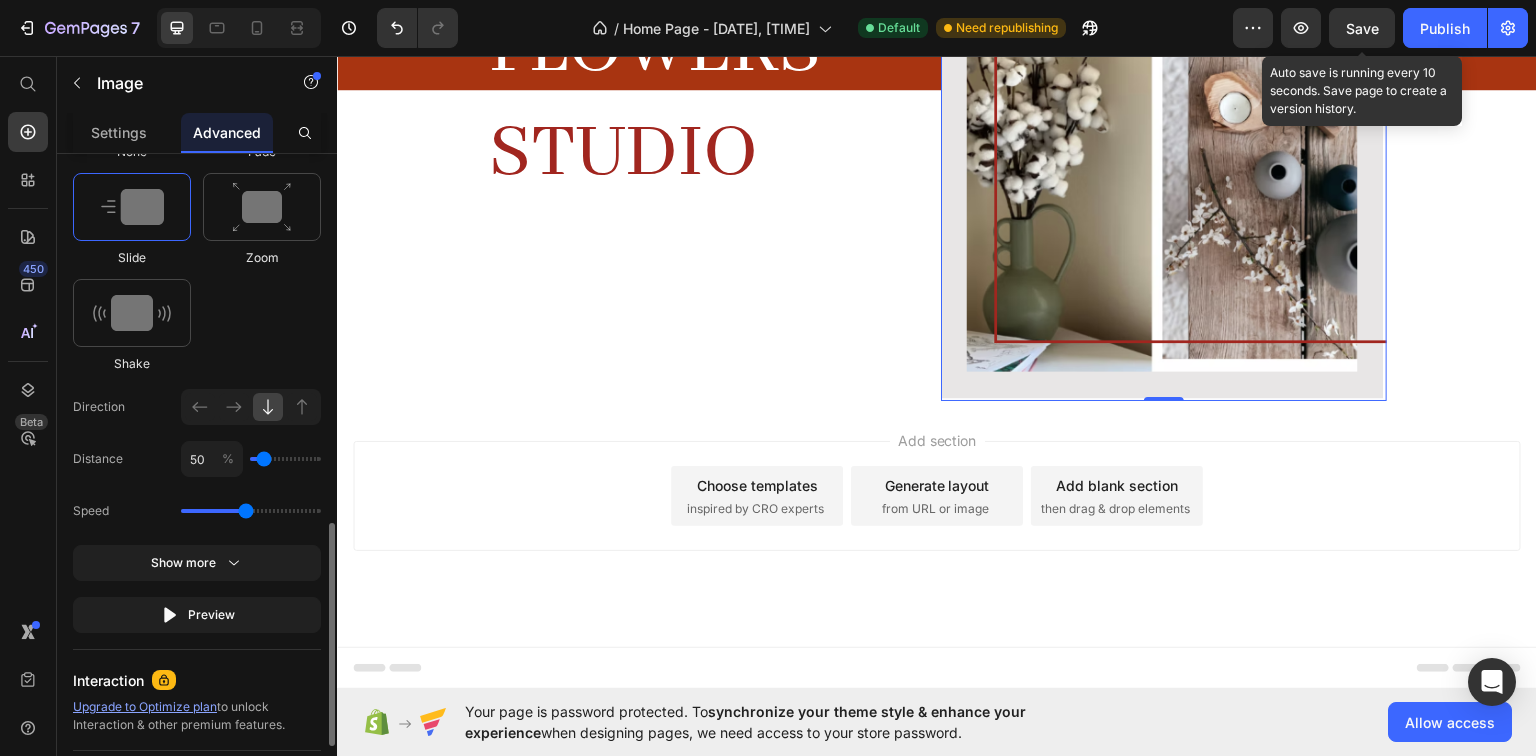 type on "100" 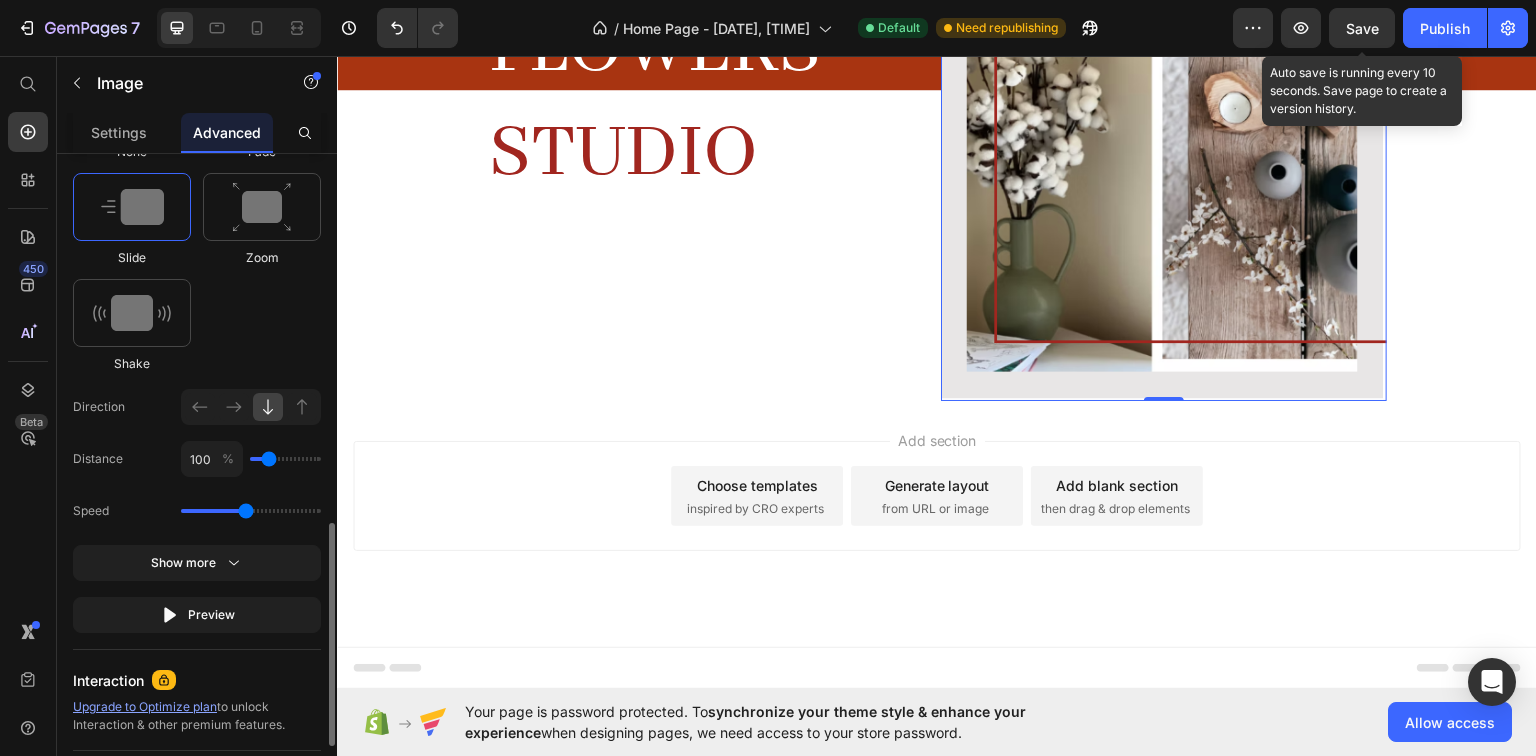 type on "50" 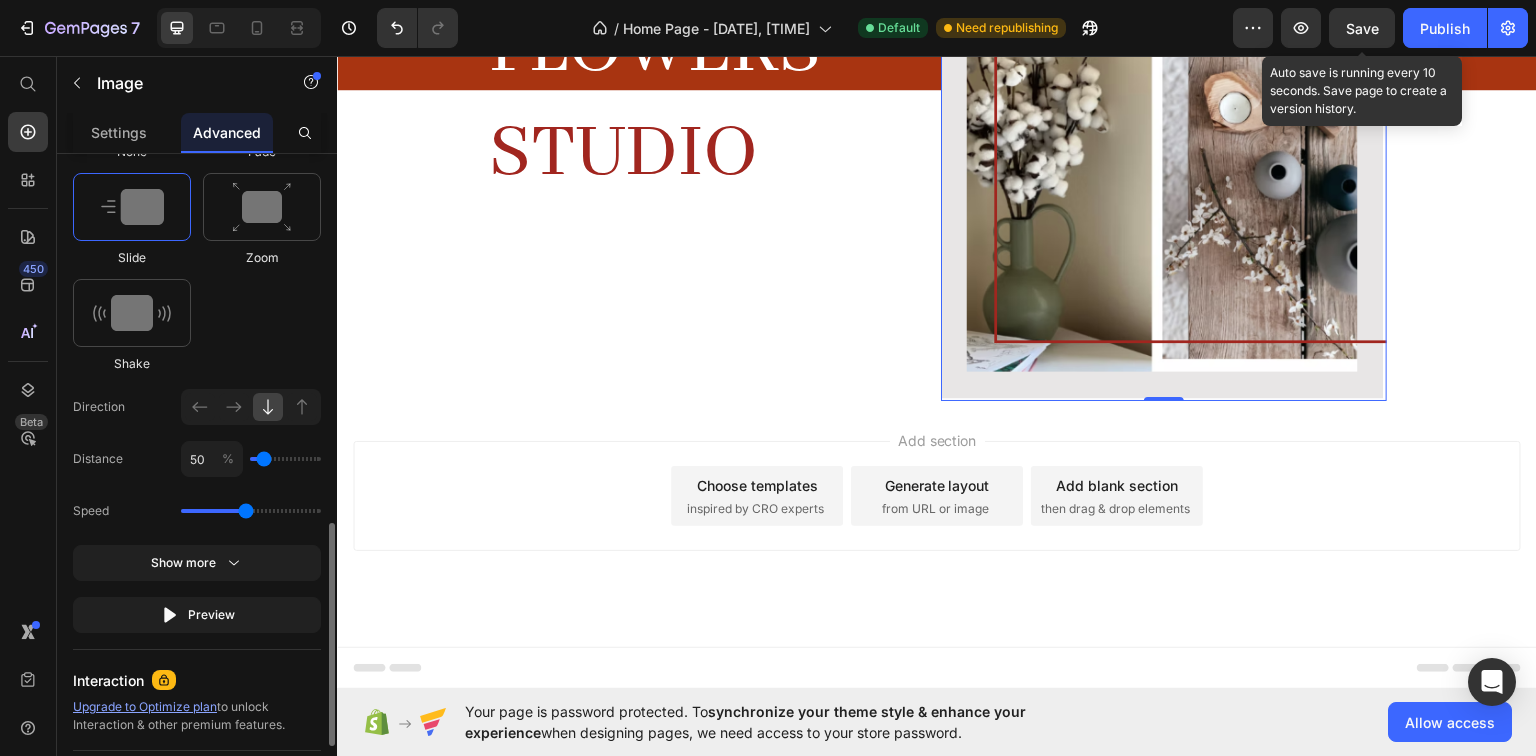 type on "50" 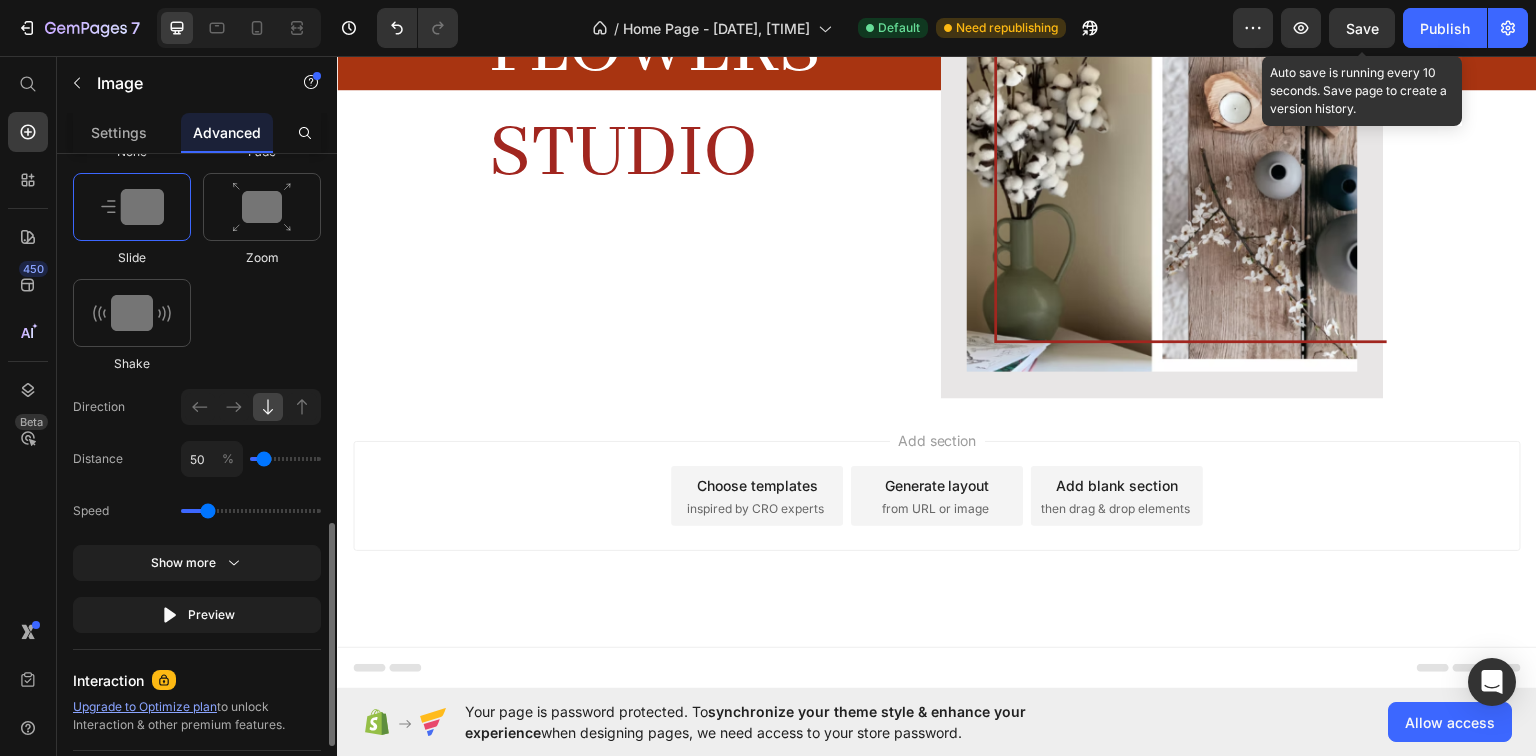 drag, startPoint x: 244, startPoint y: 524, endPoint x: 200, endPoint y: 524, distance: 44 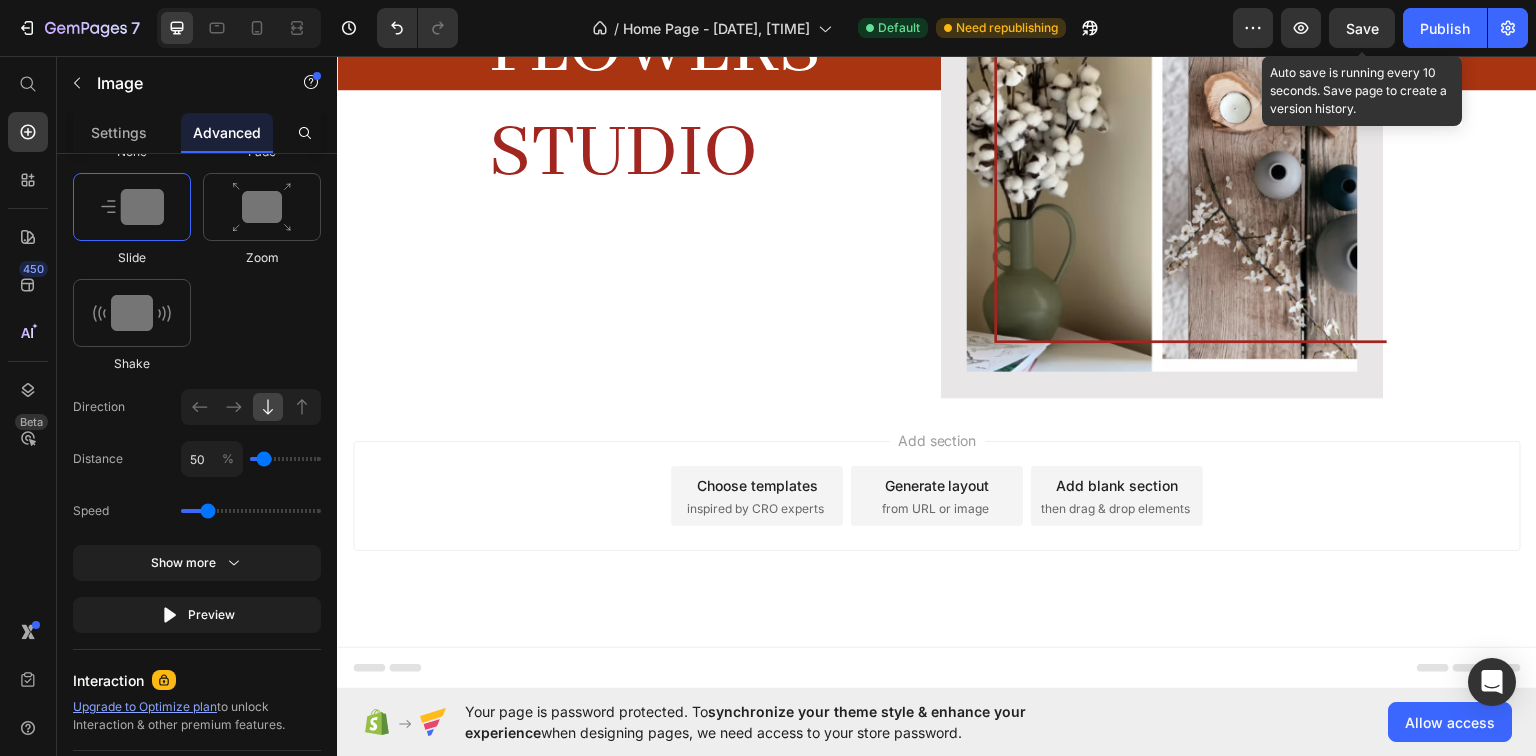 click on "Save" at bounding box center [1362, 28] 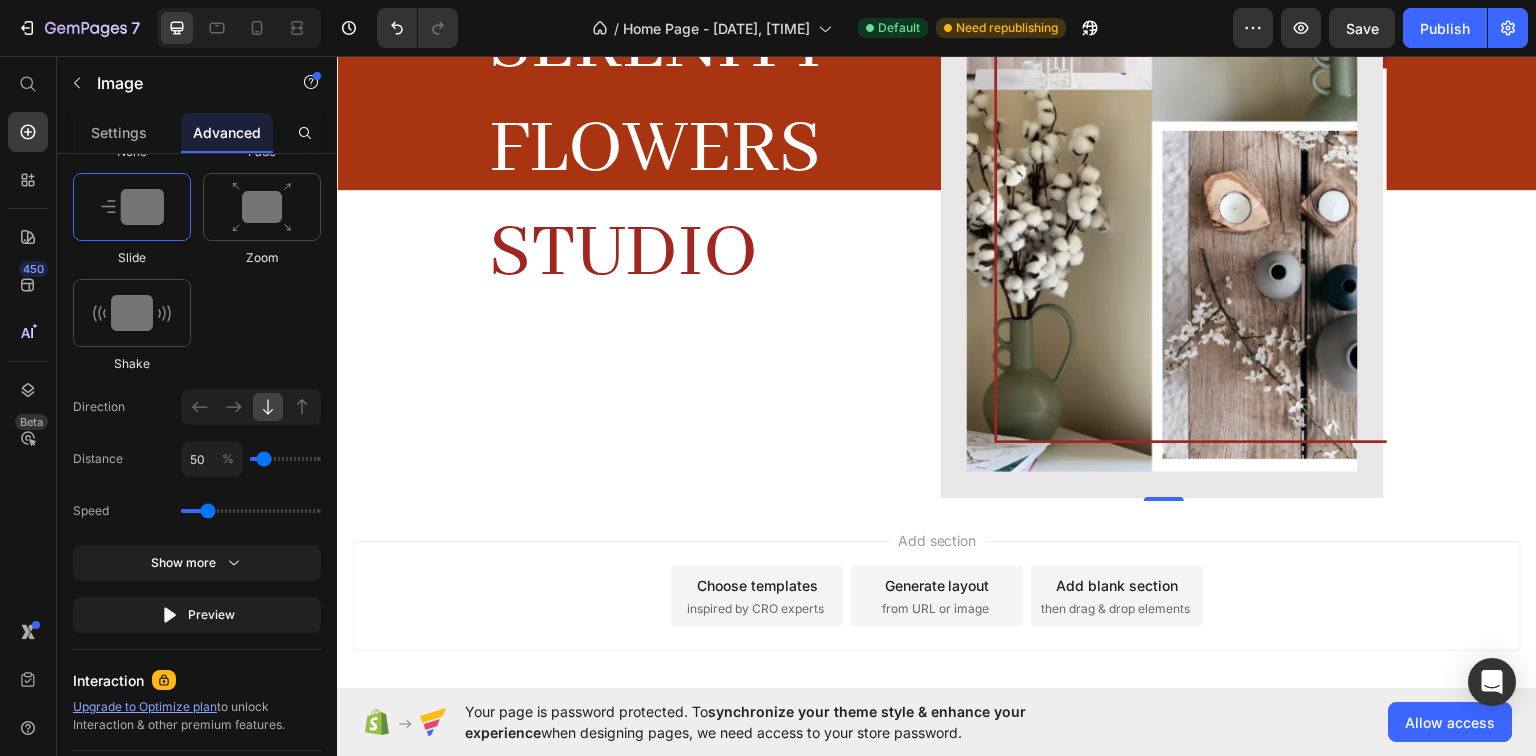 scroll, scrollTop: 3368, scrollLeft: 0, axis: vertical 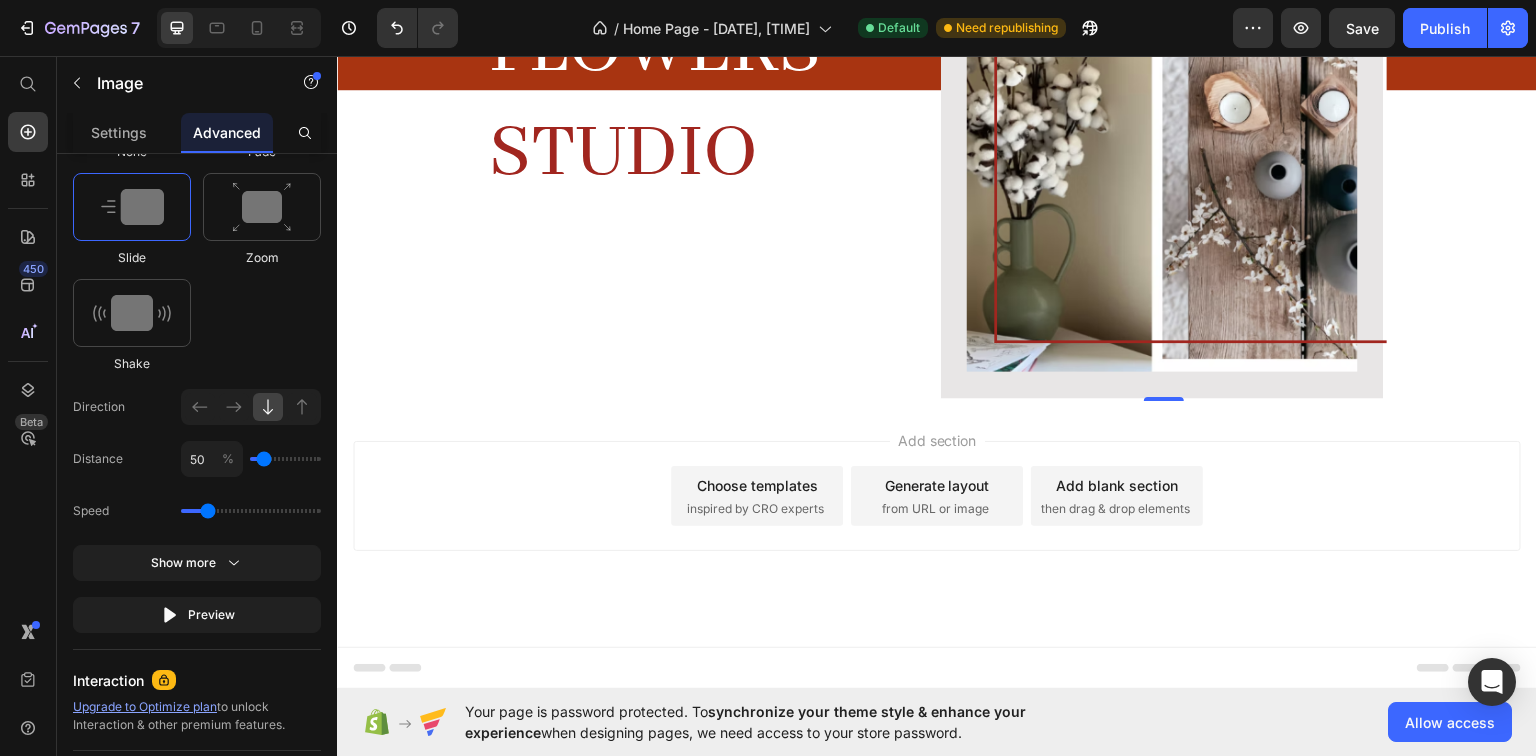 click at bounding box center (1164, 30) 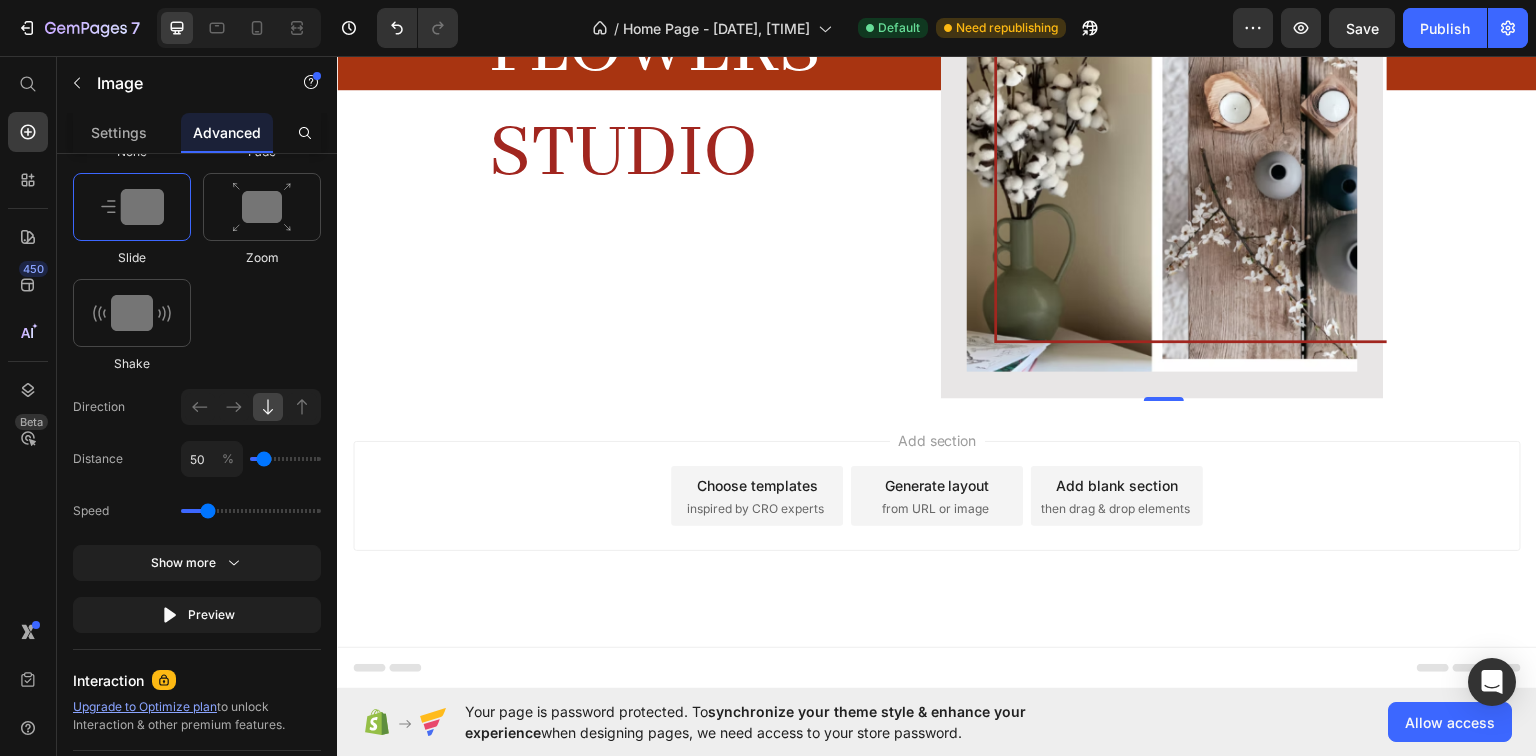 scroll, scrollTop: 3528, scrollLeft: 0, axis: vertical 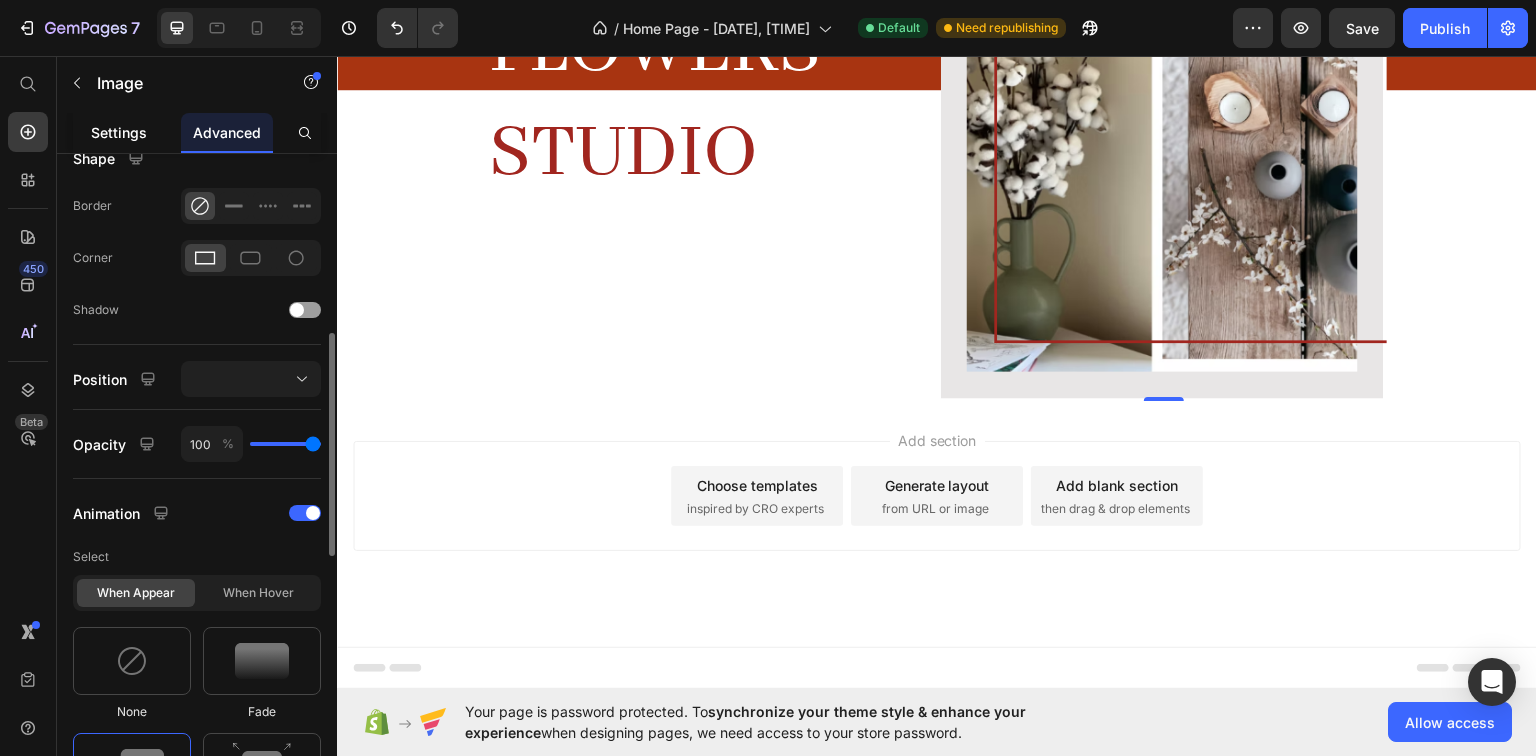 click on "Settings" at bounding box center [119, 132] 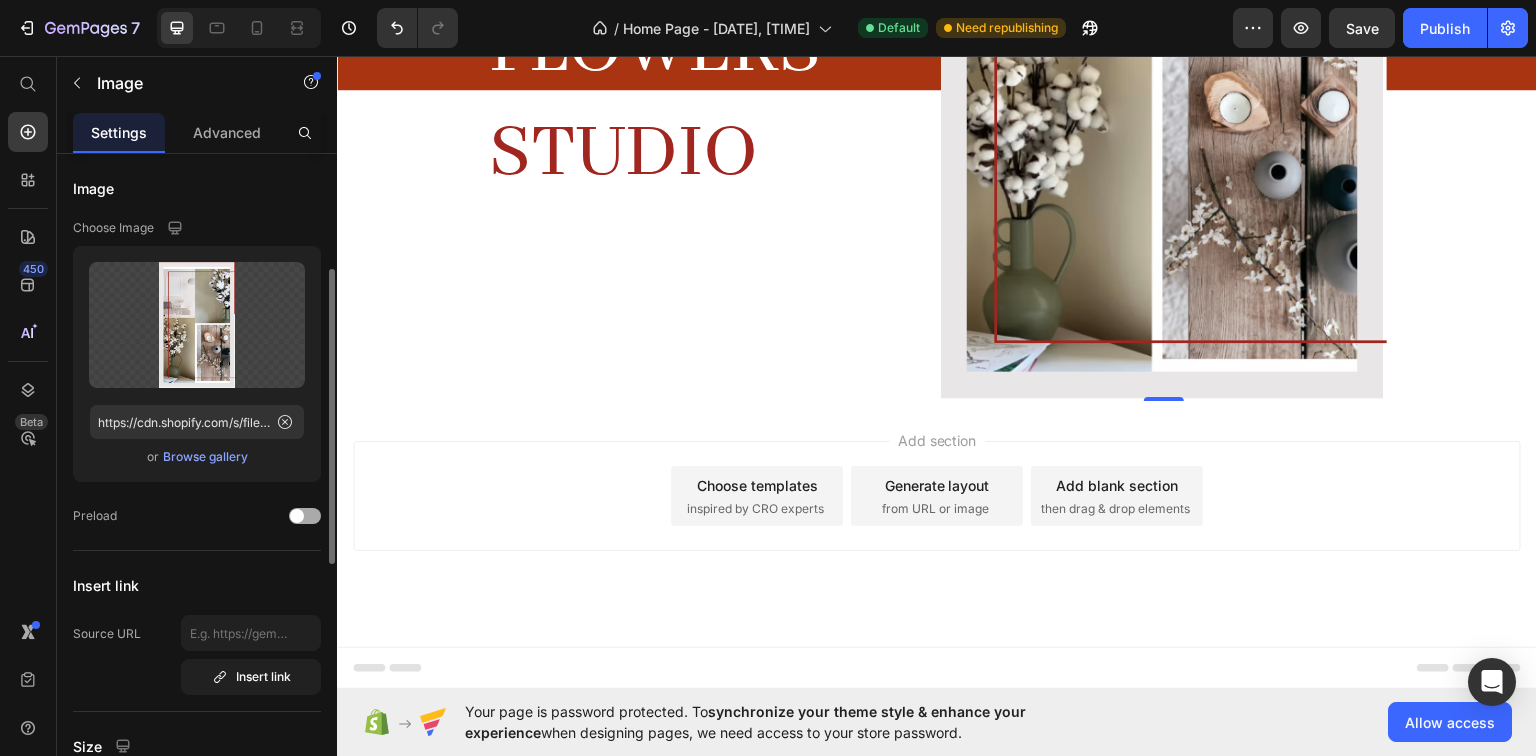scroll, scrollTop: 80, scrollLeft: 0, axis: vertical 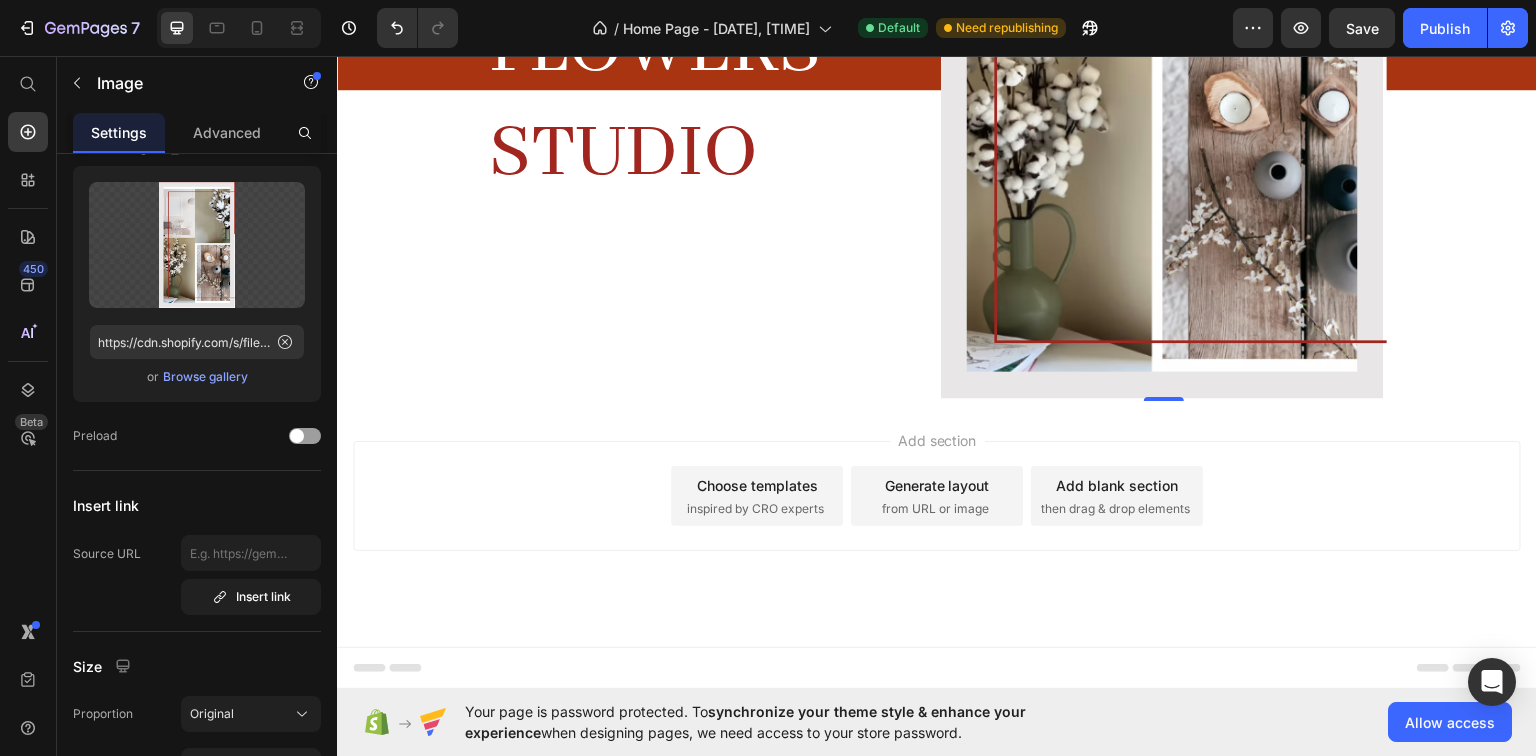 click at bounding box center (1164, 30) 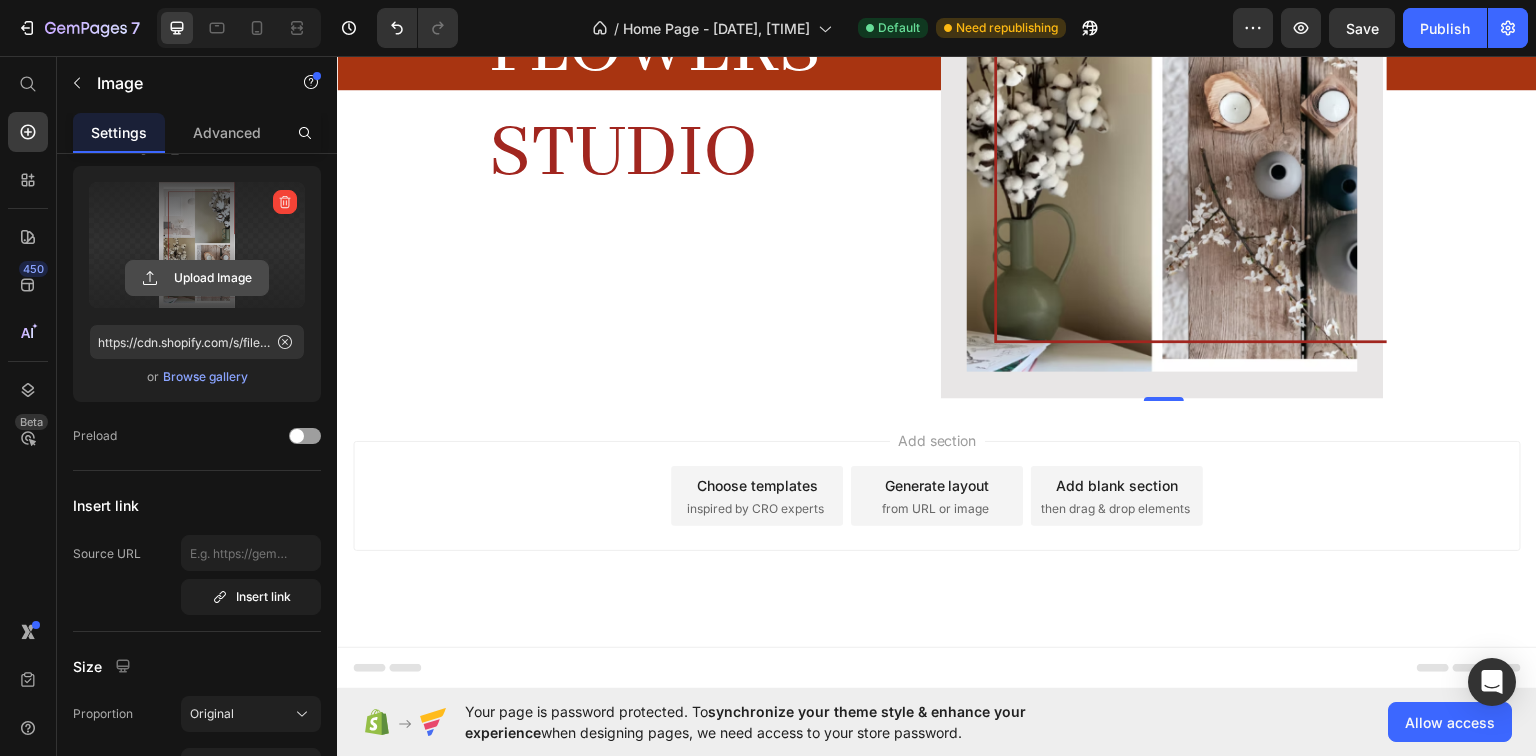 click 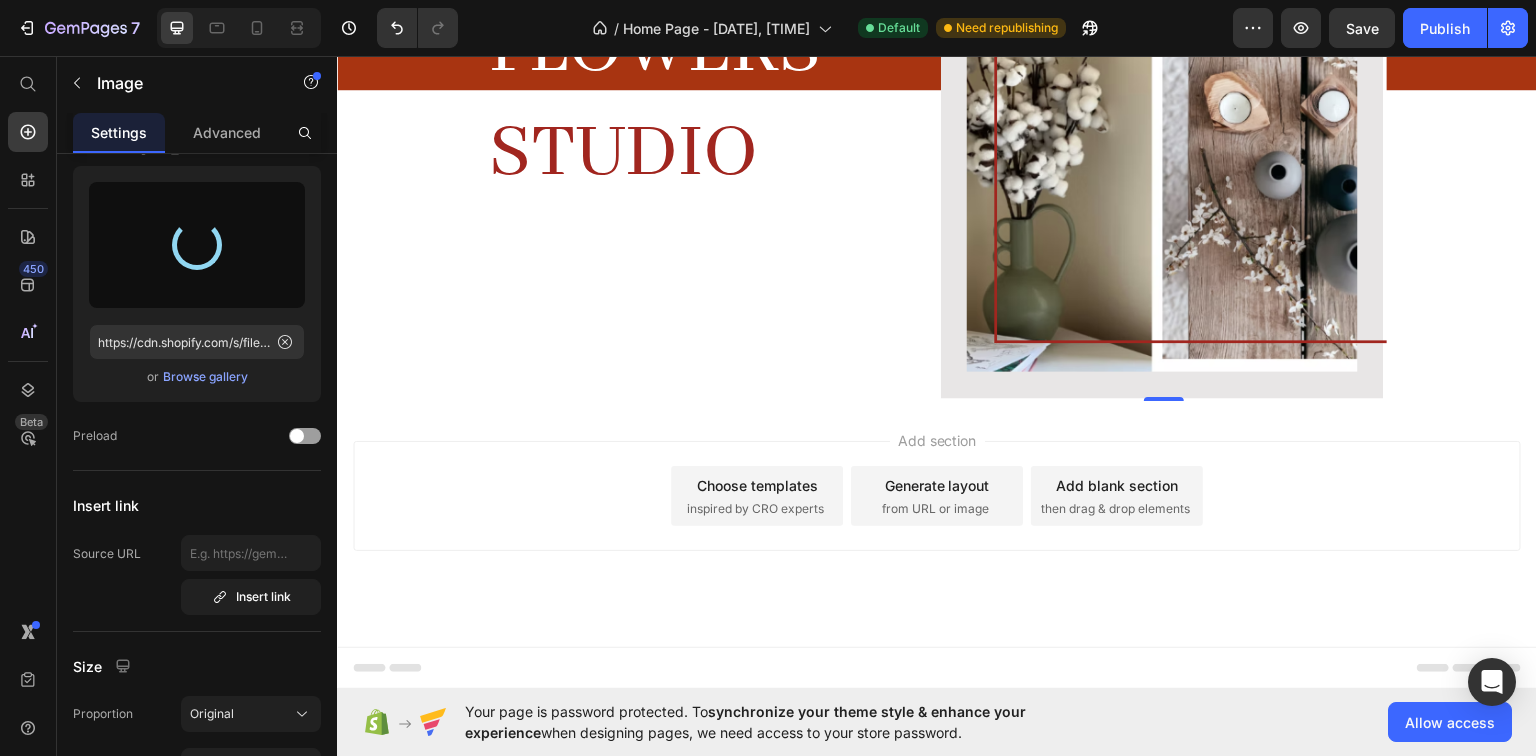 type on "https://cdn.shopify.com/s/files/1/0945/0763/0909/files/gempages_574916696461017956-9d53d4bb-82d5-4b23-a962-16cefe9c20a4.png" 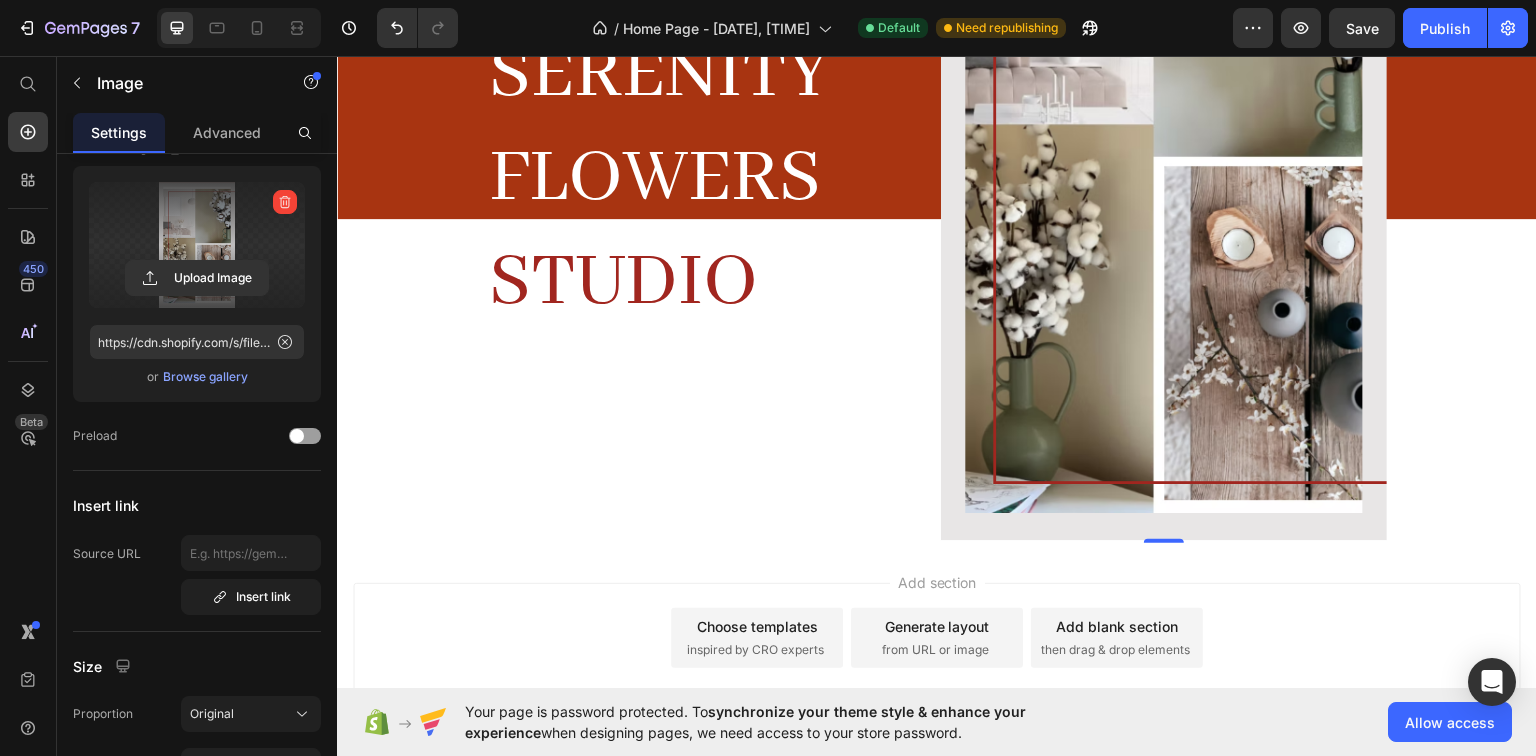 scroll, scrollTop: 3448, scrollLeft: 0, axis: vertical 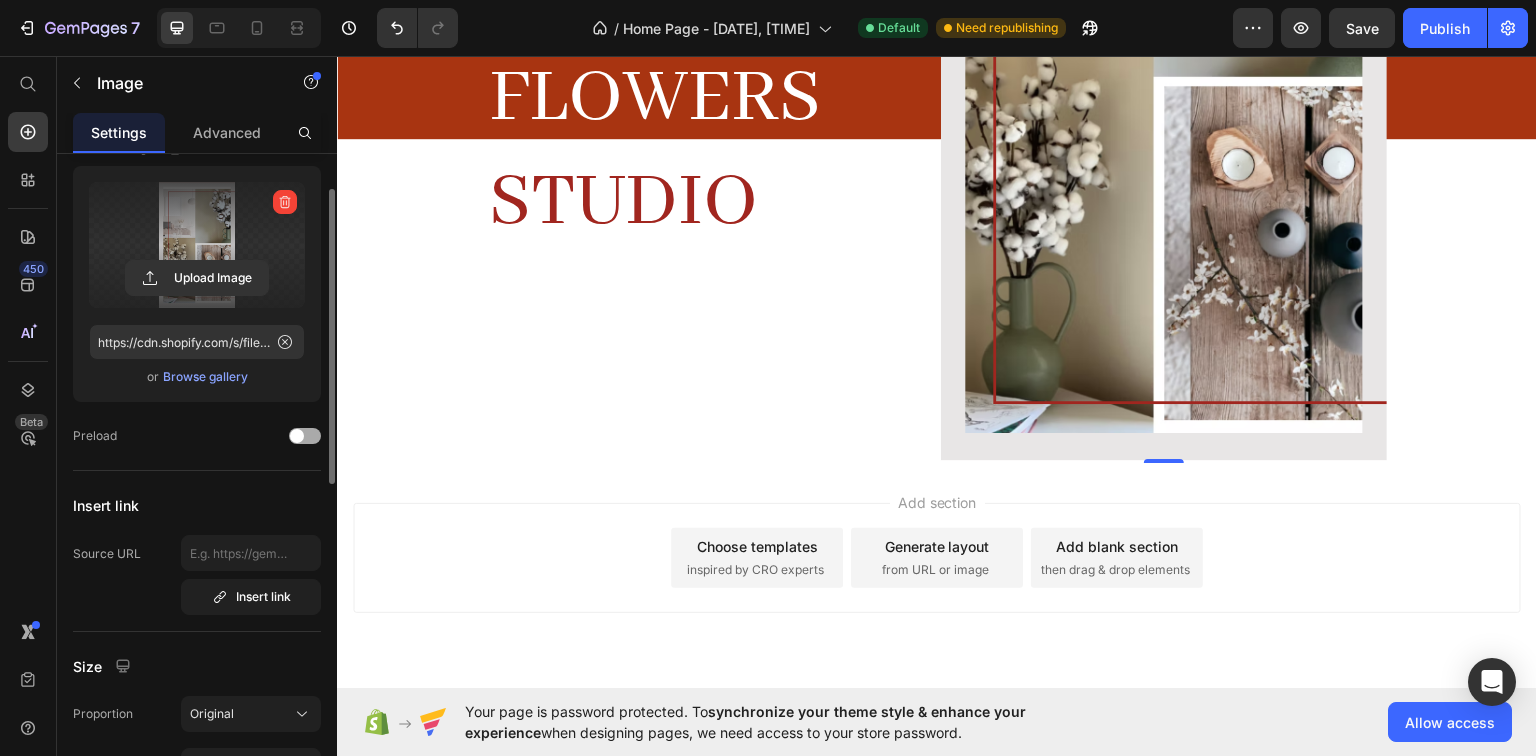 click at bounding box center [305, 436] 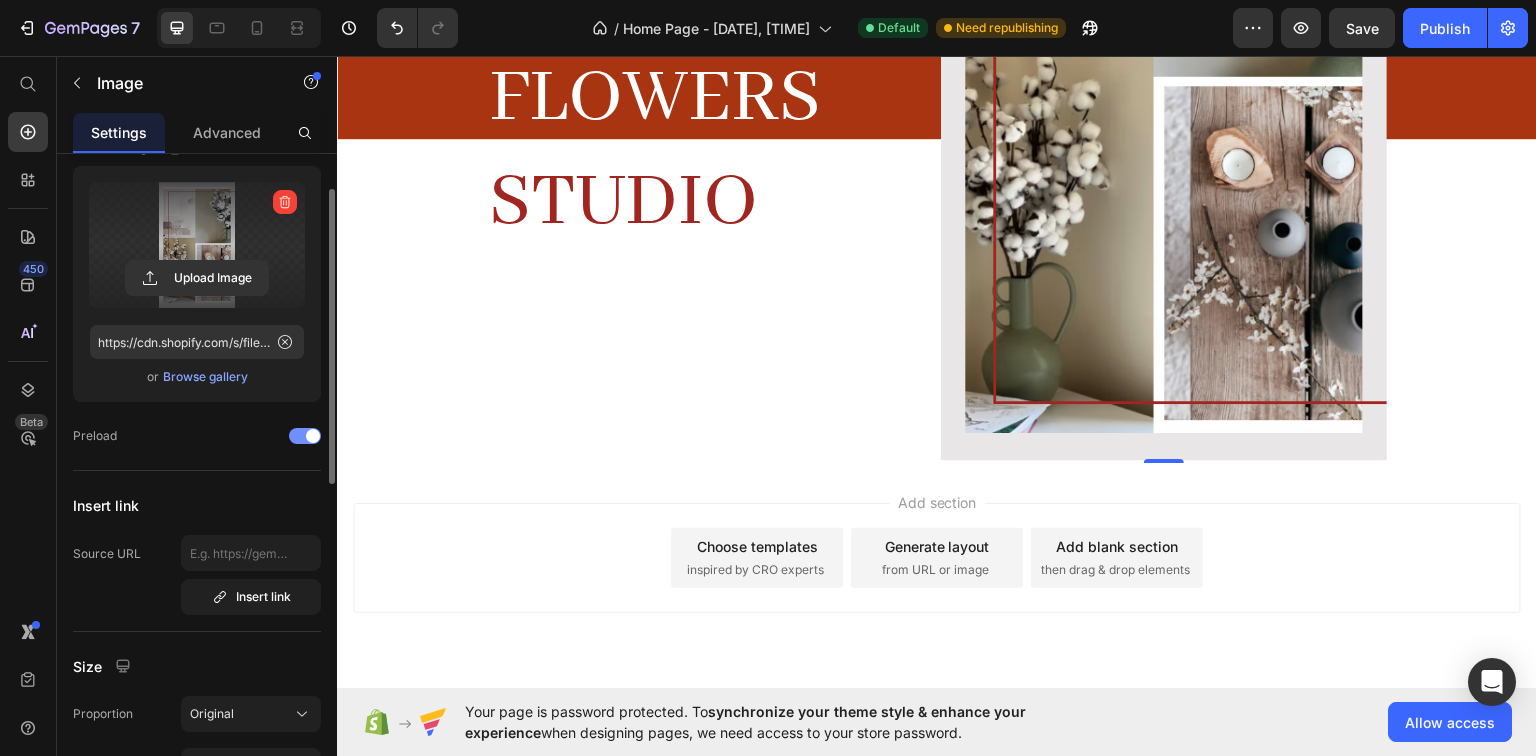 click at bounding box center [313, 436] 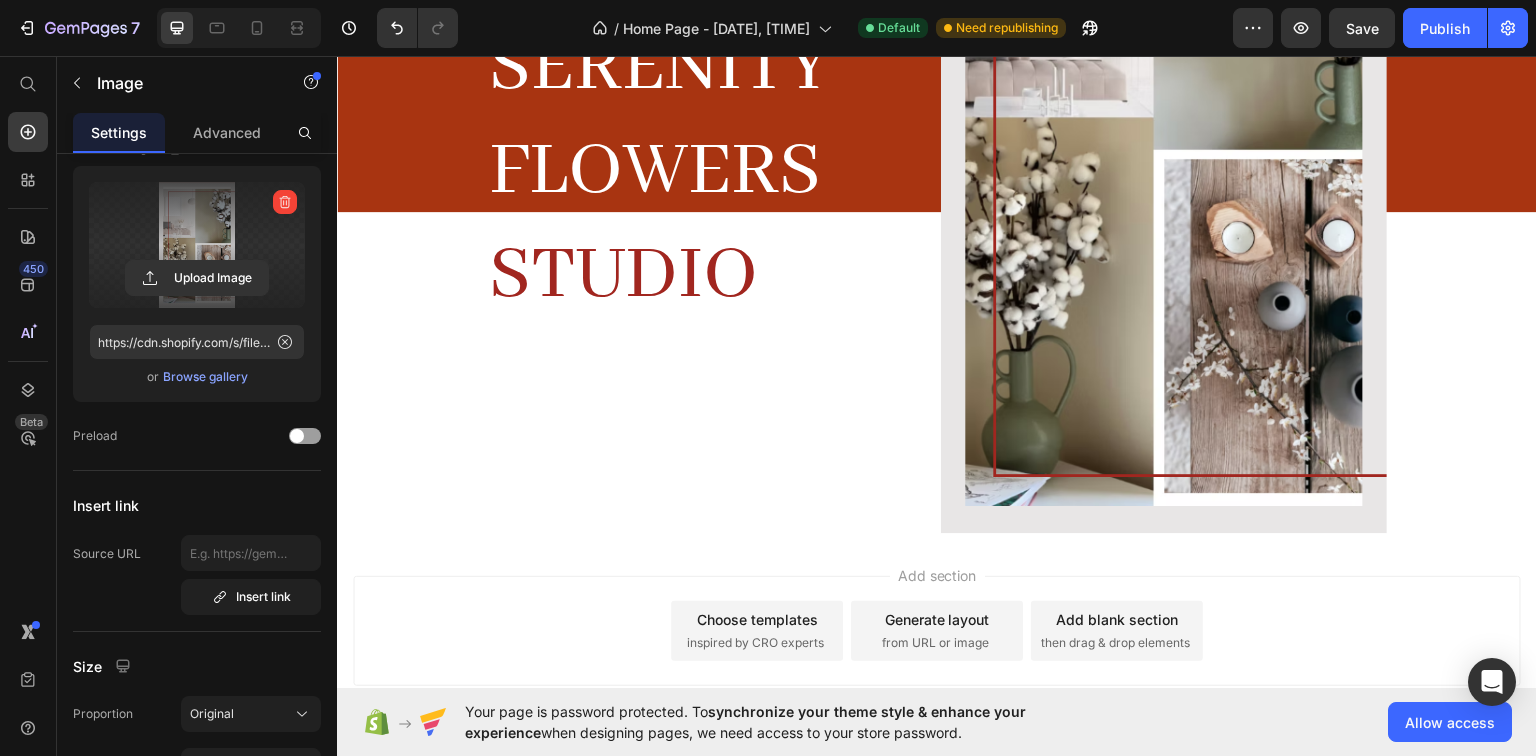 scroll, scrollTop: 3608, scrollLeft: 0, axis: vertical 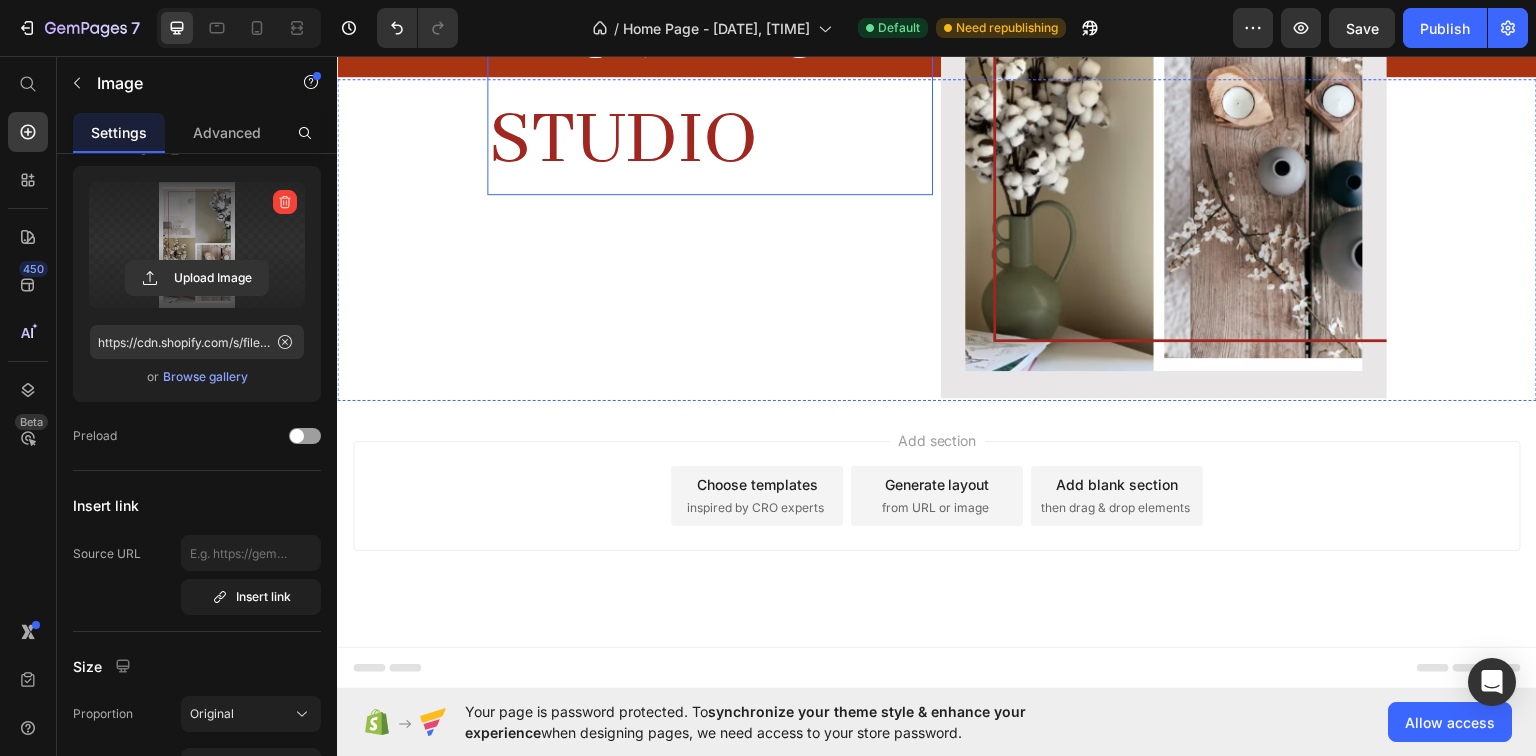 click on "SERENITY FLOWERS  STUDIO" at bounding box center (710, 36) 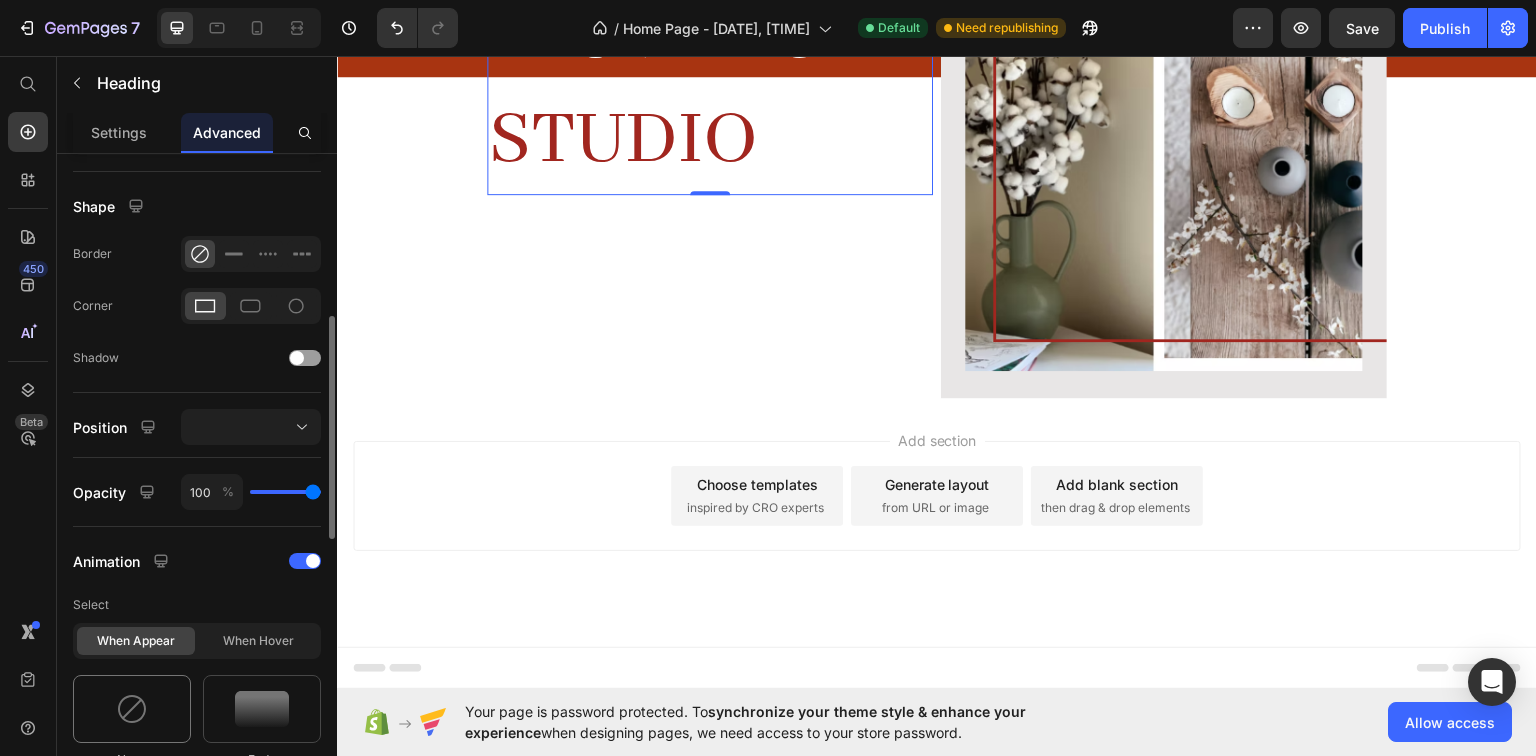 scroll, scrollTop: 800, scrollLeft: 0, axis: vertical 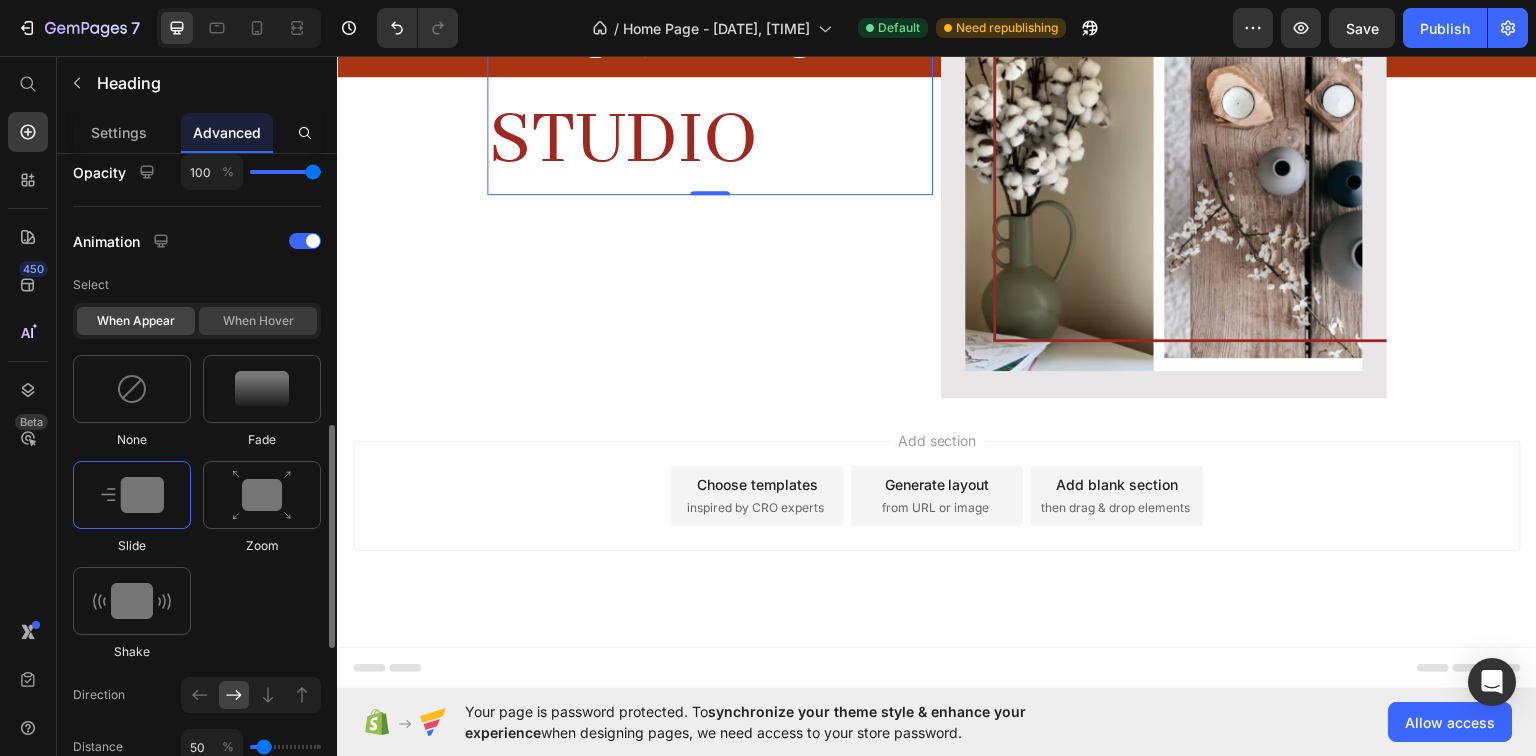 click on "When hover" 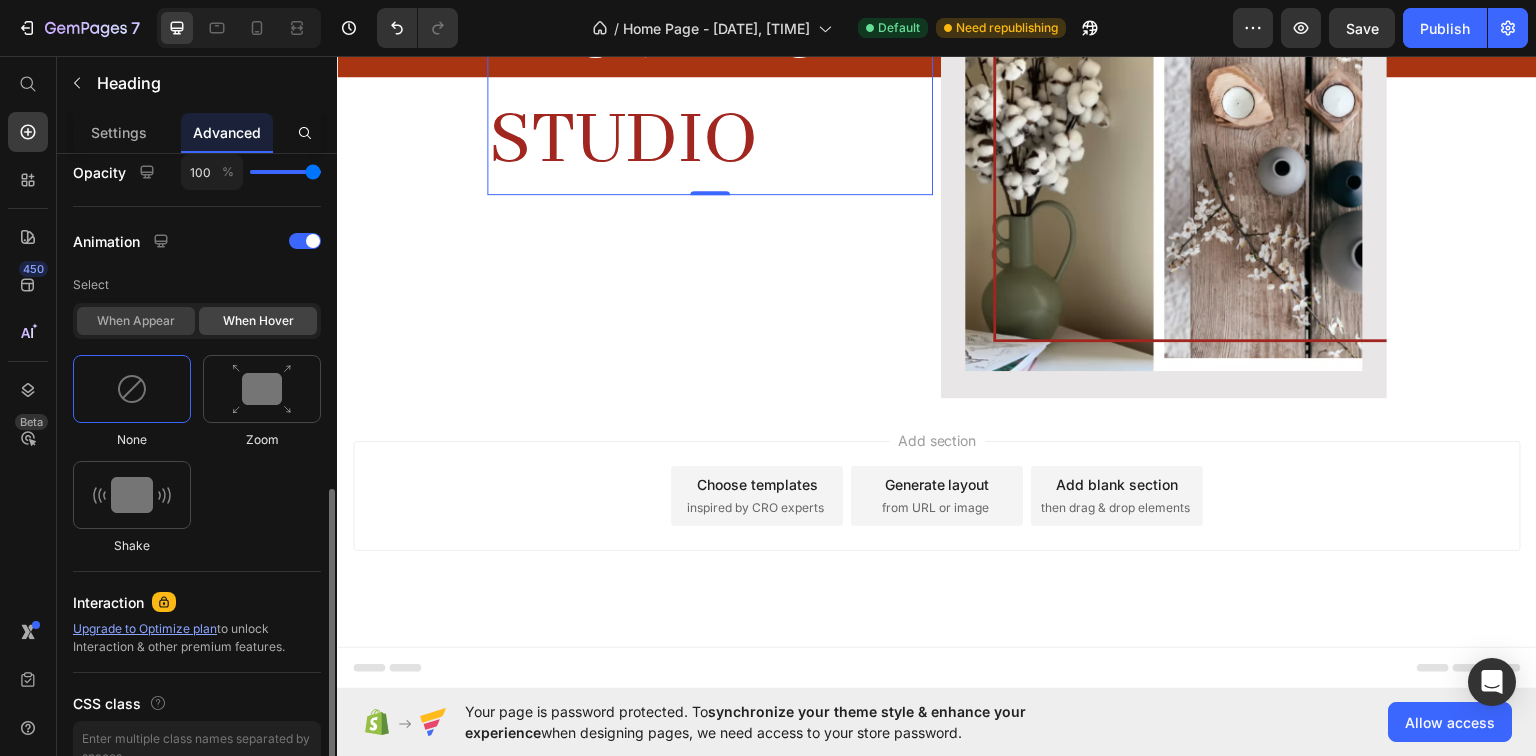 click on "When appear" 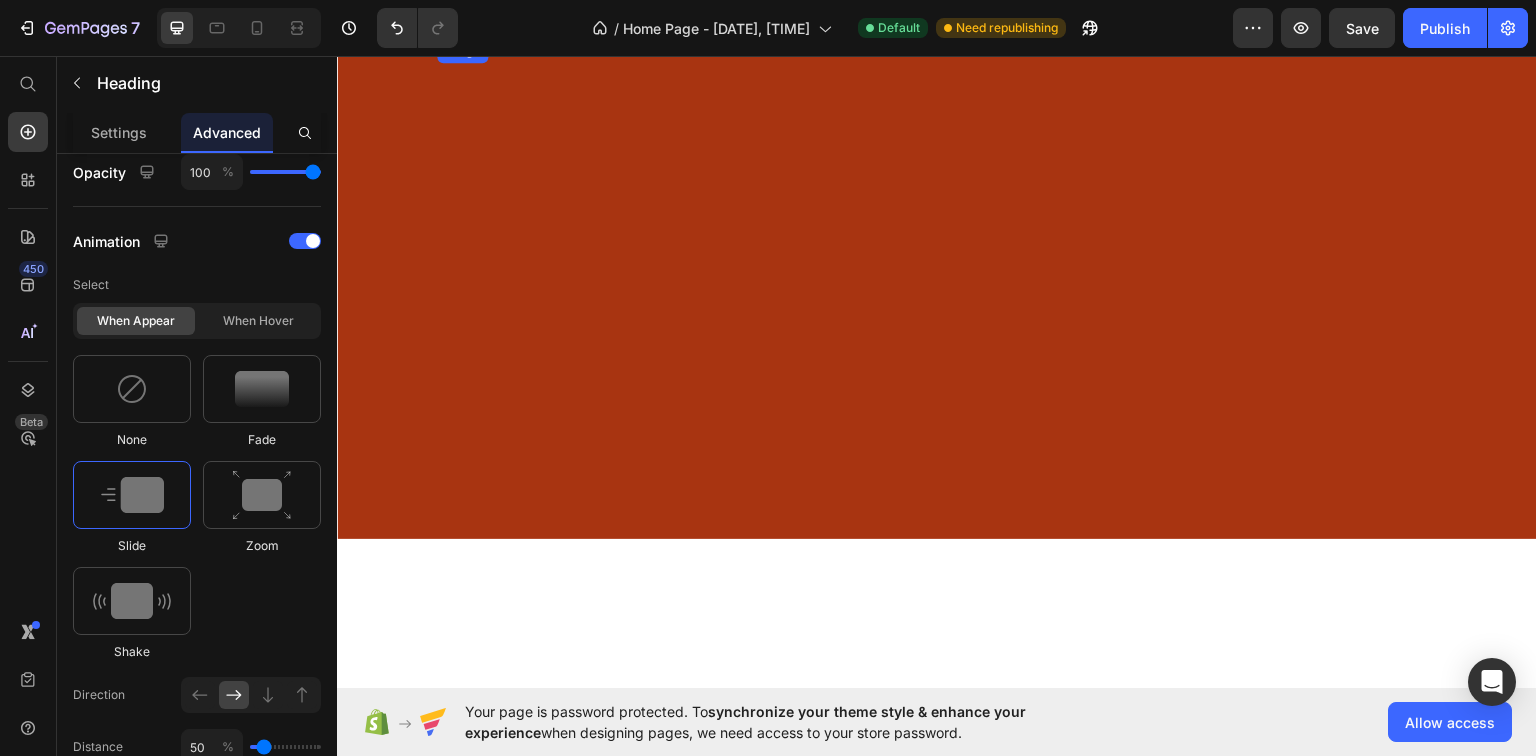 scroll, scrollTop: 2968, scrollLeft: 0, axis: vertical 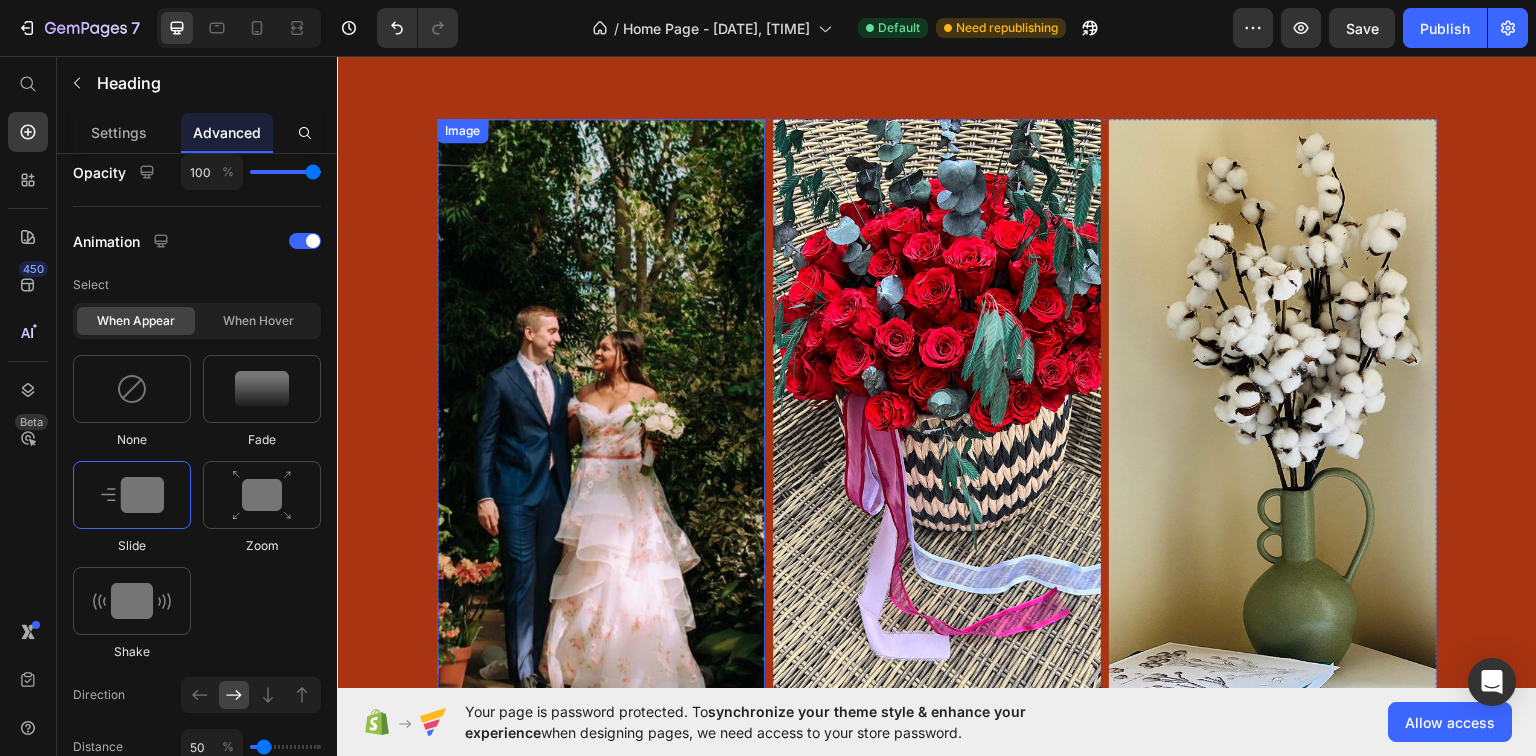 click on "Image" at bounding box center [462, 130] 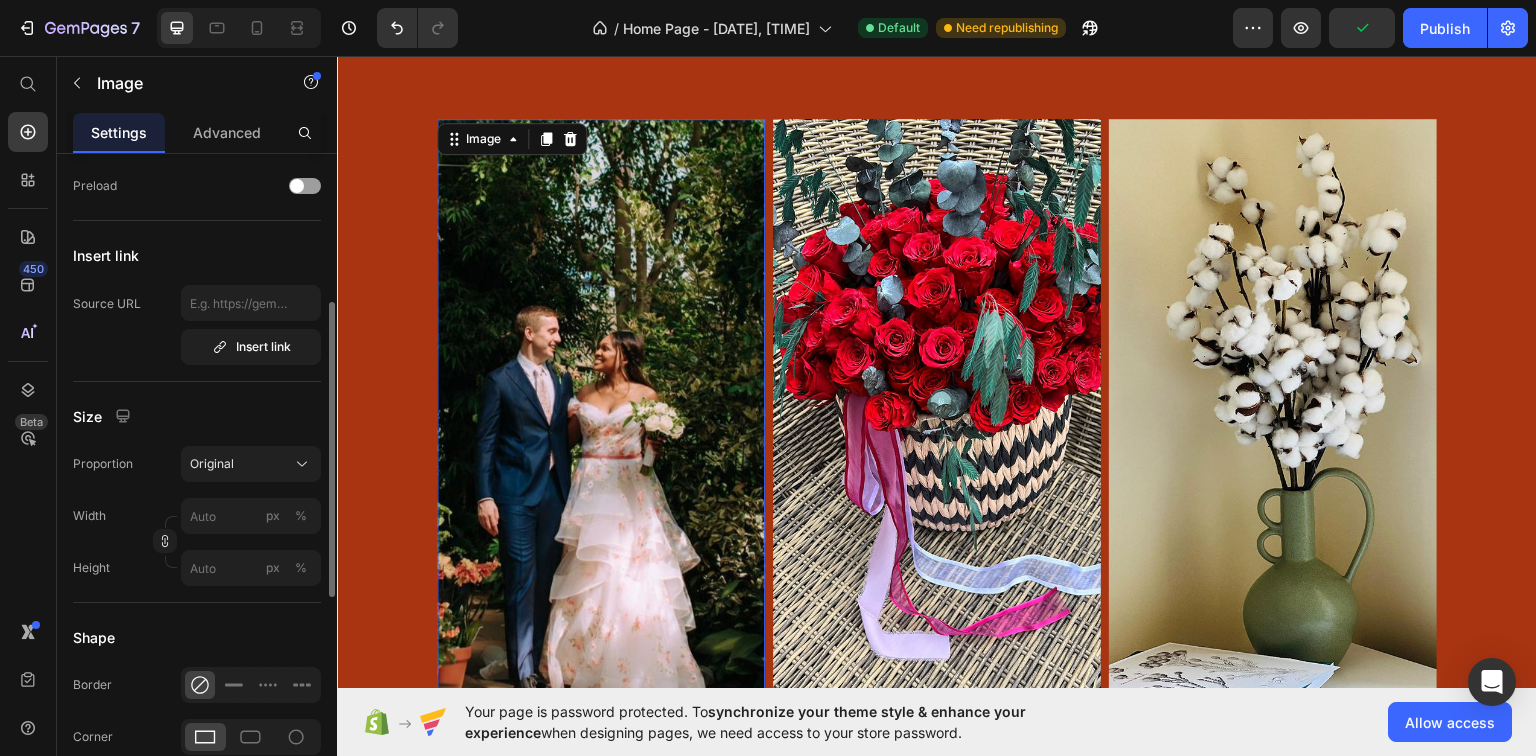 scroll, scrollTop: 0, scrollLeft: 0, axis: both 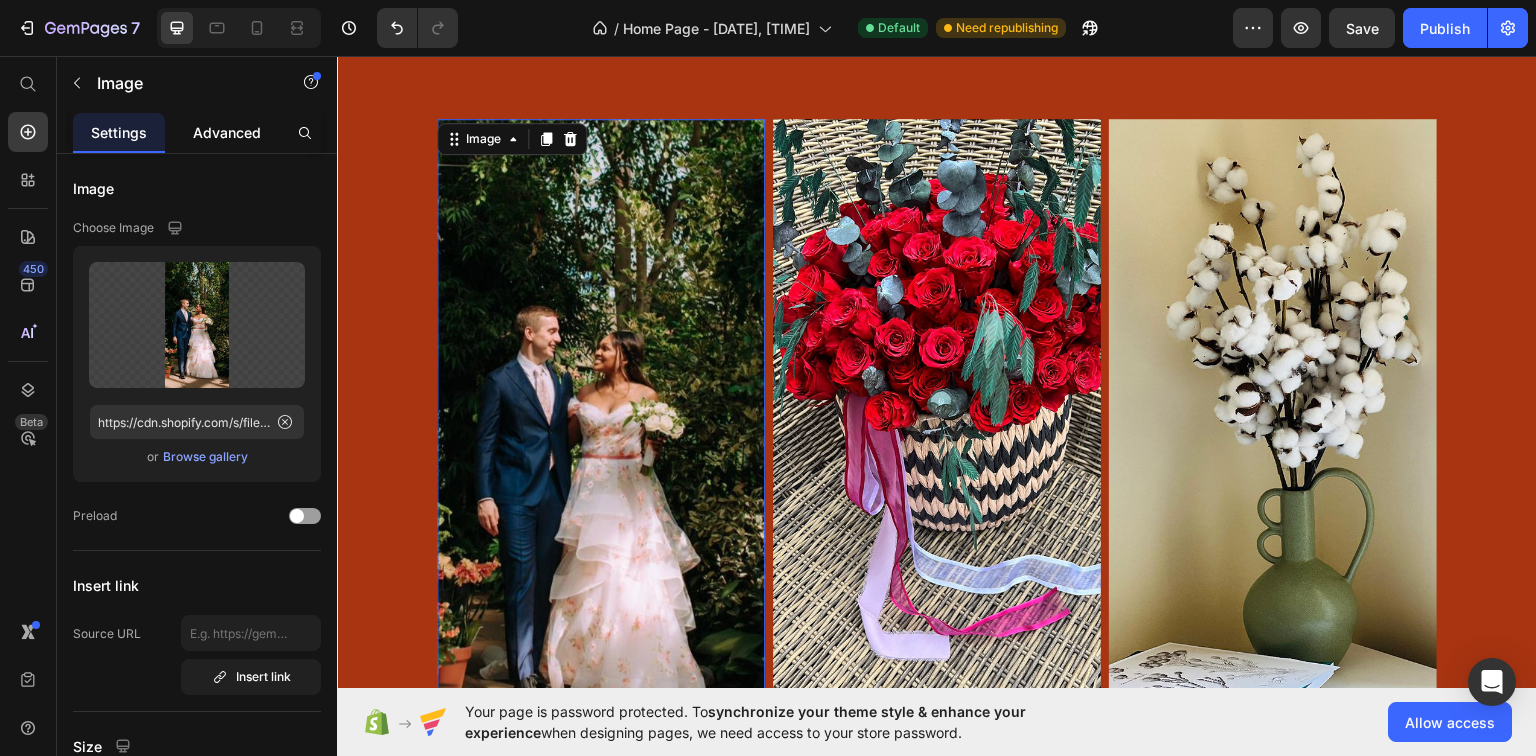 click on "Advanced" at bounding box center [227, 132] 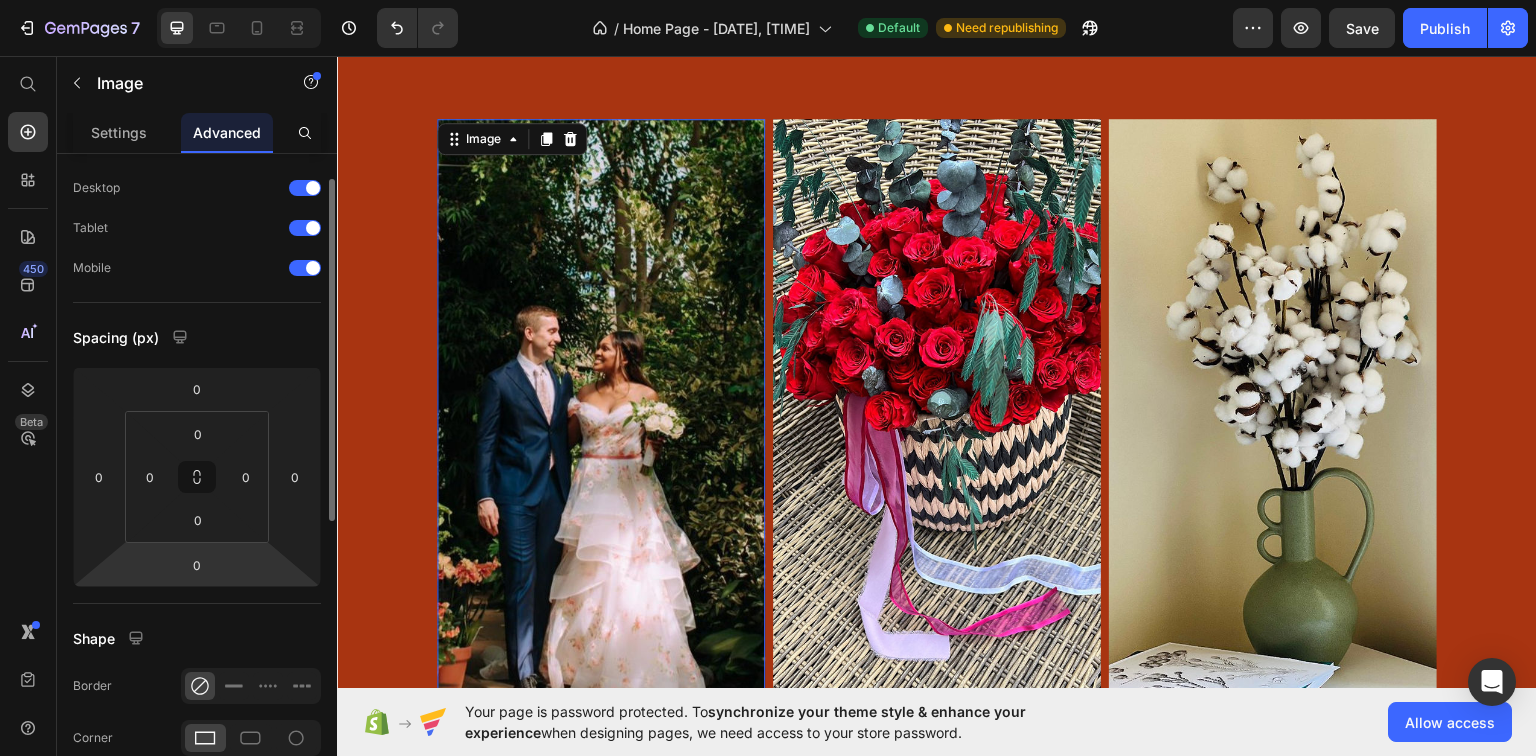 scroll, scrollTop: 0, scrollLeft: 0, axis: both 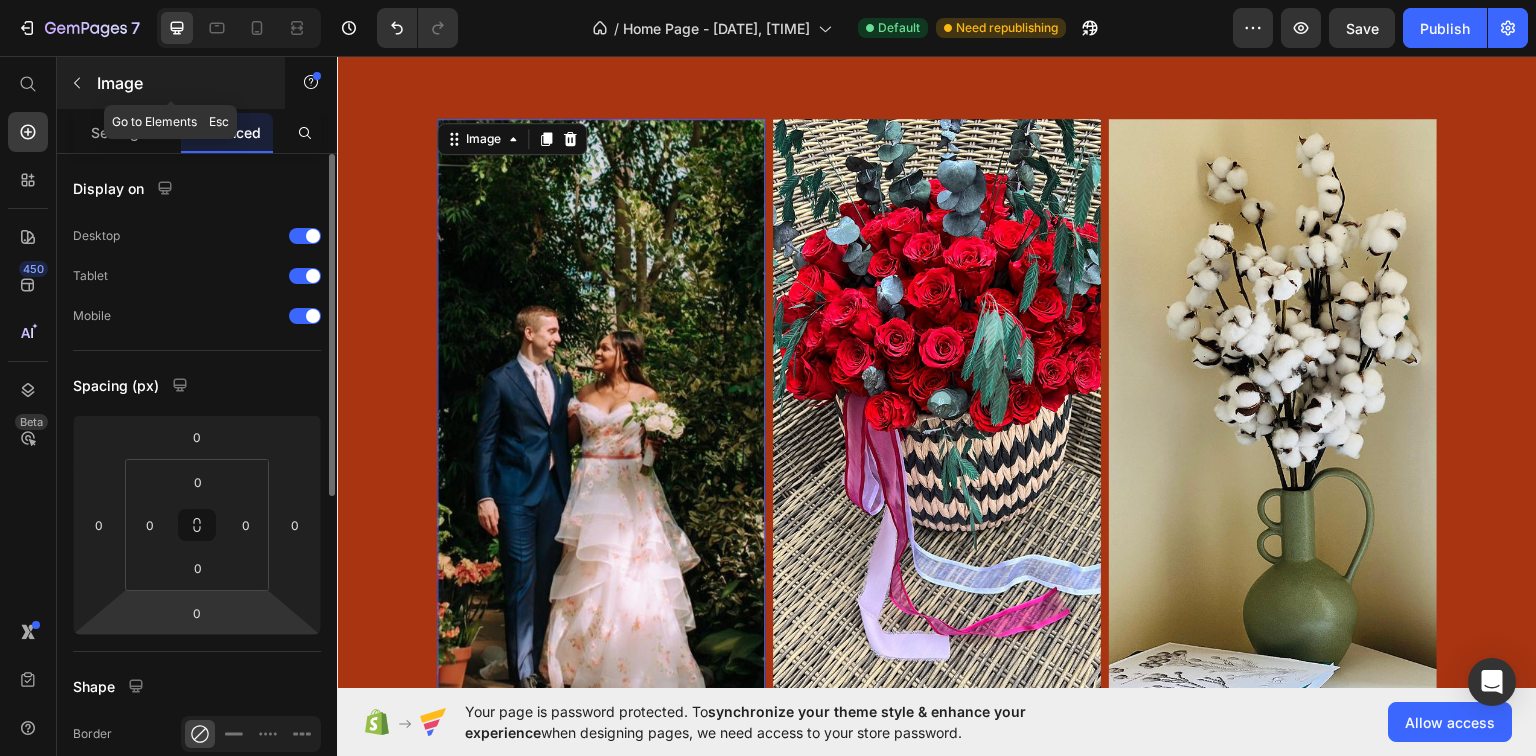 click at bounding box center (77, 83) 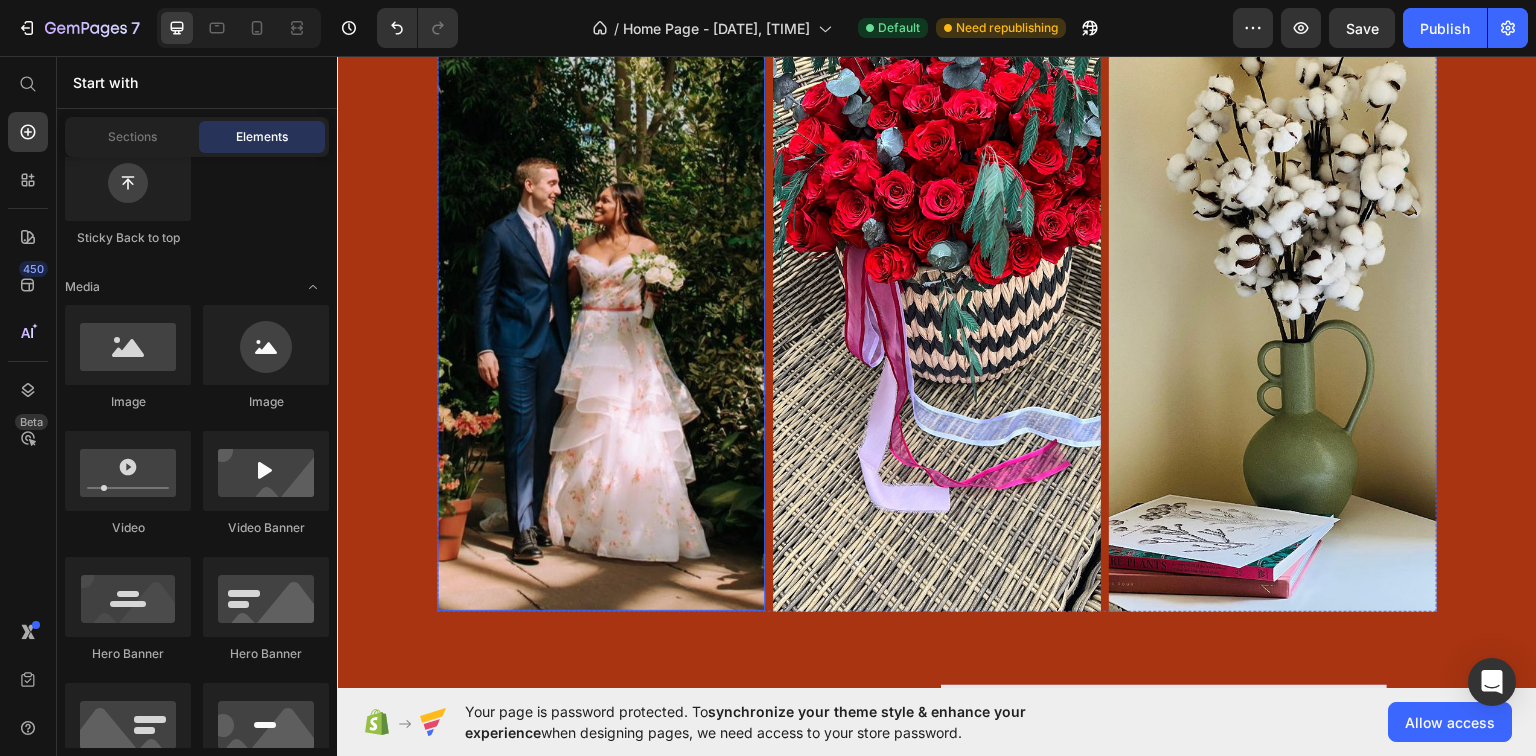 scroll, scrollTop: 3128, scrollLeft: 0, axis: vertical 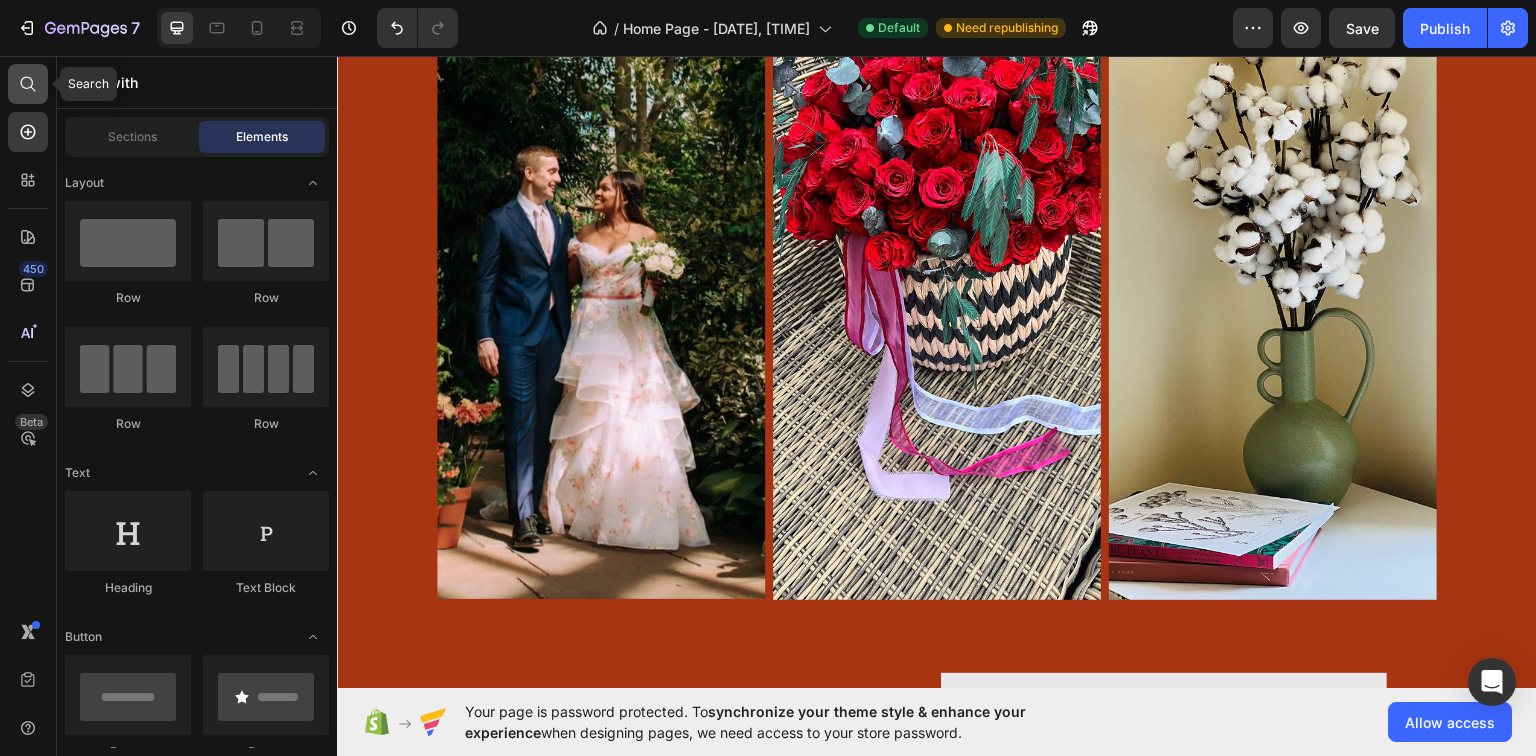 click 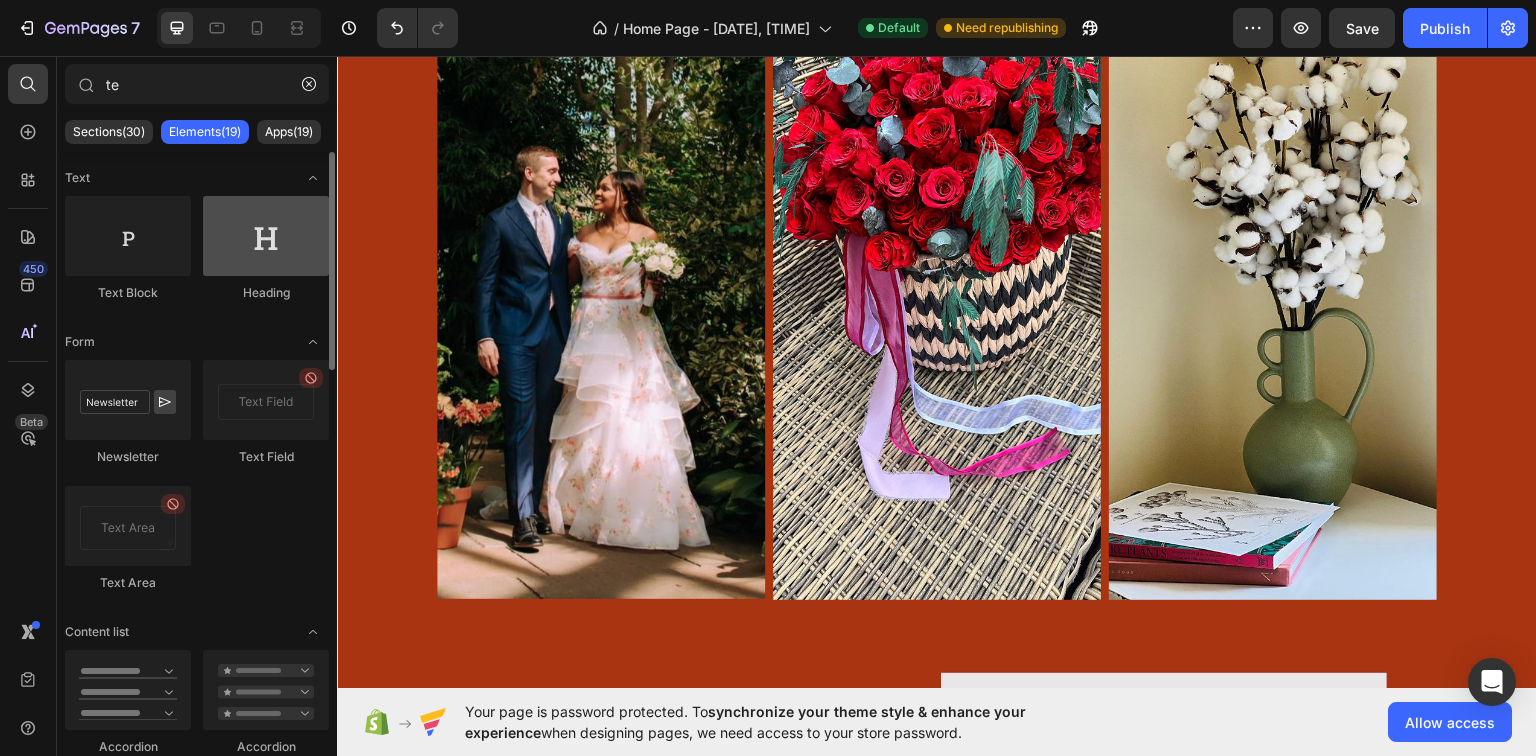 type on "te" 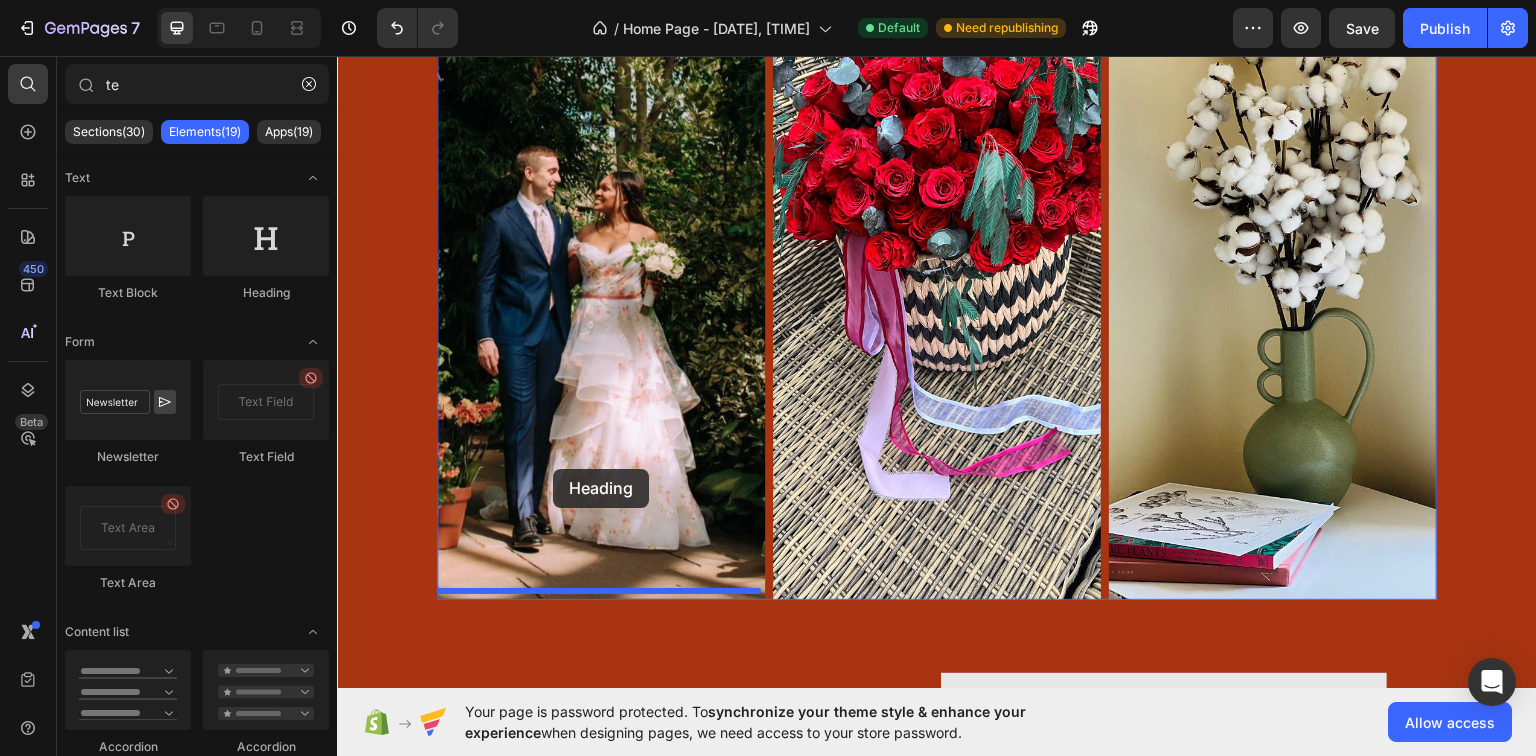 drag, startPoint x: 599, startPoint y: 282, endPoint x: 553, endPoint y: 468, distance: 191.60376 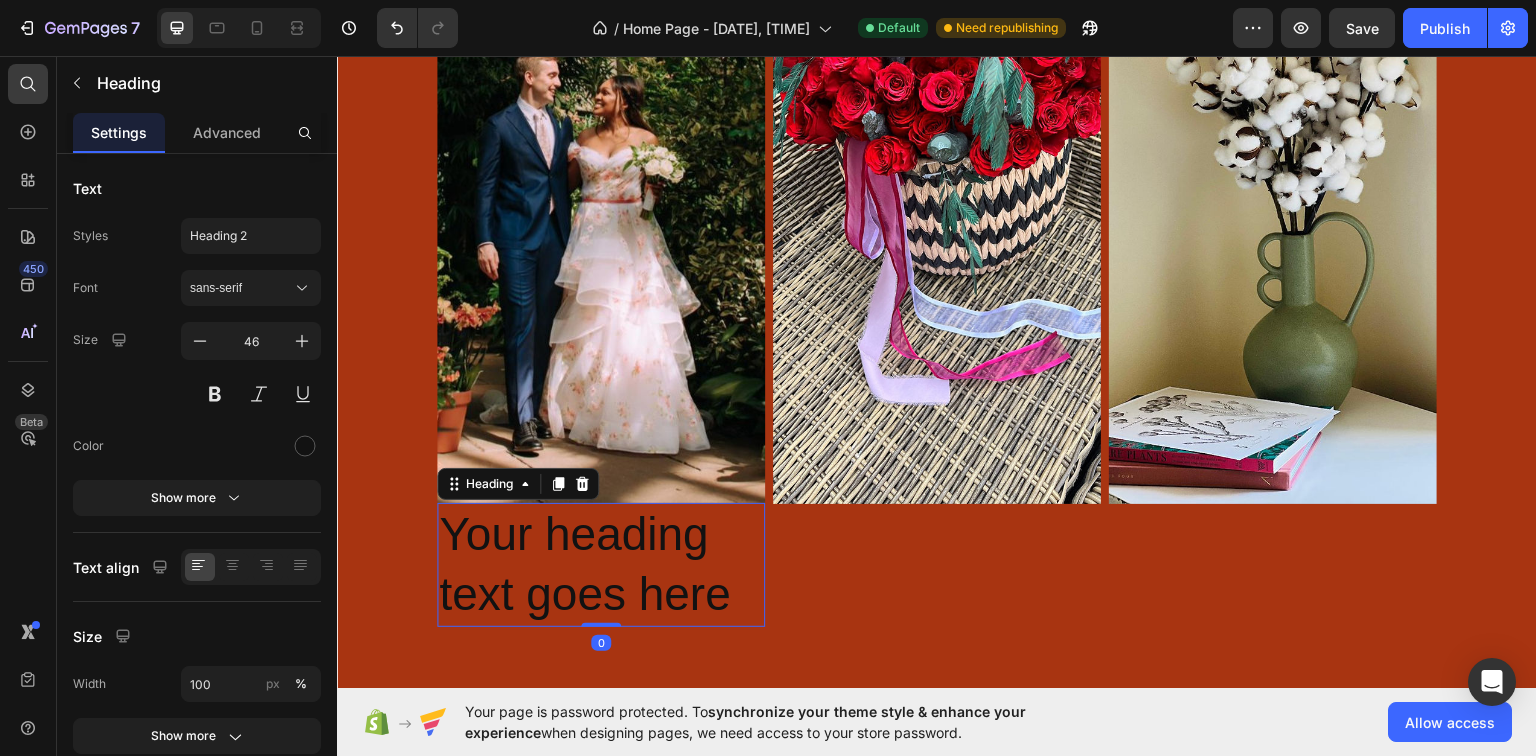 scroll, scrollTop: 3208, scrollLeft: 0, axis: vertical 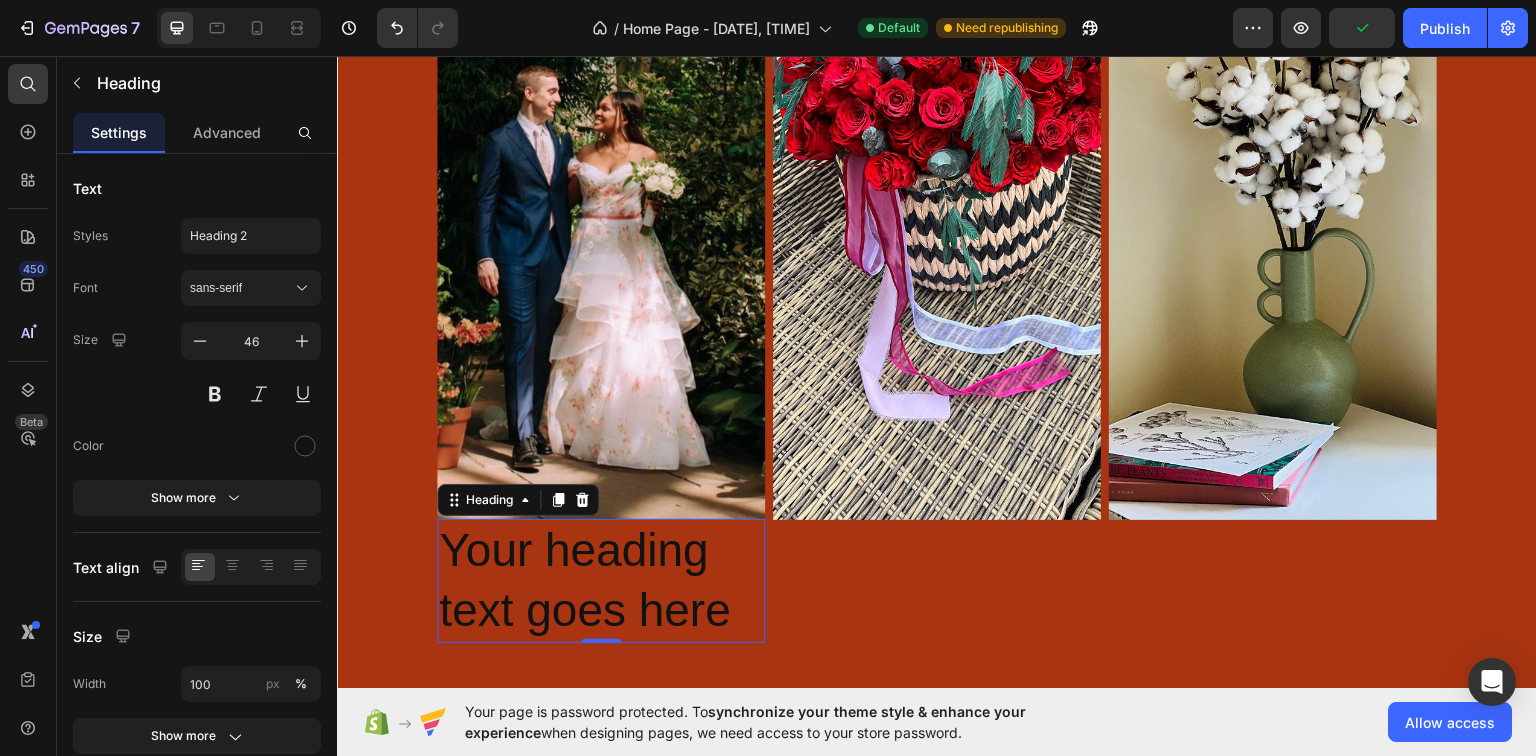 click on "Your heading text goes here" at bounding box center [601, 580] 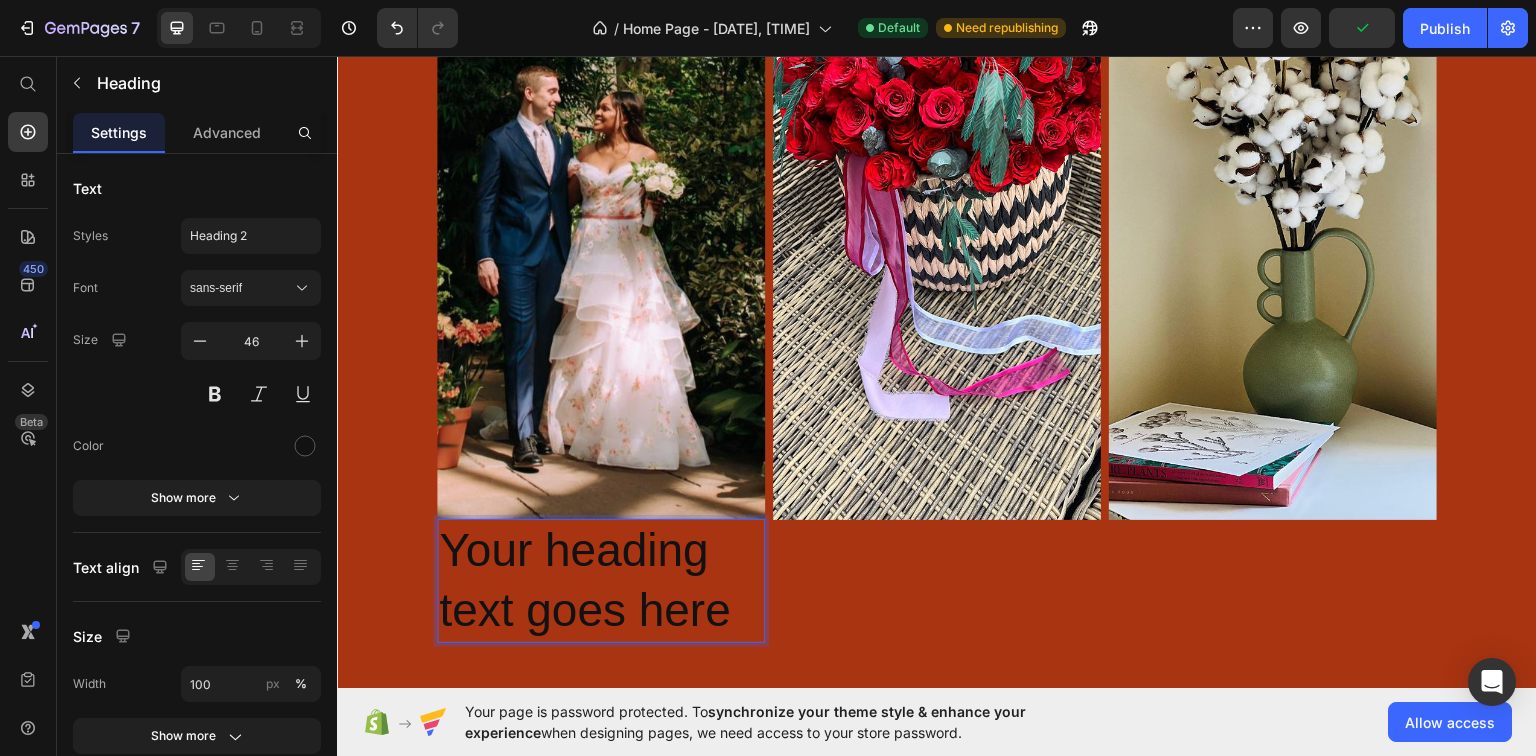 click on "Your heading text goes here" at bounding box center (601, 580) 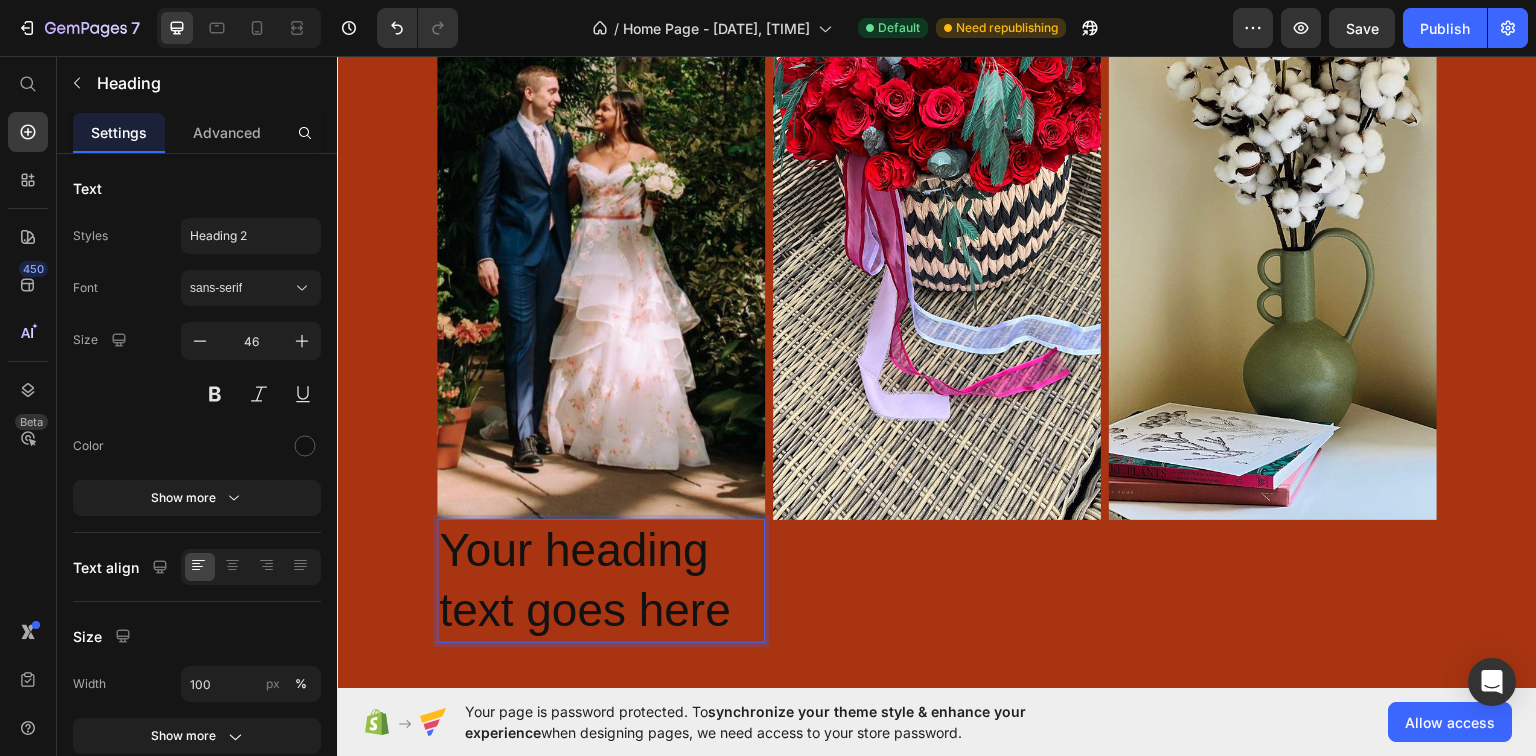 click on "Your heading text goes here" at bounding box center [601, 580] 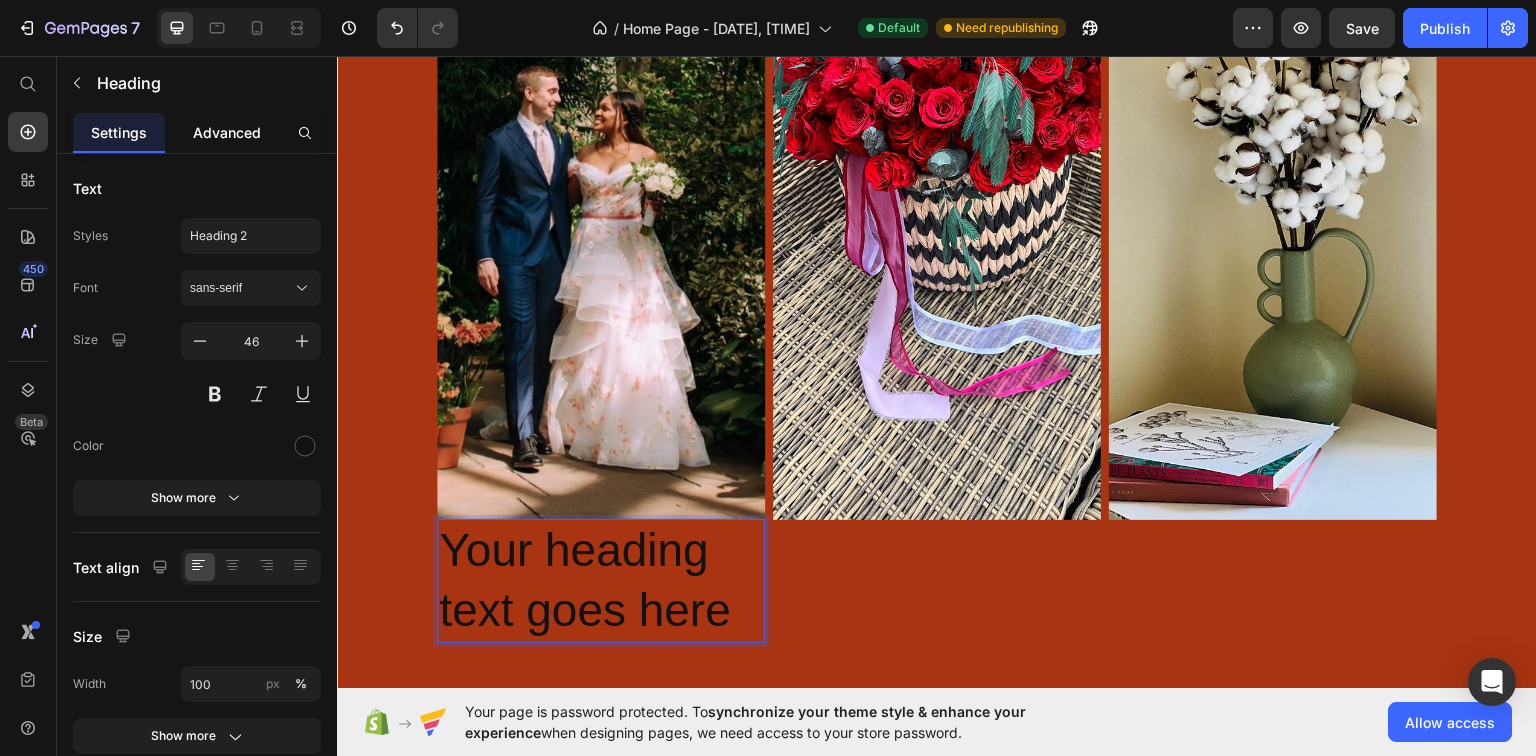 click on "Advanced" at bounding box center (227, 132) 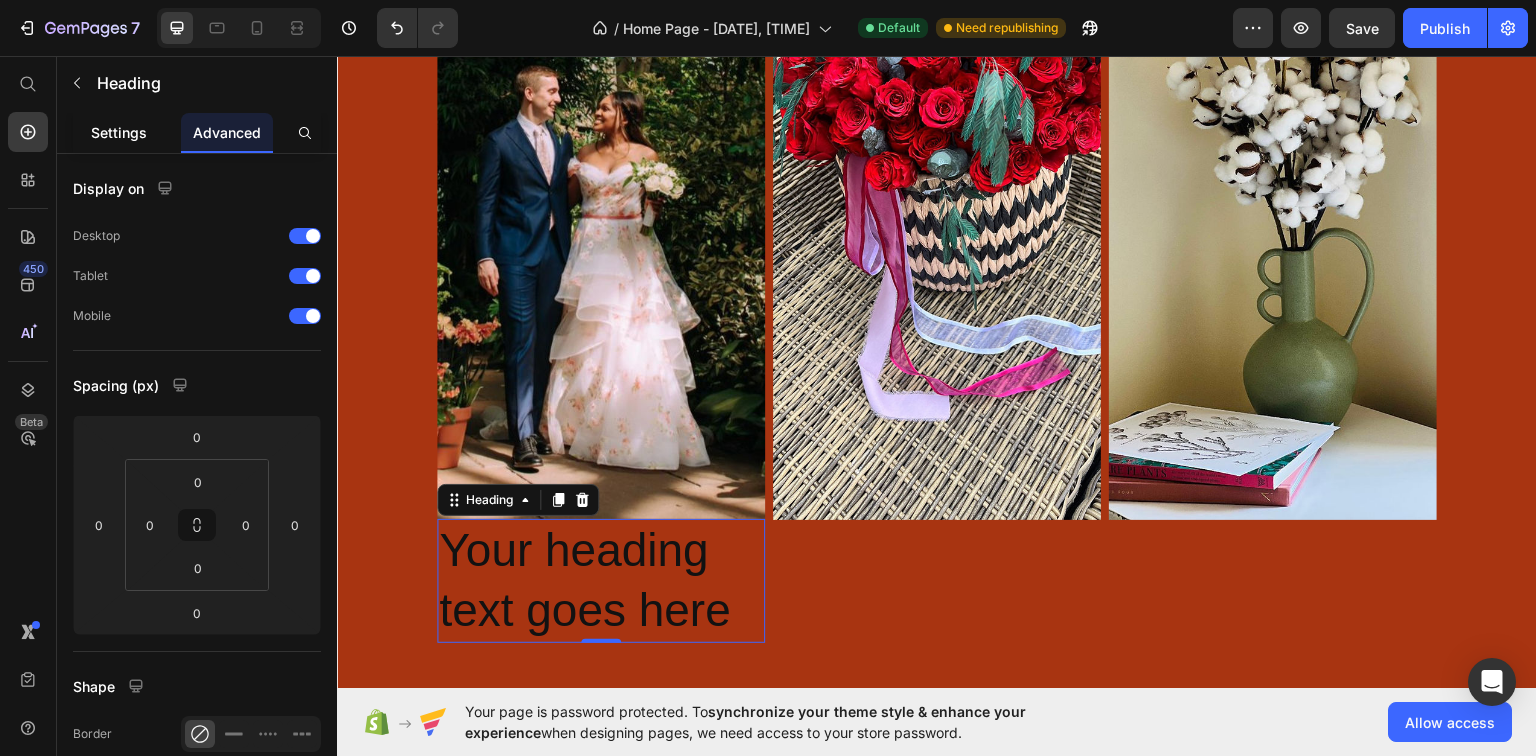 click on "Settings" 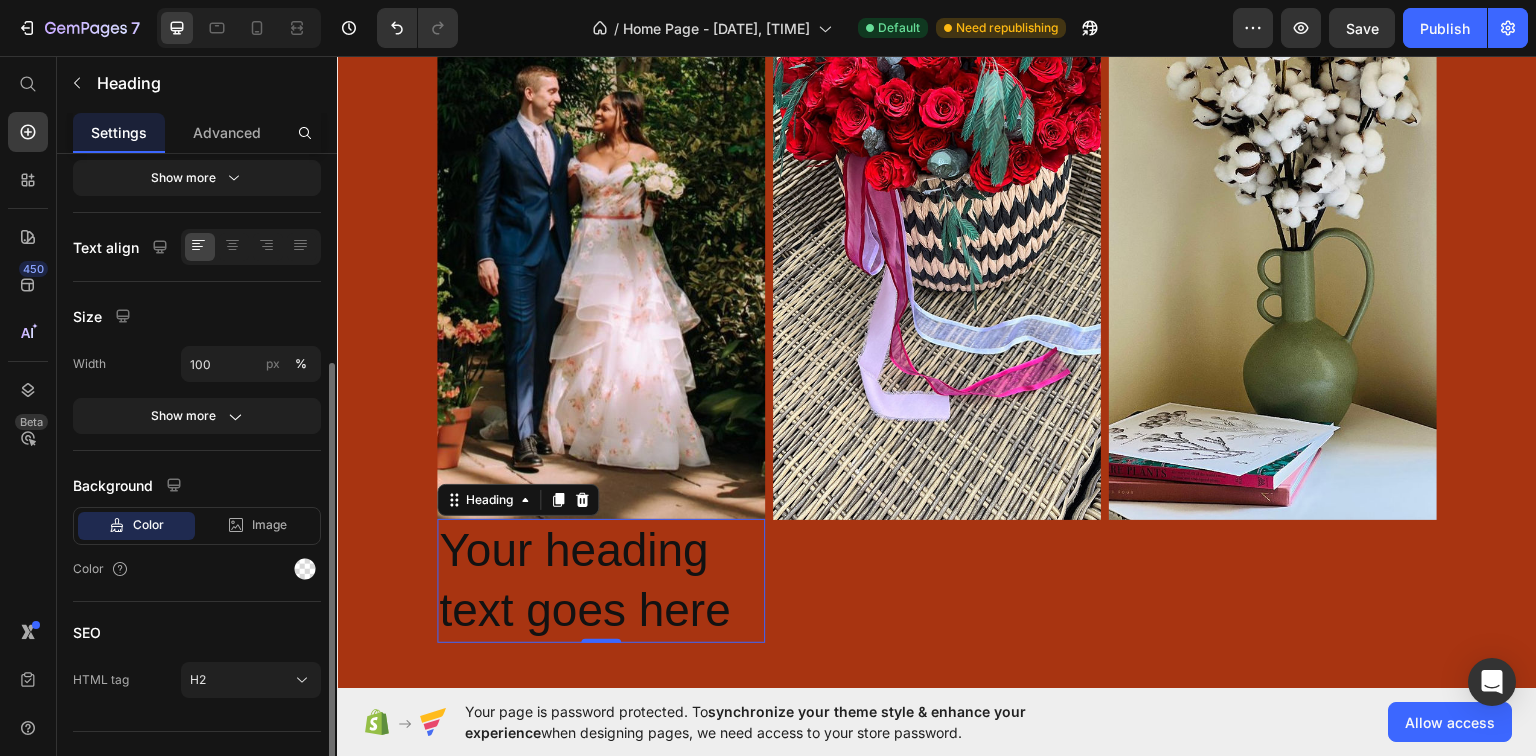 scroll, scrollTop: 350, scrollLeft: 0, axis: vertical 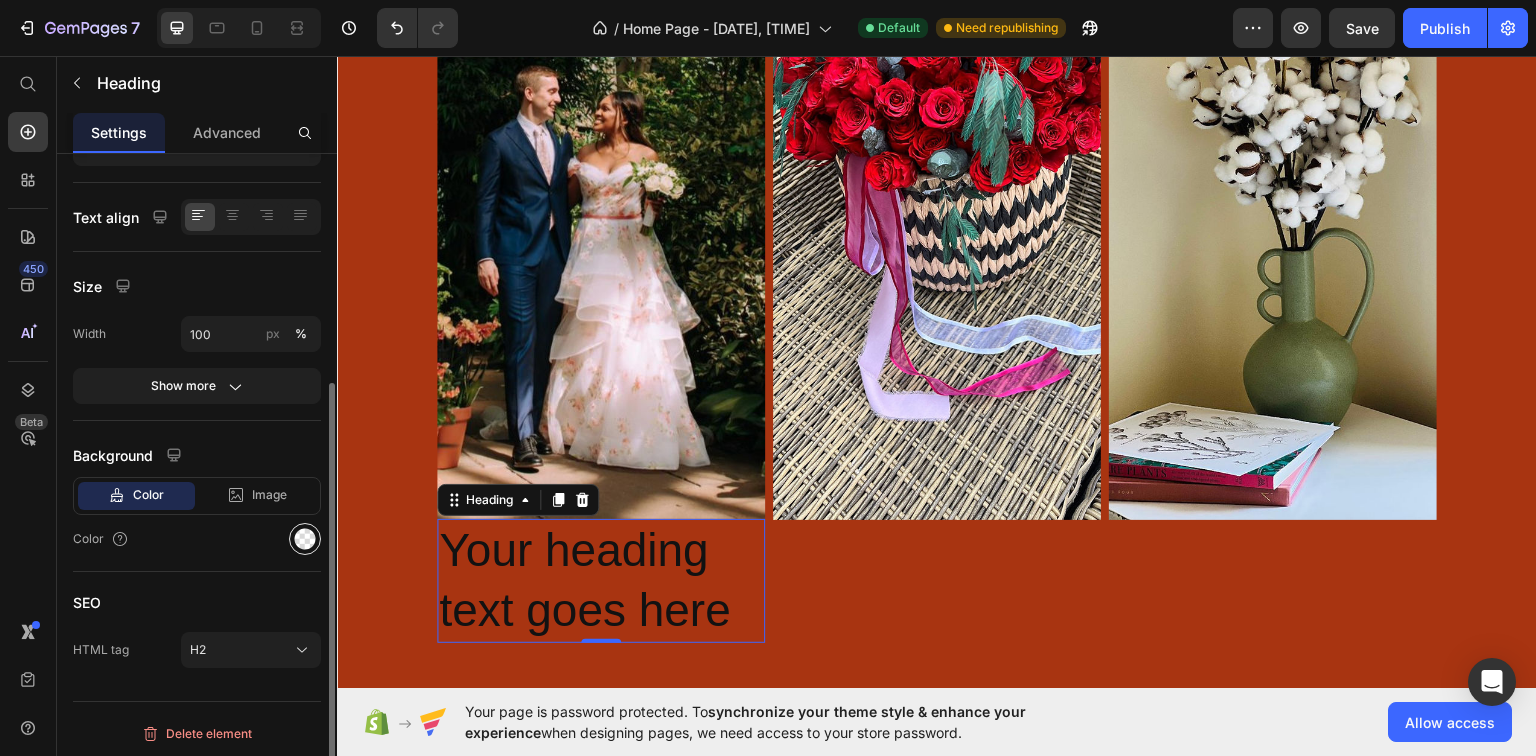 click at bounding box center [305, 539] 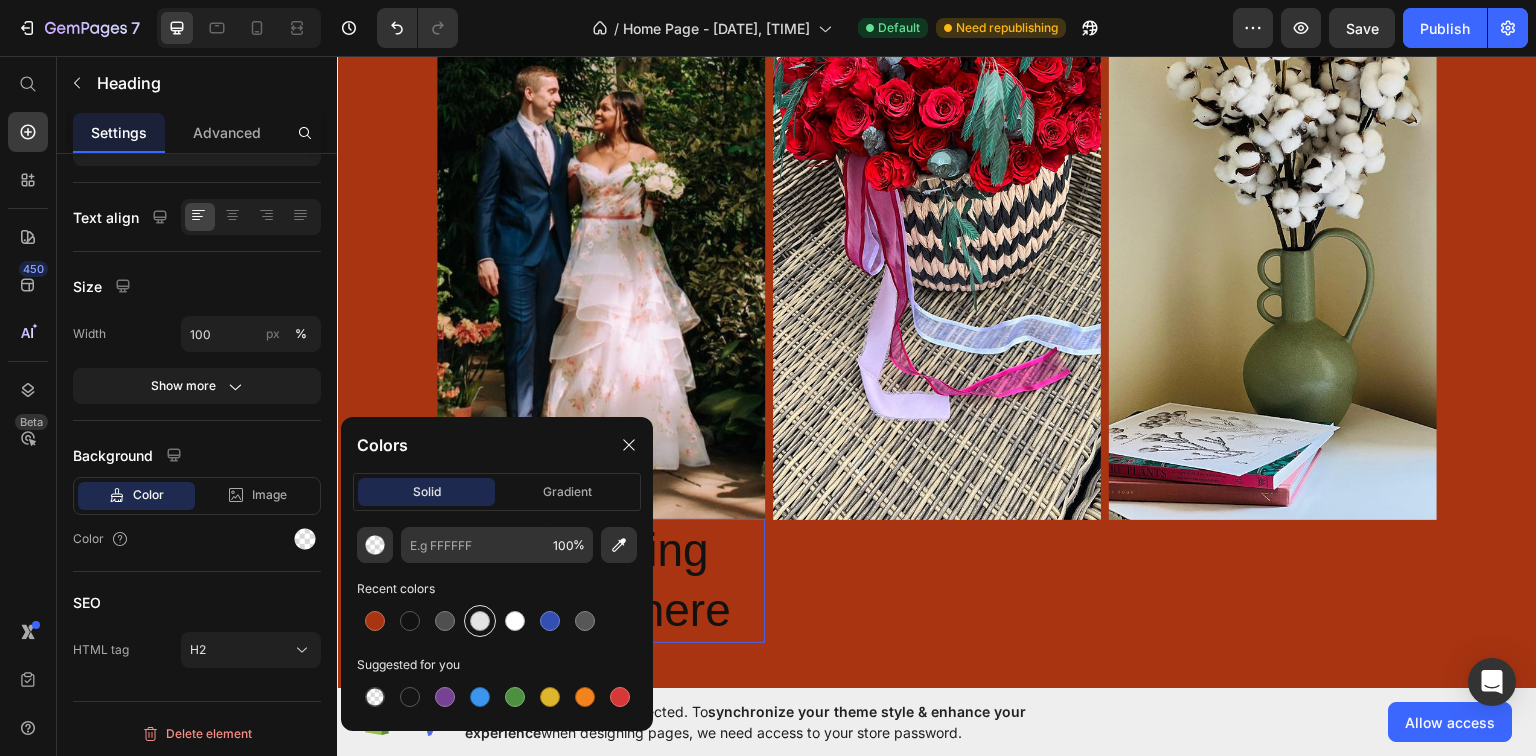 click at bounding box center [480, 621] 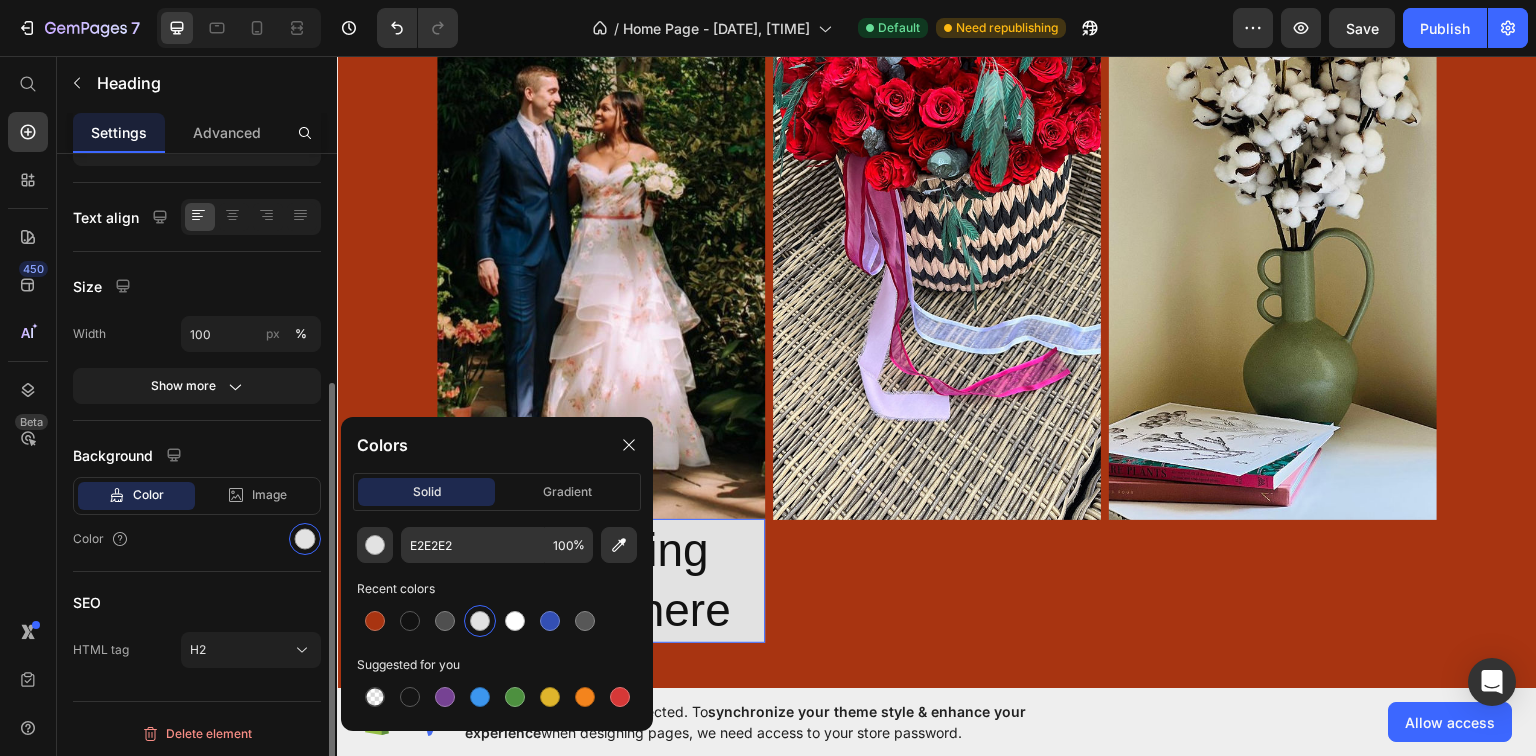 click on "Text Styles Heading 2 Font sans-serif Size 46 Color Show more Text align Size Width 100 px % Show more Background Color Image Video  Color  SEO HTML tag H2" at bounding box center (197, 260) 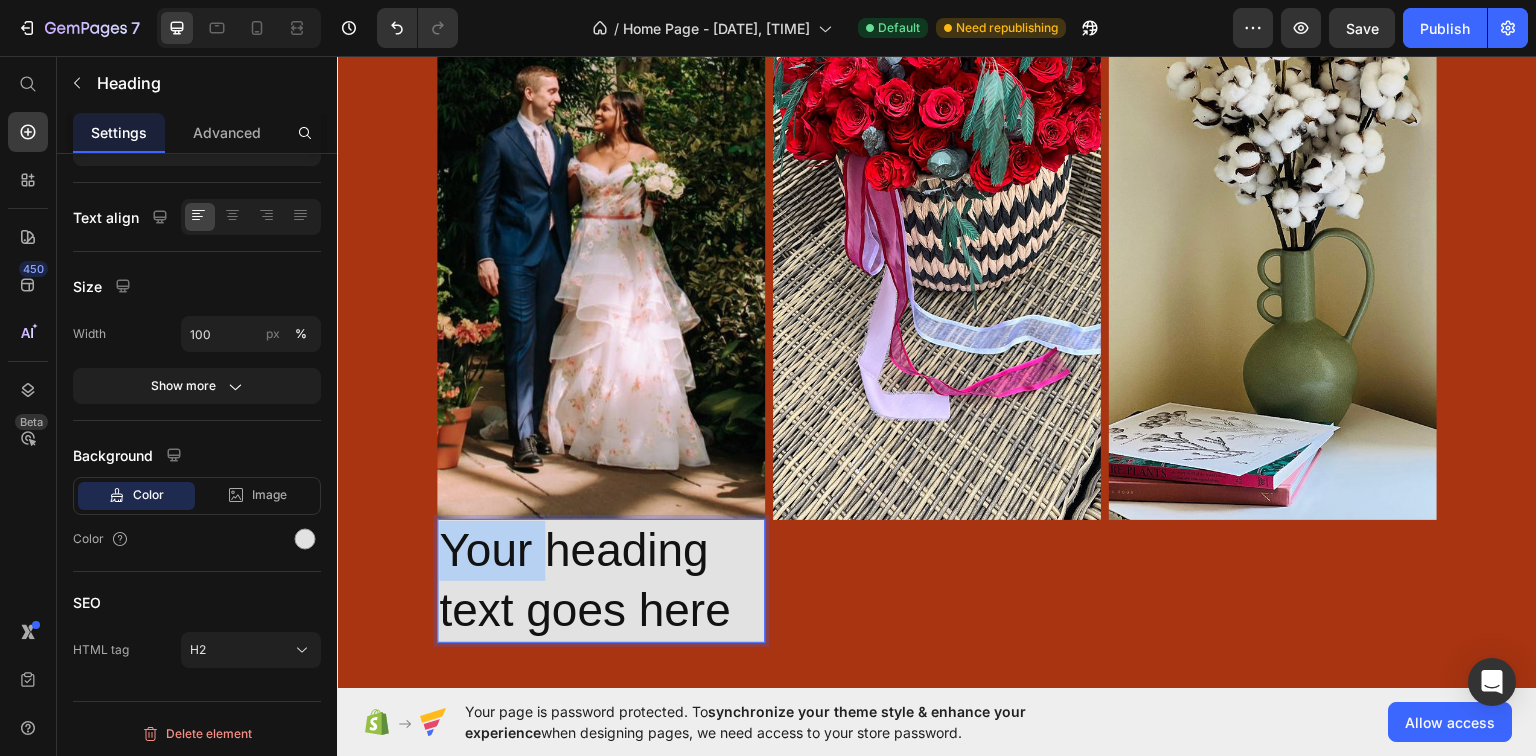 click on "Your heading text goes here" at bounding box center (601, 580) 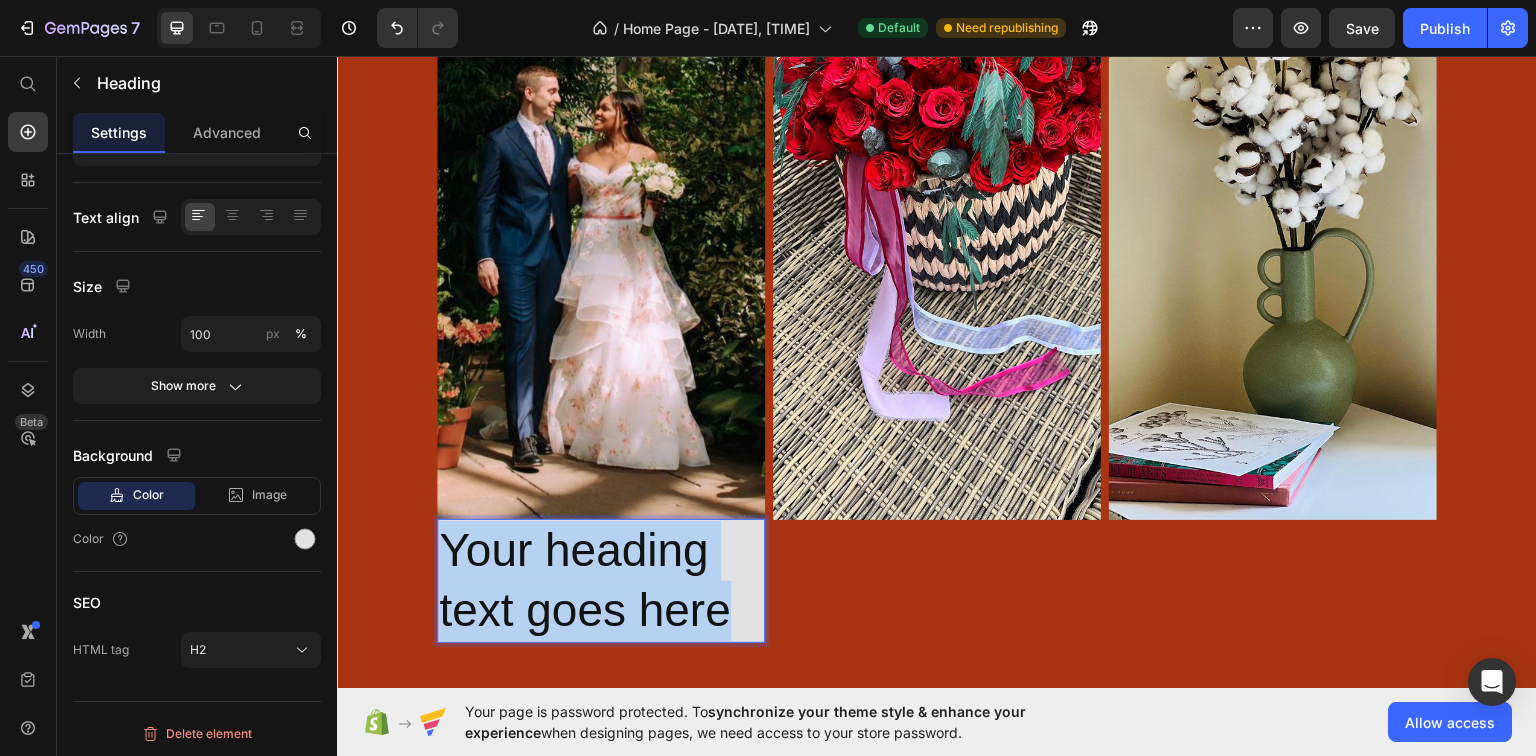 click on "Your heading text goes here" at bounding box center [601, 580] 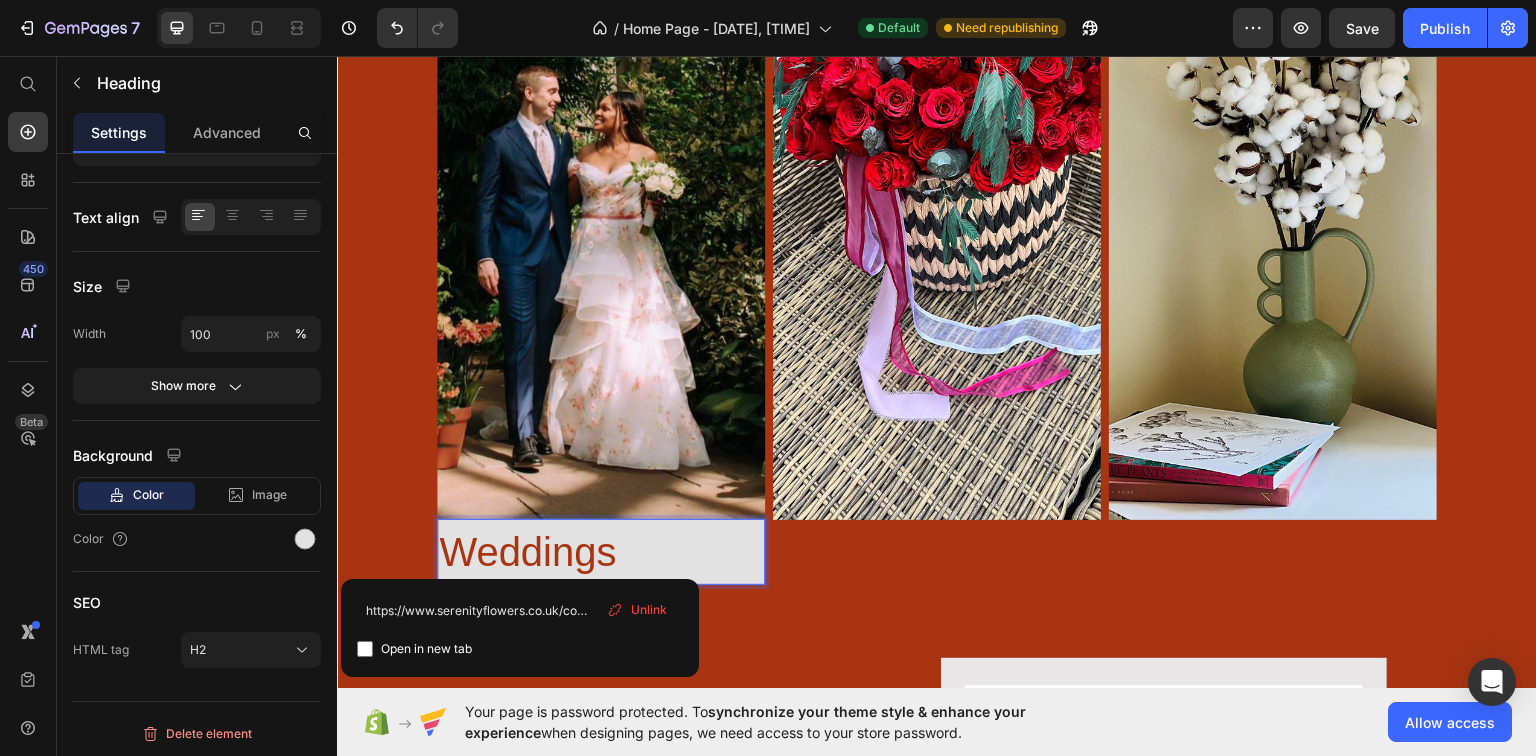 click on "Weddings" at bounding box center (527, 551) 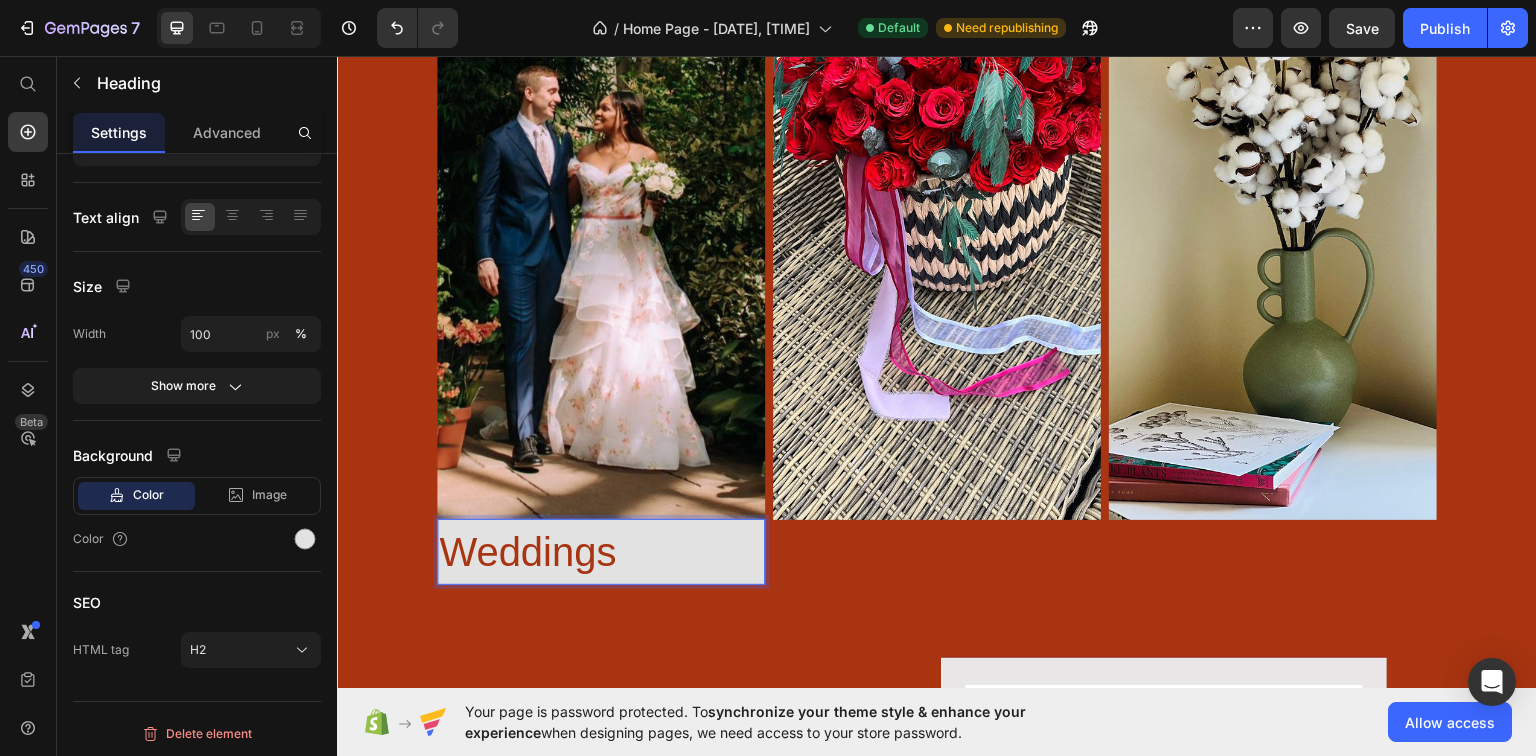 click on "Weddings" at bounding box center [527, 551] 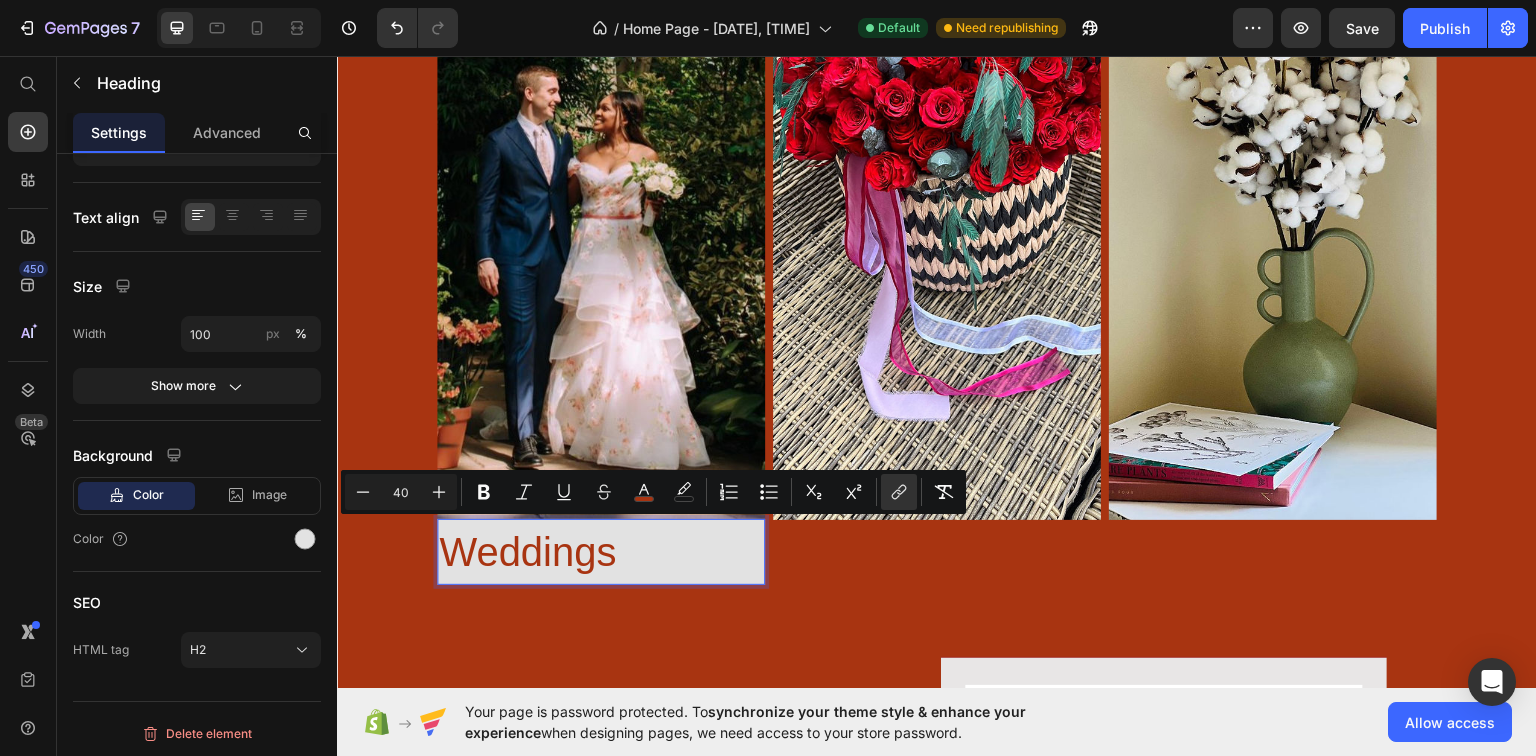 click on "Weddings" at bounding box center (527, 551) 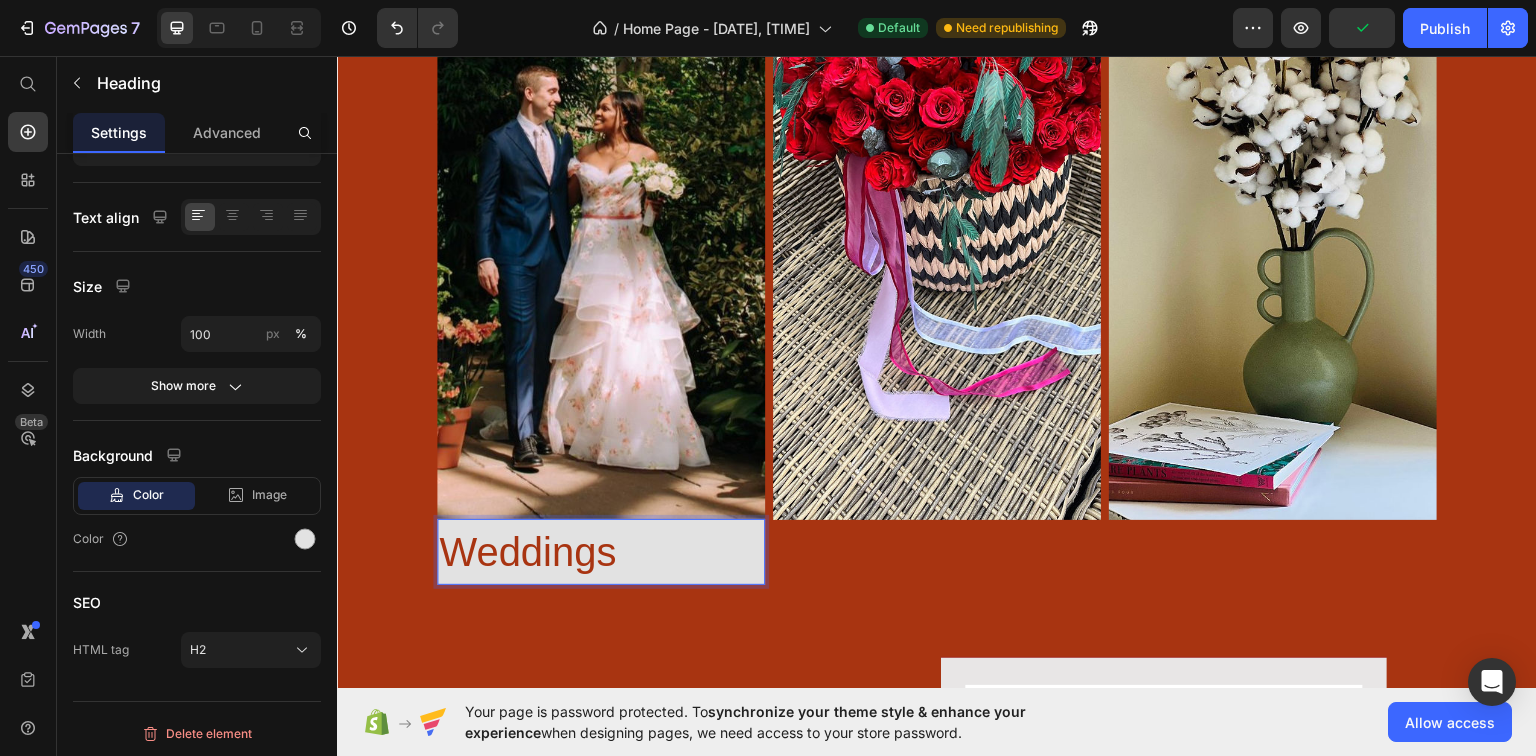 click on "Weddings" at bounding box center [527, 551] 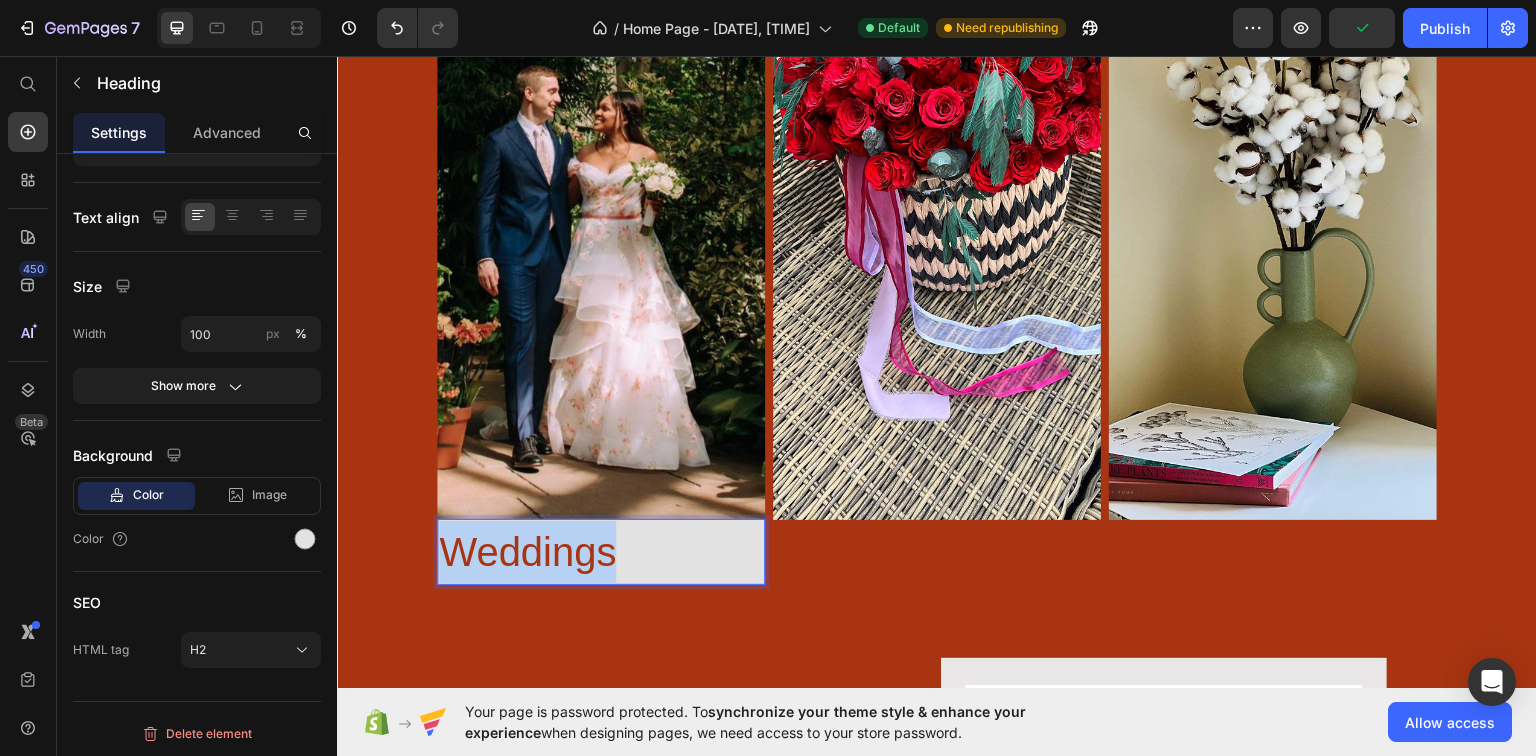 click on "Weddings" at bounding box center [527, 551] 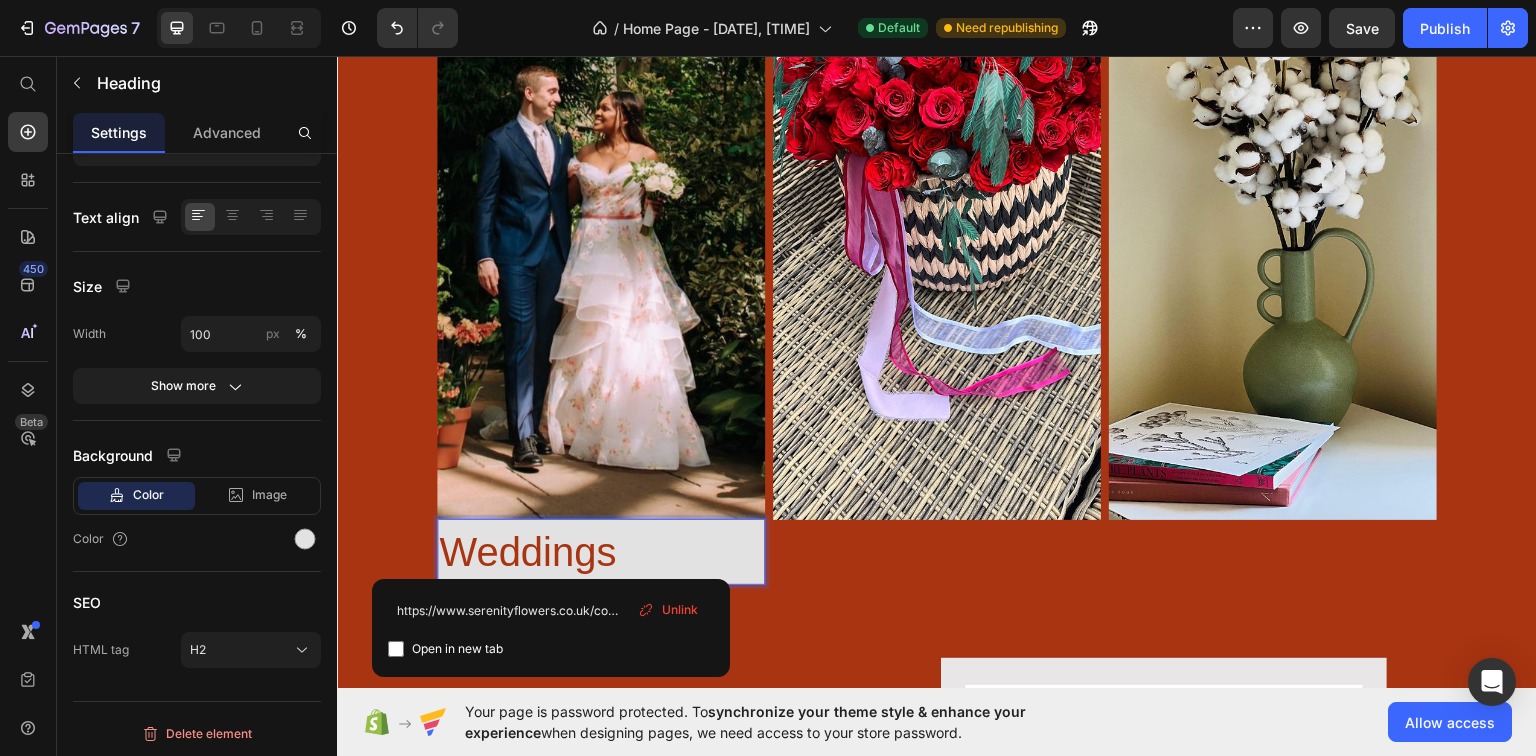 click on "Weddings" at bounding box center (527, 551) 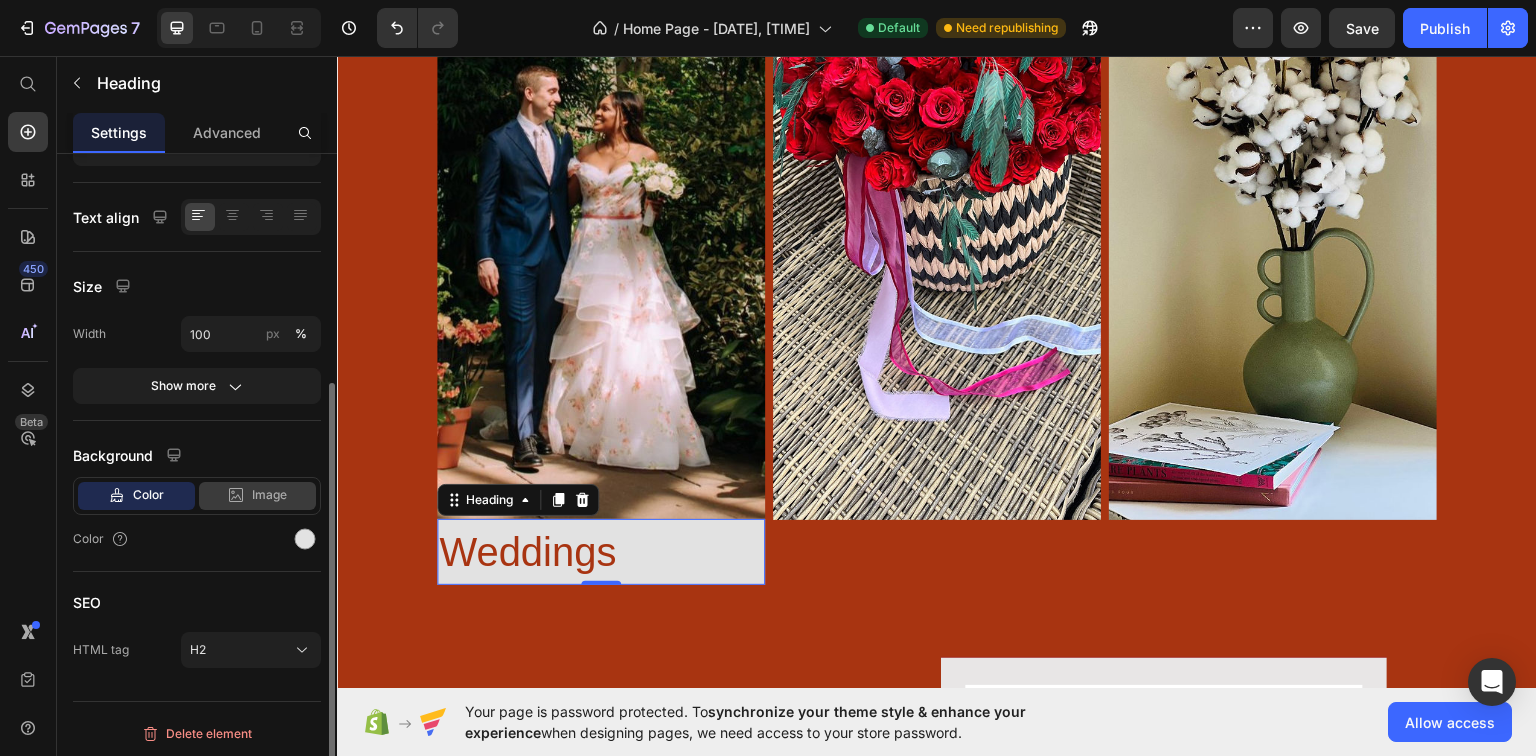 click on "Image" at bounding box center (269, 495) 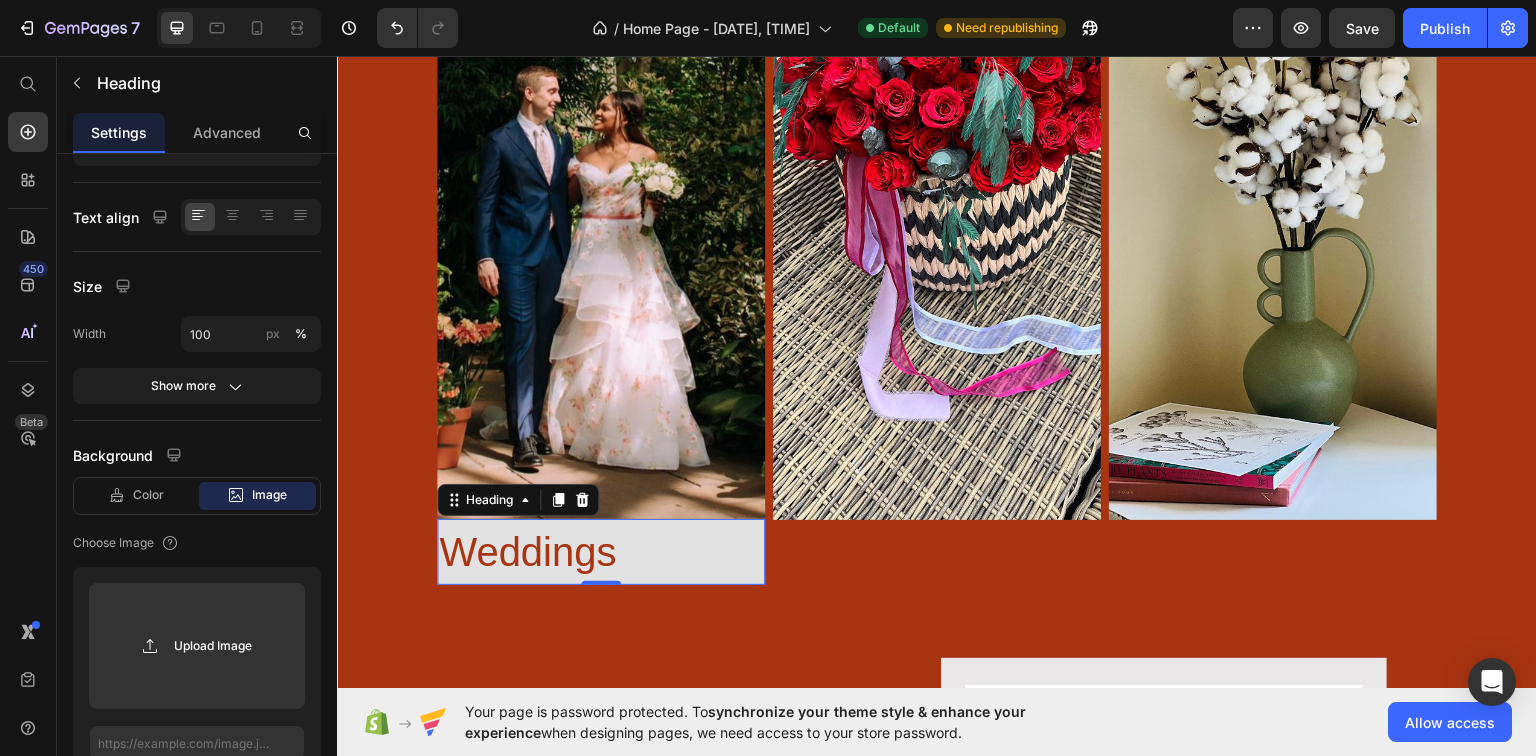drag, startPoint x: 545, startPoint y: 711, endPoint x: 386, endPoint y: 605, distance: 191.09422 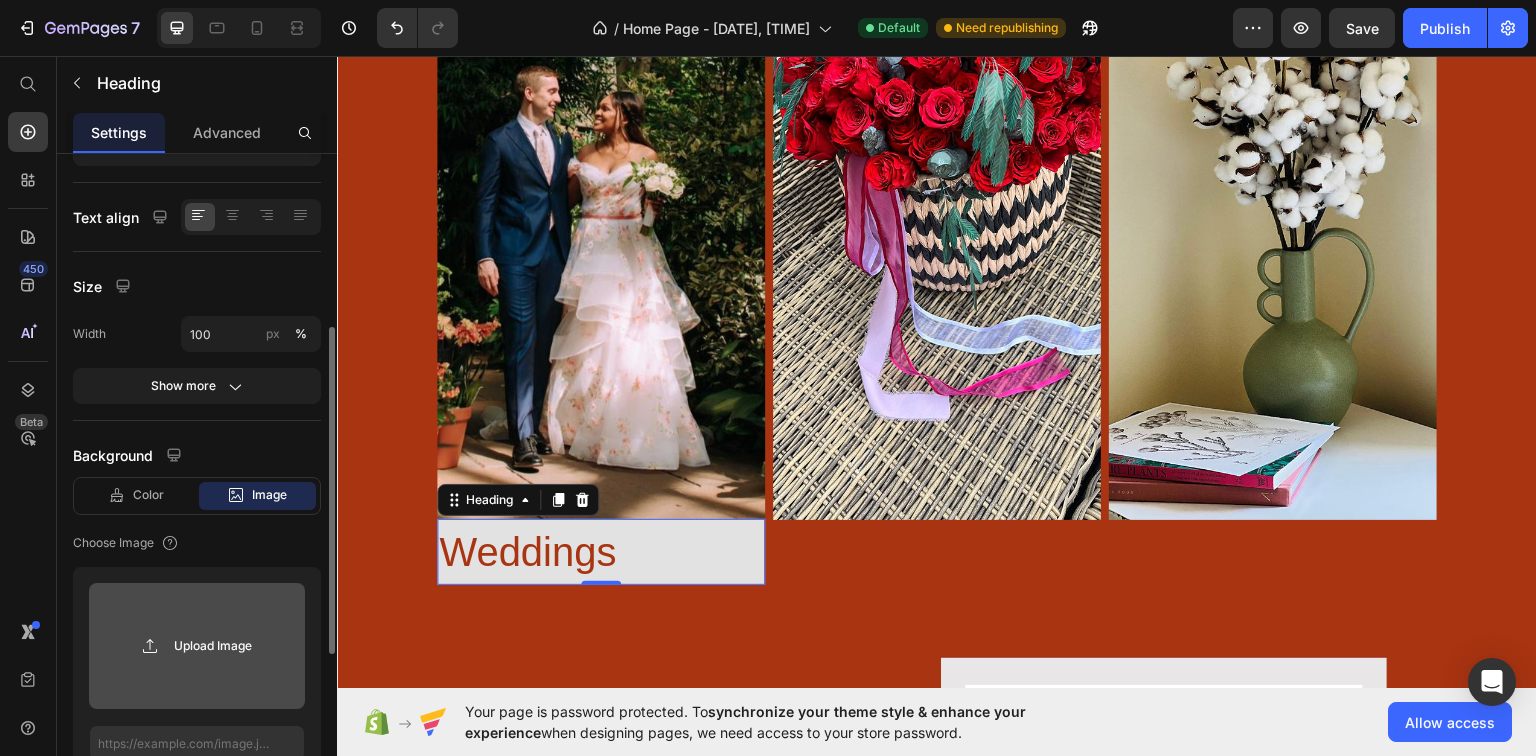 click 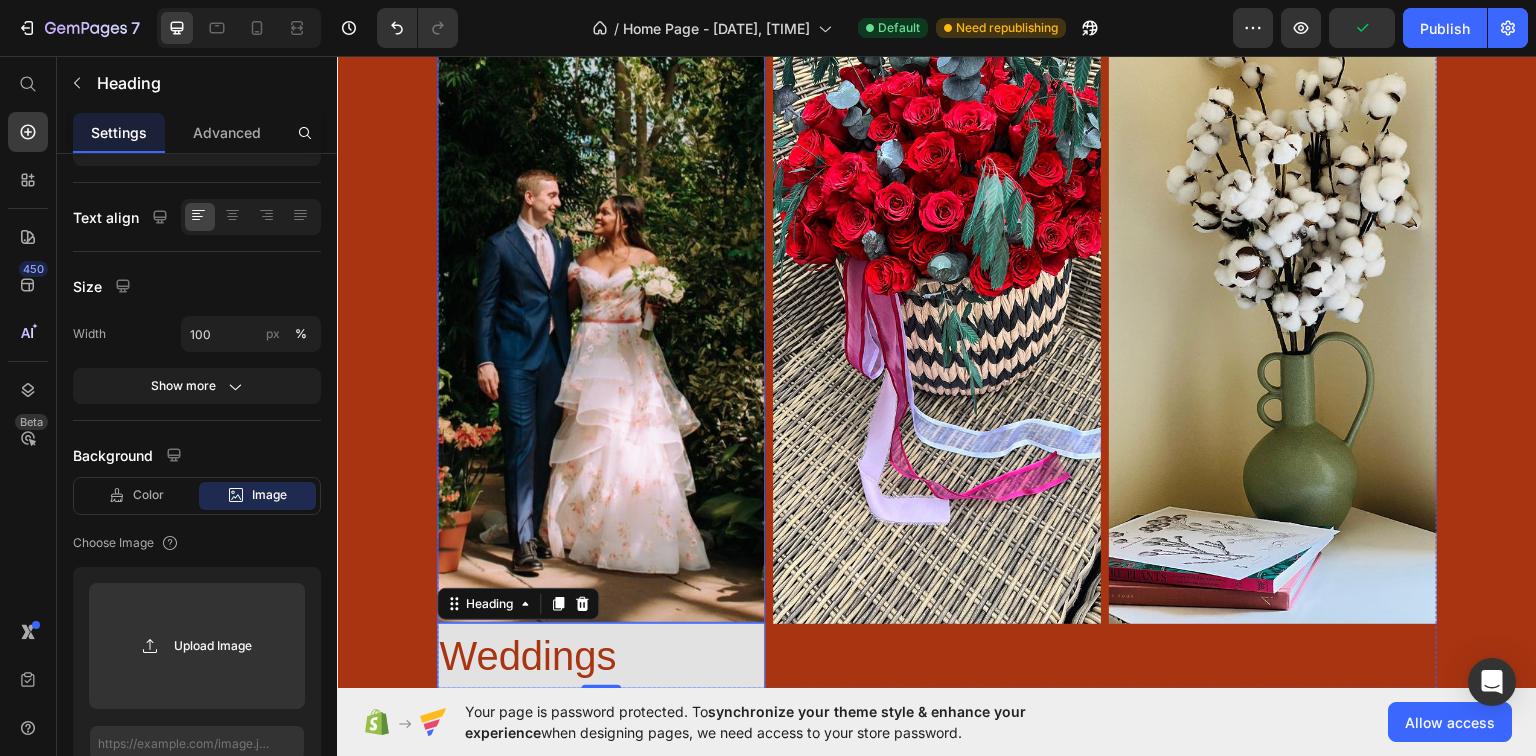 scroll, scrollTop: 3288, scrollLeft: 0, axis: vertical 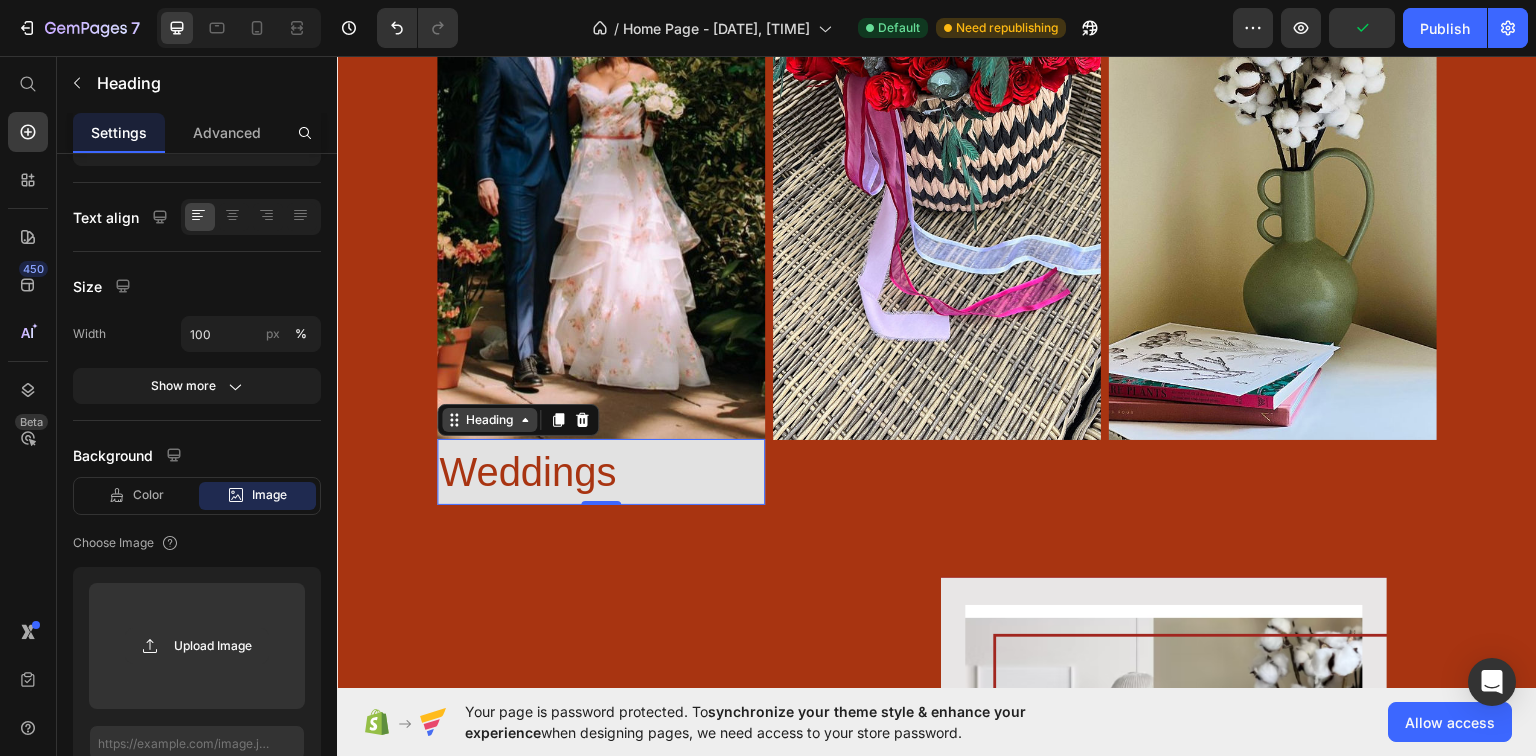 click on "Heading" at bounding box center [489, 419] 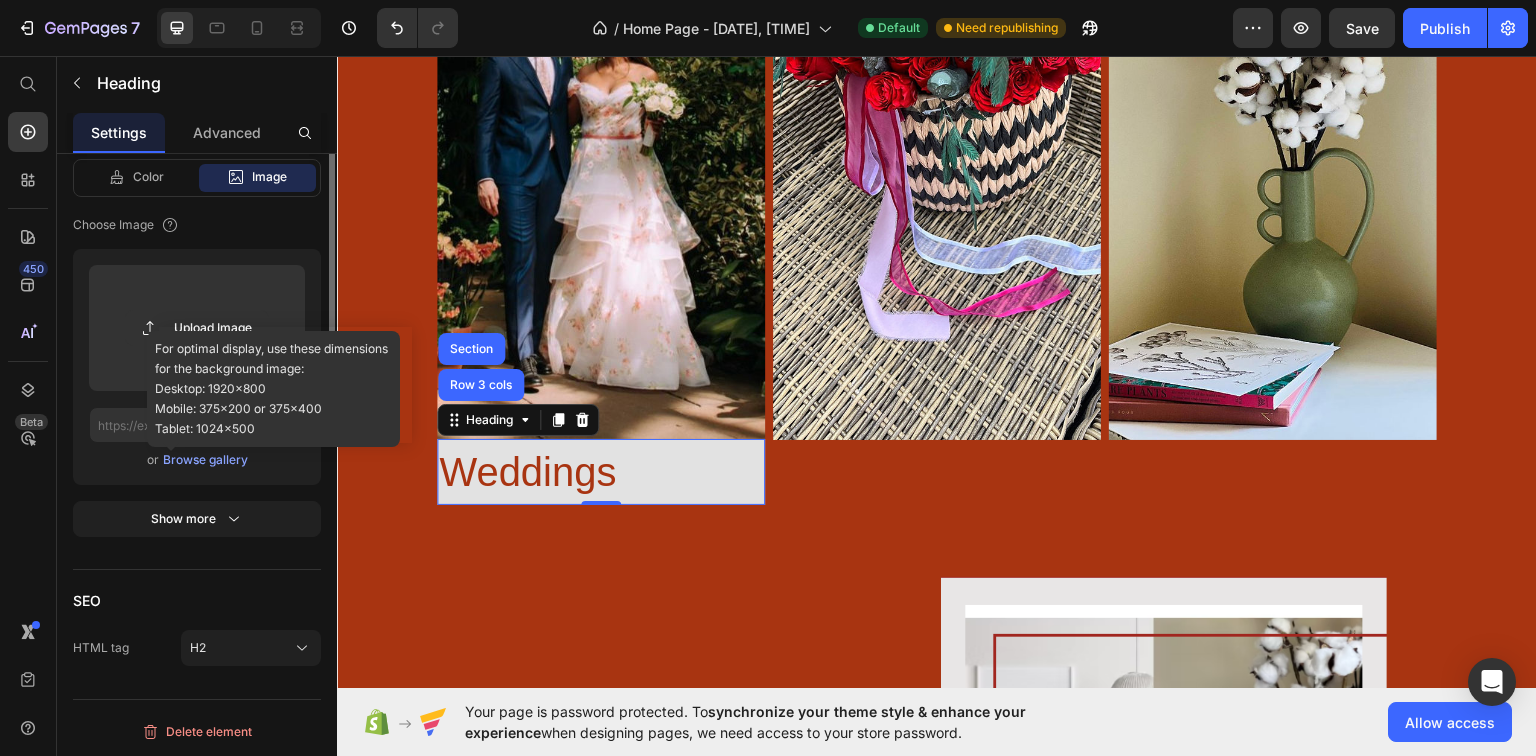 scroll, scrollTop: 108, scrollLeft: 0, axis: vertical 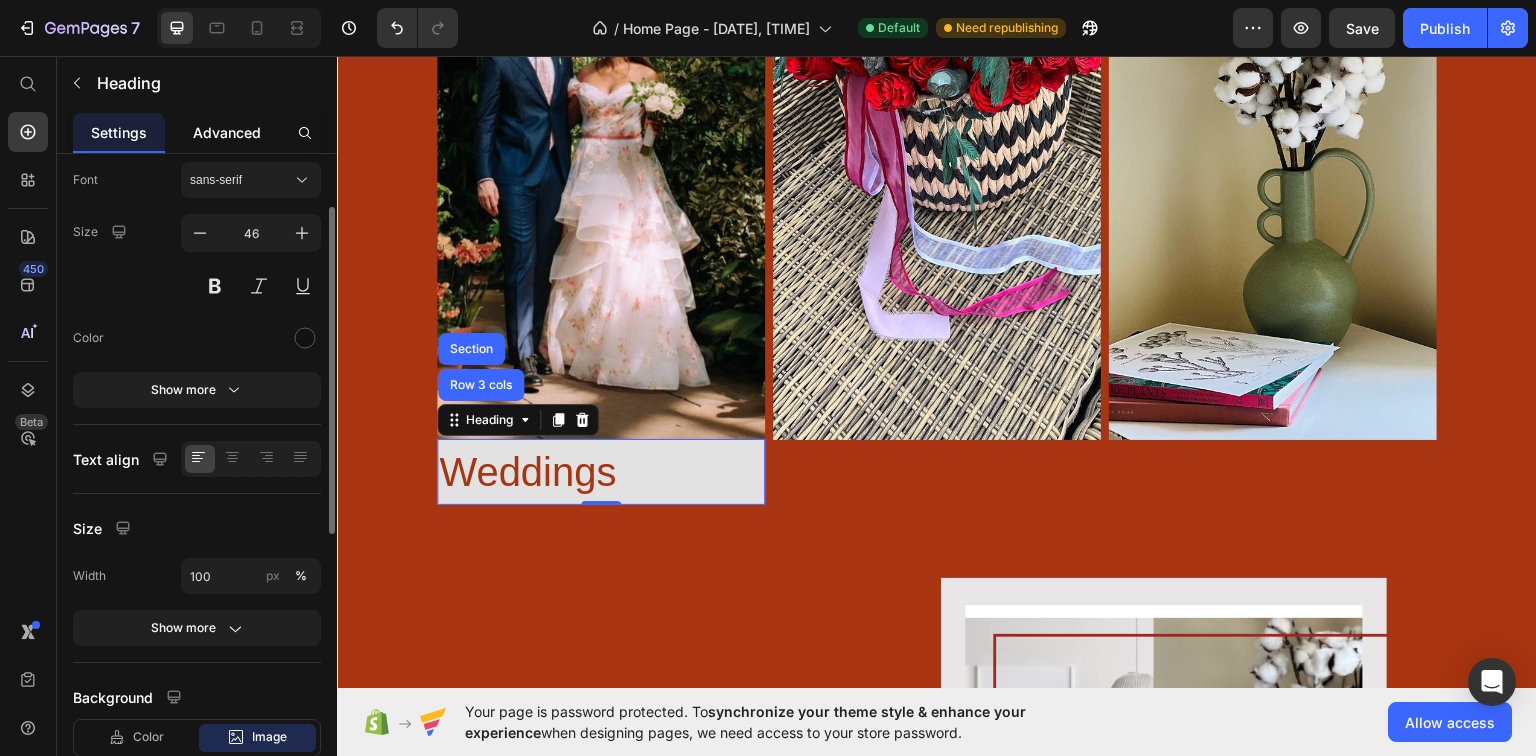 click on "Advanced" at bounding box center [227, 132] 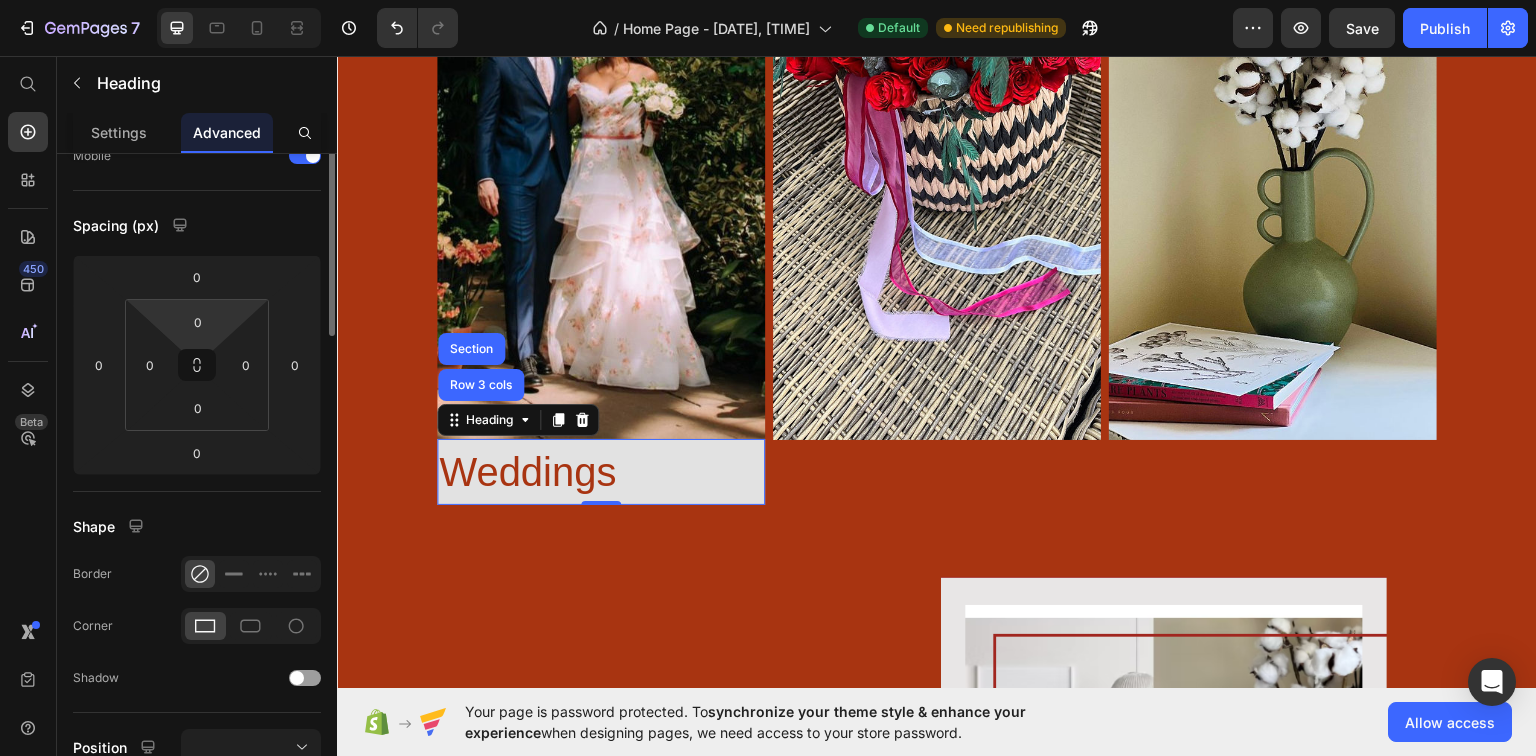 scroll, scrollTop: 0, scrollLeft: 0, axis: both 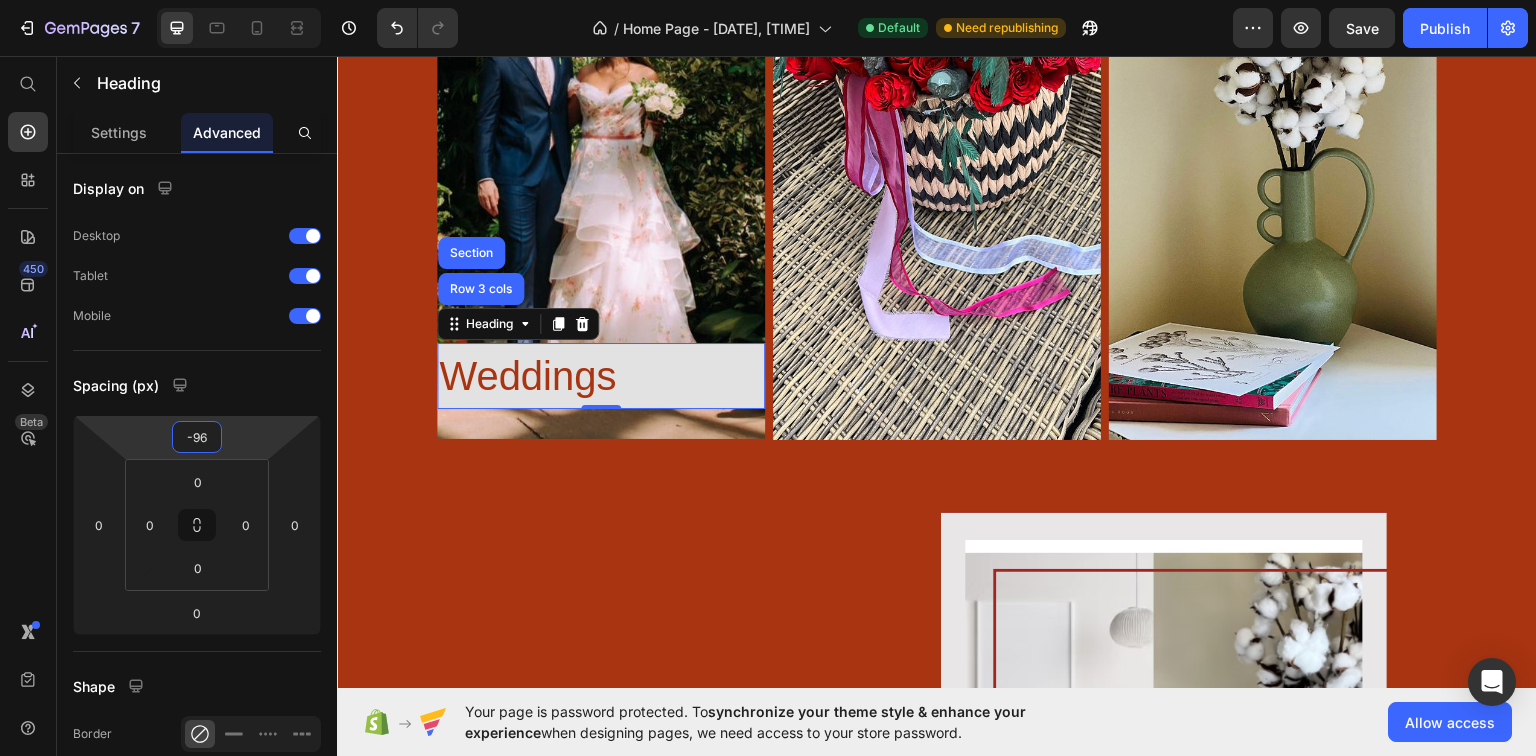 drag, startPoint x: 242, startPoint y: 435, endPoint x: 332, endPoint y: 7, distance: 437.36026 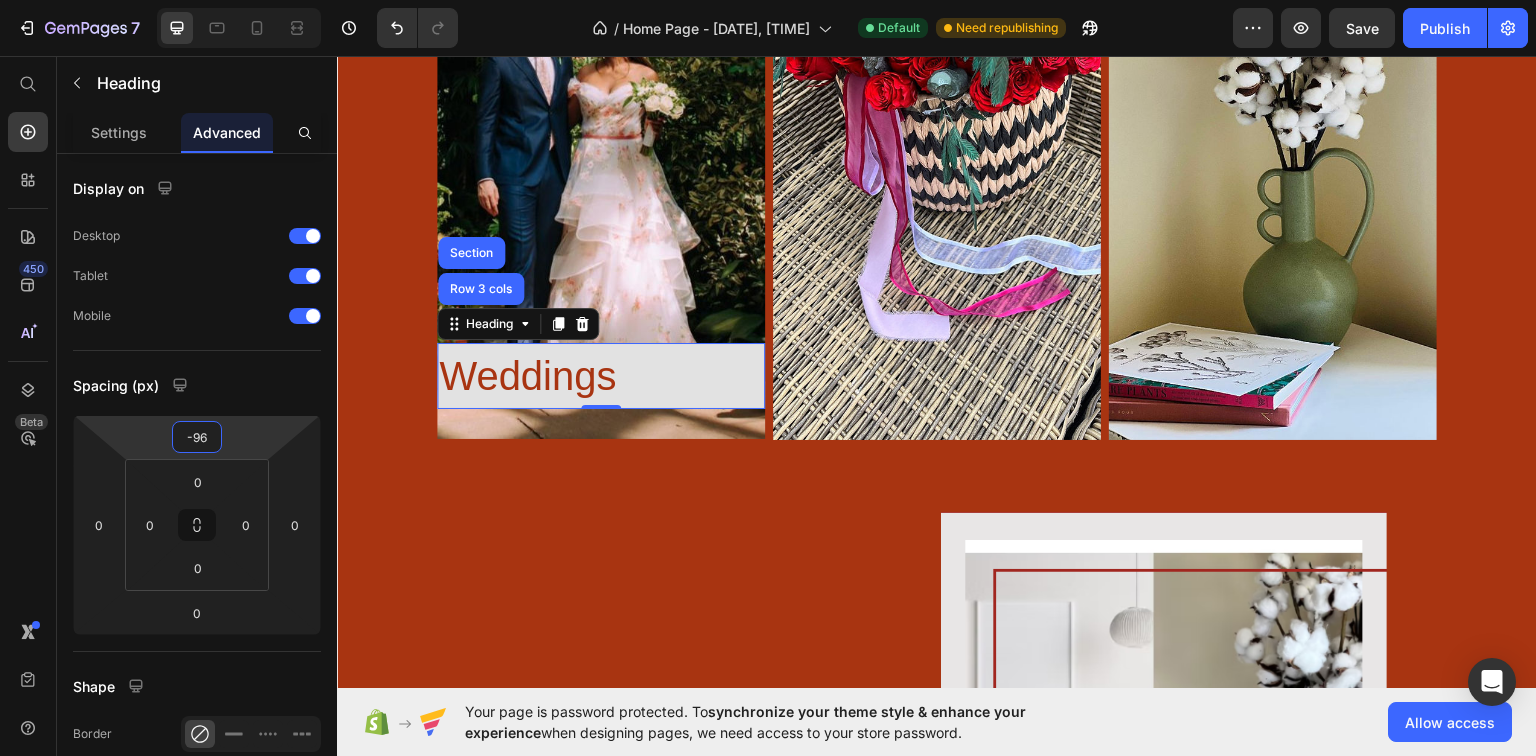 click on "Home Page - [DATE], [TIME] Default Need republishing Preview  Save   Publish  [NUMBER] Beta Start with Sections Elements Hero Section Product Detail Brands Trusted Badges Guarantee Product Breakdown How to use Testimonials Compare Bundle FAQs Social Proof Brand Story Product List Collection Blog List Contact Sticky Add to Cart Custom Footer Browse Library [NUMBER] Layout
Row
Row
Row
Row Text
Heading
Text Block Button
Button
Button
Sticky Back to top Media" at bounding box center (768, 0) 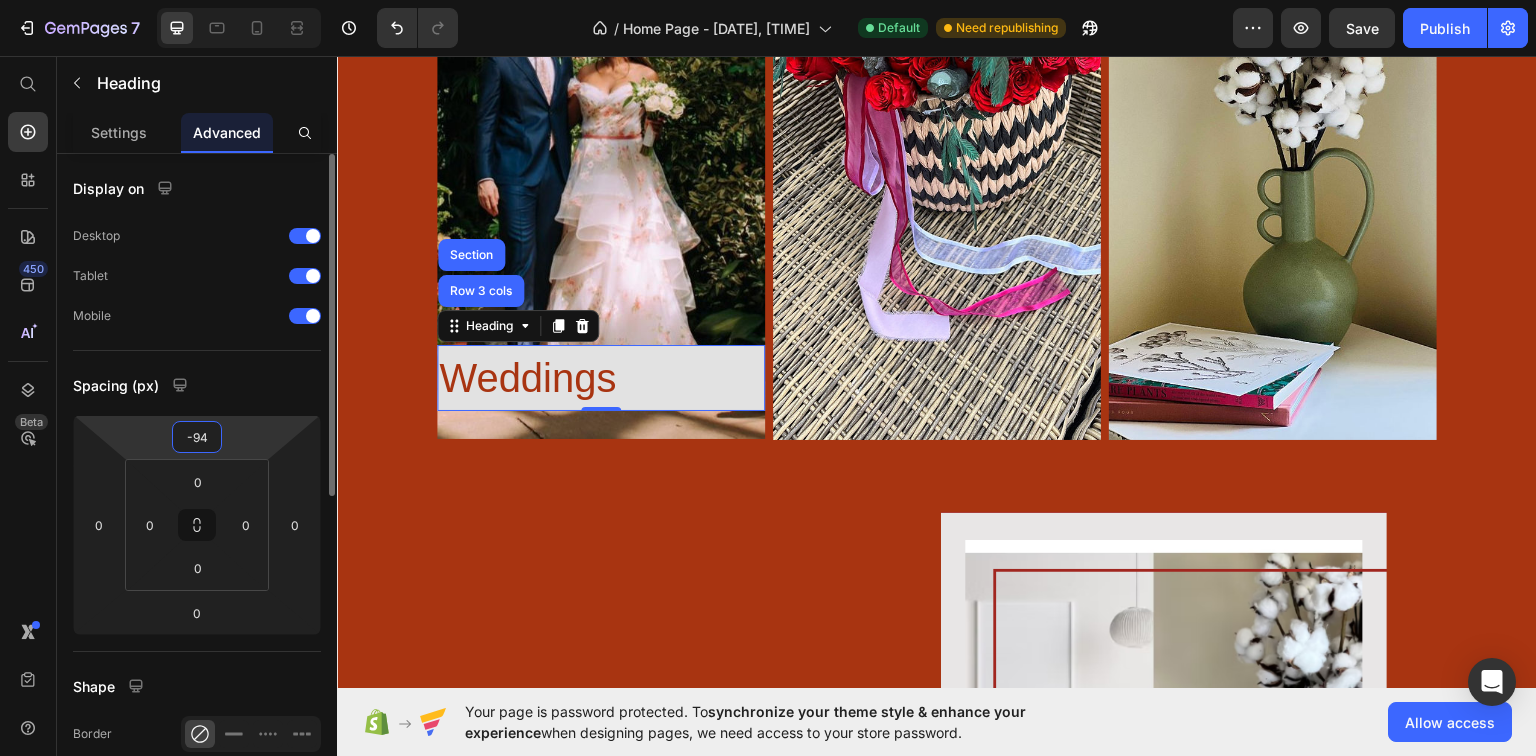 click on "-94" at bounding box center [197, 437] 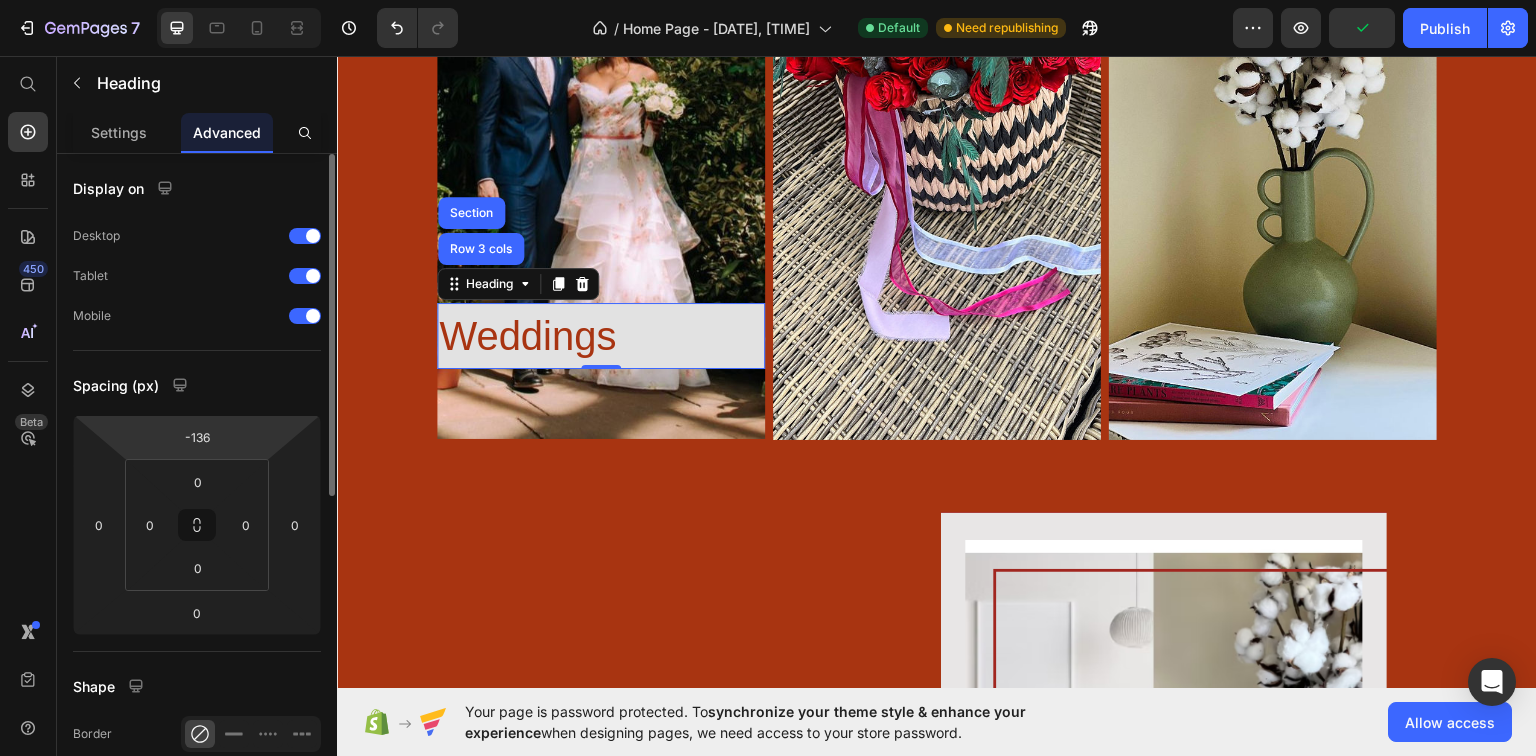 drag, startPoint x: 240, startPoint y: 431, endPoint x: 226, endPoint y: 445, distance: 19.79899 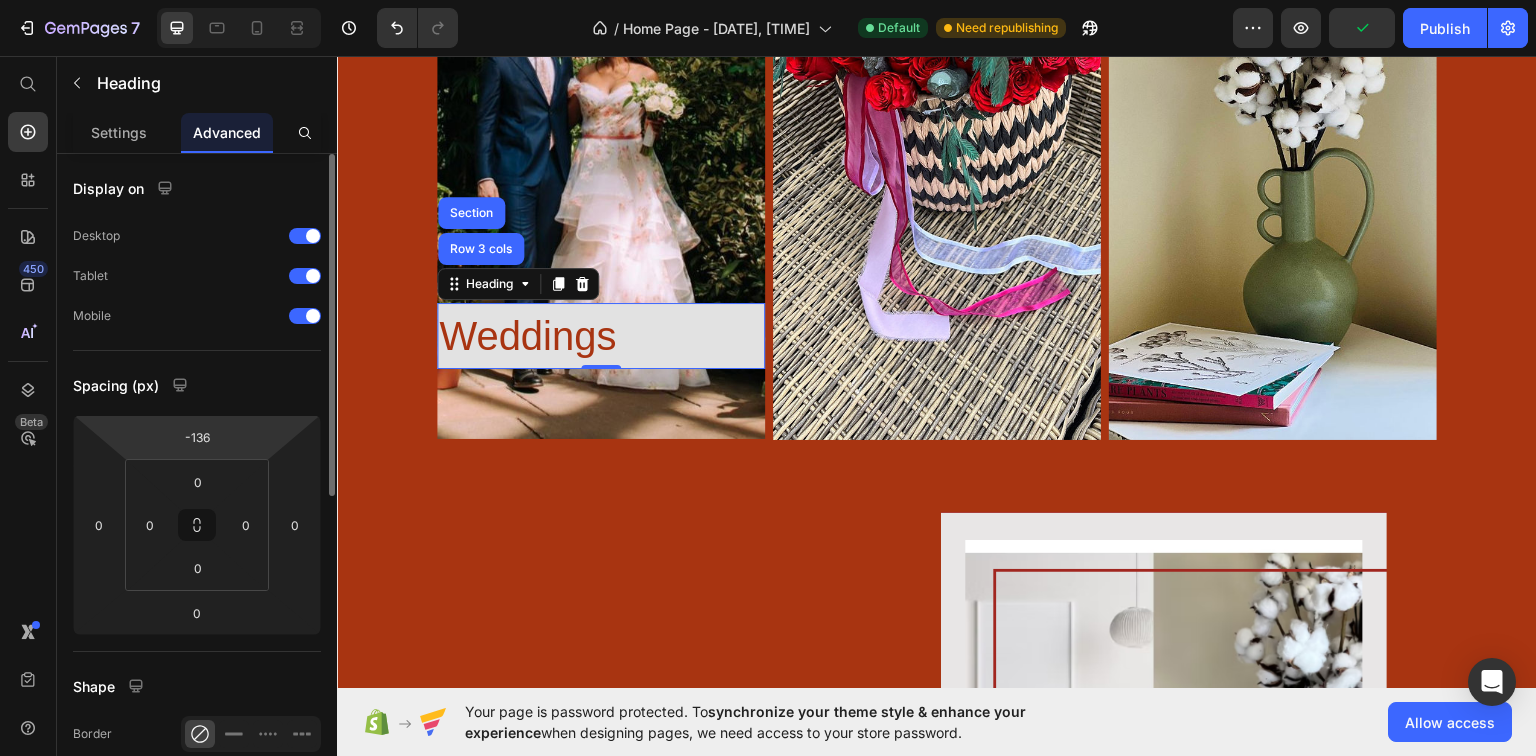 click on "[NUMBER]  Version history  /  Home Page - [DATE], [TIME] Default Need republishing Preview  Publish  [NUMBER] Beta Start with Sections Elements Hero Section Product Detail Brands Trusted Badges Guarantee Product Breakdown How to use Testimonials Compare Bundle FAQs Social Proof Brand Story Product List Collection Blog List Contact Sticky Add to Cart Custom Footer Browse Library [NUMBER] Layout
Row
Row
Row
Row Text
Heading
Text Block Button
Button
Button
Sticky Back to top Media" at bounding box center (768, 0) 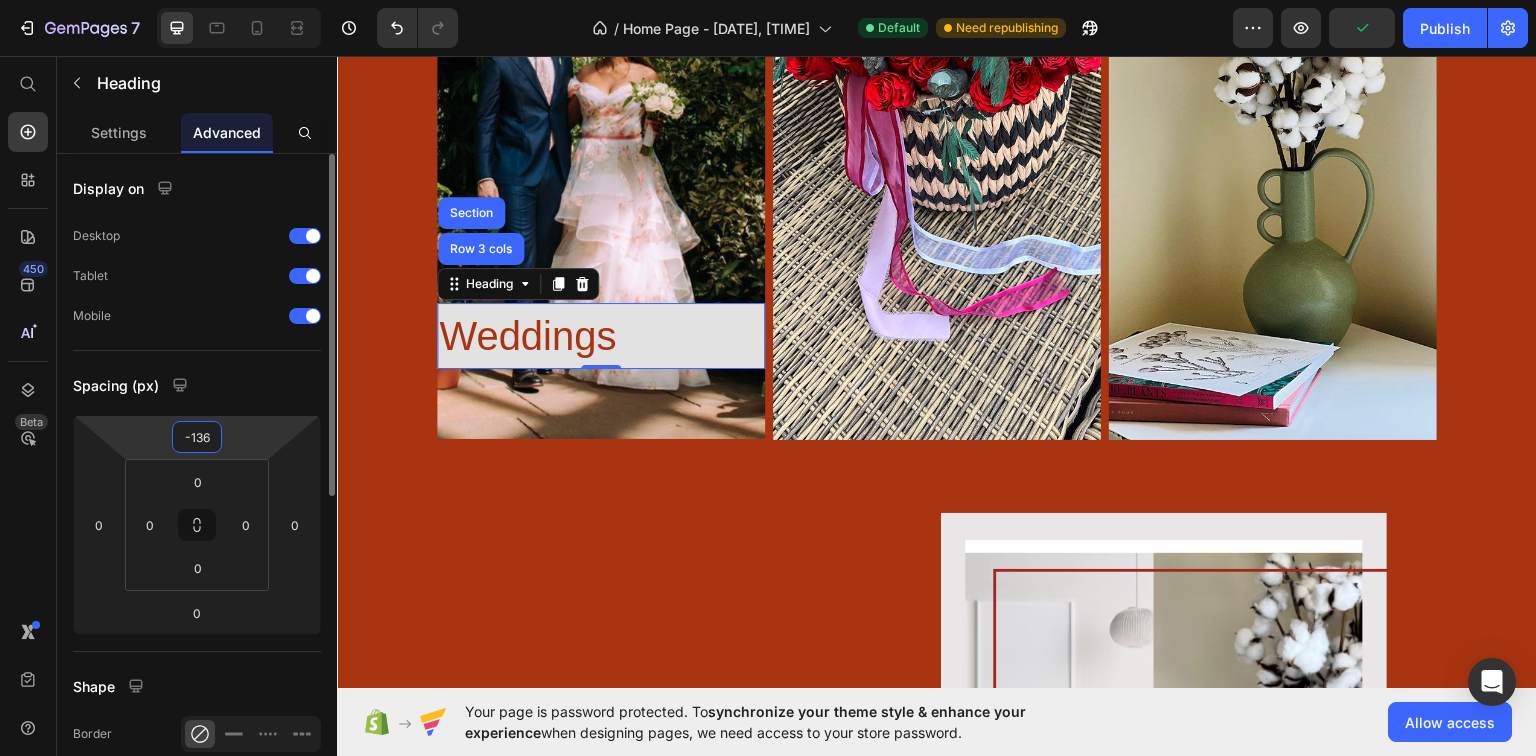 click on "-136" at bounding box center (197, 437) 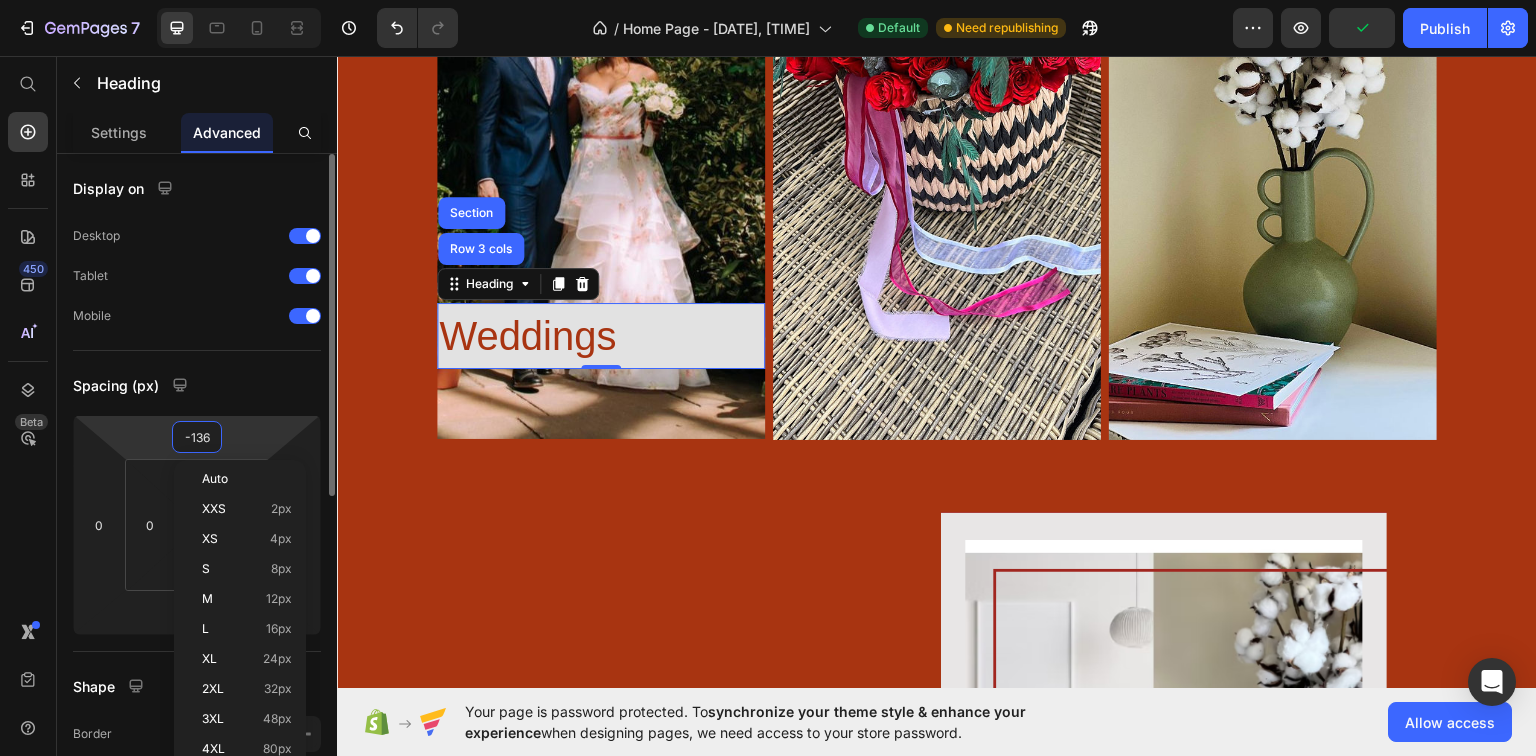 click on "-136" at bounding box center (197, 437) 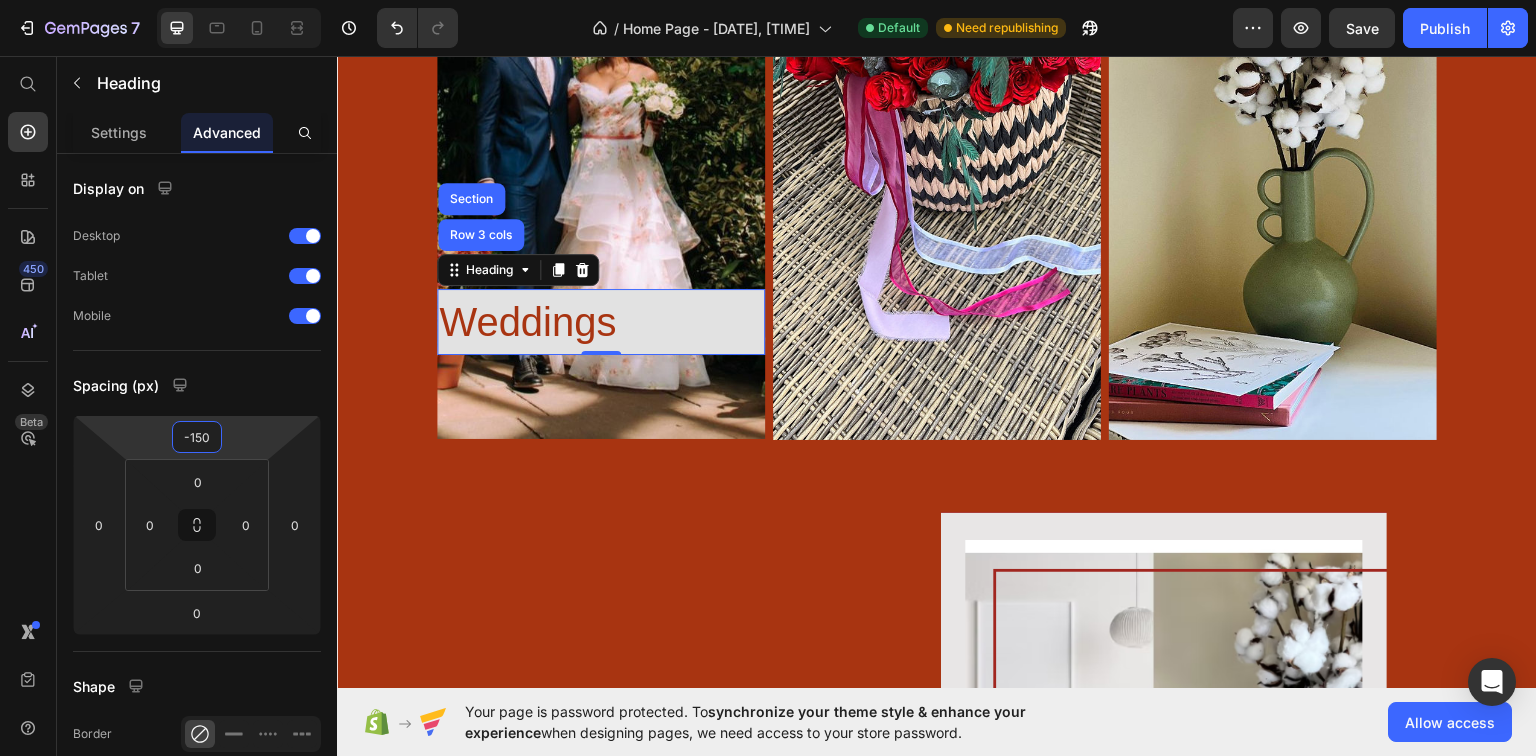 type on "-150" 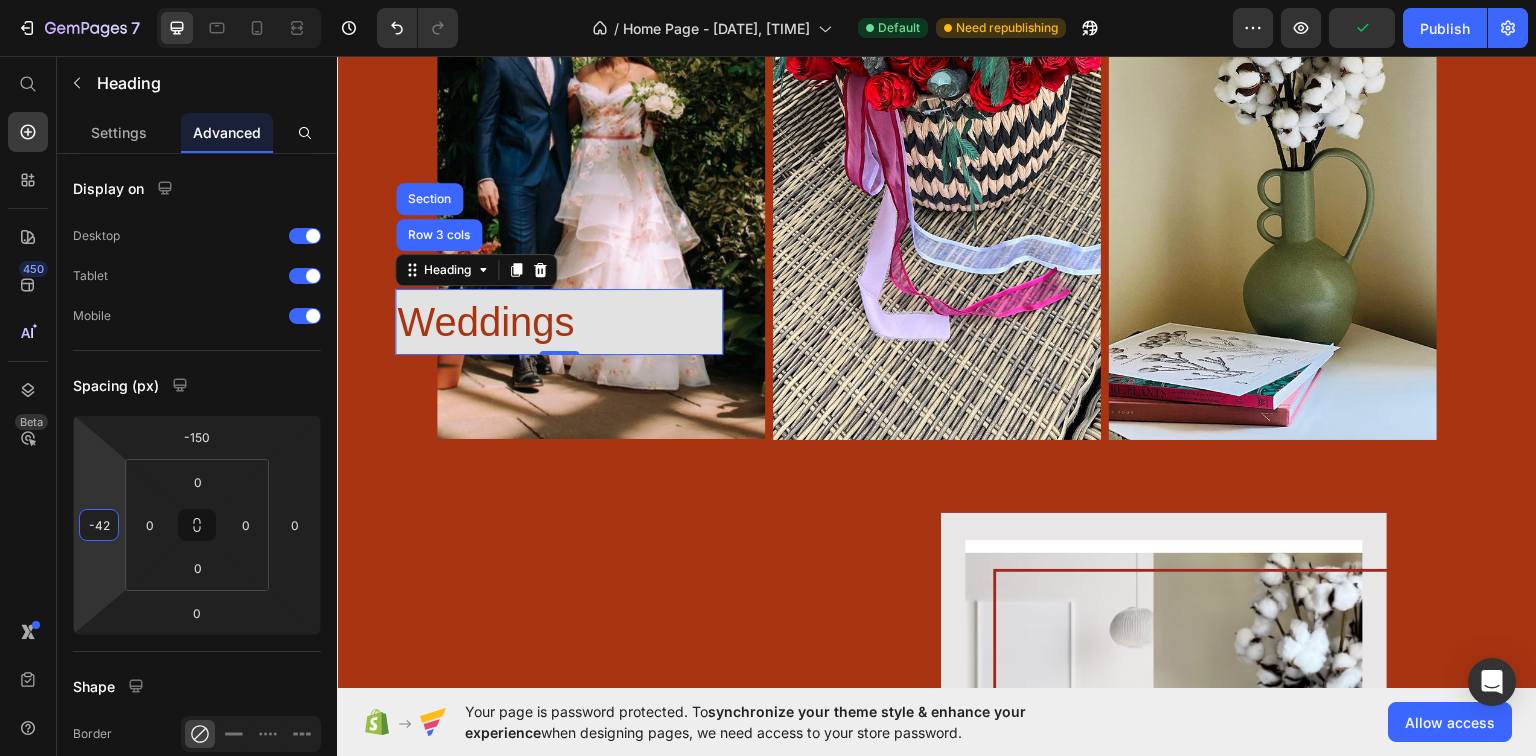 drag, startPoint x: 127, startPoint y: 507, endPoint x: 110, endPoint y: 524, distance: 24.04163 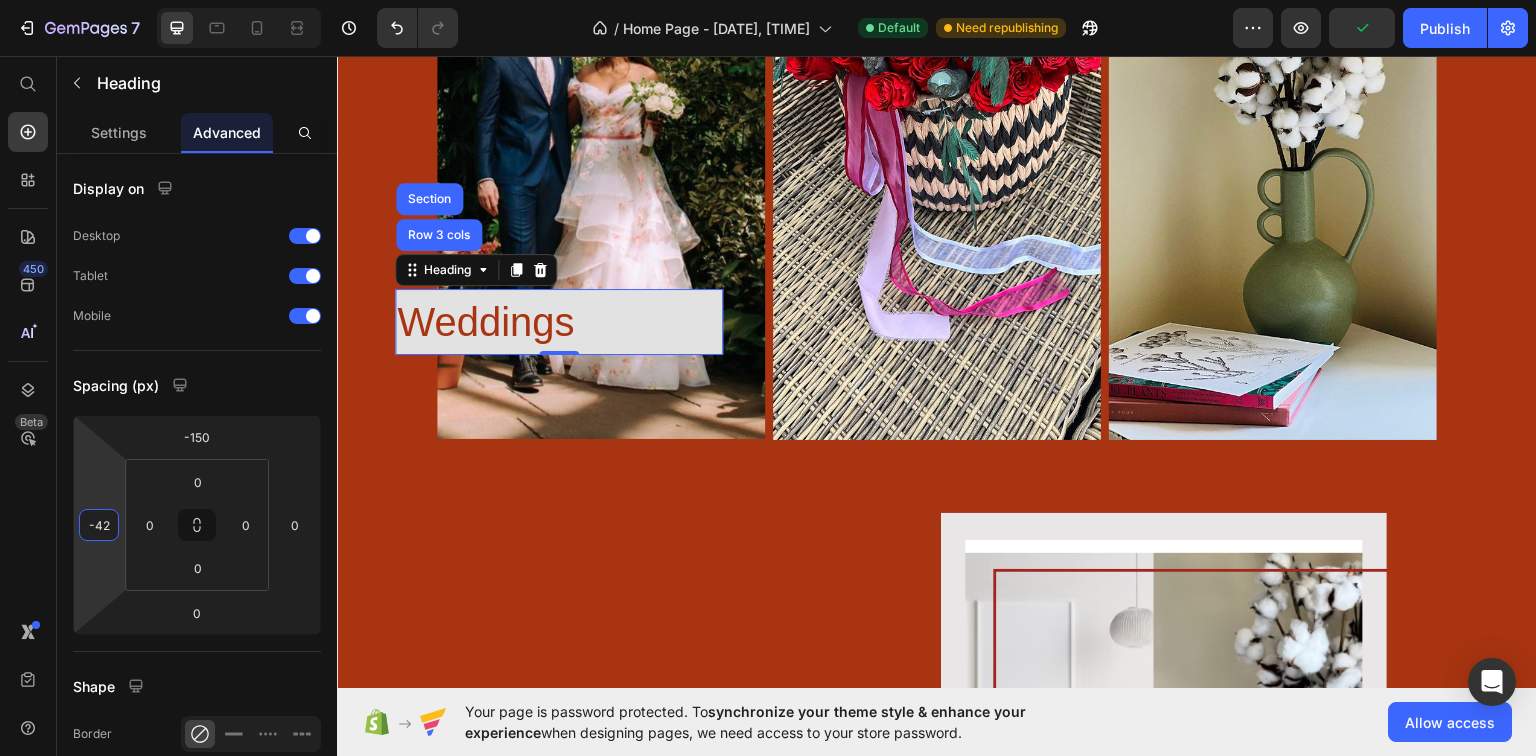 click on "[NUMBER]  Version history  /  Home Page - [DATE], [TIME] Default Need republishing Preview  Publish  [NUMBER] Beta Start with Sections Elements Hero Section Product Detail Brands Trusted Badges Guarantee Product Breakdown How to use Testimonials Compare Bundle FAQs Social Proof Brand Story Product List Collection Blog List Contact Sticky Add to Cart Custom Footer Browse Library [NUMBER] Layout
Row
Row
Row
Row Text
Heading
Text Block Button
Button
Button
Sticky Back to top Media" at bounding box center [768, 0] 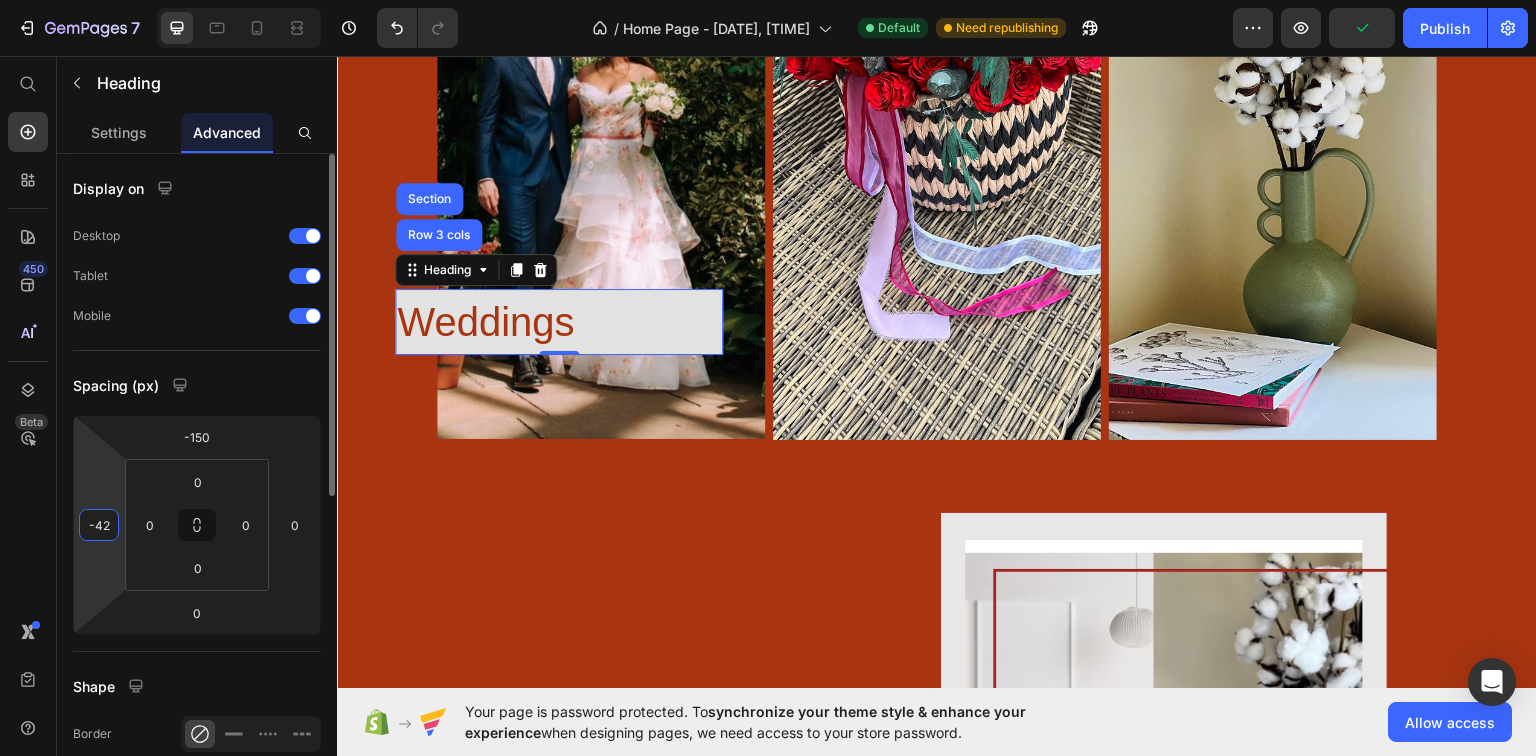 click on "-42" at bounding box center [99, 525] 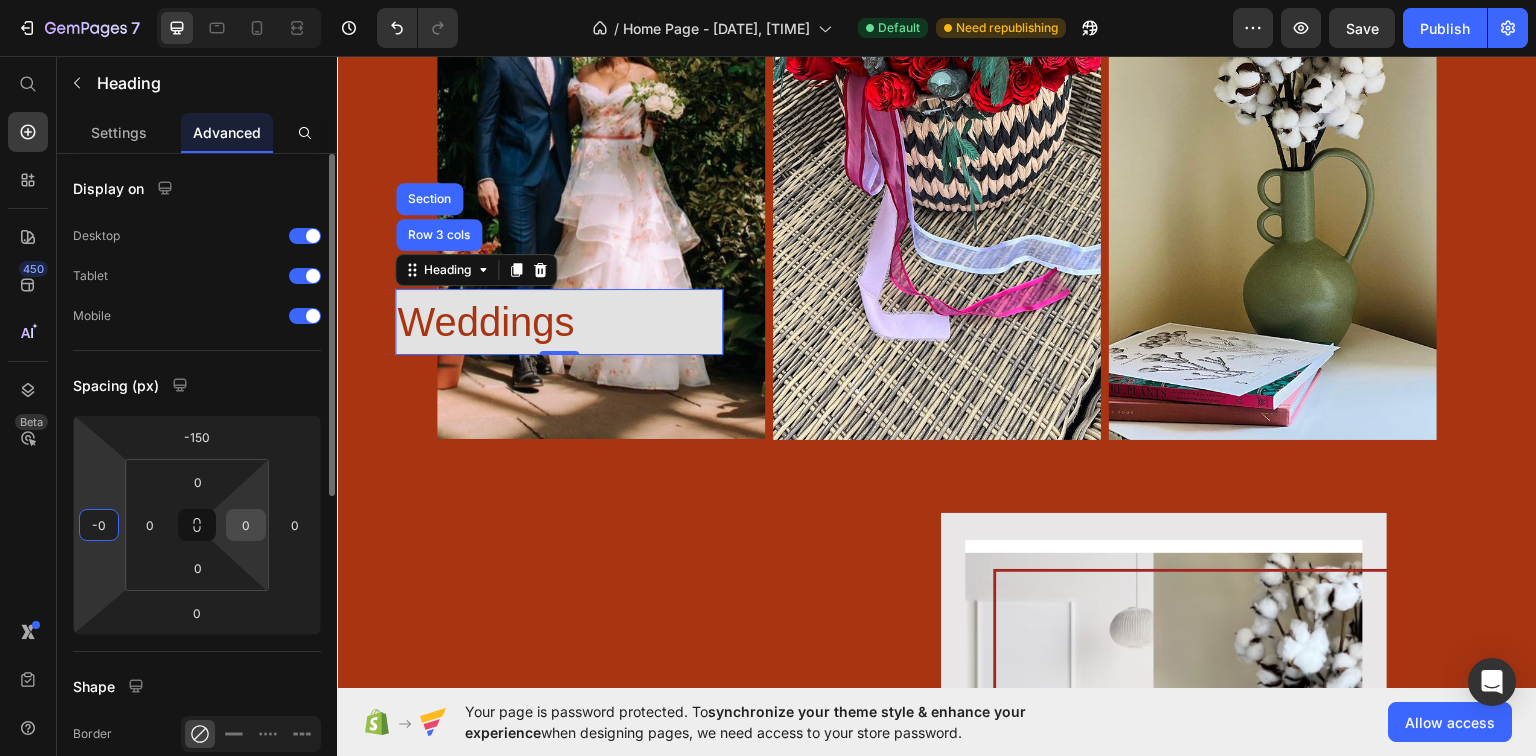 type on "0" 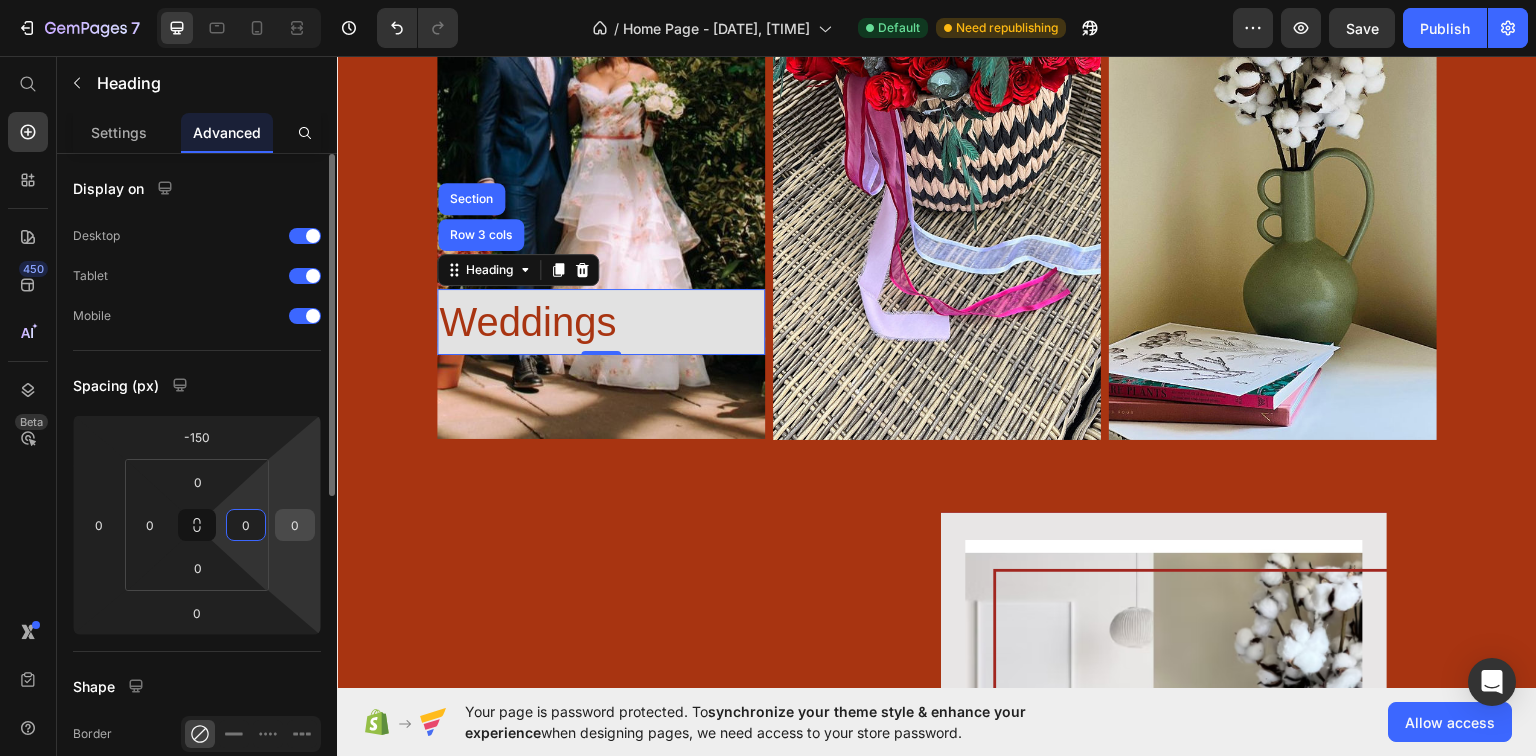 drag, startPoint x: 251, startPoint y: 526, endPoint x: 312, endPoint y: 528, distance: 61.03278 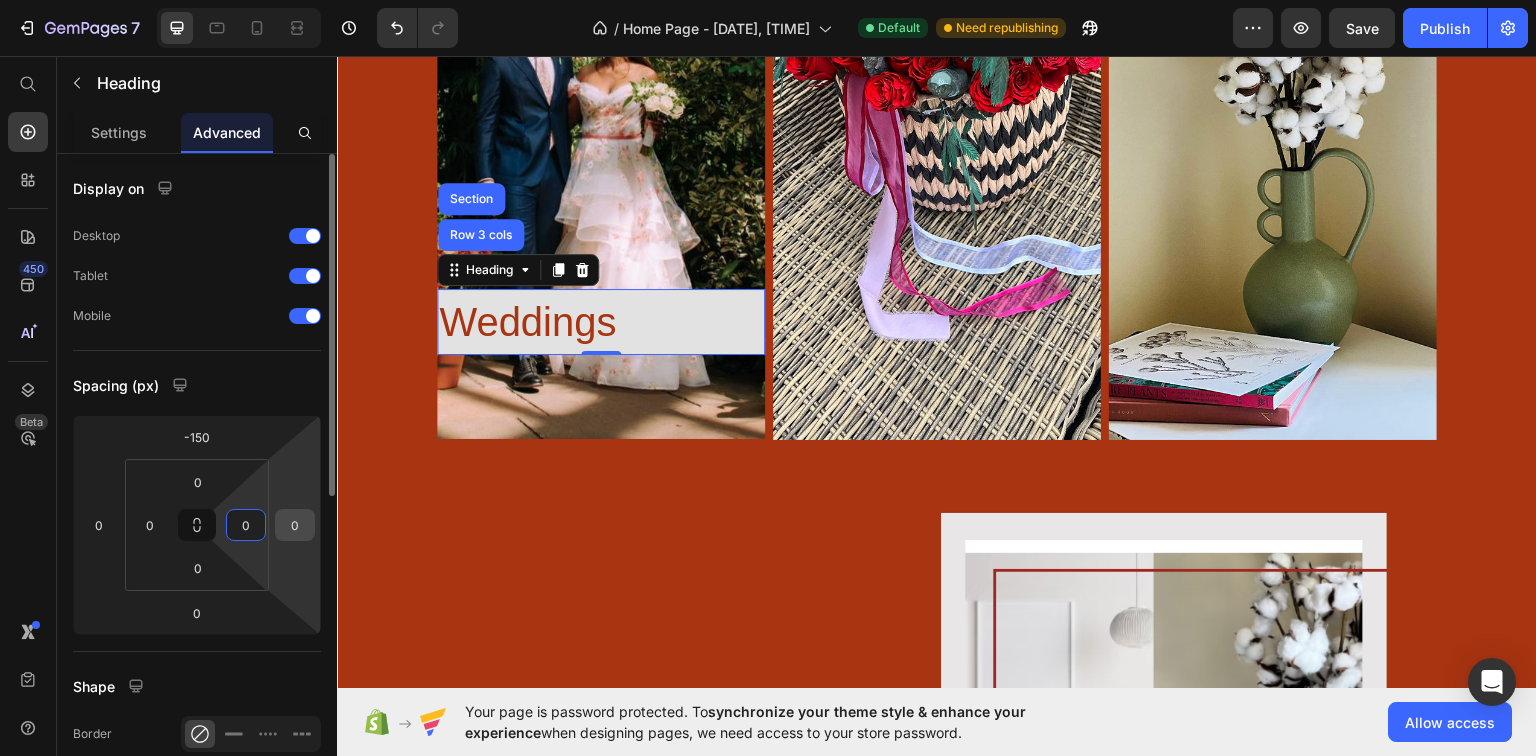 click on "[COORDINATES]" 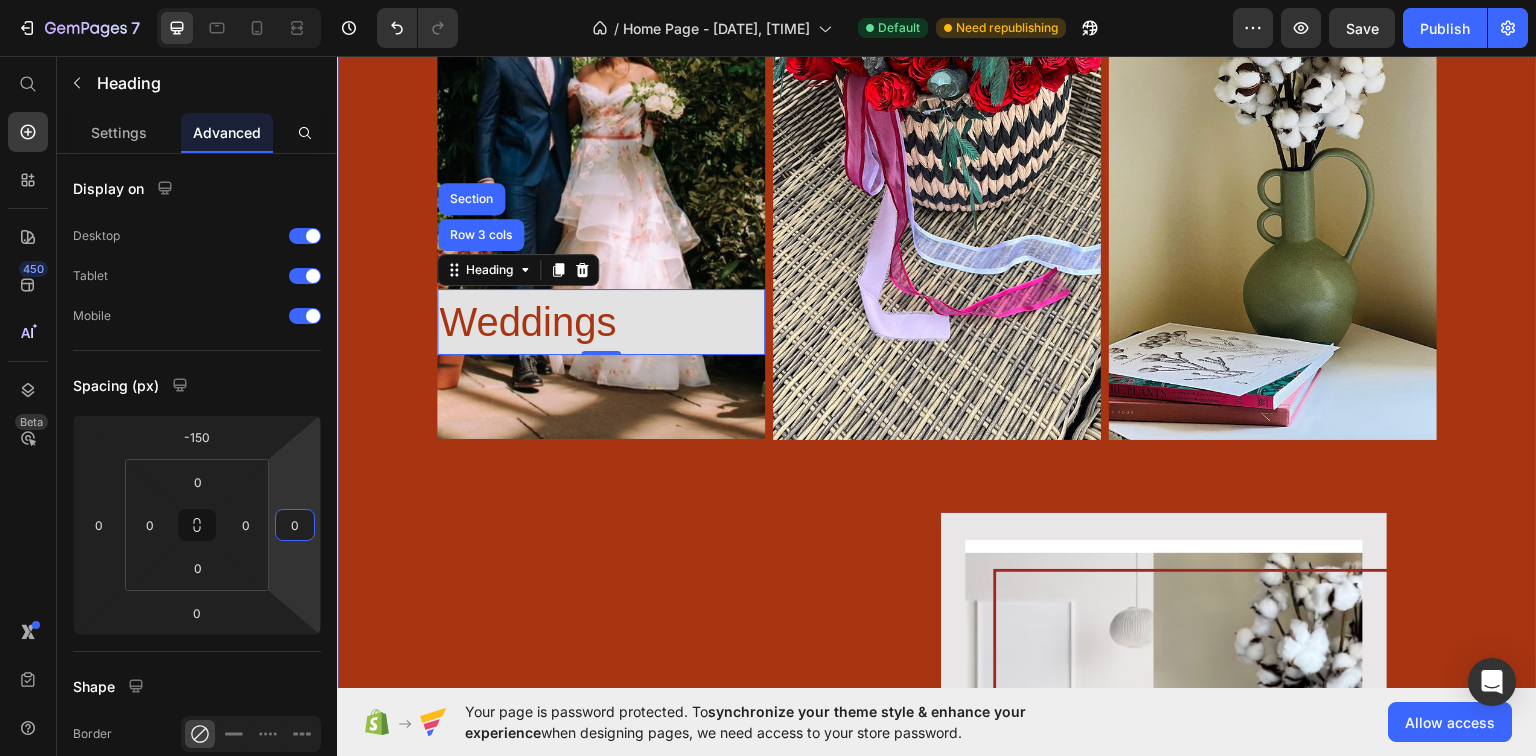 drag, startPoint x: 641, startPoint y: 577, endPoint x: 337, endPoint y: 521, distance: 309.11487 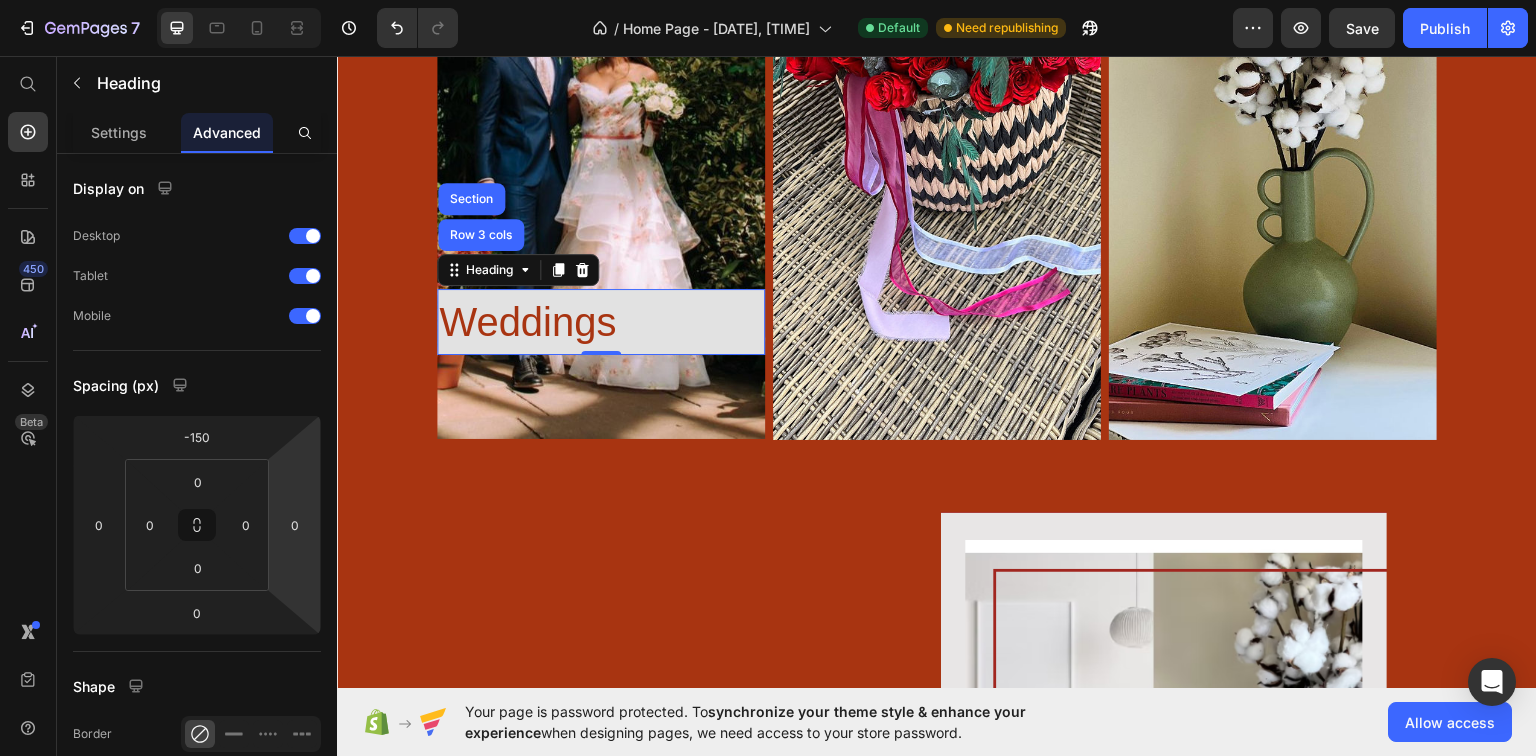 drag, startPoint x: 294, startPoint y: 490, endPoint x: 260, endPoint y: 490, distance: 34 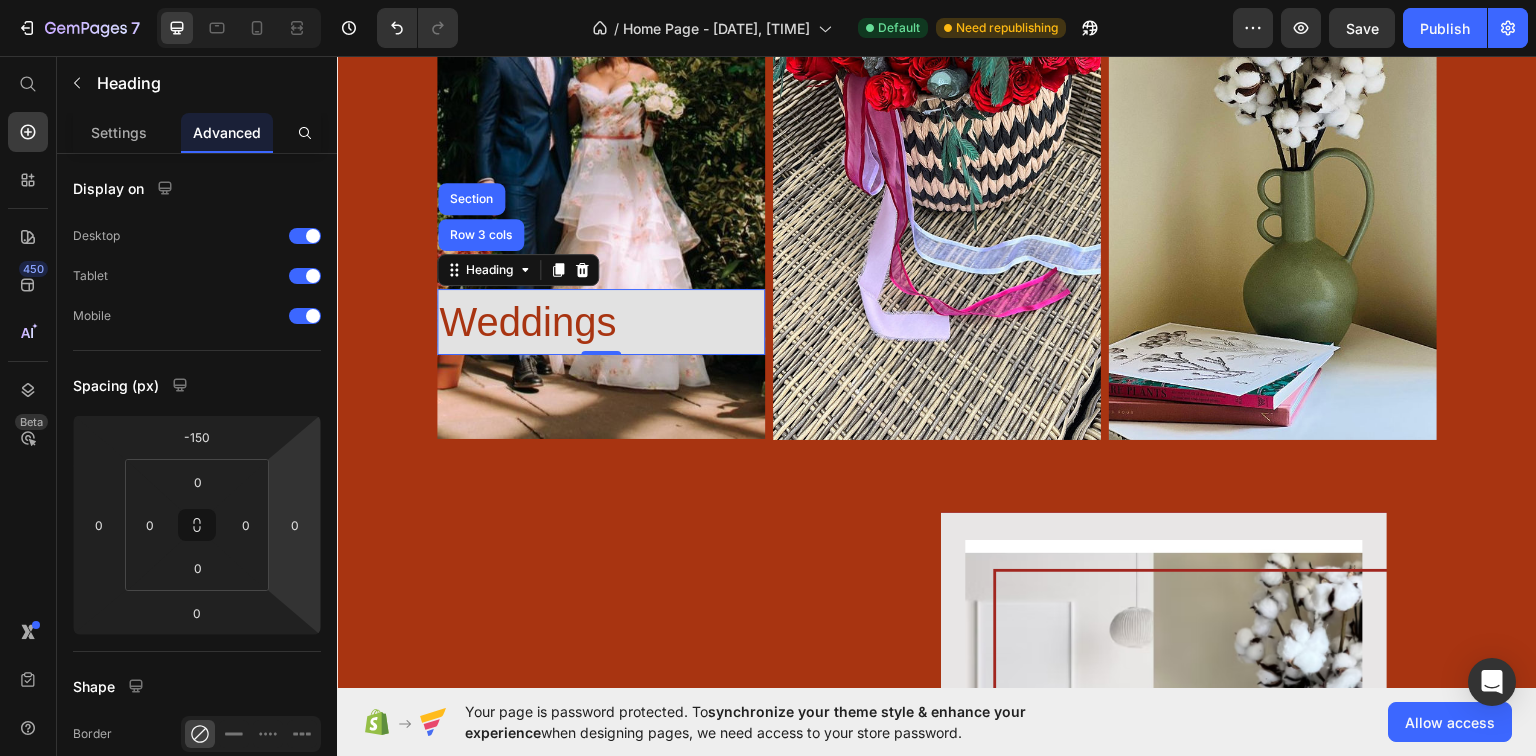 click on "Home Page - [DATE], [TIME] Default Need republishing Preview  Save   Publish  [NUMBER] Beta Start with Sections Elements Hero Section Product Detail Brands Trusted Badges Guarantee Product Breakdown How to use Testimonials Compare Bundle FAQs Social Proof Brand Story Product List Collection Blog List Contact Sticky Add to Cart Custom Footer Browse Library [NUMBER] Layout
Row
Row
Row
Row Text
Heading
Text Block Button
Button
Button
Sticky Back to top Media" at bounding box center (768, 0) 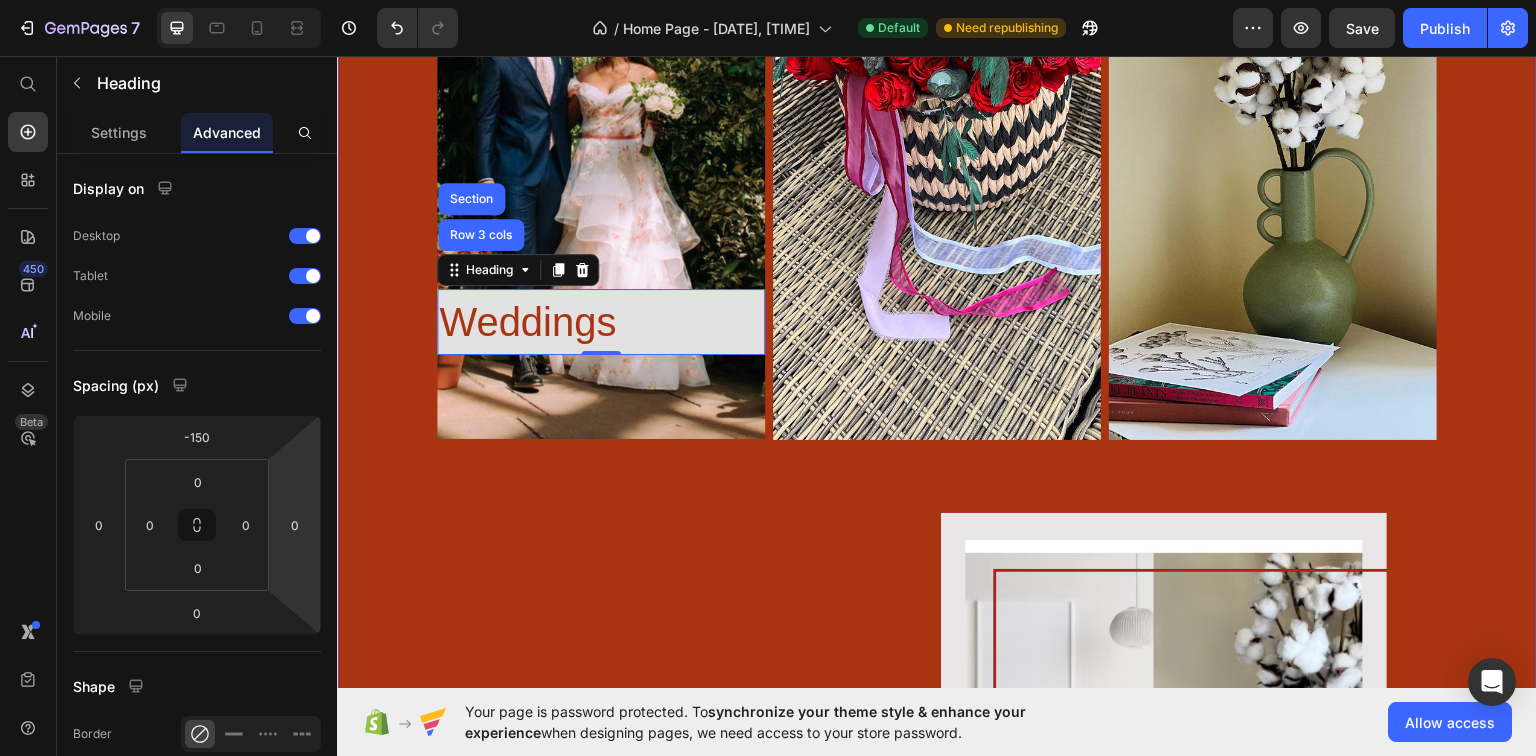 drag, startPoint x: 625, startPoint y: 553, endPoint x: 374, endPoint y: 452, distance: 270.5587 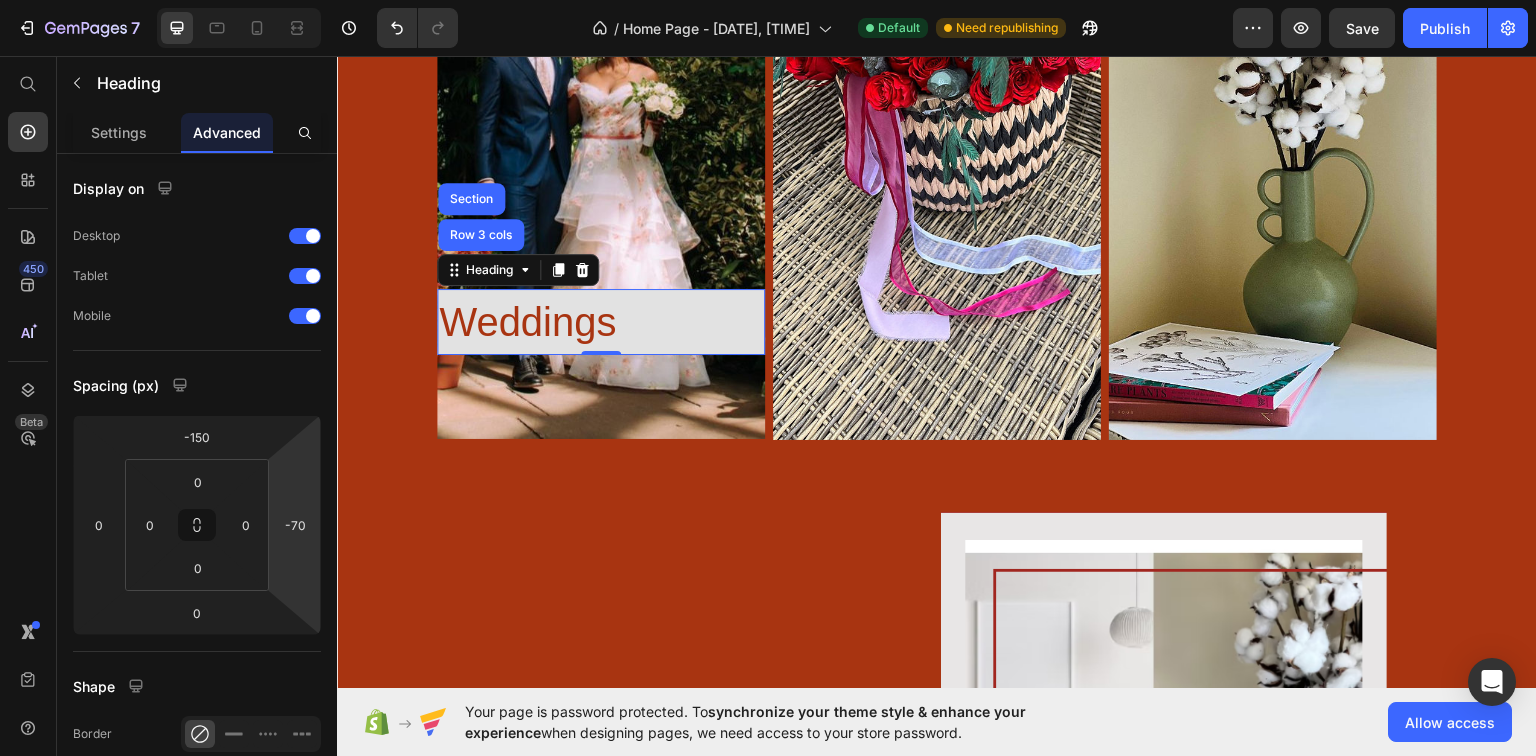 drag, startPoint x: 300, startPoint y: 486, endPoint x: 228, endPoint y: 492, distance: 72.249565 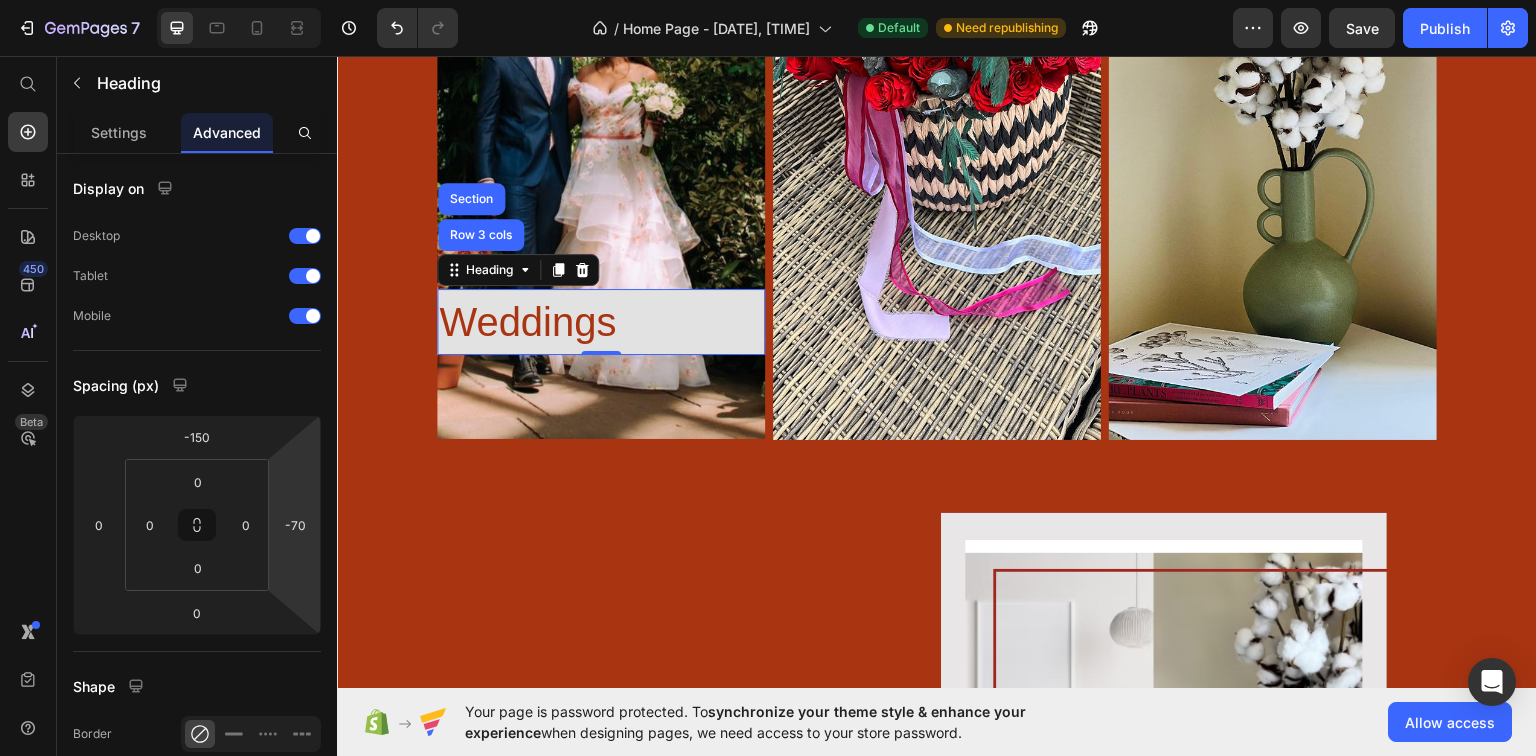 click on "Home Page - [DATE], [TIME] Default Need republishing Preview  Save   Publish  [NUMBER] Beta Start with Sections Elements Hero Section Product Detail Brands Trusted Badges Guarantee Product Breakdown How to use Testimonials Compare Bundle FAQs Social Proof Brand Story Product List Collection Blog List Contact Sticky Add to Cart Custom Footer Browse Library [NUMBER] Layout
Row
Row
Row
Row Text
Heading
Text Block Button
Button
Button
Sticky Back to top Media" at bounding box center (768, 0) 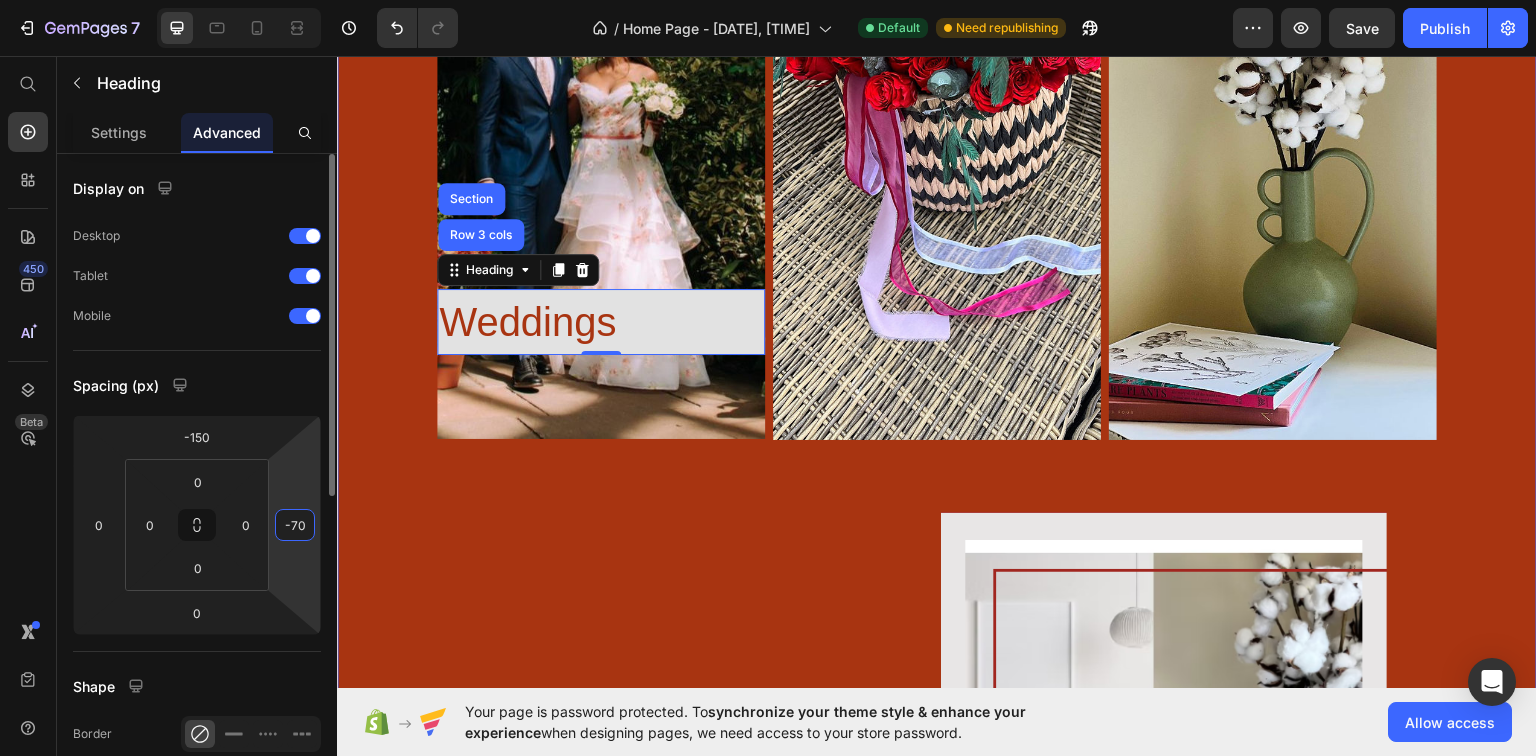 click on "Home Page - [DATE], [TIME] Default Need republishing Preview  Save   Publish  [NUMBER] Beta Start with Sections Elements Hero Section Product Detail Brands Trusted Badges Guarantee Product Breakdown How to use Testimonials Compare Bundle FAQs Social Proof Brand Story Product List Collection Blog List Contact Sticky Add to Cart Custom Footer Browse Library [NUMBER] Layout
Row
Row
Row
Row Text
Heading
Text Block Button
Button
Button
Sticky Back to top Media" at bounding box center [768, 0] 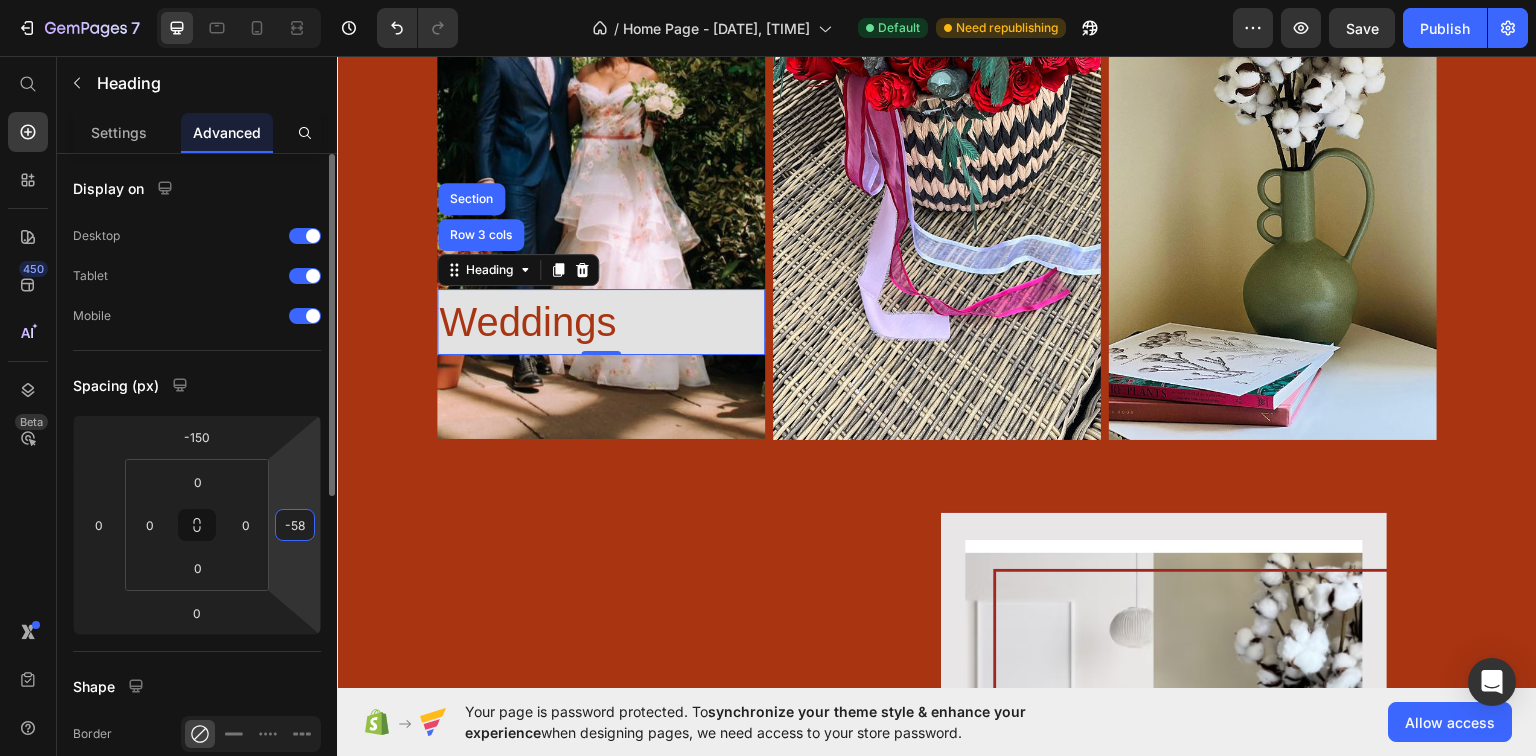 click on "Home Page - [DATE], [TIME] Default Need republishing Preview  Save   Publish  [NUMBER] Beta Start with Sections Elements Hero Section Product Detail Brands Trusted Badges Guarantee Product Breakdown How to use Testimonials Compare Bundle FAQs Social Proof Brand Story Product List Collection Blog List Contact Sticky Add to Cart Custom Footer Browse Library [NUMBER] Layout
Row
Row
Row
Row Text
Heading
Text Block Button
Button
Button
Sticky Back to top Media" at bounding box center [768, 0] 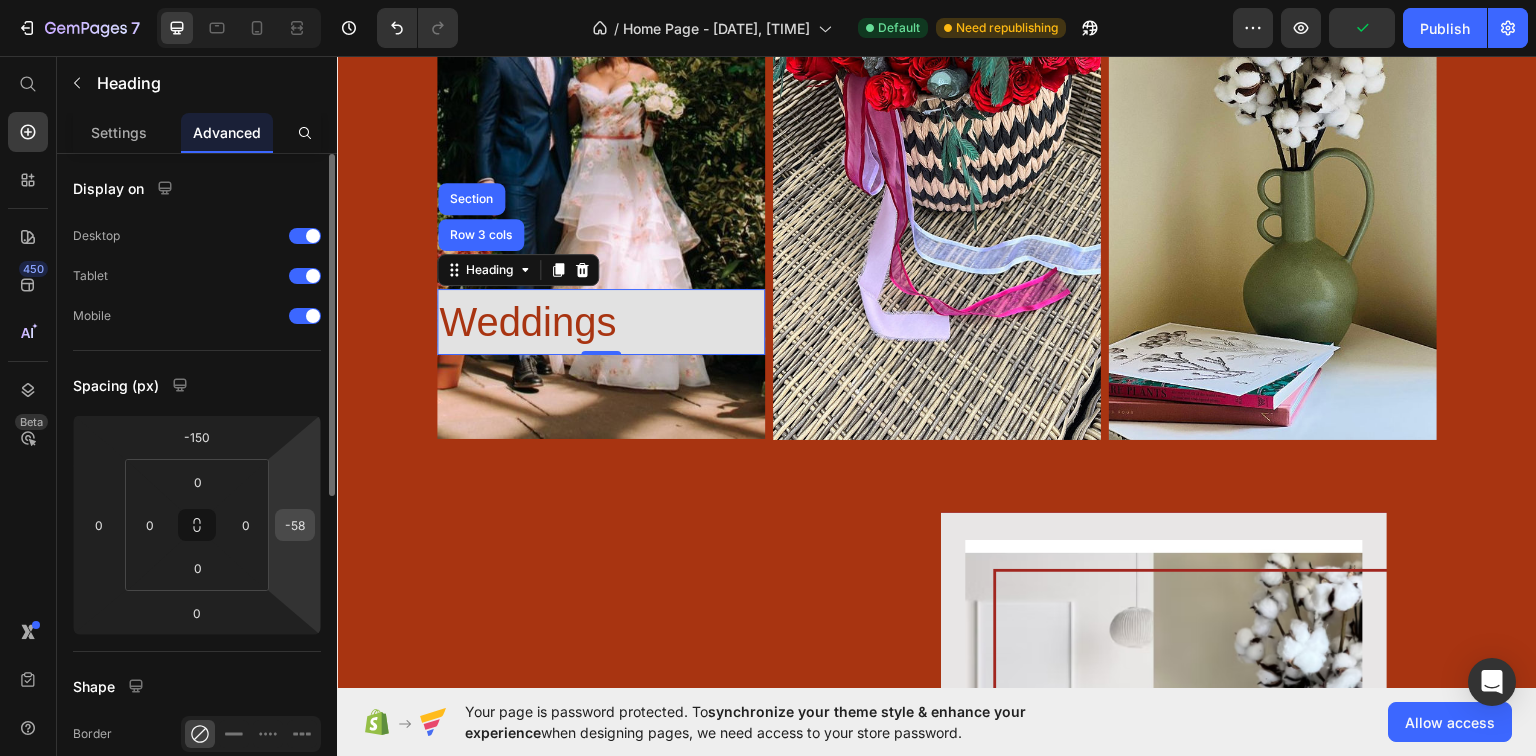 click on "-58" at bounding box center (295, 525) 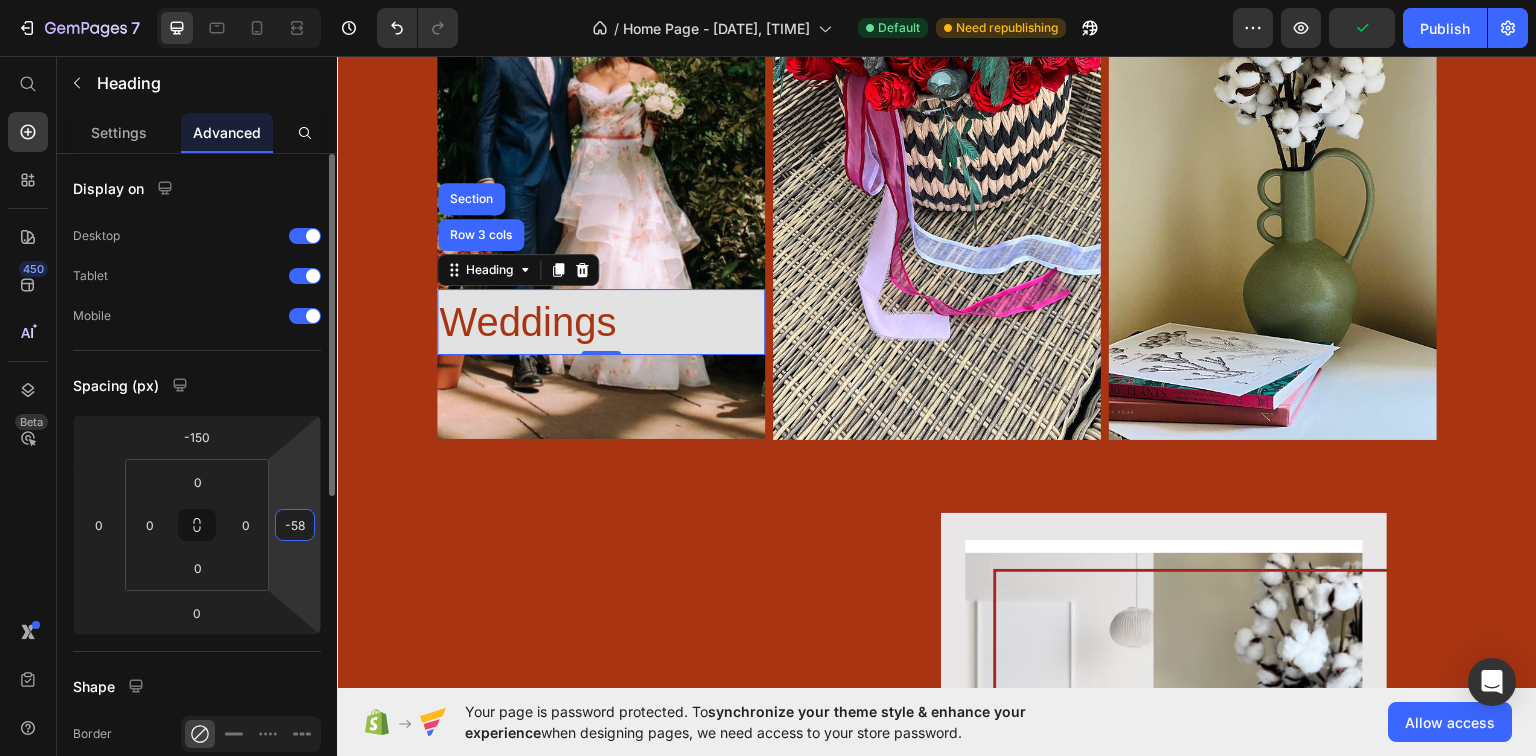 click on "-58" at bounding box center [295, 525] 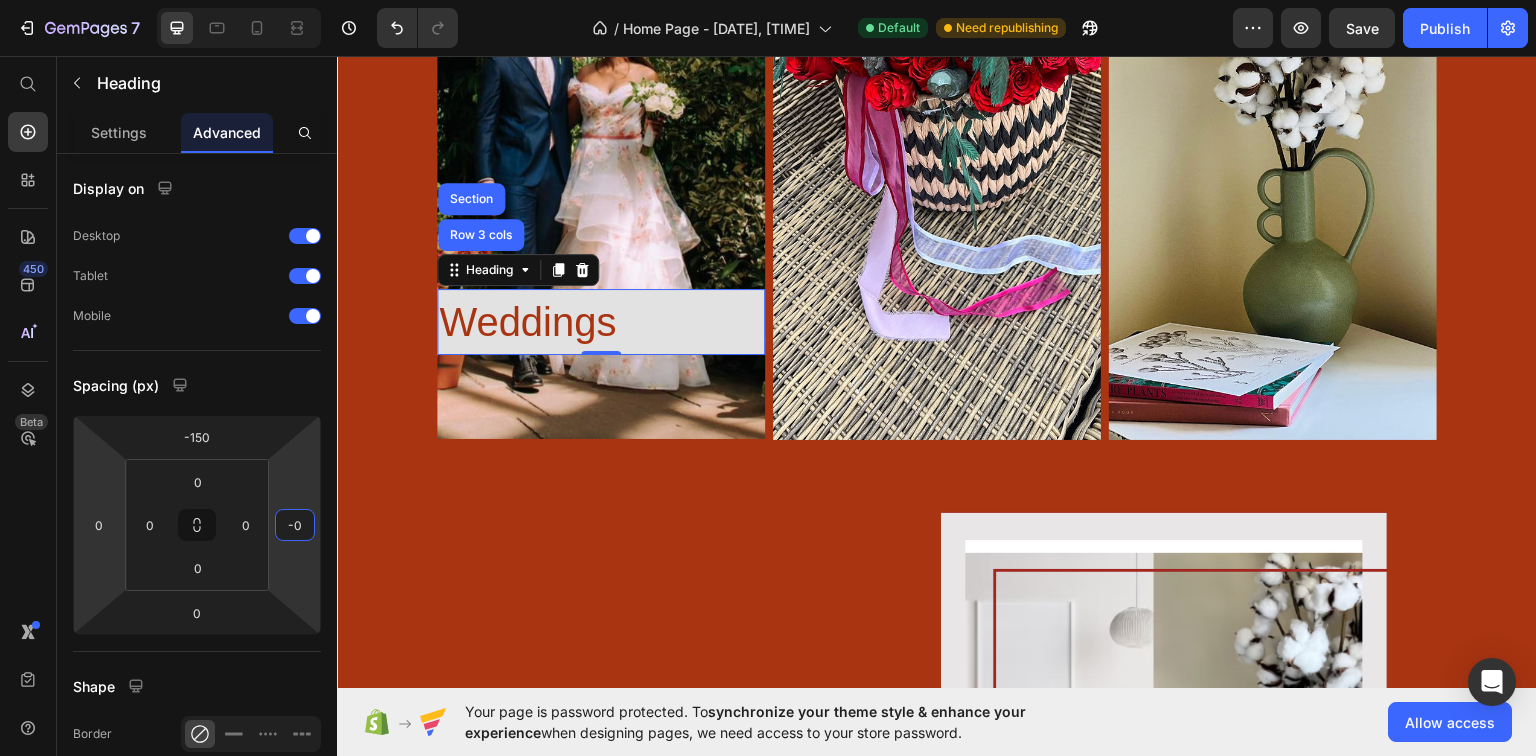 type on "-0" 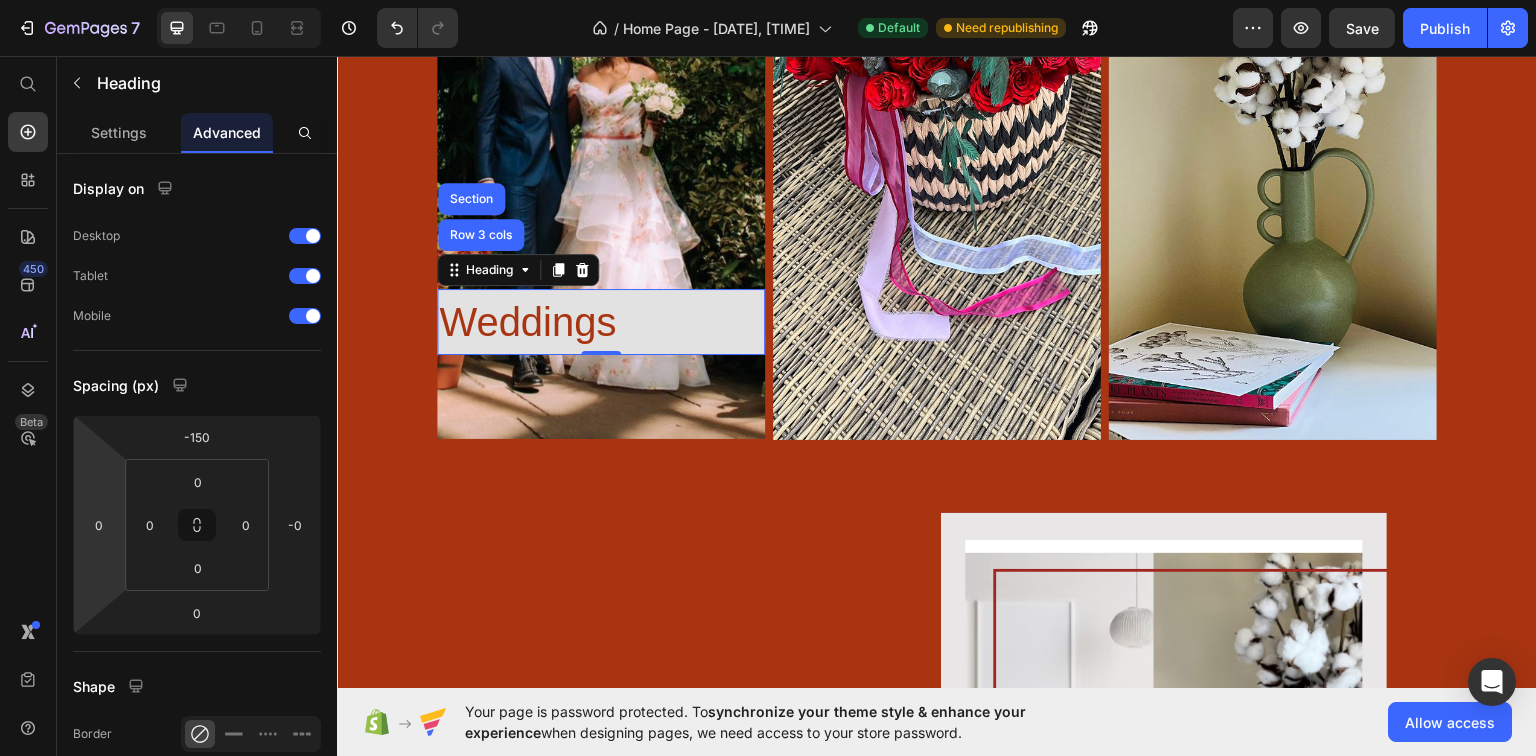 type on "6" 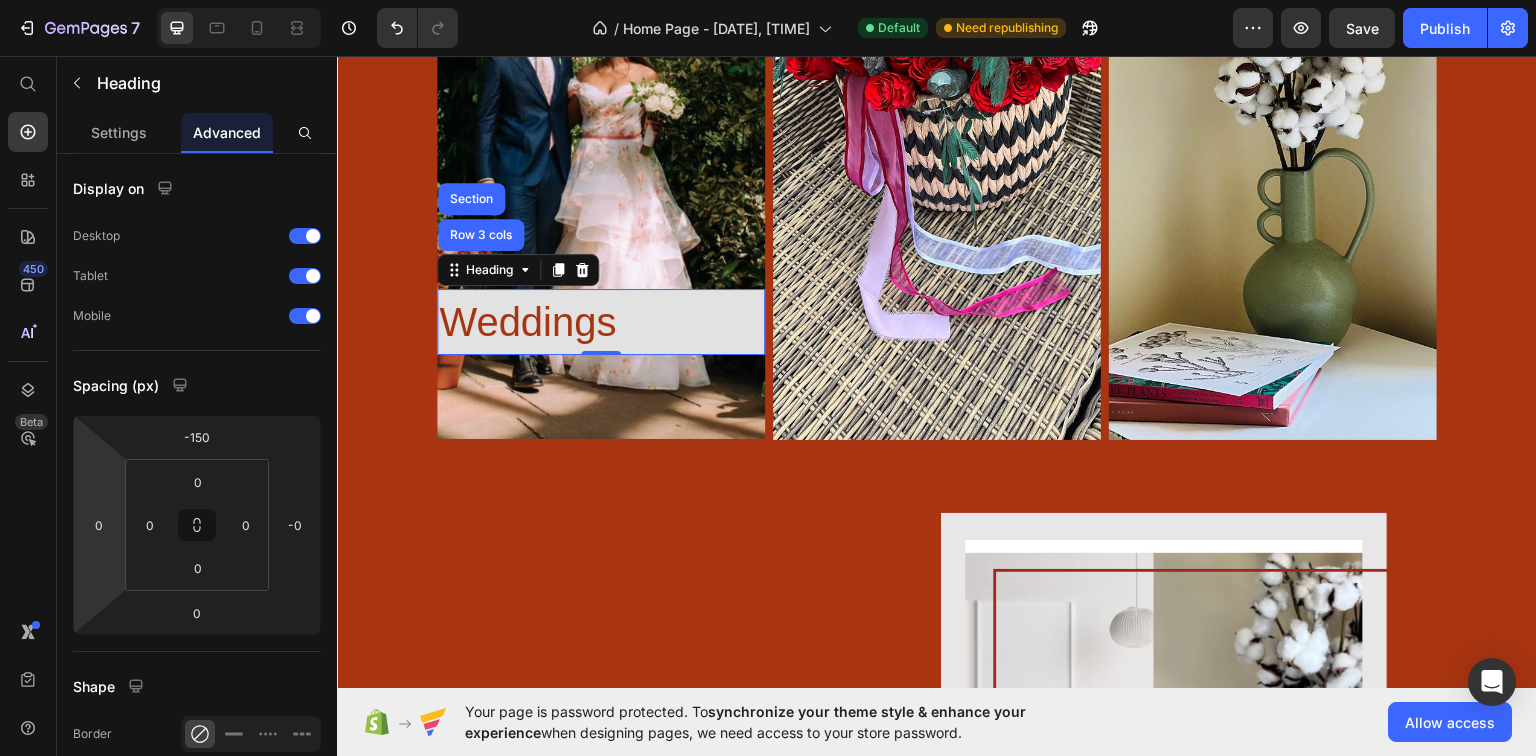 type on "0" 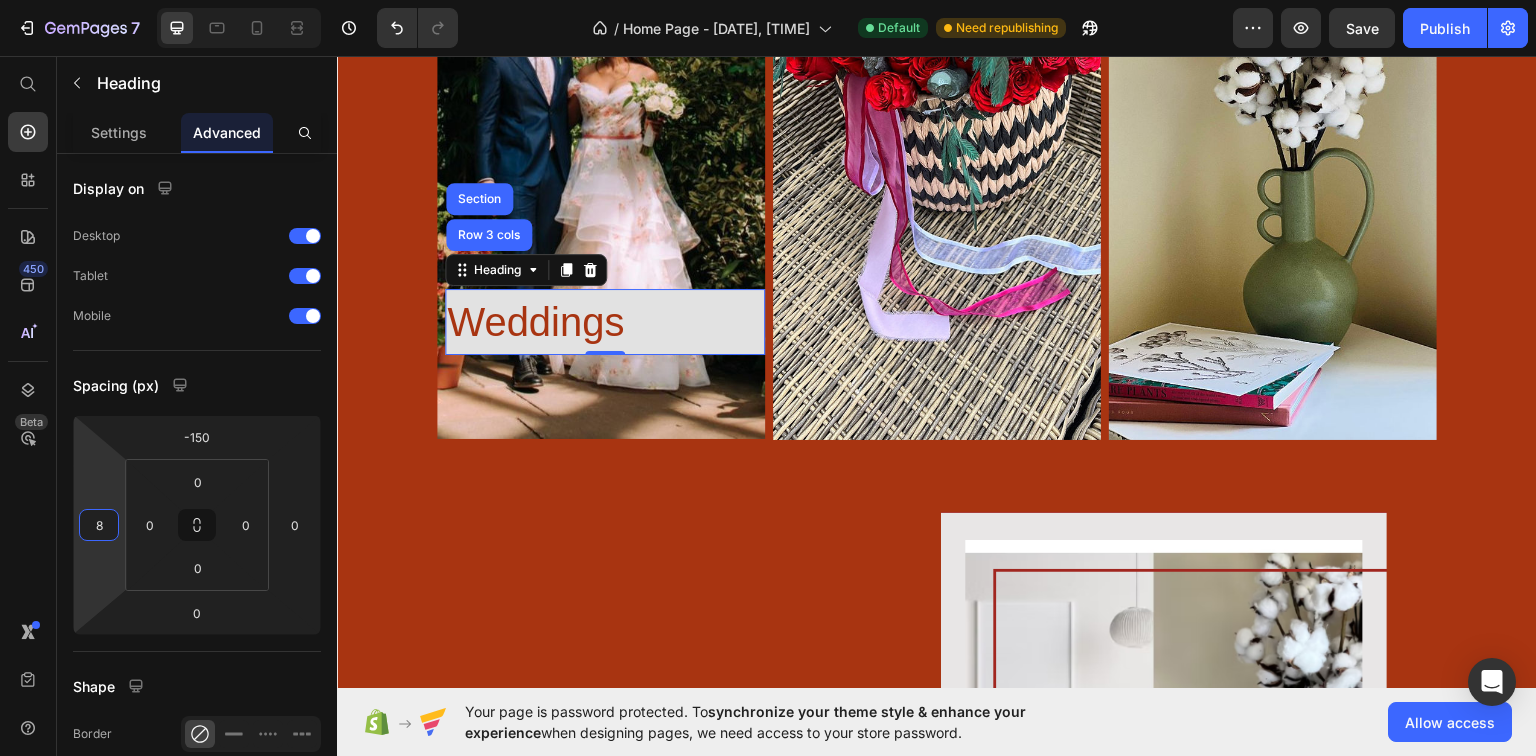 drag, startPoint x: 94, startPoint y: 485, endPoint x: 159, endPoint y: 484, distance: 65.00769 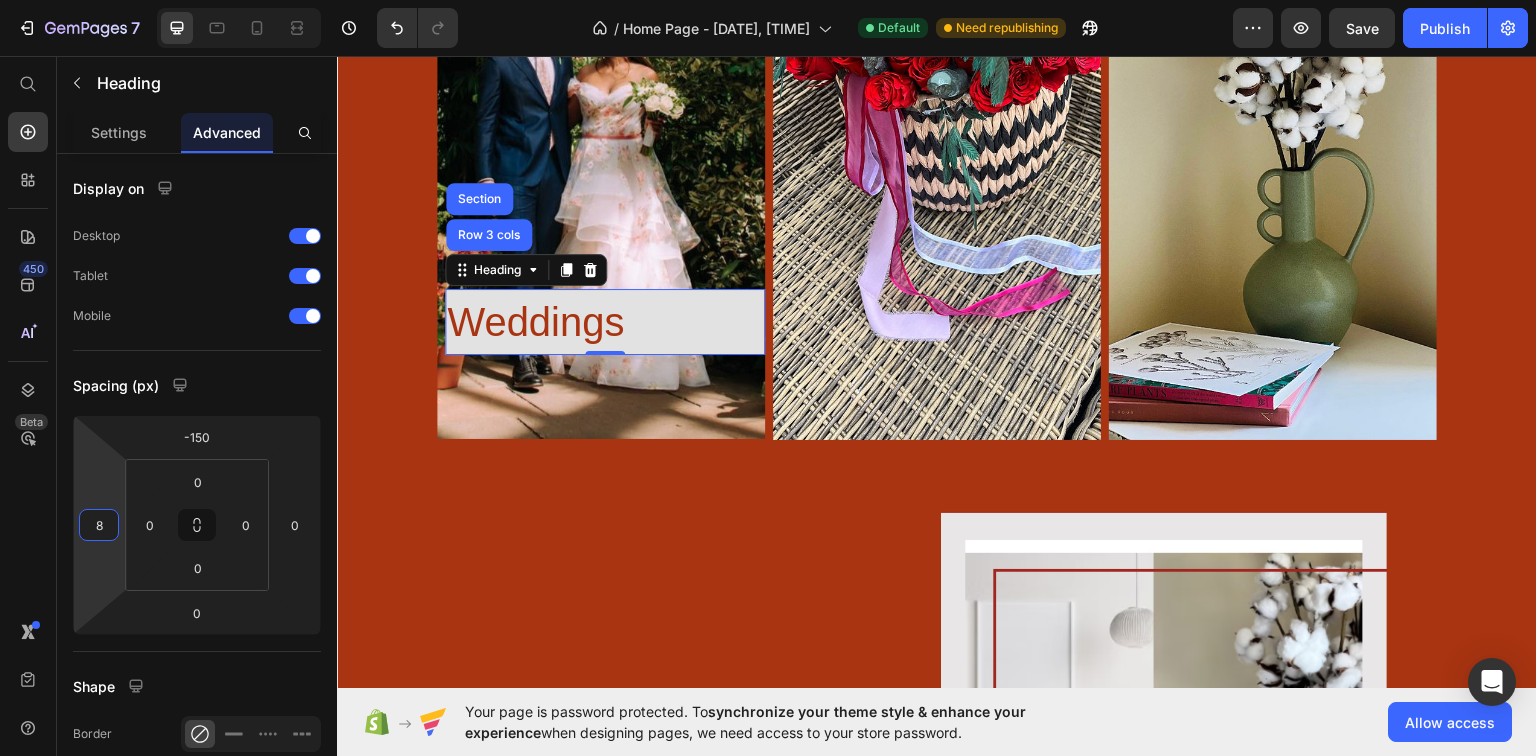 click on "Home Page - [DATE], [TIME] Default Need republishing Preview  Save   Publish  [NUMBER] Beta Start with Sections Elements Hero Section Product Detail Brands Trusted Badges Guarantee Product Breakdown How to use Testimonials Compare Bundle FAQs Social Proof Brand Story Product List Collection Blog List Contact Sticky Add to Cart Custom Footer Browse Library [NUMBER] Layout
Row
Row
Row
Row Text
Heading
Text Block Button
Button
Button
Sticky Back to top Media" at bounding box center [768, 0] 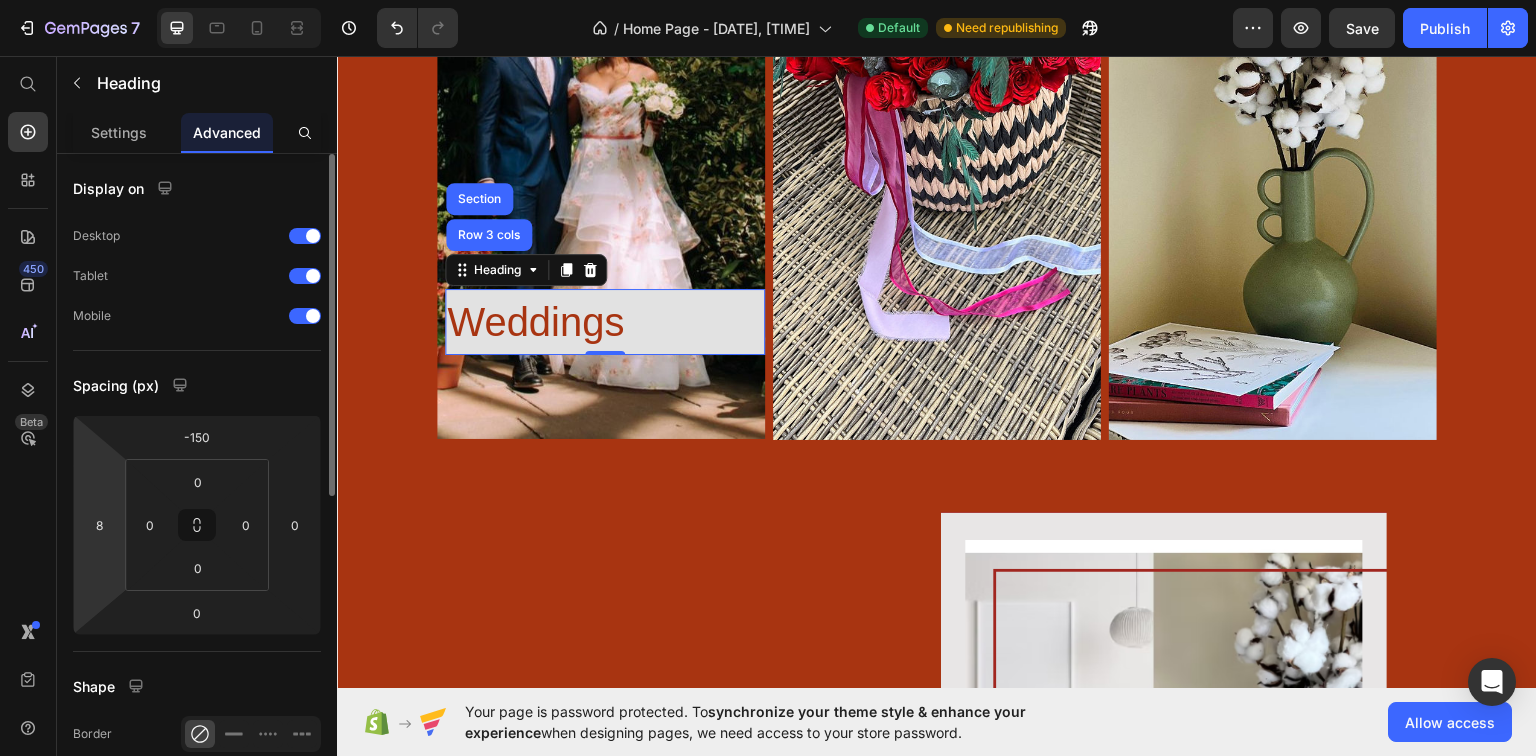 drag, startPoint x: 70, startPoint y: 468, endPoint x: 124, endPoint y: 472, distance: 54.147945 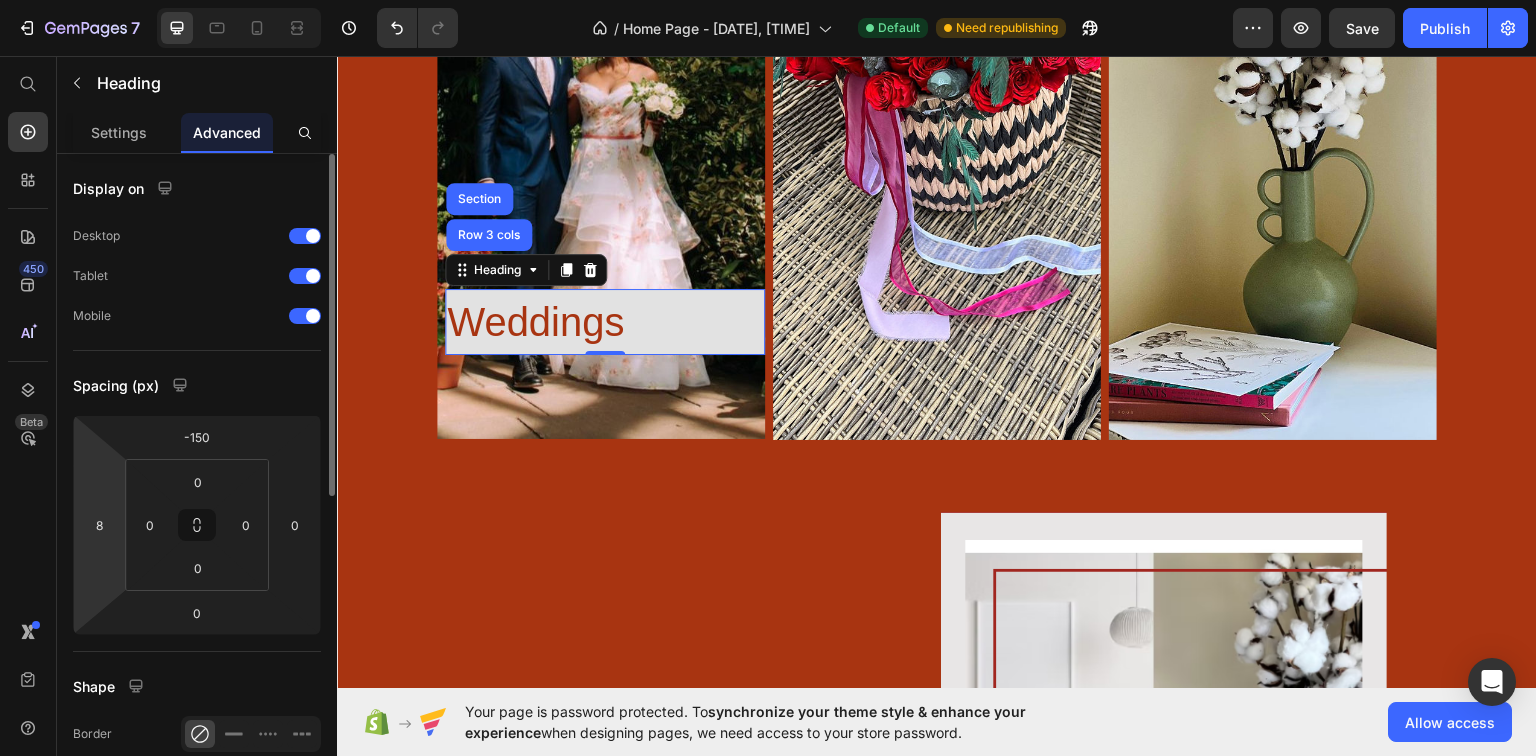 click on "Display on Desktop Tablet Mobile Spacing (px) [COORDINATES] Shape Border Corner Shadow Position Opacity [NUMBER] % Animation Interaction Upgrade to Optimize plan  to unlock Interaction & other premium features. CSS class  Delete element" at bounding box center (197, 788) 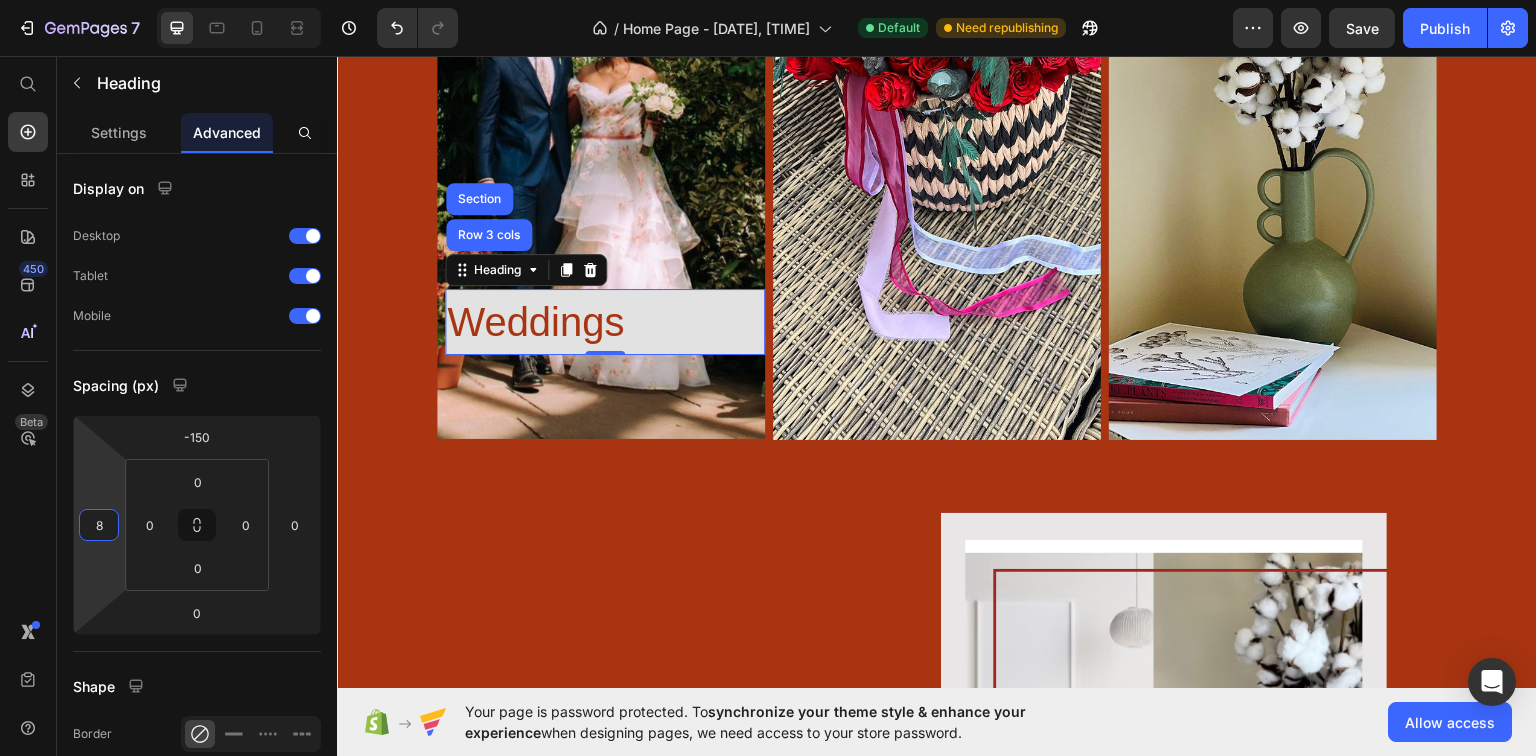 drag, startPoint x: 91, startPoint y: 484, endPoint x: 7, endPoint y: 484, distance: 84 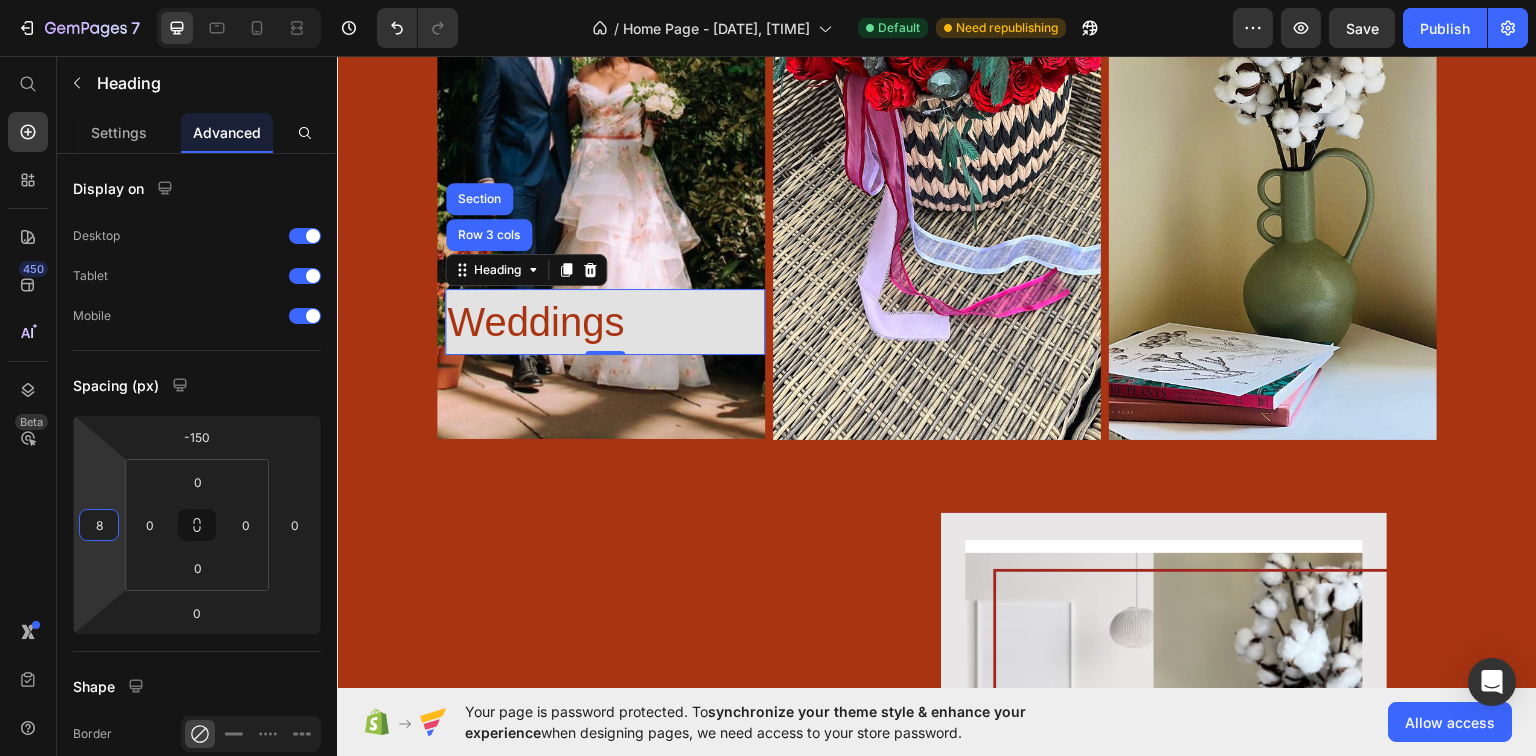 click on "Home Page - [DATE], [TIME] Default Need republishing Preview  Save   Publish  [NUMBER] Beta Start with Sections Elements Hero Section Product Detail Brands Trusted Badges Guarantee Product Breakdown How to use Testimonials Compare Bundle FAQs Social Proof Brand Story Product List Collection Blog List Contact Sticky Add to Cart Custom Footer Browse Library [NUMBER] Layout
Row
Row
Row
Row Text
Heading
Text Block Button
Button
Button
Sticky Back to top Media" at bounding box center [768, 0] 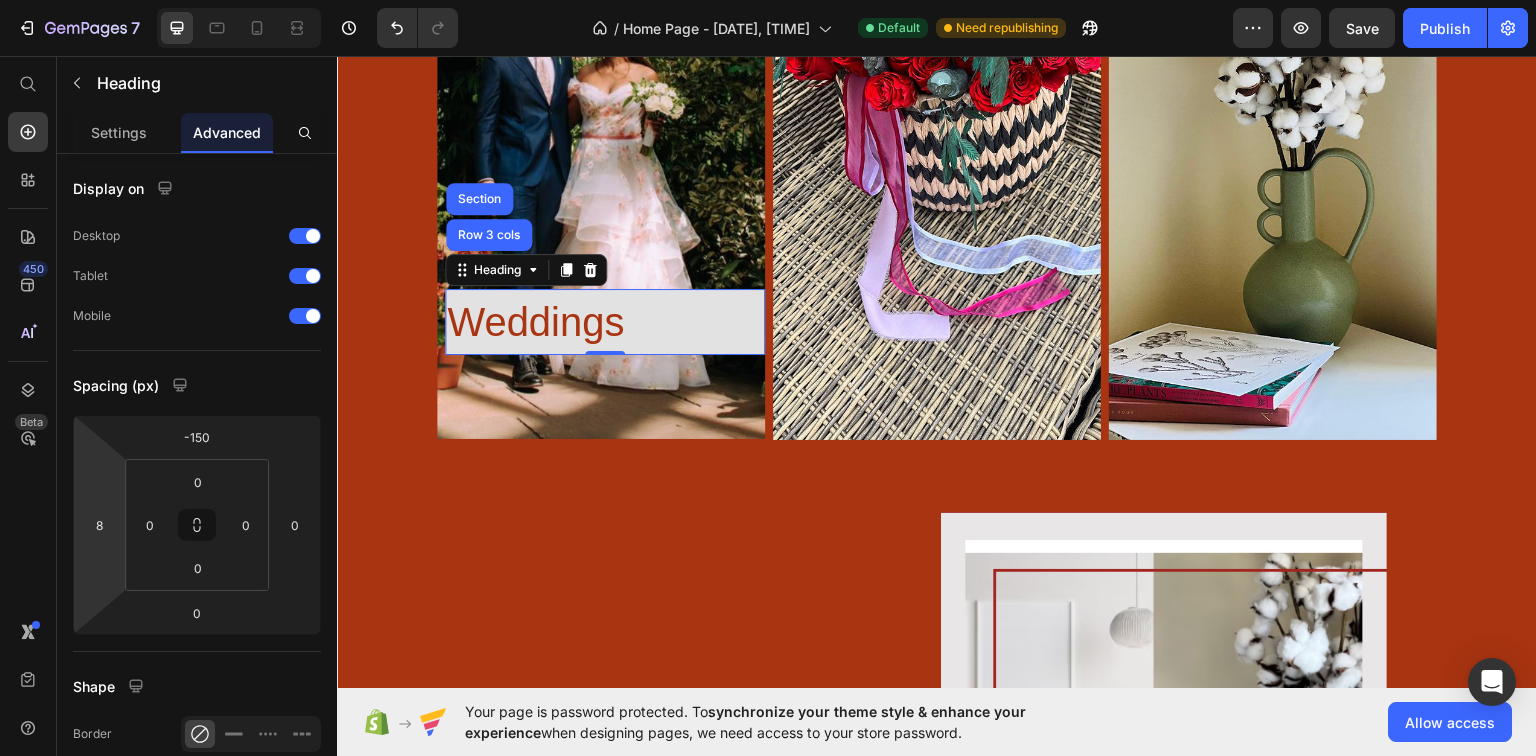 drag, startPoint x: 96, startPoint y: 485, endPoint x: 0, endPoint y: 485, distance: 96 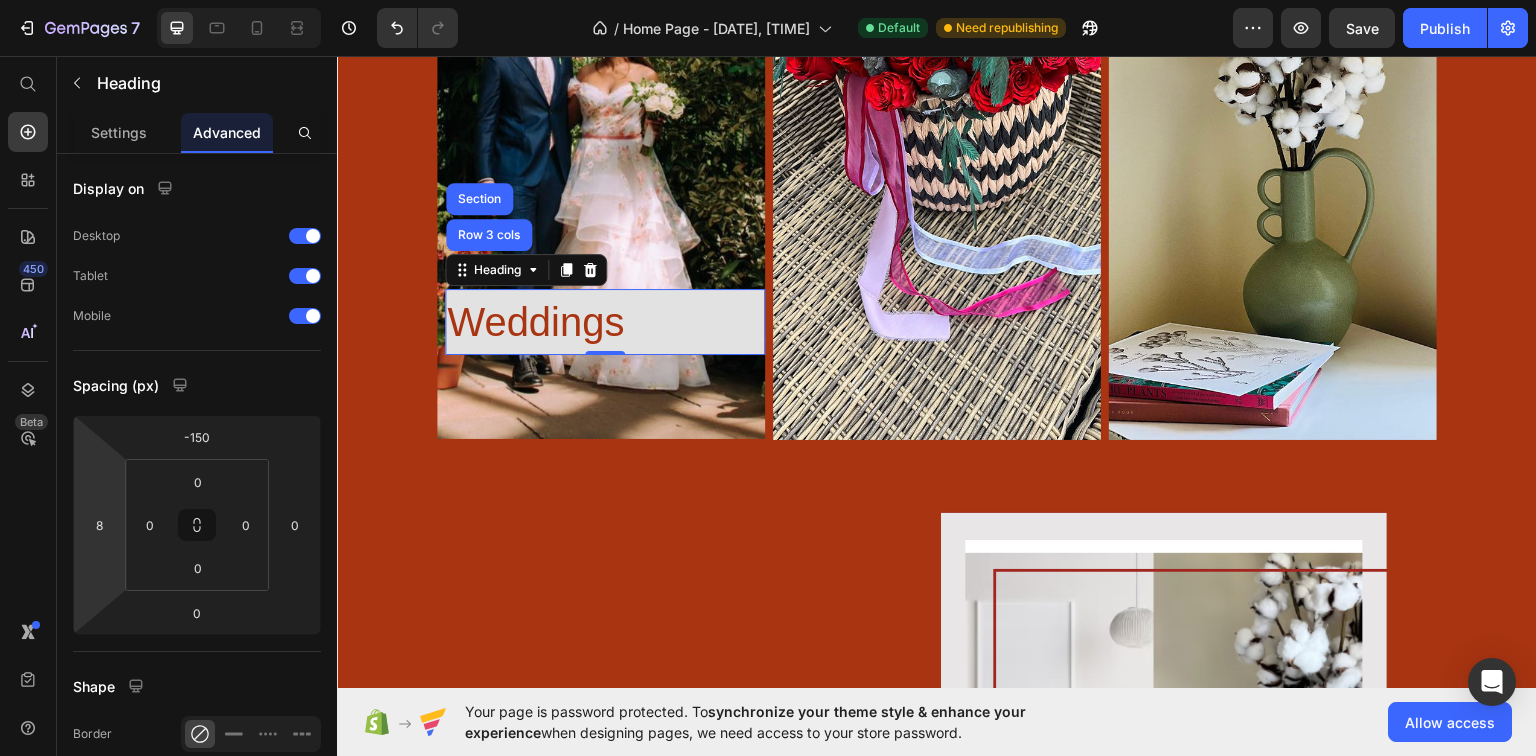 click on "Home Page - [DATE], [TIME] Default Need republishing Preview  Save   Publish  [NUMBER] Beta Start with Sections Elements Hero Section Product Detail Brands Trusted Badges Guarantee Product Breakdown How to use Testimonials Compare Bundle FAQs Social Proof Brand Story Product List Collection Blog List Contact Sticky Add to Cart Custom Footer Browse Library [NUMBER] Layout
Row
Row
Row
Row Text
Heading
Text Block Button
Button
Button
Sticky Back to top Media" at bounding box center [768, 0] 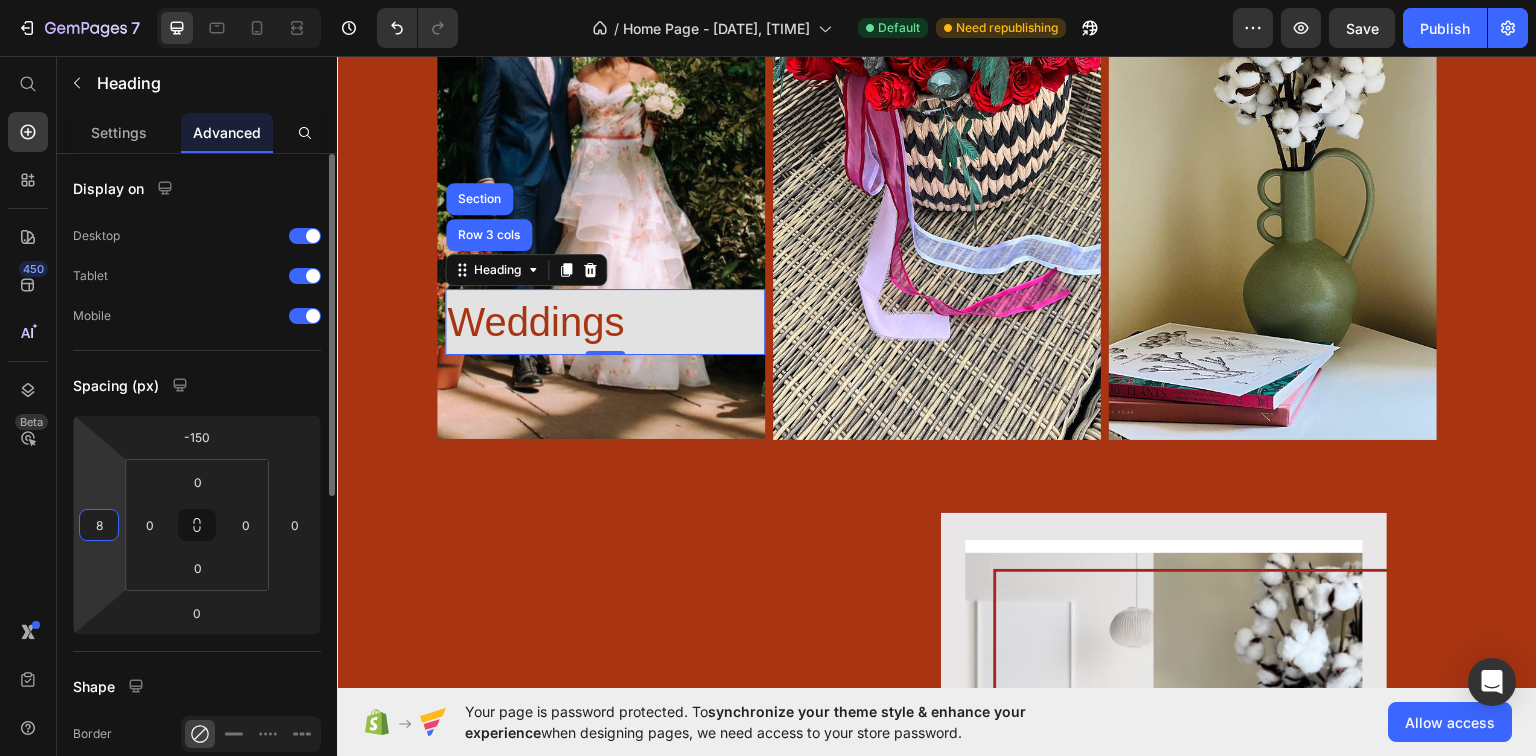 click on "8" at bounding box center (99, 525) 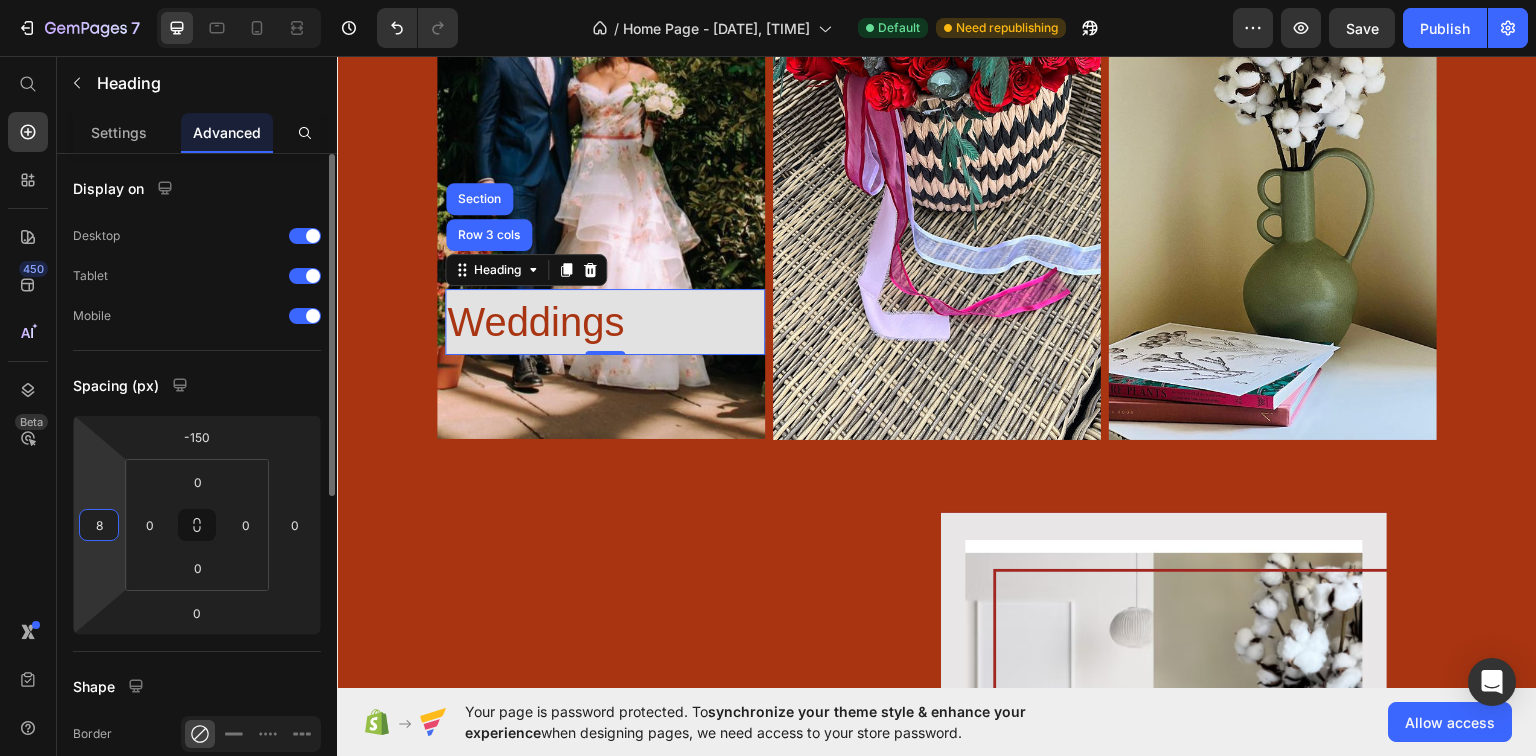 click on "8" at bounding box center [99, 525] 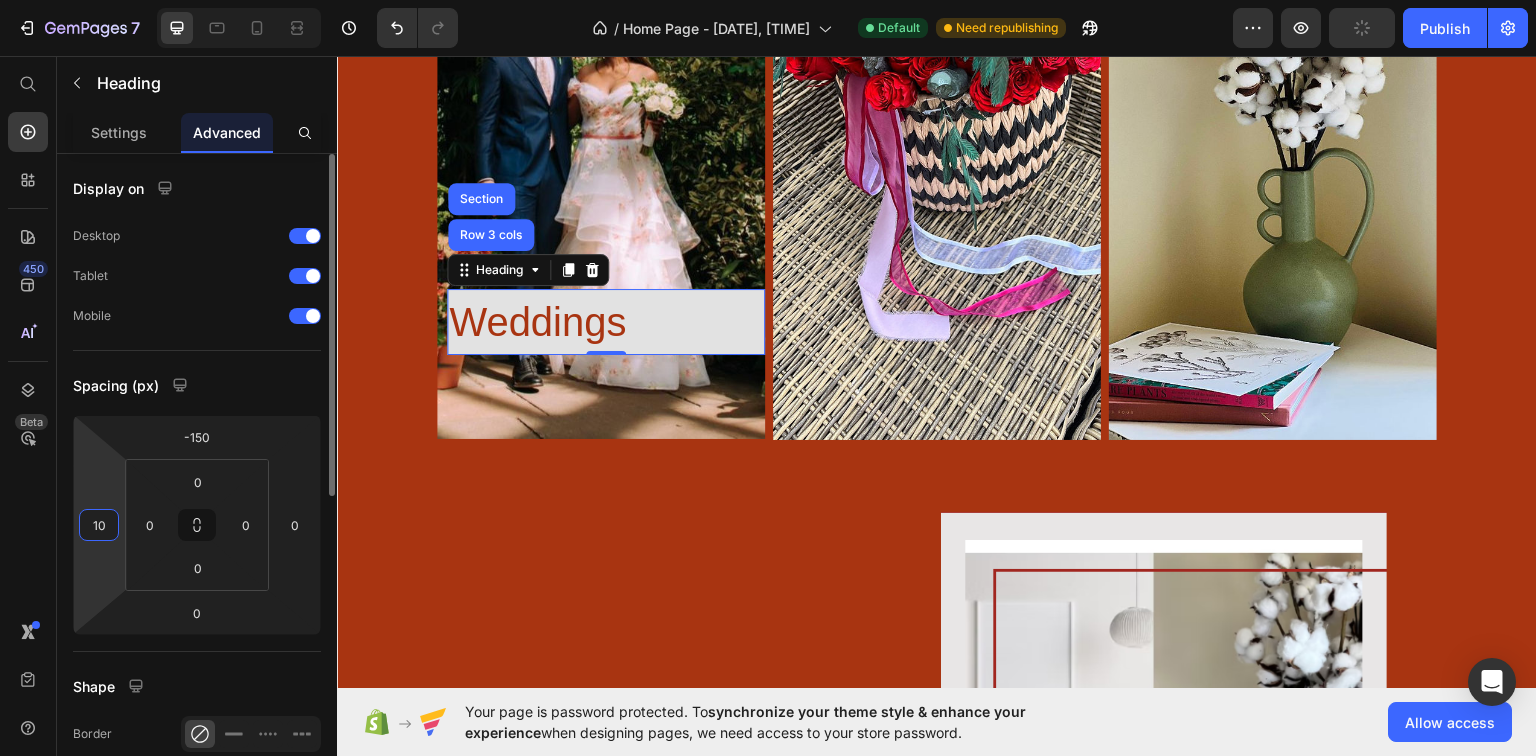 click on "10" at bounding box center [99, 525] 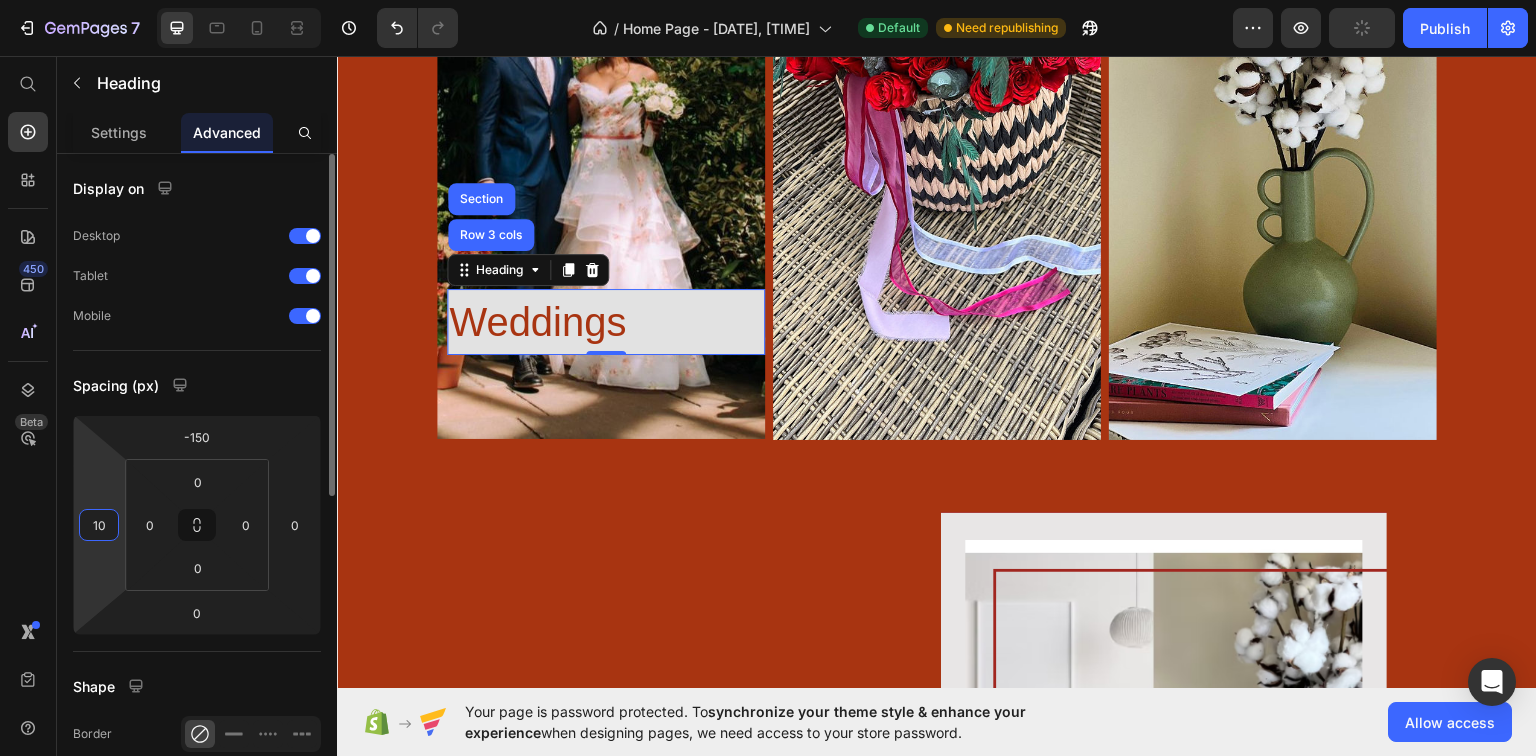click on "10" at bounding box center [99, 525] 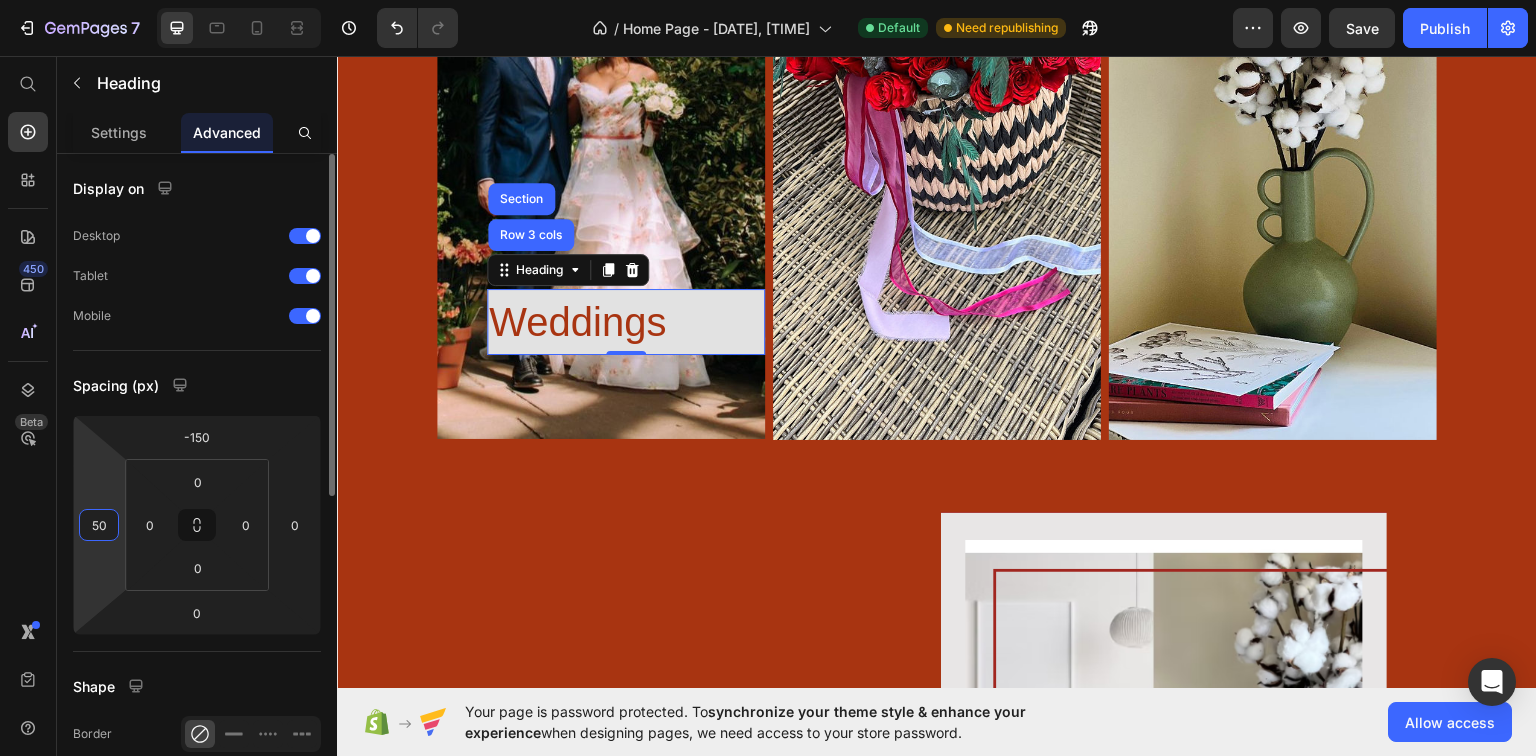 click on "50" at bounding box center (99, 525) 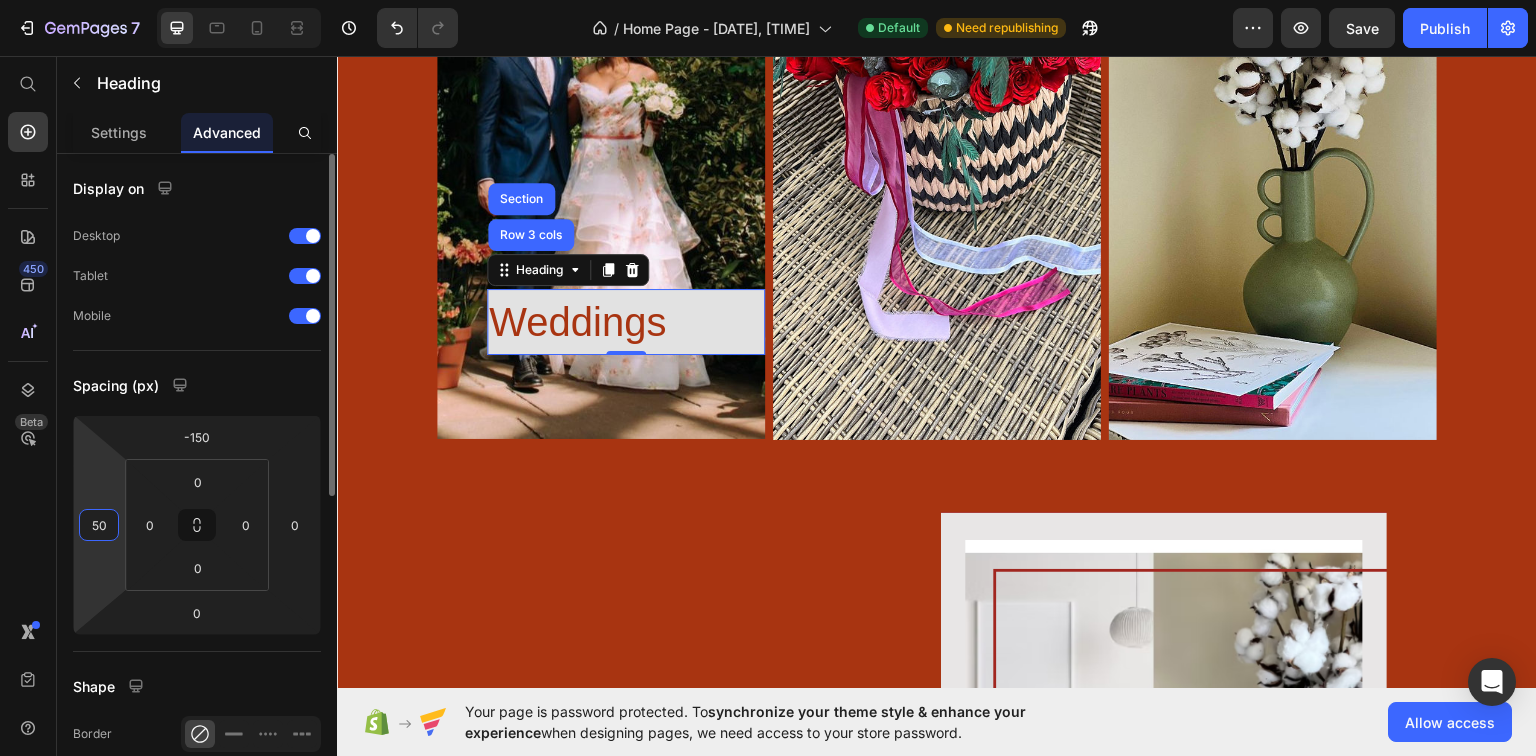 click on "50" at bounding box center (99, 525) 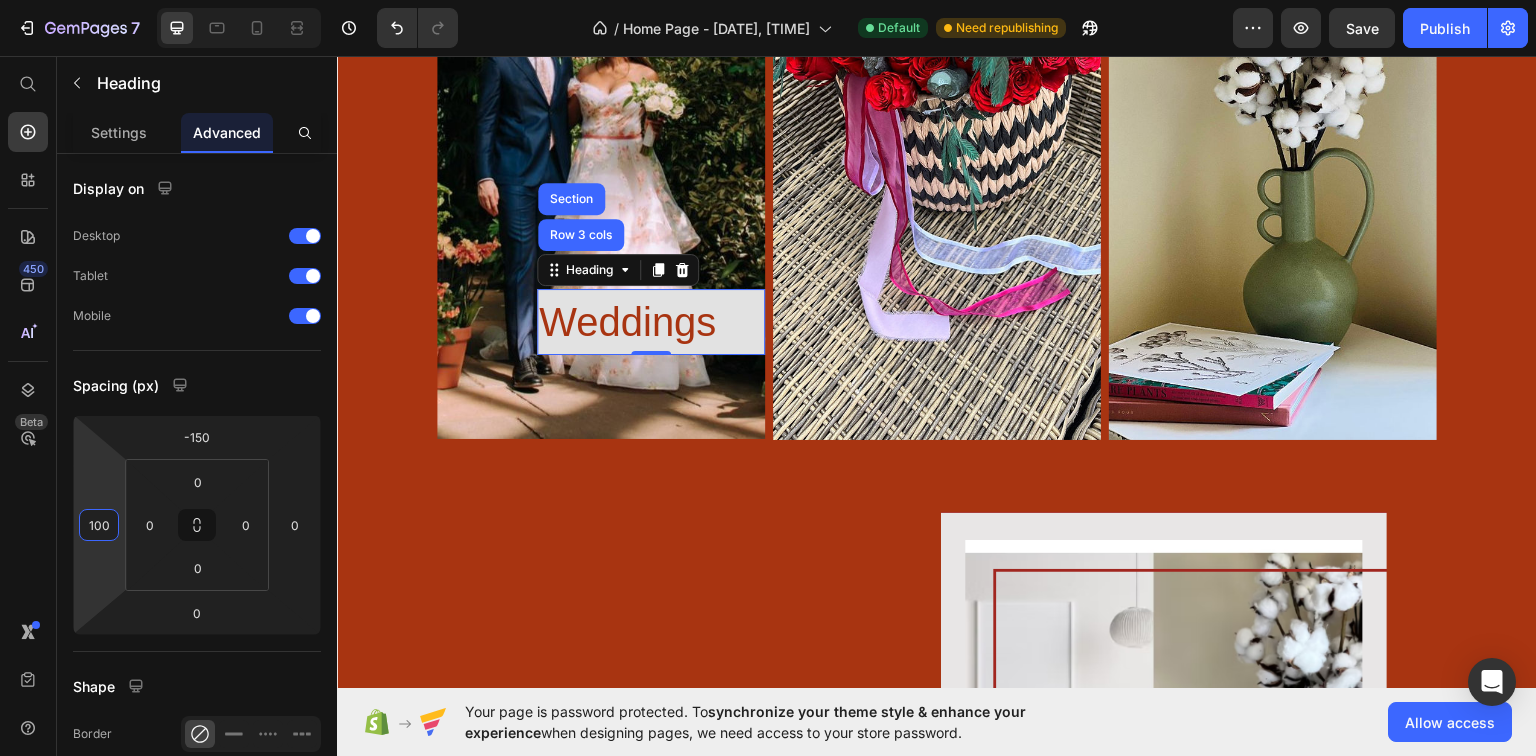 type on "100" 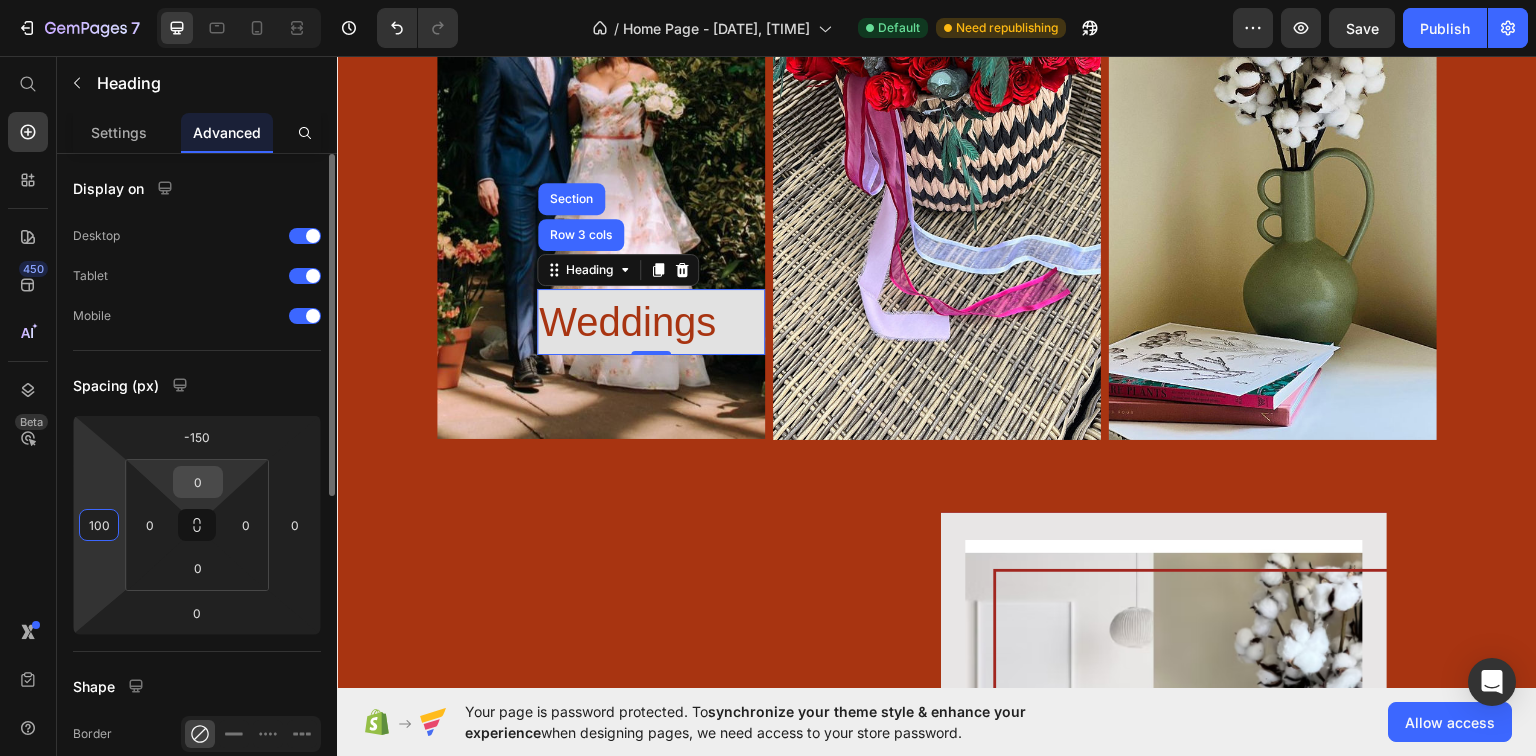 click on "0" at bounding box center (198, 482) 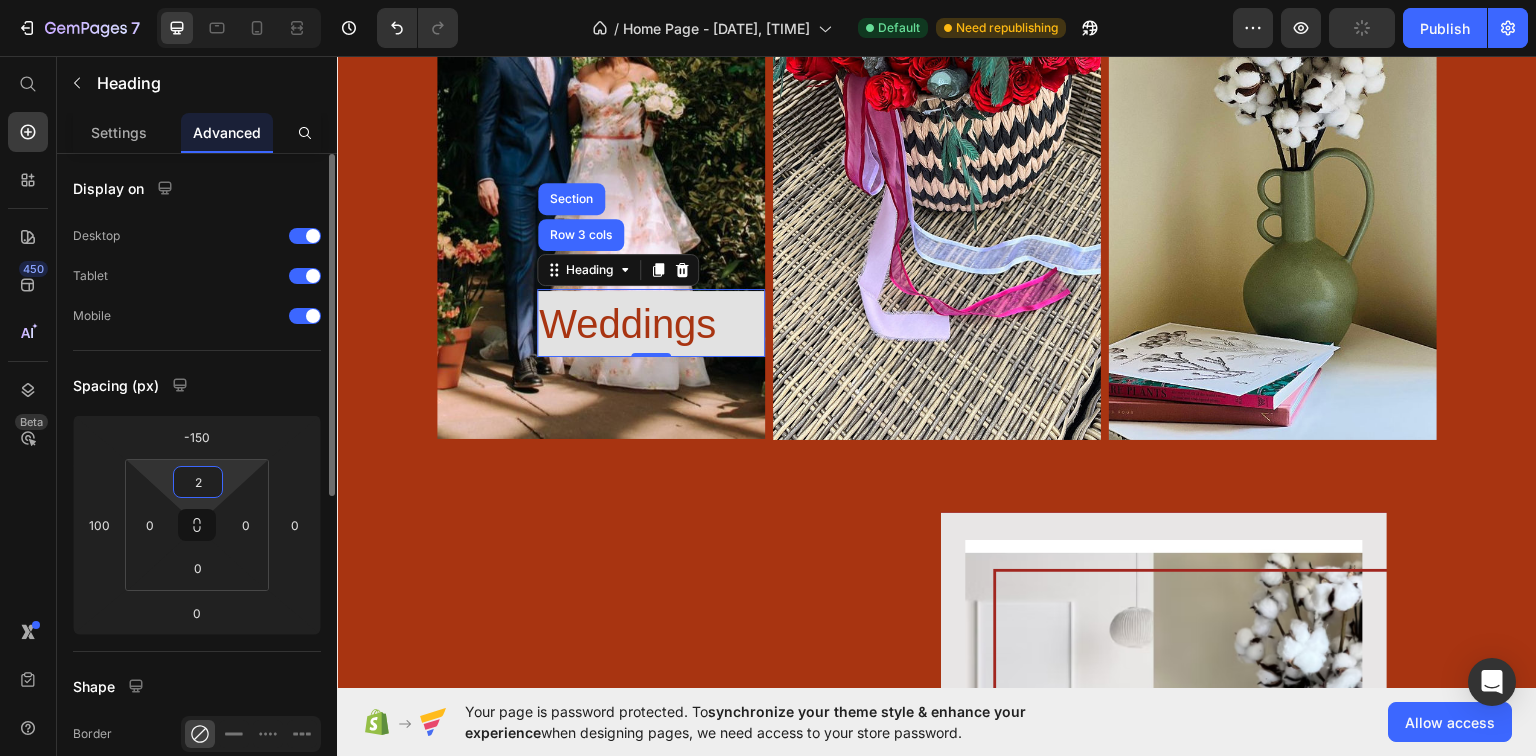 type on "20" 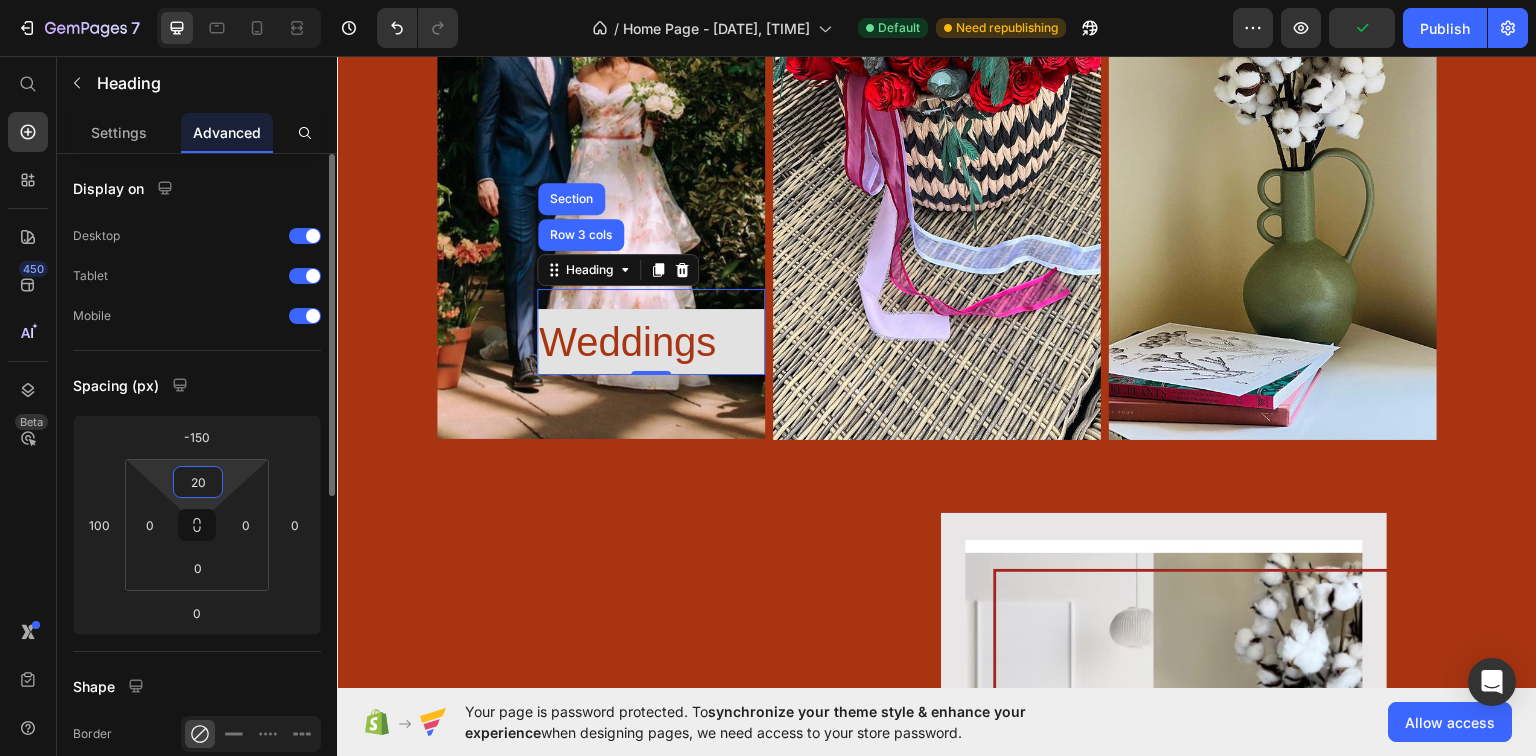 click on "20" at bounding box center [198, 482] 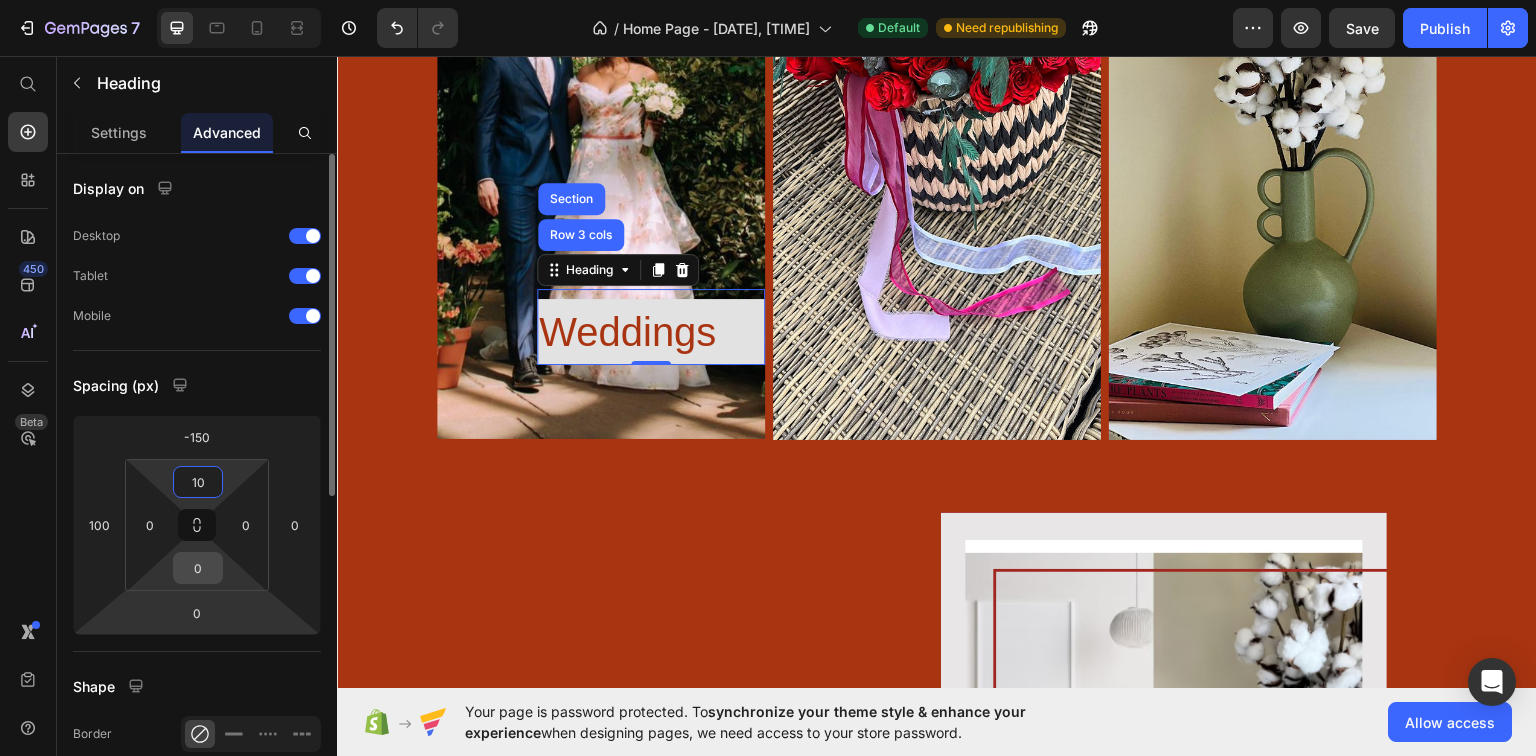 type on "10" 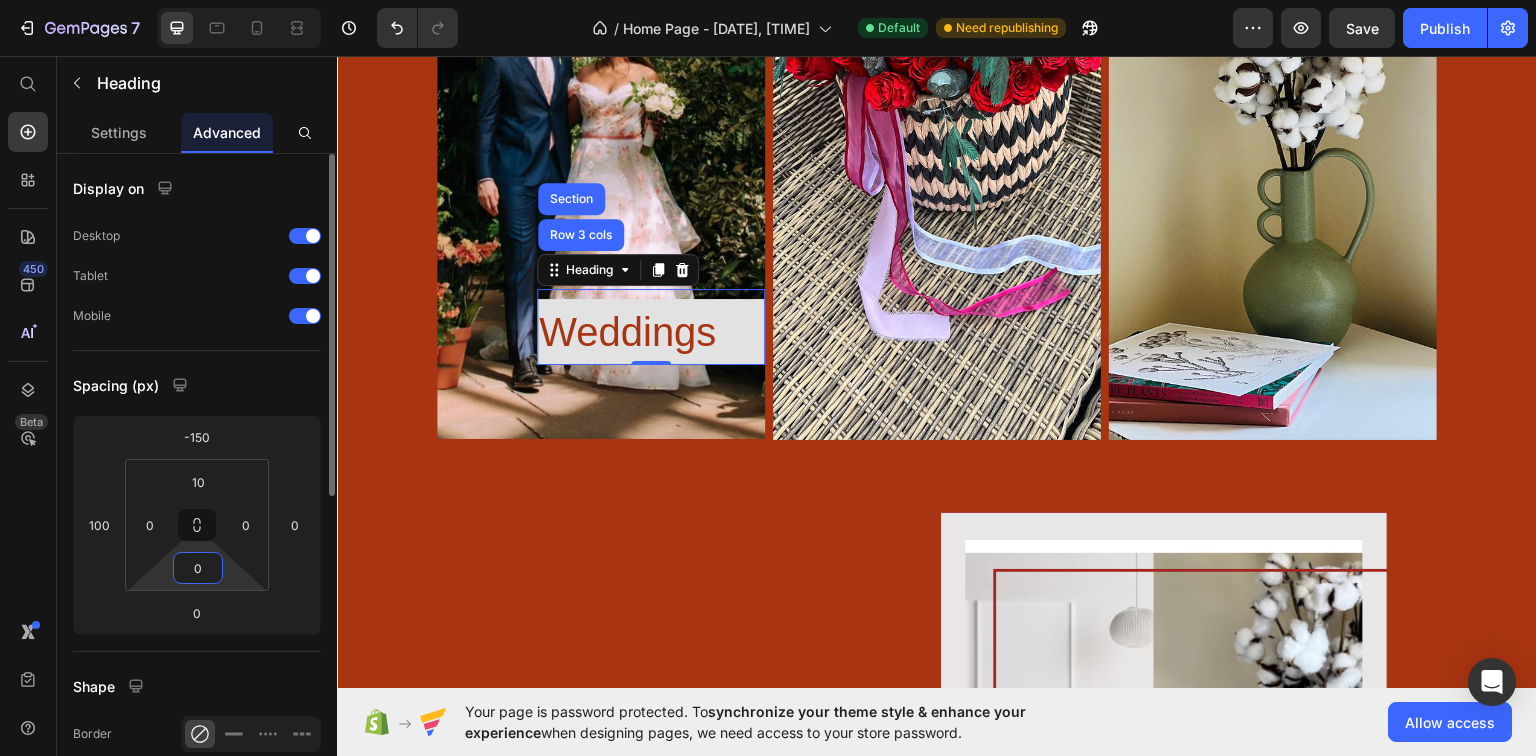 click on "0" at bounding box center [198, 568] 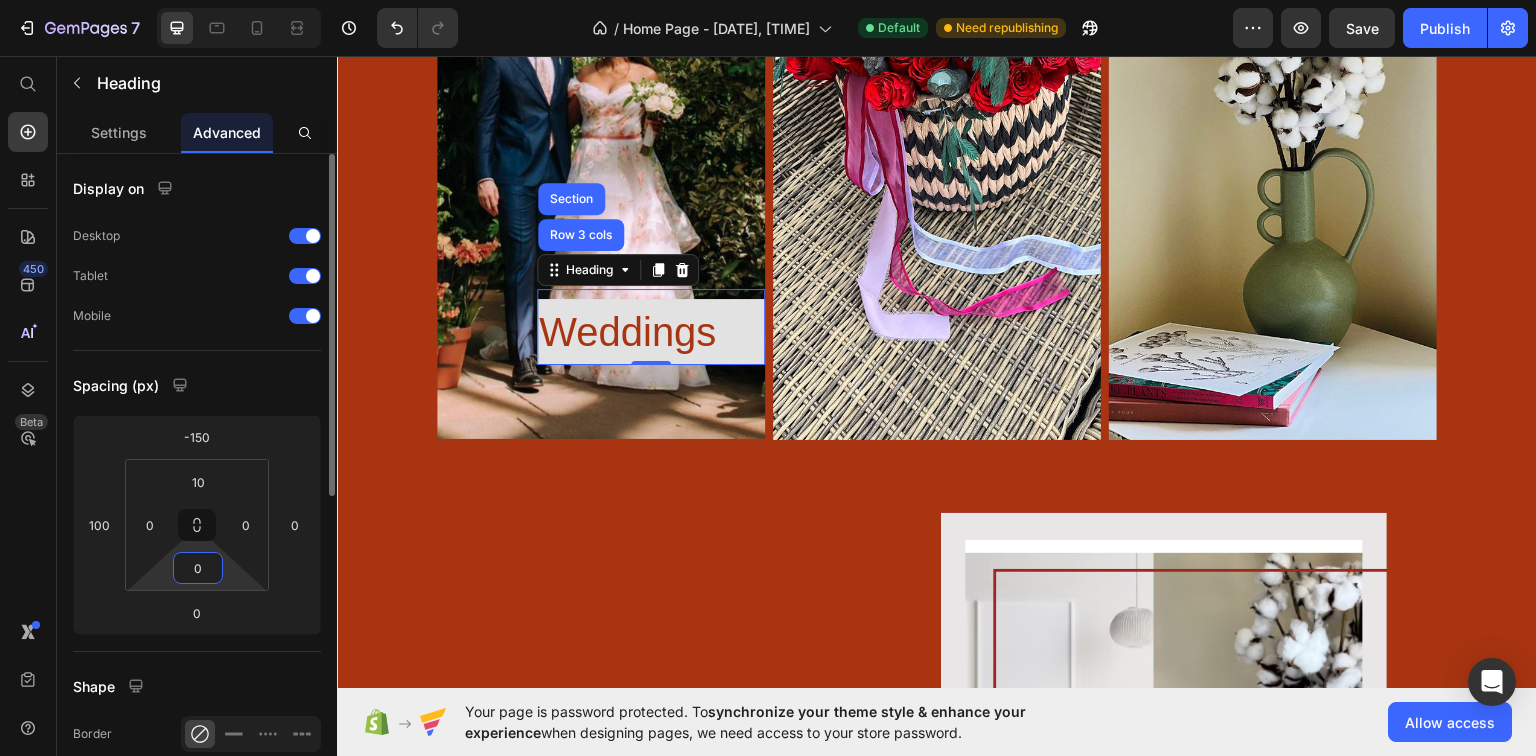 click on "0" at bounding box center (198, 568) 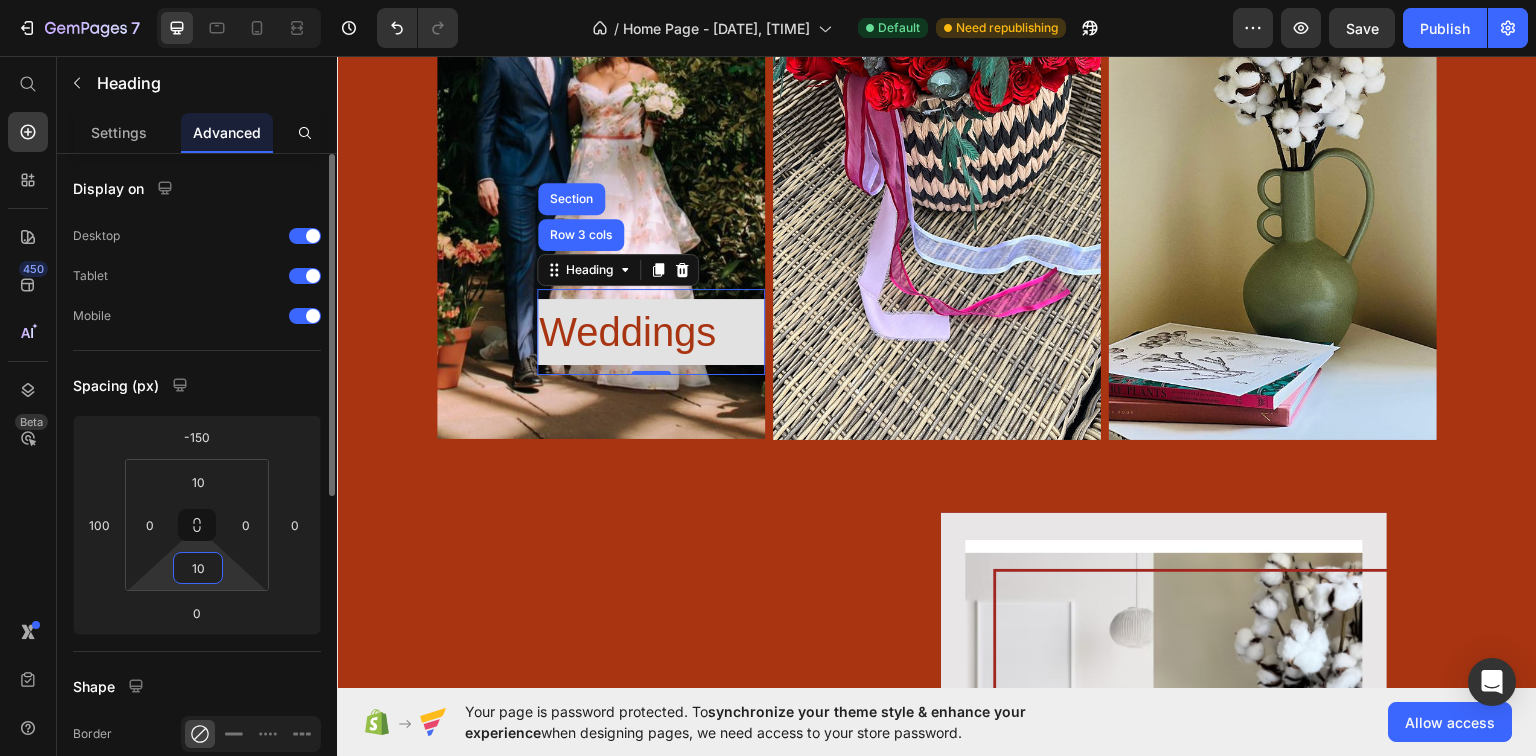 click on "10" at bounding box center (198, 568) 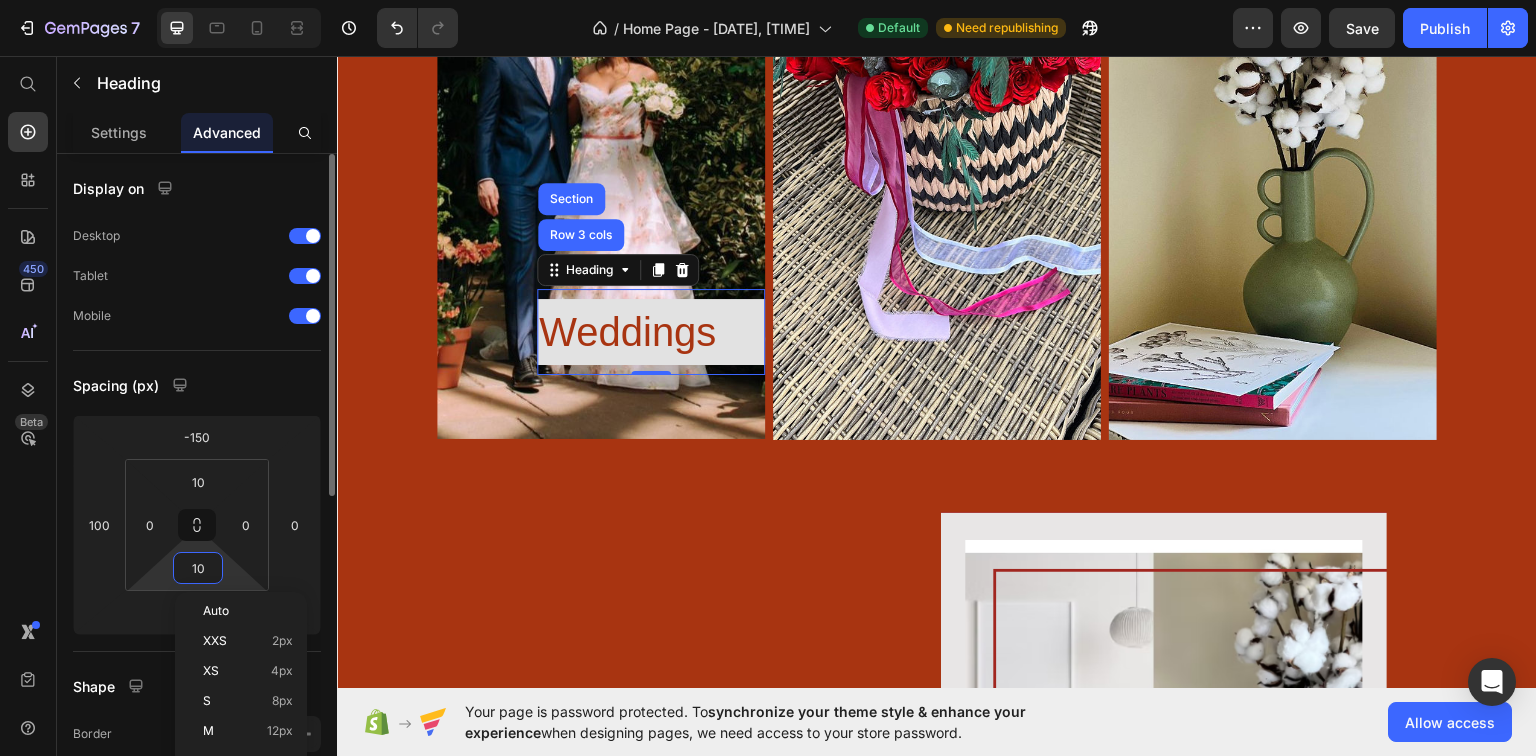click on "10" at bounding box center (198, 568) 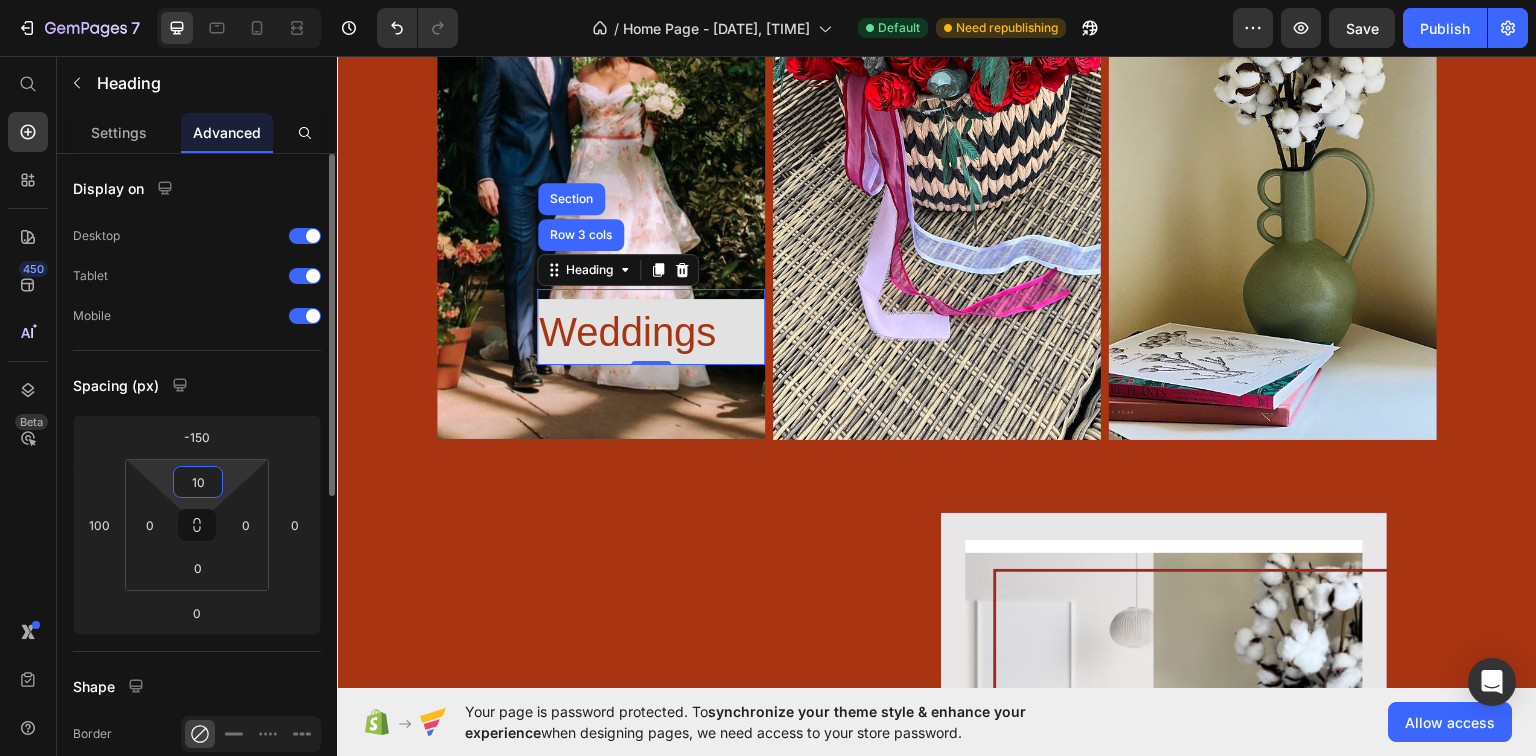 click on "10" at bounding box center [198, 482] 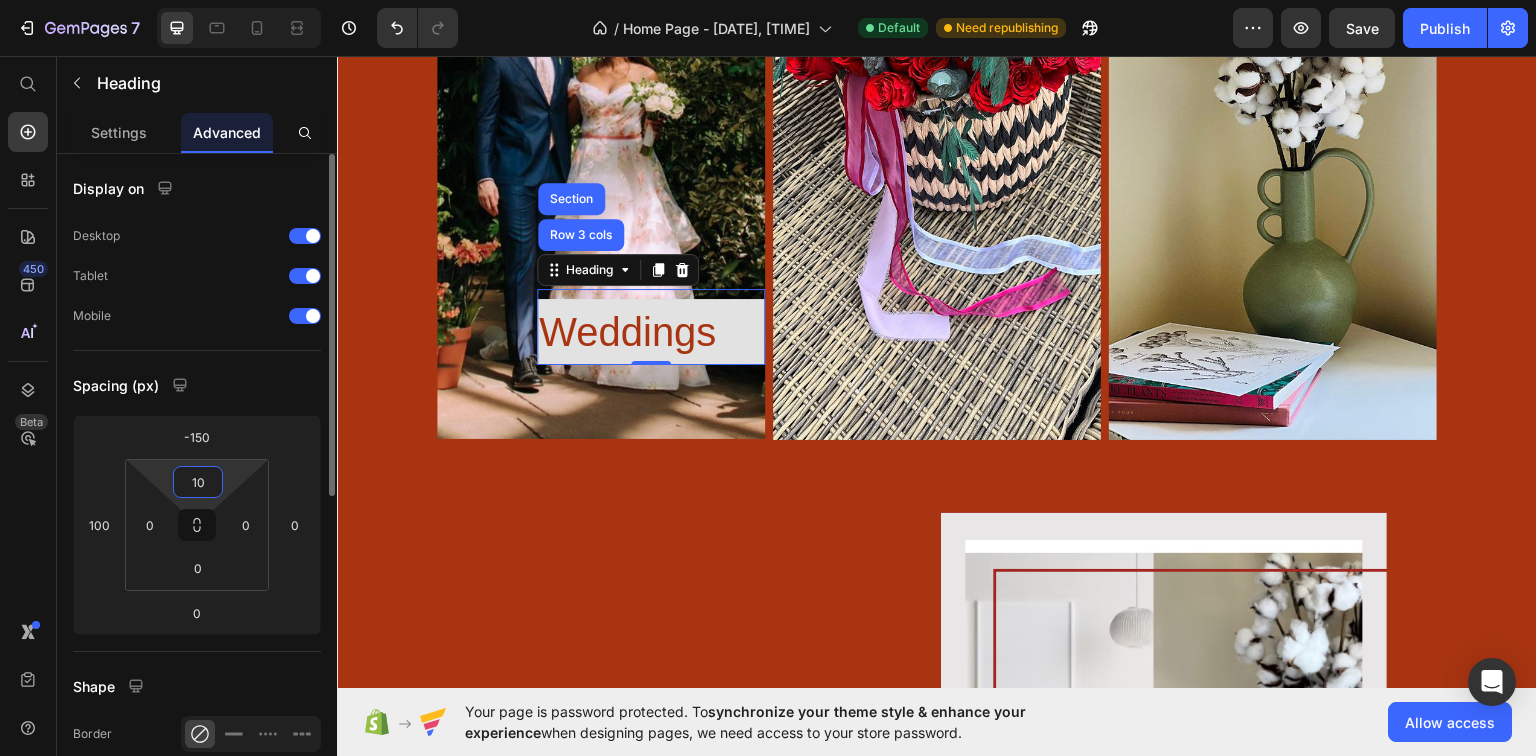 click on "10" at bounding box center (198, 482) 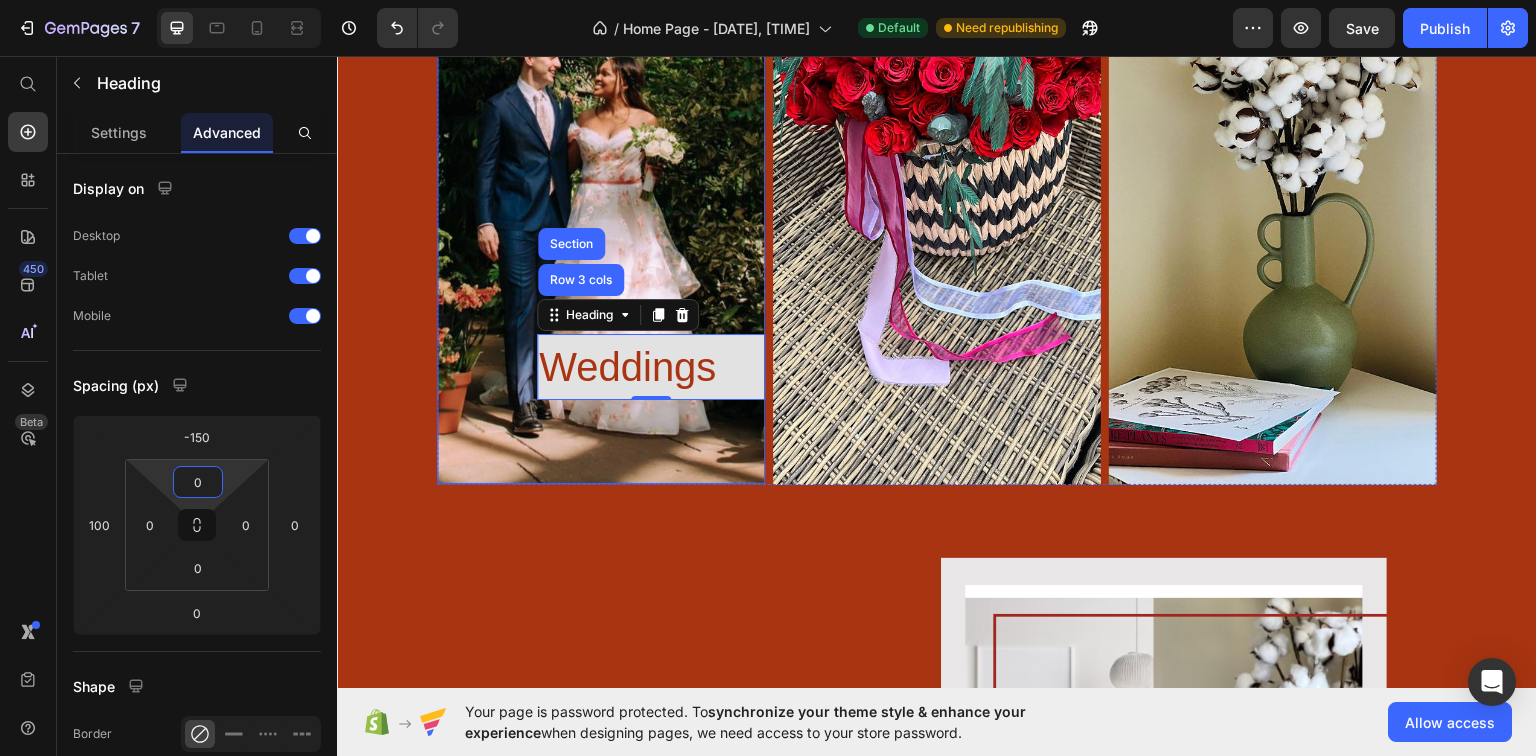 scroll, scrollTop: 3208, scrollLeft: 0, axis: vertical 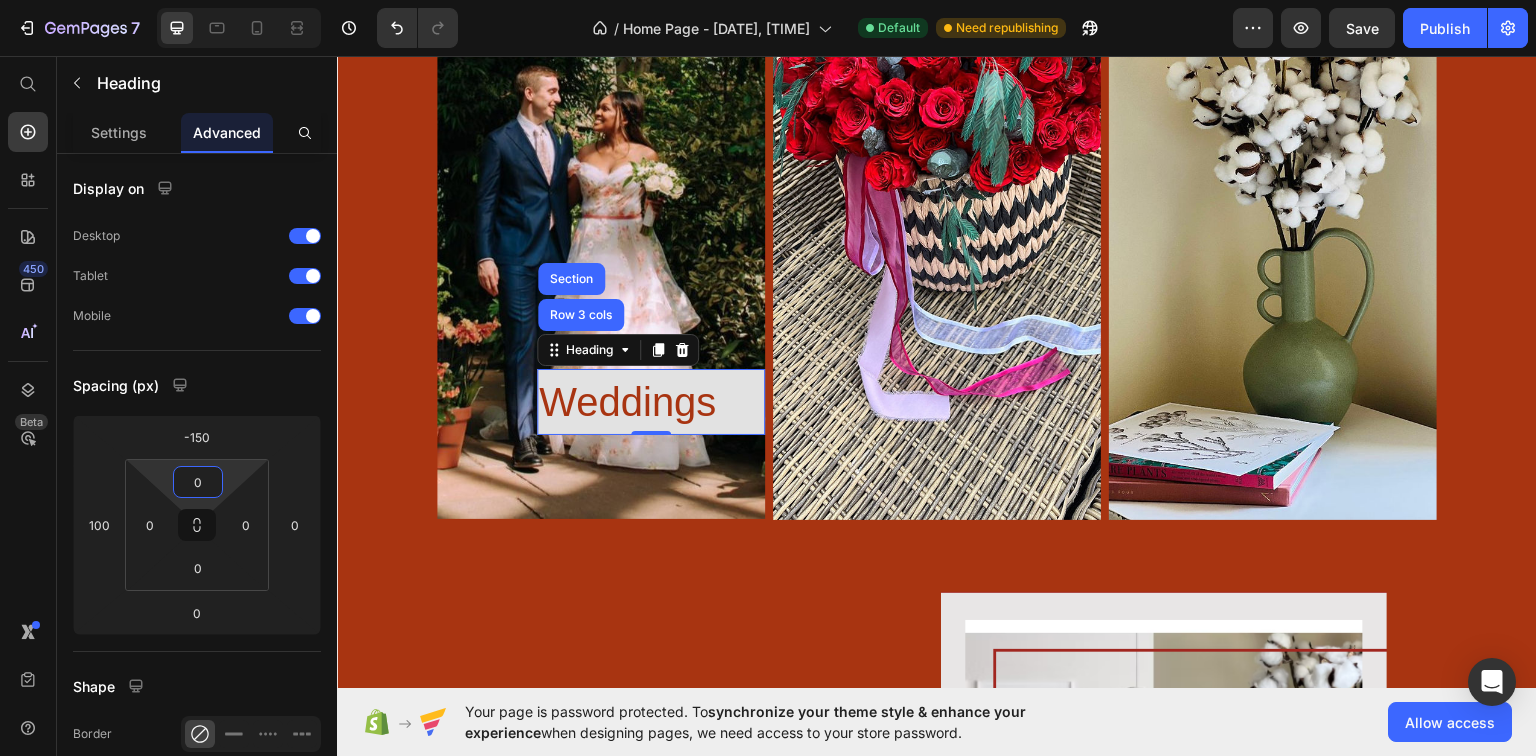 type on "0" 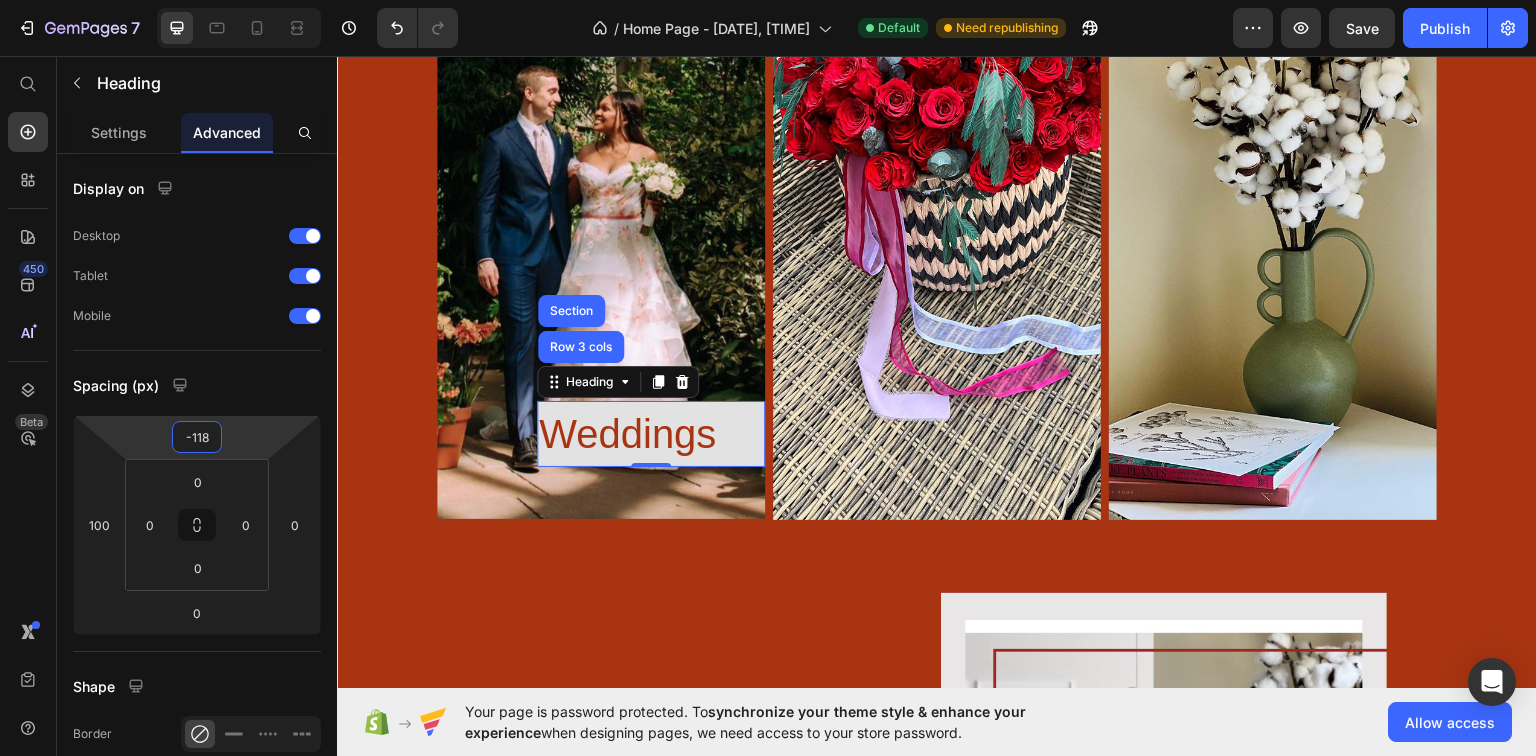 drag, startPoint x: 235, startPoint y: 434, endPoint x: 250, endPoint y: 415, distance: 24.207438 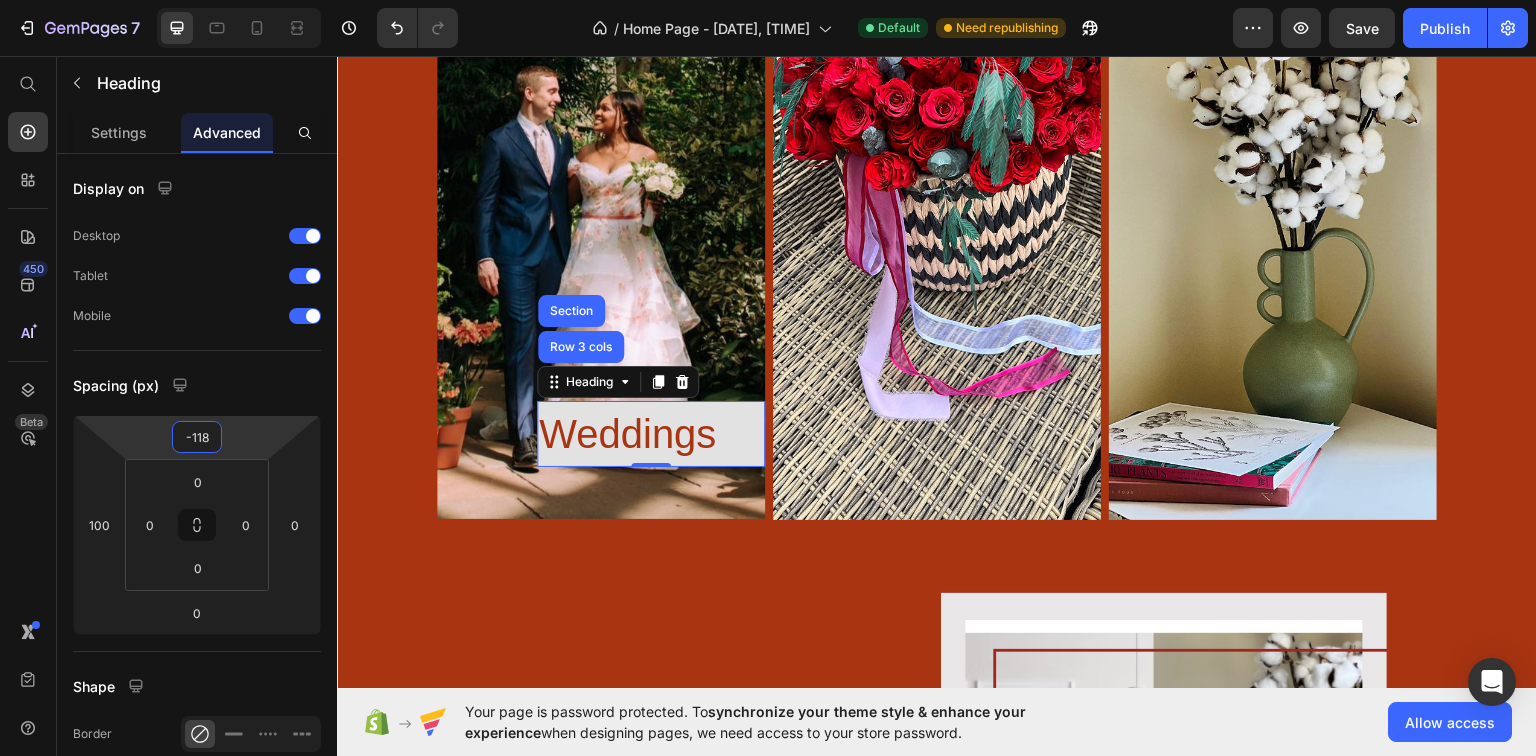 click on "Home Page - [DATE], [TIME] Default Need republishing Preview  Save   Publish  [NUMBER] Beta Start with Sections Elements Hero Section Product Detail Brands Trusted Badges Guarantee Product Breakdown How to use Testimonials Compare Bundle FAQs Social Proof Brand Story Product List Collection Blog List Contact Sticky Add to Cart Custom Footer Browse Library [NUMBER] Layout
Row
Row
Row
Row Text
Heading
Text Block Button
Button
Button
Sticky Back to top Media" at bounding box center (768, 0) 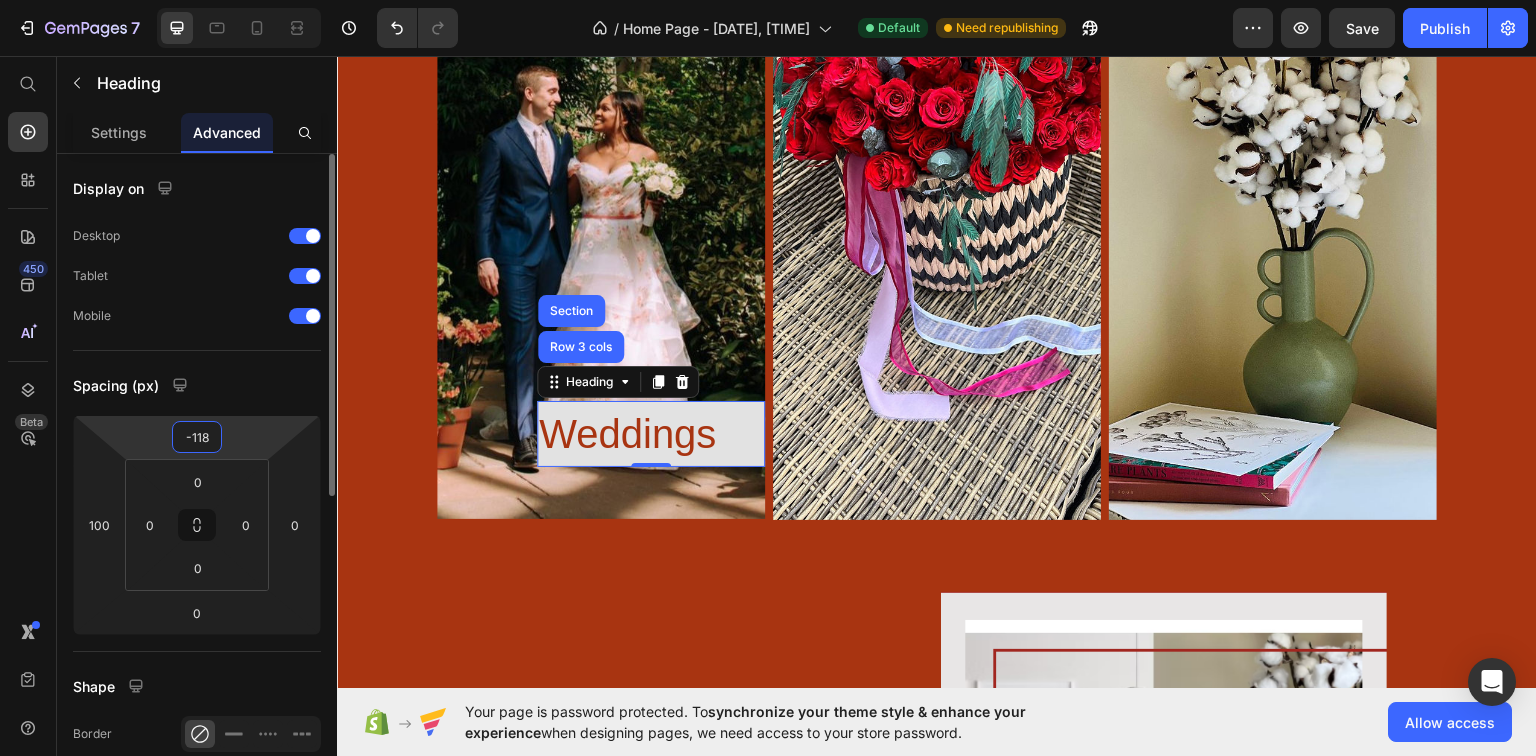 click on "-118" at bounding box center (197, 437) 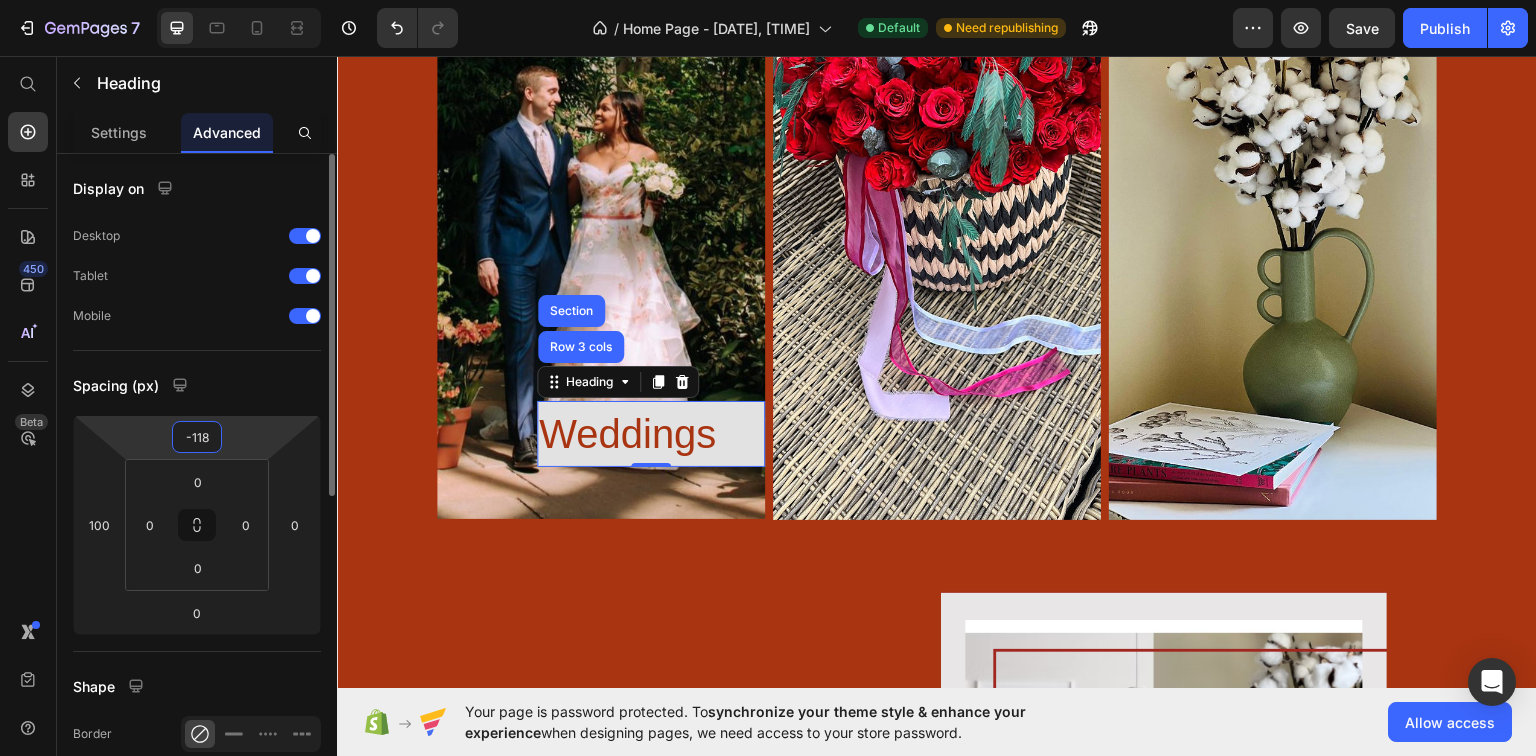 click on "-118" at bounding box center (197, 437) 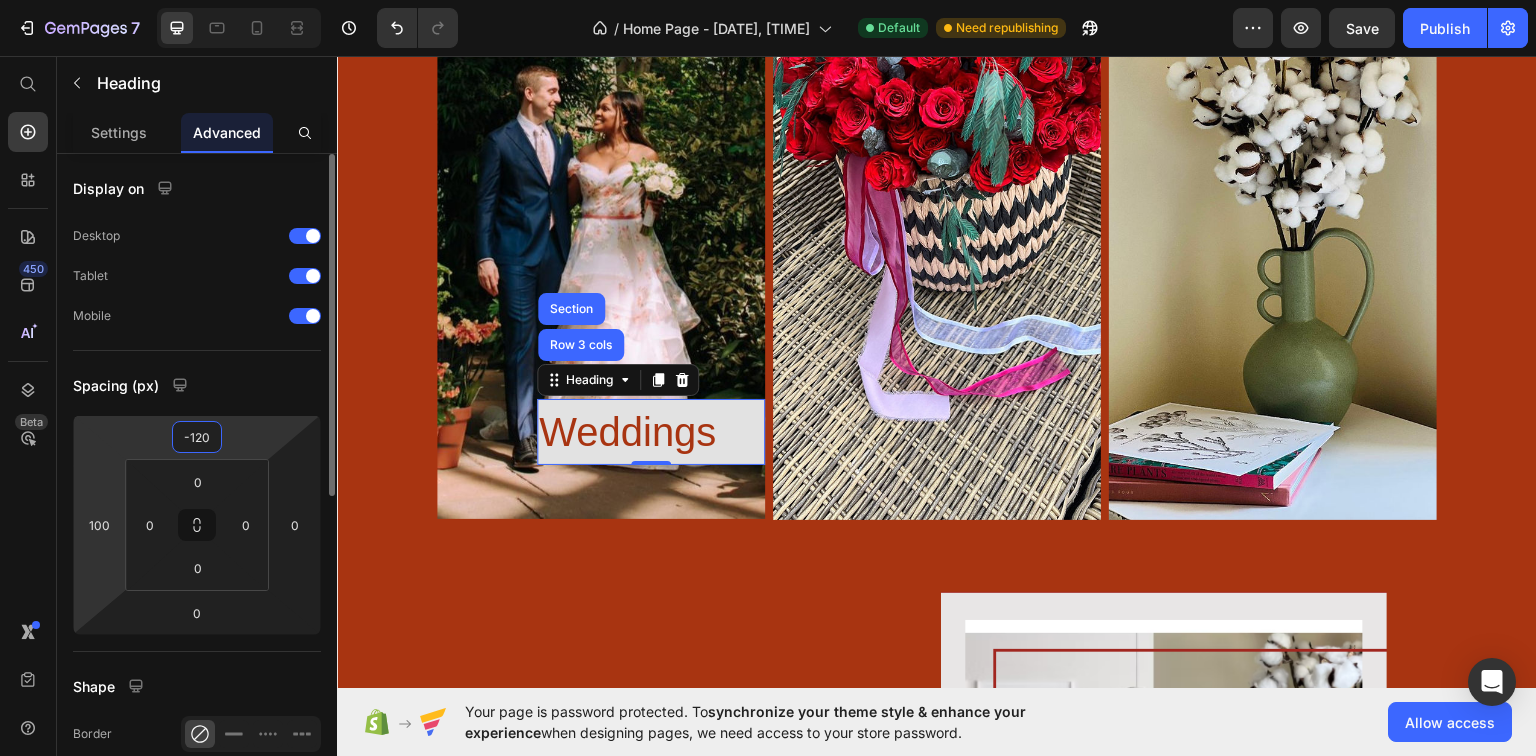 type on "-120" 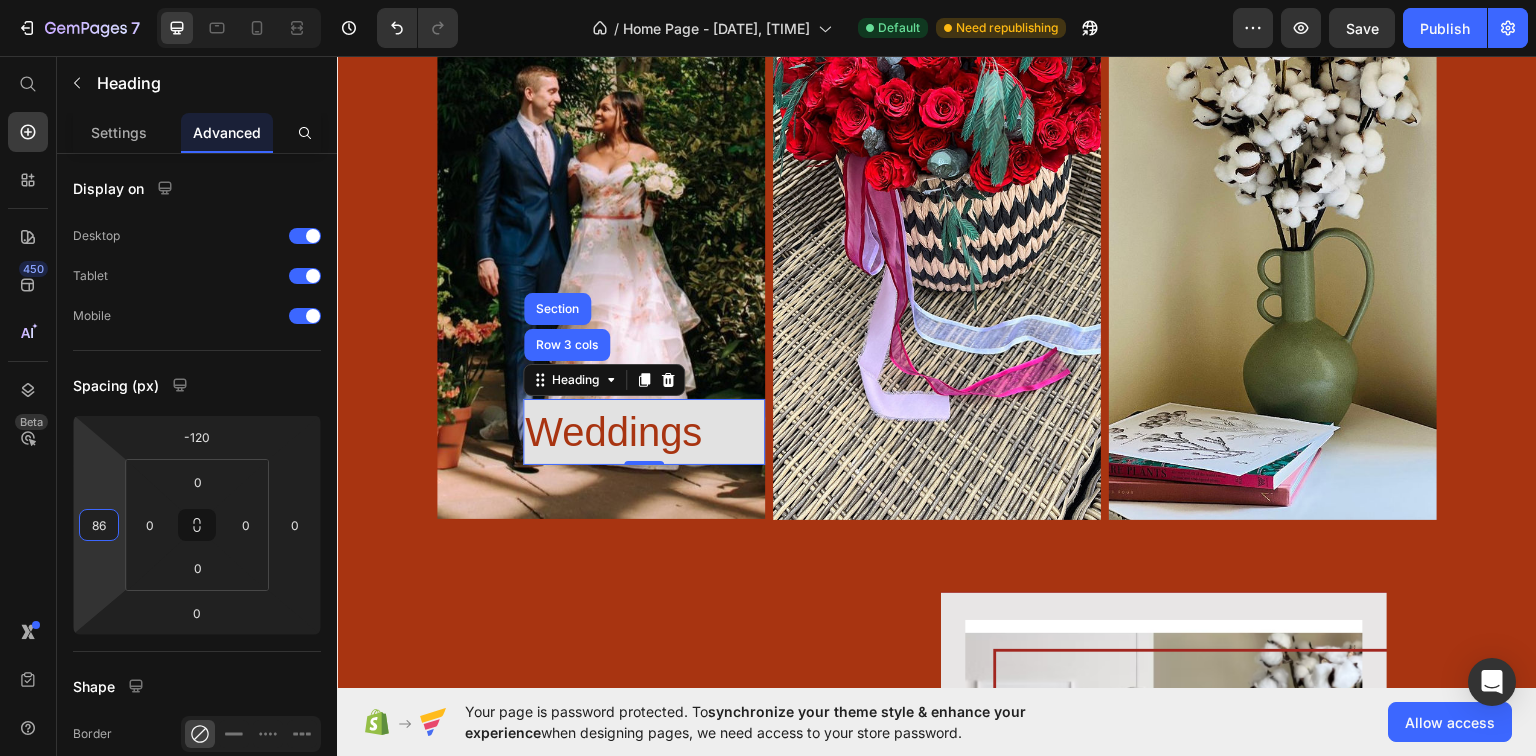 drag, startPoint x: 92, startPoint y: 486, endPoint x: 14, endPoint y: 492, distance: 78.23043 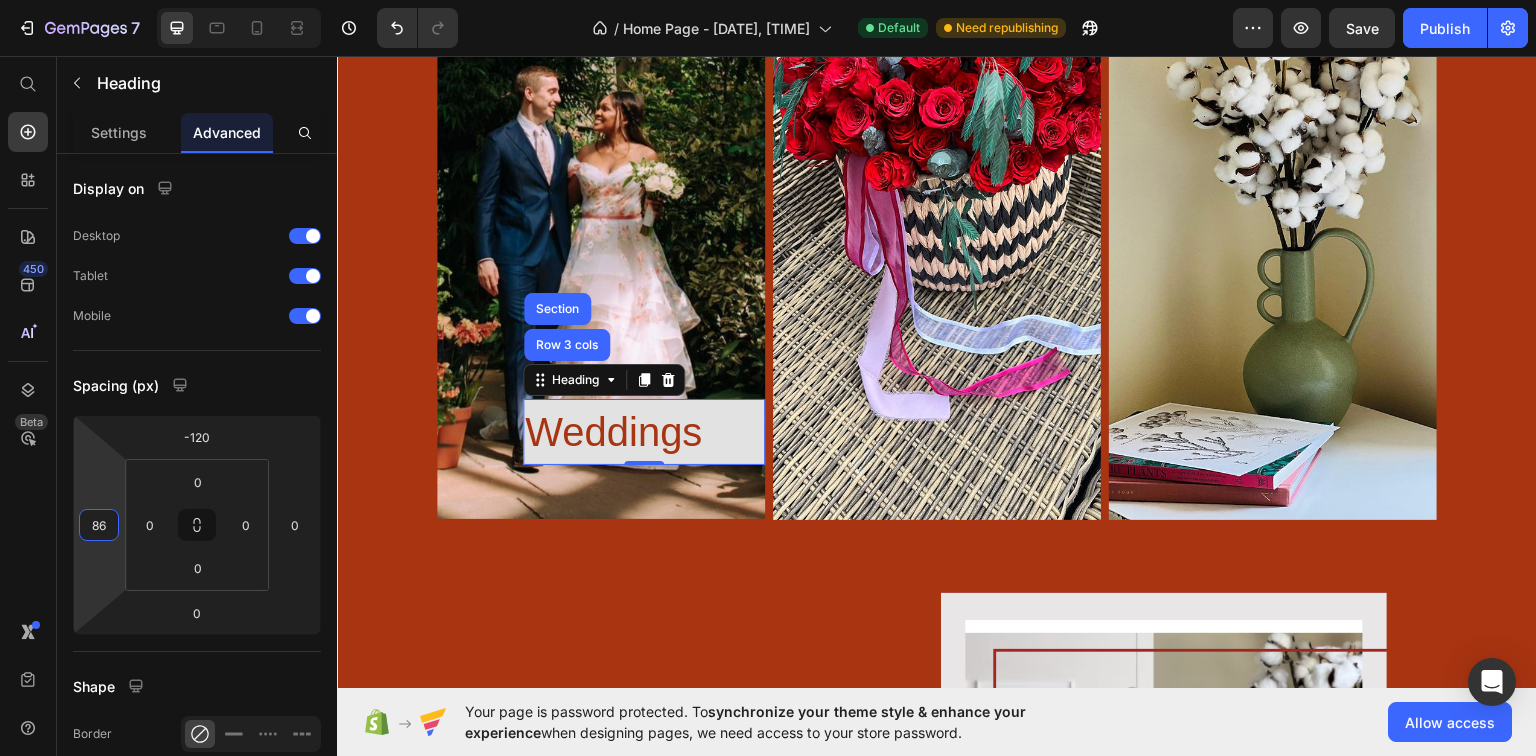 click on "Home Page - [DATE], [TIME] Default Need republishing Preview  Save   Publish  [NUMBER] Beta Start with Sections Elements Hero Section Product Detail Brands Trusted Badges Guarantee Product Breakdown How to use Testimonials Compare Bundle FAQs Social Proof Brand Story Product List Collection Blog List Contact Sticky Add to Cart Custom Footer Browse Library [NUMBER] Layout
Row
Row
Row
Row Text
Heading
Text Block Button
Button
Button
Sticky Back to top Media" at bounding box center [768, 0] 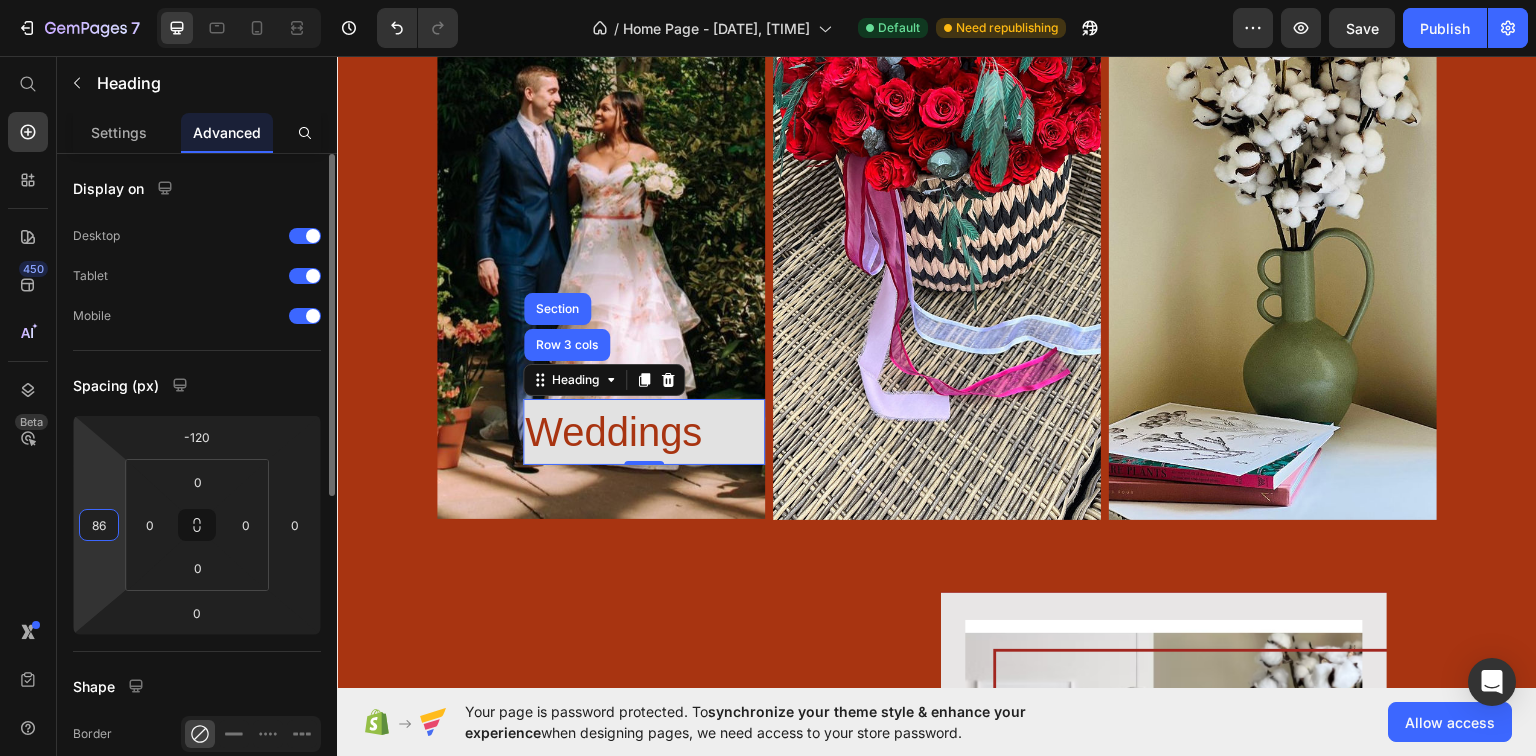 click on "86" at bounding box center (99, 525) 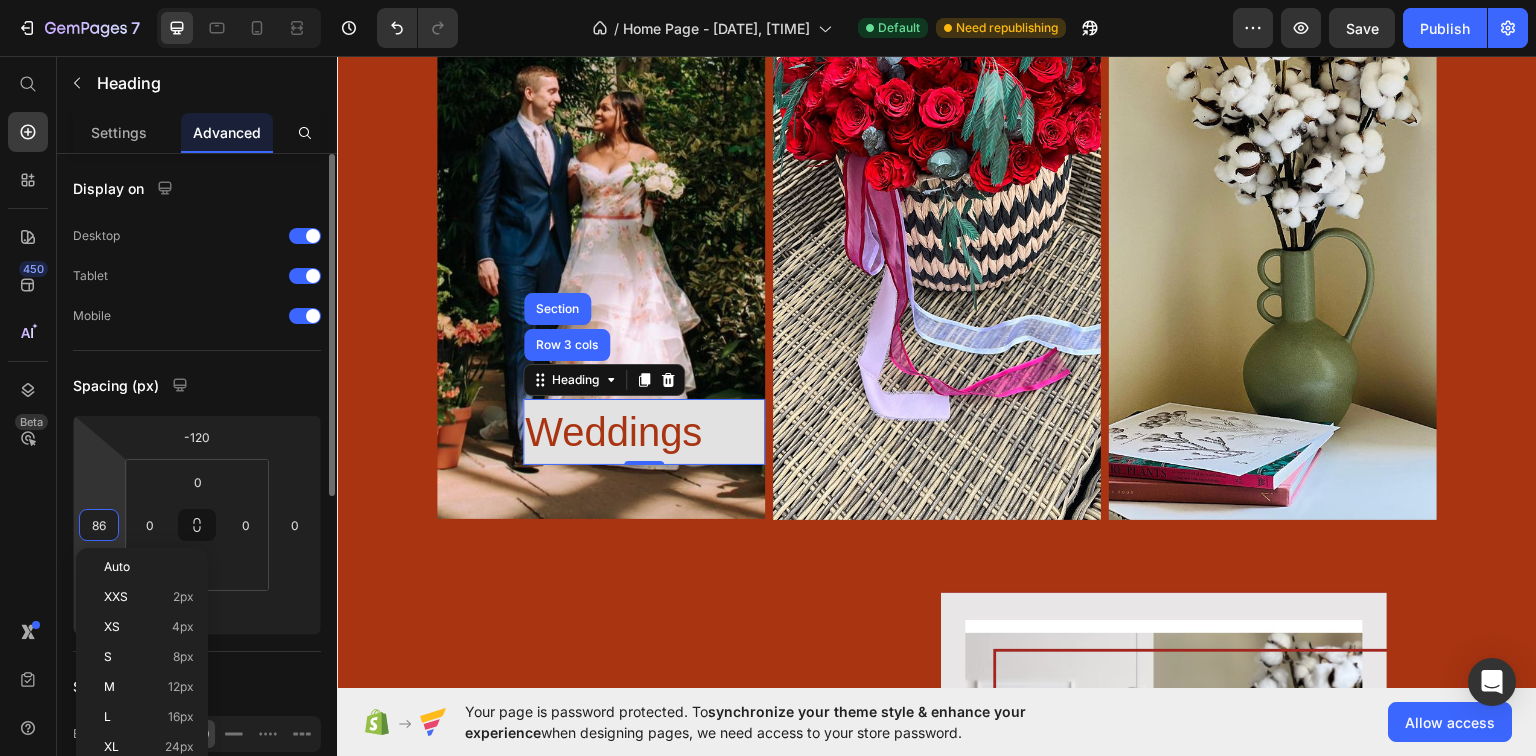 type on "5" 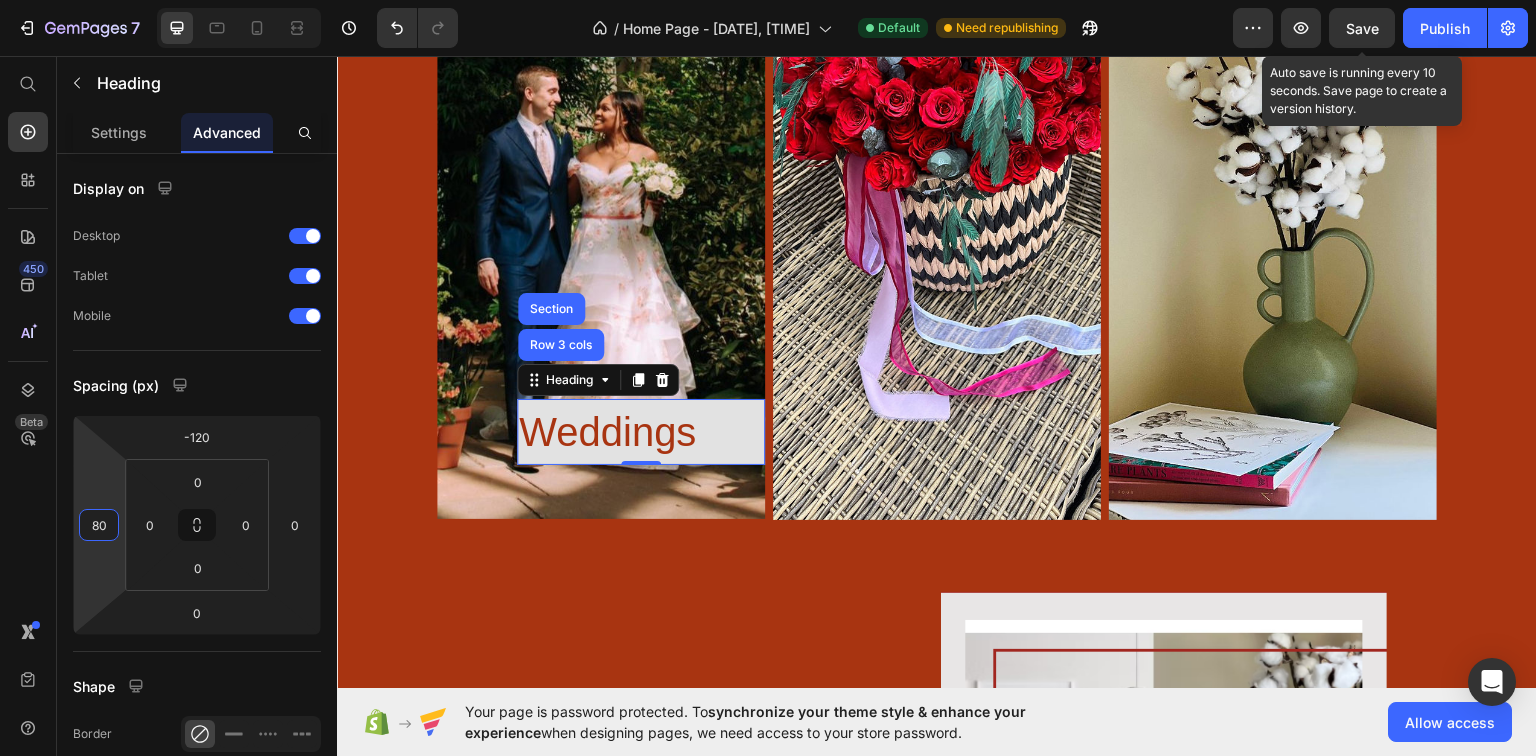 type on "80" 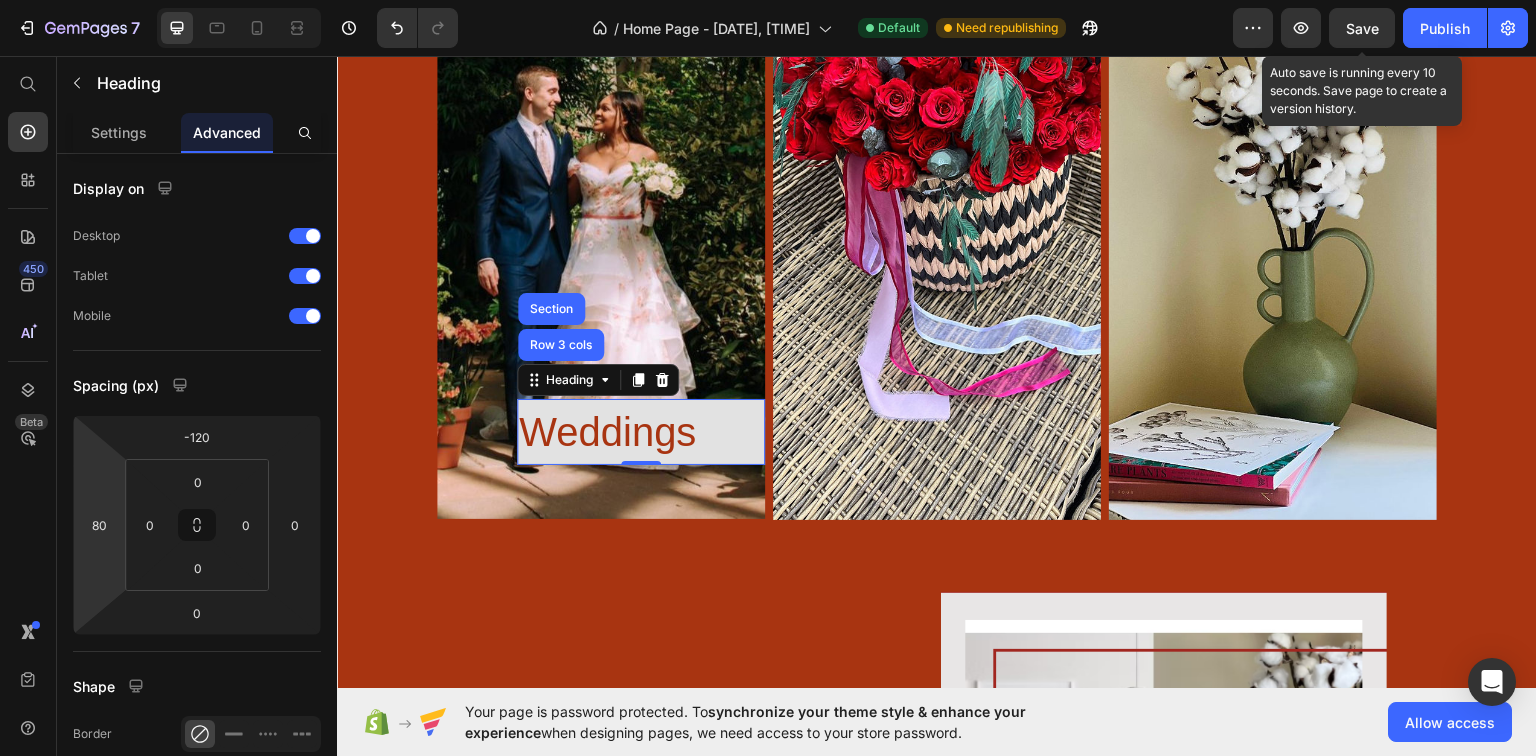 click on "Save" at bounding box center (1362, 28) 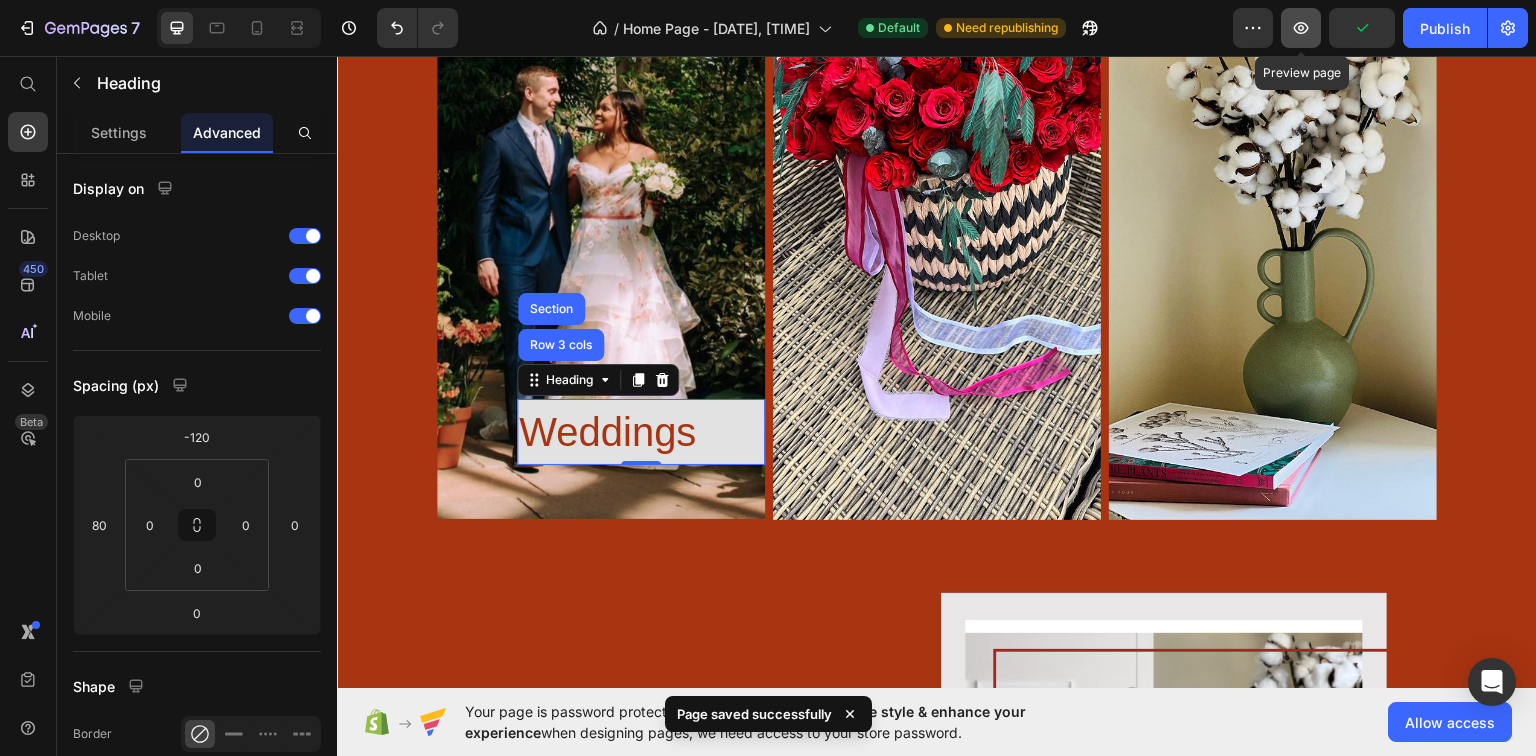 click 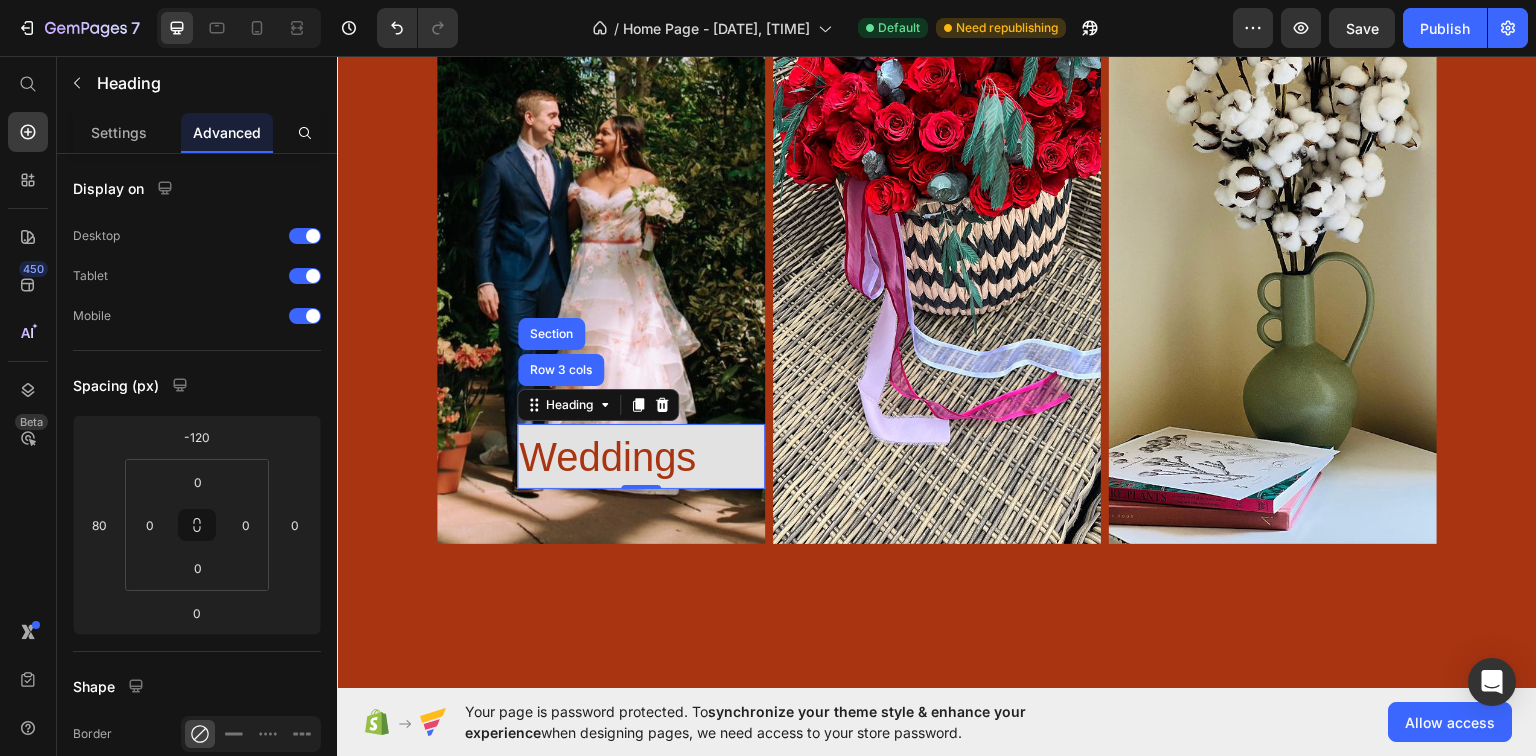 scroll, scrollTop: 2648, scrollLeft: 0, axis: vertical 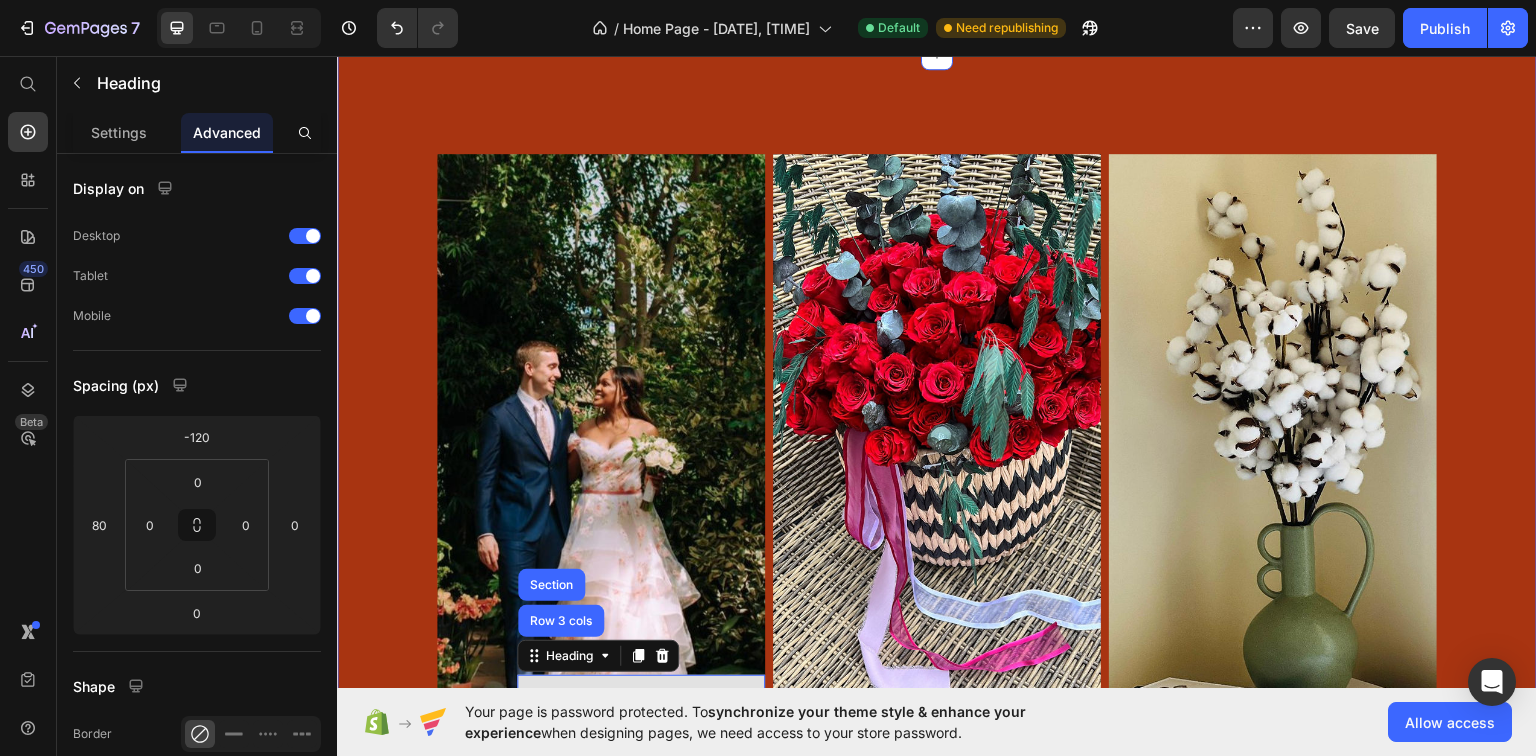 click on "Image ⁠⁠⁠⁠⁠⁠⁠ Weddings Heading Row [NUMBER] cols Section   [NUMBER] Image Image Row Section [NUMBER]" at bounding box center [937, 673] 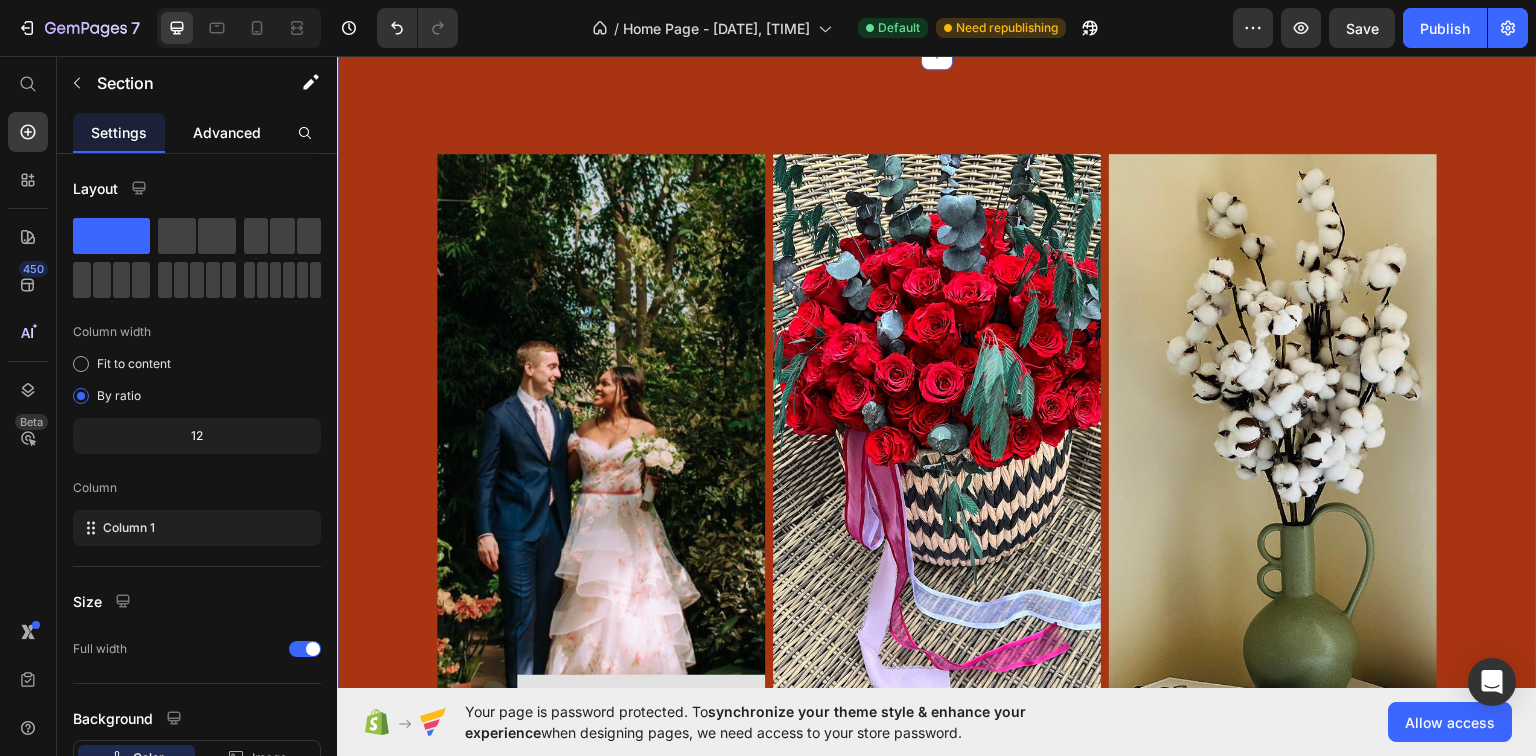 click on "Advanced" 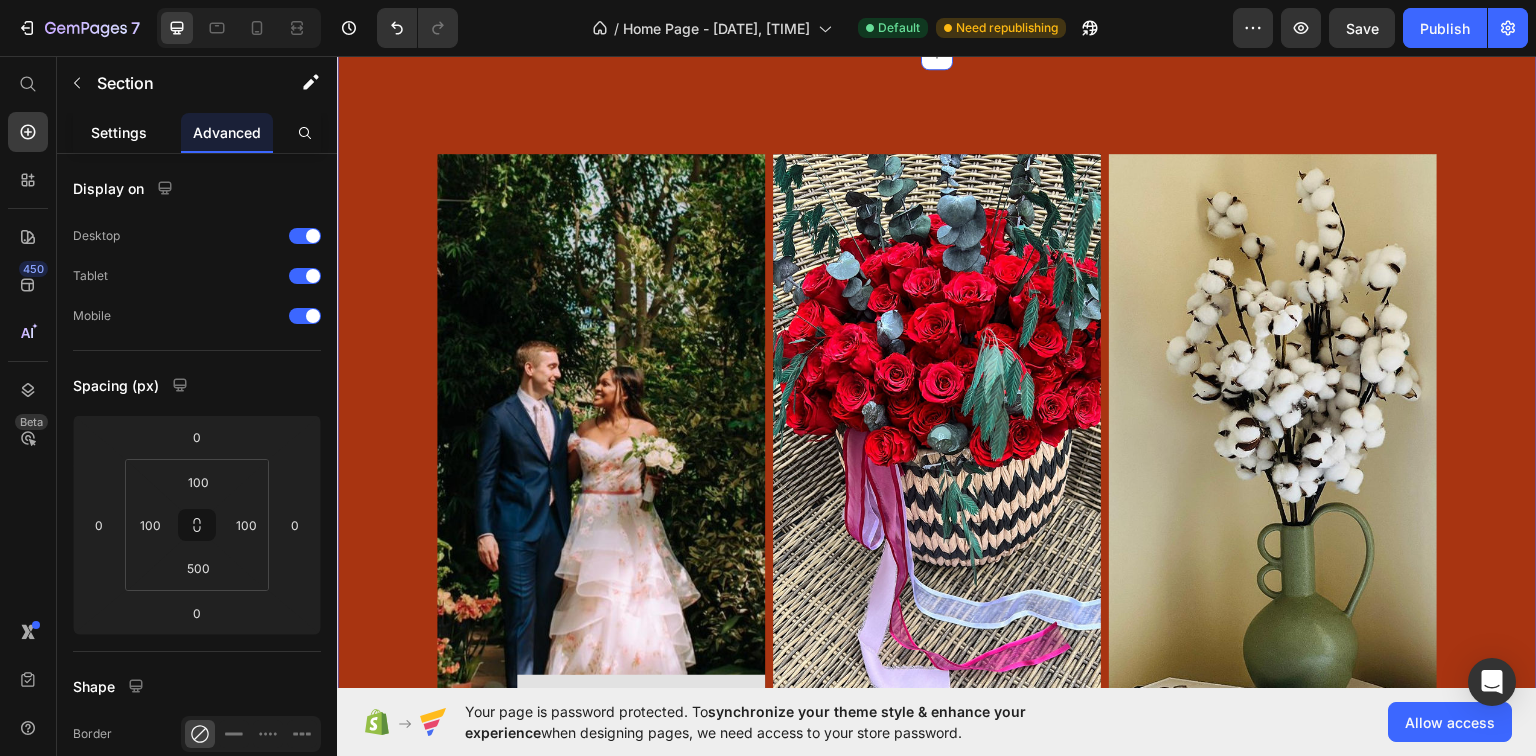 click on "Settings" at bounding box center (119, 132) 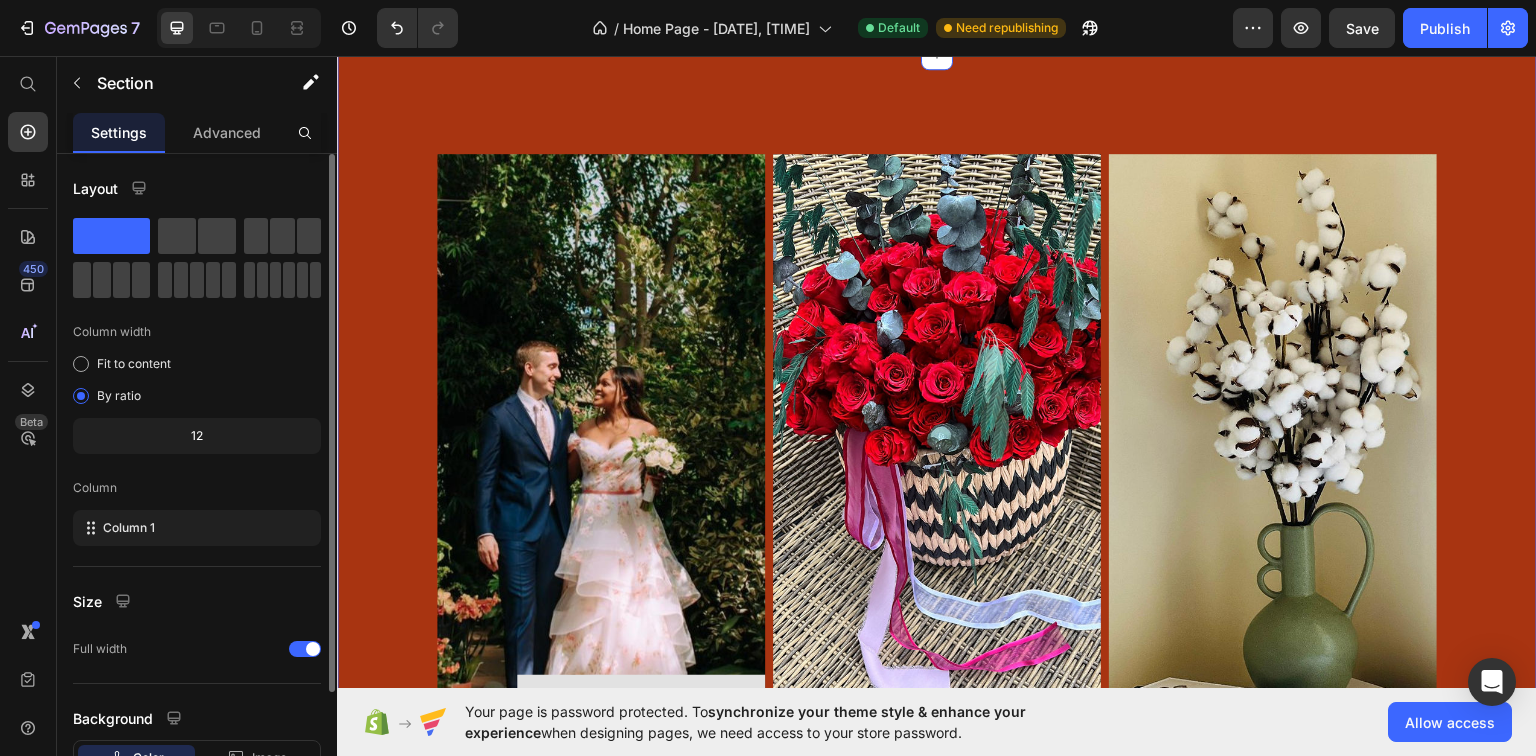 click on "12" 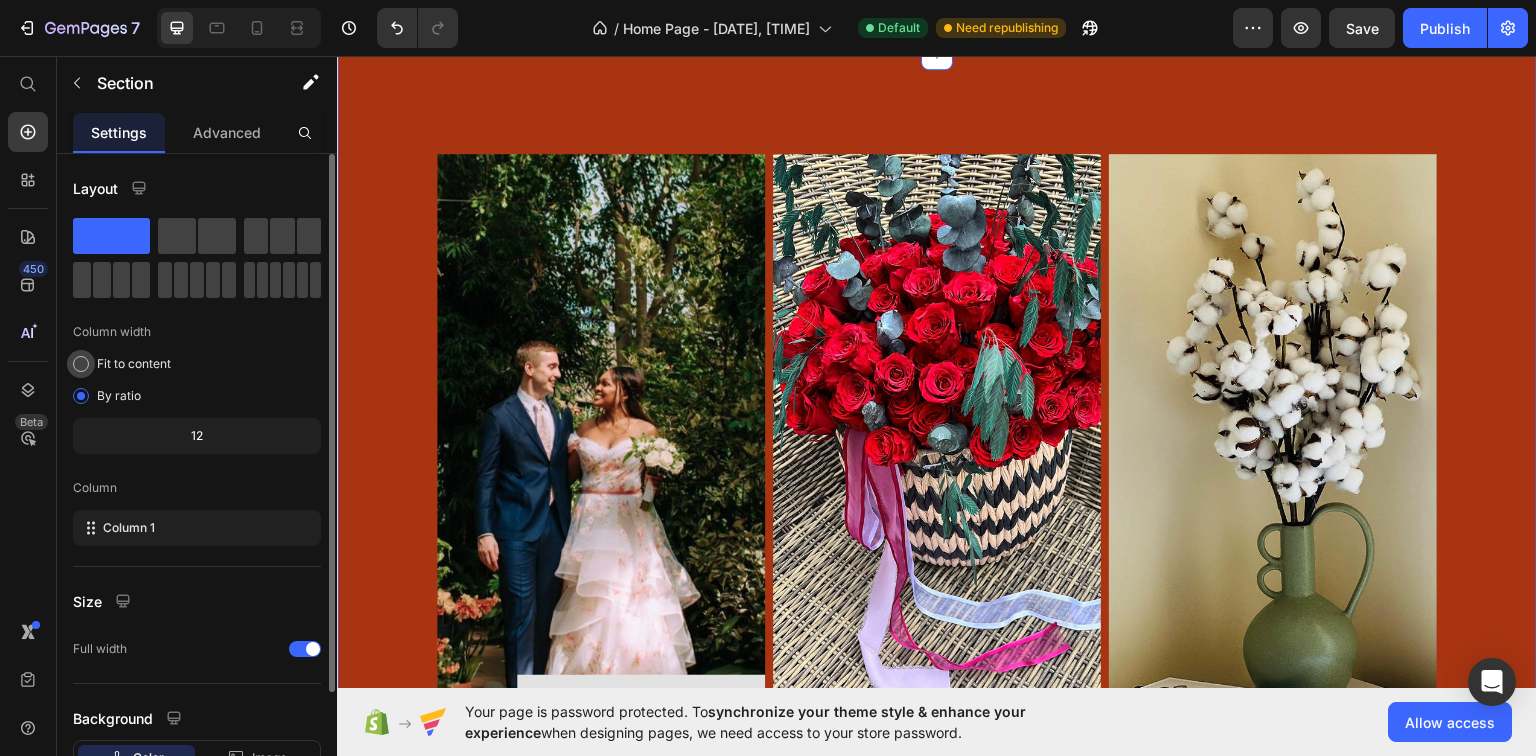 click at bounding box center [81, 364] 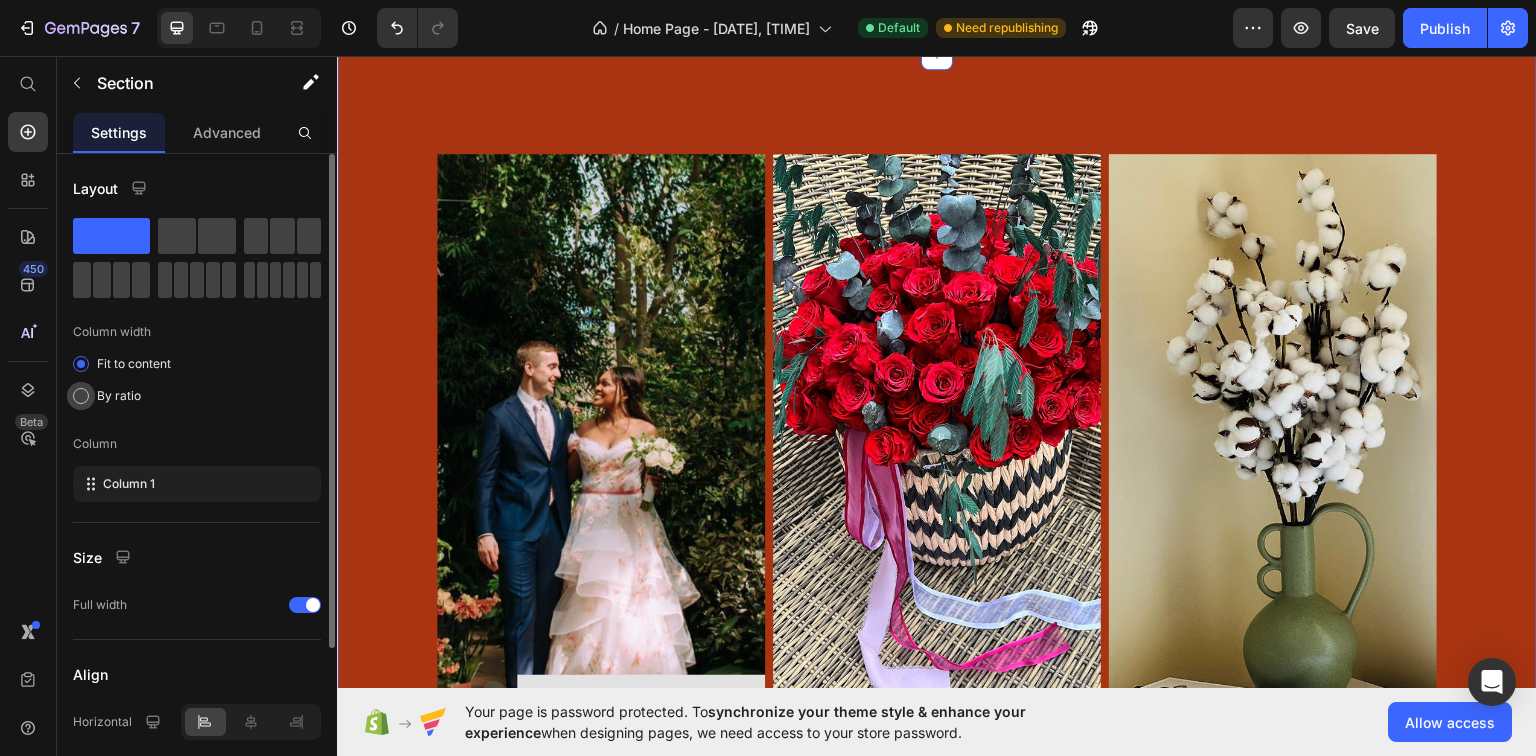 click at bounding box center (81, 396) 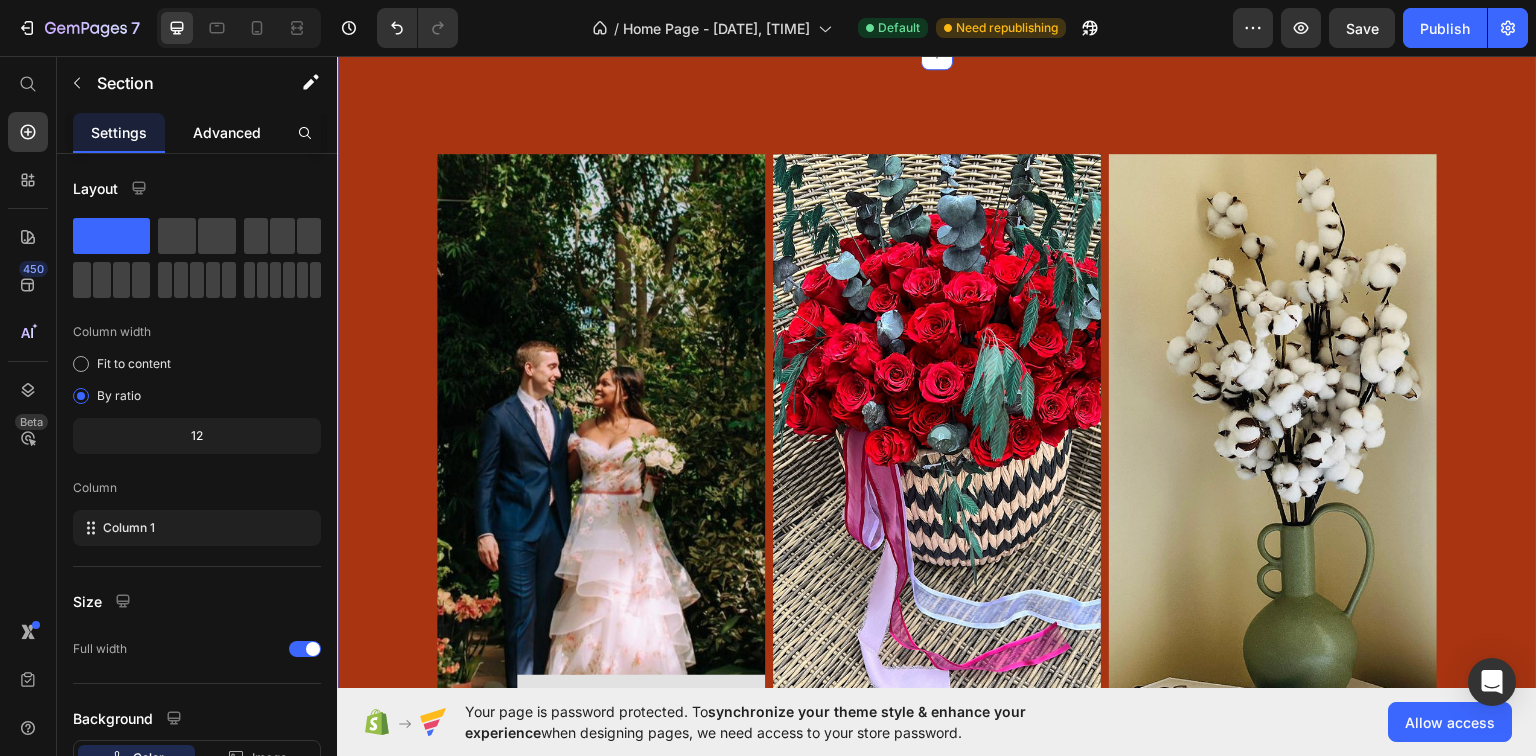 click on "Advanced" at bounding box center (227, 132) 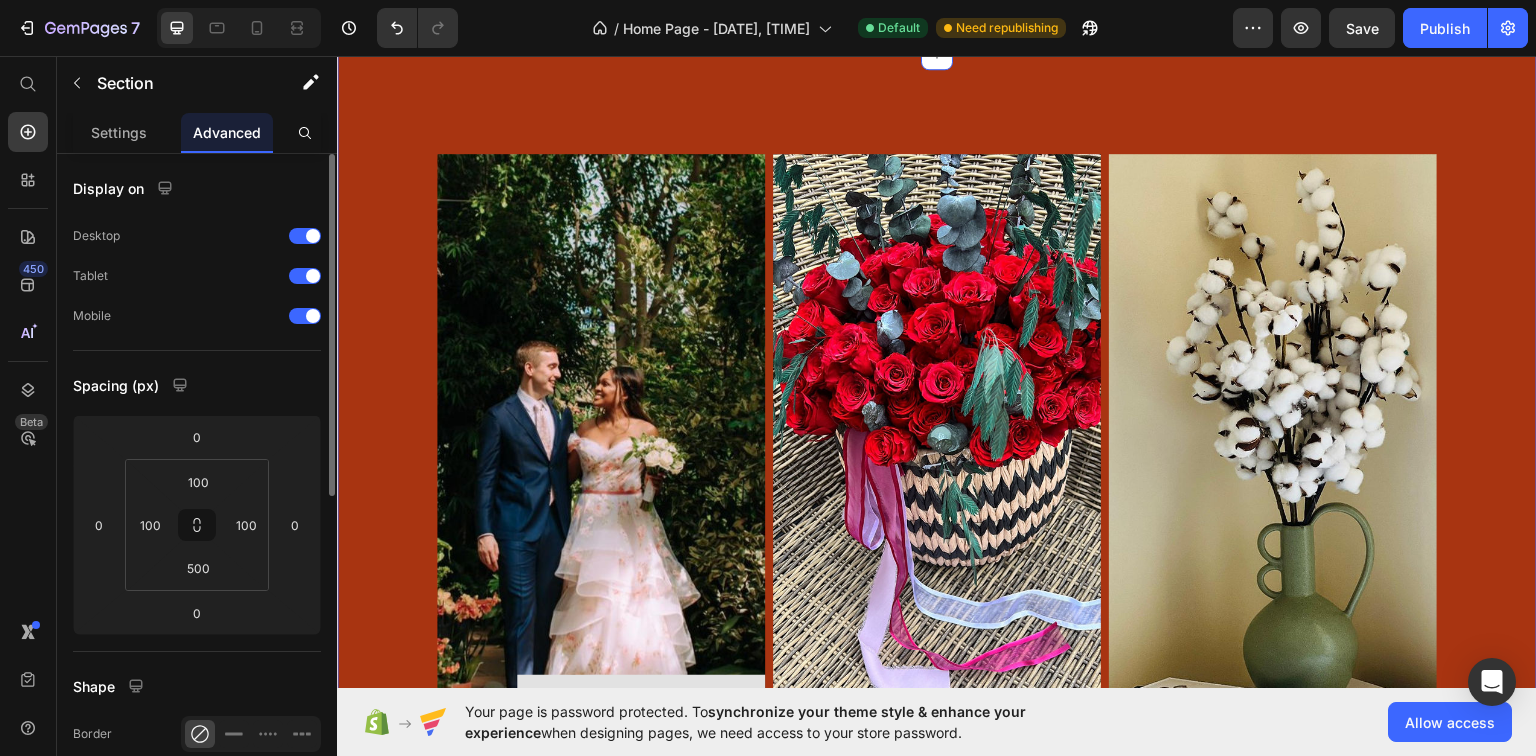 scroll, scrollTop: 160, scrollLeft: 0, axis: vertical 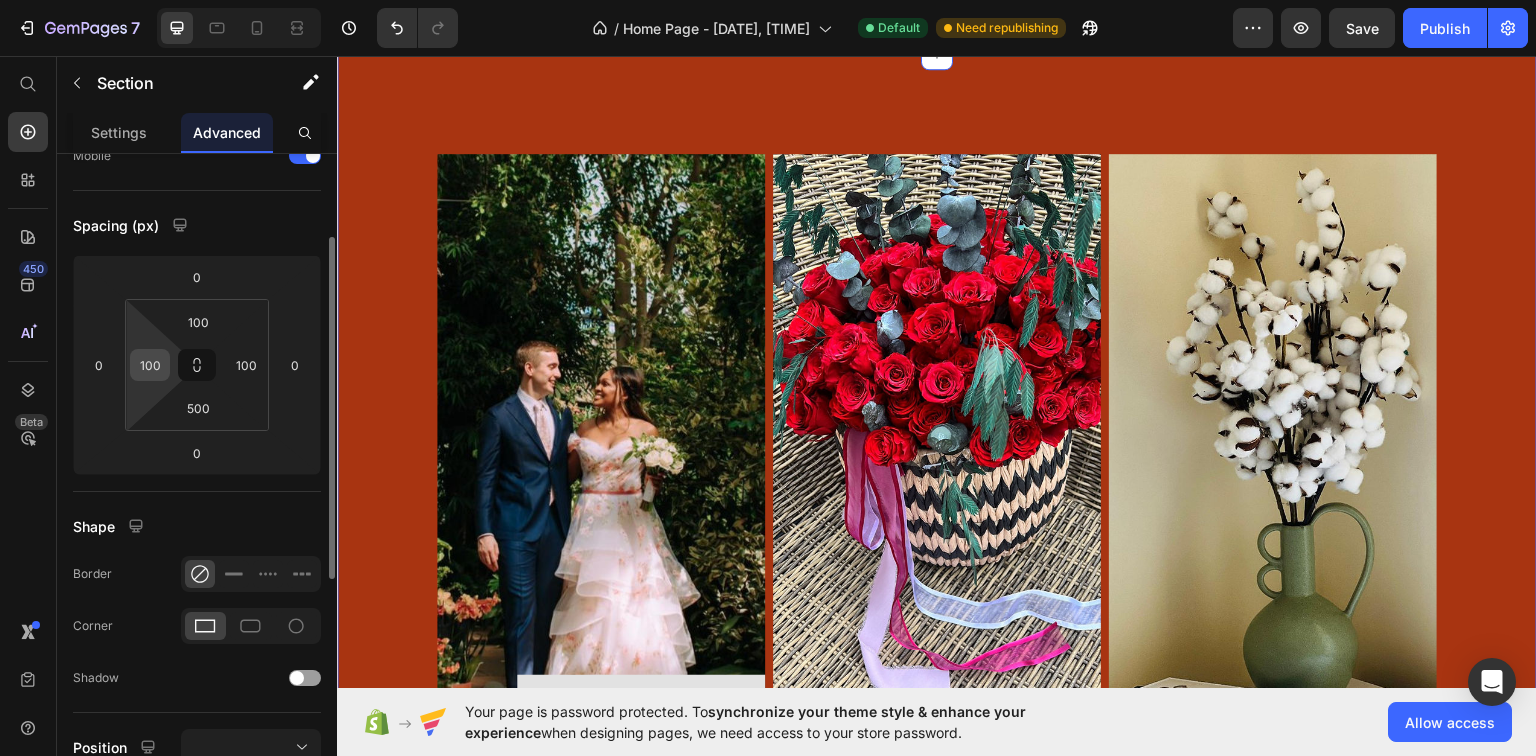 click on "100" at bounding box center [150, 365] 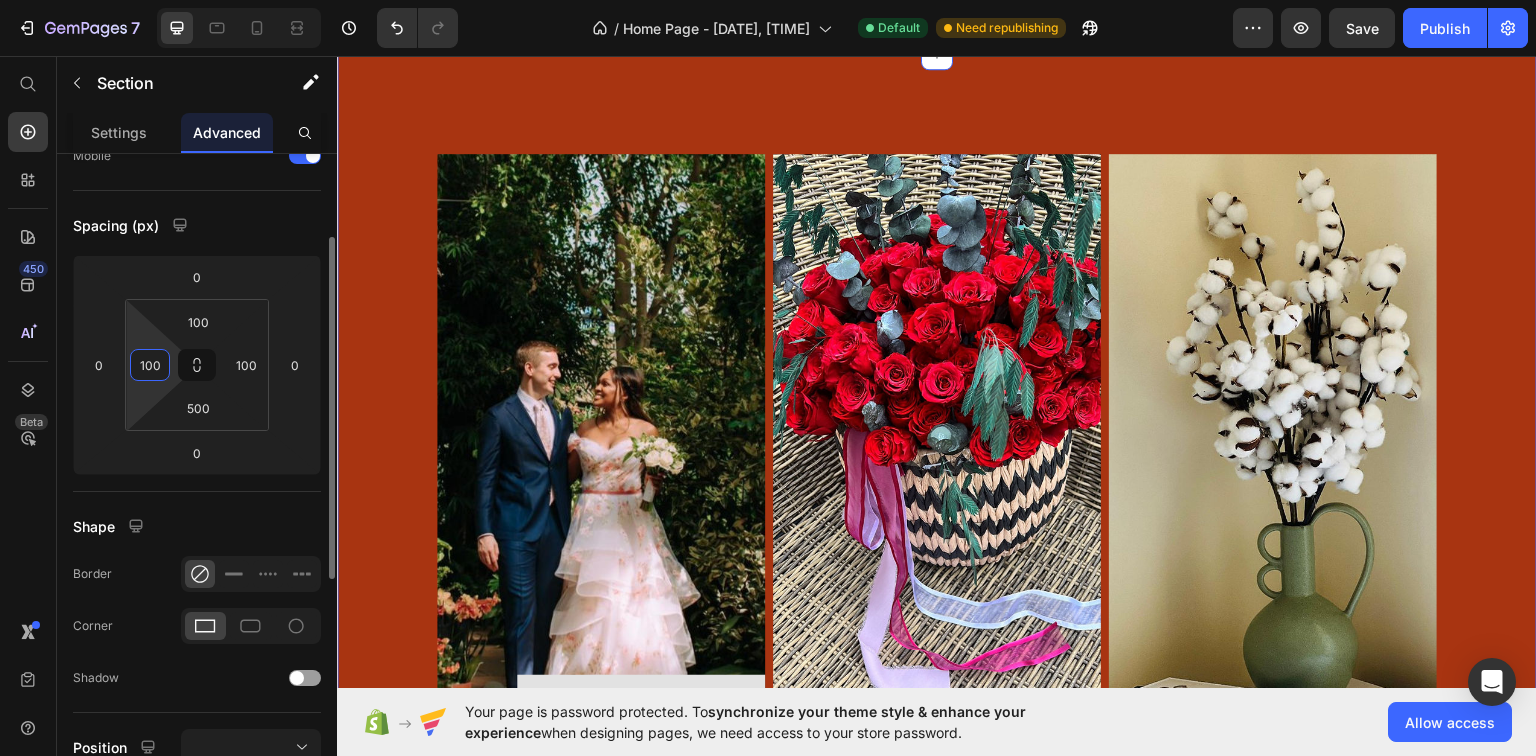 click on "100" at bounding box center [150, 365] 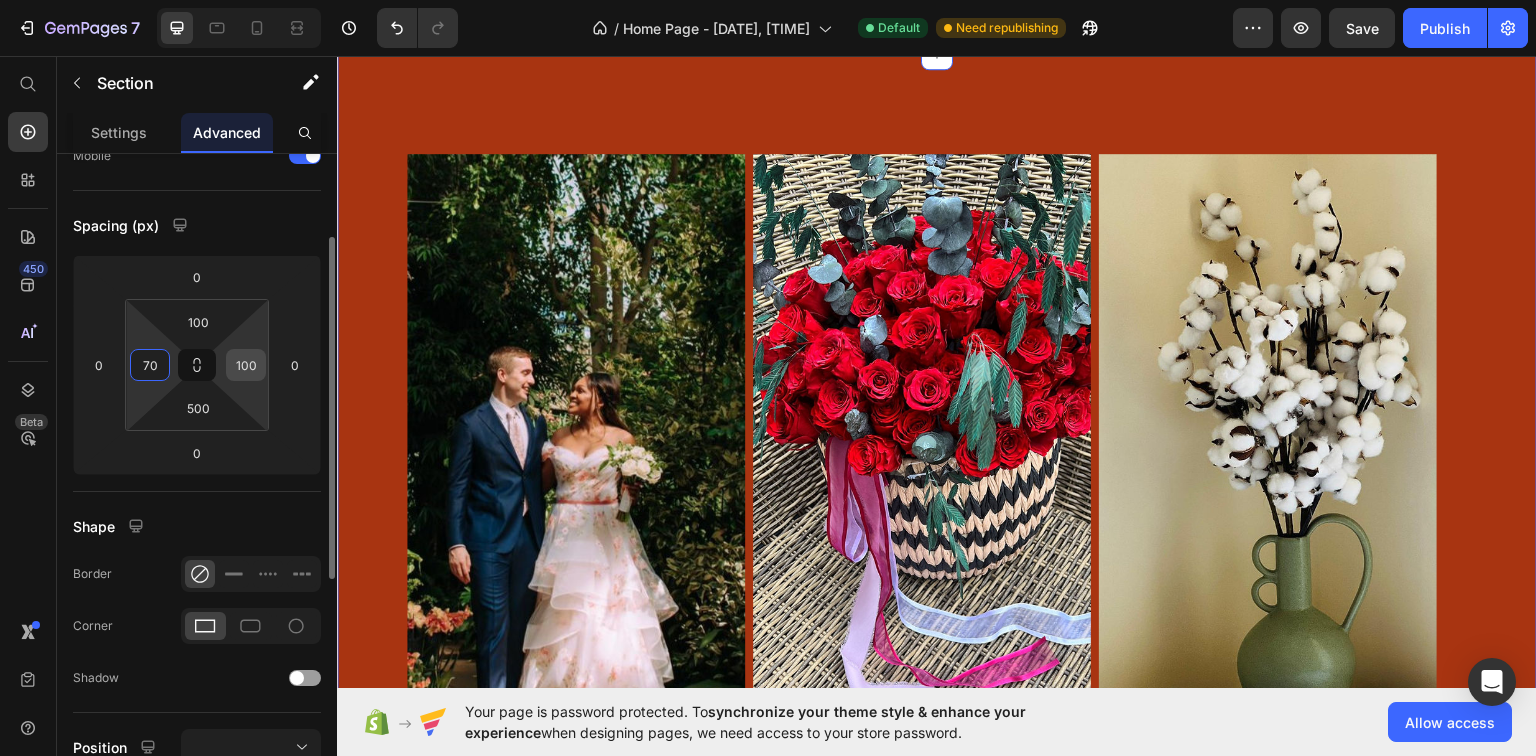 type on "70" 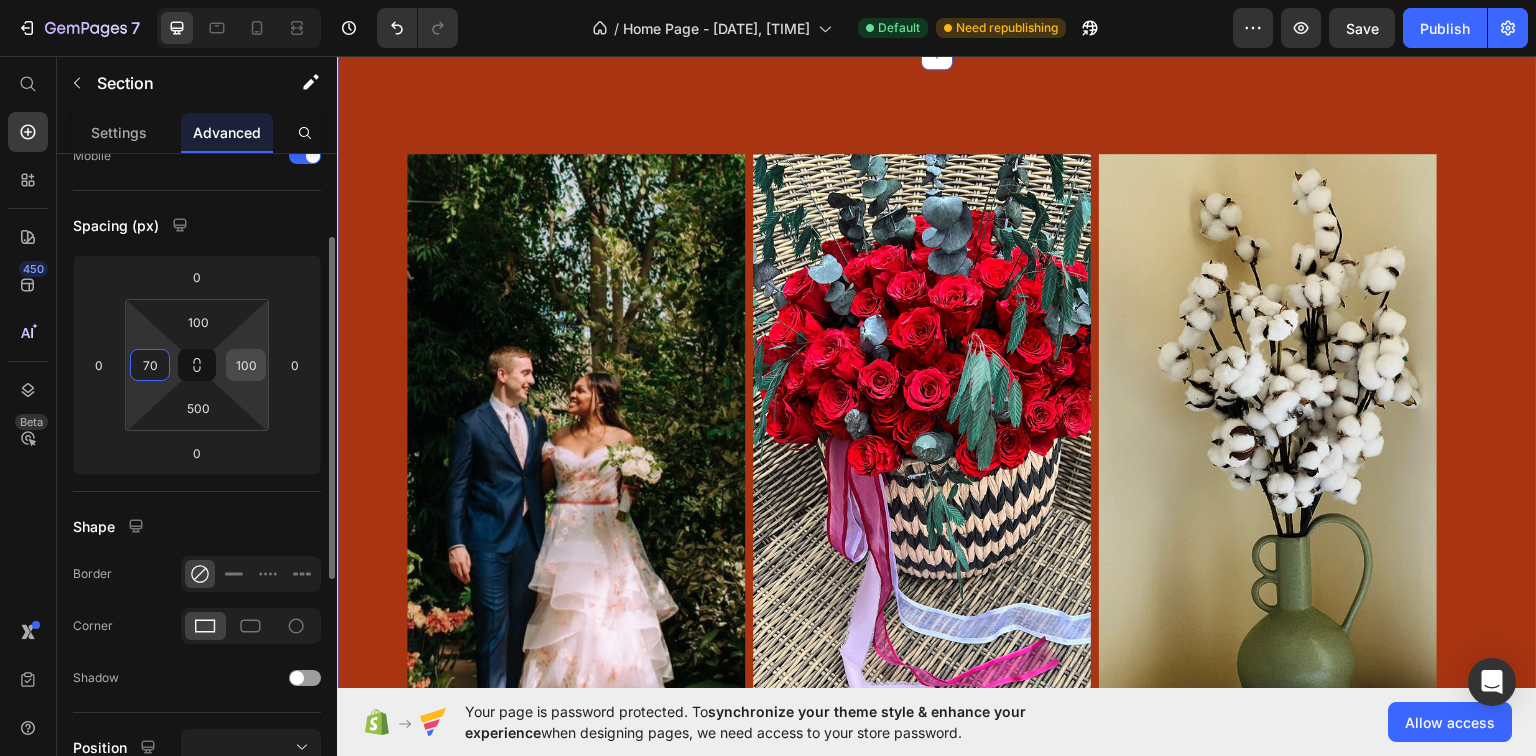 click on "100" at bounding box center (246, 365) 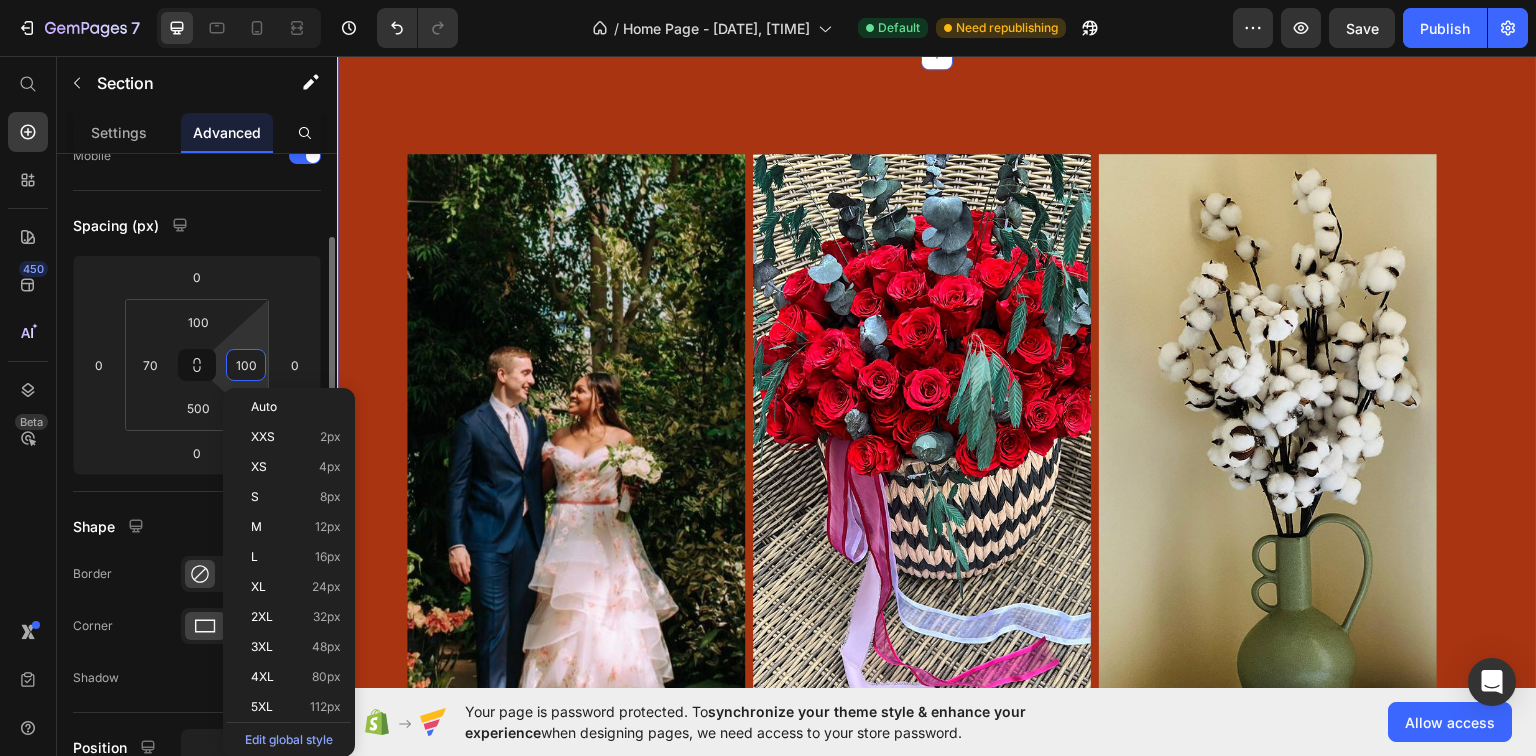 click on "100" at bounding box center [246, 365] 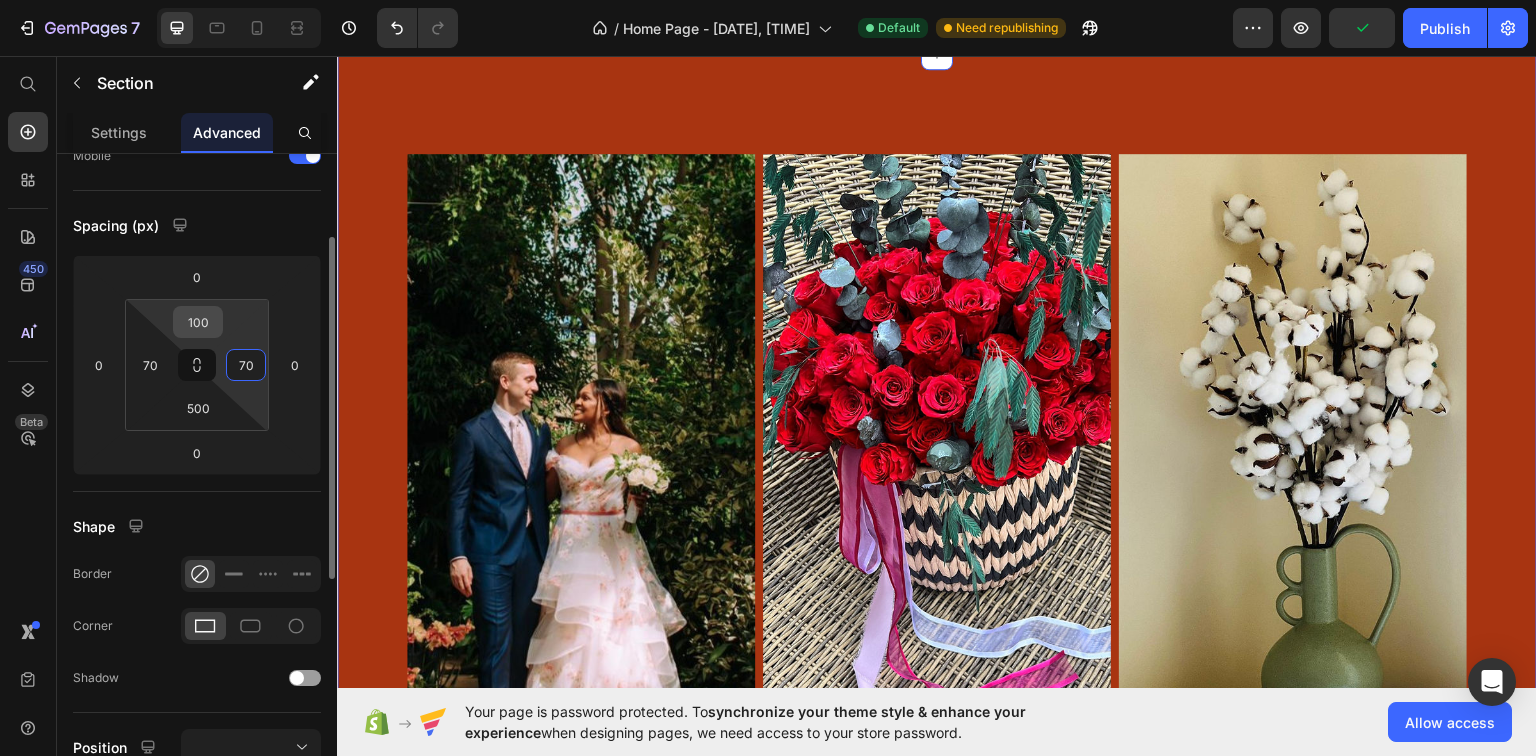 type on "70" 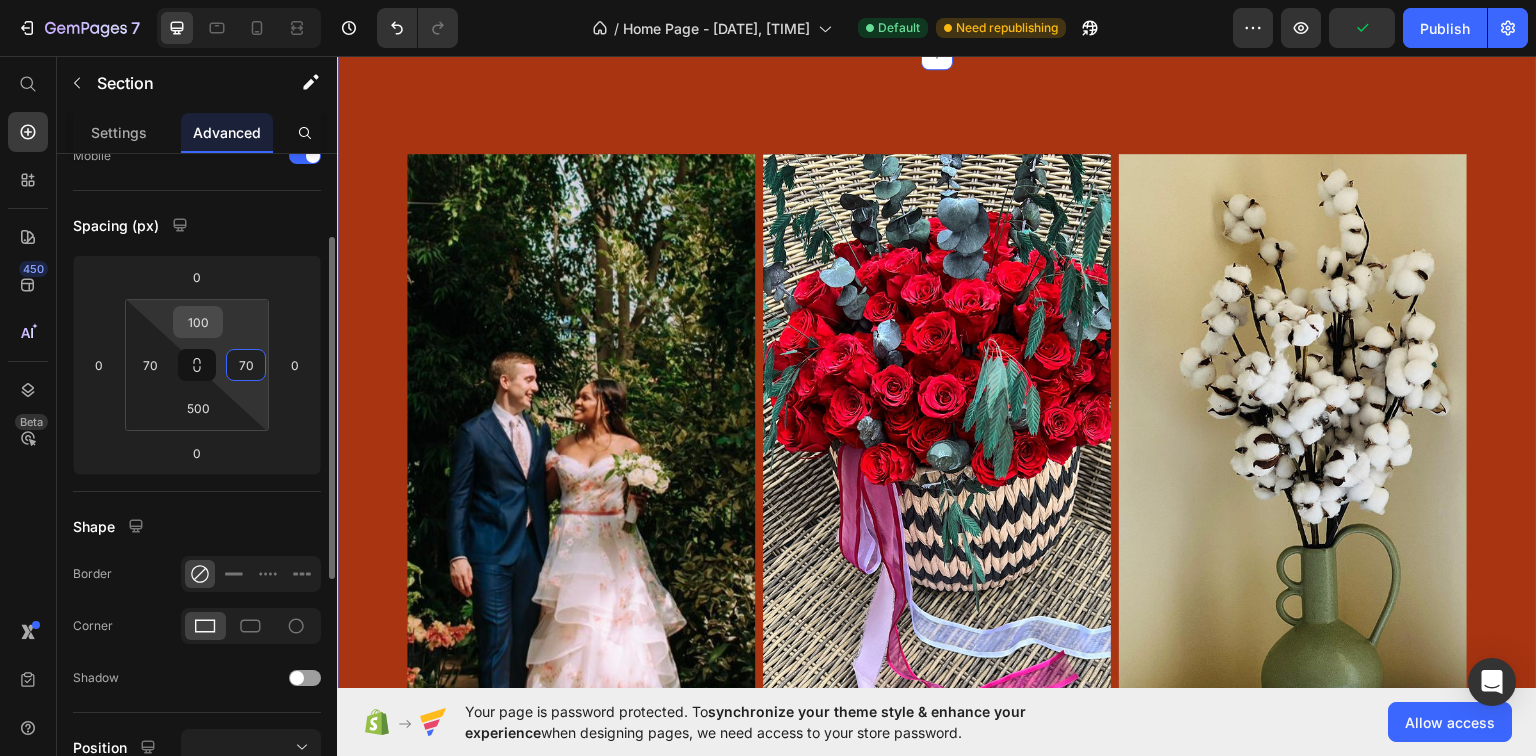 click on "100" at bounding box center (198, 322) 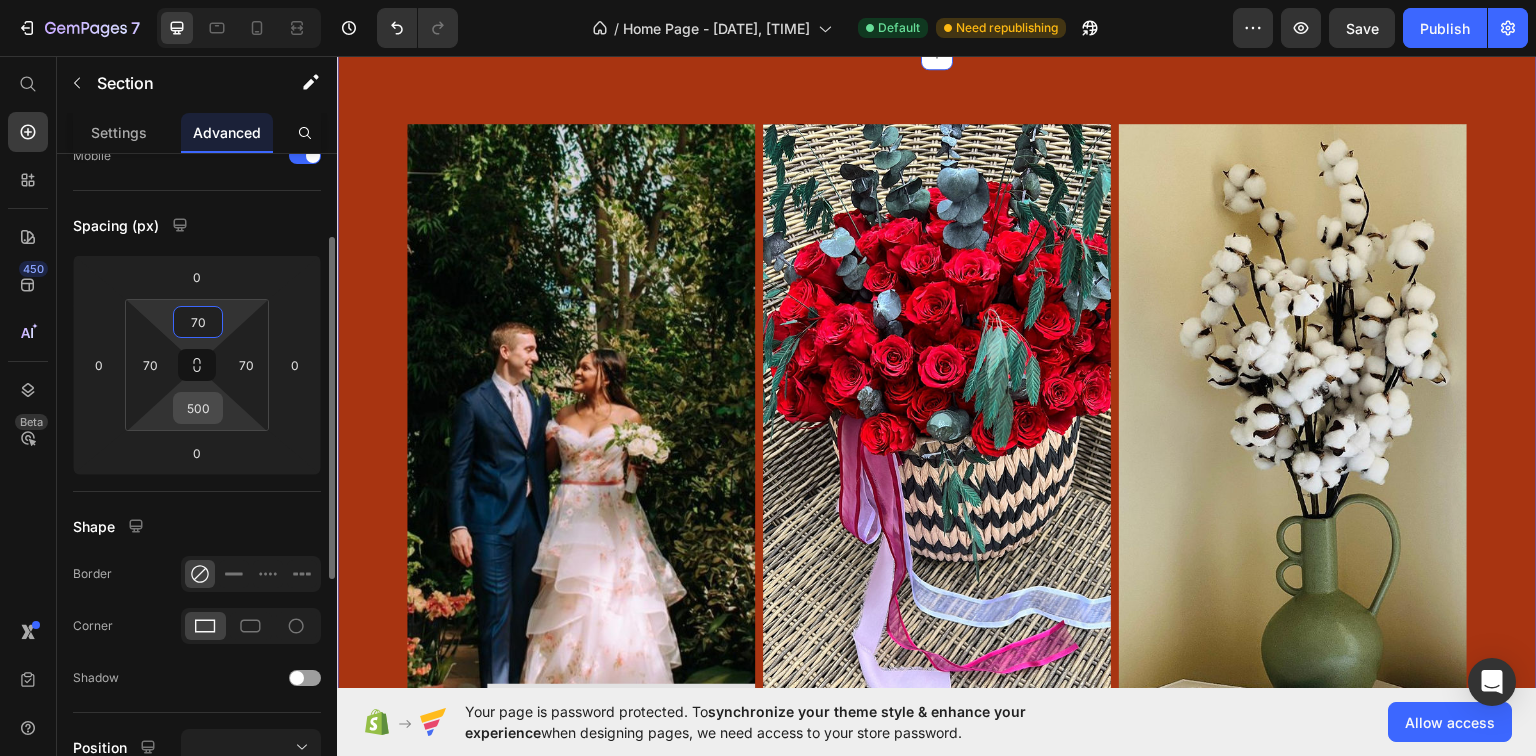 type on "70" 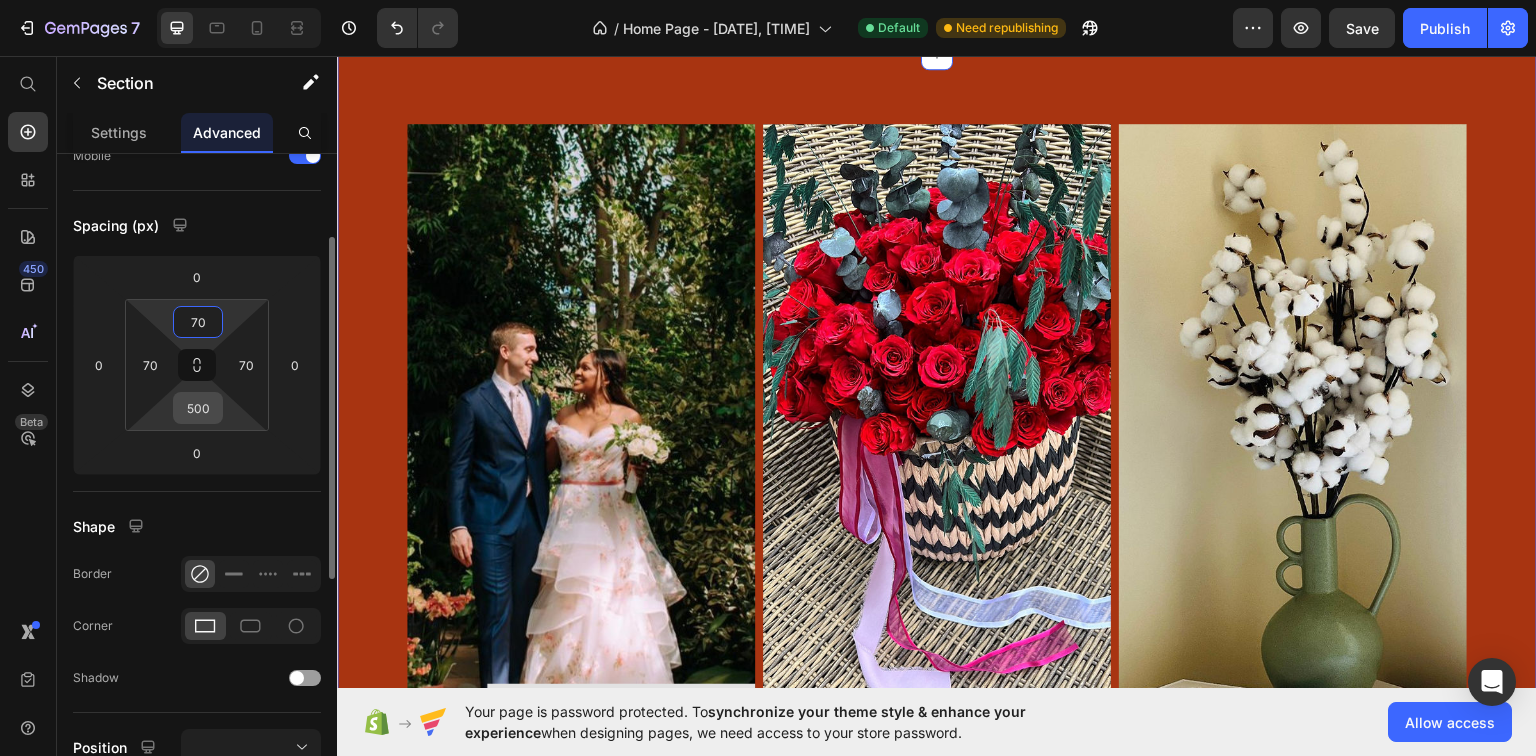 click on "500" at bounding box center [198, 408] 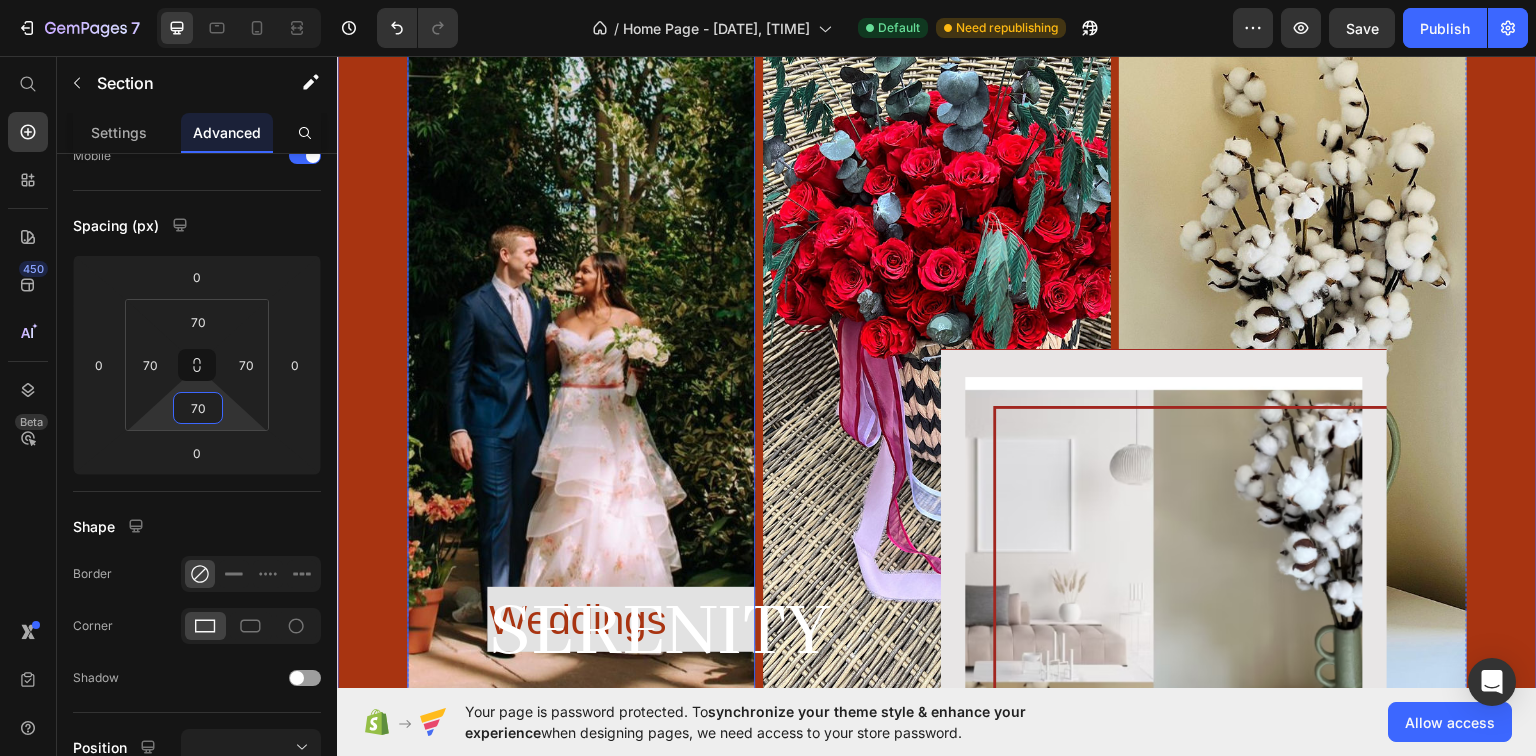scroll, scrollTop: 2808, scrollLeft: 0, axis: vertical 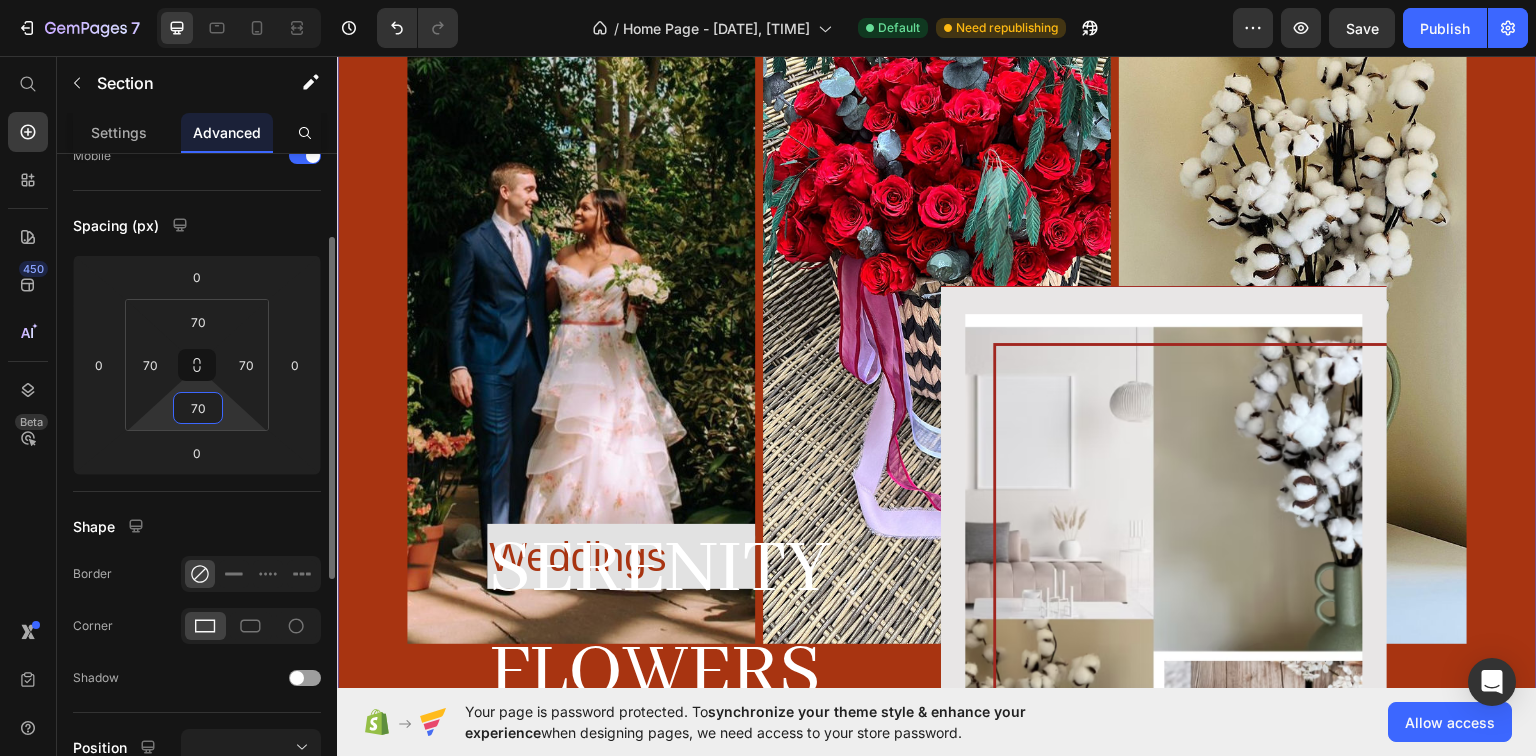 click on "70" at bounding box center [198, 408] 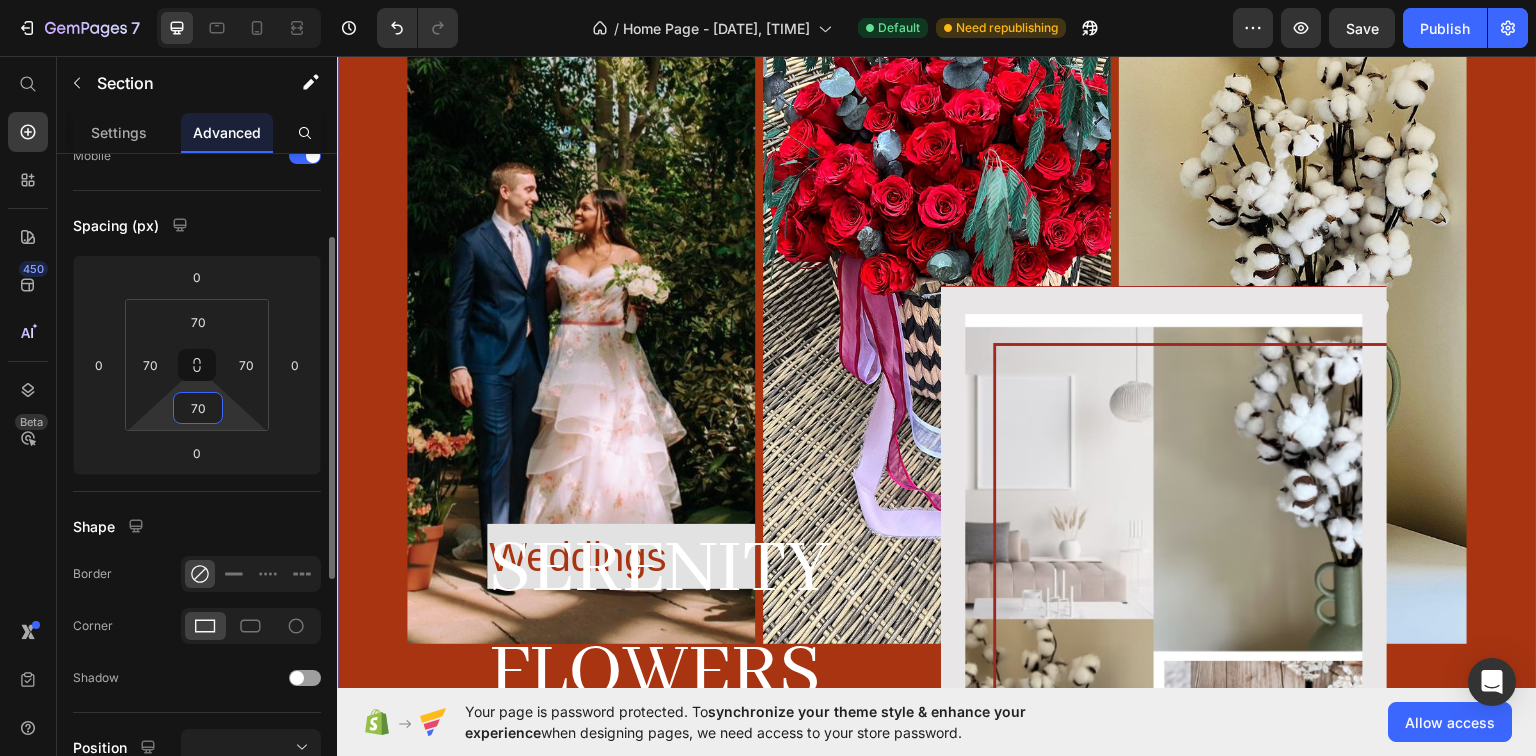 click on "70" at bounding box center [198, 408] 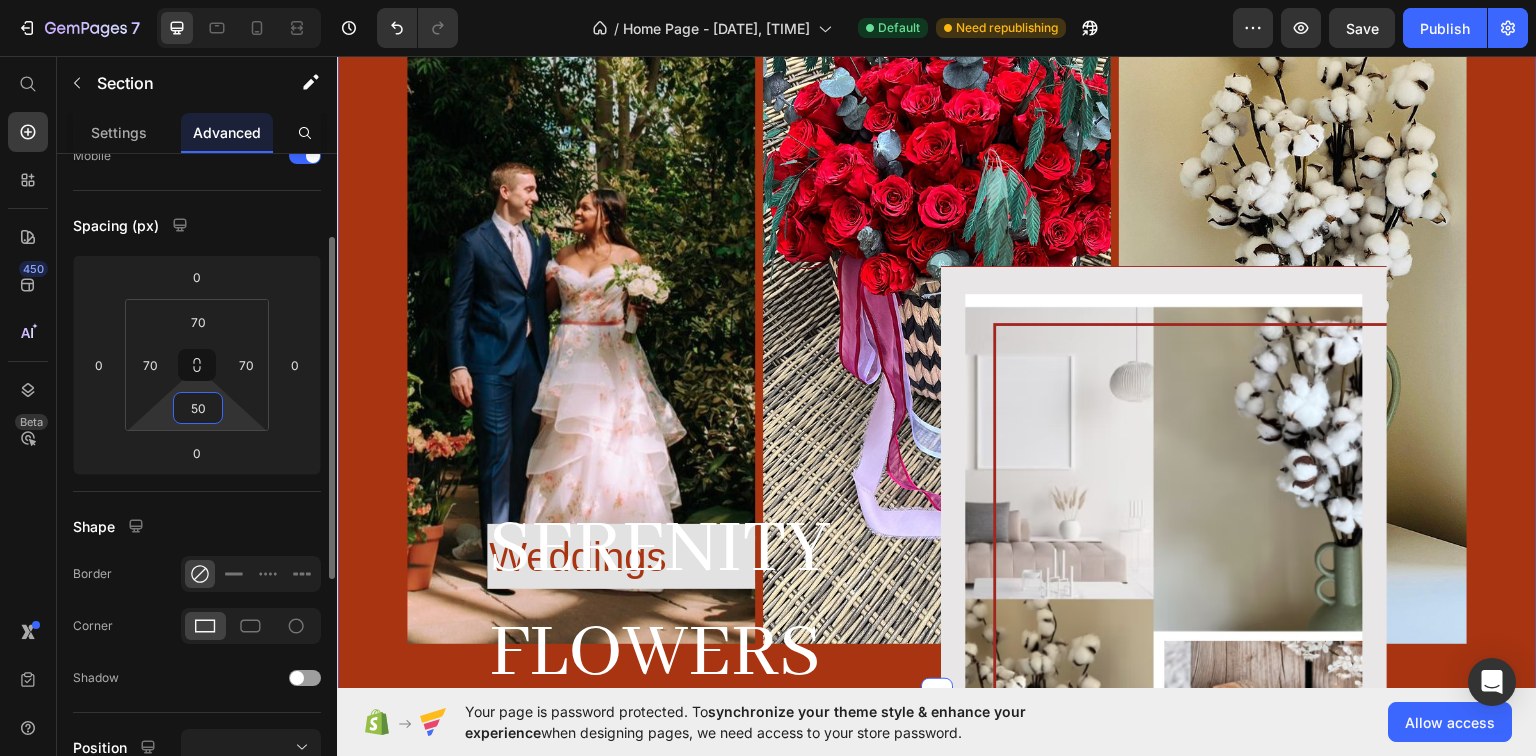 type on "500" 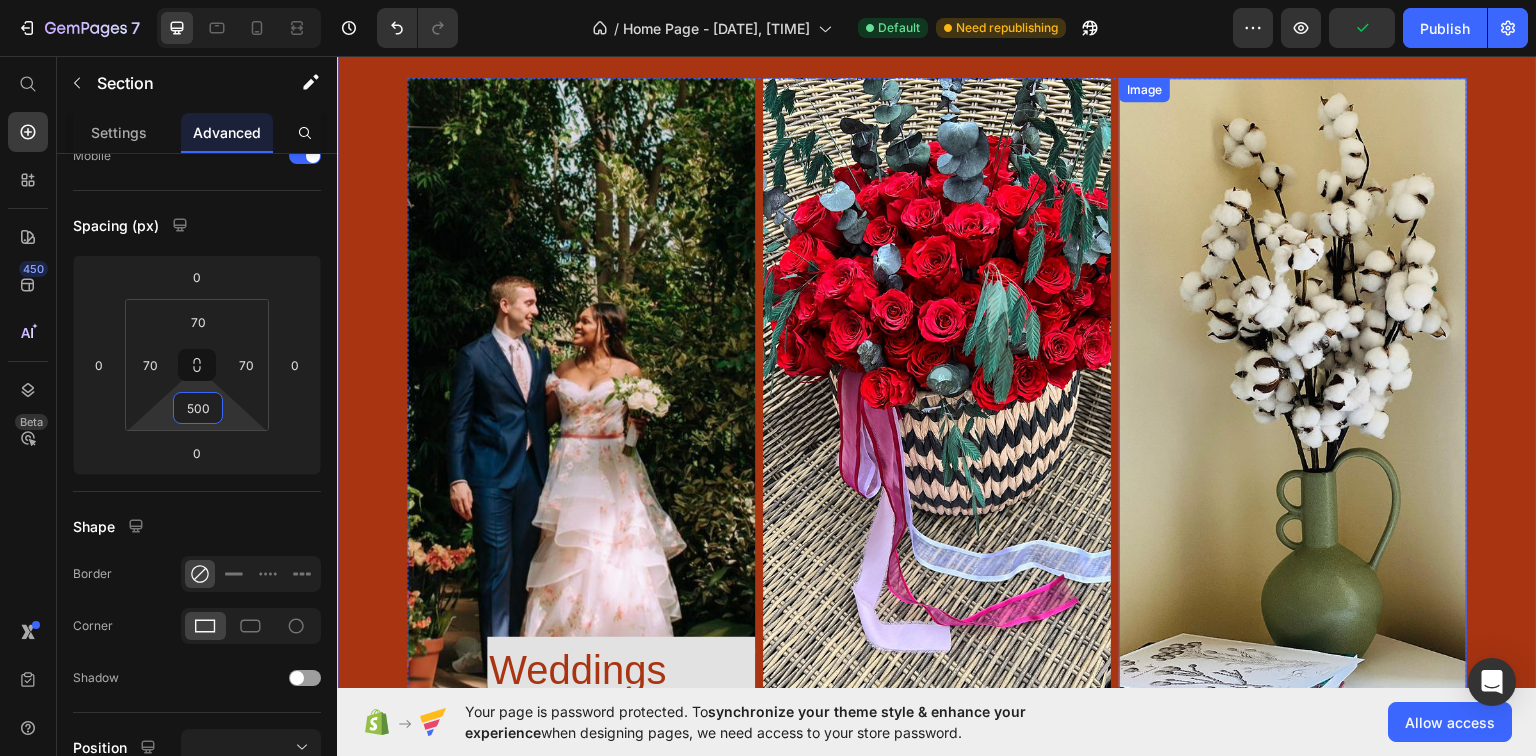 scroll, scrollTop: 2966, scrollLeft: 0, axis: vertical 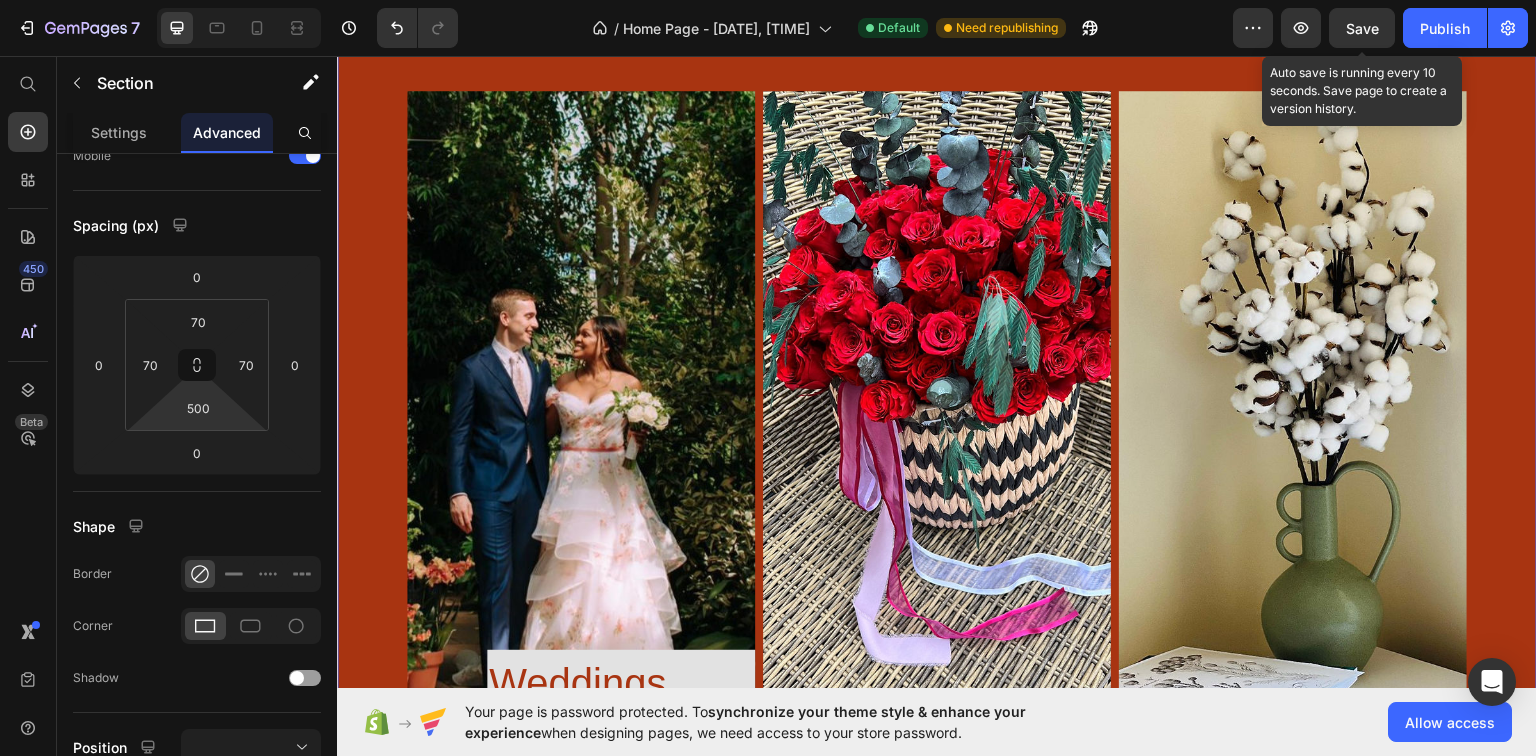 click on "Save" at bounding box center [1362, 28] 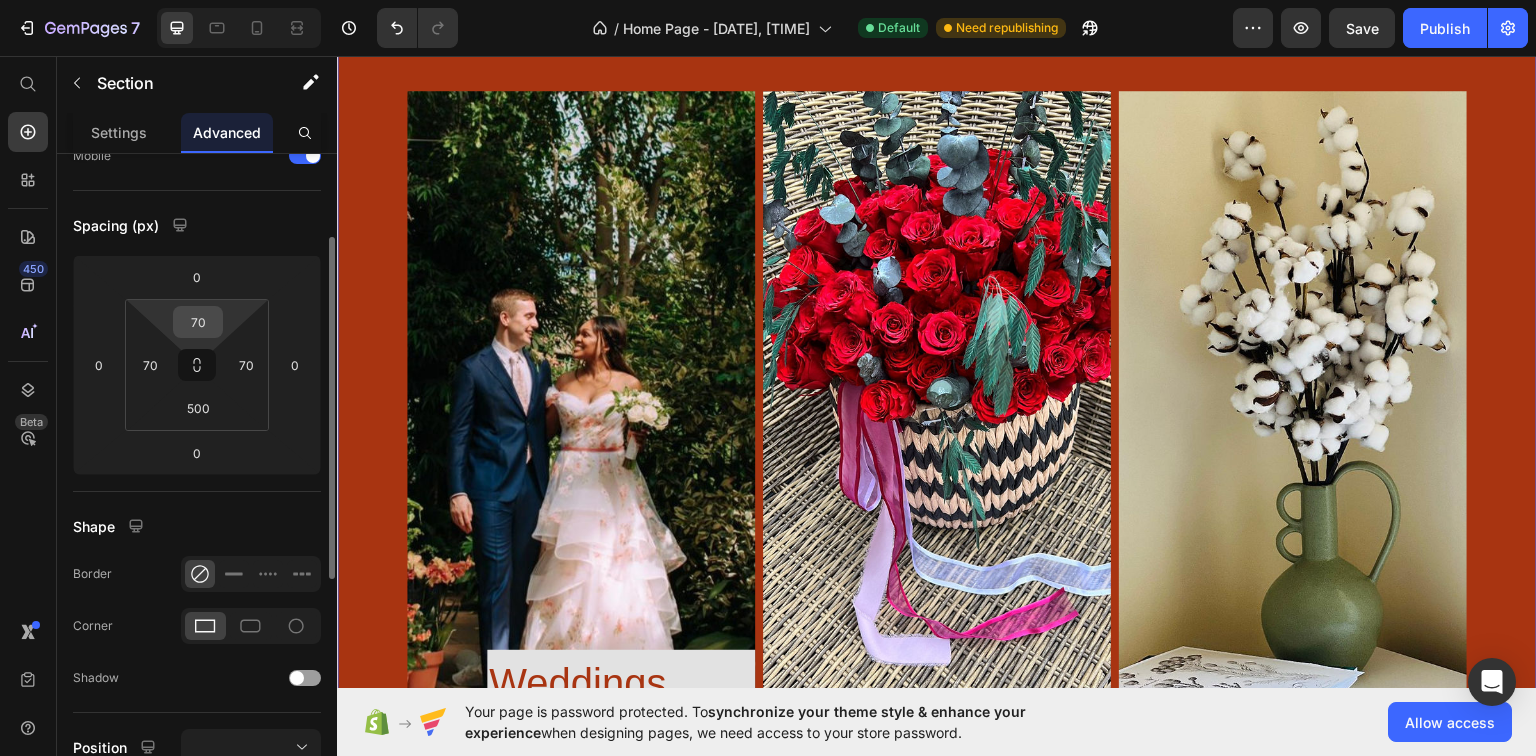 click on "70" at bounding box center [198, 322] 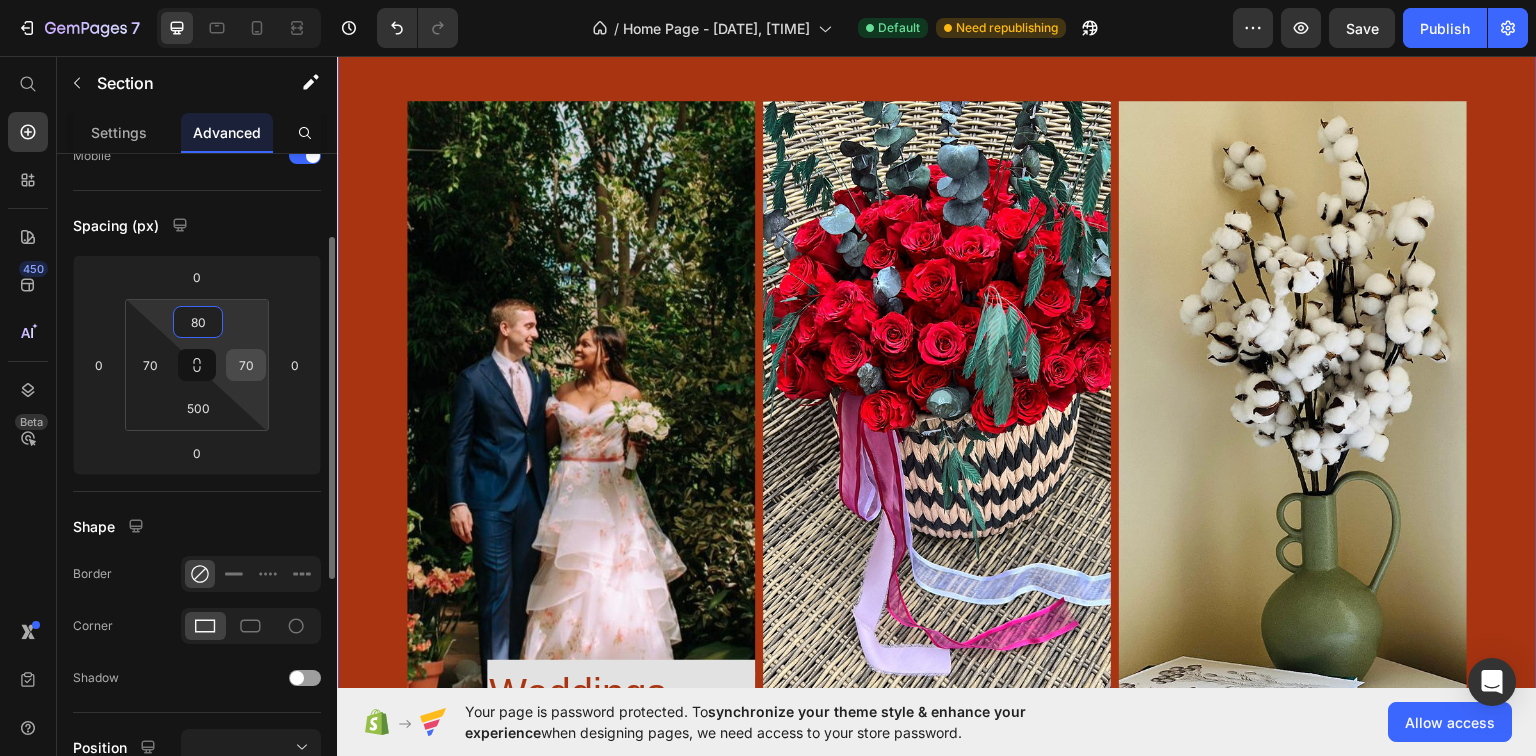 type on "80" 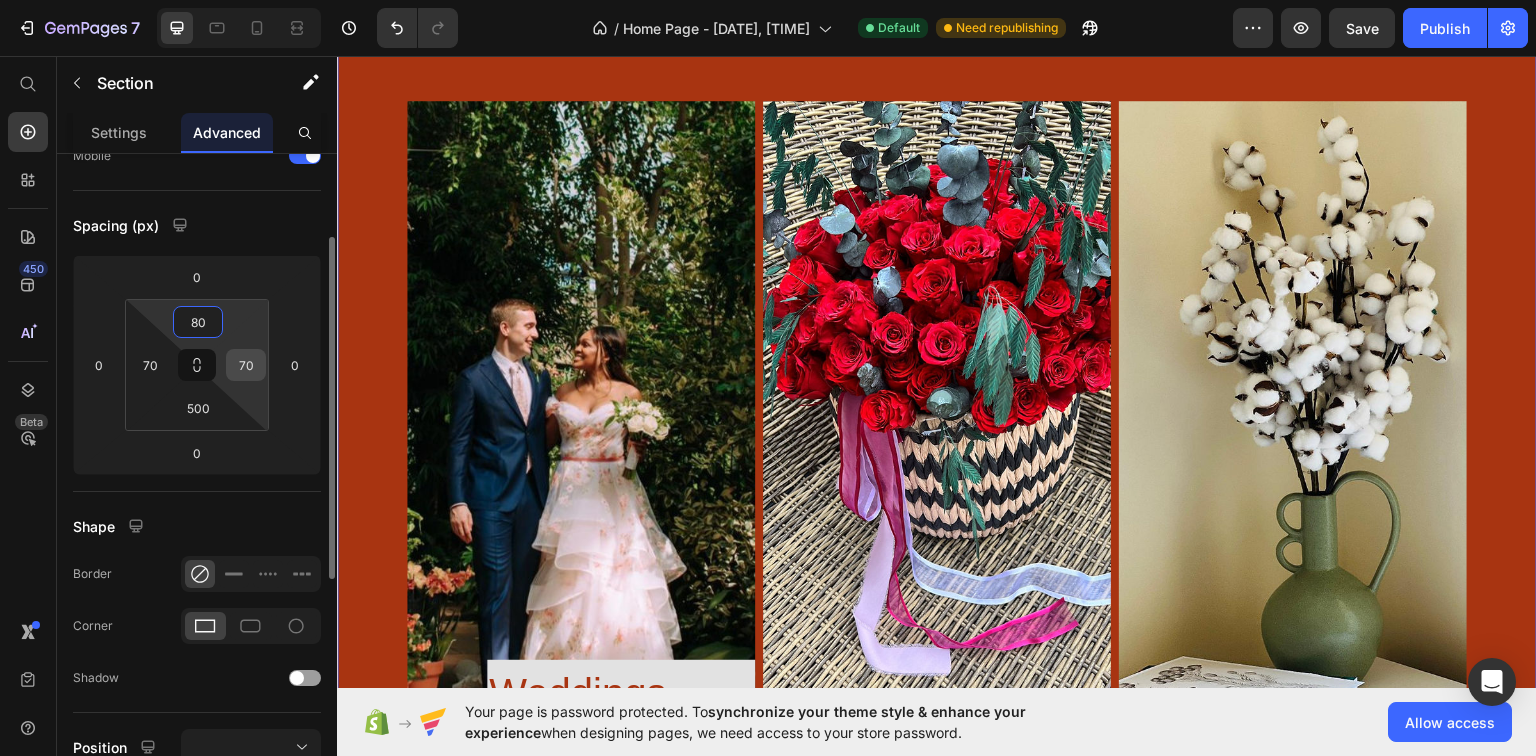 click on "70" at bounding box center [246, 365] 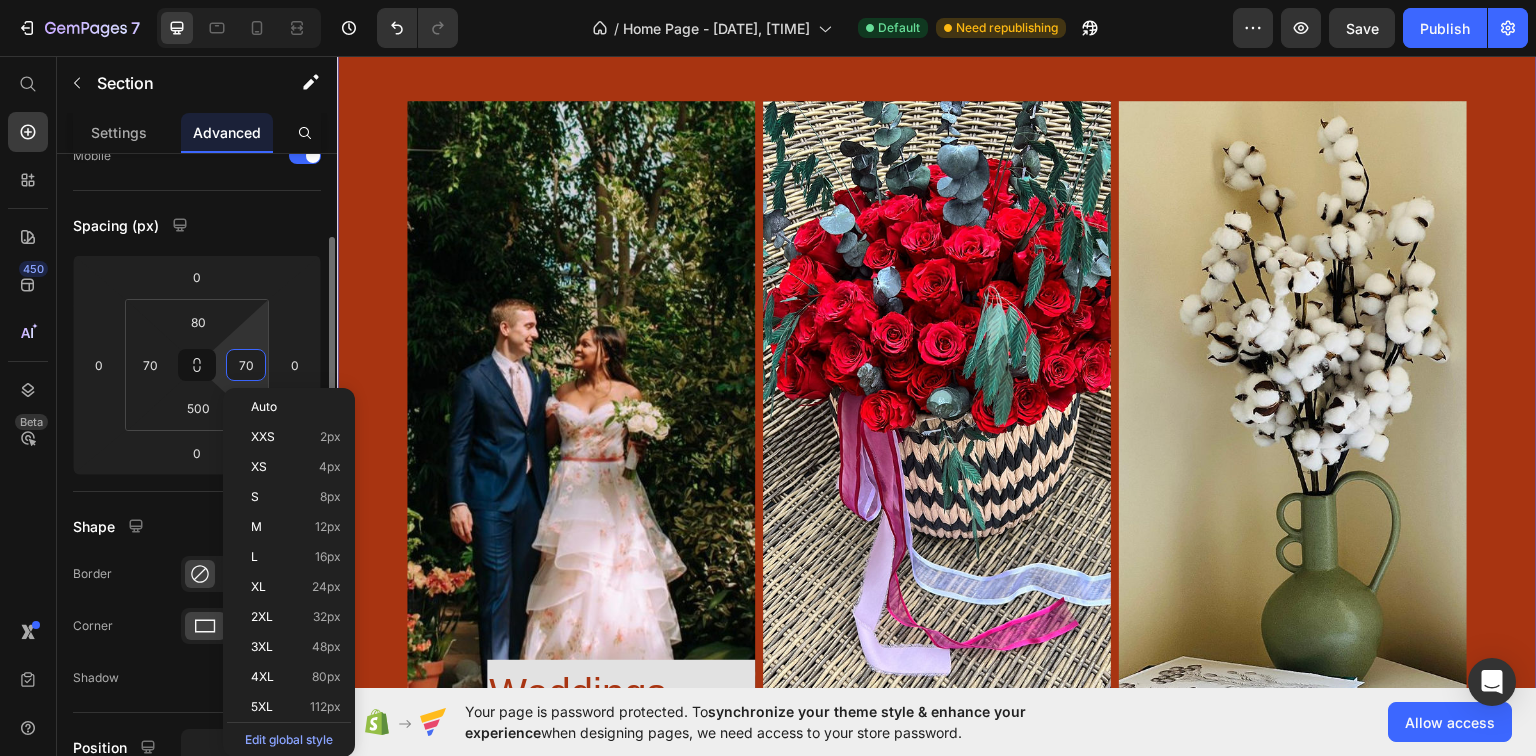 click on "70" at bounding box center (246, 365) 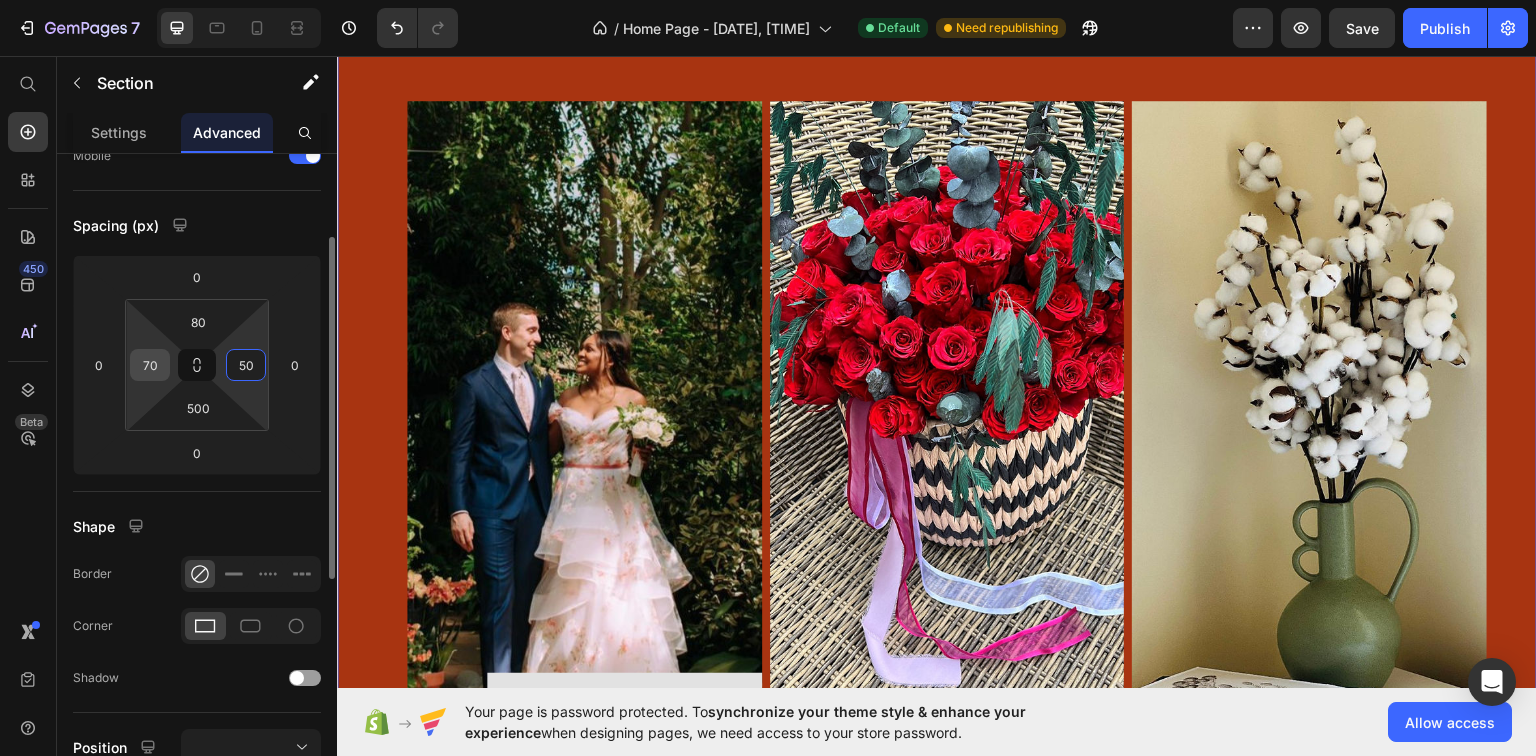 type on "50" 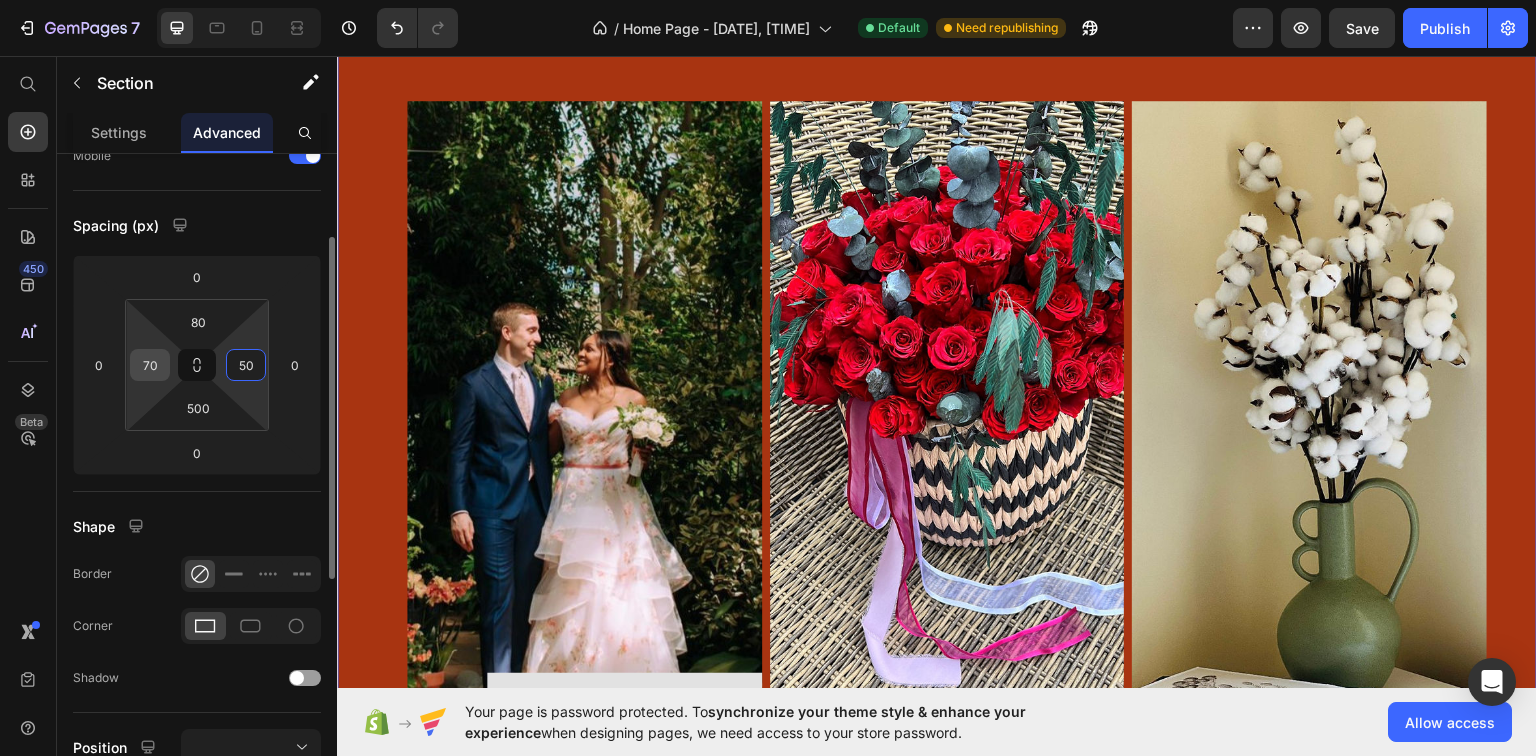 click on "70" at bounding box center (150, 365) 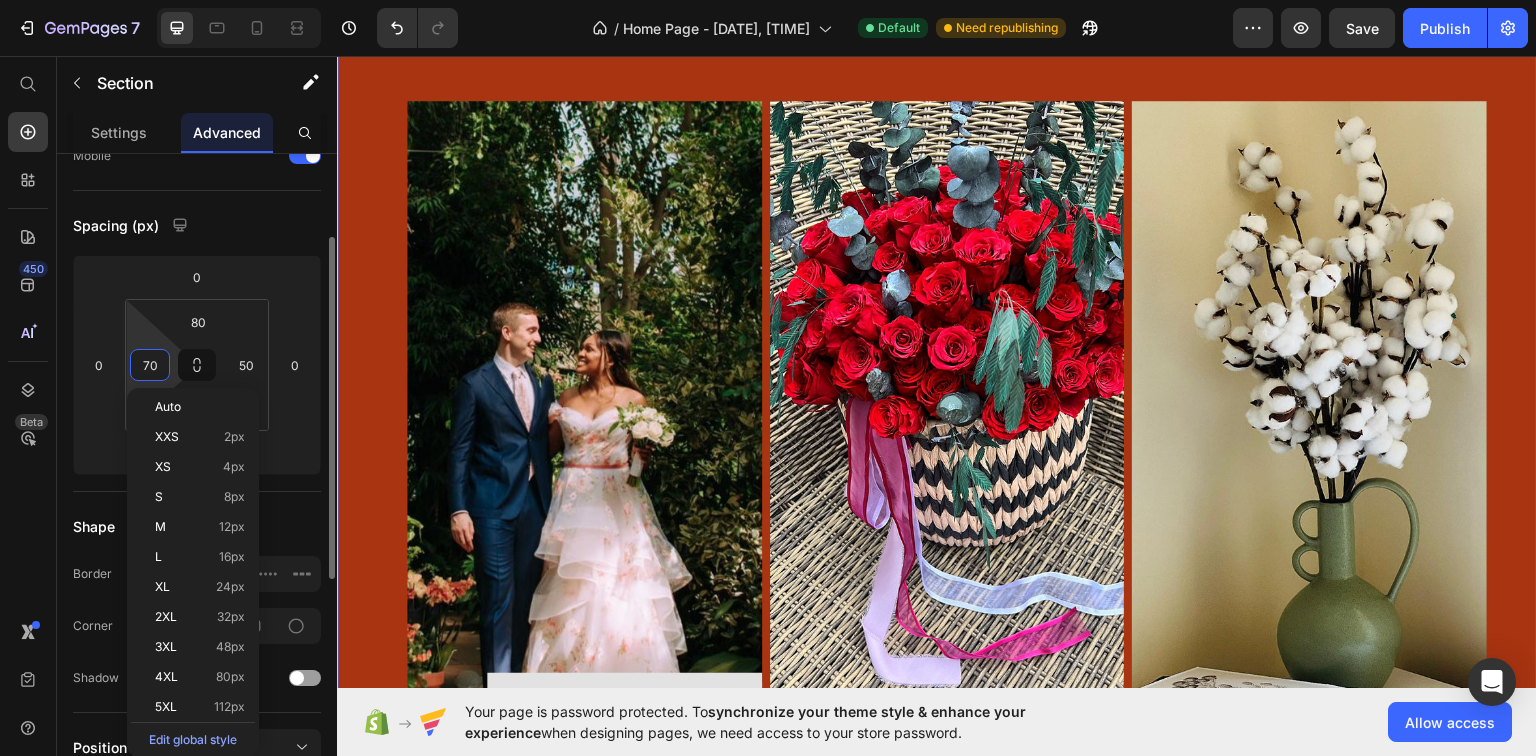 click on "70" at bounding box center (150, 365) 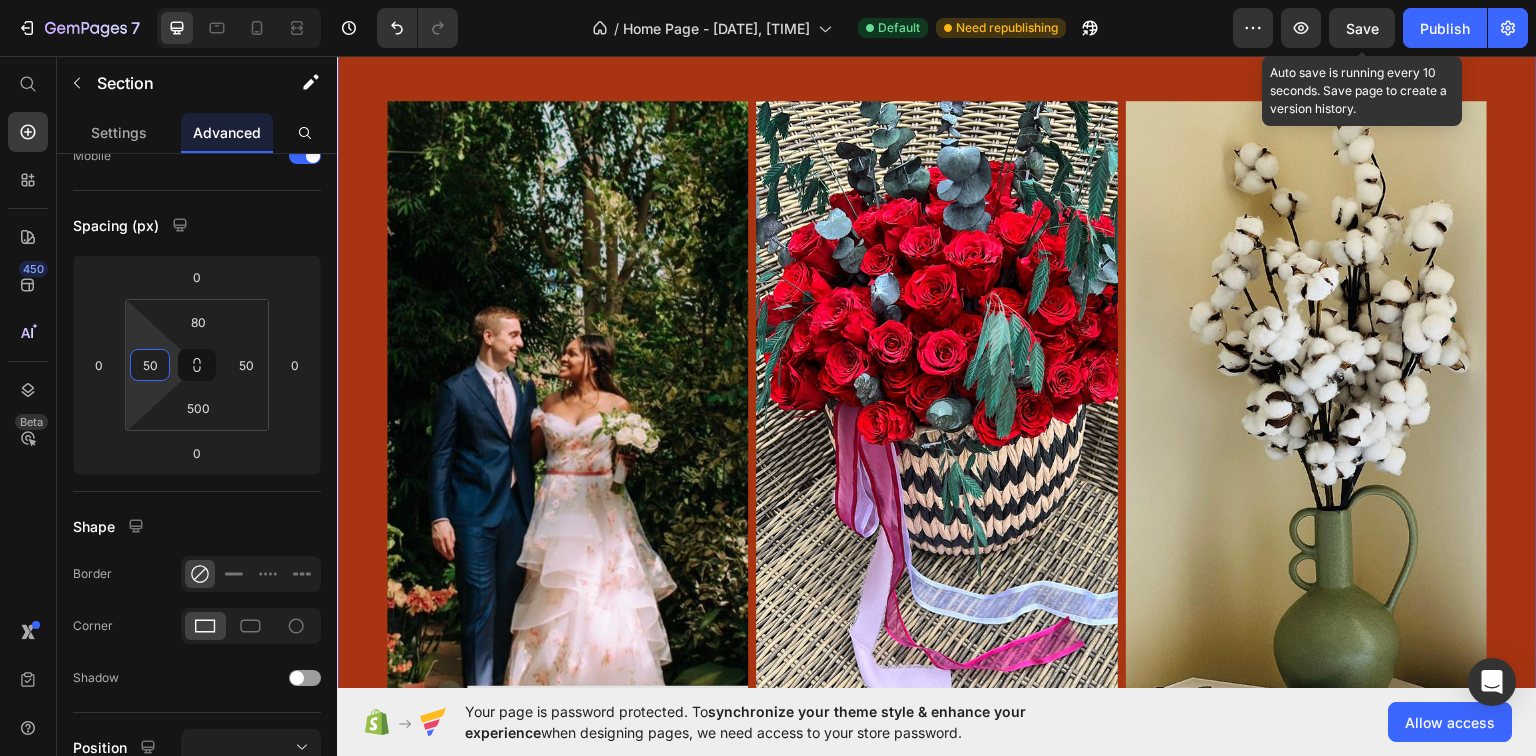 type on "50" 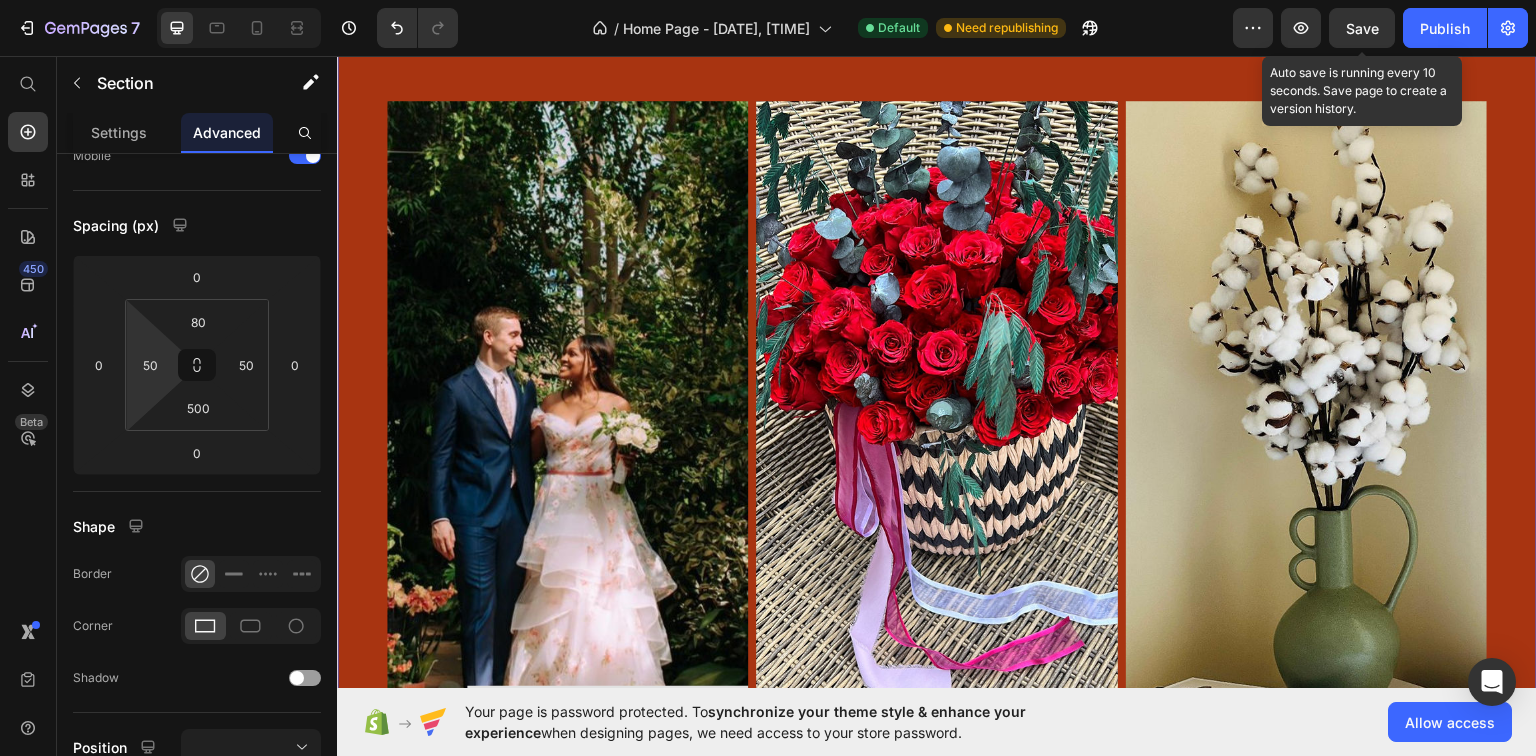 click on "Save" 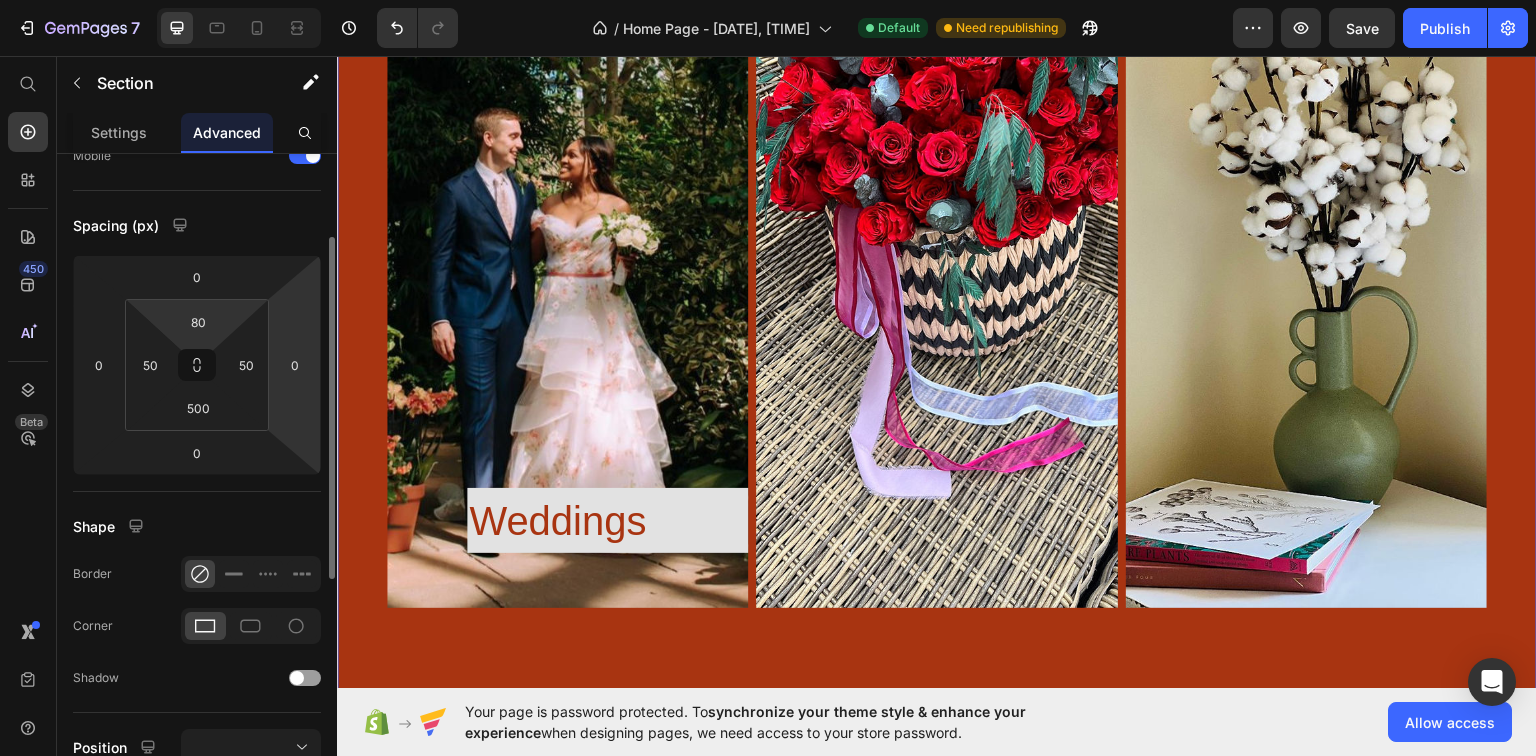 scroll, scrollTop: 2646, scrollLeft: 0, axis: vertical 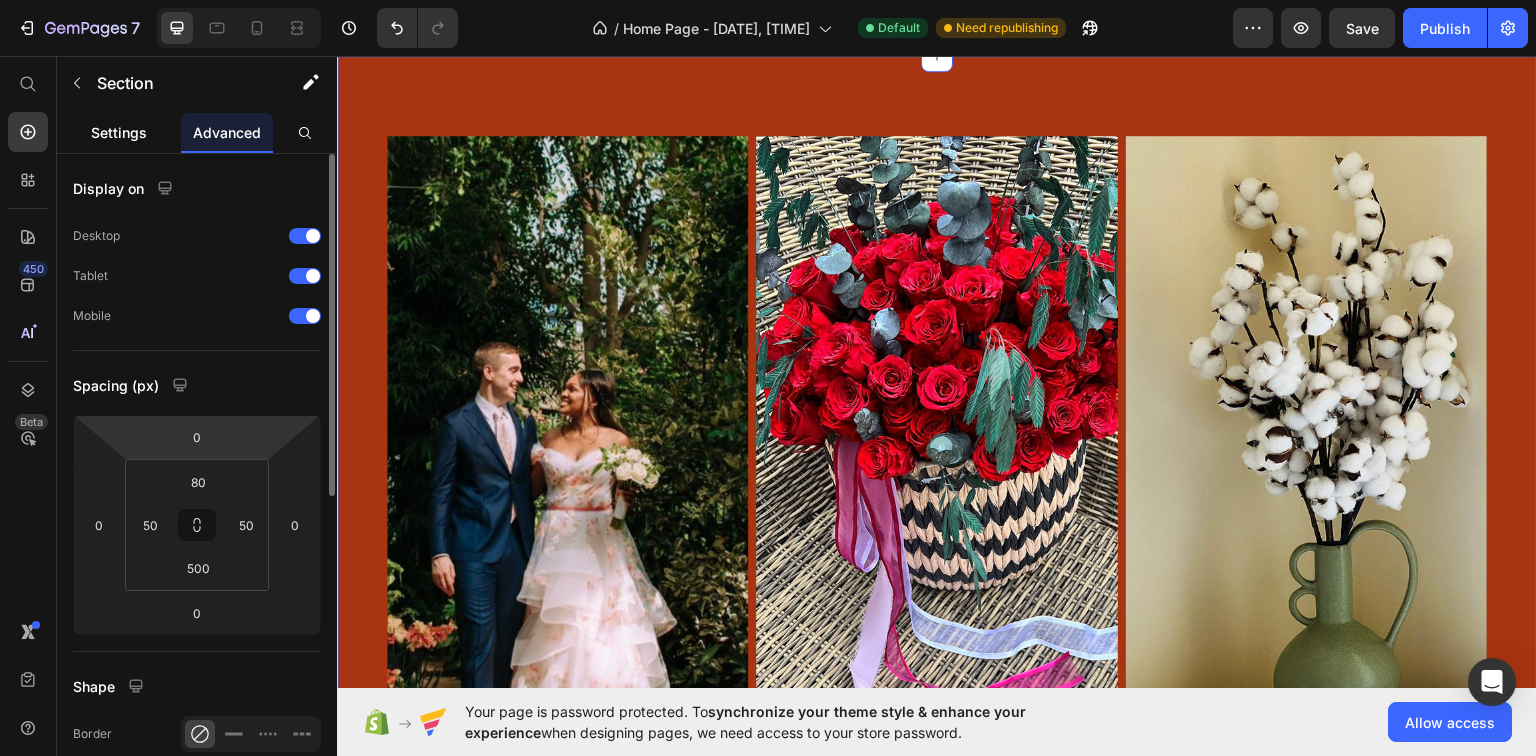 click on "Settings" at bounding box center [119, 132] 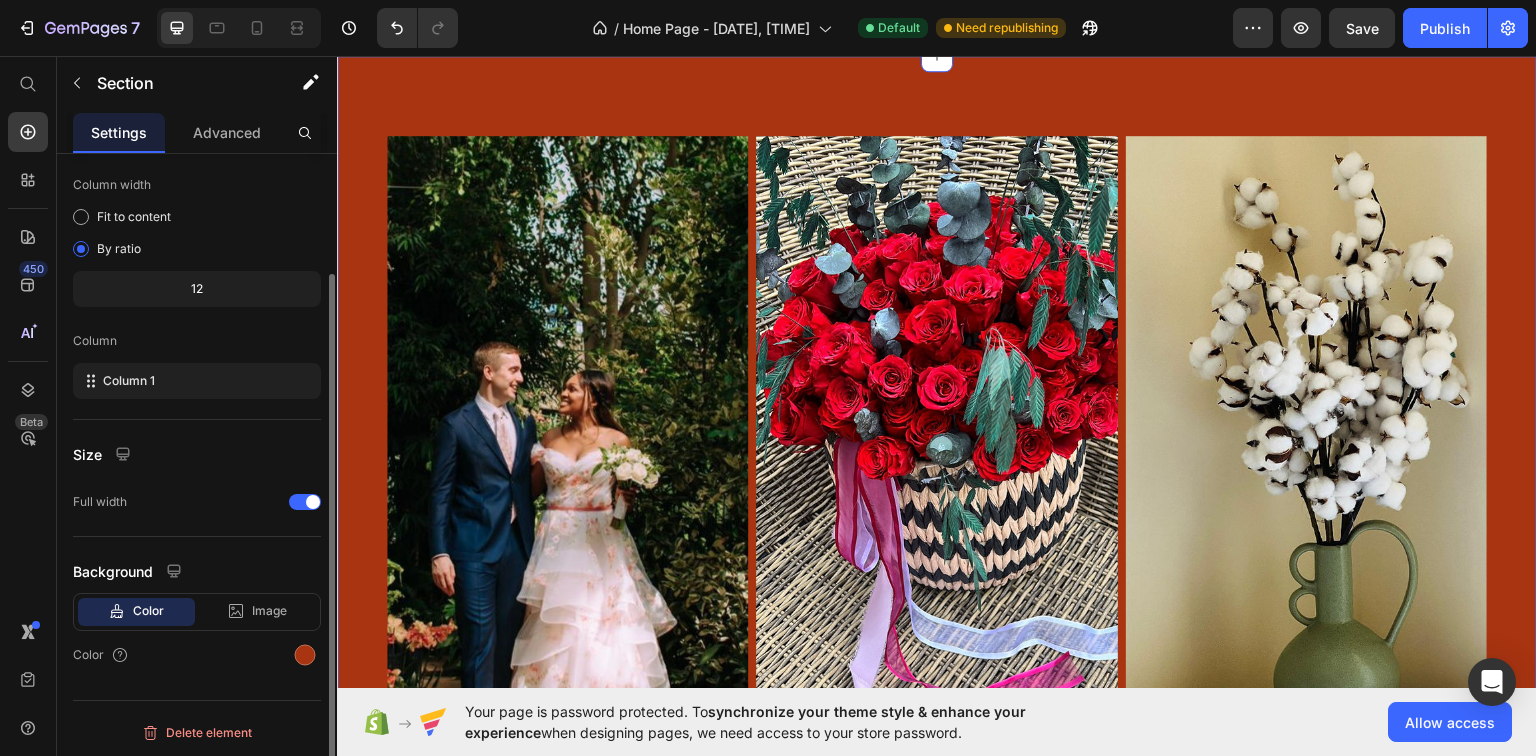 scroll, scrollTop: 67, scrollLeft: 0, axis: vertical 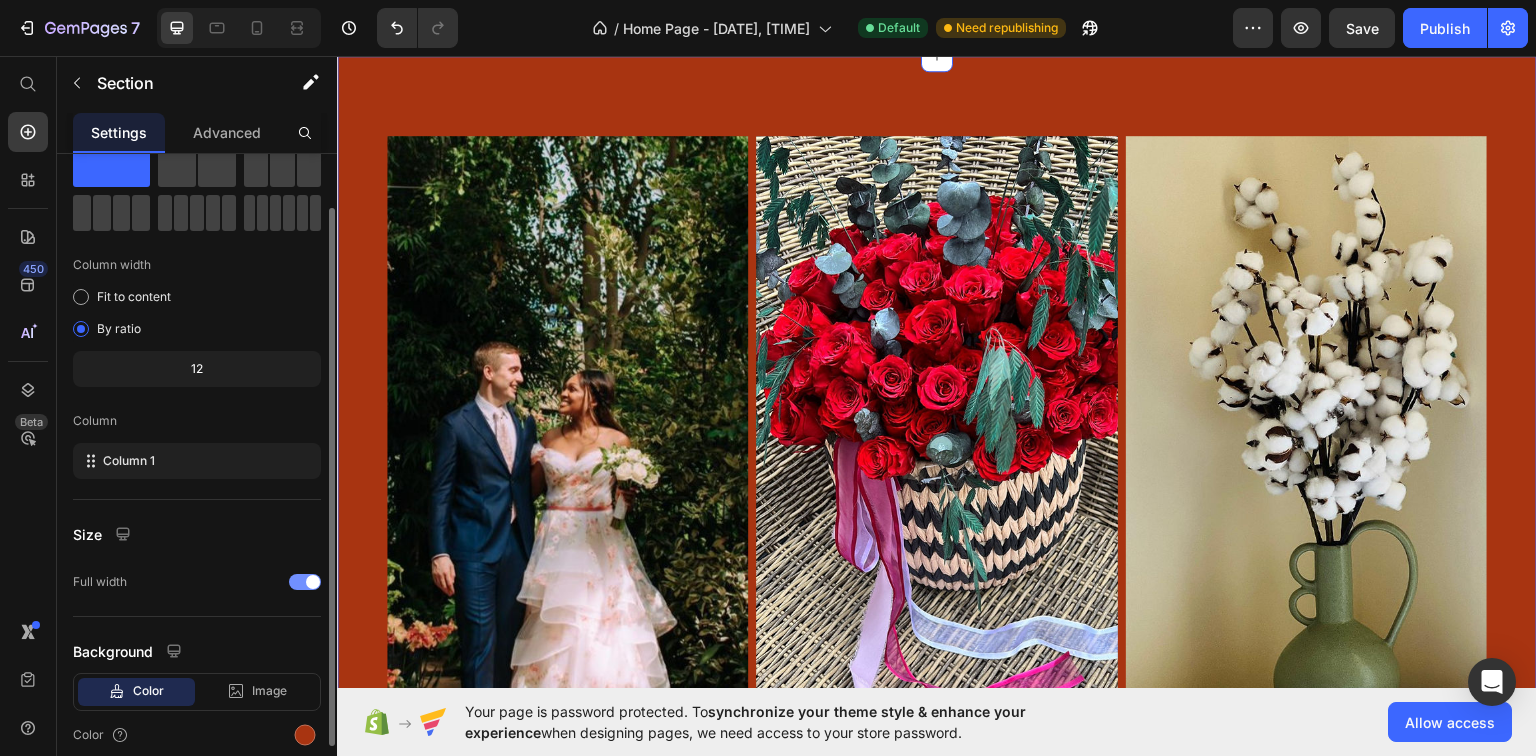 click at bounding box center (313, 582) 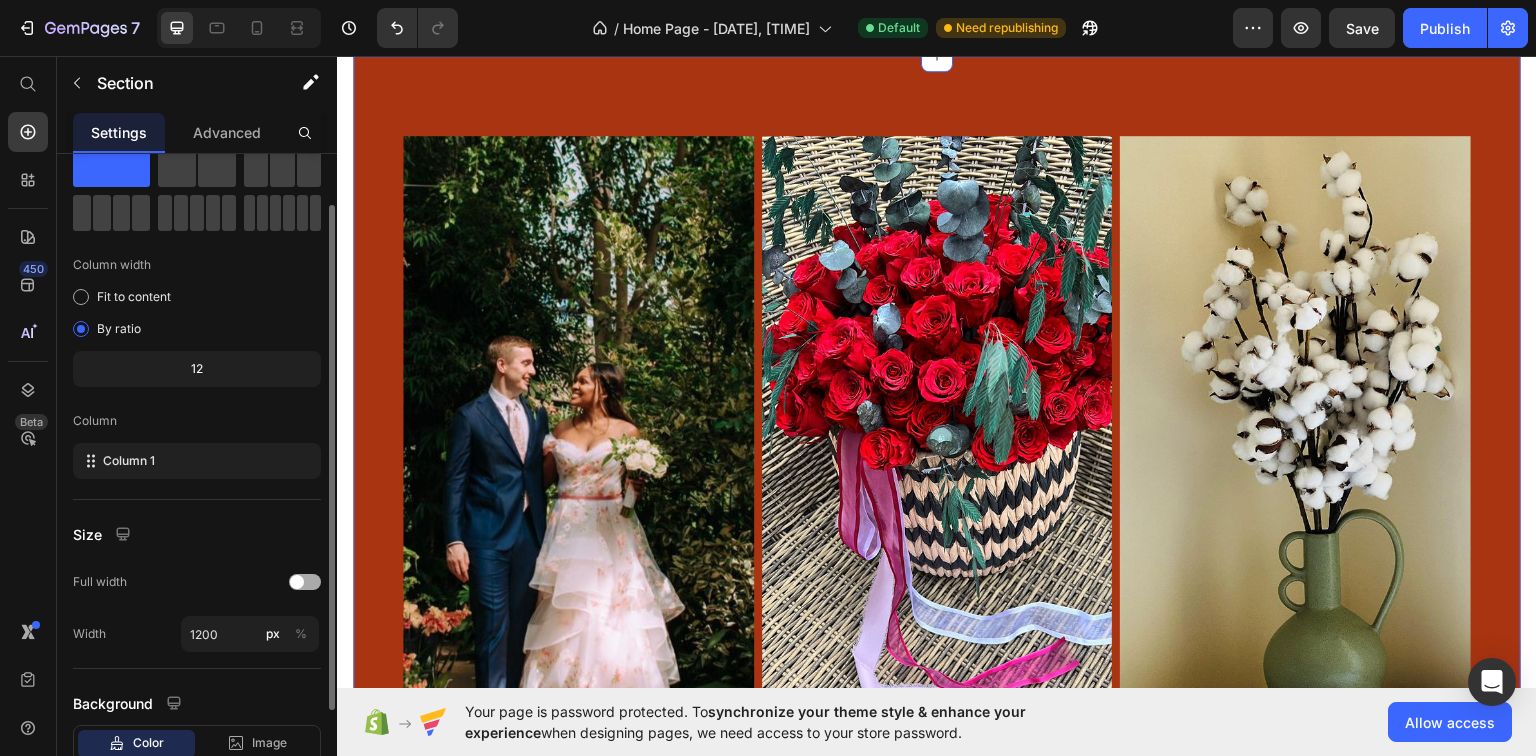 click at bounding box center (305, 582) 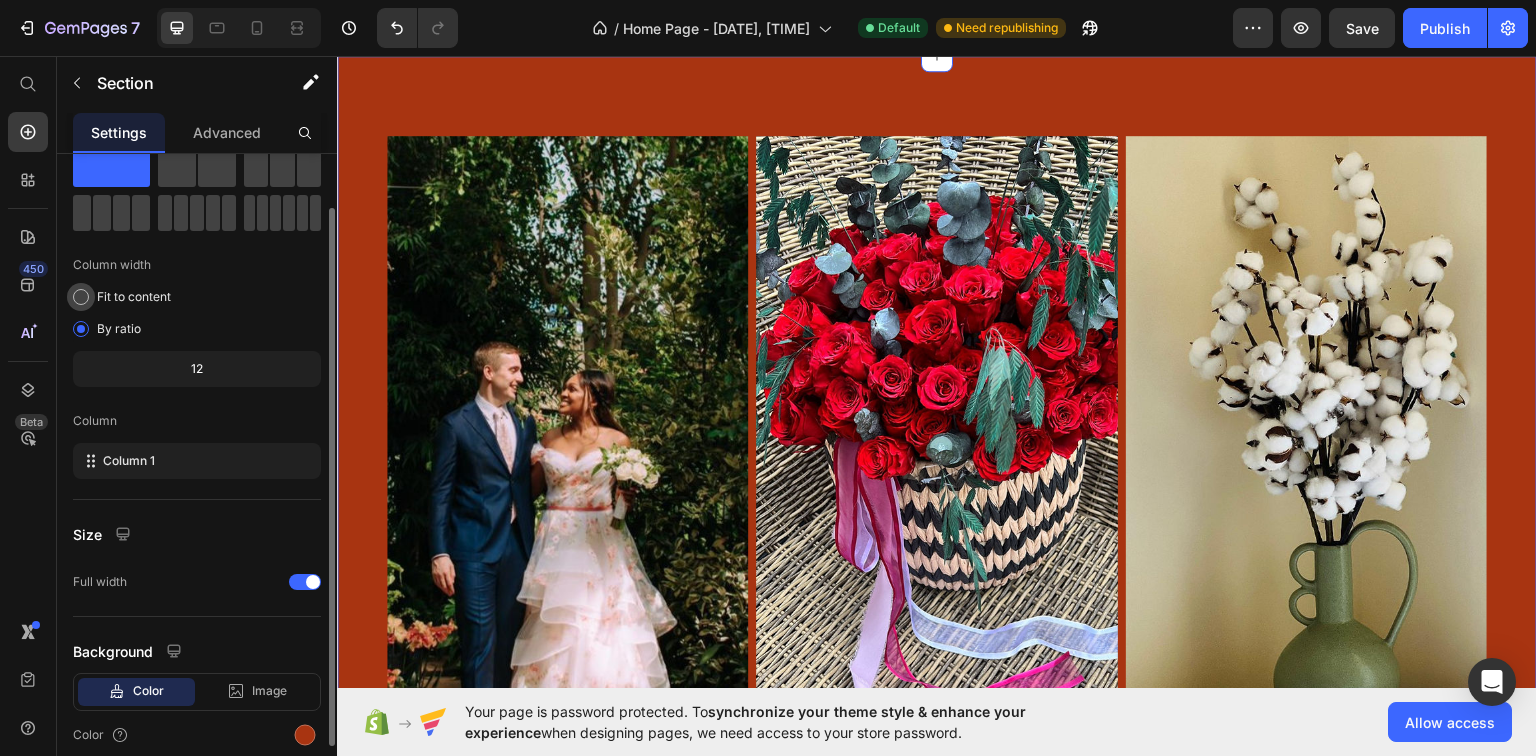 click at bounding box center [81, 297] 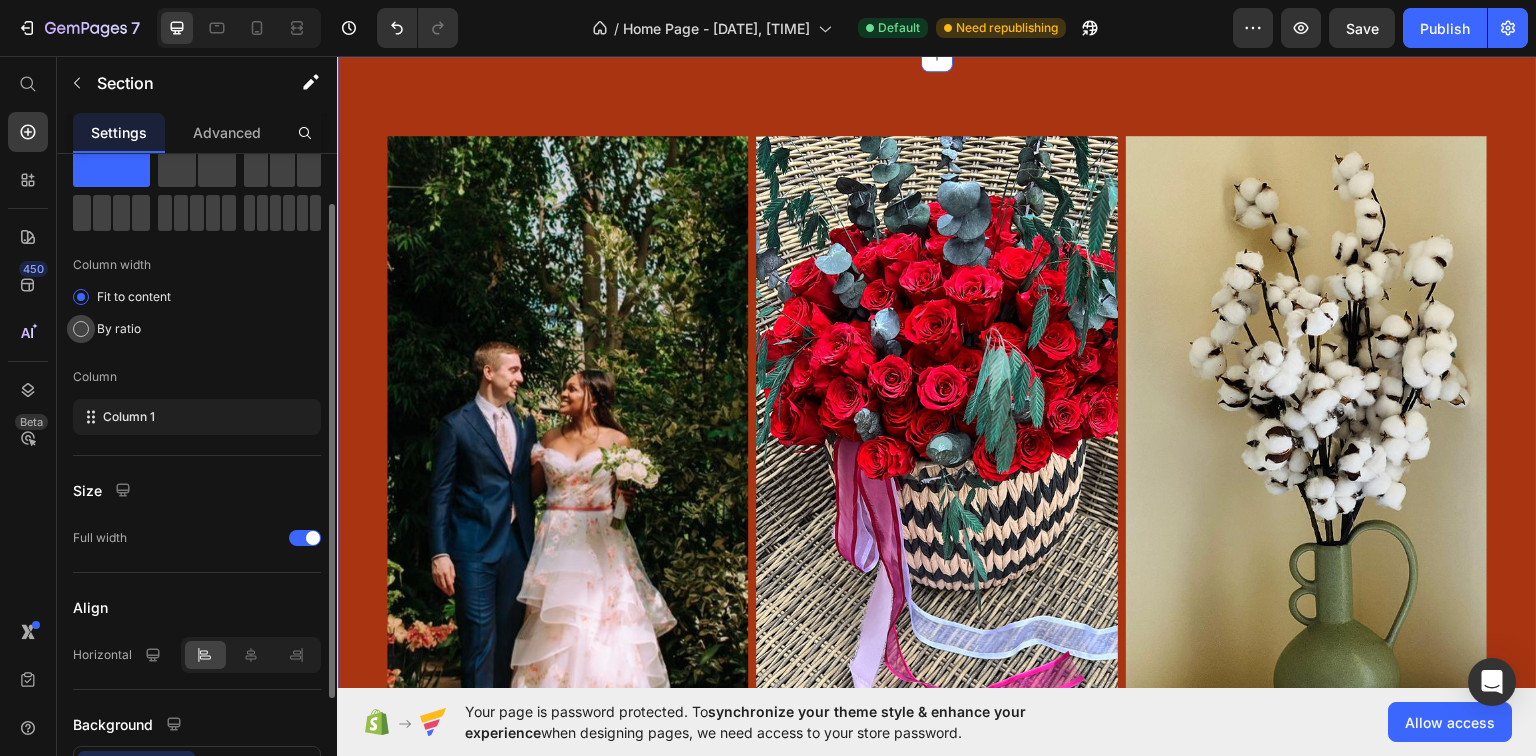 click at bounding box center (81, 329) 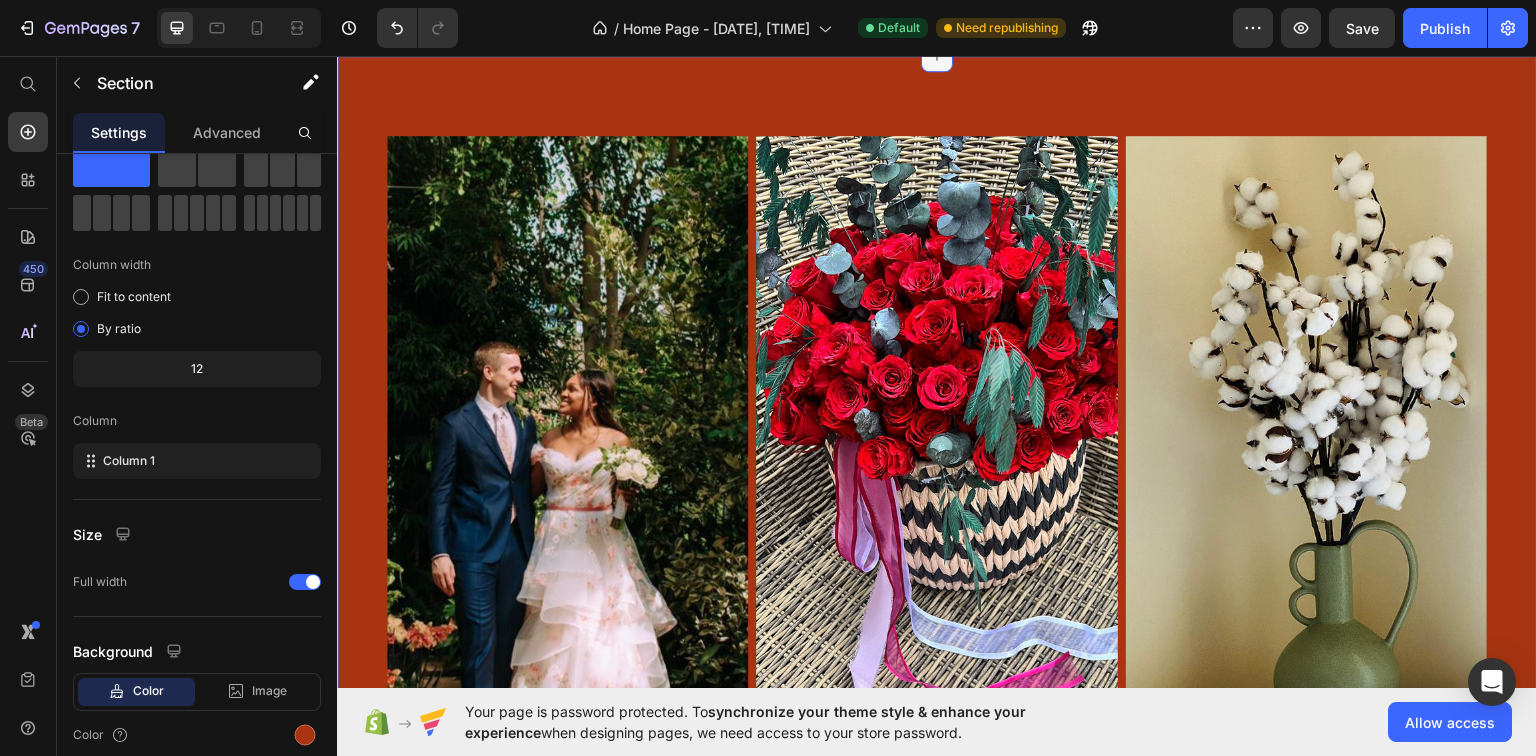 click 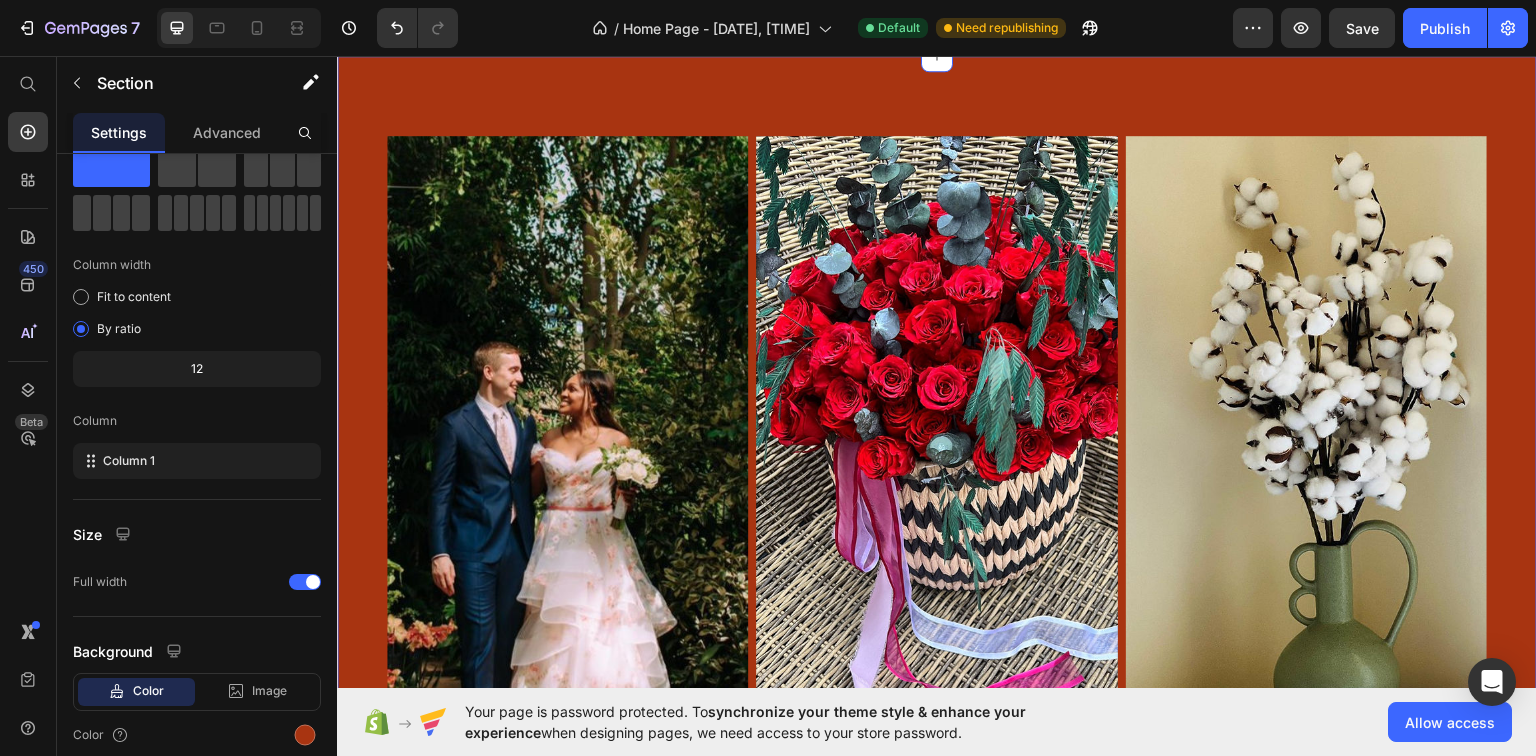 click on "Image ⁠⁠⁠⁠⁠⁠⁠ Weddings Heading Image Image Row Section [NUMBER]   You can create reusable sections Create Theme Section AI Content Write with GemAI What would you like to describe here? Tone and Voice Persuasive Product Show more Generate" at bounding box center [937, 698] 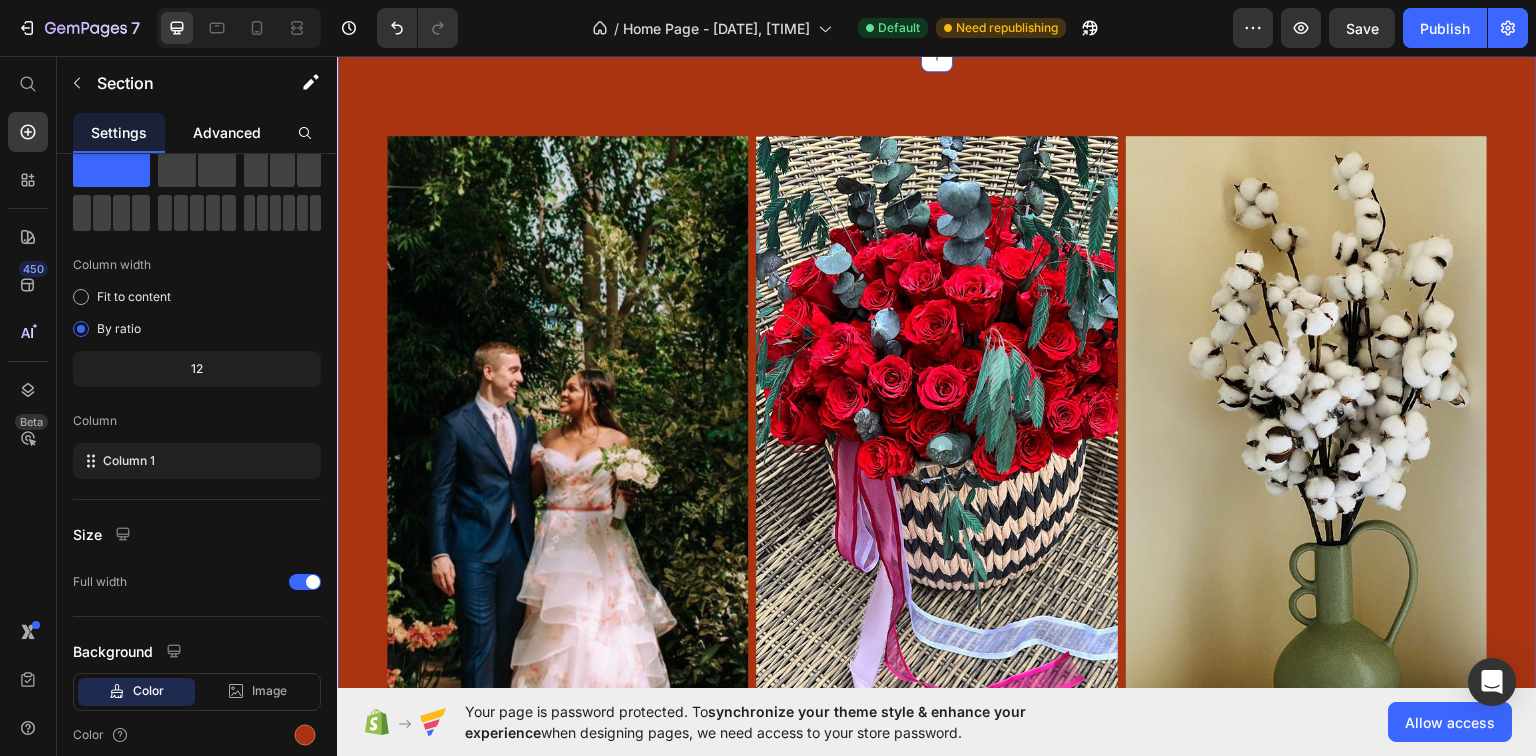 click on "Advanced" at bounding box center [227, 132] 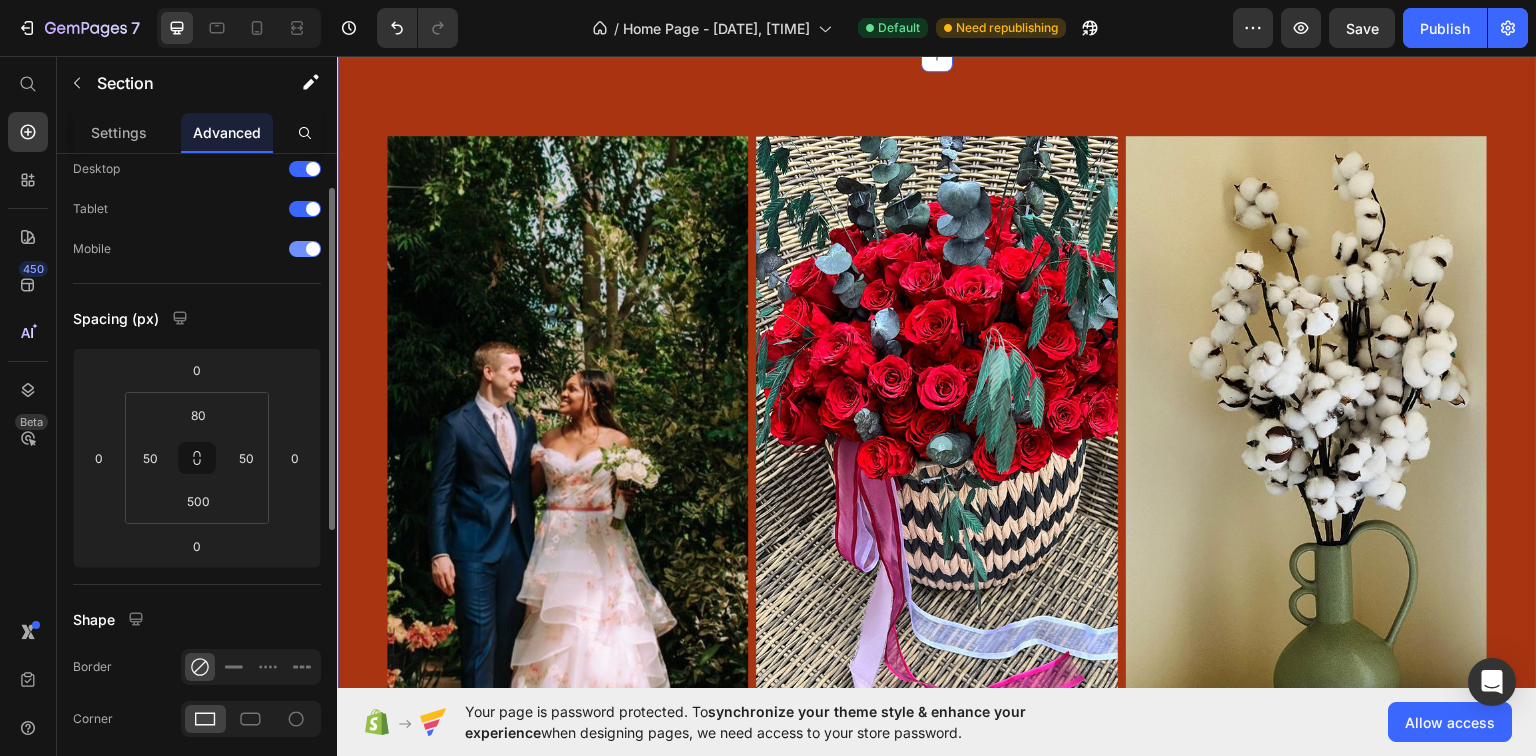 scroll, scrollTop: 0, scrollLeft: 0, axis: both 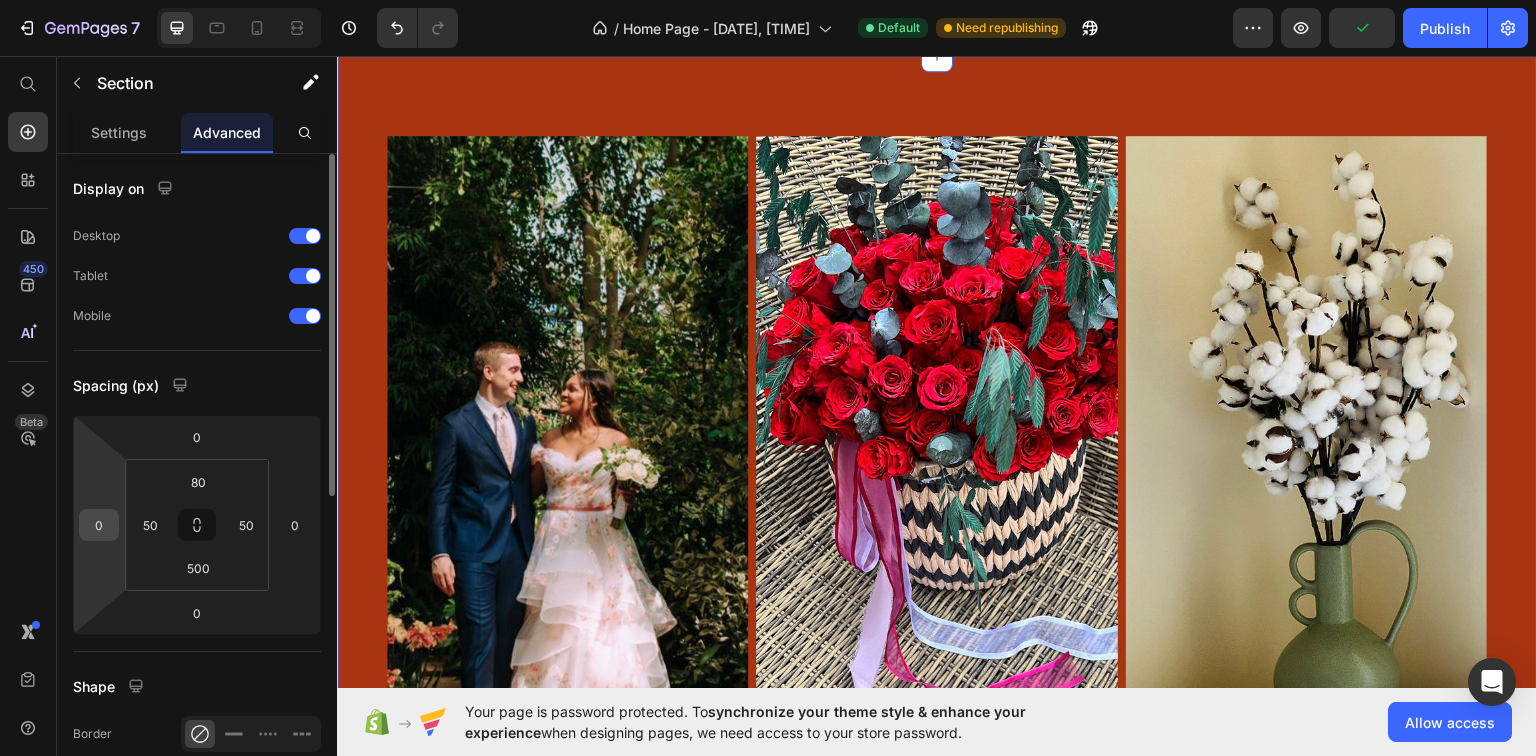 click on "0" at bounding box center [99, 525] 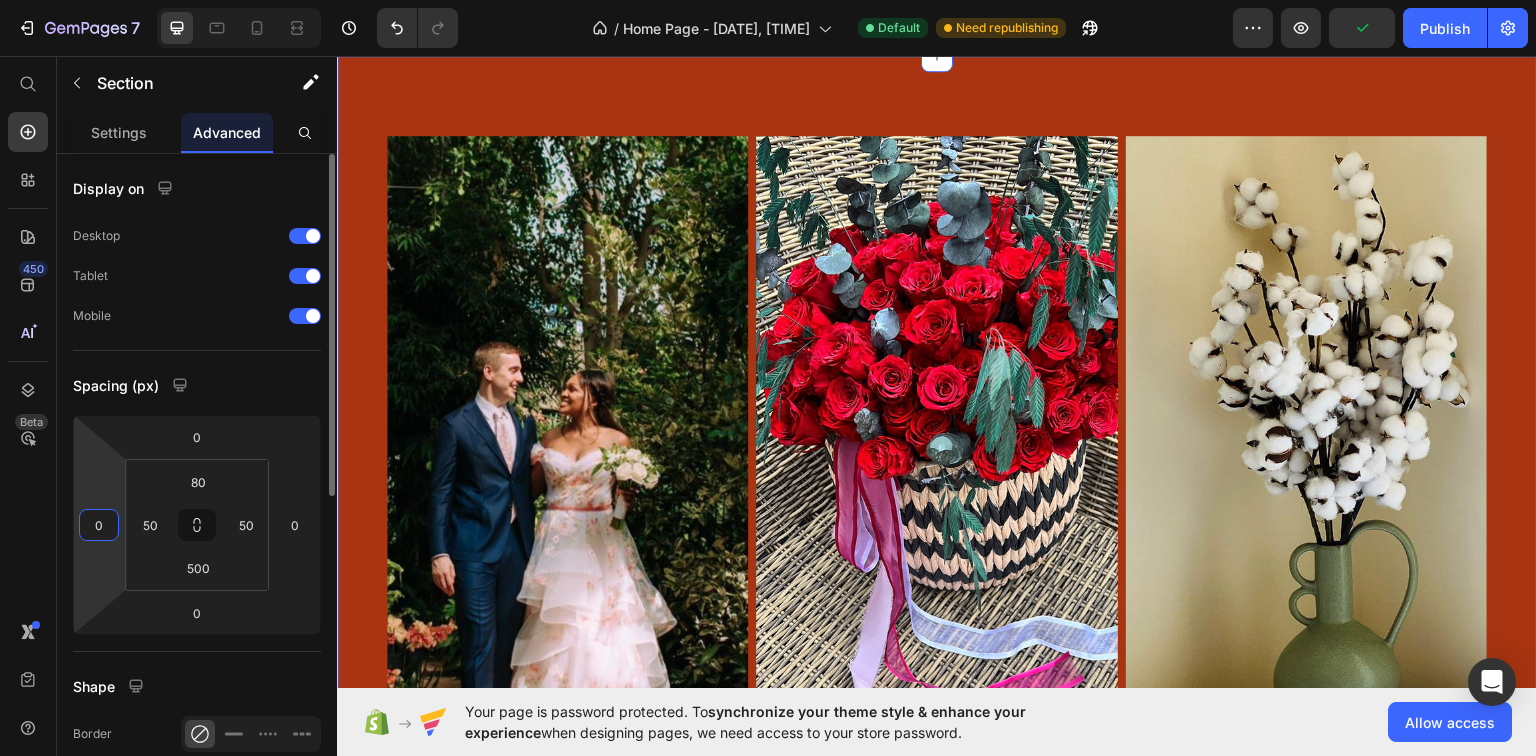 click on "0" at bounding box center [99, 525] 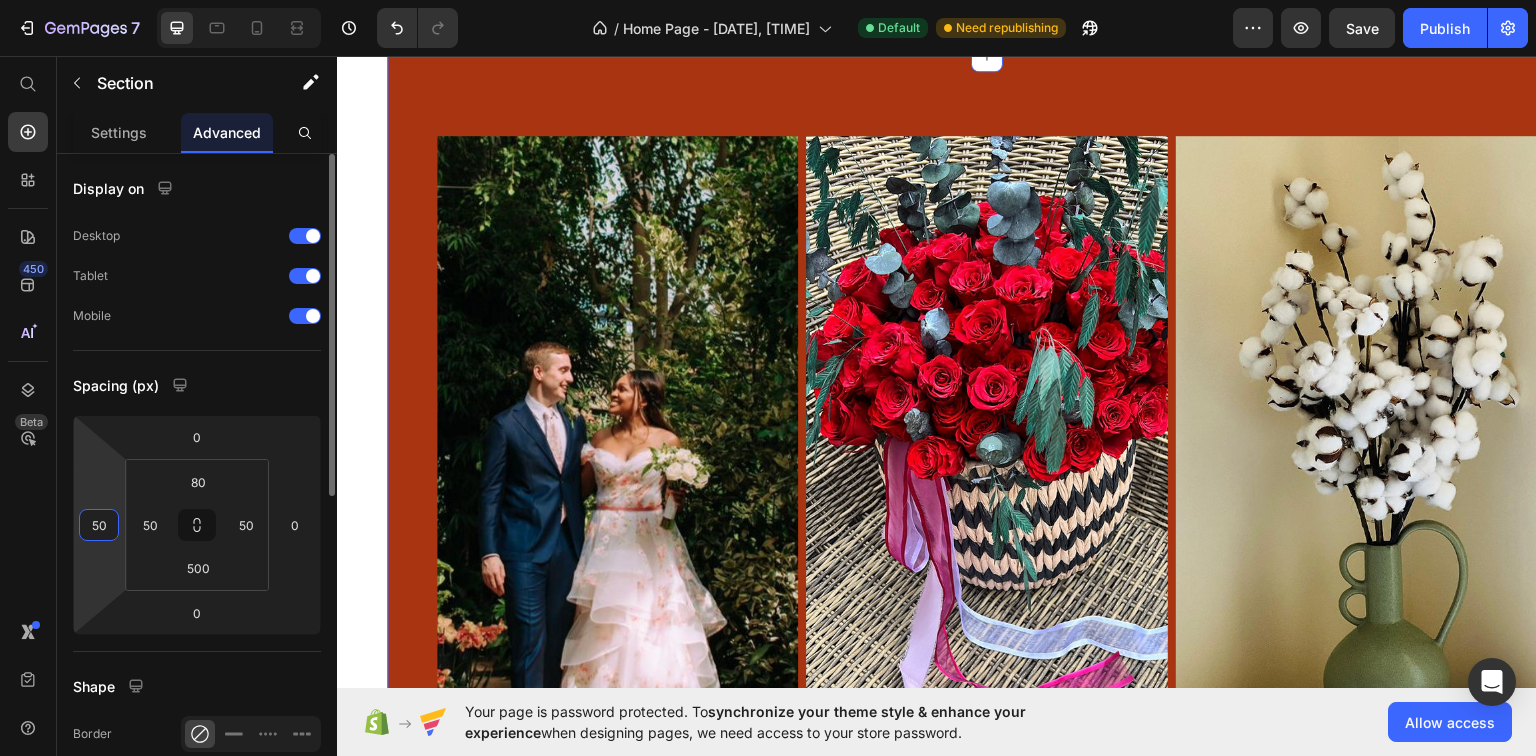 click on "50" at bounding box center (99, 525) 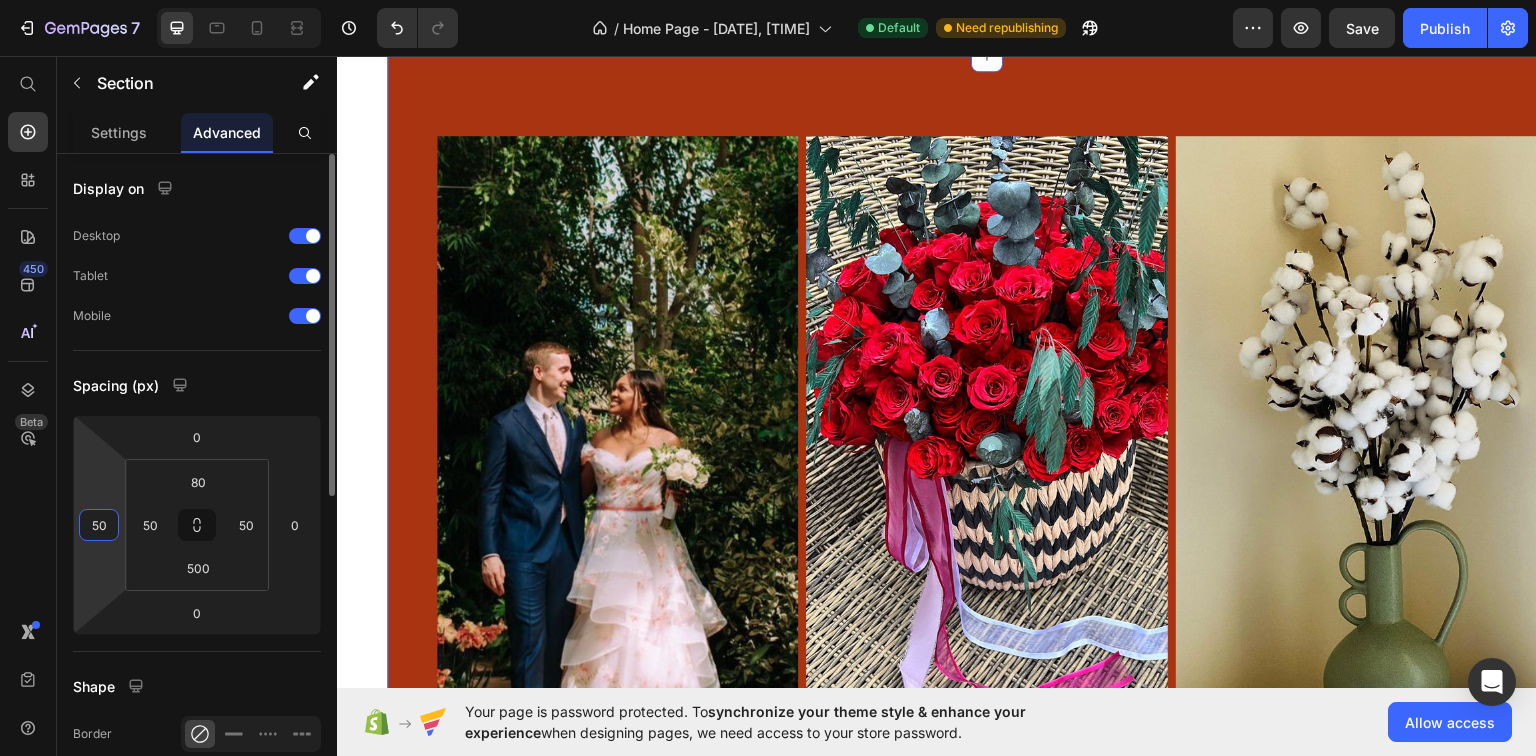click on "50" at bounding box center (99, 525) 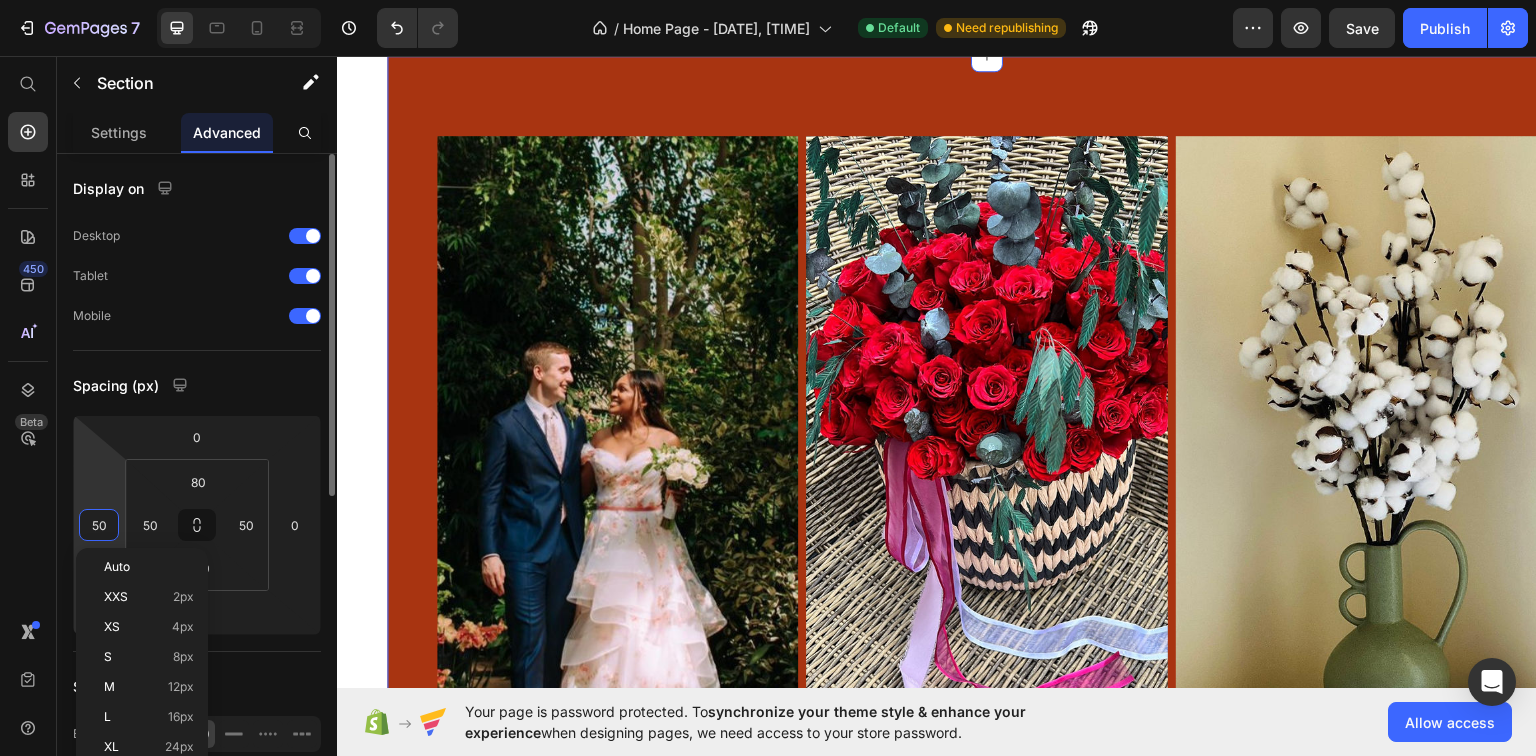 type on "0" 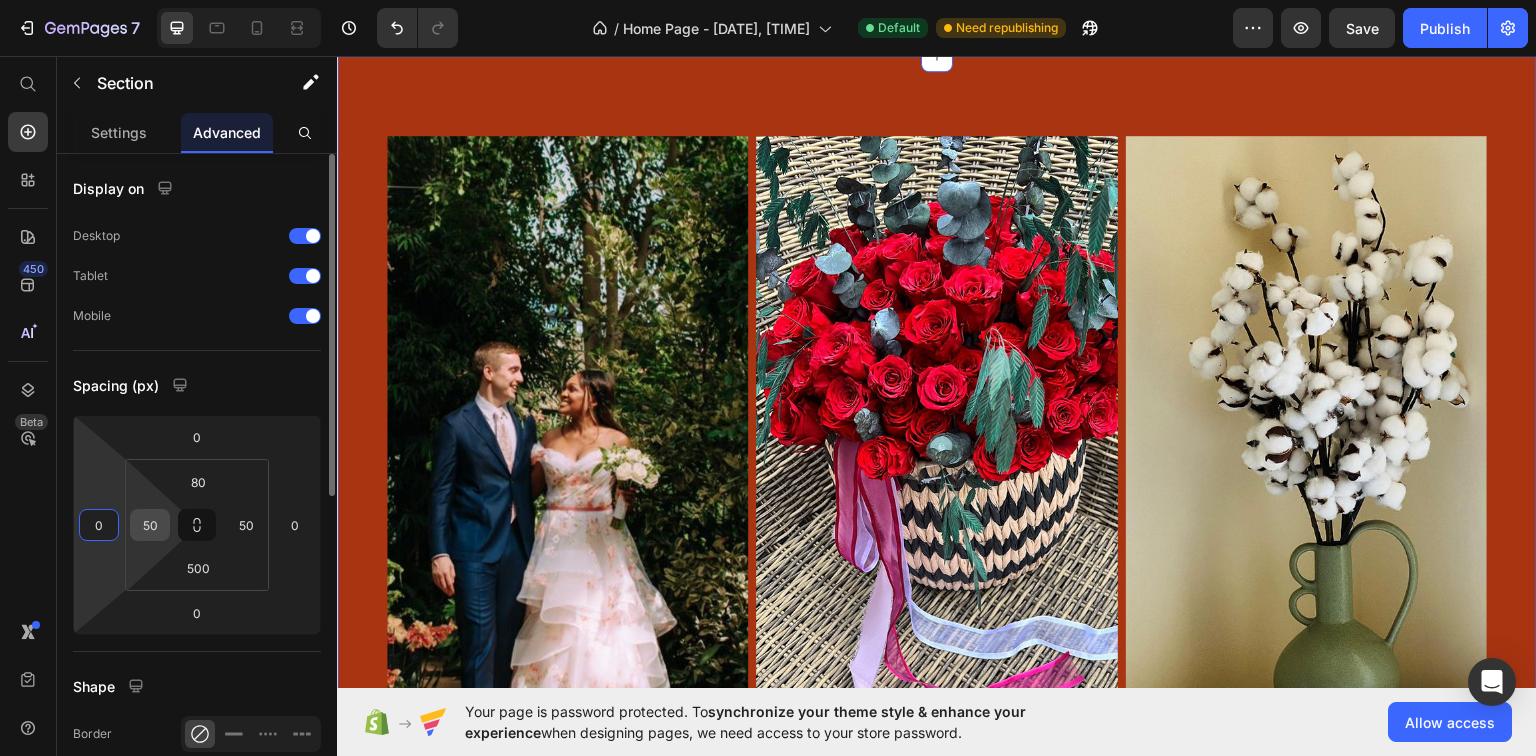 click on "50" at bounding box center [150, 525] 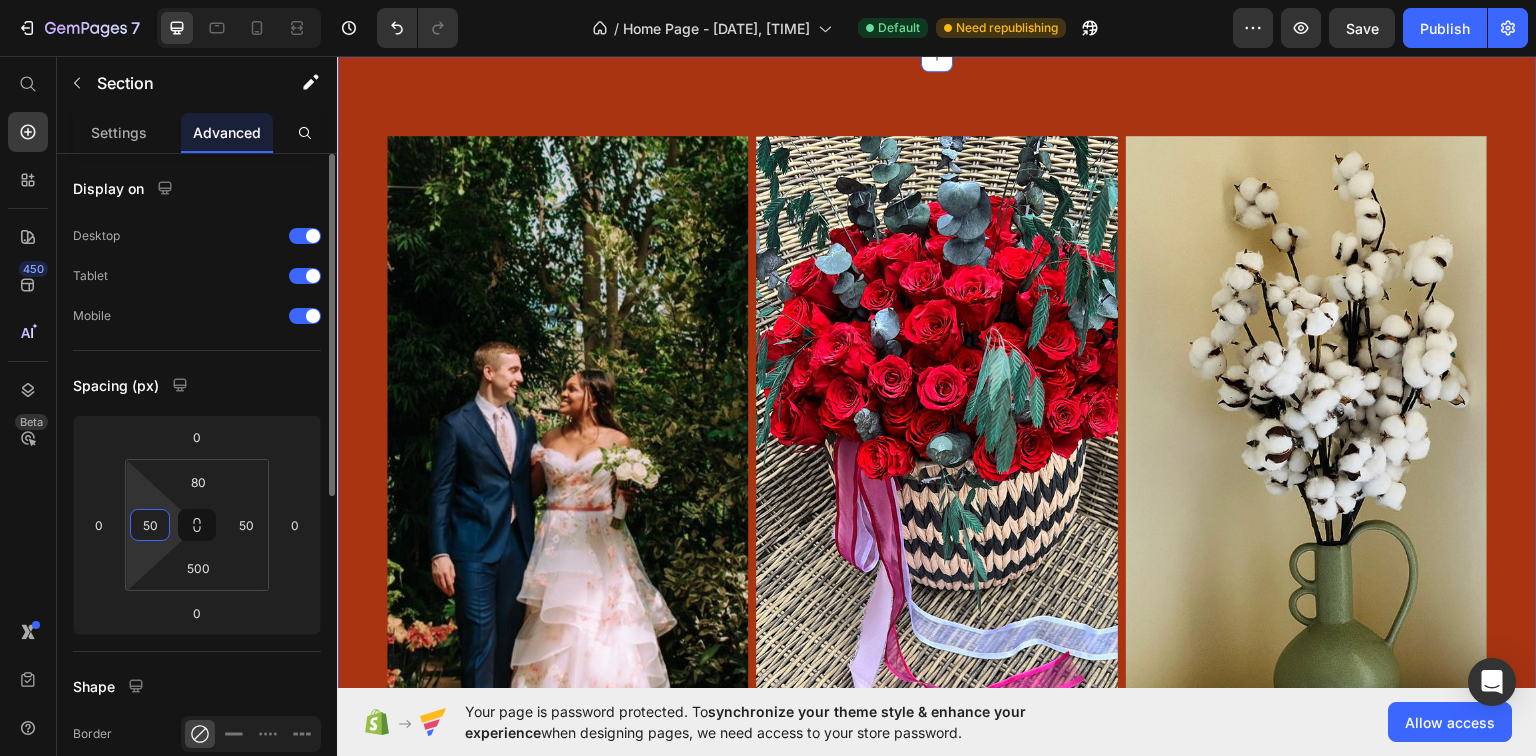 click on "50" at bounding box center (150, 525) 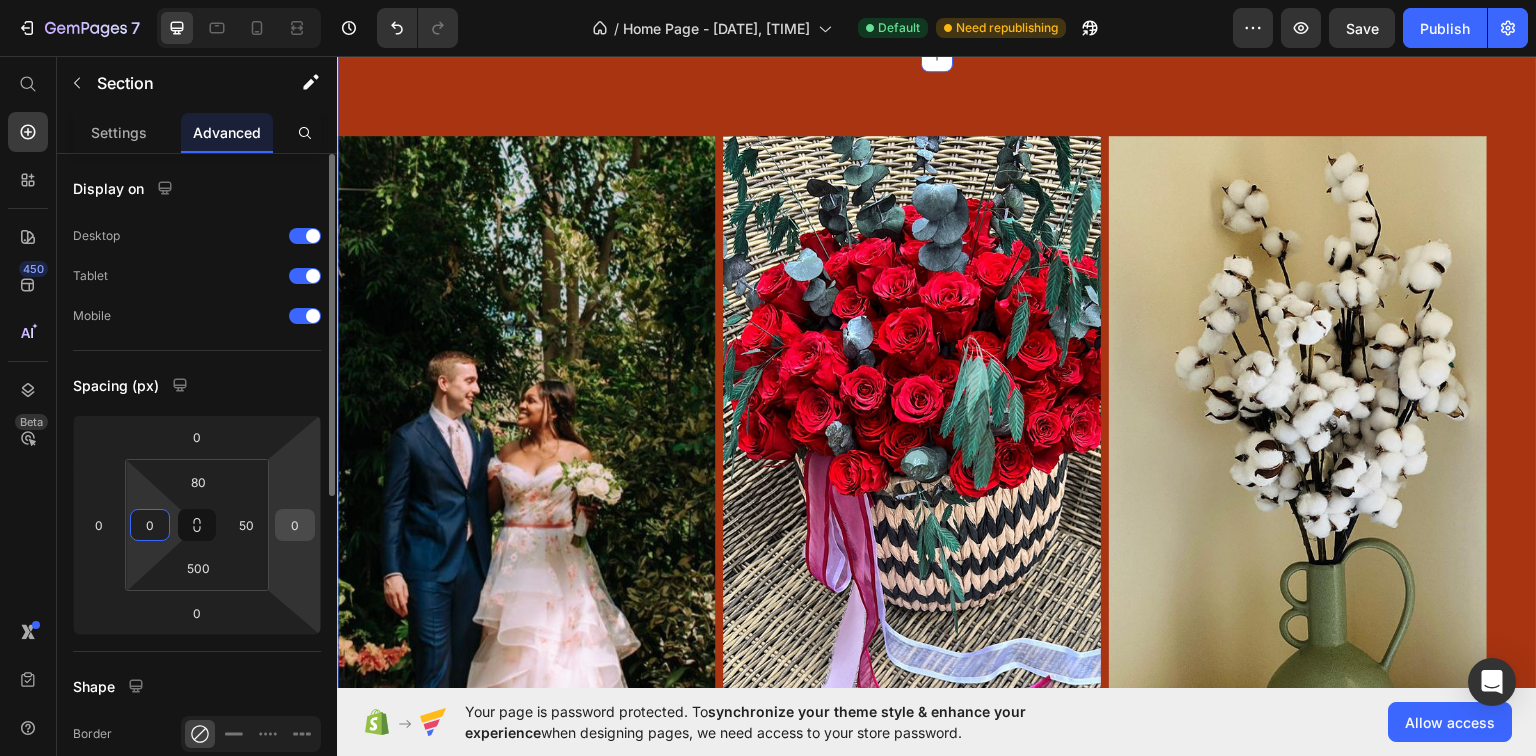 type on "0" 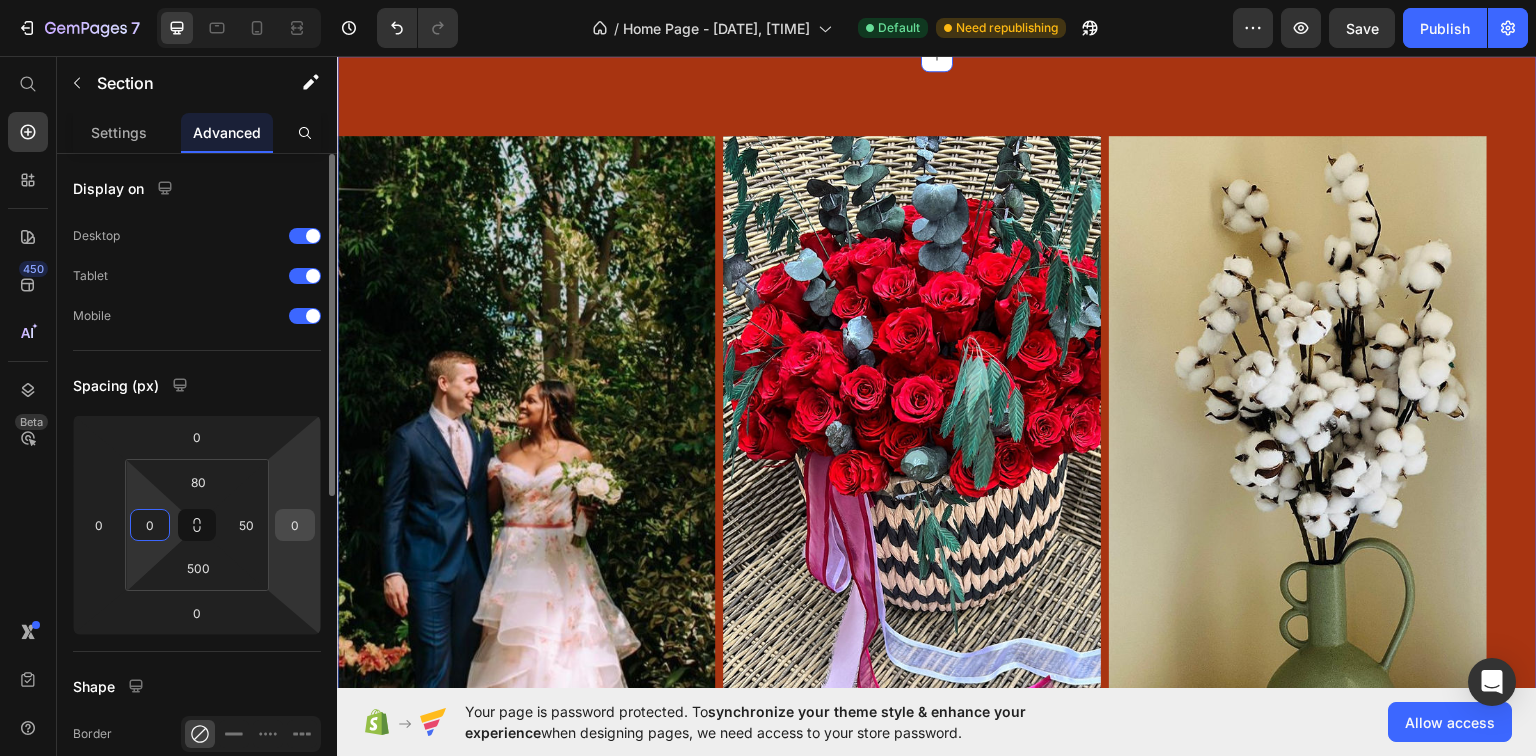 click on "0" at bounding box center [295, 525] 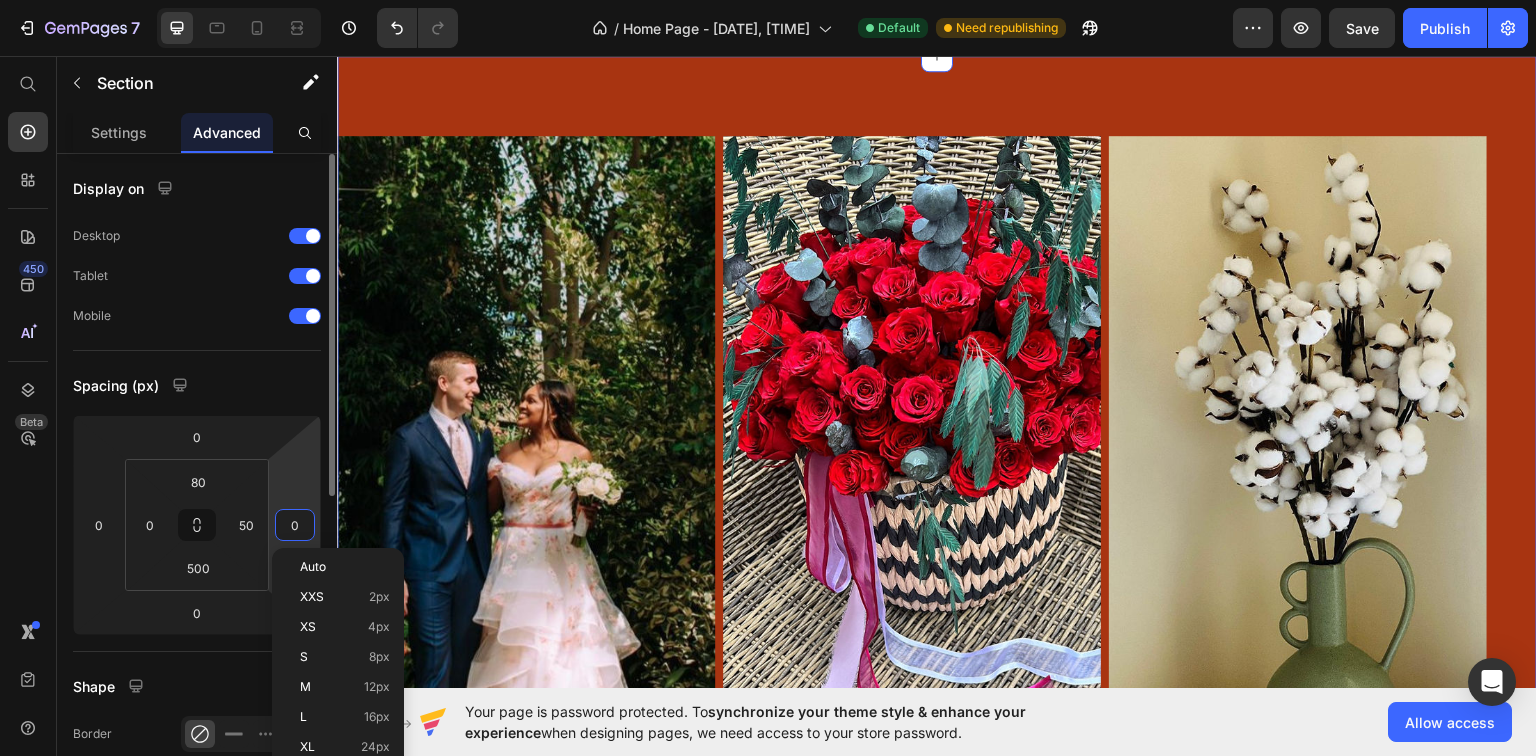 click on "0" at bounding box center [295, 525] 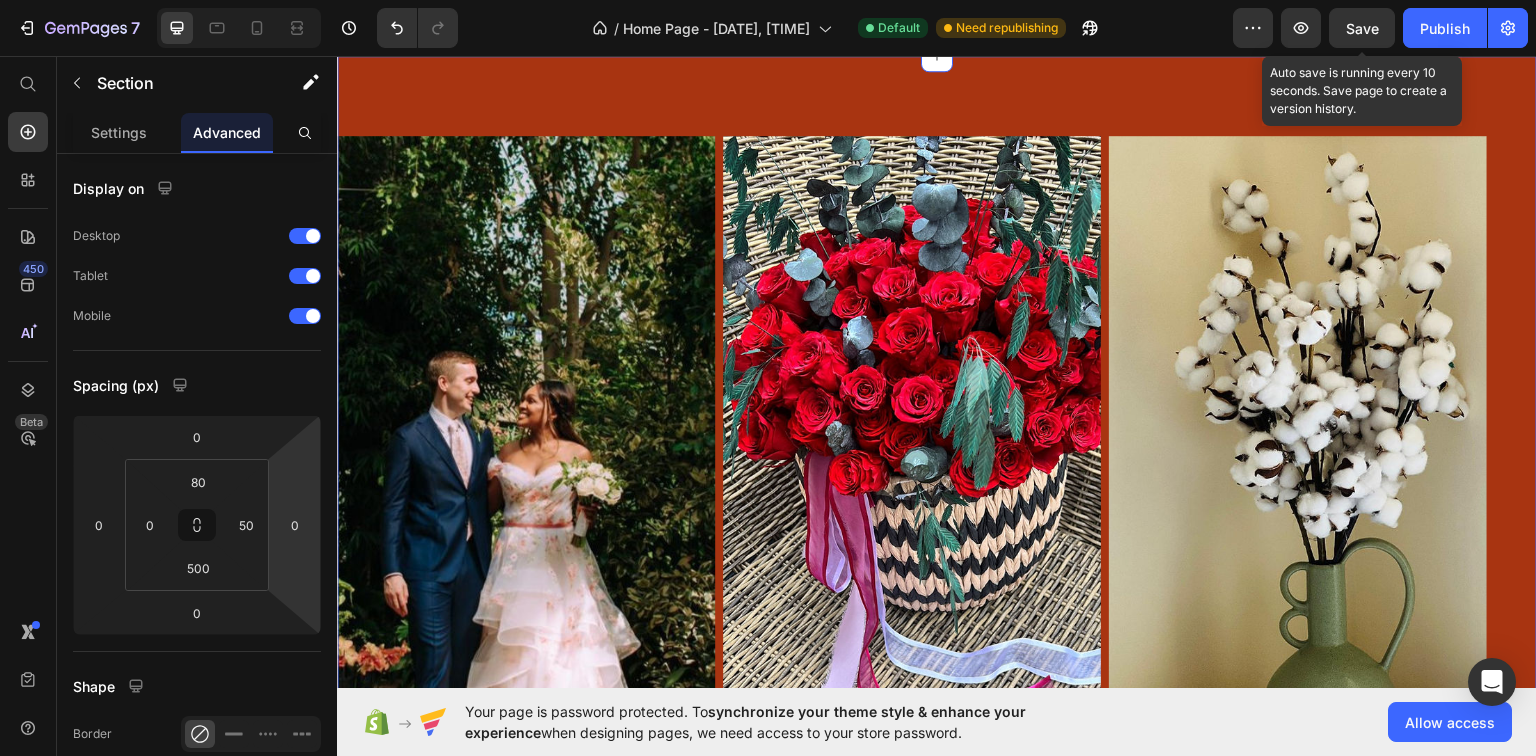 click on "Save" at bounding box center (1362, 28) 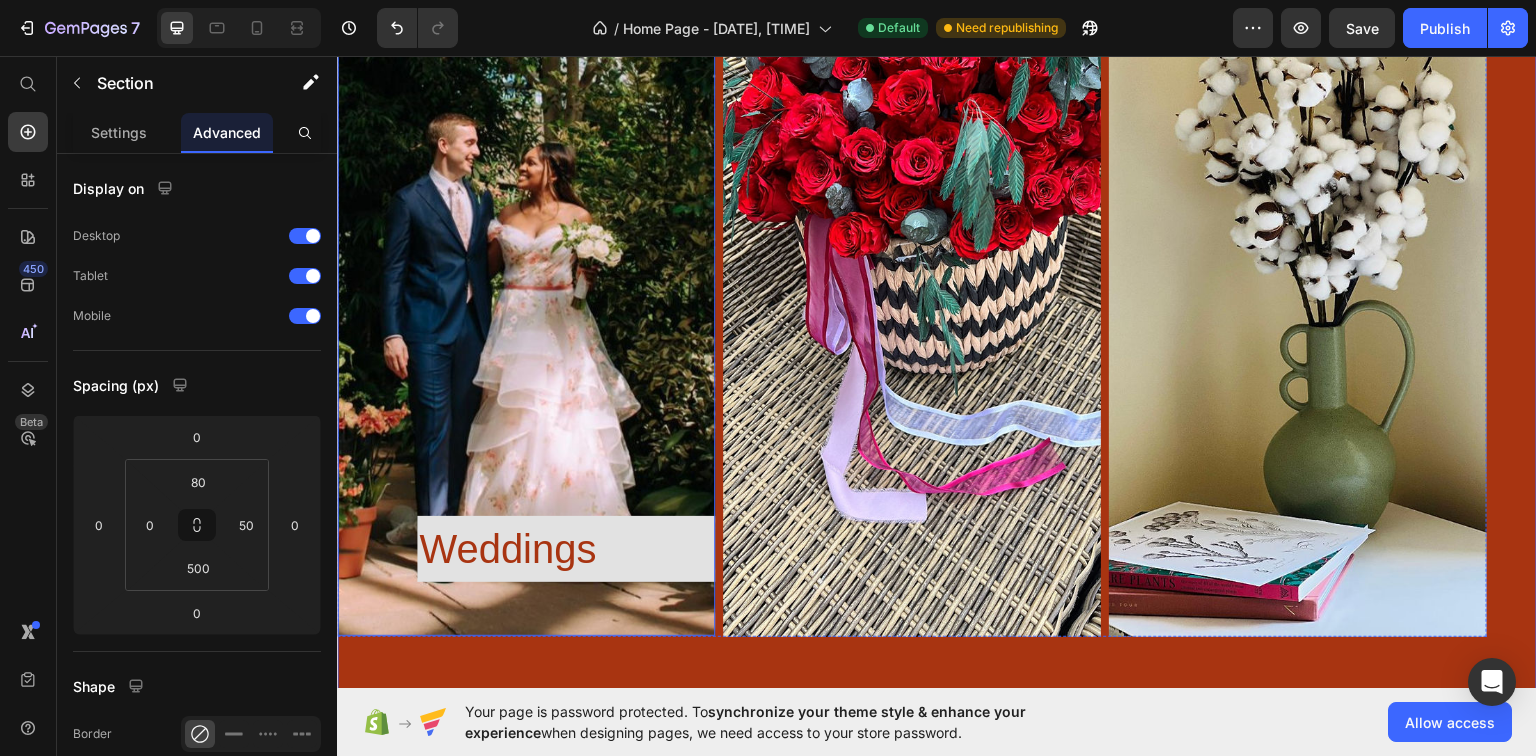 scroll, scrollTop: 3126, scrollLeft: 0, axis: vertical 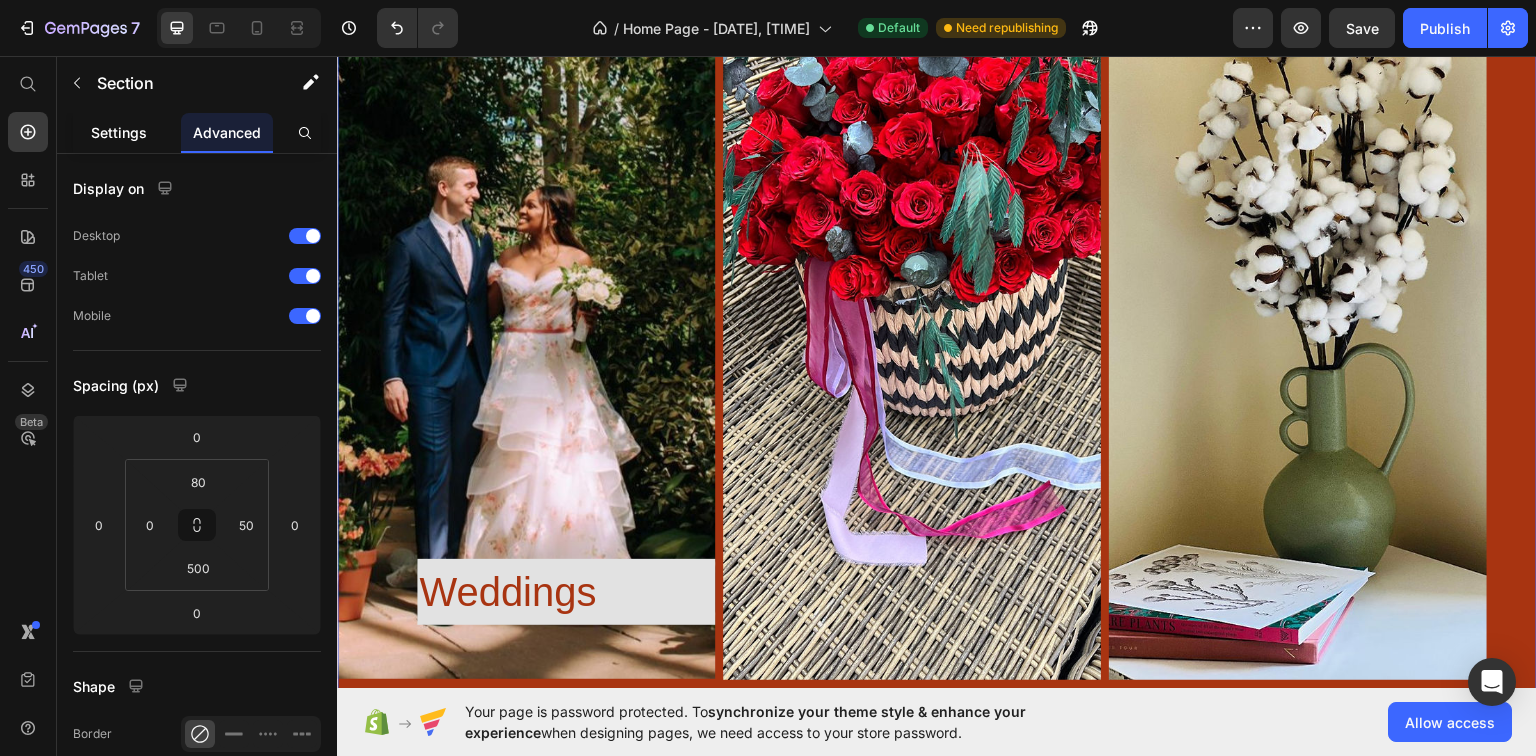 click on "Settings" at bounding box center (119, 132) 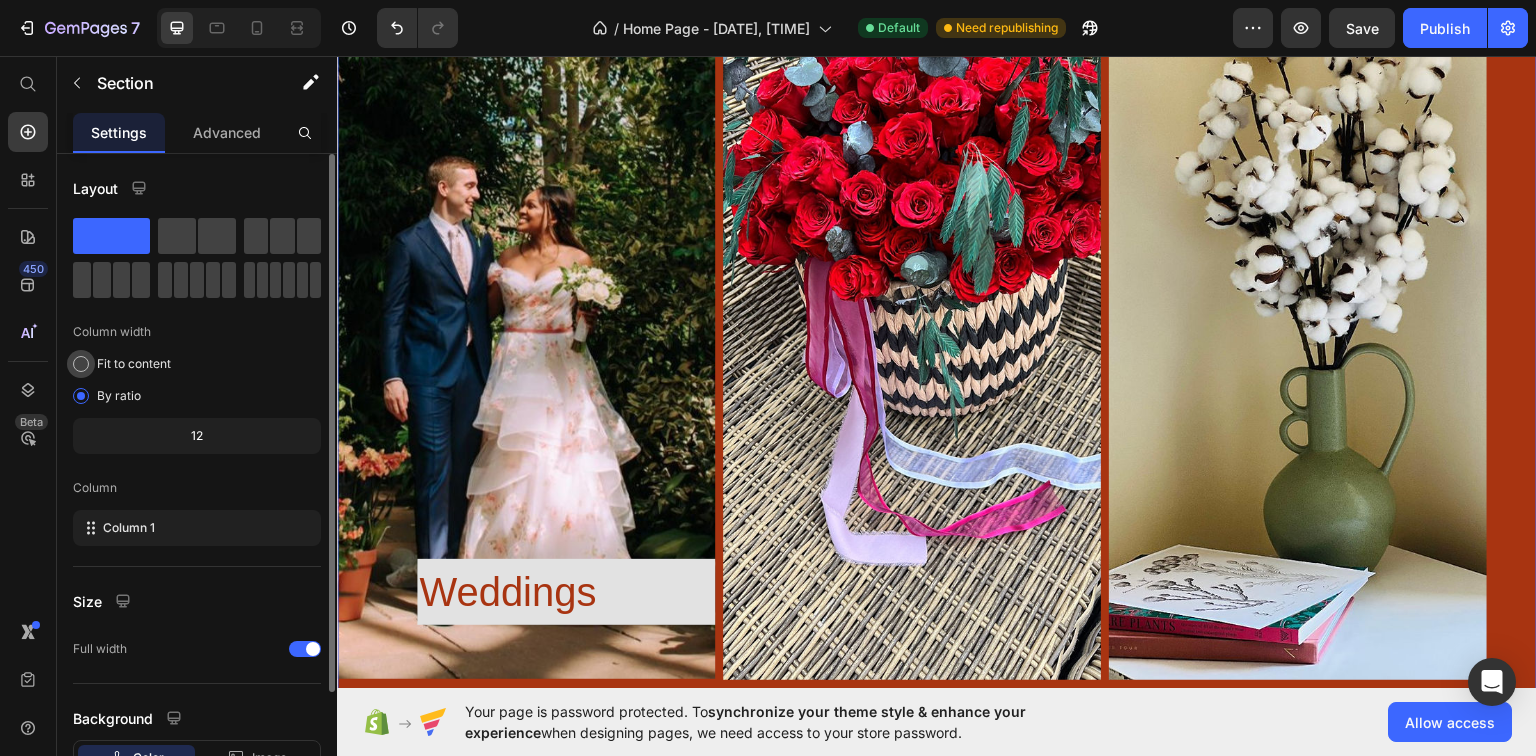 click on "Fit to content" 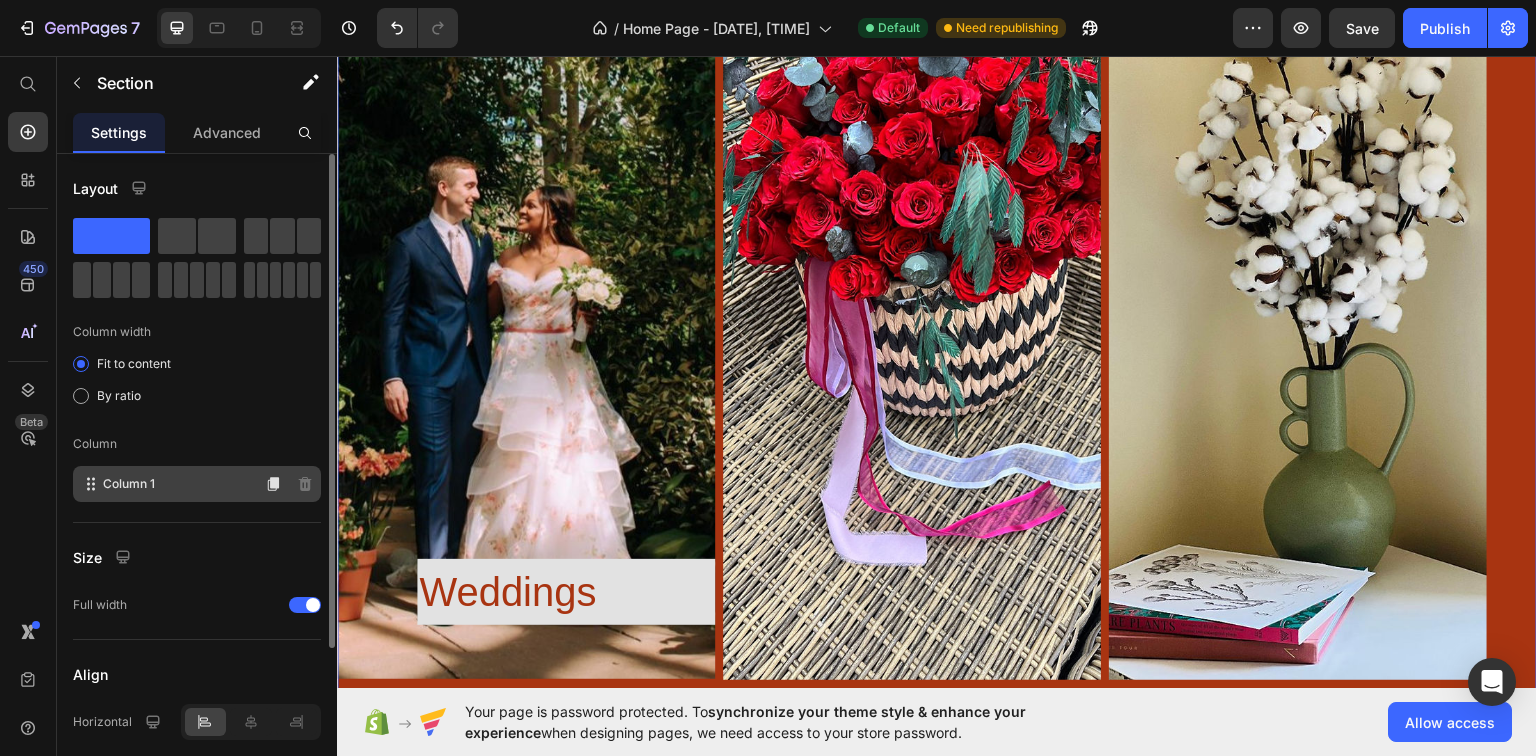 click on "Column 1" at bounding box center [129, 484] 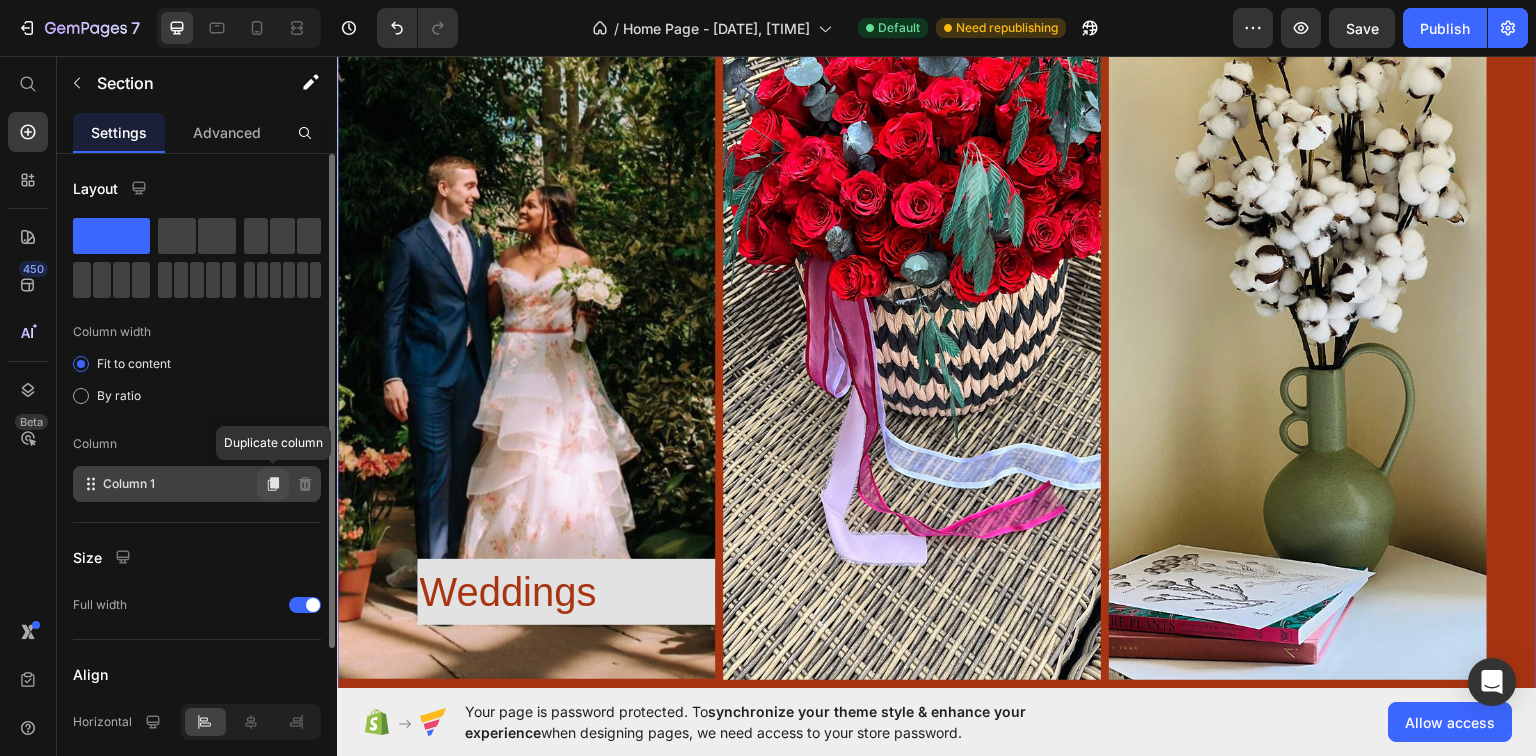 click 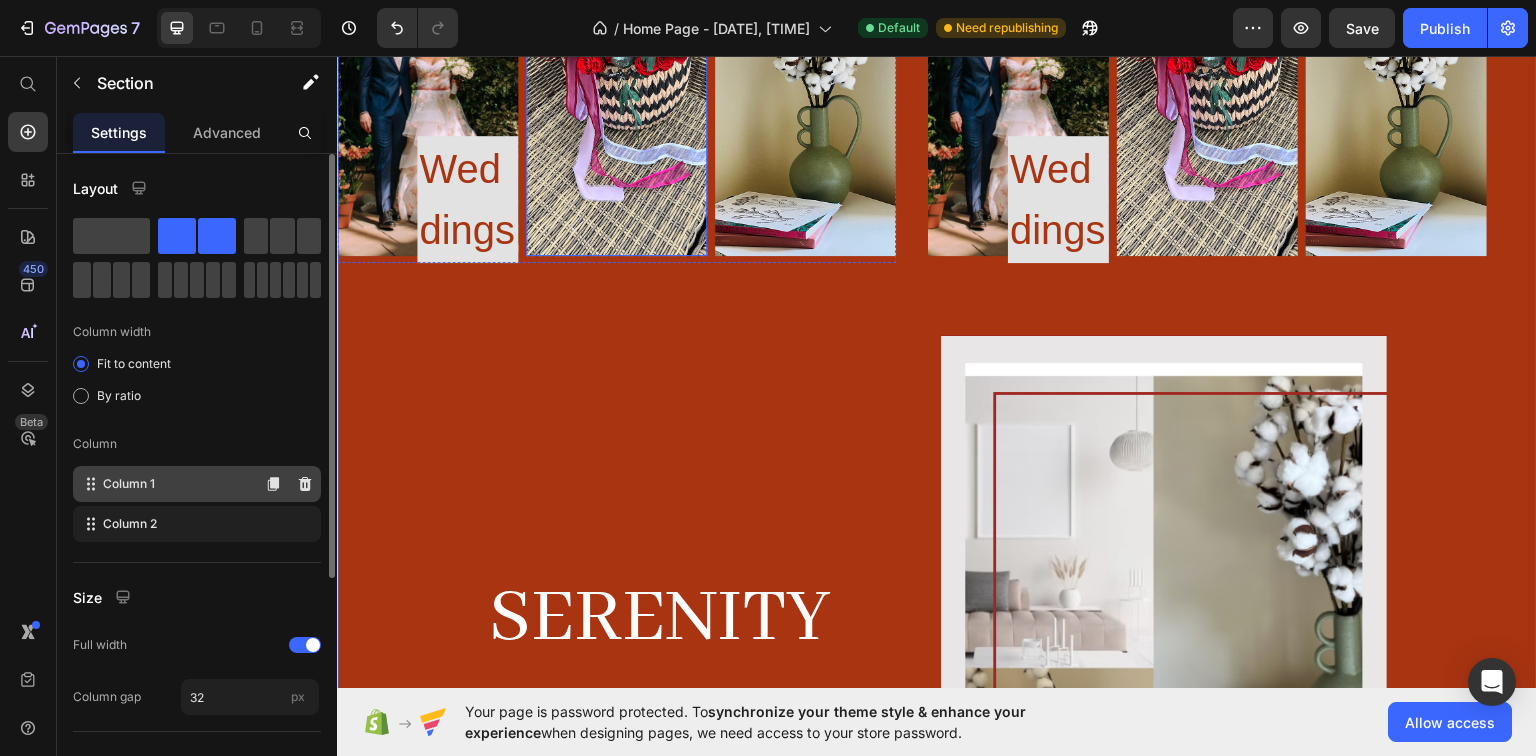 scroll, scrollTop: 2806, scrollLeft: 0, axis: vertical 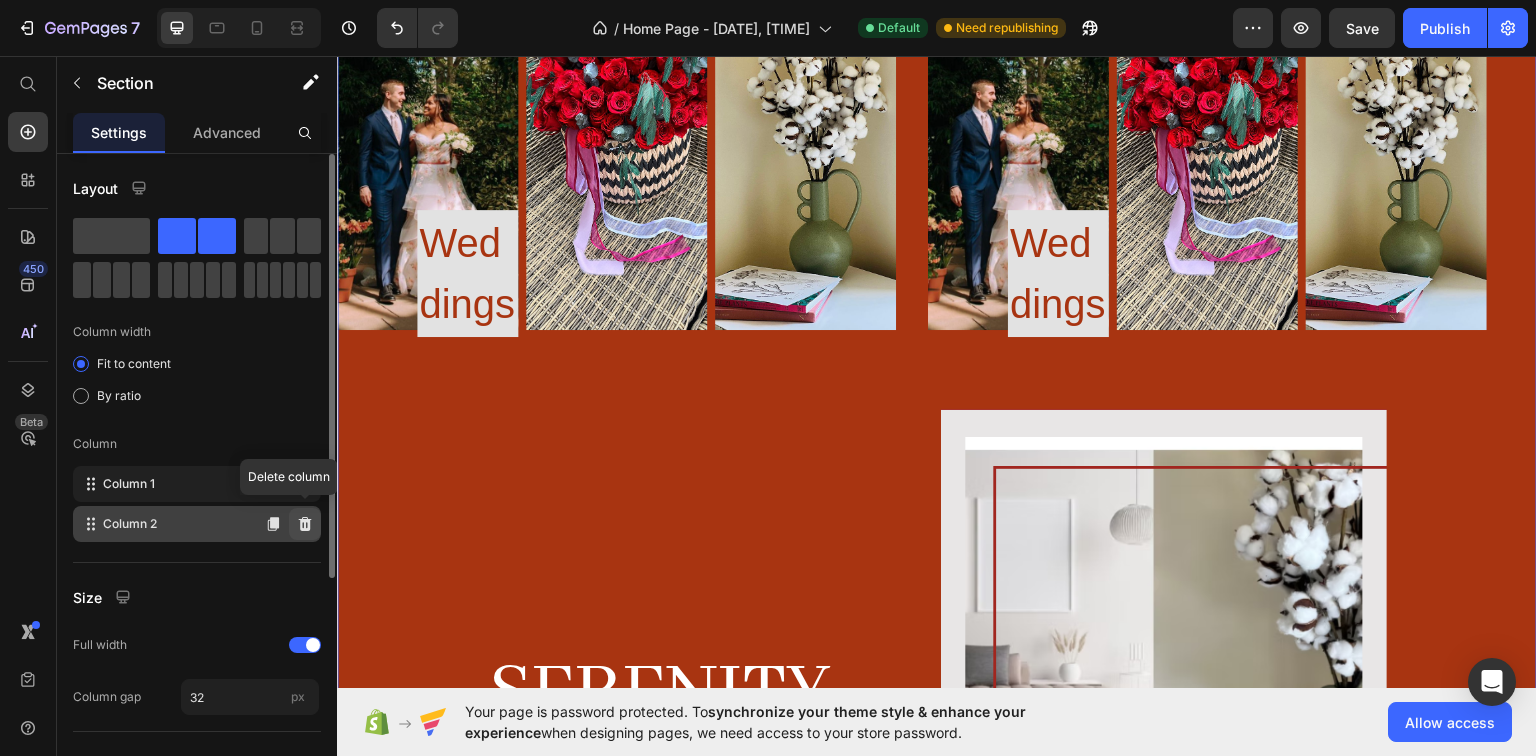 click 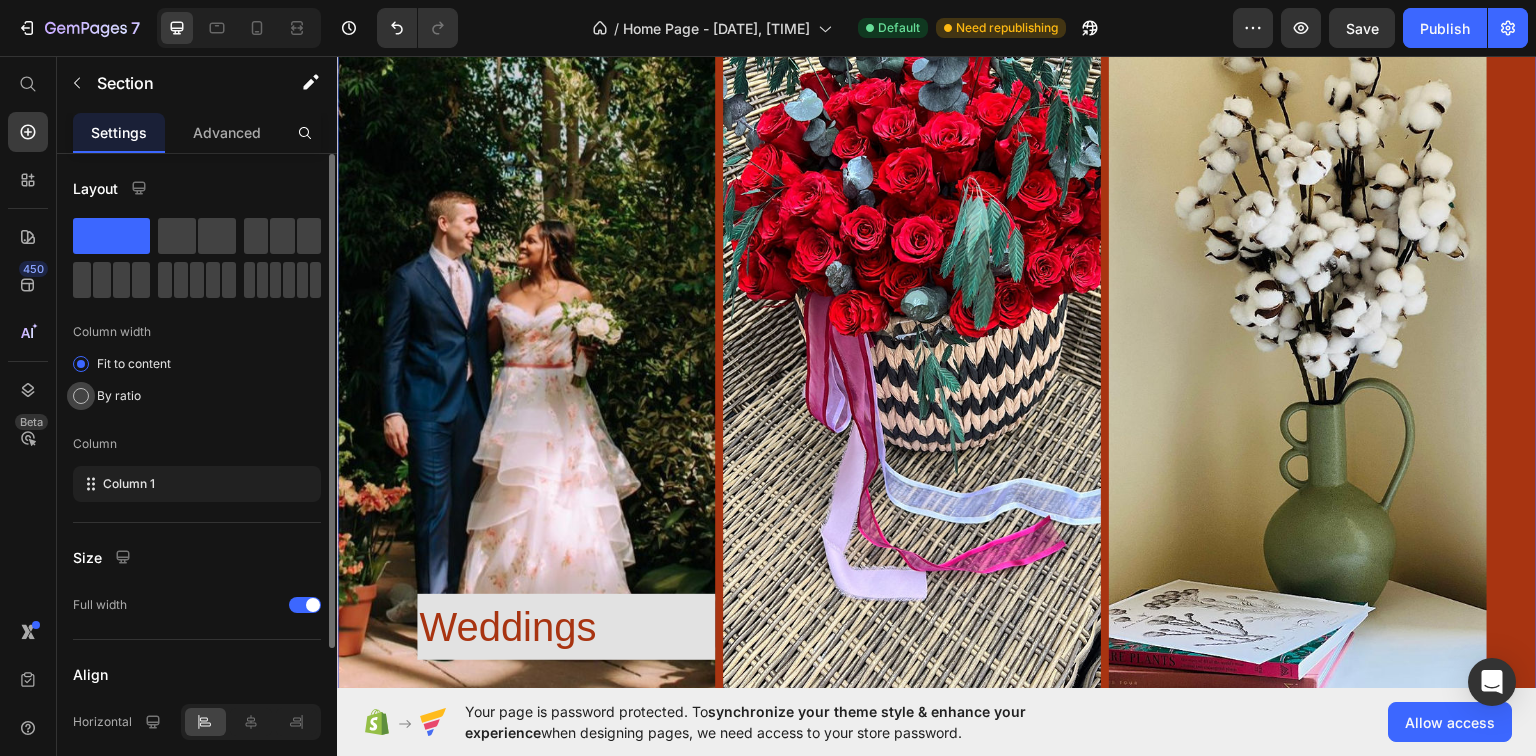 click on "By ratio" at bounding box center (119, 396) 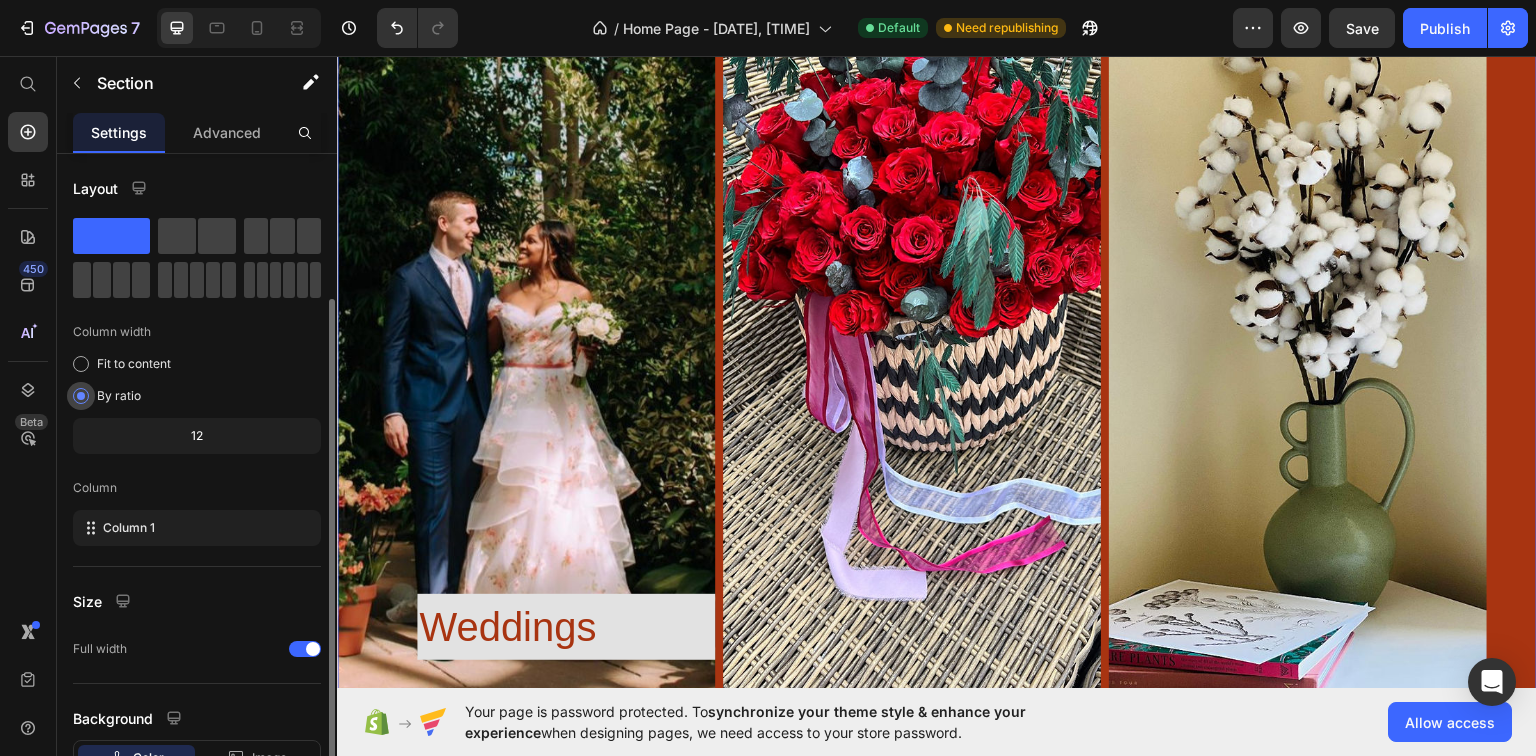 scroll, scrollTop: 147, scrollLeft: 0, axis: vertical 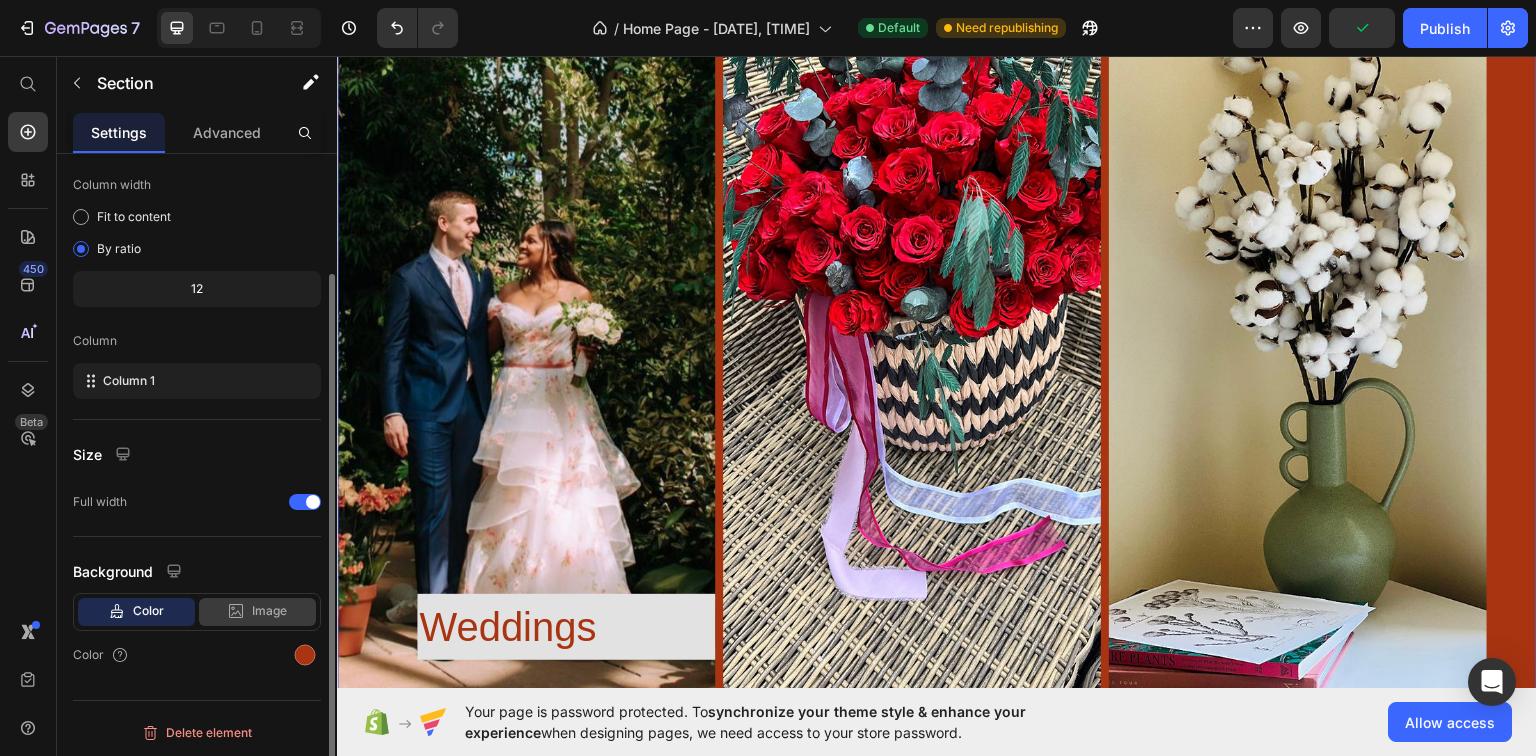 click on "Image" at bounding box center [269, 611] 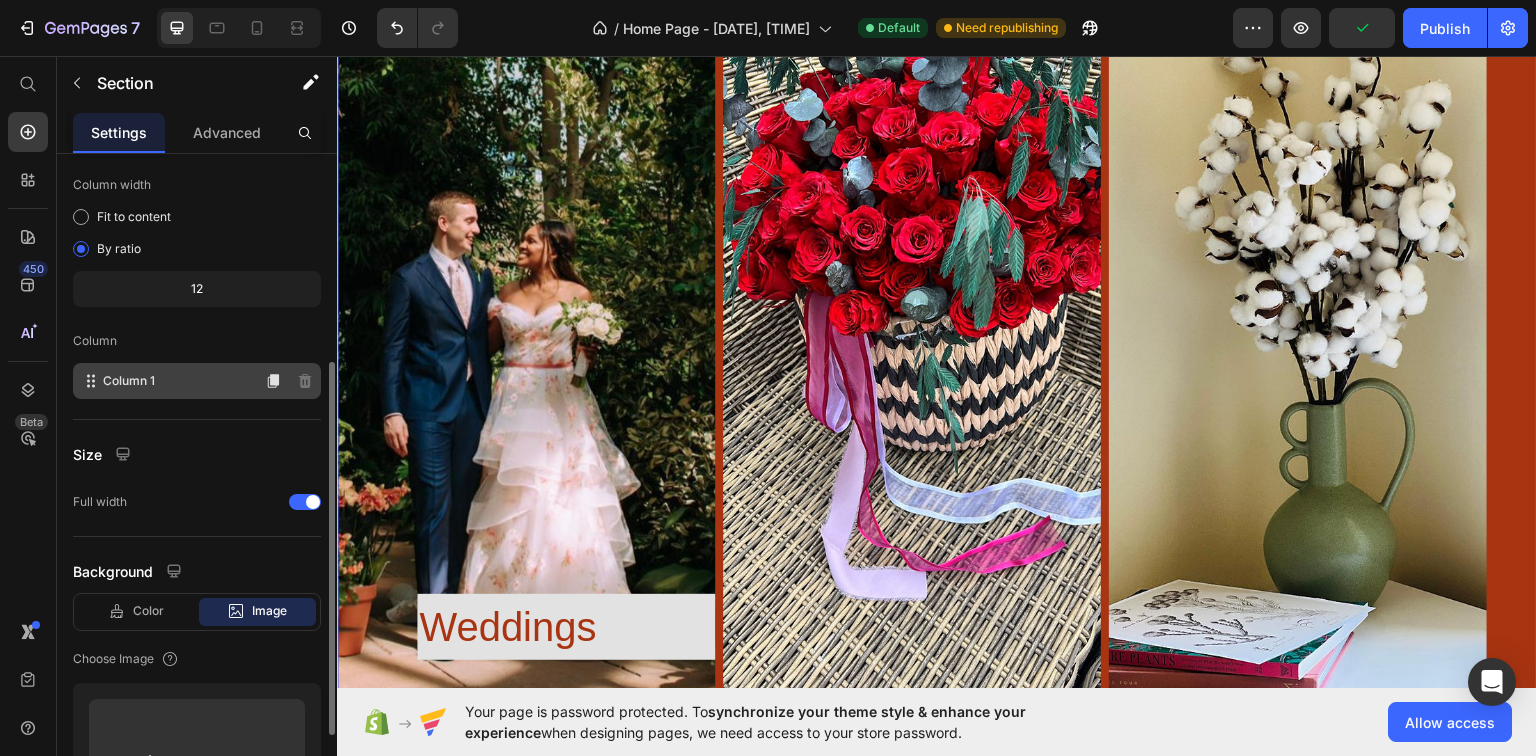 scroll, scrollTop: 387, scrollLeft: 0, axis: vertical 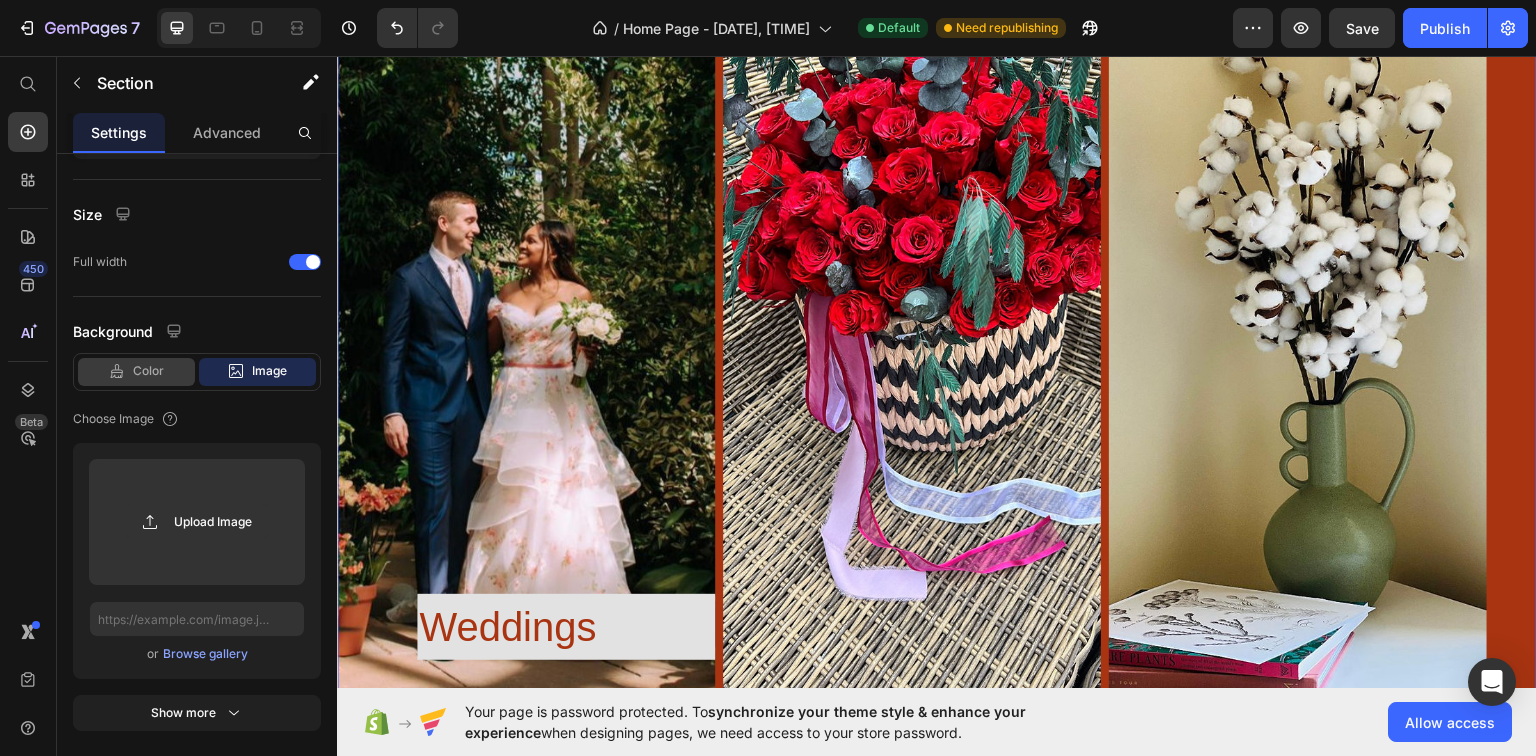 click on "Color" at bounding box center (148, 371) 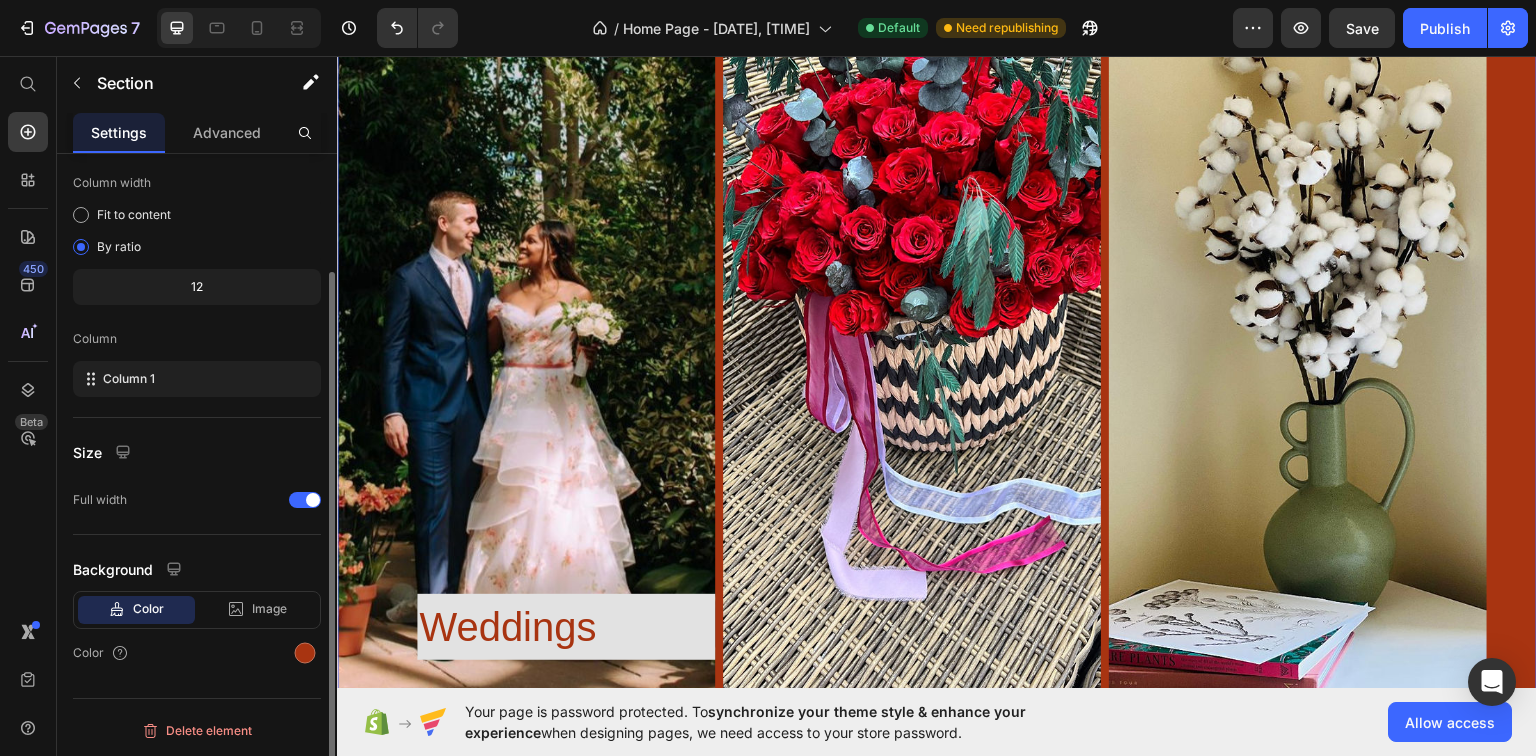 scroll, scrollTop: 147, scrollLeft: 0, axis: vertical 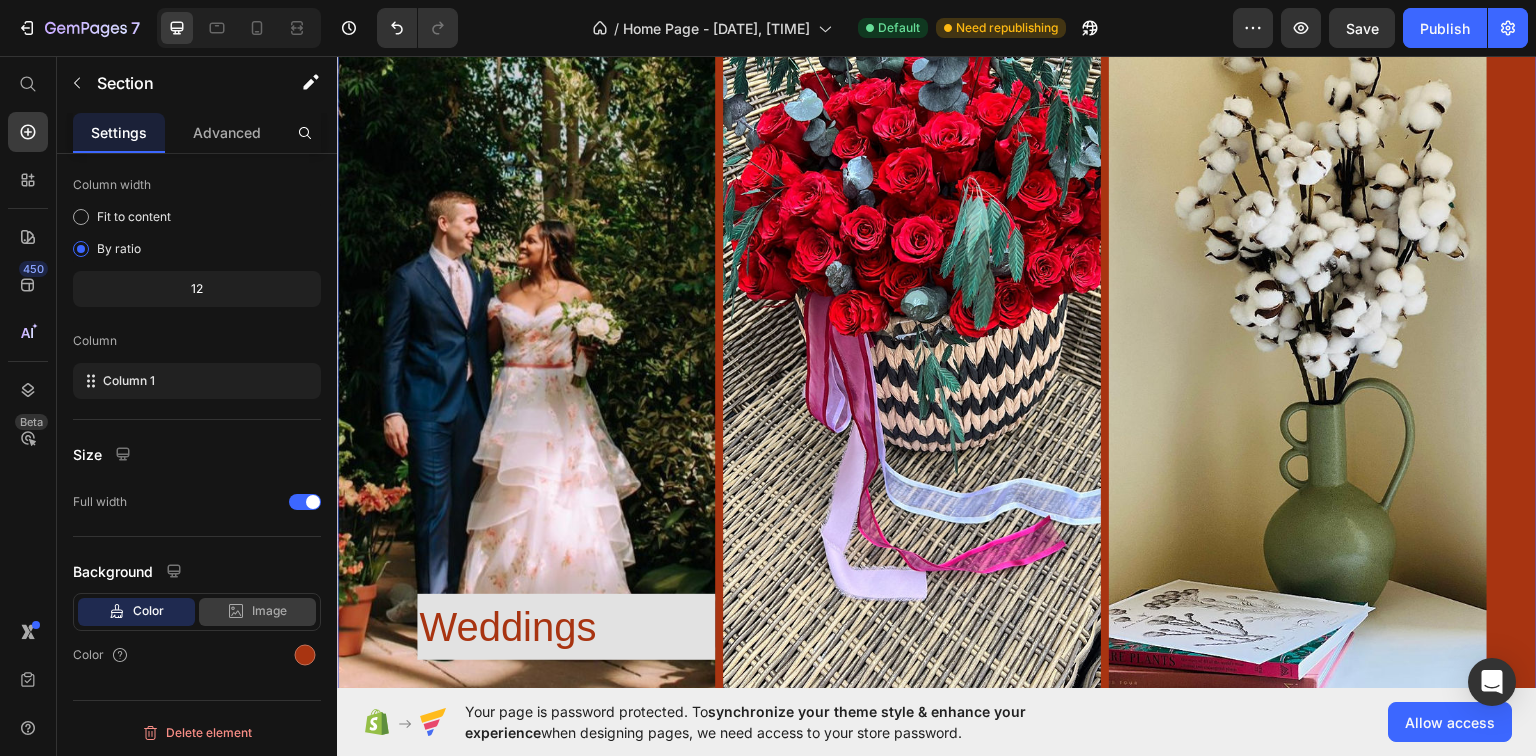 click on "Image" 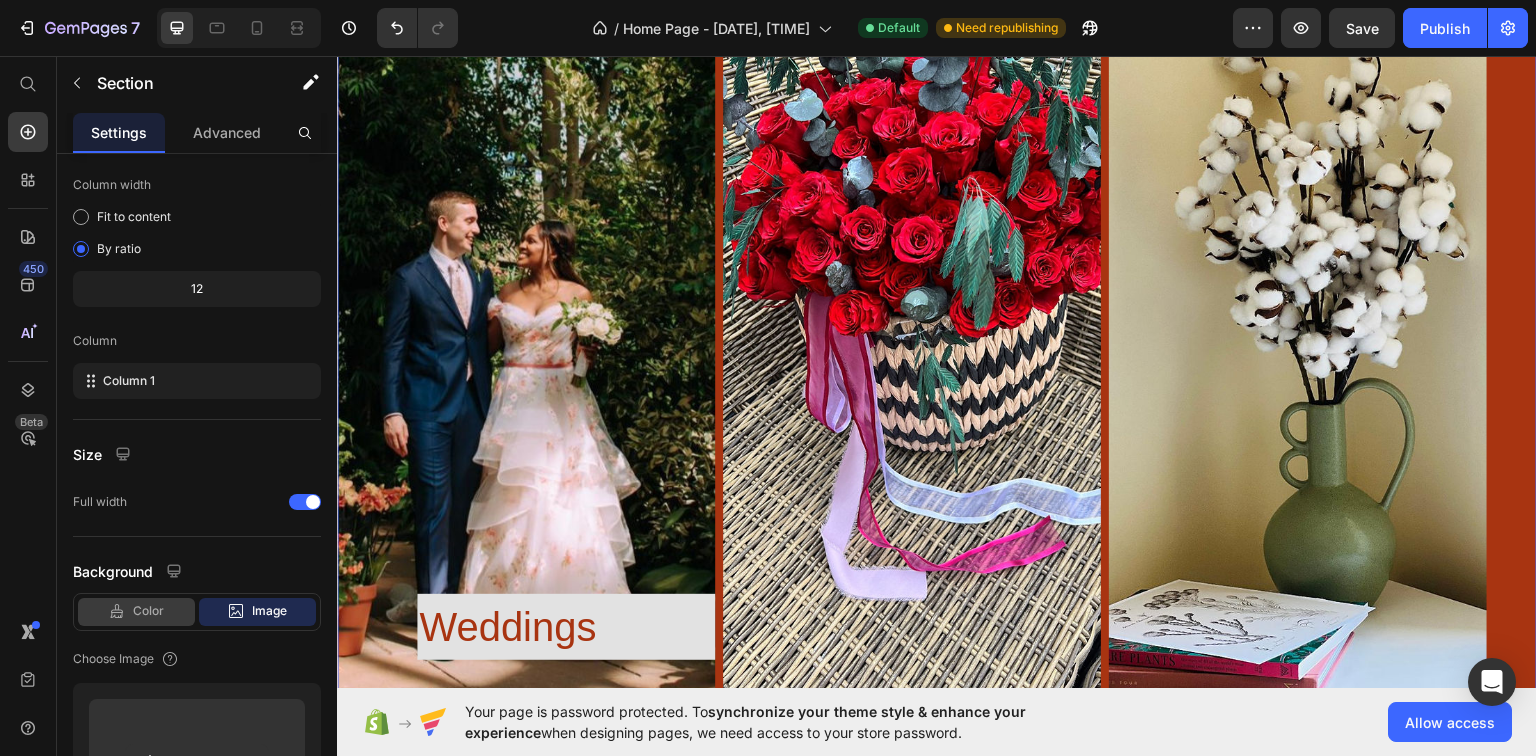 click on "Color" 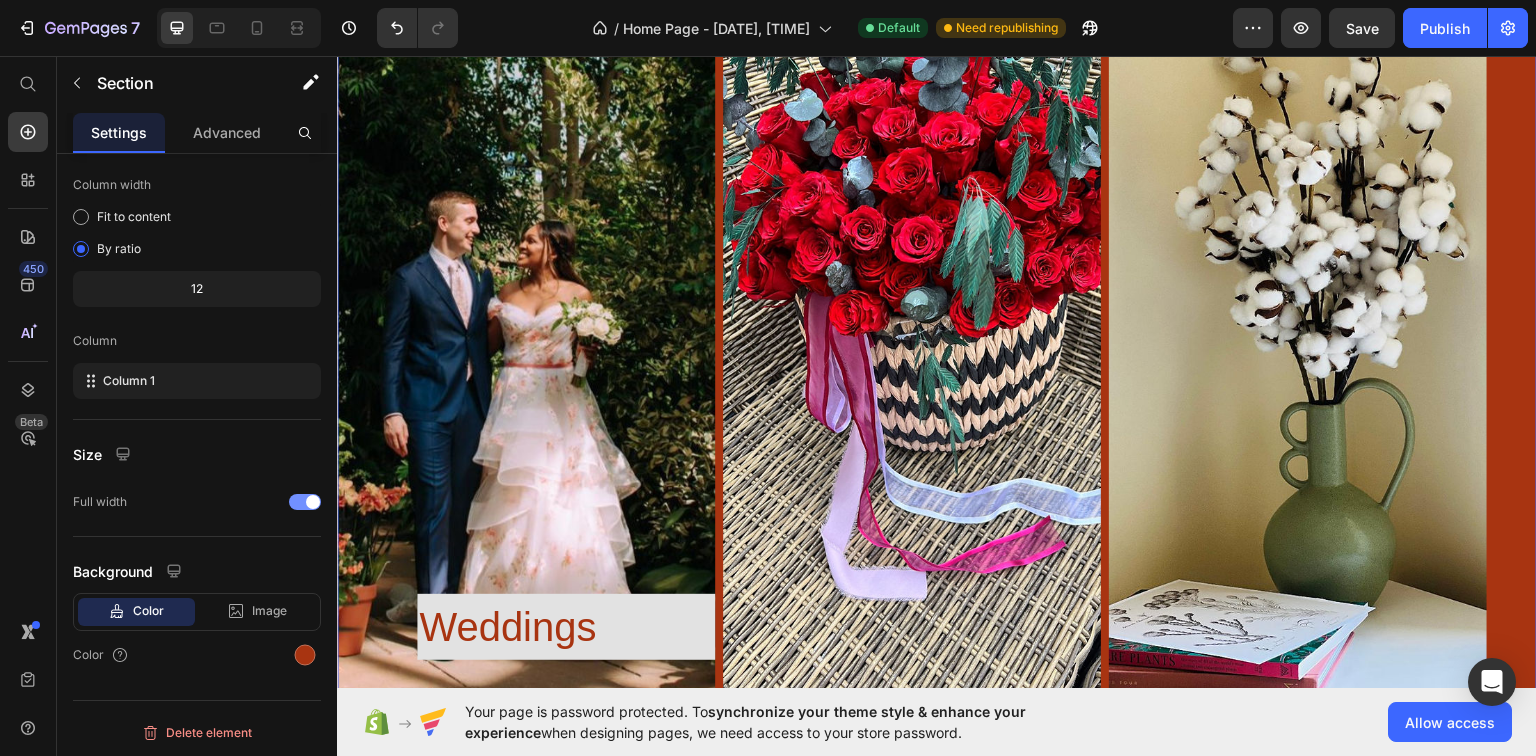 click at bounding box center [305, 502] 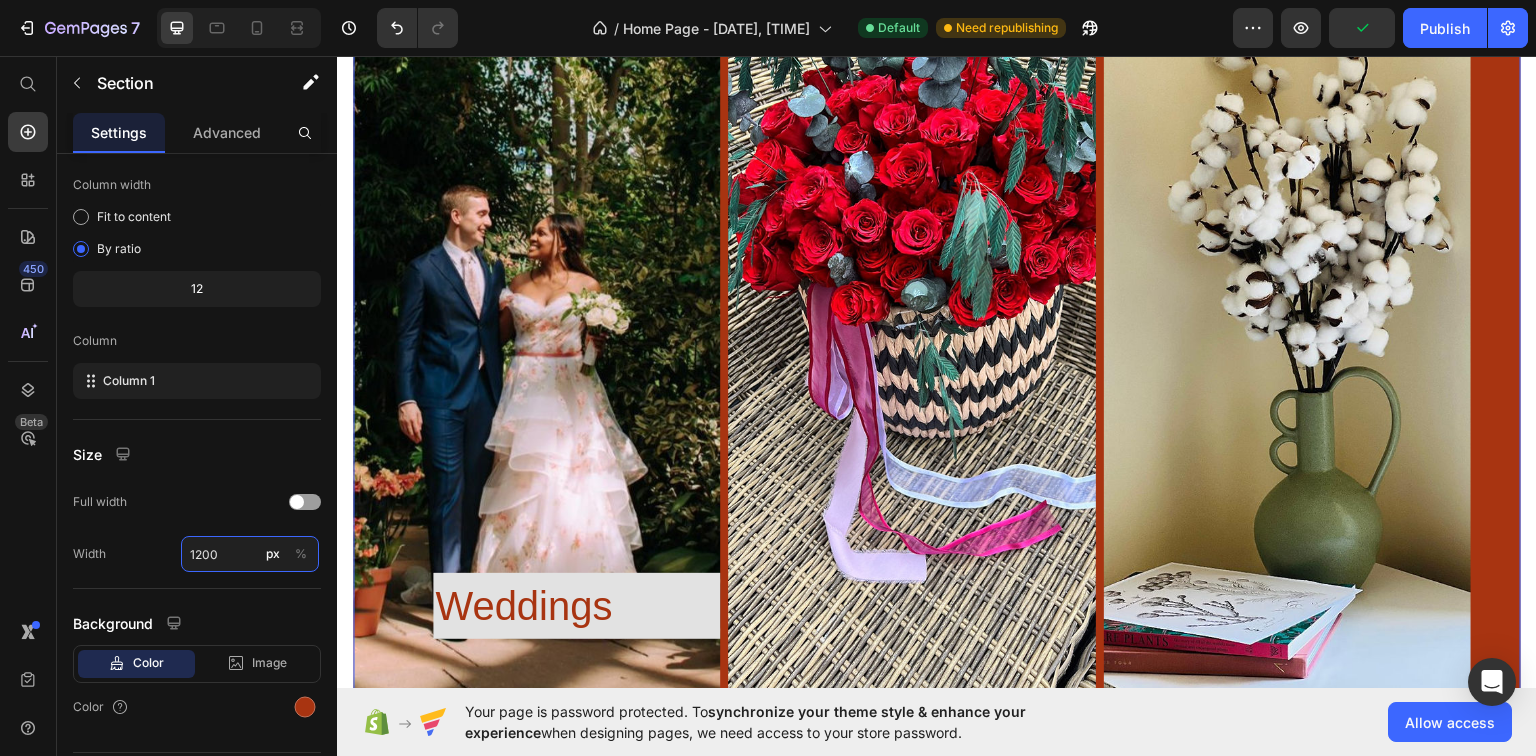 click on "1200" at bounding box center (250, 554) 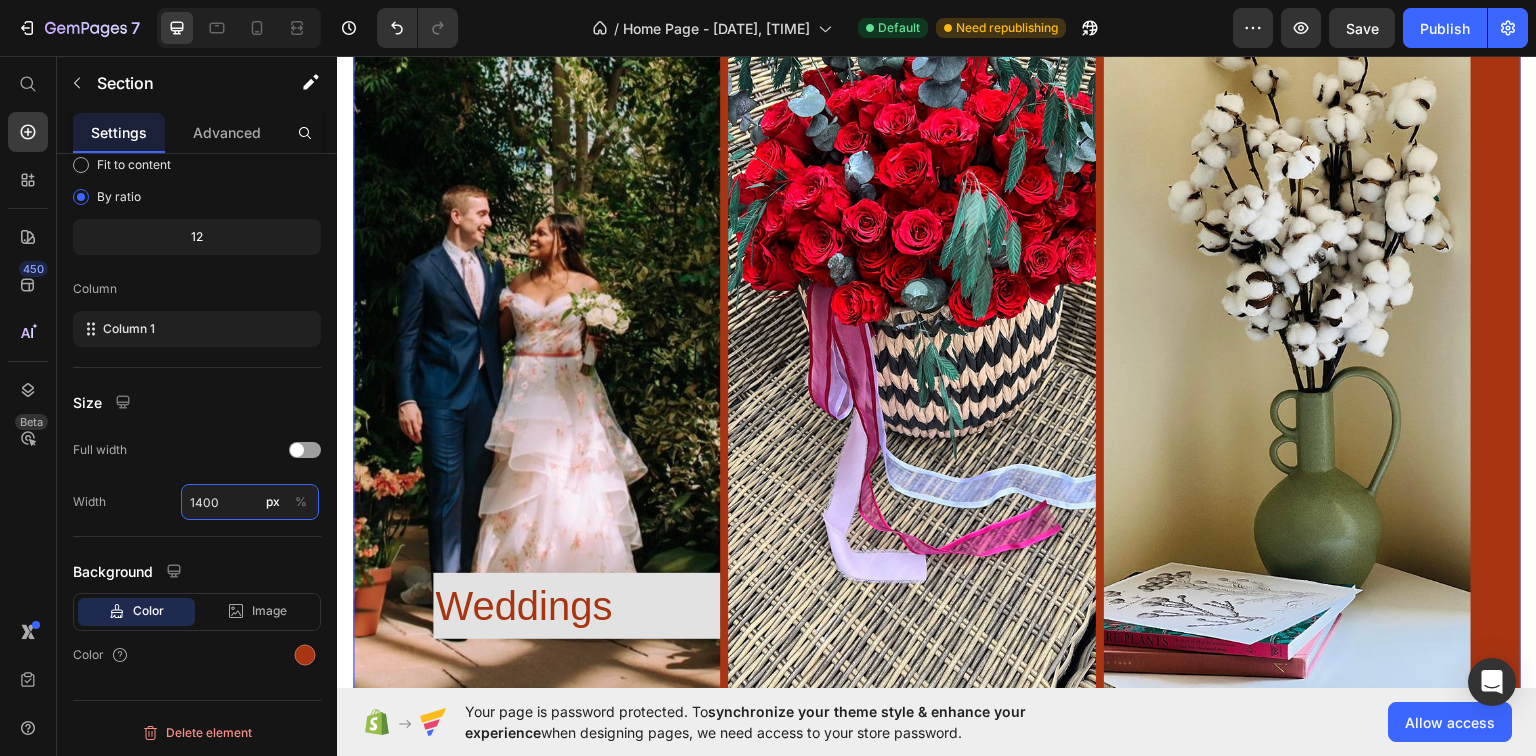 click on "1400" at bounding box center (250, 502) 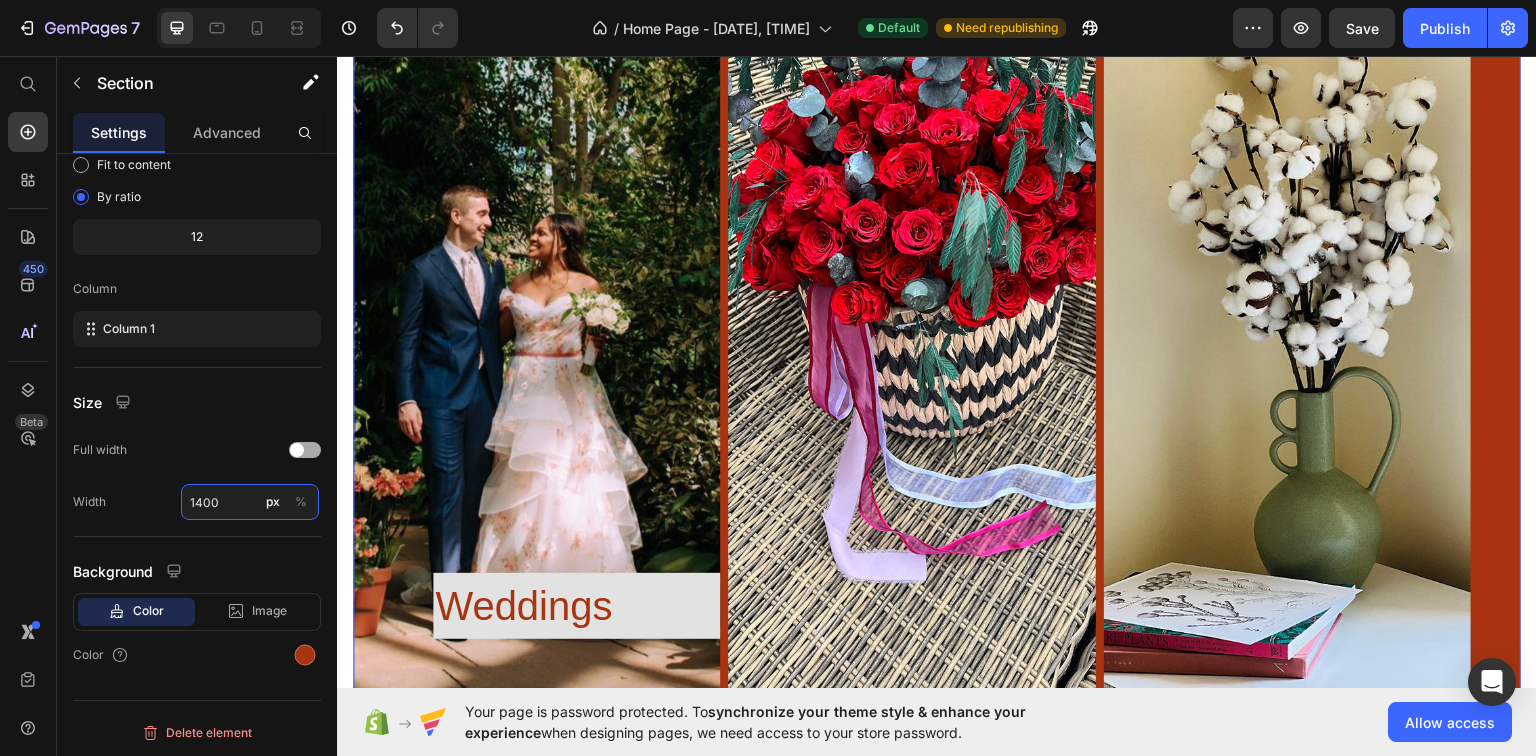 type on "1400" 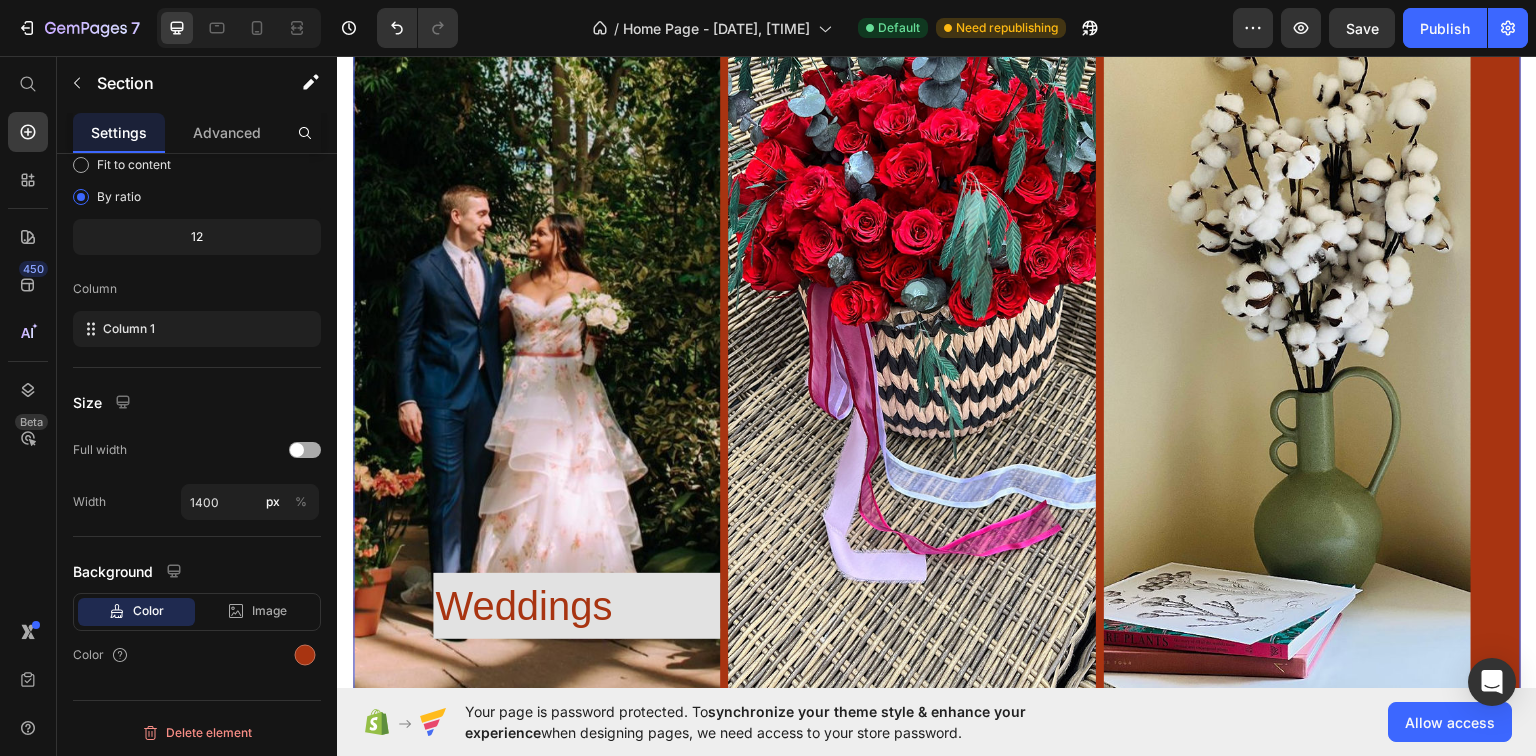 click at bounding box center (297, 450) 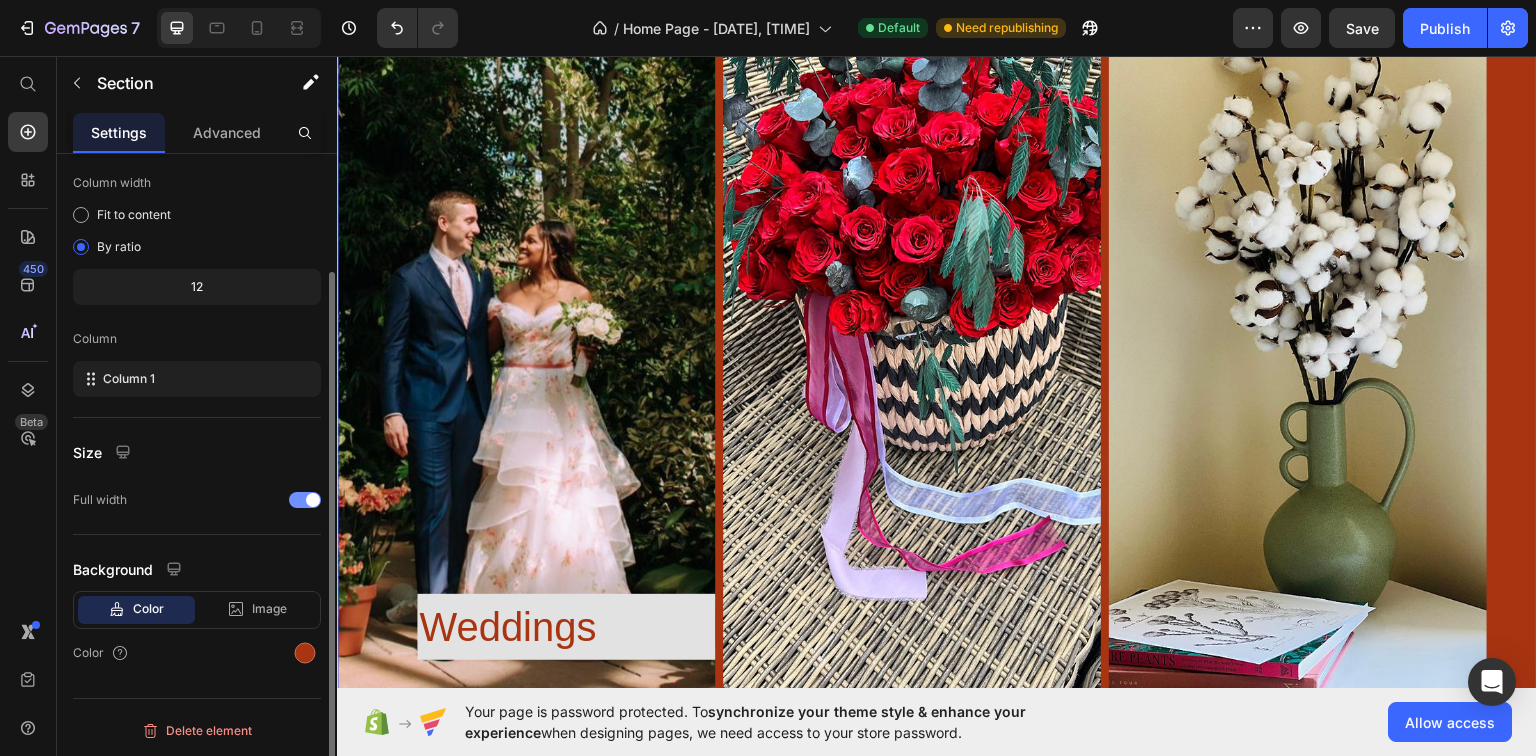 scroll, scrollTop: 147, scrollLeft: 0, axis: vertical 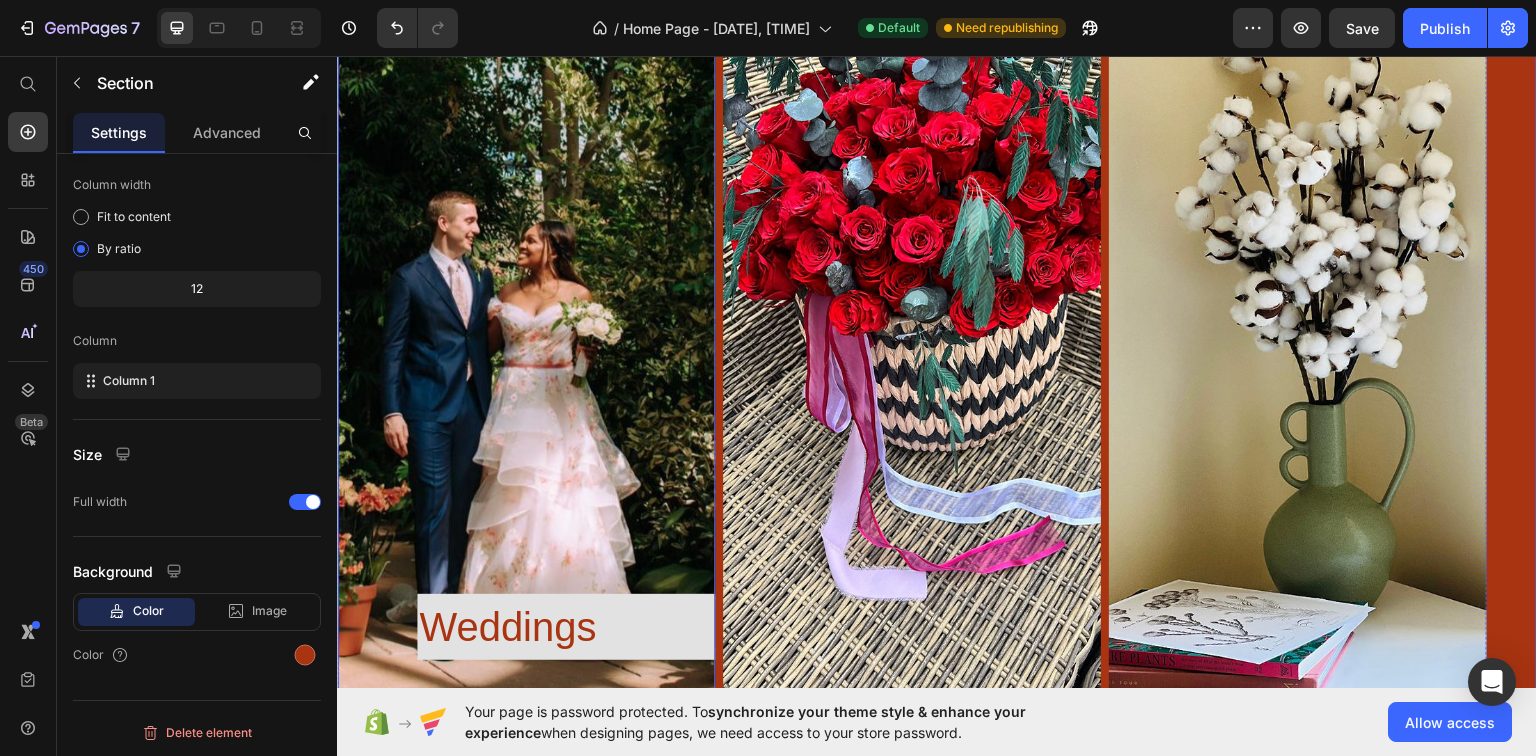 click on "Image" at bounding box center (362, -37) 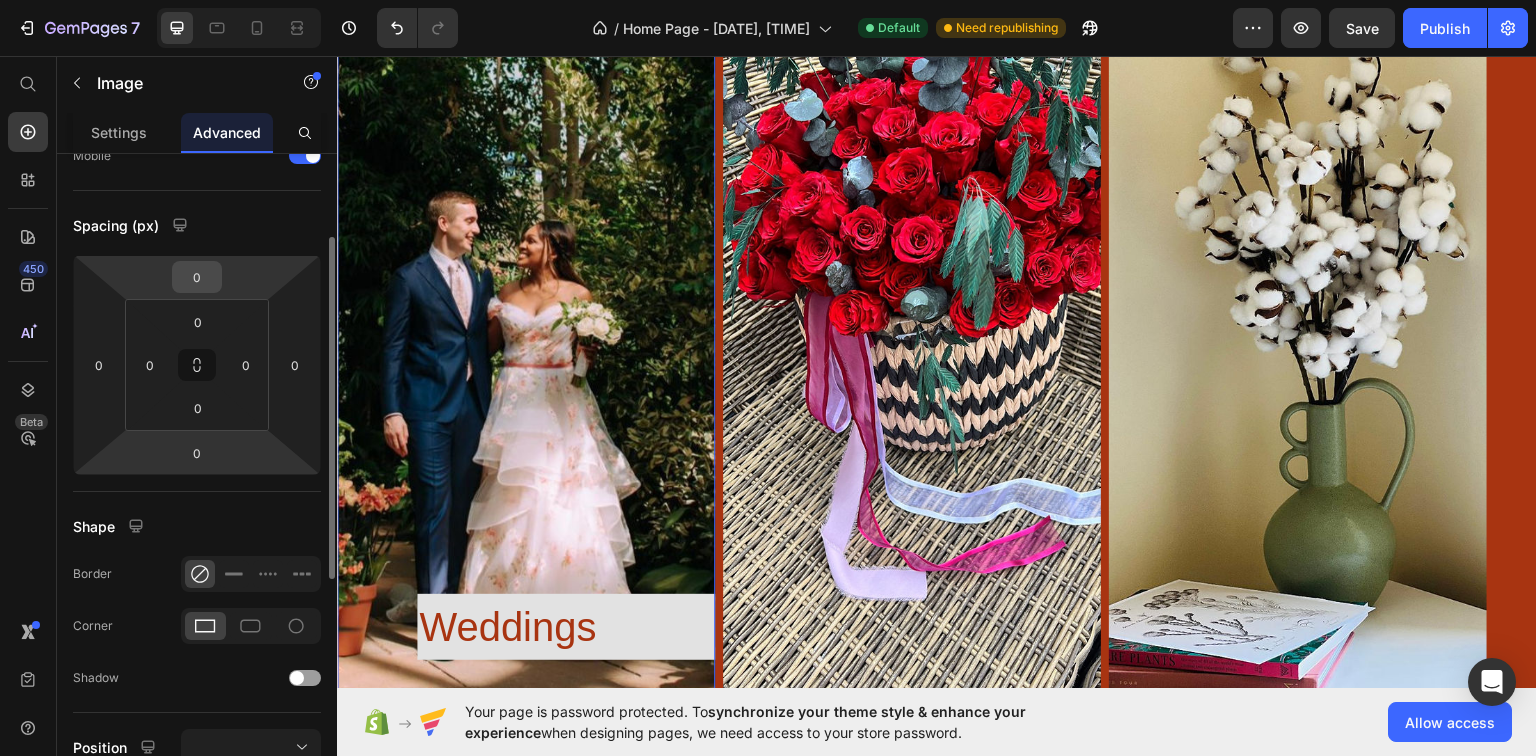 scroll, scrollTop: 0, scrollLeft: 0, axis: both 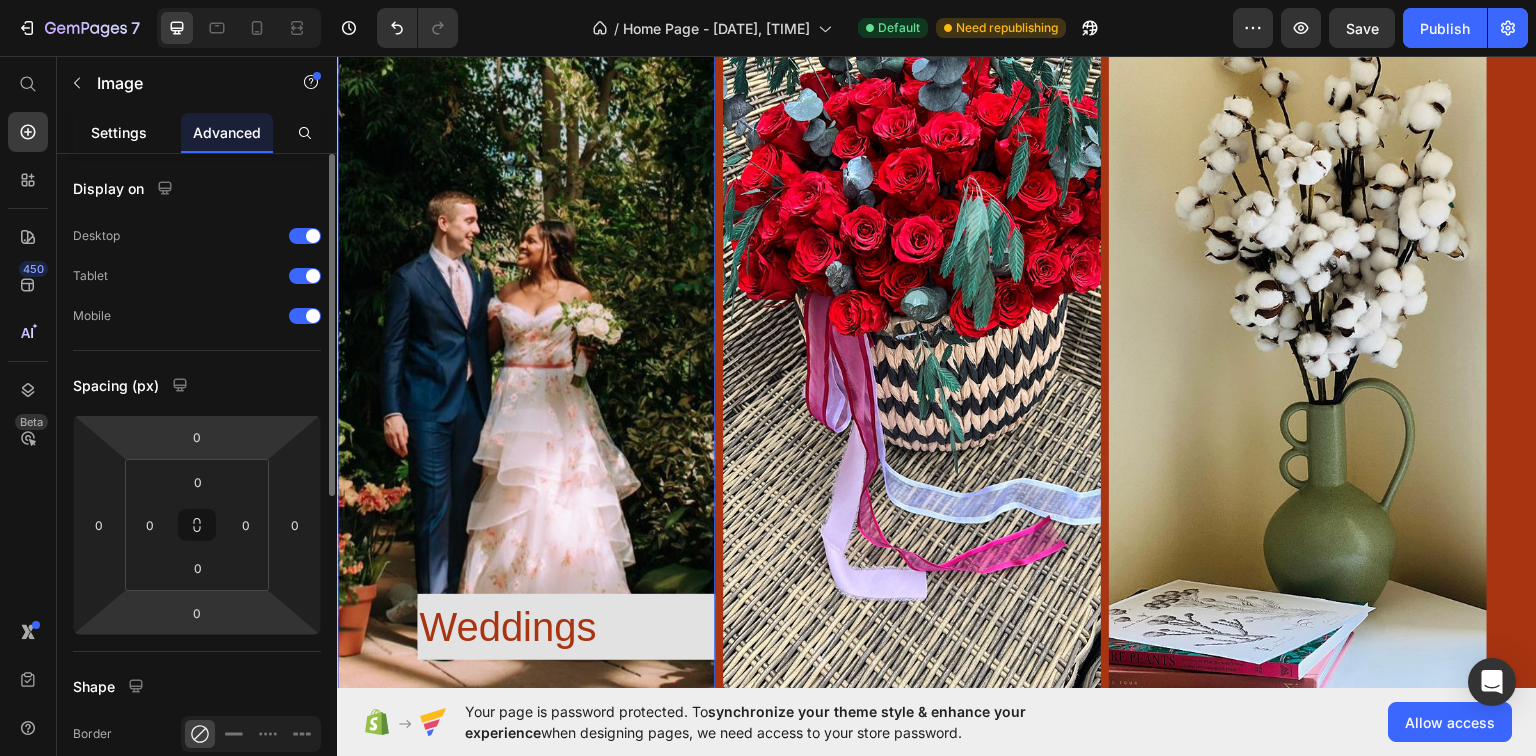 click on "Settings" at bounding box center [119, 132] 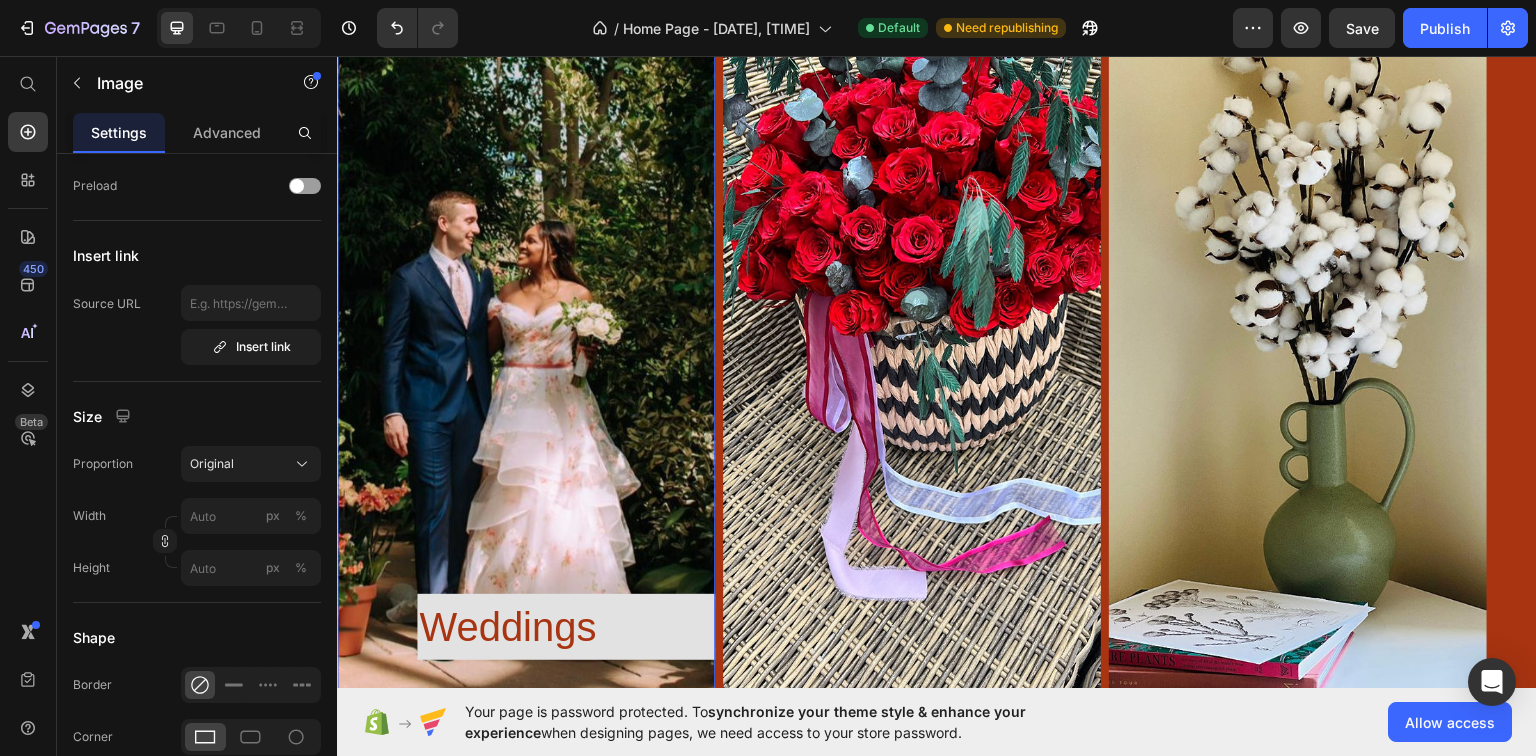 scroll, scrollTop: 0, scrollLeft: 0, axis: both 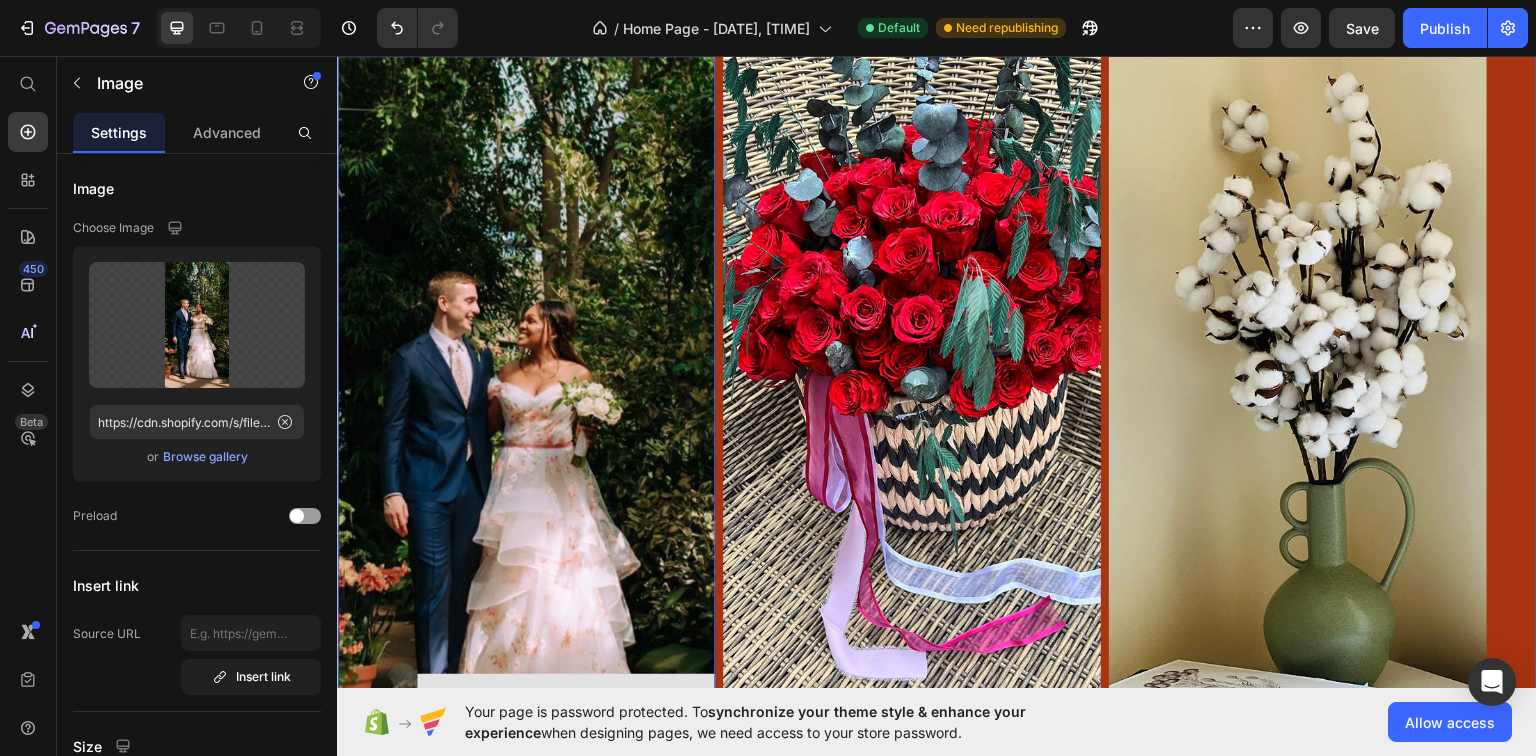 click 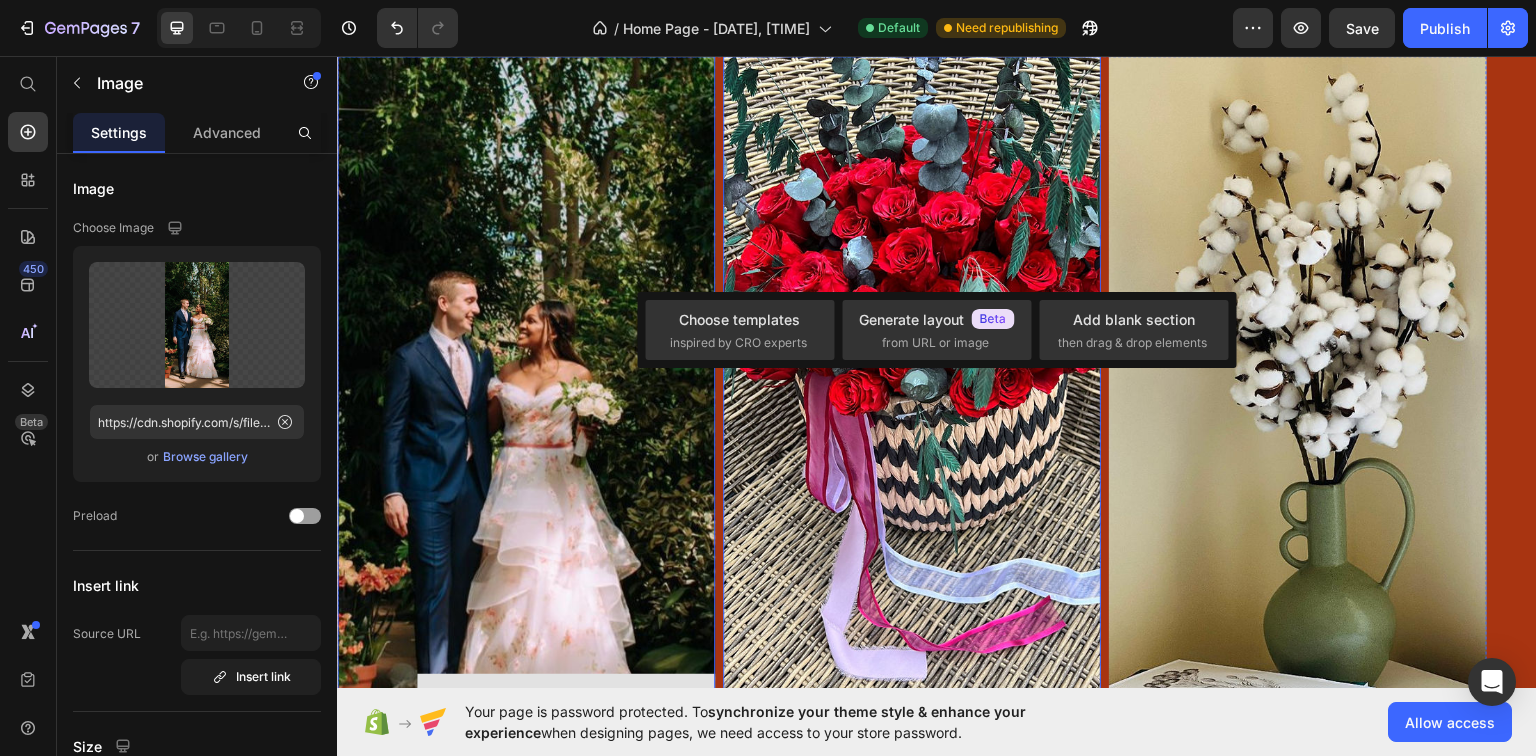 click at bounding box center [912, 424] 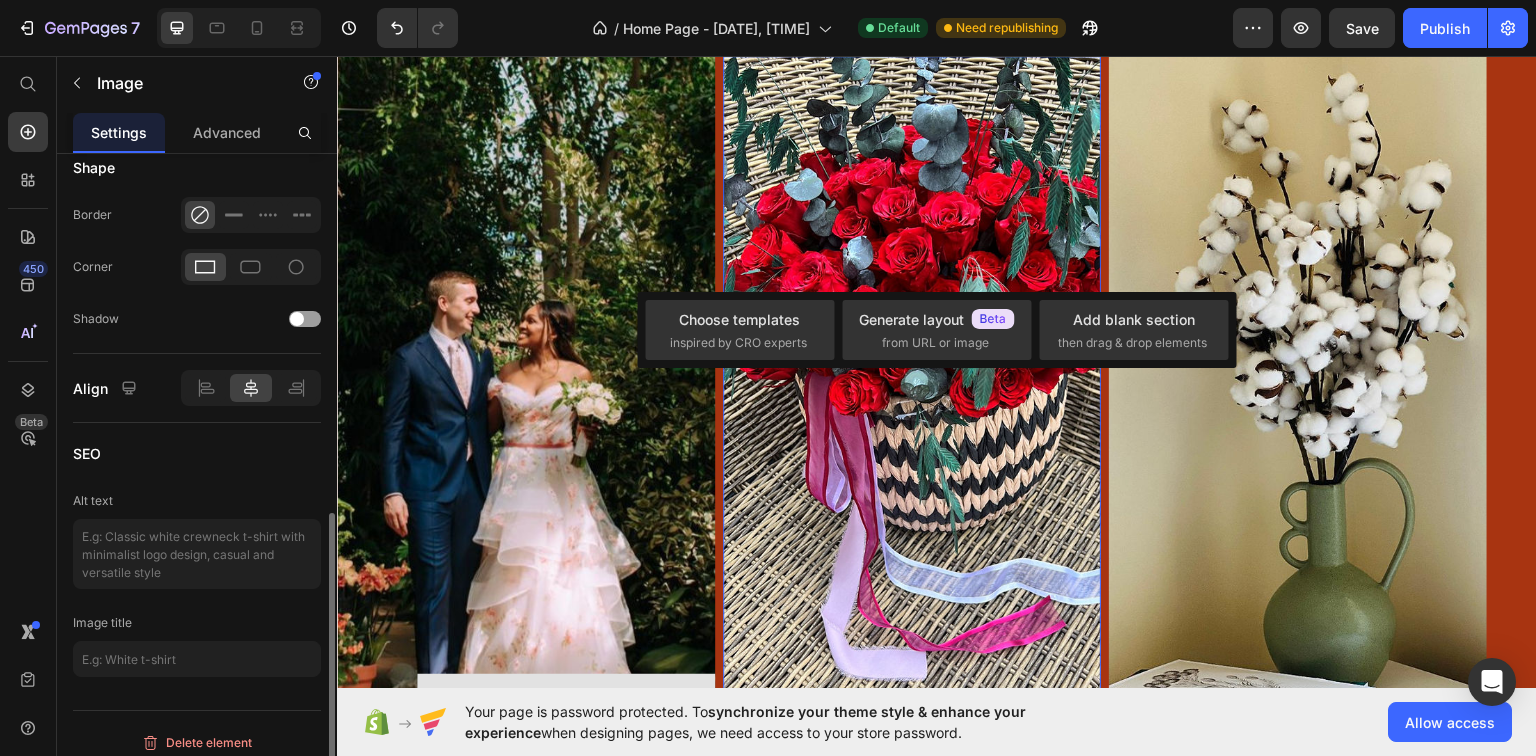scroll, scrollTop: 480, scrollLeft: 0, axis: vertical 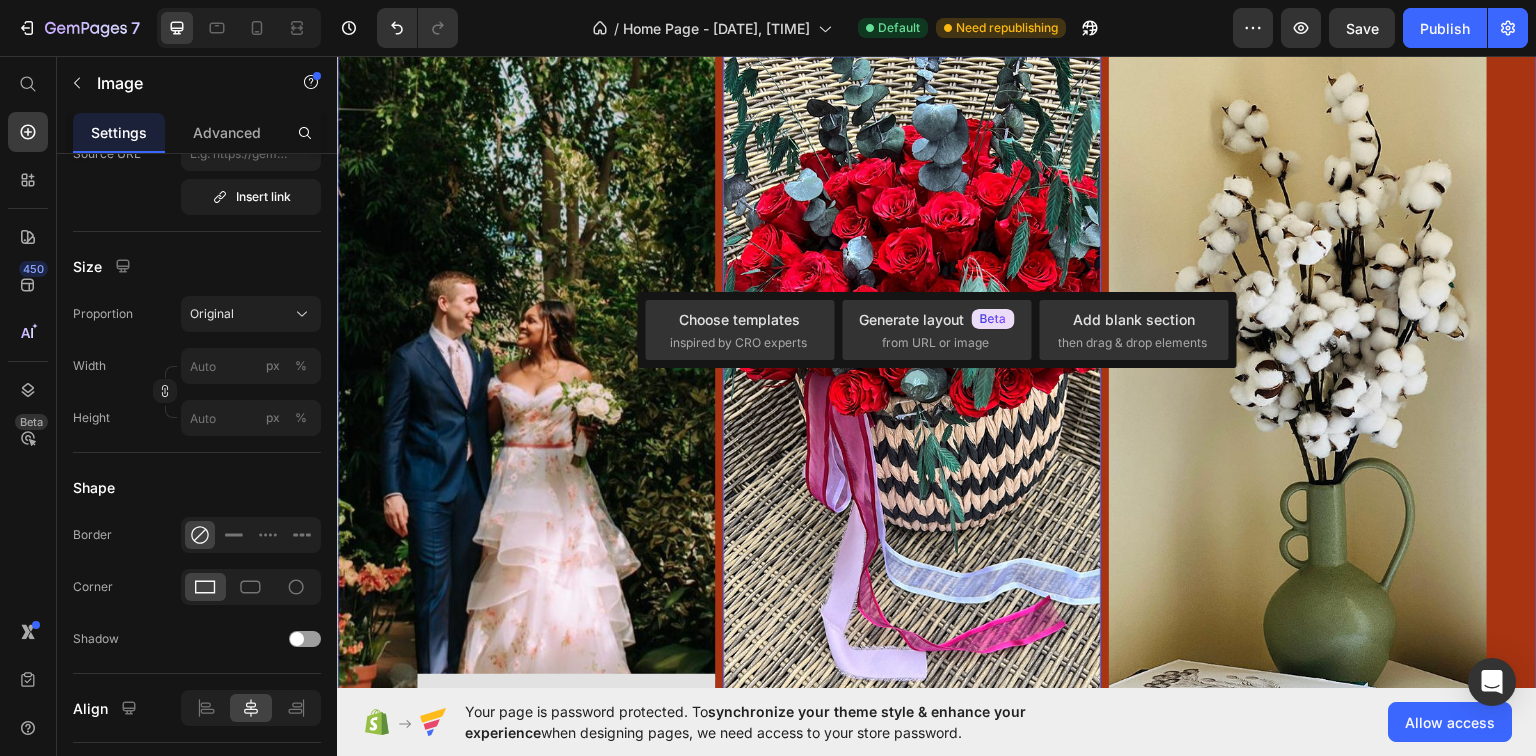 click on "Image ⁠⁠⁠⁠⁠⁠⁠ Weddings Heading Image   [NUMBER] Image Row Section [NUMBER]" at bounding box center (937, 634) 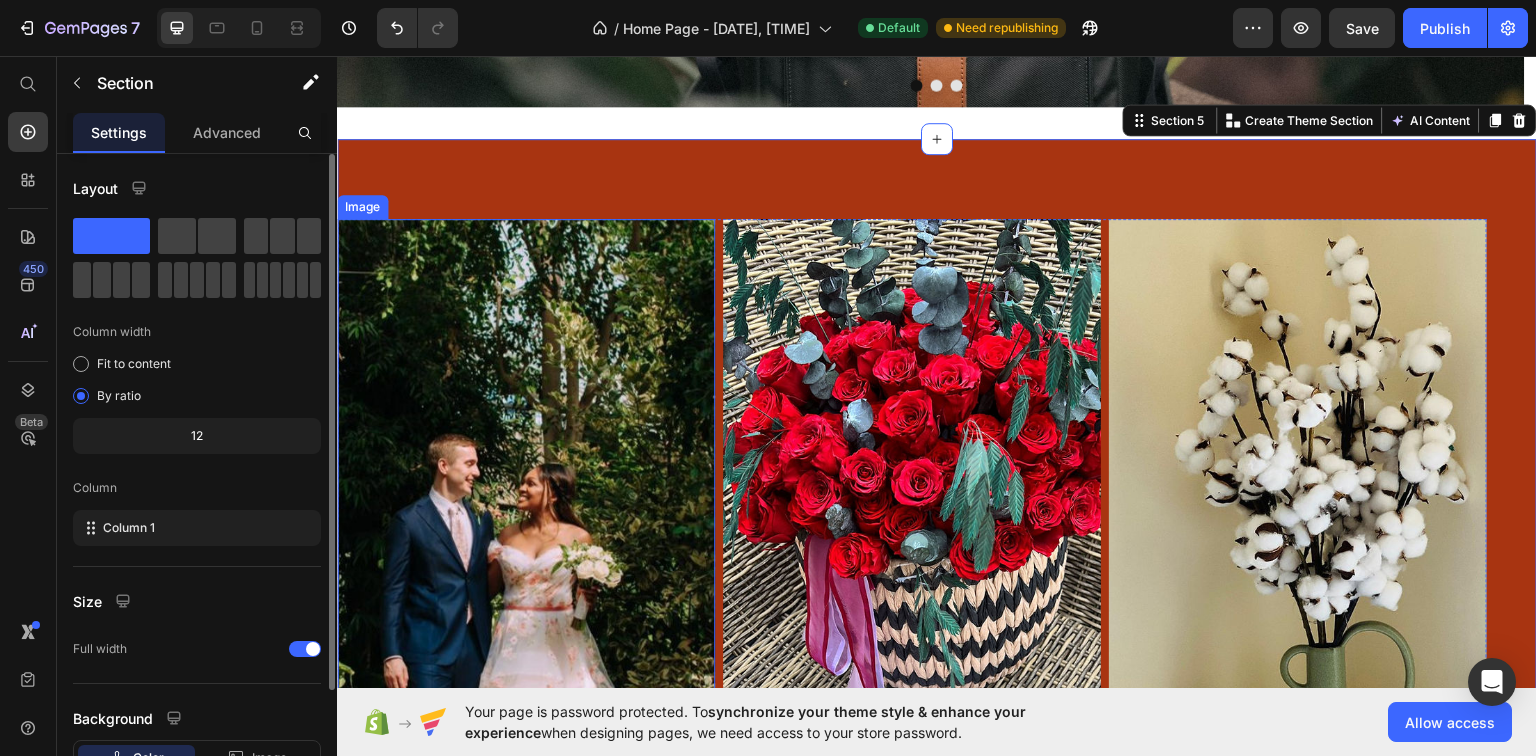scroll, scrollTop: 3206, scrollLeft: 0, axis: vertical 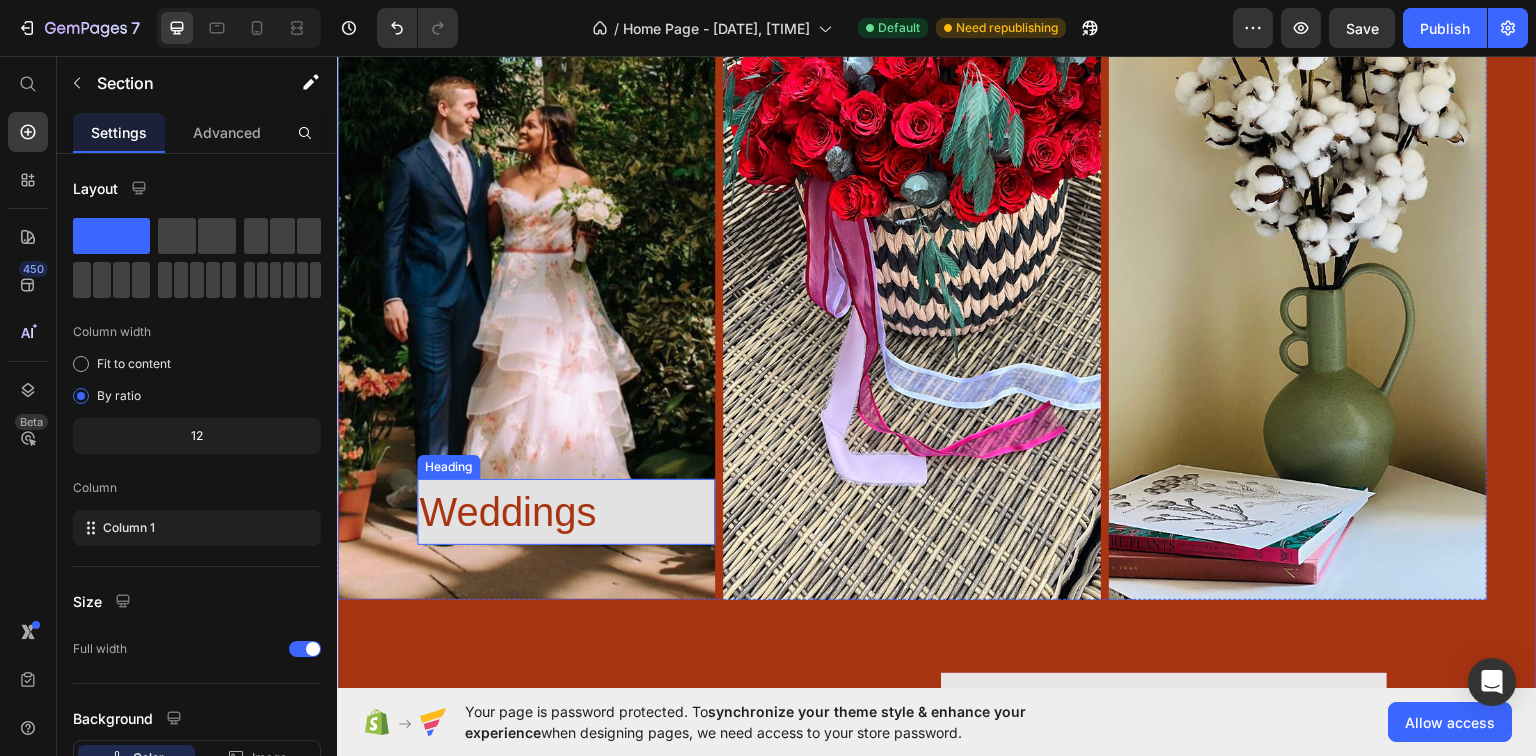 click on "⁠⁠⁠⁠⁠⁠⁠ Weddings" at bounding box center (566, 511) 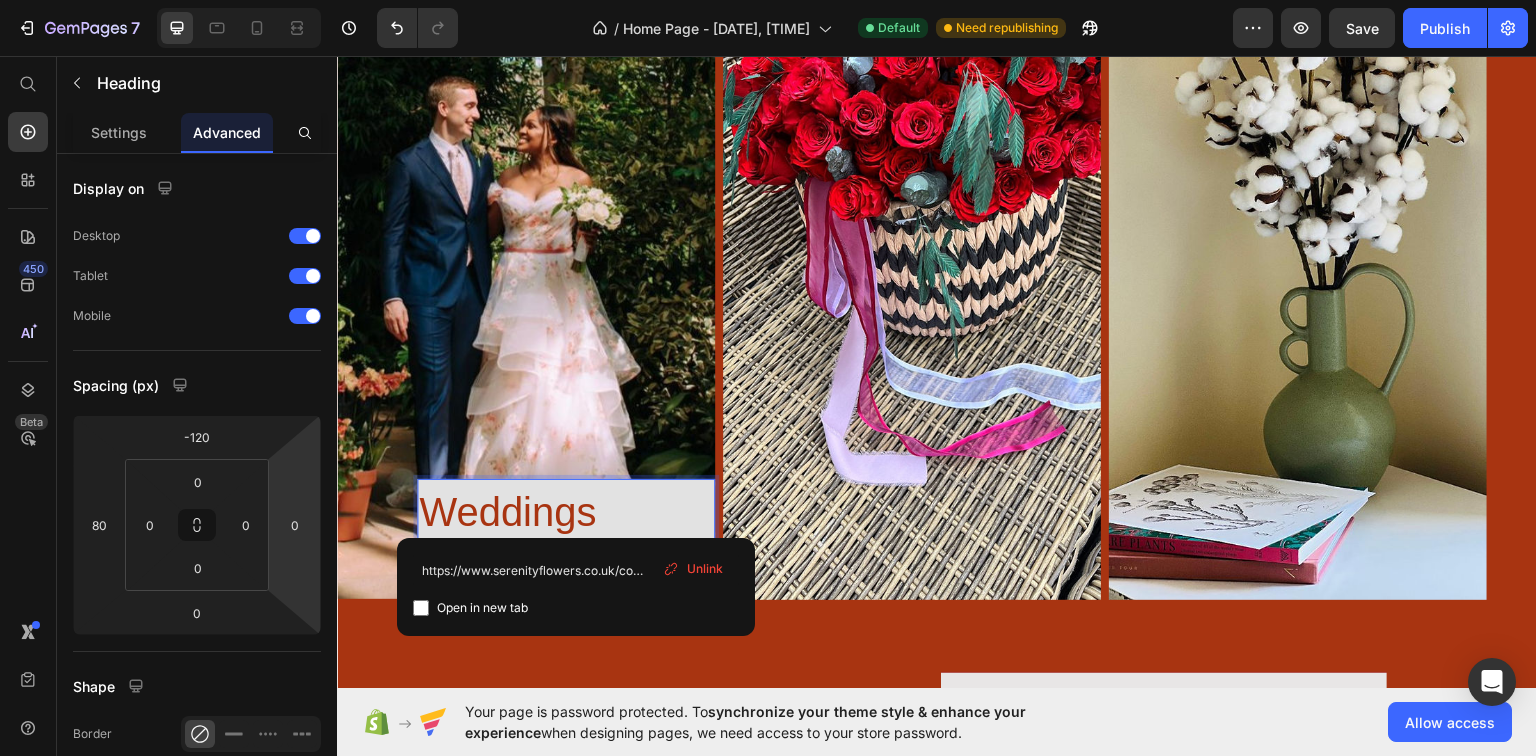 click on "Weddings" at bounding box center (566, 511) 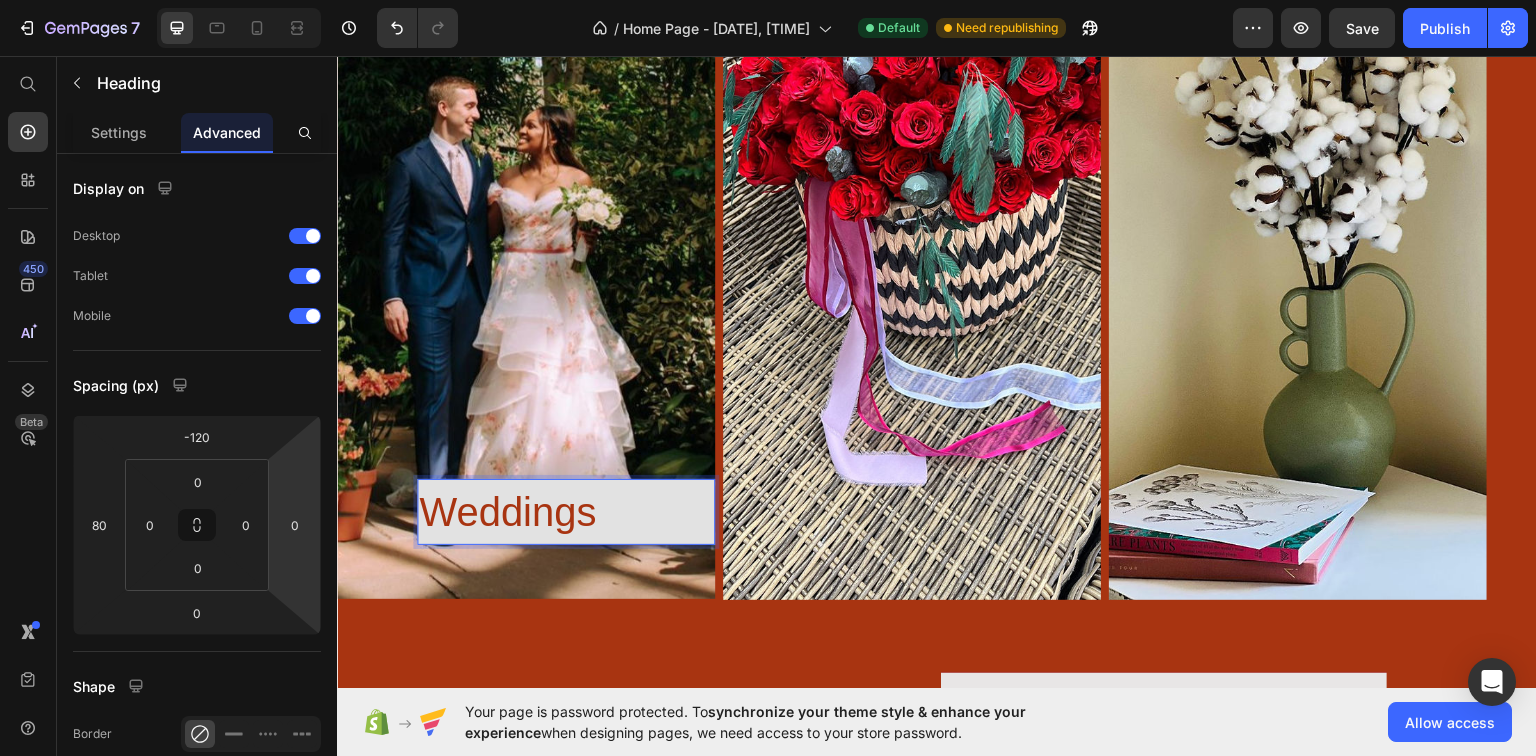 click at bounding box center [526, 229] 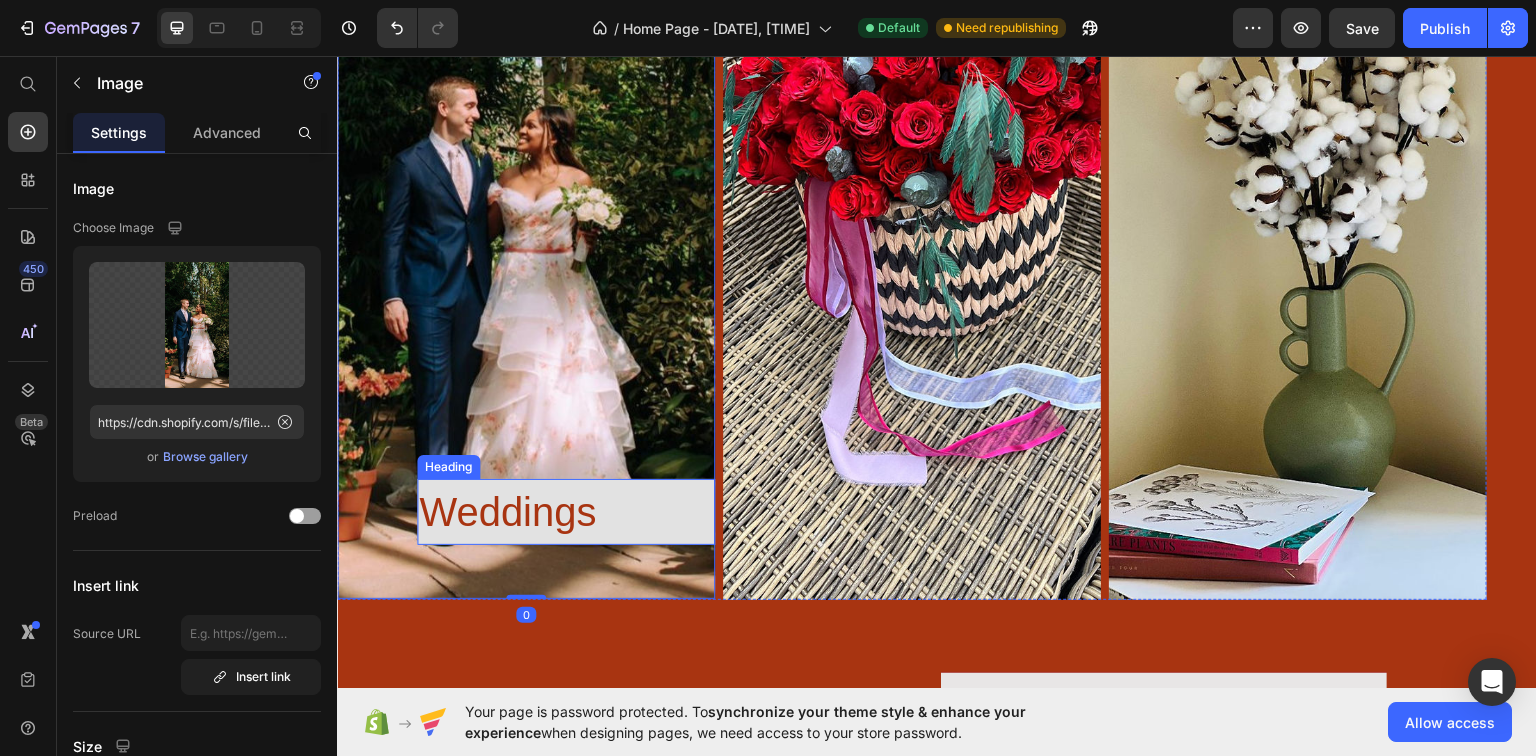 click on "⁠⁠⁠⁠⁠⁠⁠ Weddings" at bounding box center [566, 511] 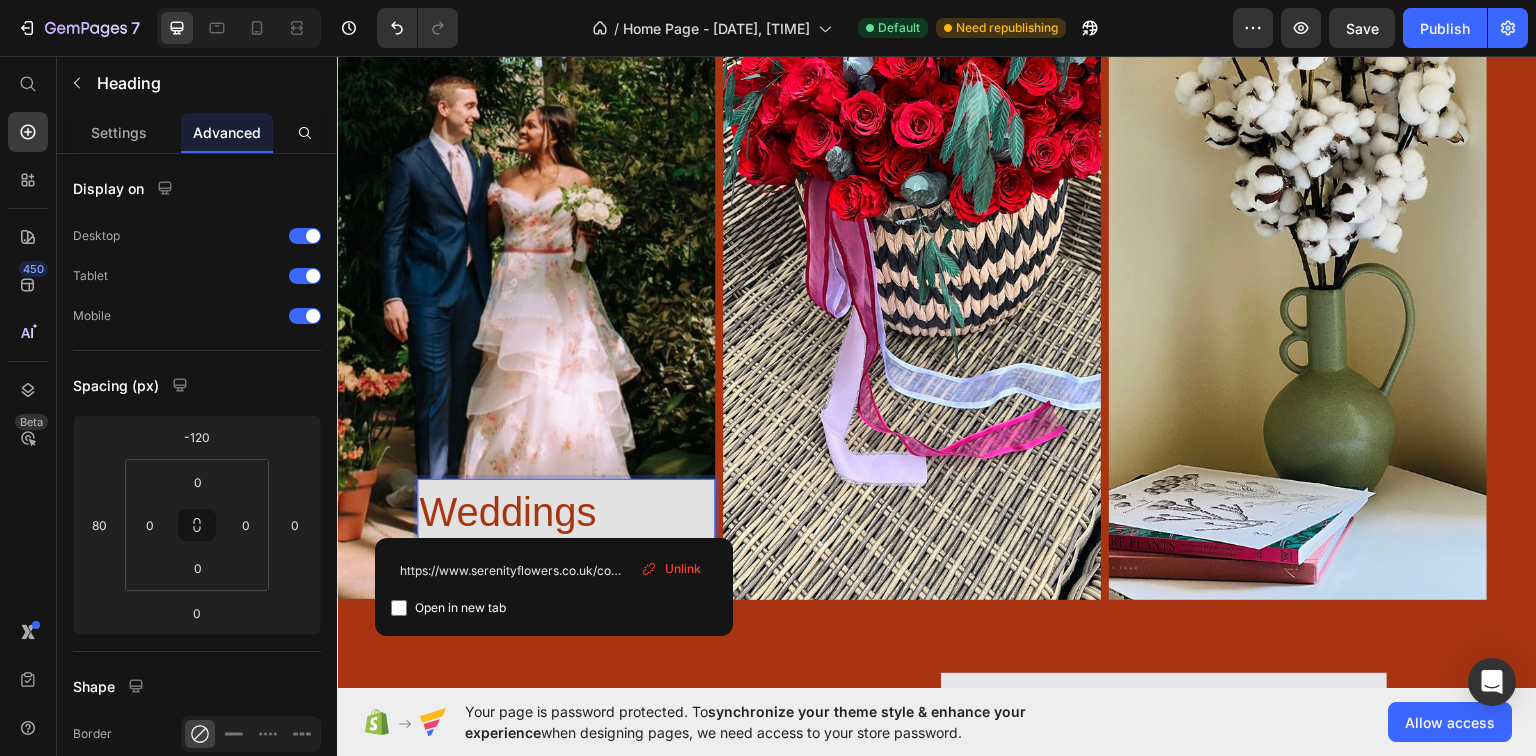 click on "Weddings" at bounding box center [566, 511] 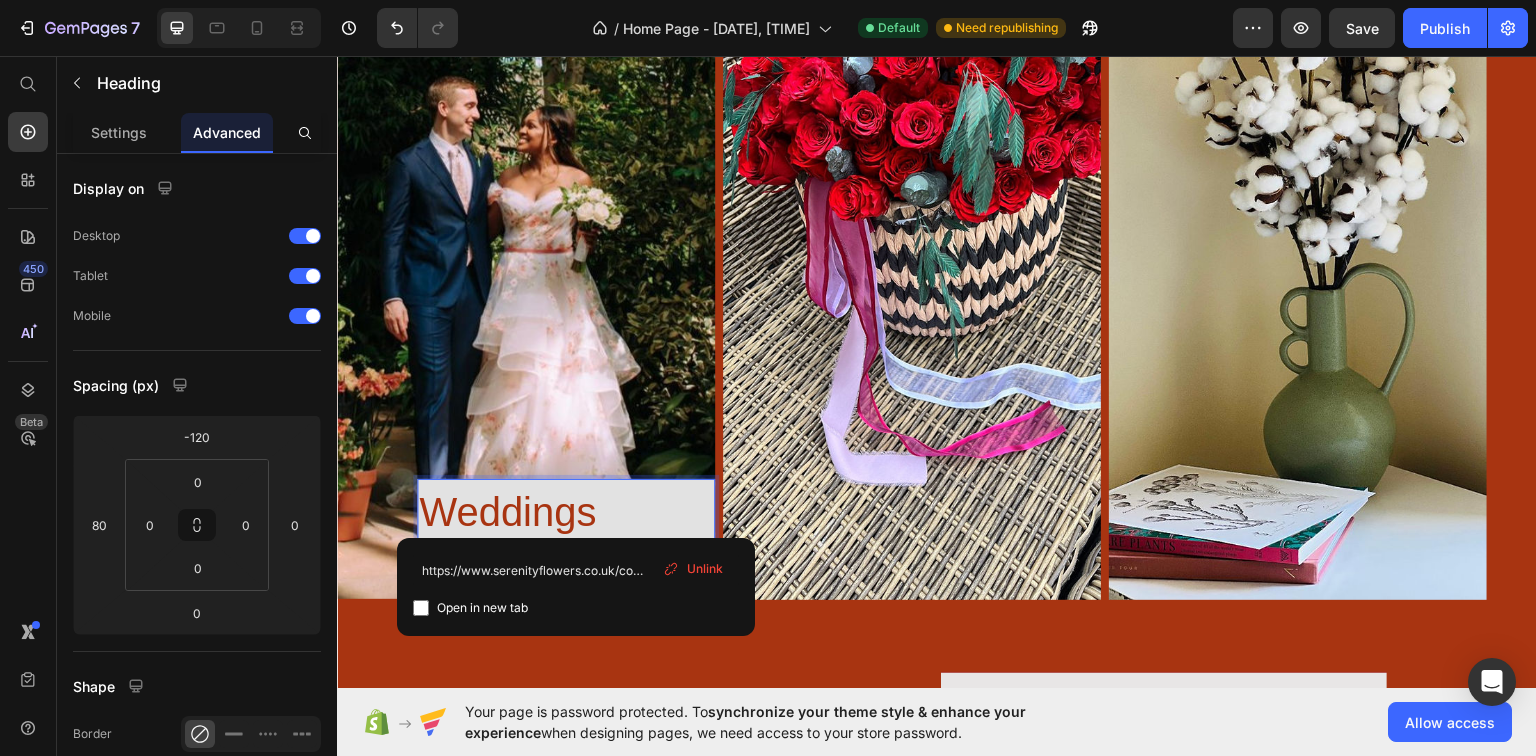 click on "Weddings" at bounding box center (507, 509) 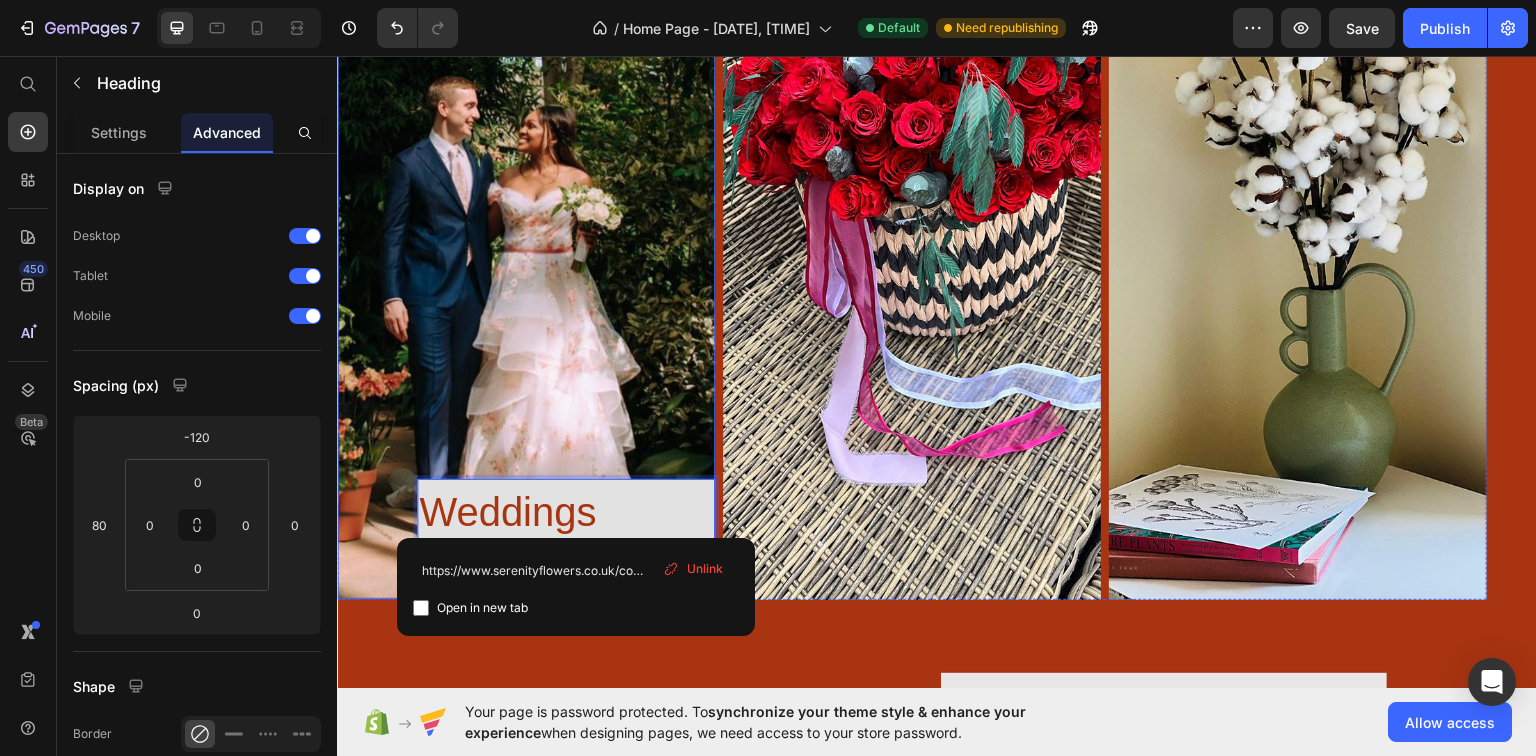 click at bounding box center [526, 229] 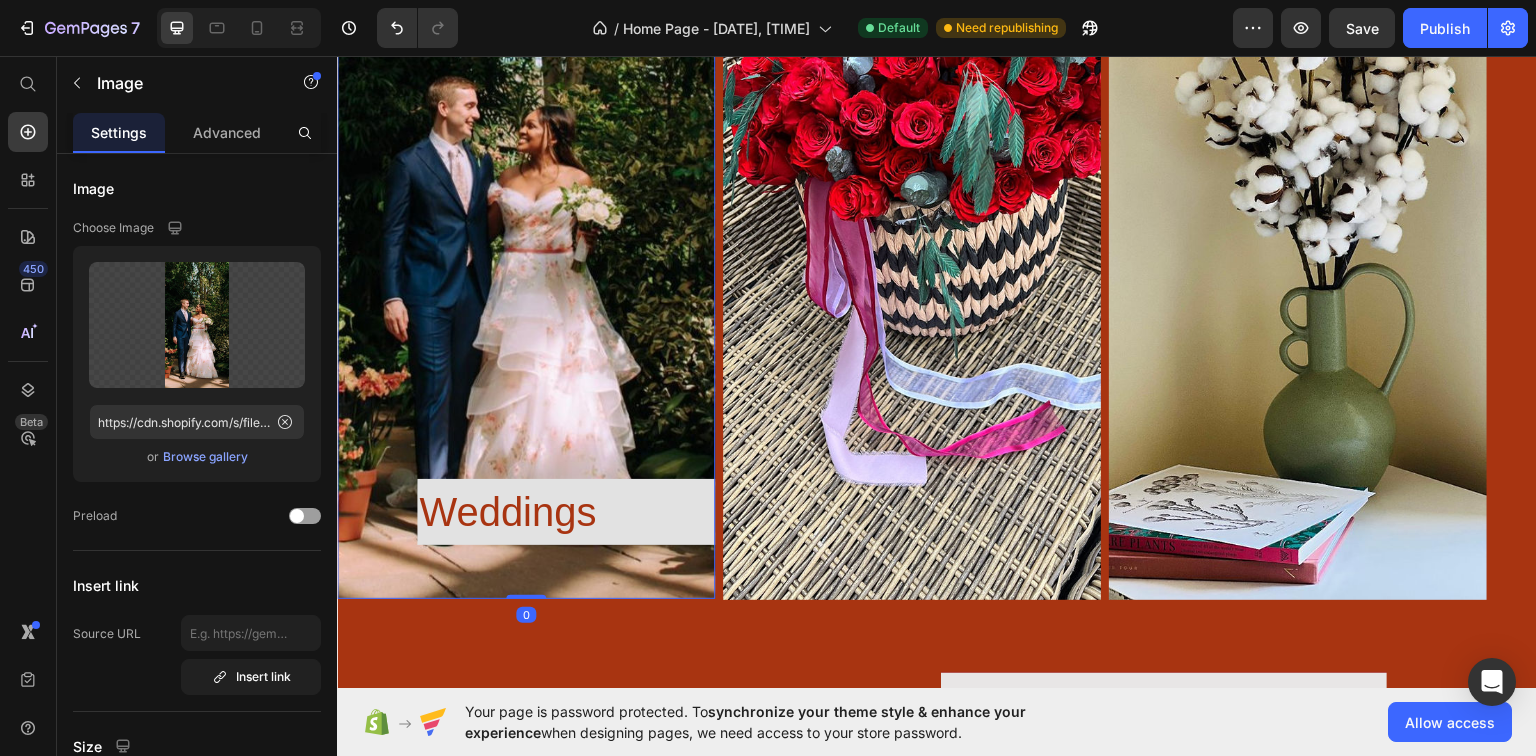 click at bounding box center [526, 229] 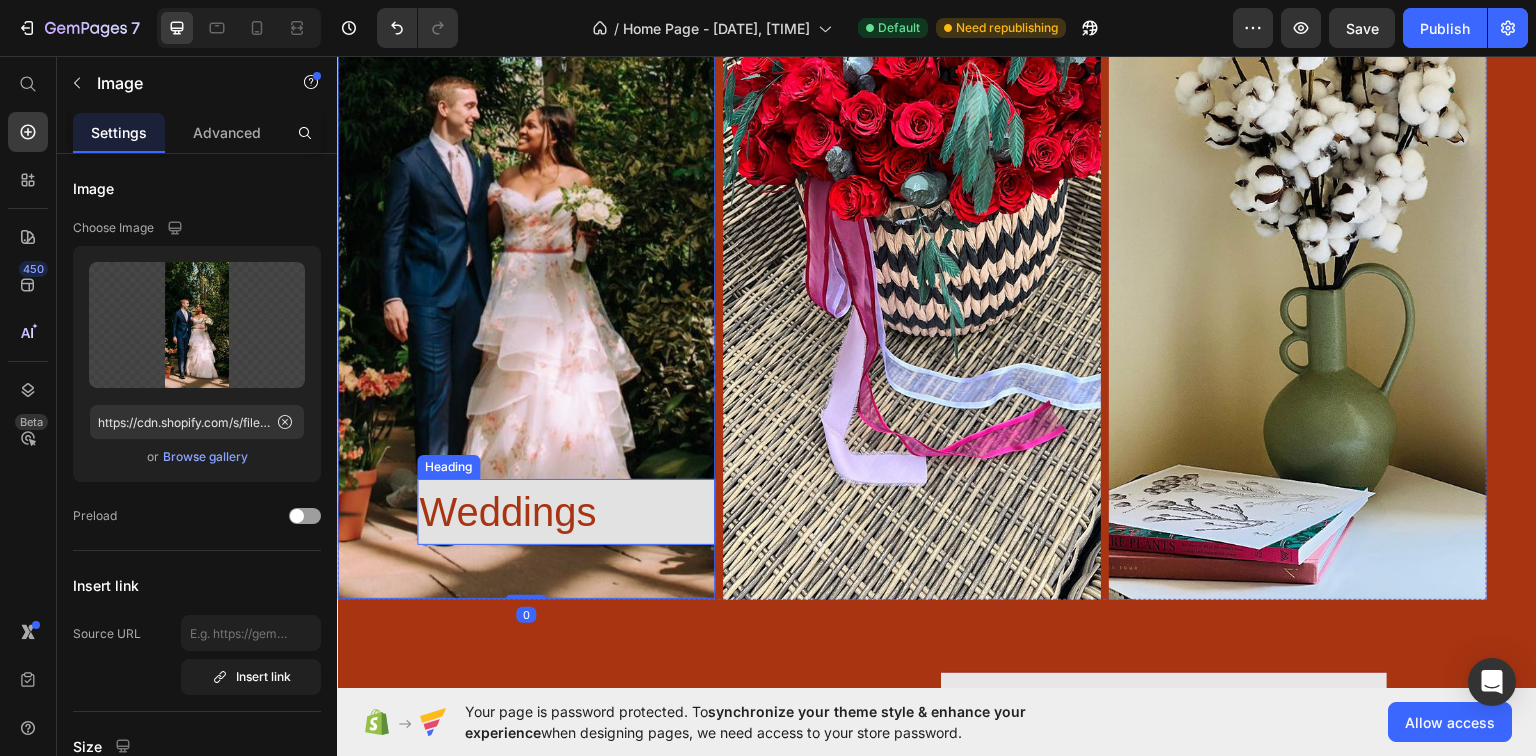 click on "Weddings" at bounding box center (507, 509) 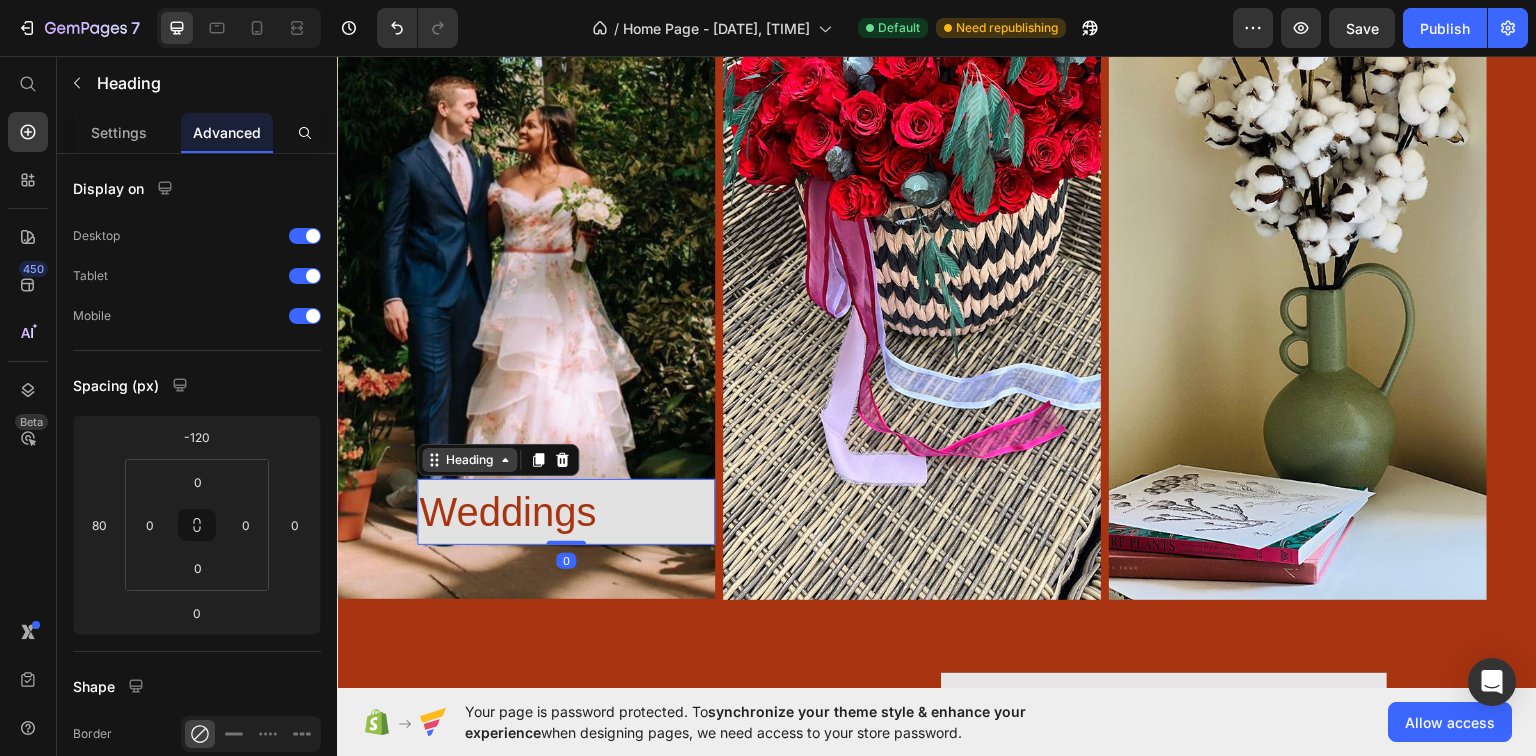 click on "Heading" at bounding box center (469, 459) 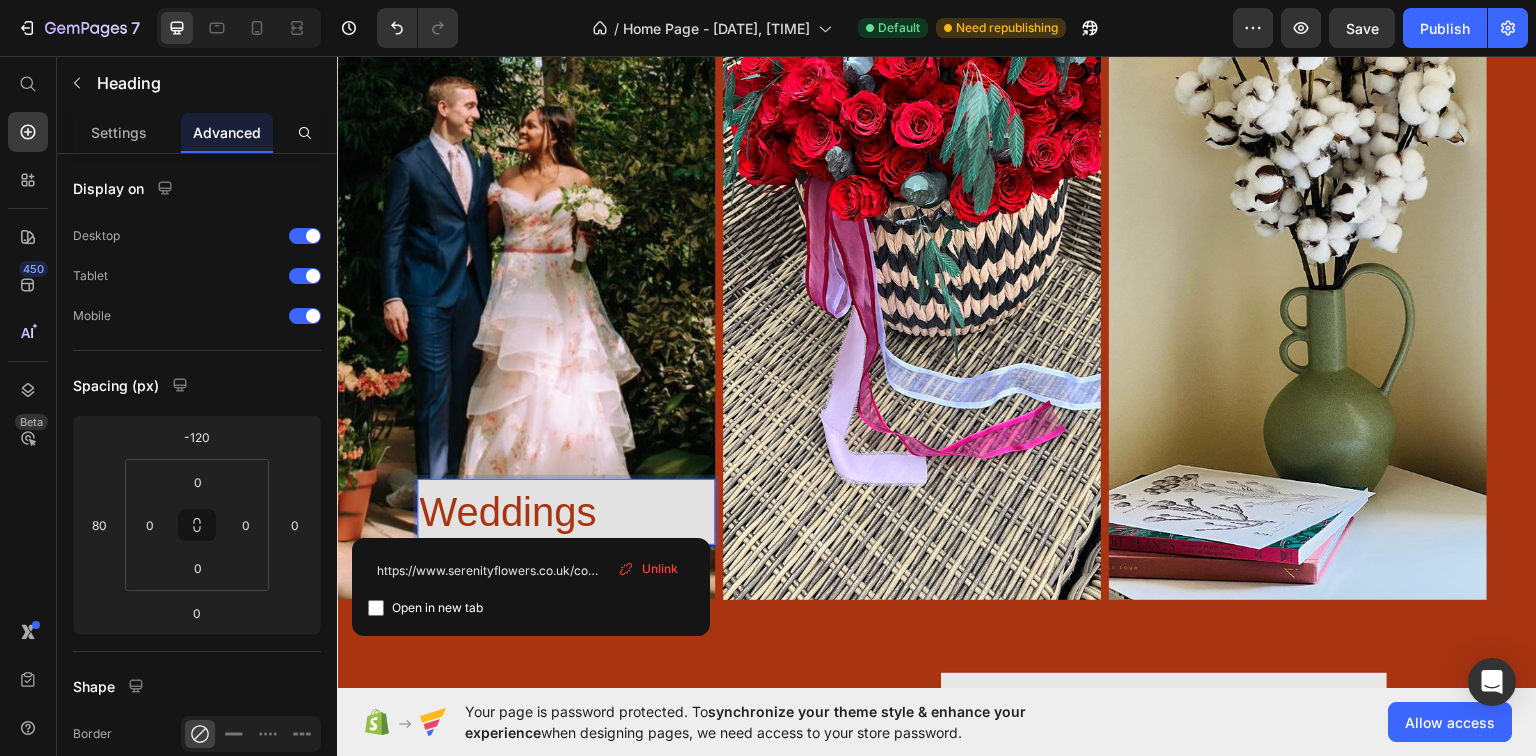 click on "Weddings" at bounding box center [507, 509] 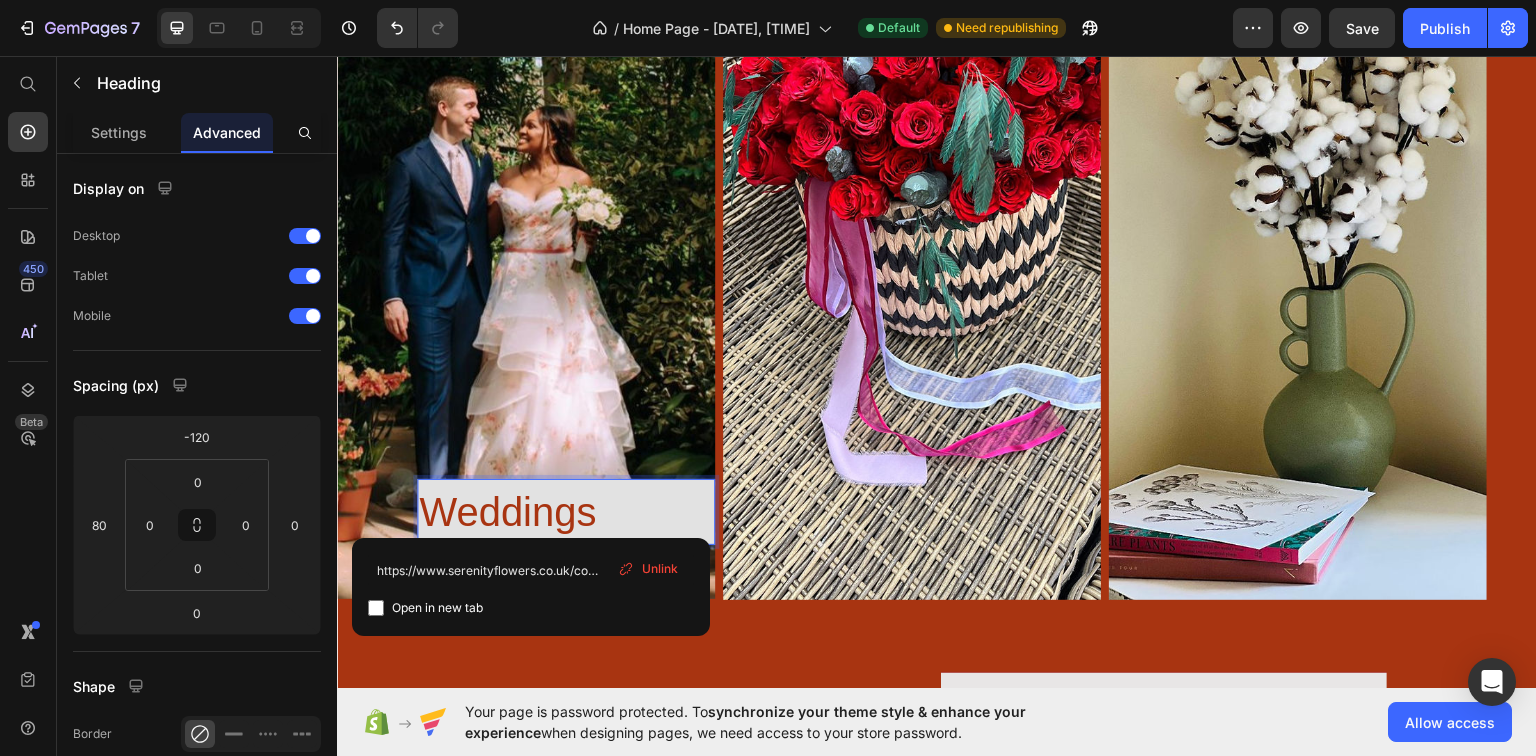 click on "Weddings" at bounding box center (566, 511) 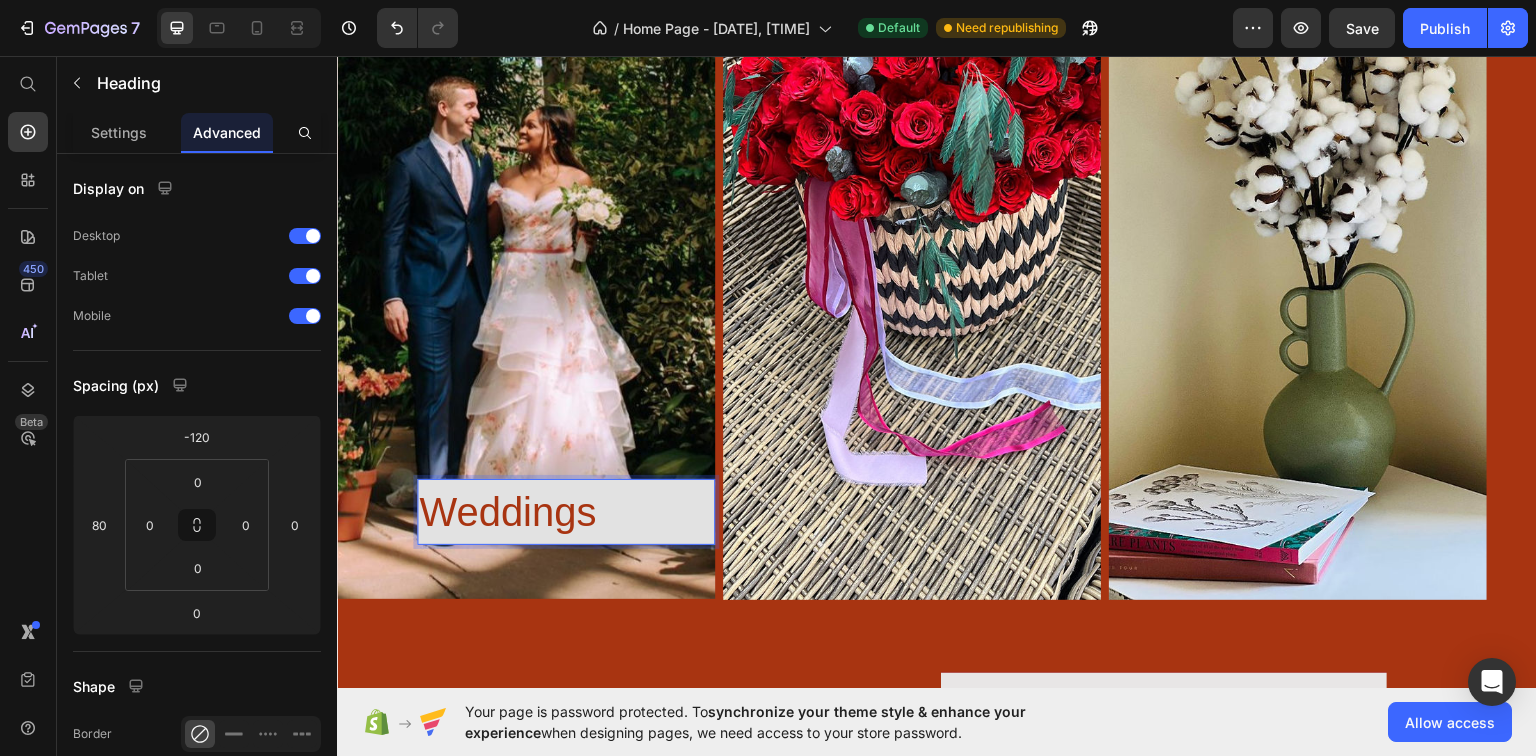click on "Weddings ⁠⁠⁠⁠⁠⁠⁠" at bounding box center (566, 511) 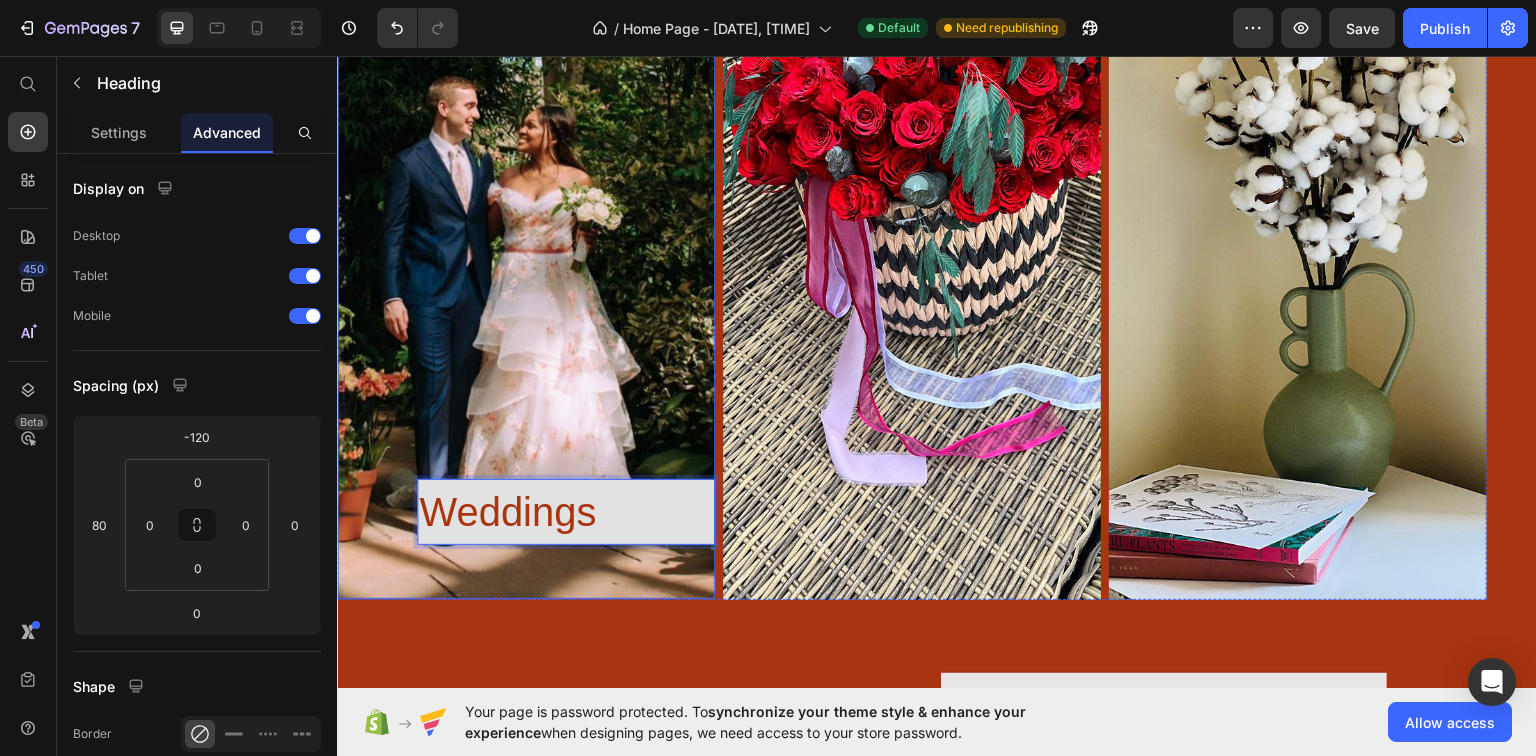 click at bounding box center [526, 229] 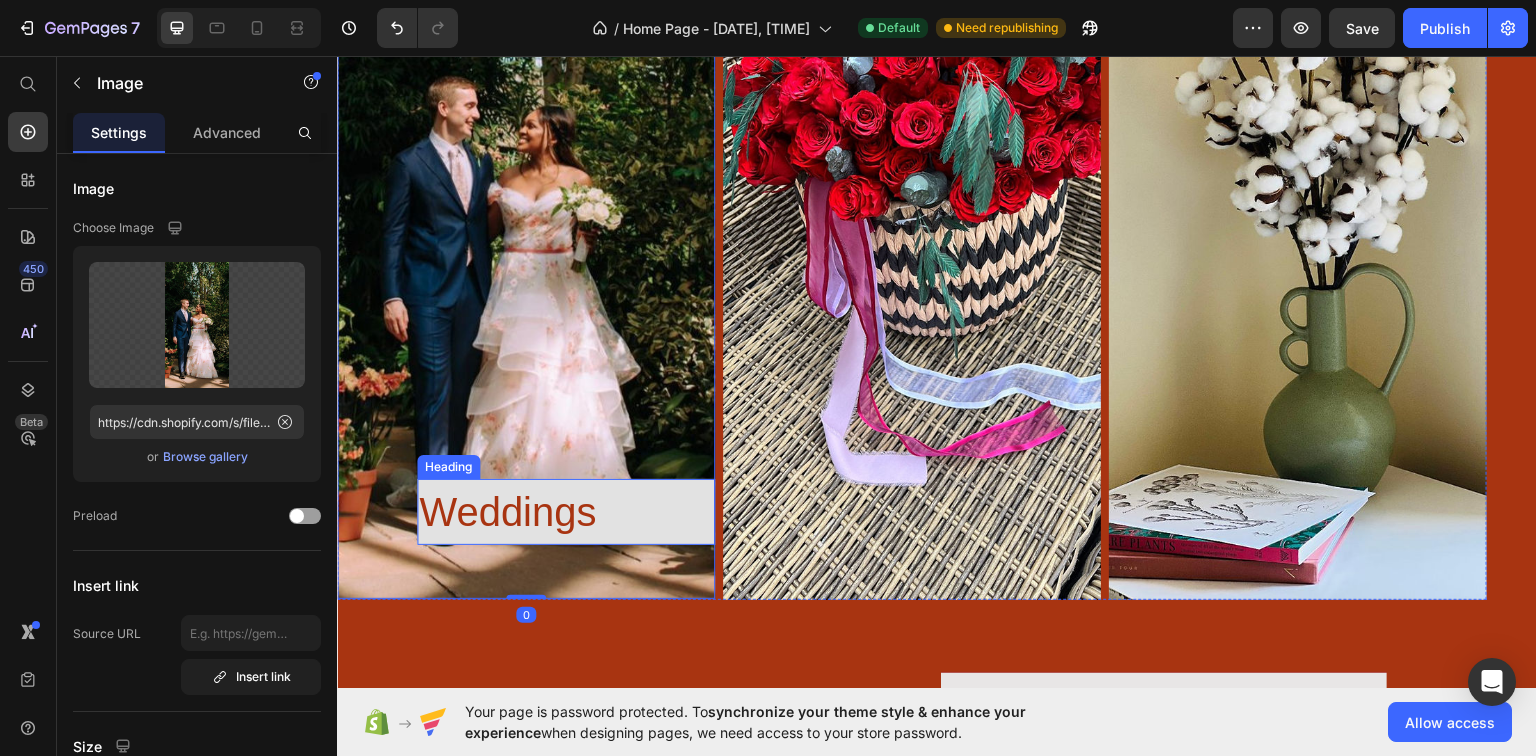 click on "Heading" at bounding box center (448, 466) 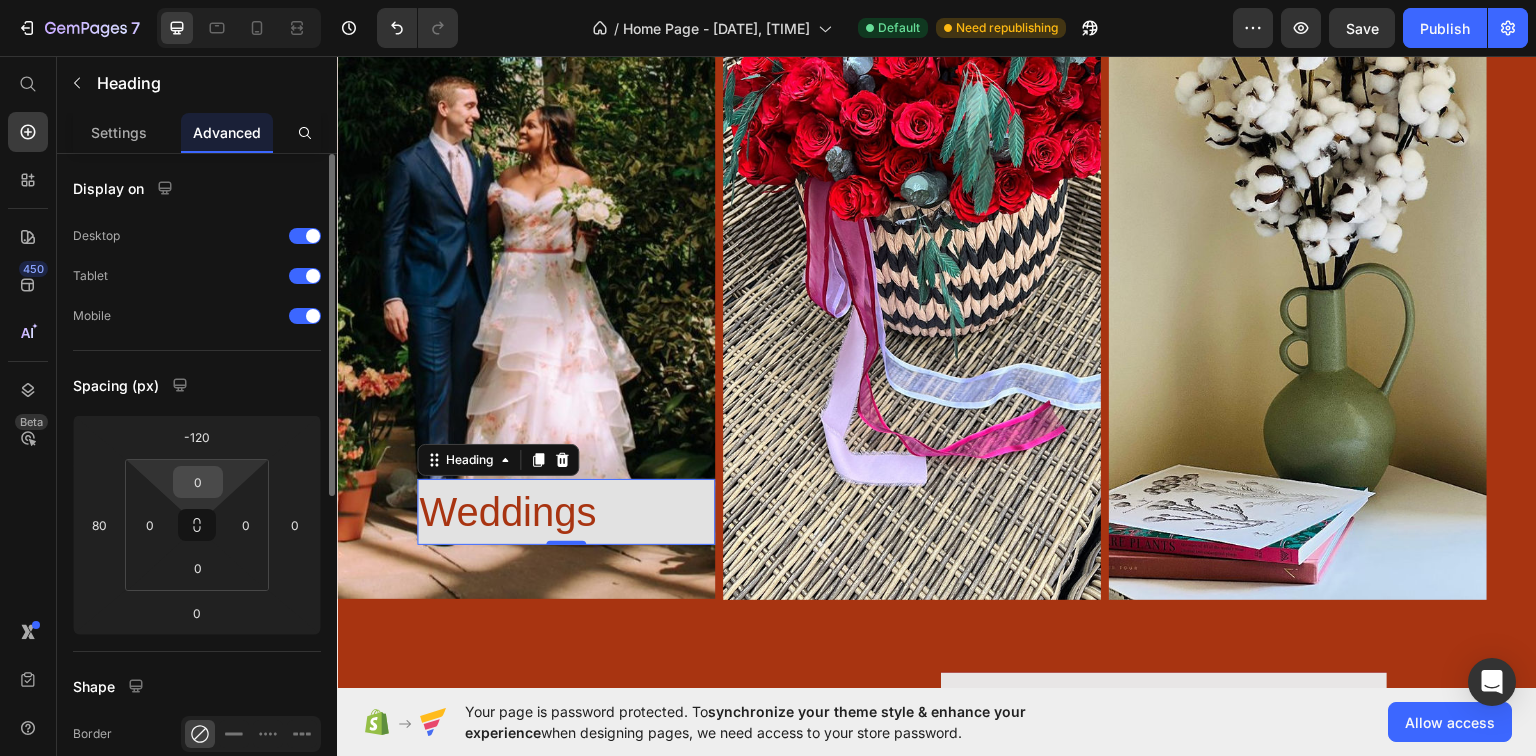 click on "0" at bounding box center [198, 482] 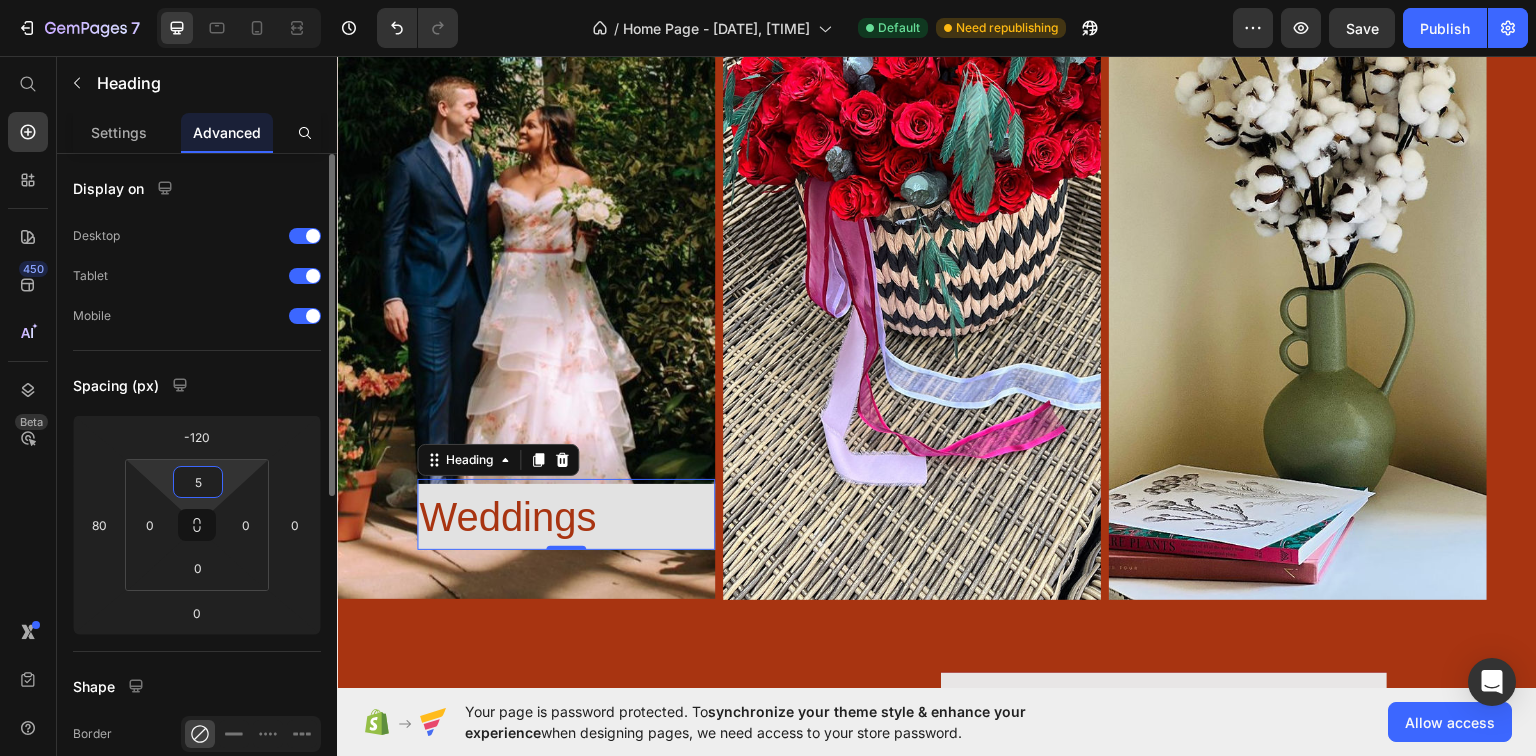 type on "50" 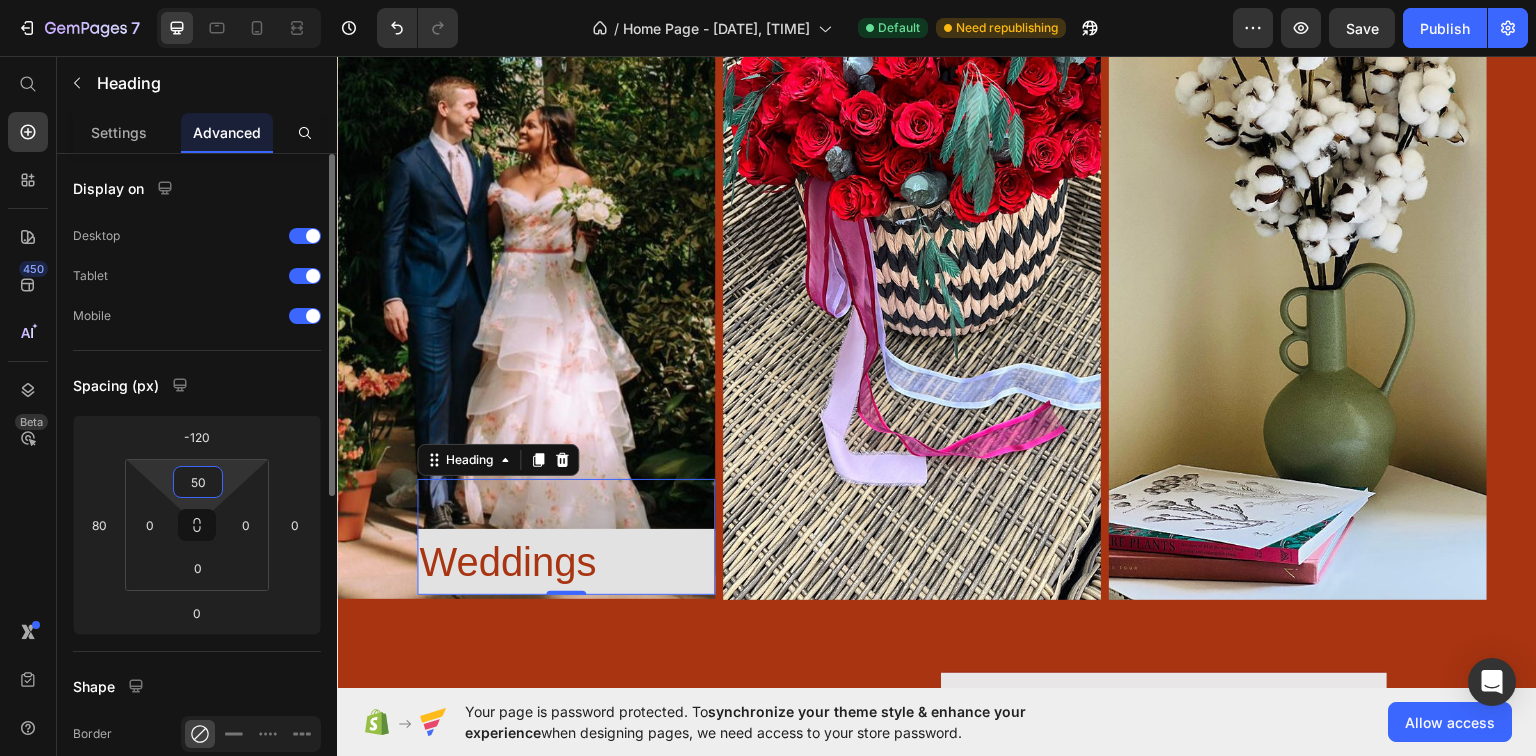click on "50" at bounding box center (198, 482) 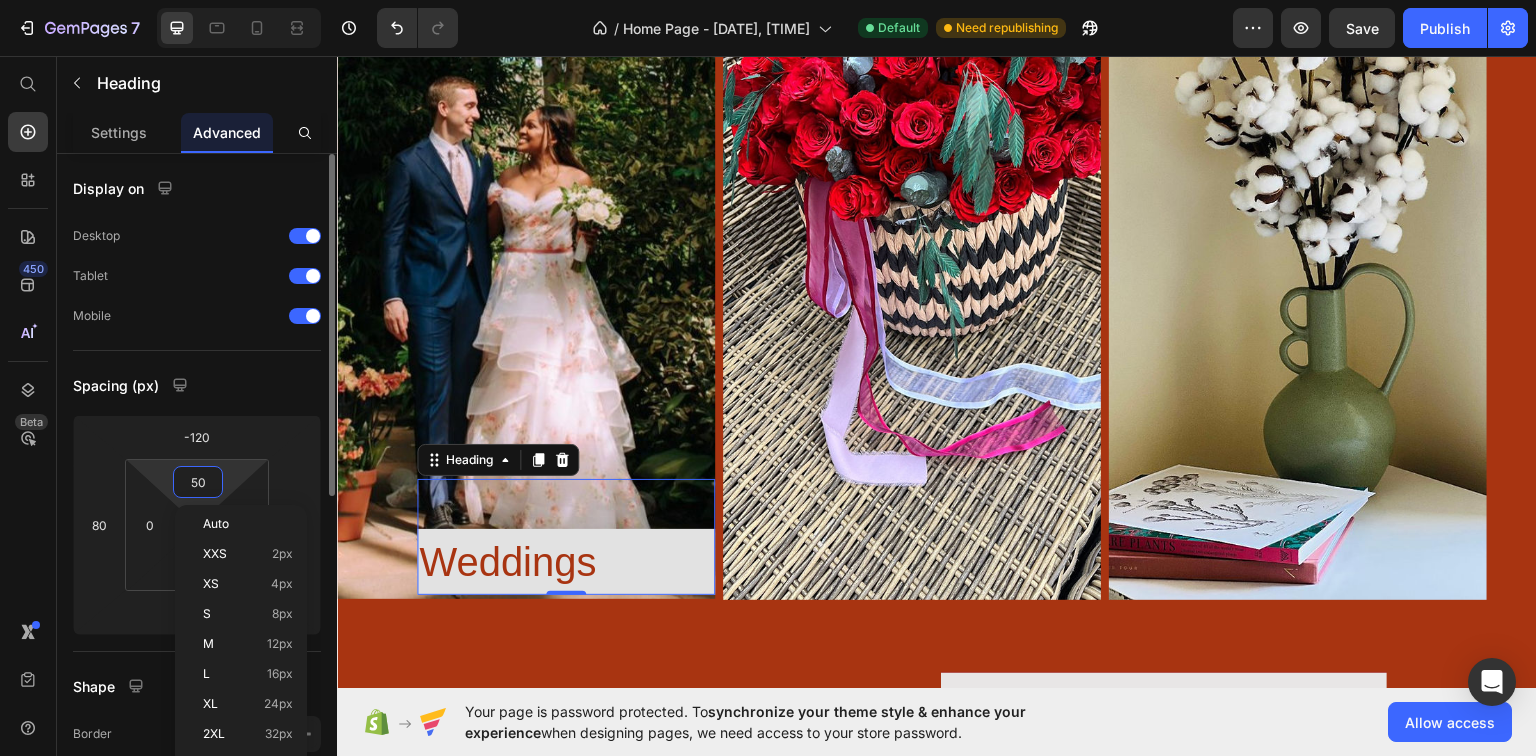click on "50" at bounding box center (198, 482) 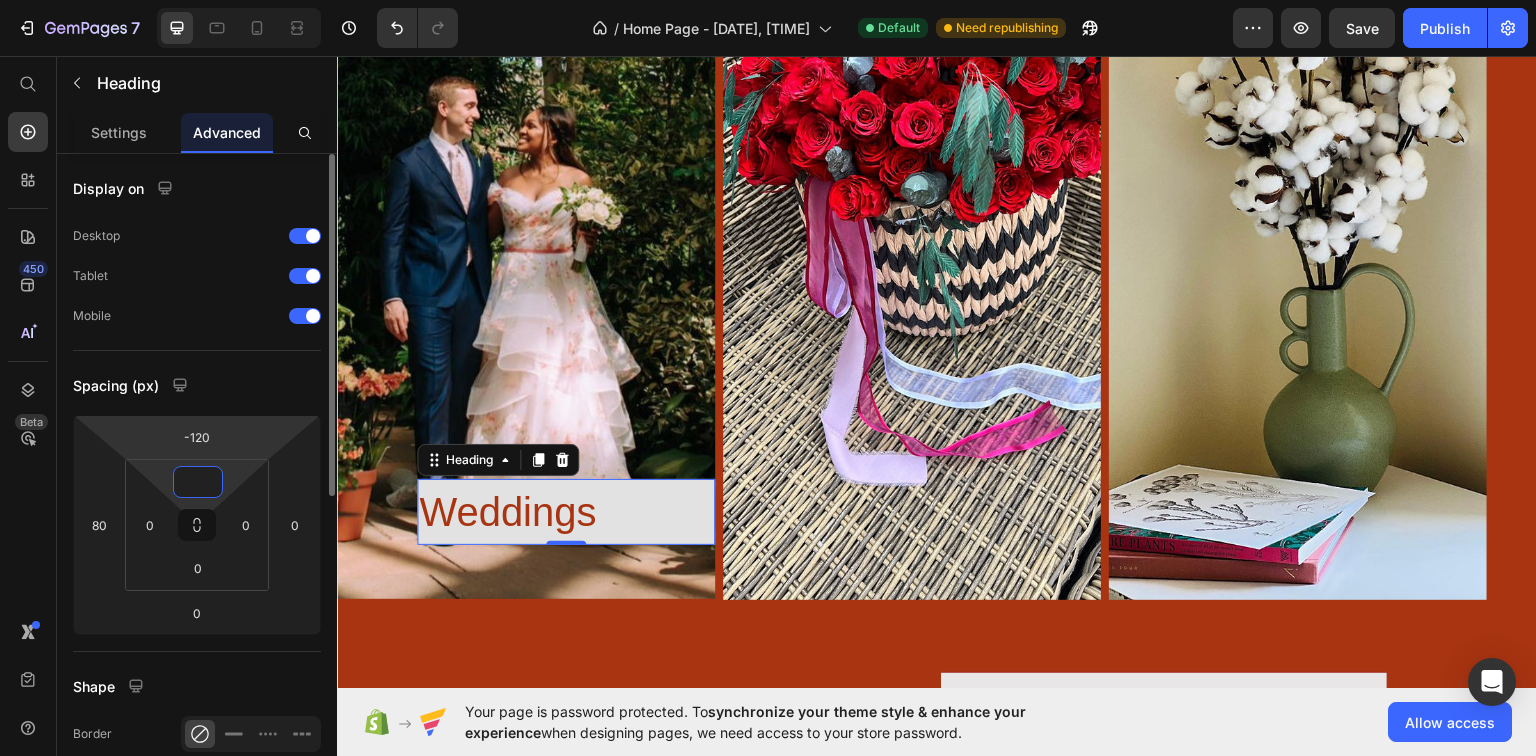 type on "0" 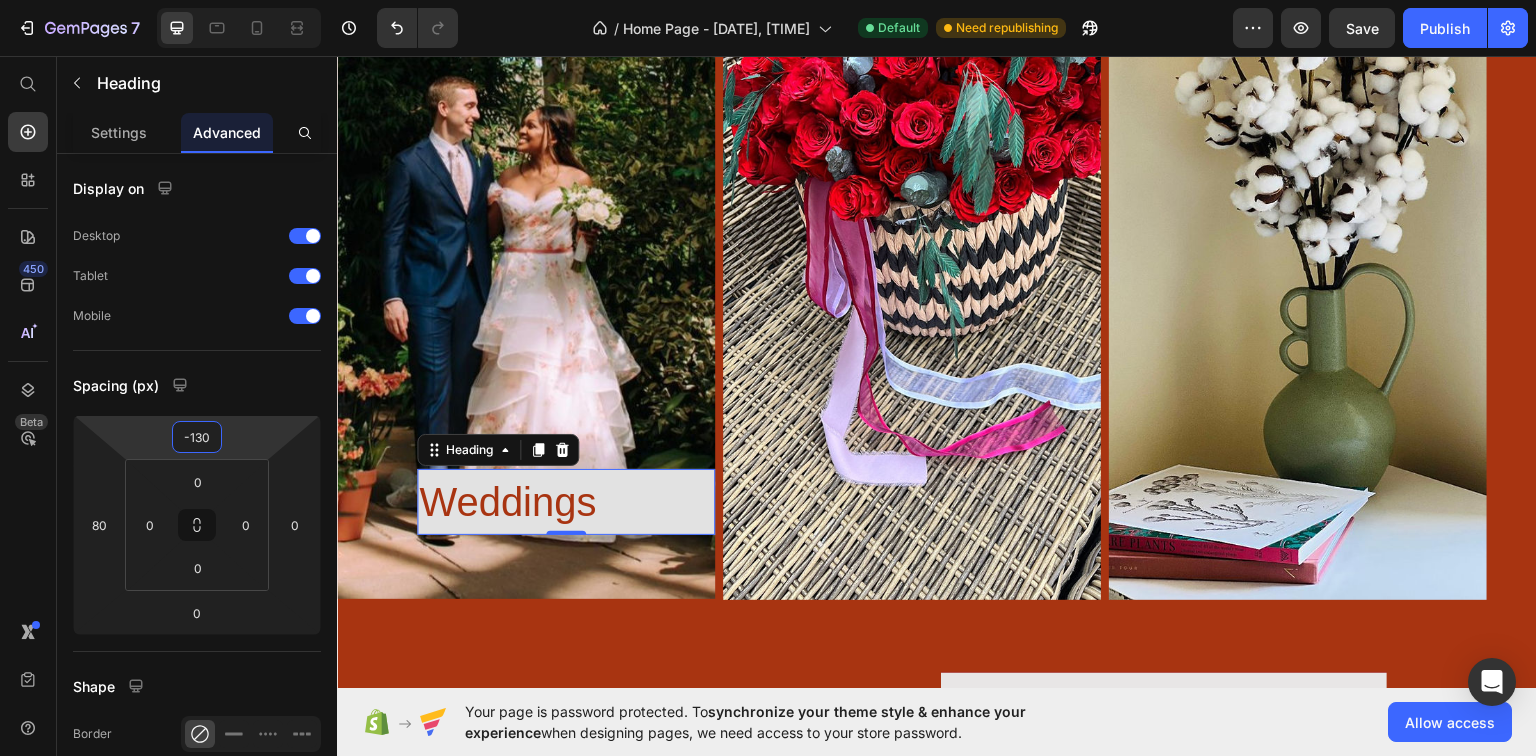 click on "Home Page - [DATE], [TIME] Default Need republishing Preview  Save   Publish  [NUMBER] Beta Start with Sections Elements Hero Section Product Detail Brands Trusted Badges Guarantee Product Breakdown How to use Testimonials Compare Bundle FAQs Social Proof Brand Story Product List Collection Blog List Contact Sticky Add to Cart Custom Footer Browse Library [NUMBER] Layout
Row
Row
Row
Row Text
Heading
Text Block Button
Button
Button
Sticky Back to top Media" at bounding box center [768, 0] 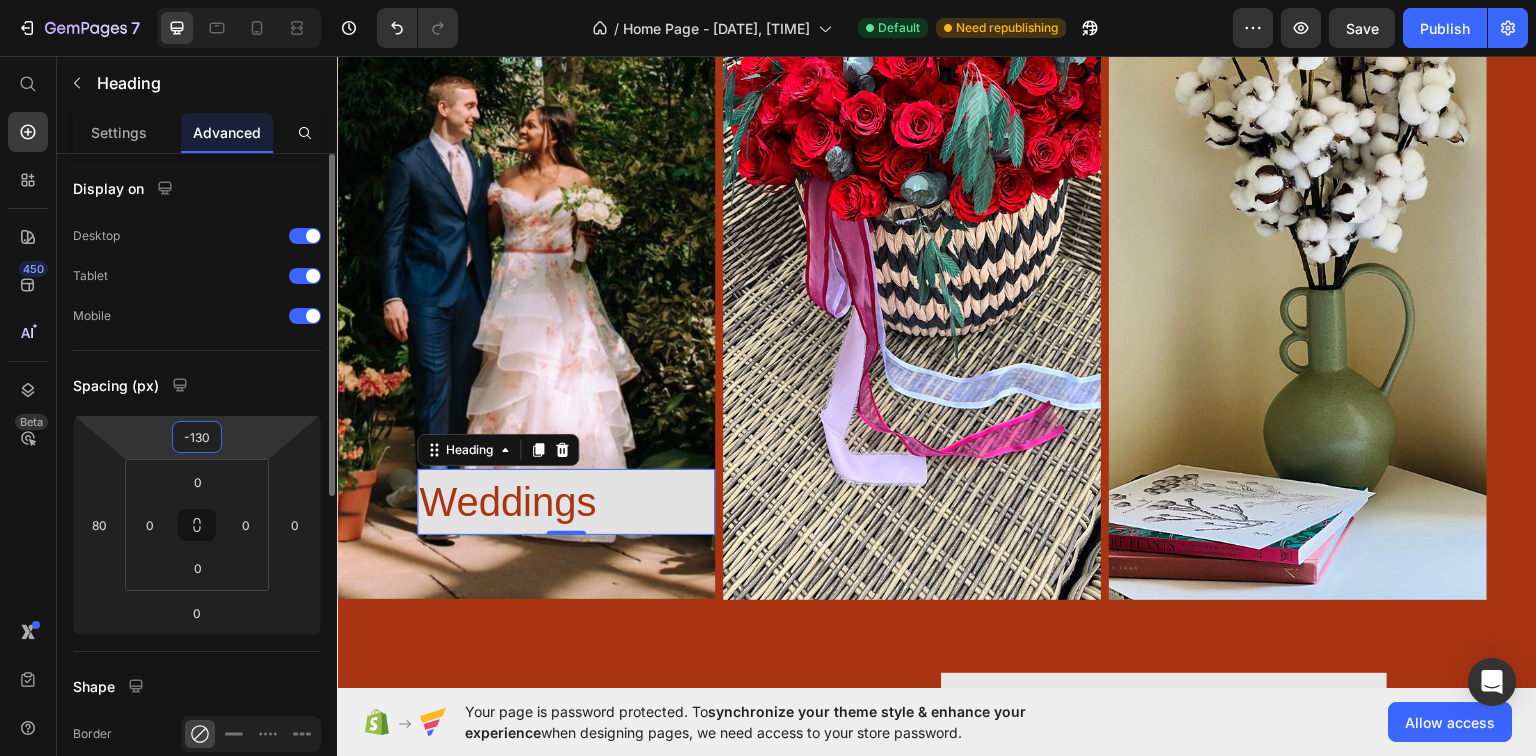 click on "-130" at bounding box center (197, 437) 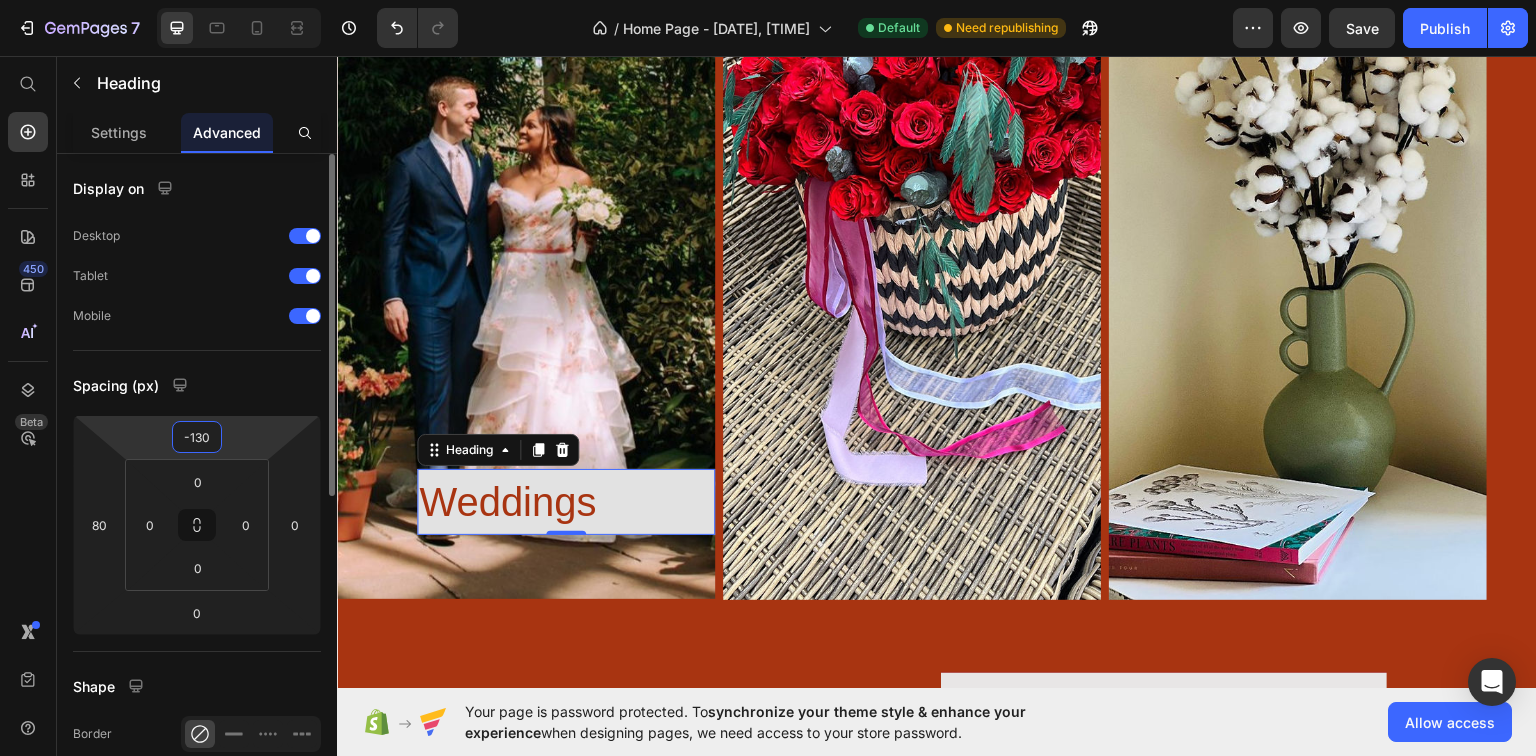 click on "-130" at bounding box center (197, 437) 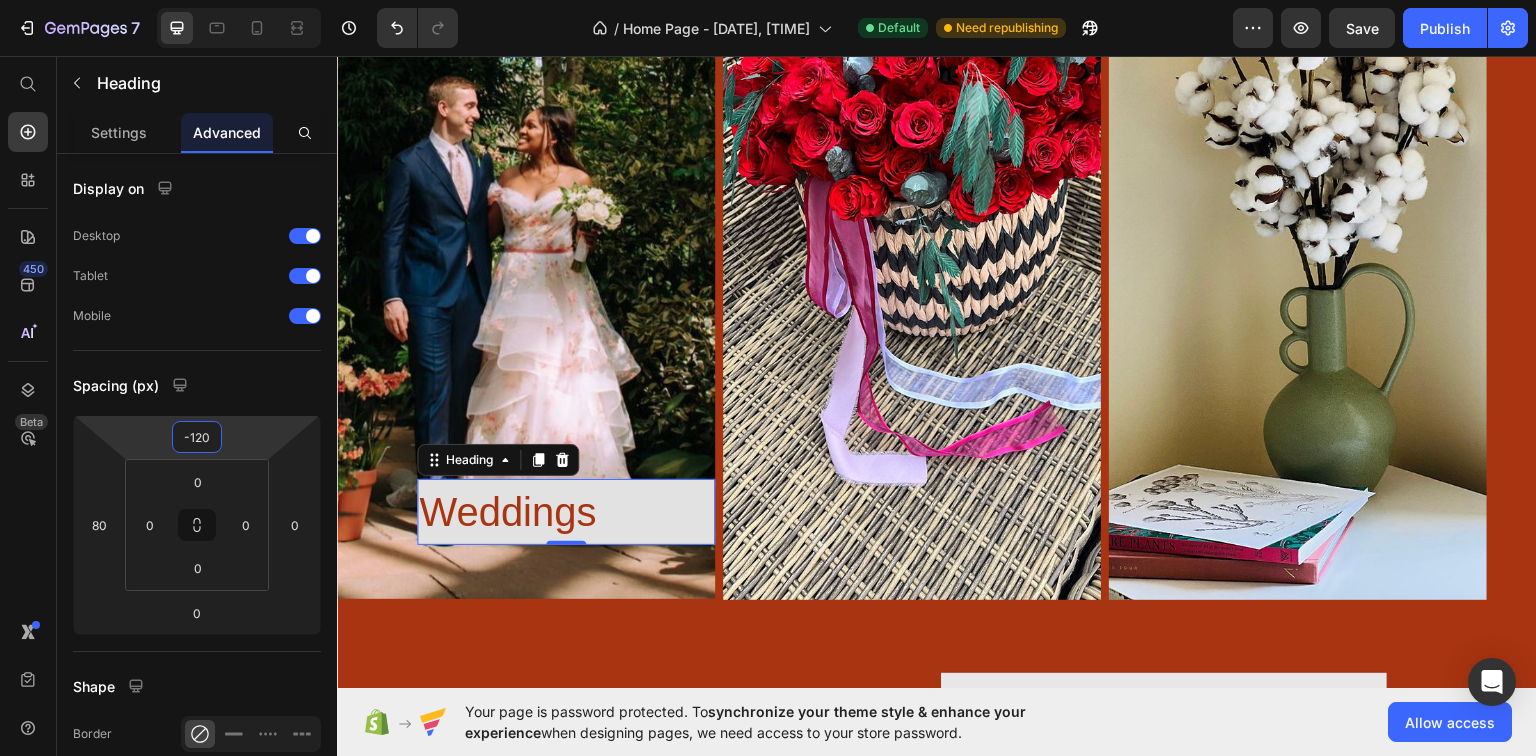 type on "-120" 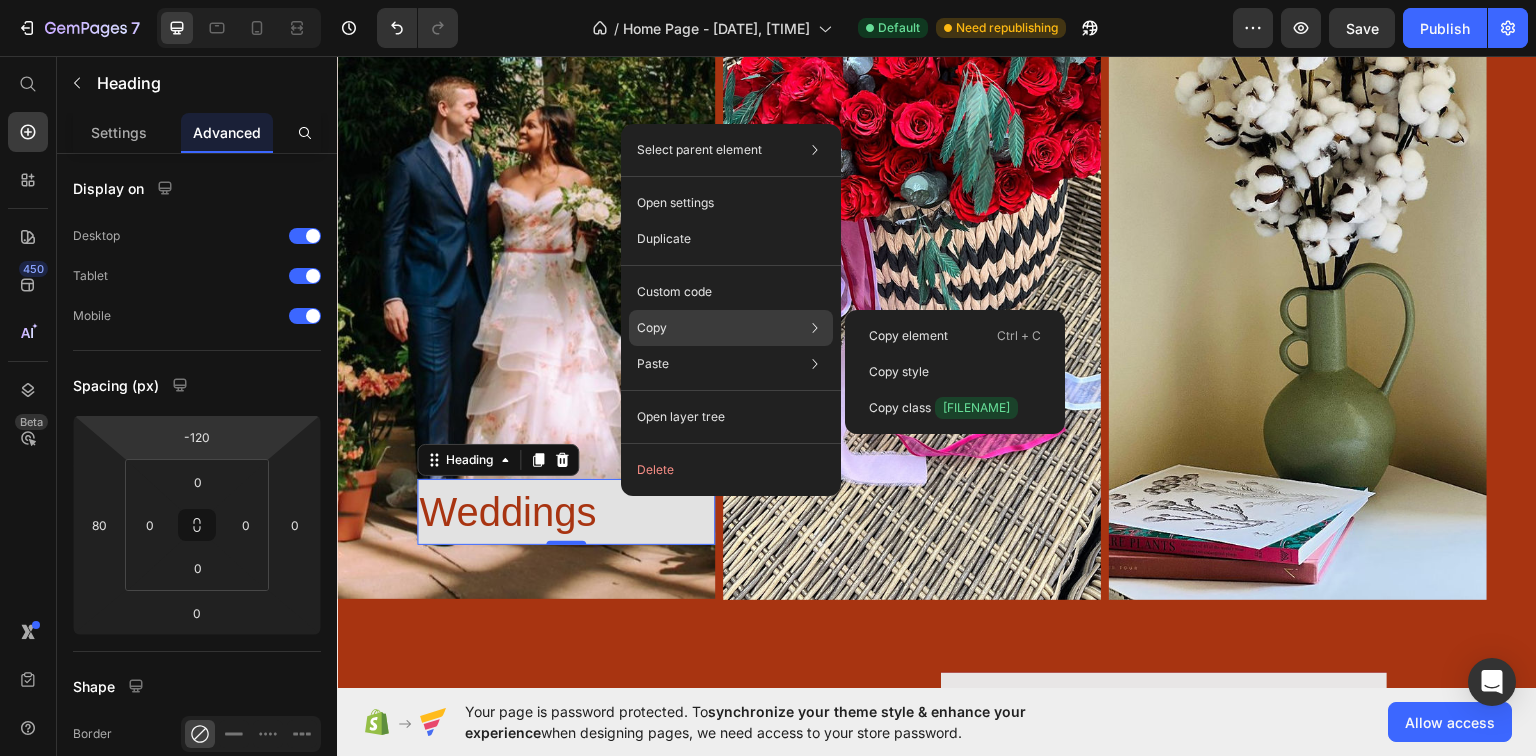 click on "Copy" at bounding box center [652, 328] 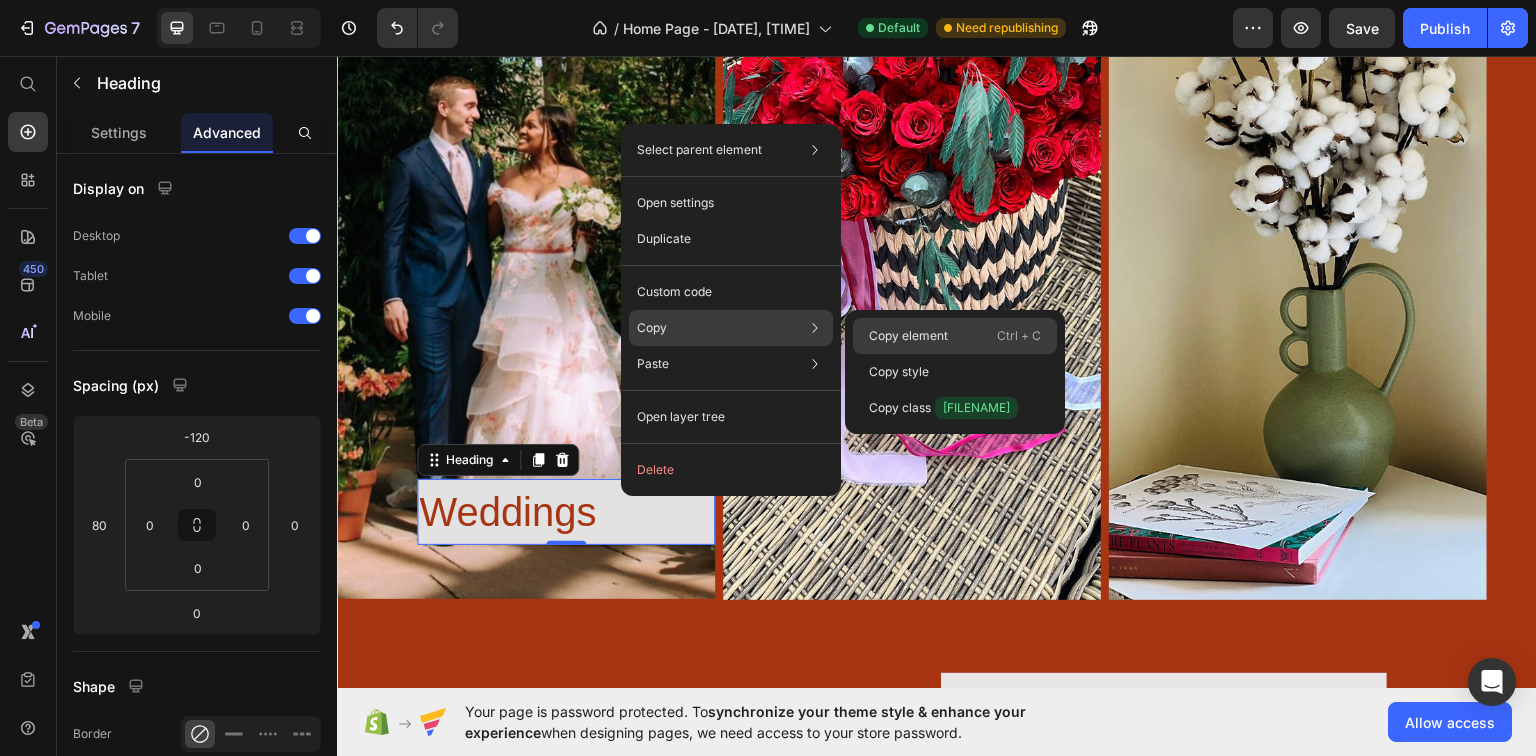 drag, startPoint x: 873, startPoint y: 333, endPoint x: 561, endPoint y: 322, distance: 312.19385 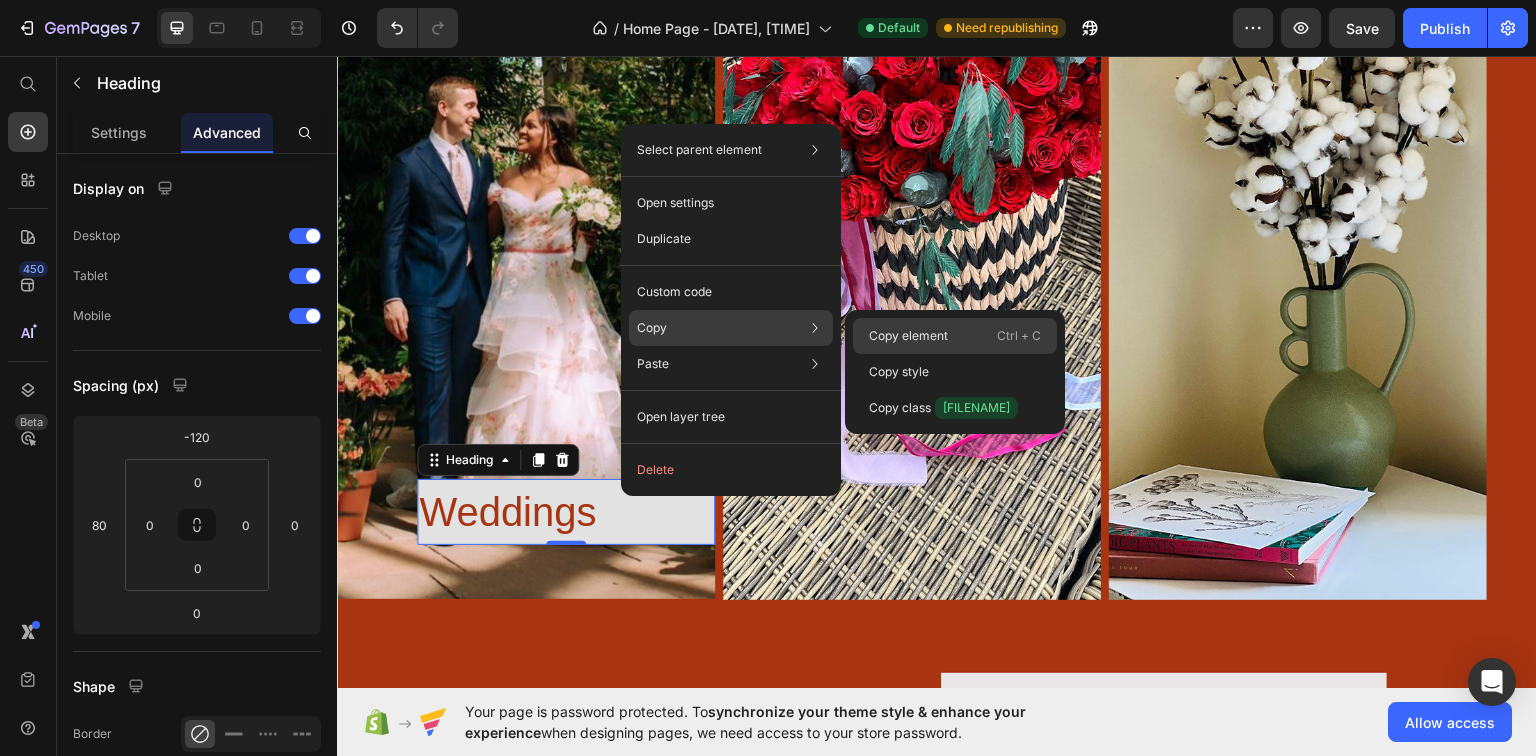 click on "Copy element" at bounding box center (908, 336) 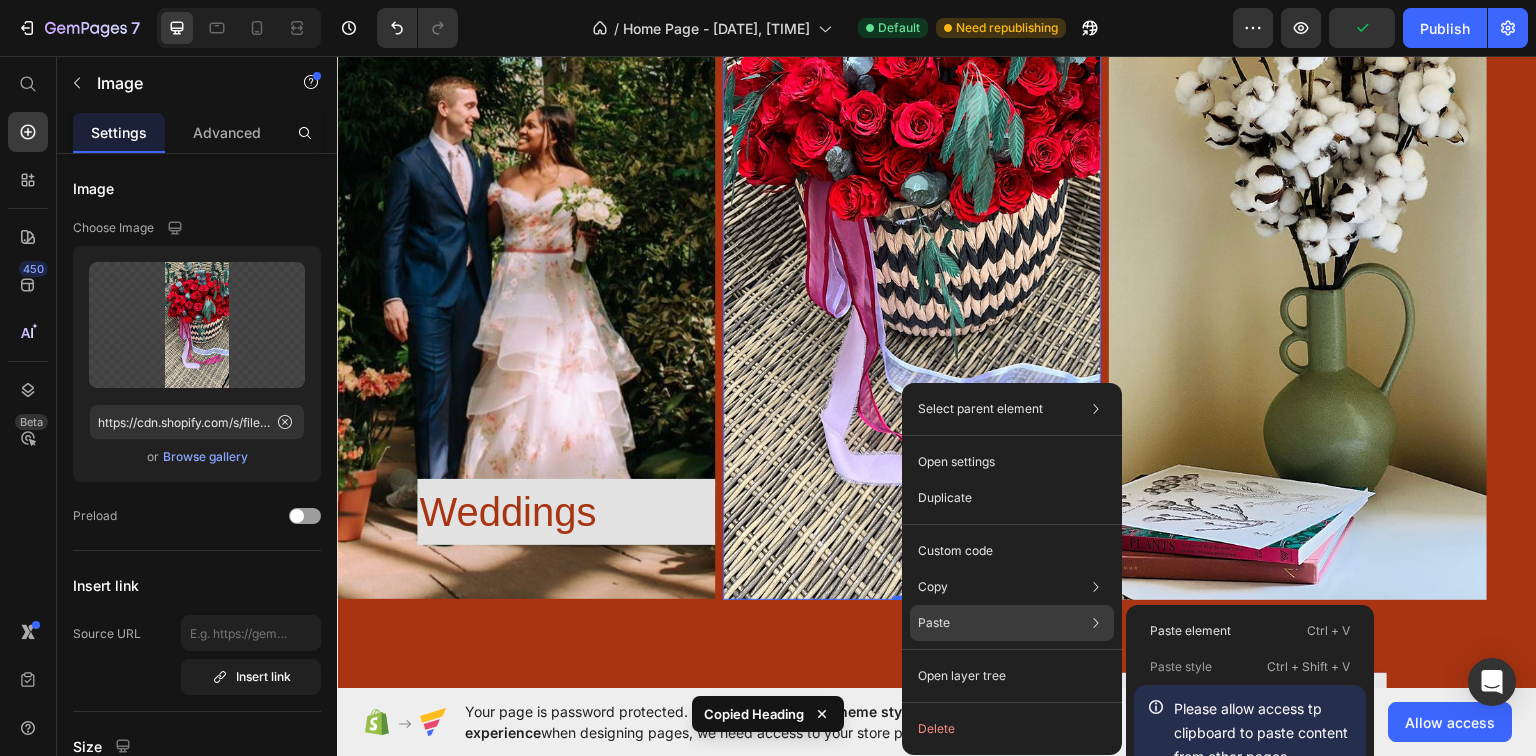 click on "Paste Paste element  Ctrl + V Paste style  Ctrl + Shift + V  Please allow access tp clipboard to paste content from other pages  Allow Access" 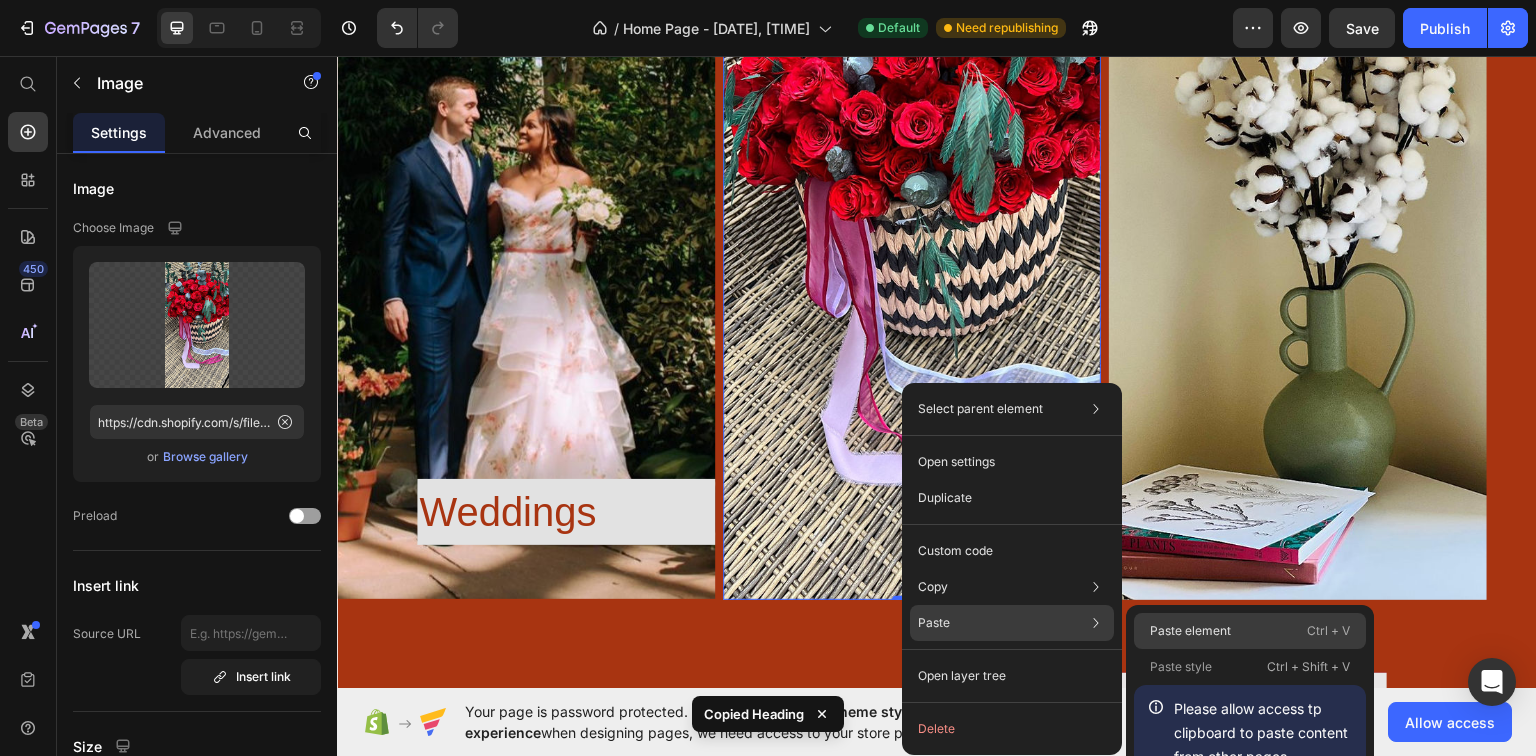 click on "Paste element" at bounding box center [1190, 631] 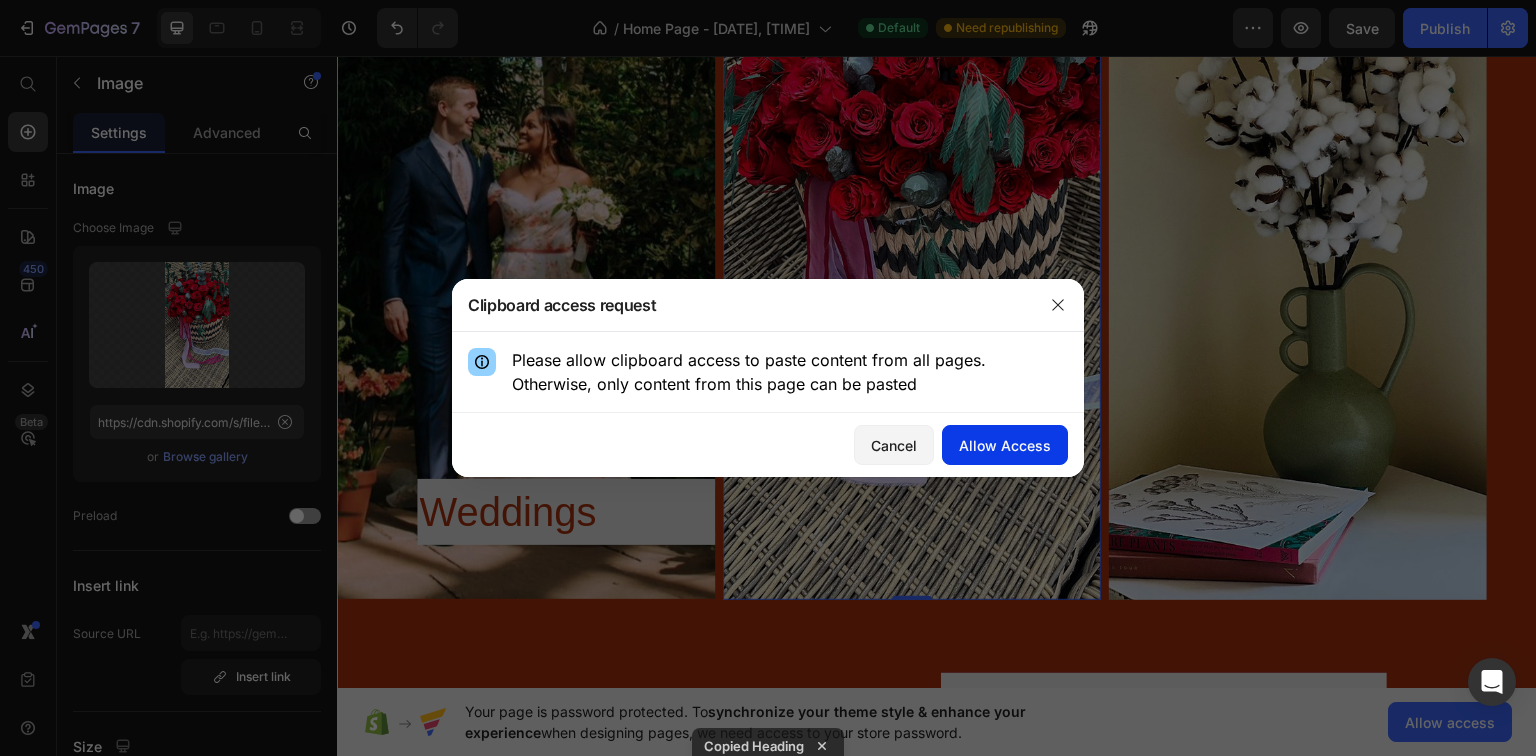 click on "Allow Access" at bounding box center [1005, 445] 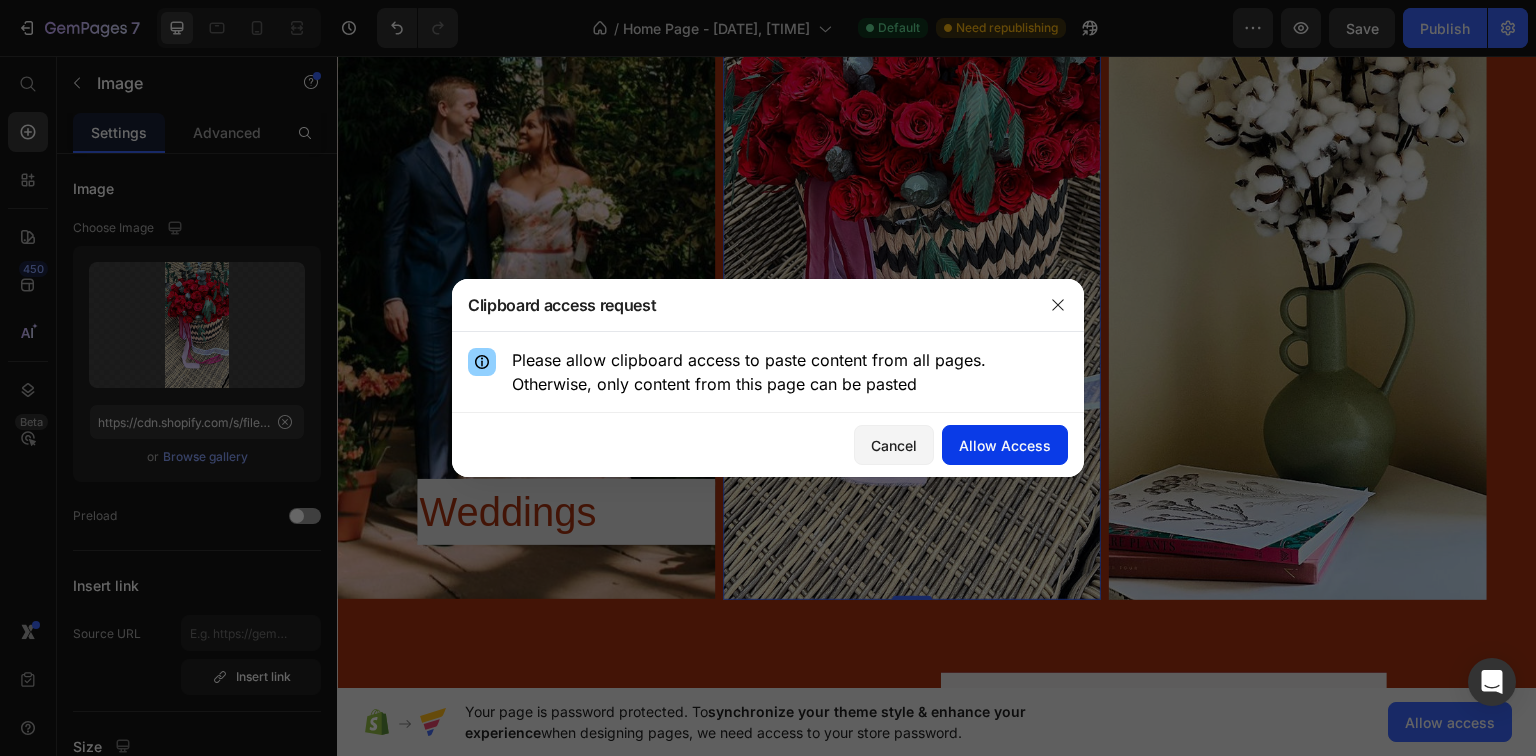 click on "Allow Access" at bounding box center [1005, 445] 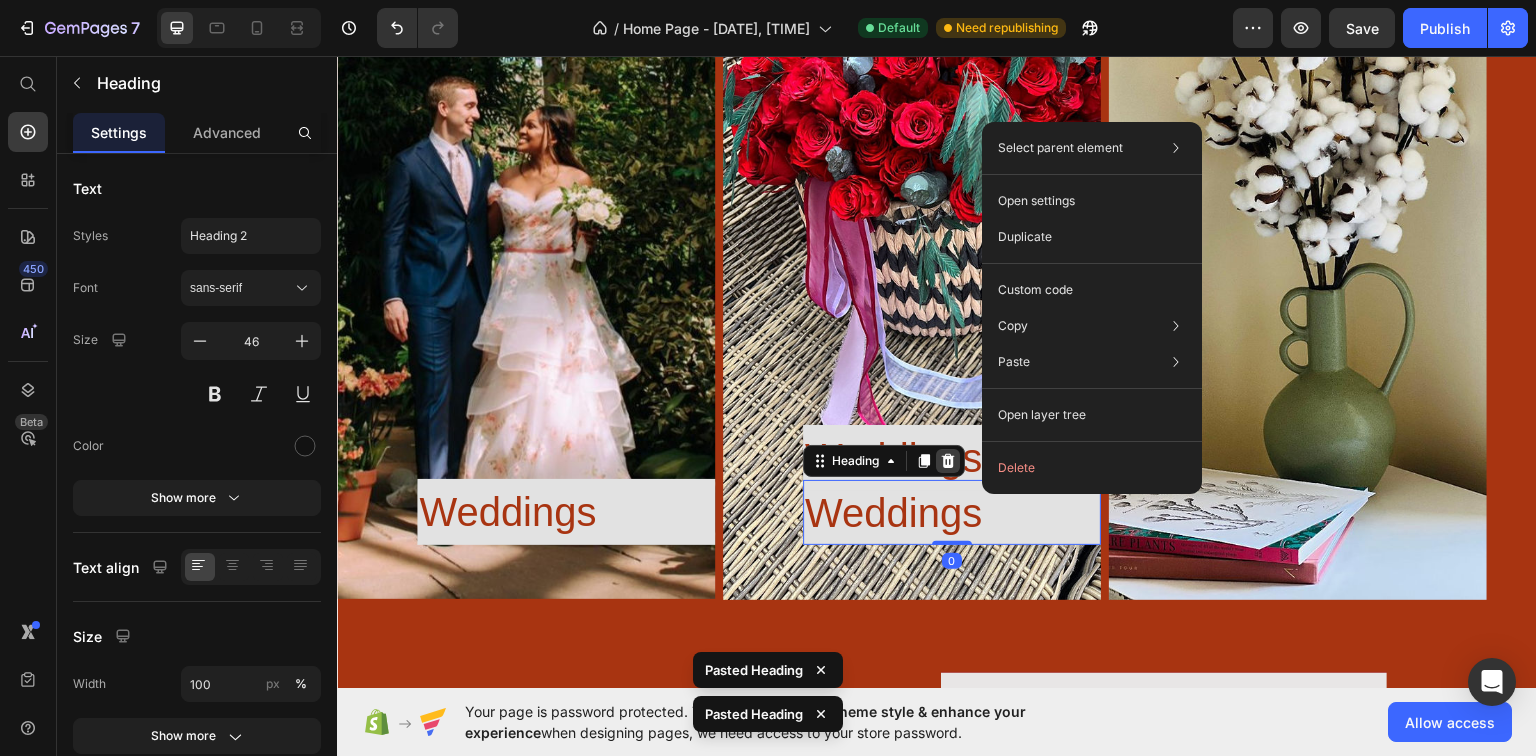 click 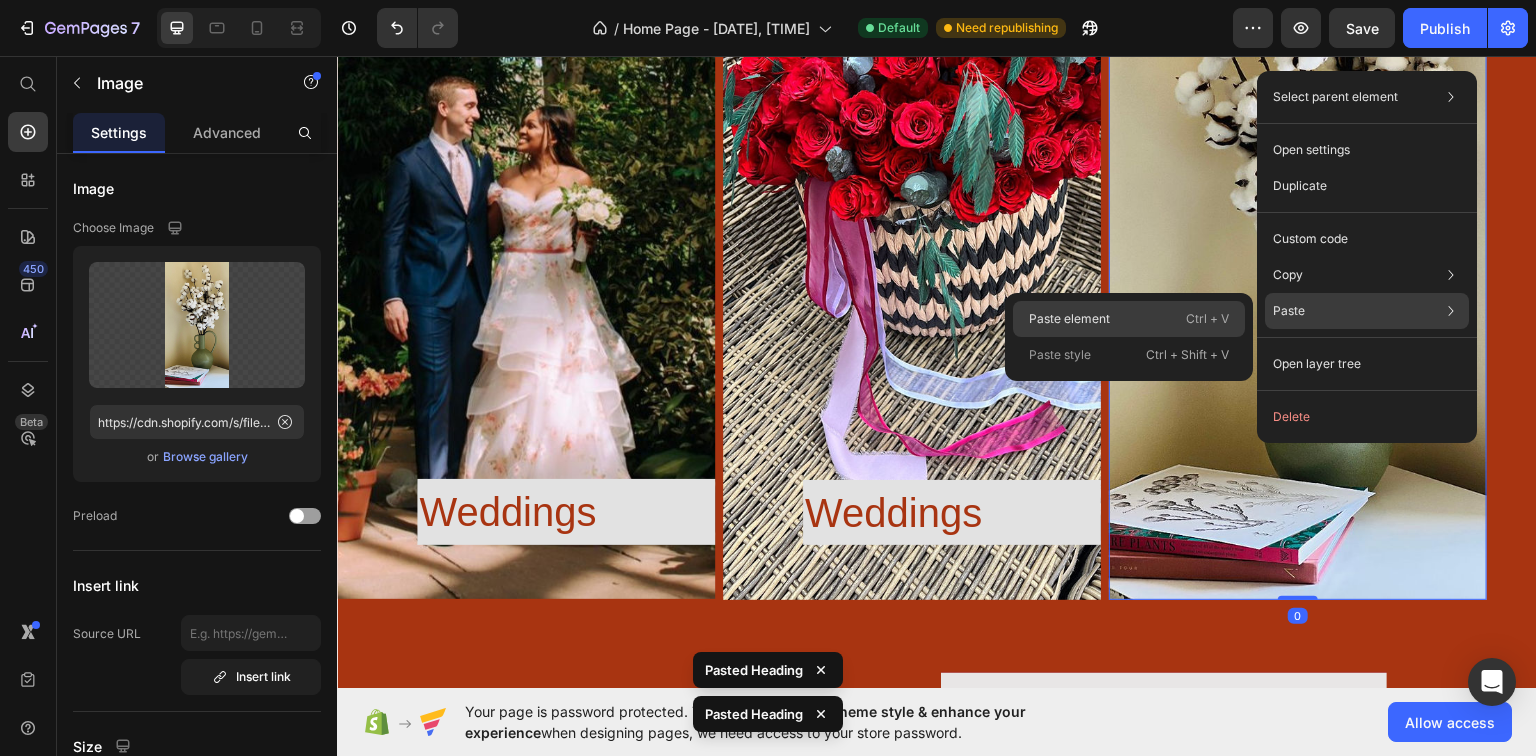 drag, startPoint x: 1137, startPoint y: 312, endPoint x: 801, endPoint y: 260, distance: 340 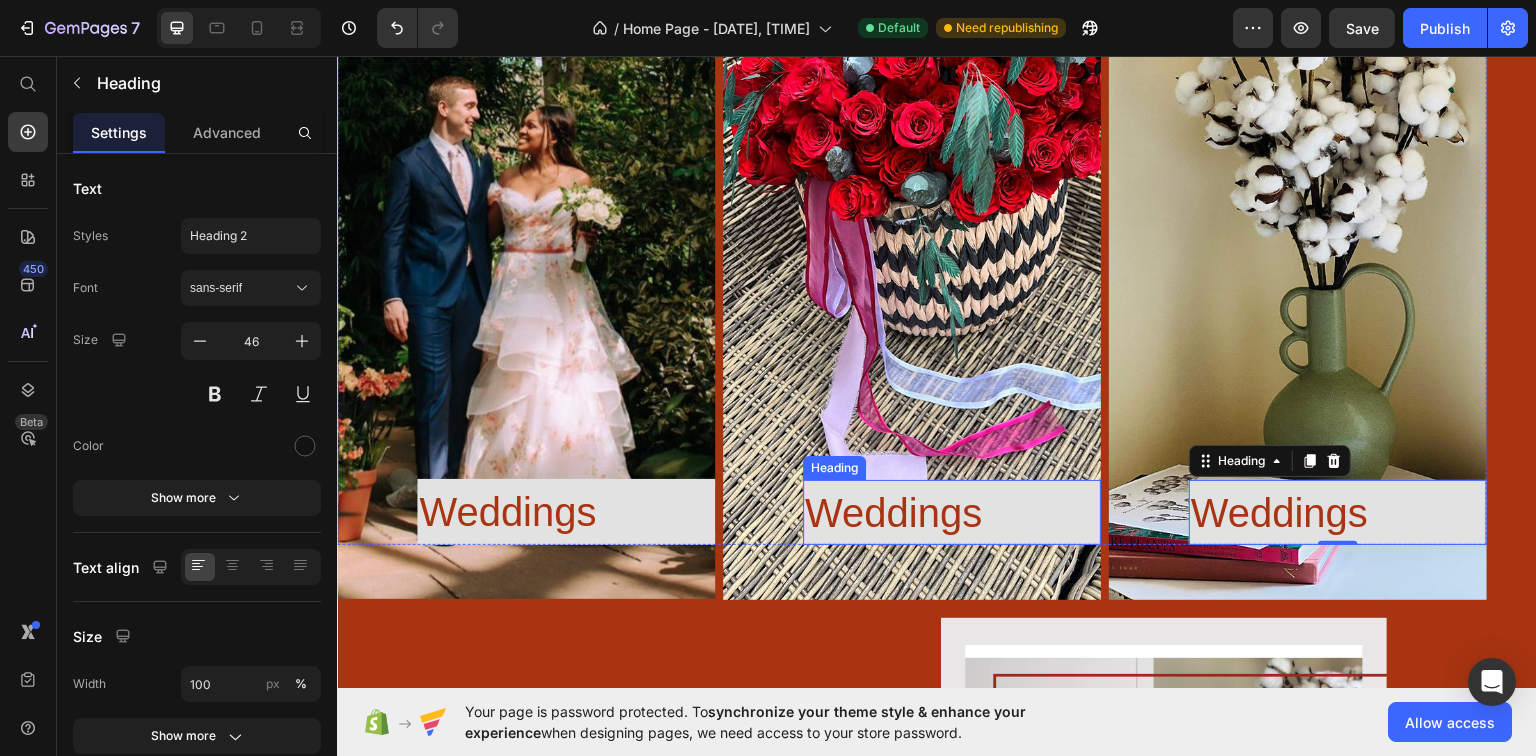 click on "Weddings" at bounding box center [893, 512] 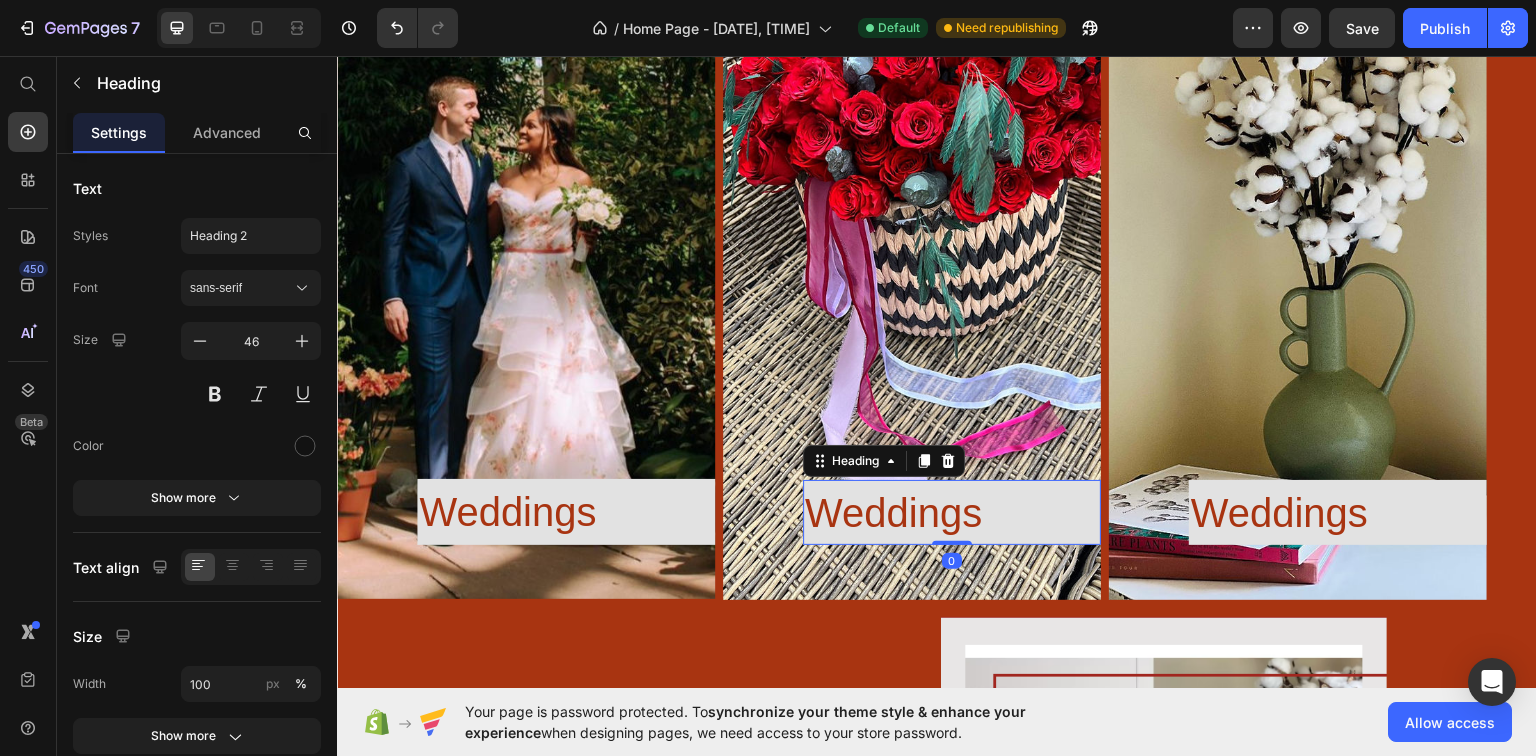 click on "Weddings" at bounding box center [893, 512] 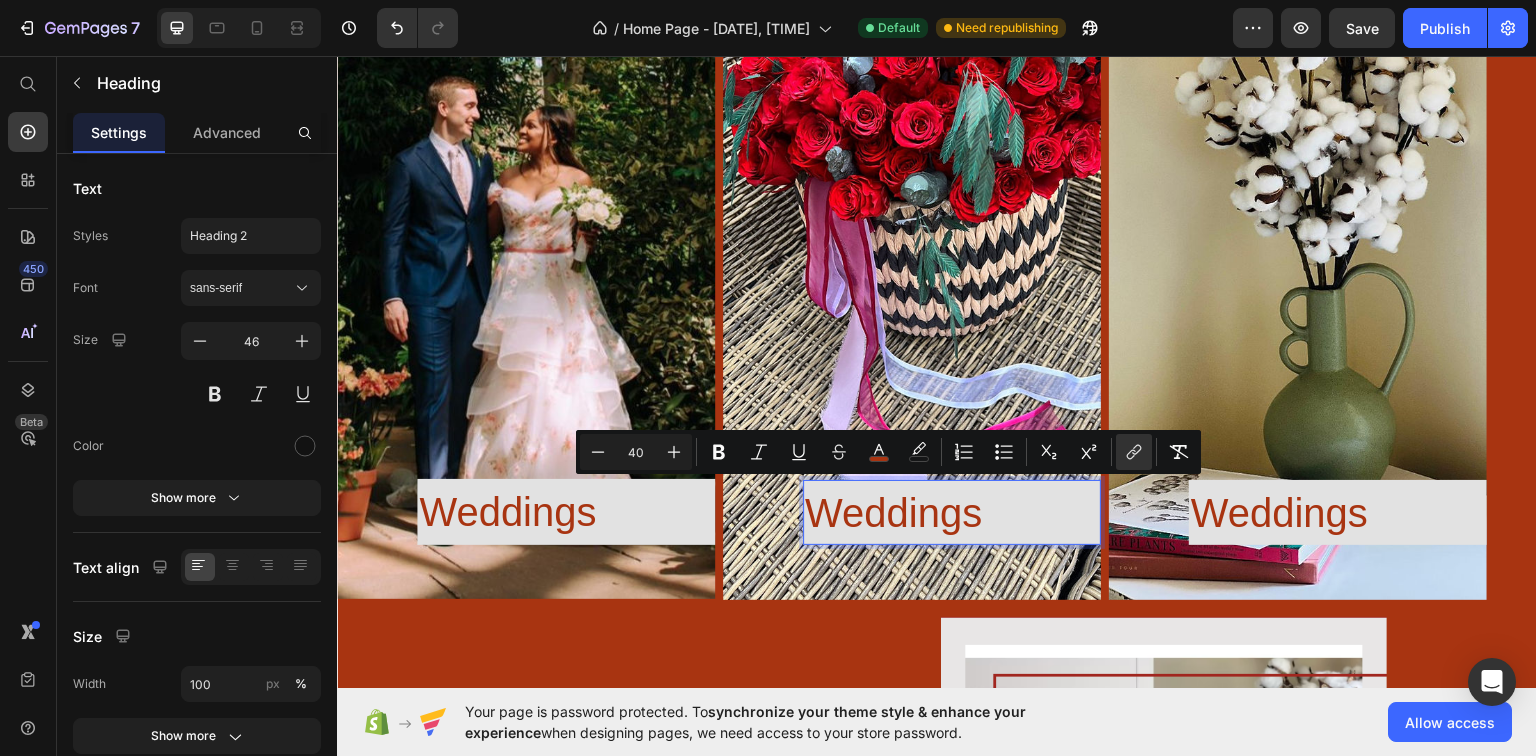 click on "Weddings" at bounding box center [893, 512] 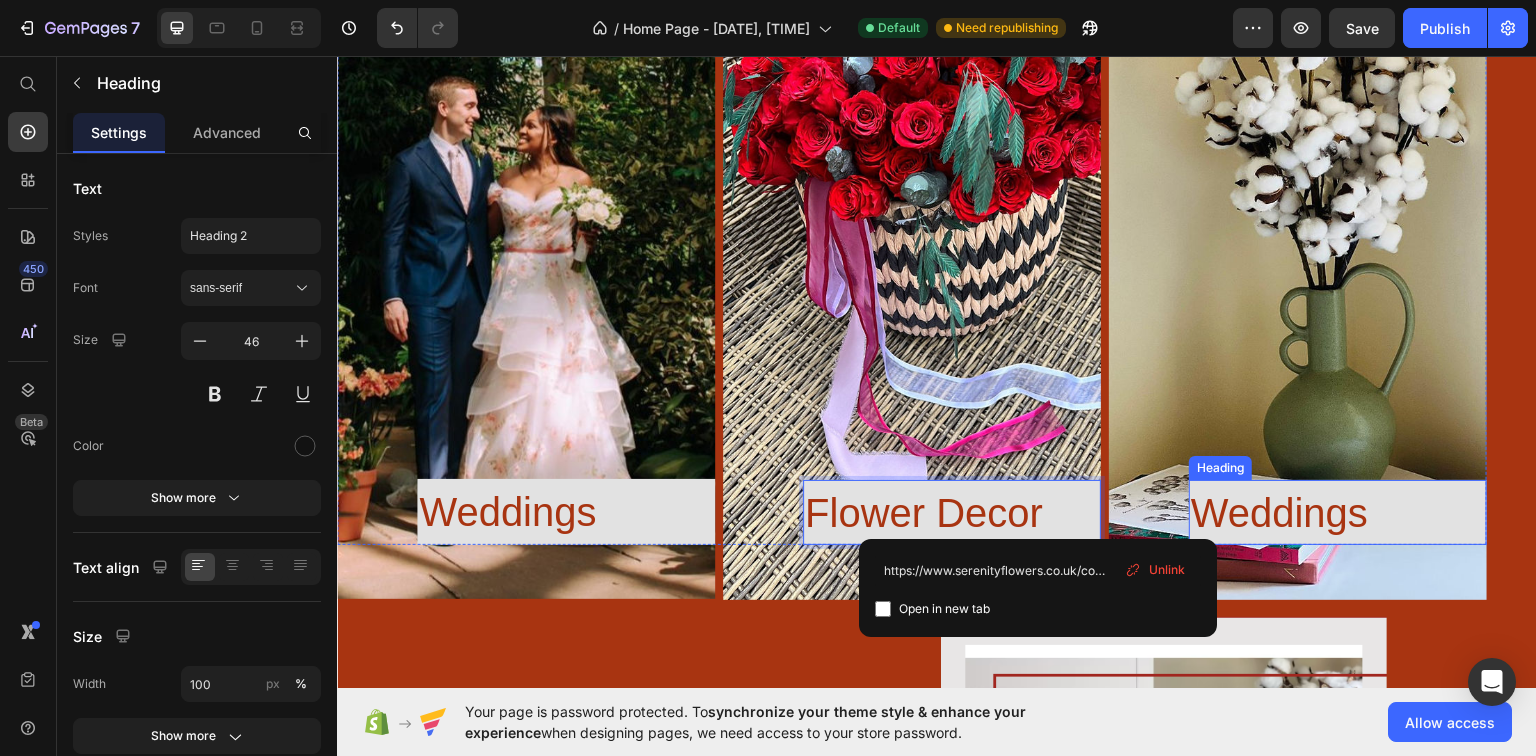 click on "Weddings" at bounding box center (1279, 512) 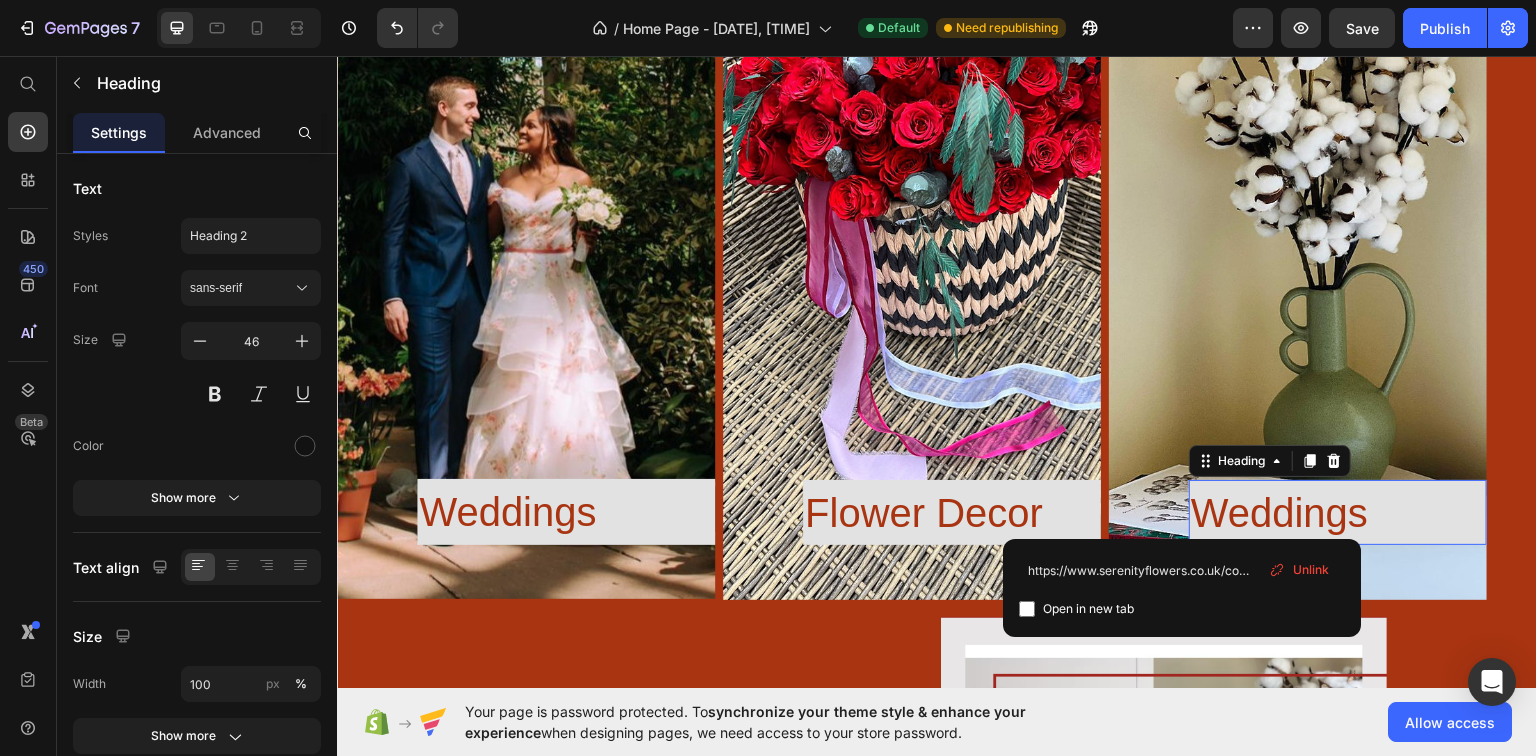 click on "Weddings" at bounding box center (1279, 512) 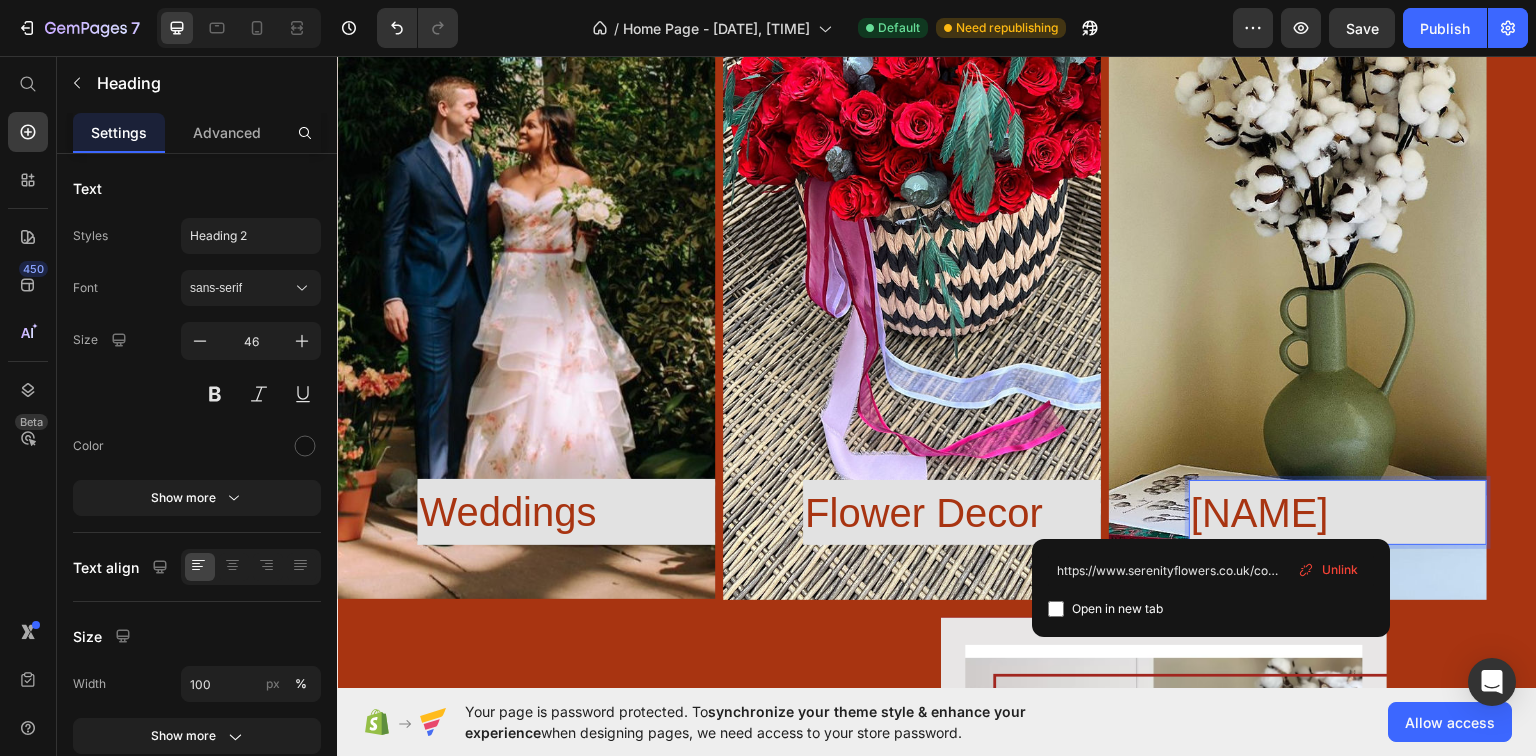 click on "[NAME]" at bounding box center (1260, 512) 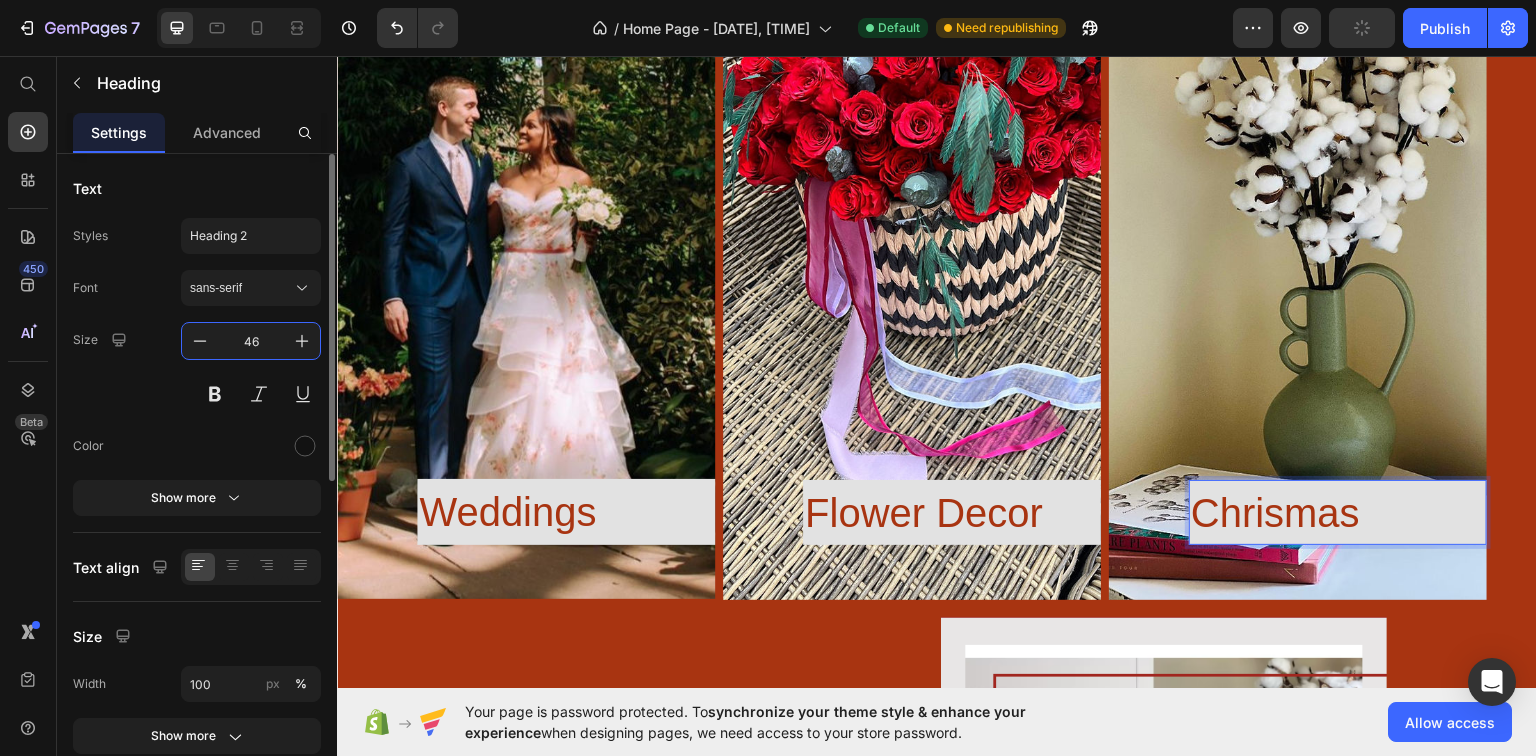 click on "46" at bounding box center (251, 341) 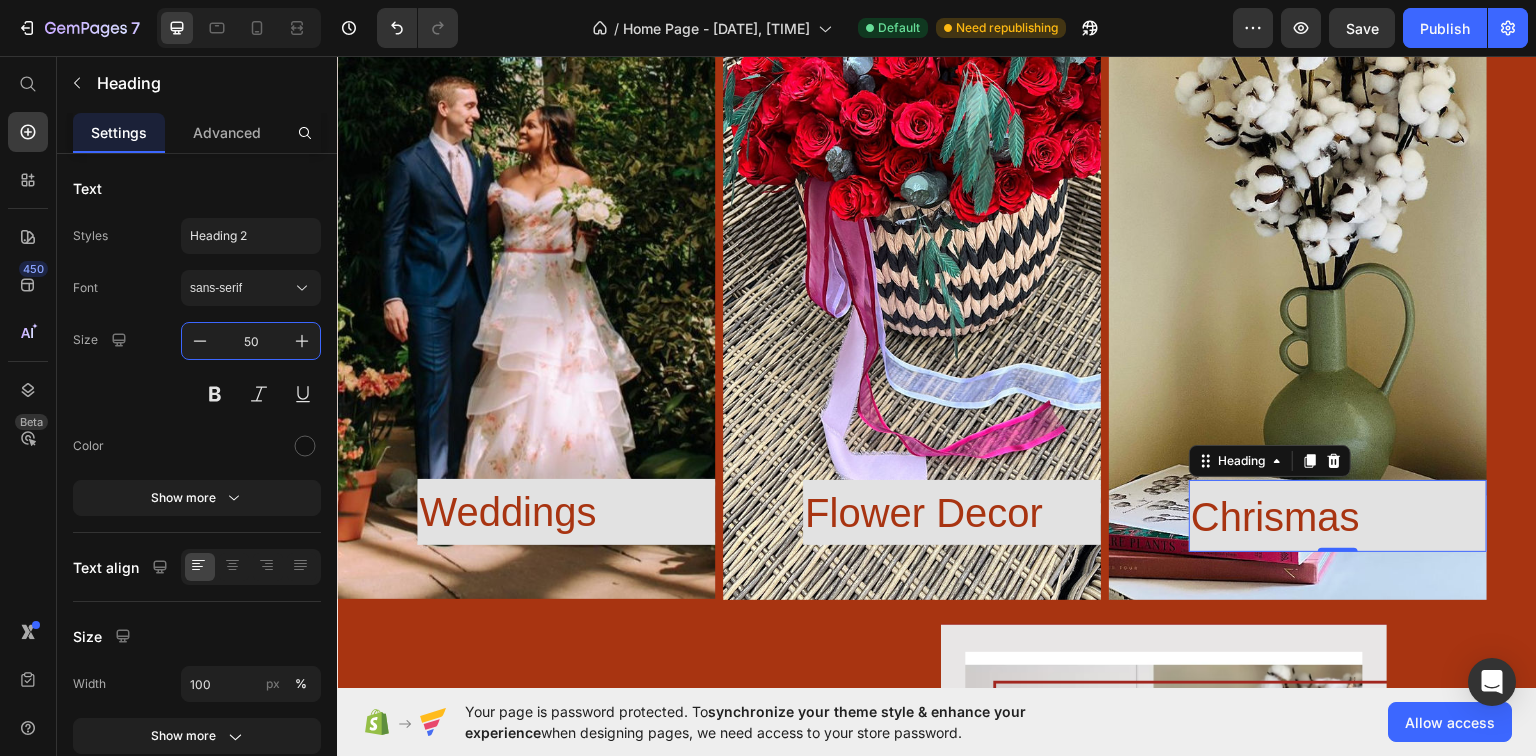 type on "50" 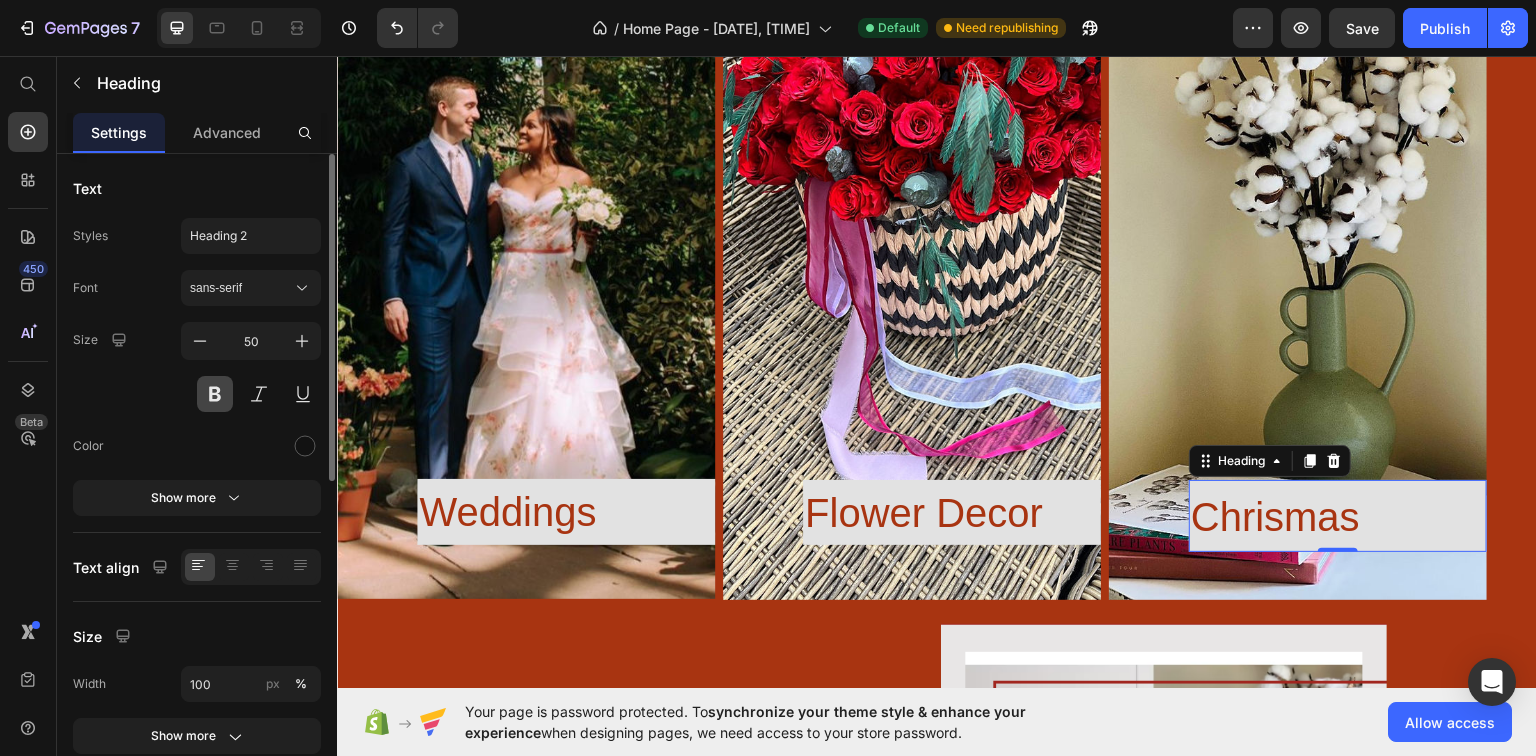 click at bounding box center (215, 394) 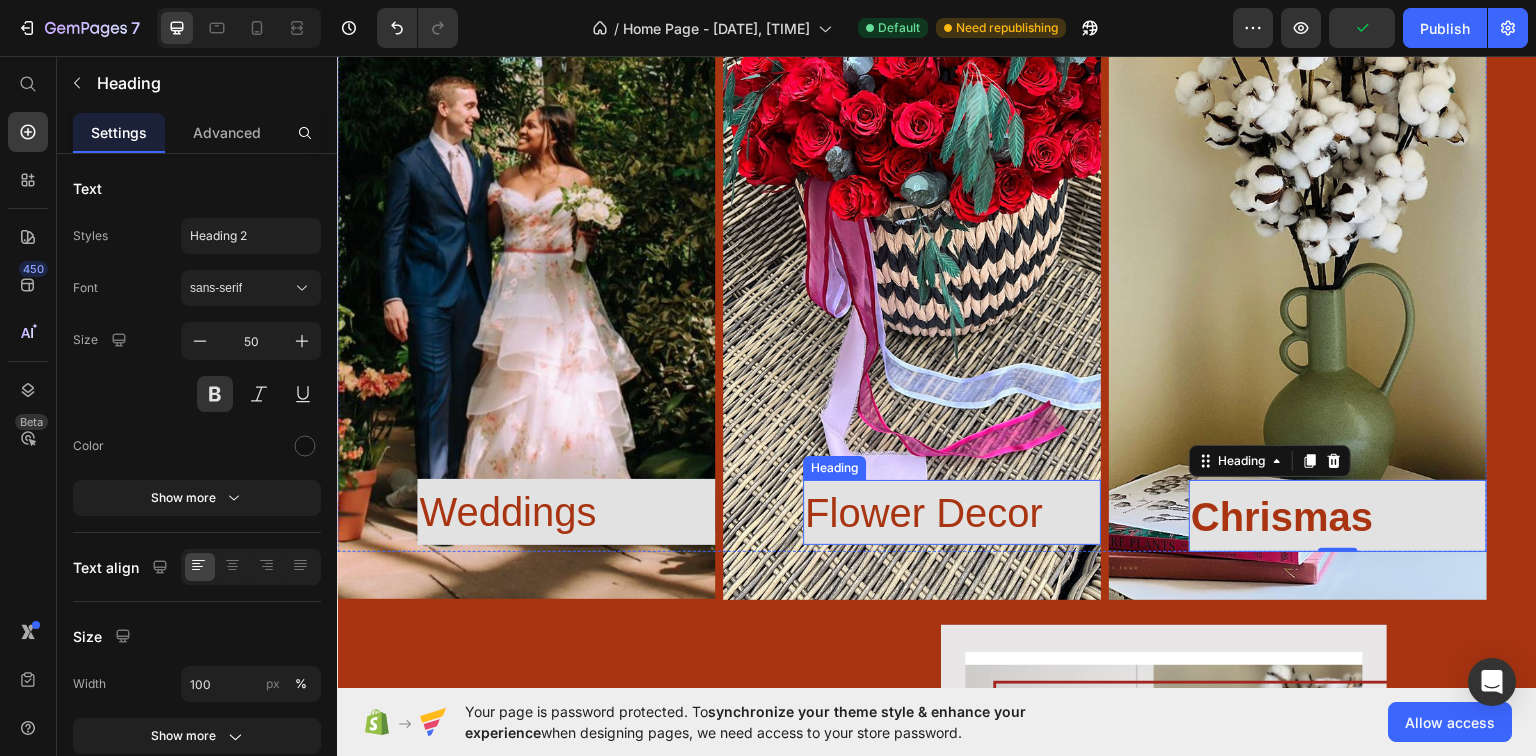 click on "Flower Decor" at bounding box center (924, 512) 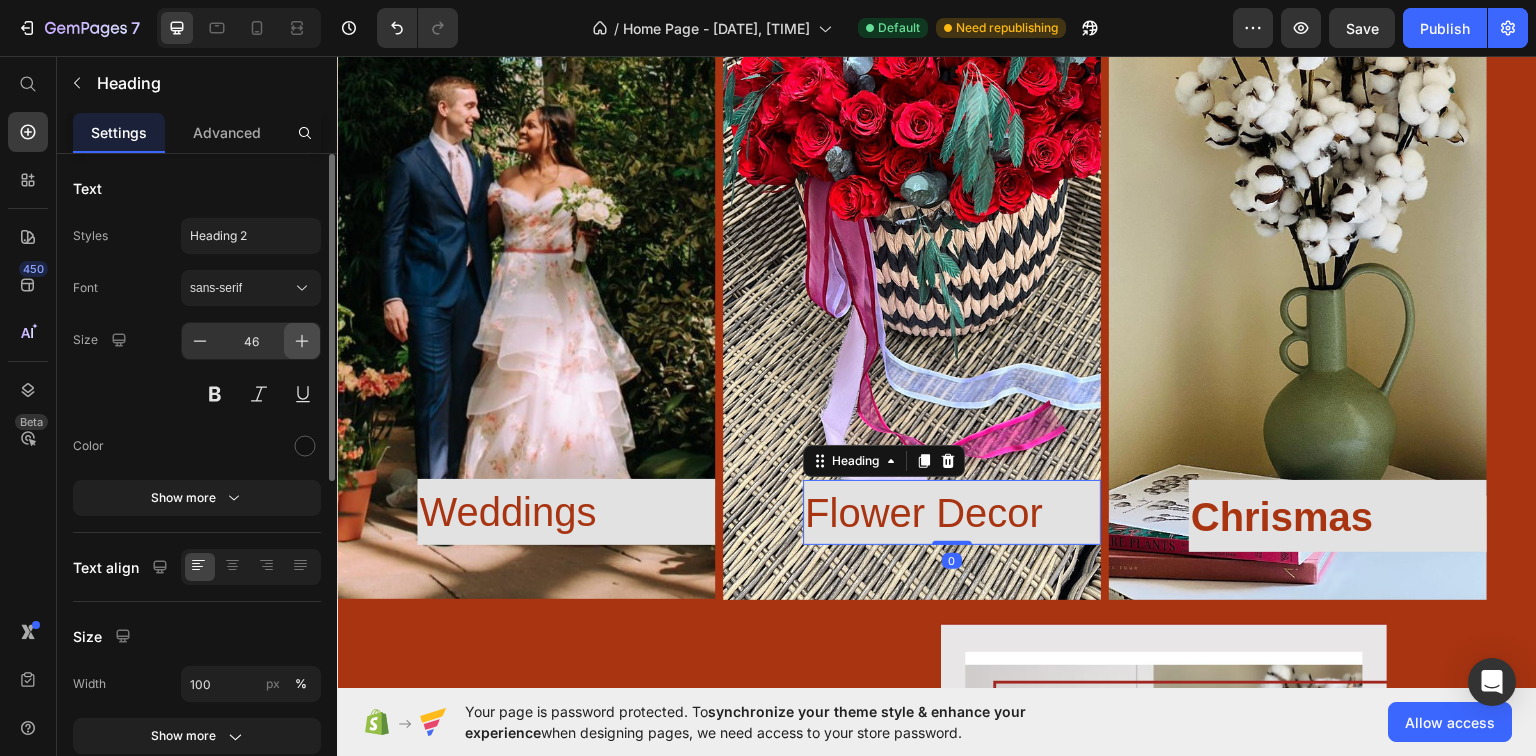 click 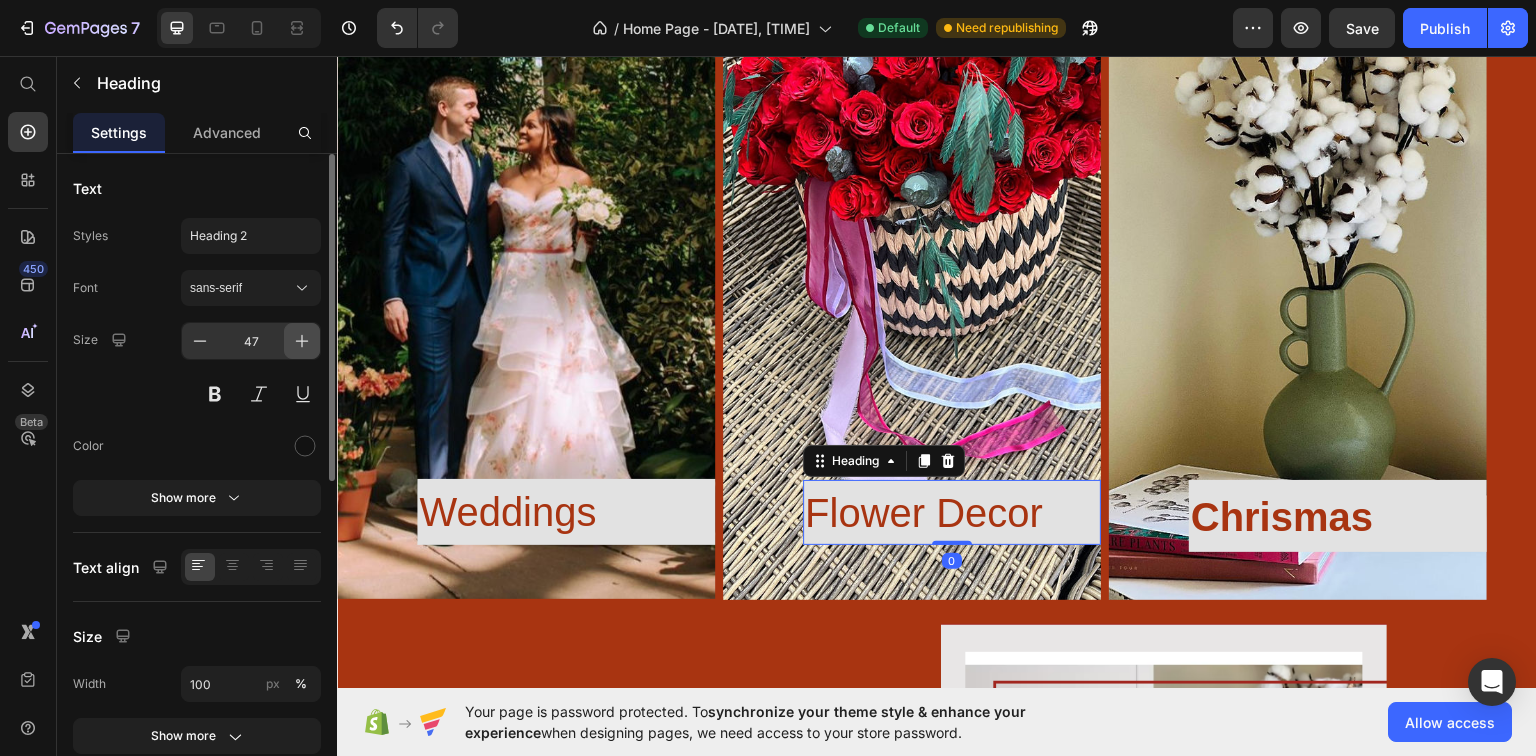click 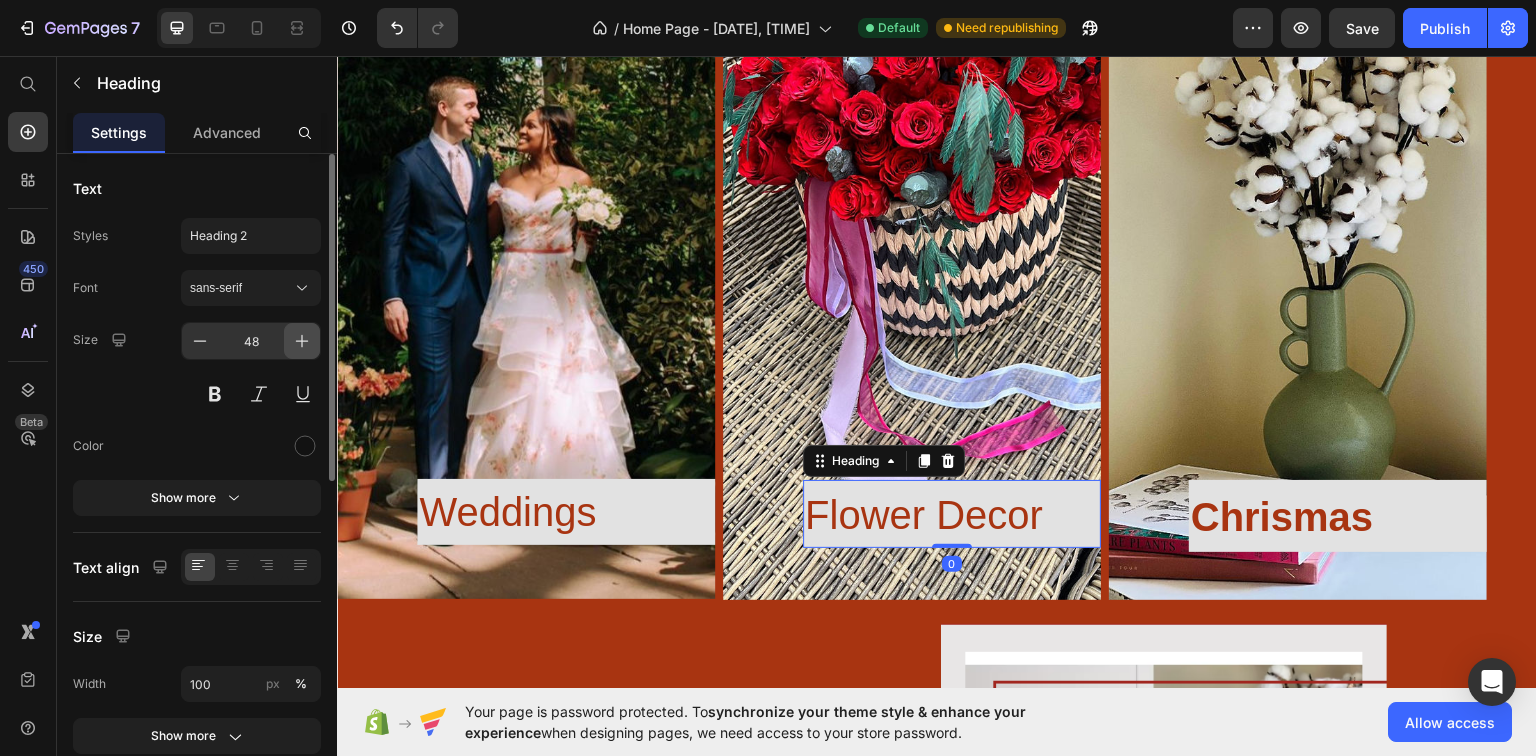 click 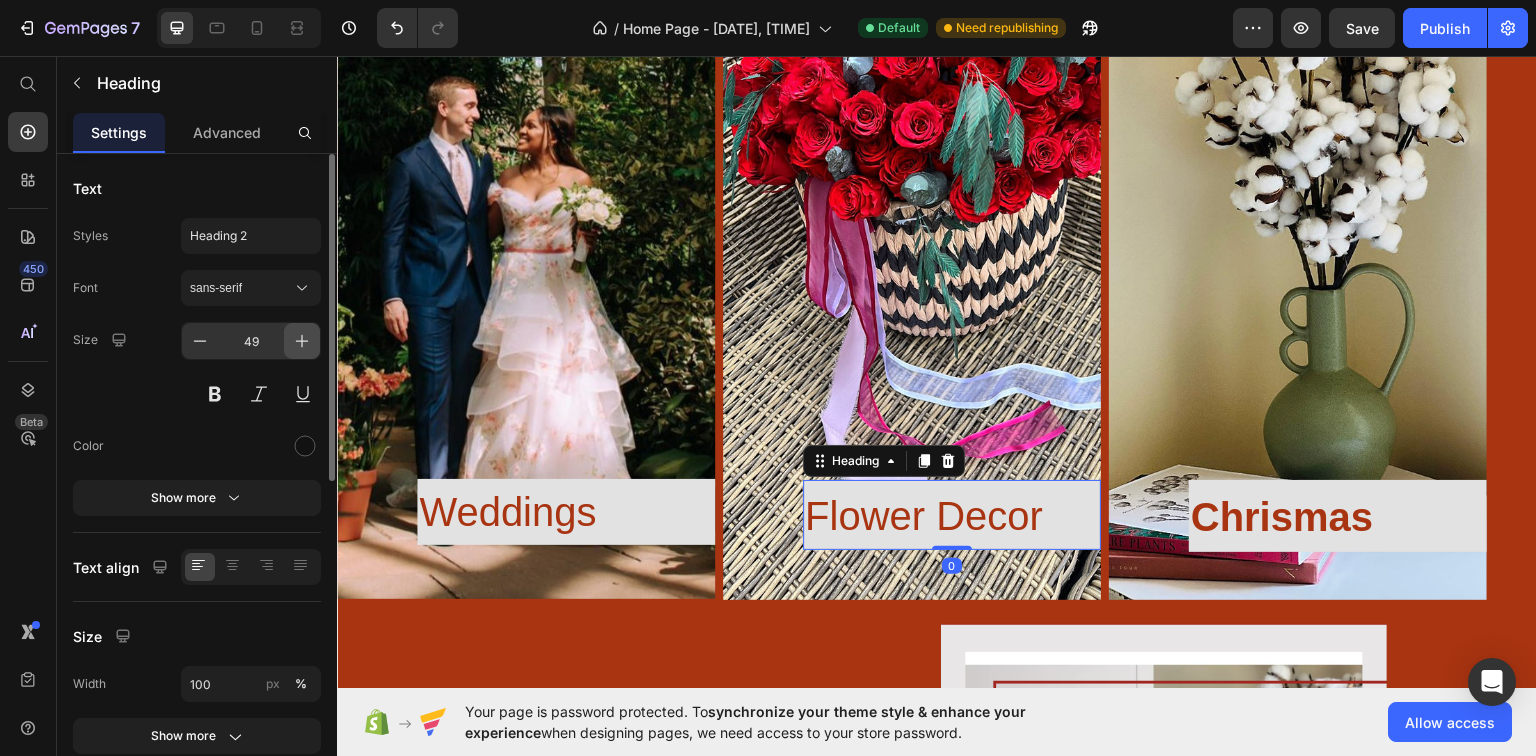 click 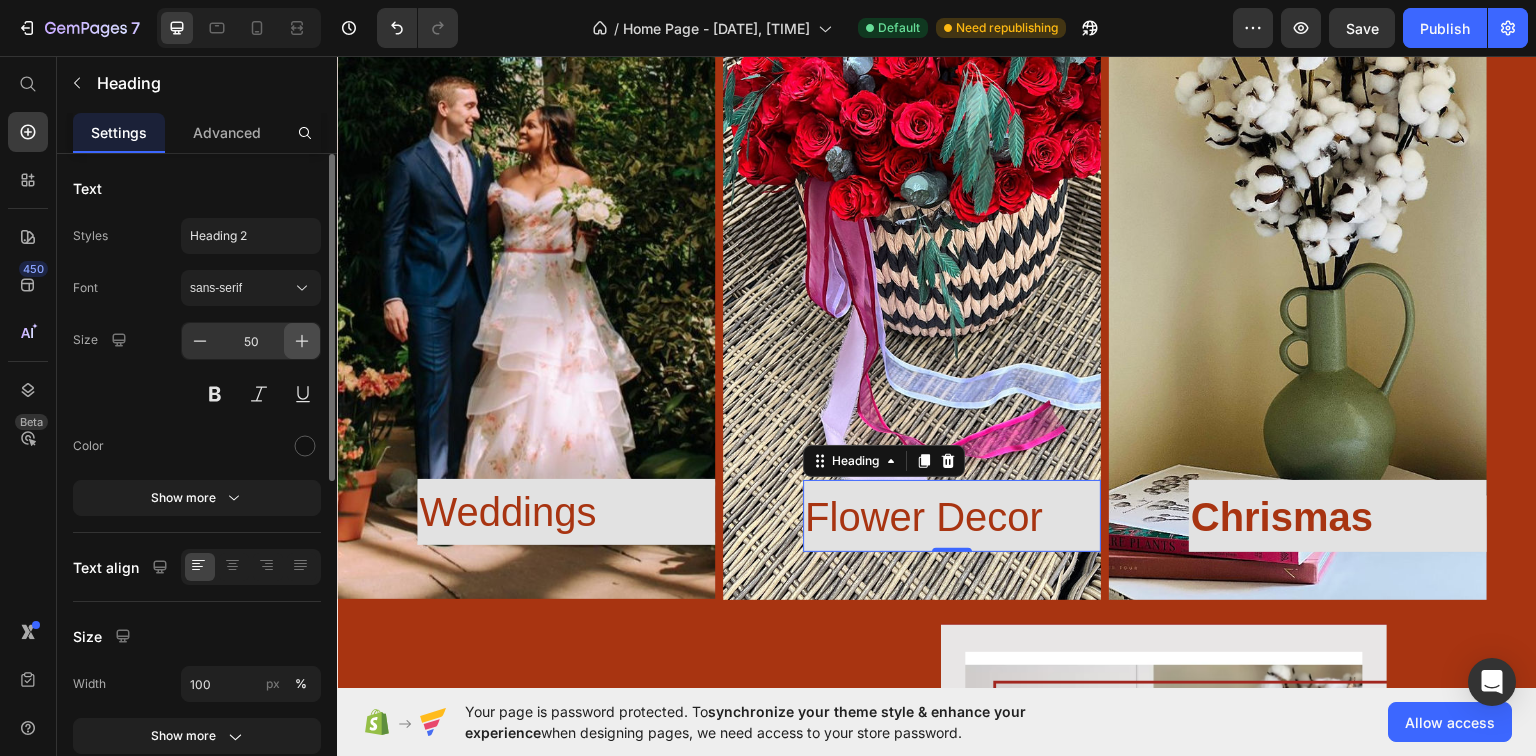 click 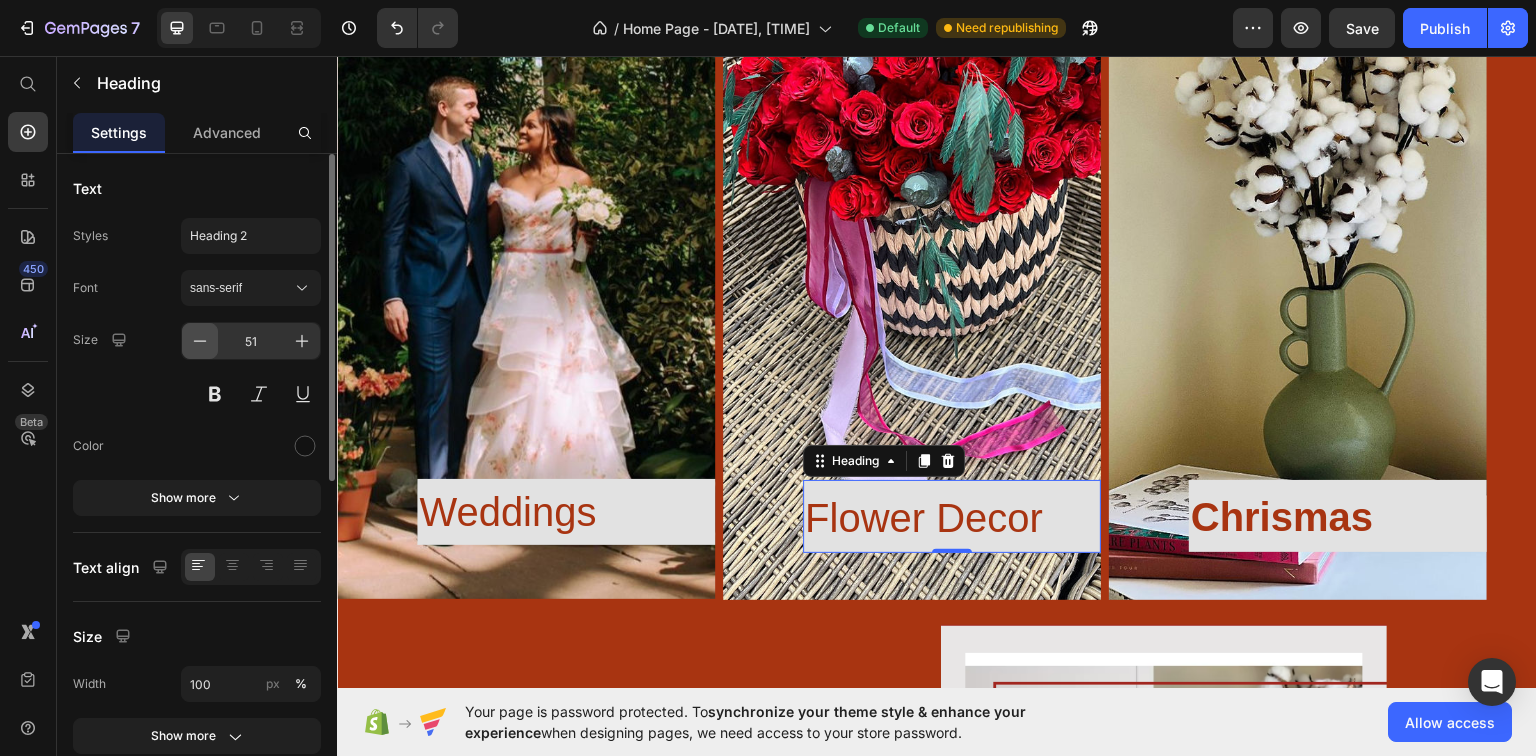 click 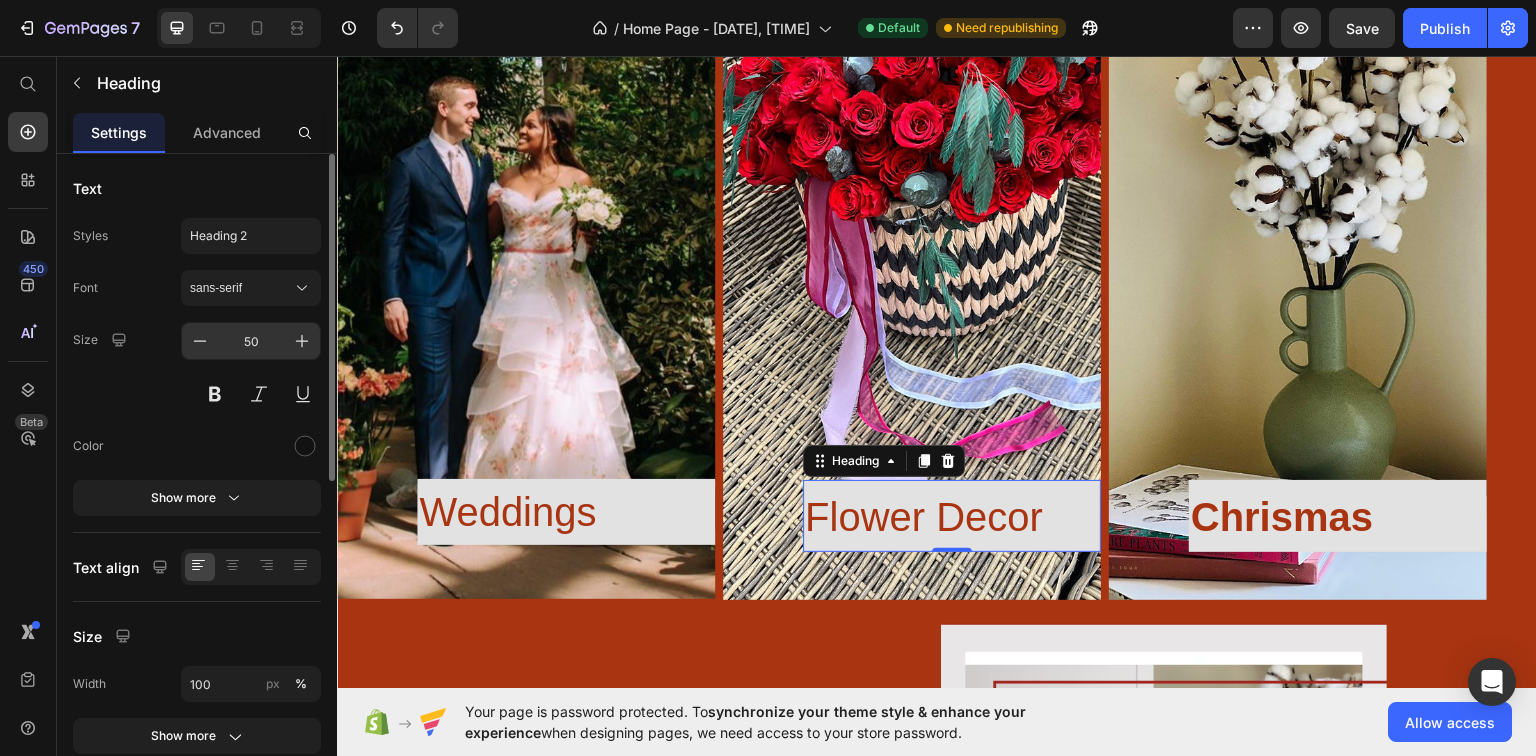 click on "50" at bounding box center [251, 341] 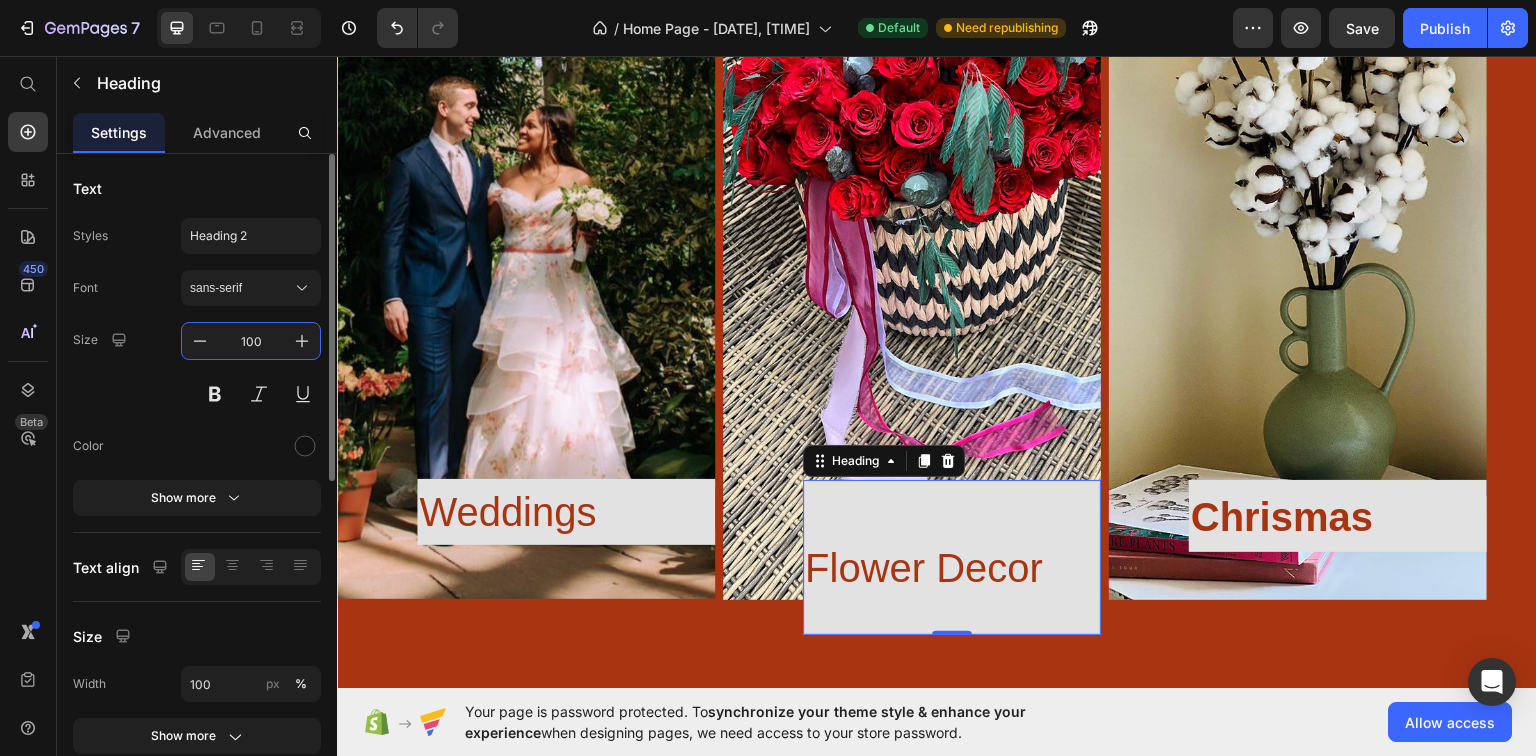 click on "100" at bounding box center [251, 341] 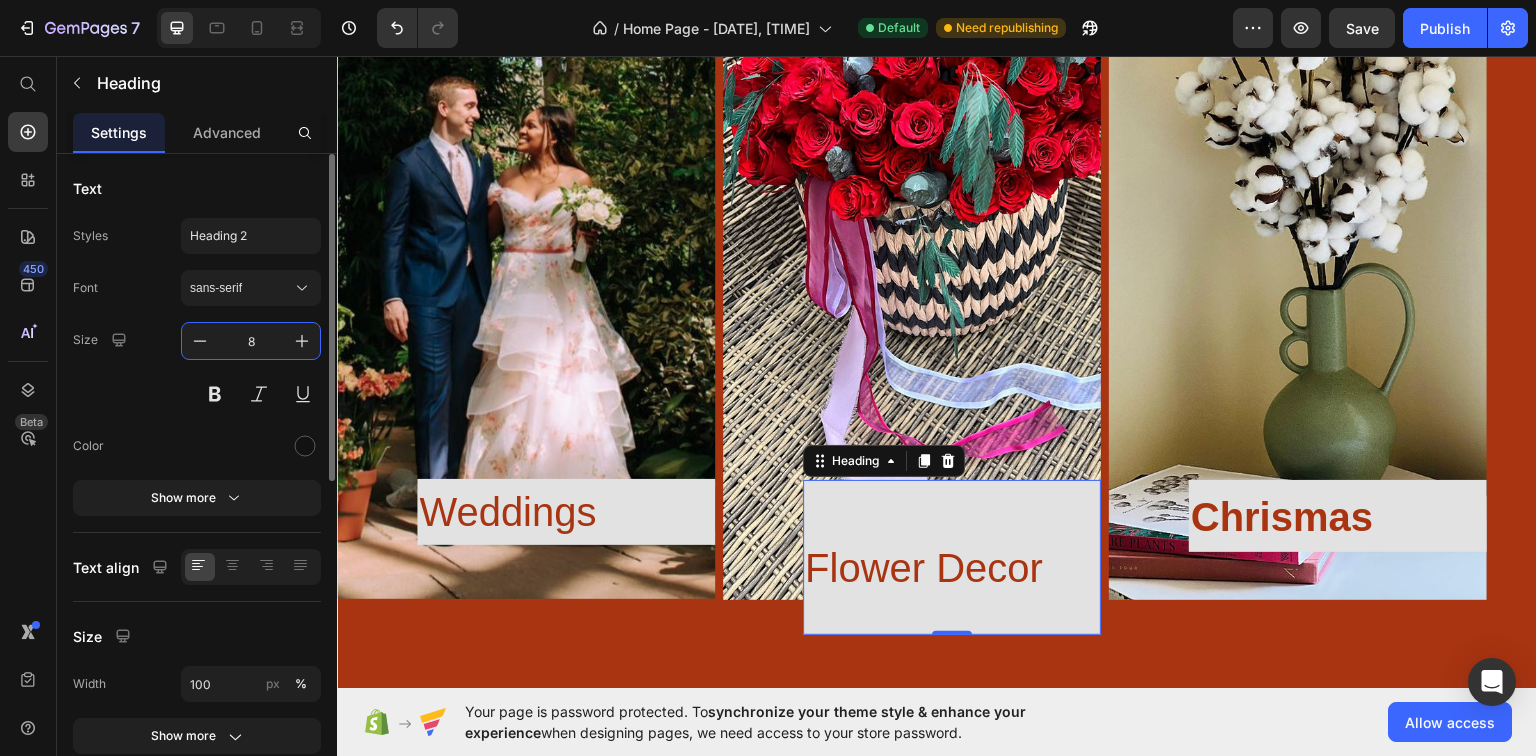 type on "80" 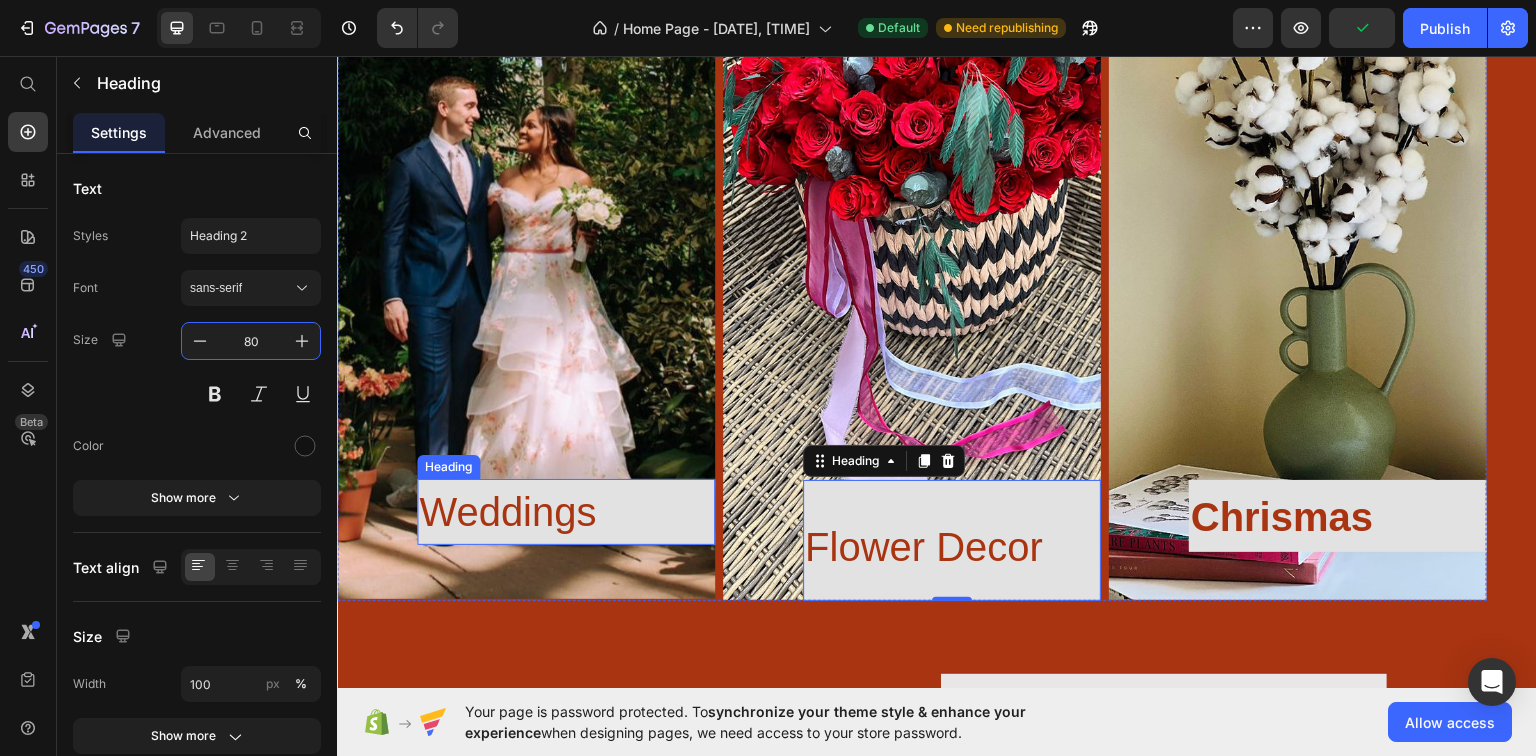 click on "Weddings" at bounding box center [507, 511] 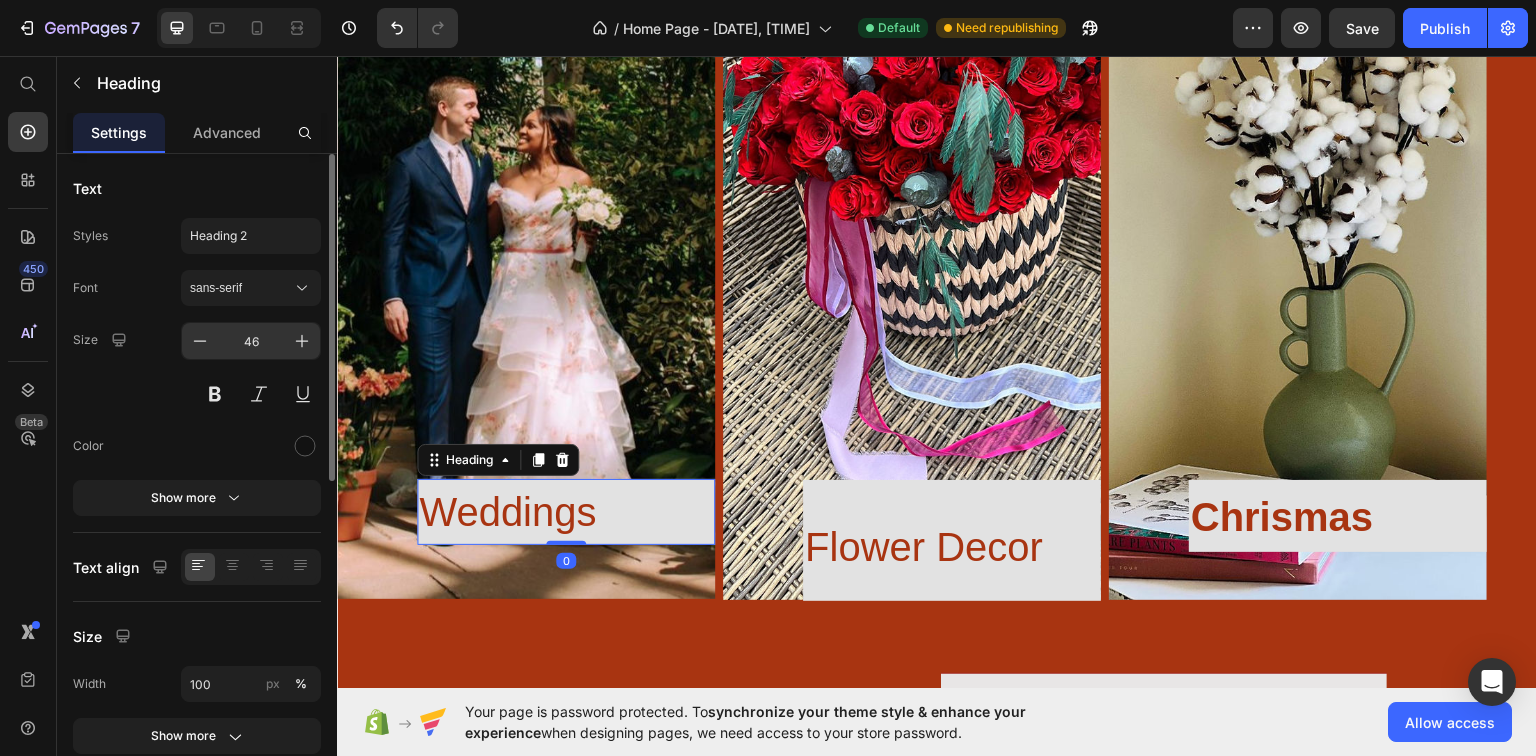 click on "46" at bounding box center [251, 341] 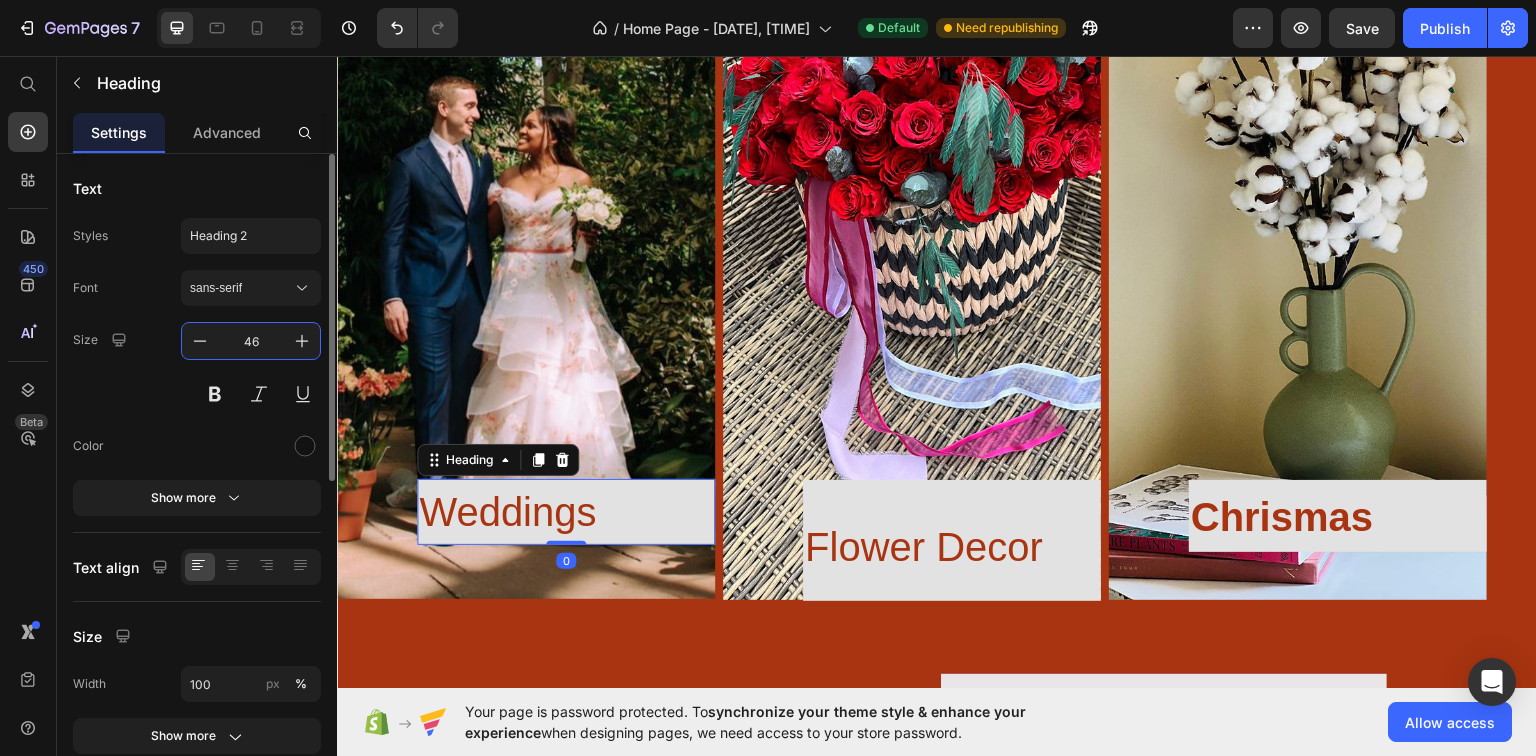 click on "46" at bounding box center (251, 341) 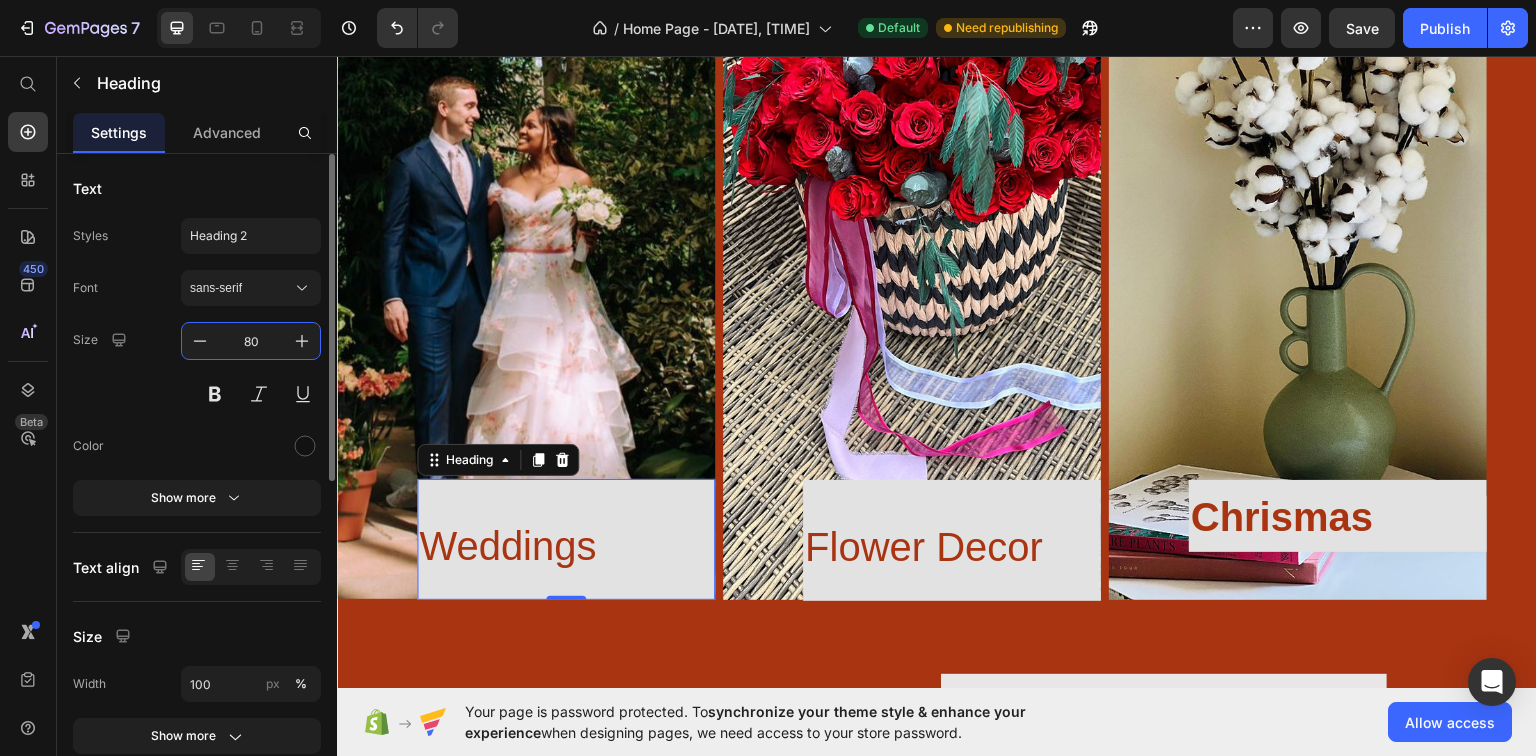 click on "80" at bounding box center (251, 341) 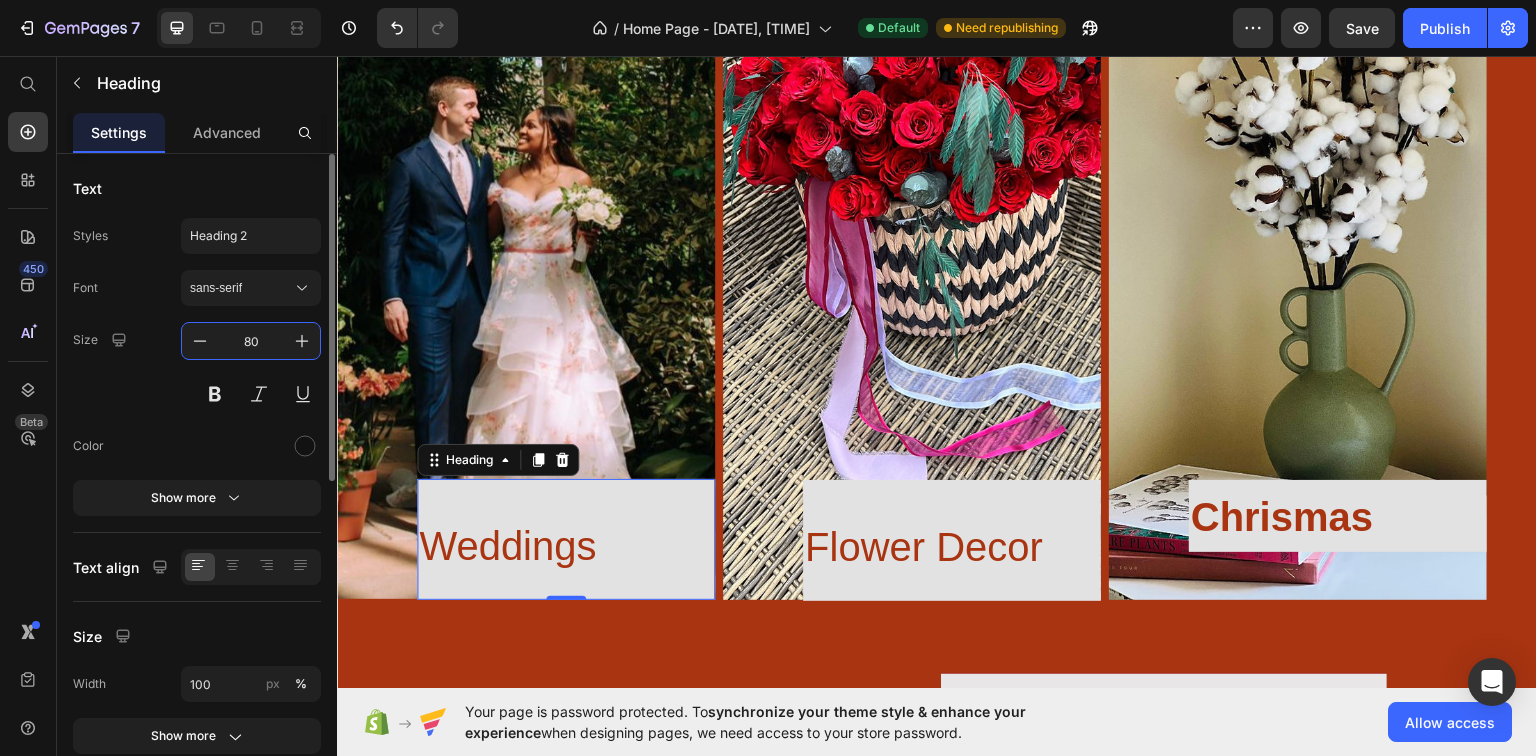 click on "80" at bounding box center [251, 341] 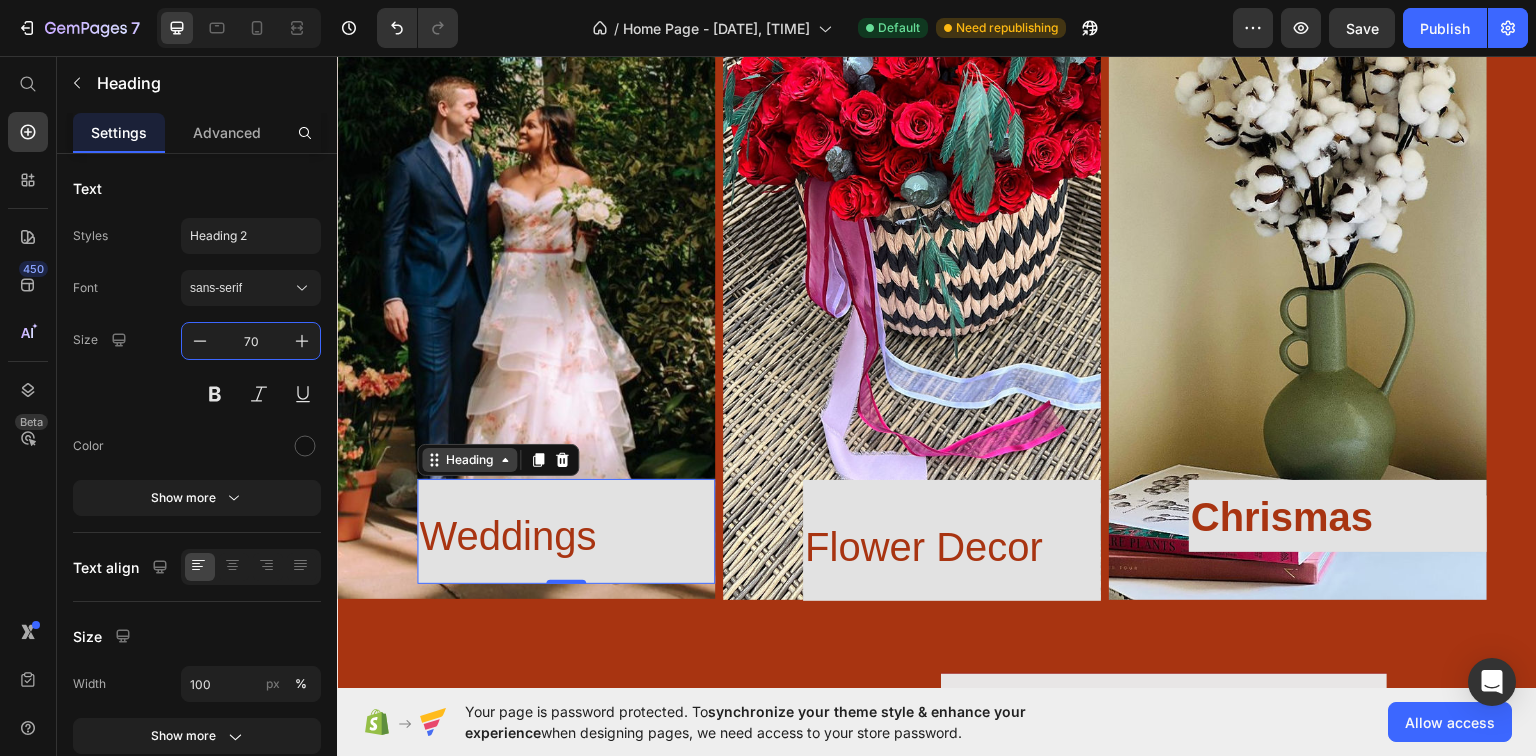 type on "70" 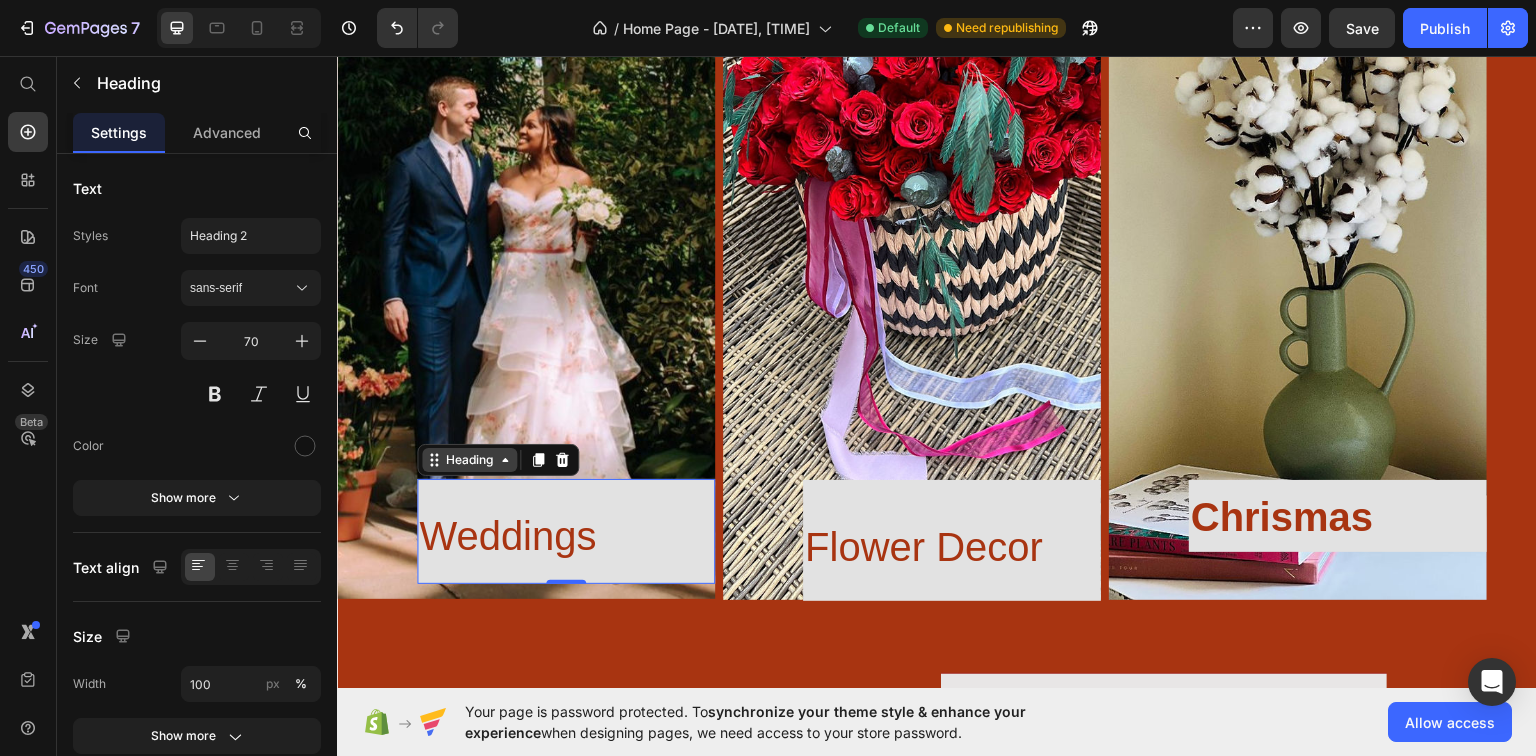 click on "Heading" at bounding box center [469, 459] 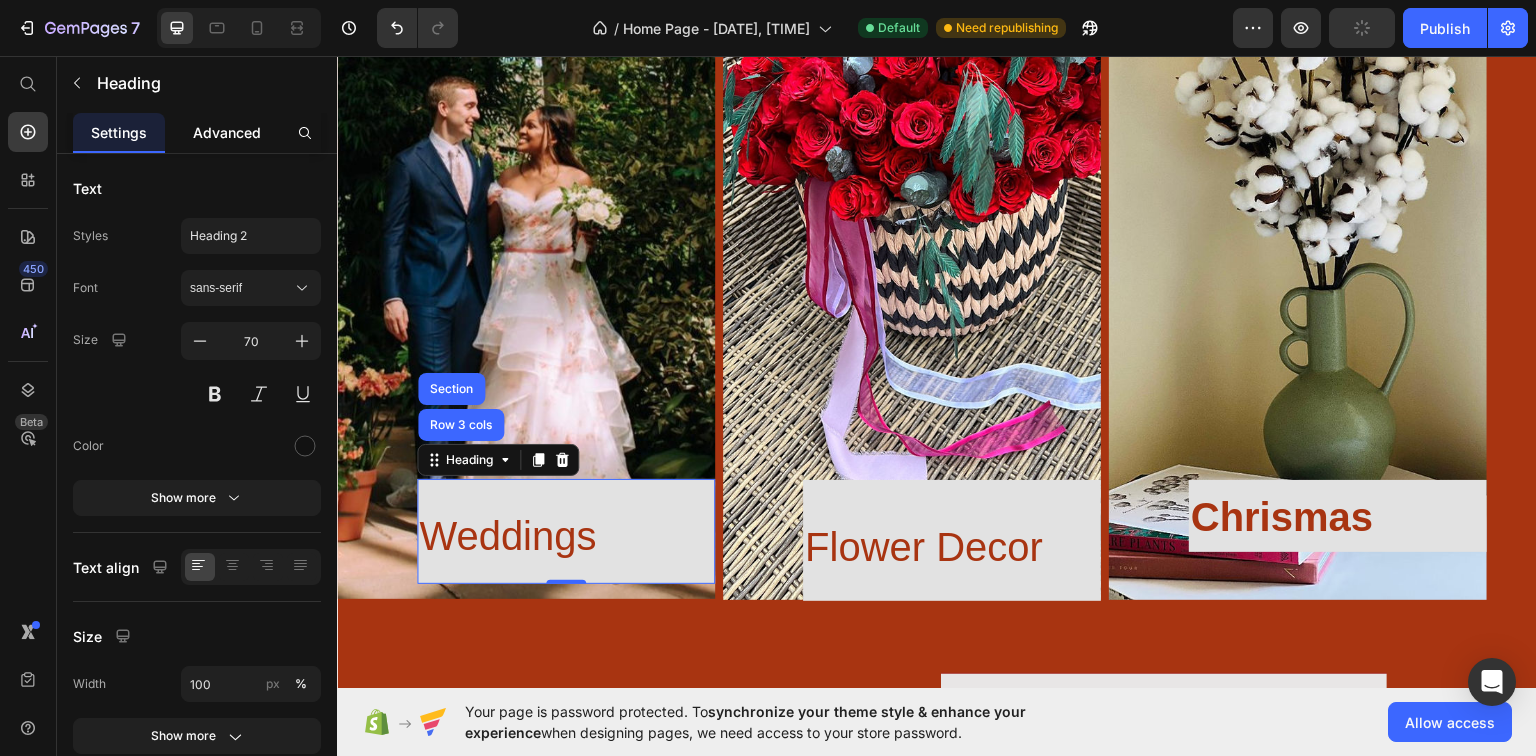 click on "Advanced" at bounding box center (227, 132) 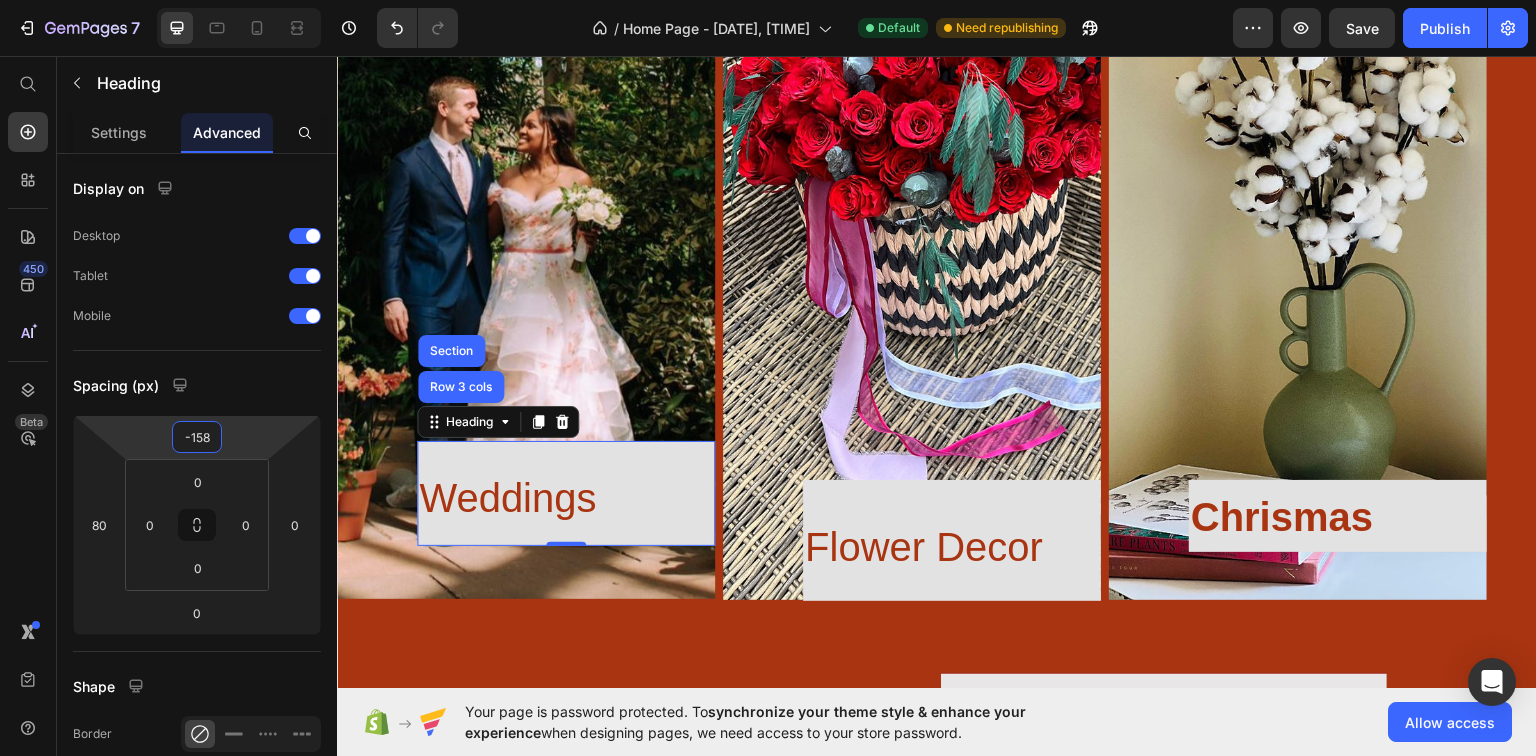 drag, startPoint x: 244, startPoint y: 429, endPoint x: 248, endPoint y: 444, distance: 15.524175 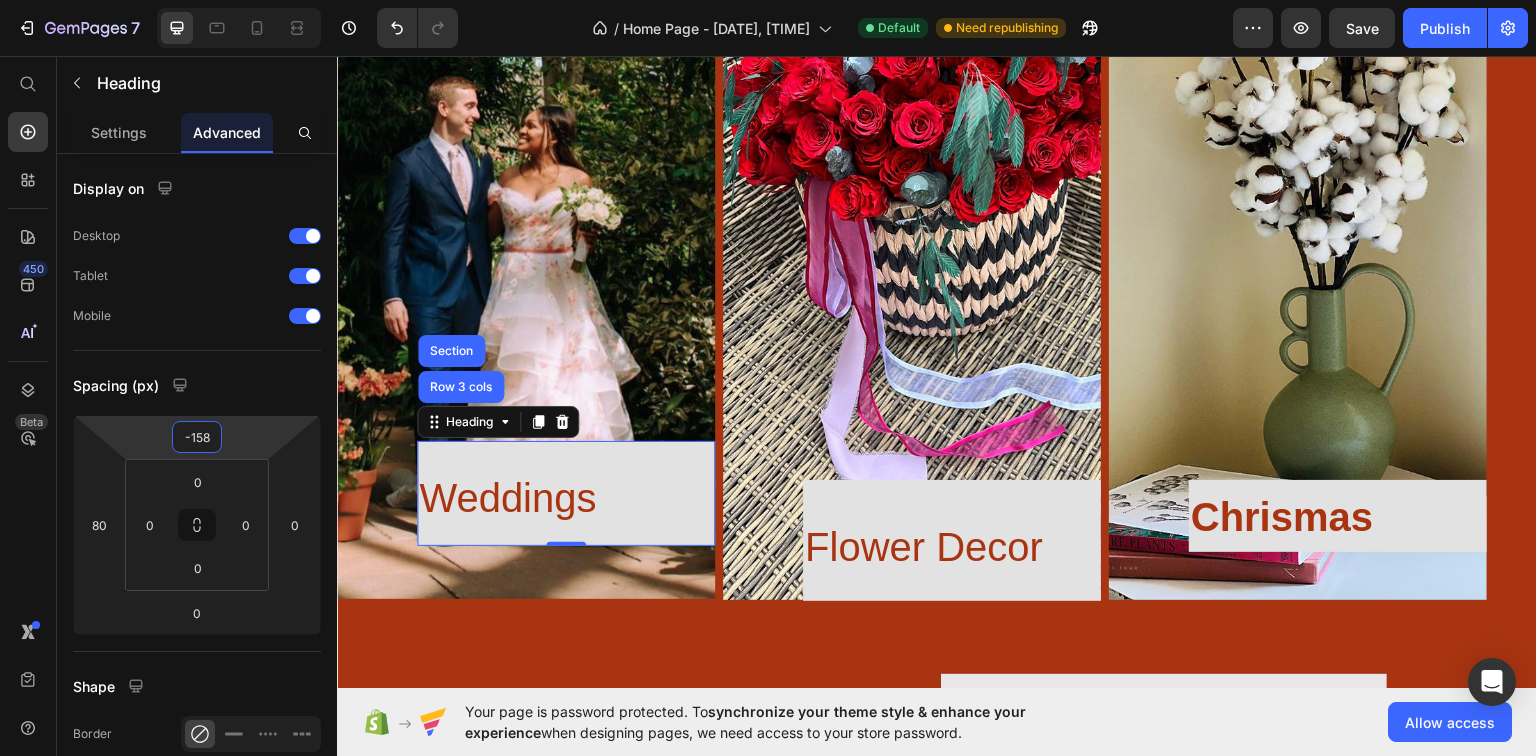 click on "Home Page - [DATE], [TIME] Default Need republishing Preview  Save   Publish  [NUMBER] Beta Start with Sections Elements Hero Section Product Detail Brands Trusted Badges Guarantee Product Breakdown How to use Testimonials Compare Bundle FAQs Social Proof Brand Story Product List Collection Blog List Contact Sticky Add to Cart Custom Footer Browse Library [NUMBER] Layout
Row
Row
Row
Row Text
Heading
Text Block Button
Button
Button
Sticky Back to top Media" at bounding box center (768, 0) 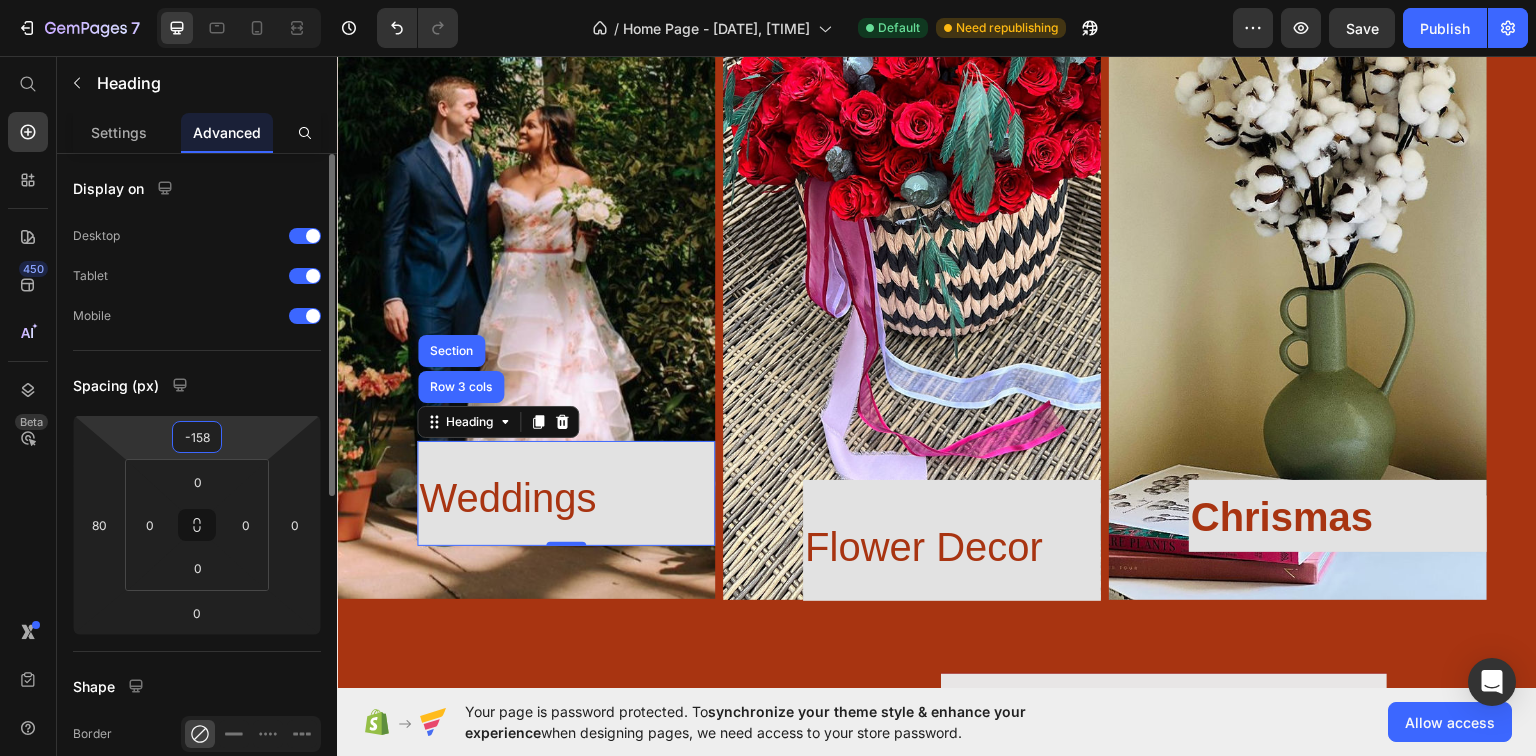 drag, startPoint x: 200, startPoint y: 429, endPoint x: 213, endPoint y: 432, distance: 13.341664 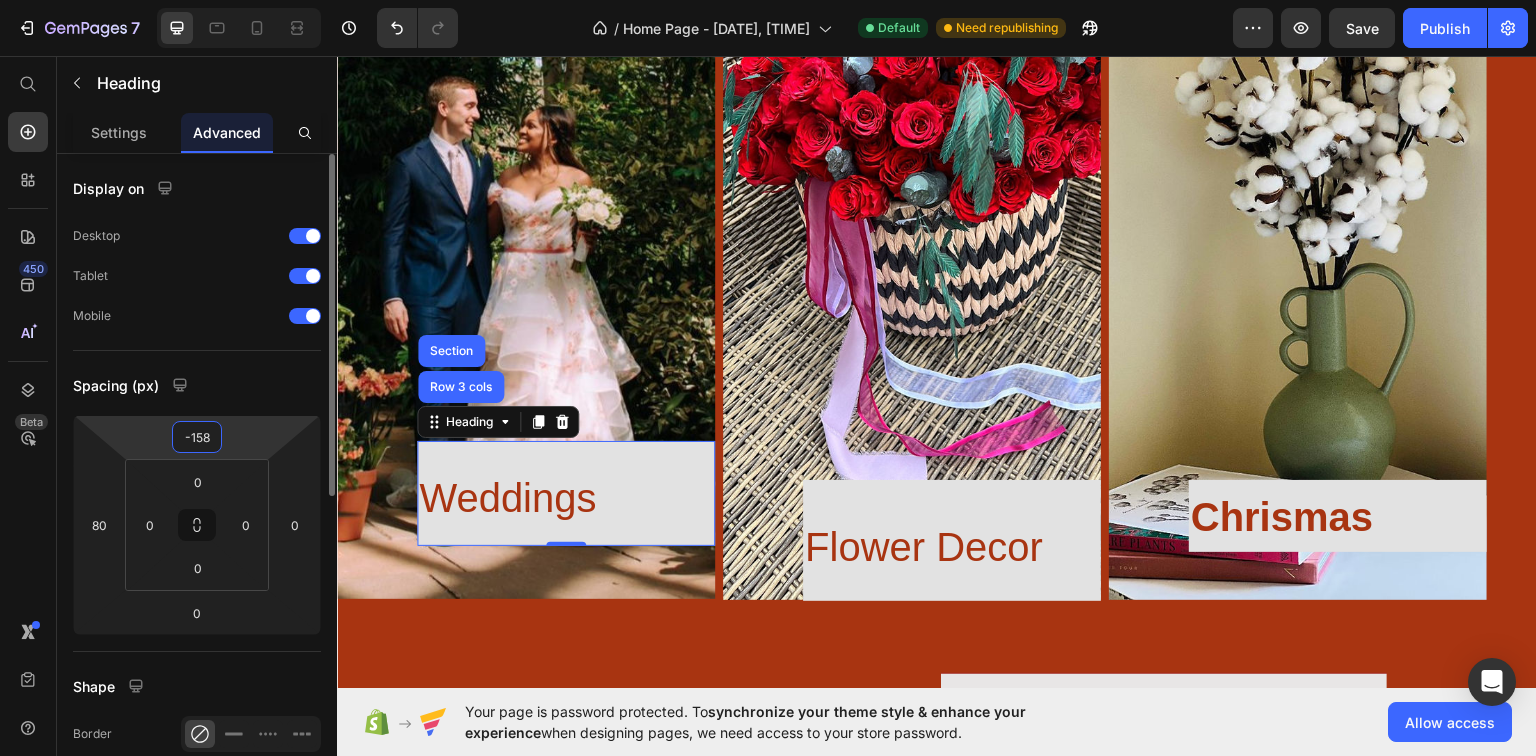 click on "-158" at bounding box center [197, 437] 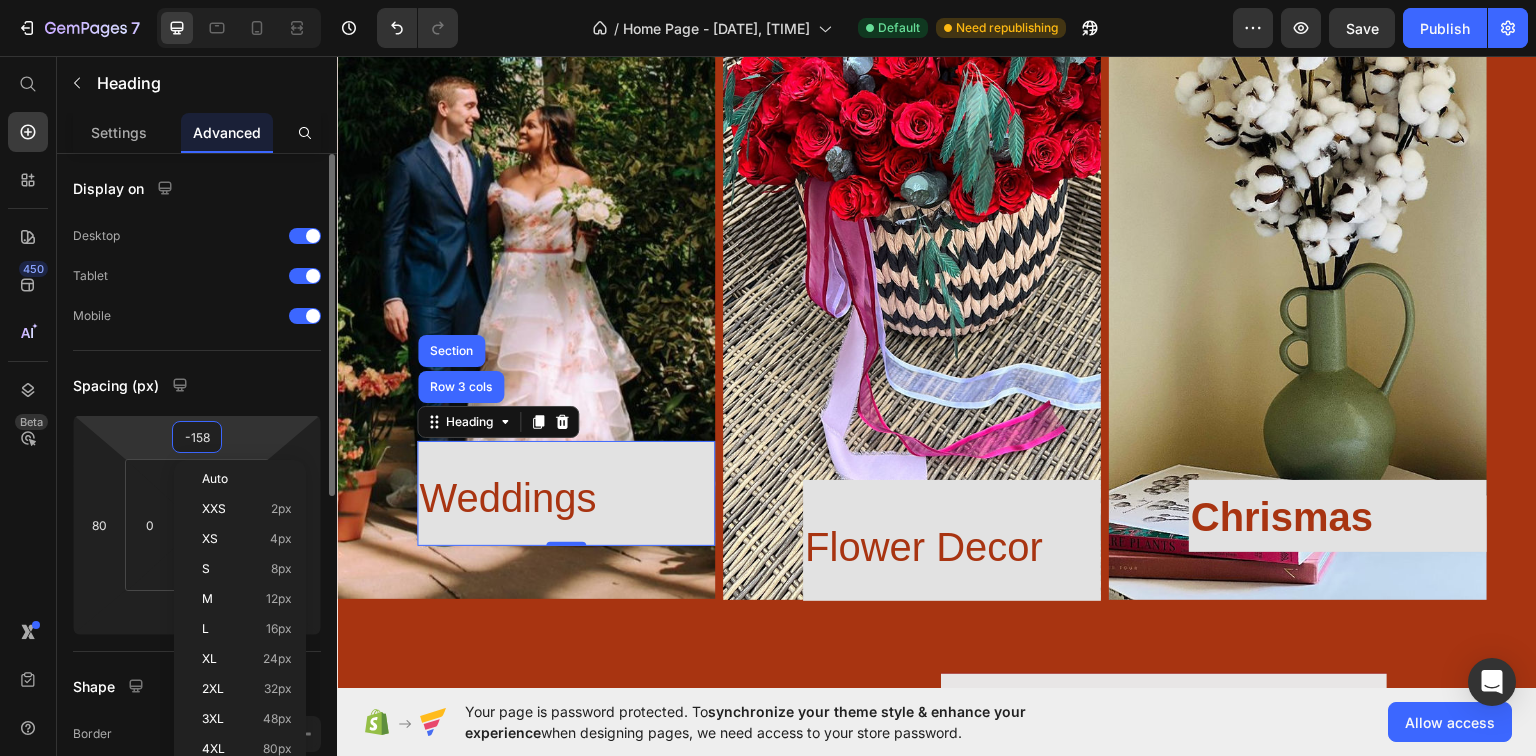 type on "-150" 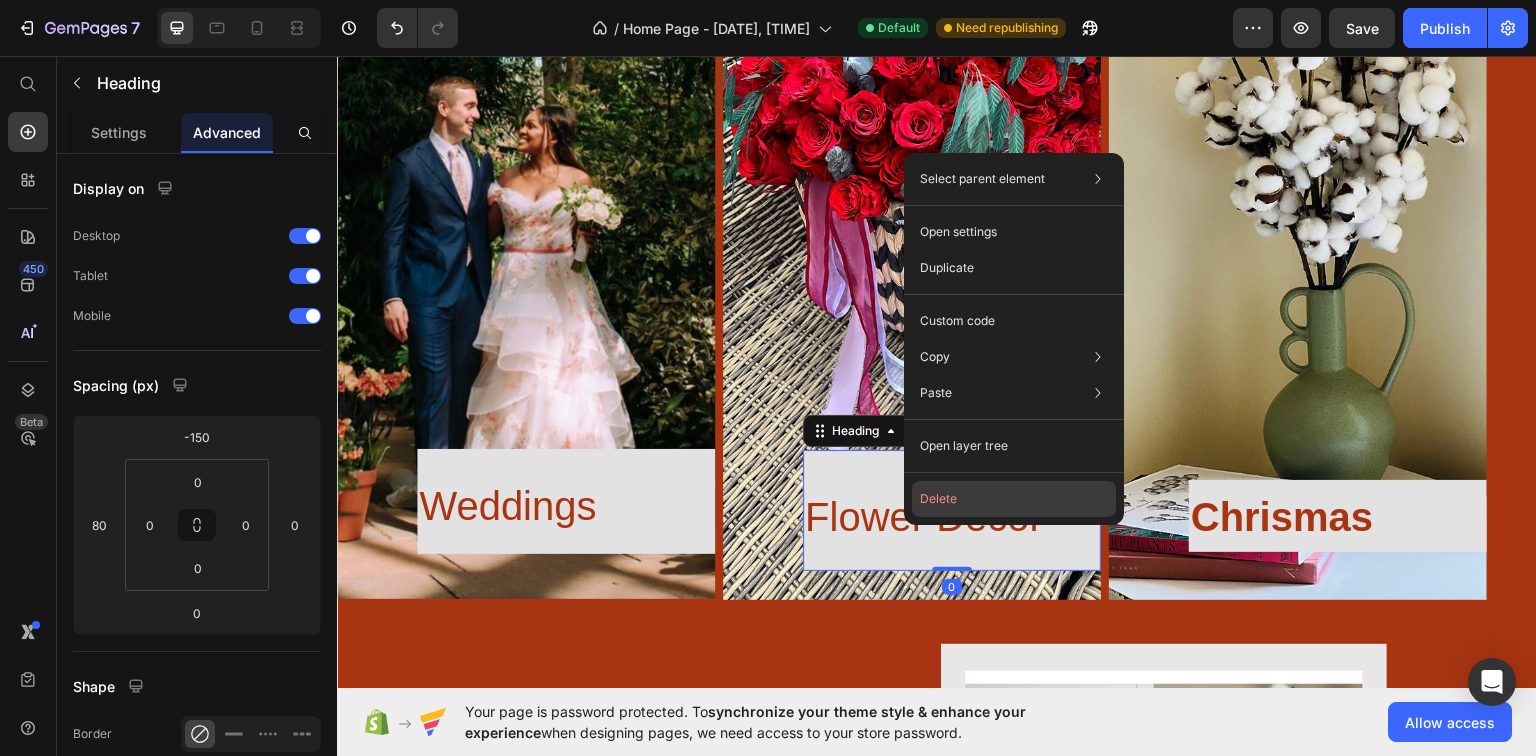 click on "Delete" 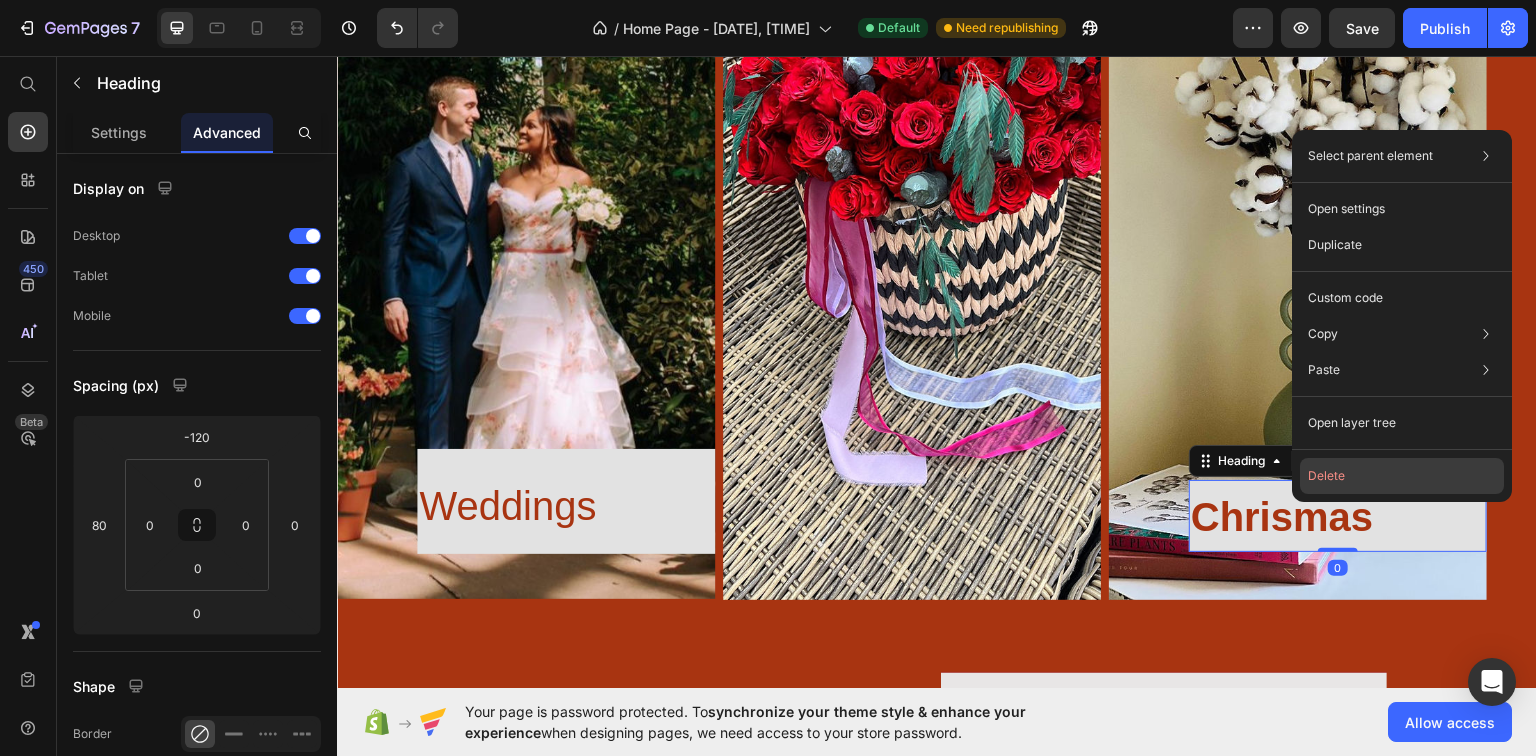 drag, startPoint x: 1345, startPoint y: 472, endPoint x: 296, endPoint y: 491, distance: 1049.172 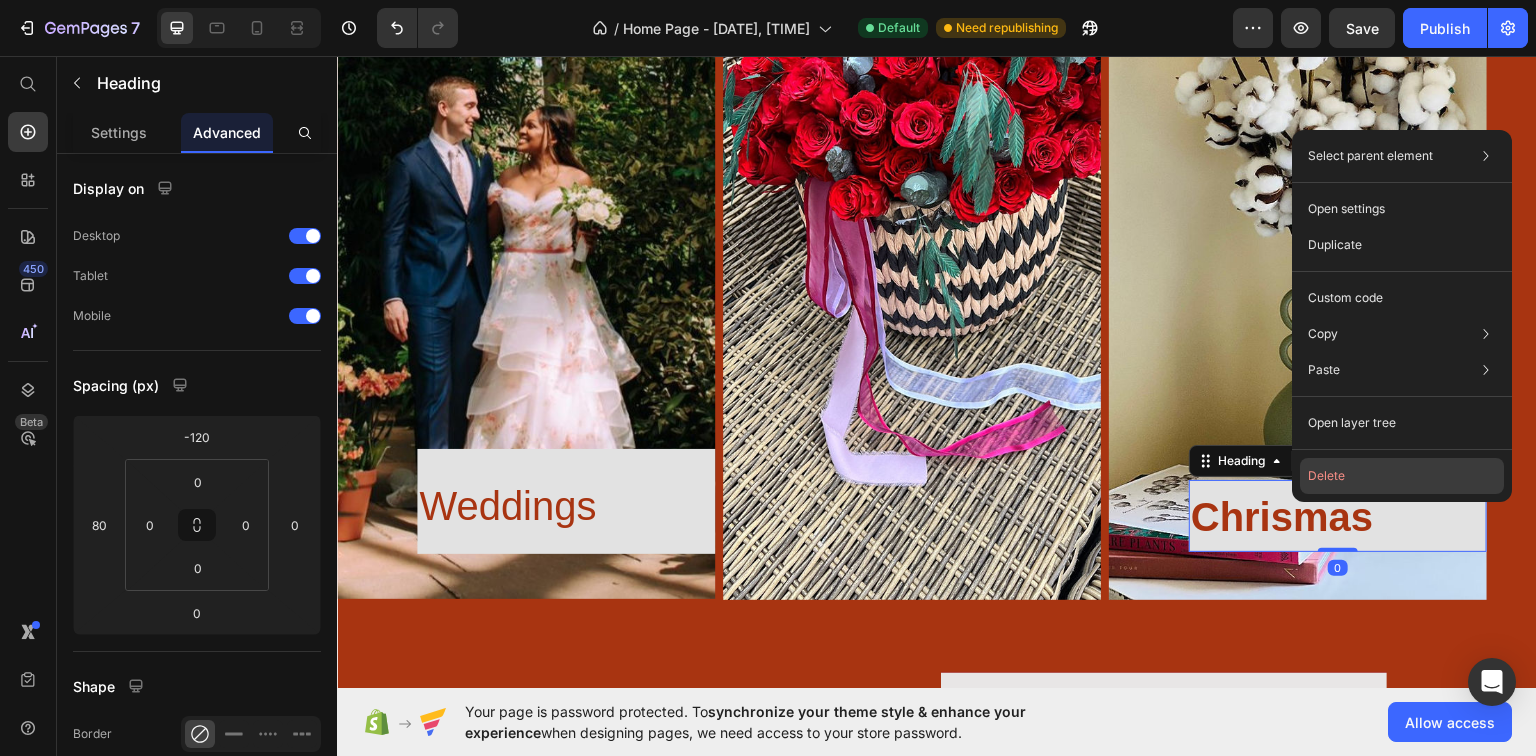 click on "Delete" 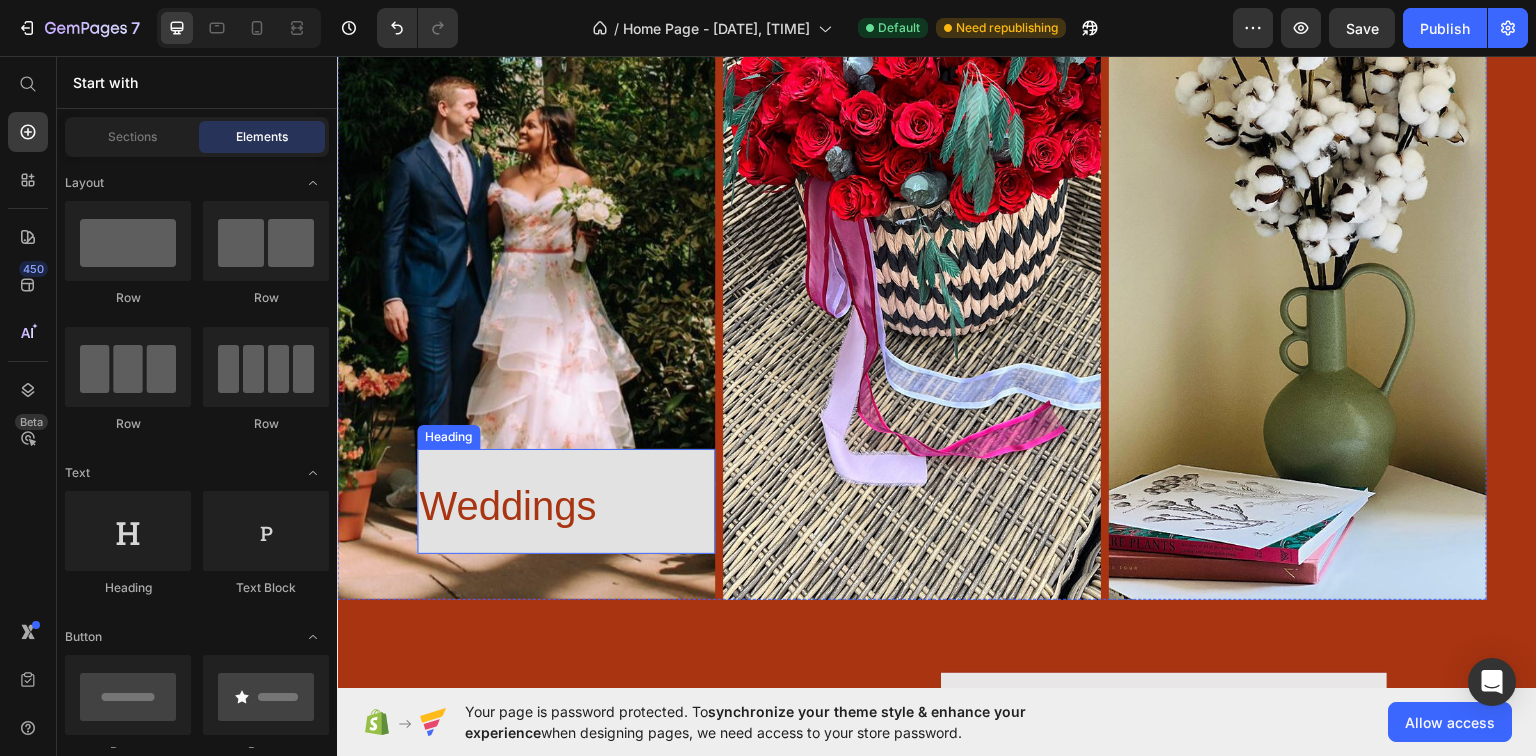 click on "Weddings" at bounding box center (507, 505) 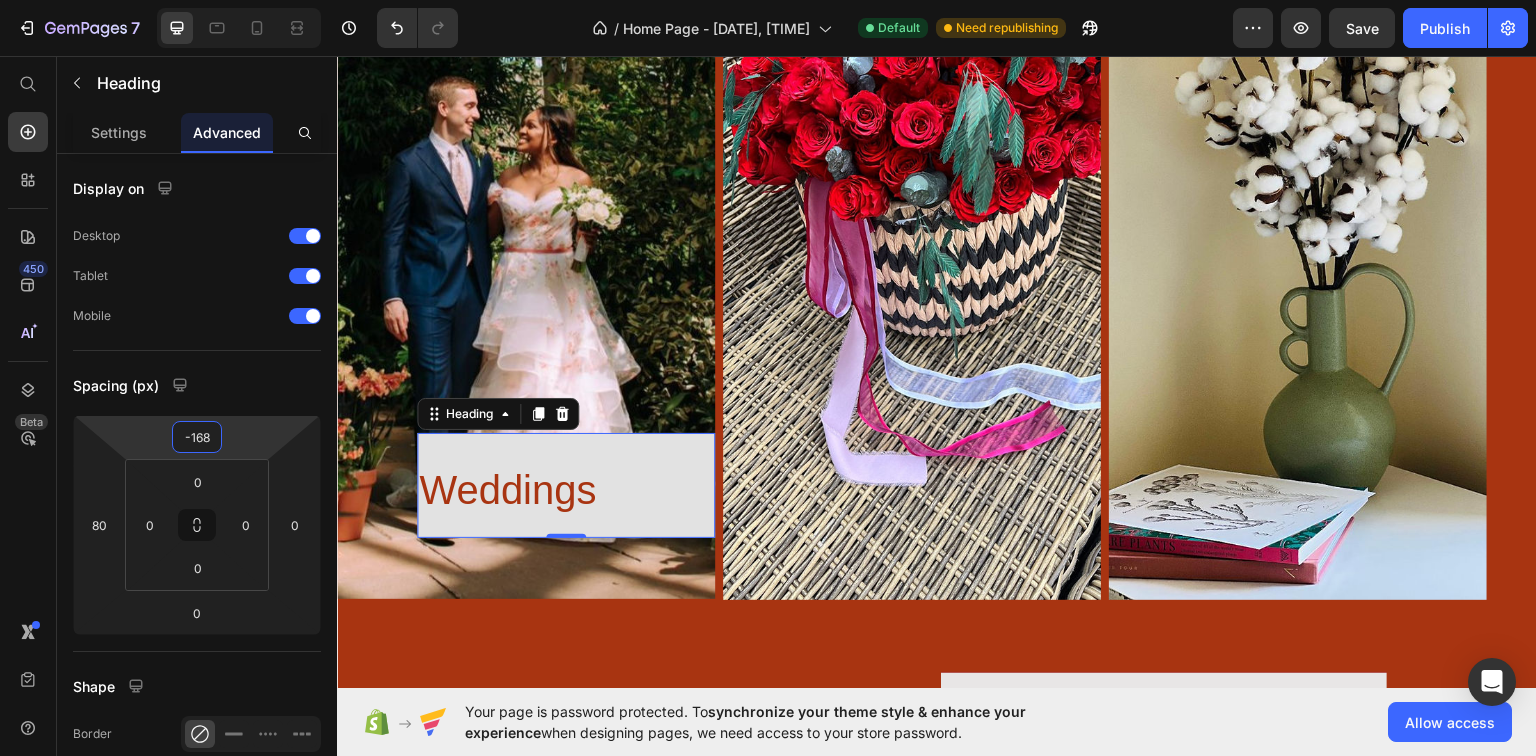 type on "-170" 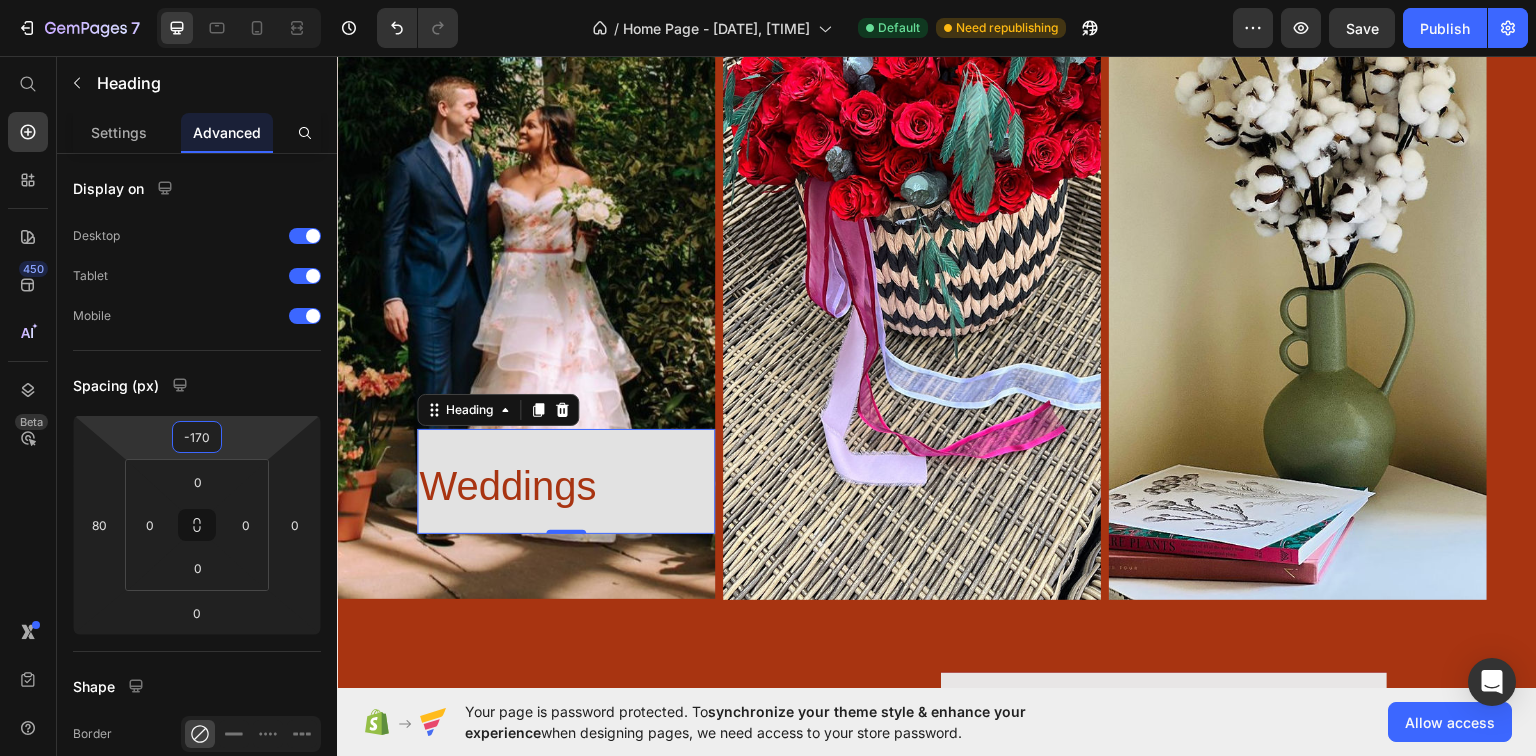 click on "Home Page - [DATE], [TIME] Default Need republishing Preview  Save   Publish  [NUMBER] Beta Start with Sections Elements Hero Section Product Detail Brands Trusted Badges Guarantee Product Breakdown How to use Testimonials Compare Bundle FAQs Social Proof Brand Story Product List Collection Blog List Contact Sticky Add to Cart Custom Footer Browse Library [NUMBER] Layout
Row
Row
Row
Row Text
Heading
Text Block Button
Button
Button
Sticky Back to top Media" at bounding box center [768, 0] 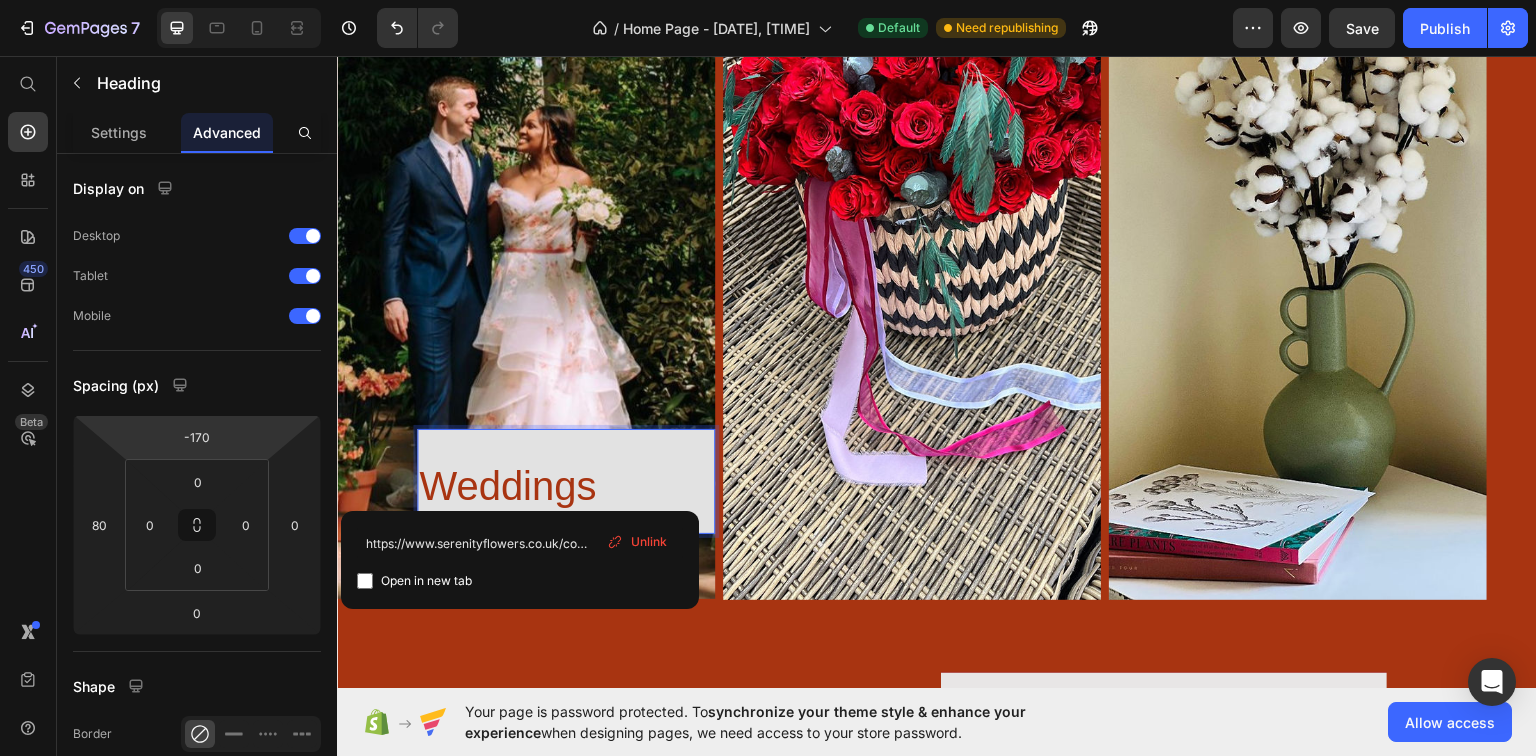 click on "Weddings" at bounding box center [507, 485] 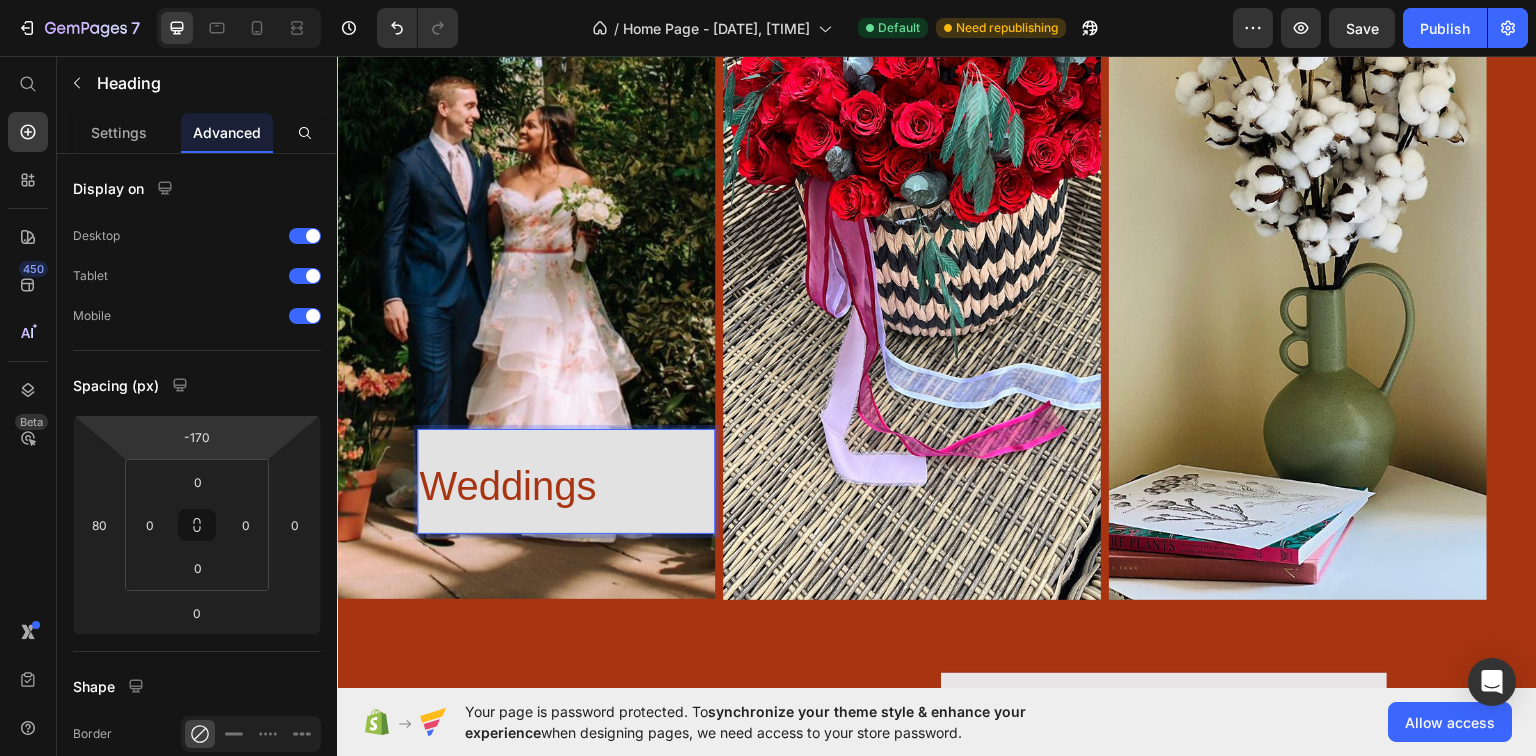 click on "Weddings" at bounding box center [507, 485] 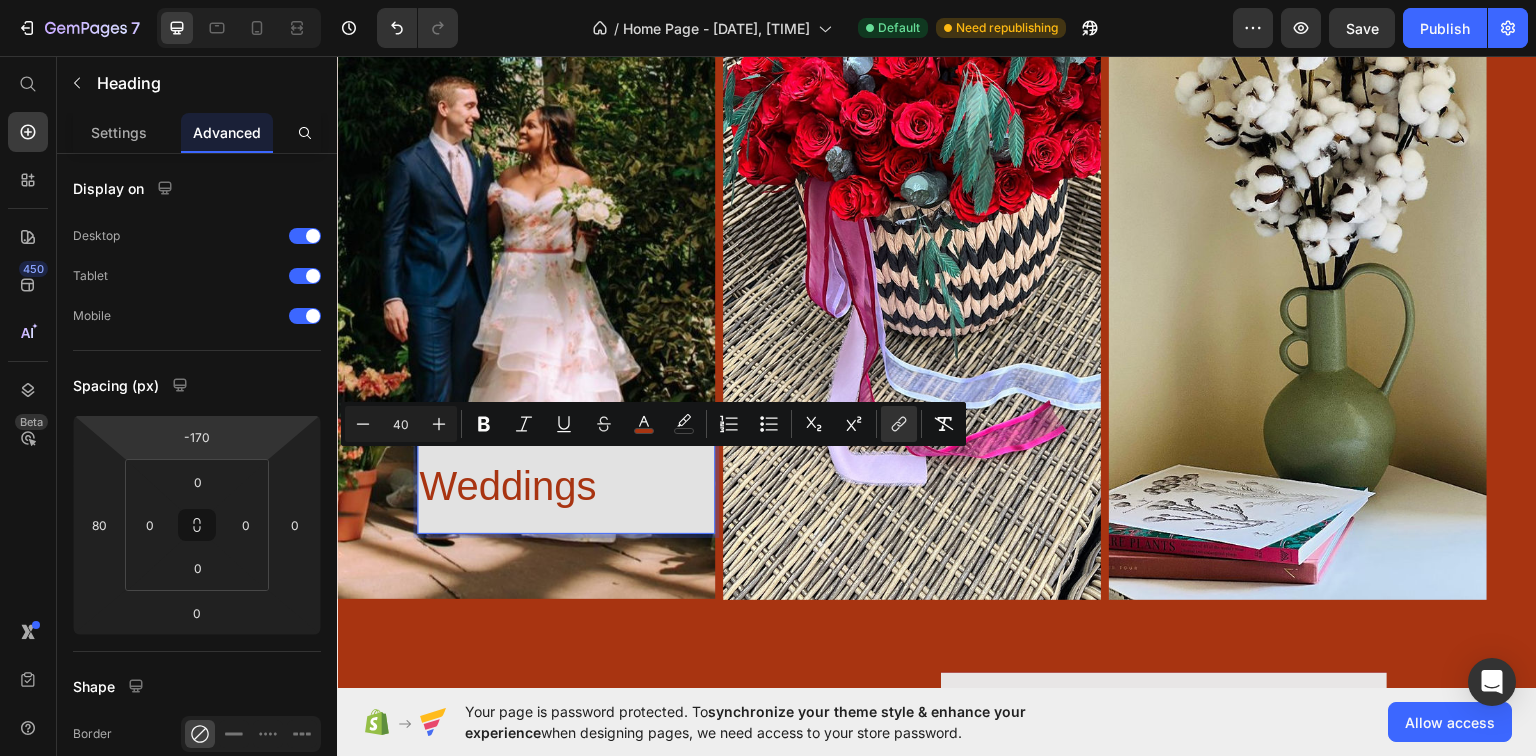 click on "Weddings" at bounding box center (507, 485) 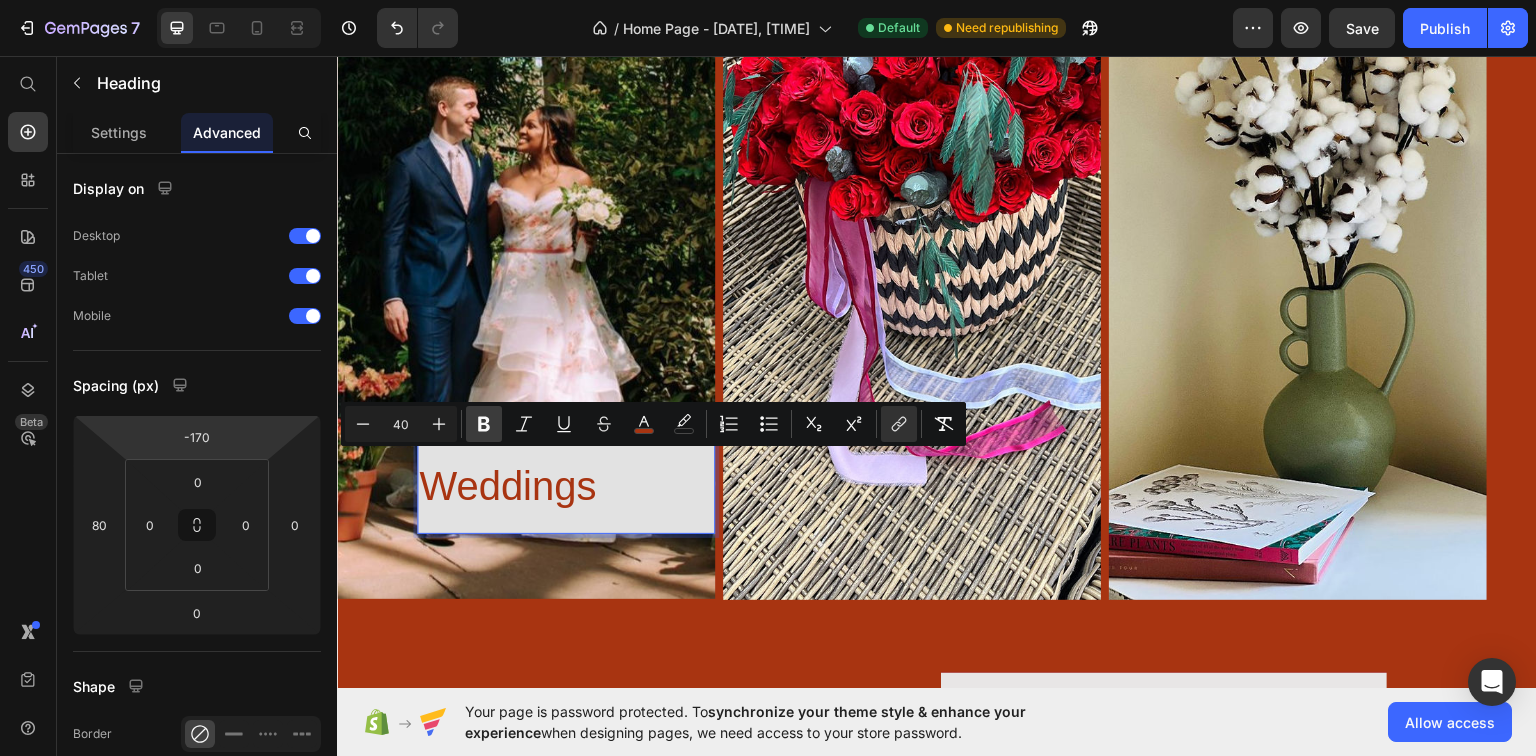 click 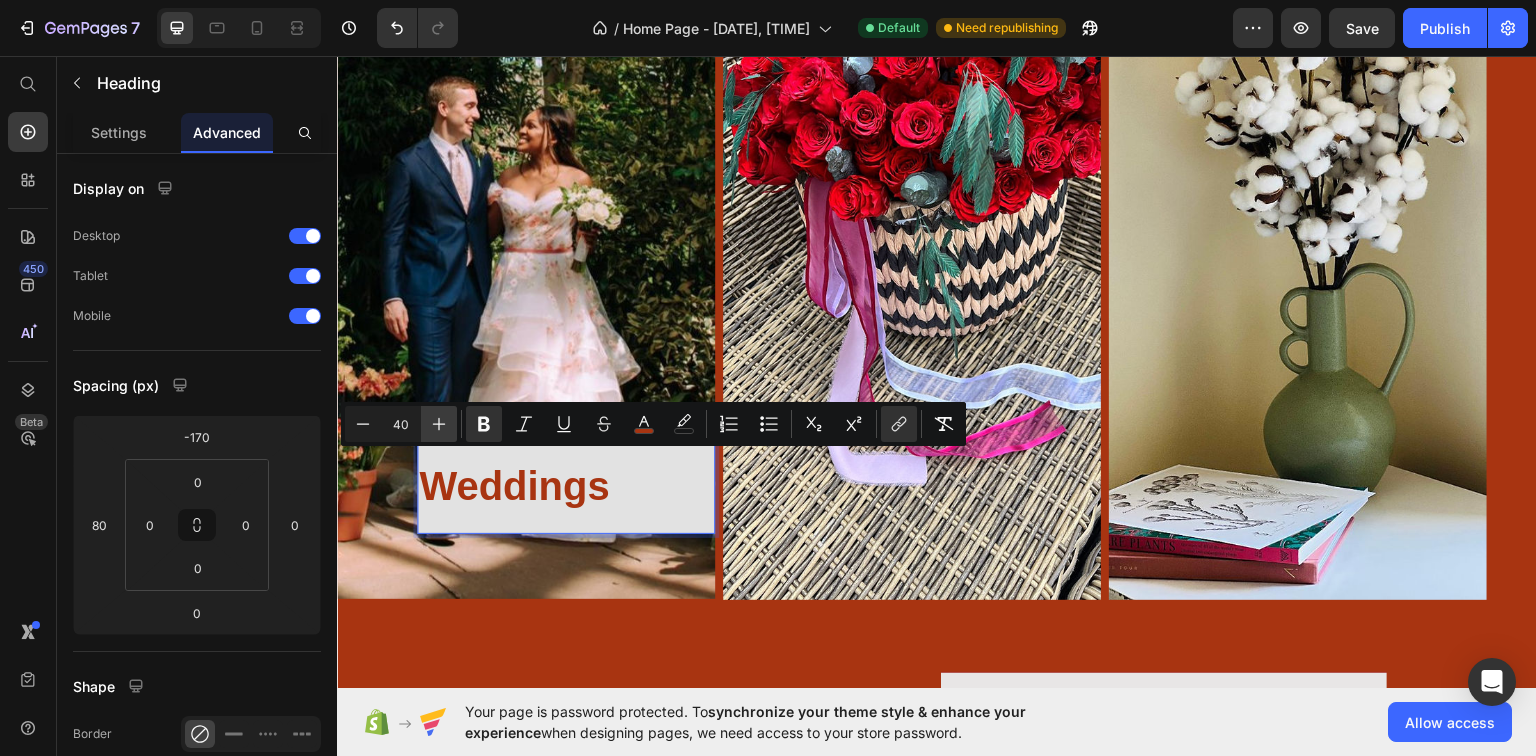 click 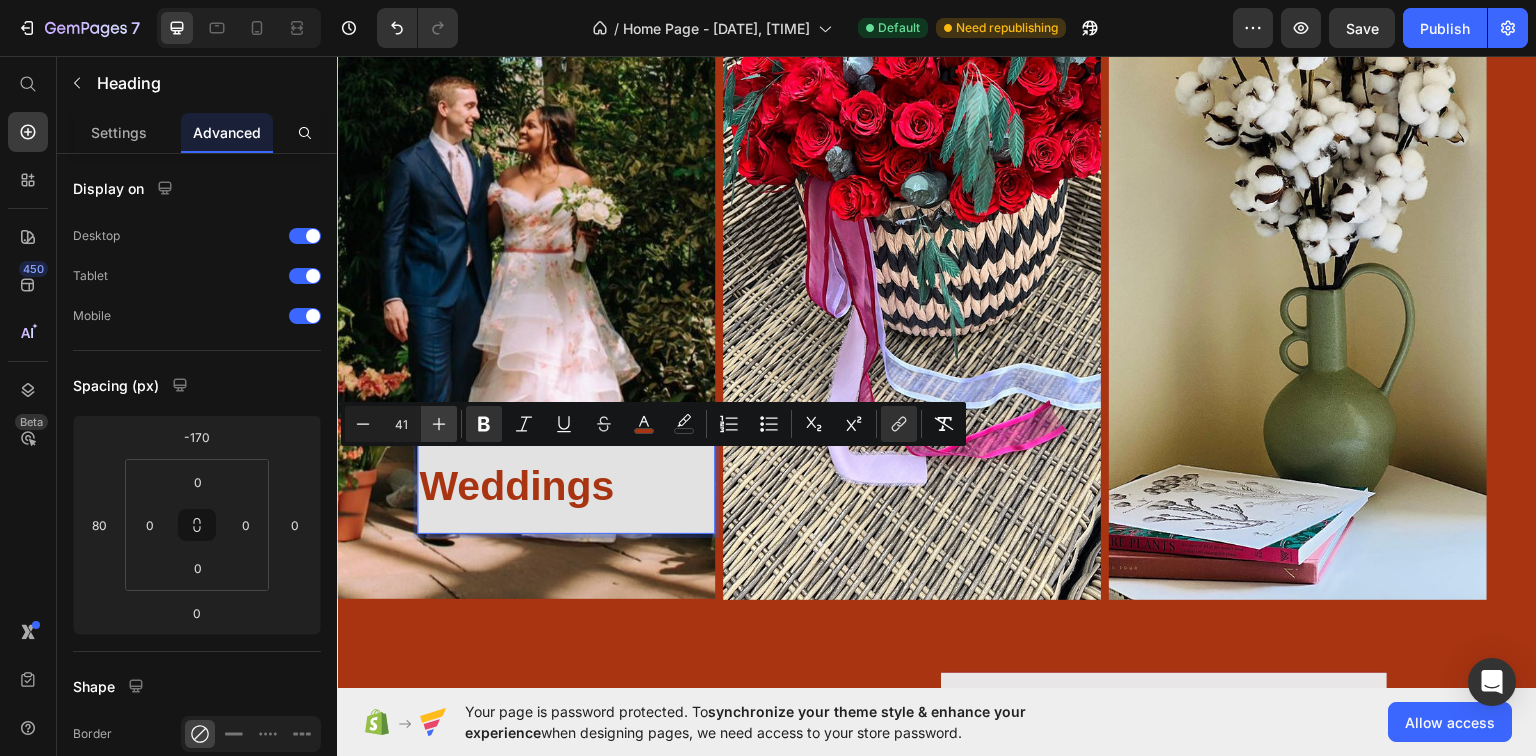 click 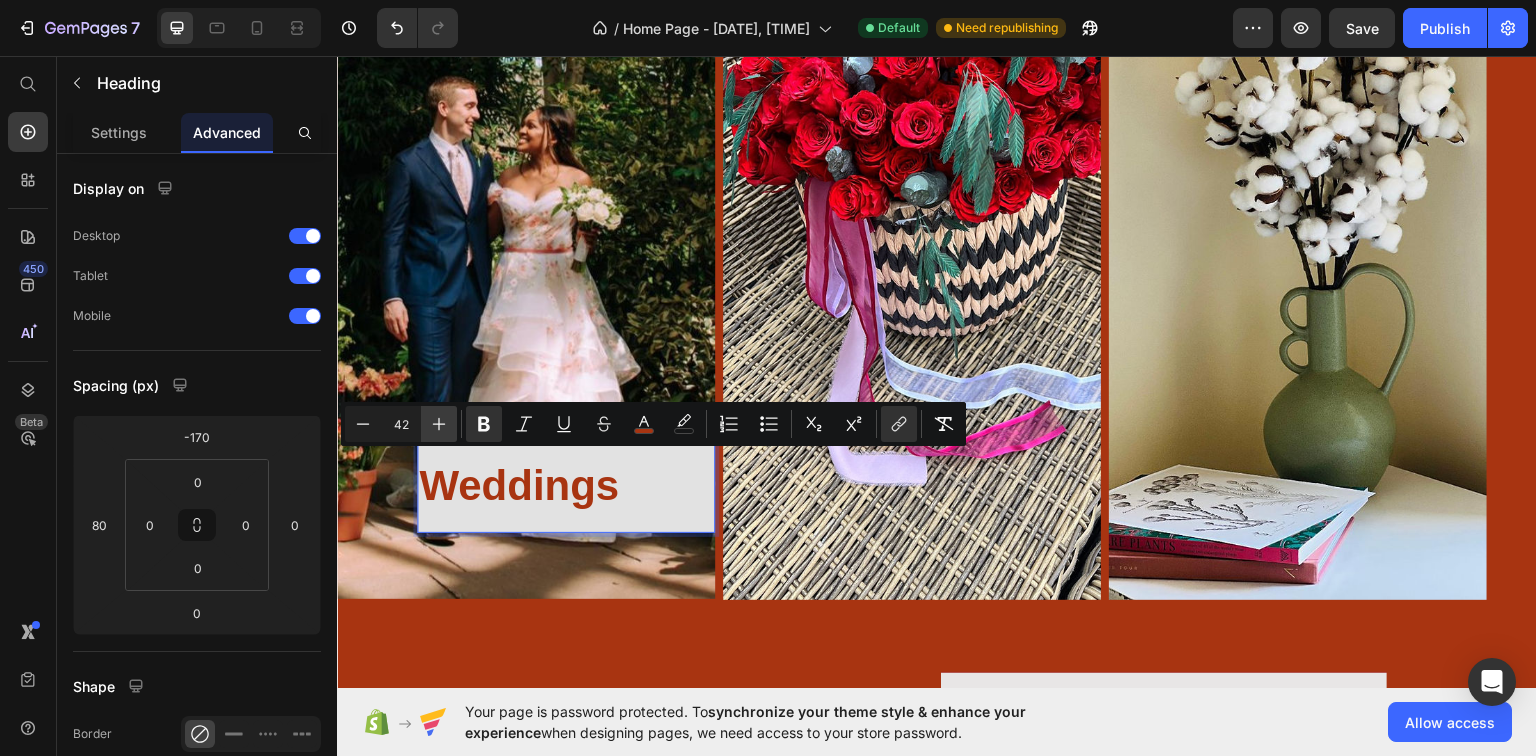 click 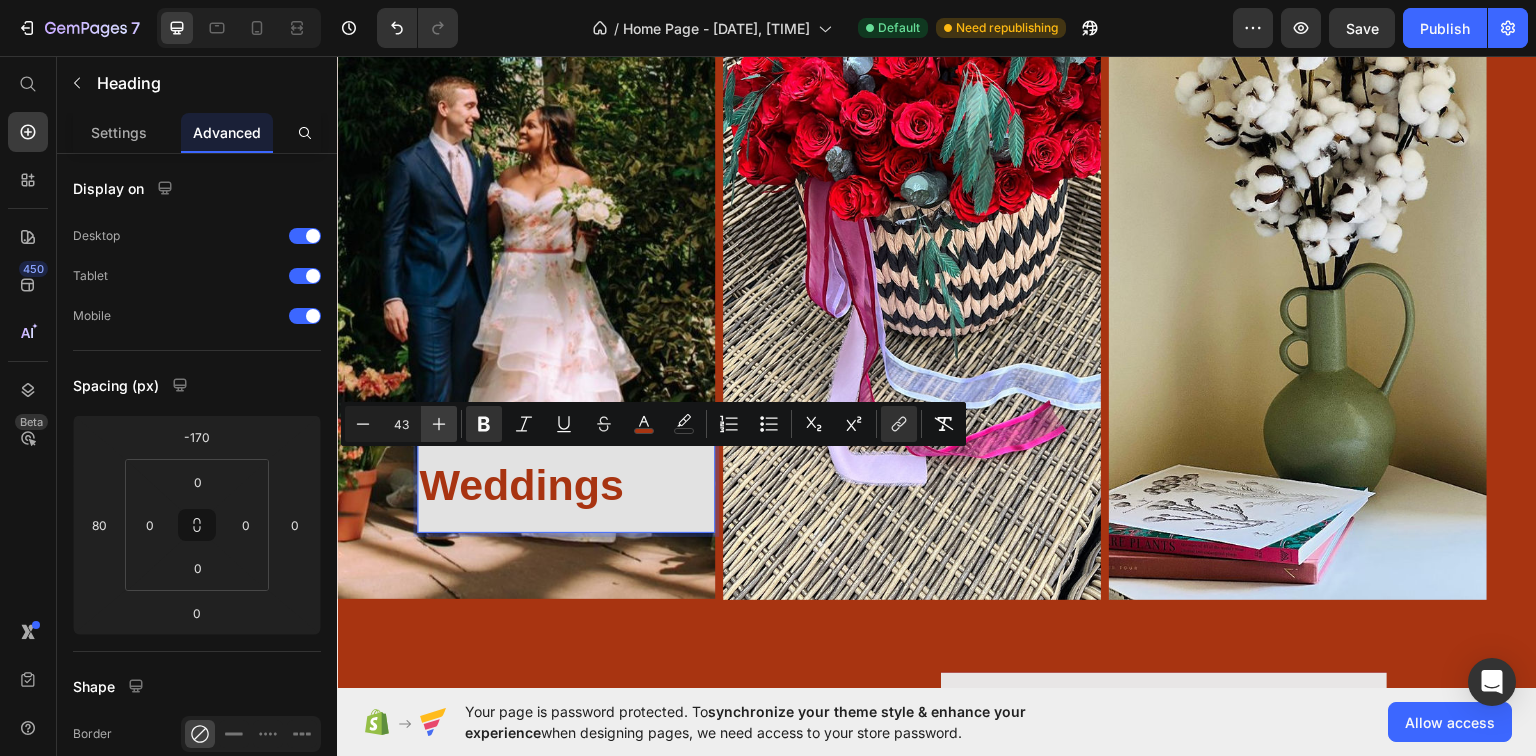 click 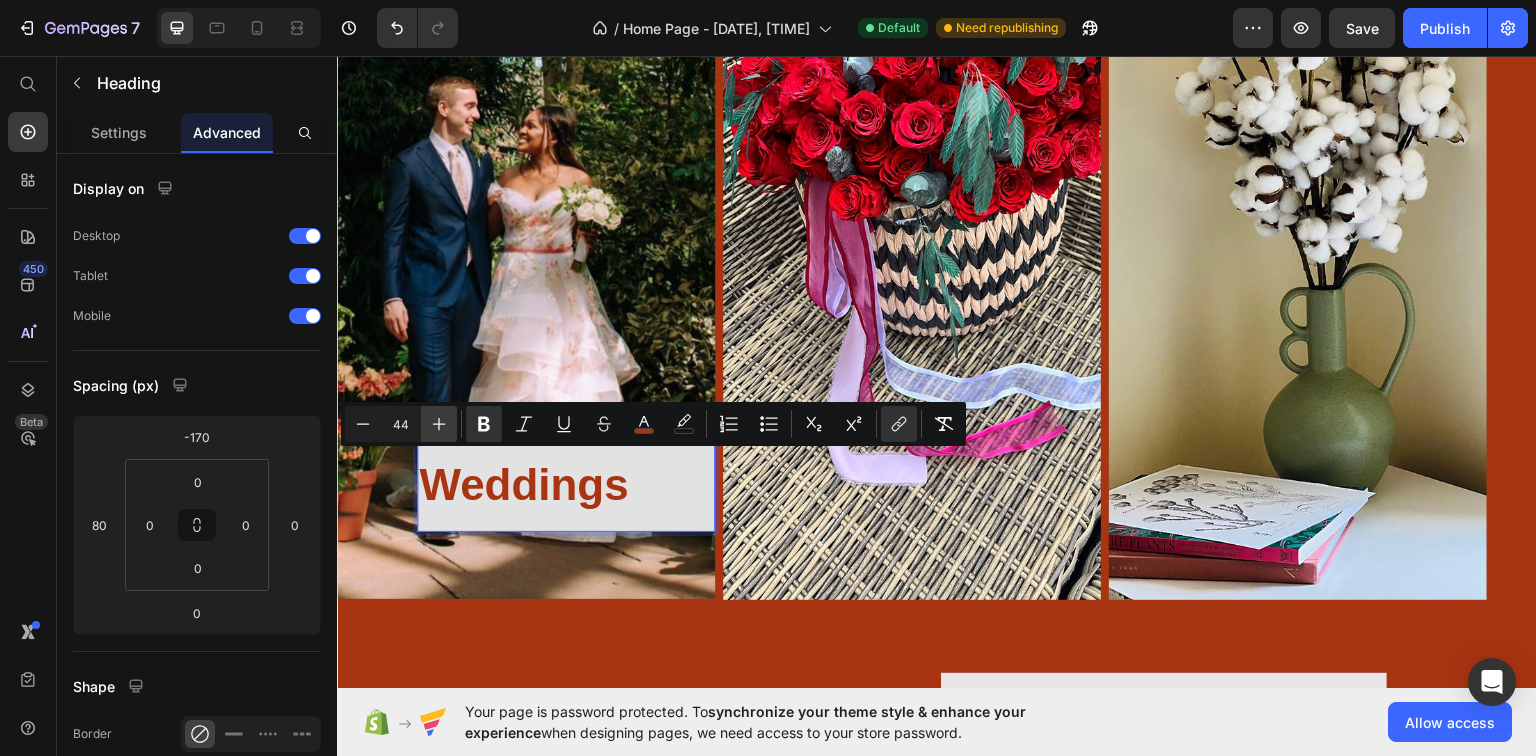 click 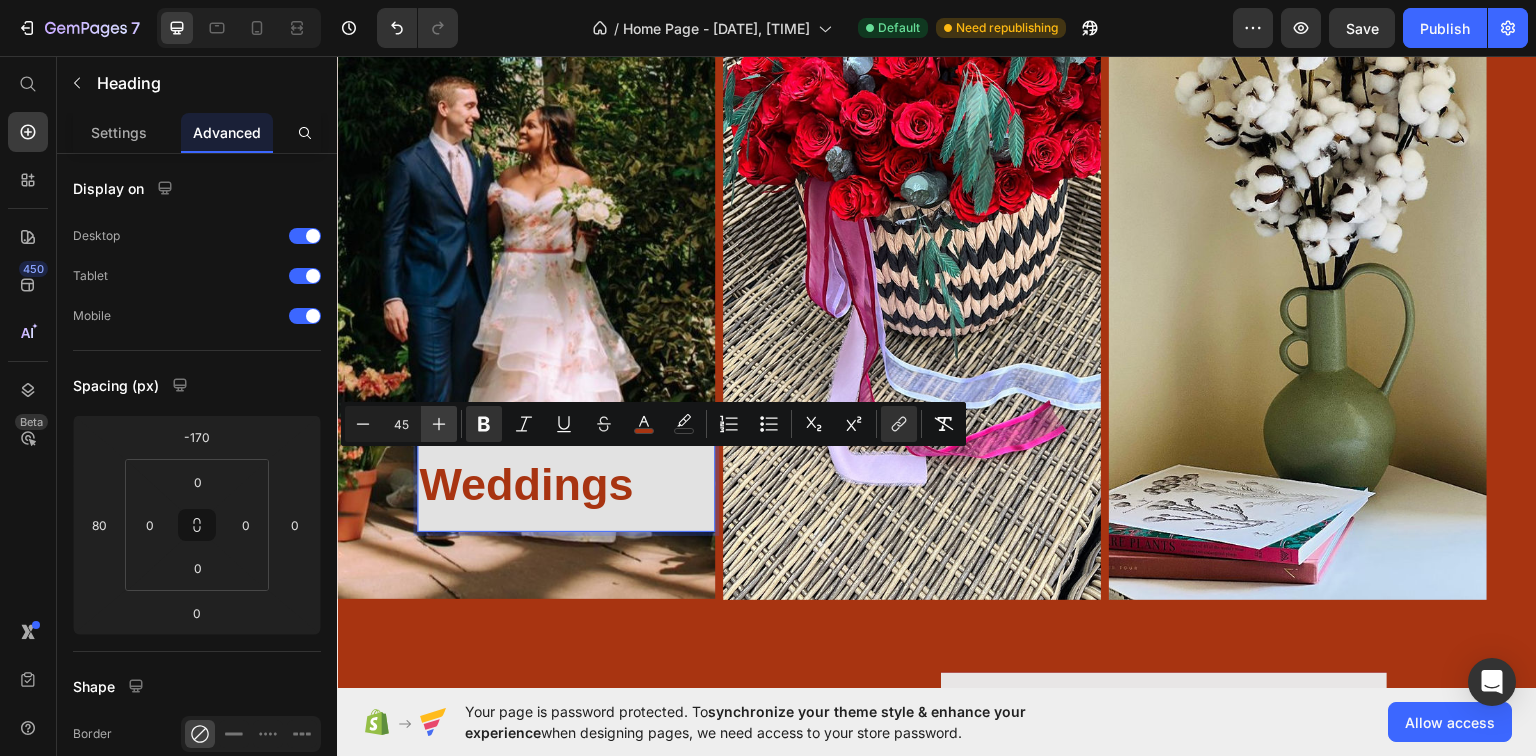 click 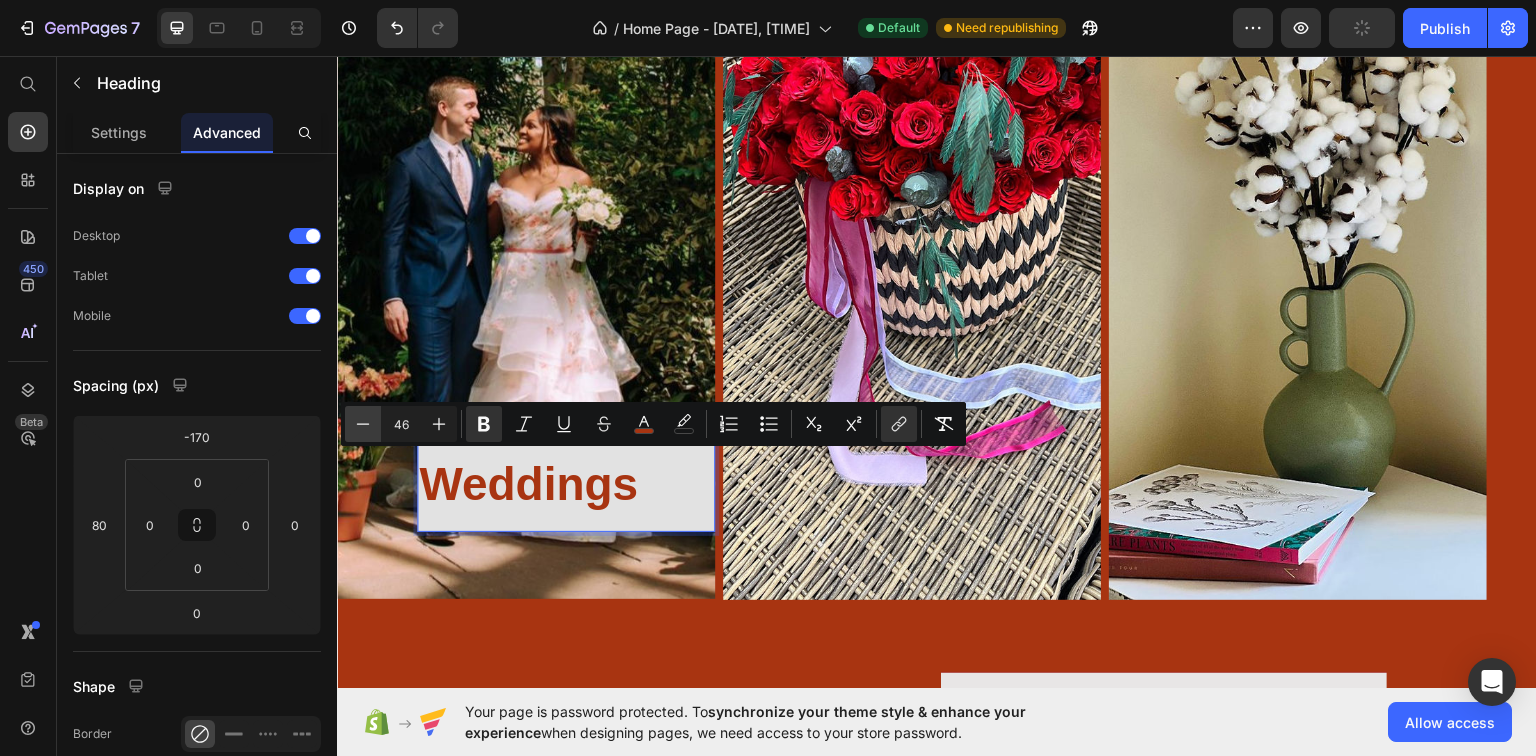 click on "Minus" at bounding box center (363, 424) 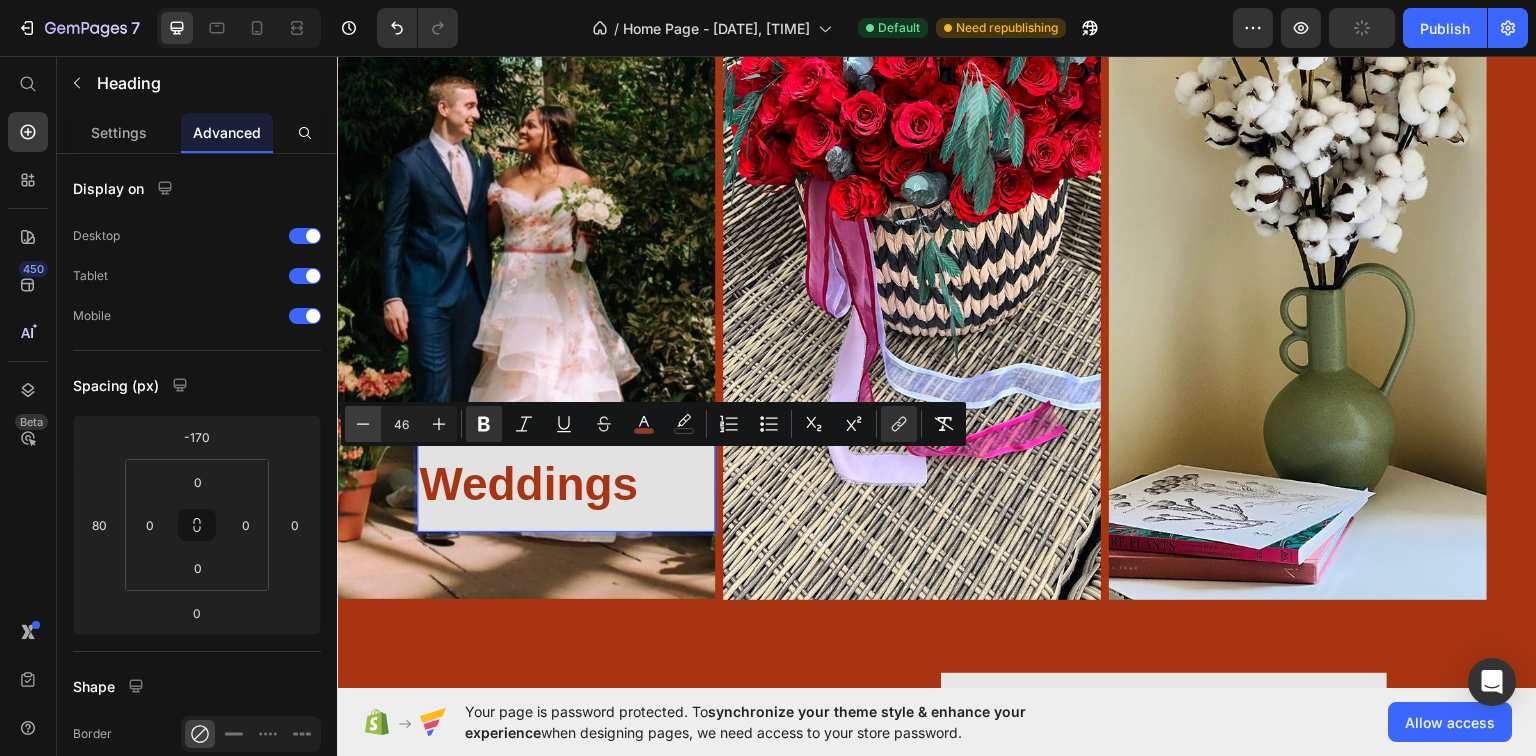 type on "45" 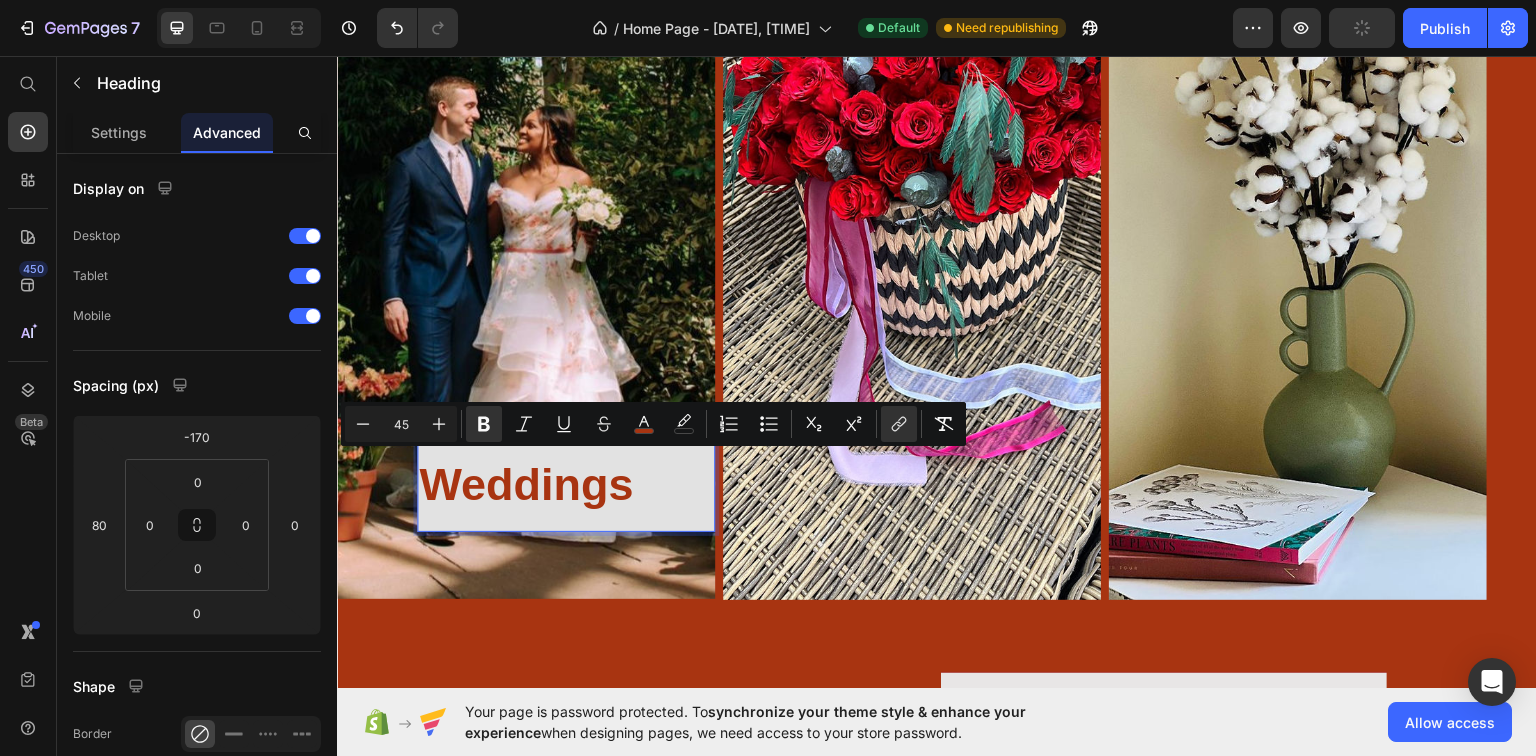 click on "Weddings" at bounding box center (526, 483) 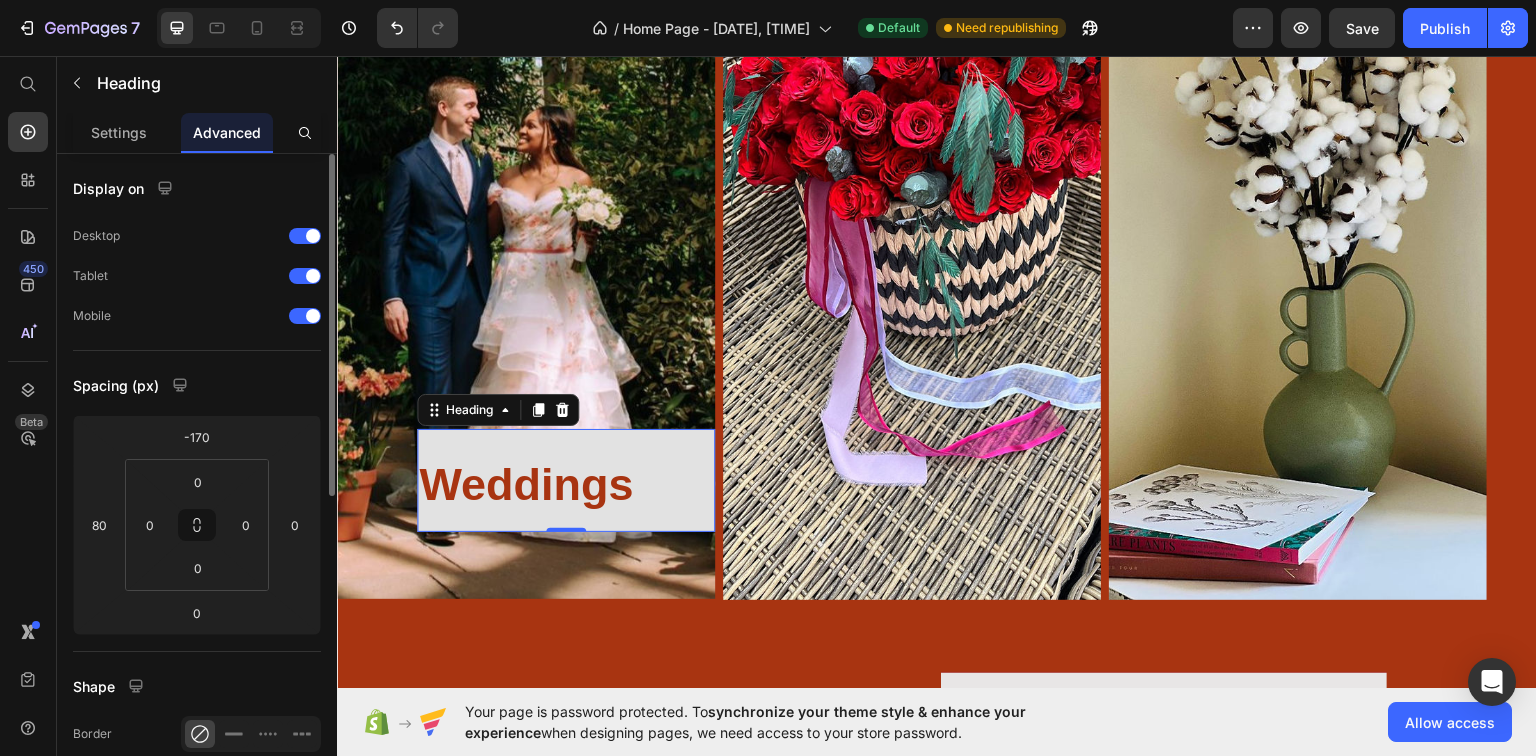 click on "Display on Desktop Tablet Mobile" 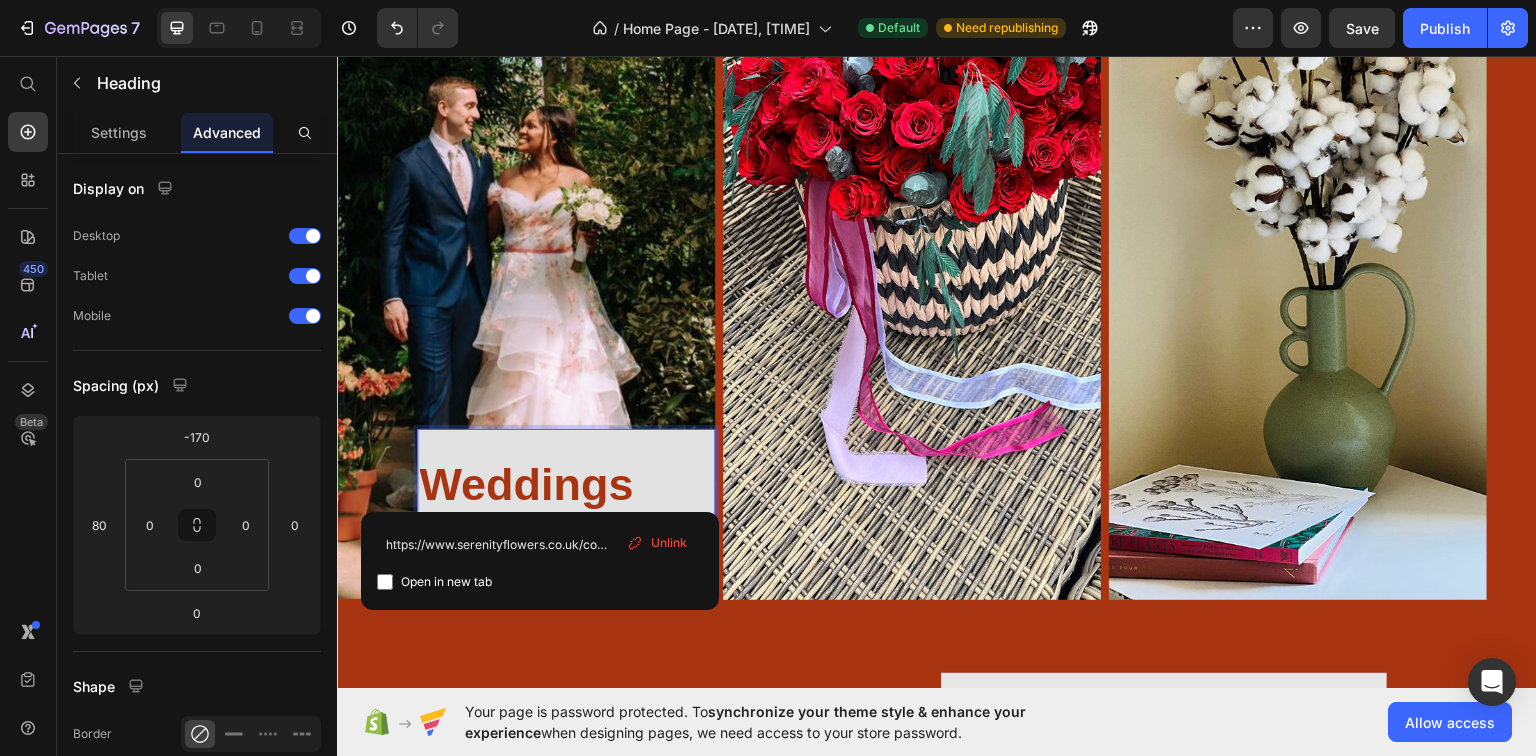 click on "Weddings" at bounding box center (526, 483) 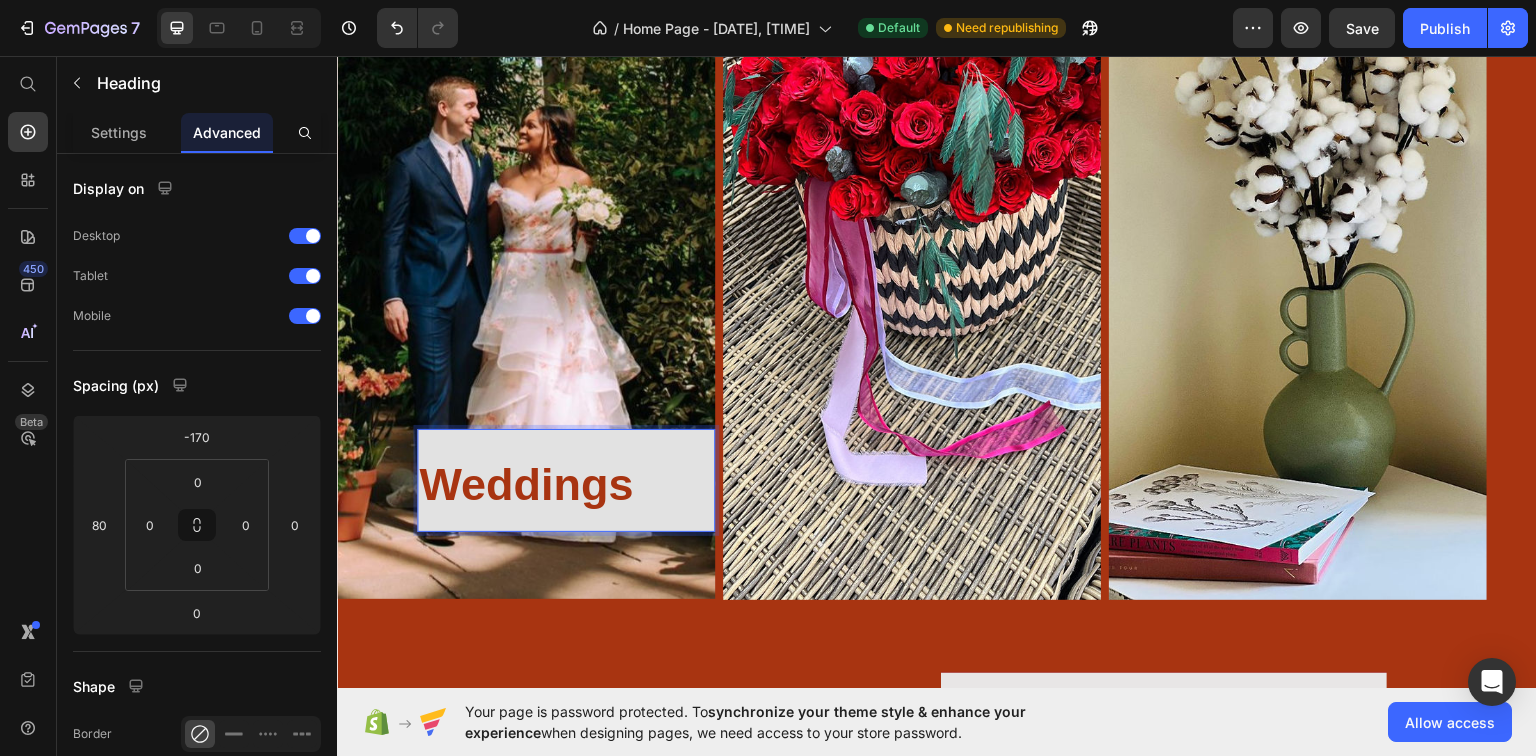 click on "Weddings" at bounding box center (526, 483) 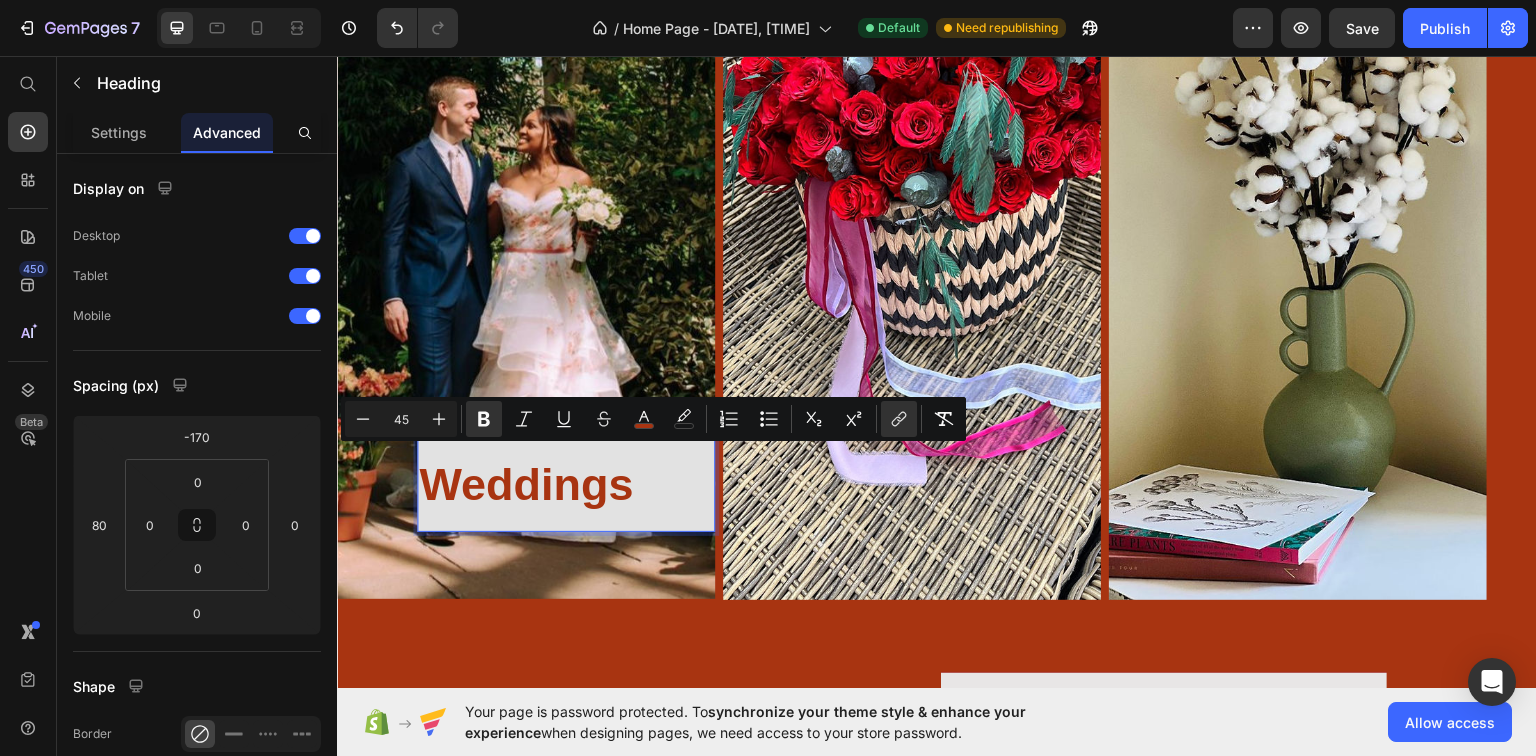 click on "Weddings" at bounding box center [526, 483] 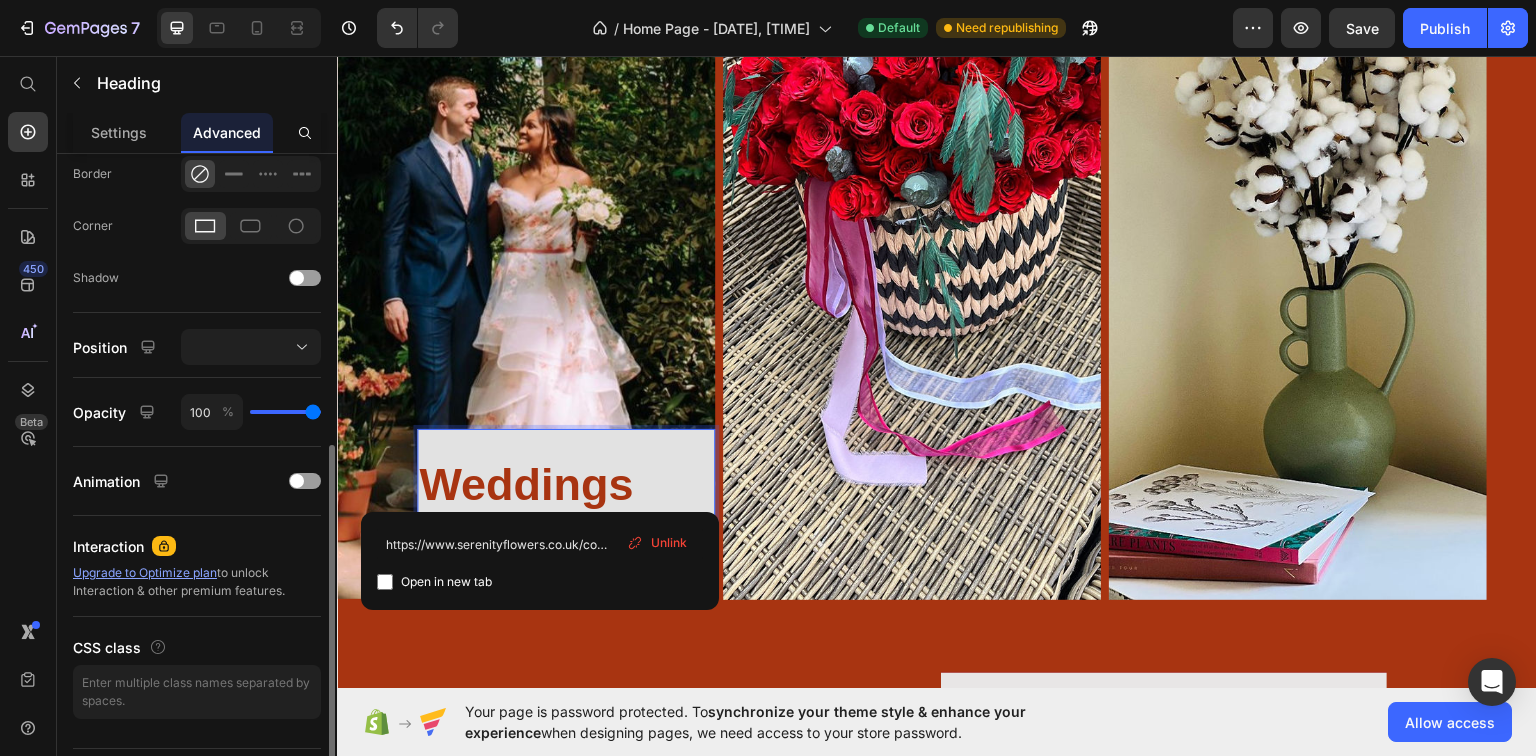 scroll, scrollTop: 80, scrollLeft: 0, axis: vertical 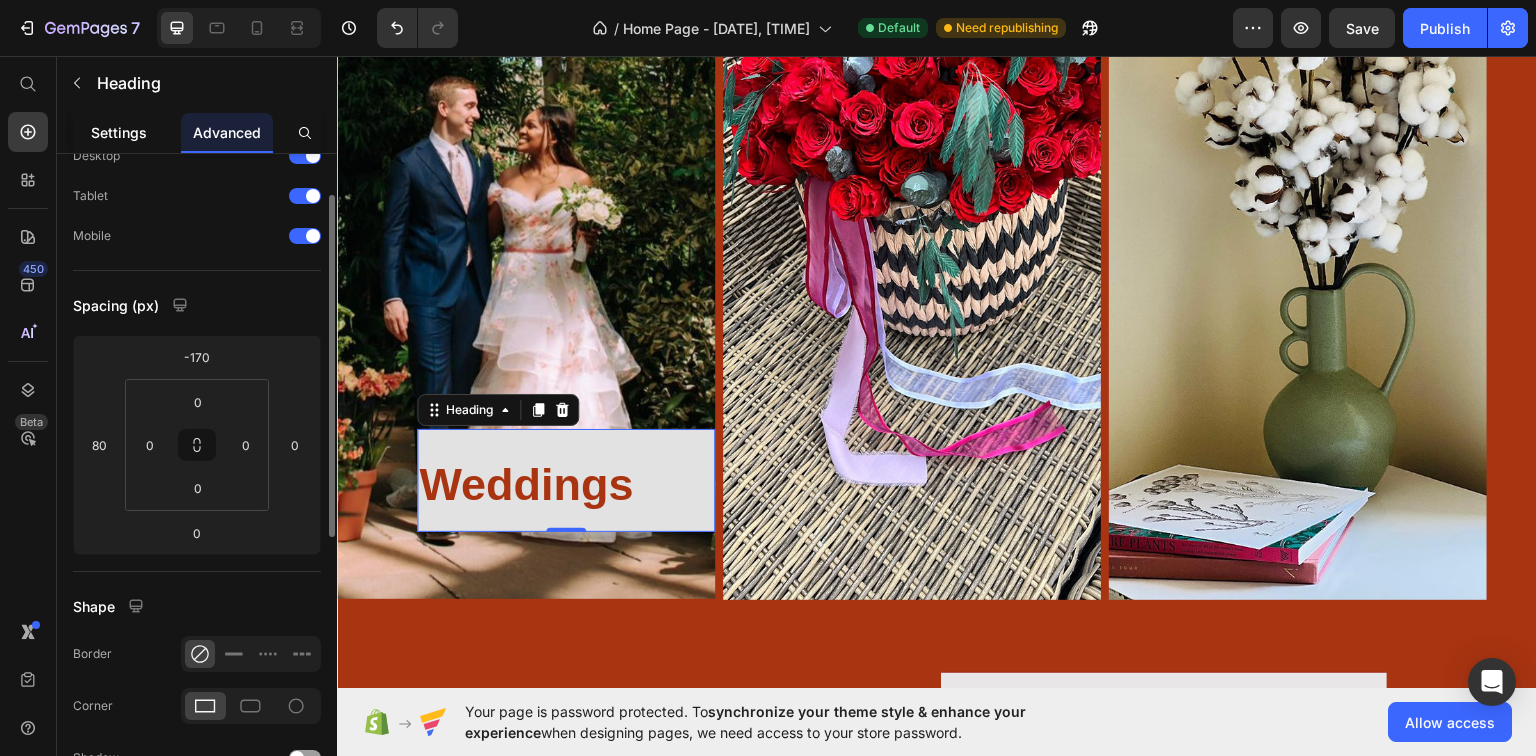click on "Settings" 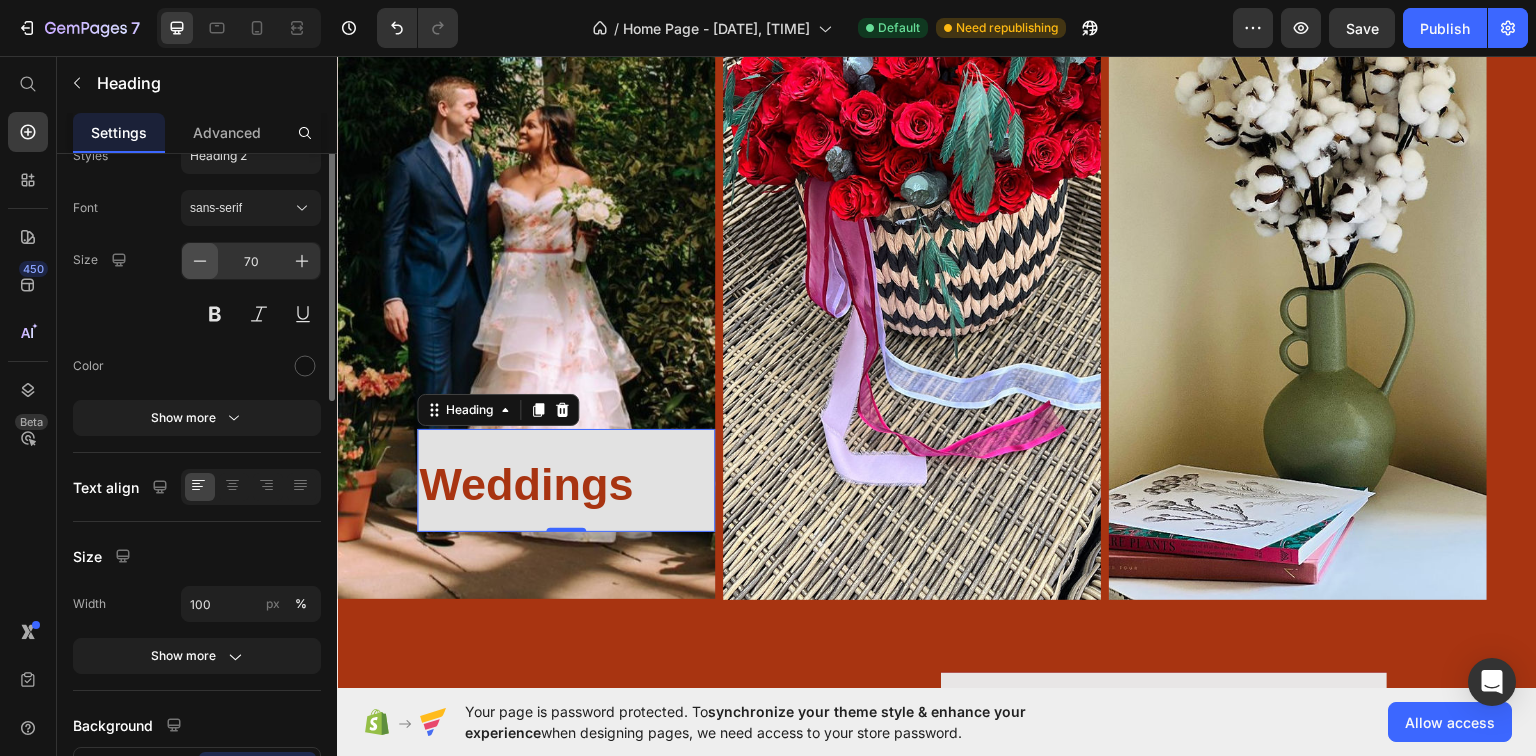 scroll, scrollTop: 0, scrollLeft: 0, axis: both 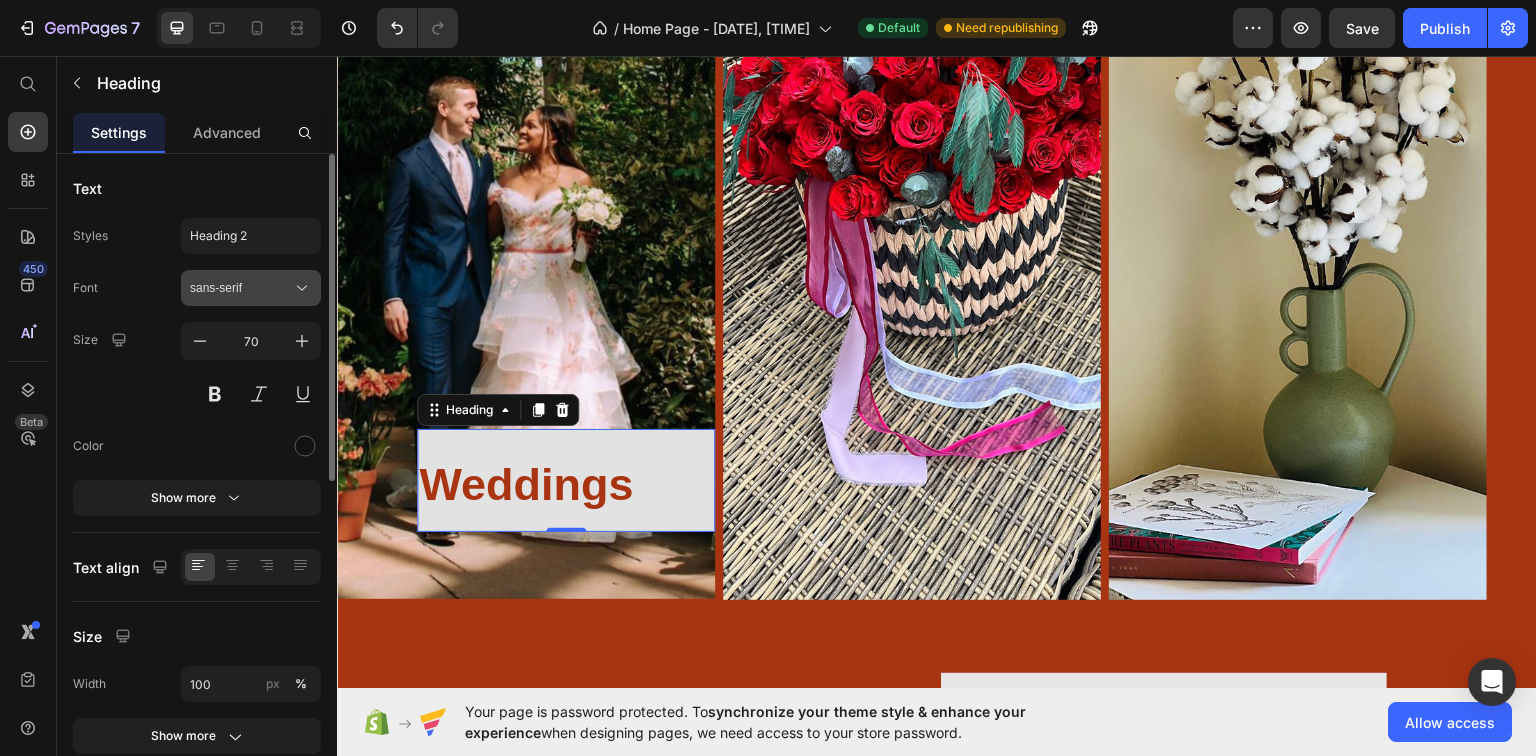 click on "sans-serif" at bounding box center (241, 288) 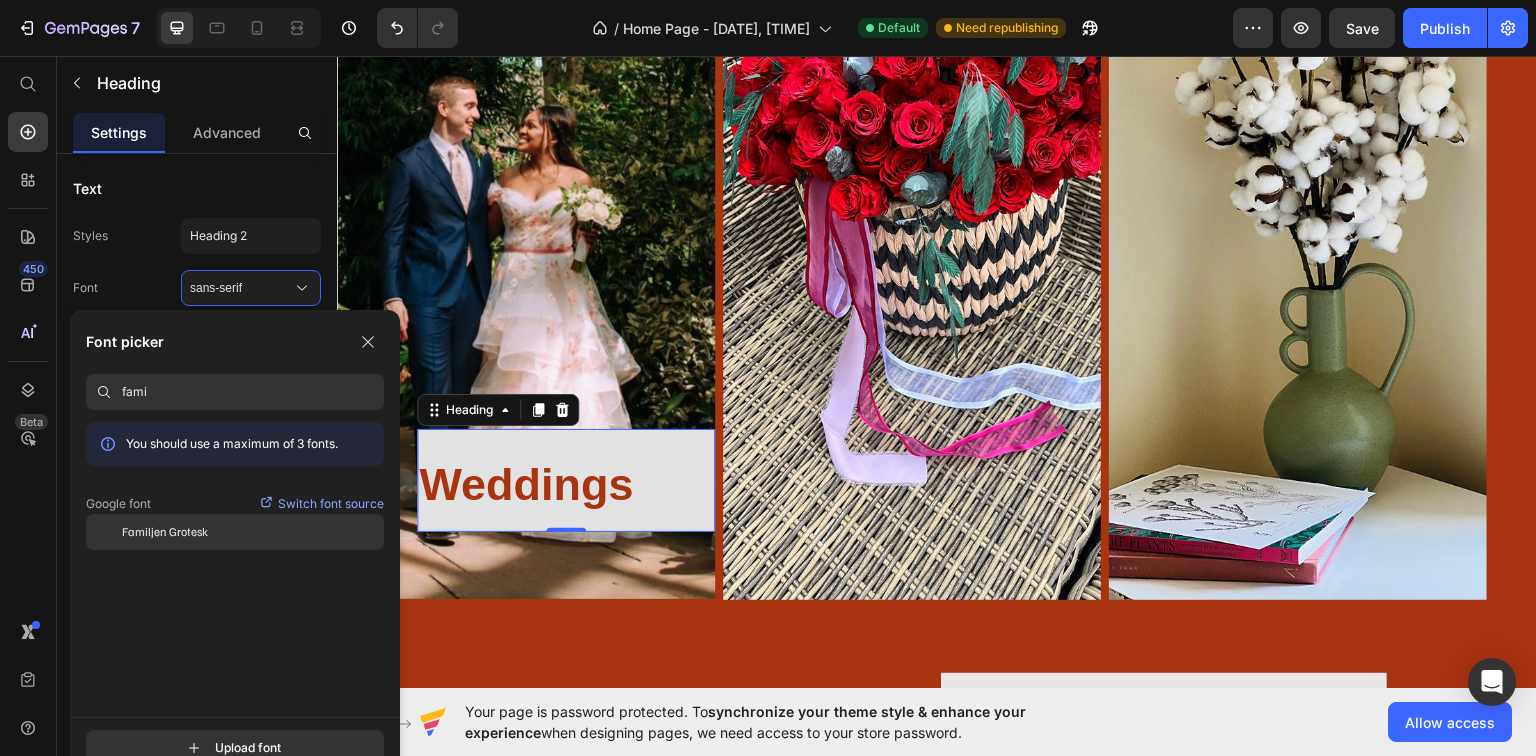 click on "Familjen Grotesk" at bounding box center (165, 532) 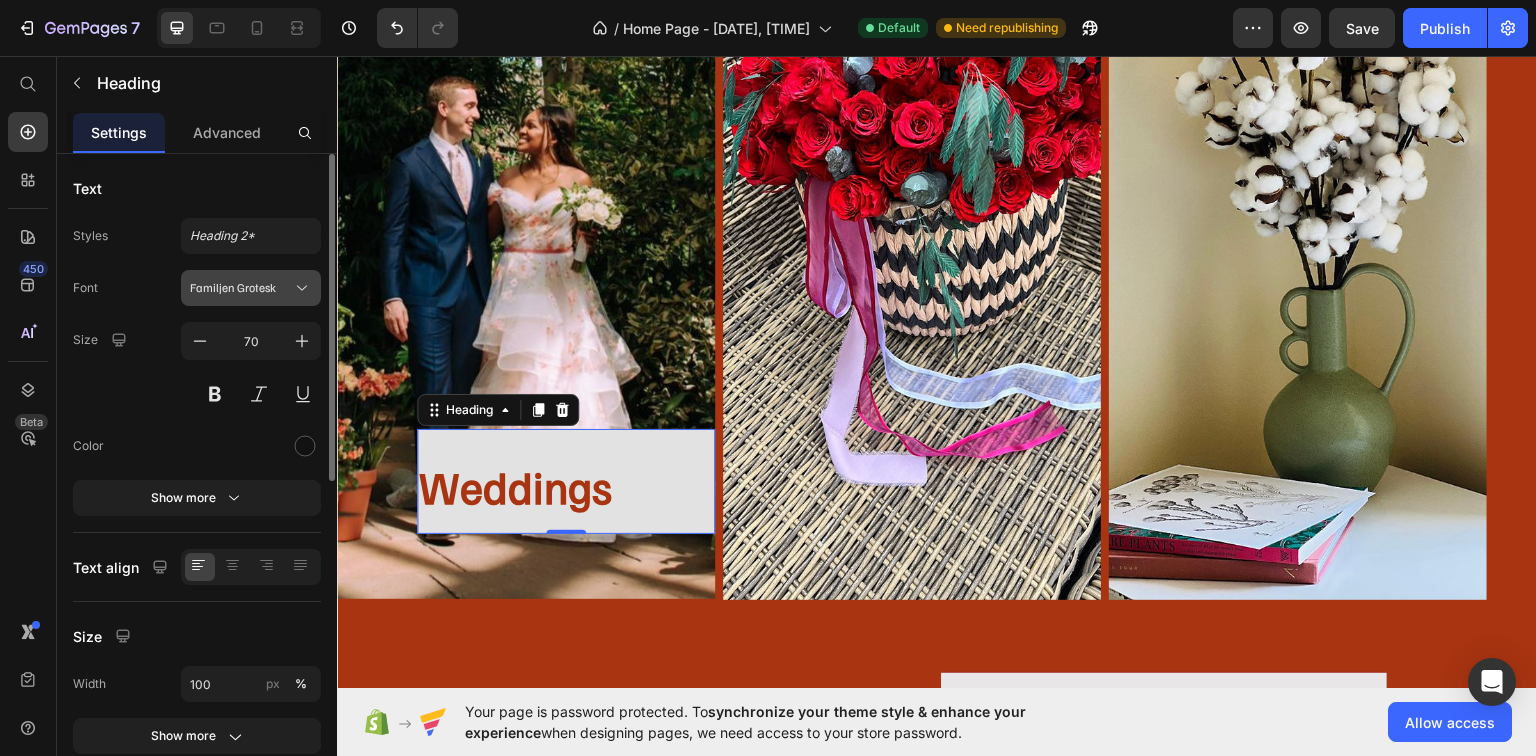 click on "Familjen Grotesk" at bounding box center (241, 288) 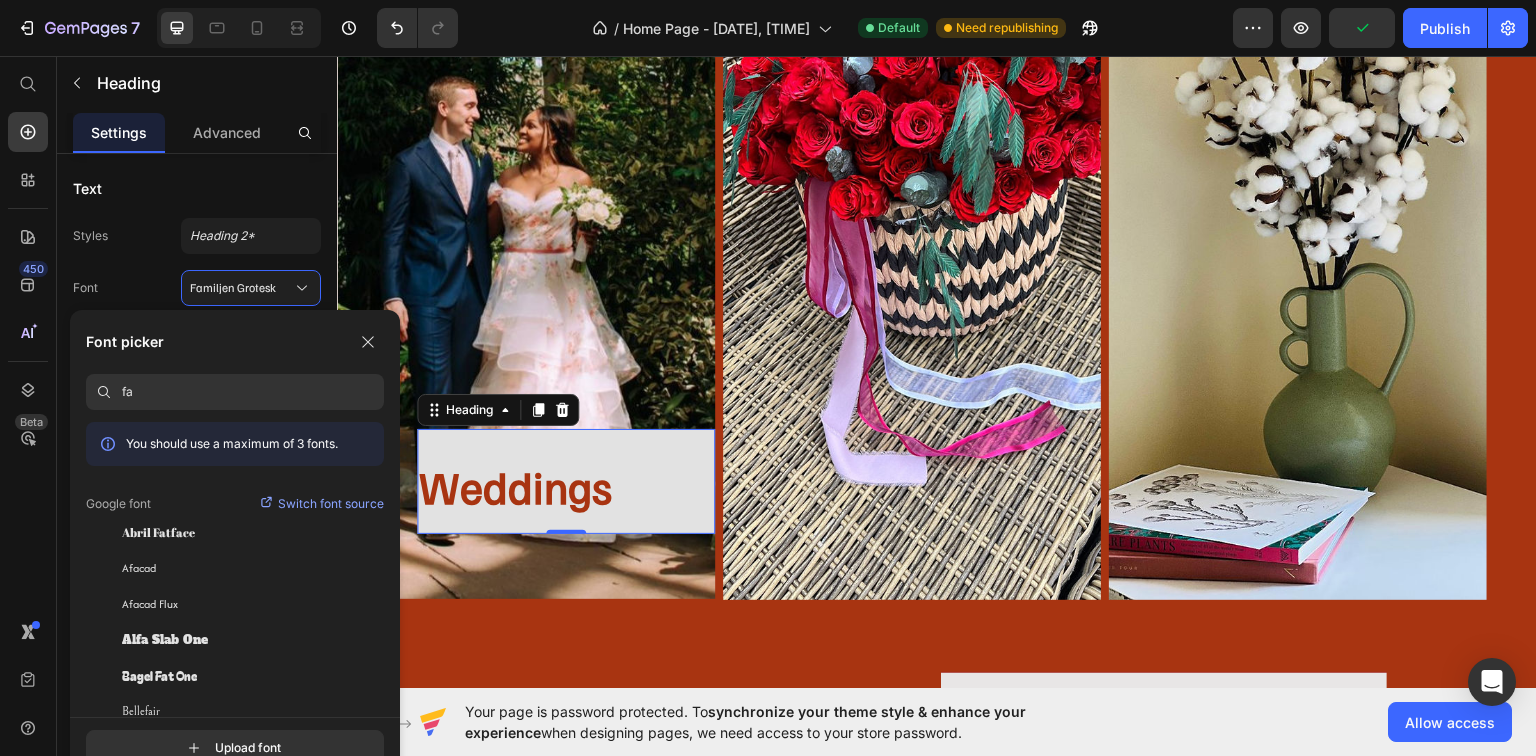 type on "f" 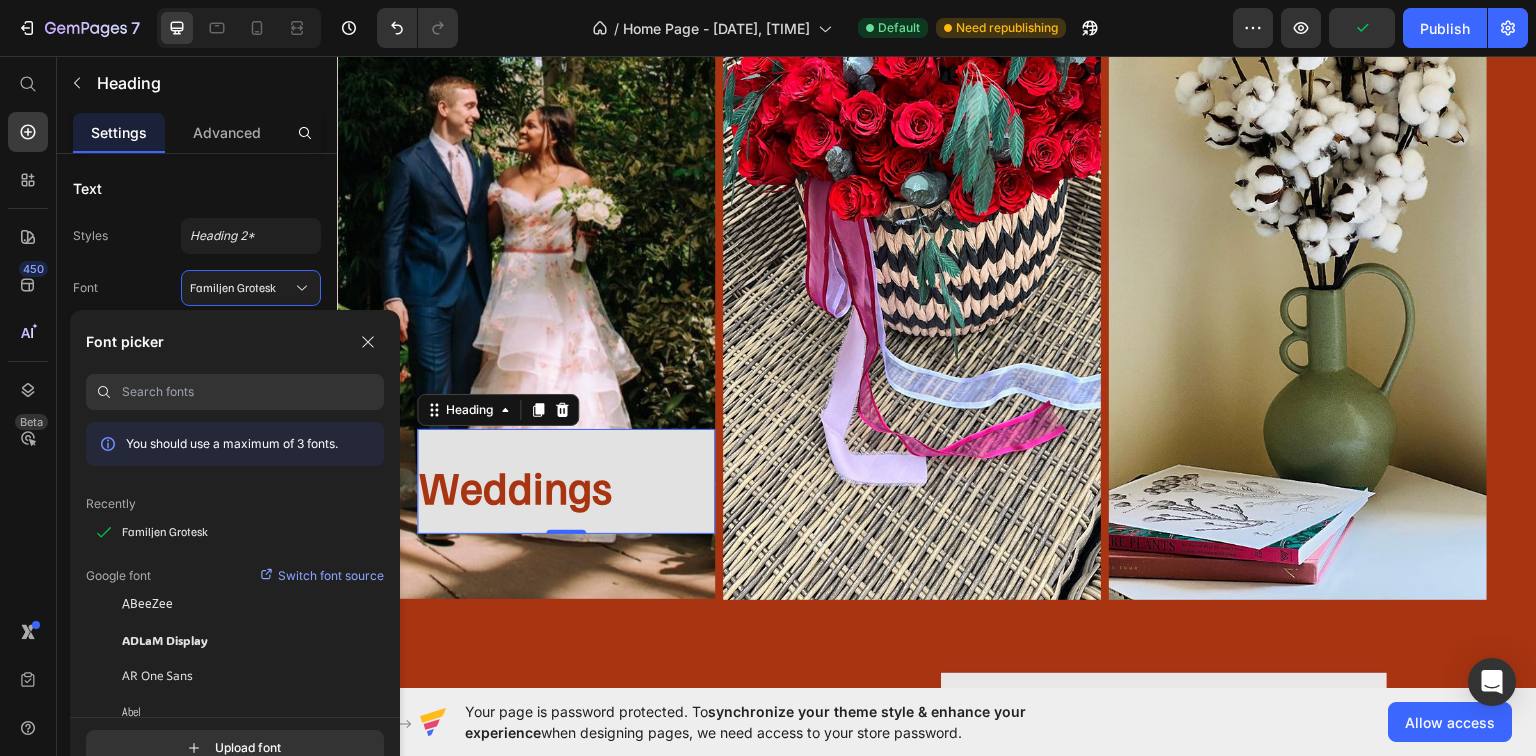 click on "Switch font source" at bounding box center (331, 576) 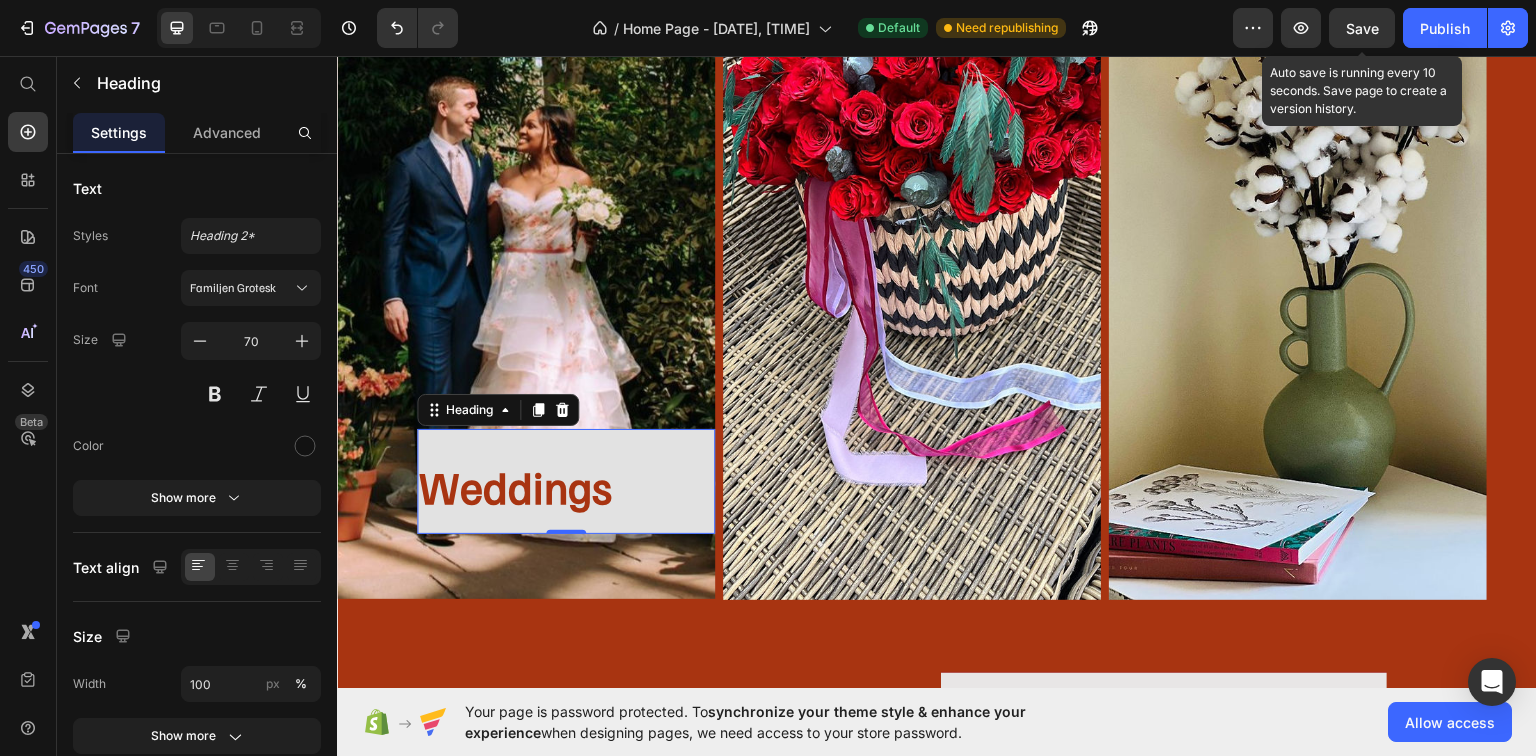 click on "Save" 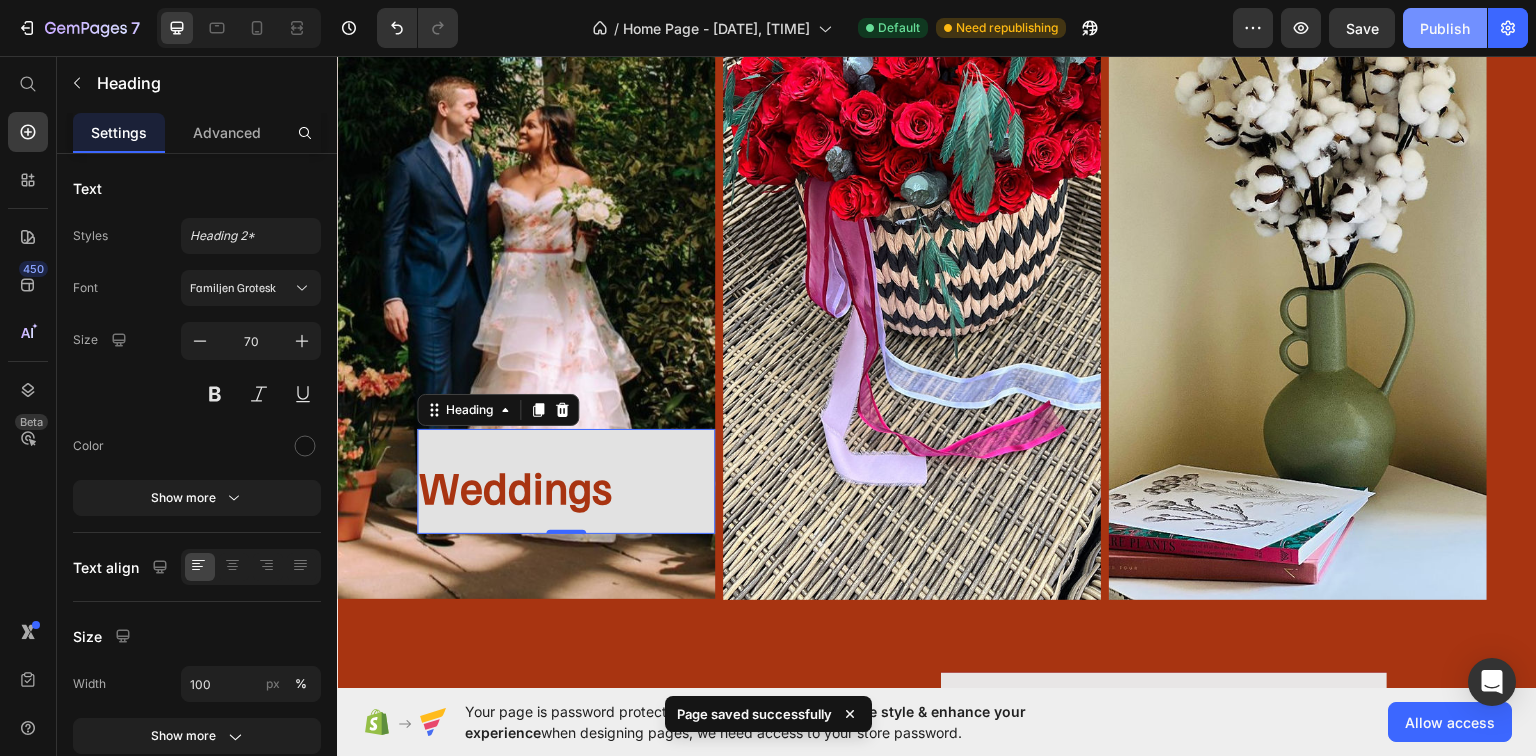 click on "Publish" at bounding box center [1445, 28] 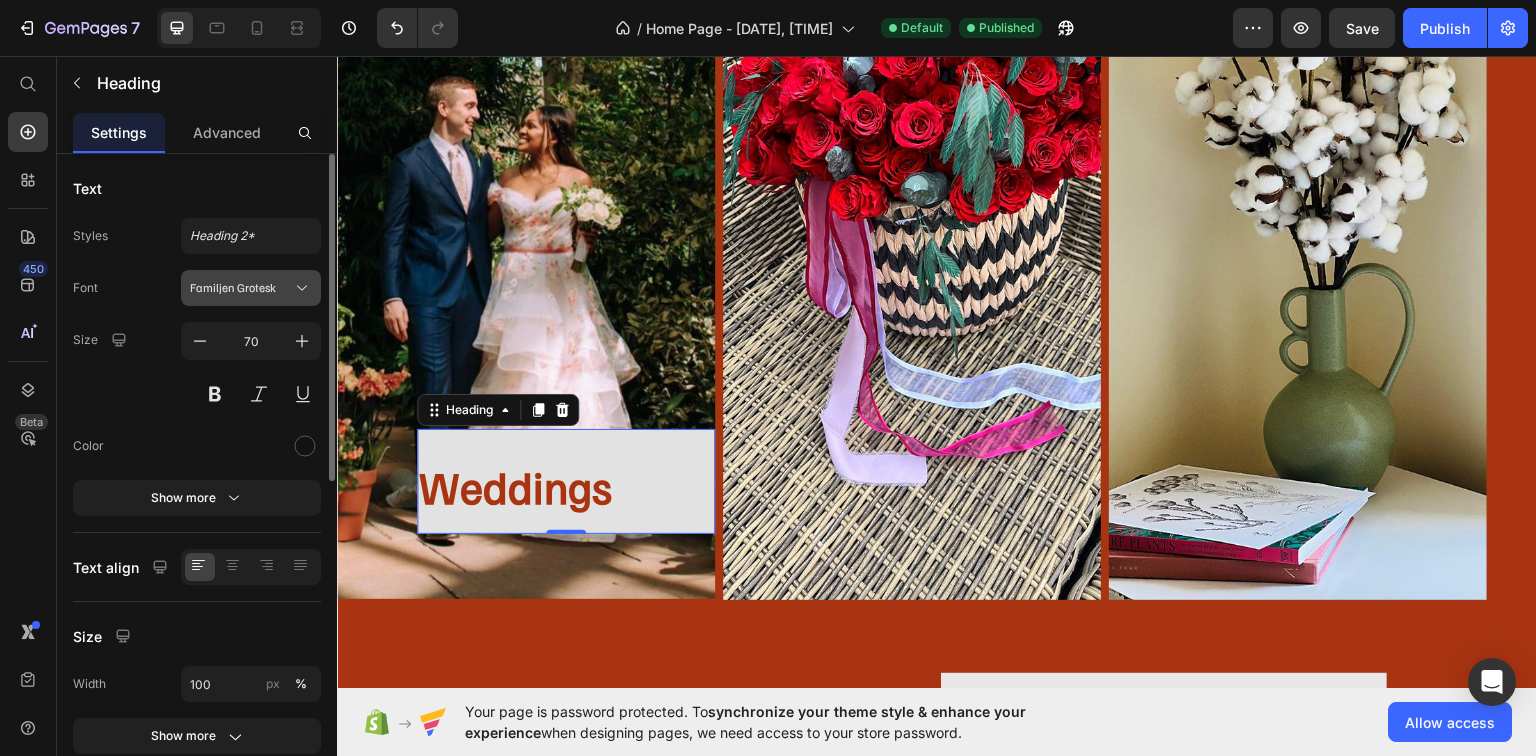 click on "Familjen Grotesk" at bounding box center (241, 288) 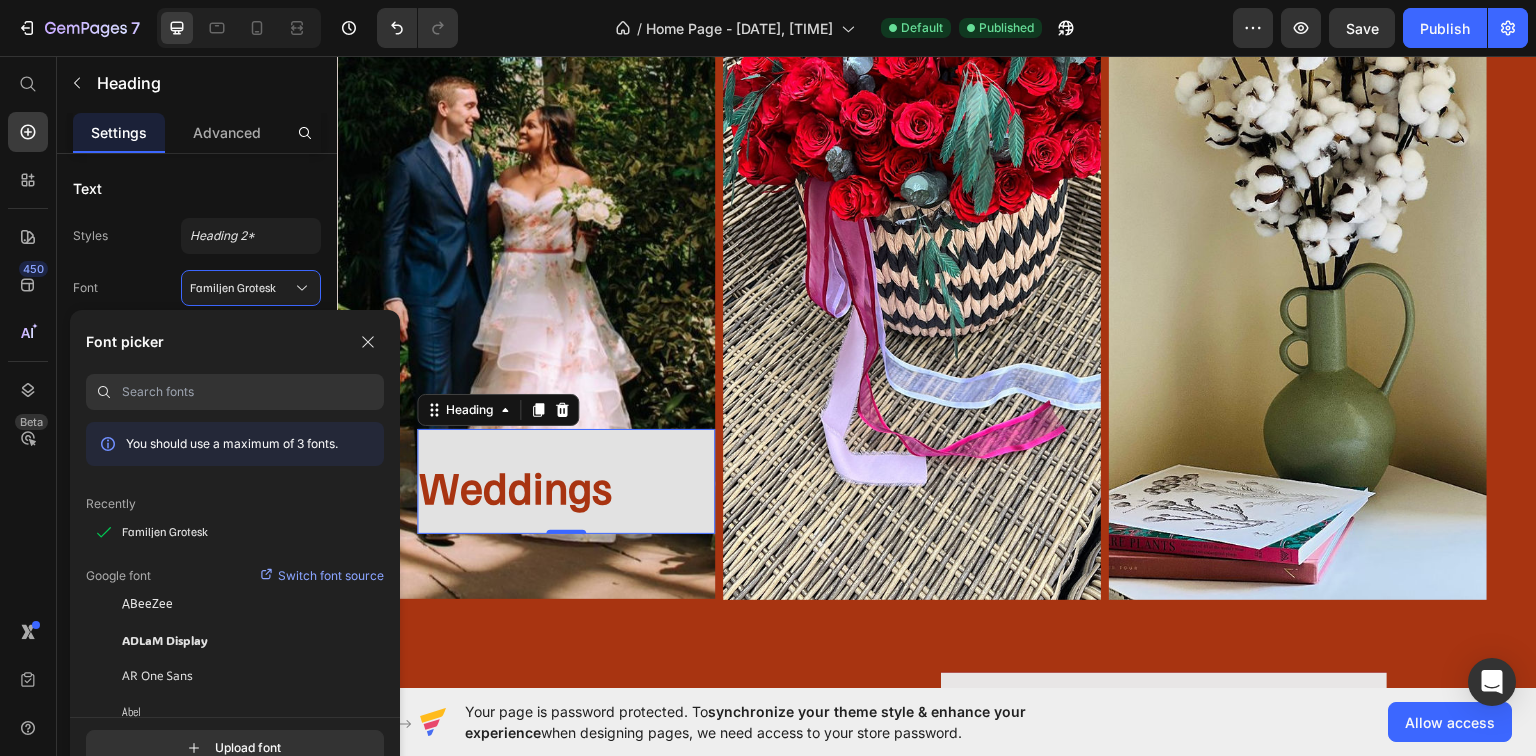 click at bounding box center (253, 392) 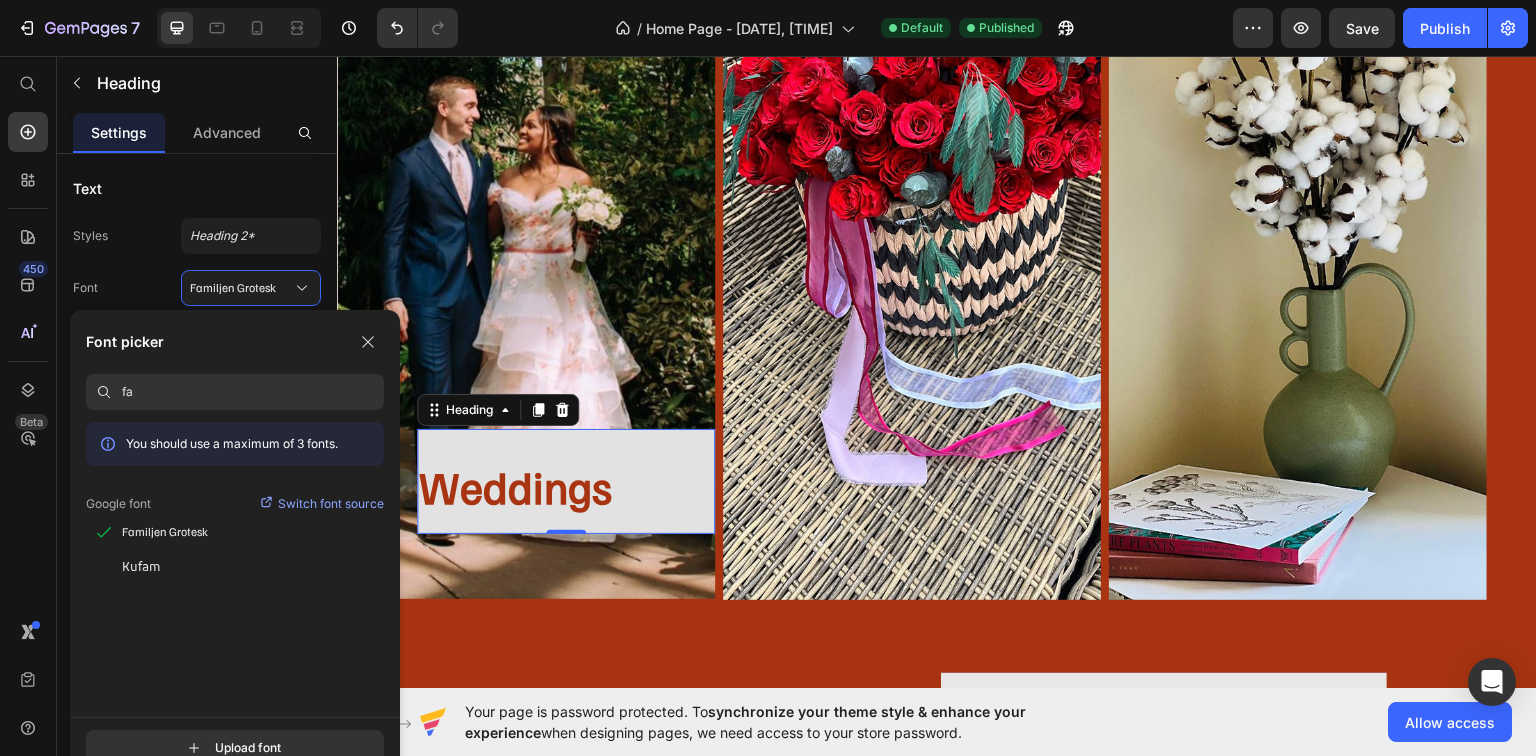 type on "f" 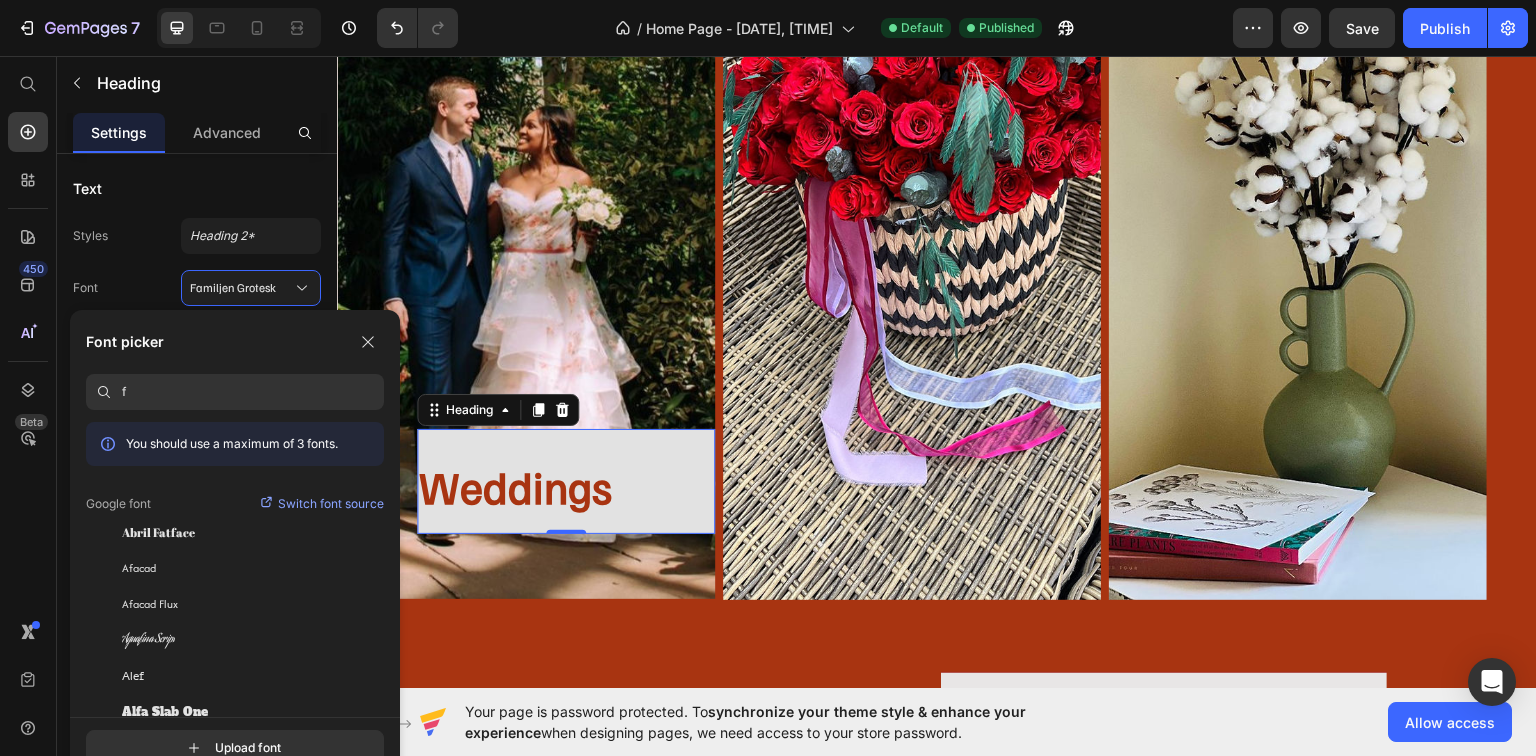 type 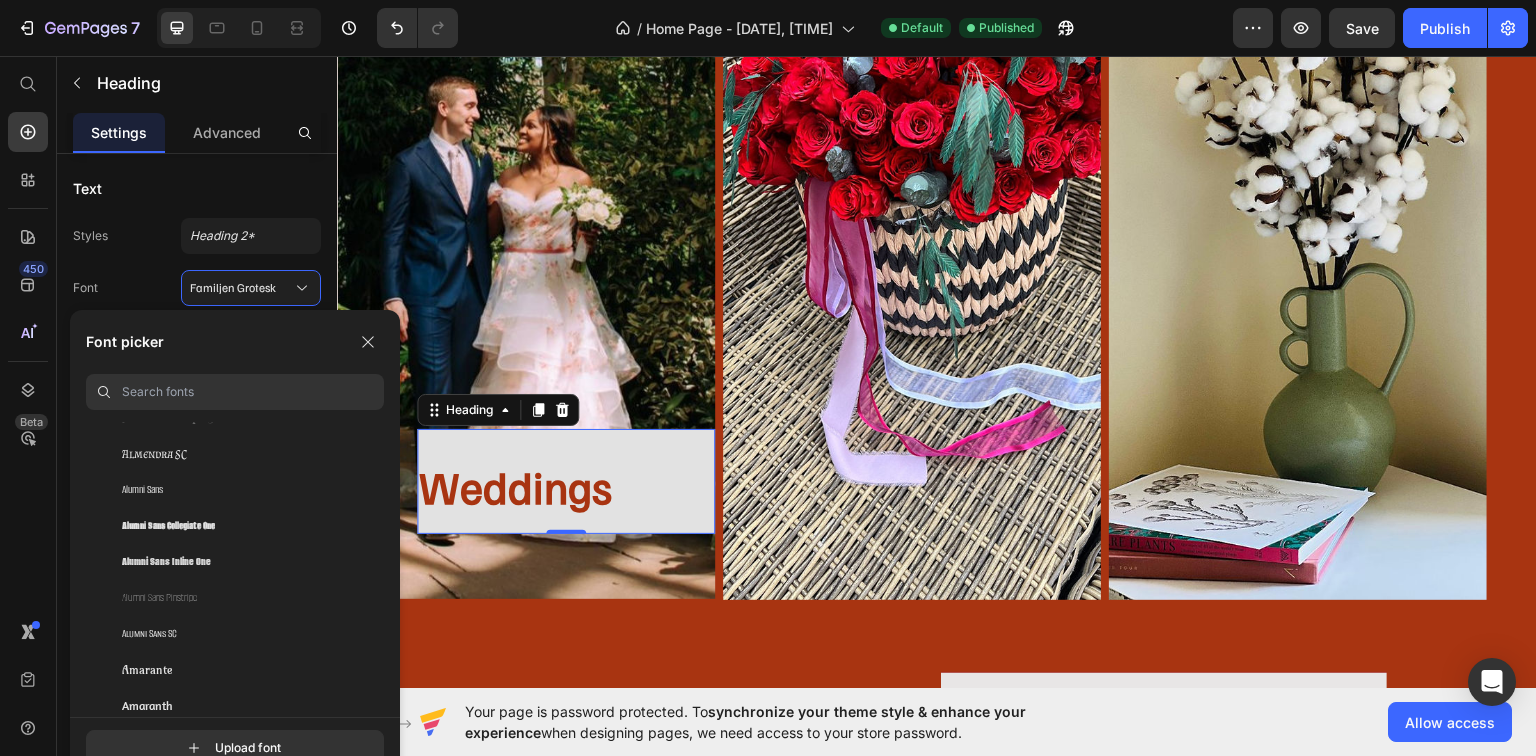 scroll, scrollTop: 2240, scrollLeft: 0, axis: vertical 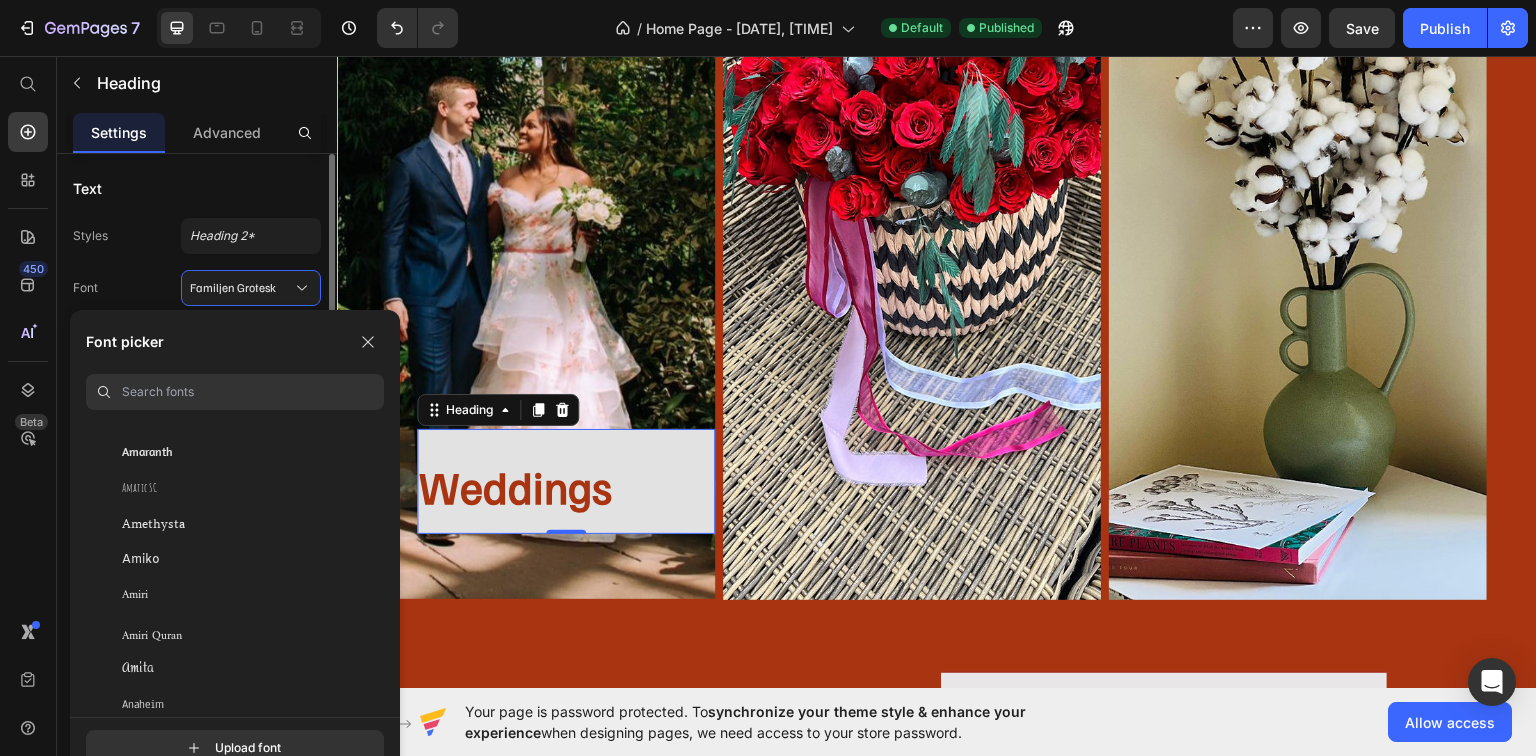 click on "Font Familjen Grotesk" at bounding box center (197, 288) 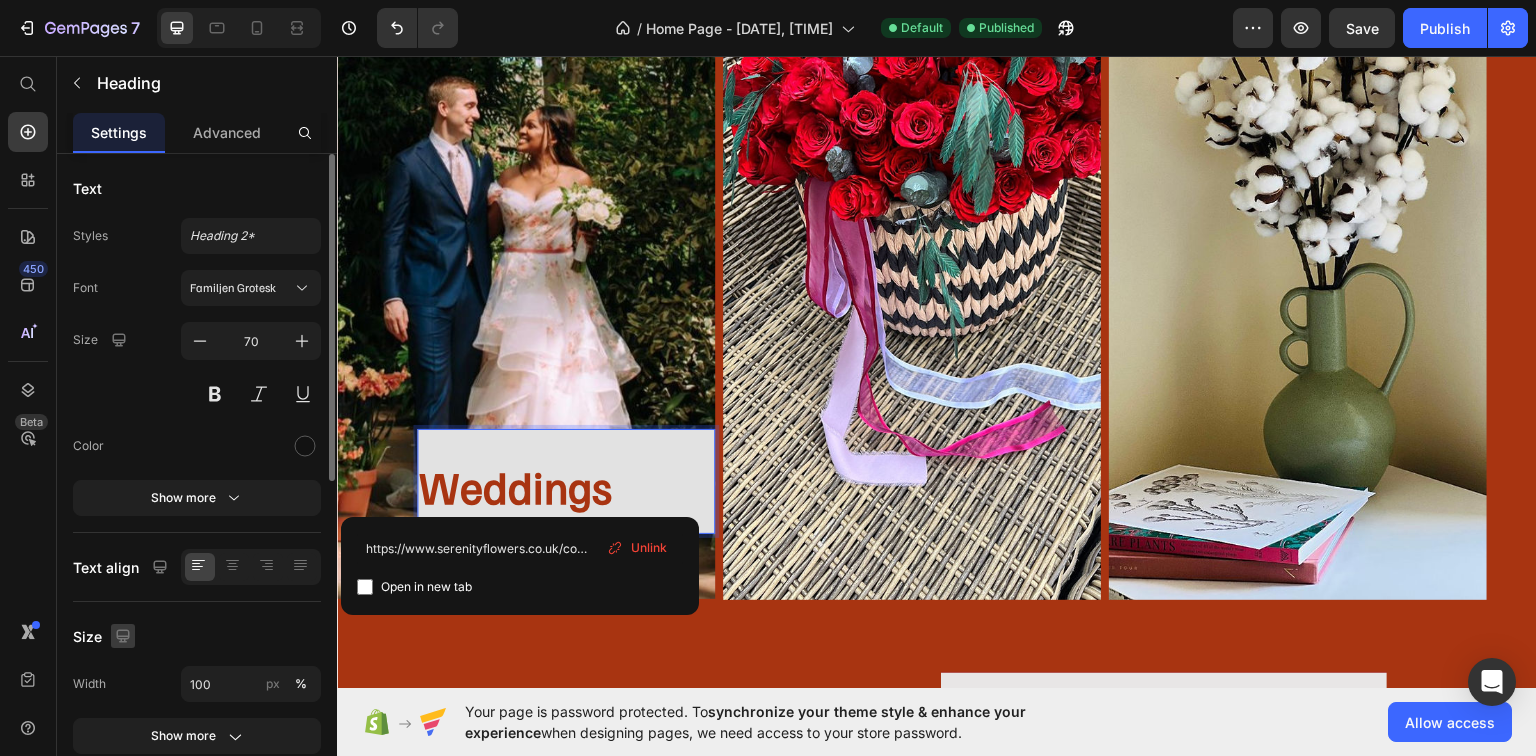 scroll, scrollTop: 160, scrollLeft: 0, axis: vertical 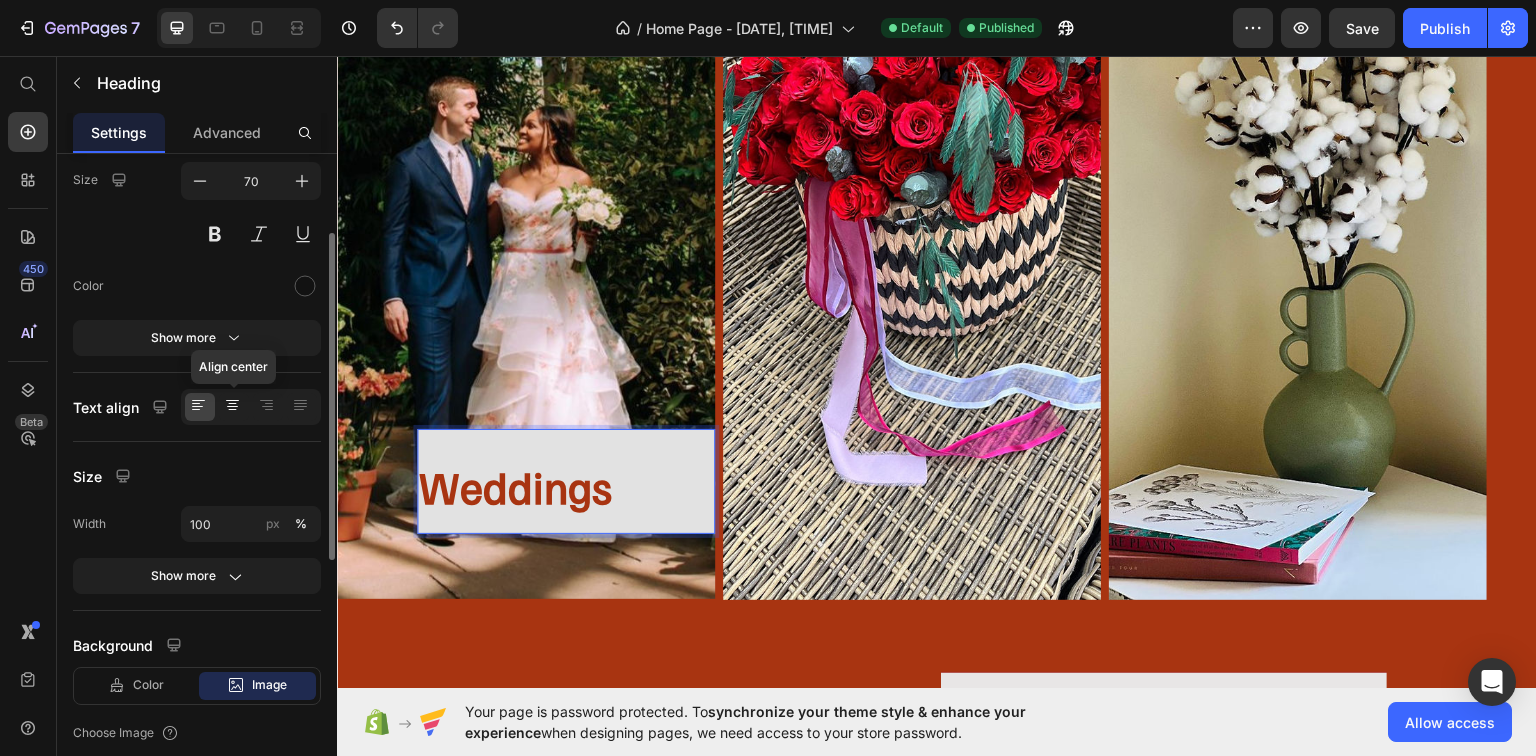 click 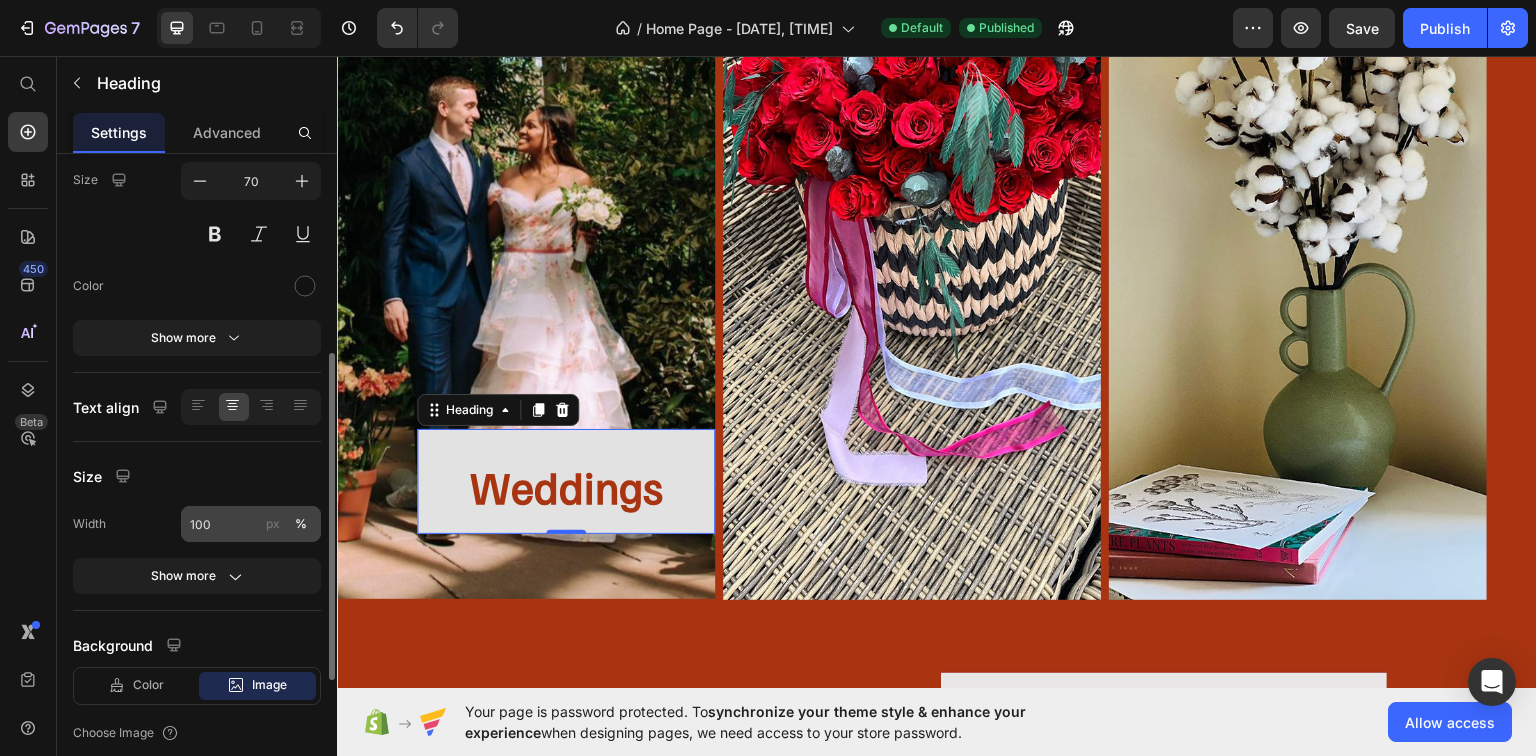 scroll, scrollTop: 240, scrollLeft: 0, axis: vertical 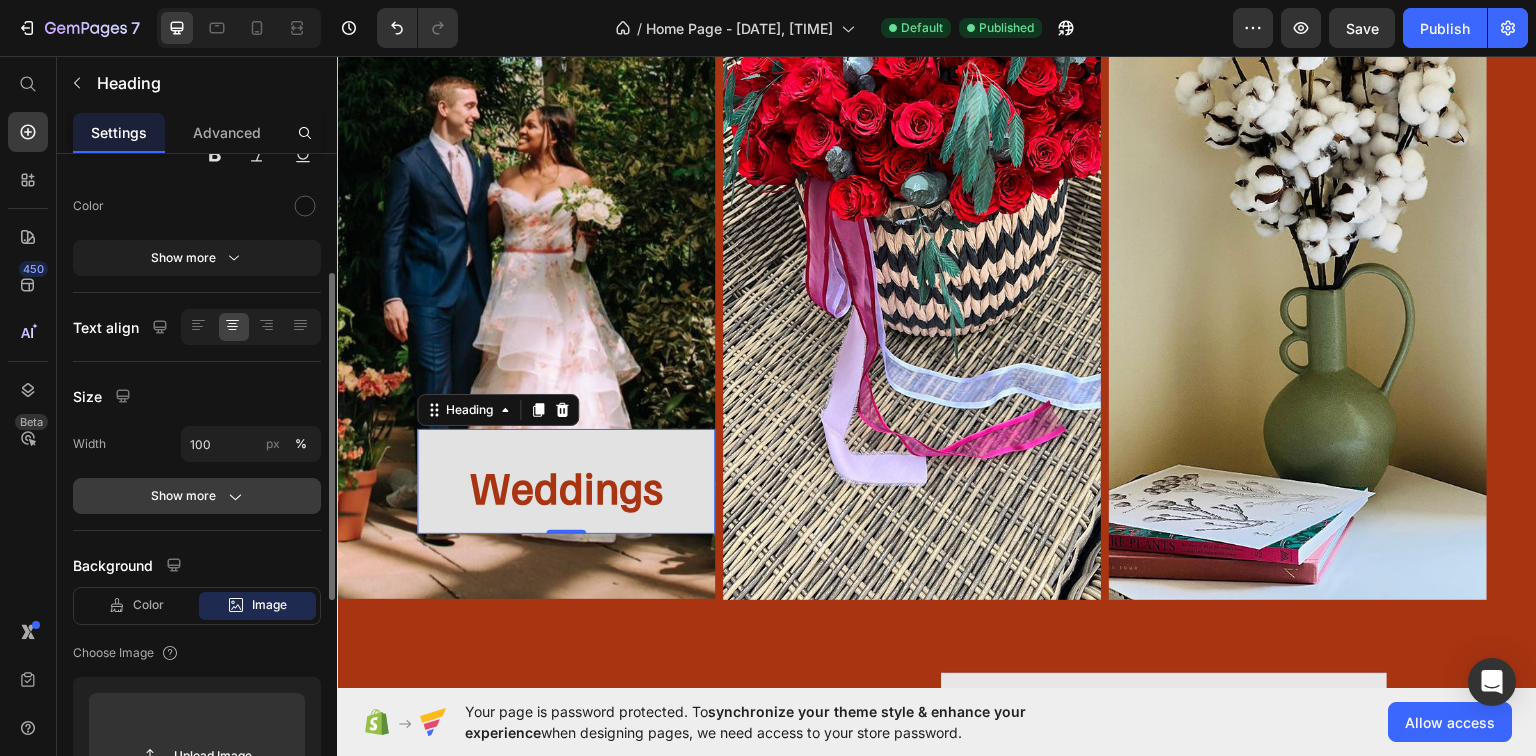 click 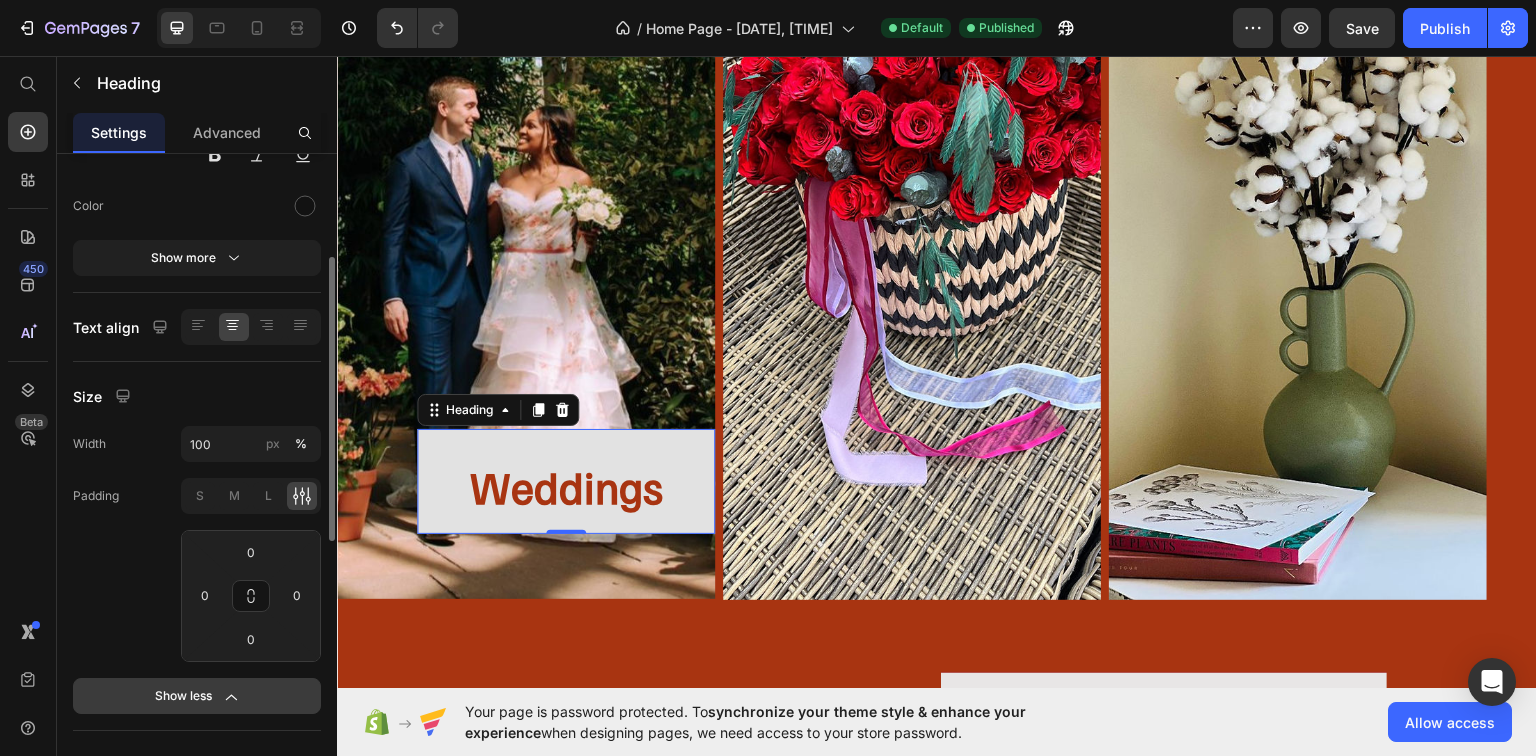 scroll, scrollTop: 320, scrollLeft: 0, axis: vertical 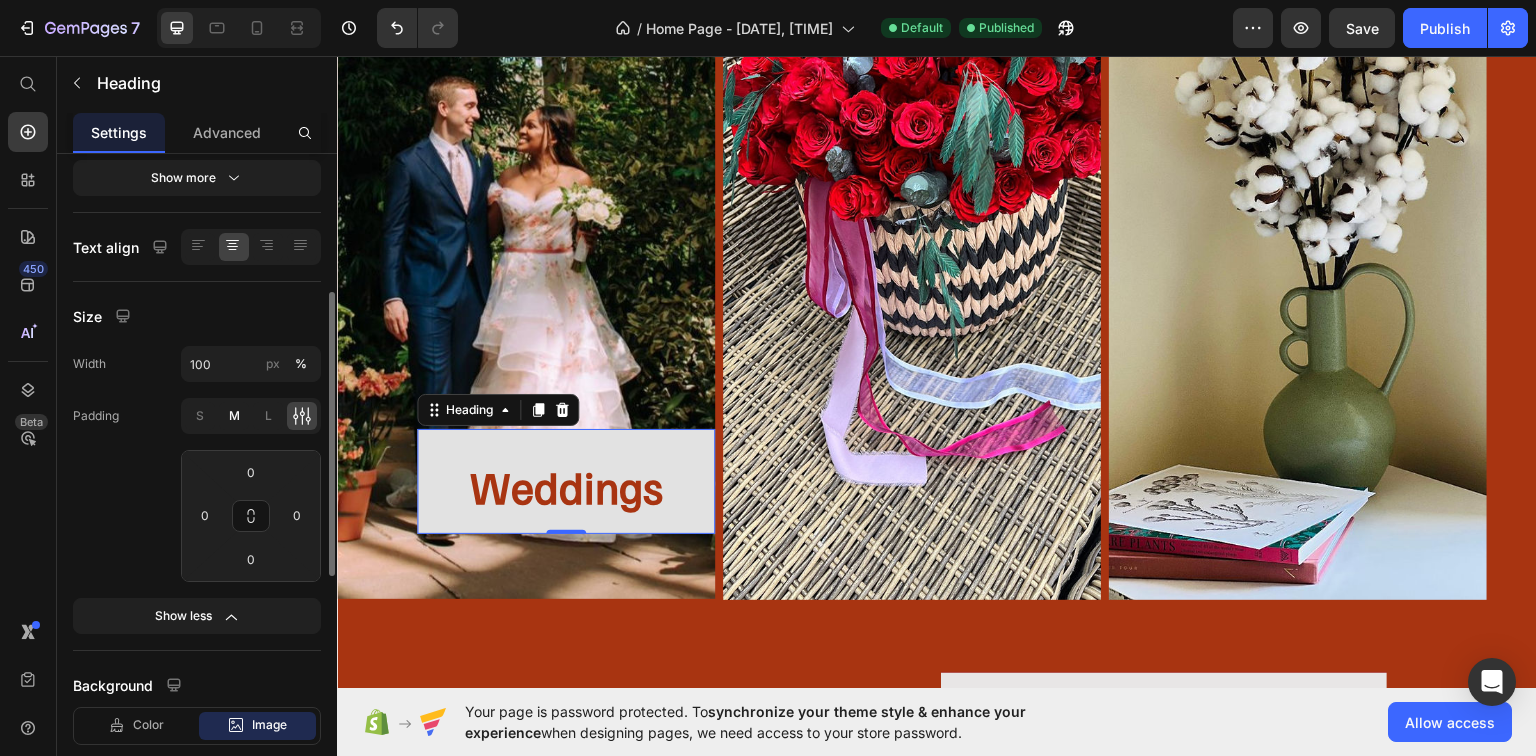 click on "M" 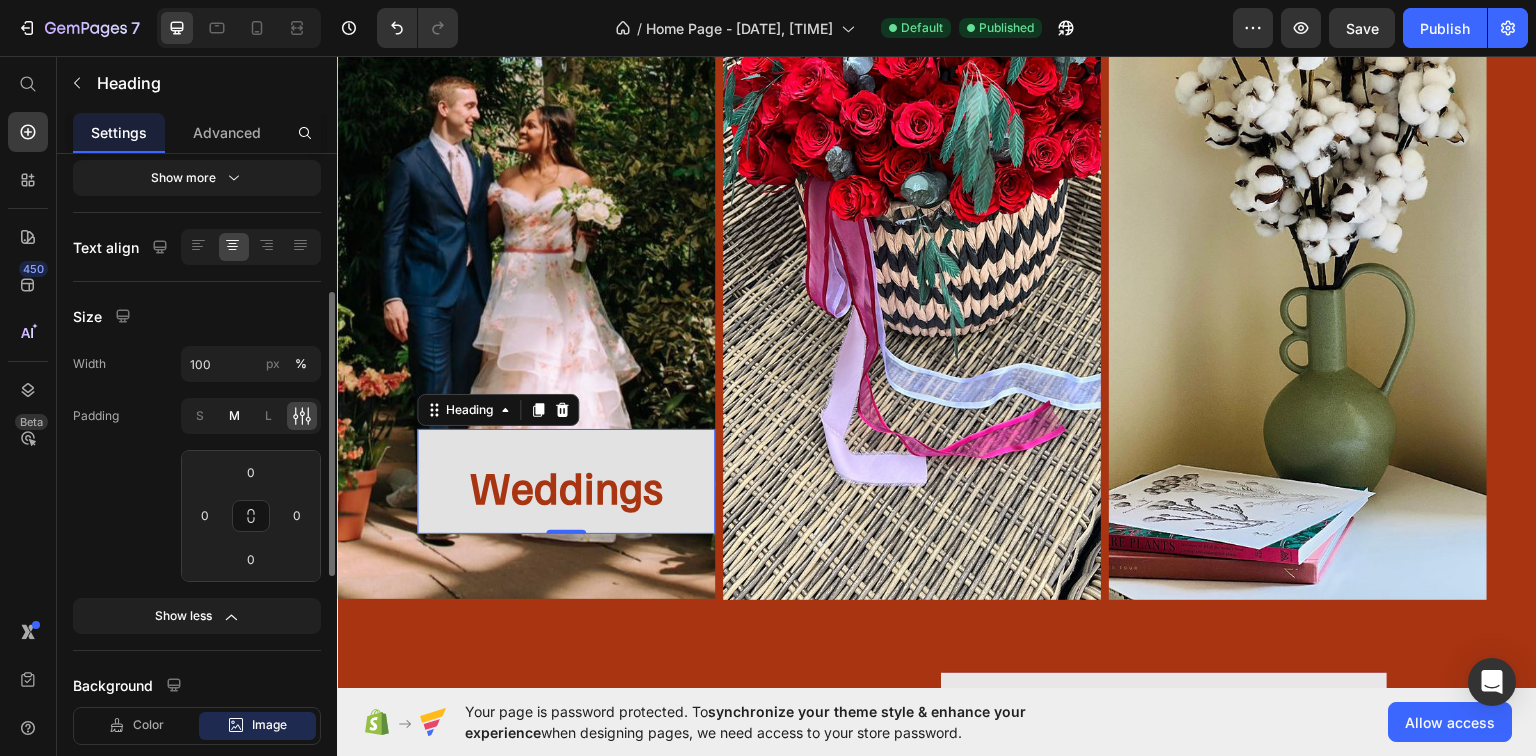 type on "8" 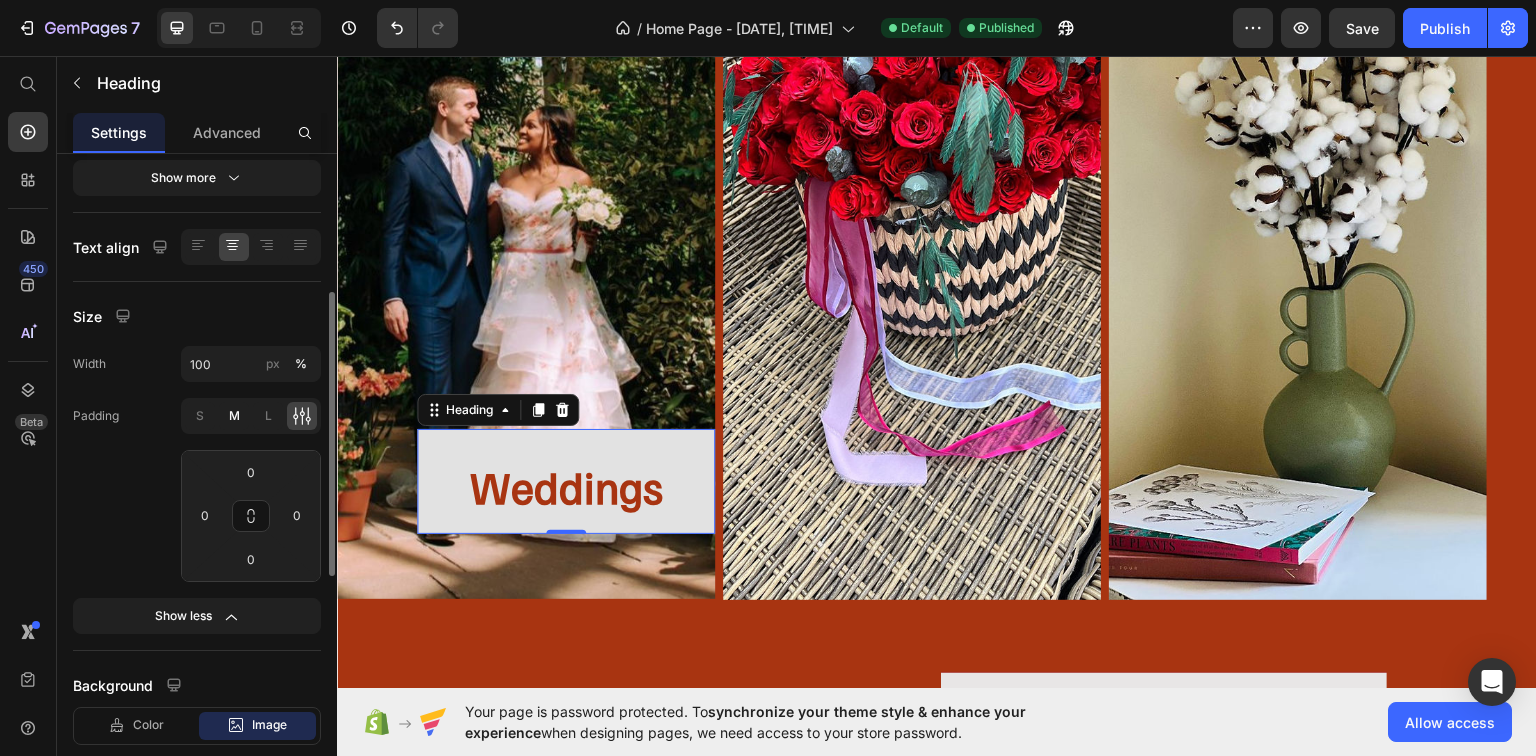 type on "8" 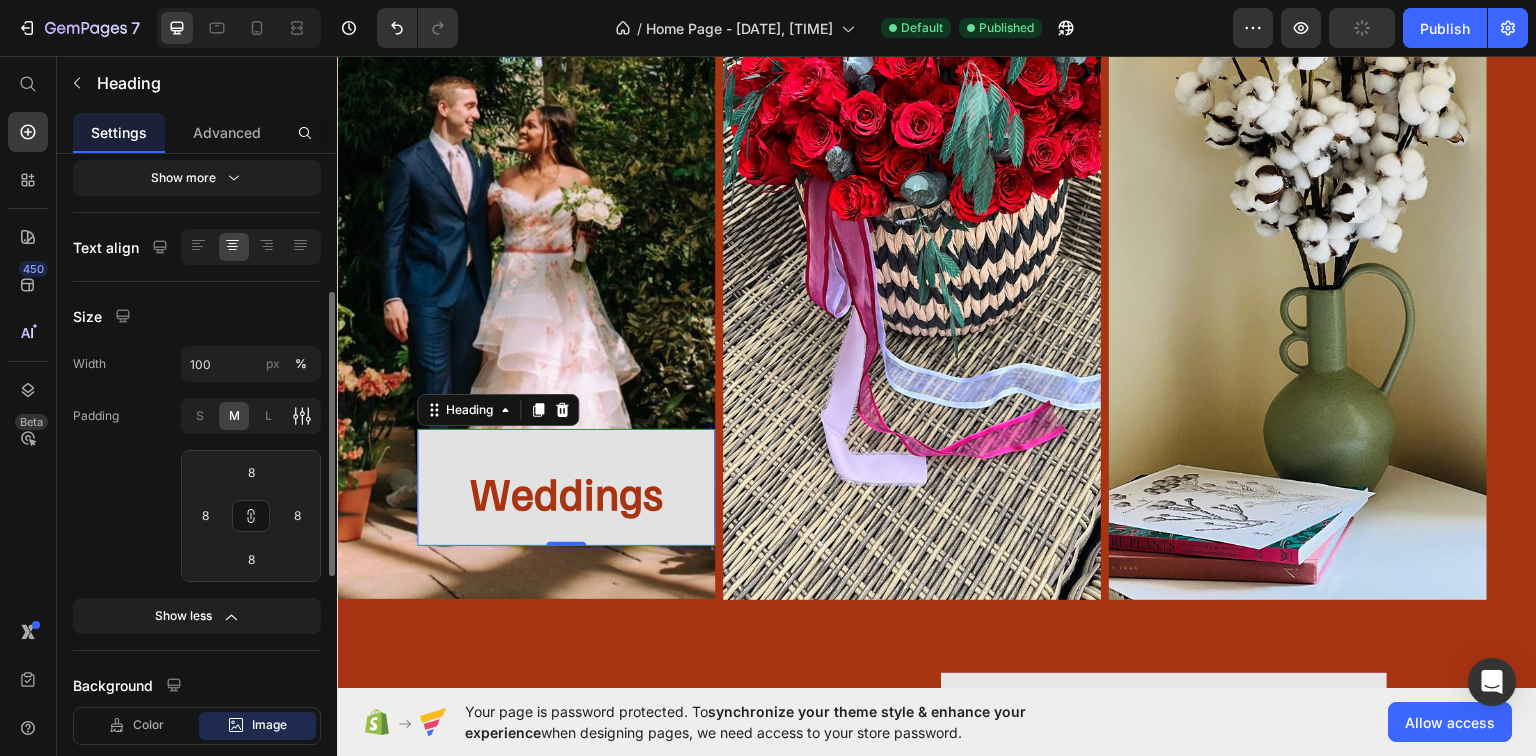 click 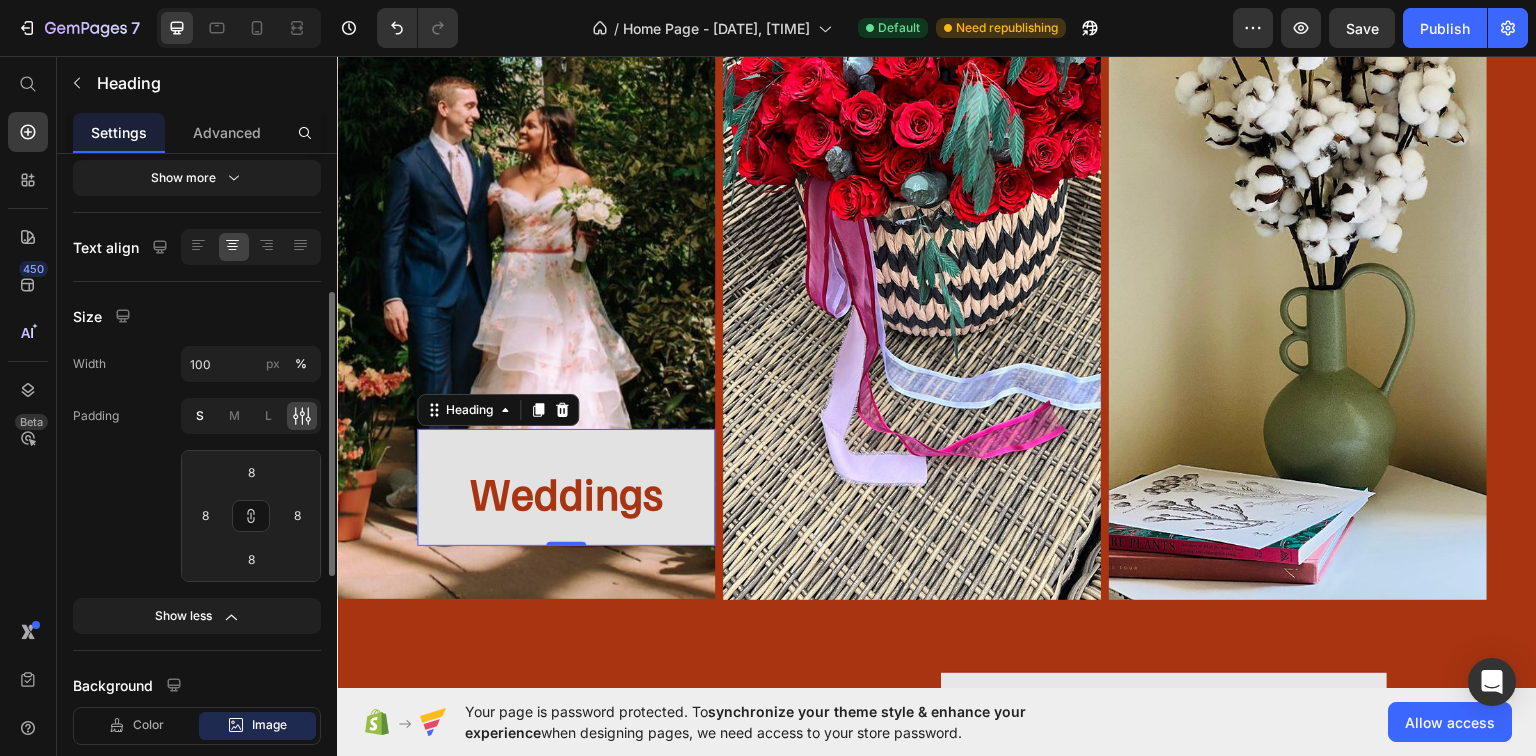 click on "S" 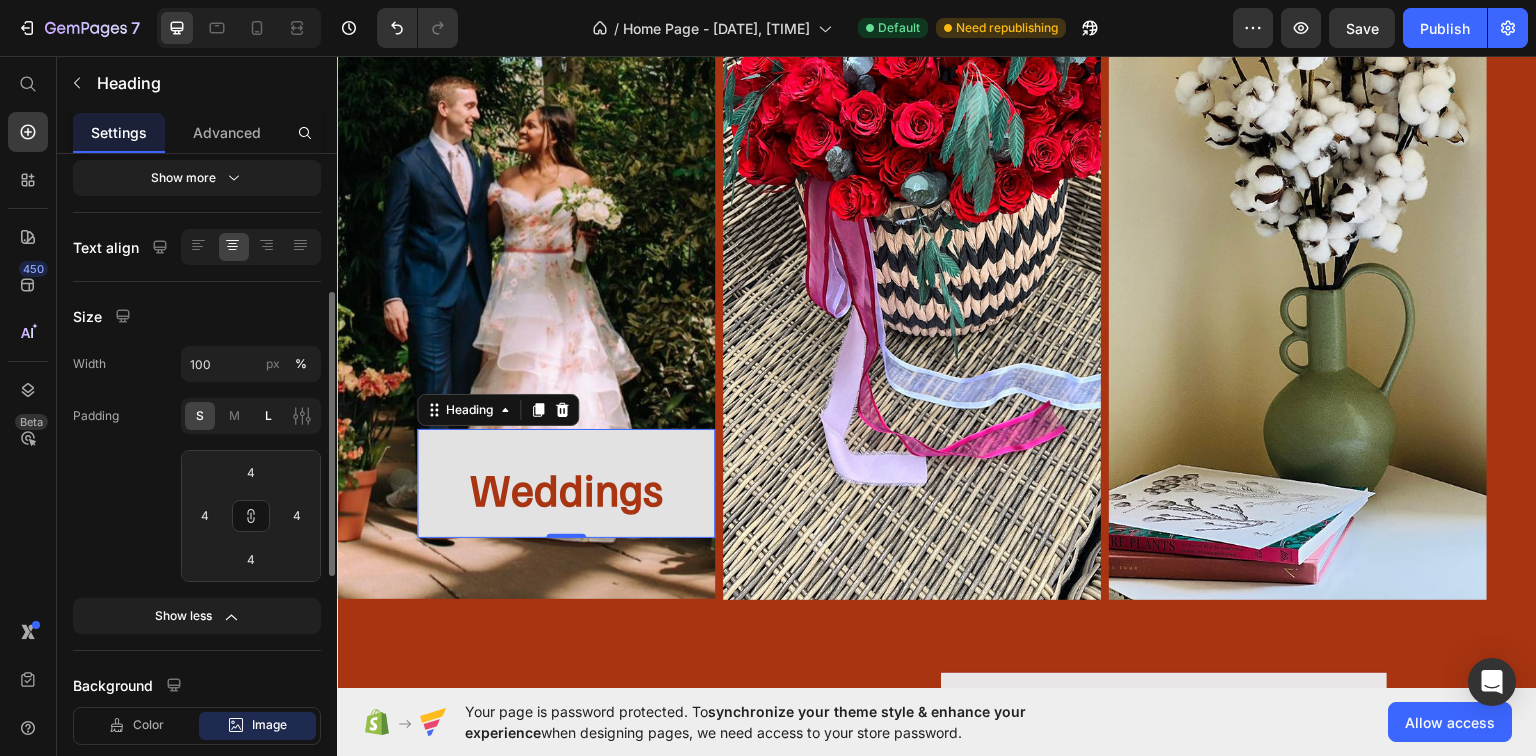 click on "L" 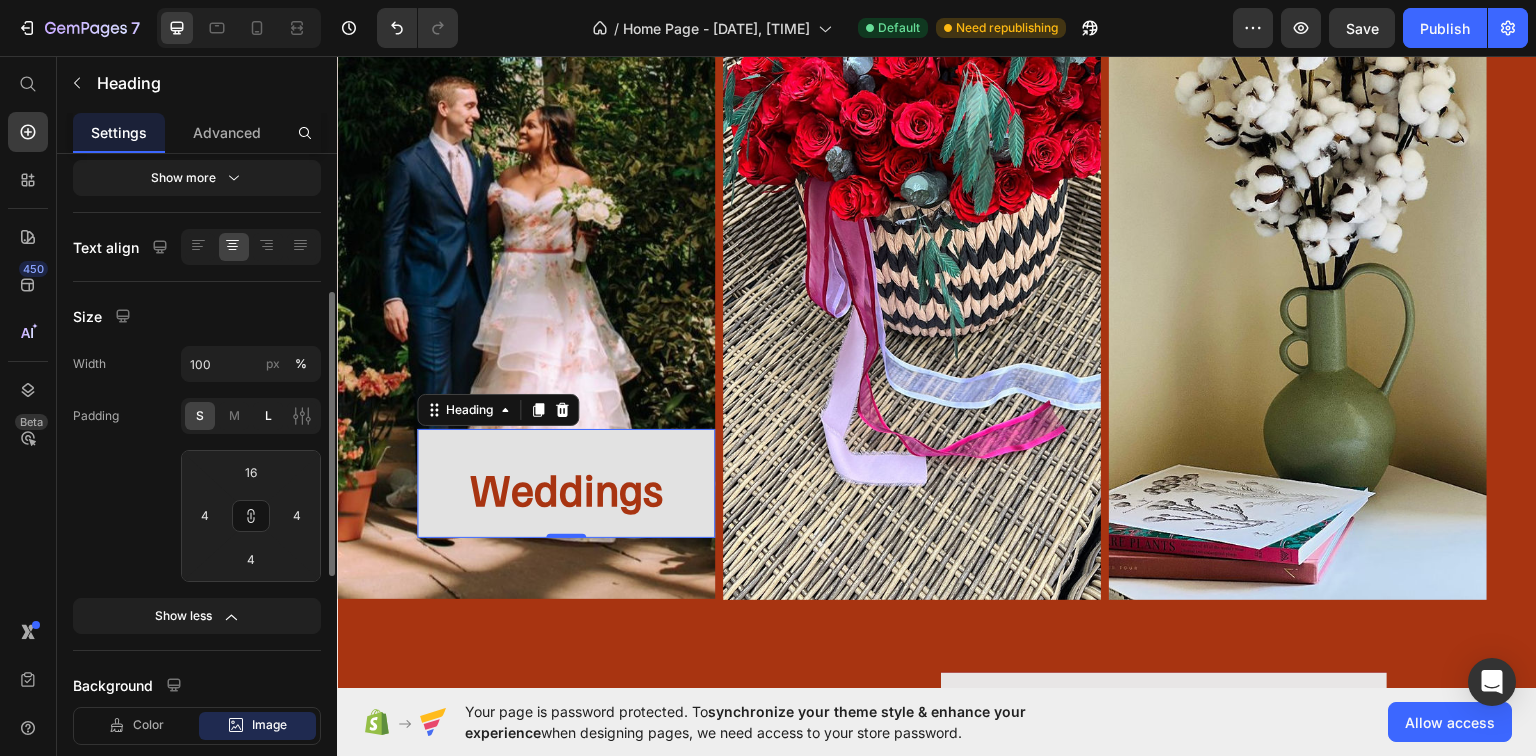 type on "16" 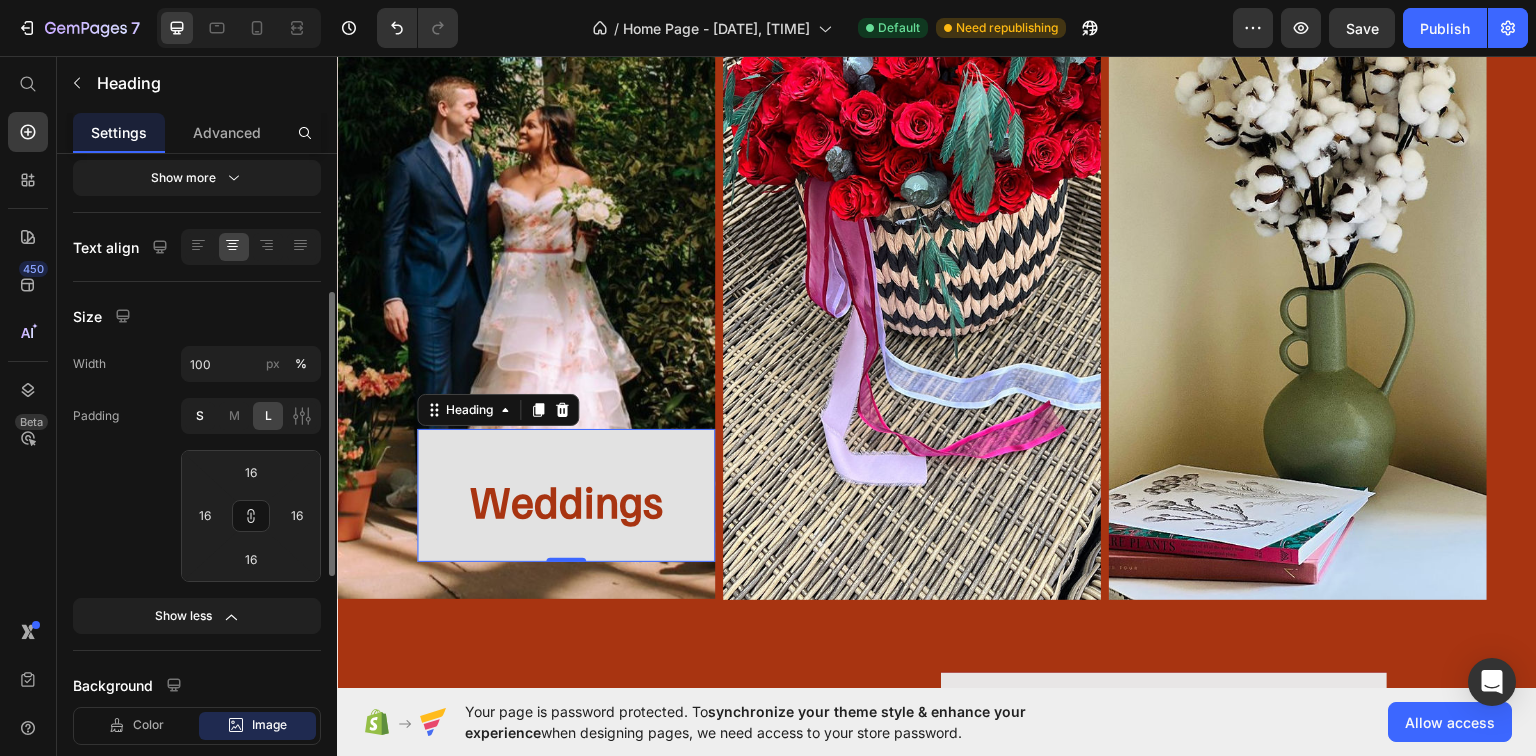 click on "S" 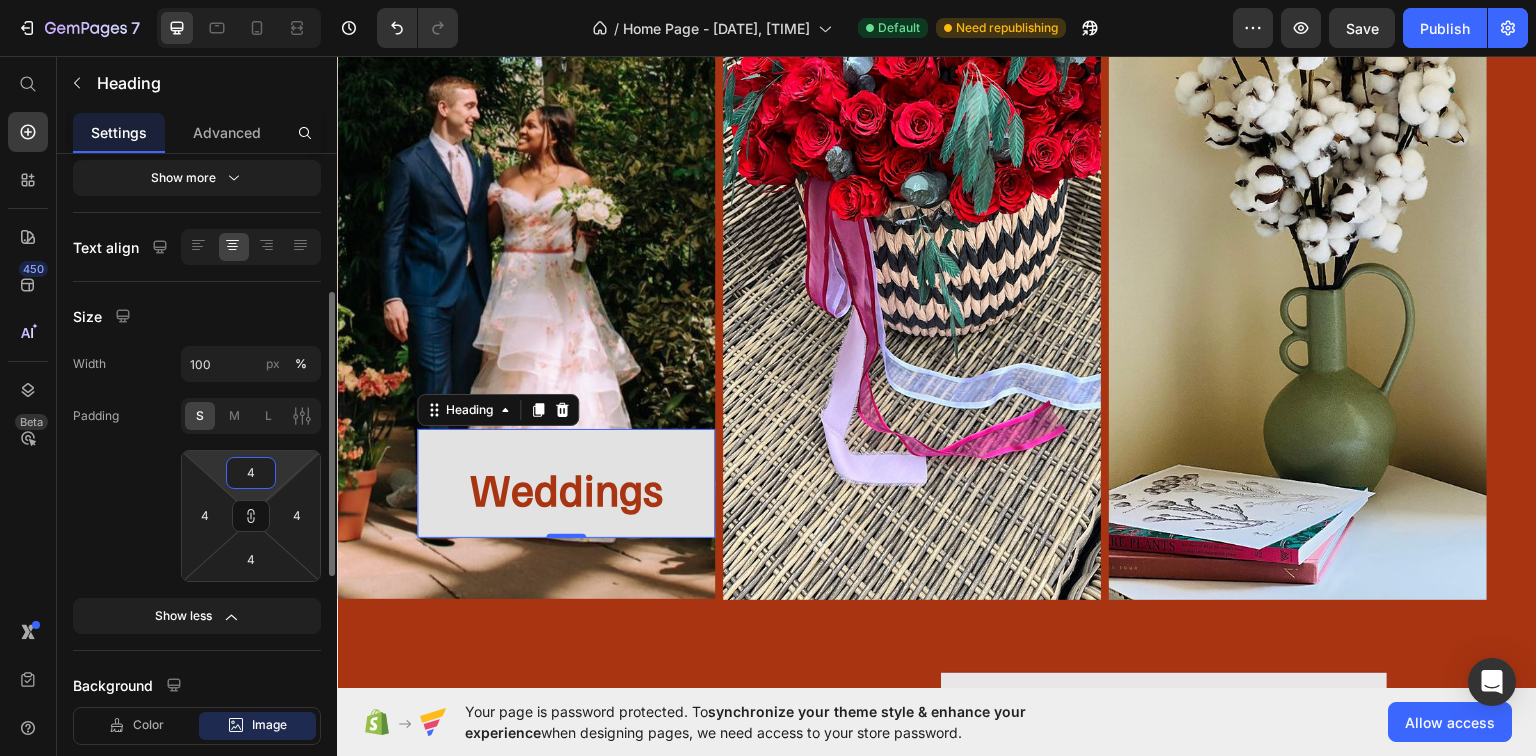 click on "4" at bounding box center (251, 473) 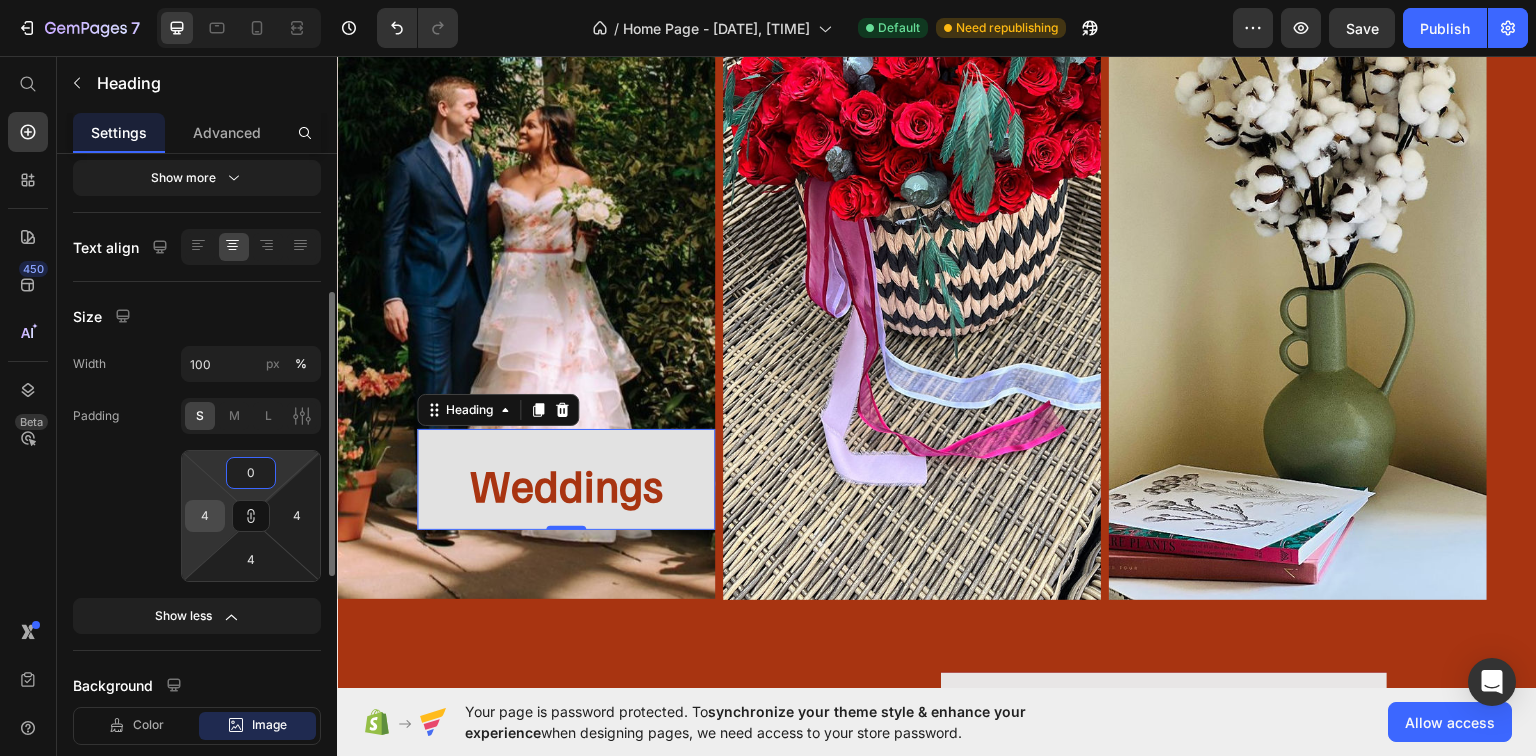 type on "0" 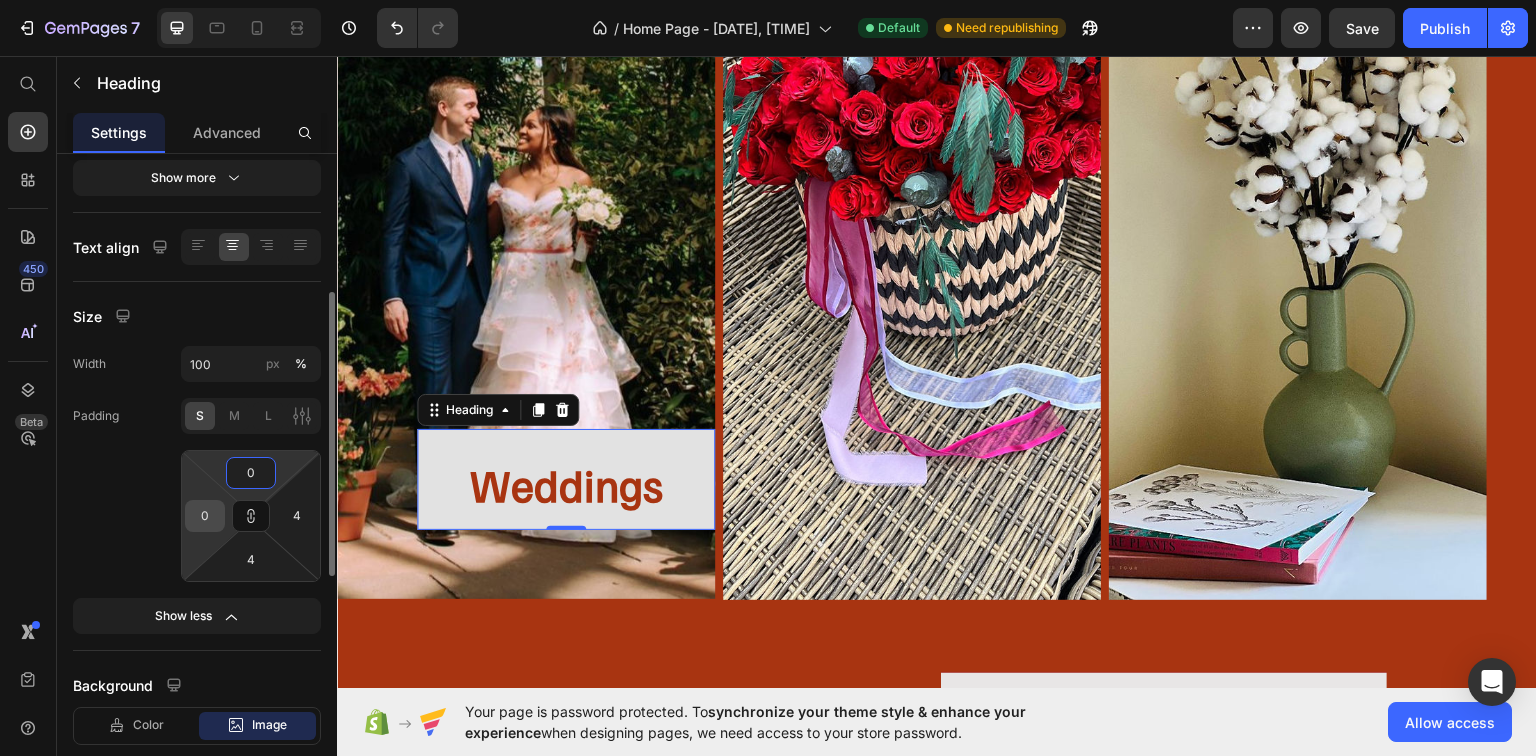 type on "0" 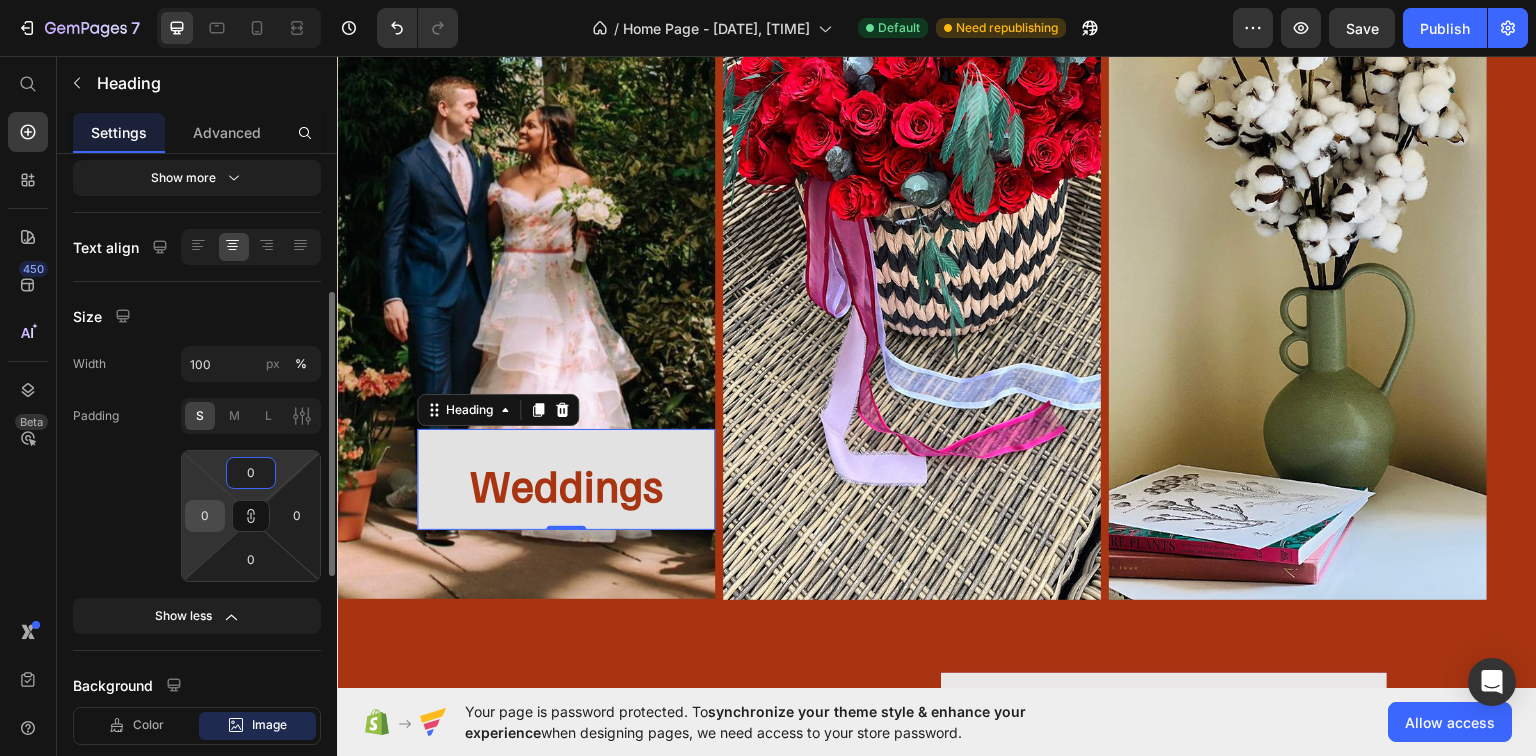 click on "0" at bounding box center [205, 516] 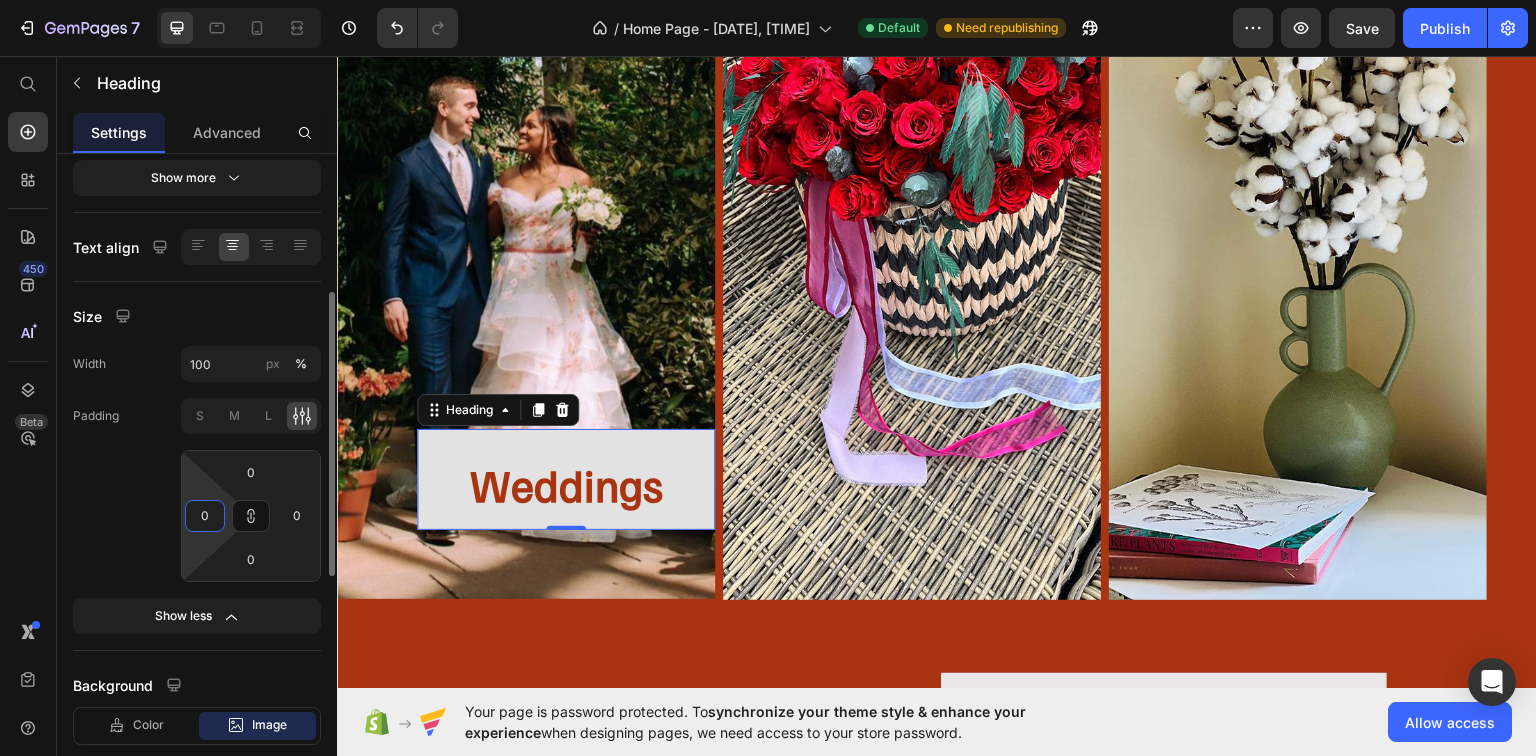 click on "0" at bounding box center [205, 516] 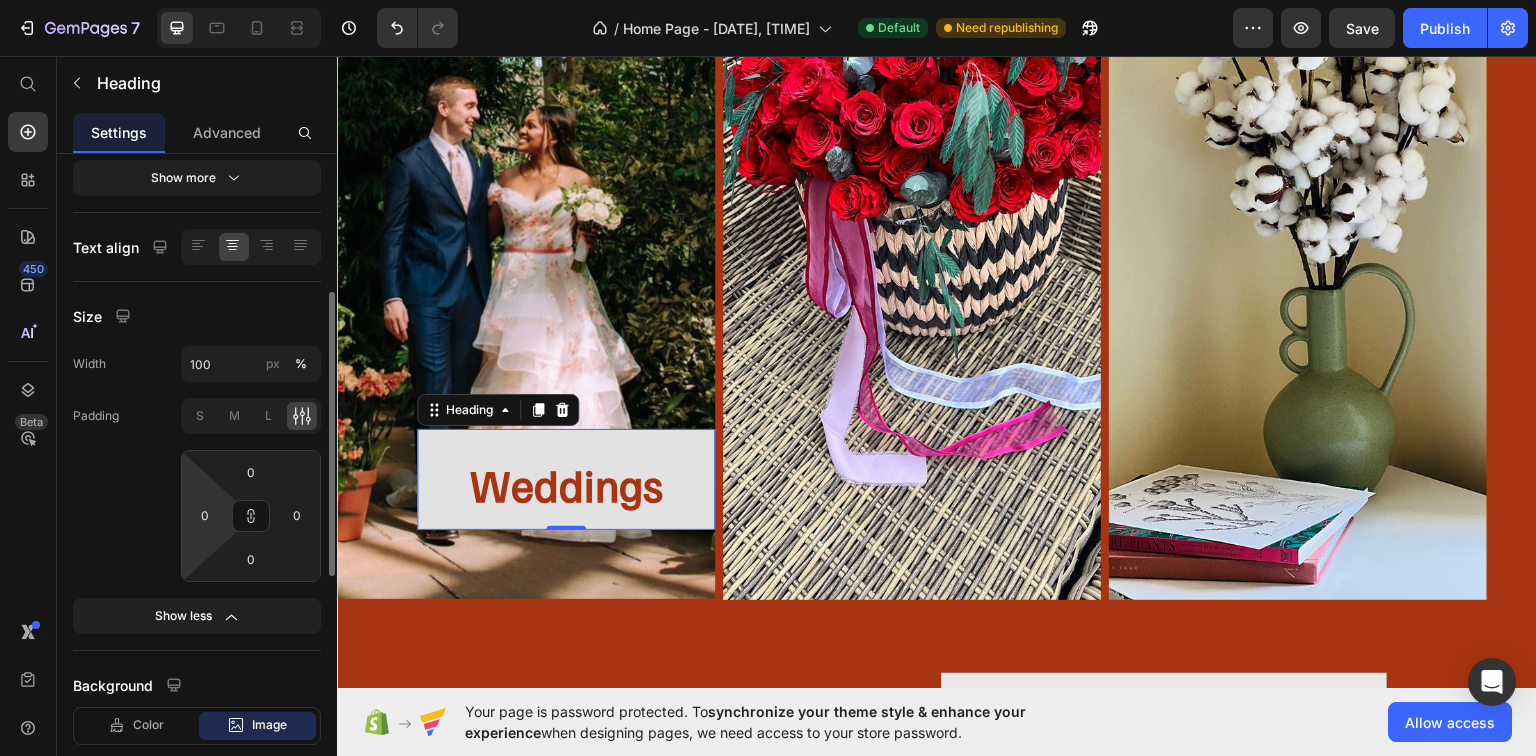 click on "Padding S M L 0 0 0 0" 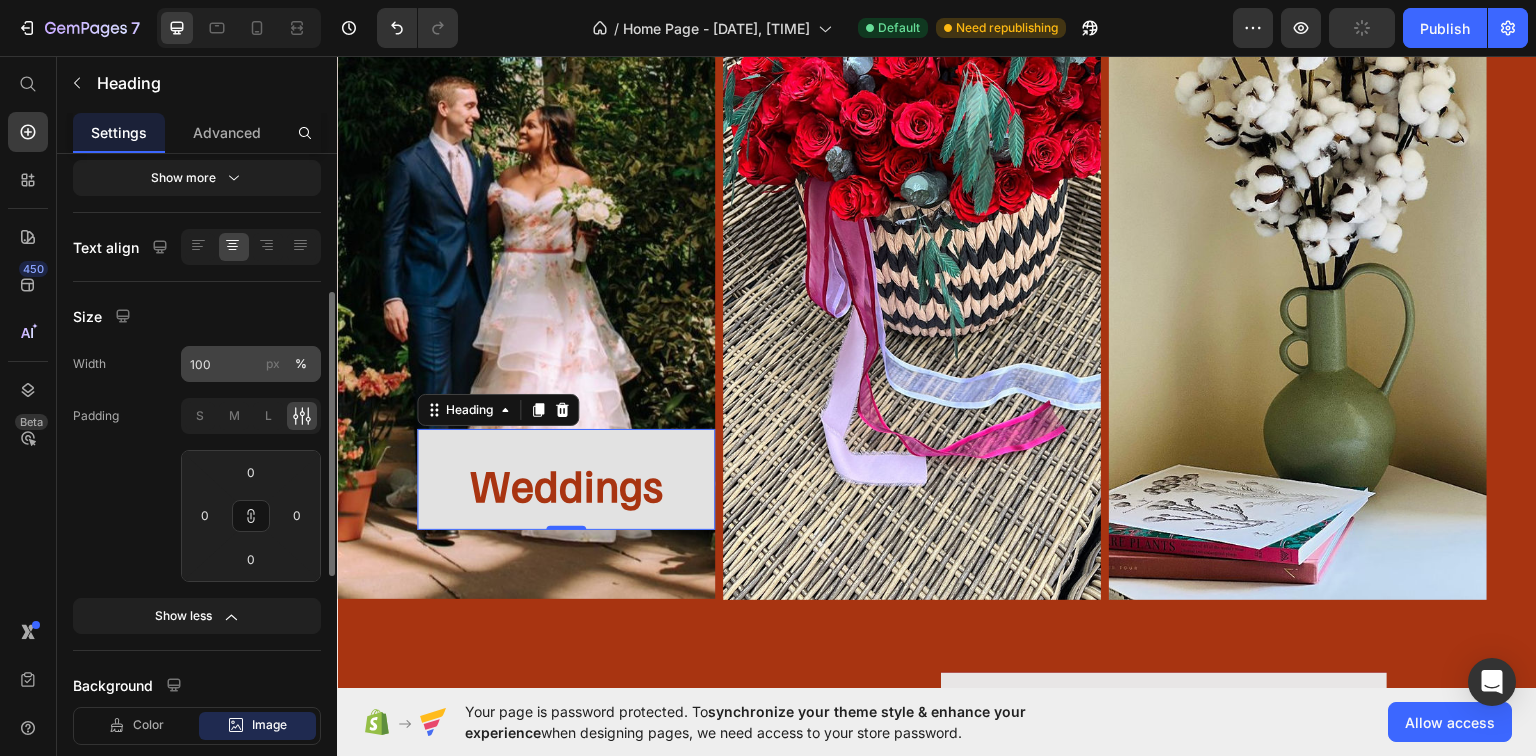 scroll, scrollTop: 240, scrollLeft: 0, axis: vertical 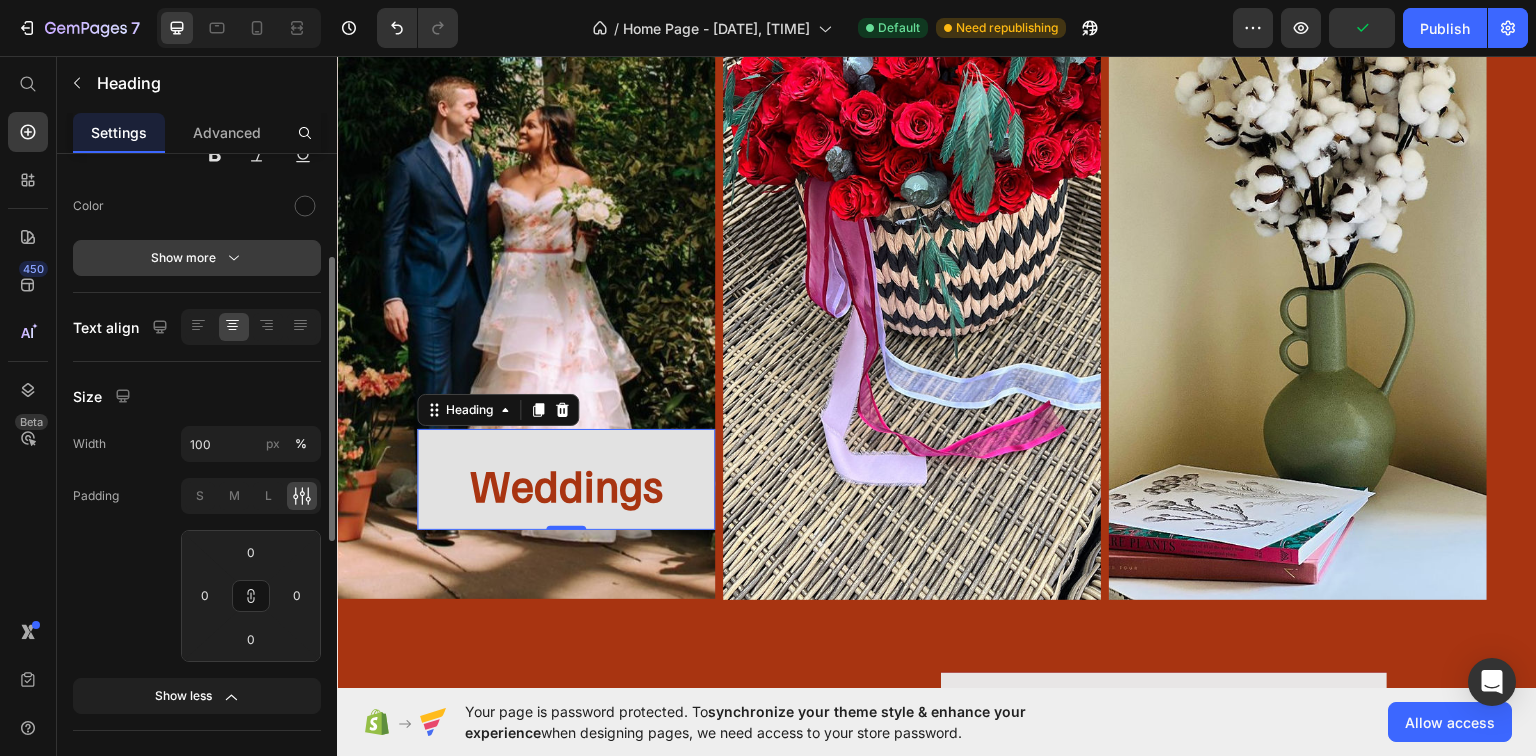 click on "Show more" at bounding box center (197, 258) 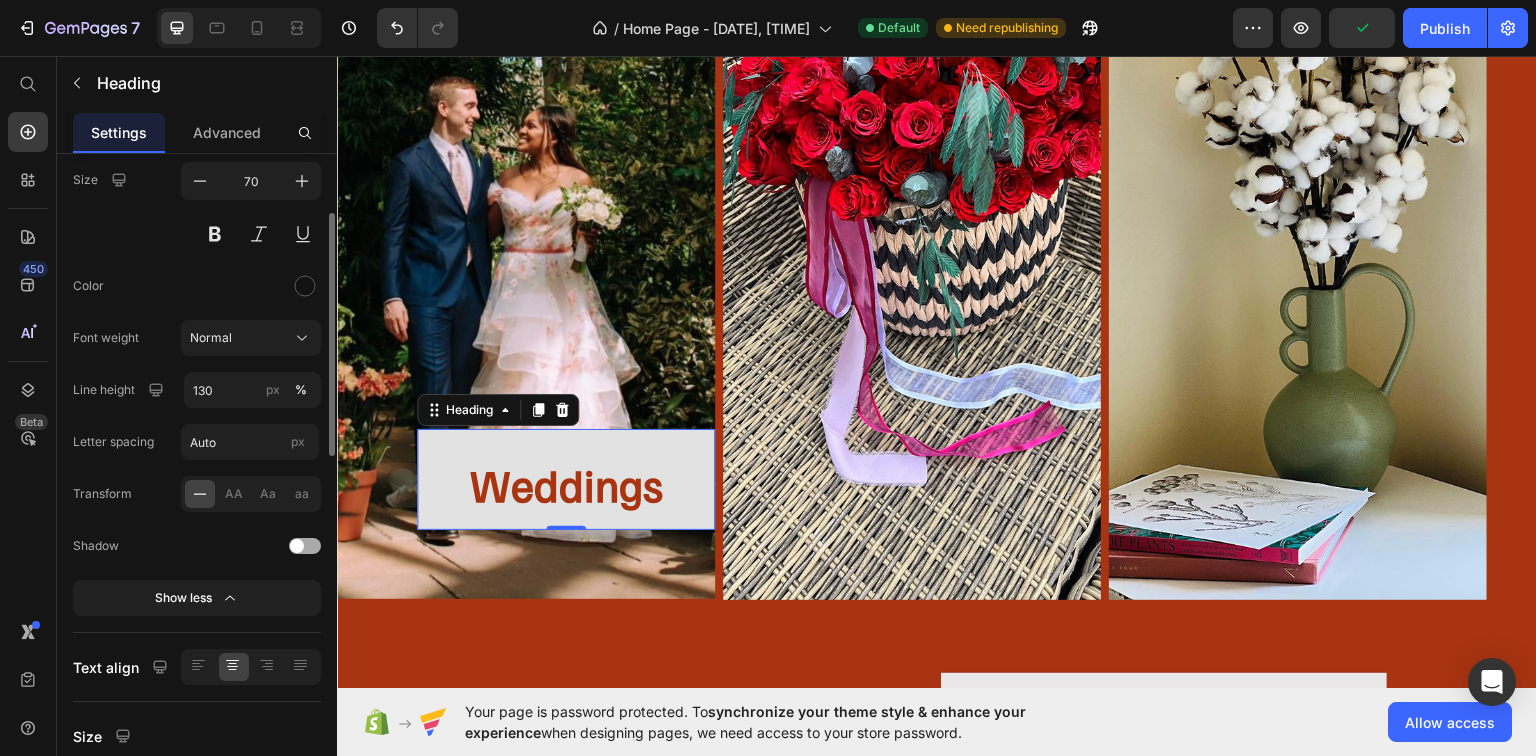 scroll, scrollTop: 80, scrollLeft: 0, axis: vertical 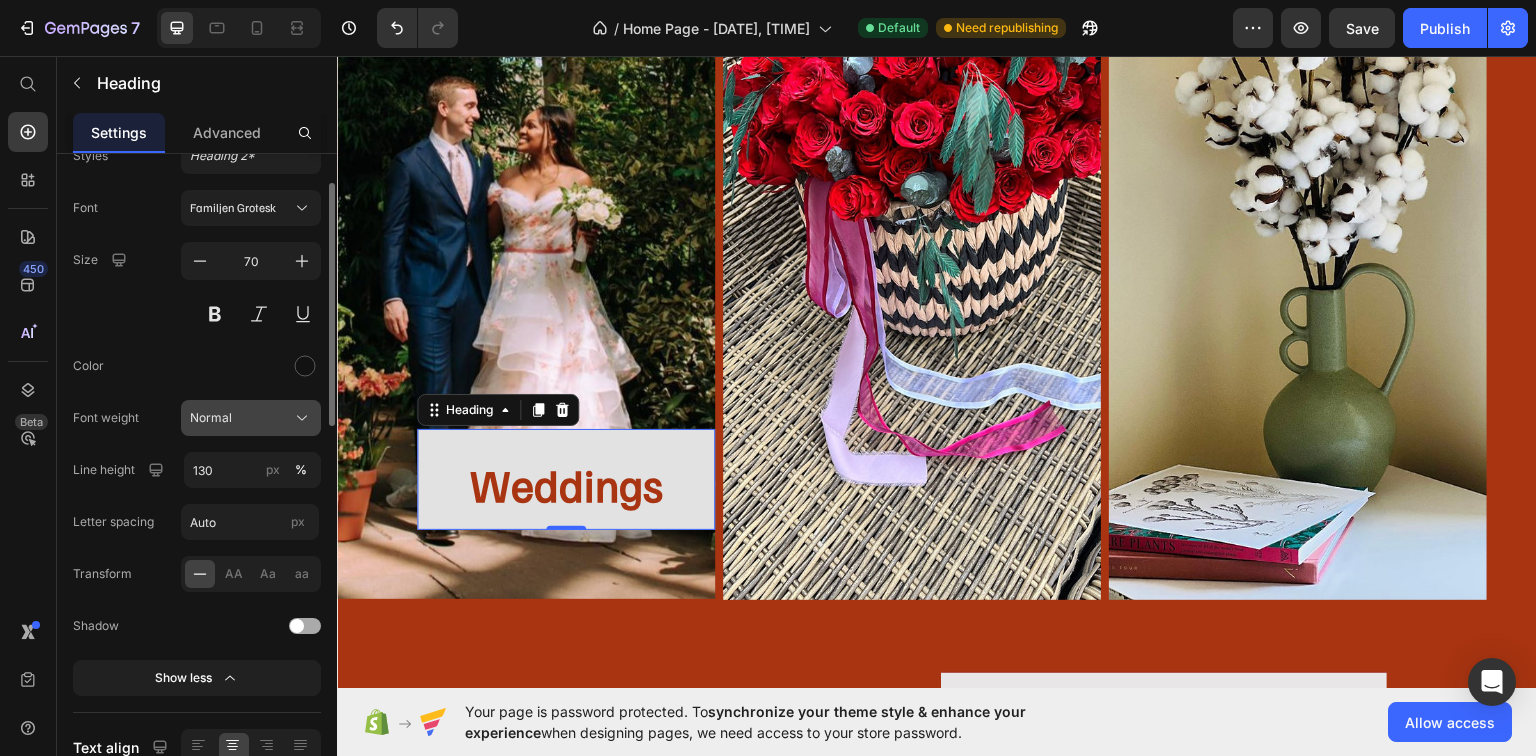 click on "Normal" at bounding box center (211, 418) 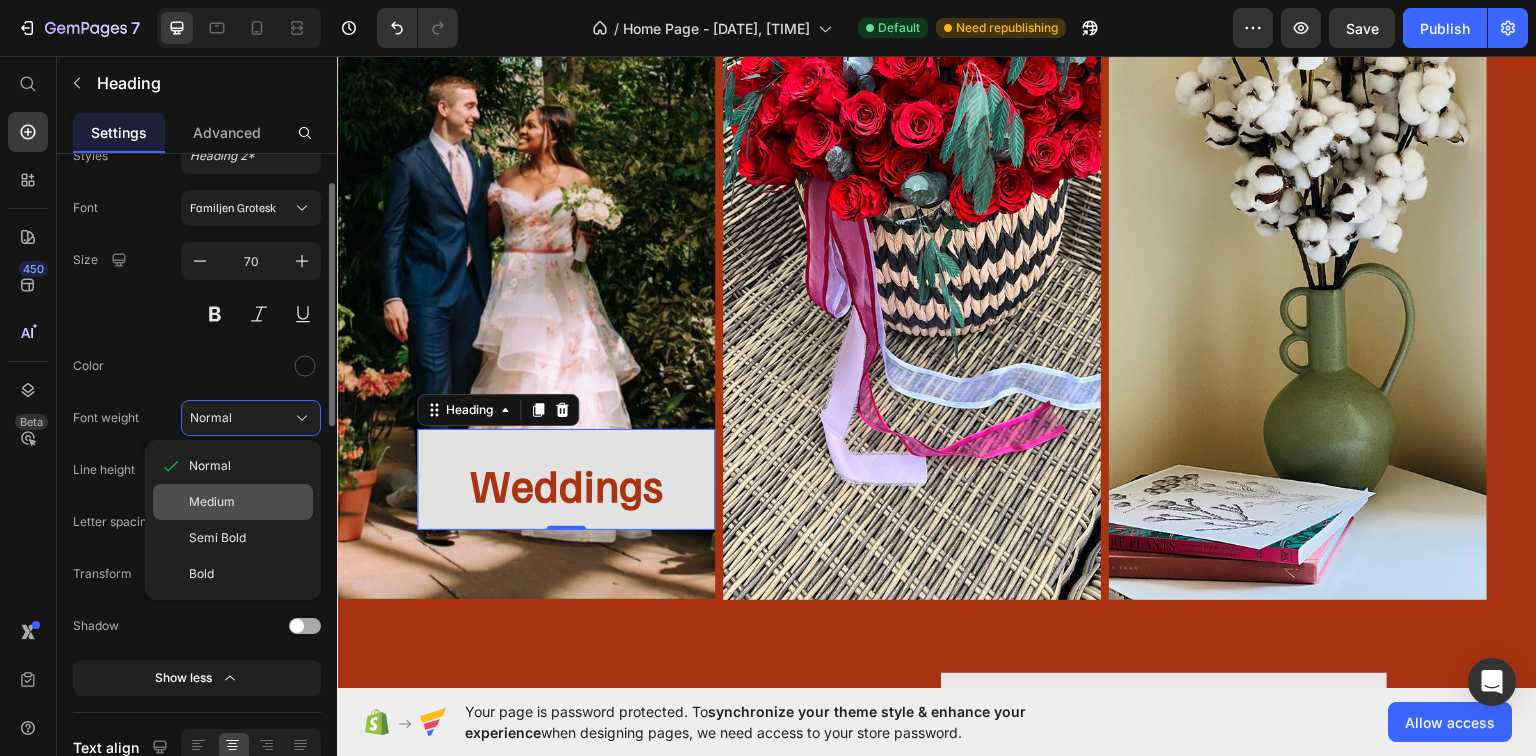 click on "Medium" at bounding box center [212, 502] 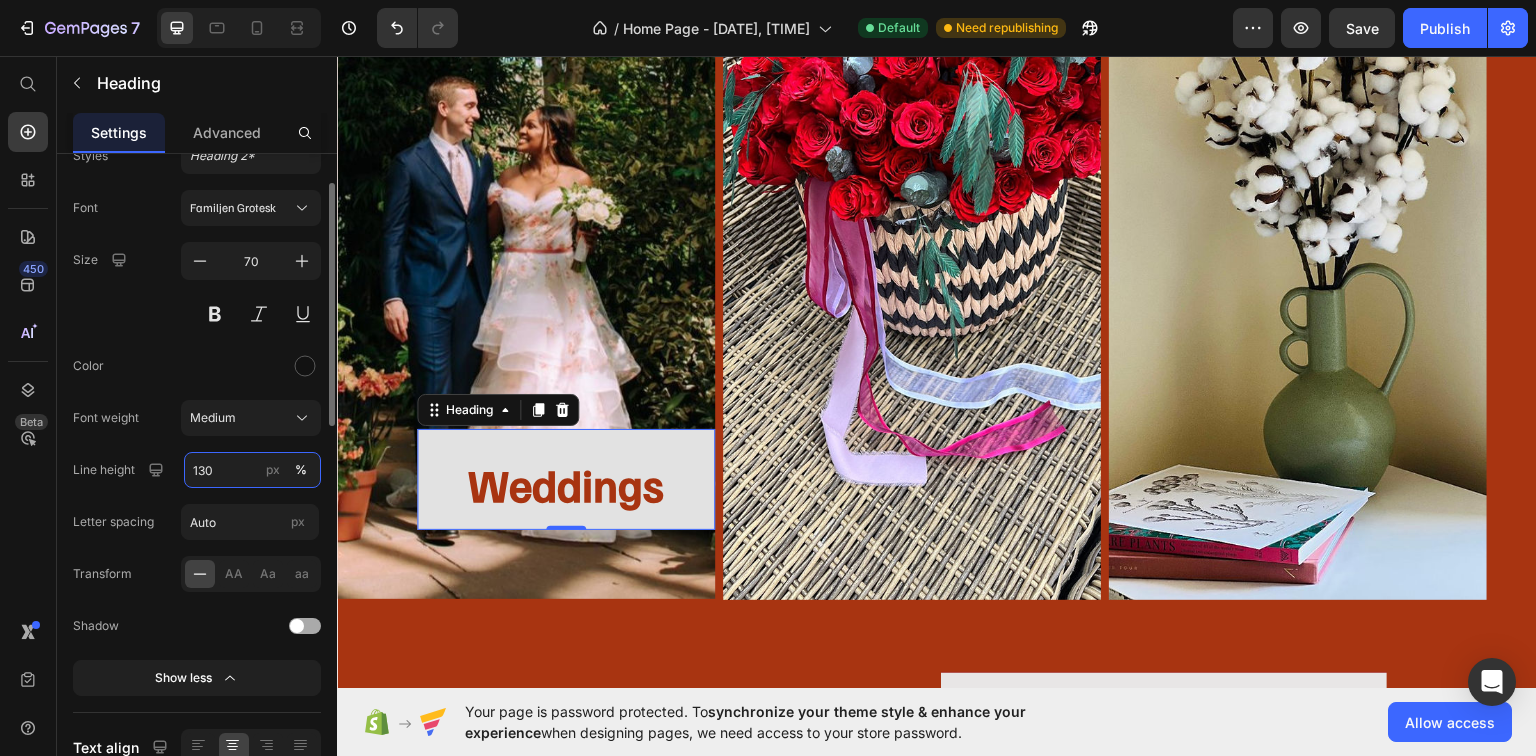 click on "130" at bounding box center [252, 470] 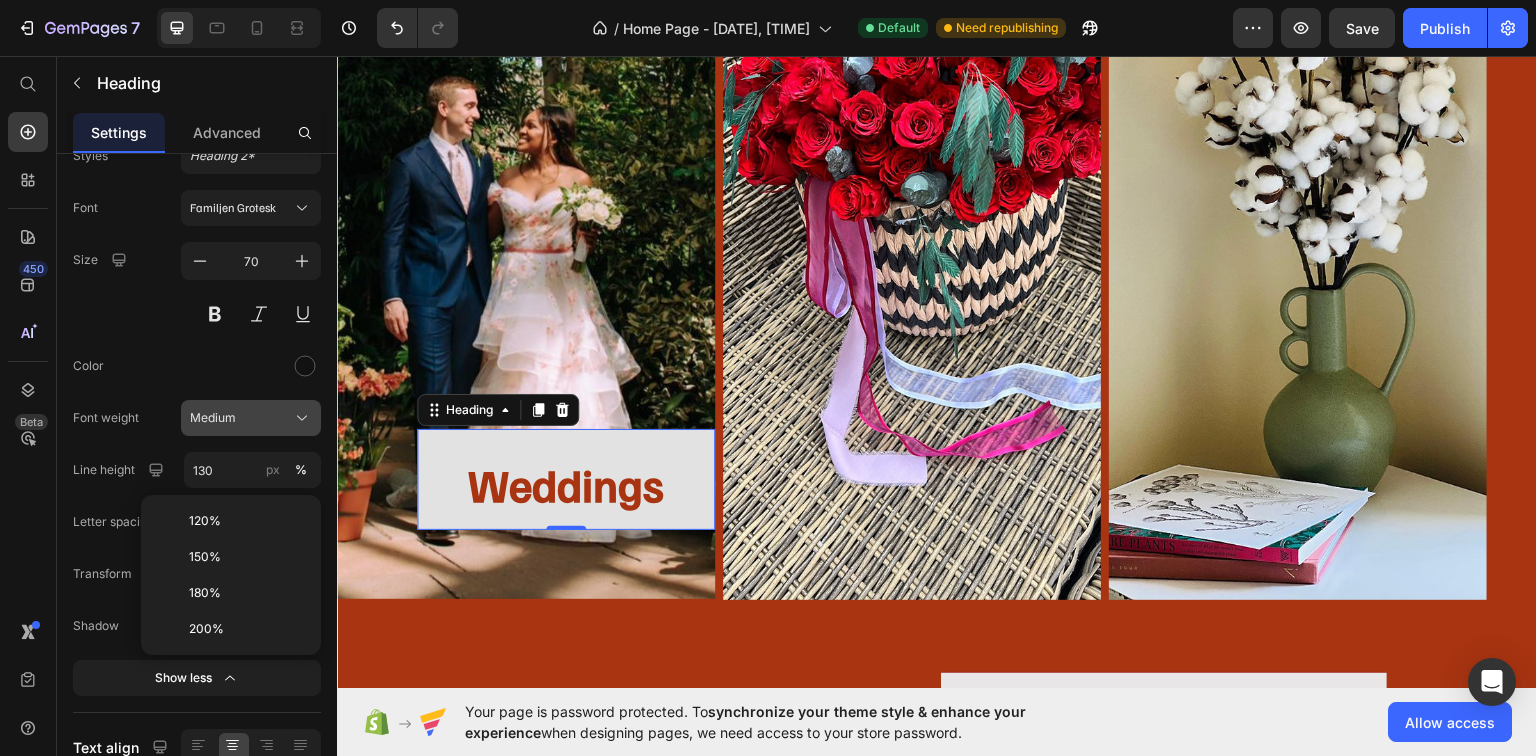 click on "Medium" at bounding box center [213, 418] 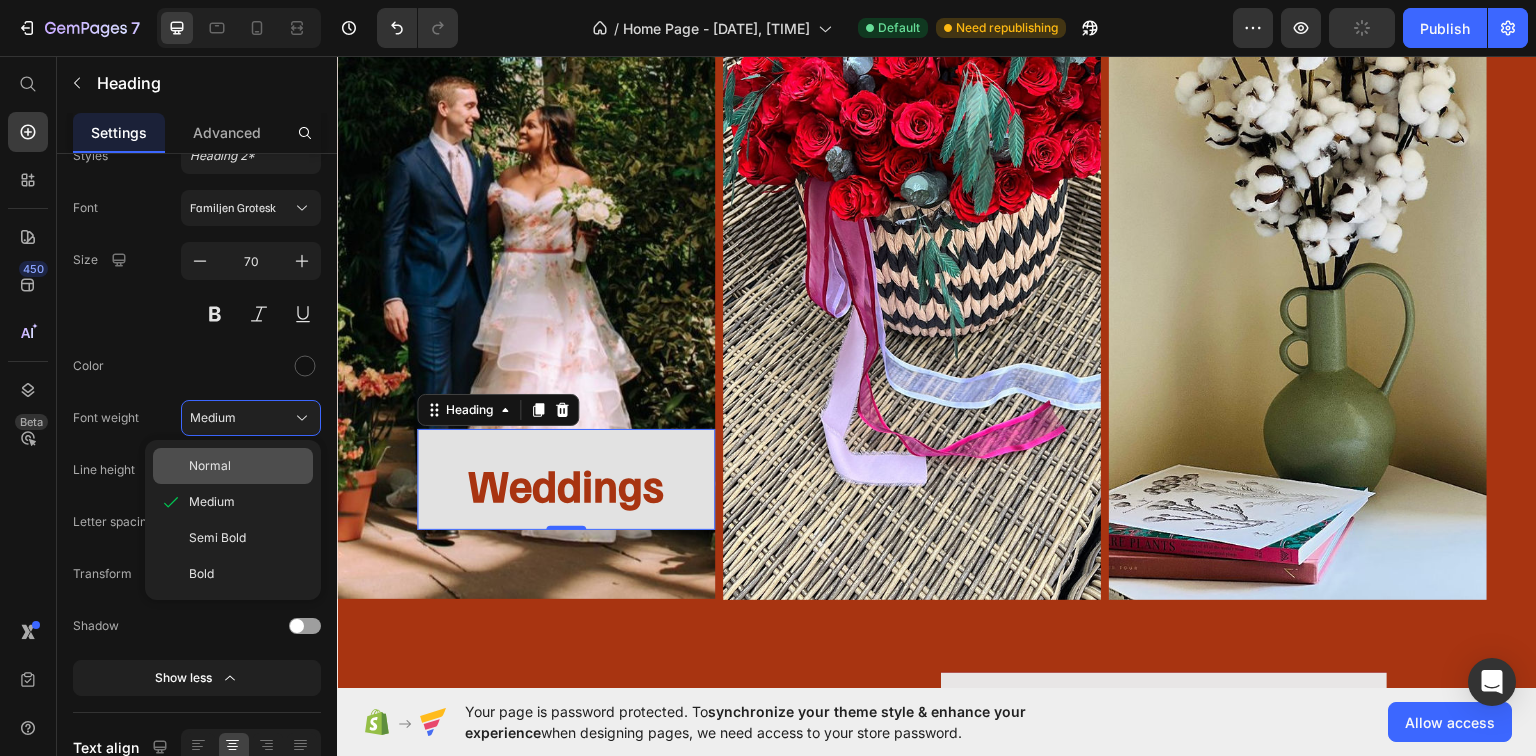 click on "Normal" at bounding box center (210, 466) 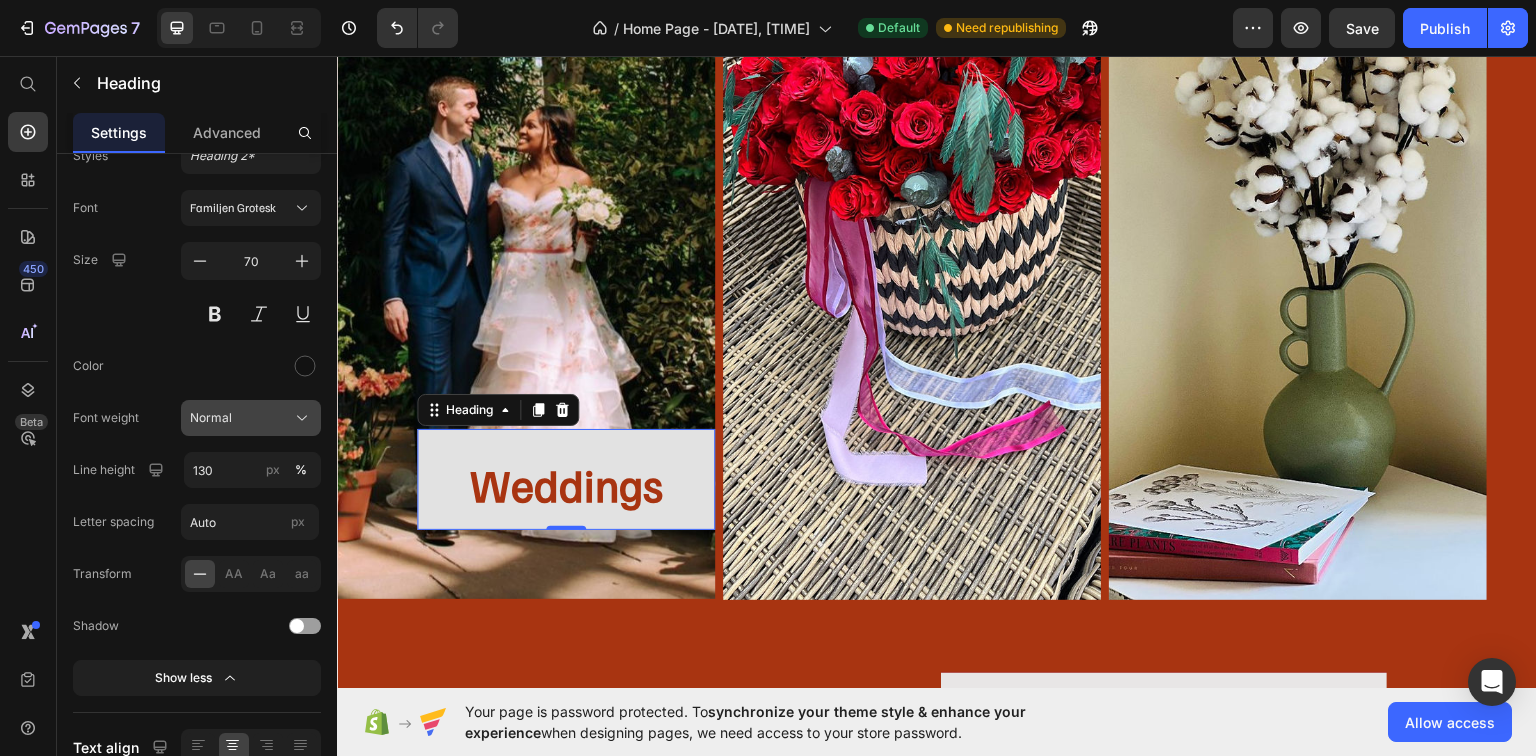 click on "Normal" at bounding box center (251, 418) 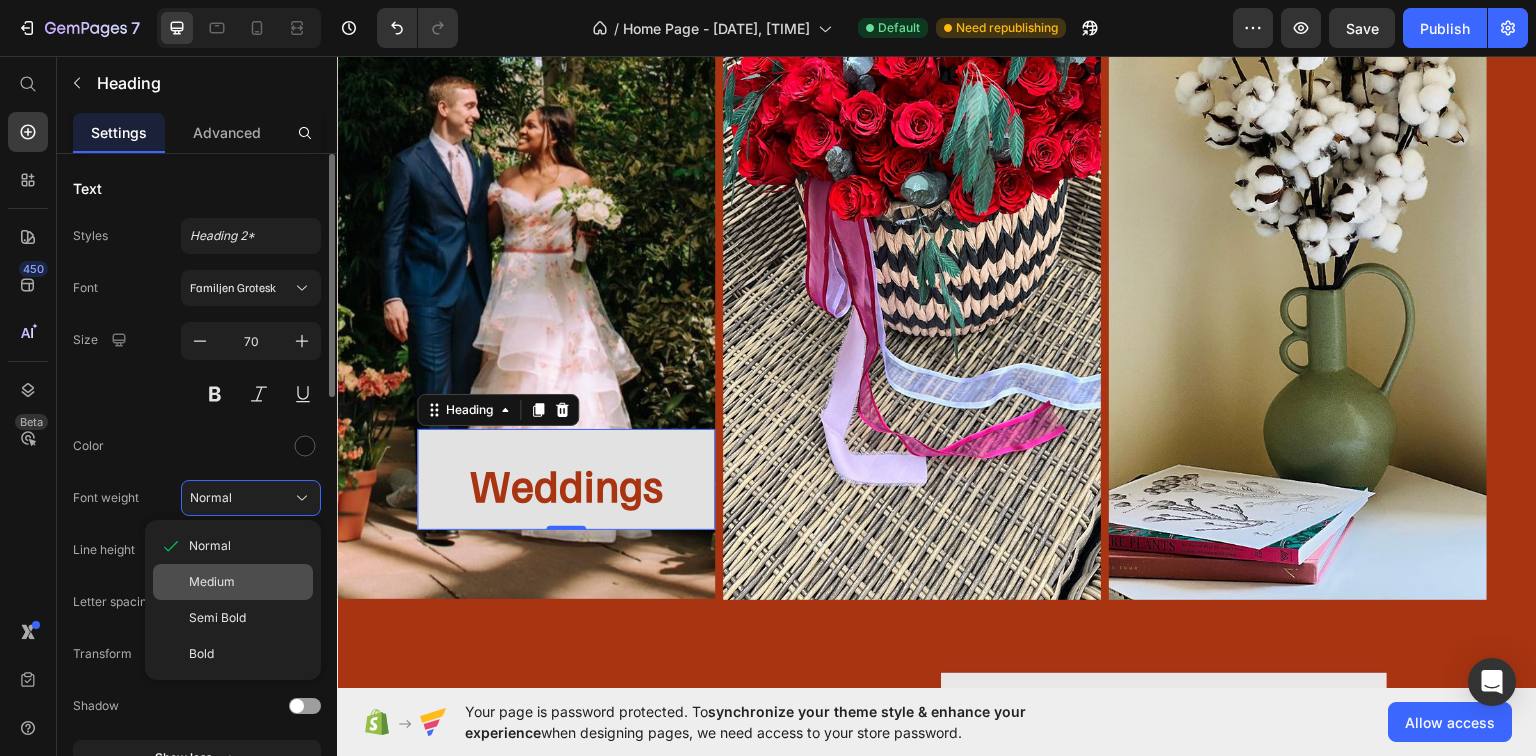 scroll, scrollTop: 80, scrollLeft: 0, axis: vertical 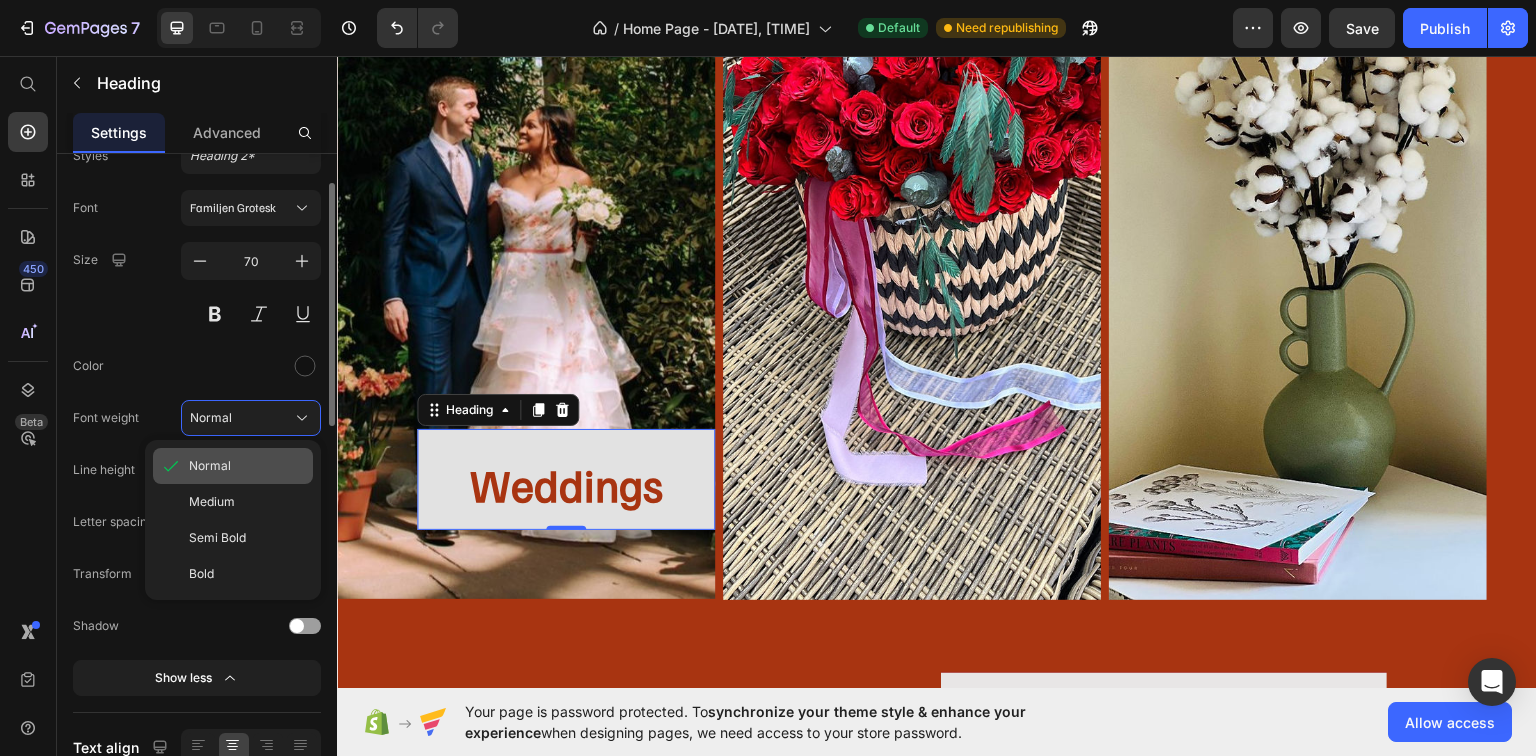 click on "Normal" at bounding box center [247, 466] 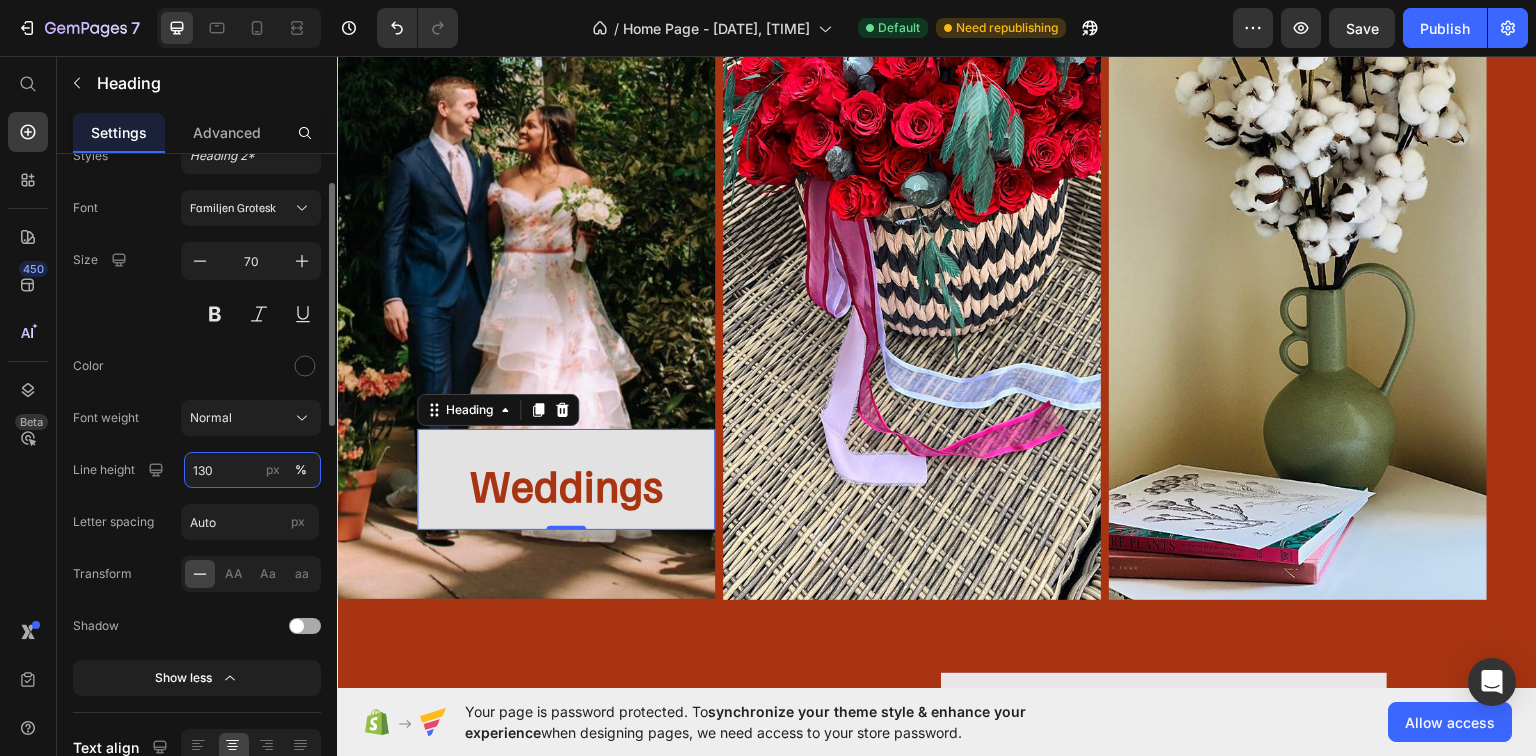 click on "130" at bounding box center (252, 470) 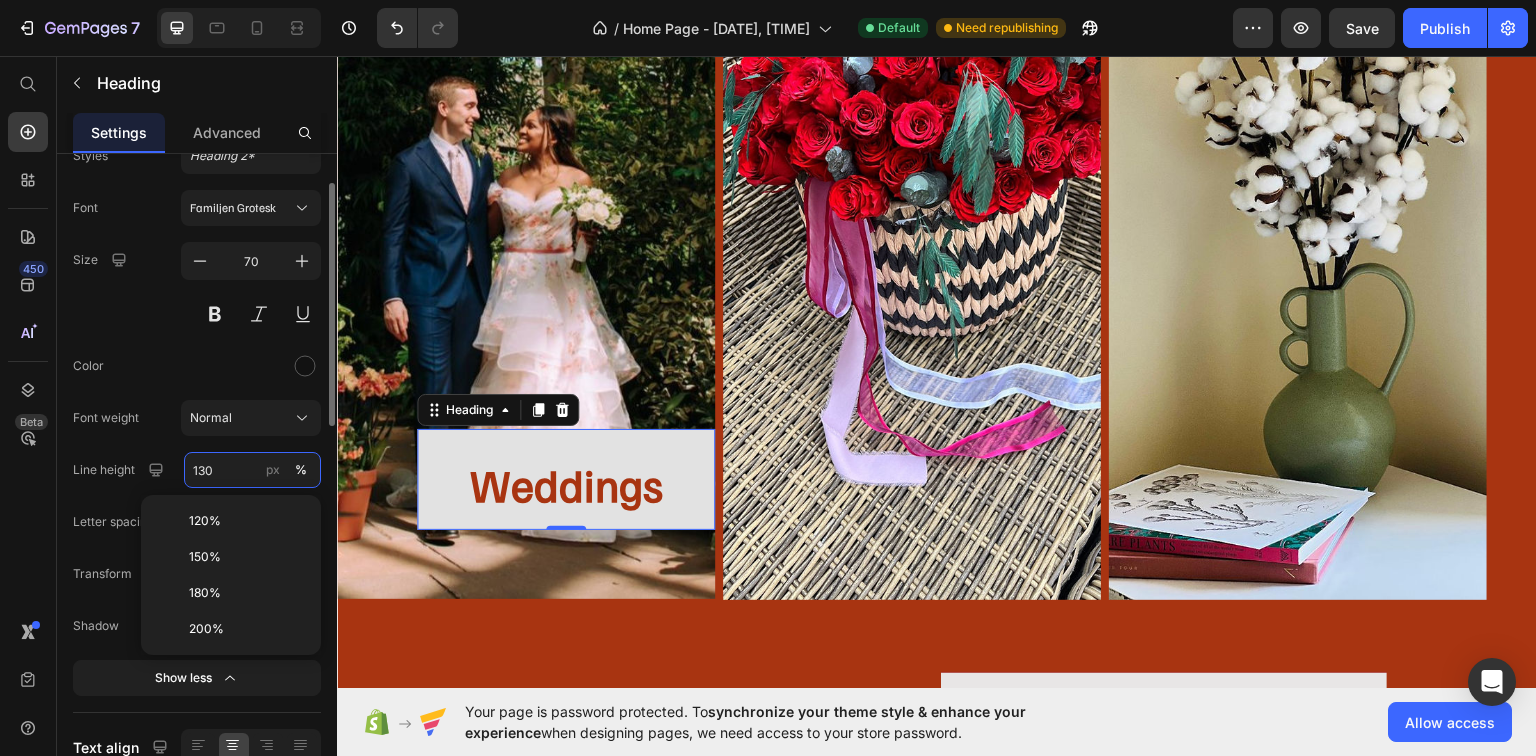 click on "130" at bounding box center (252, 470) 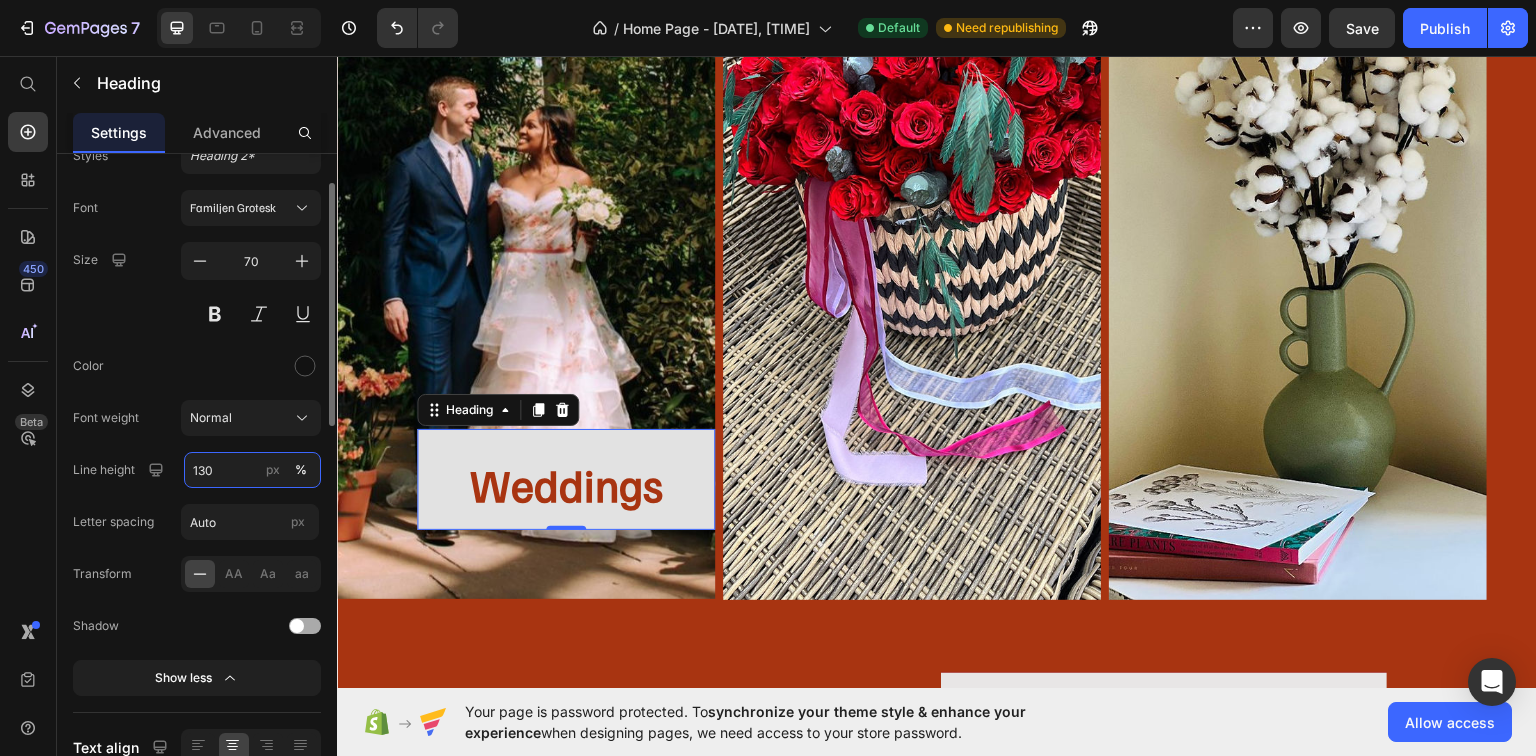 click on "130" at bounding box center (252, 470) 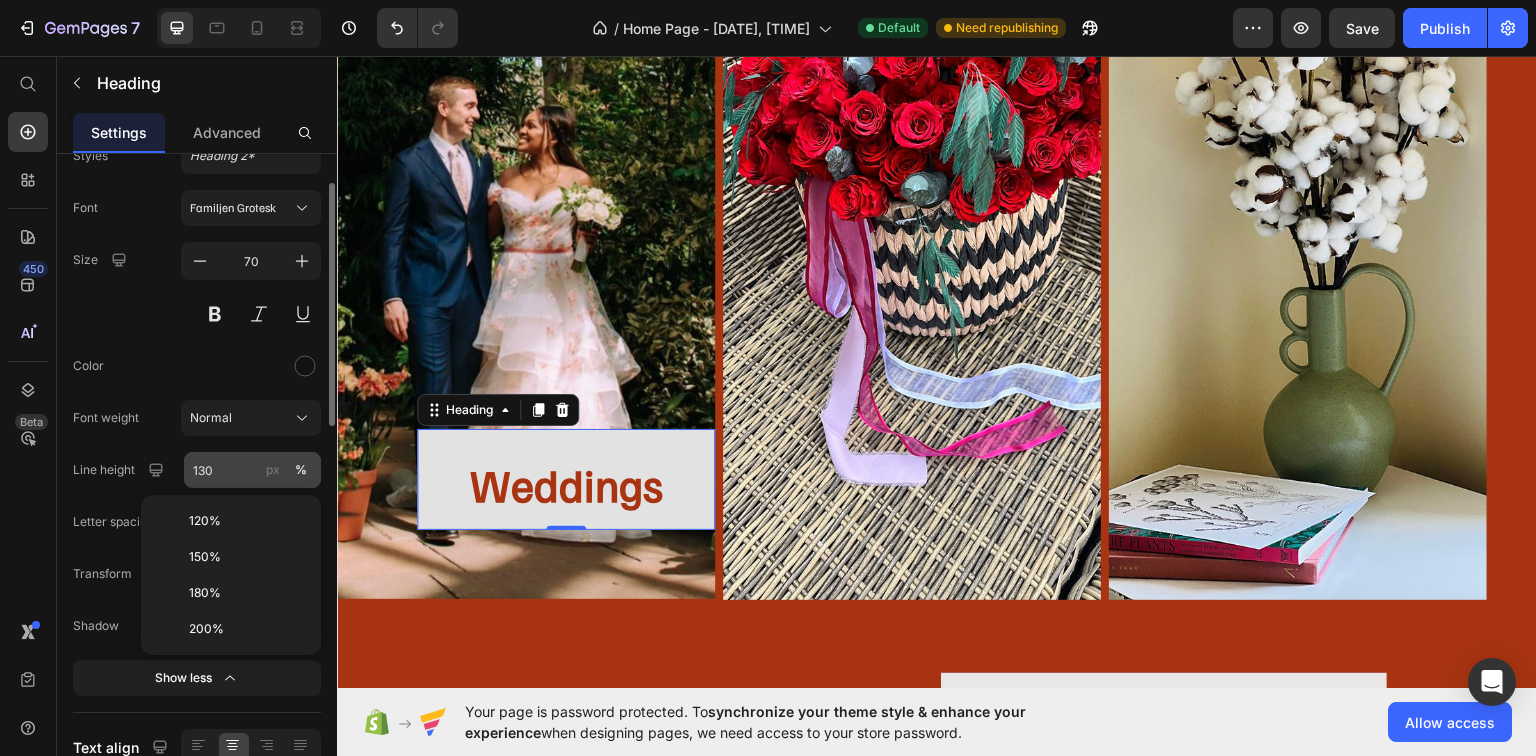 click on "px" at bounding box center (273, 470) 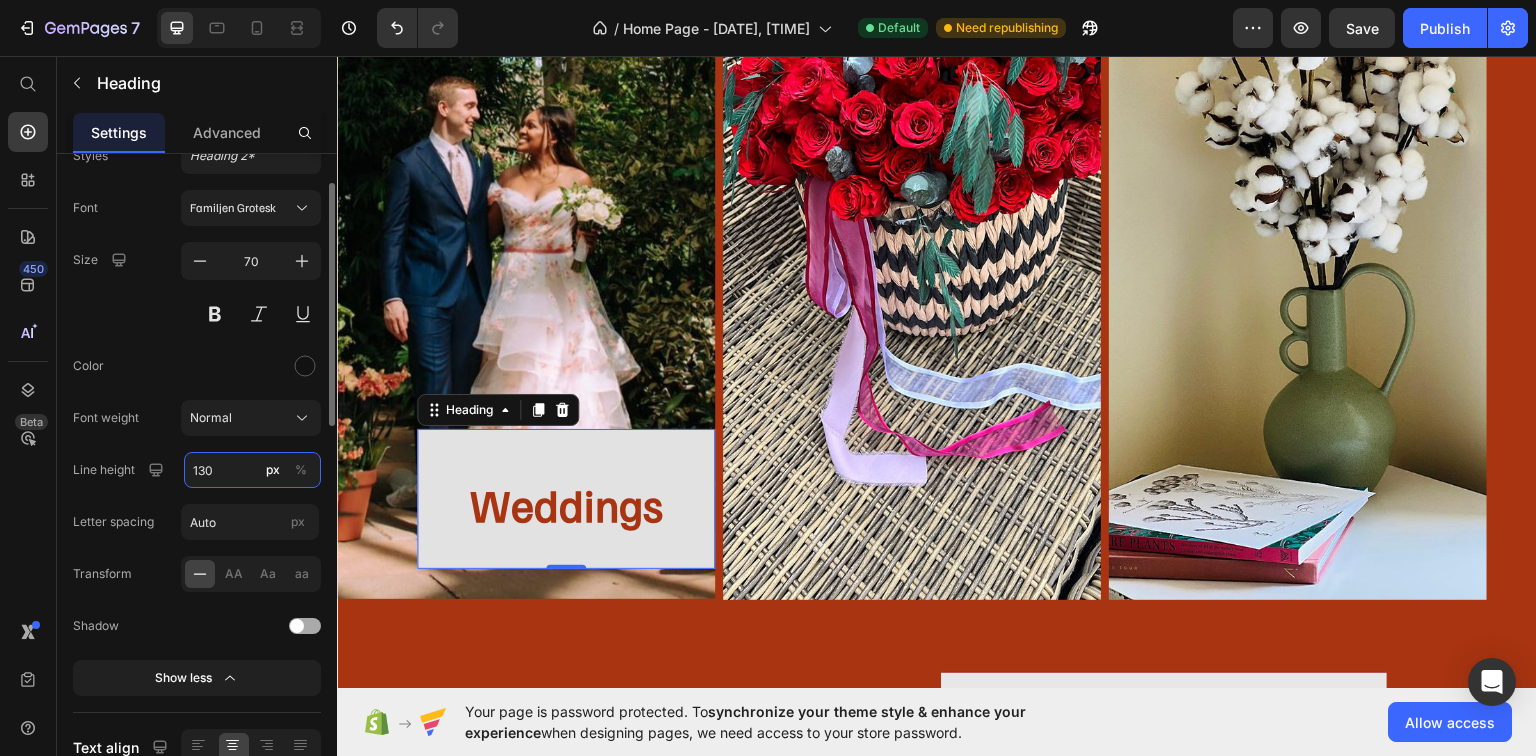 click on "130" at bounding box center [252, 470] 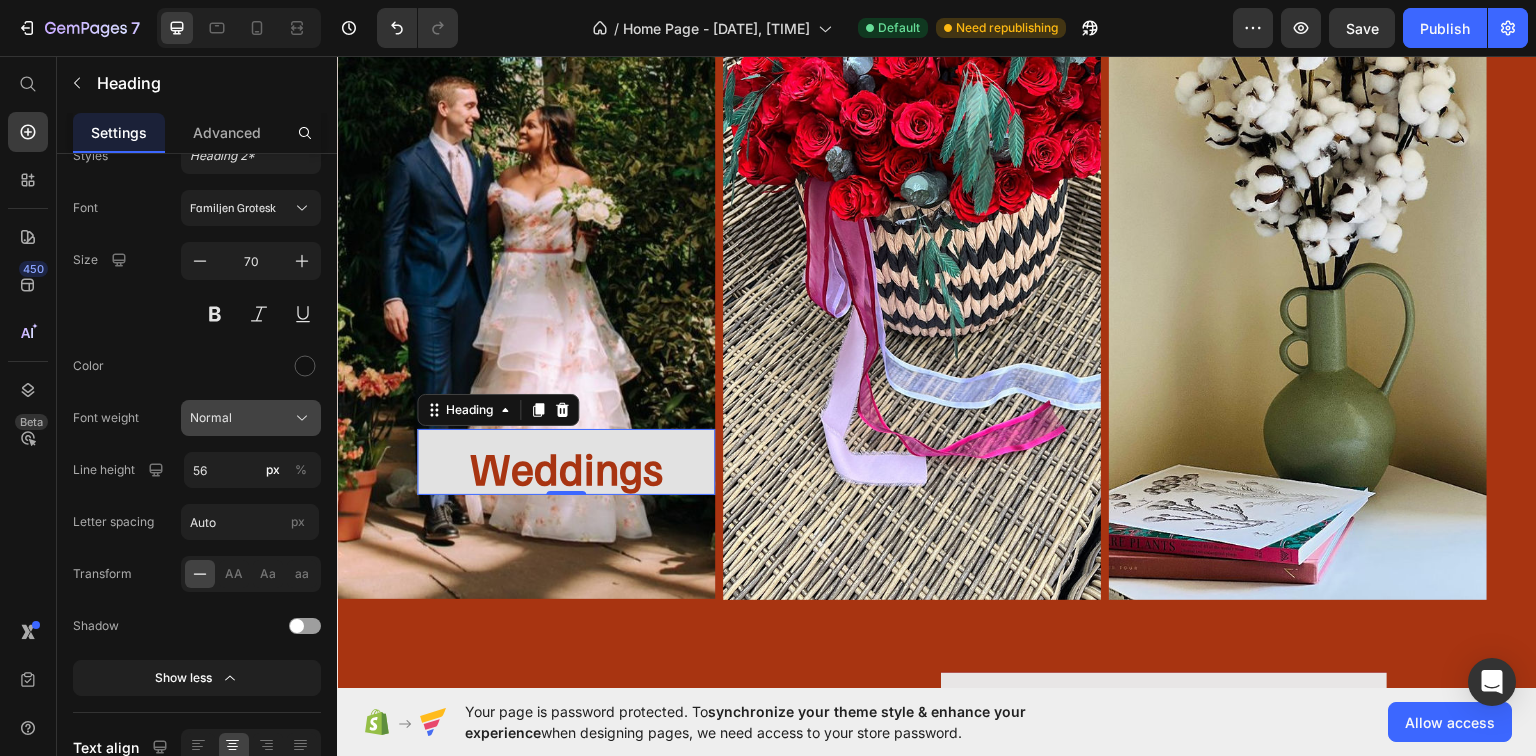 click on "Normal" at bounding box center [211, 418] 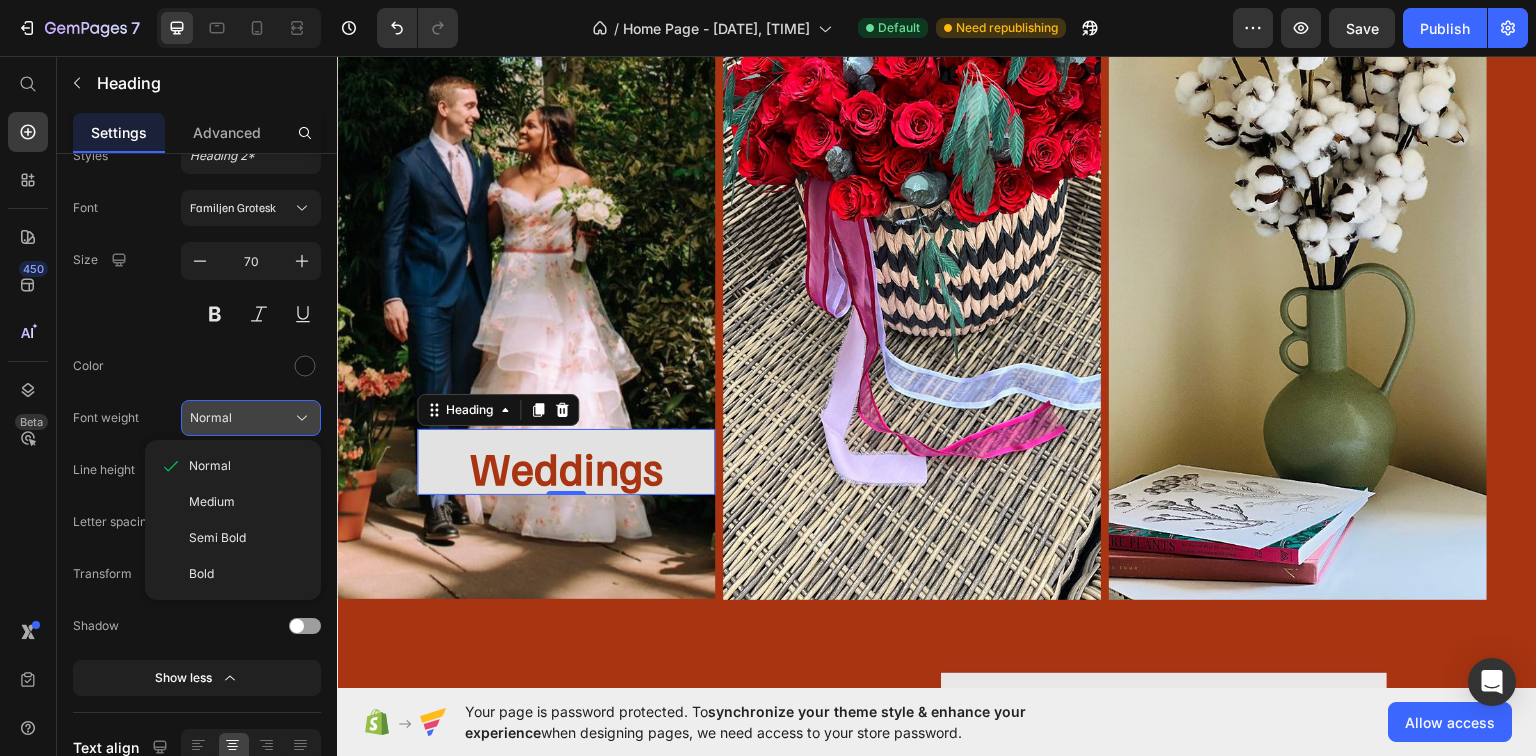 click on "Normal" at bounding box center (211, 418) 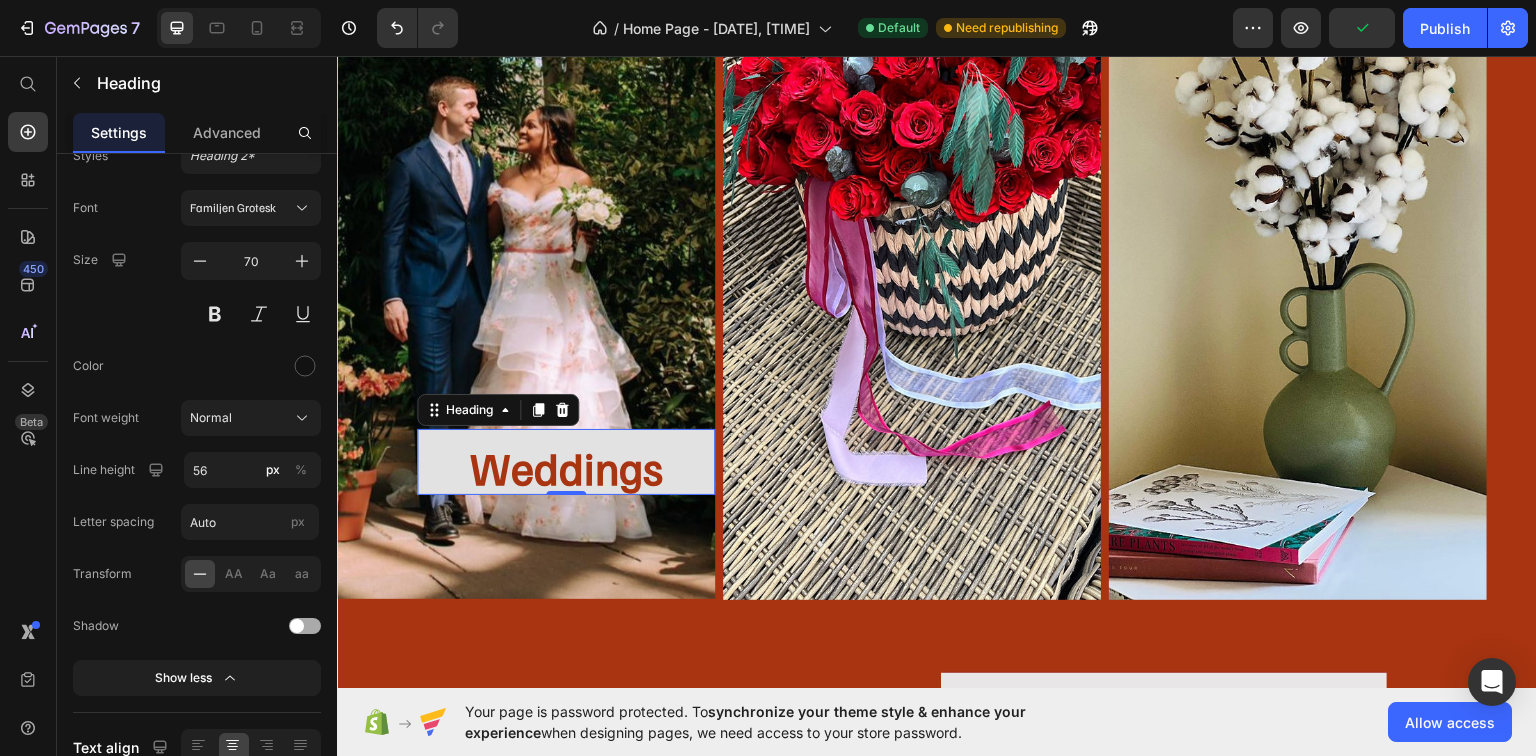 click at bounding box center [305, 626] 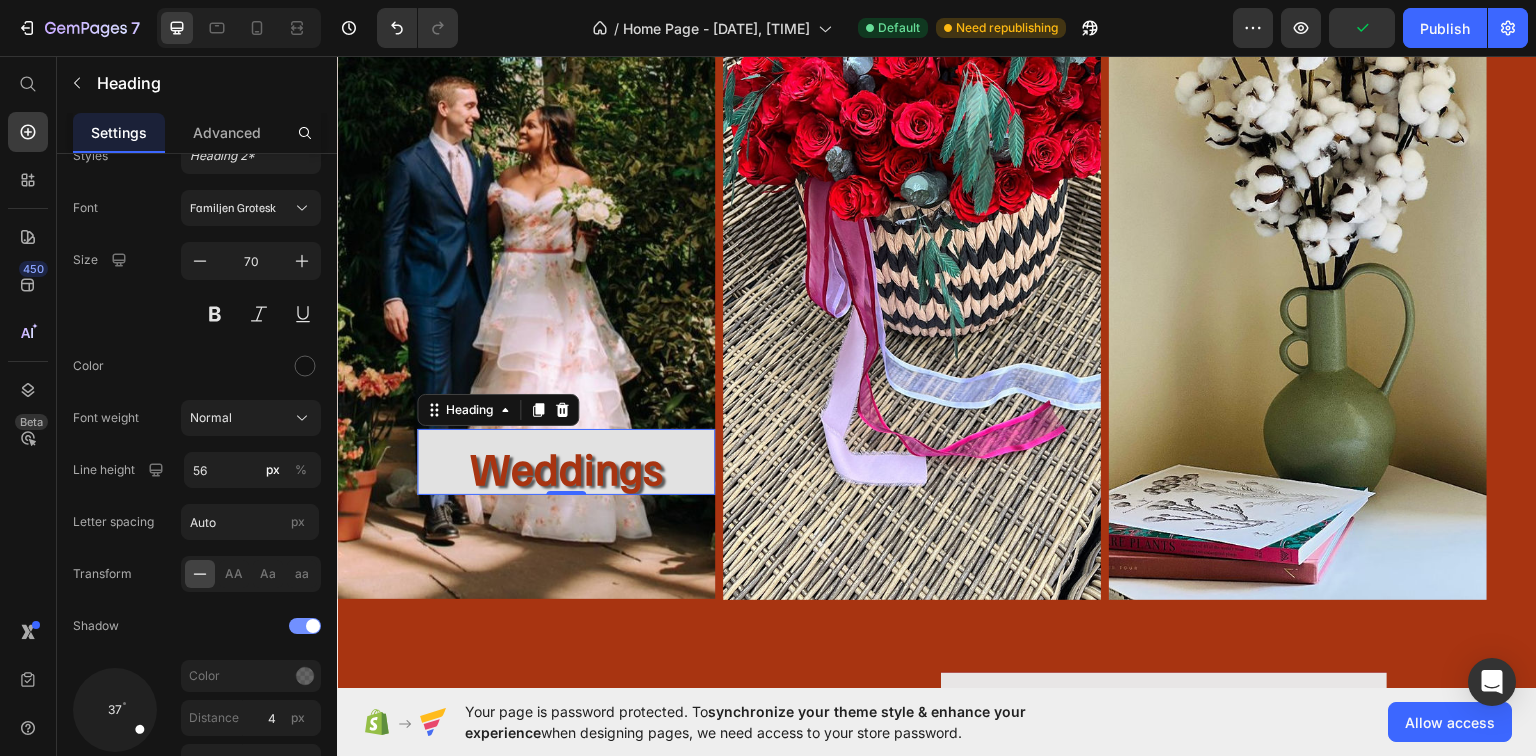 click at bounding box center (305, 626) 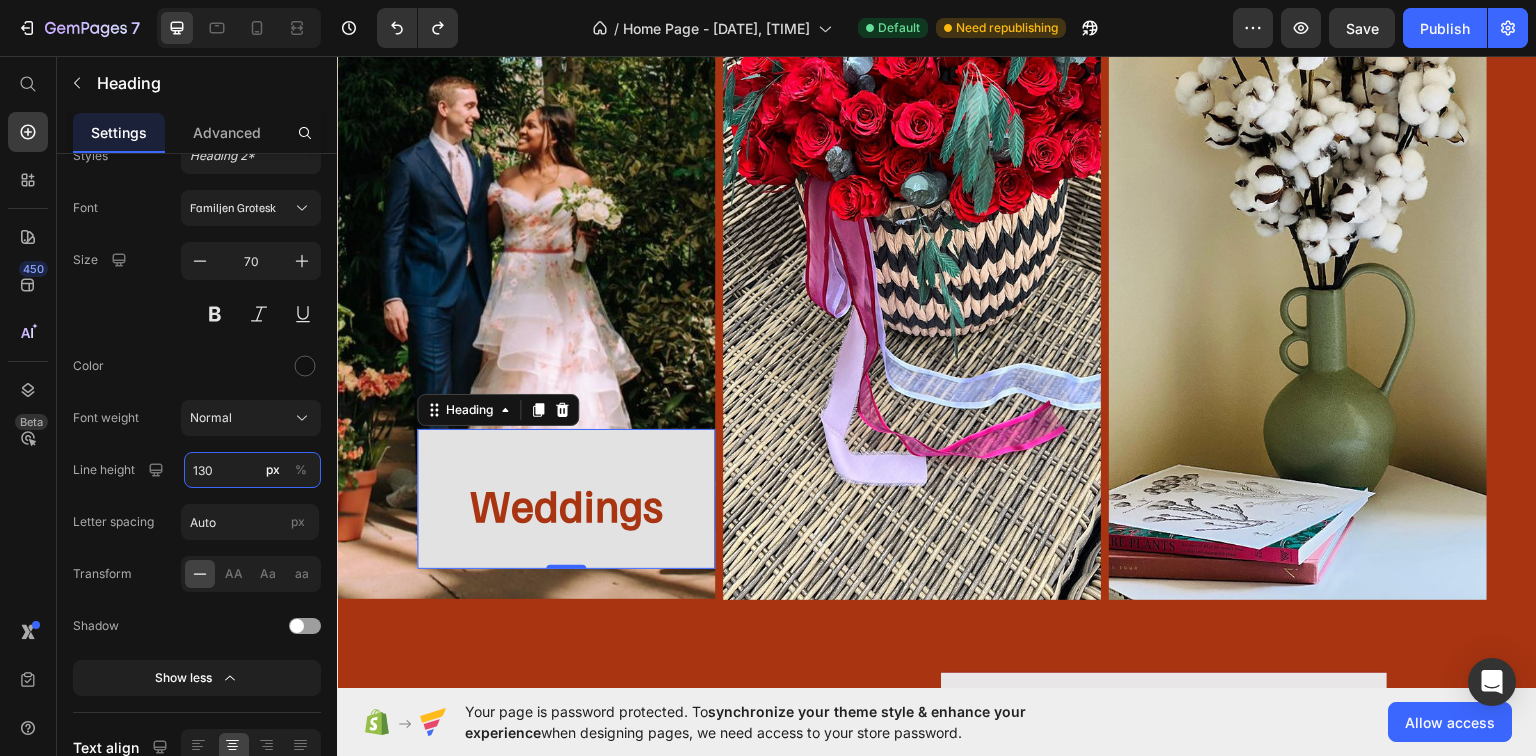 type on "130" 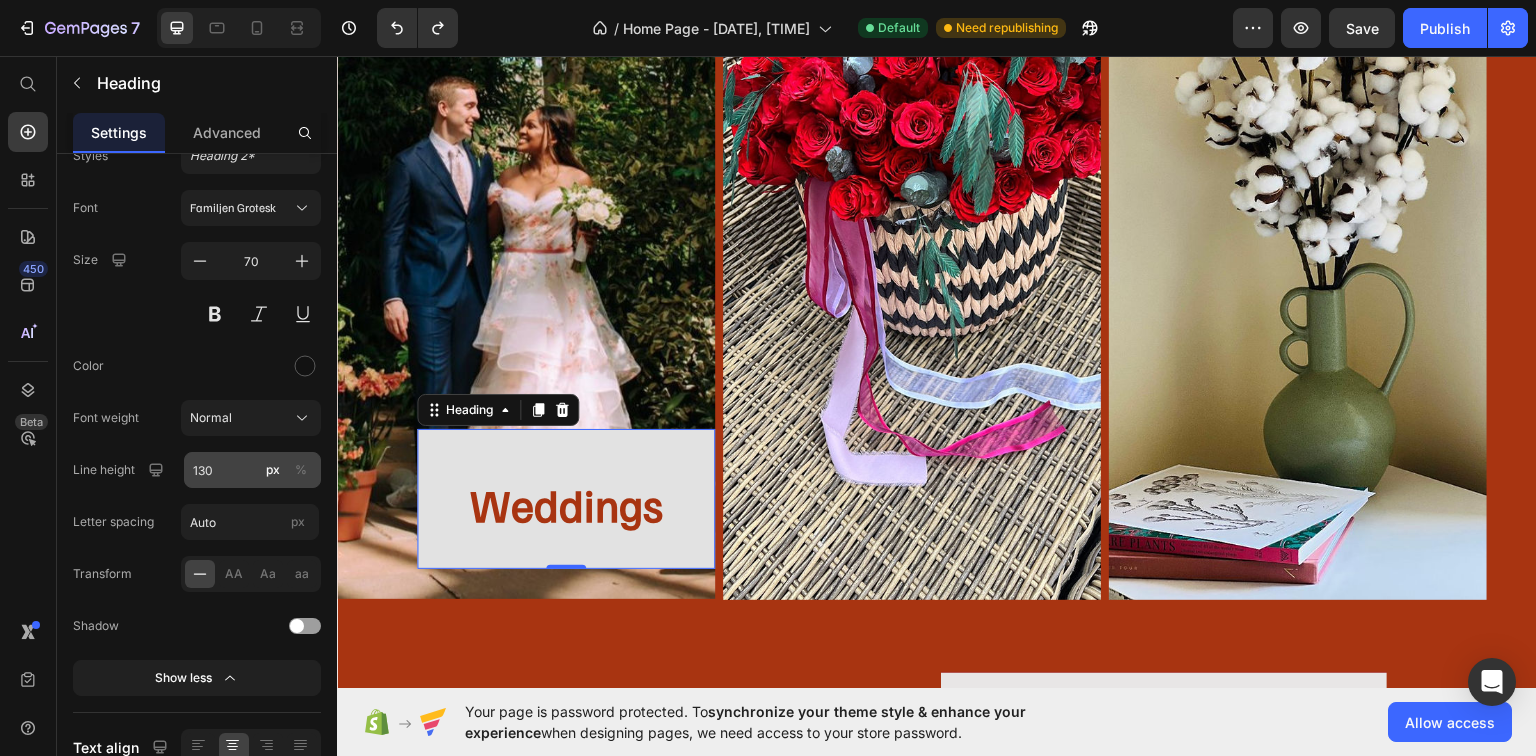 click on "%" at bounding box center [301, 470] 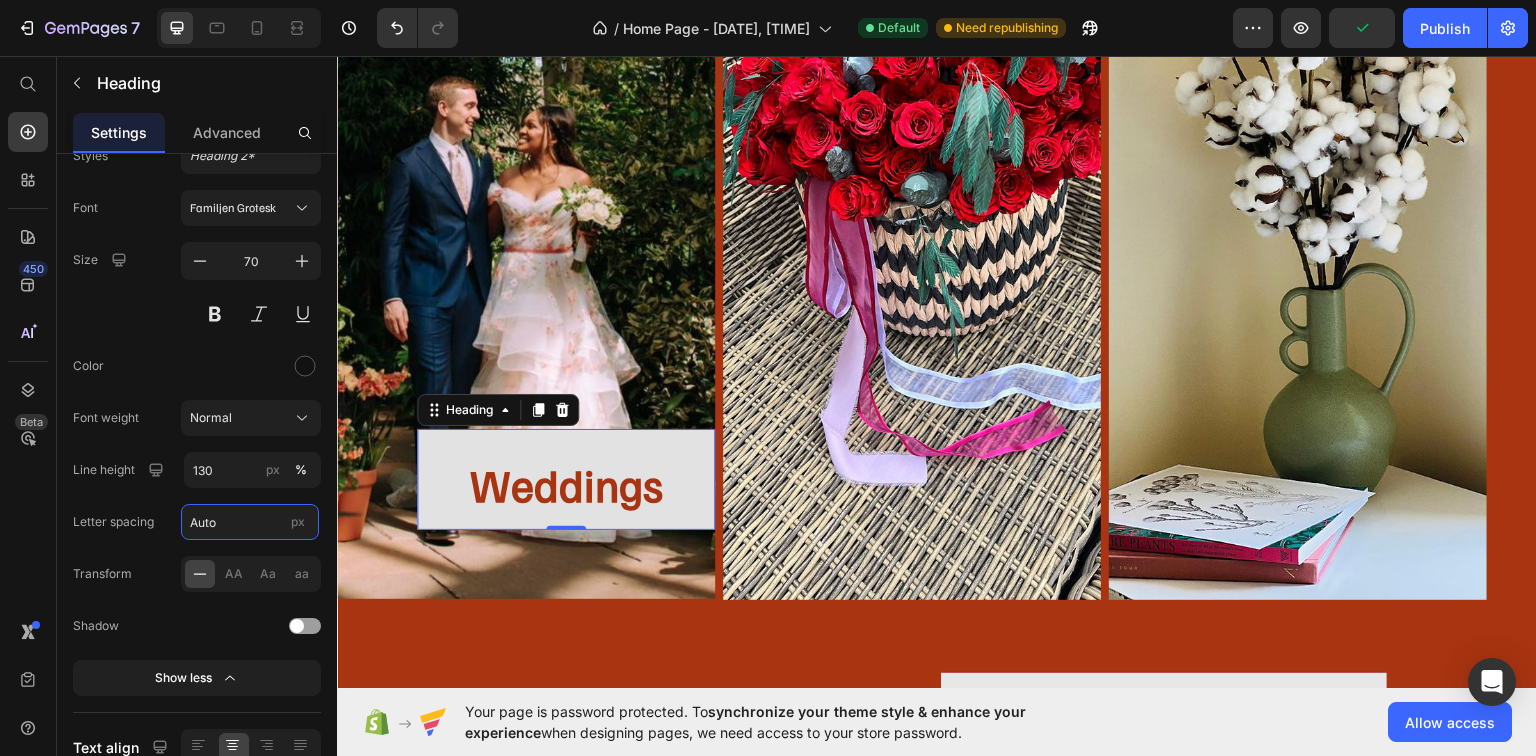 click on "Auto" at bounding box center [250, 522] 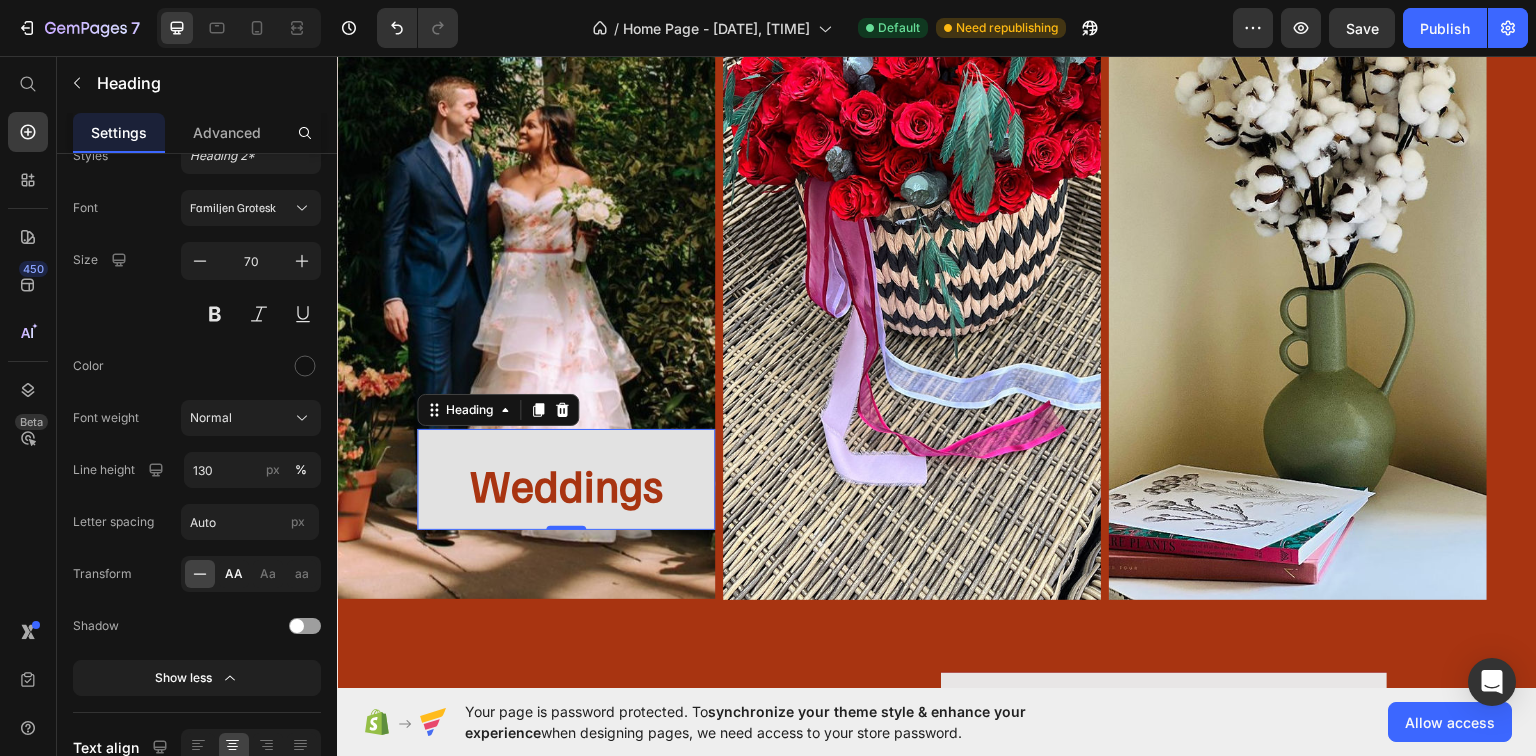 click on "AA" 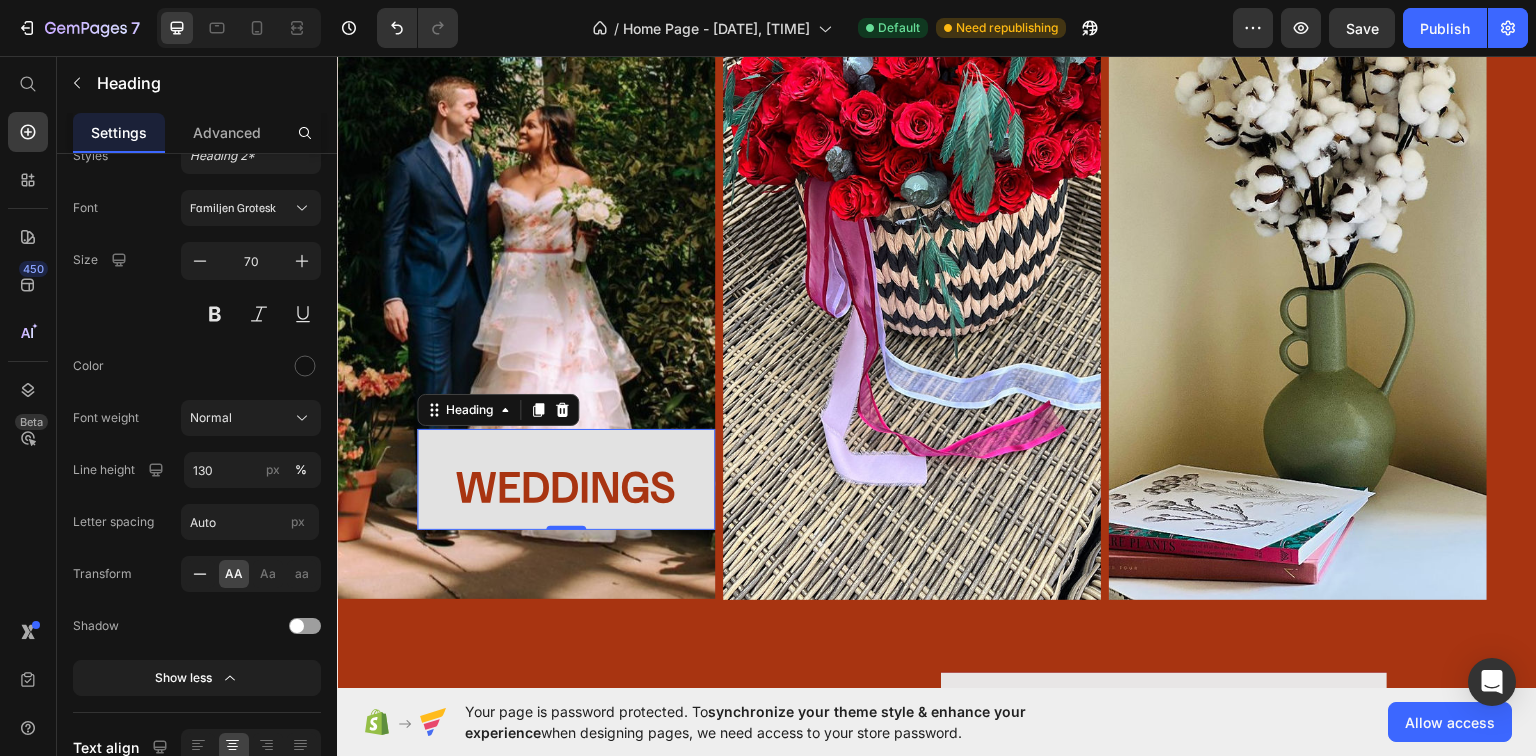 click 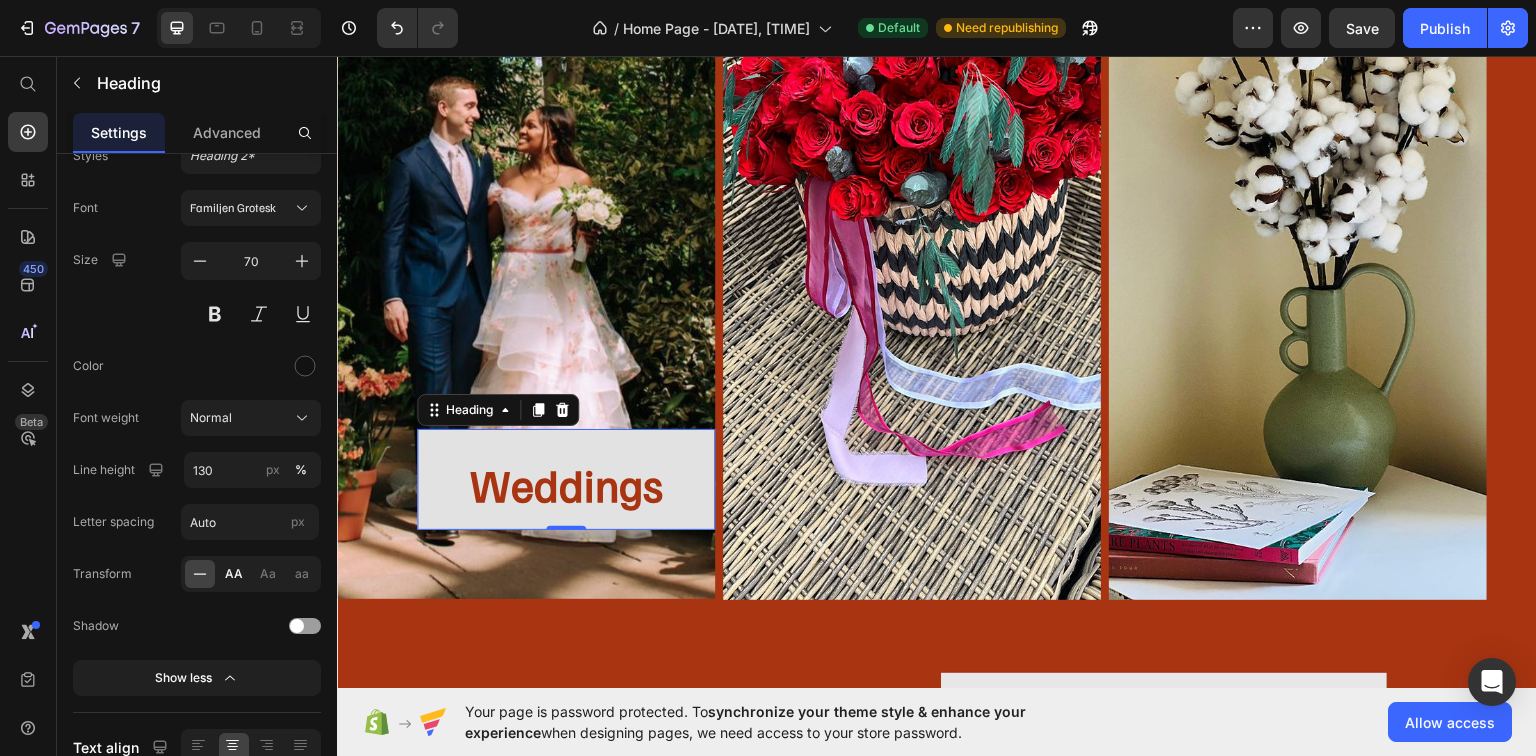click on "AA" 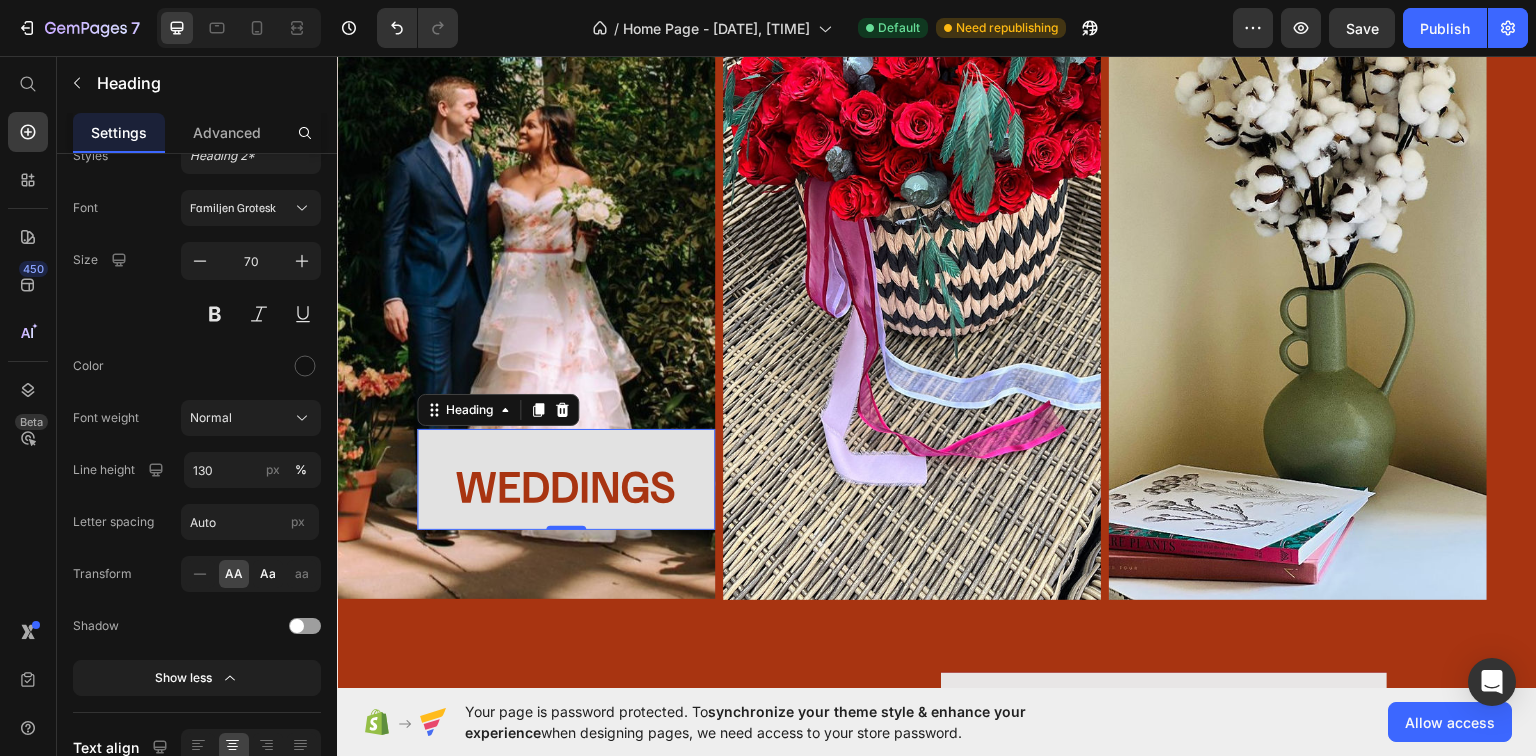 click on "Aa" 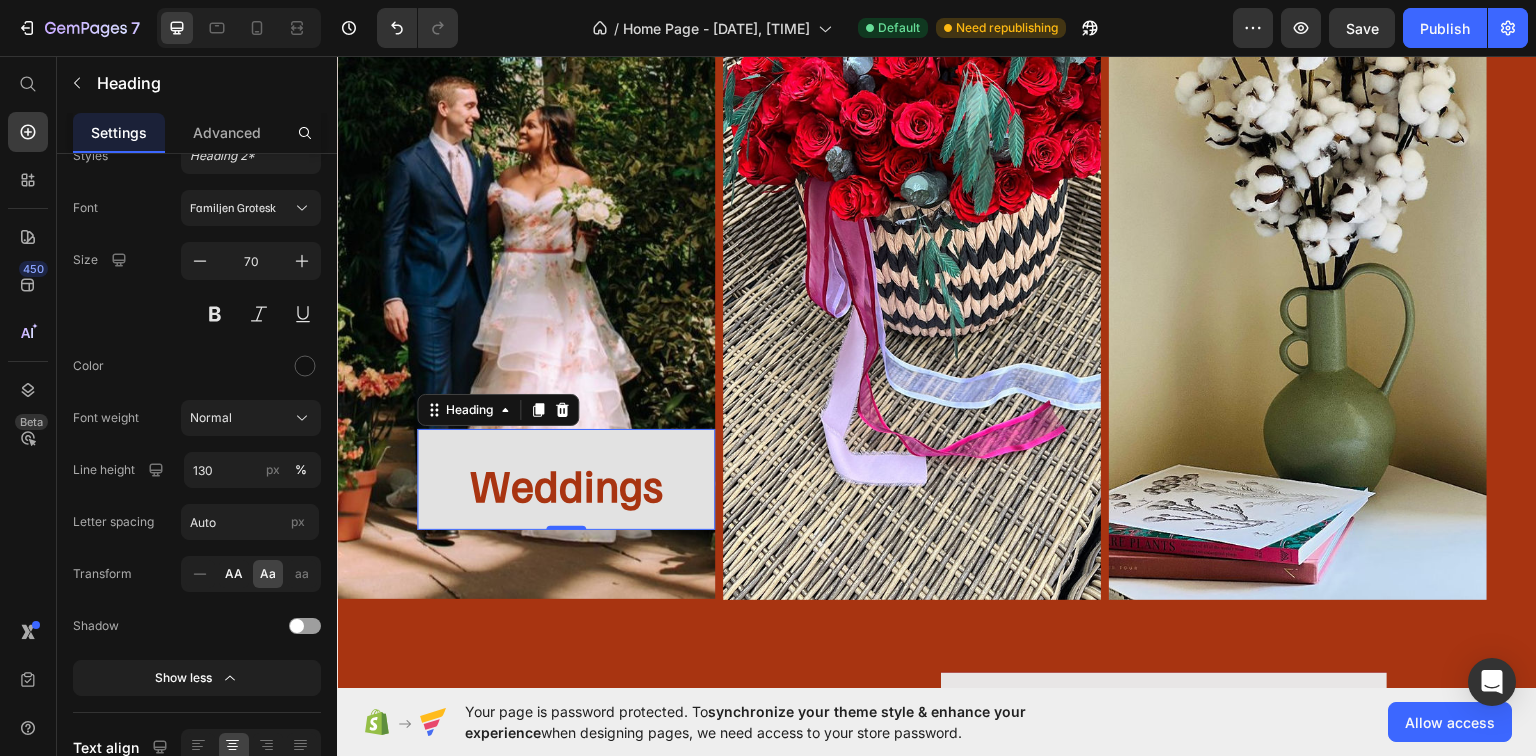 click on "AA" 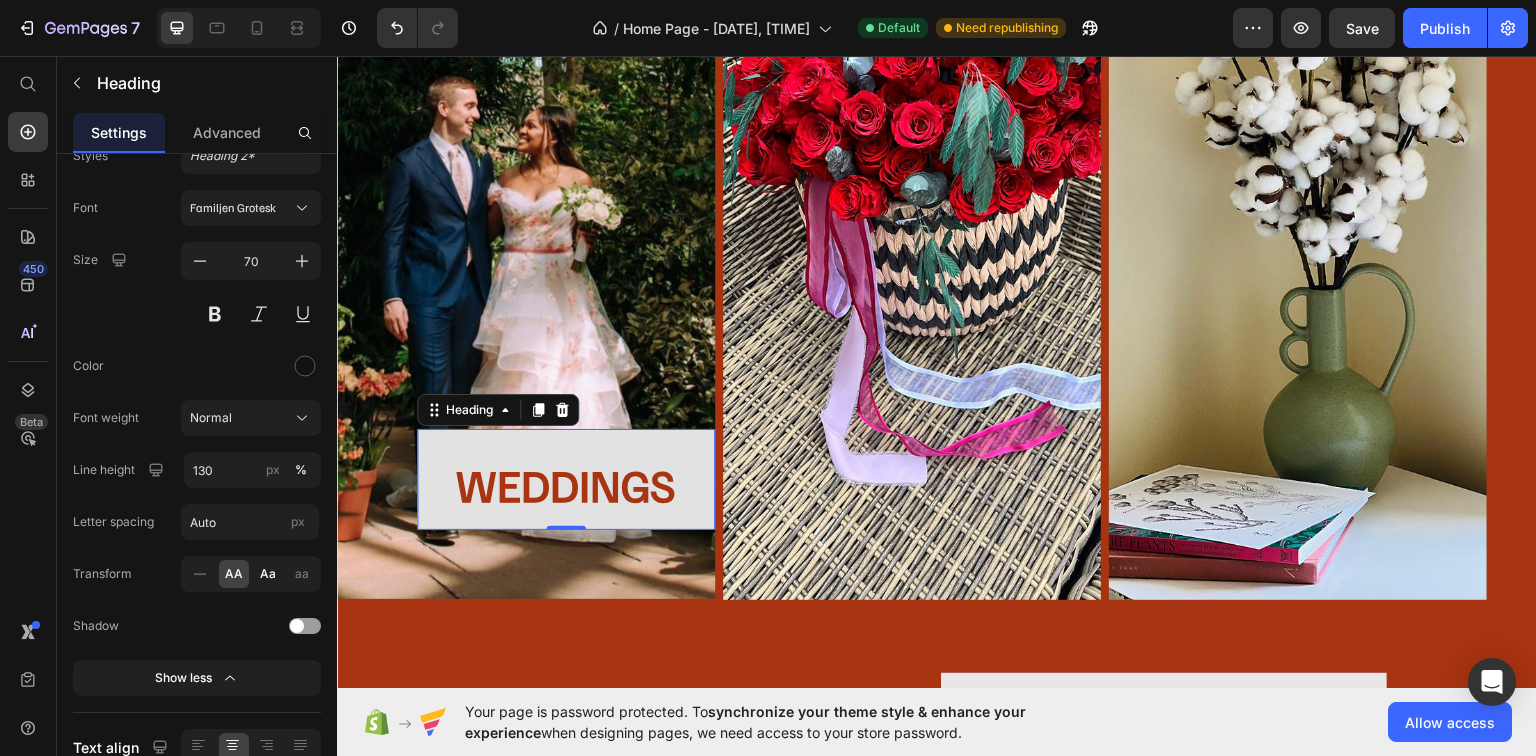 click on "Aa" 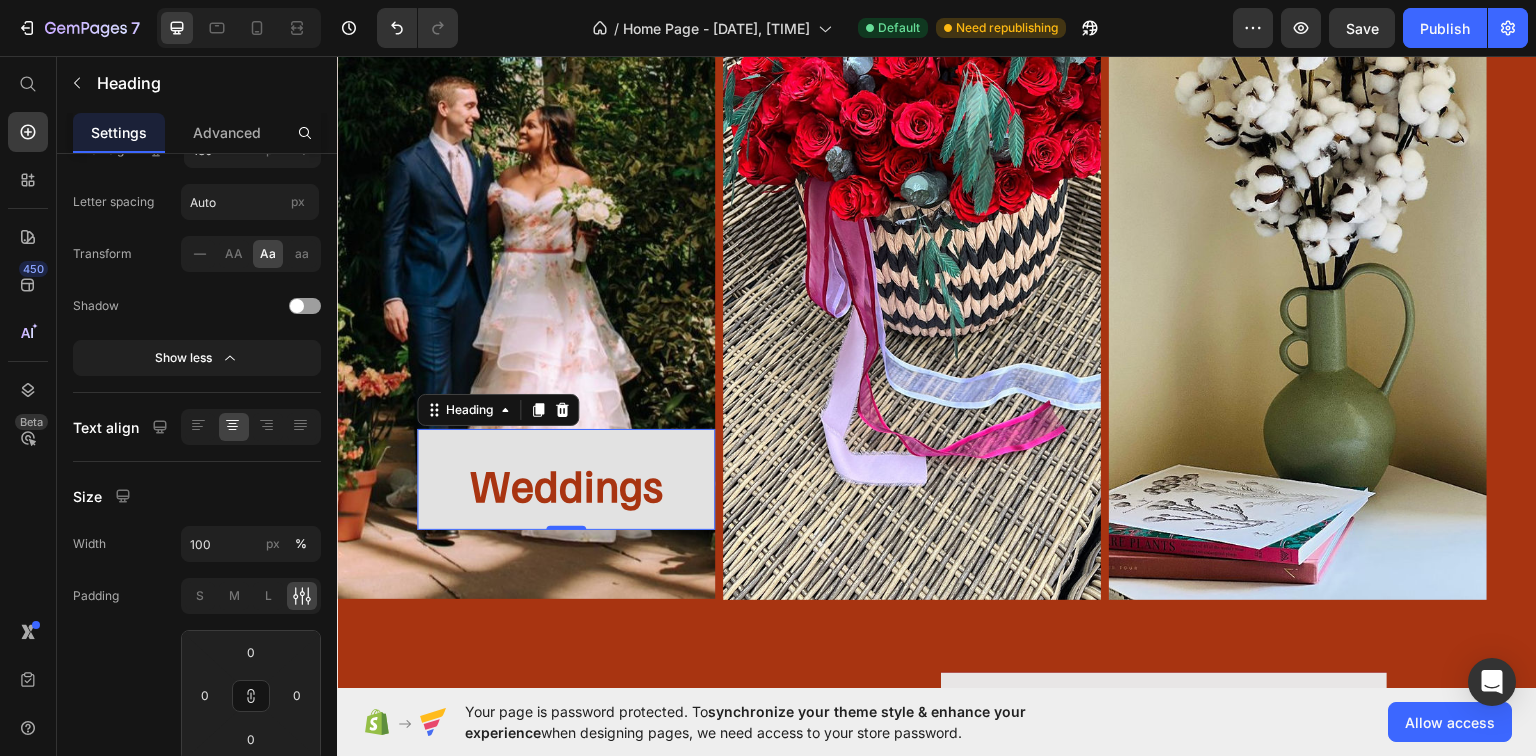 scroll, scrollTop: 480, scrollLeft: 0, axis: vertical 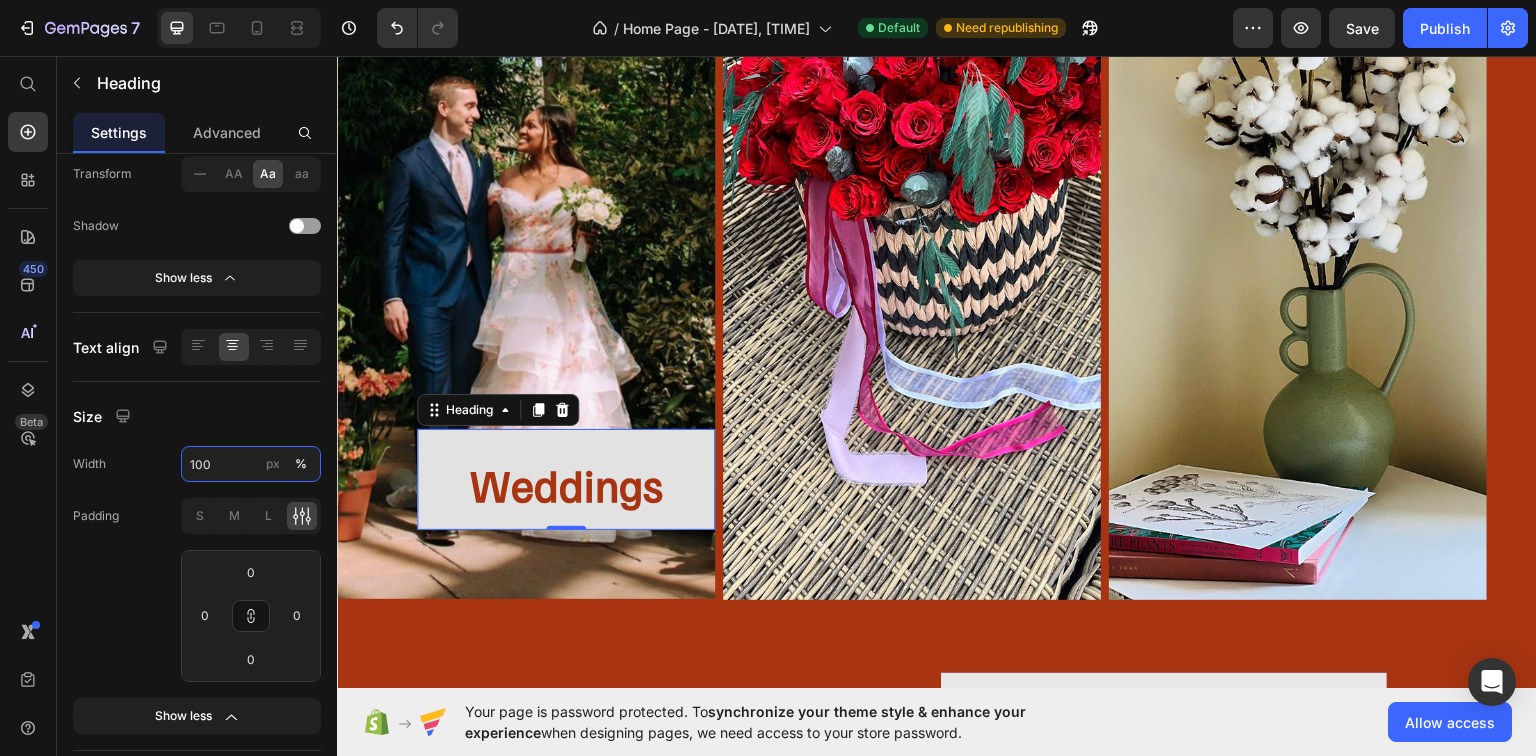 click on "100" at bounding box center (251, 464) 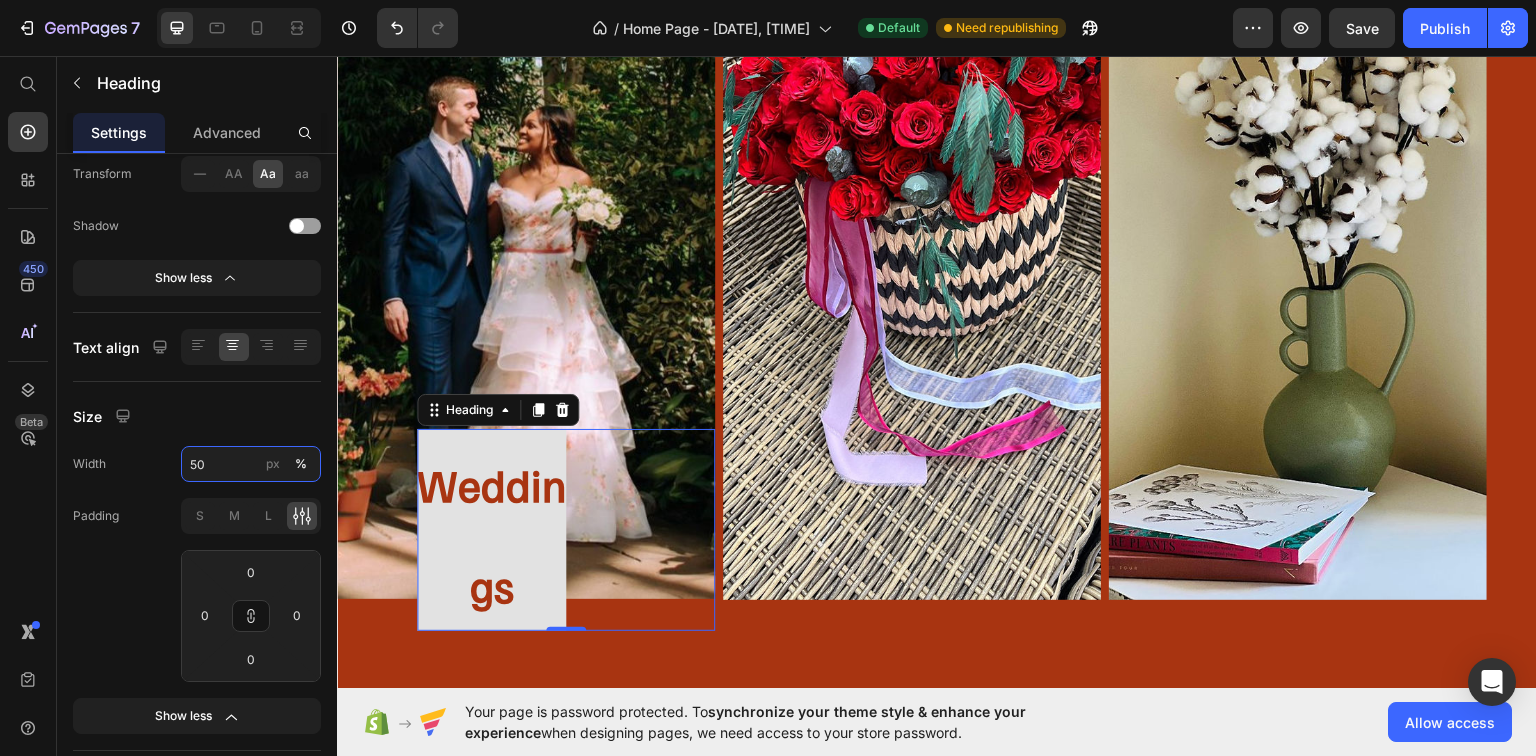 type on "100" 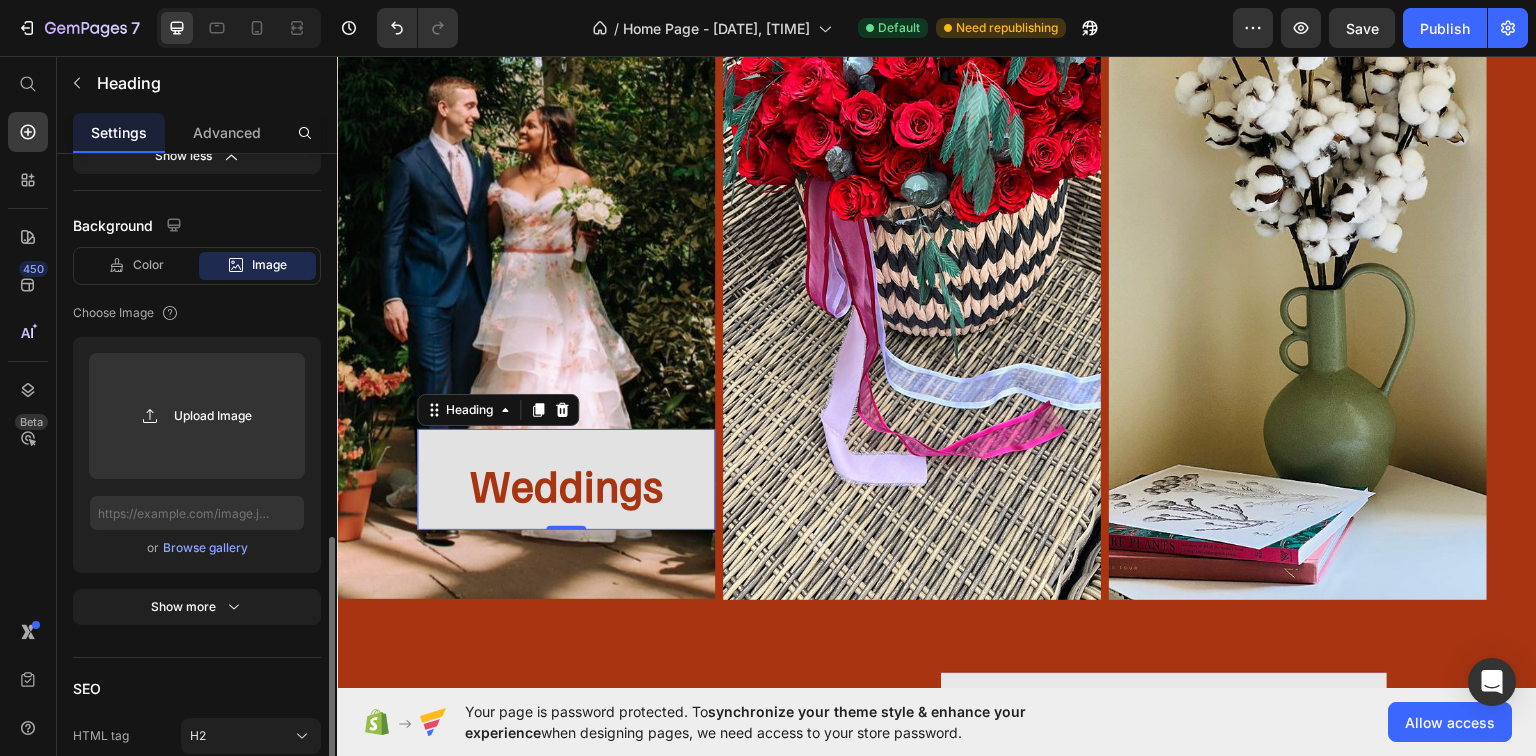 scroll, scrollTop: 1128, scrollLeft: 0, axis: vertical 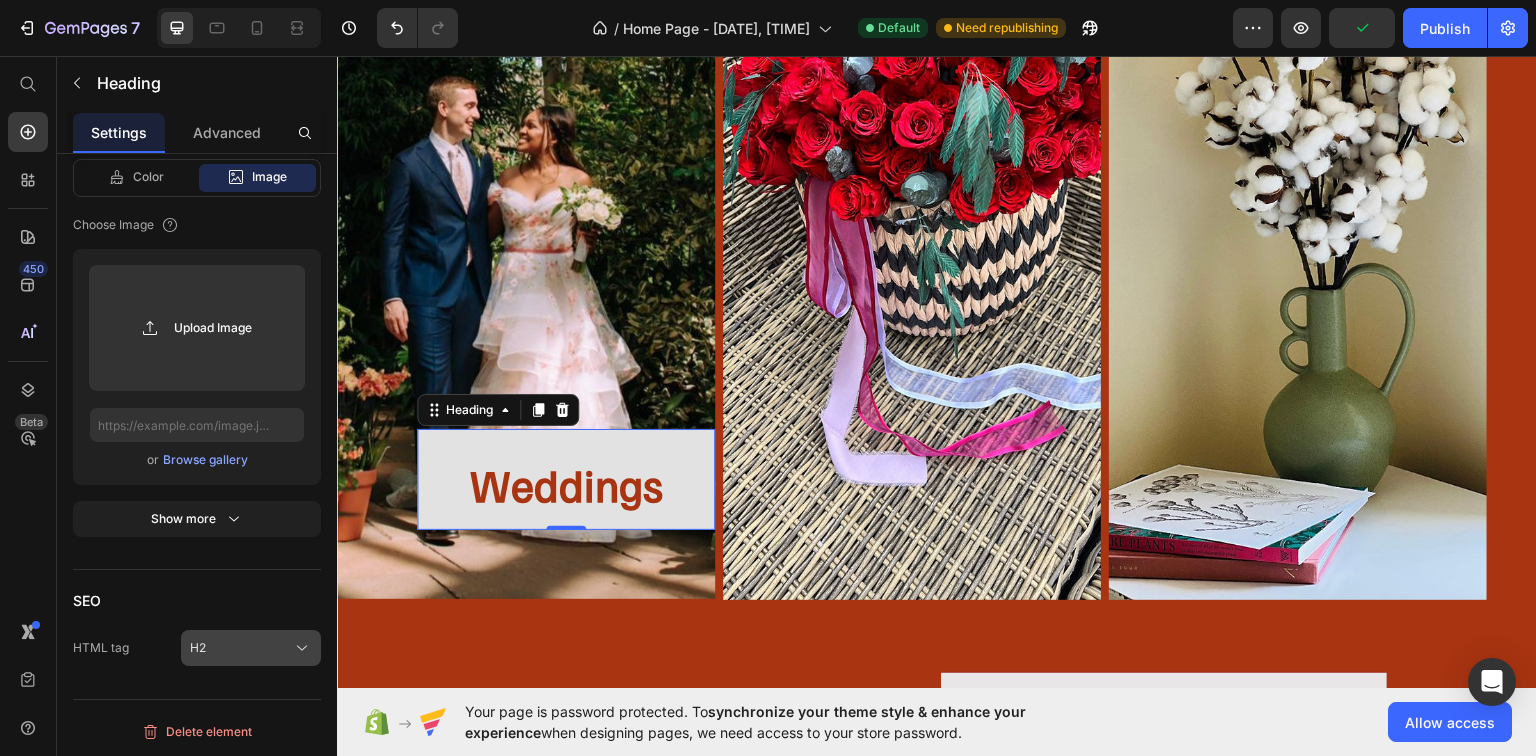 click on "H2" 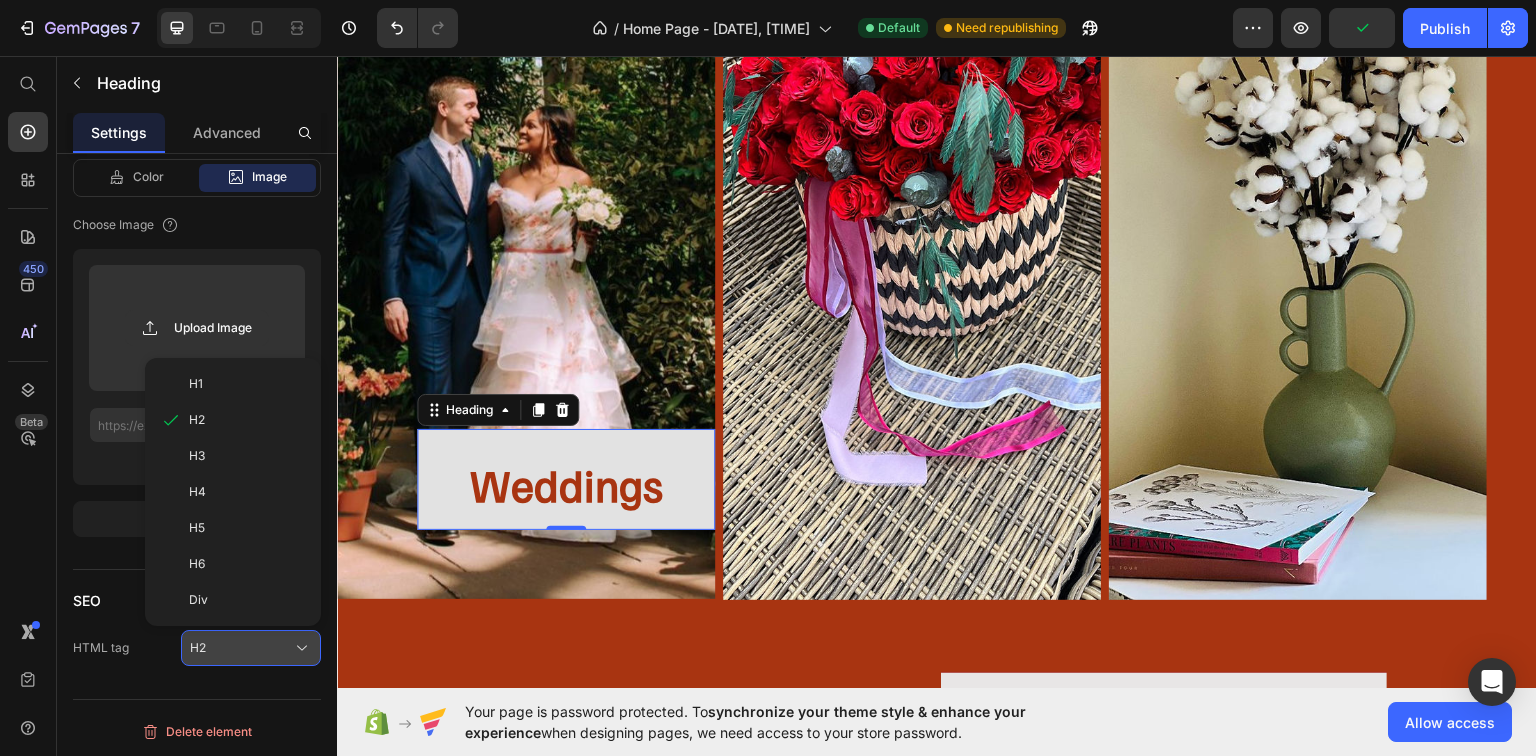 click on "H2" 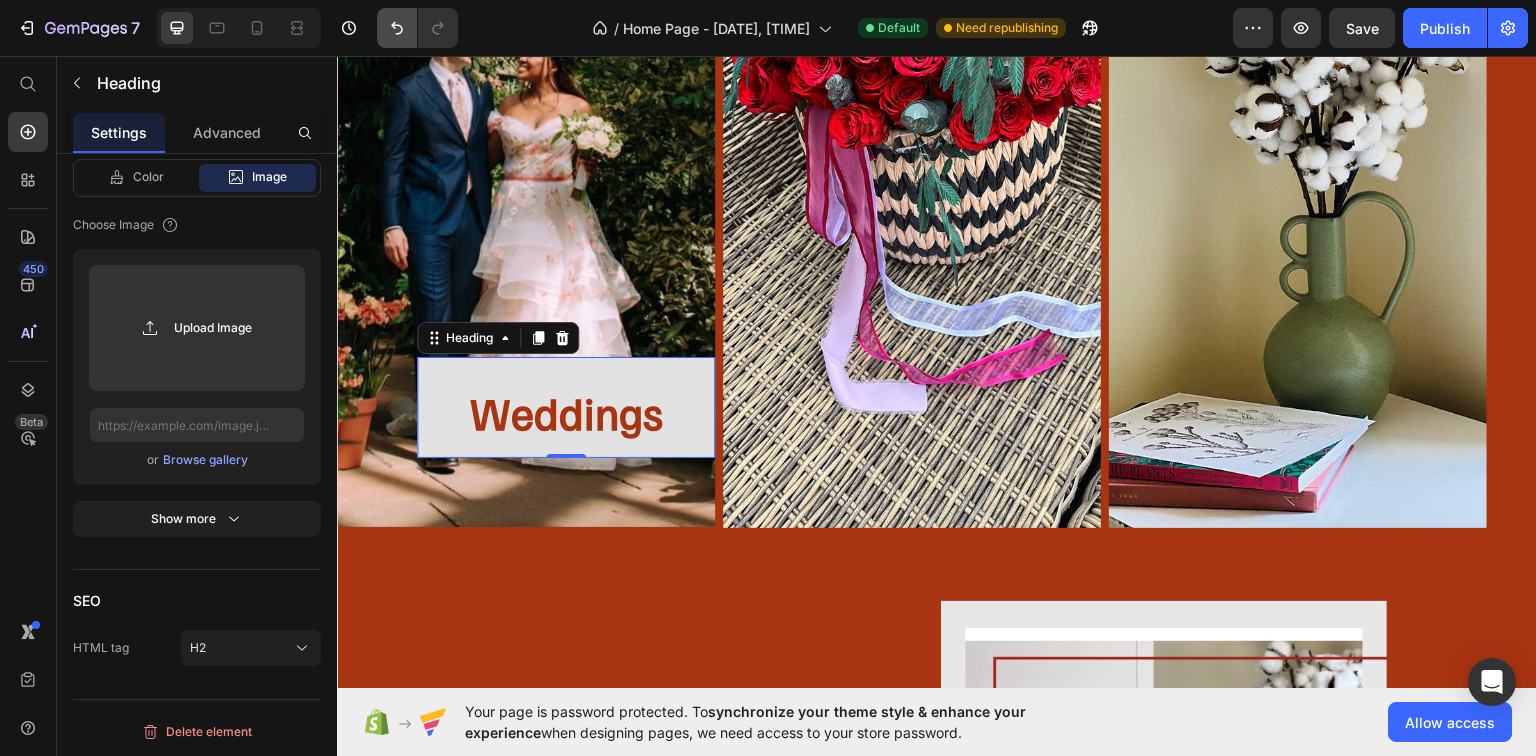 scroll, scrollTop: 3286, scrollLeft: 0, axis: vertical 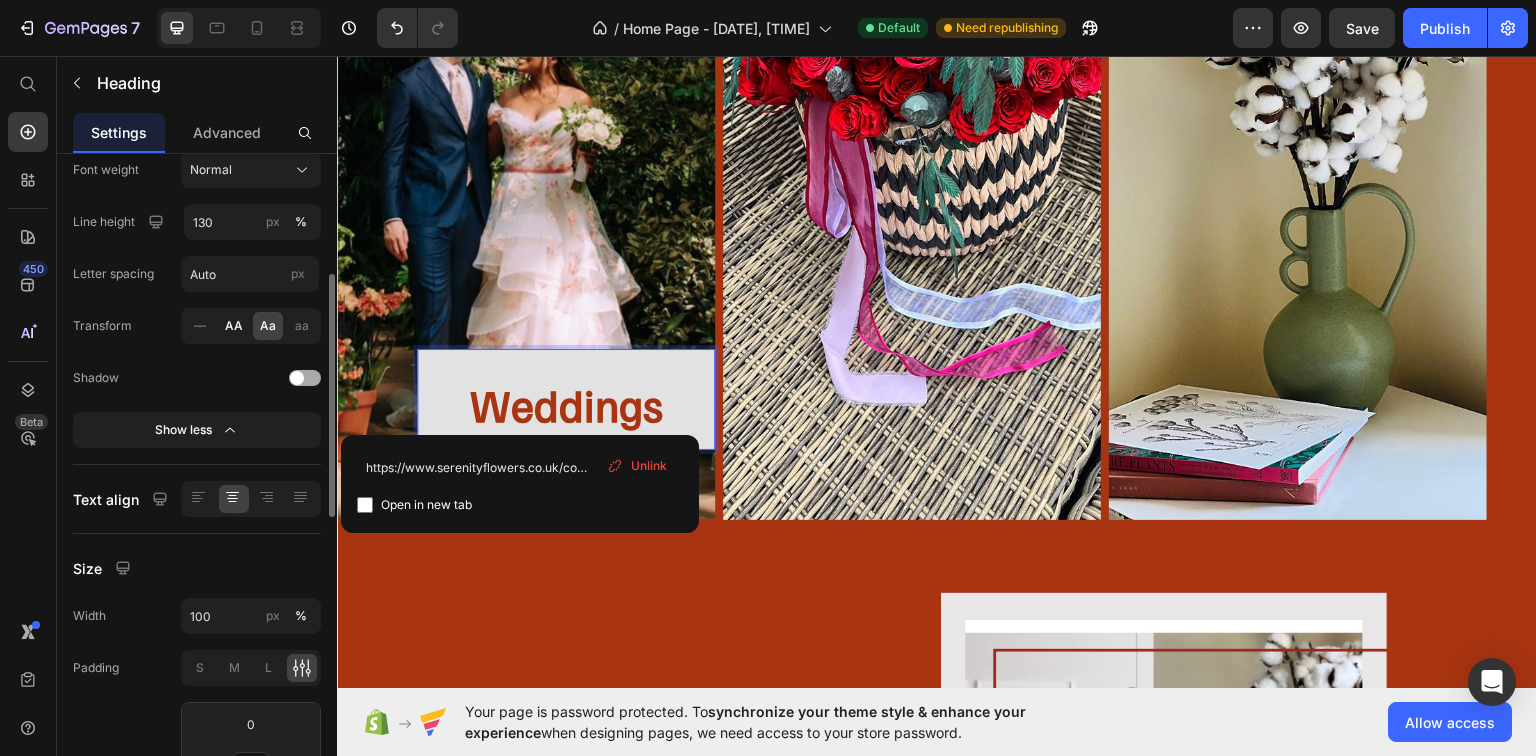 click on "AA" 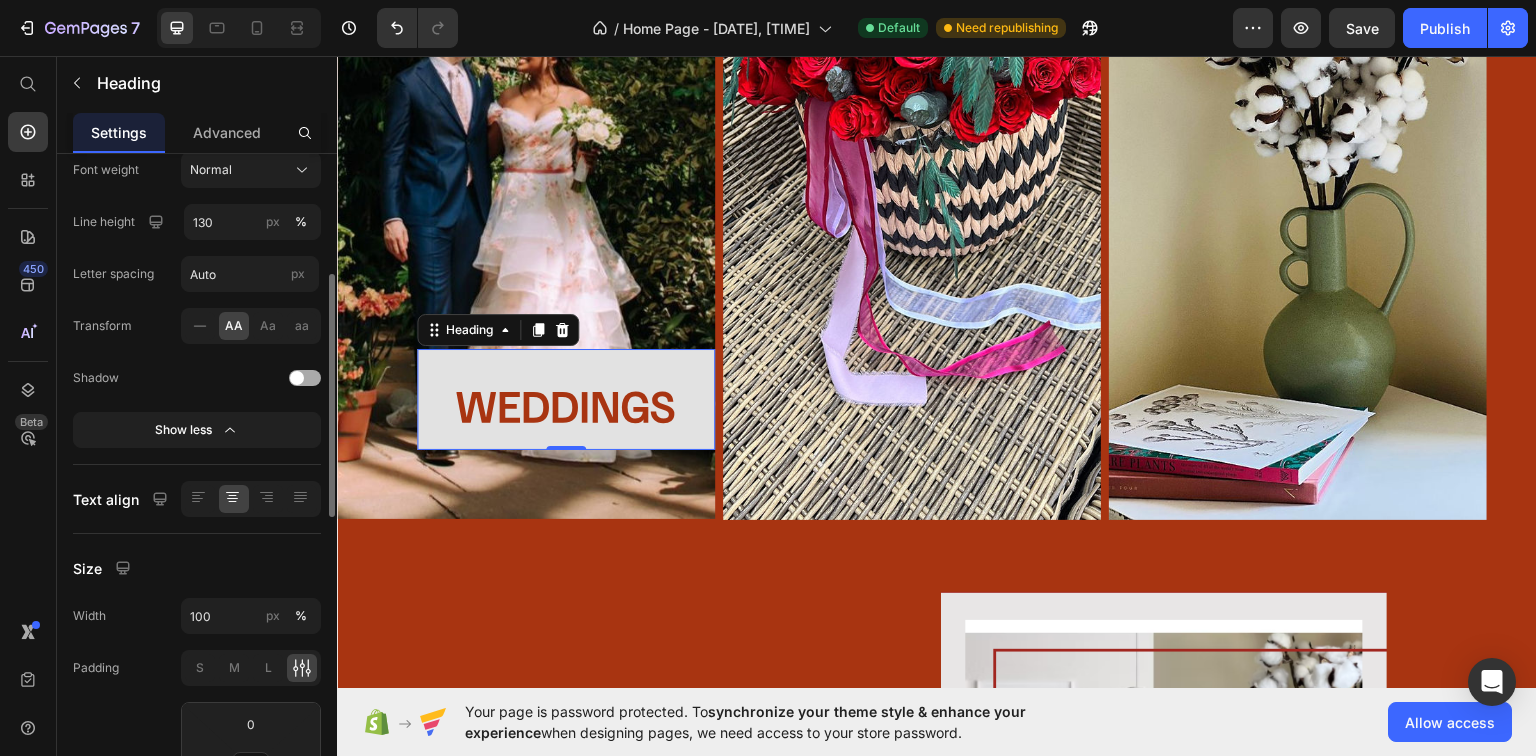 click on "AA Aa aa" 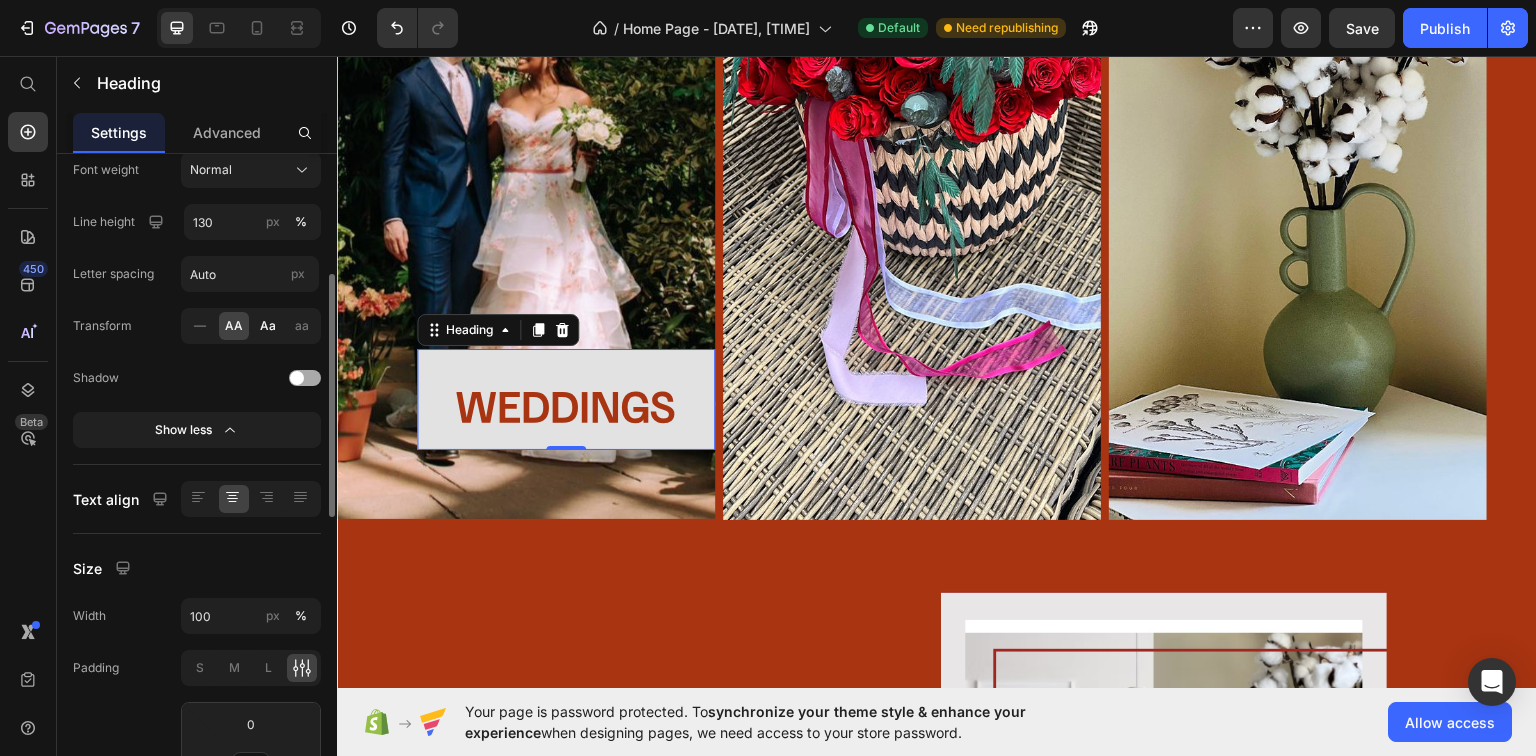 click on "Aa" 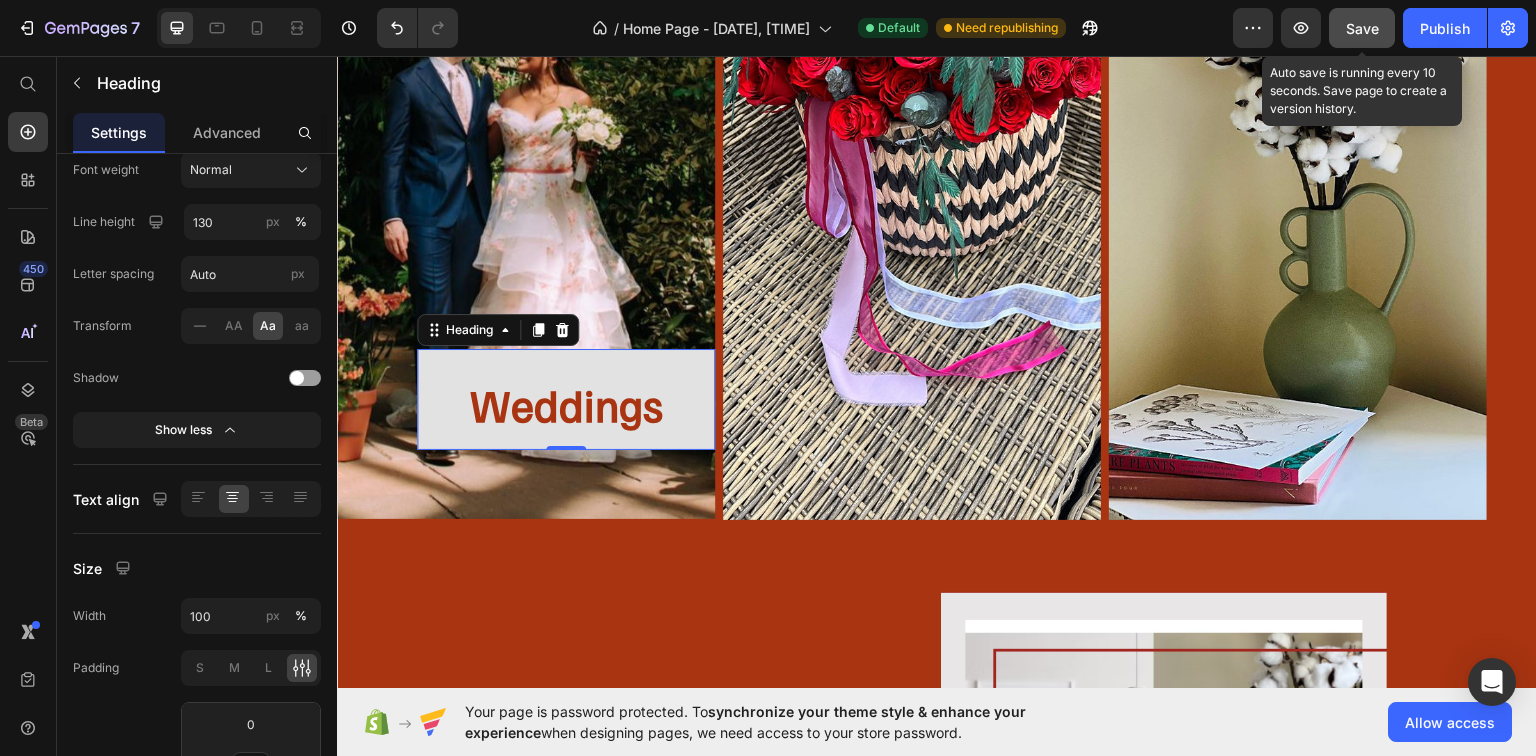 click on "Save" at bounding box center (1362, 28) 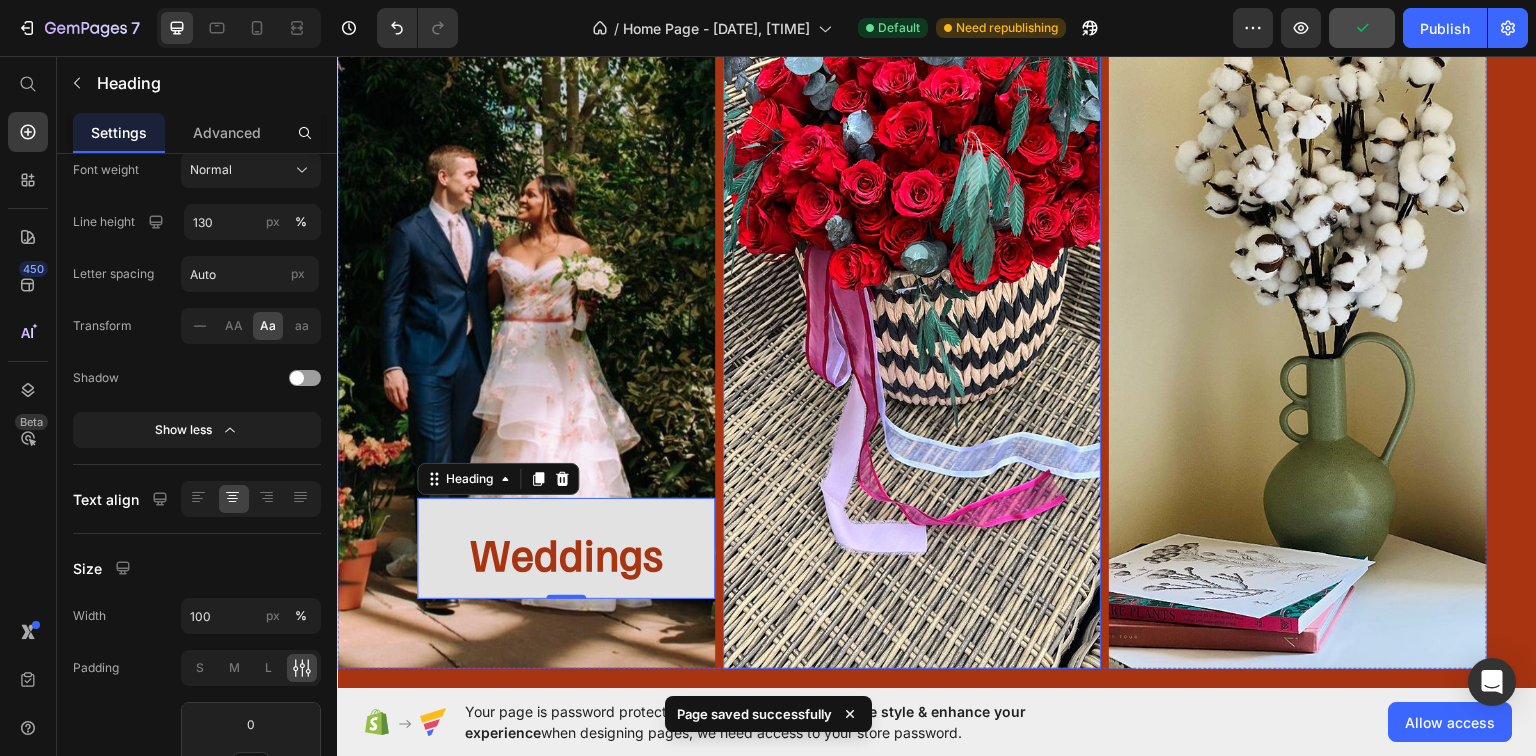 scroll, scrollTop: 3126, scrollLeft: 0, axis: vertical 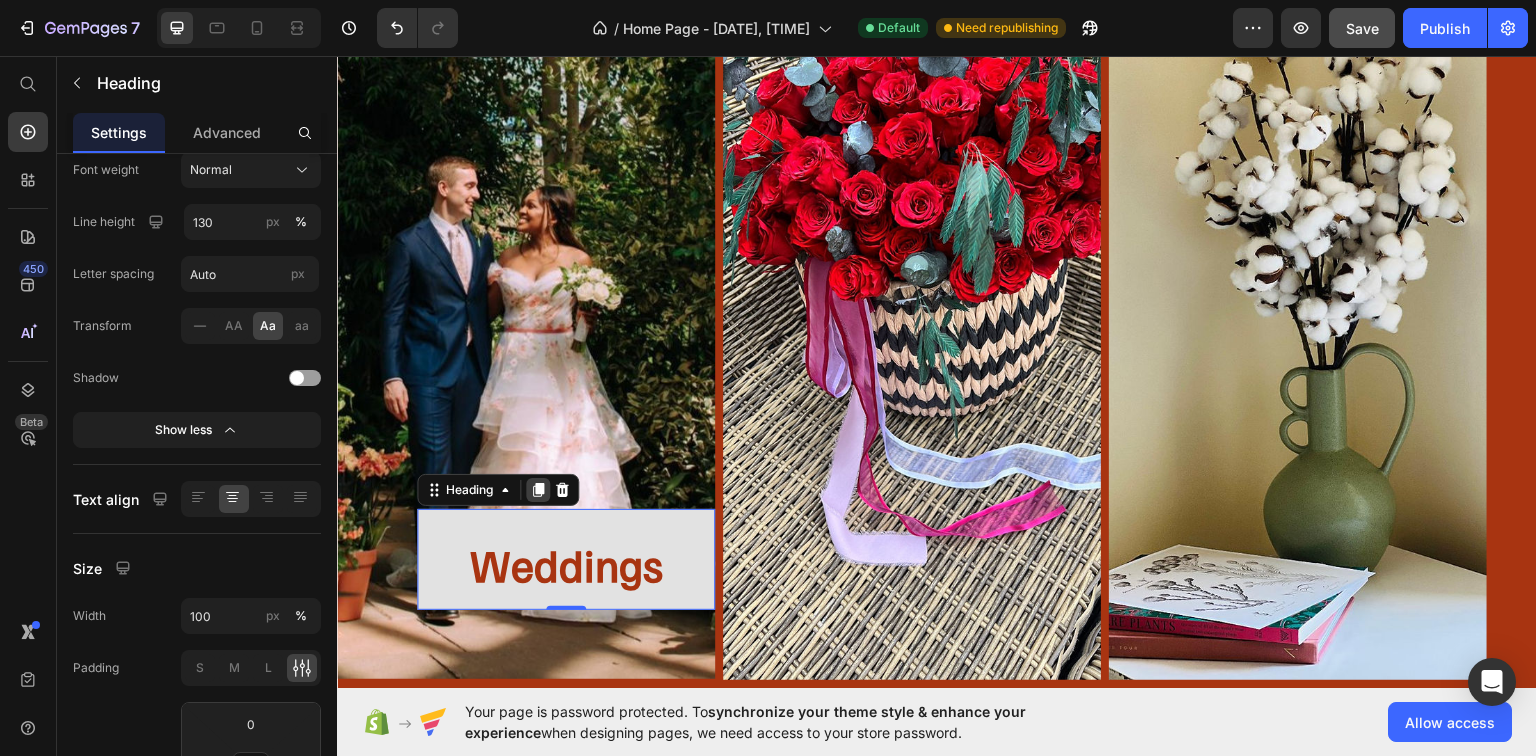 click 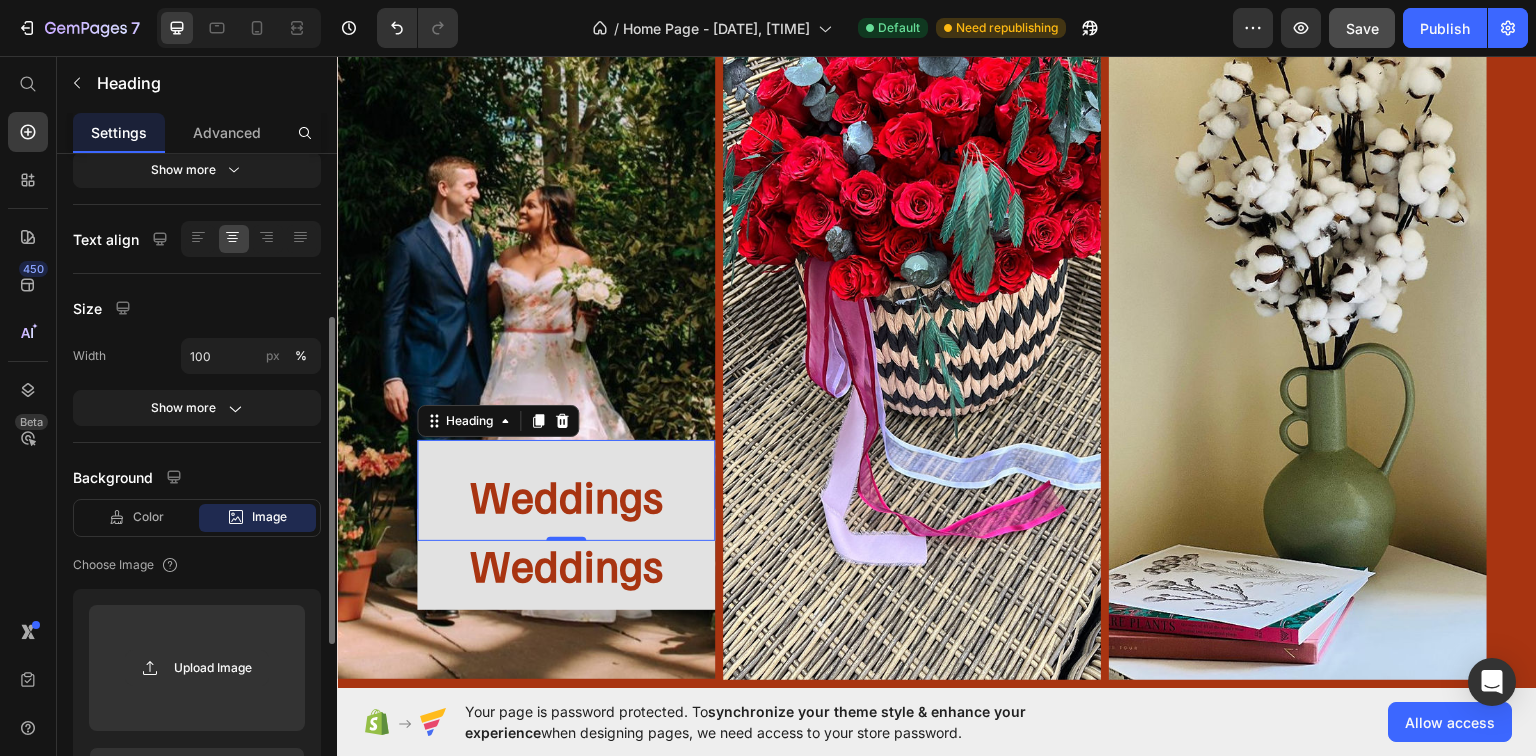 click on "Background" at bounding box center [197, 477] 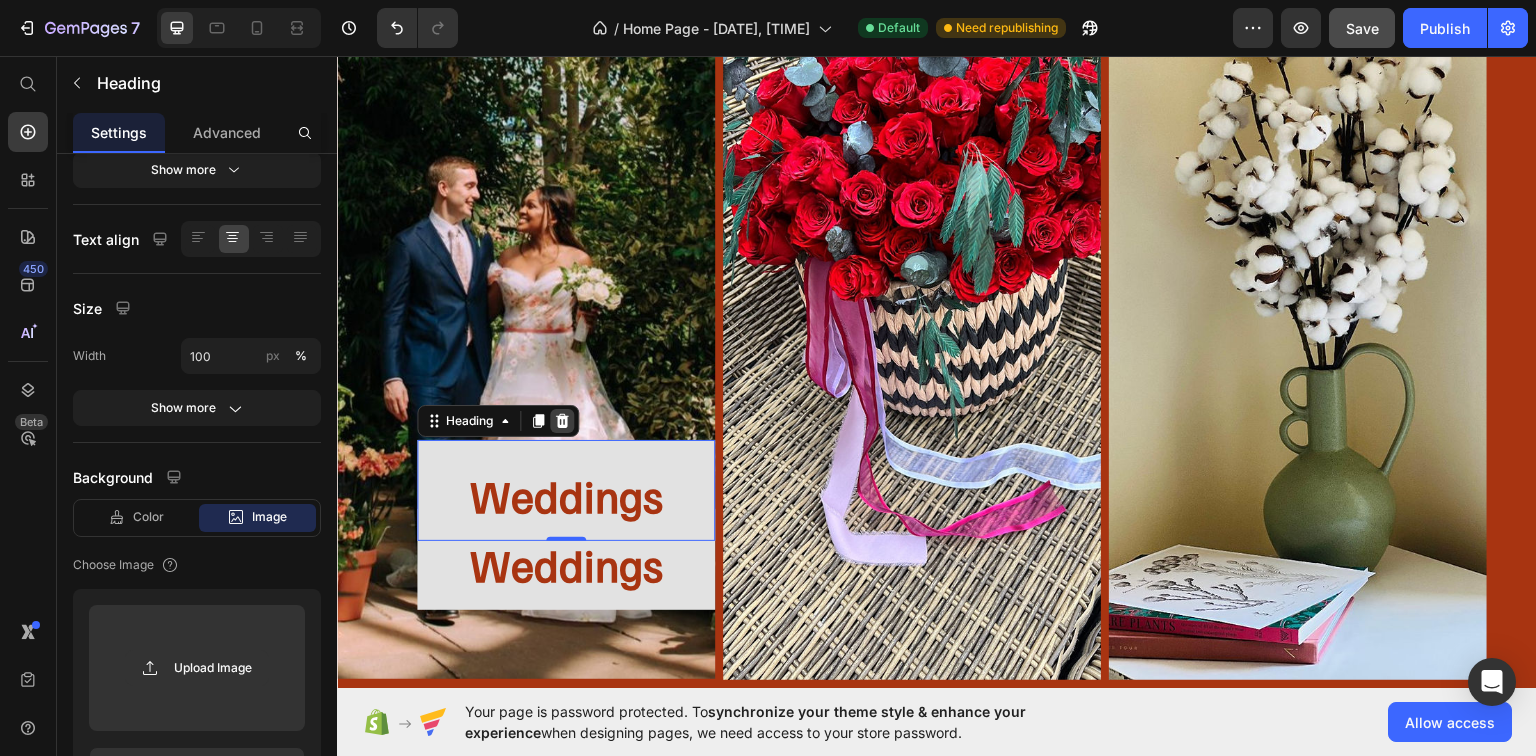 click at bounding box center (562, 420) 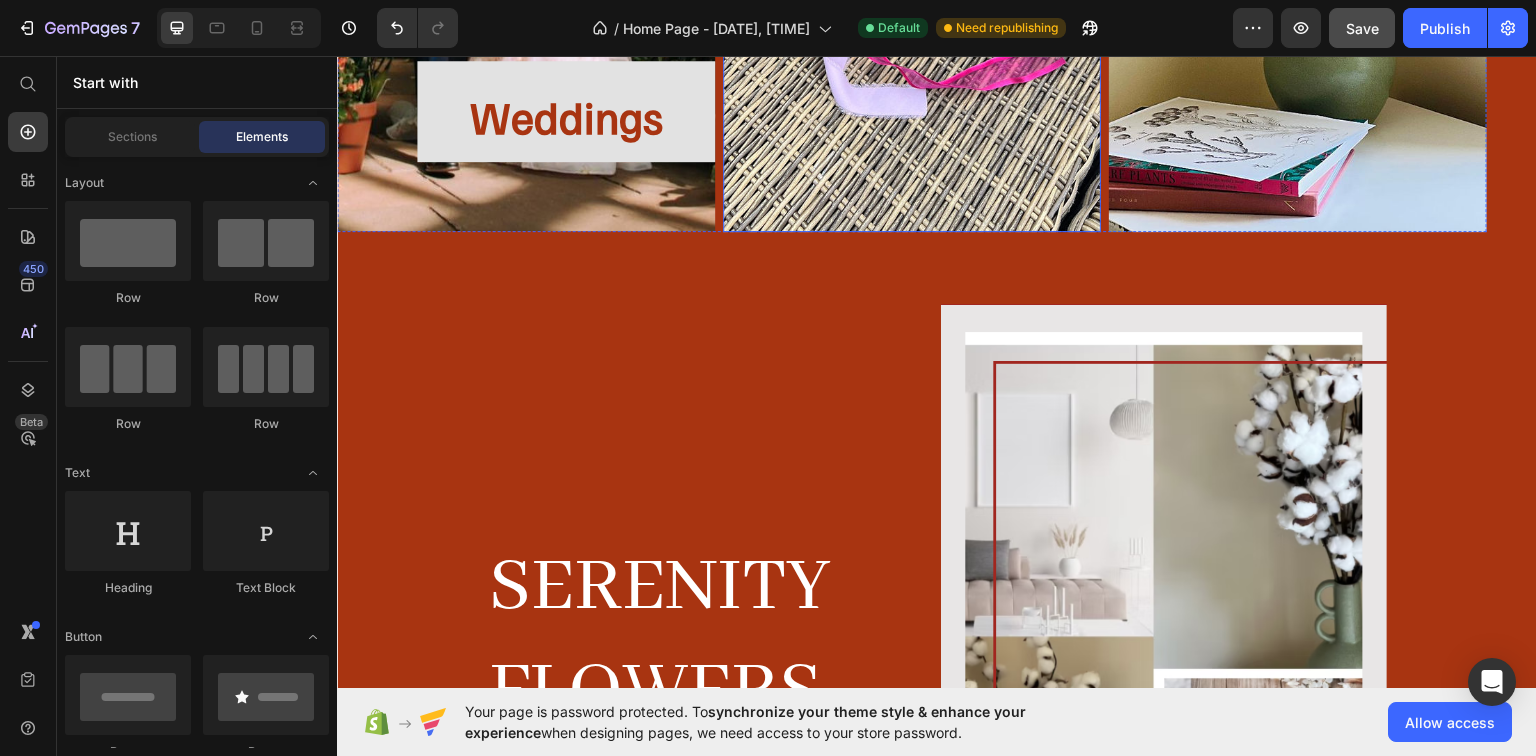 scroll, scrollTop: 3366, scrollLeft: 0, axis: vertical 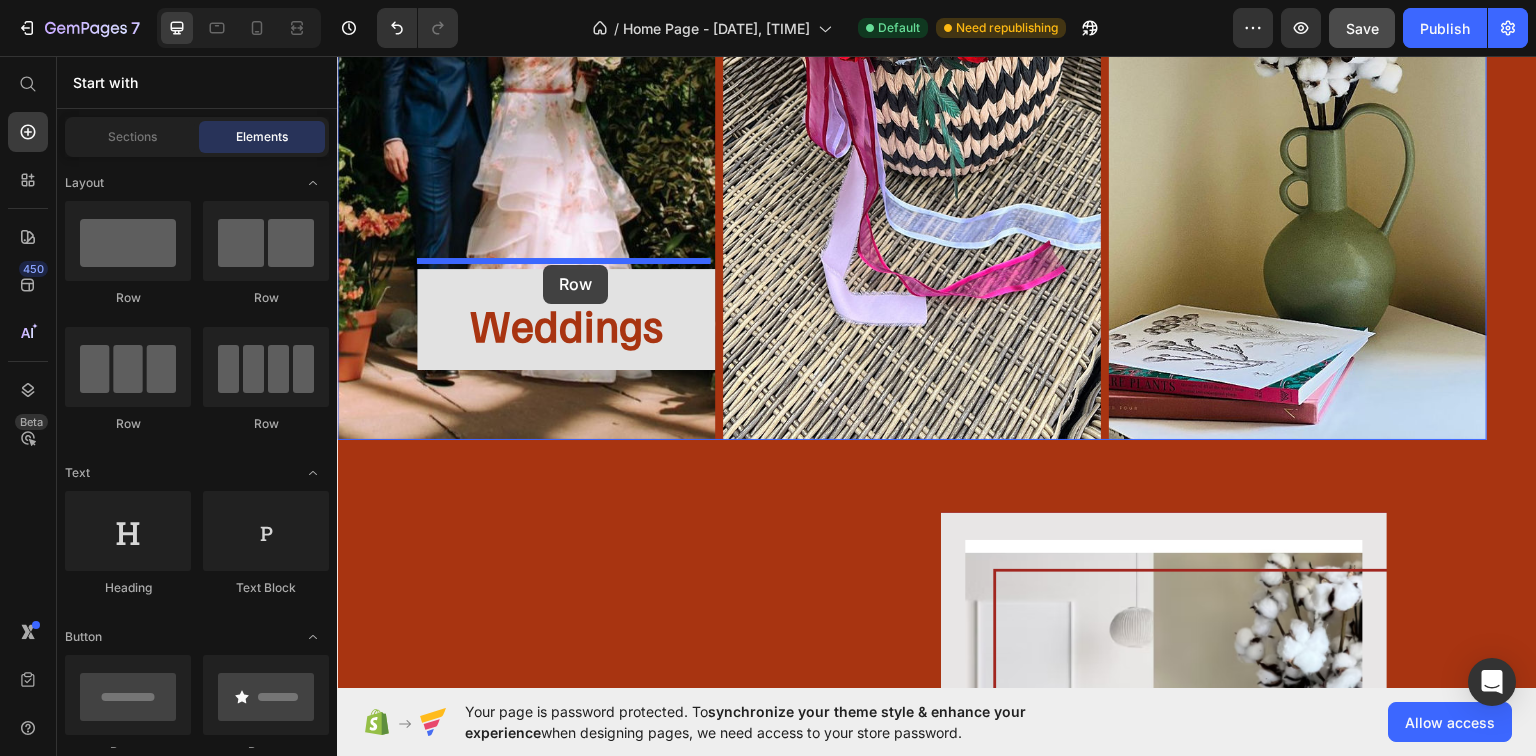 drag, startPoint x: 610, startPoint y: 310, endPoint x: 543, endPoint y: 264, distance: 81.27115 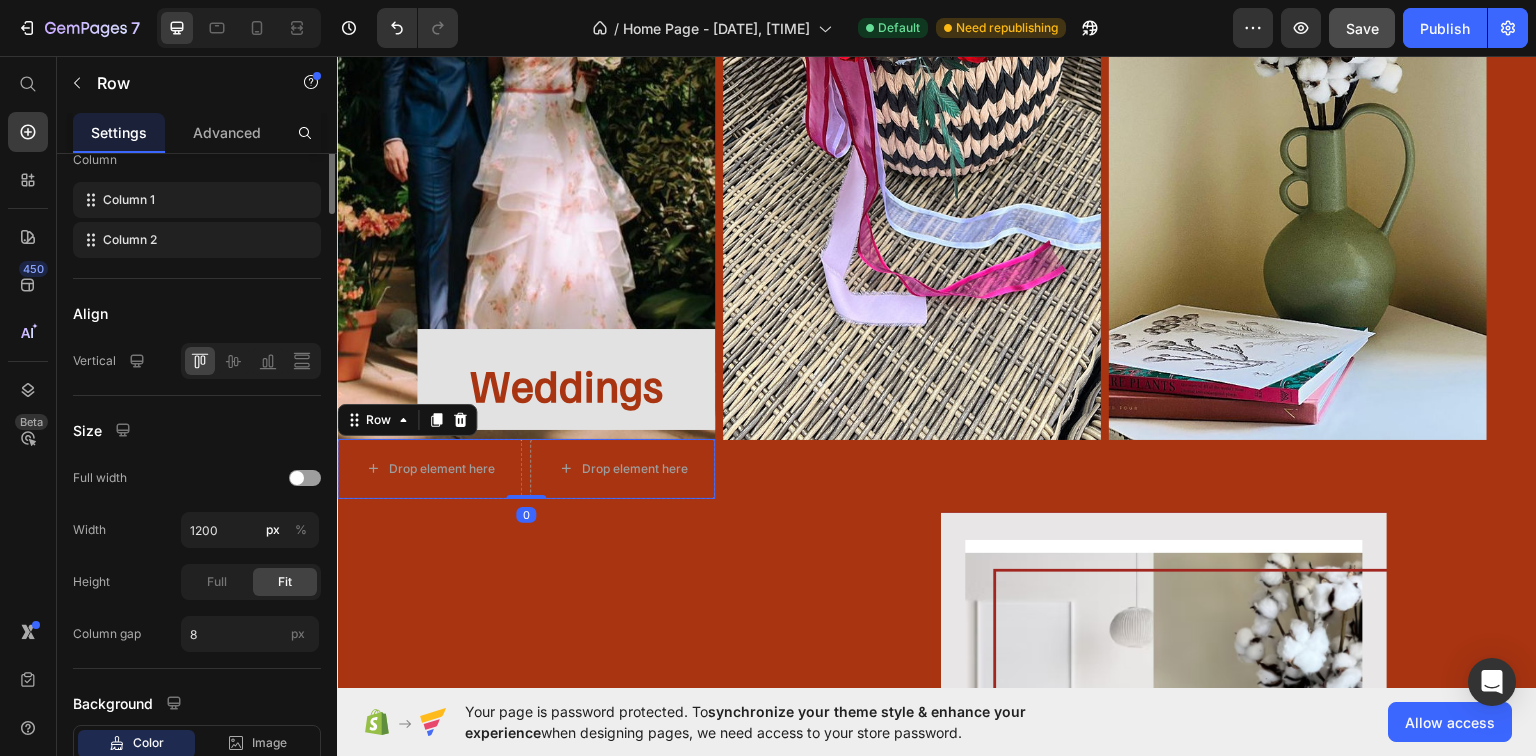 scroll, scrollTop: 0, scrollLeft: 0, axis: both 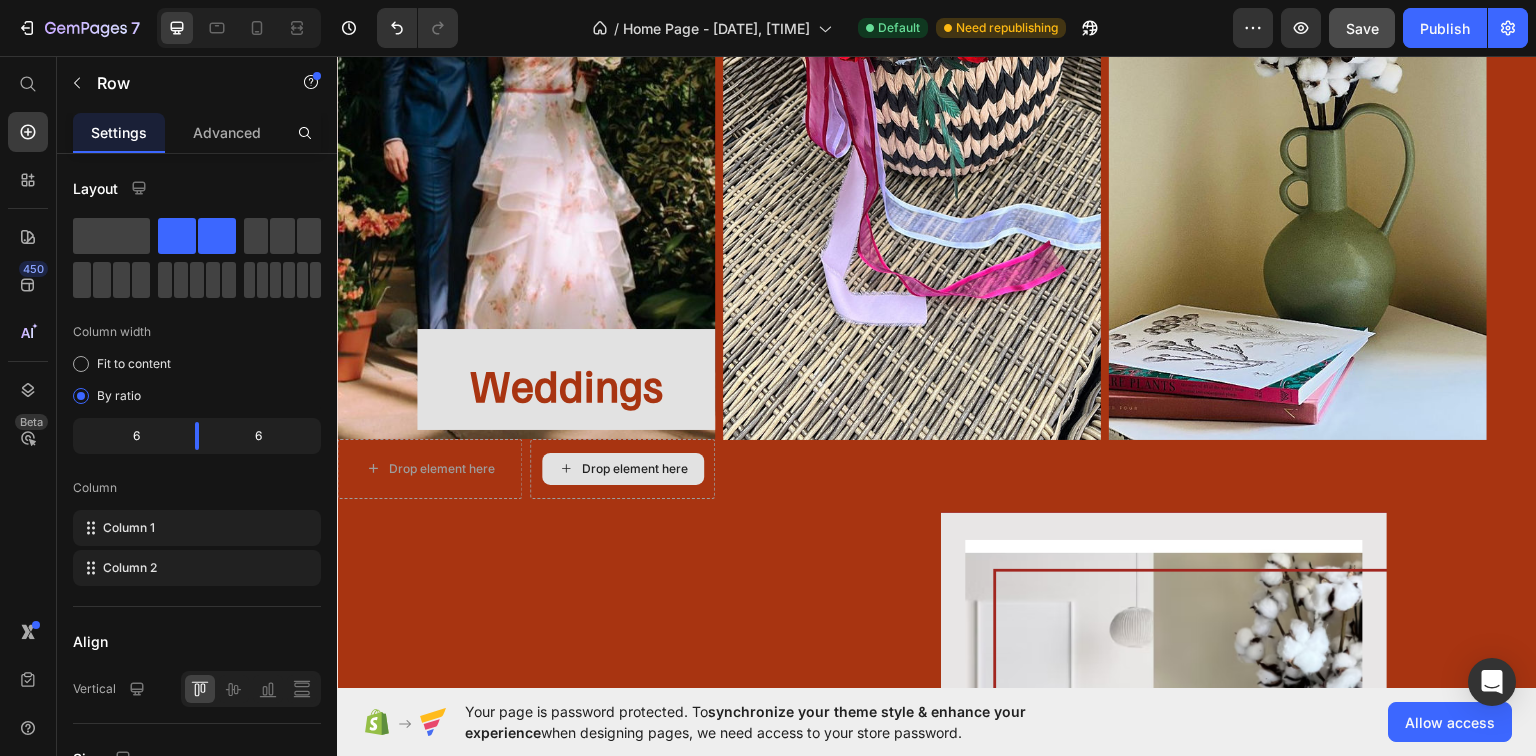 click on "Drop element here" at bounding box center [635, 468] 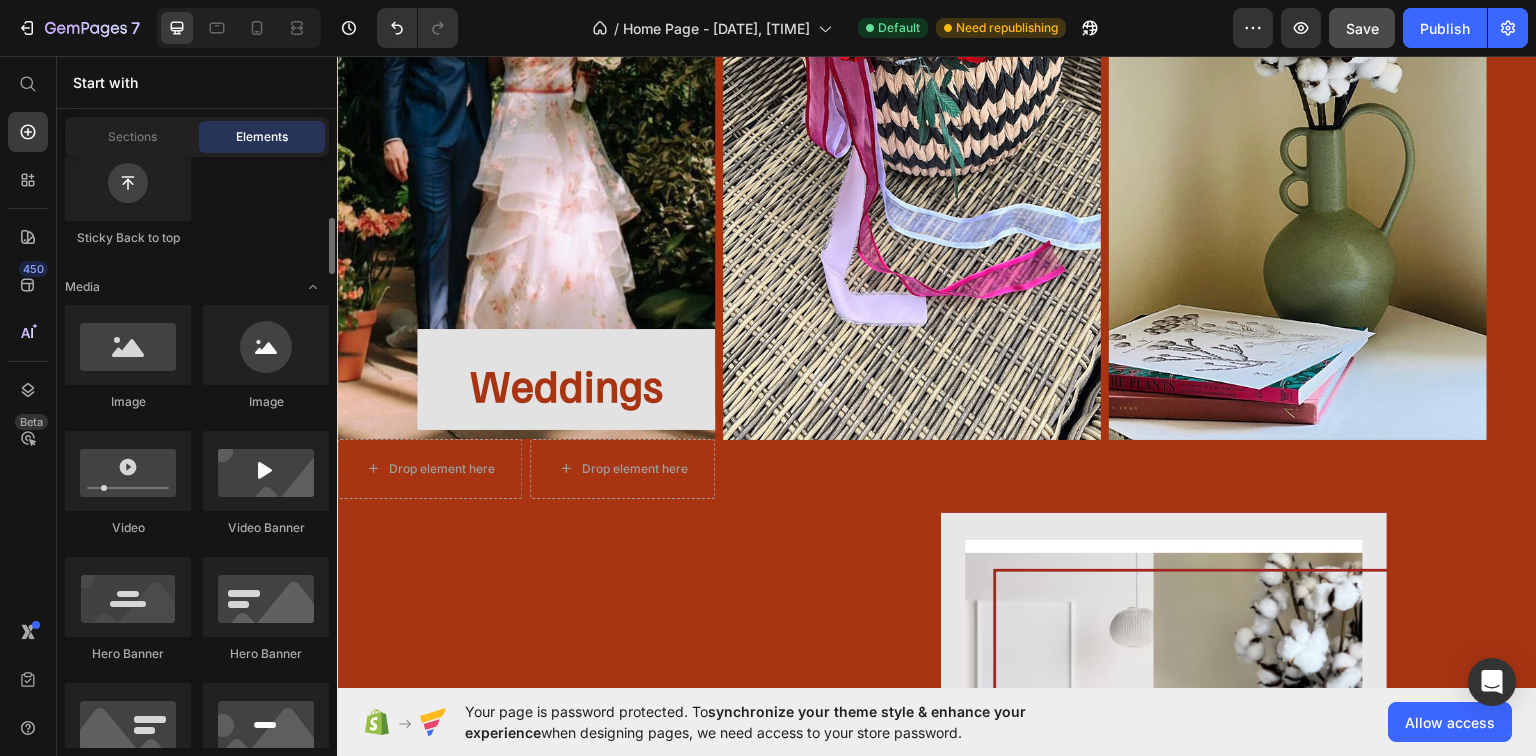 scroll, scrollTop: 560, scrollLeft: 0, axis: vertical 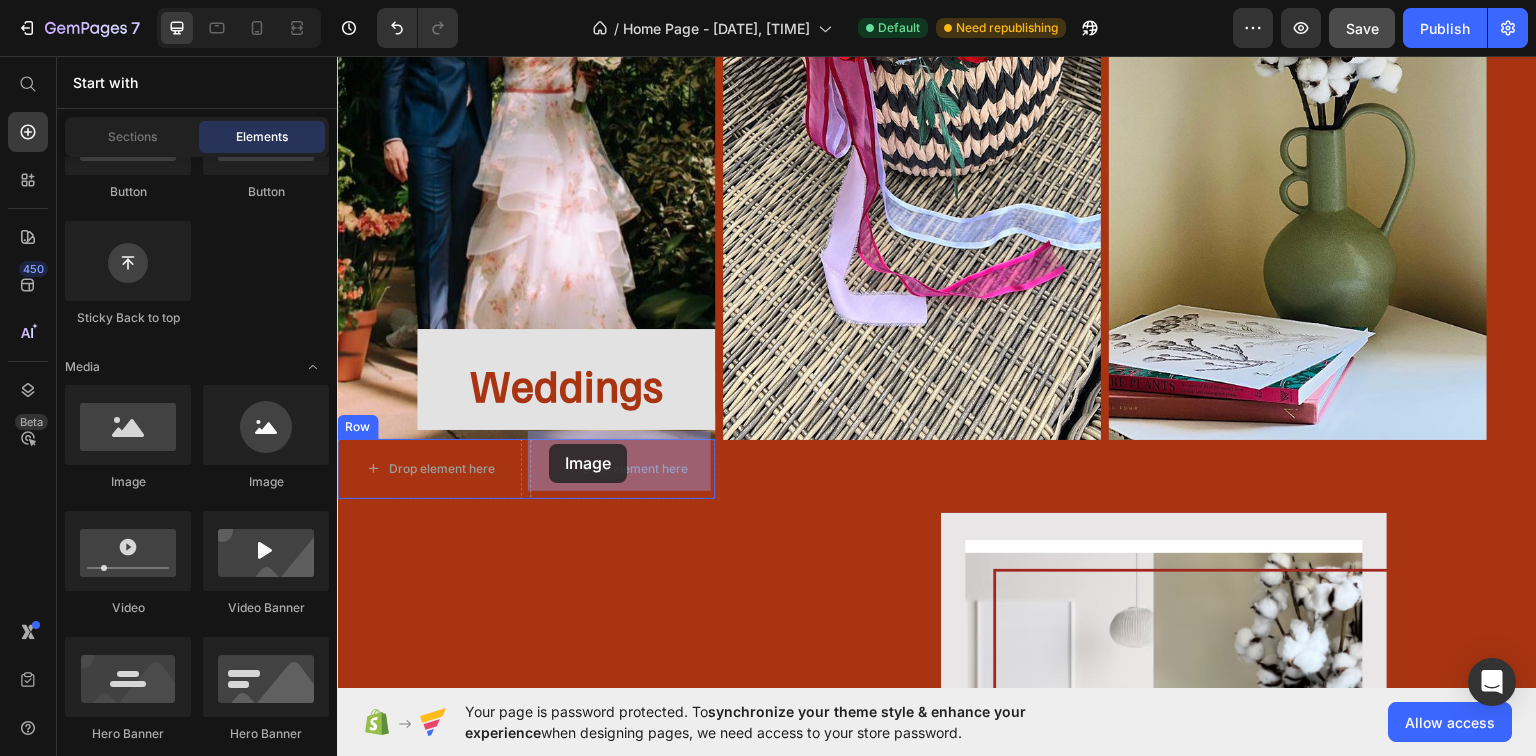 drag, startPoint x: 460, startPoint y: 496, endPoint x: 551, endPoint y: 443, distance: 105.30907 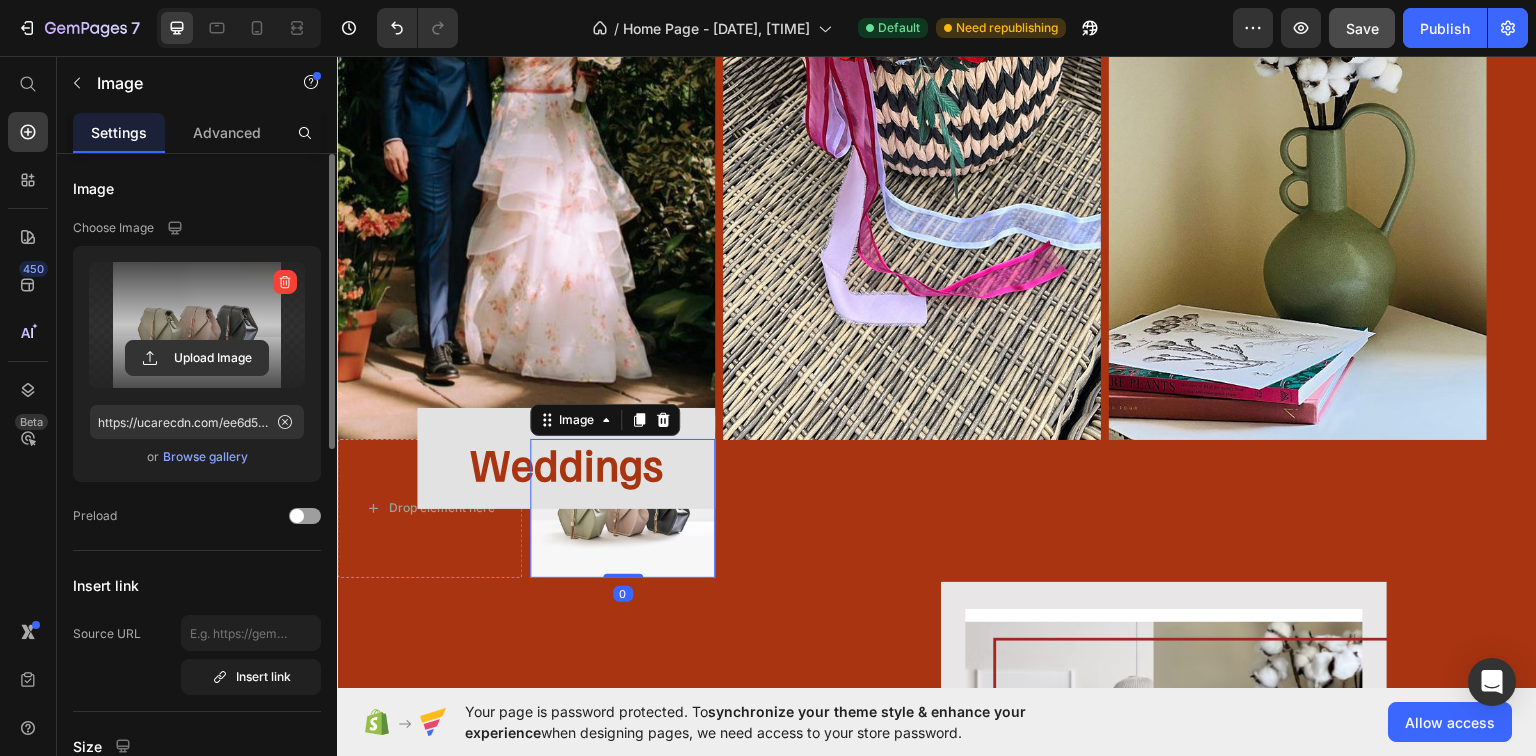 click at bounding box center (197, 325) 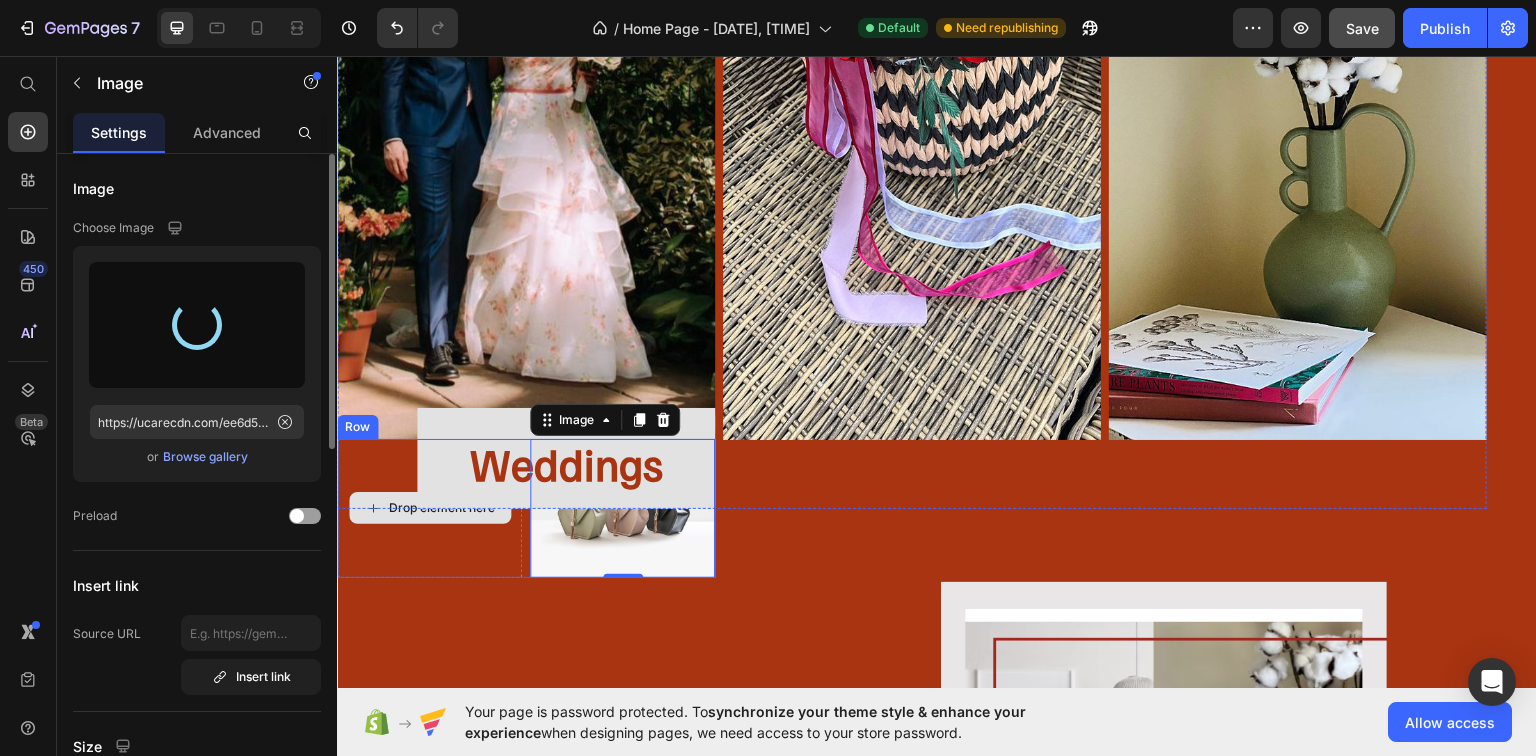 type on "https://cdn.shopify.com/s/files/1/0945/0763/0909/files/gempages_574916696461017956-a9a955f0-f469-4890-8cfb-4f5d0bf818c8.png" 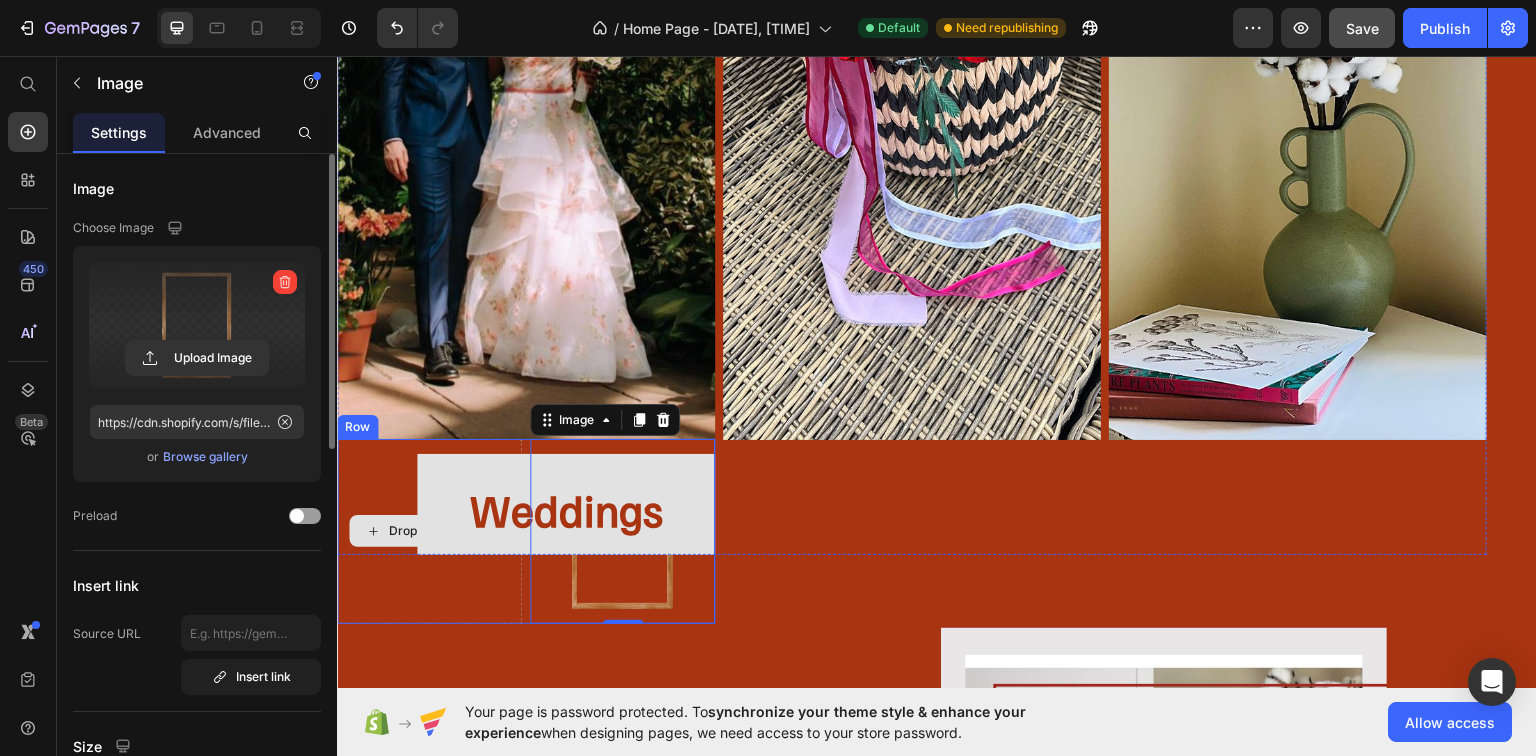 click on "Drop element here" at bounding box center (429, 530) 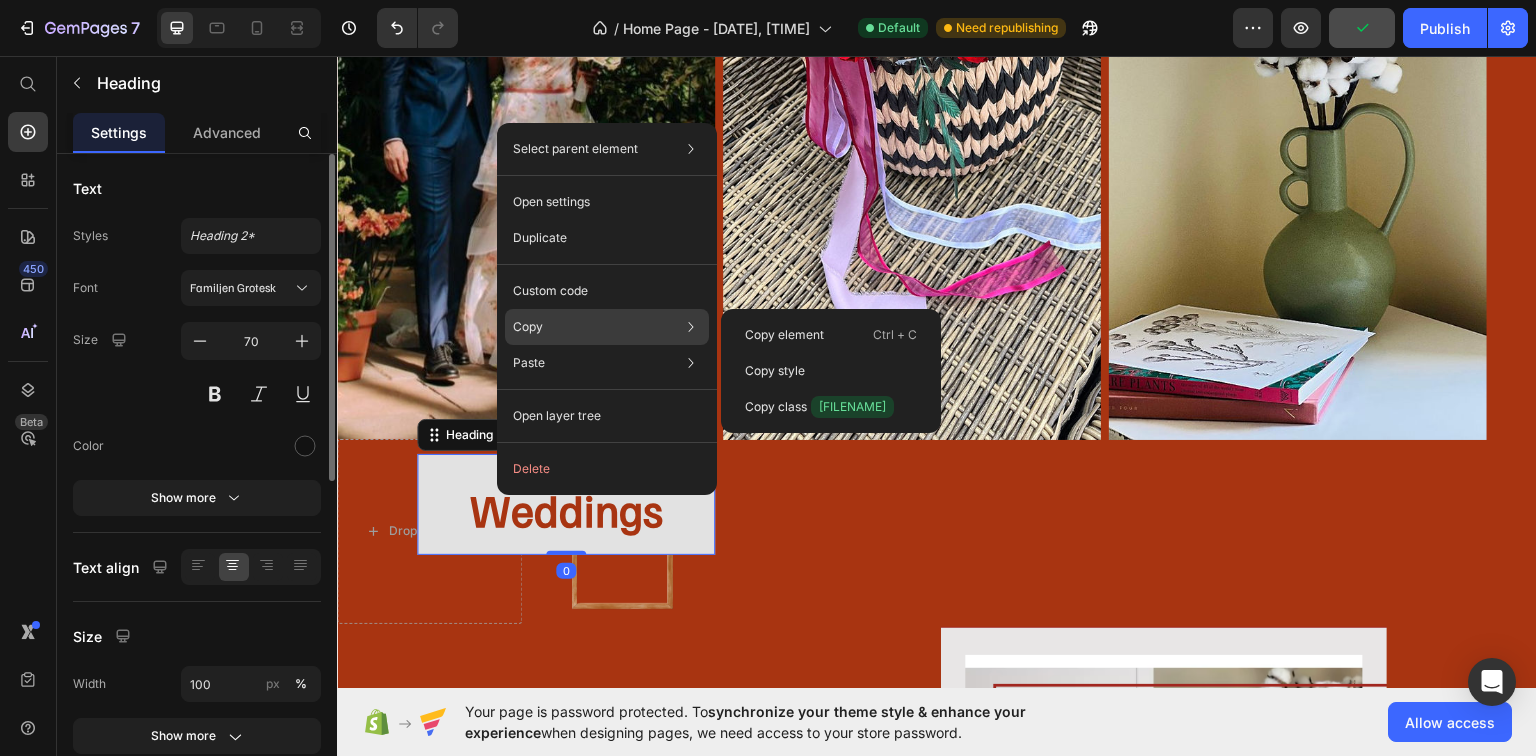 click on "Copy Copy element  Ctrl + C Copy style  Copy class  .ggnydx-v7I" 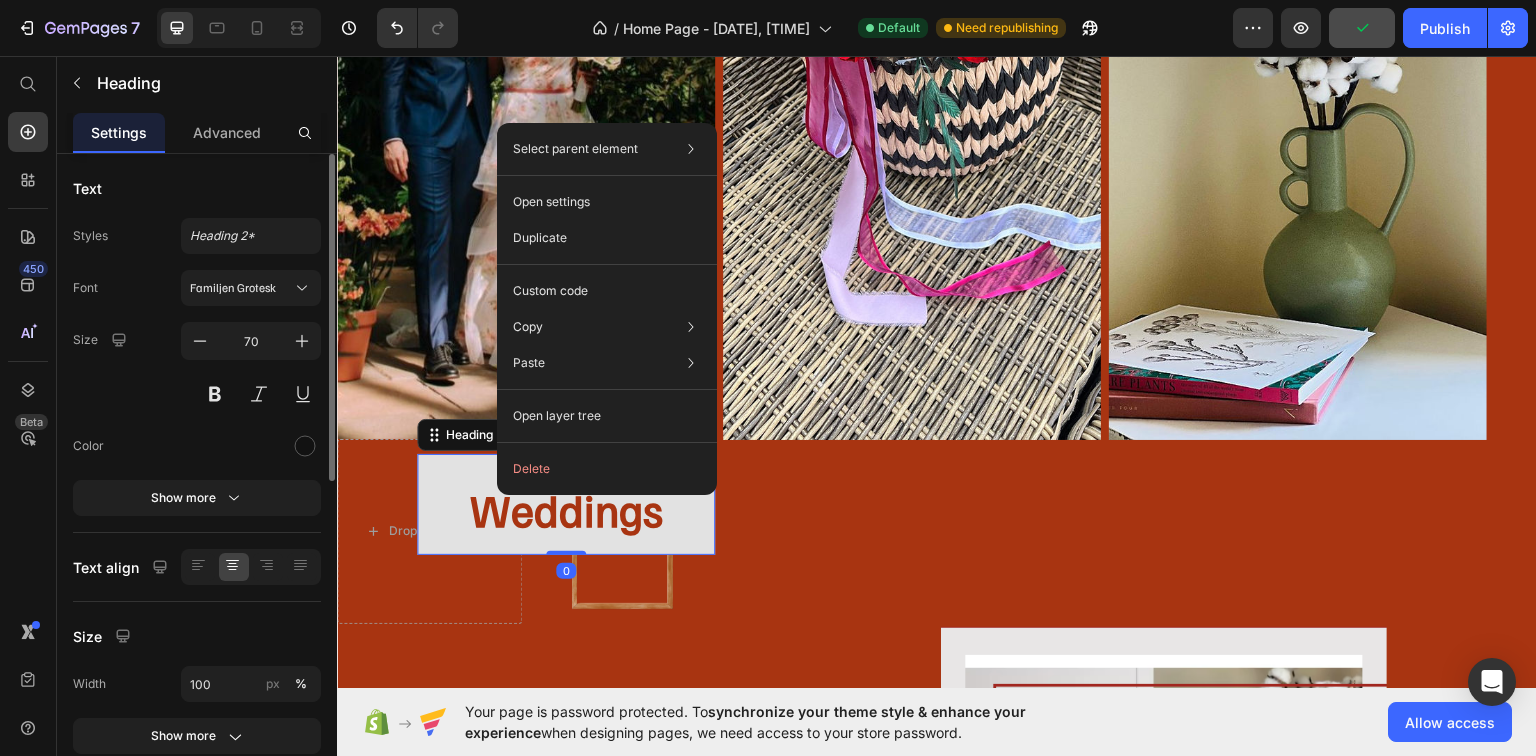 click on "Drop element here" at bounding box center (442, 530) 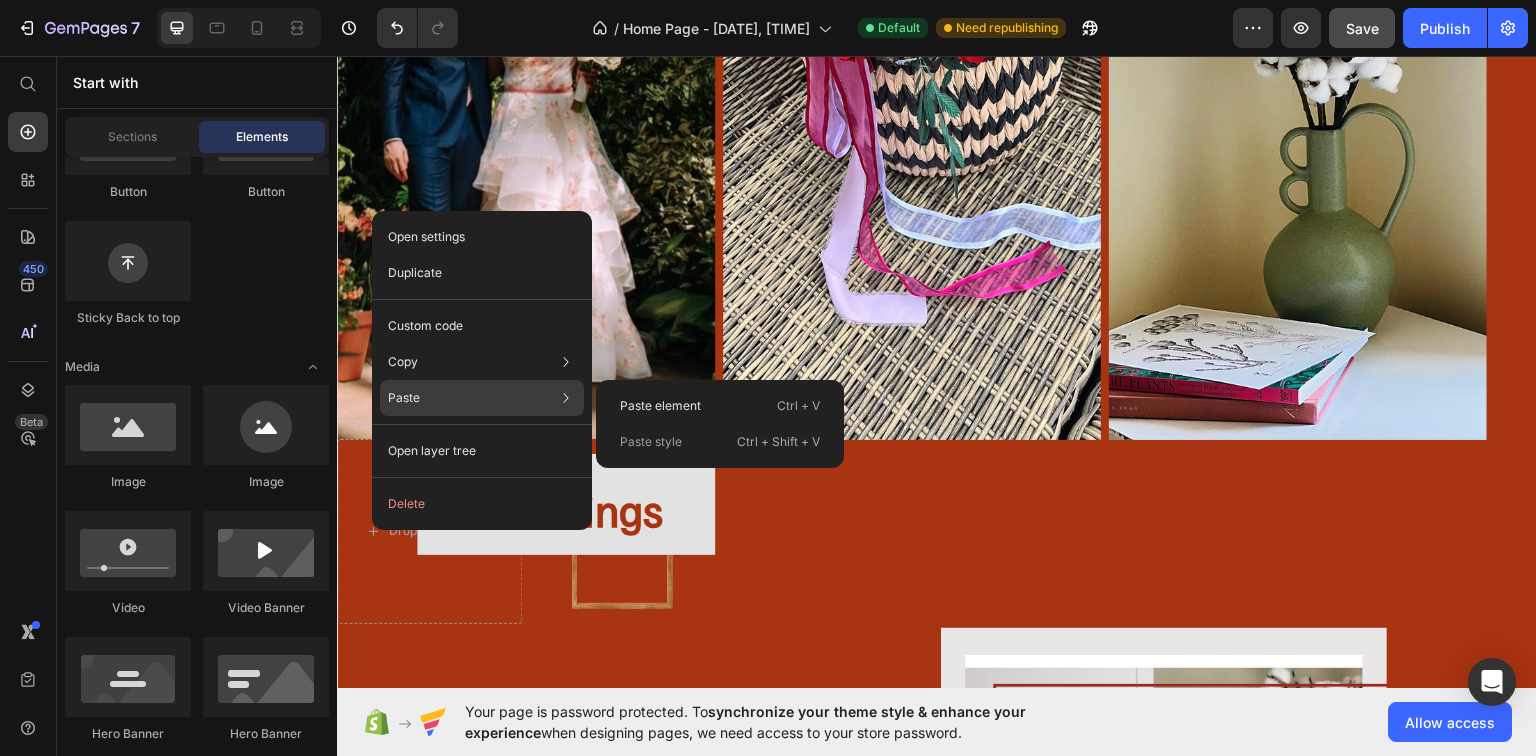 click on "Paste Paste element  Ctrl + V Paste style  Ctrl + Shift + V" 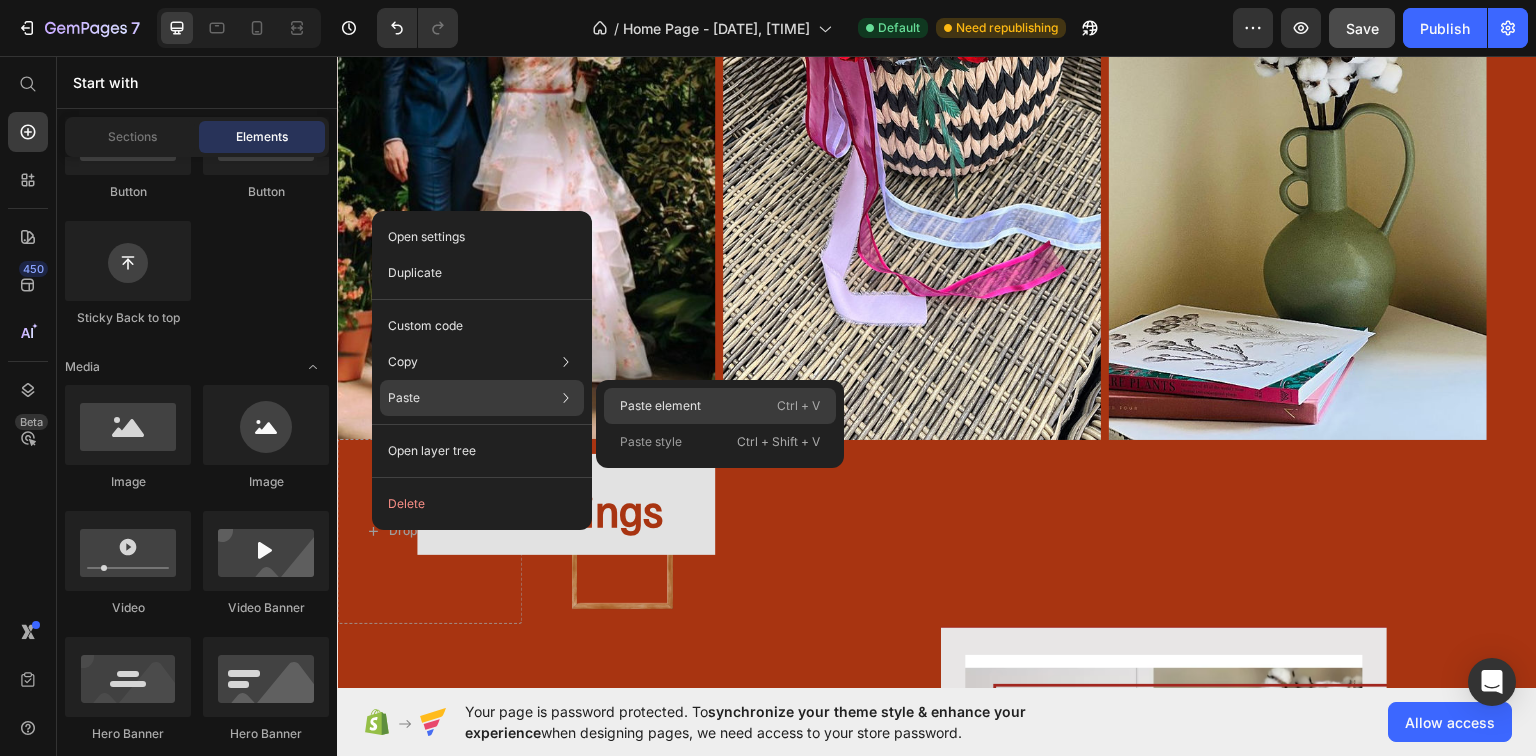 click on "Paste element" at bounding box center (660, 406) 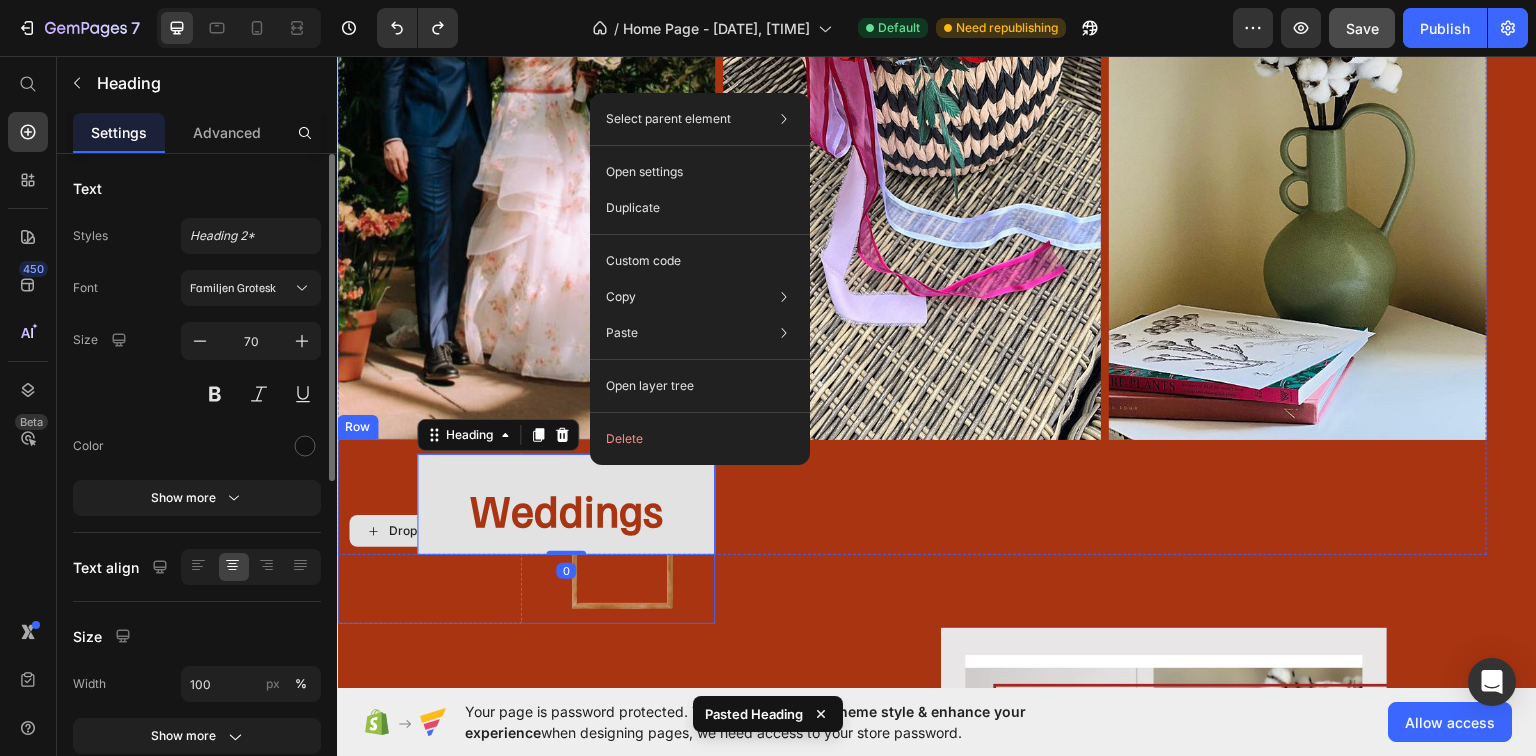 click on "Drop element here" at bounding box center [429, 530] 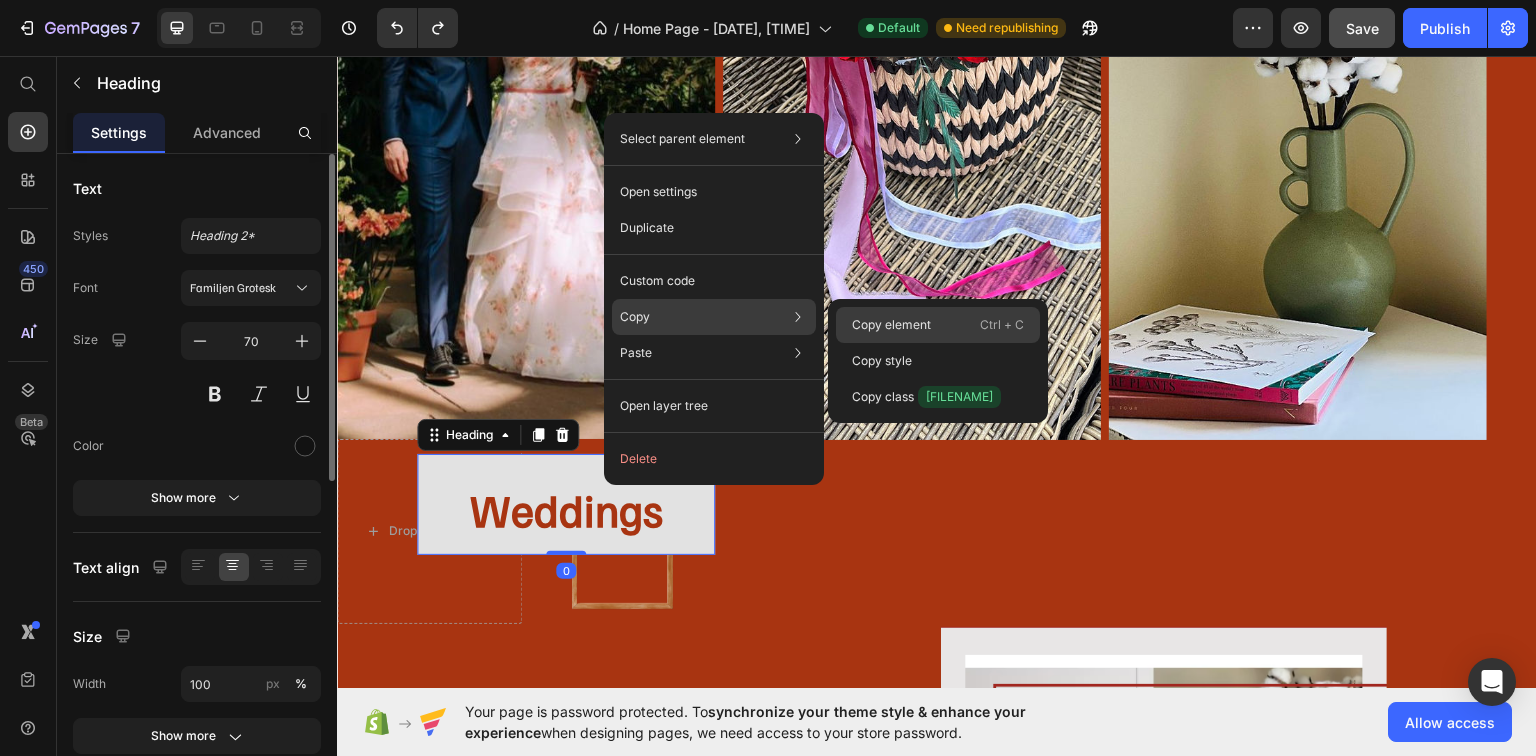 click on "Copy element" at bounding box center (891, 325) 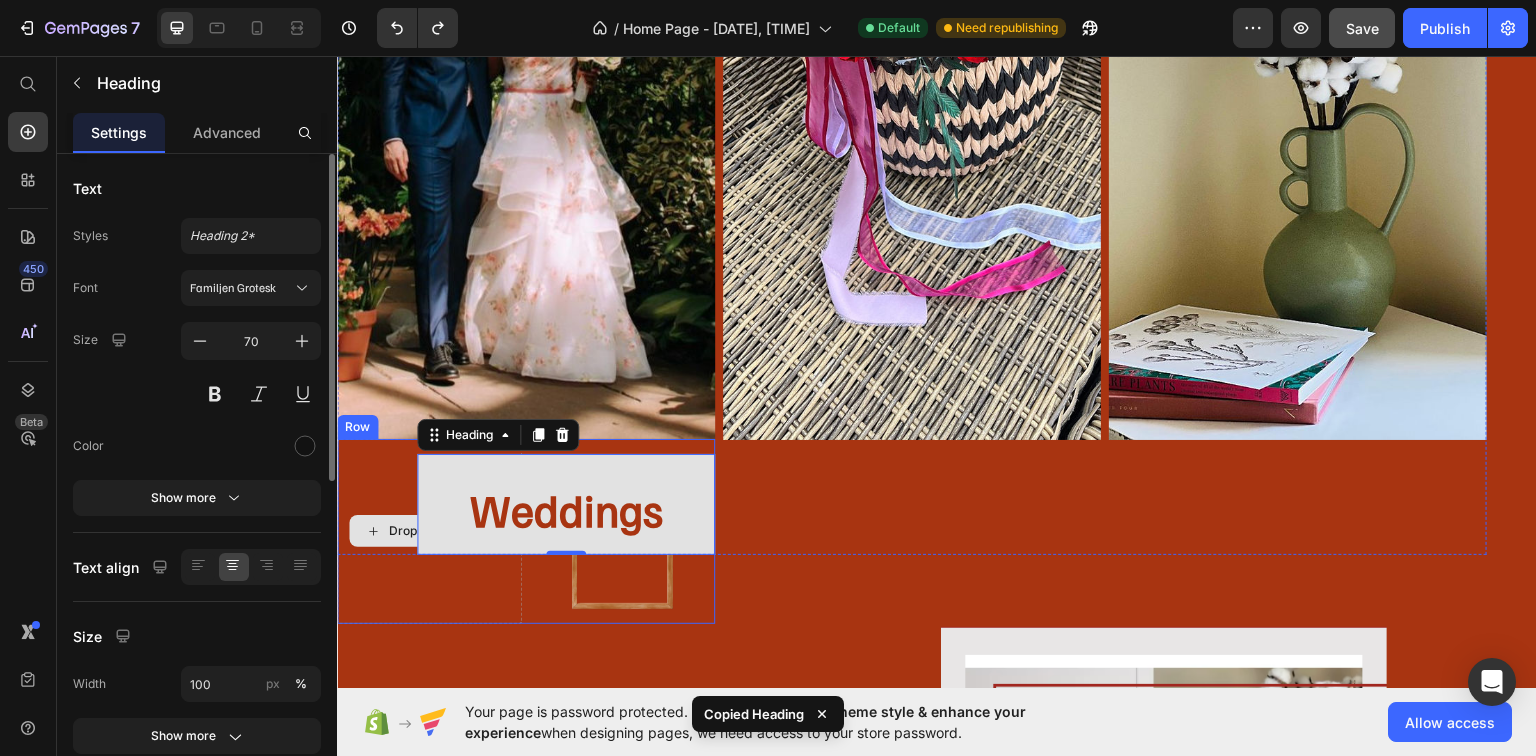 click on "Drop element here" at bounding box center [430, 530] 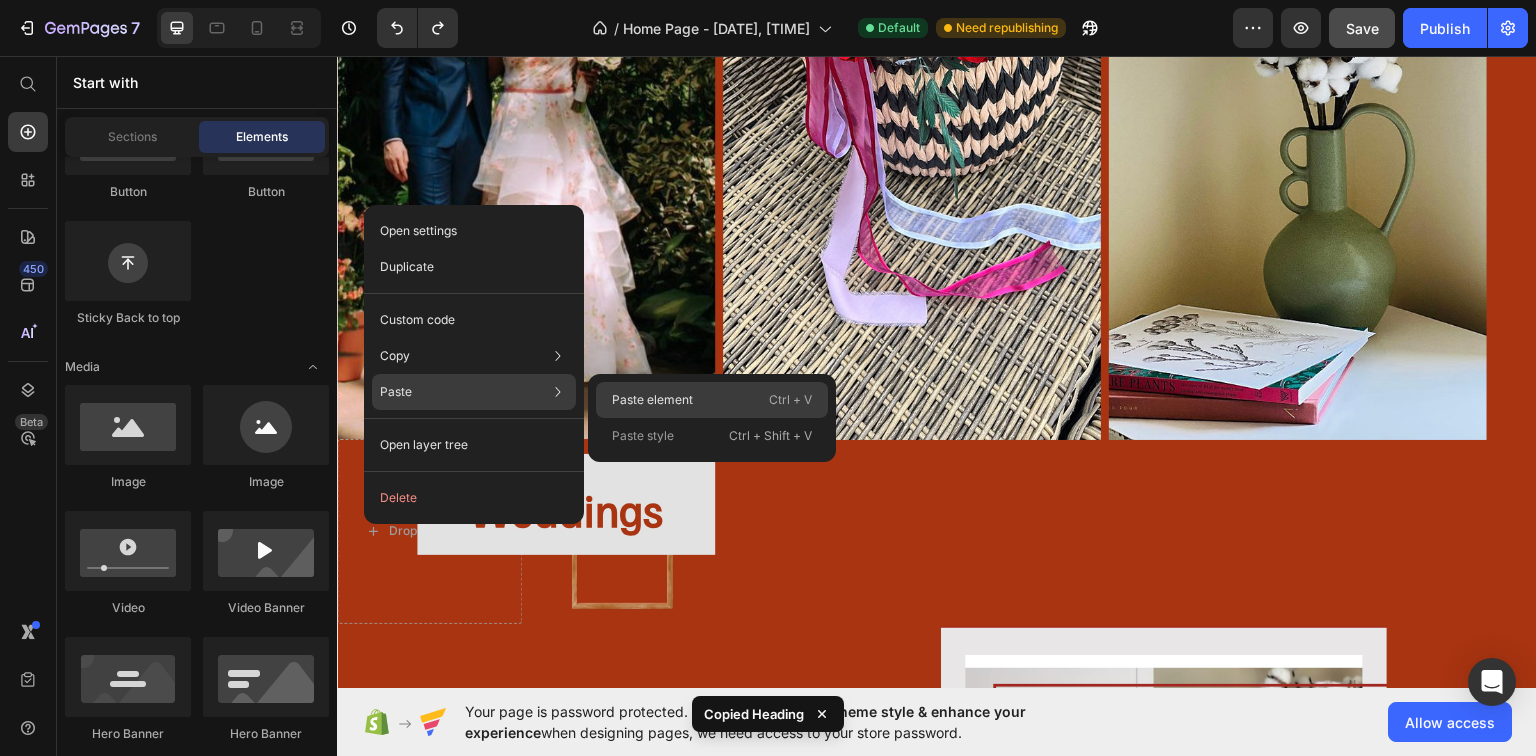 click on "Paste element" at bounding box center (652, 400) 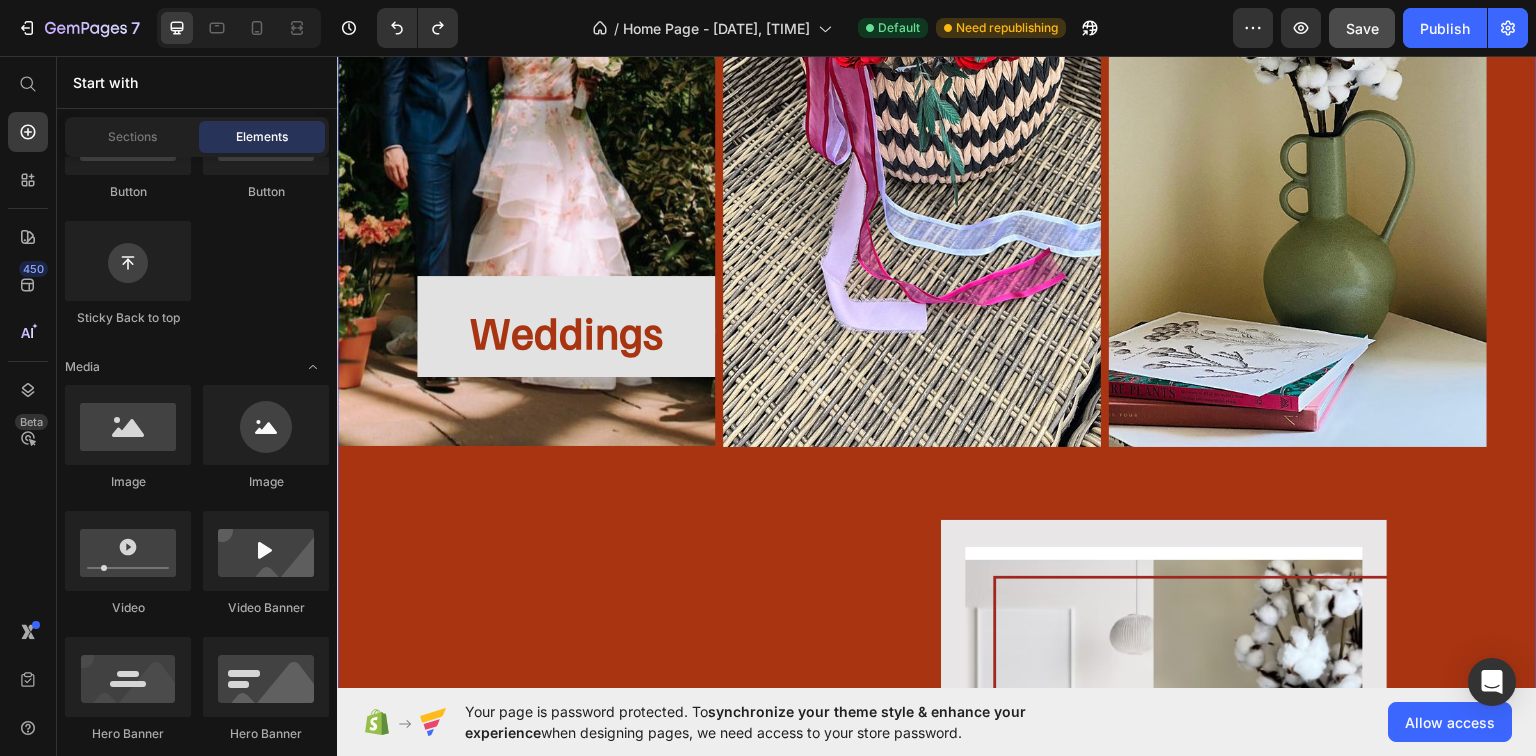 scroll, scrollTop: 3366, scrollLeft: 0, axis: vertical 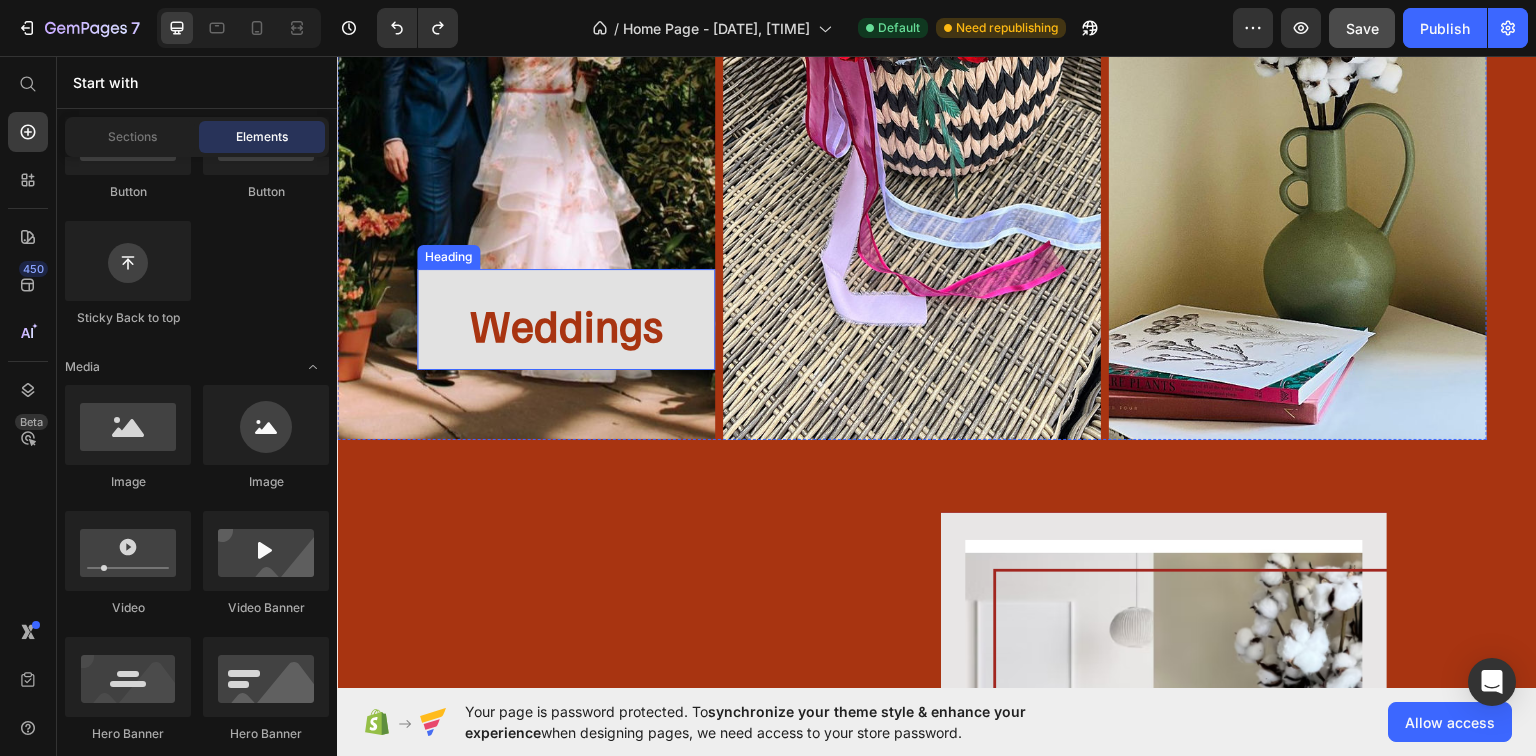 click on "Weddings" at bounding box center (566, 323) 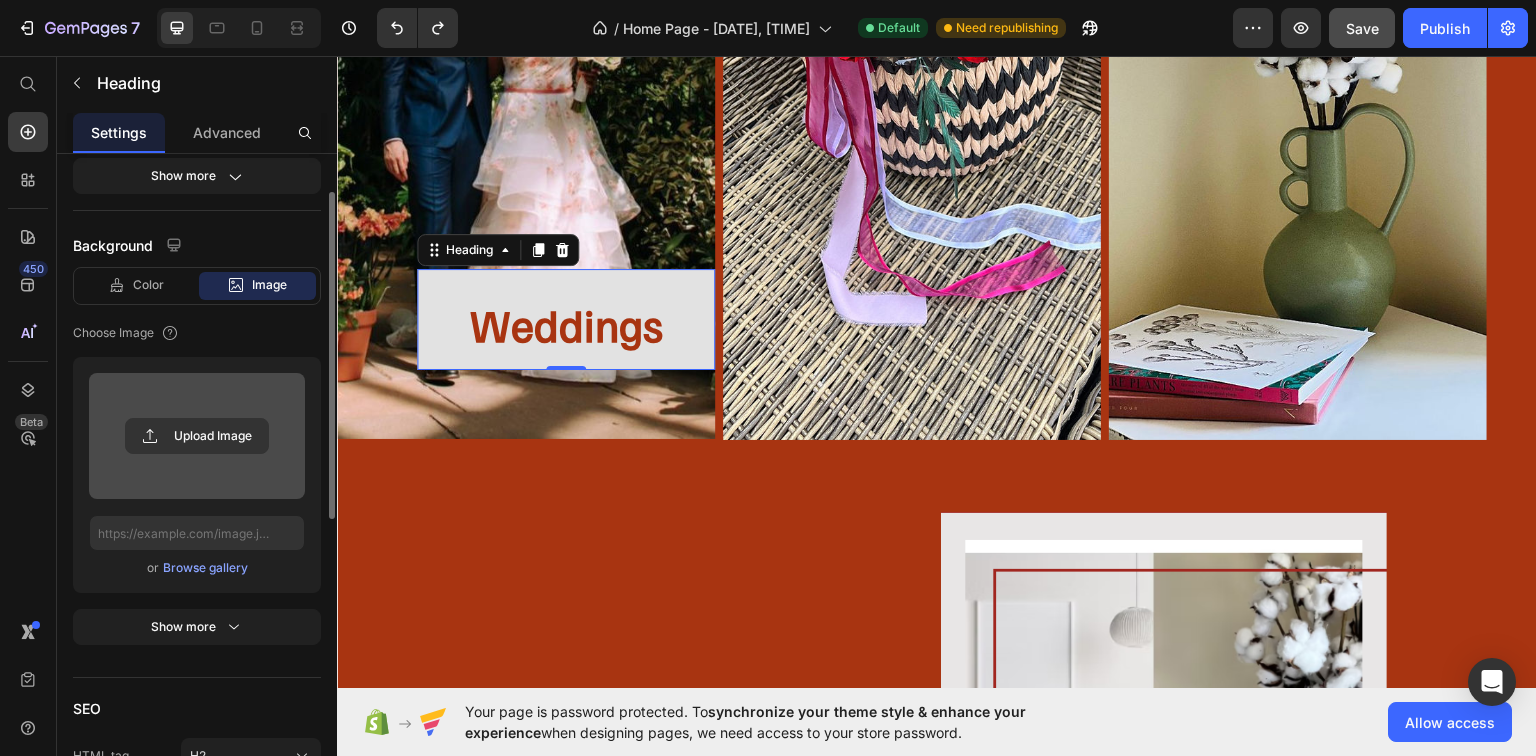 scroll, scrollTop: 320, scrollLeft: 0, axis: vertical 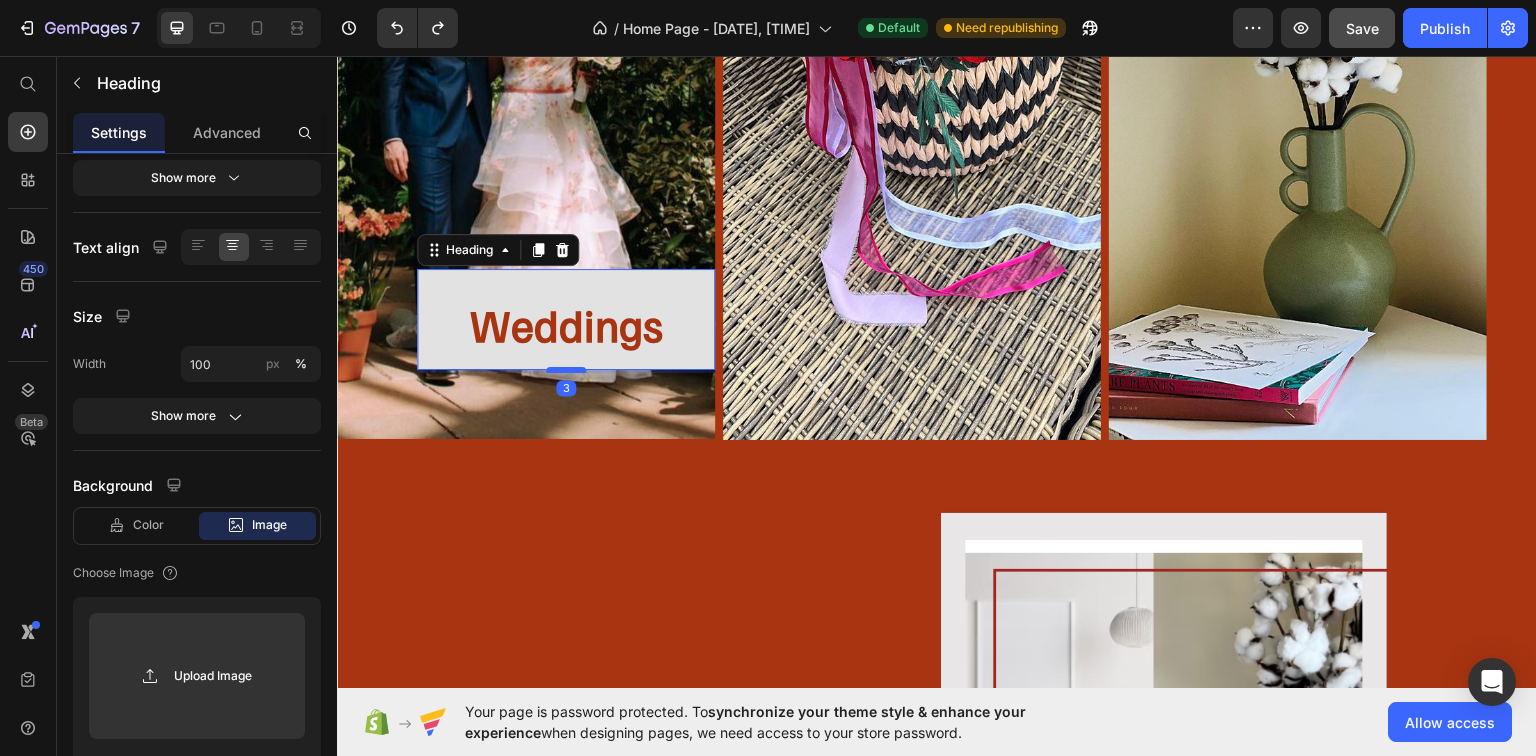 click at bounding box center (566, 369) 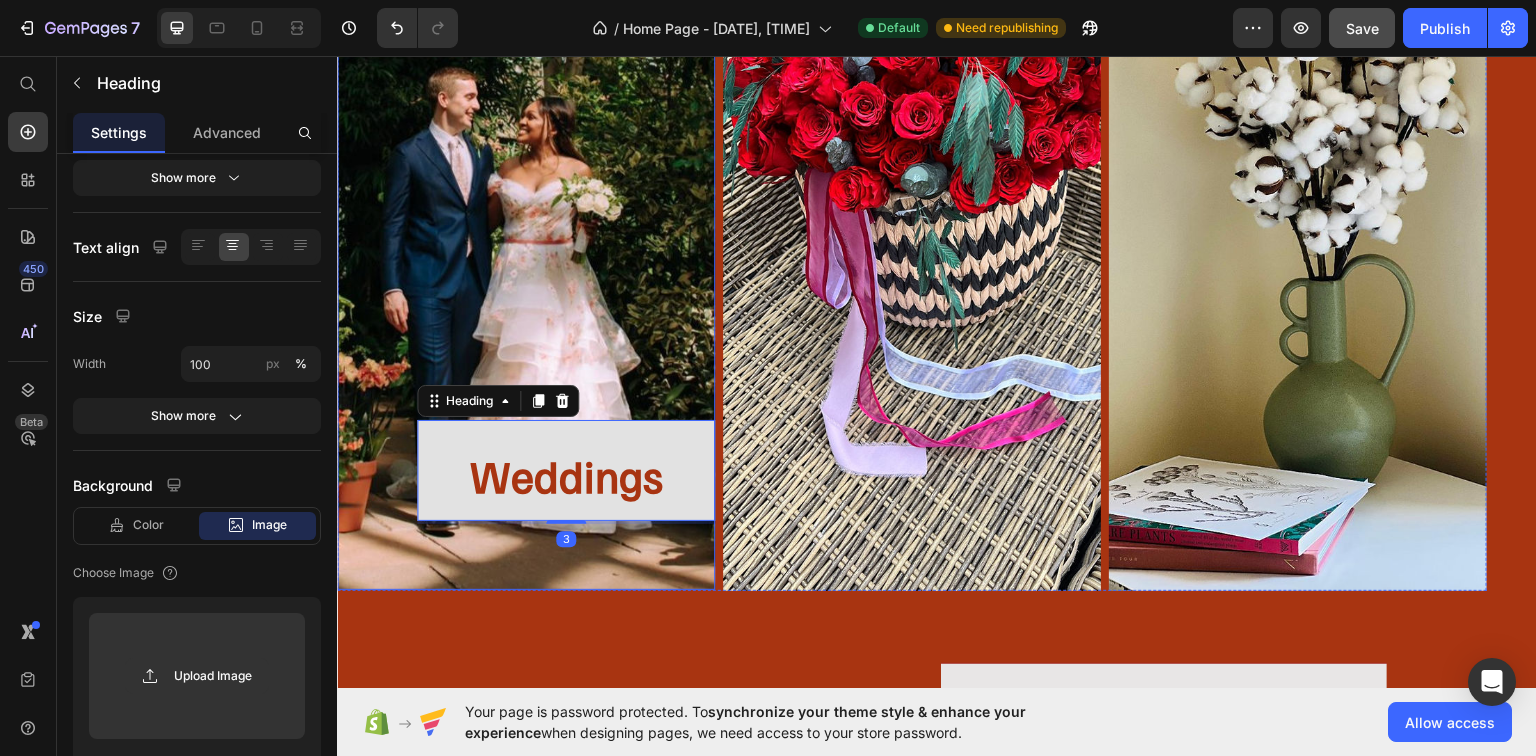 scroll, scrollTop: 3206, scrollLeft: 0, axis: vertical 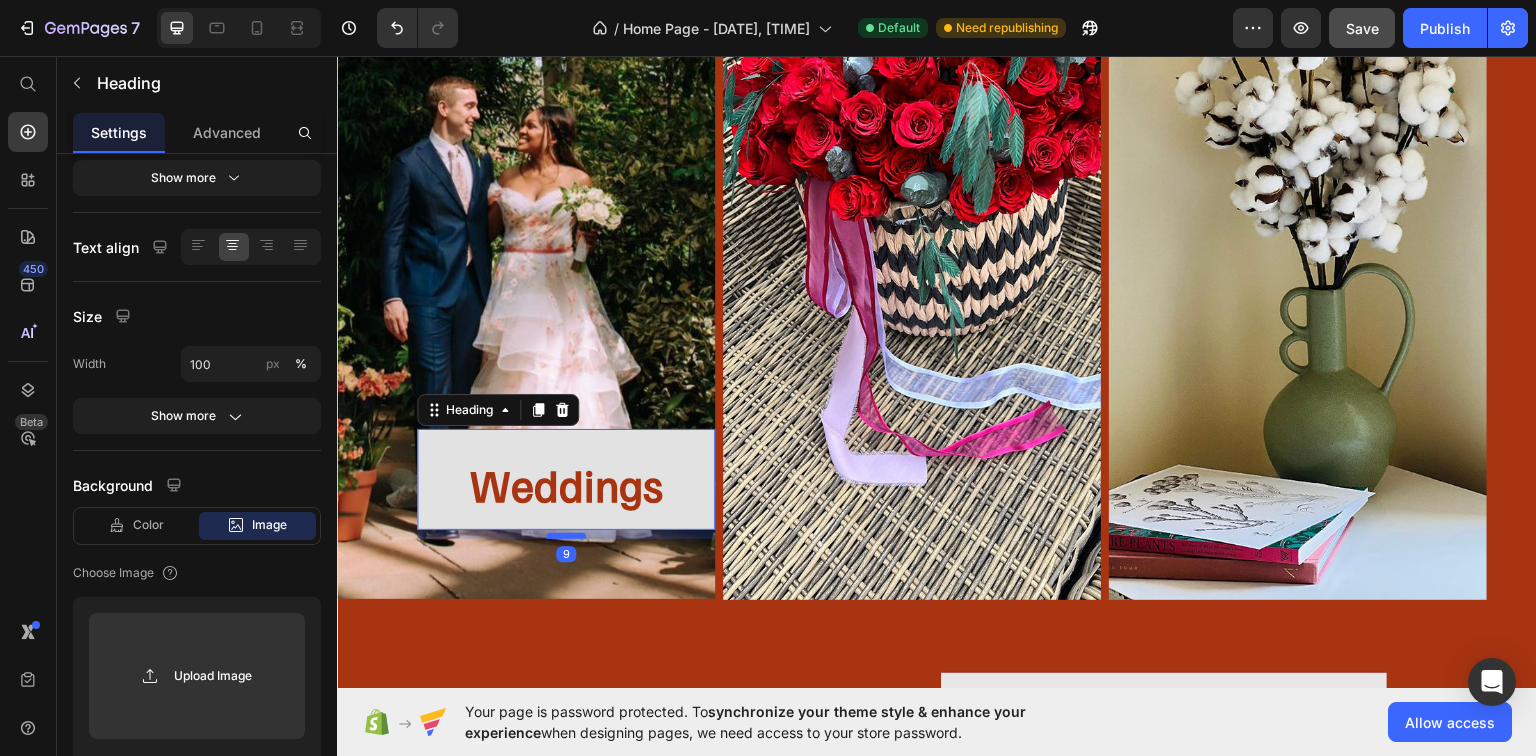 click at bounding box center (566, 535) 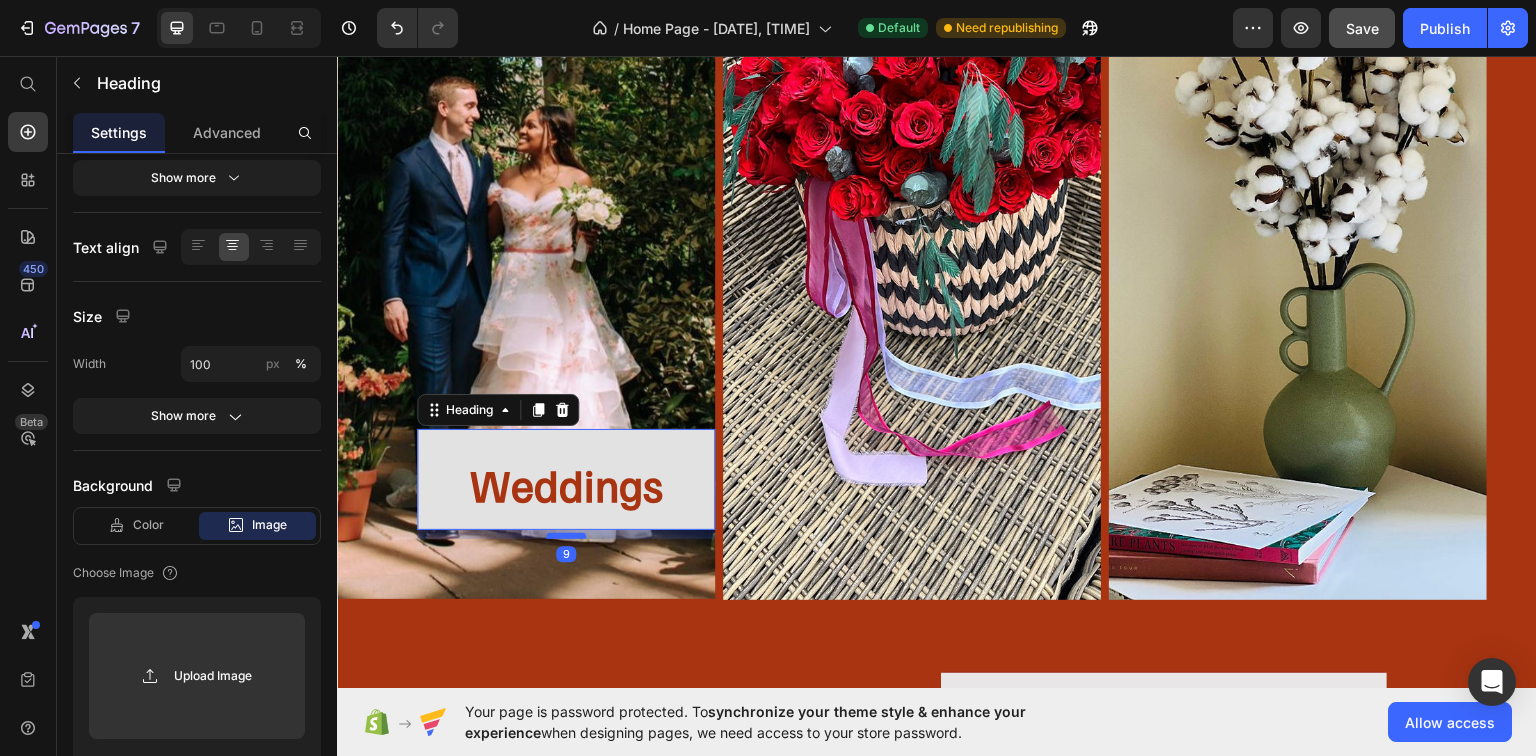 click at bounding box center [566, 535] 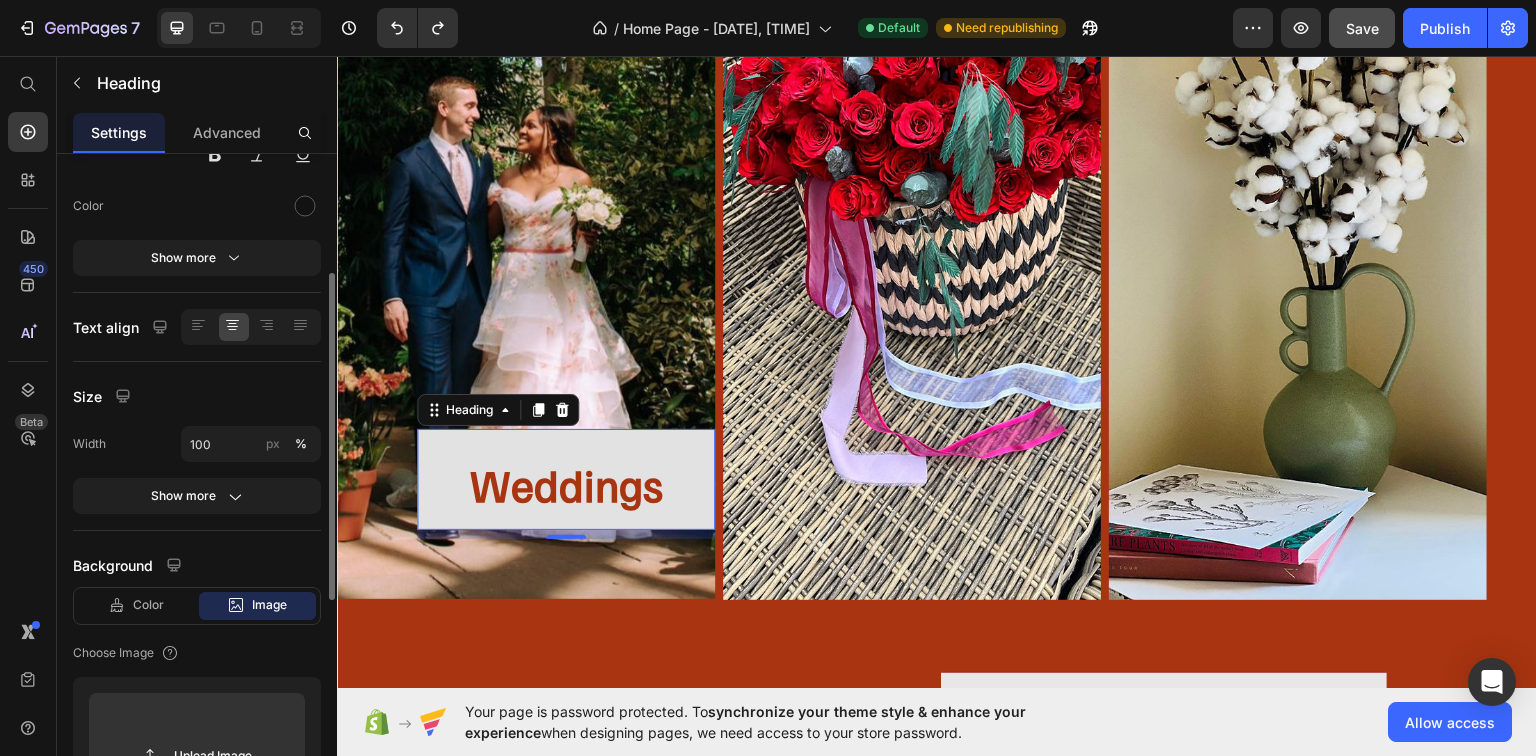 scroll, scrollTop: 0, scrollLeft: 0, axis: both 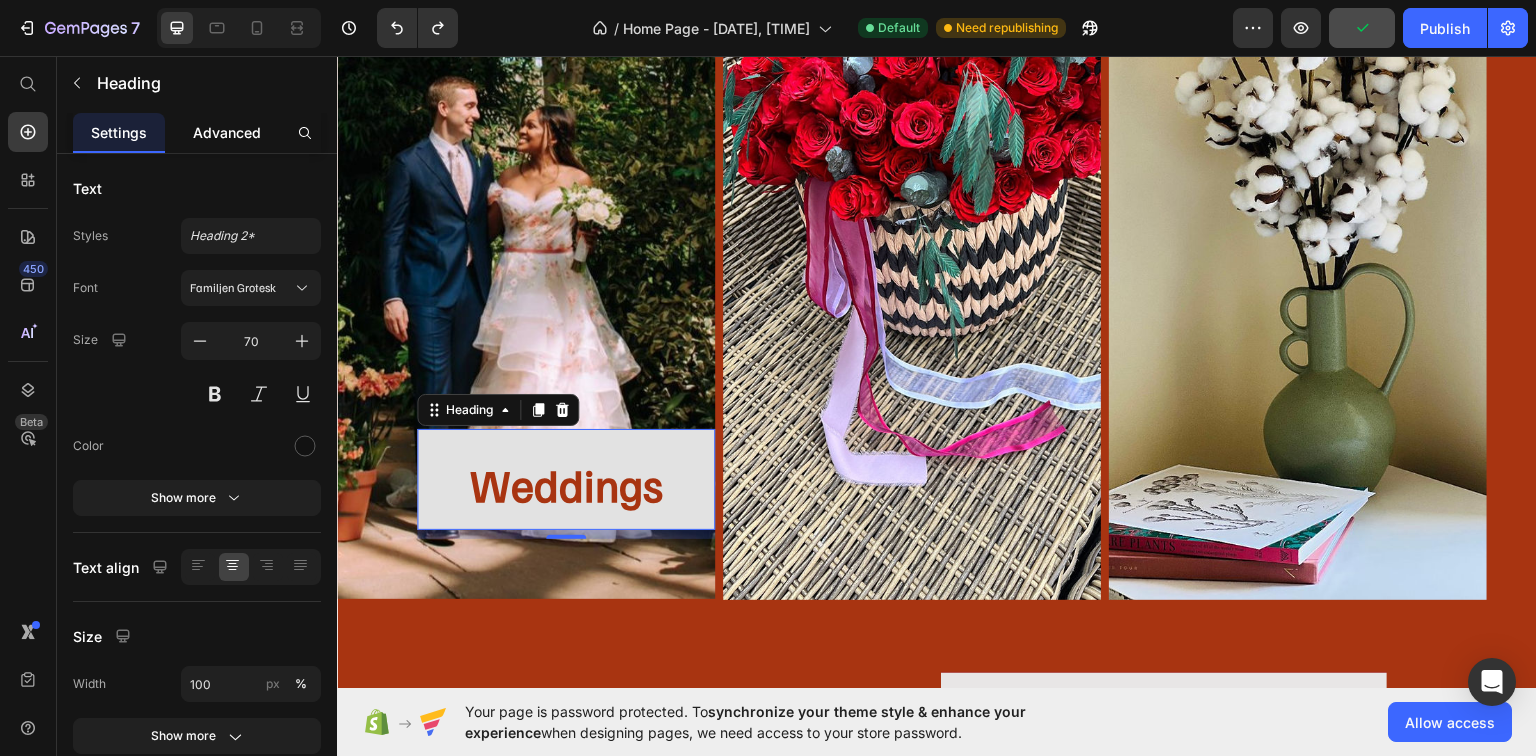 click on "Advanced" at bounding box center [227, 132] 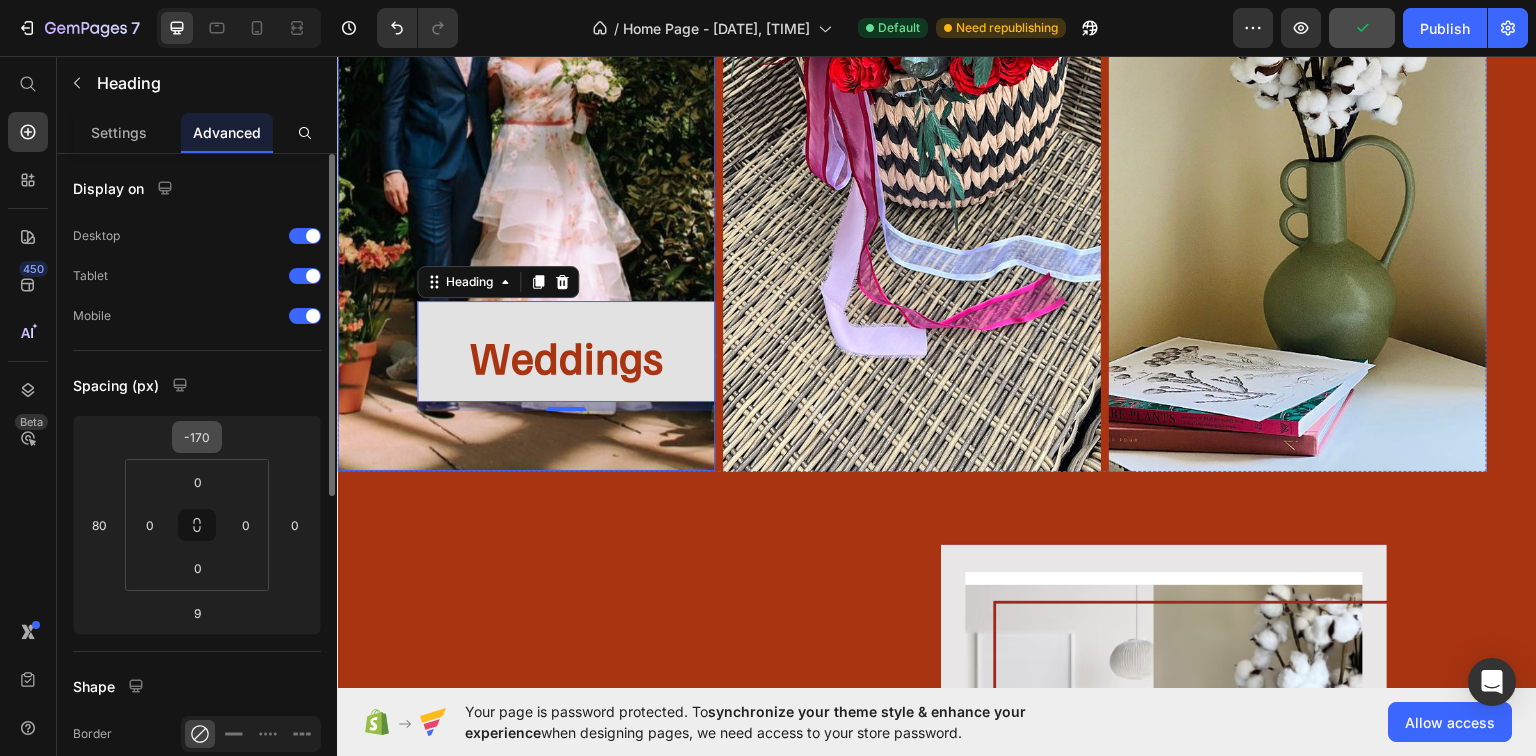 scroll, scrollTop: 3366, scrollLeft: 0, axis: vertical 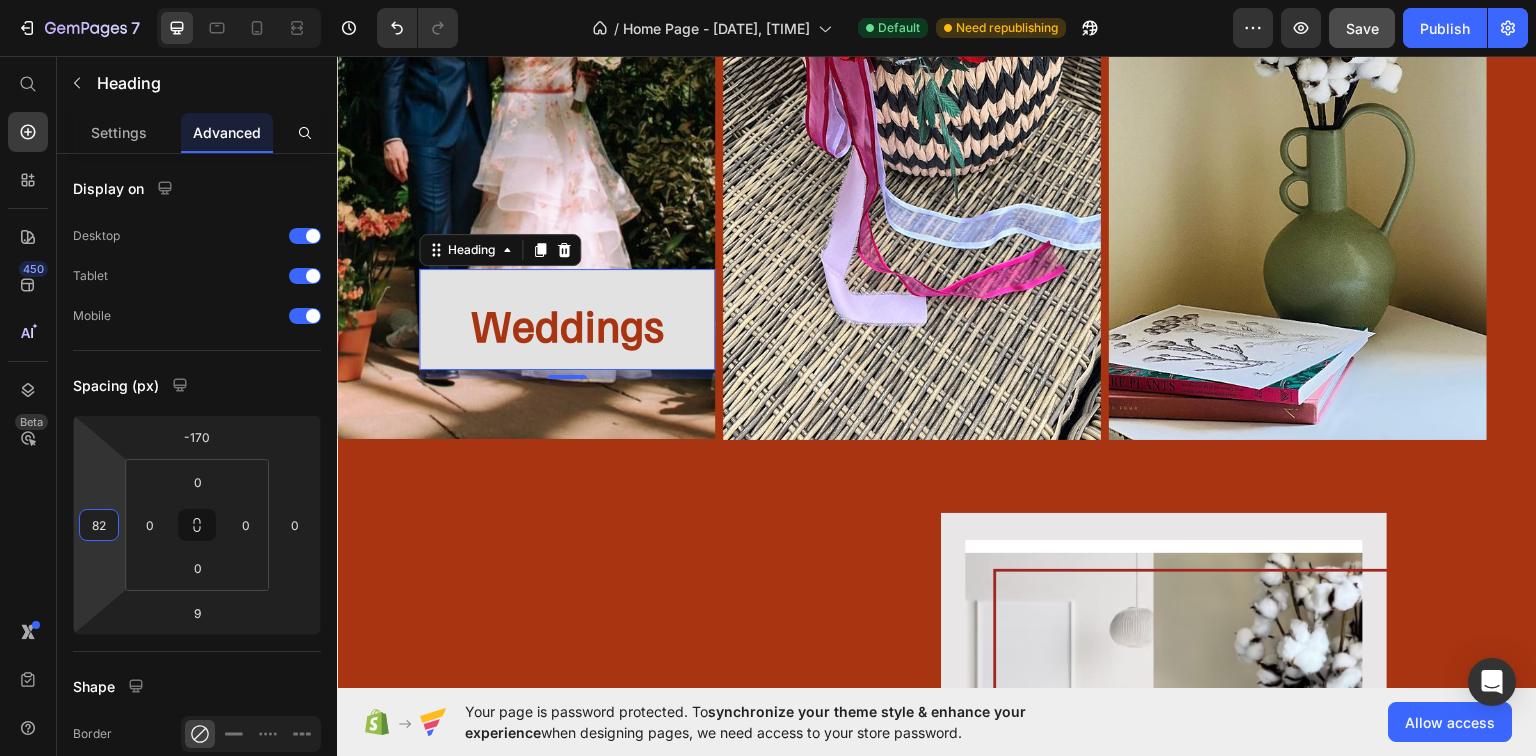 click on "Home Page - [DATE], [TIME] Default Need republishing Preview  Save   Publish  [NUMBER] Beta Start with Sections Elements Hero Section Product Detail Brands Trusted Badges Guarantee Product Breakdown How to use Testimonials Compare Bundle FAQs Social Proof Brand Story Product List Collection Blog List Contact Sticky Add to Cart Custom Footer Browse Library [NUMBER] Layout
Row
Row
Row
Row Text
Heading
Text Block Button
Button
Button
Sticky Back to top Media" at bounding box center [768, 0] 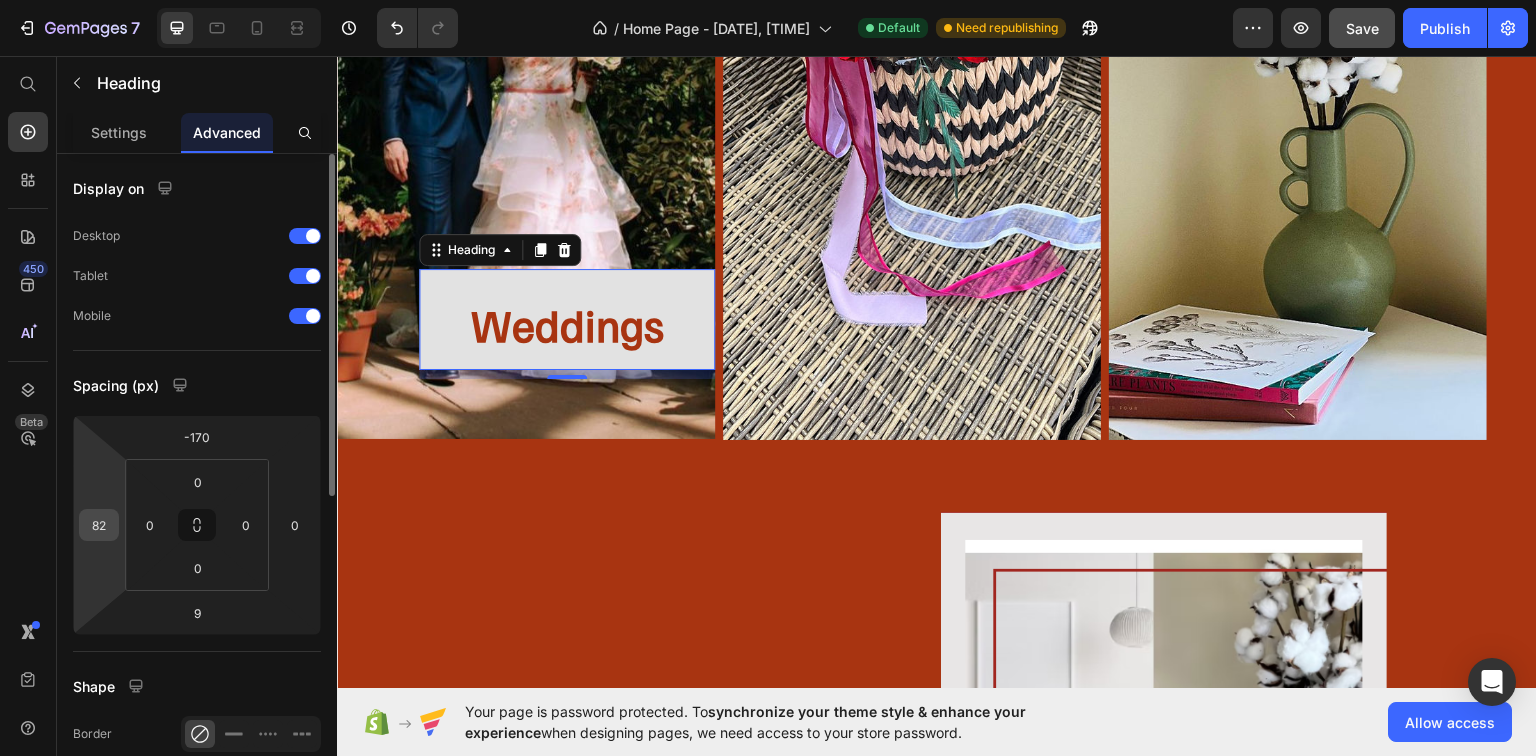 drag, startPoint x: 100, startPoint y: 497, endPoint x: 80, endPoint y: 512, distance: 25 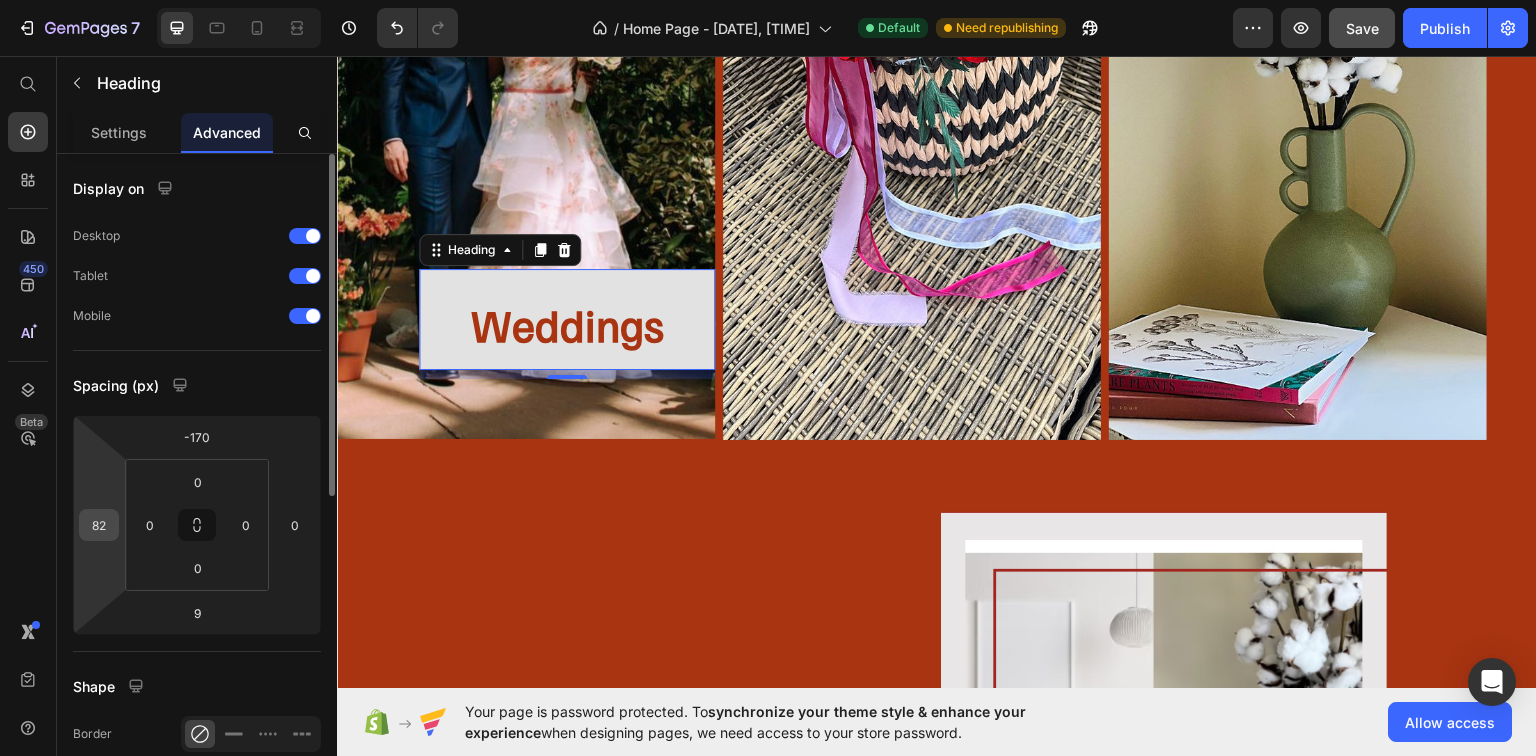 click on "Home Page - [DATE], [TIME] Default Need republishing Preview  Save   Publish  [NUMBER] Beta Start with Sections Elements Hero Section Product Detail Brands Trusted Badges Guarantee Product Breakdown How to use Testimonials Compare Bundle FAQs Social Proof Brand Story Product List Collection Blog List Contact Sticky Add to Cart Custom Footer Browse Library [NUMBER] Layout
Row
Row
Row
Row Text
Heading
Text Block Button
Button
Button
Sticky Back to top Media" at bounding box center [768, 0] 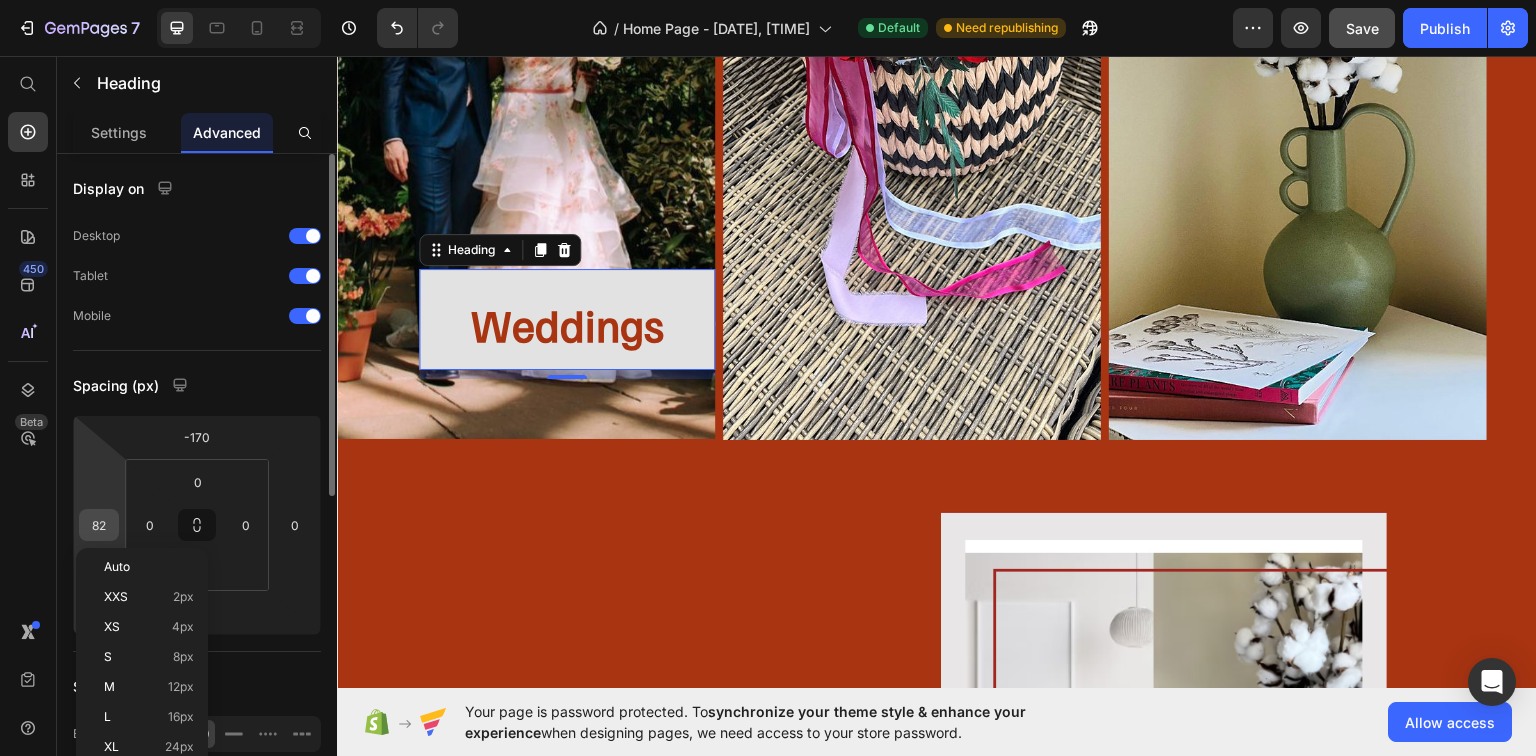 click on "82" at bounding box center (99, 525) 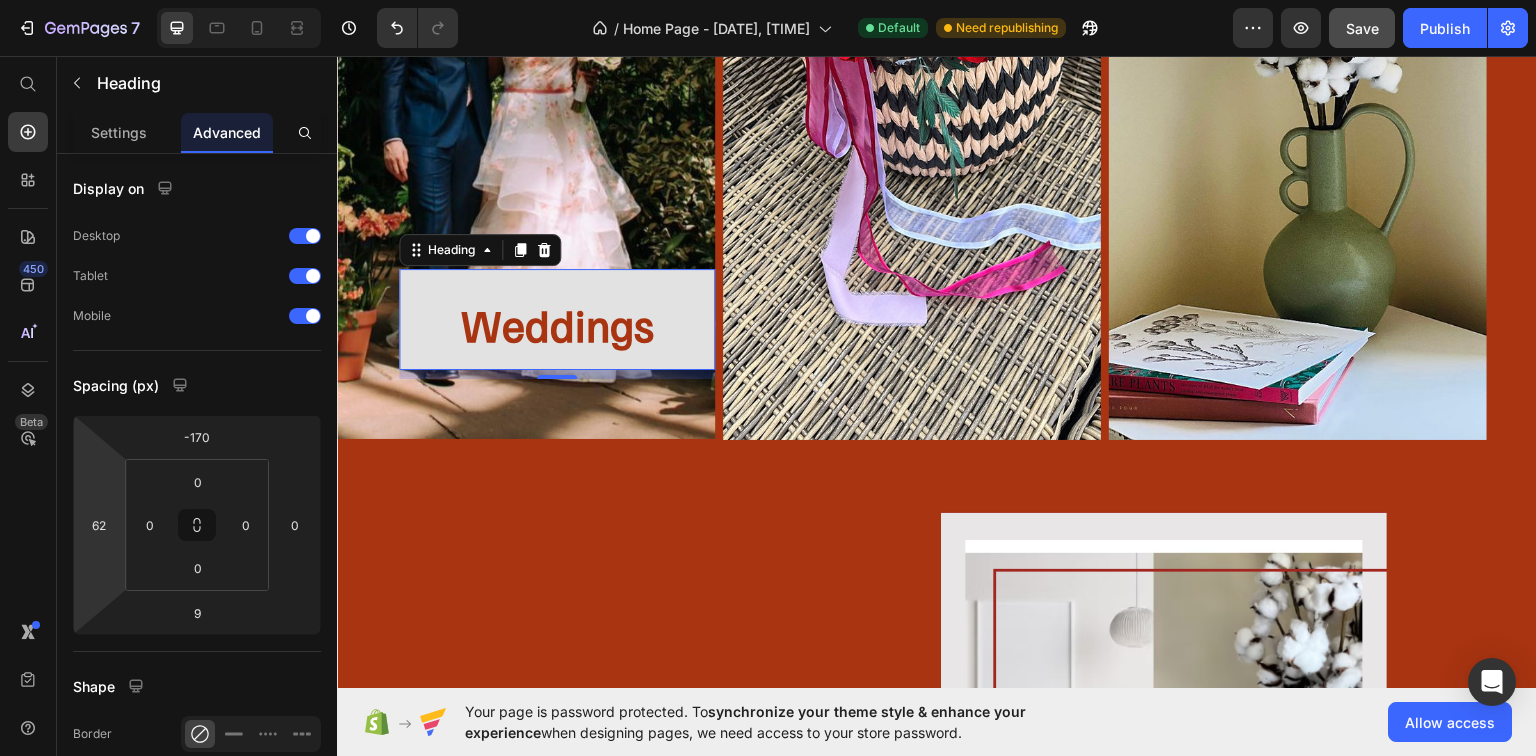drag, startPoint x: 85, startPoint y: 481, endPoint x: 69, endPoint y: 489, distance: 17.888544 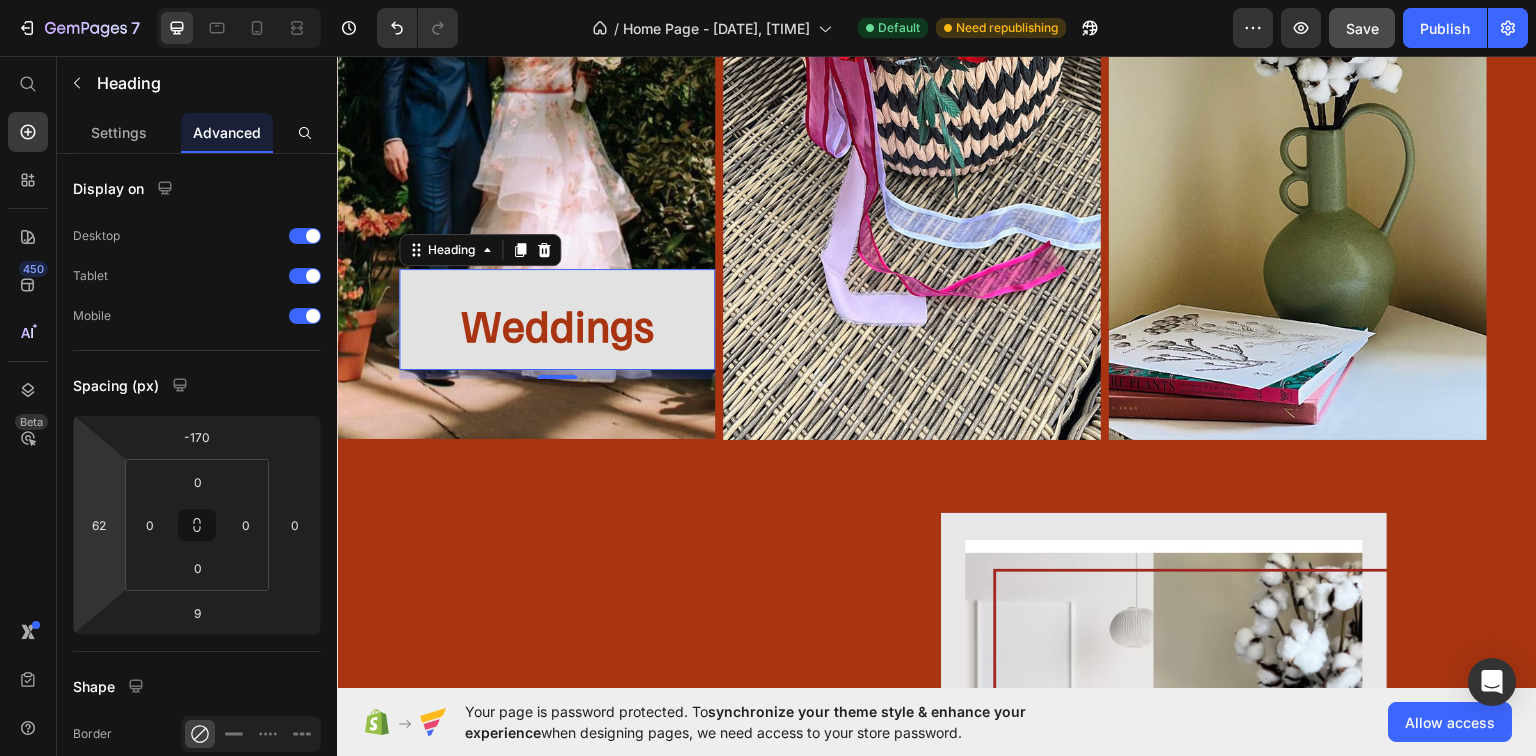 click on "Home Page - [DATE], [TIME] Default Need republishing Preview  Save   Publish  [NUMBER] Beta Start with Sections Elements Hero Section Product Detail Brands Trusted Badges Guarantee Product Breakdown How to use Testimonials Compare Bundle FAQs Social Proof Brand Story Product List Collection Blog List Contact Sticky Add to Cart Custom Footer Browse Library [NUMBER] Layout
Row
Row
Row
Row Text
Heading
Text Block Button
Button
Button
Sticky Back to top Media" at bounding box center [768, 0] 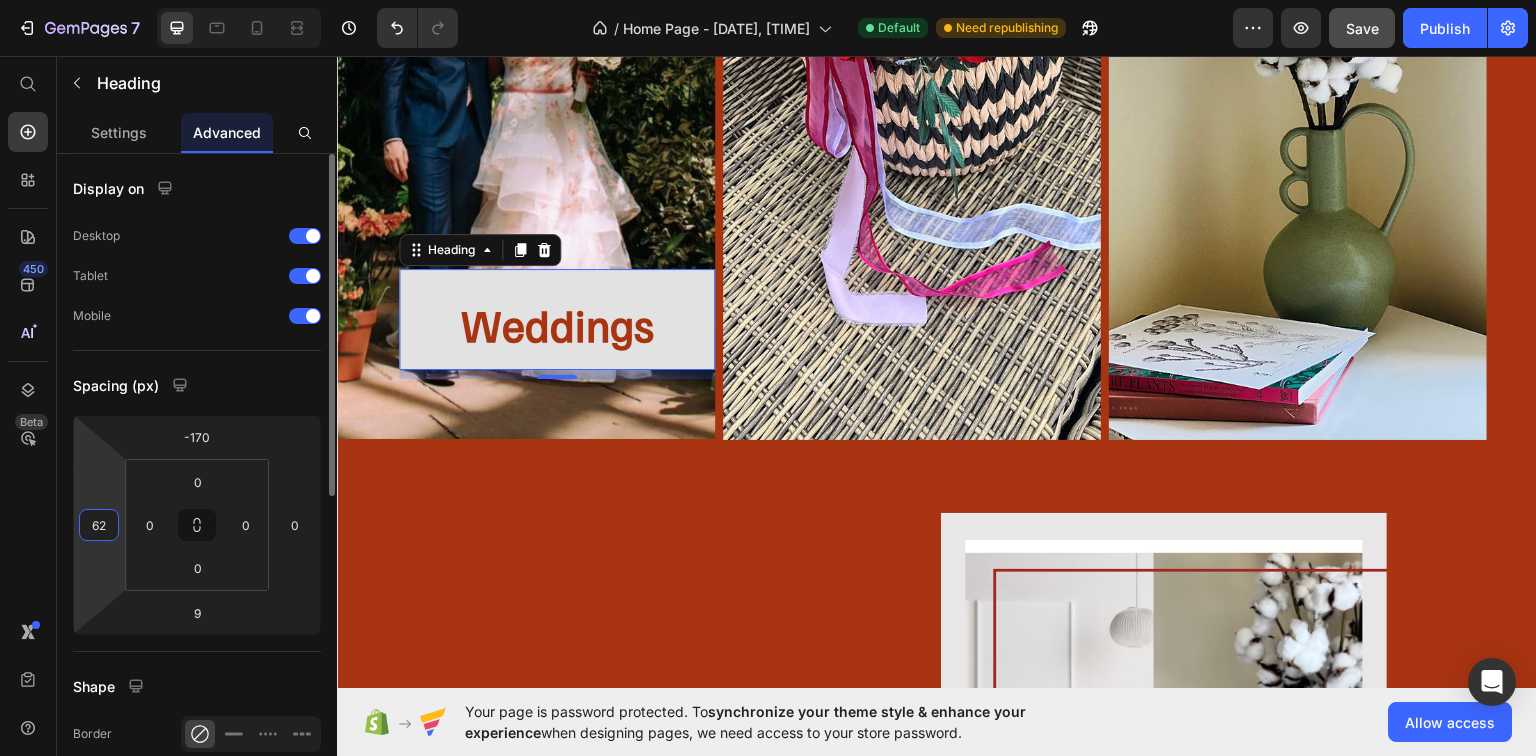click on "62" at bounding box center [99, 525] 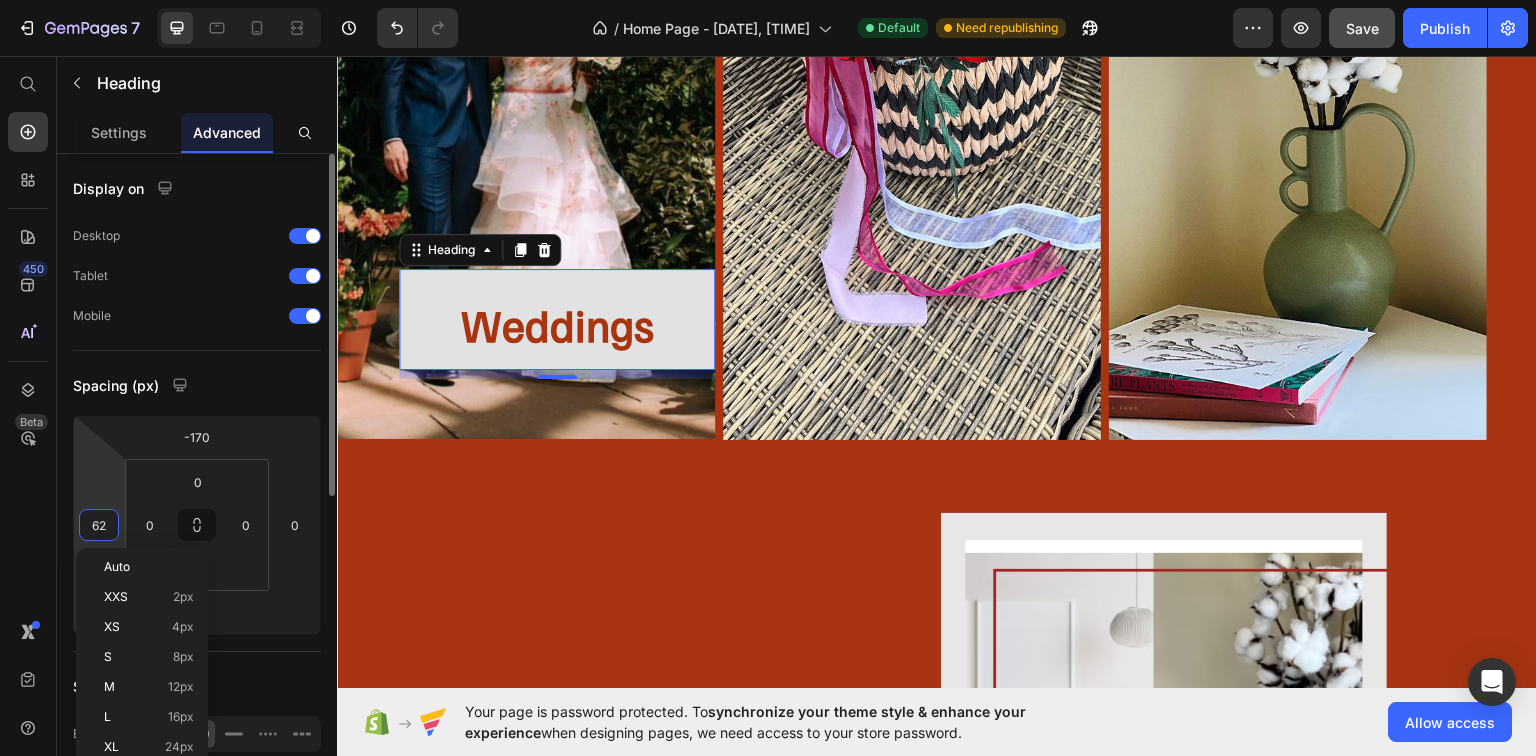 click on "62" at bounding box center [99, 525] 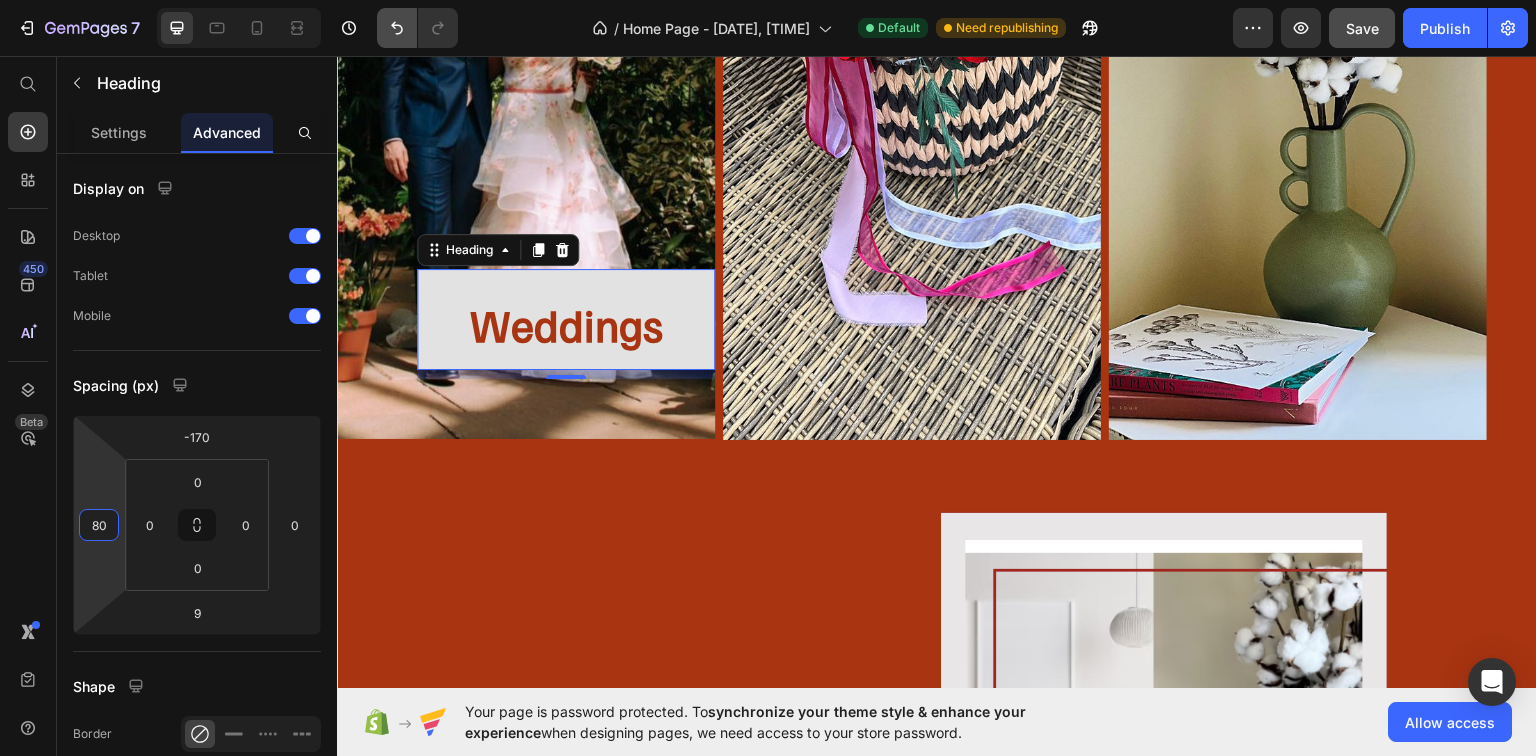 type on "80" 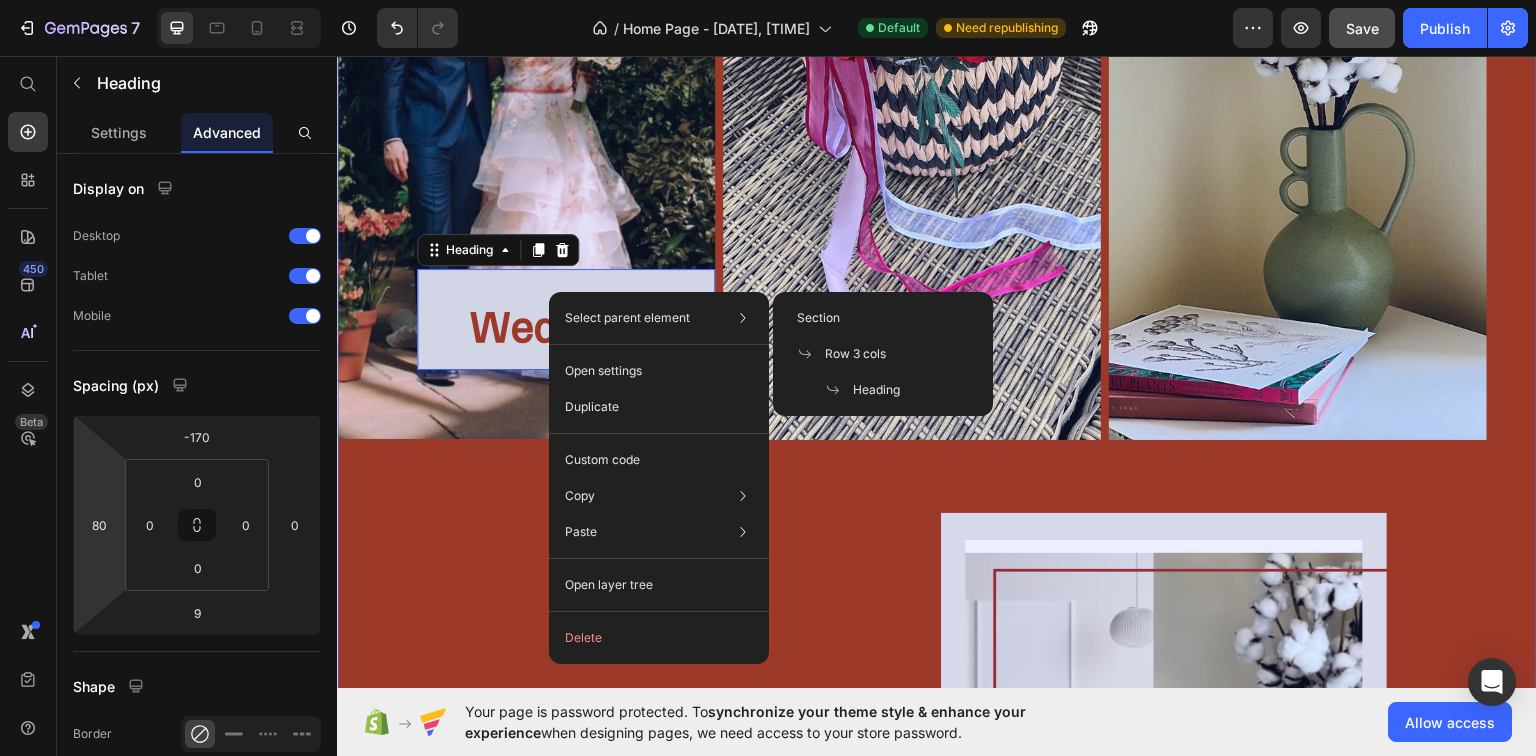 click at bounding box center [912, 69] 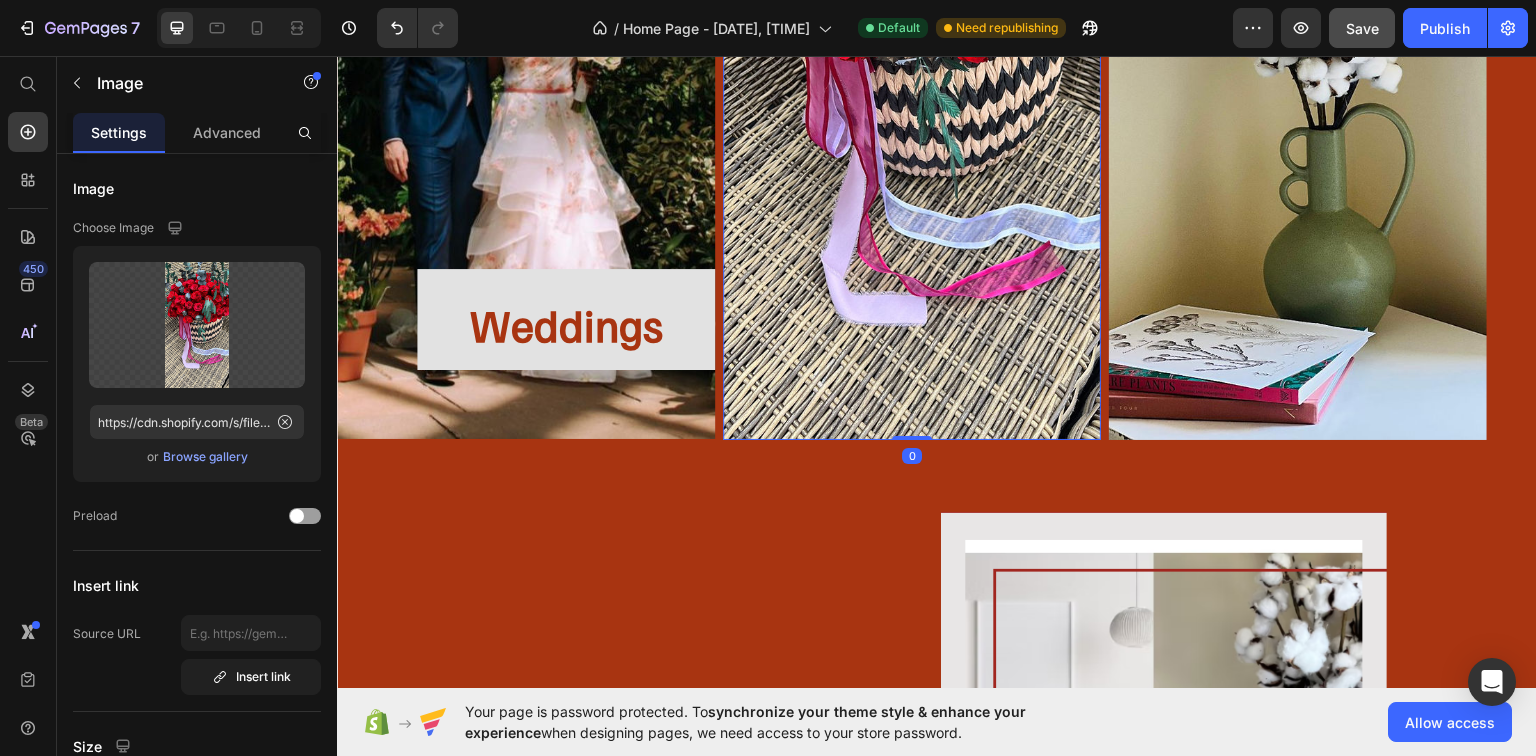 click at bounding box center [912, 69] 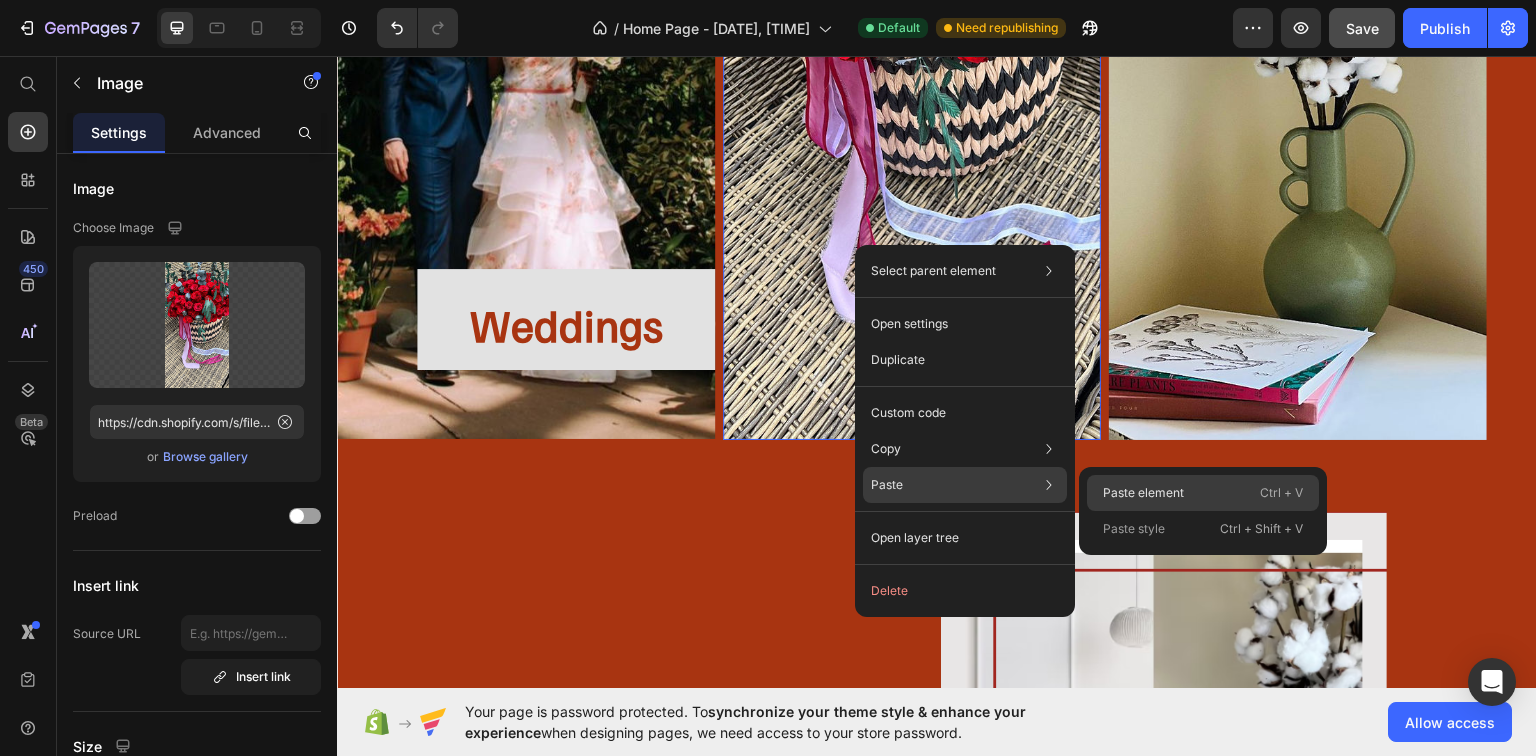 click on "Paste element  Ctrl + V" 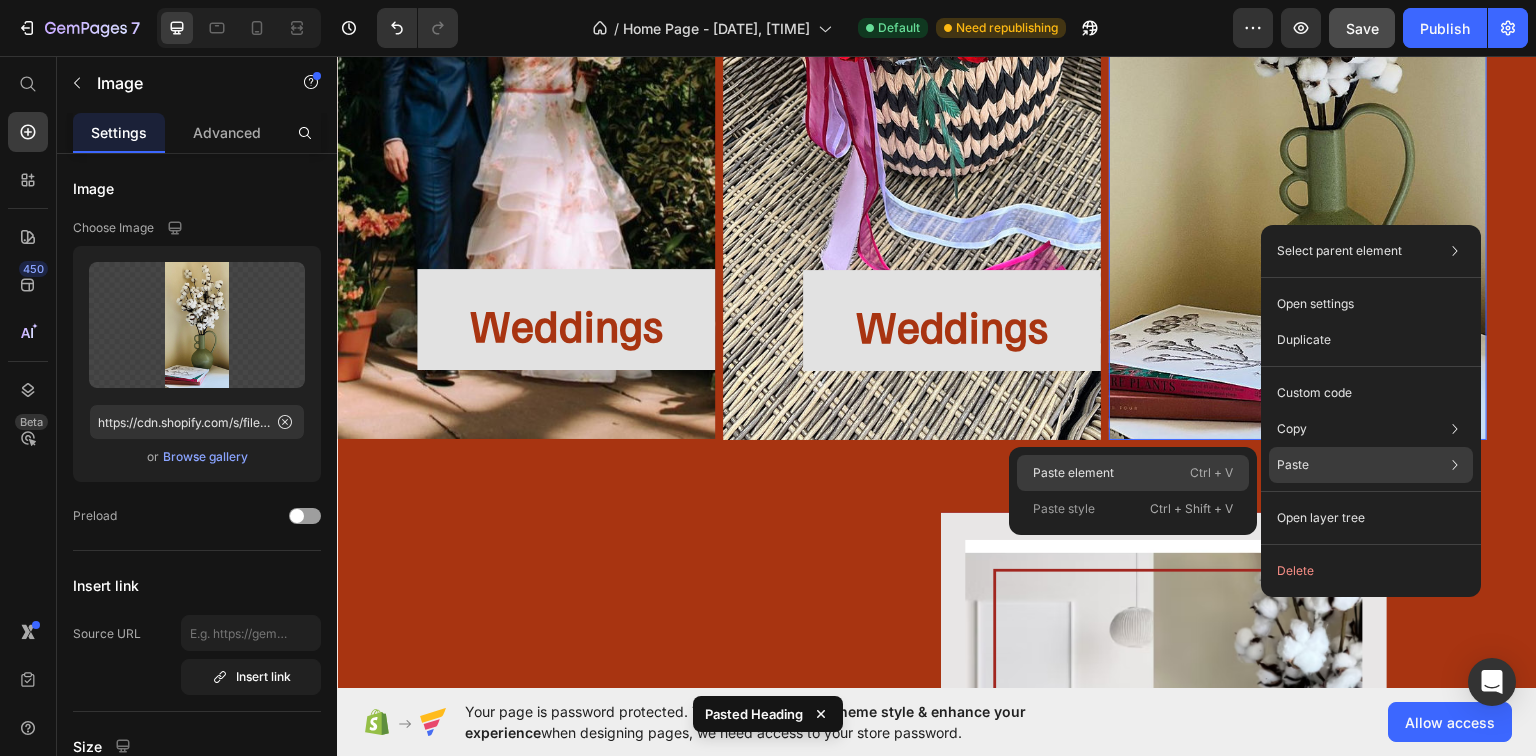drag, startPoint x: 1175, startPoint y: 469, endPoint x: 593, endPoint y: 288, distance: 609.49567 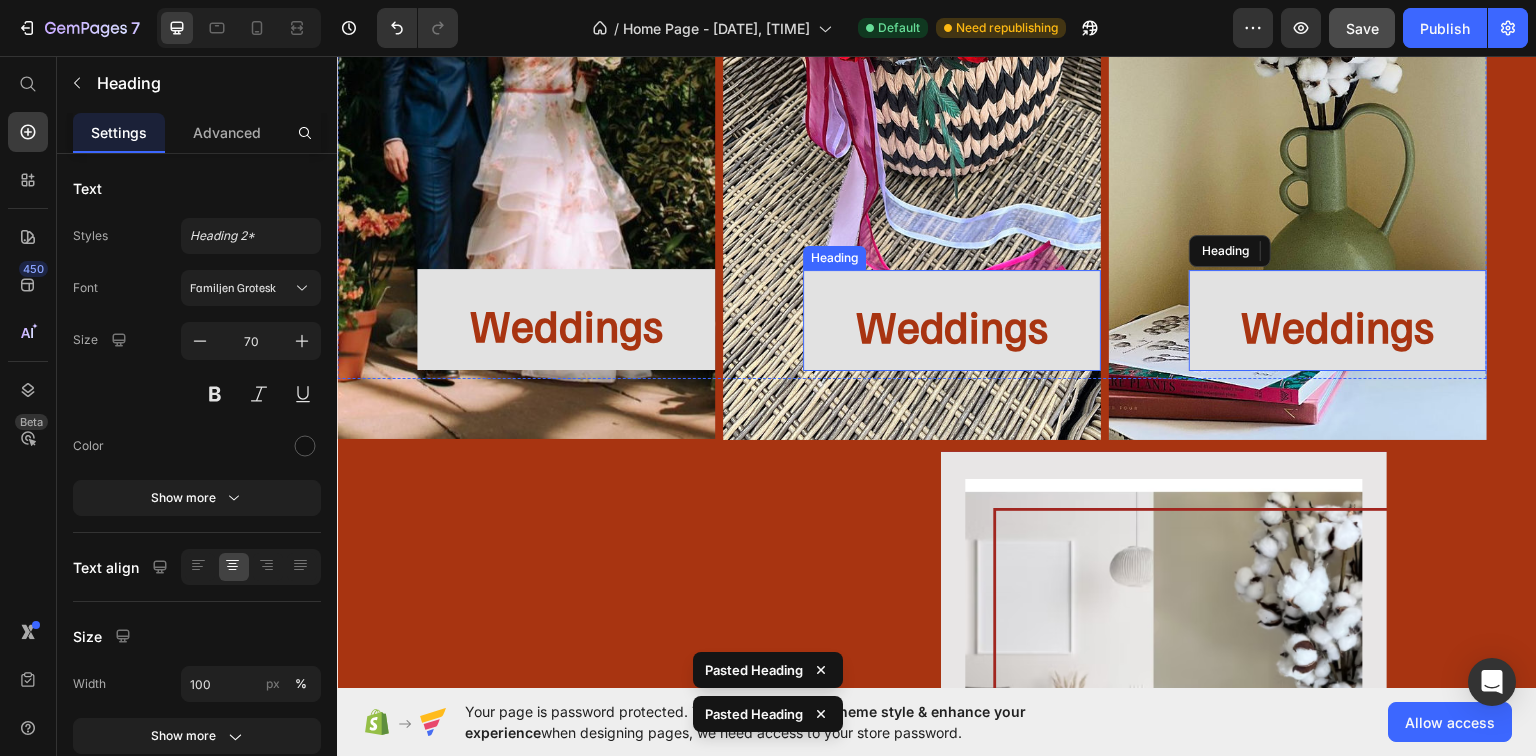 click on "Weddings" at bounding box center [952, 324] 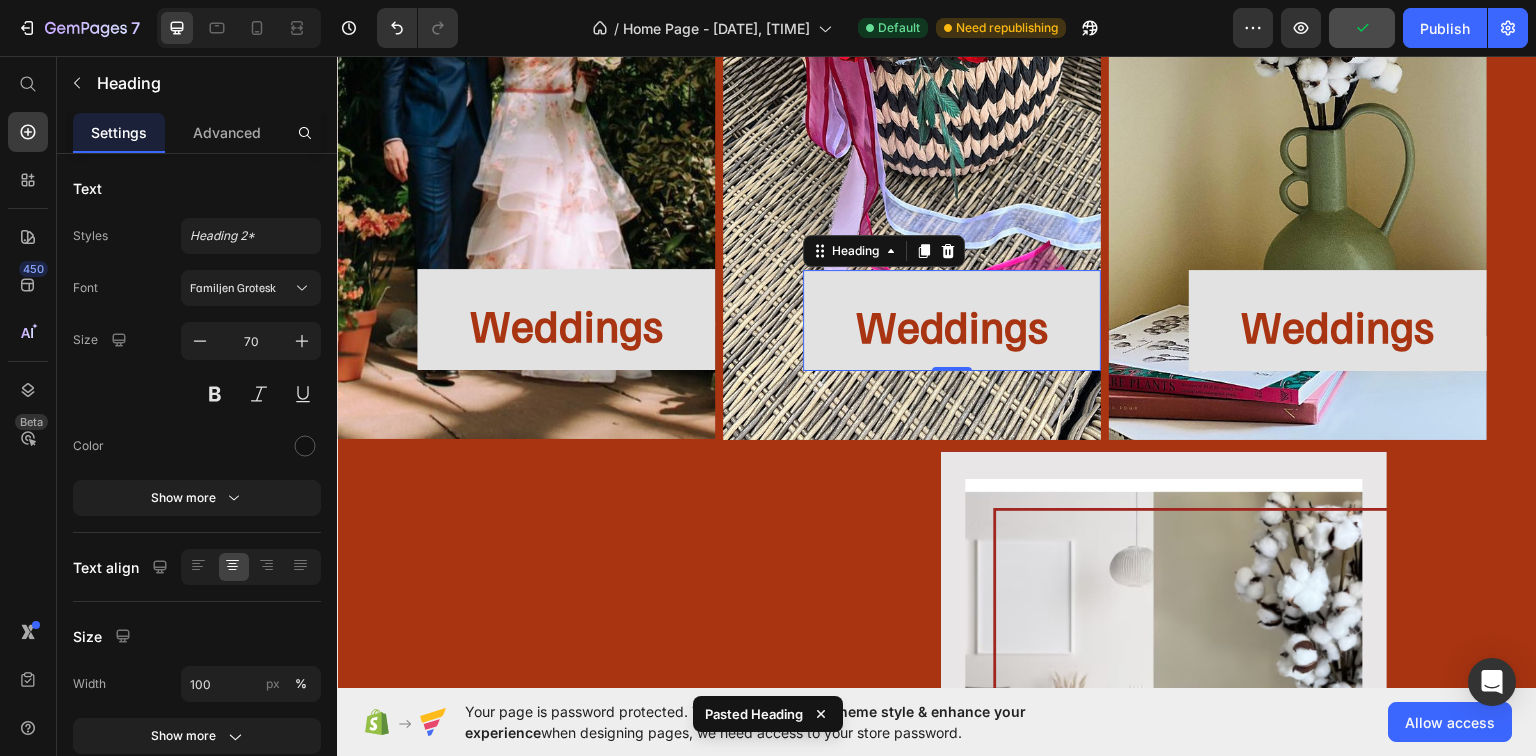 click on "Weddings" at bounding box center (952, 324) 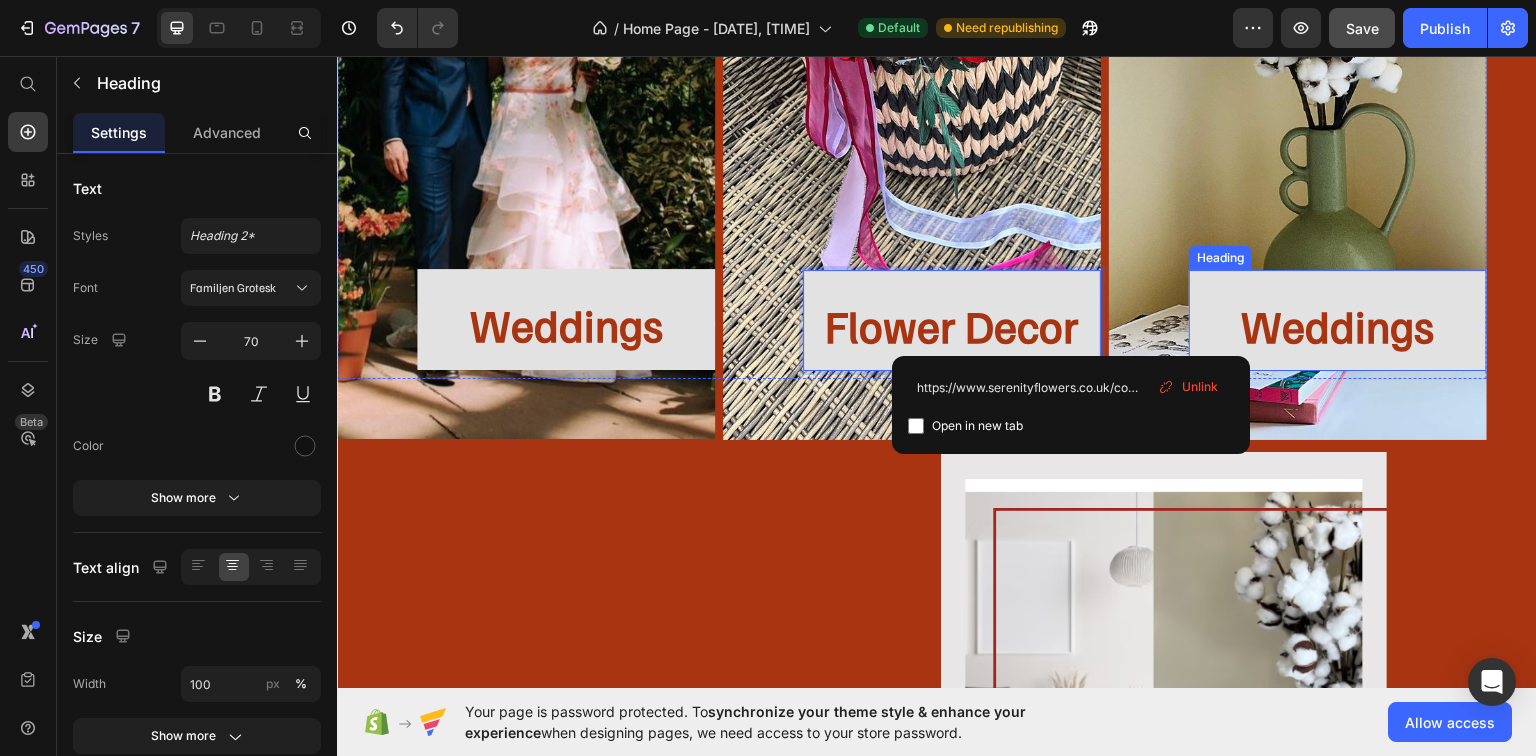 click on "Weddings" at bounding box center (1338, 324) 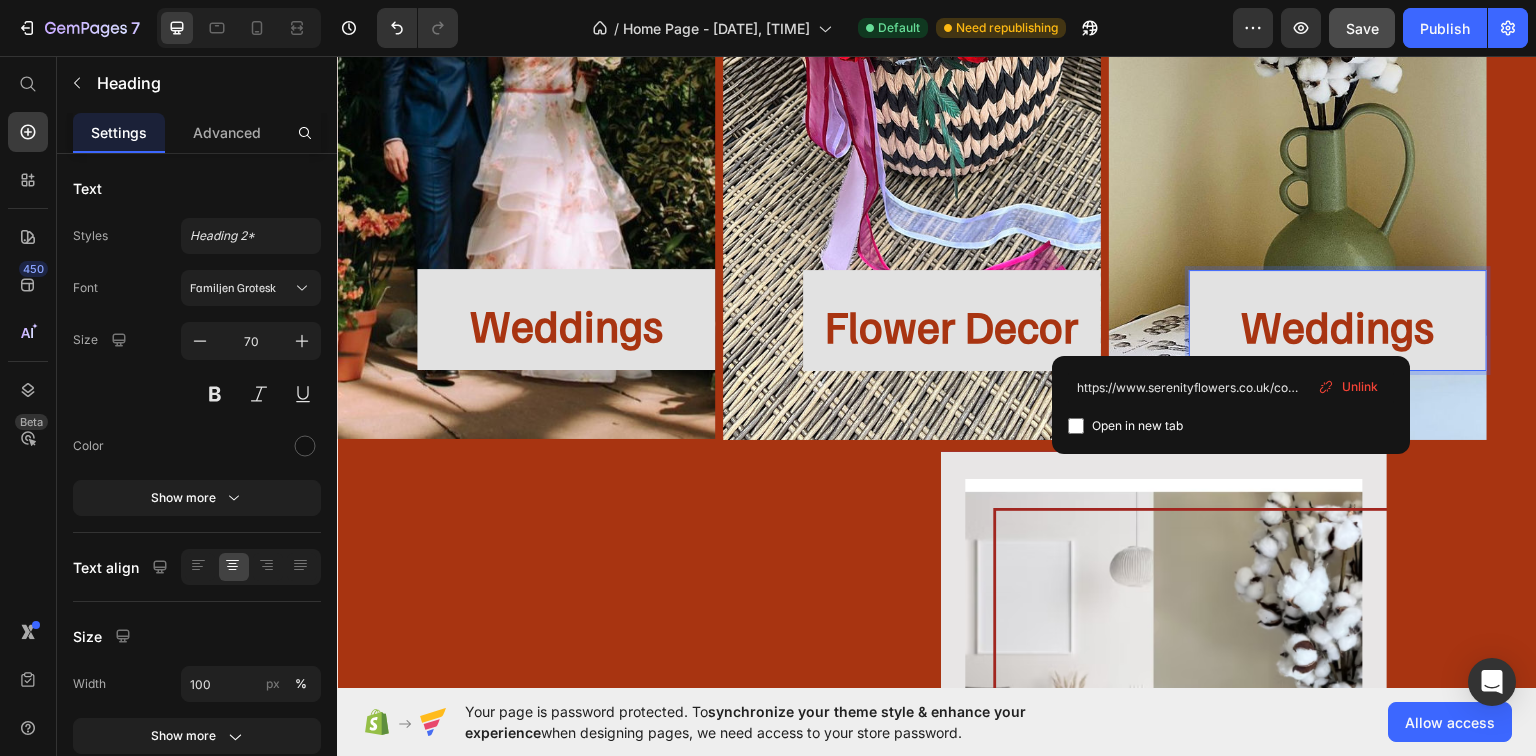 click on "Weddings" at bounding box center [1338, 324] 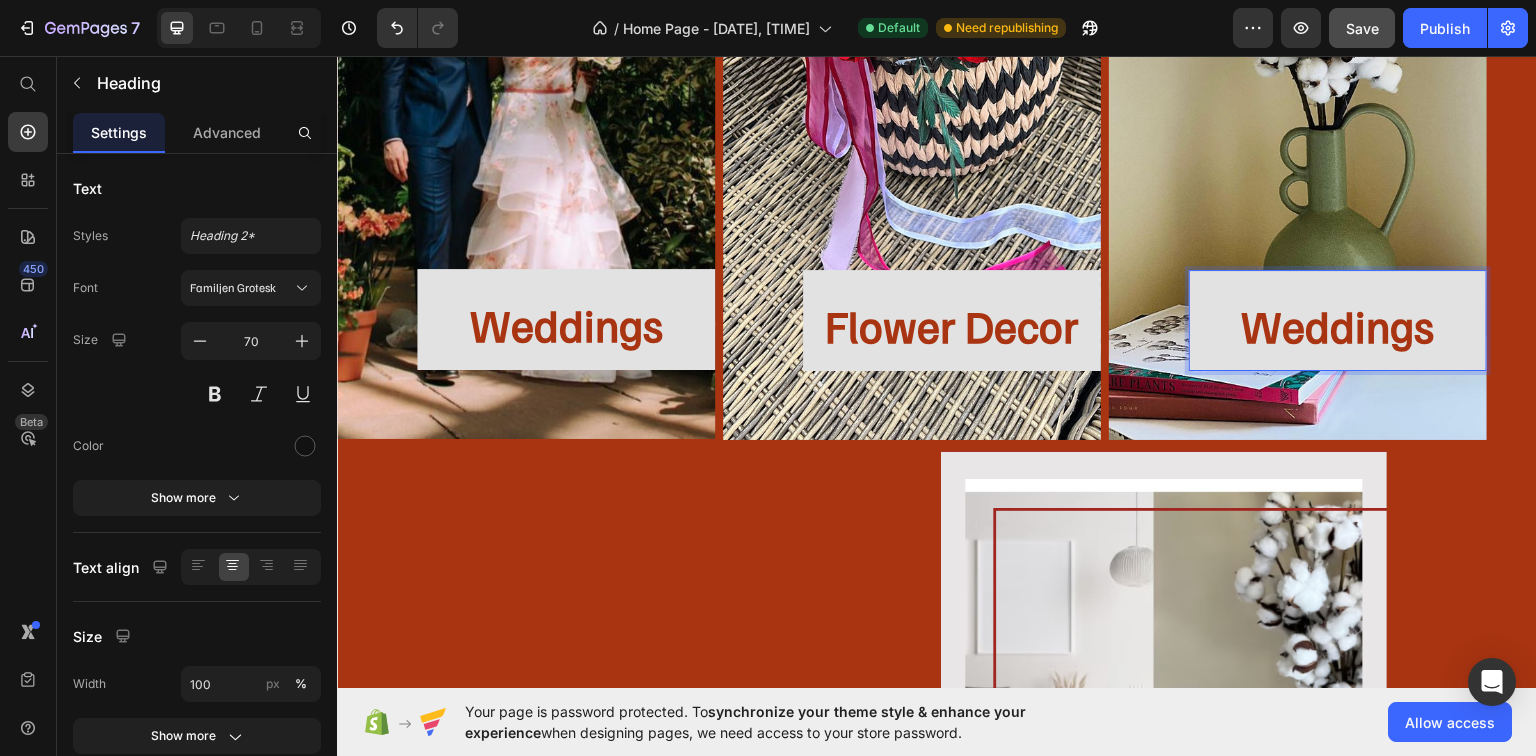 click on "Weddings" at bounding box center (1338, 324) 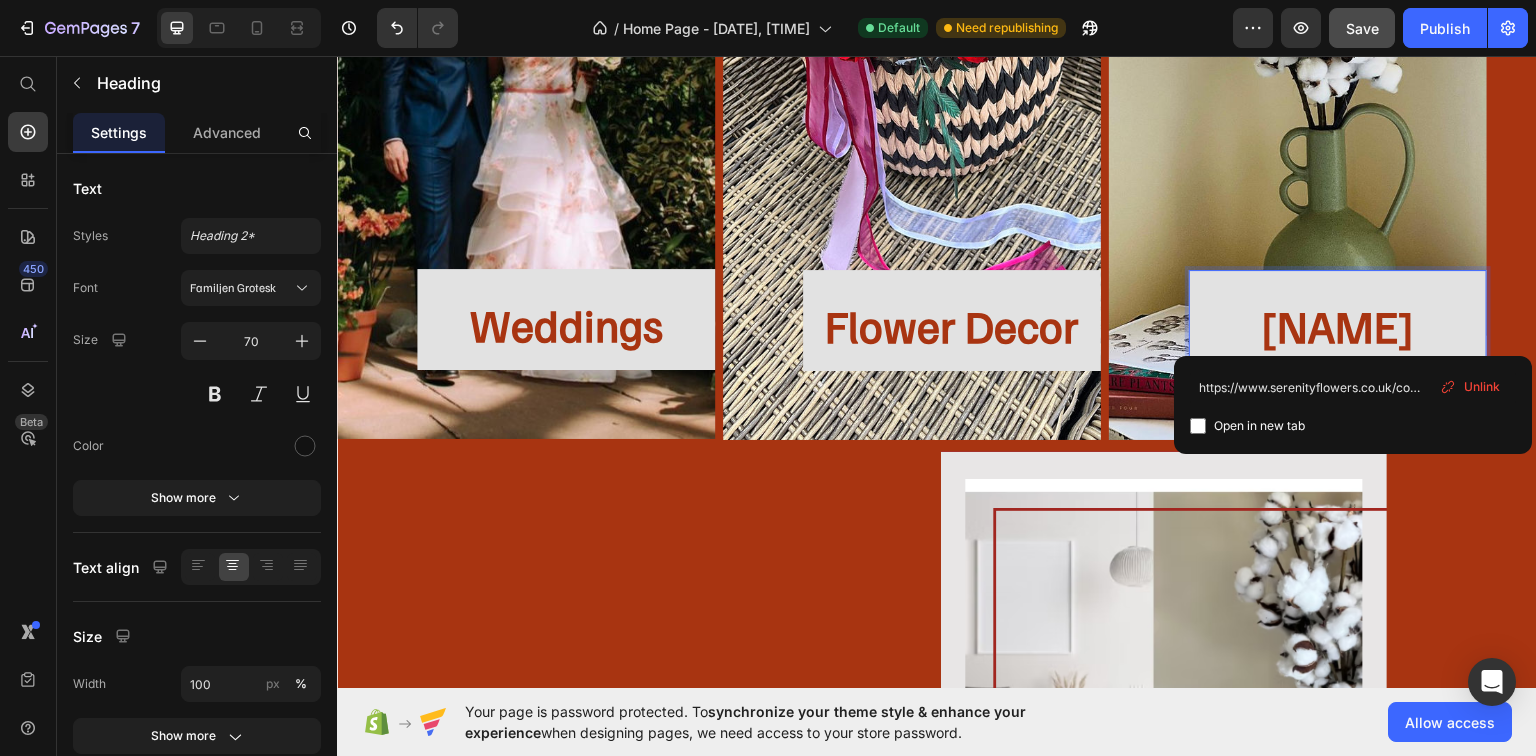 click on "[NAME]" at bounding box center (1338, 324) 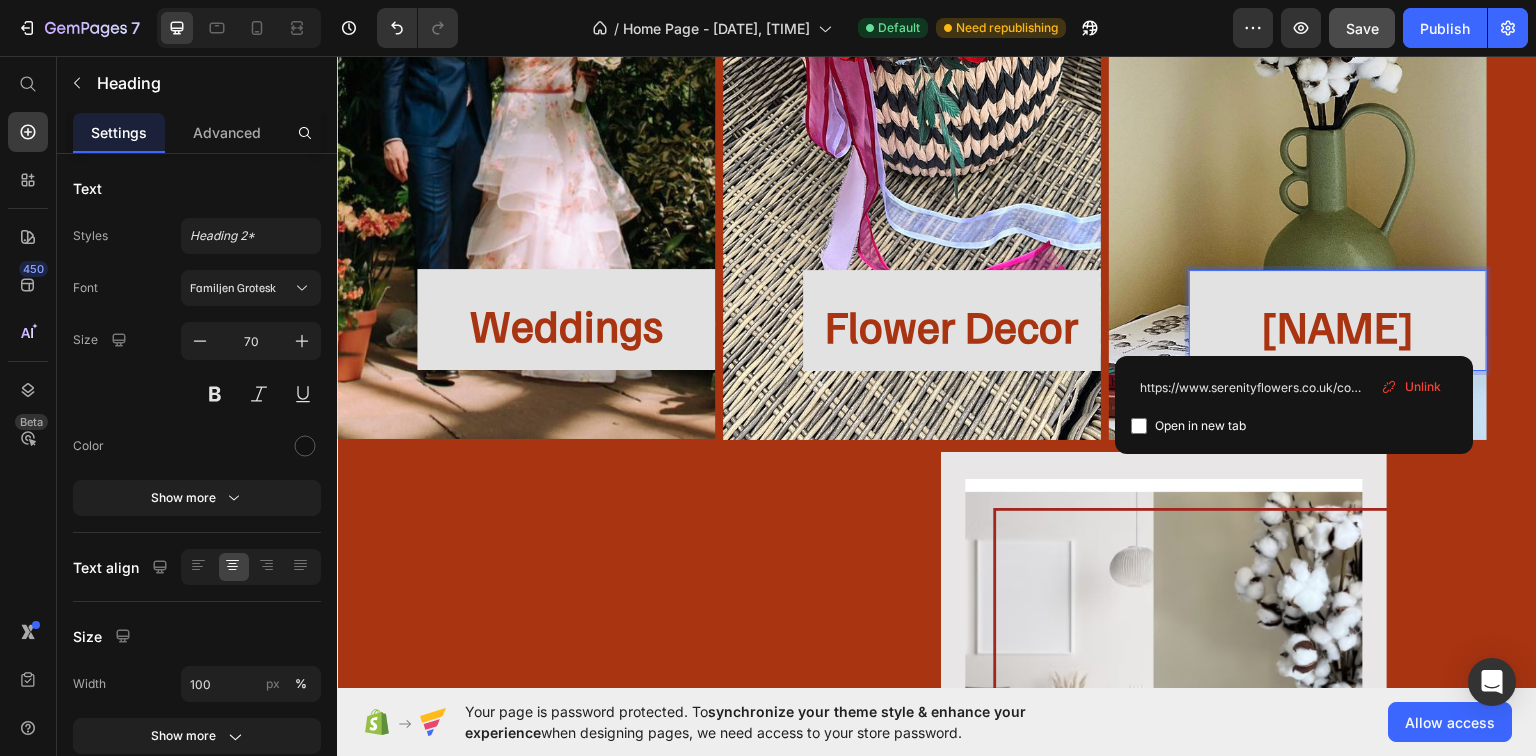 click on "[NAME]" at bounding box center (1338, 324) 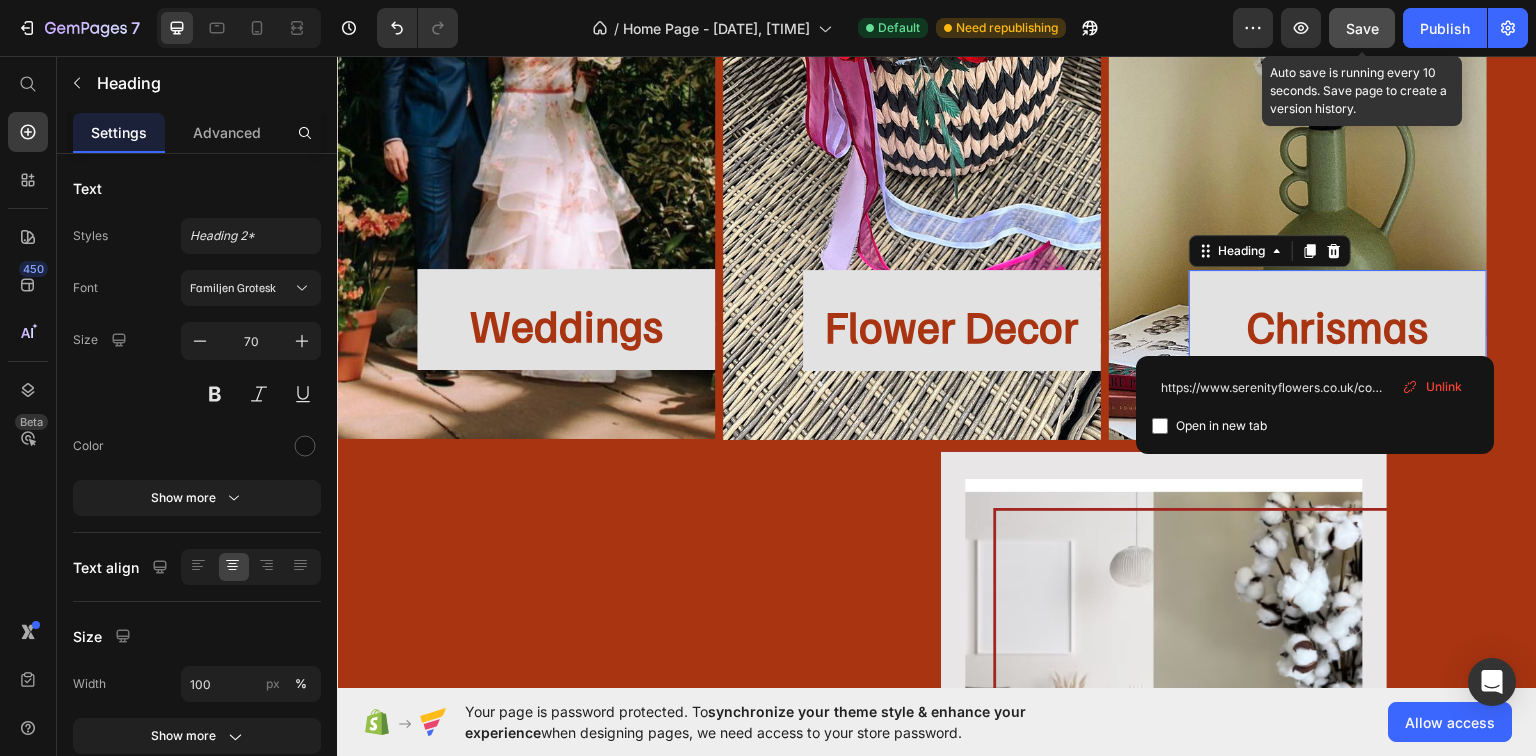 click on "Save" at bounding box center (1362, 28) 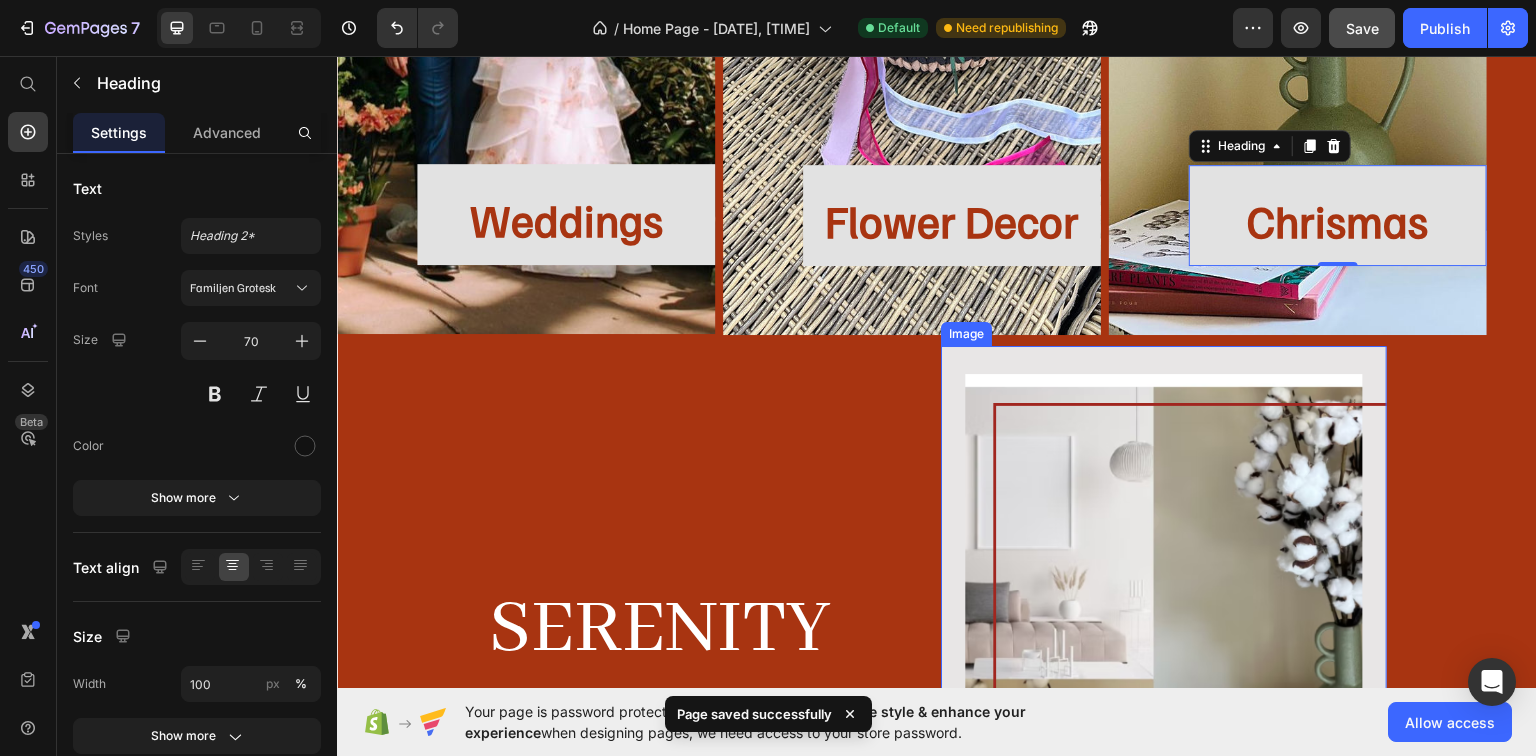 scroll, scrollTop: 3366, scrollLeft: 0, axis: vertical 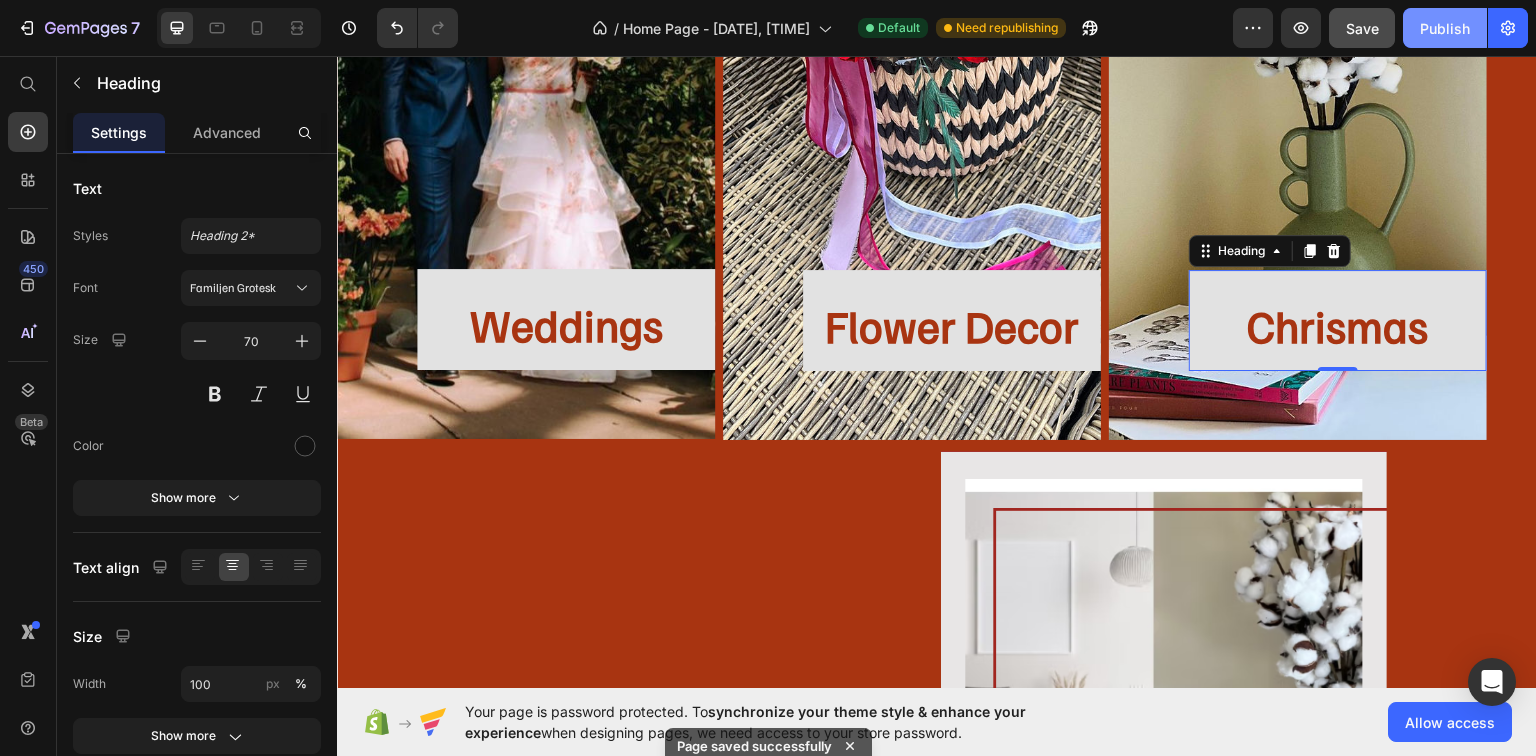 click on "Publish" at bounding box center (1445, 28) 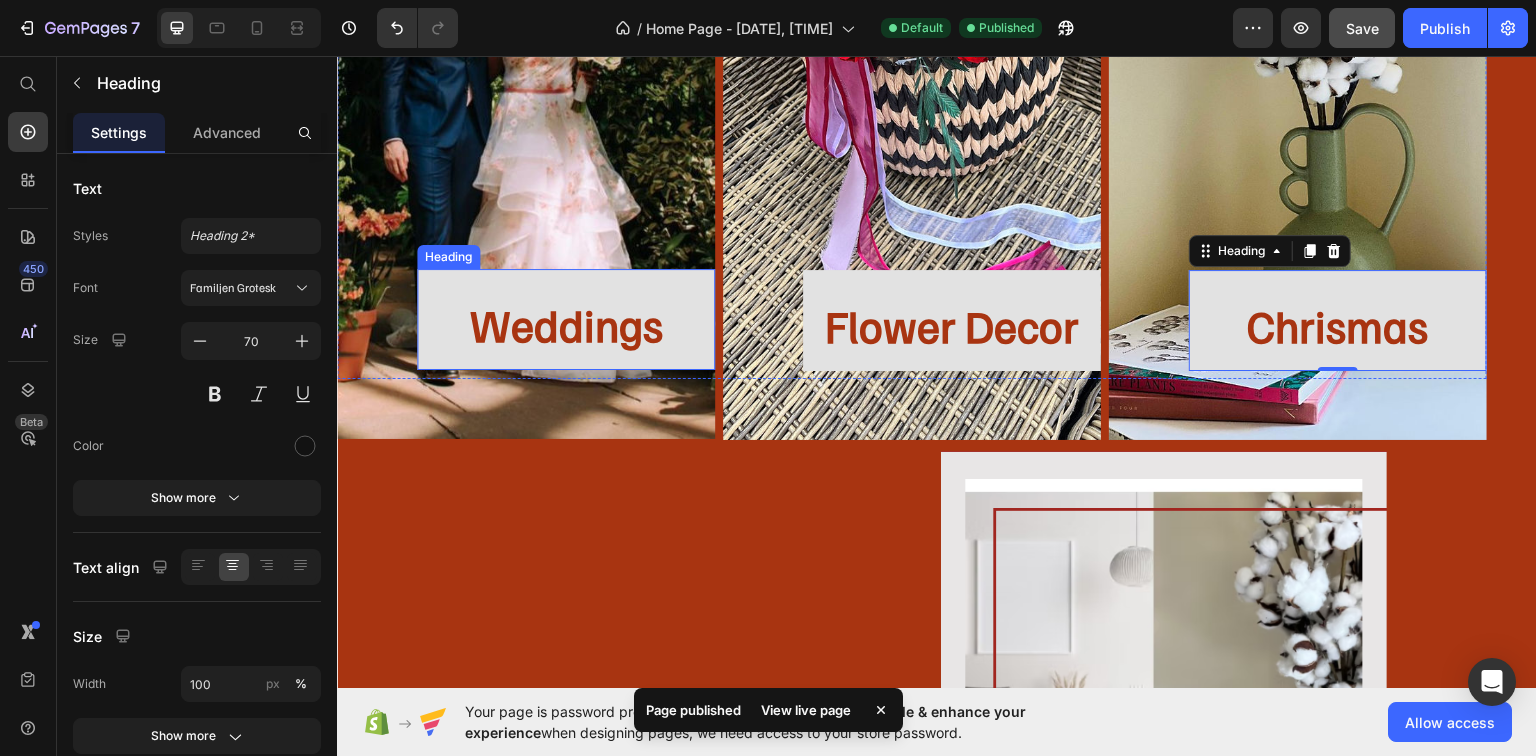 click on "Heading" at bounding box center (448, 256) 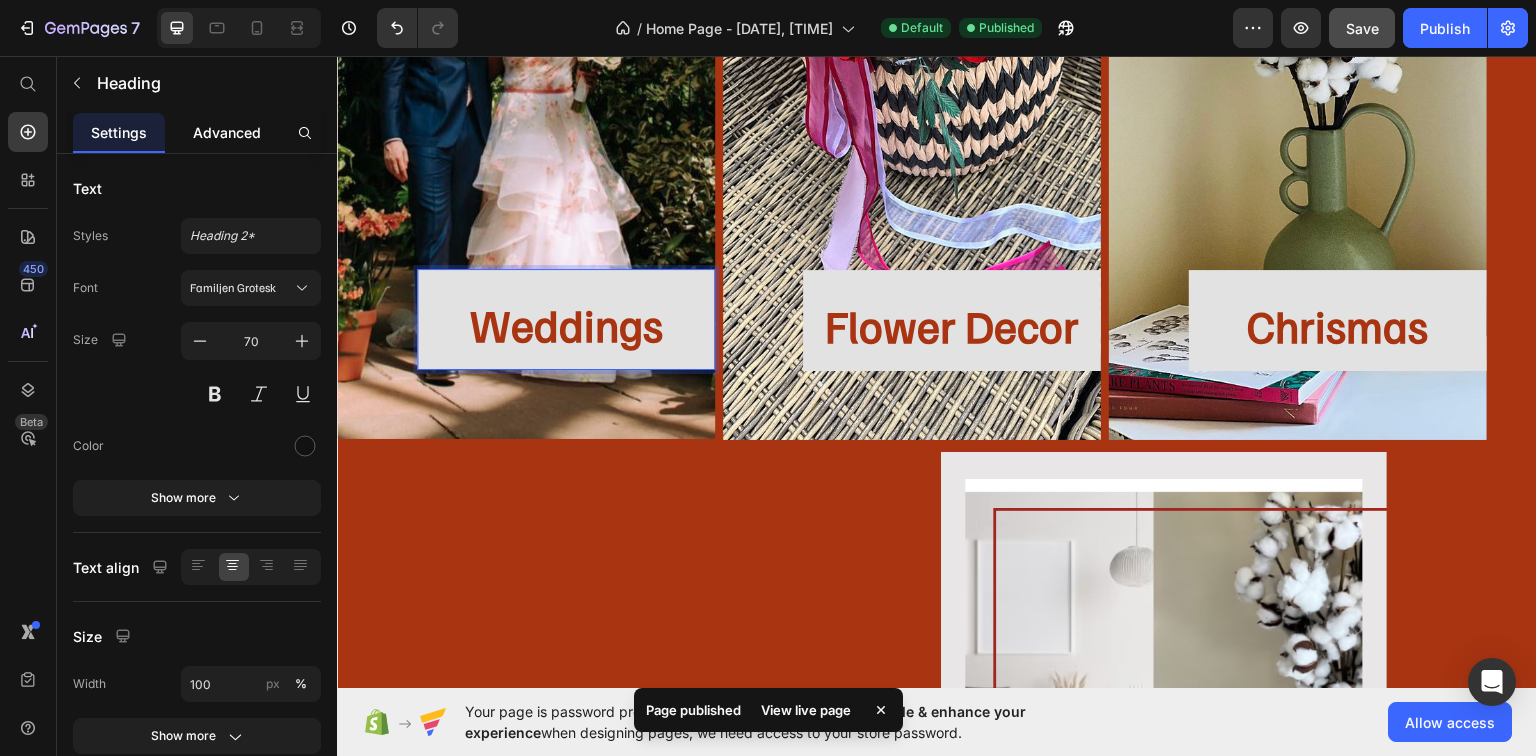 click on "Advanced" at bounding box center [227, 132] 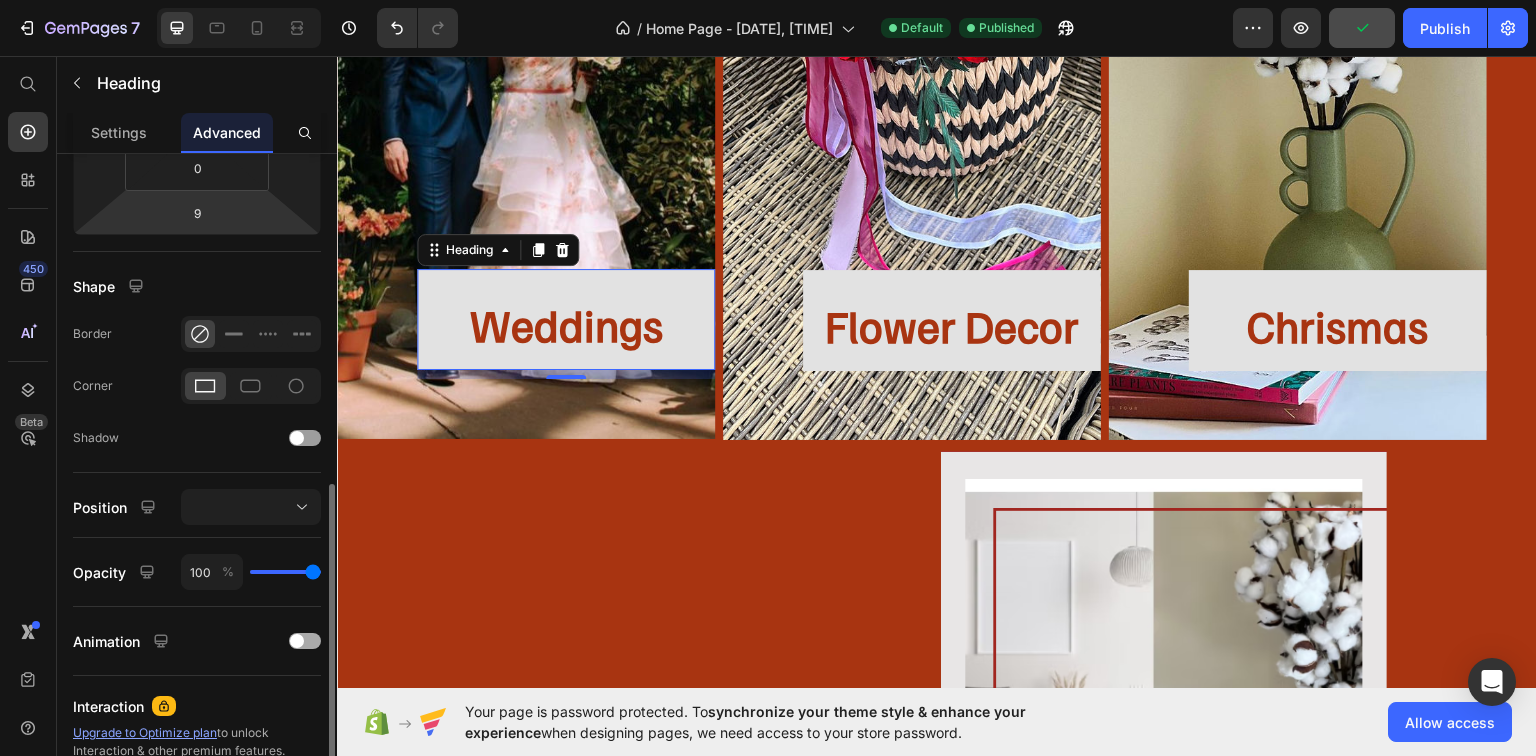 scroll, scrollTop: 560, scrollLeft: 0, axis: vertical 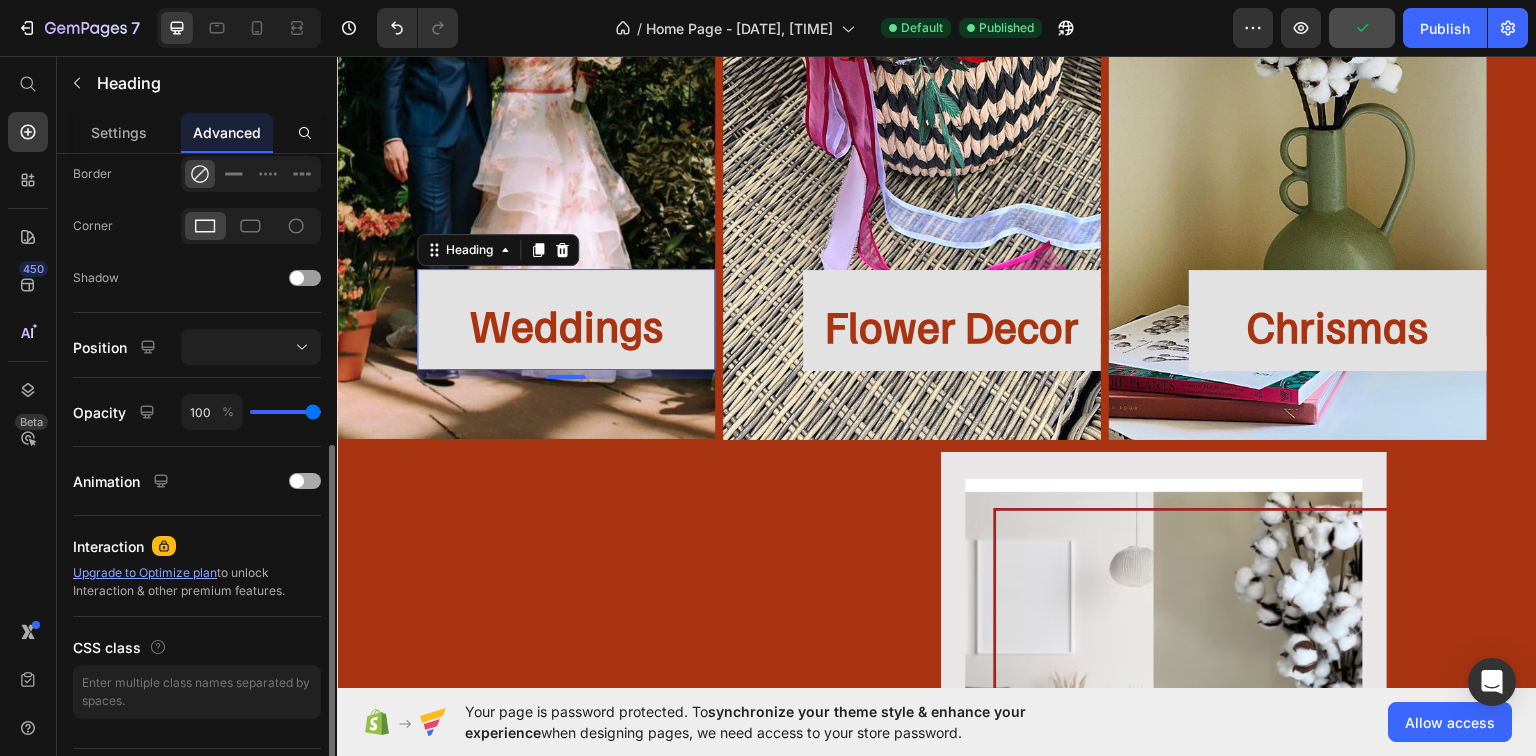 click at bounding box center [297, 481] 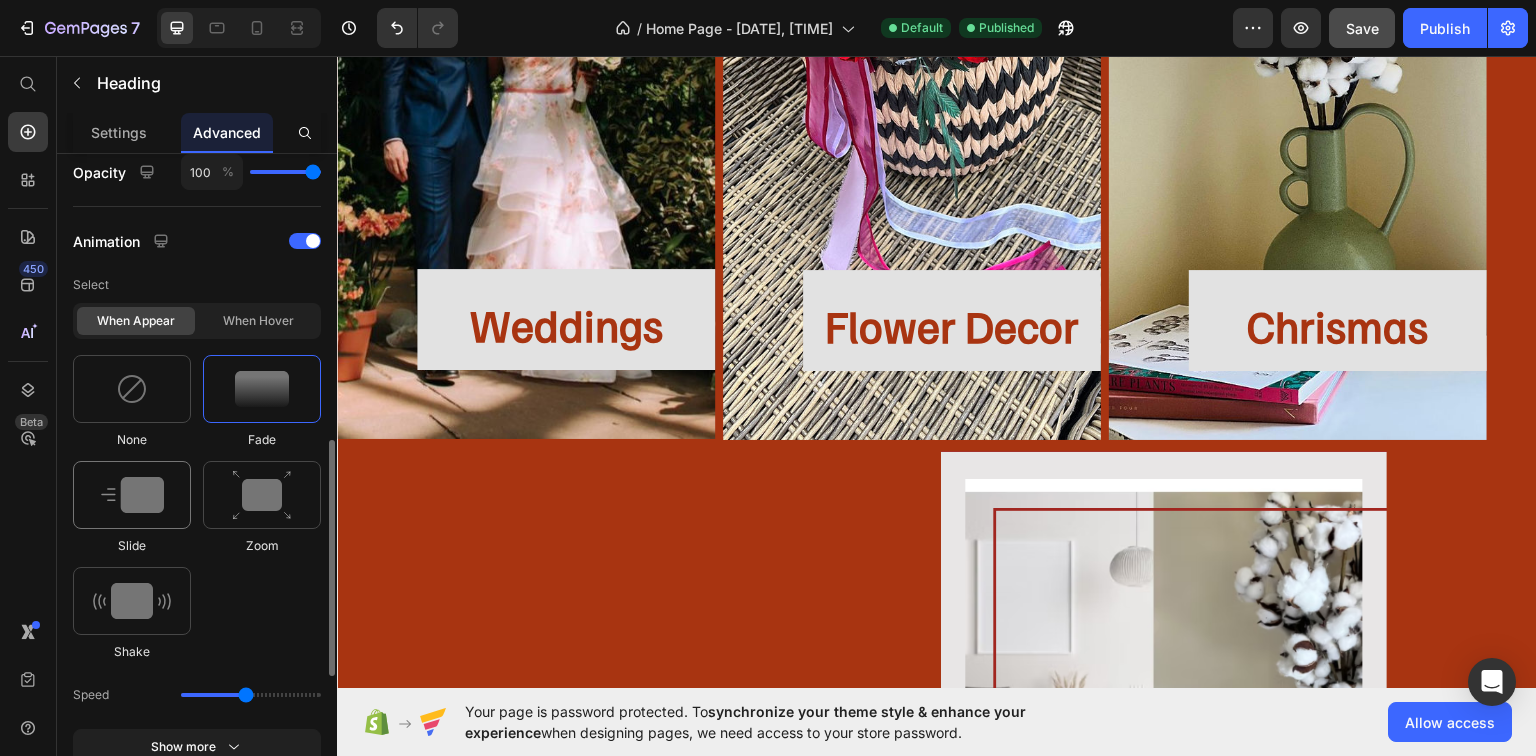 scroll, scrollTop: 880, scrollLeft: 0, axis: vertical 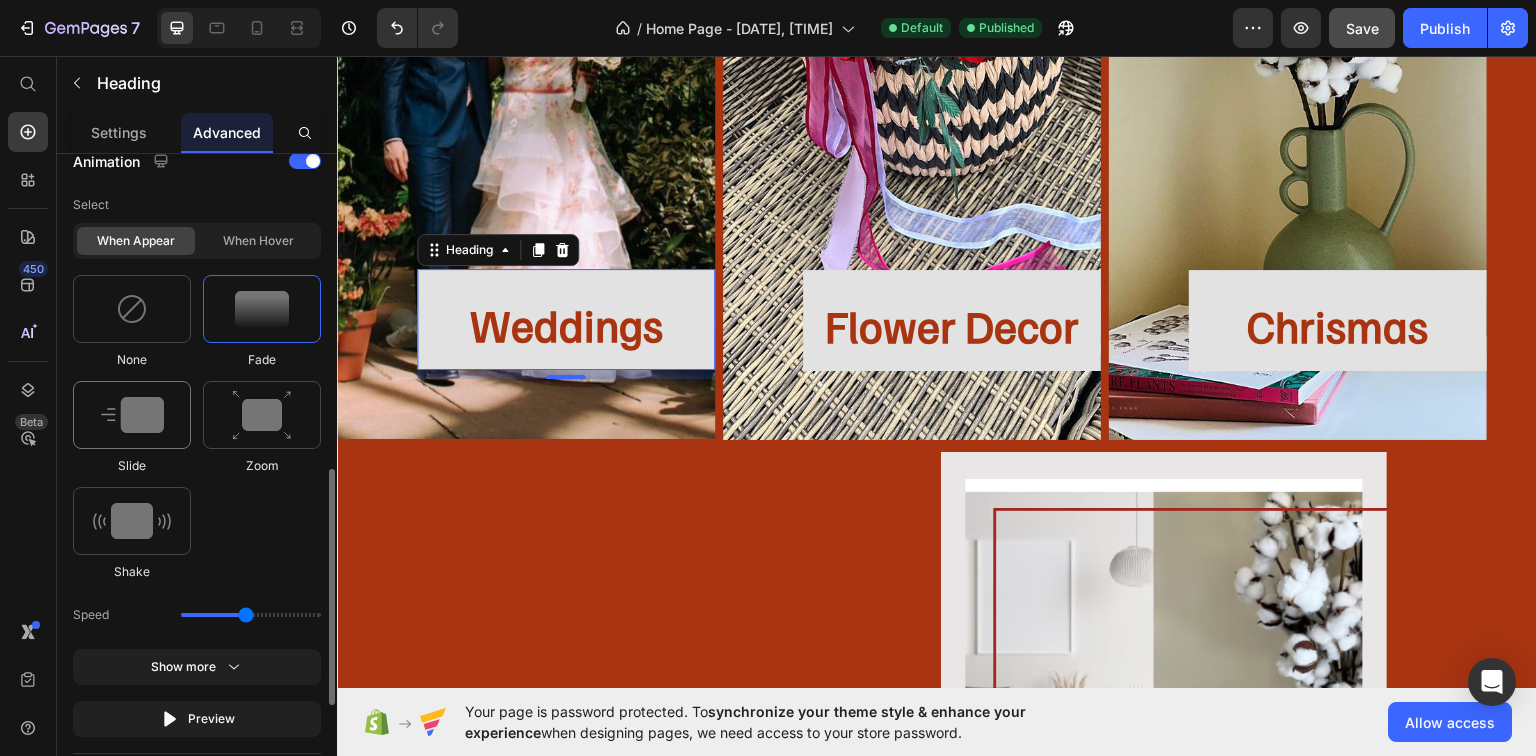 click at bounding box center [132, 415] 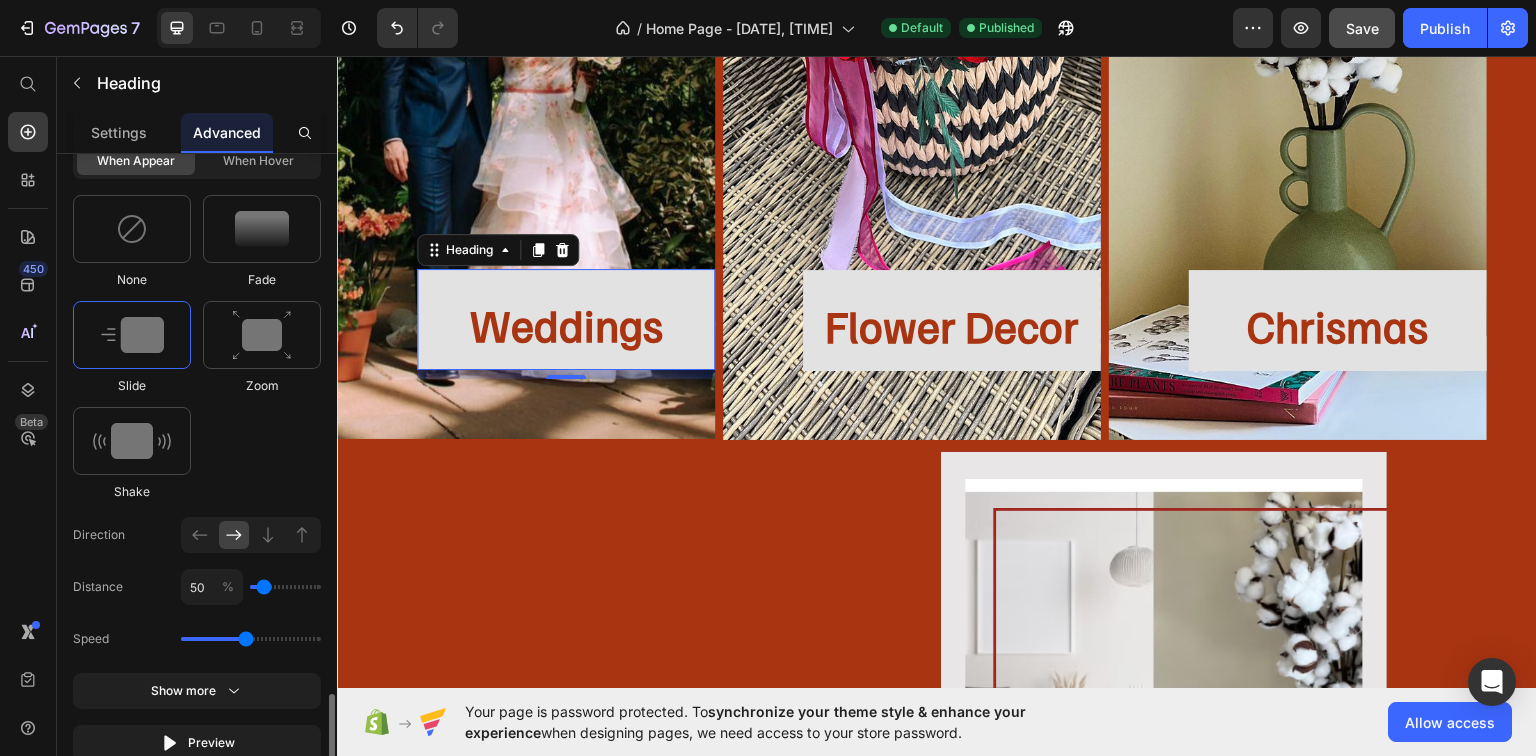 scroll, scrollTop: 1120, scrollLeft: 0, axis: vertical 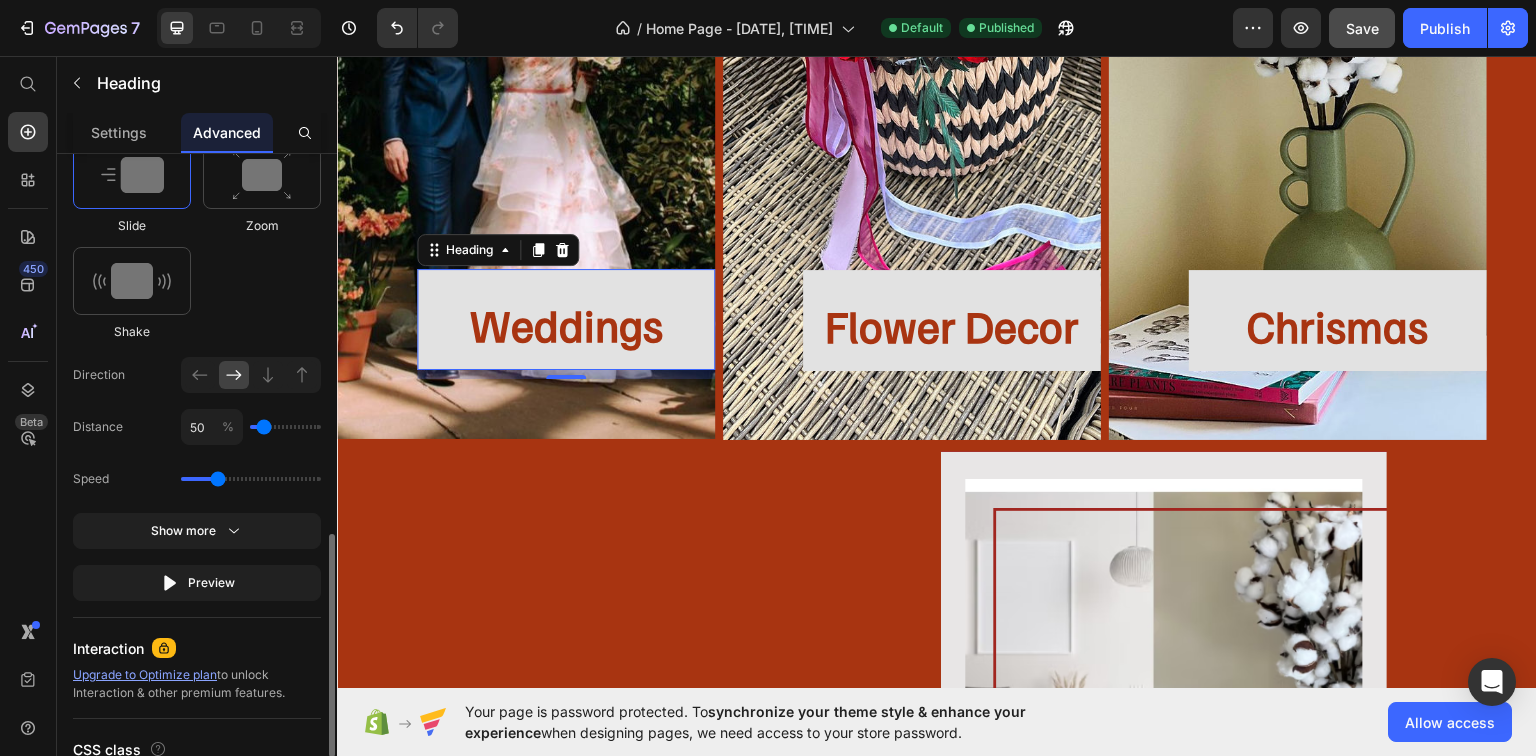 drag, startPoint x: 240, startPoint y: 489, endPoint x: 215, endPoint y: 489, distance: 25 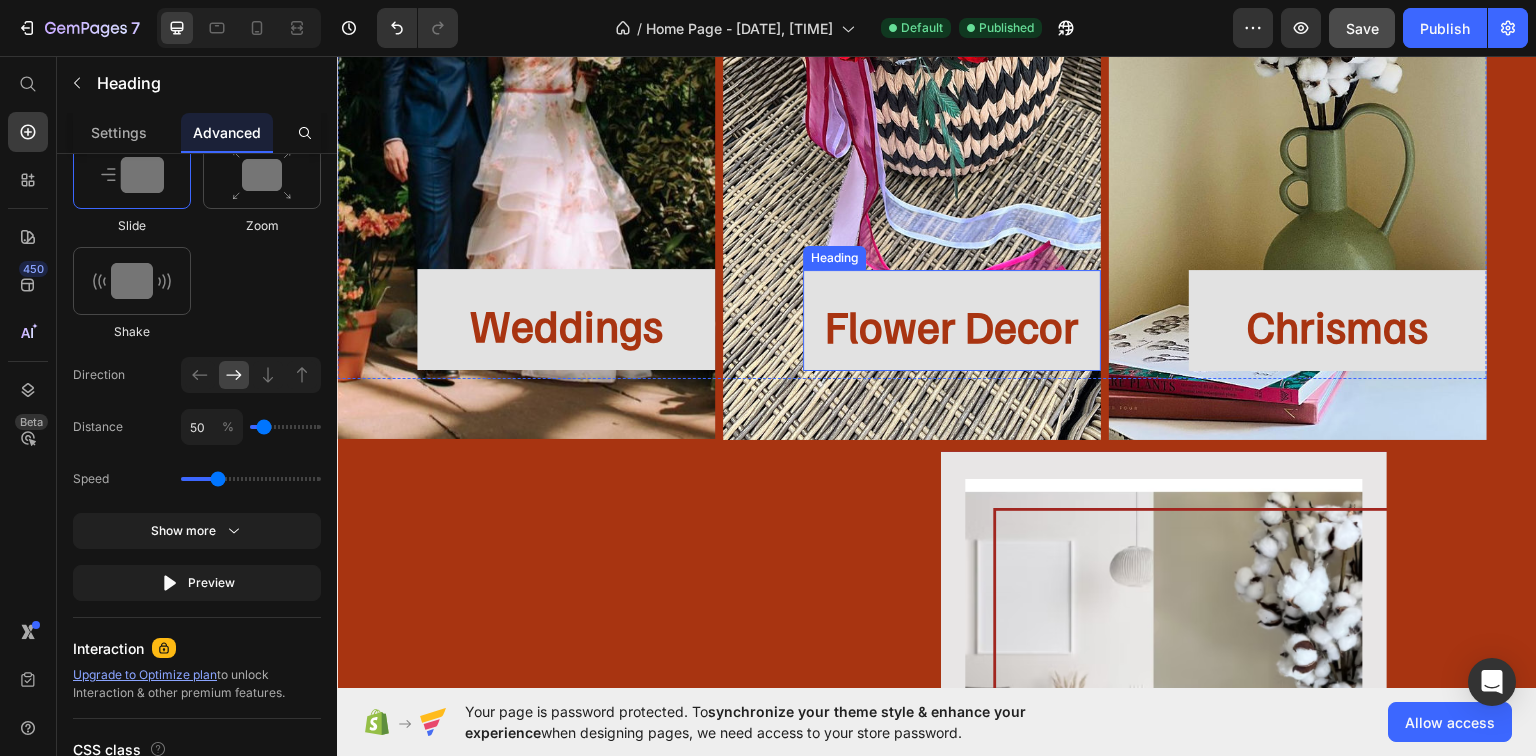 click on "Heading" at bounding box center (834, 257) 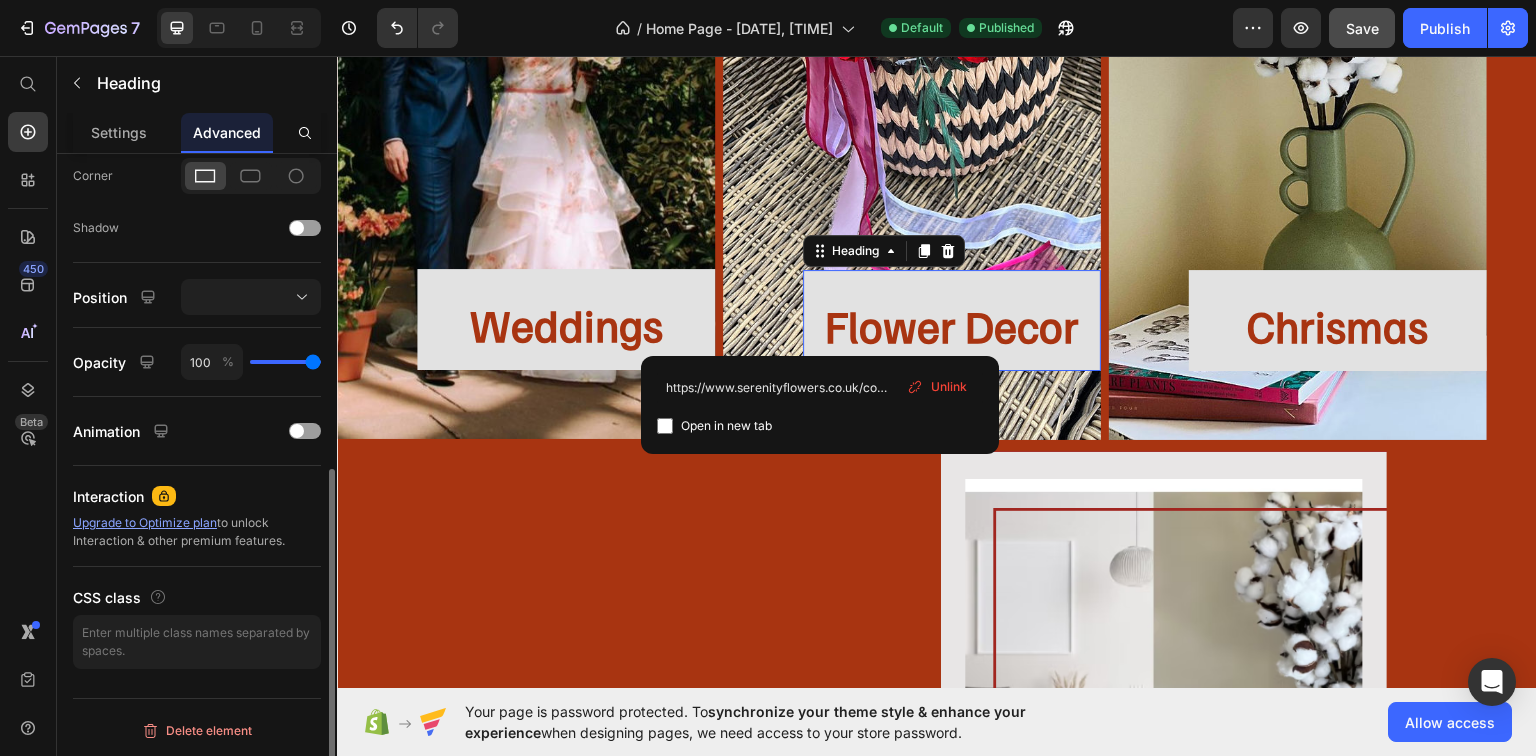 scroll, scrollTop: 608, scrollLeft: 0, axis: vertical 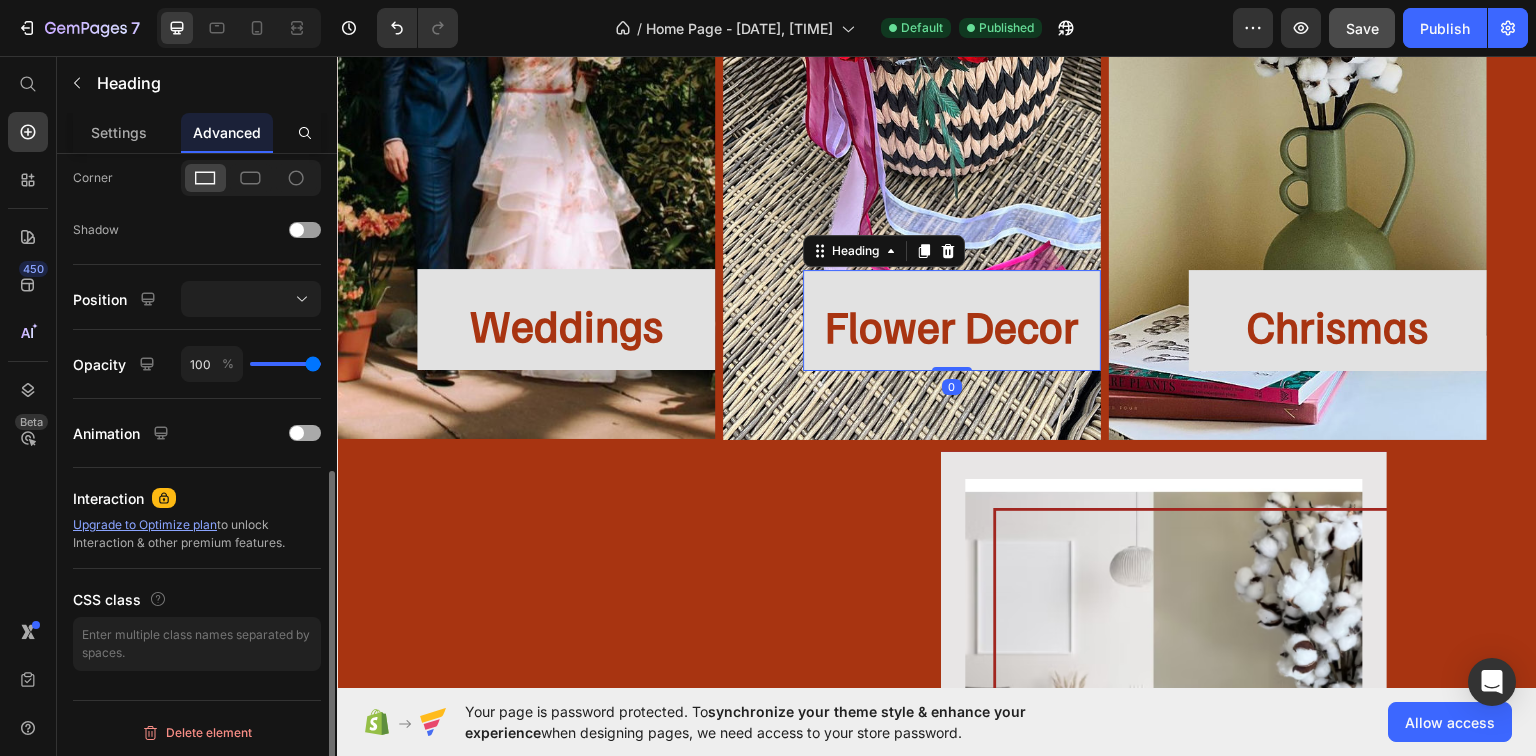 click at bounding box center (305, 433) 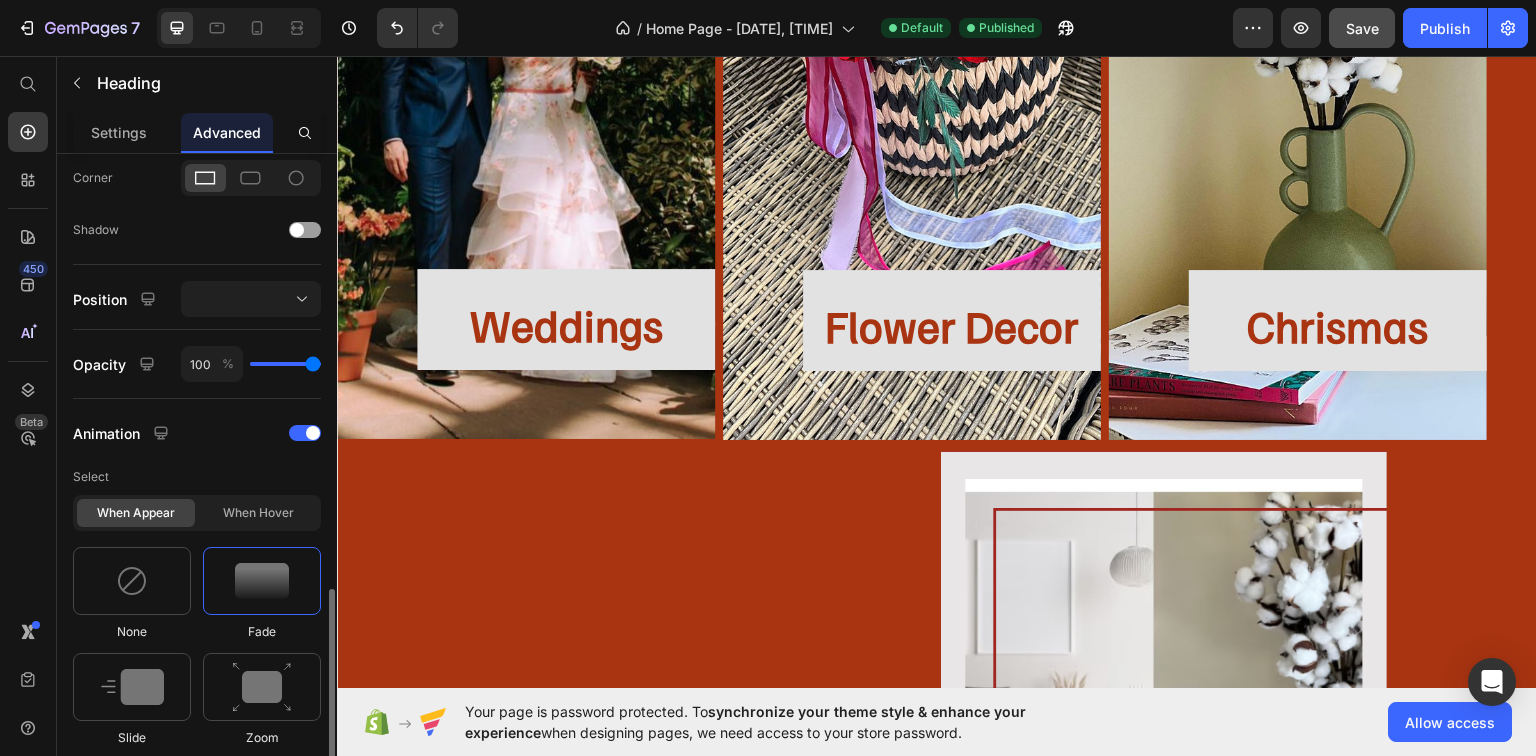 scroll, scrollTop: 928, scrollLeft: 0, axis: vertical 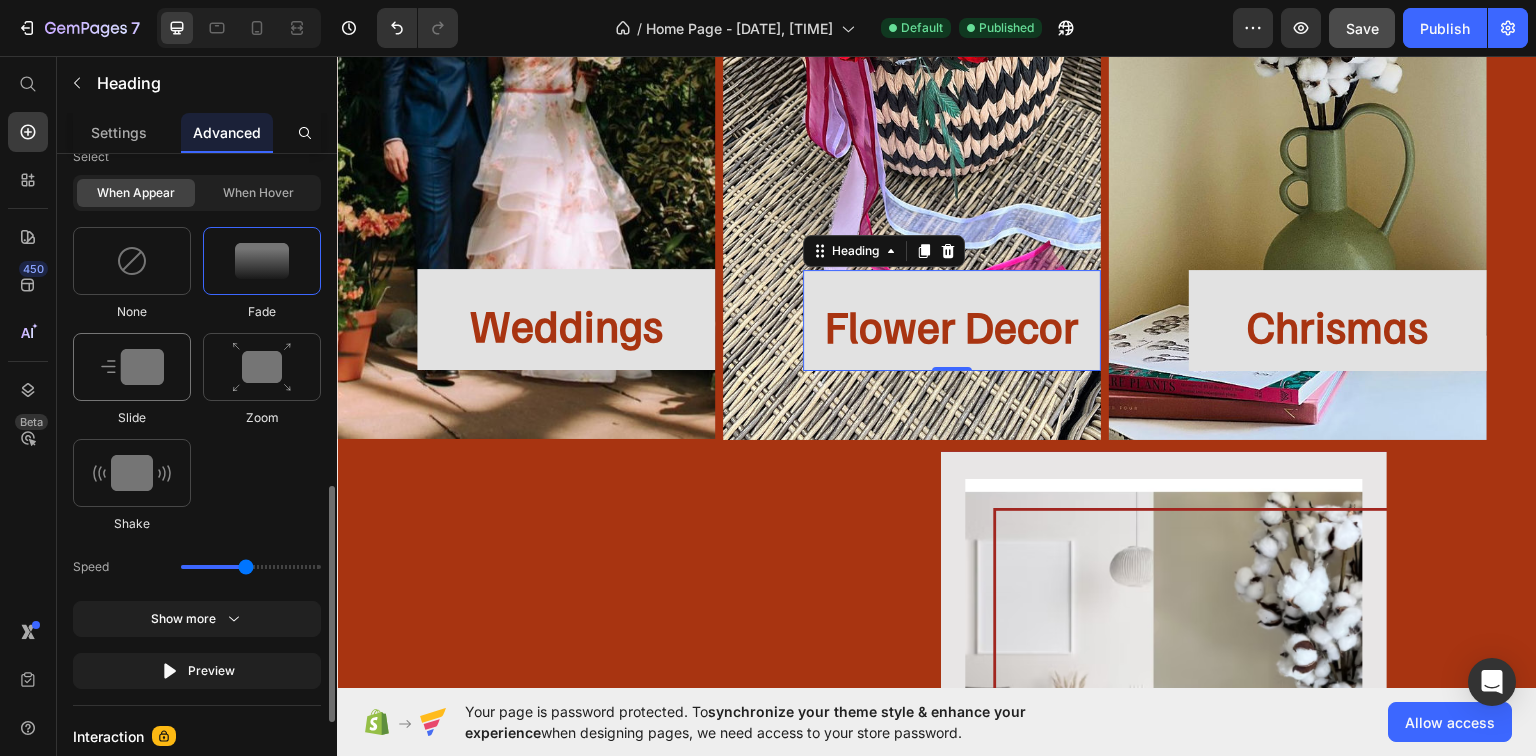 click at bounding box center (132, 367) 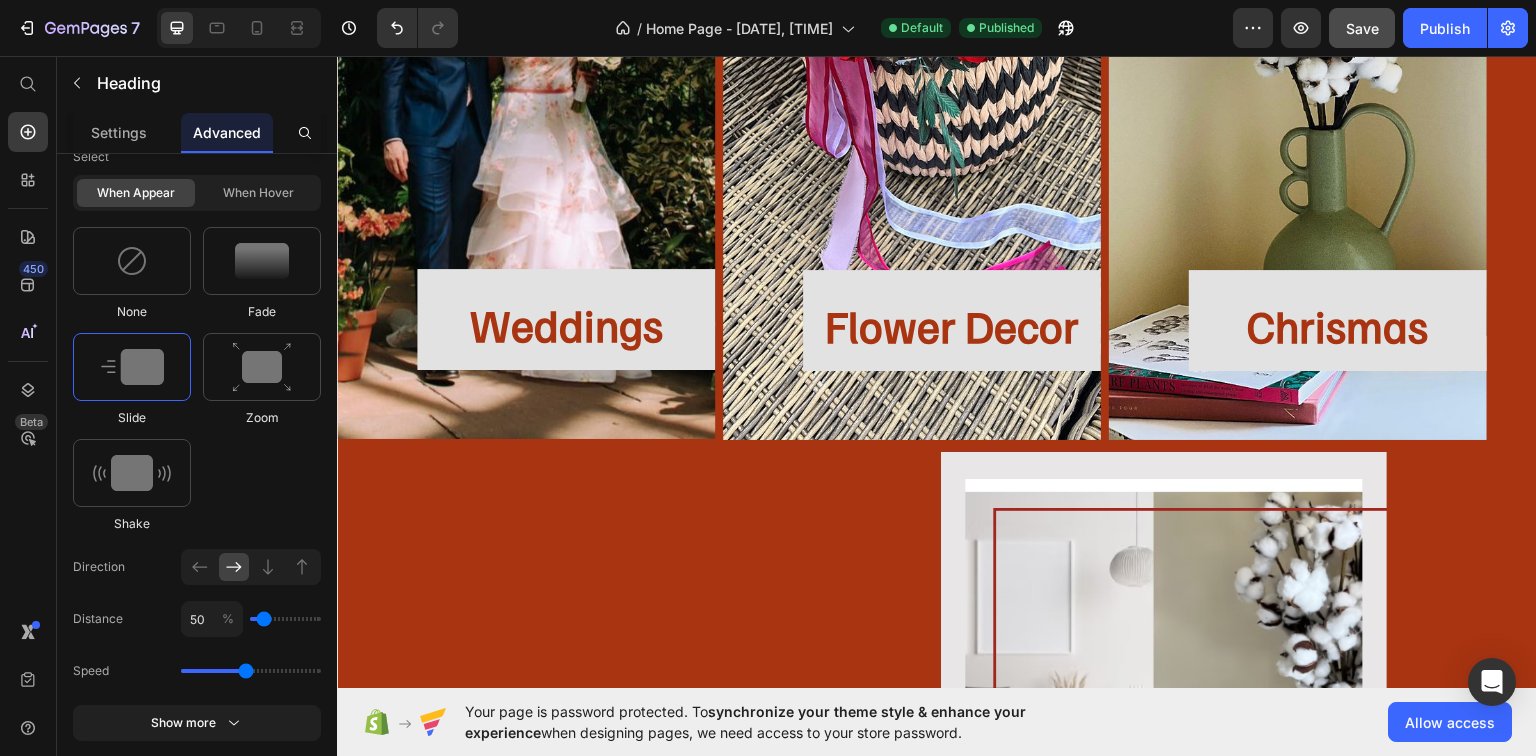 scroll, scrollTop: 1168, scrollLeft: 0, axis: vertical 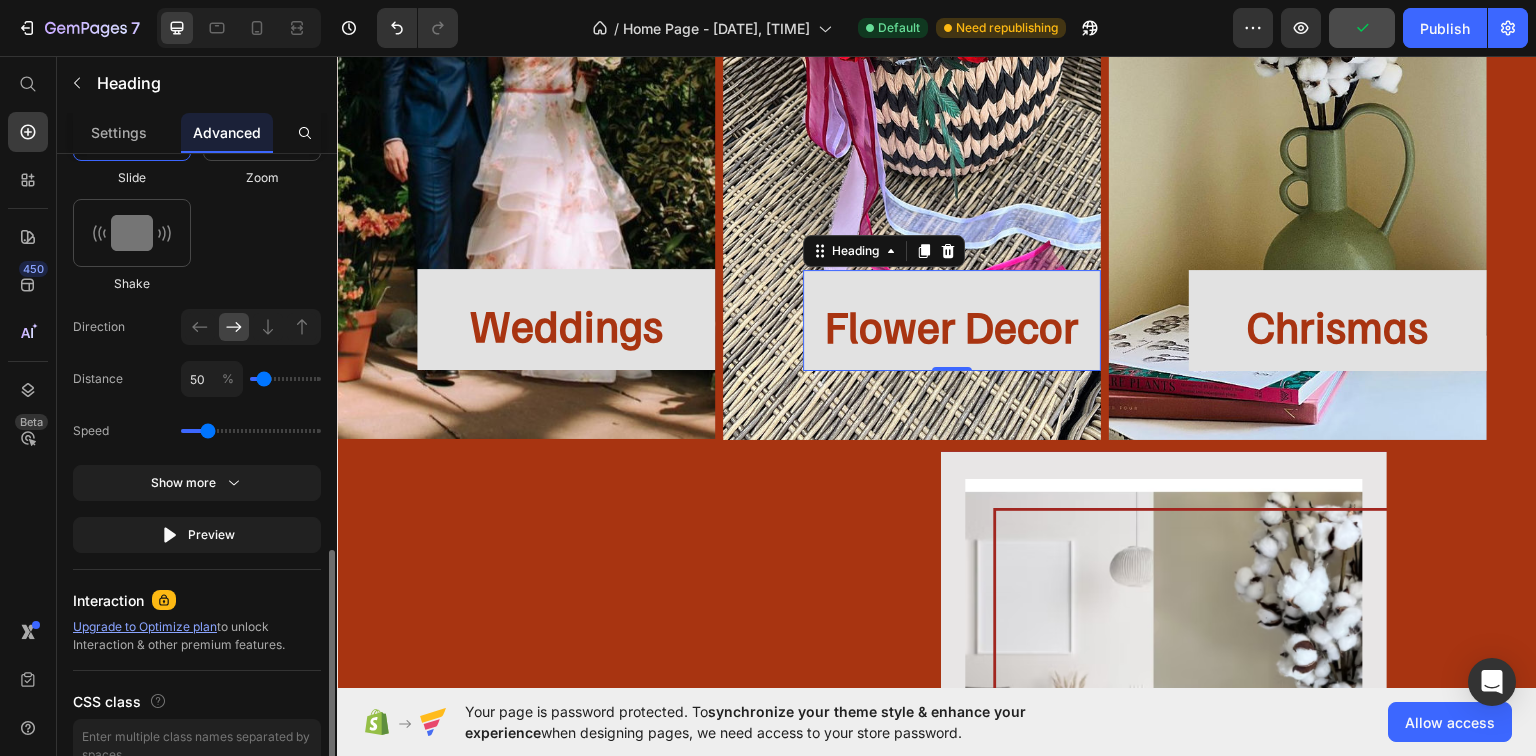 drag, startPoint x: 245, startPoint y: 437, endPoint x: 207, endPoint y: 437, distance: 38 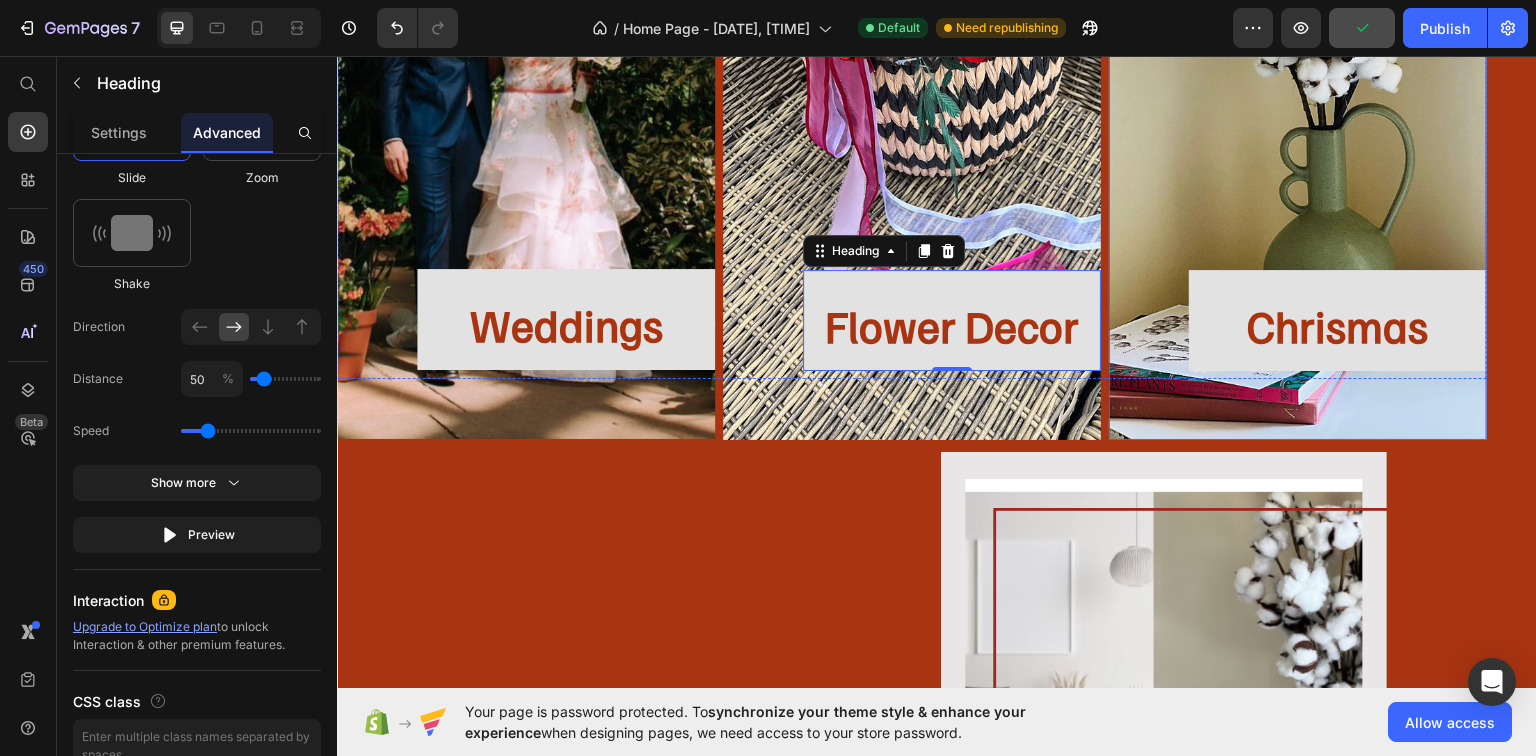 click on "⁠⁠⁠⁠⁠⁠⁠ [NAME]" at bounding box center [1338, 319] 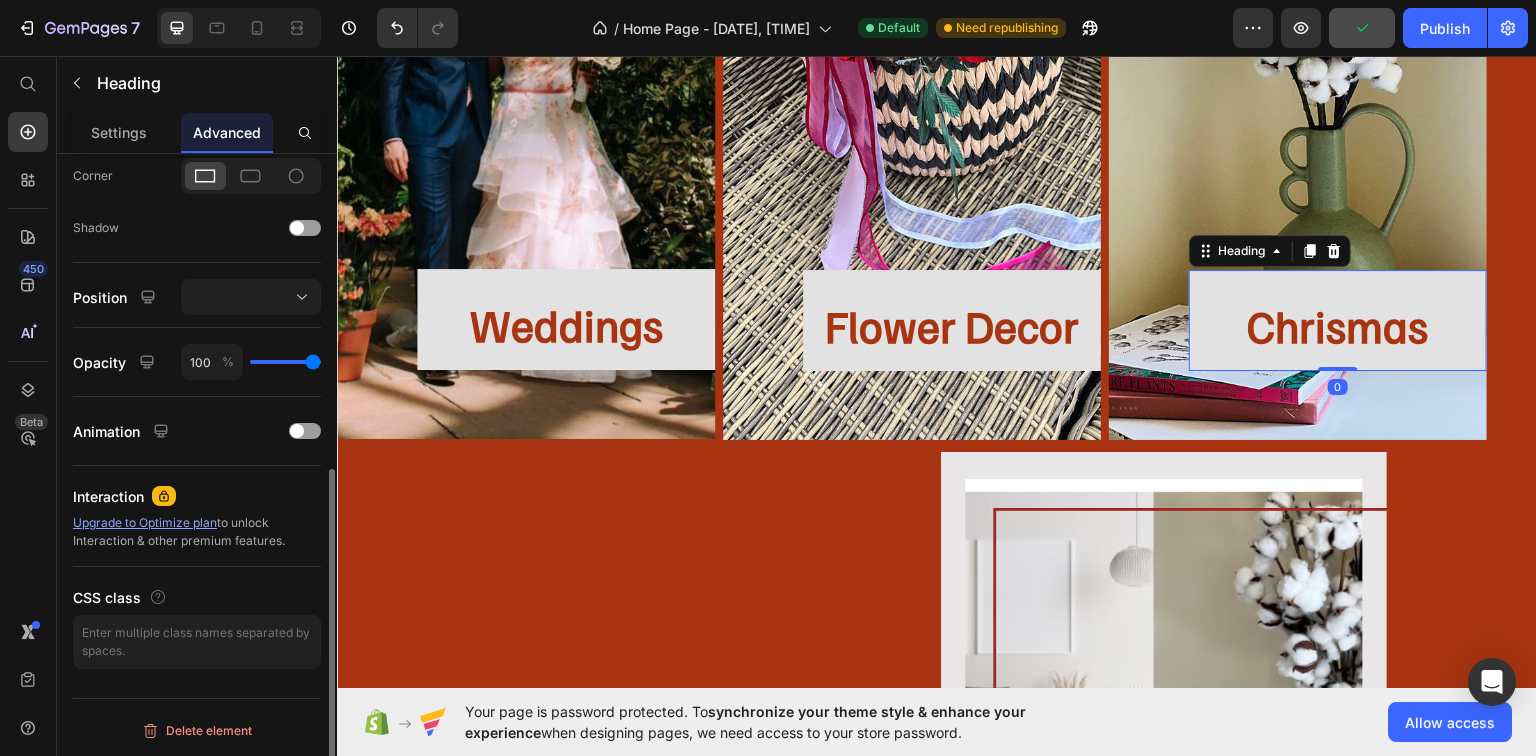 scroll, scrollTop: 608, scrollLeft: 0, axis: vertical 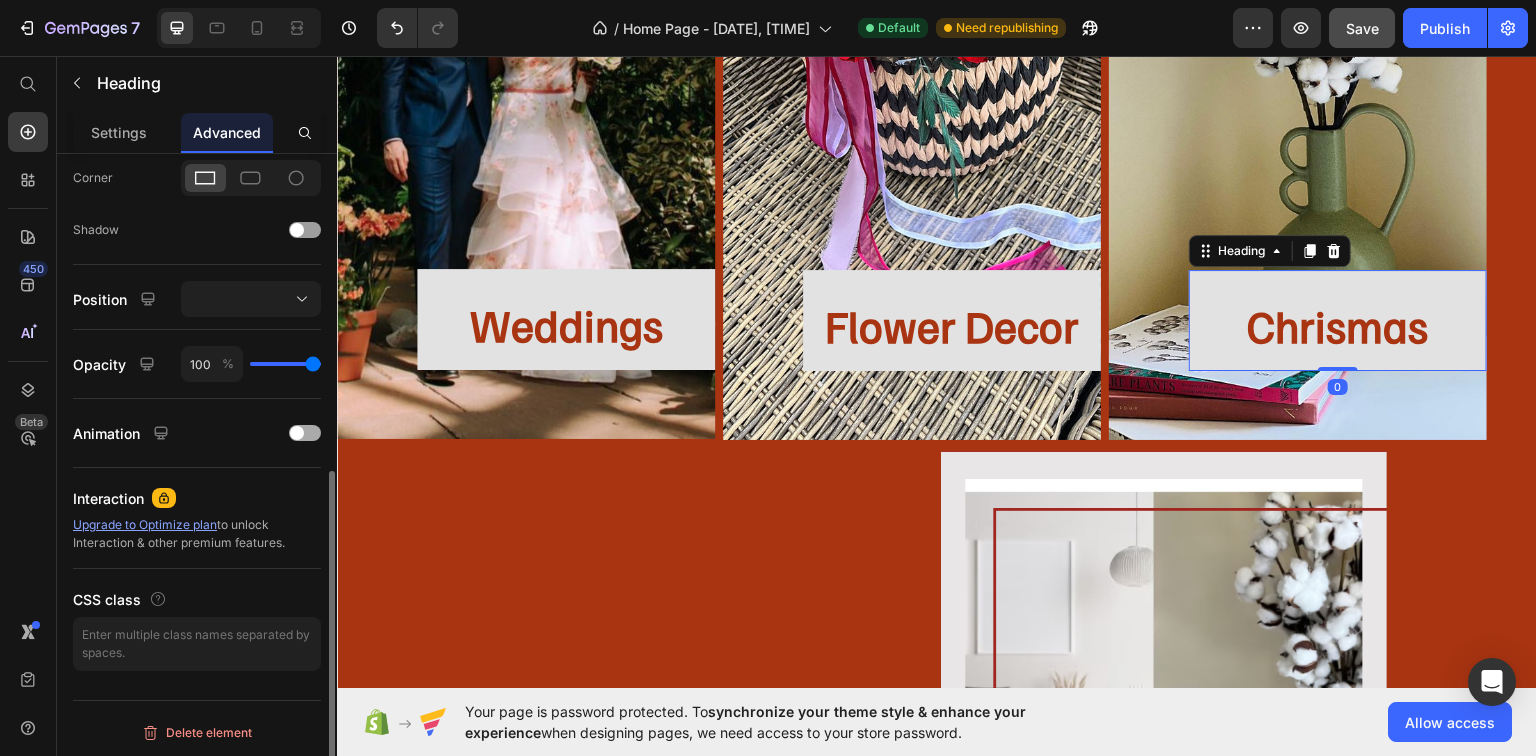 click on "Animation" at bounding box center [197, 433] 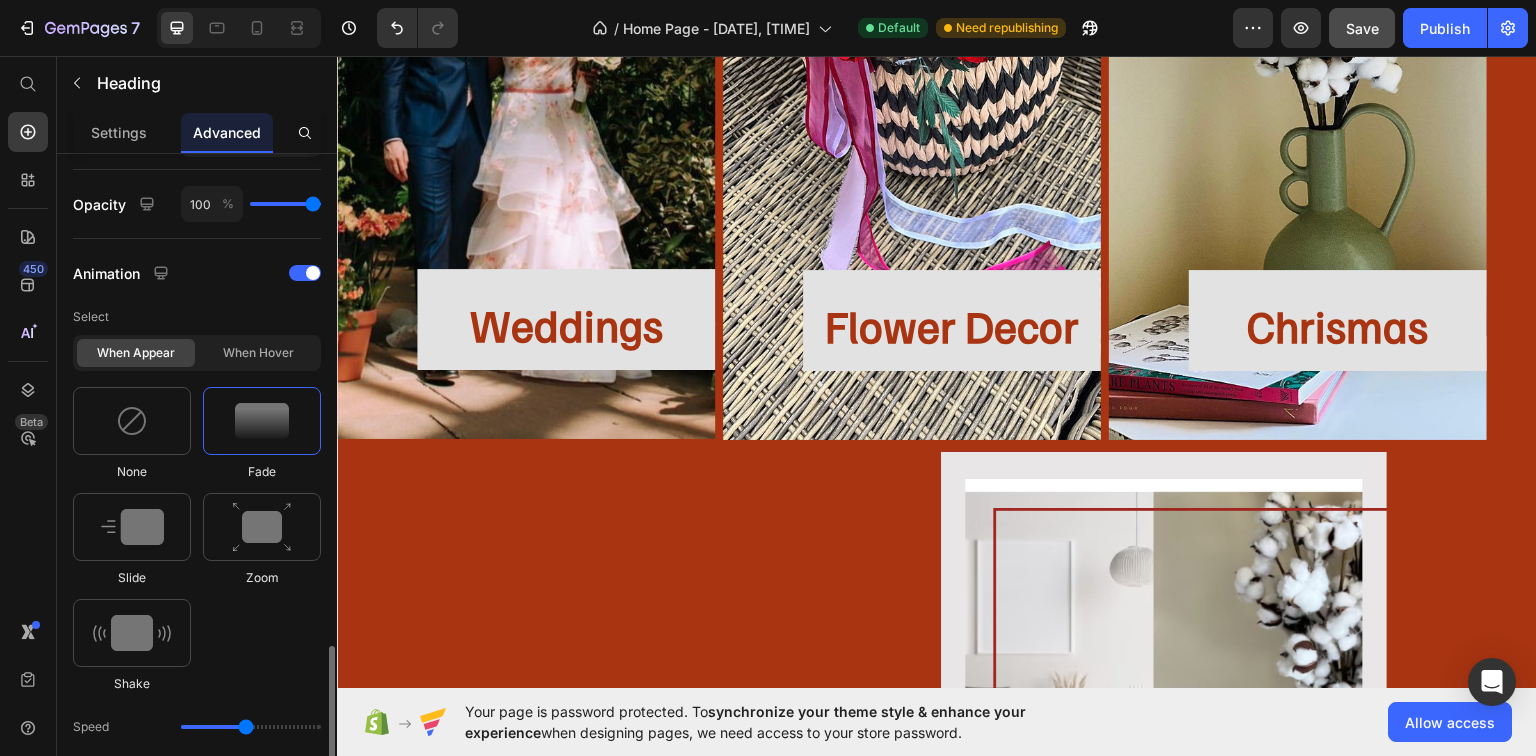 scroll, scrollTop: 928, scrollLeft: 0, axis: vertical 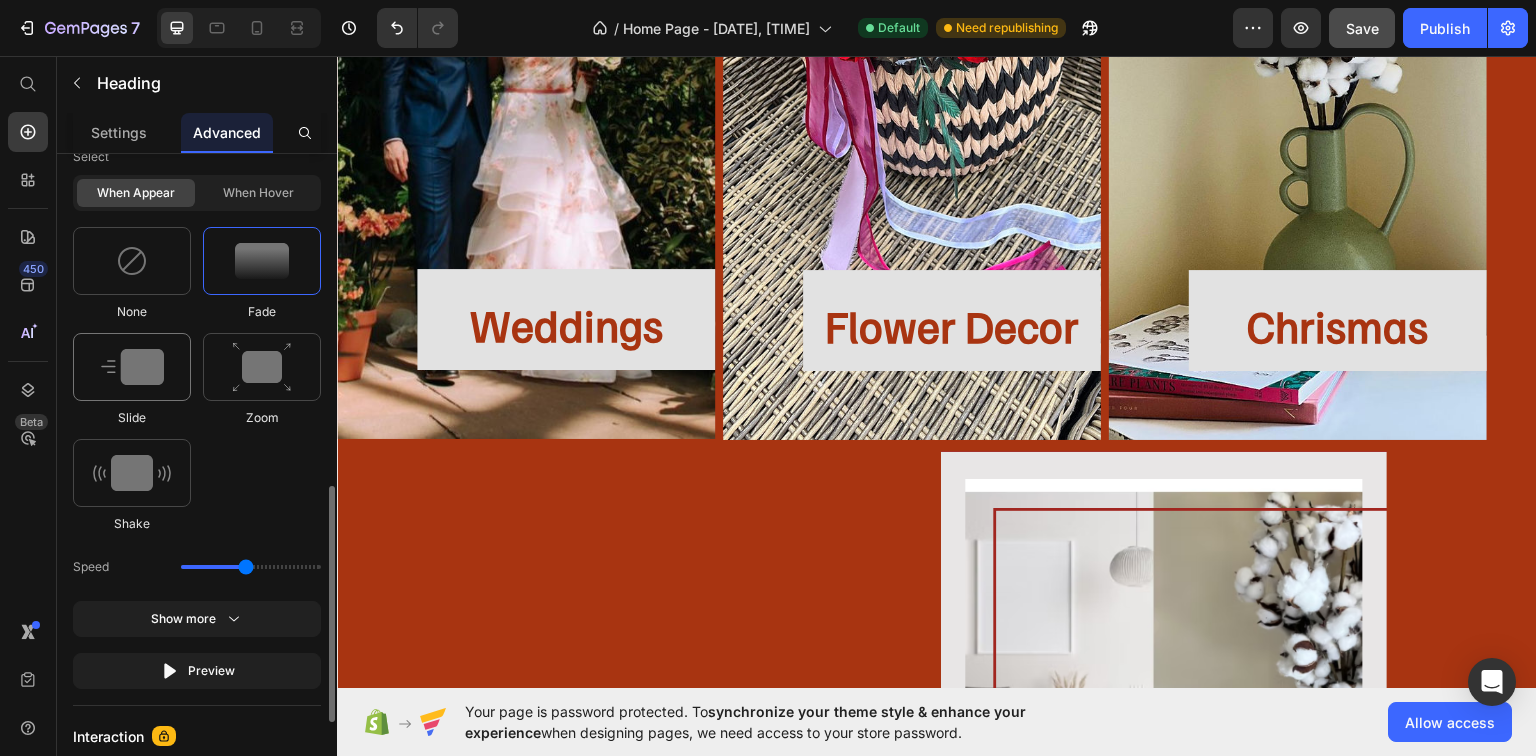 click at bounding box center (132, 367) 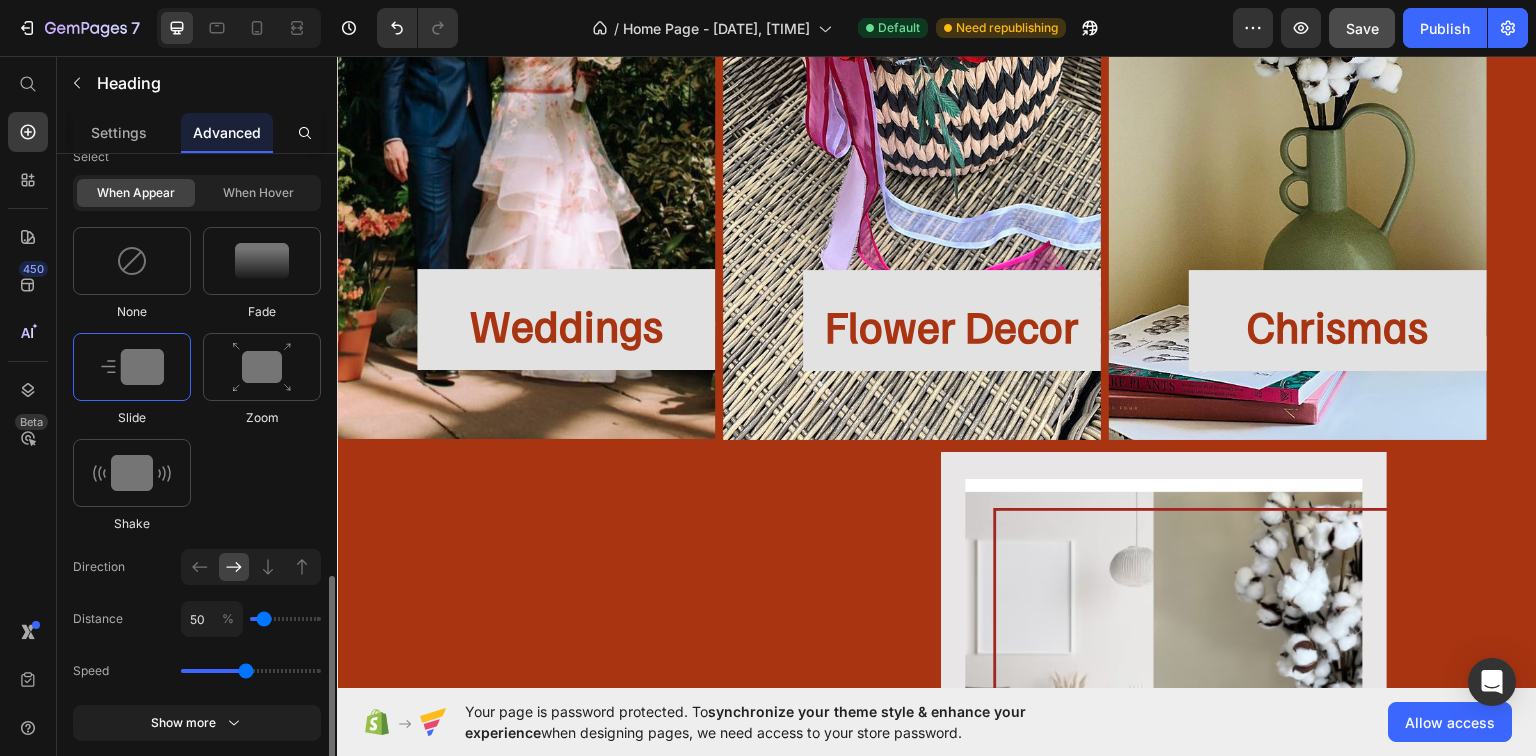 scroll, scrollTop: 1168, scrollLeft: 0, axis: vertical 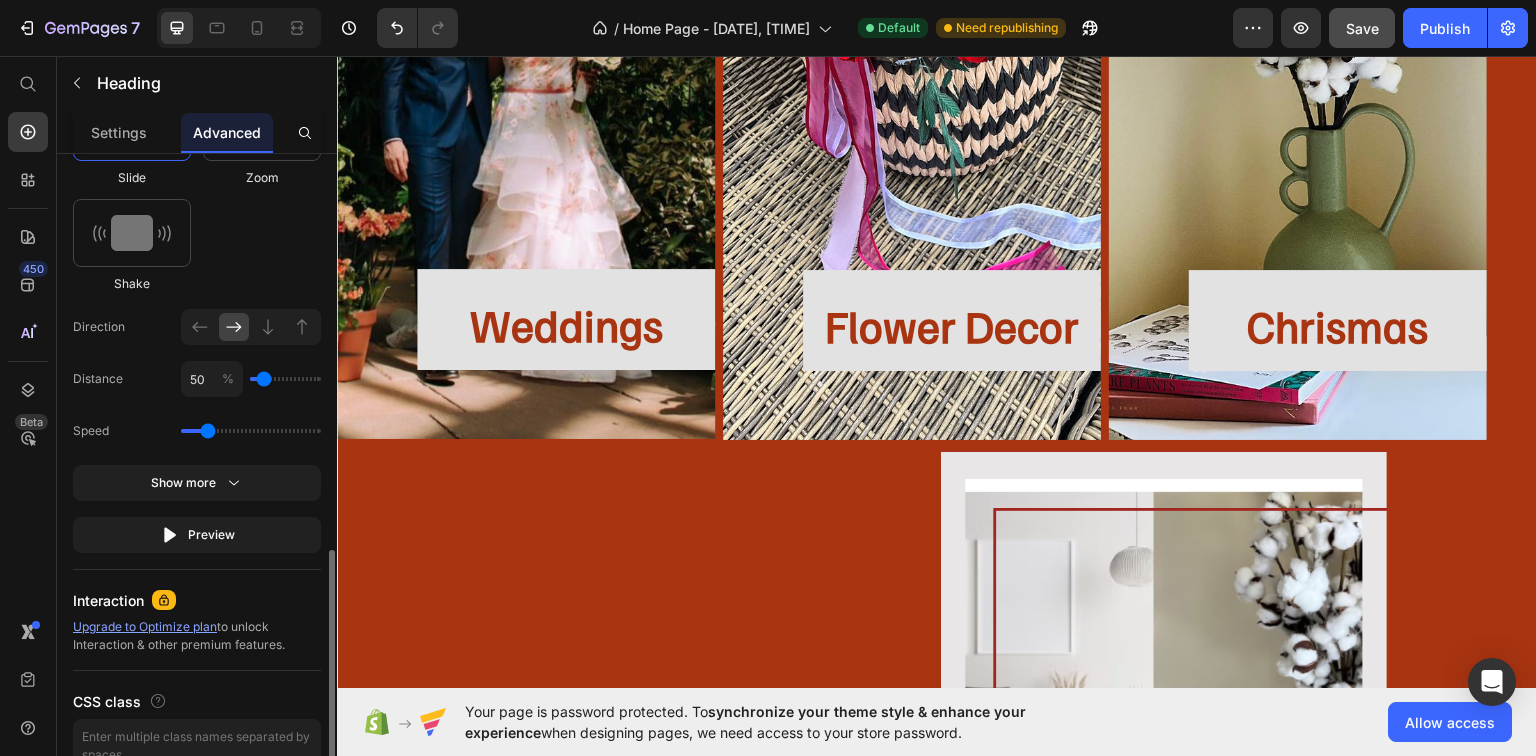 drag, startPoint x: 249, startPoint y: 434, endPoint x: 208, endPoint y: 442, distance: 41.773197 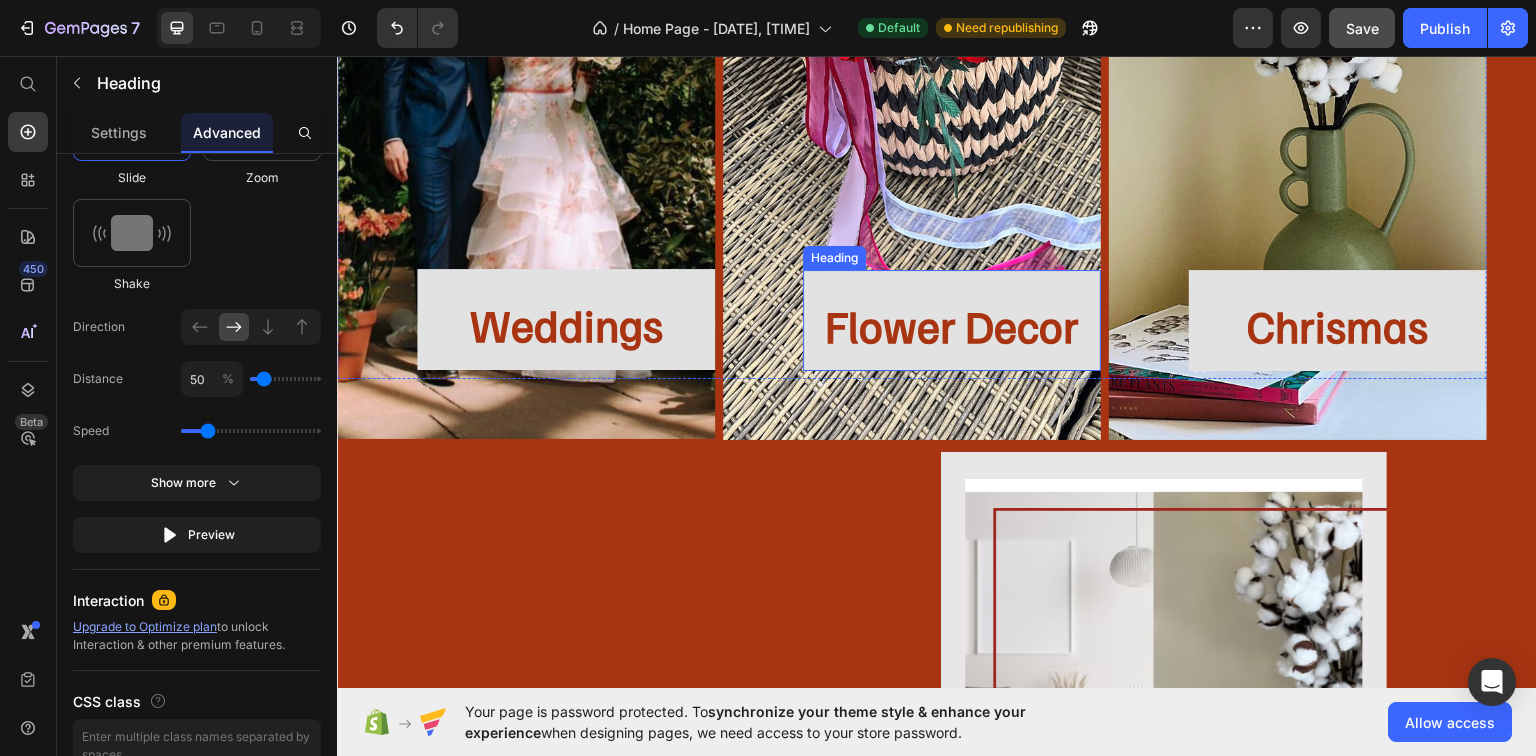 click on "Flower Decor" at bounding box center (952, 314) 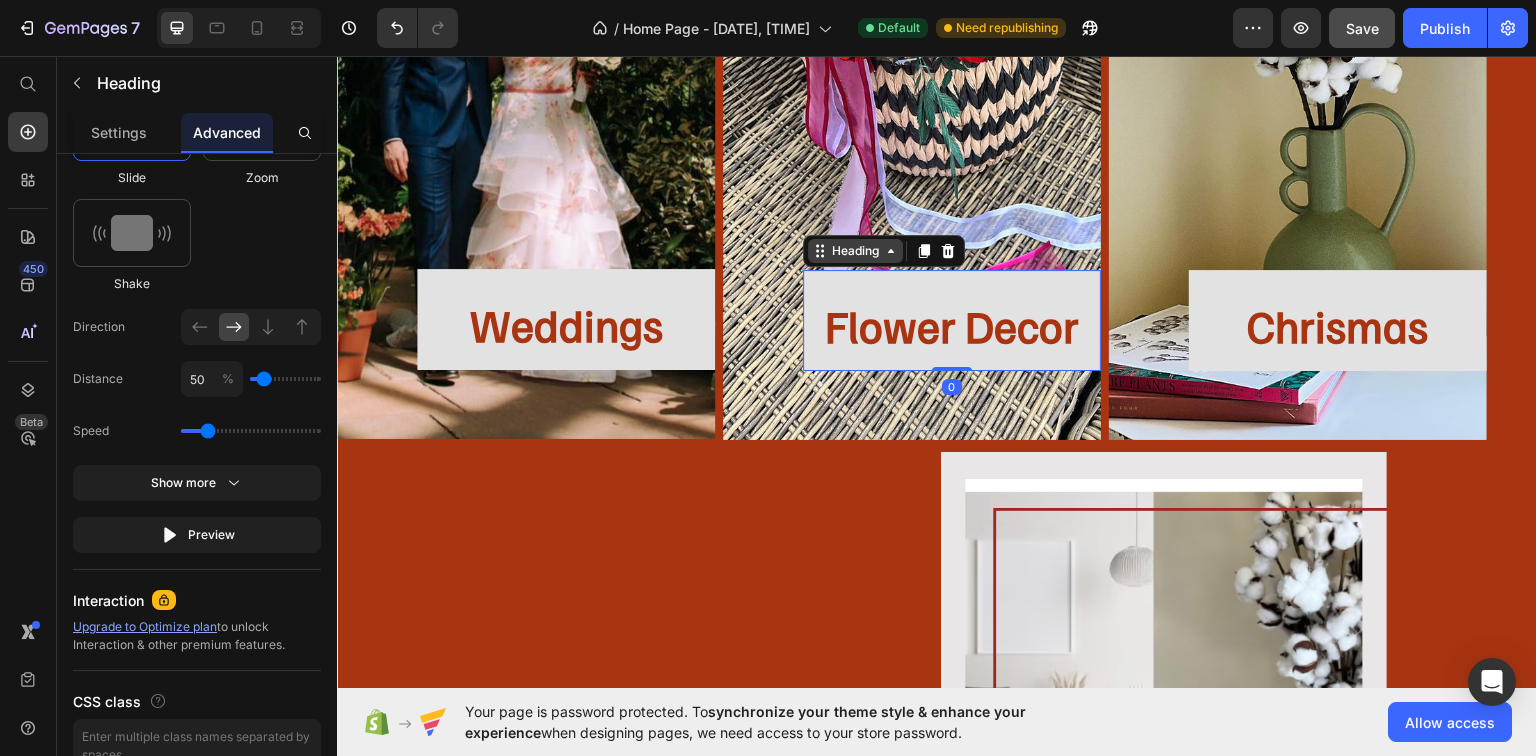 click on "Heading" at bounding box center [855, 250] 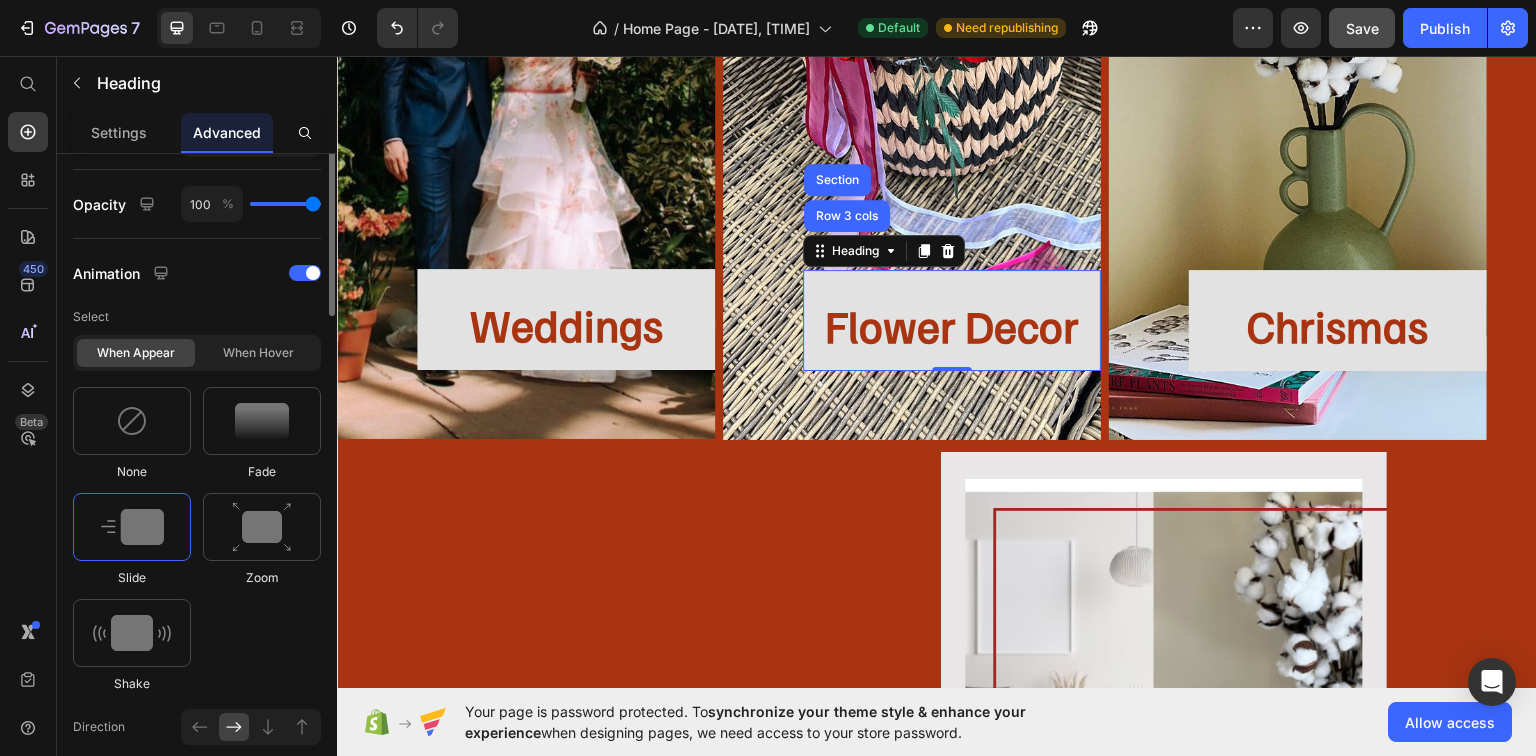 scroll, scrollTop: 448, scrollLeft: 0, axis: vertical 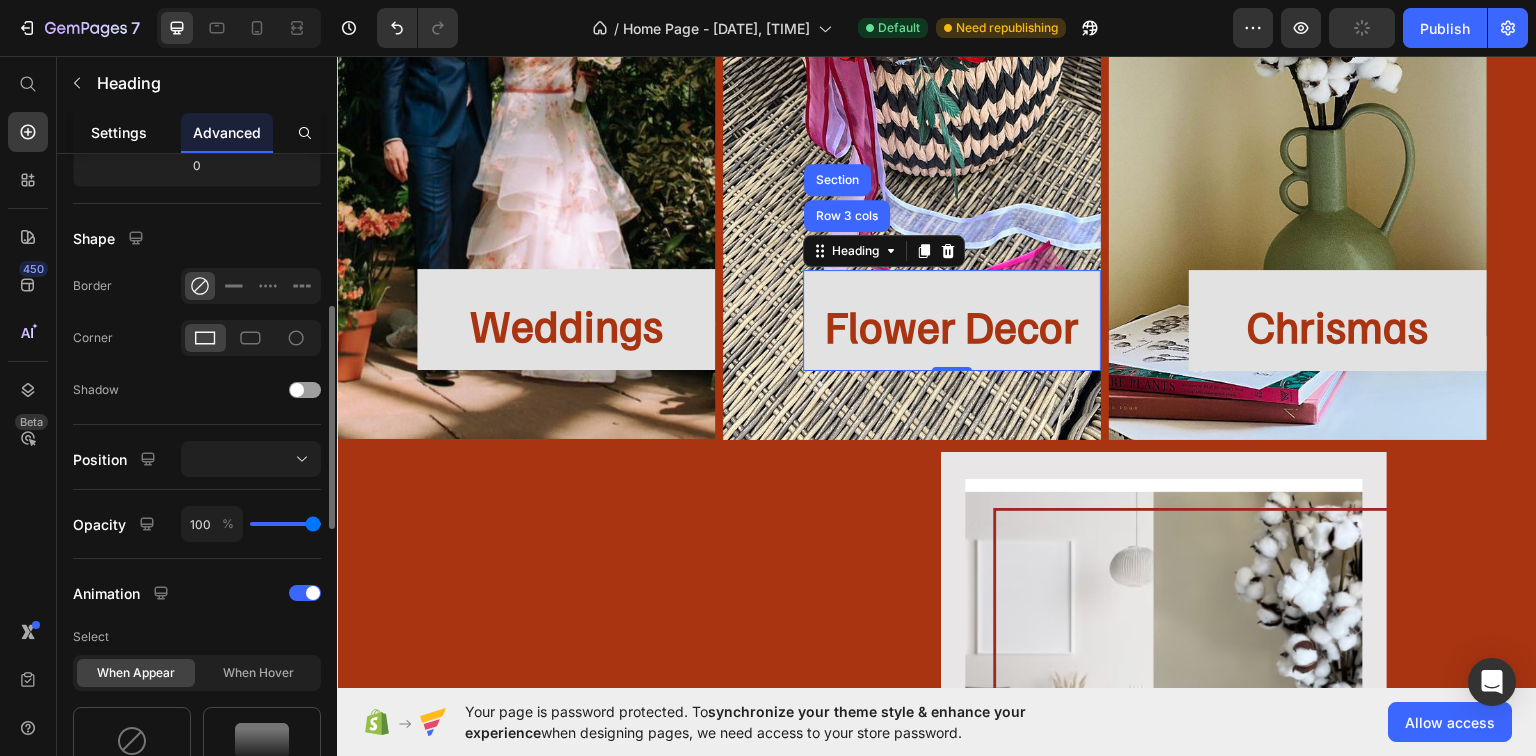 click on "Settings" at bounding box center [119, 132] 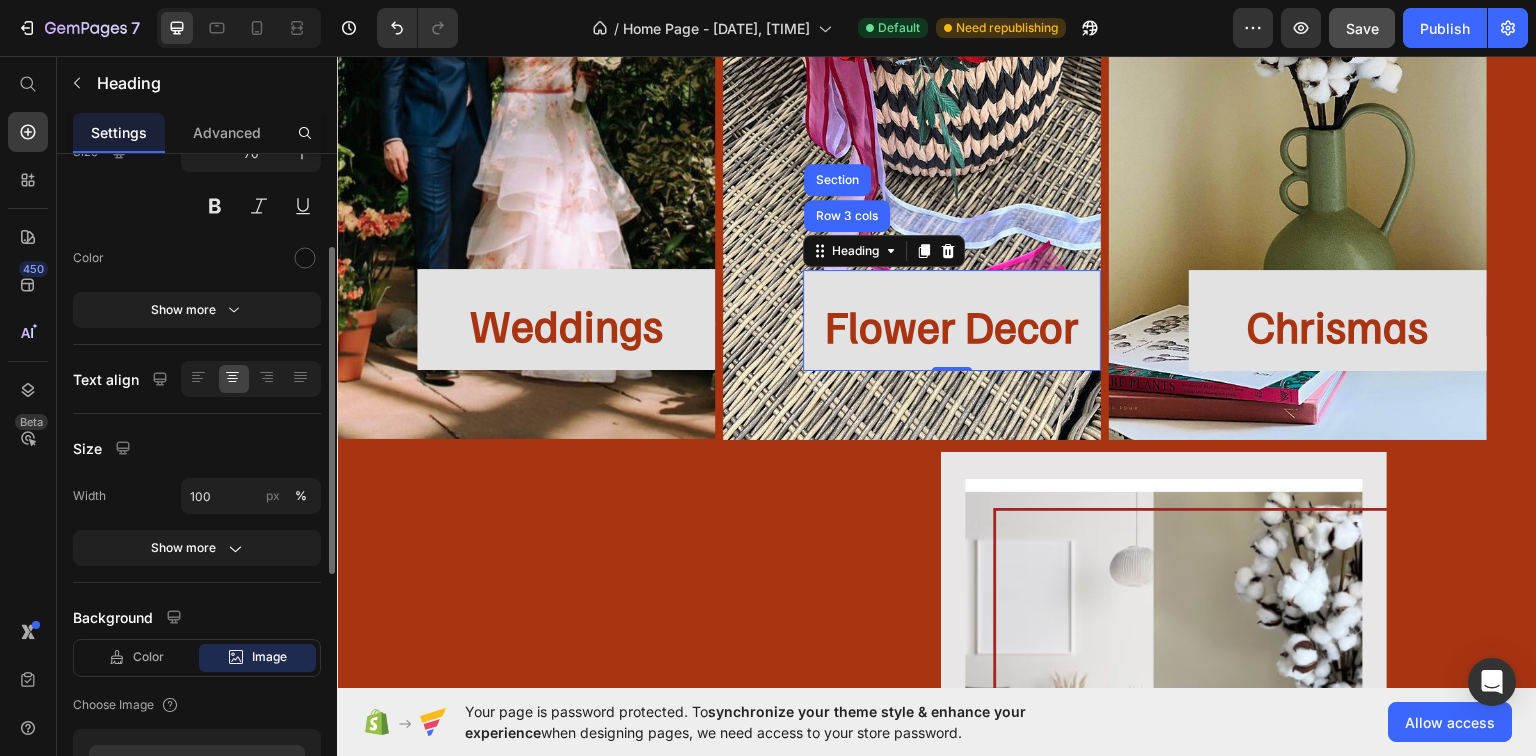 scroll, scrollTop: 0, scrollLeft: 0, axis: both 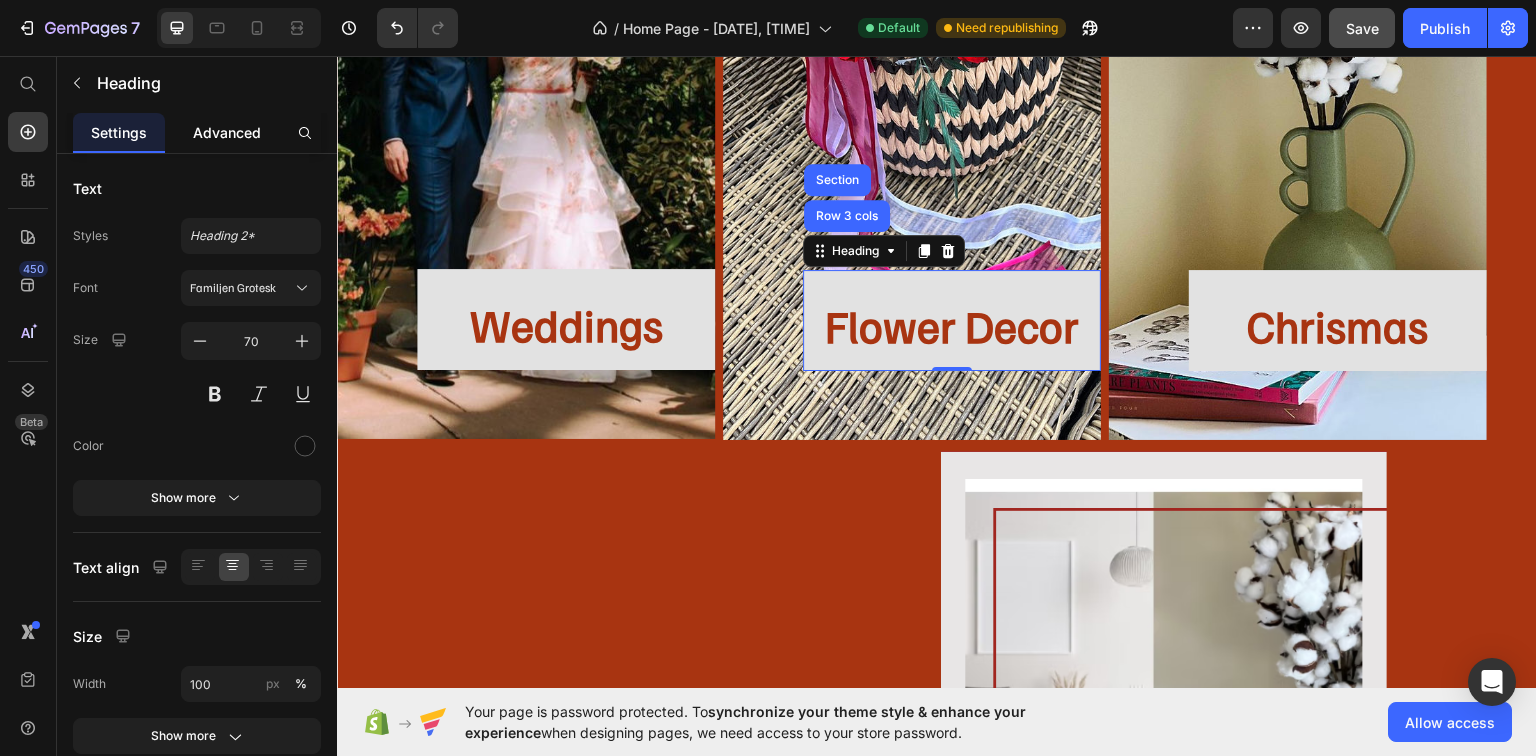 click on "Advanced" at bounding box center (227, 132) 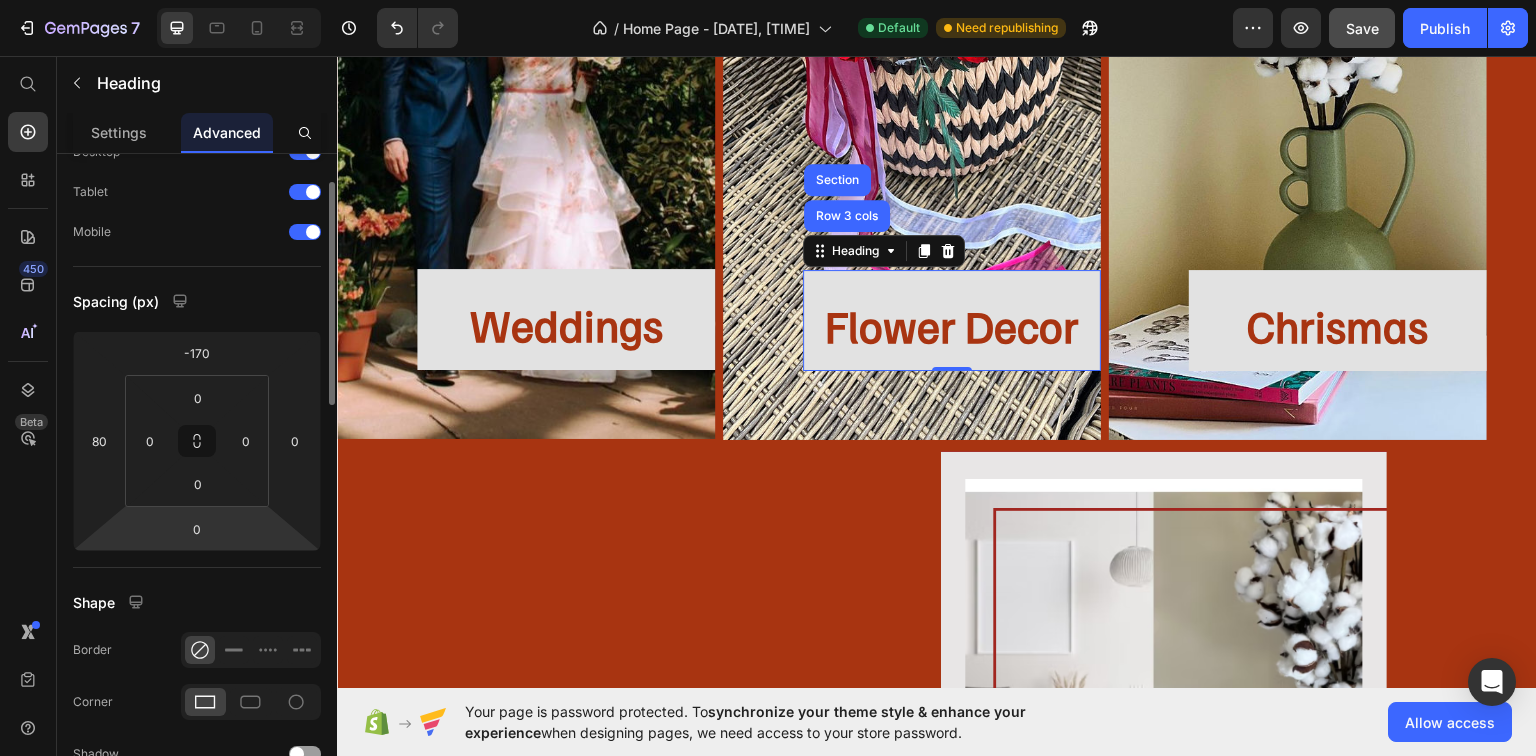 scroll, scrollTop: 0, scrollLeft: 0, axis: both 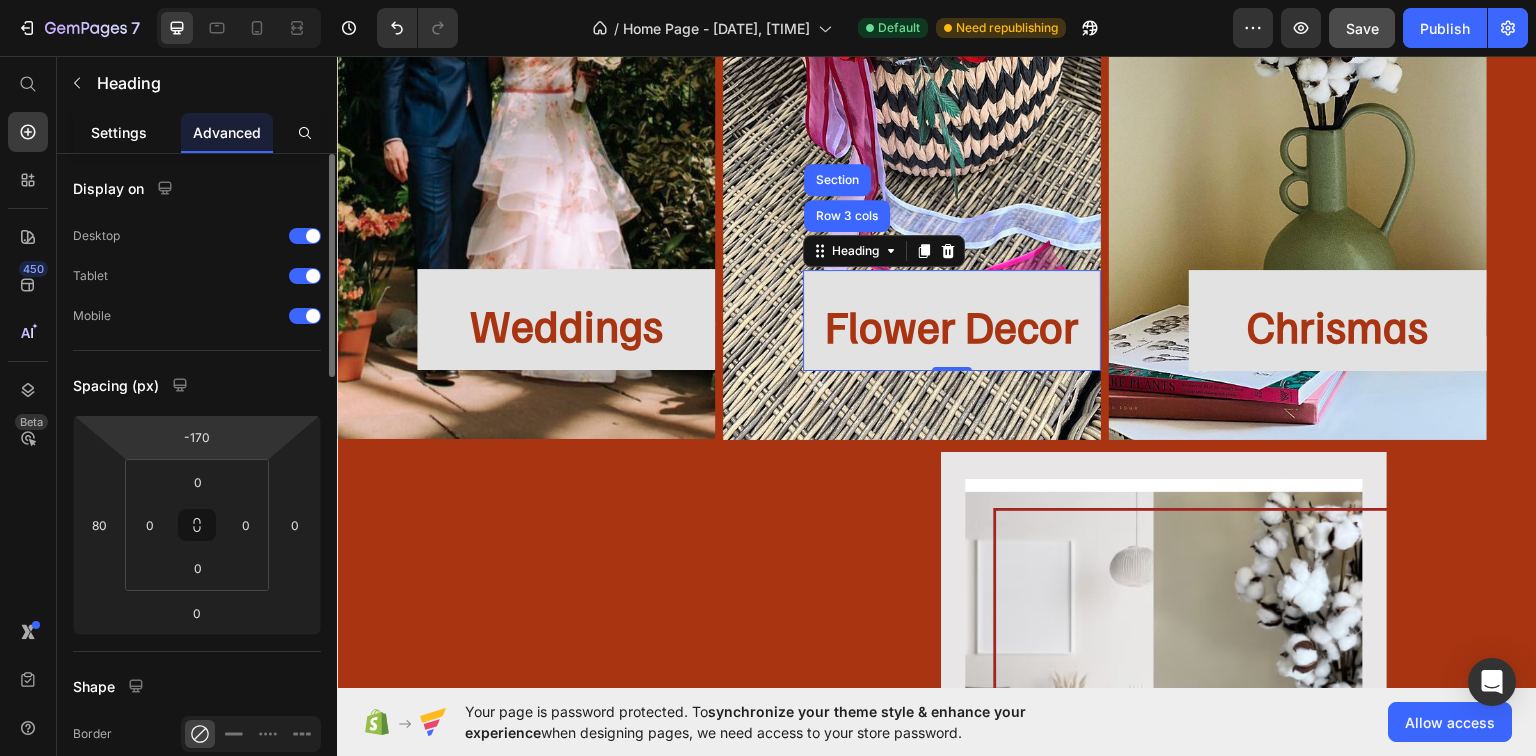 click on "Settings" at bounding box center (119, 132) 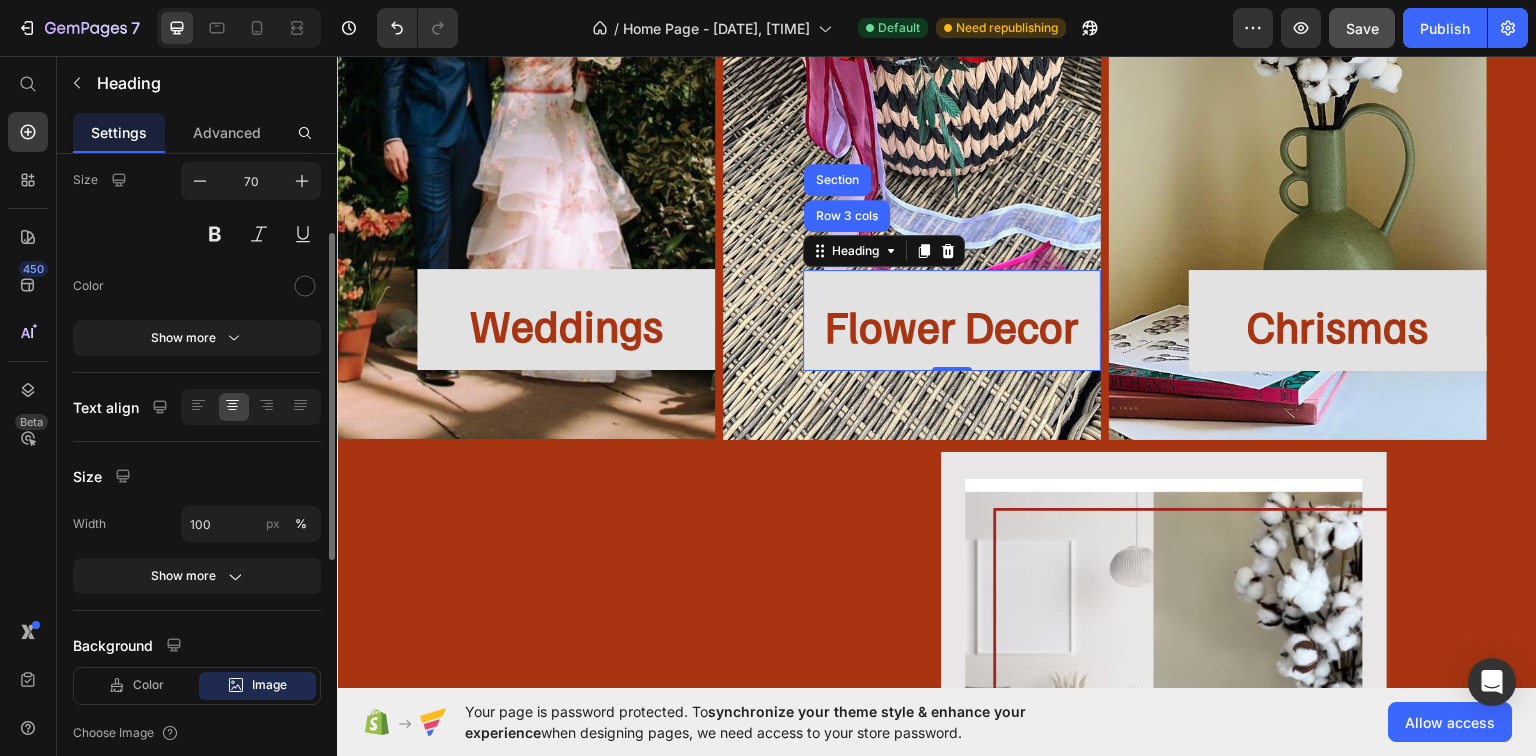 scroll, scrollTop: 240, scrollLeft: 0, axis: vertical 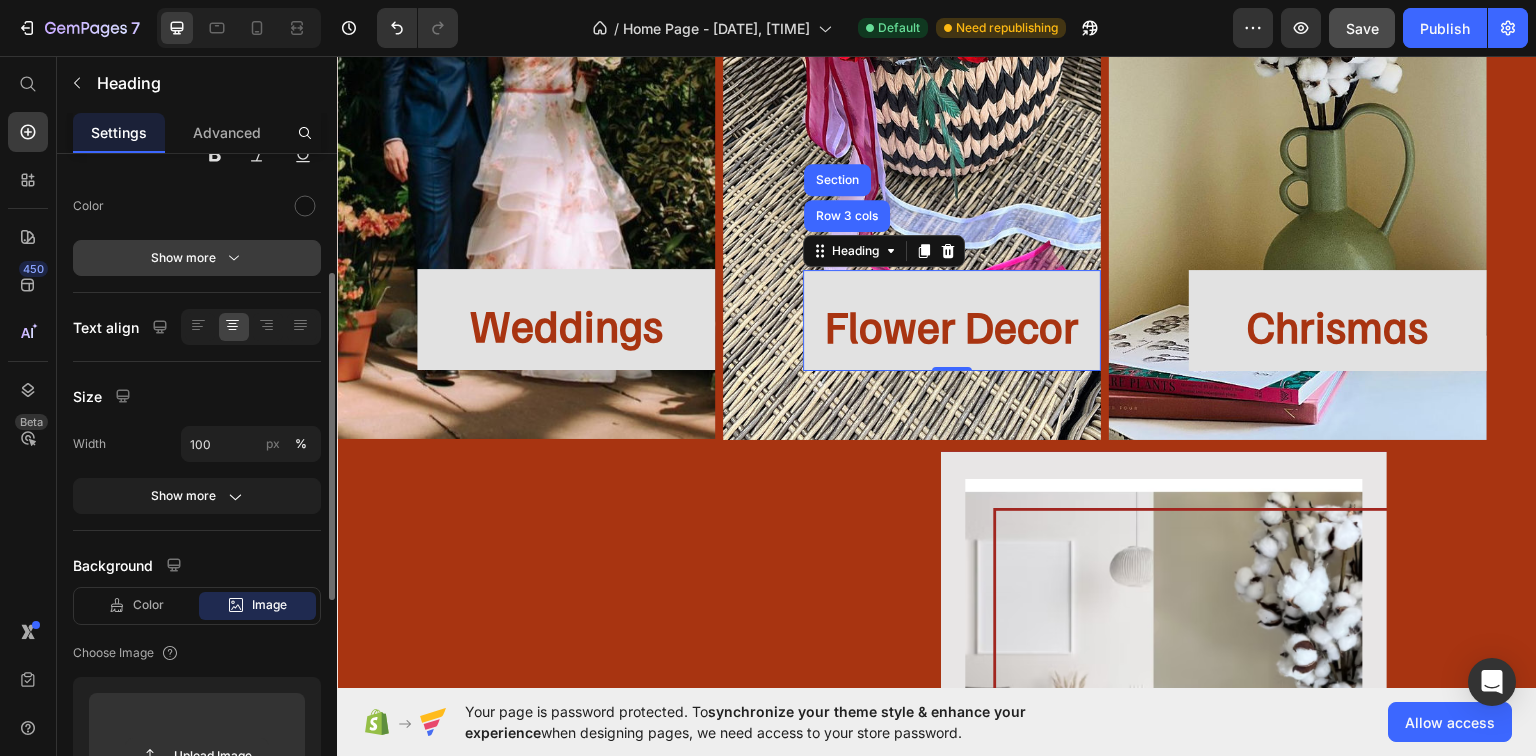 click on "Show more" at bounding box center [197, 258] 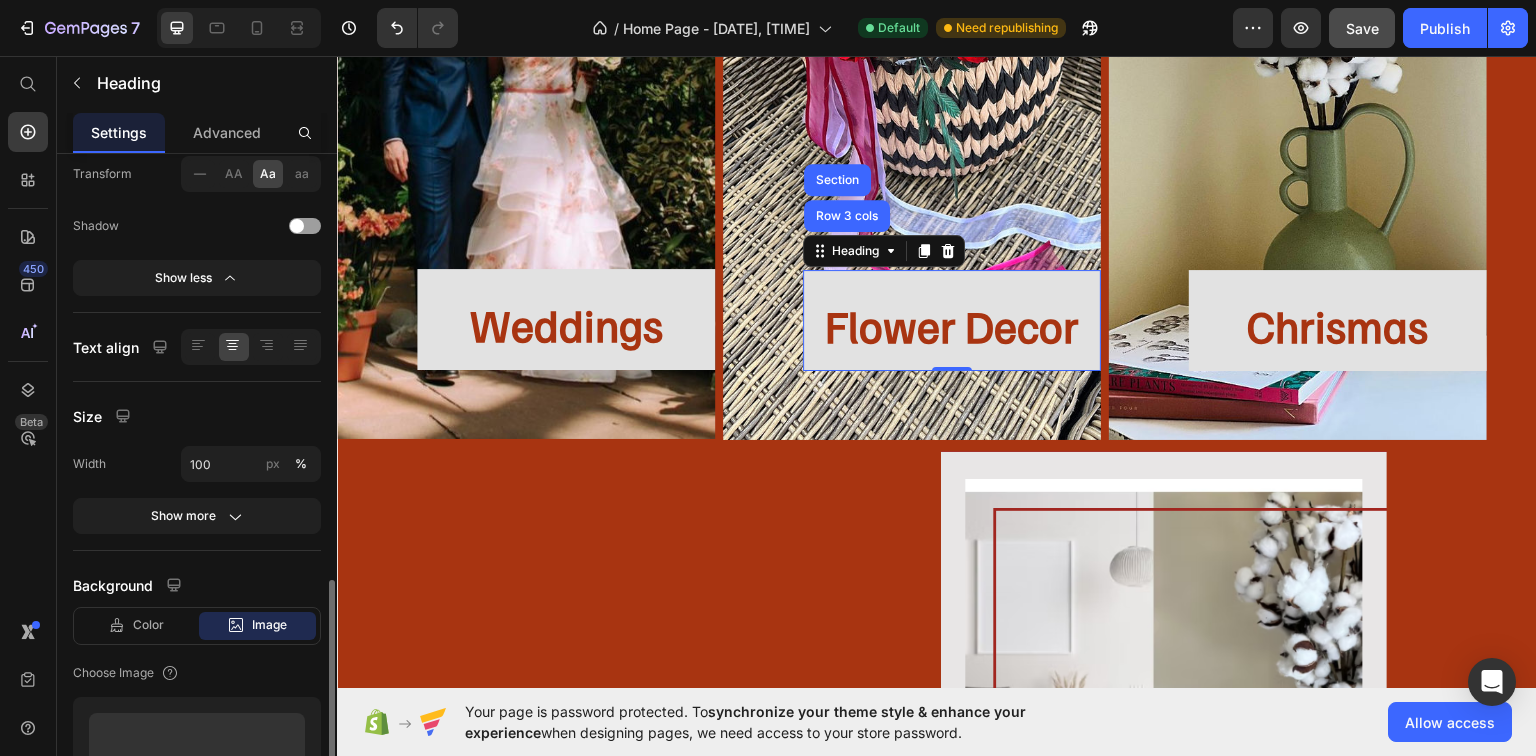 scroll, scrollTop: 640, scrollLeft: 0, axis: vertical 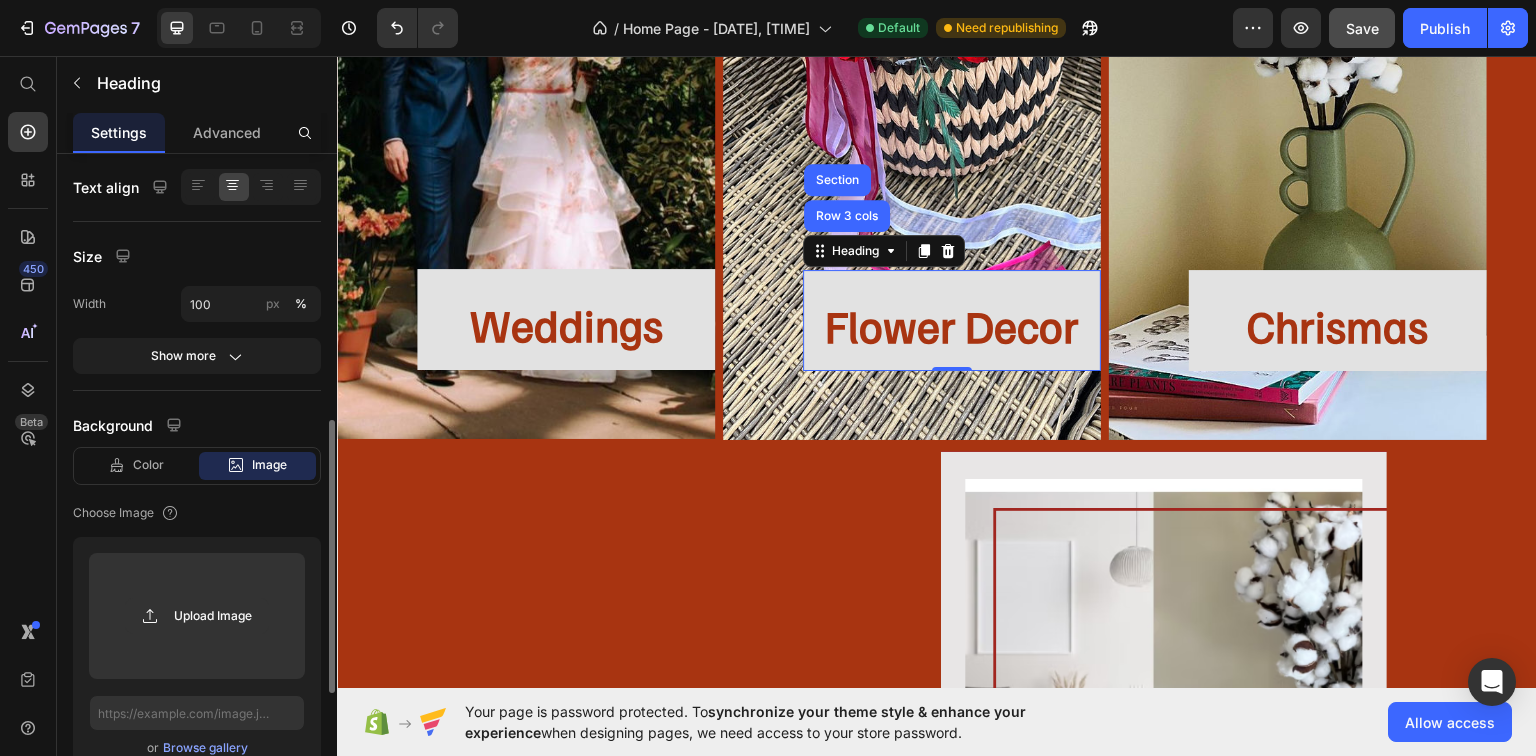 click on "Color Image Video" at bounding box center (197, 466) 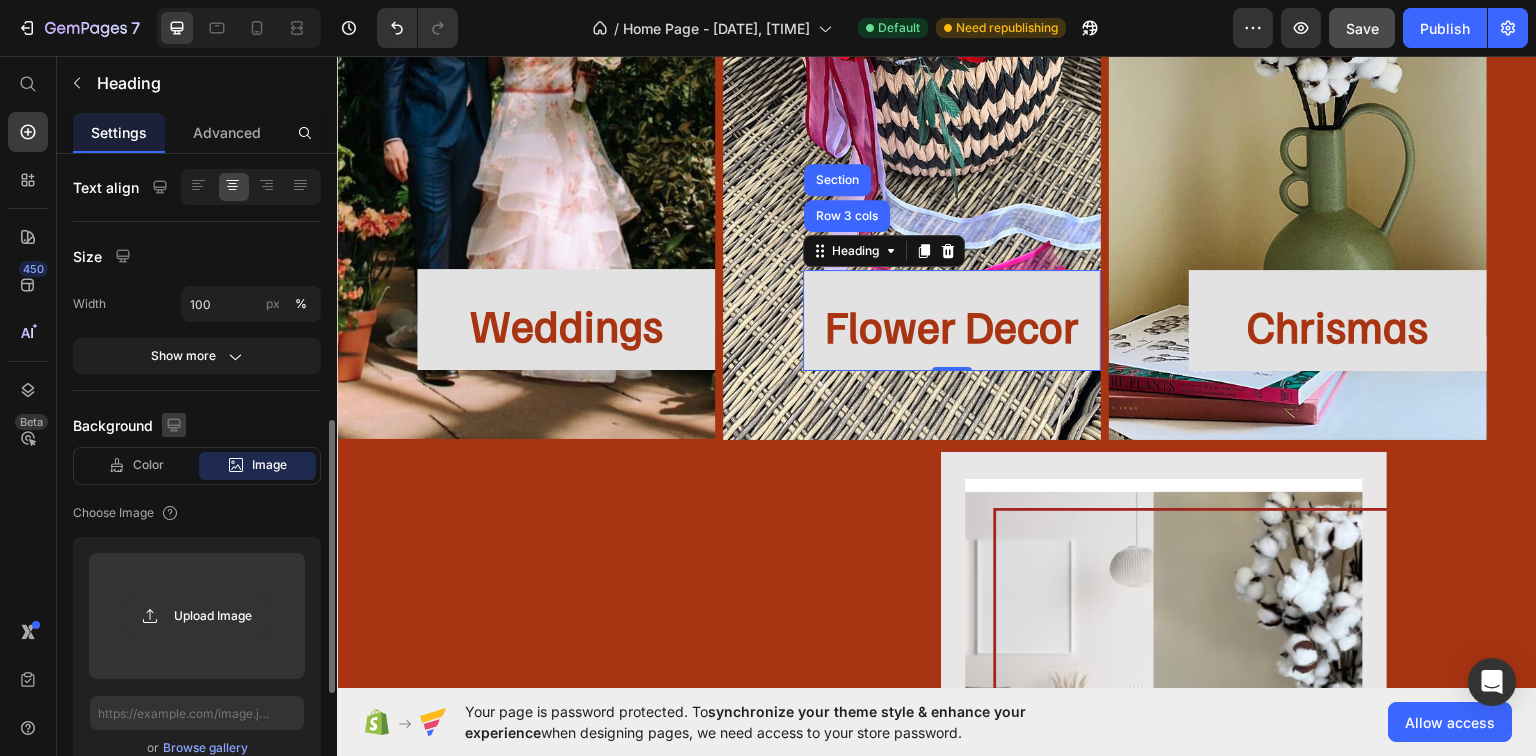 click on "Color" at bounding box center (148, 465) 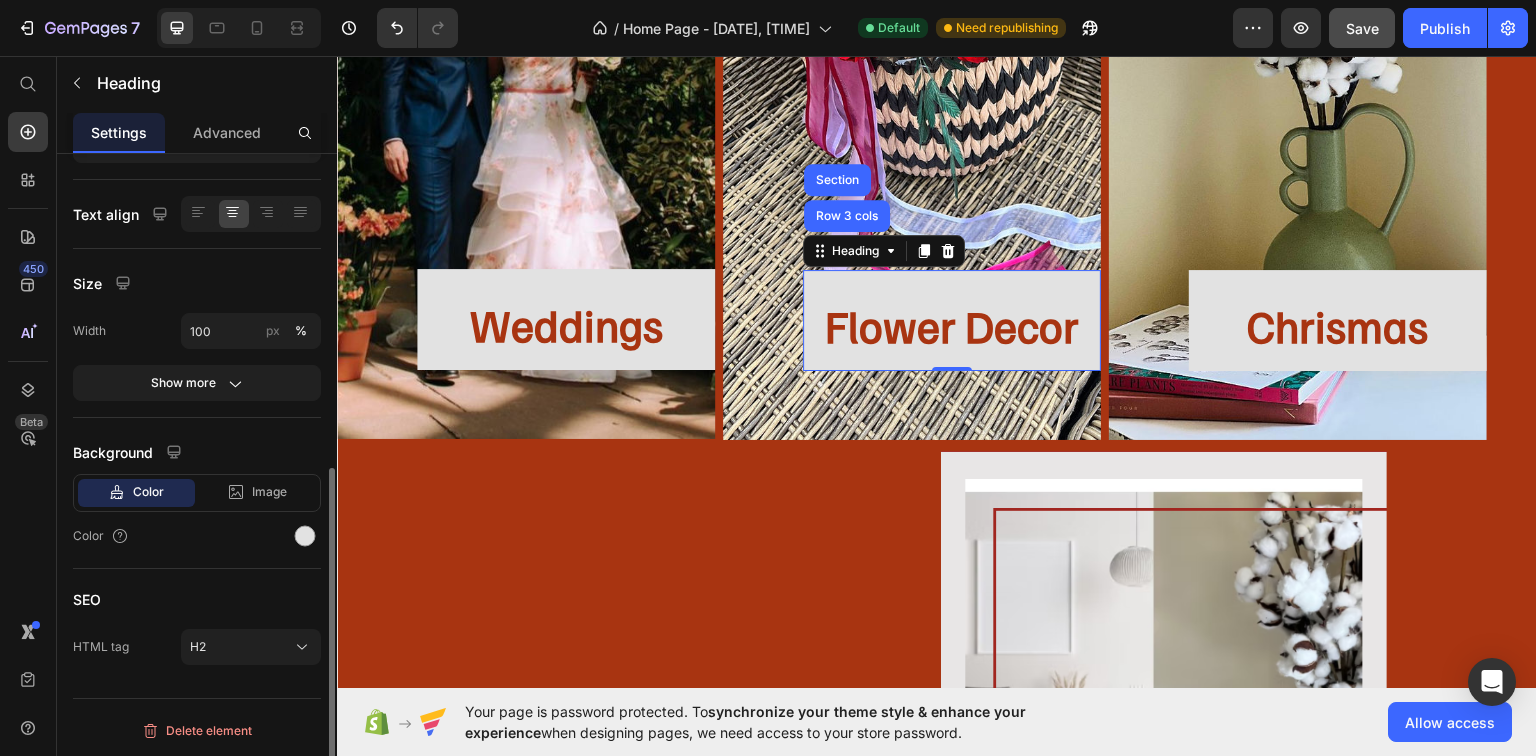 scroll, scrollTop: 610, scrollLeft: 0, axis: vertical 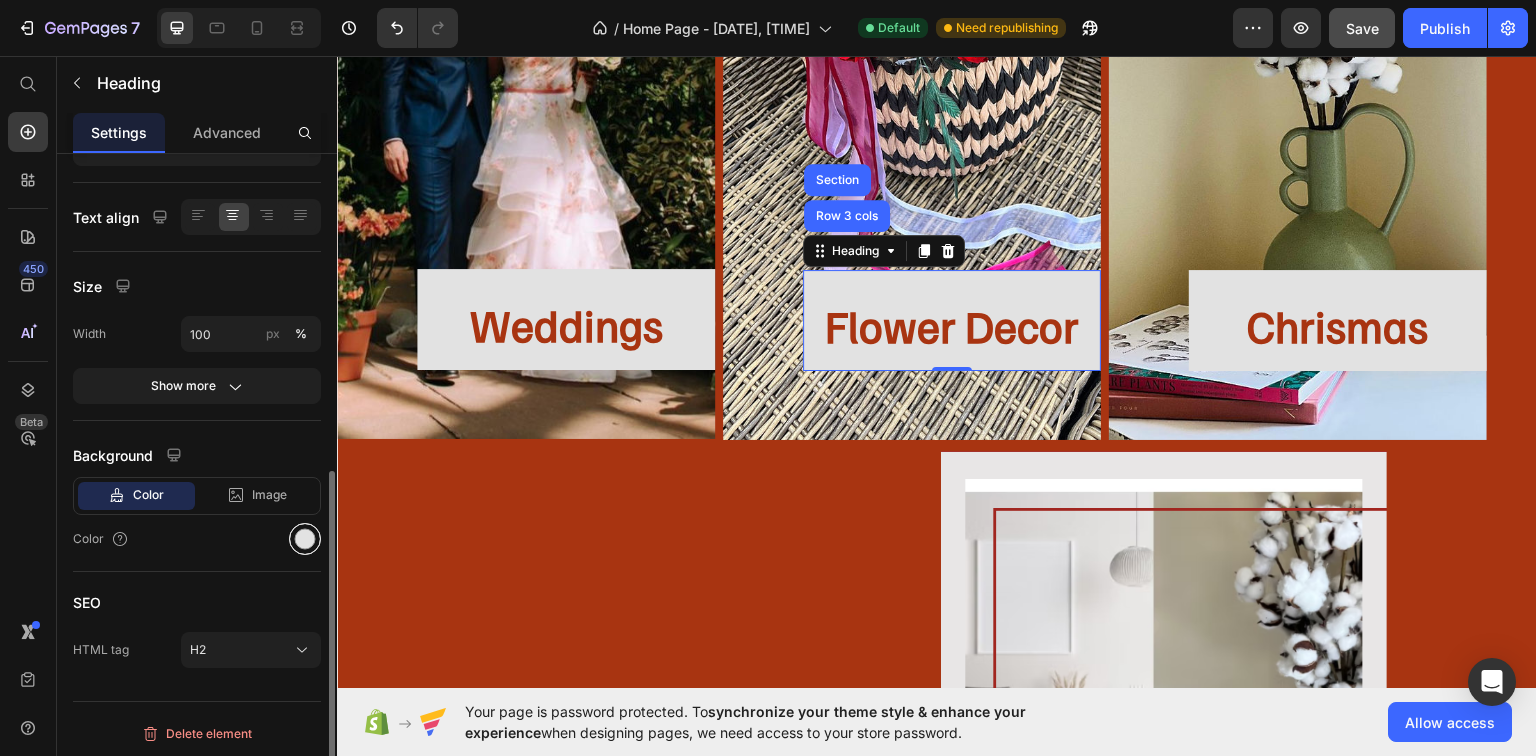 click at bounding box center (305, 539) 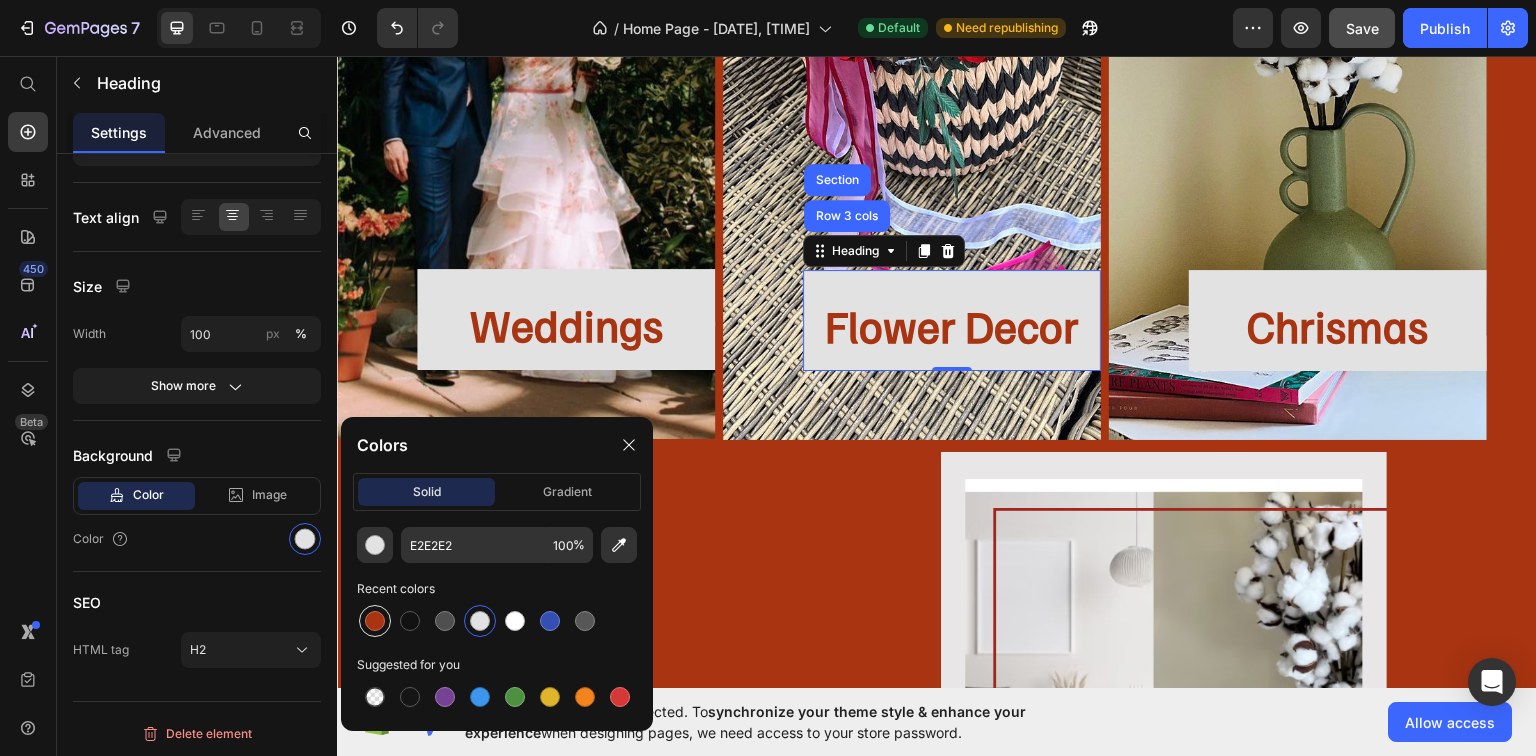 click at bounding box center (375, 621) 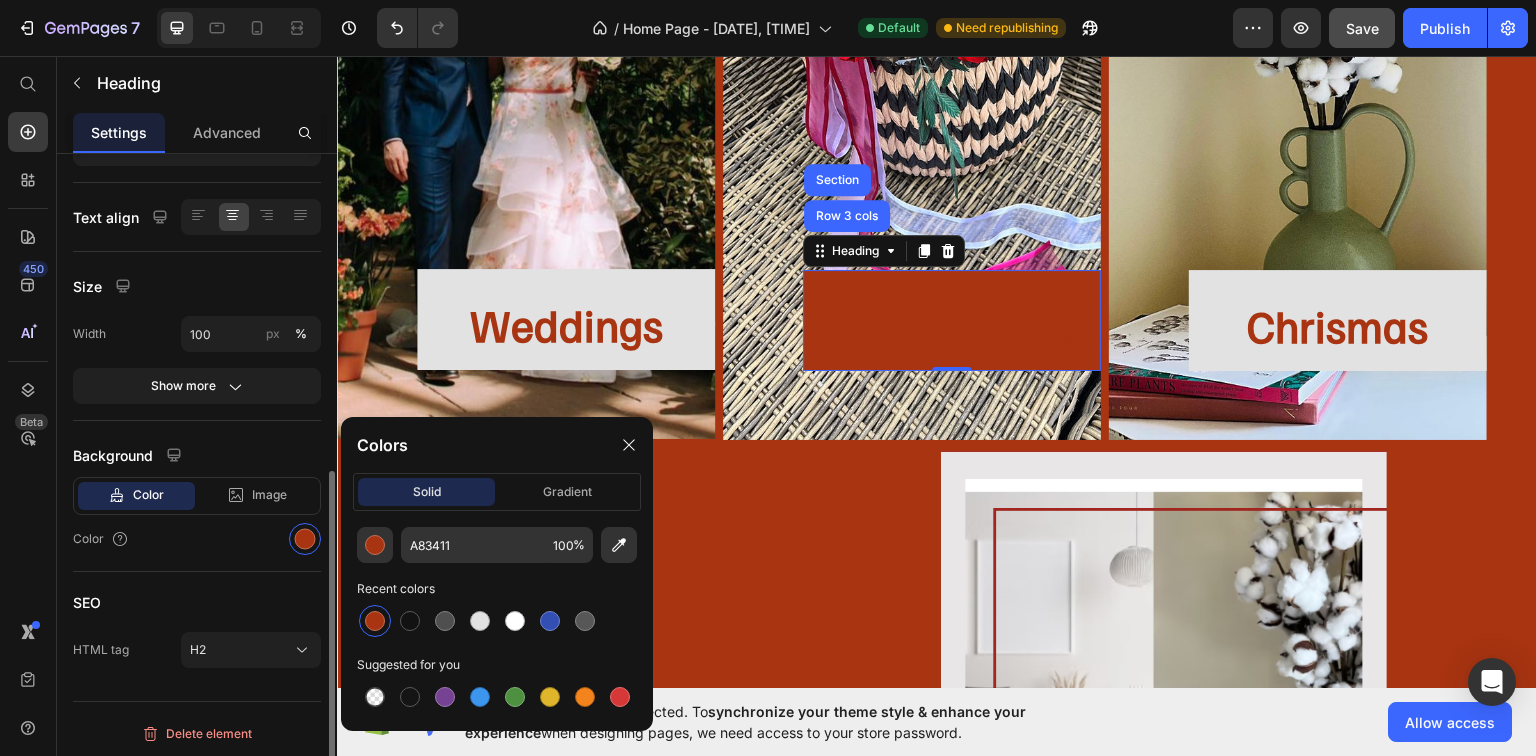 click on "Text Styles Heading [NUMBER]* Font Familjen Grotesk Size [NUMBER] Color Font weight Normal Line height [NUMBER] px % Letter spacing Auto px Transform
AA Aa aa Shadow Show less Text align Size Width [NUMBER] px % Show more Background Color Image Video  Color  SEO HTML tag H2" at bounding box center (197, 130) 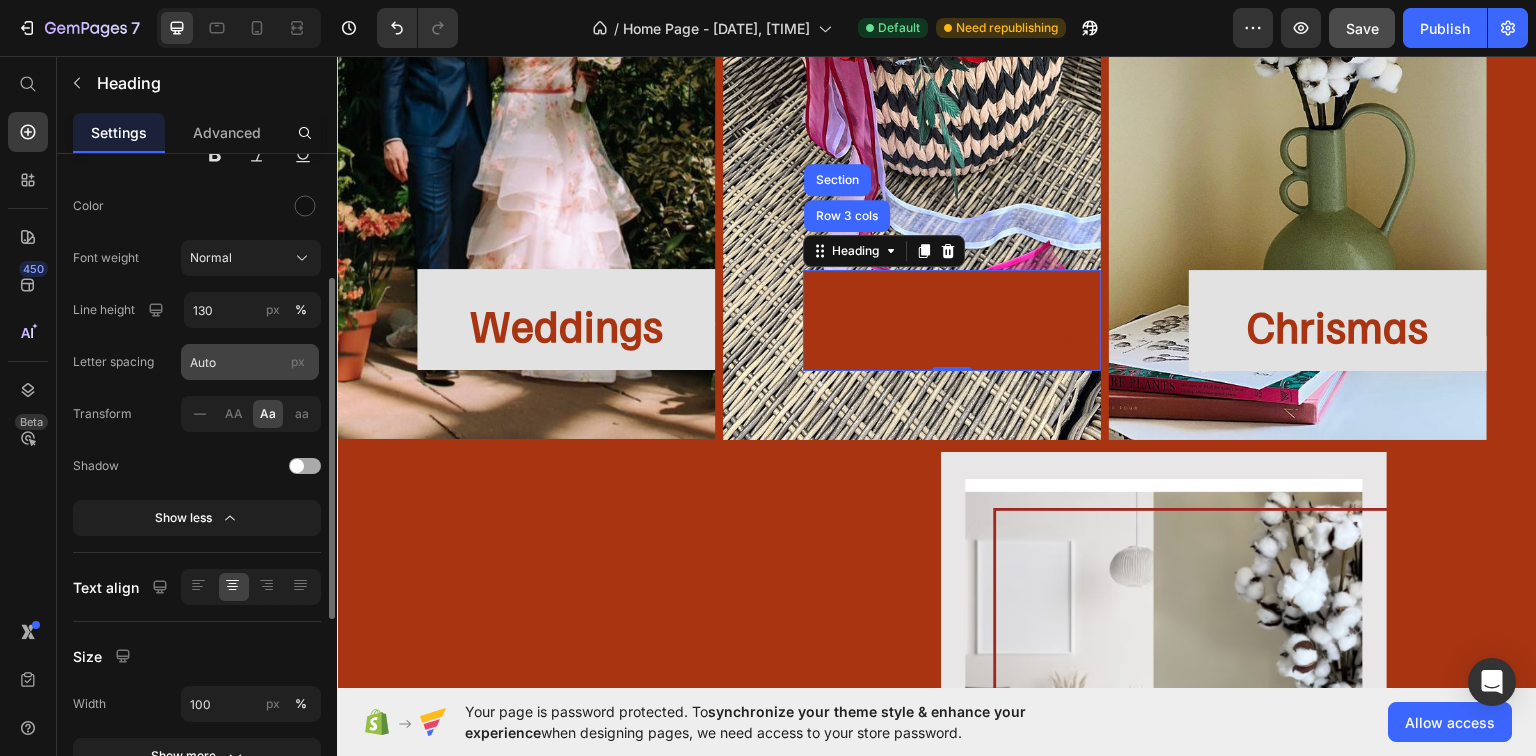 scroll, scrollTop: 160, scrollLeft: 0, axis: vertical 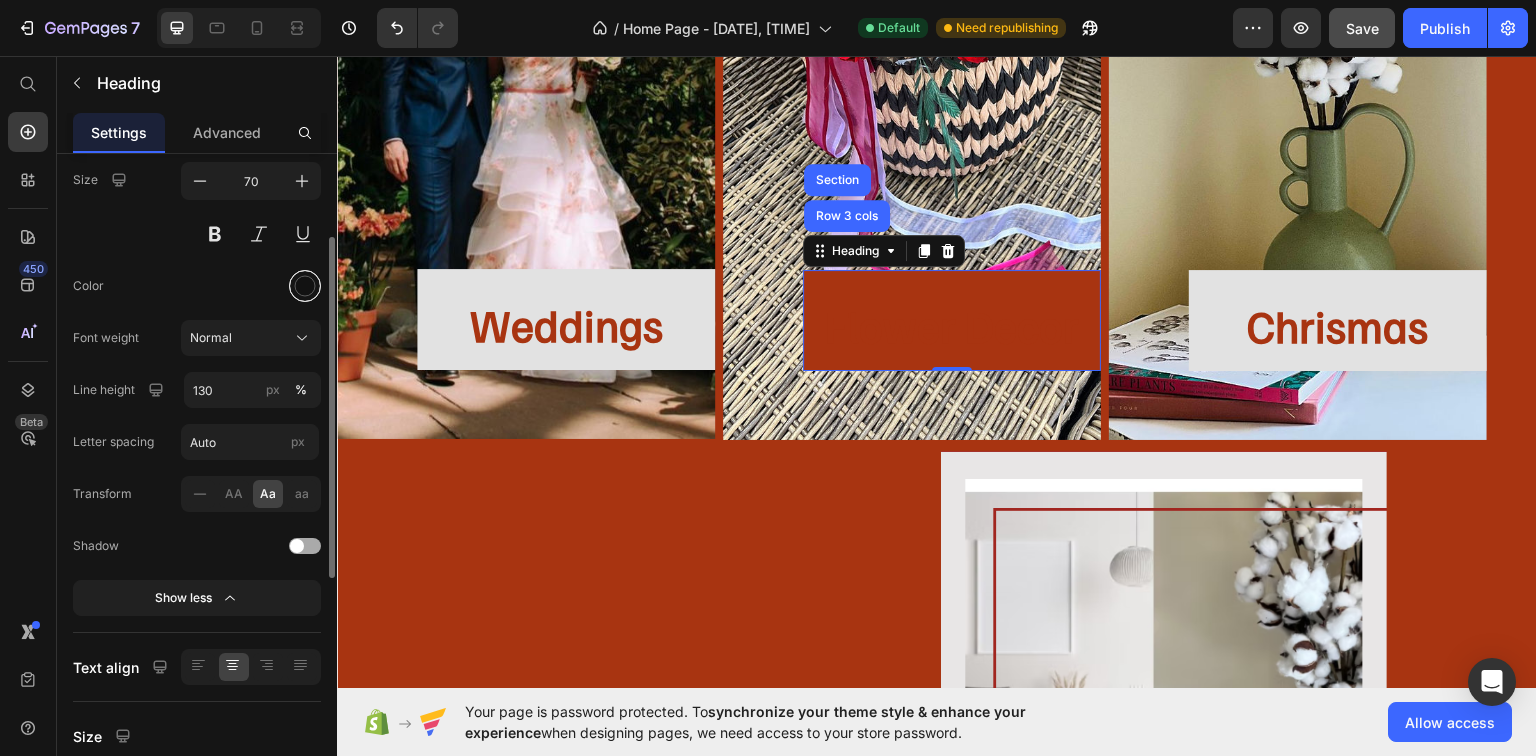 click at bounding box center (305, 286) 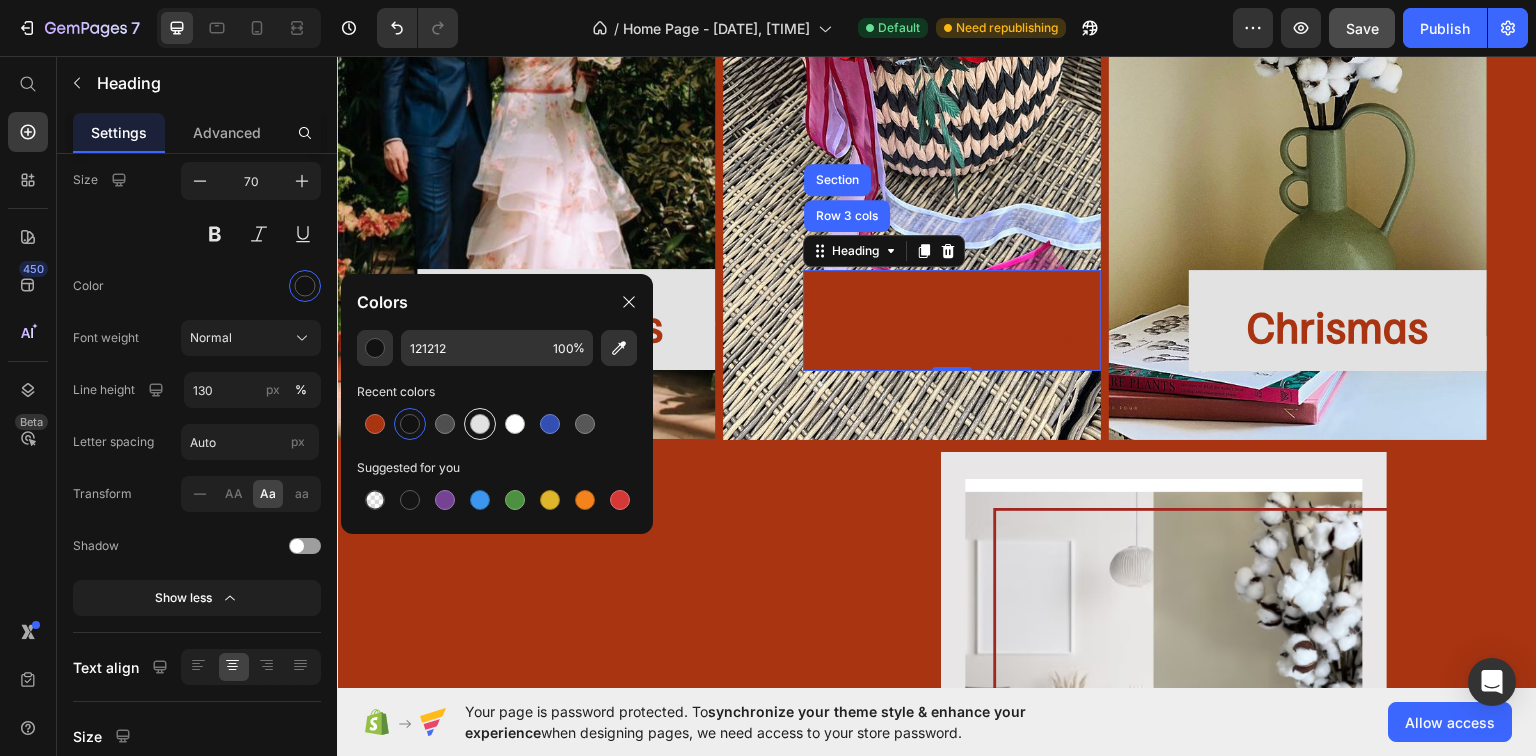 click at bounding box center (480, 424) 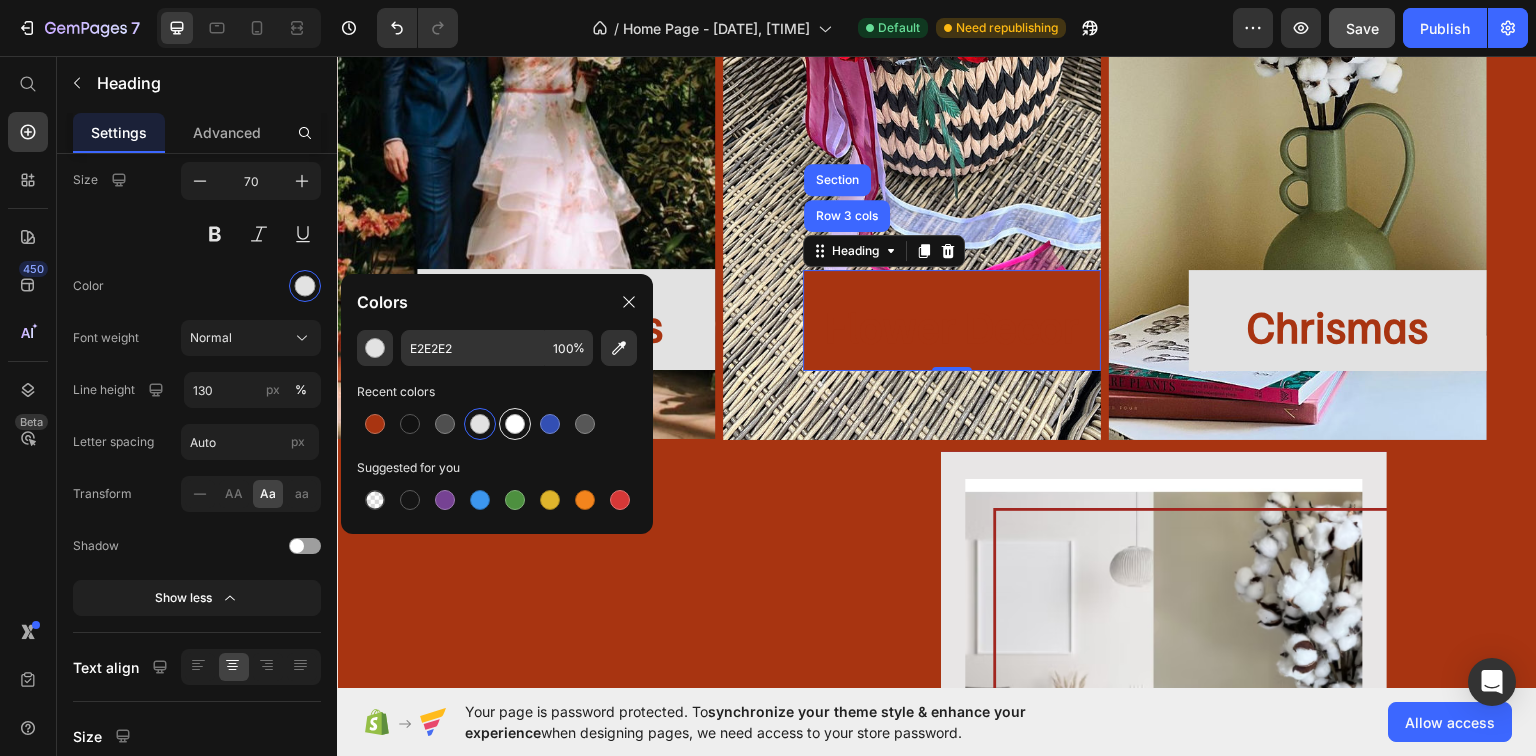 click at bounding box center (515, 424) 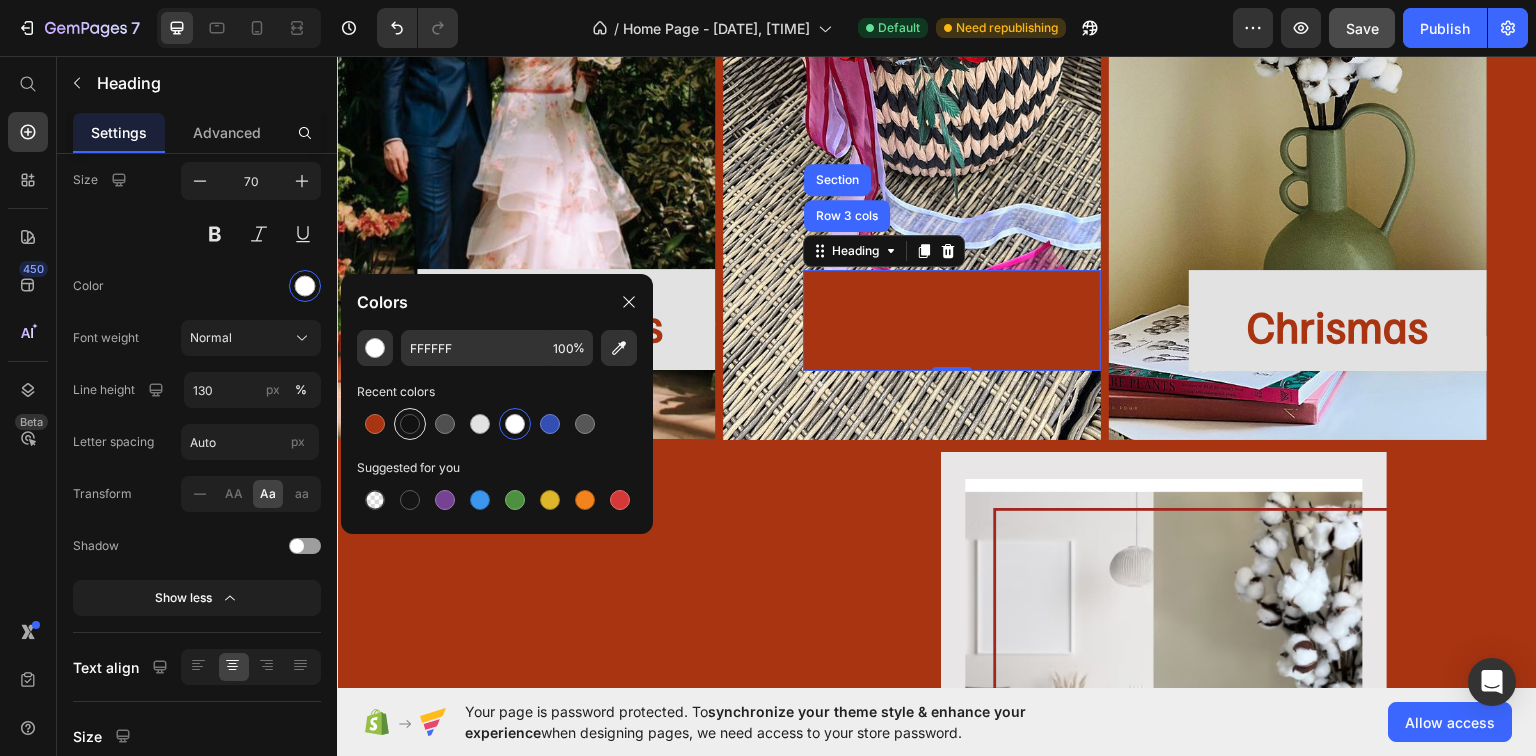 click at bounding box center (410, 424) 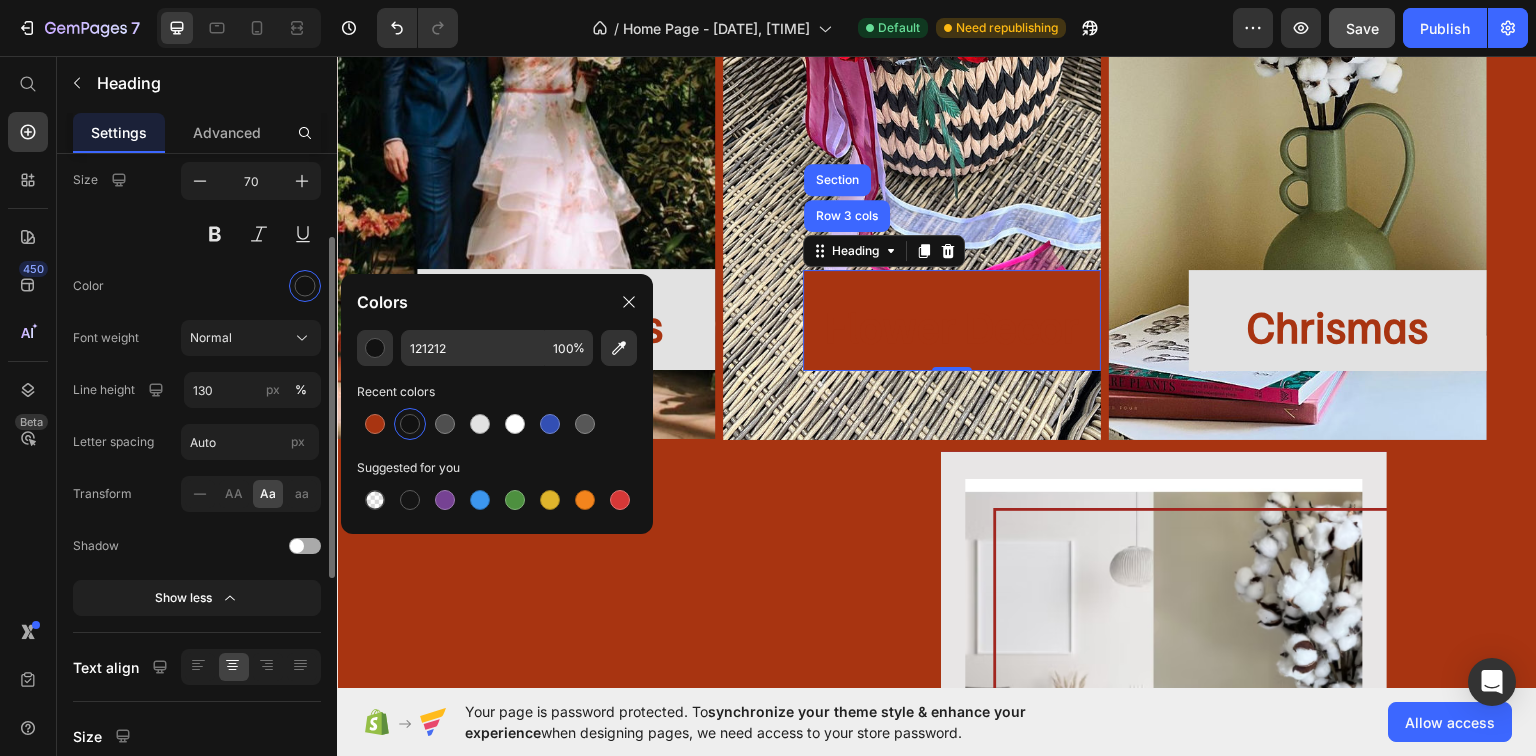 click on "Color" at bounding box center [197, 286] 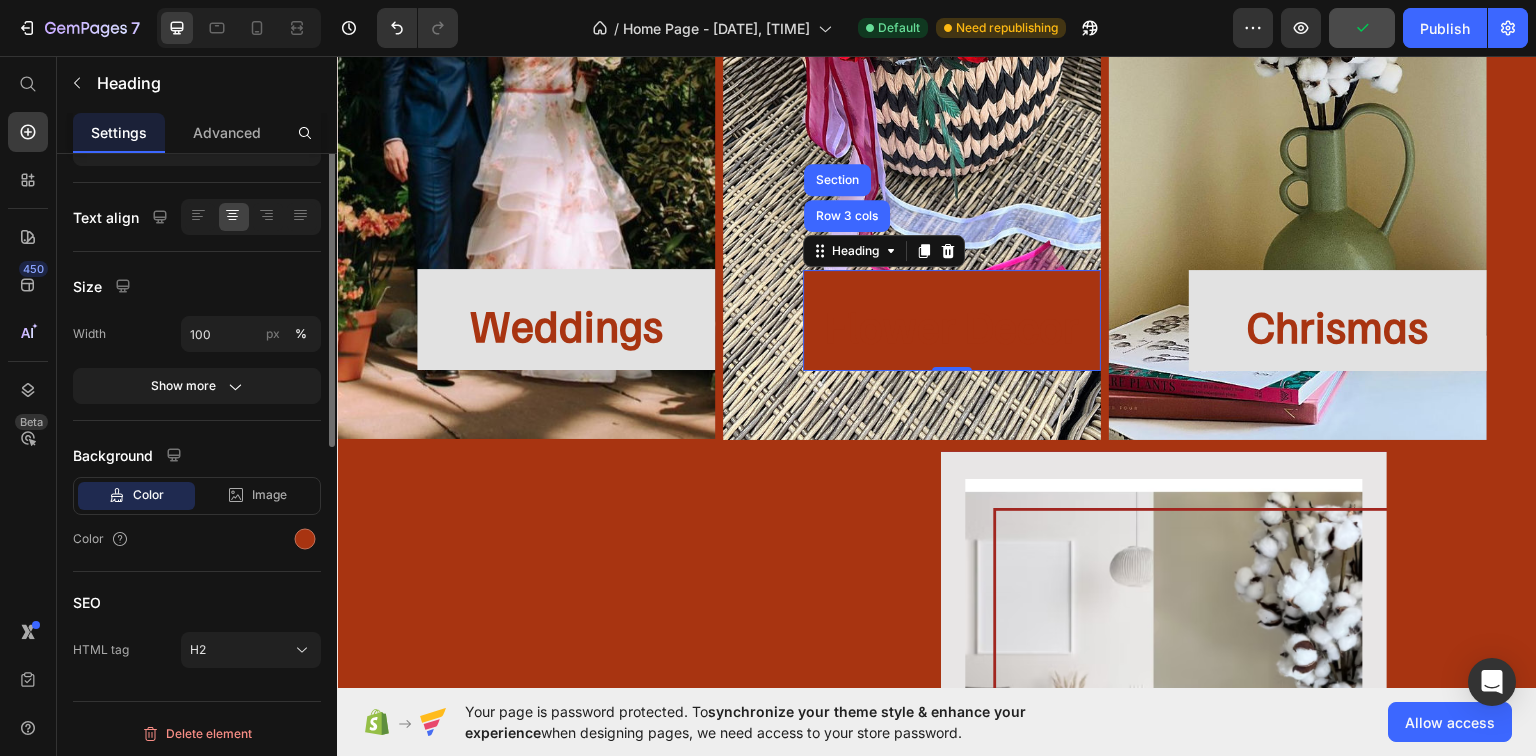 scroll, scrollTop: 370, scrollLeft: 0, axis: vertical 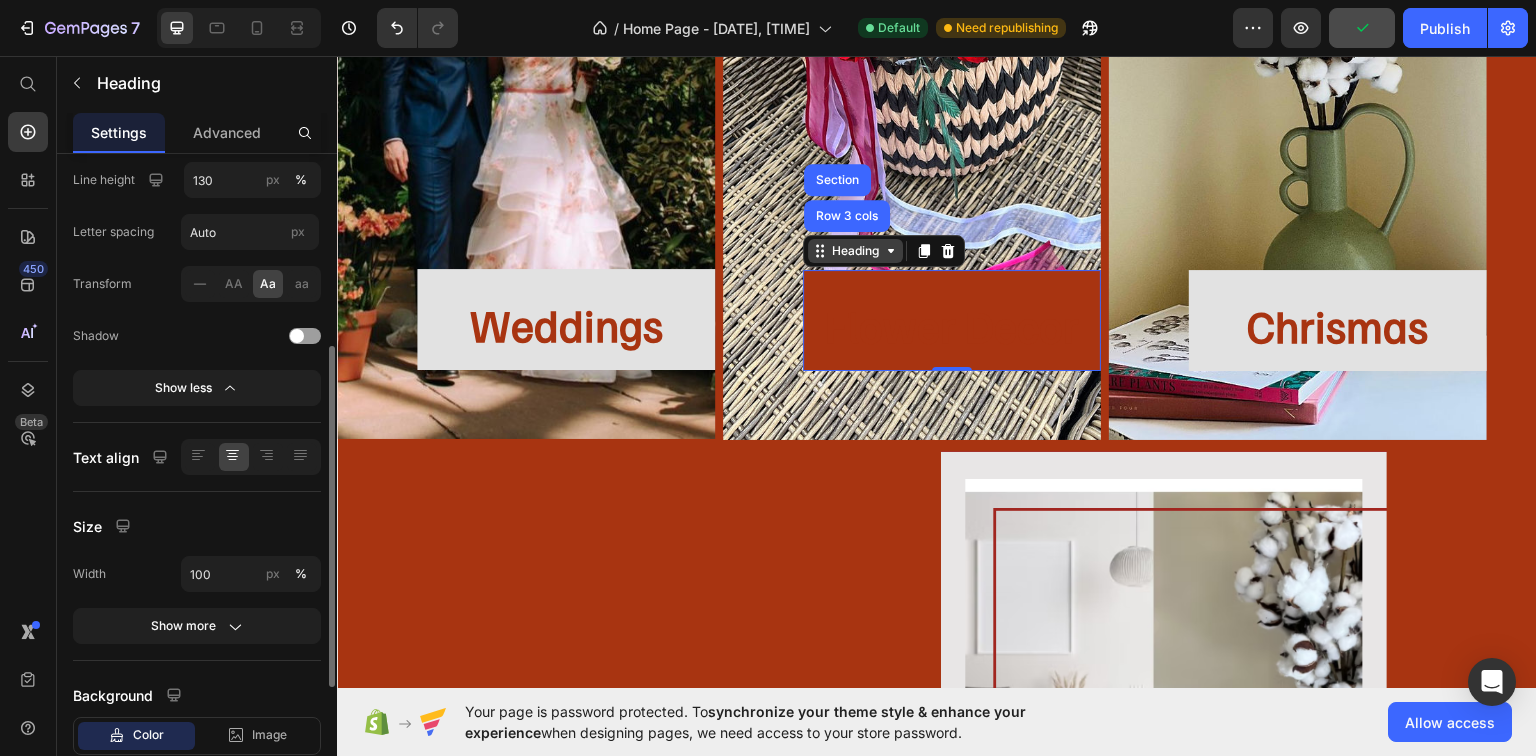click on "Heading" at bounding box center (855, 250) 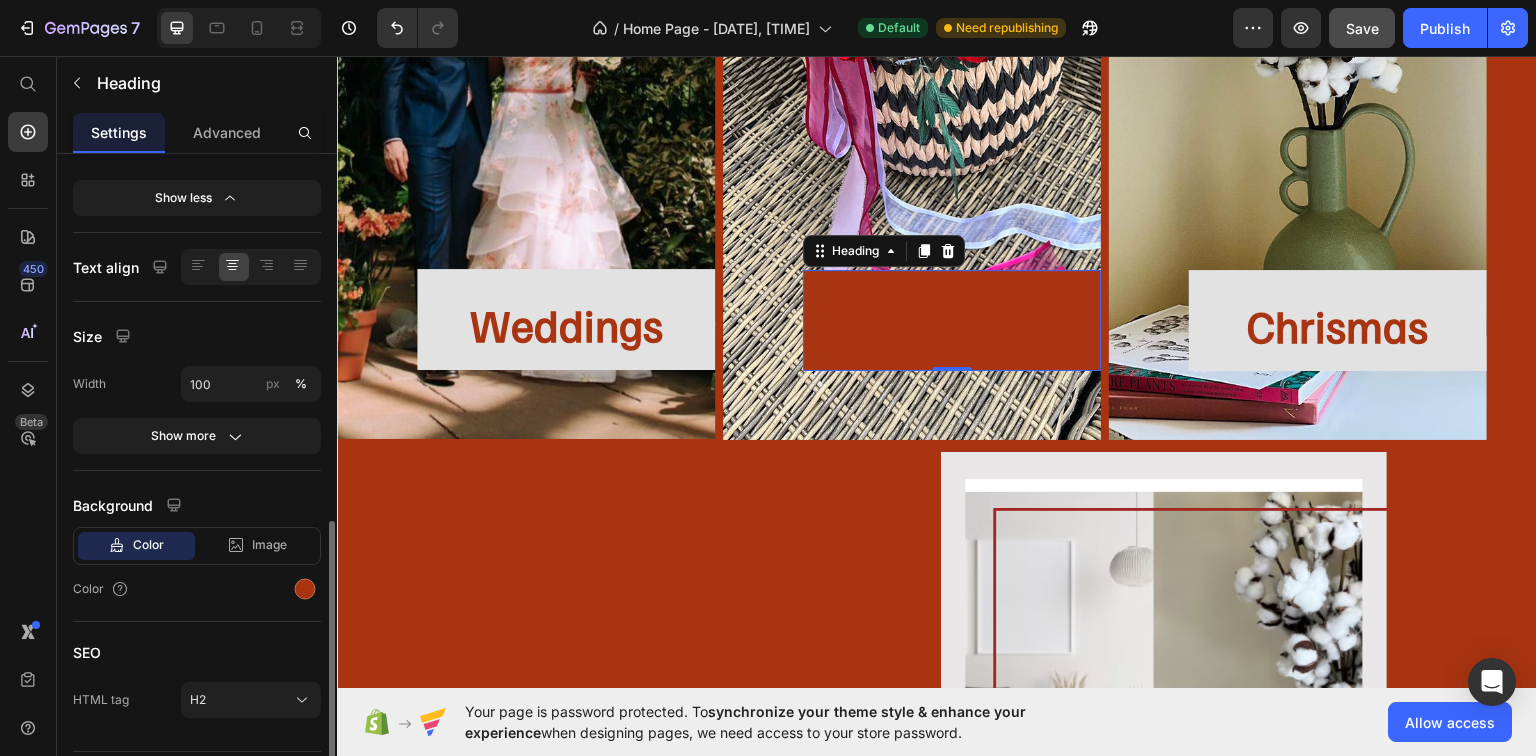 scroll, scrollTop: 610, scrollLeft: 0, axis: vertical 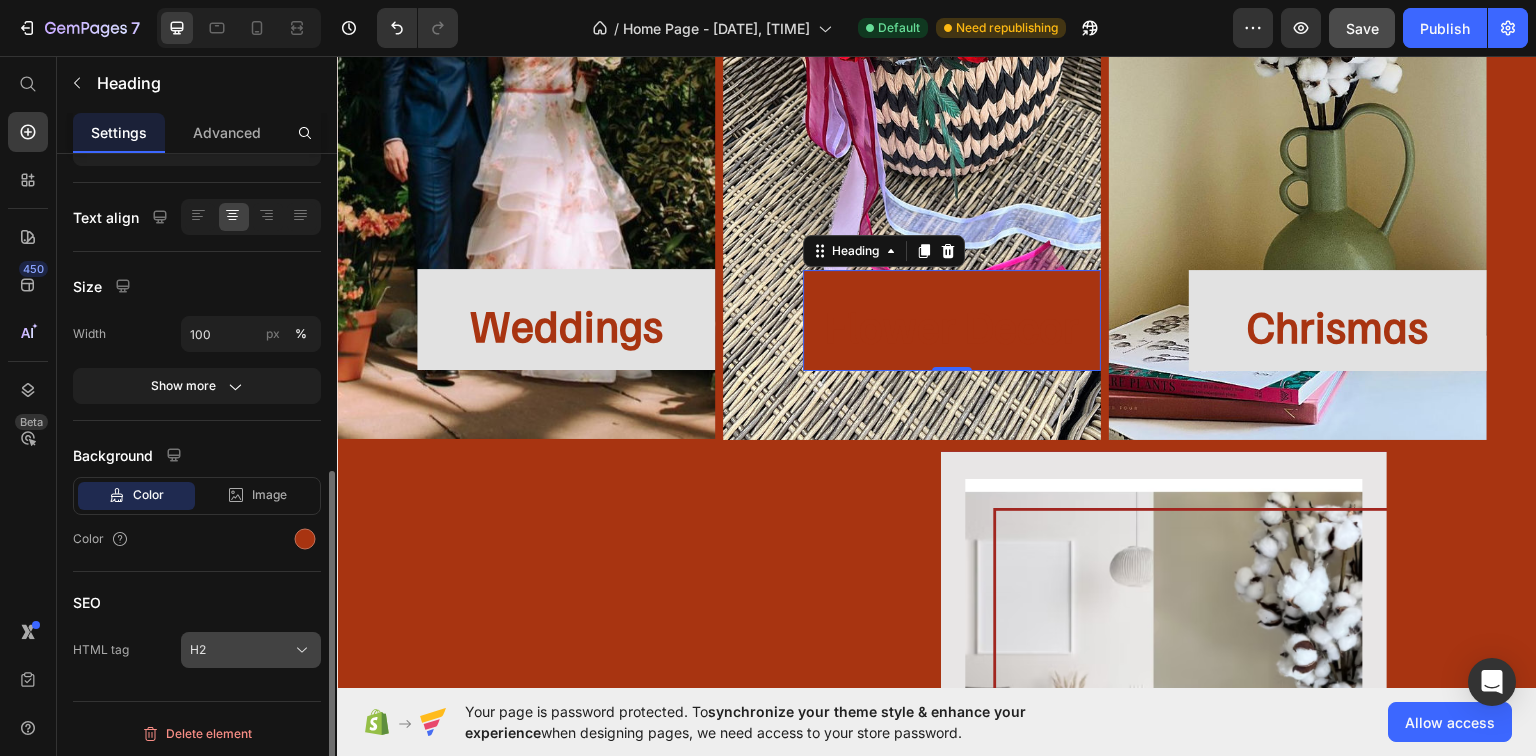 click on "H2" 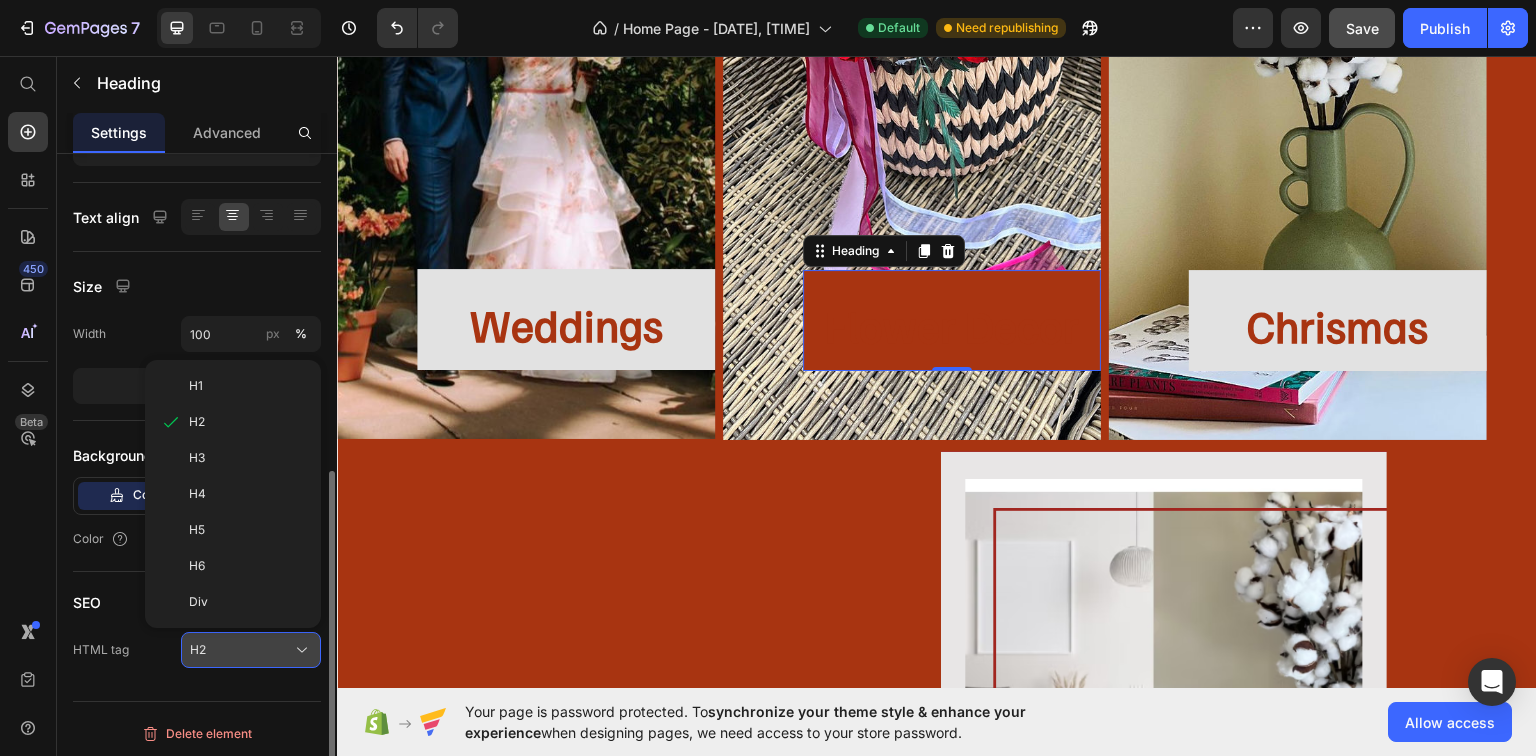 click on "H2" 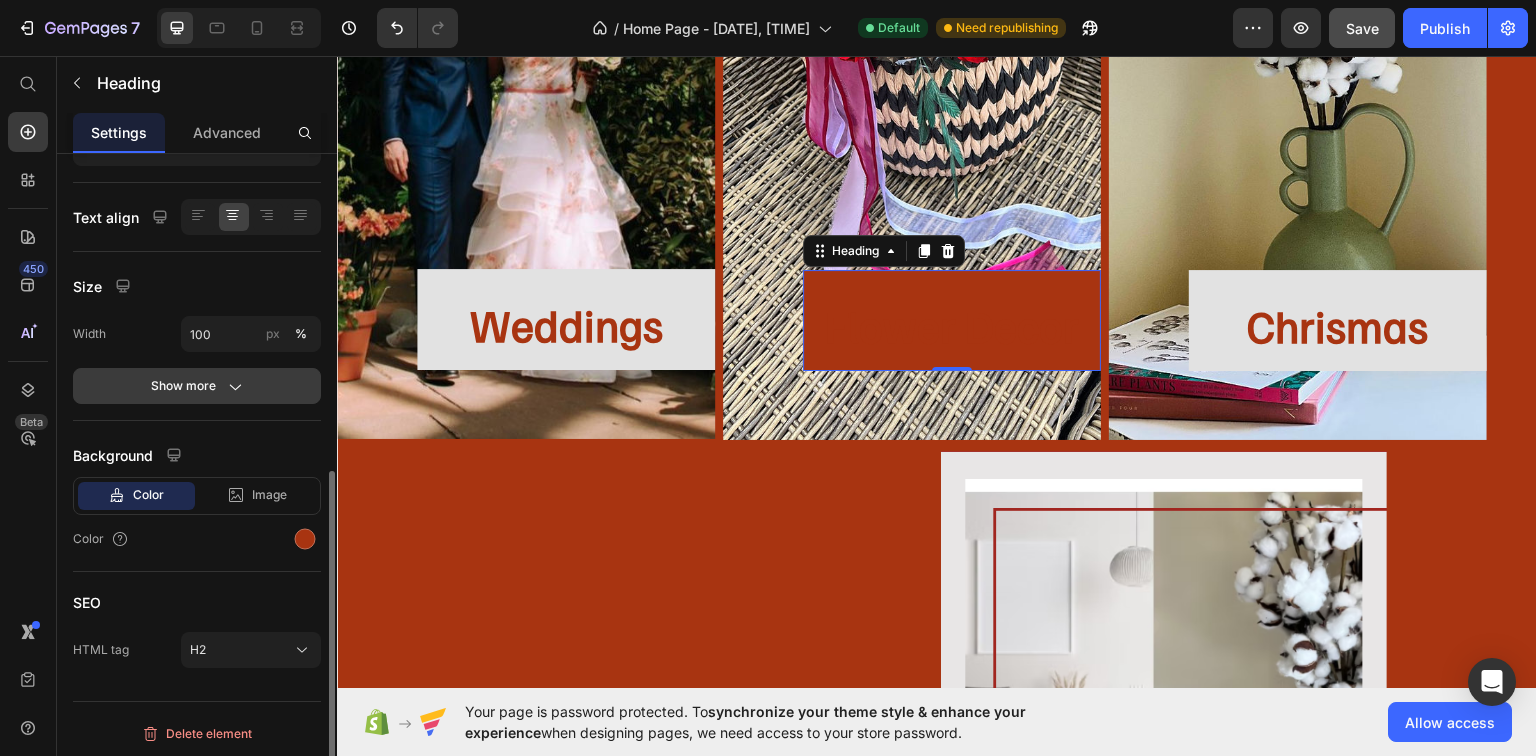 click on "Show more" at bounding box center (197, 386) 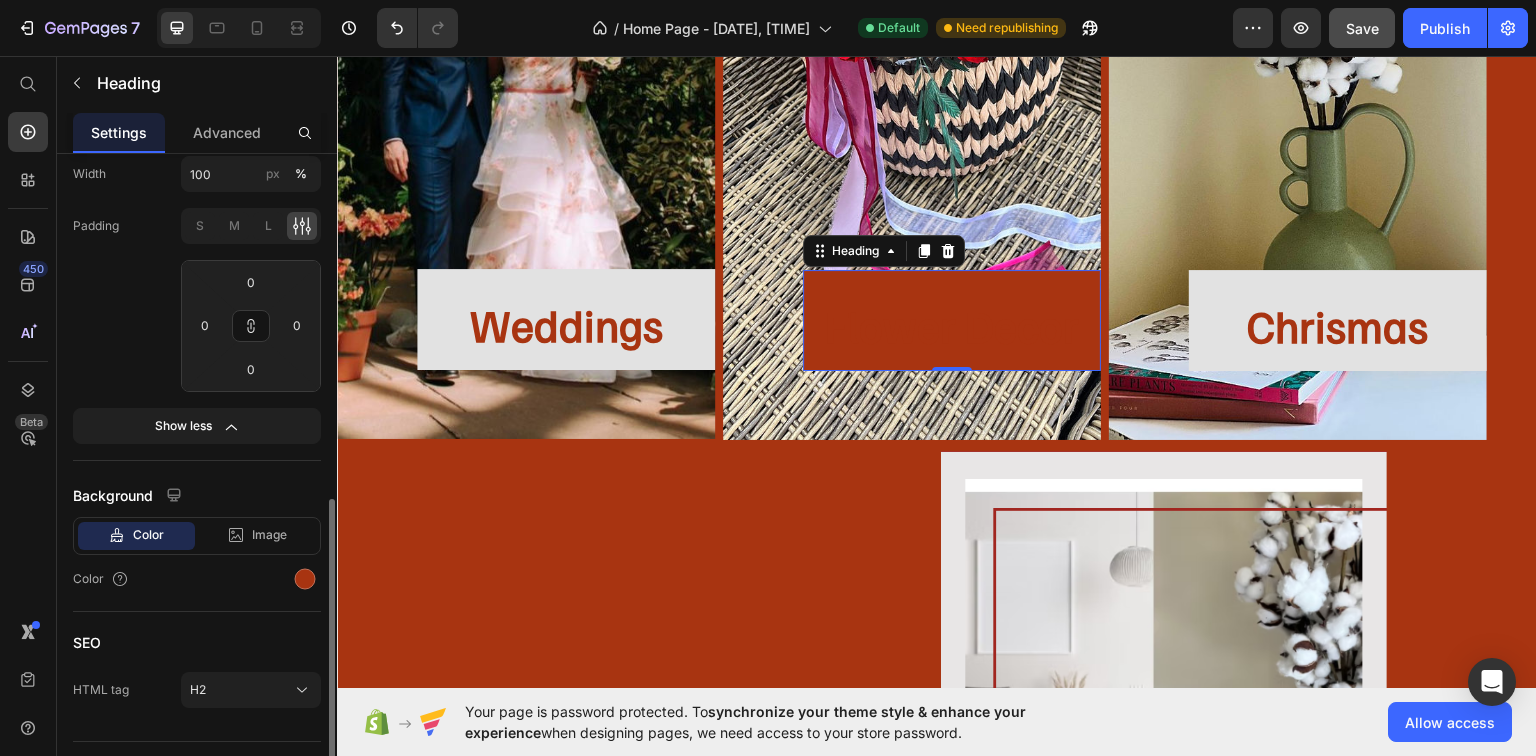scroll, scrollTop: 450, scrollLeft: 0, axis: vertical 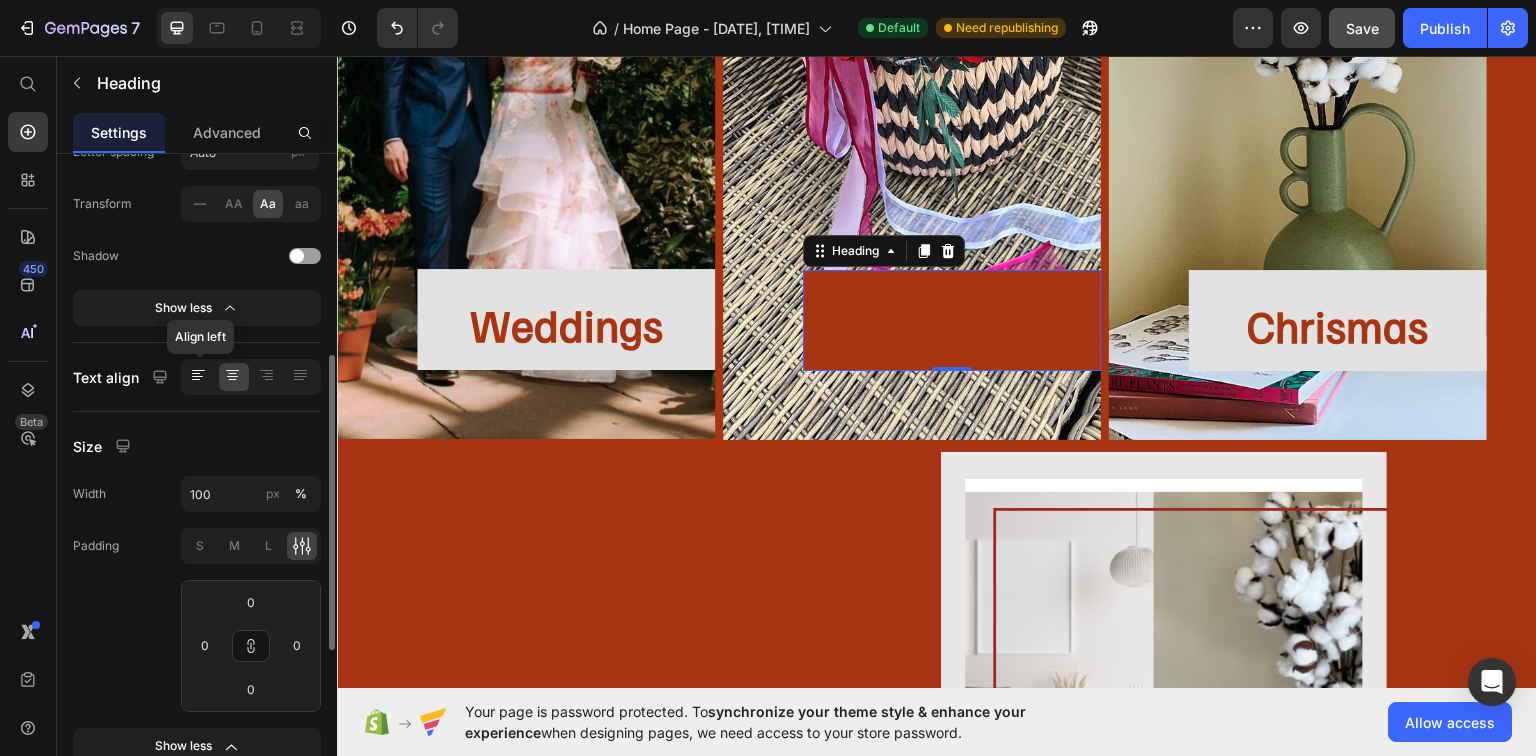 click 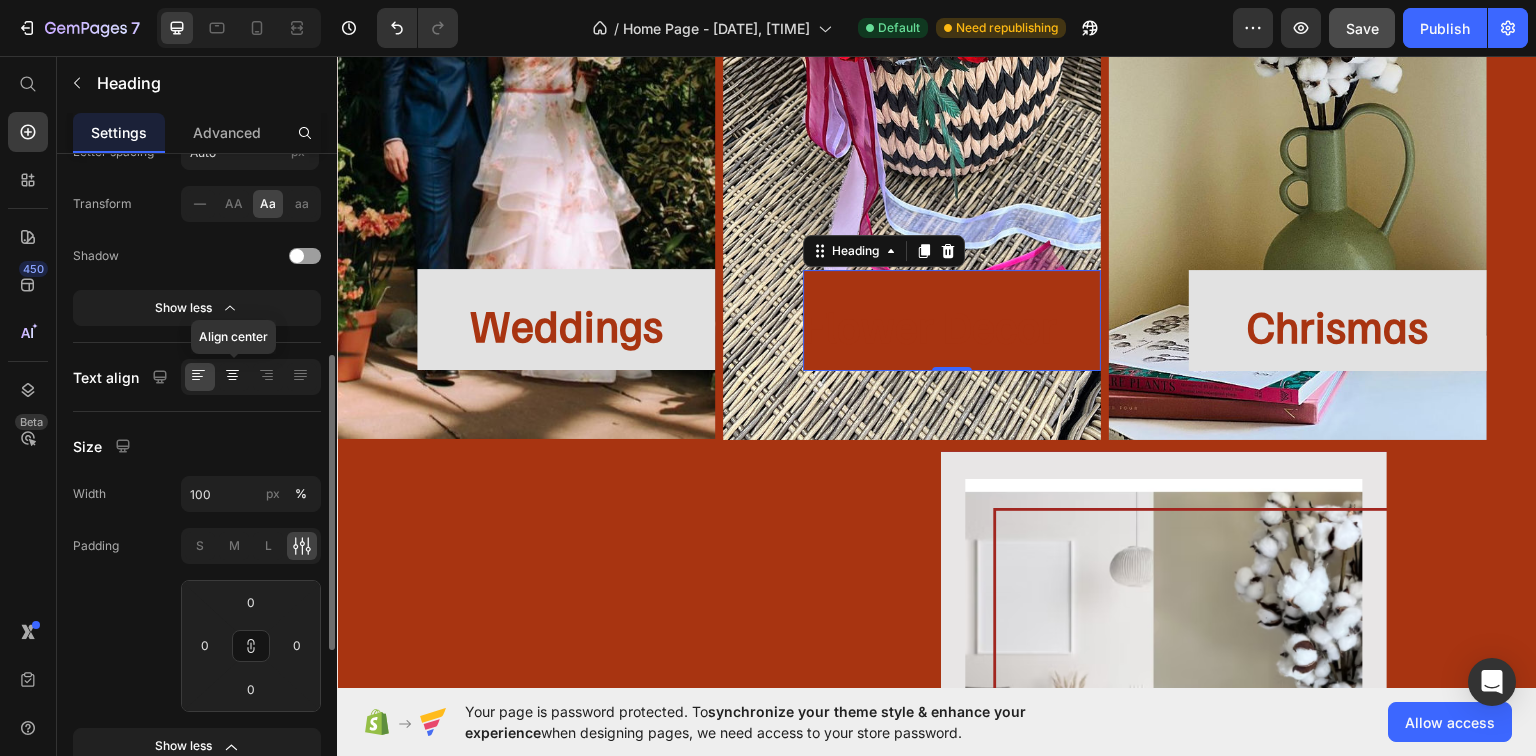 click 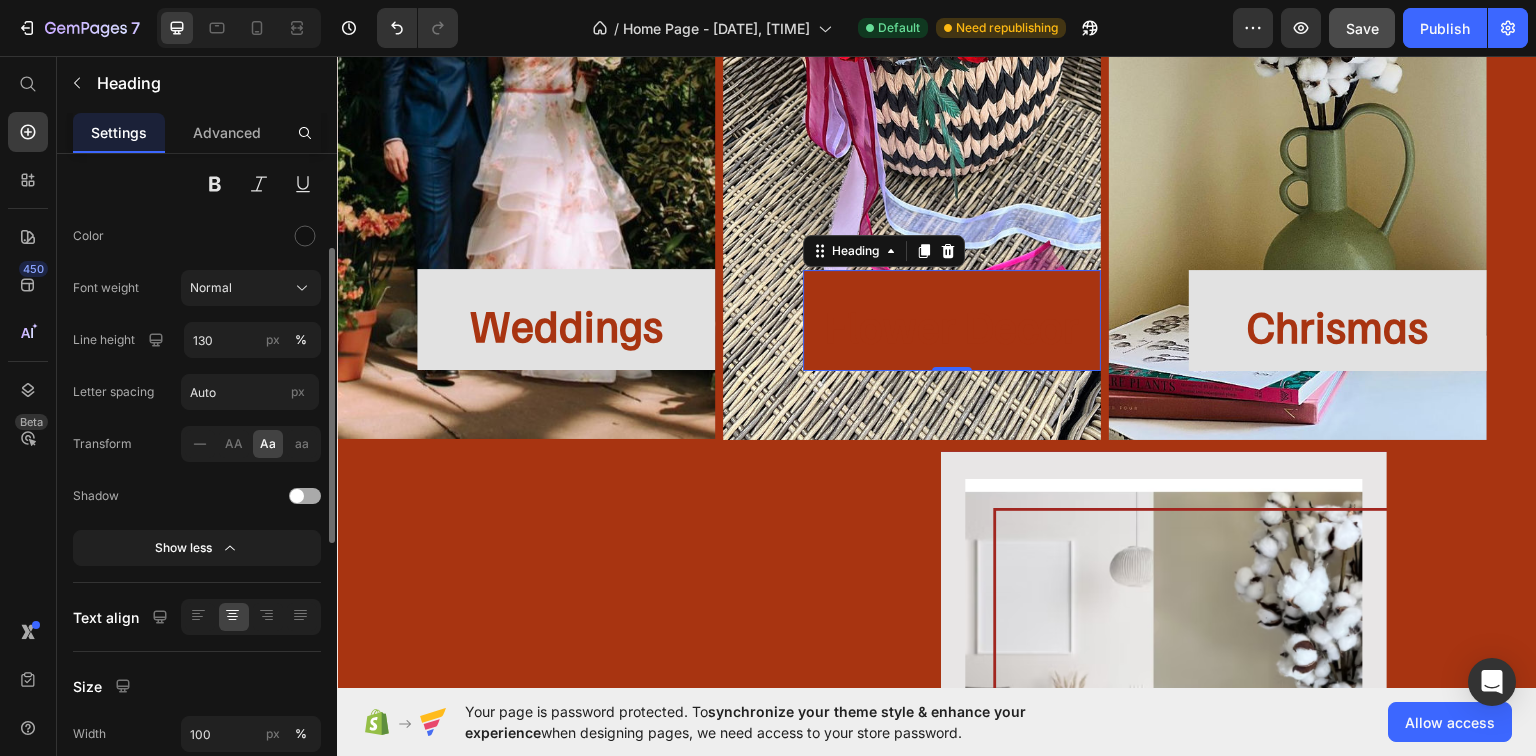 scroll, scrollTop: 130, scrollLeft: 0, axis: vertical 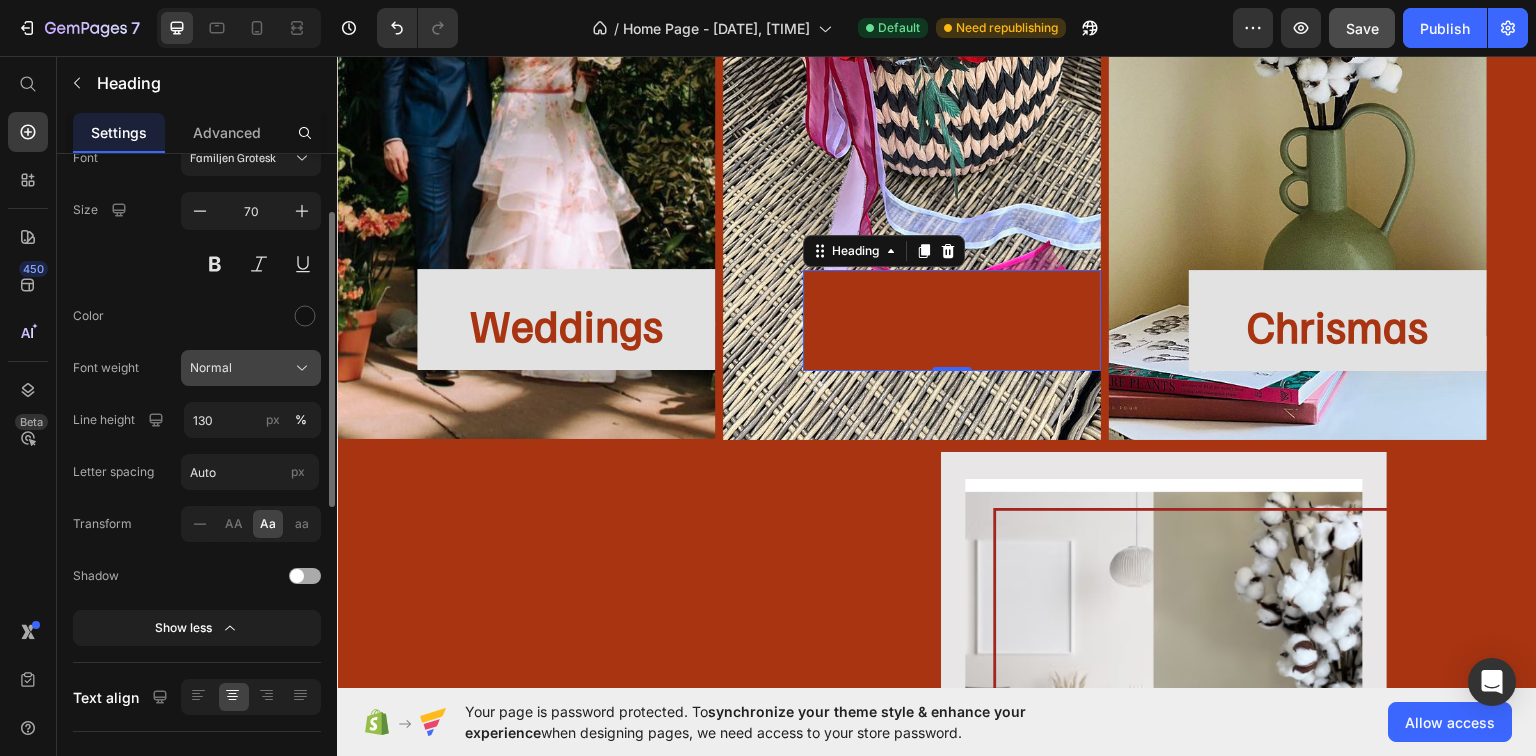 click on "Normal" at bounding box center (211, 368) 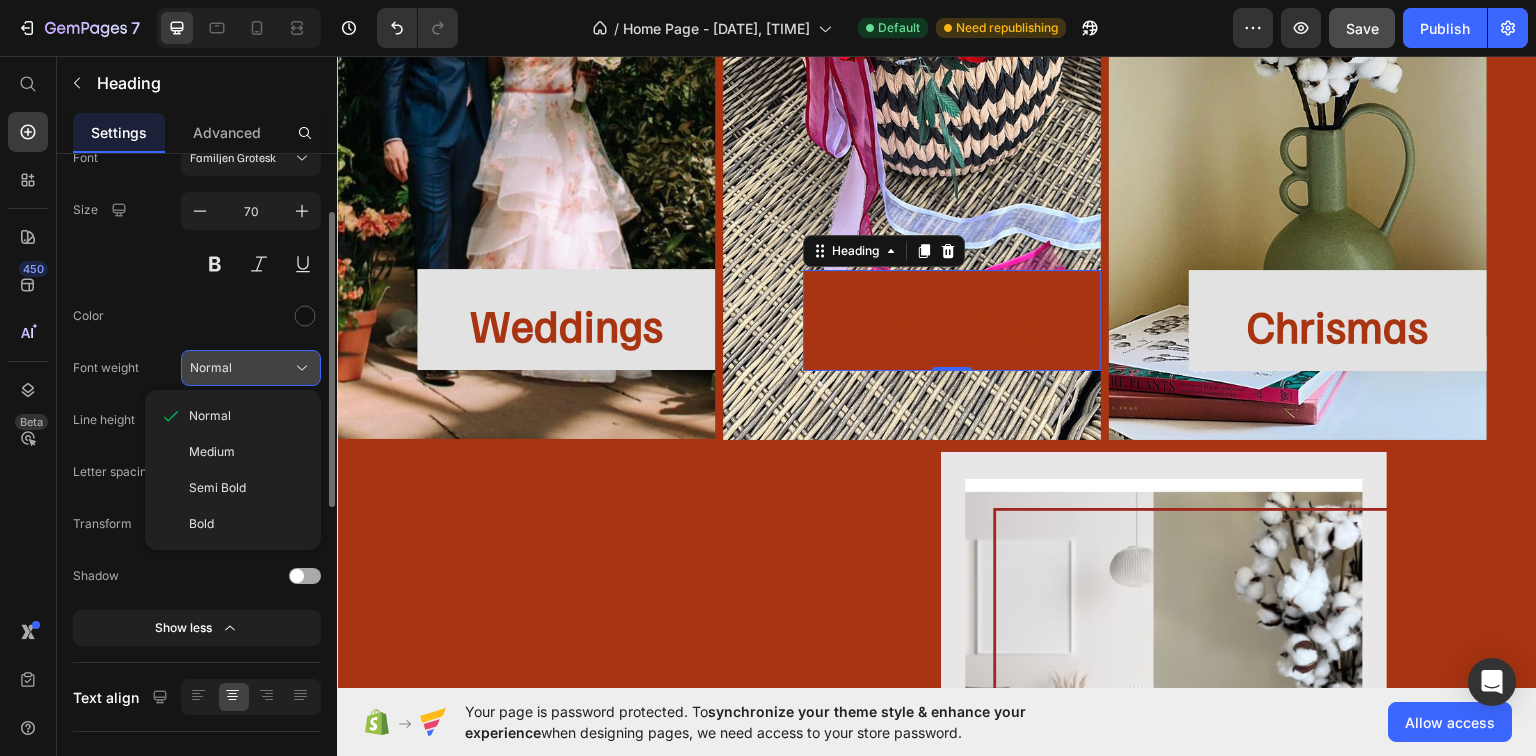 click on "Normal" at bounding box center (211, 368) 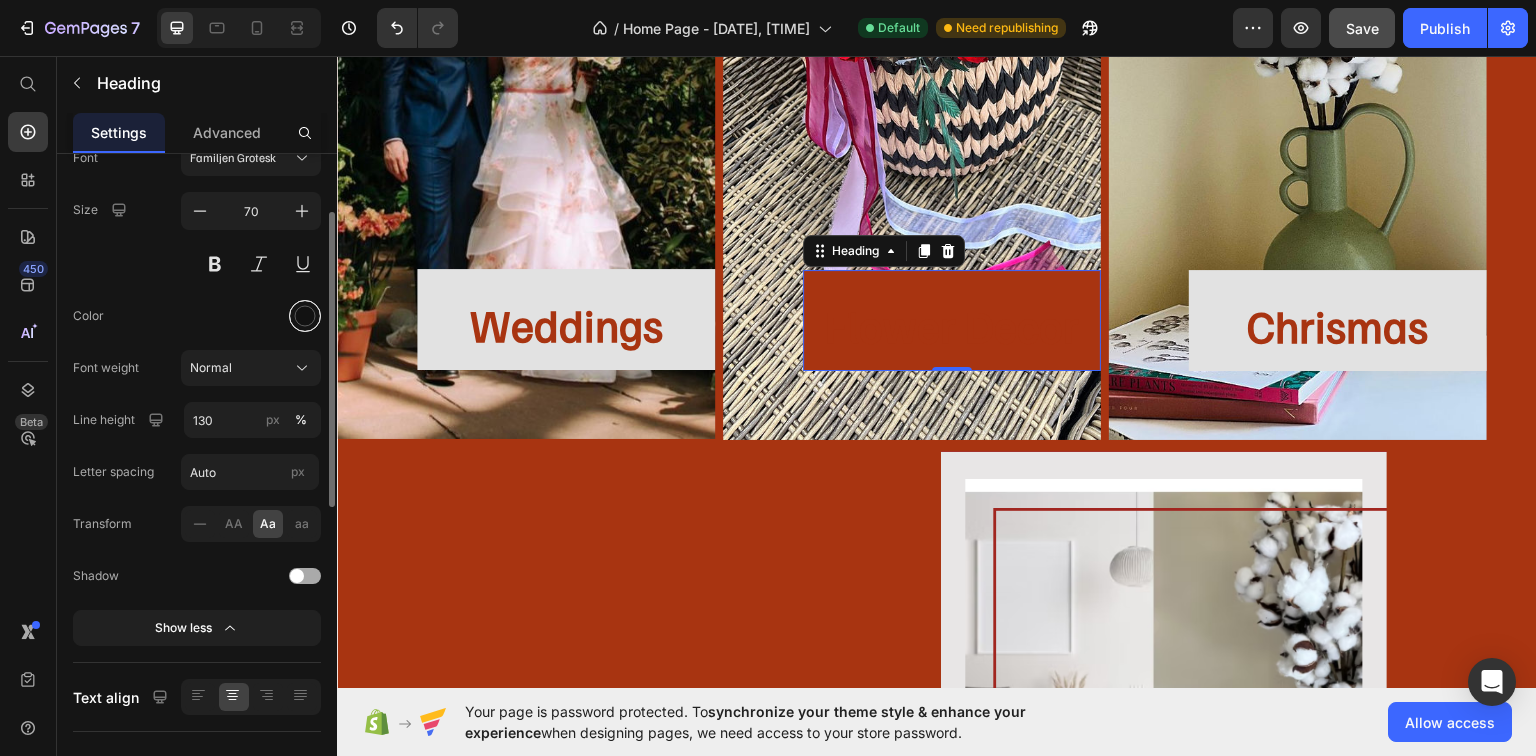 click at bounding box center (305, 316) 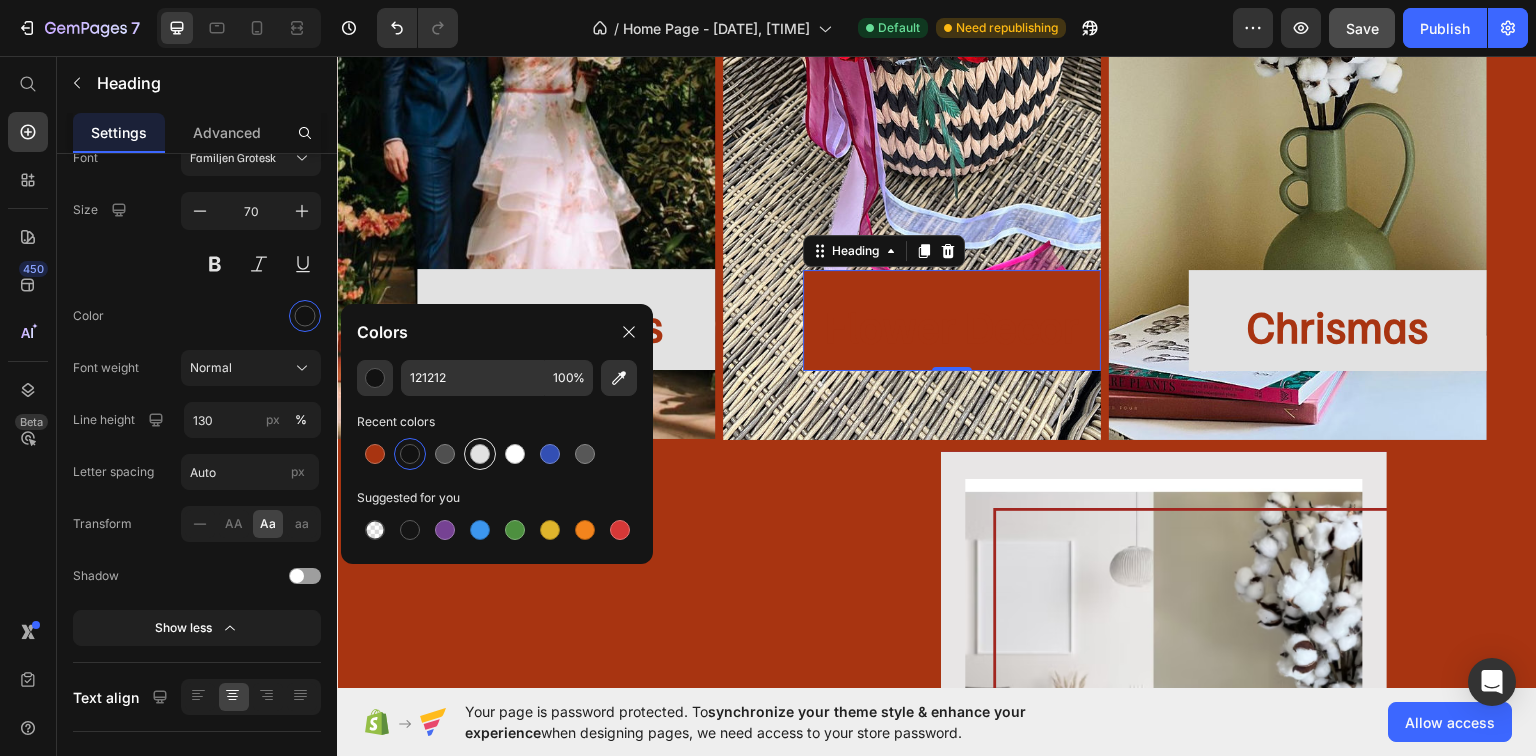 click at bounding box center [480, 454] 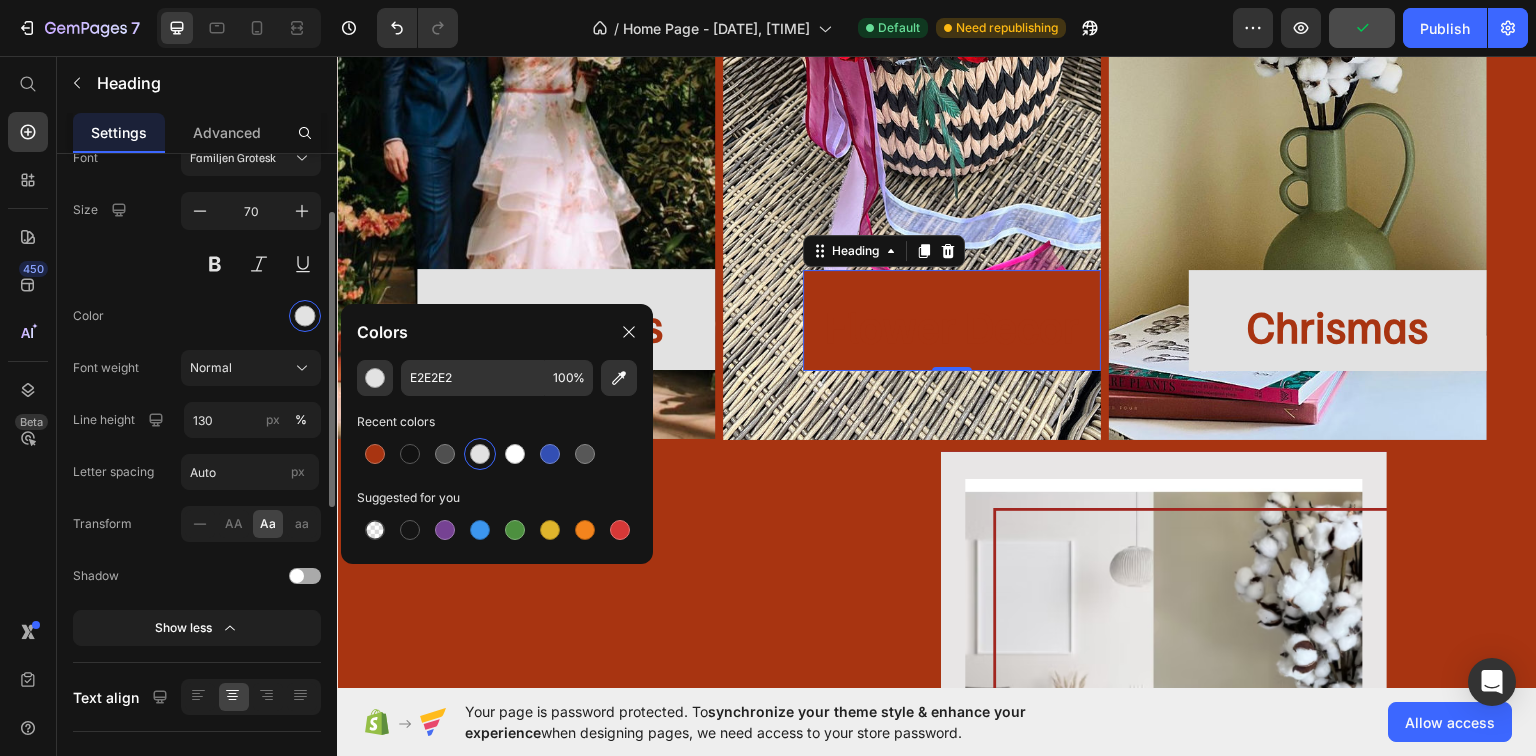 click at bounding box center (251, 316) 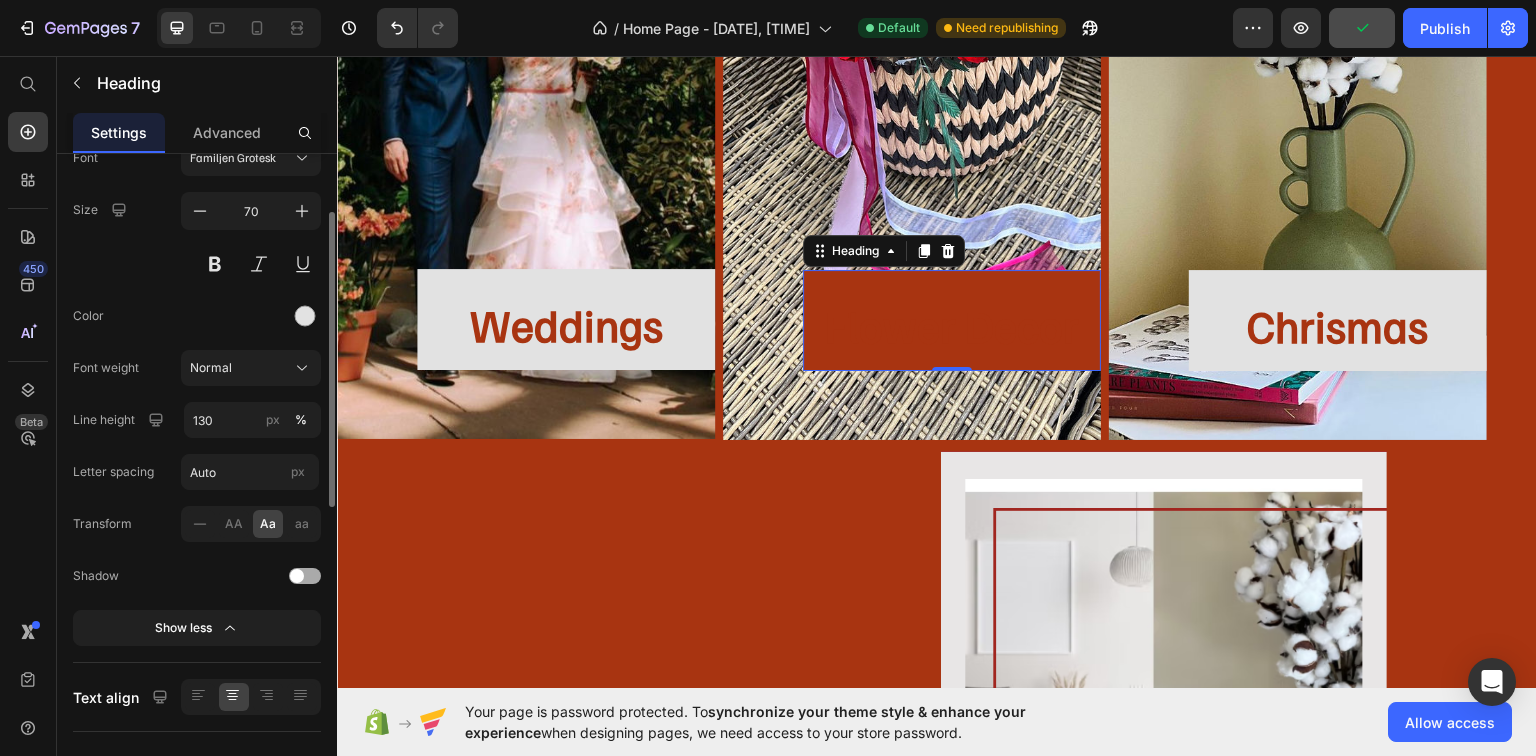 scroll, scrollTop: 50, scrollLeft: 0, axis: vertical 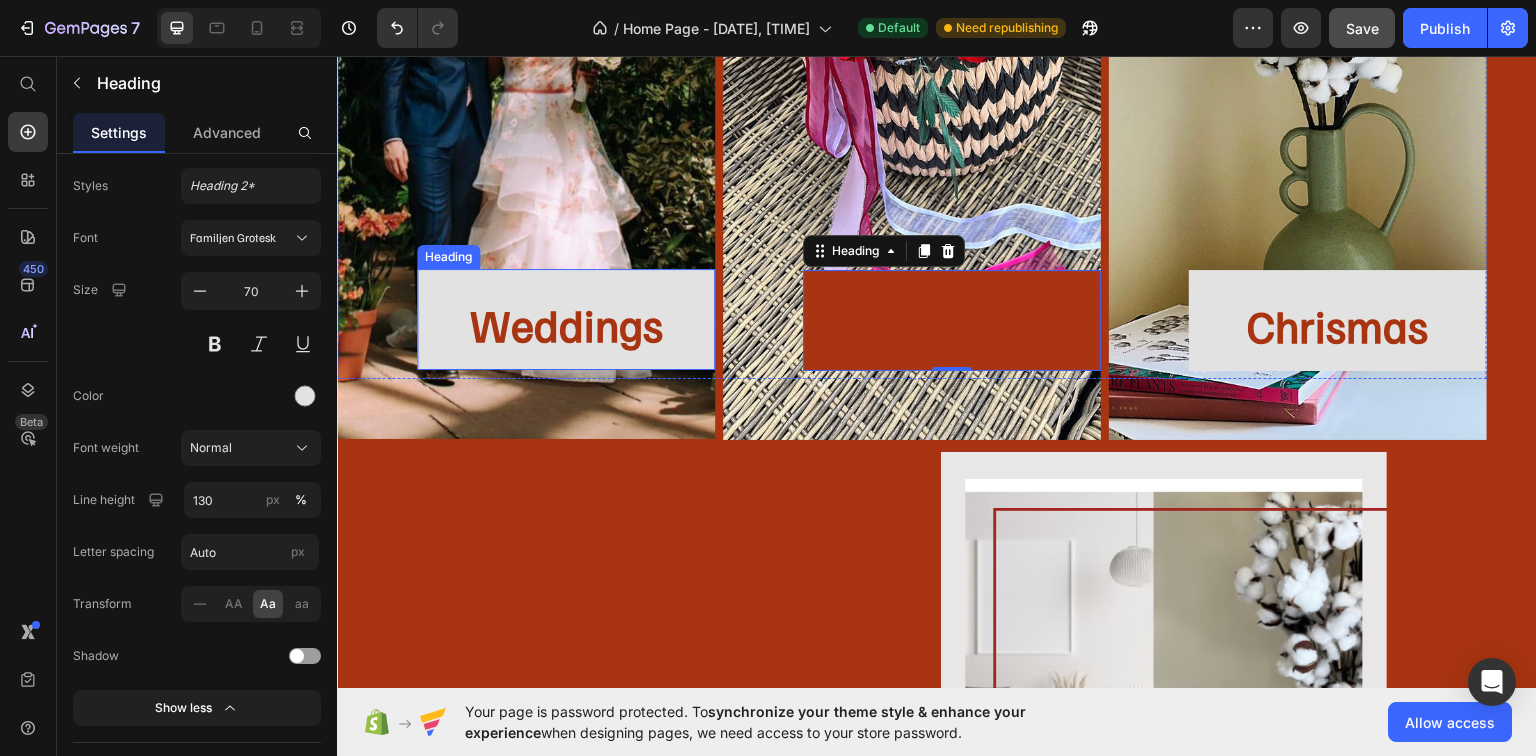 click on "Weddings" at bounding box center (566, 323) 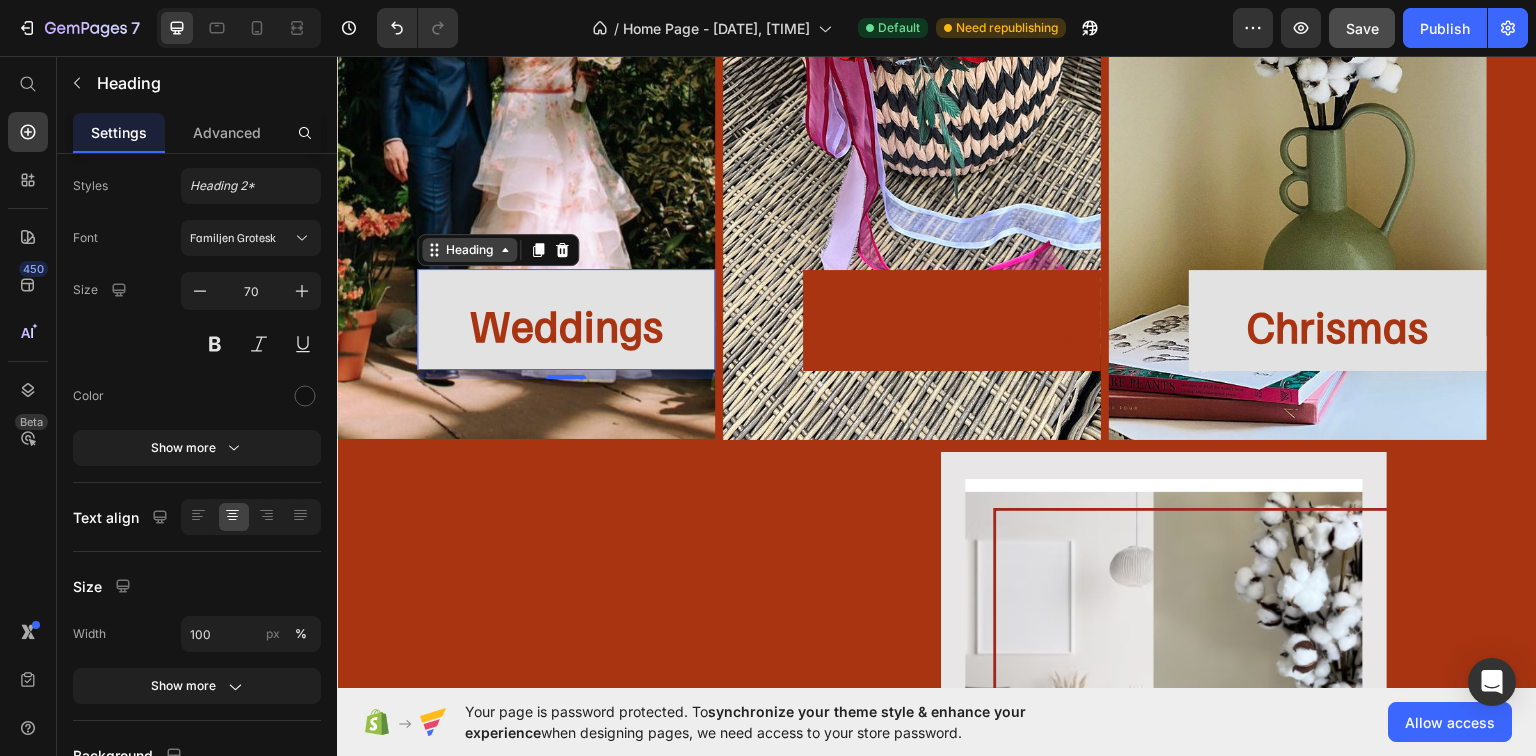 click on "Heading" at bounding box center (469, 249) 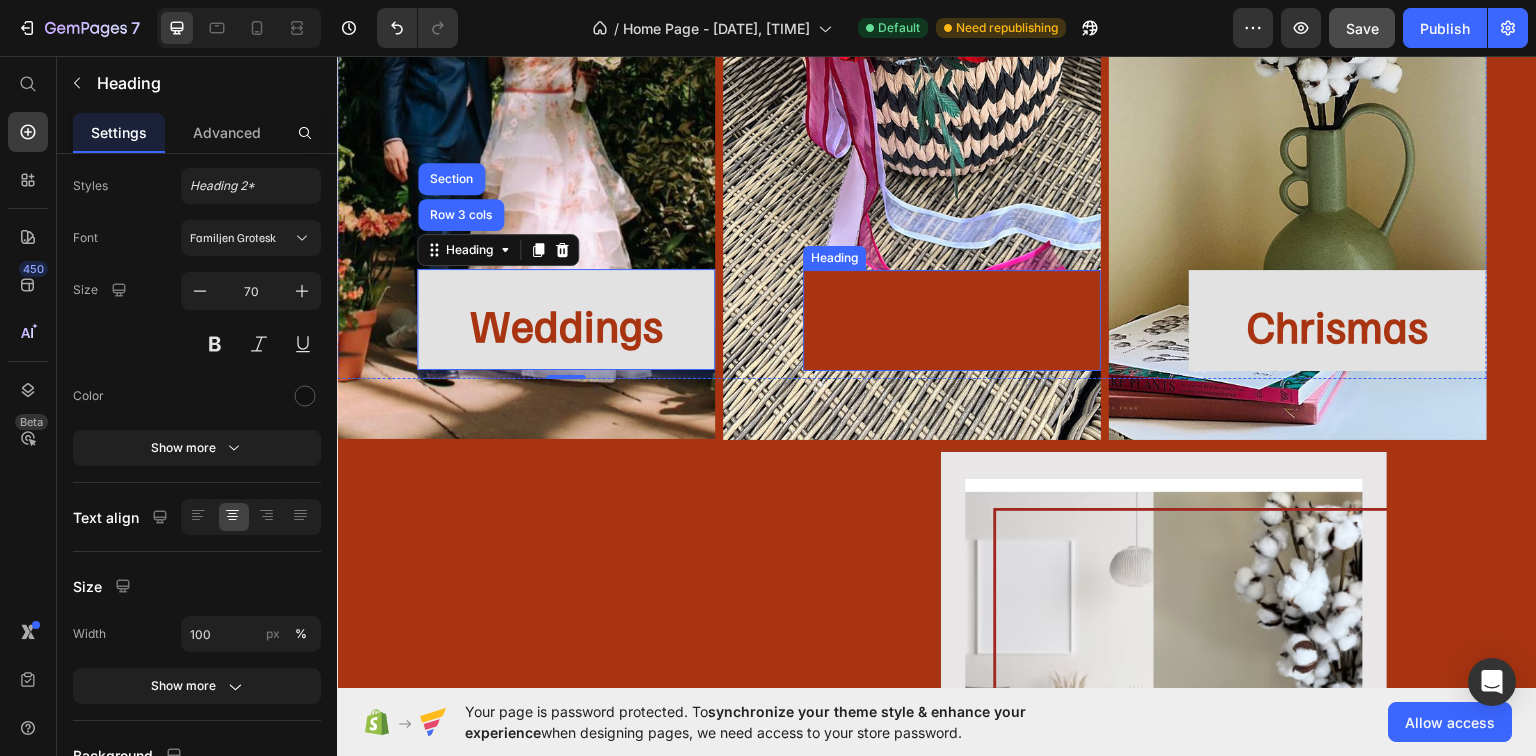 click on "Flower Decor" at bounding box center (952, 324) 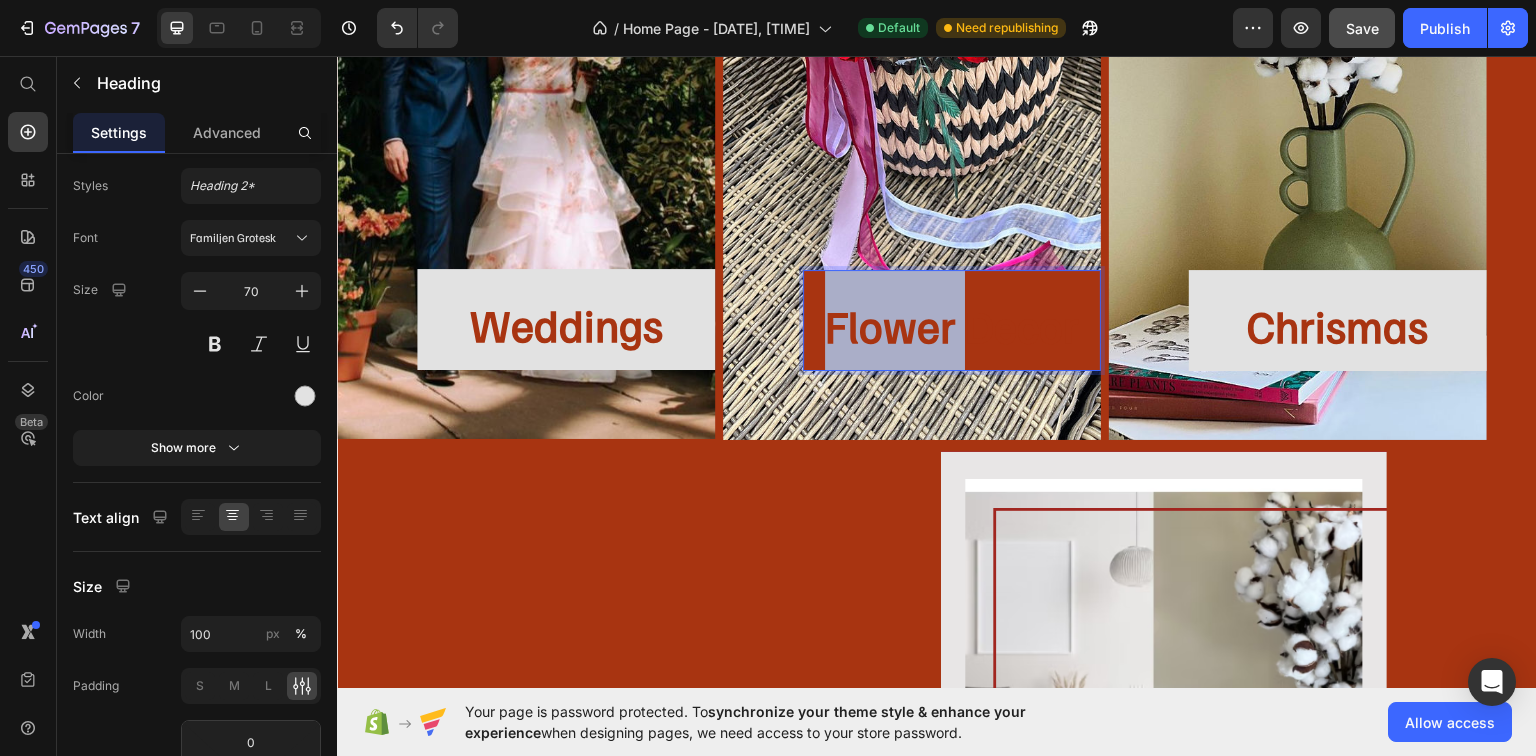 click on "Flower Decor" at bounding box center (952, 324) 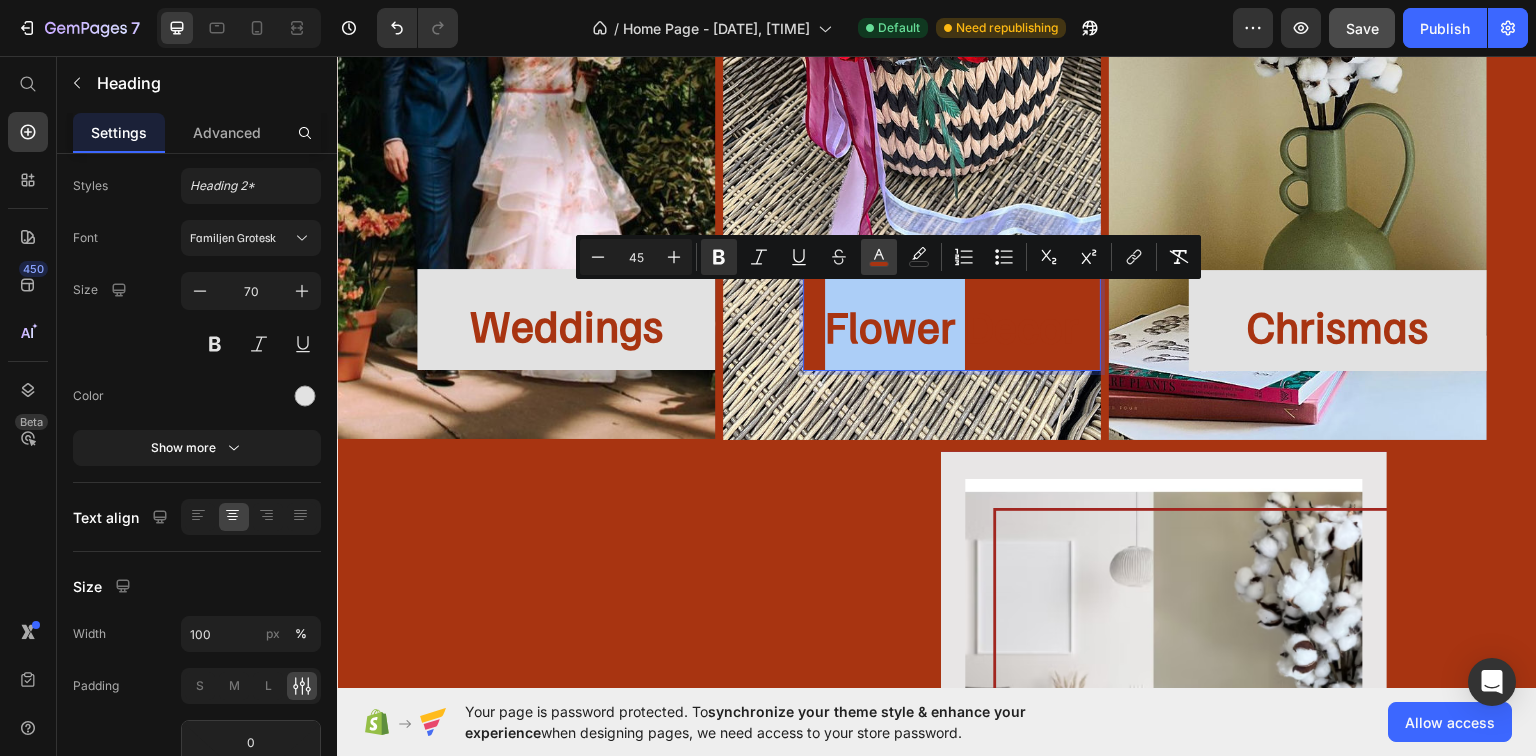 drag, startPoint x: 882, startPoint y: 264, endPoint x: 553, endPoint y: 268, distance: 329.02432 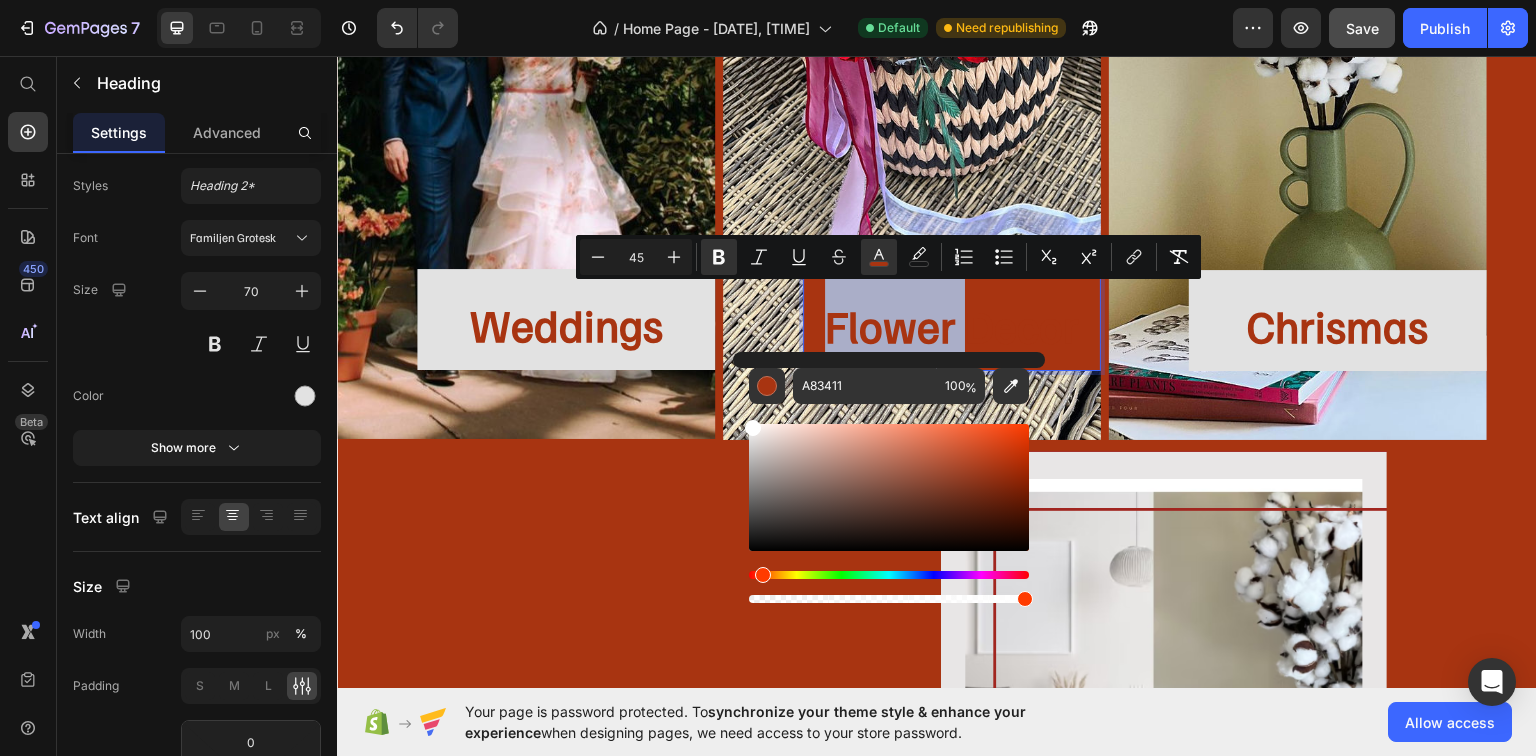 drag, startPoint x: 1098, startPoint y: 536, endPoint x: 698, endPoint y: 376, distance: 430.81317 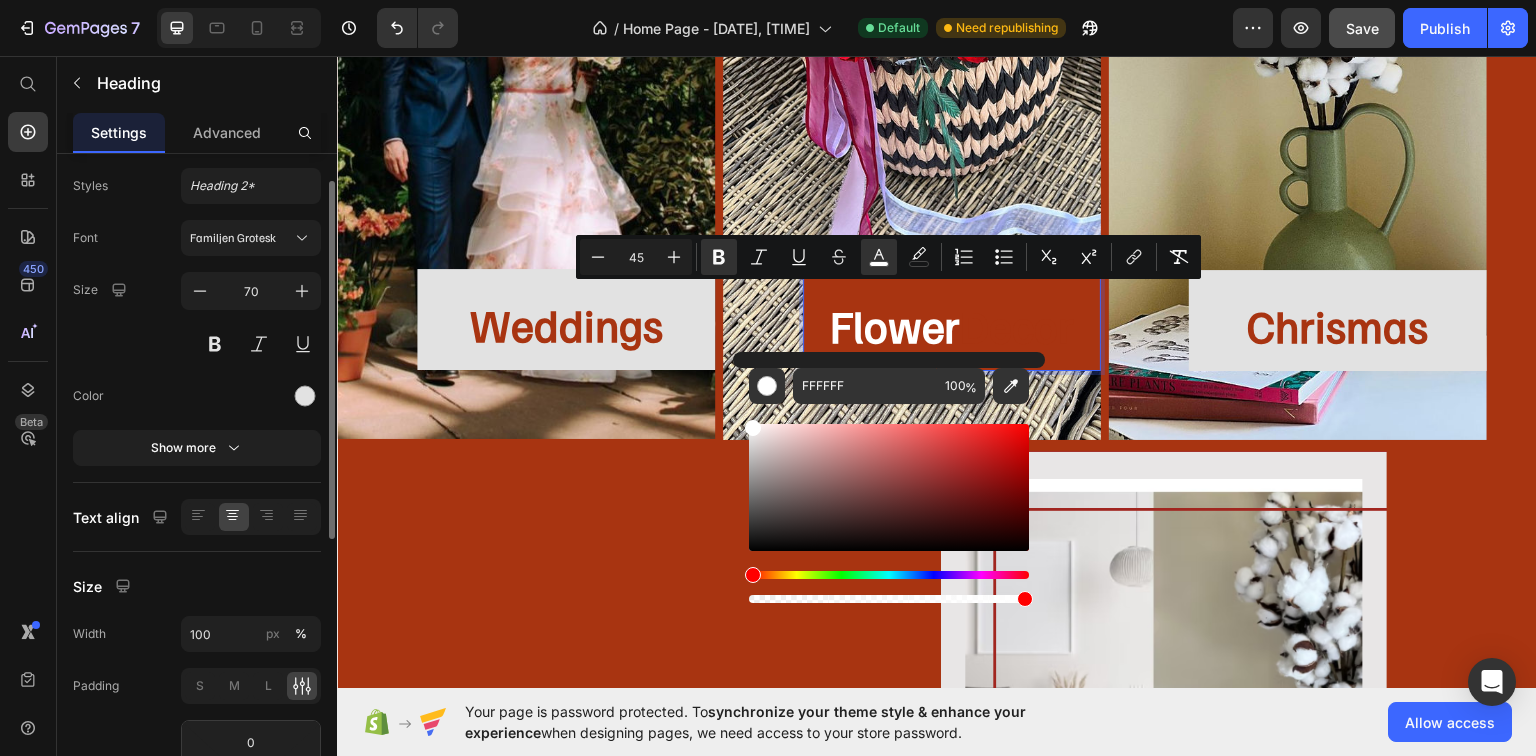 click on "Font Familjen Grotesk Size [NUMBER] Color Show more" at bounding box center [197, 343] 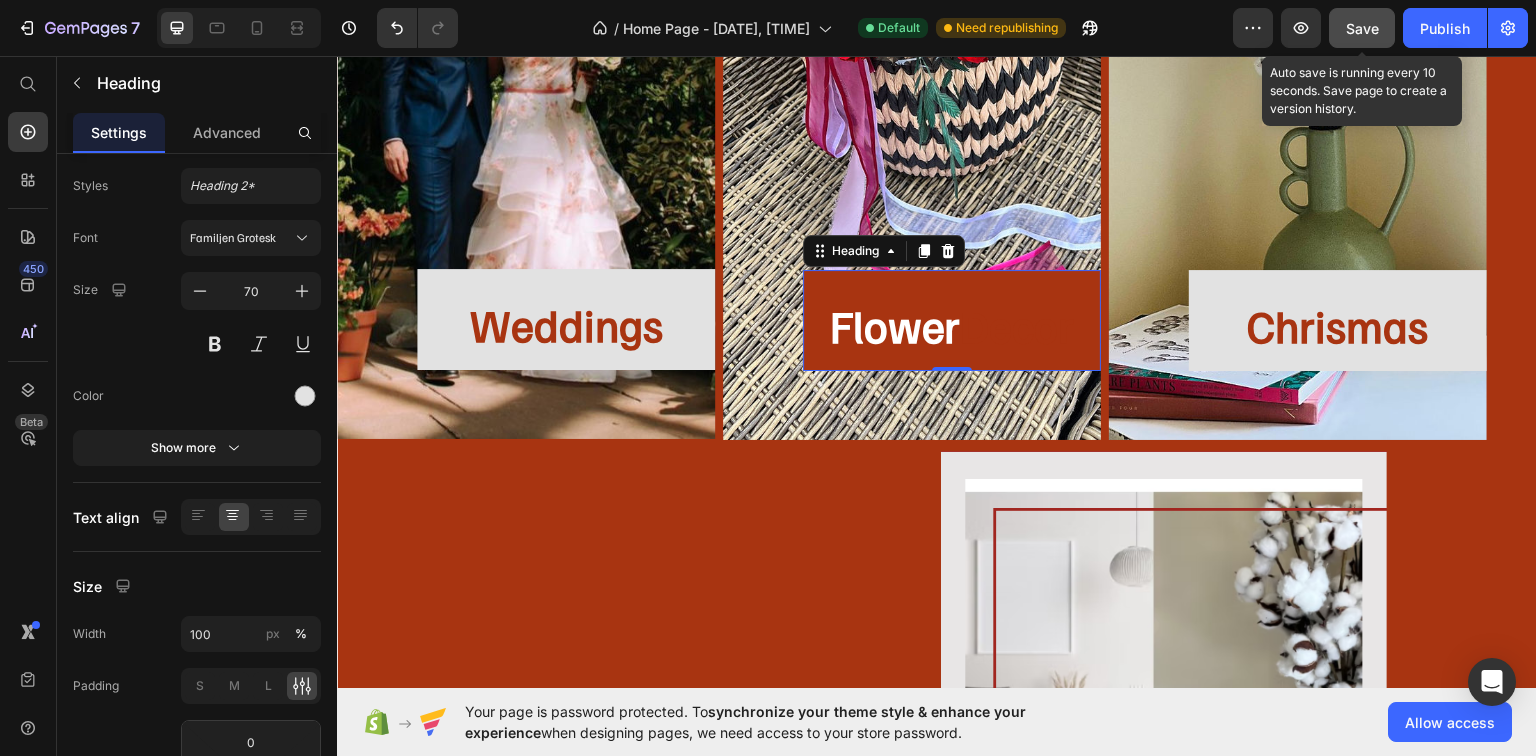 click on "Save" at bounding box center [1362, 28] 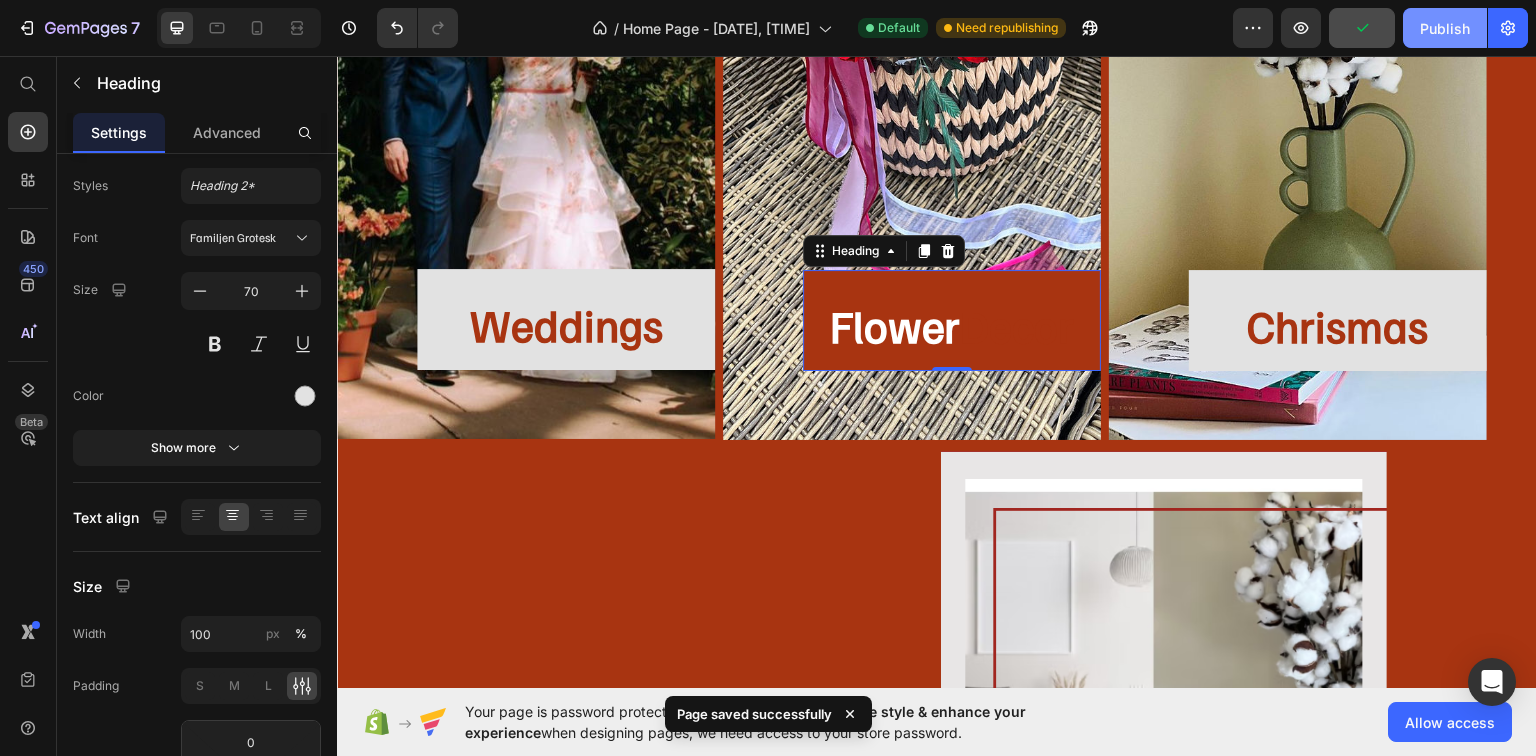 click on "Publish" 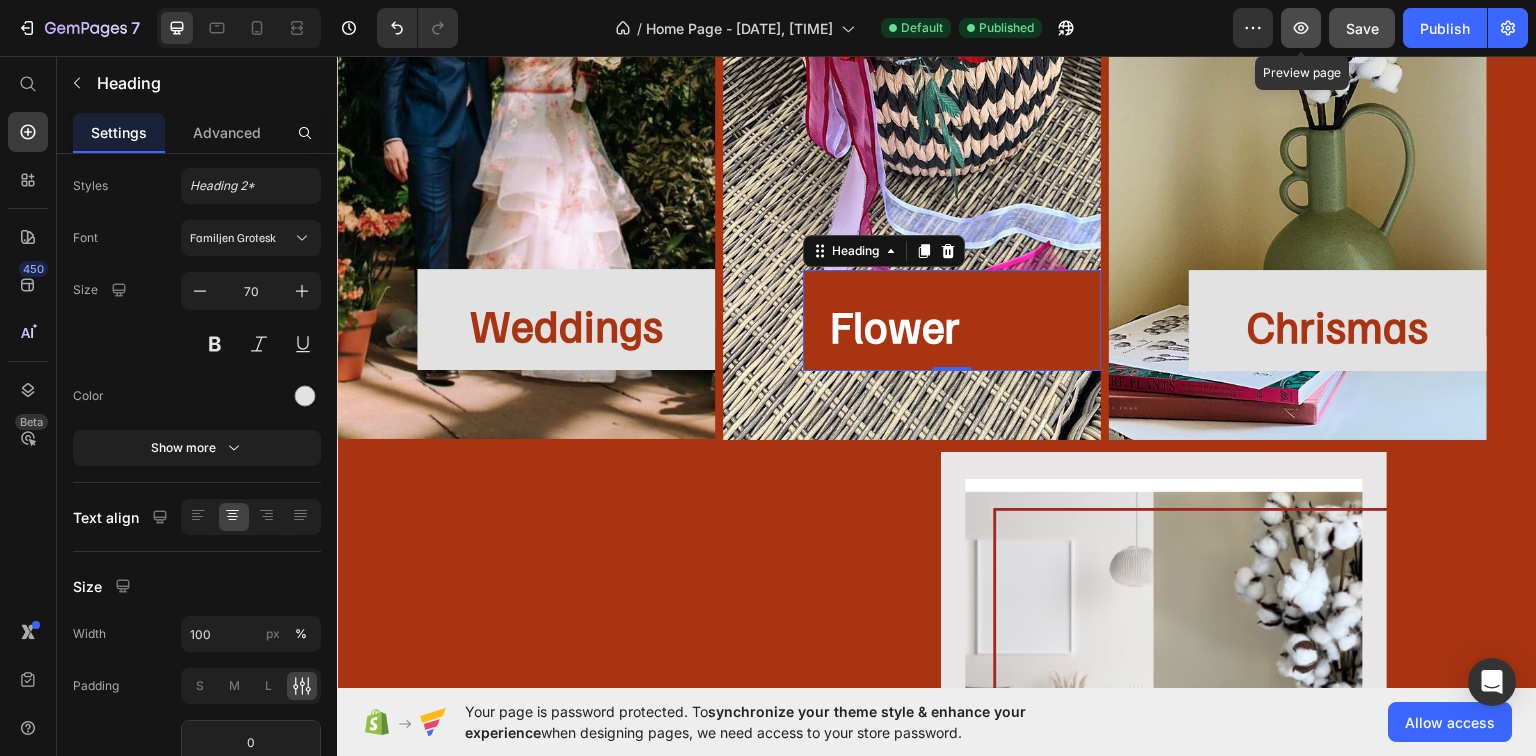 click 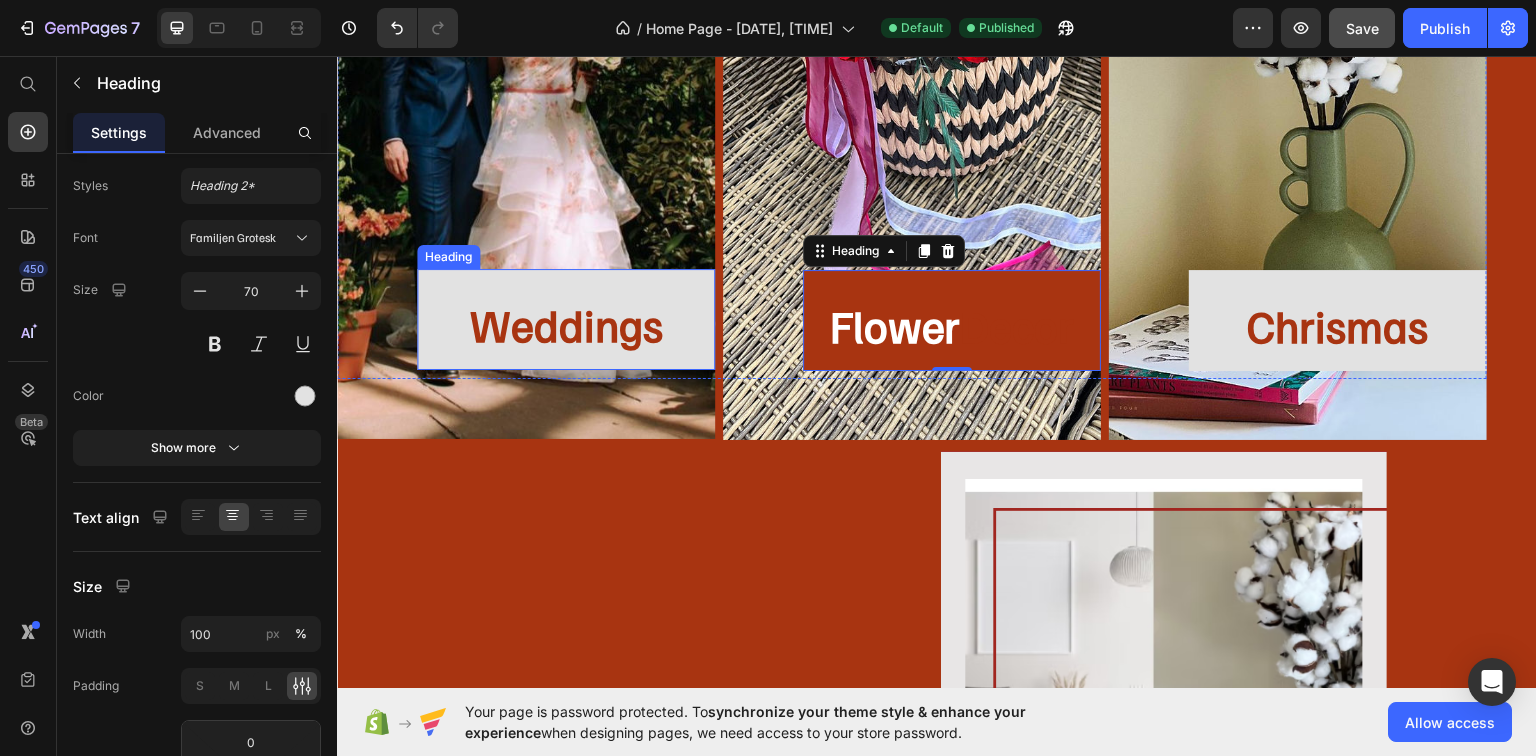 click on "Heading" at bounding box center (448, 256) 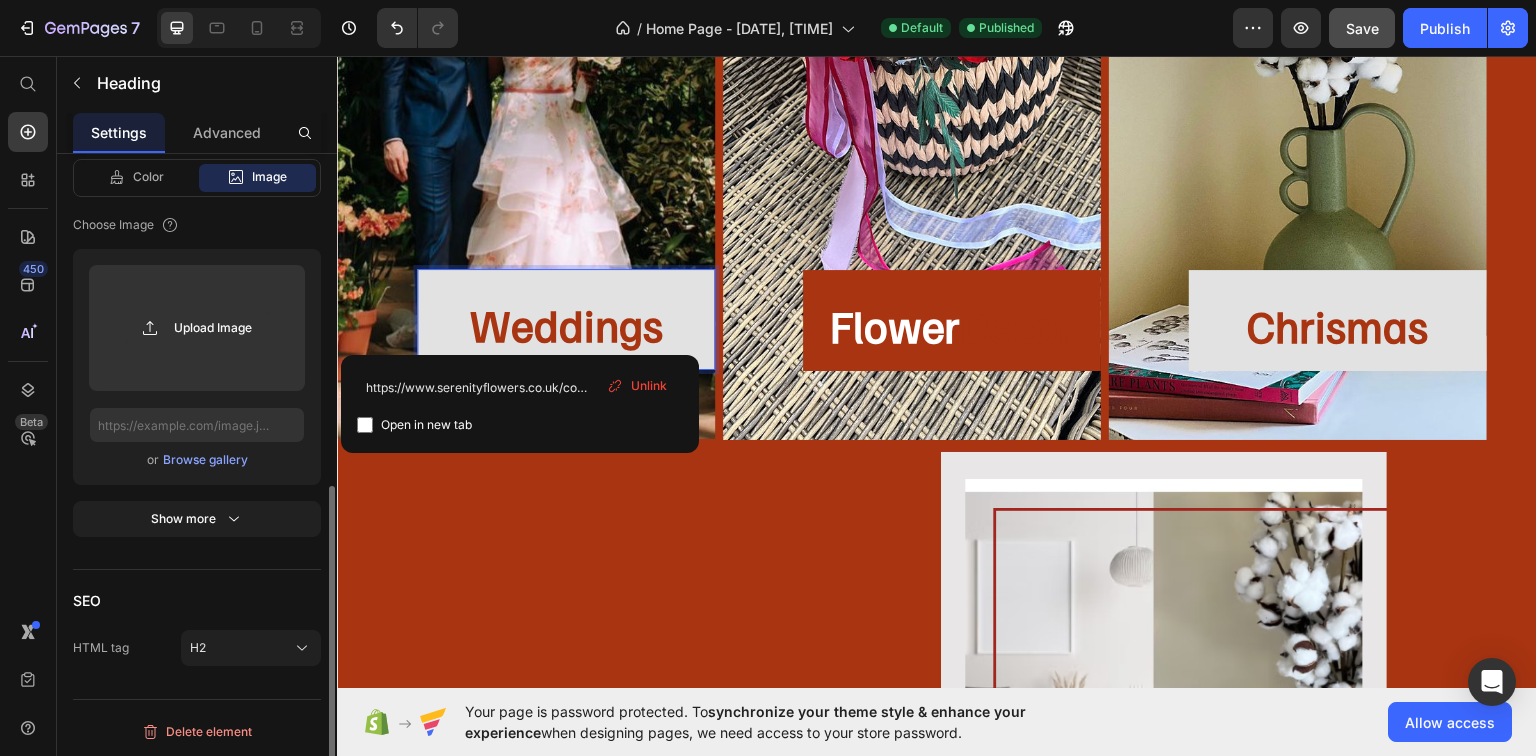 scroll, scrollTop: 108, scrollLeft: 0, axis: vertical 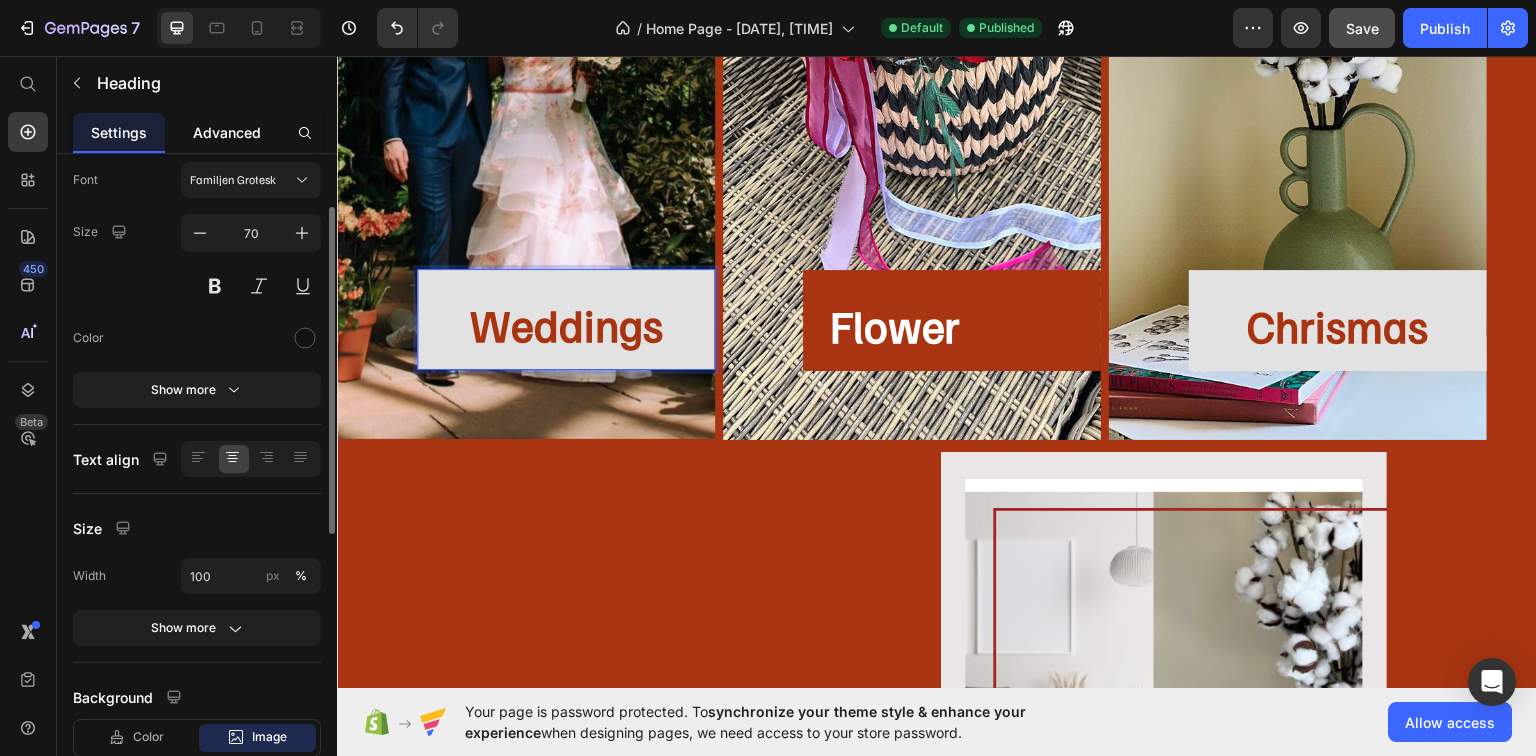 click on "Advanced" at bounding box center [227, 132] 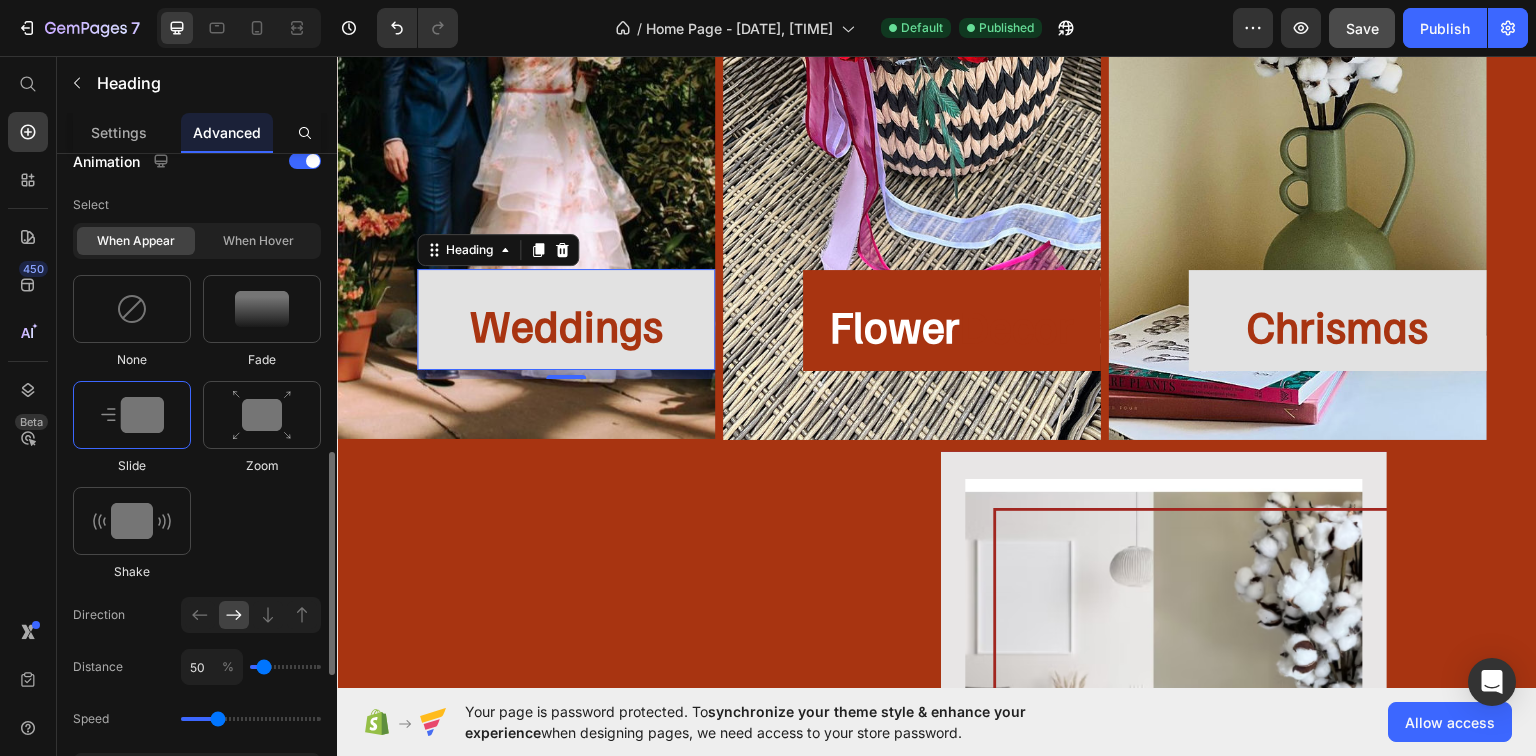 scroll, scrollTop: 960, scrollLeft: 0, axis: vertical 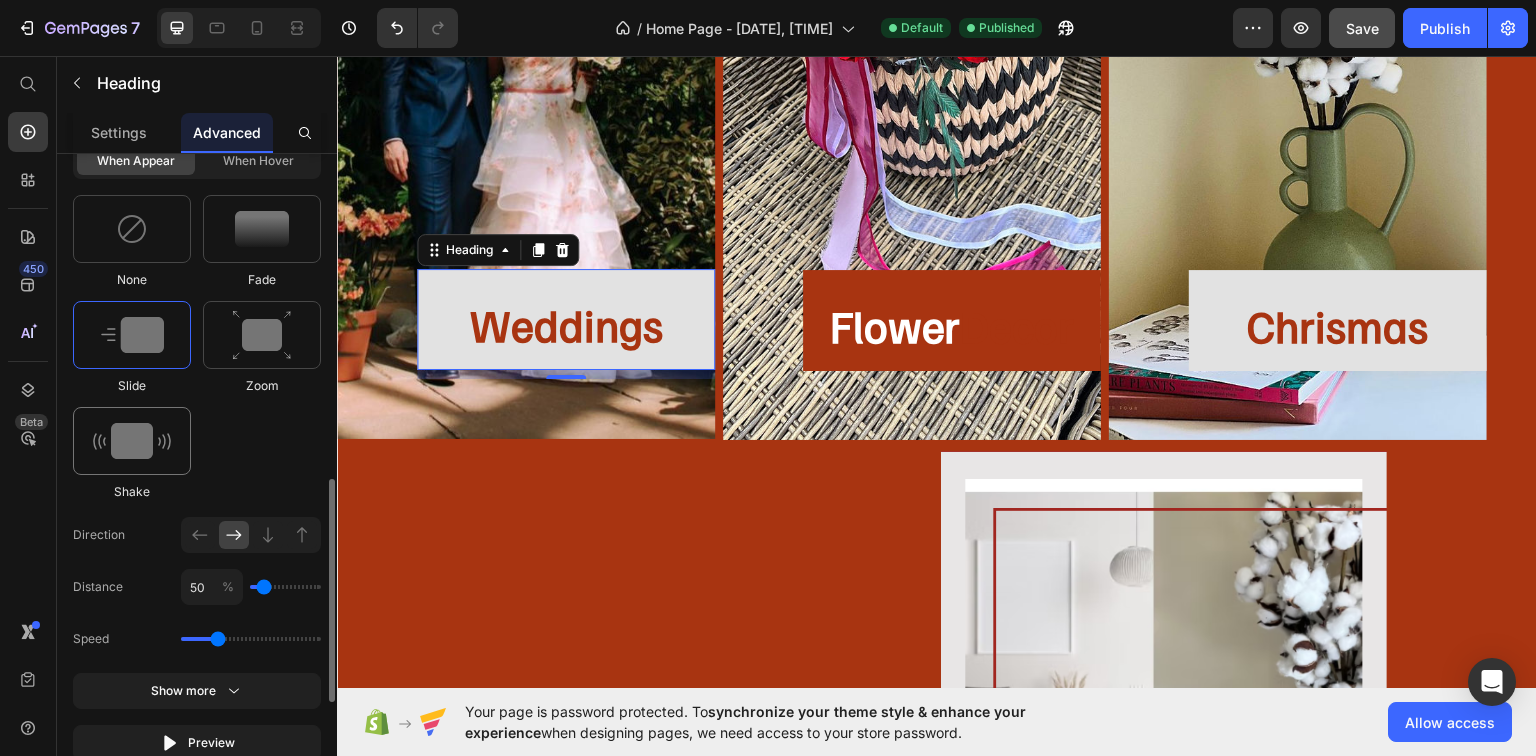 click at bounding box center (132, 441) 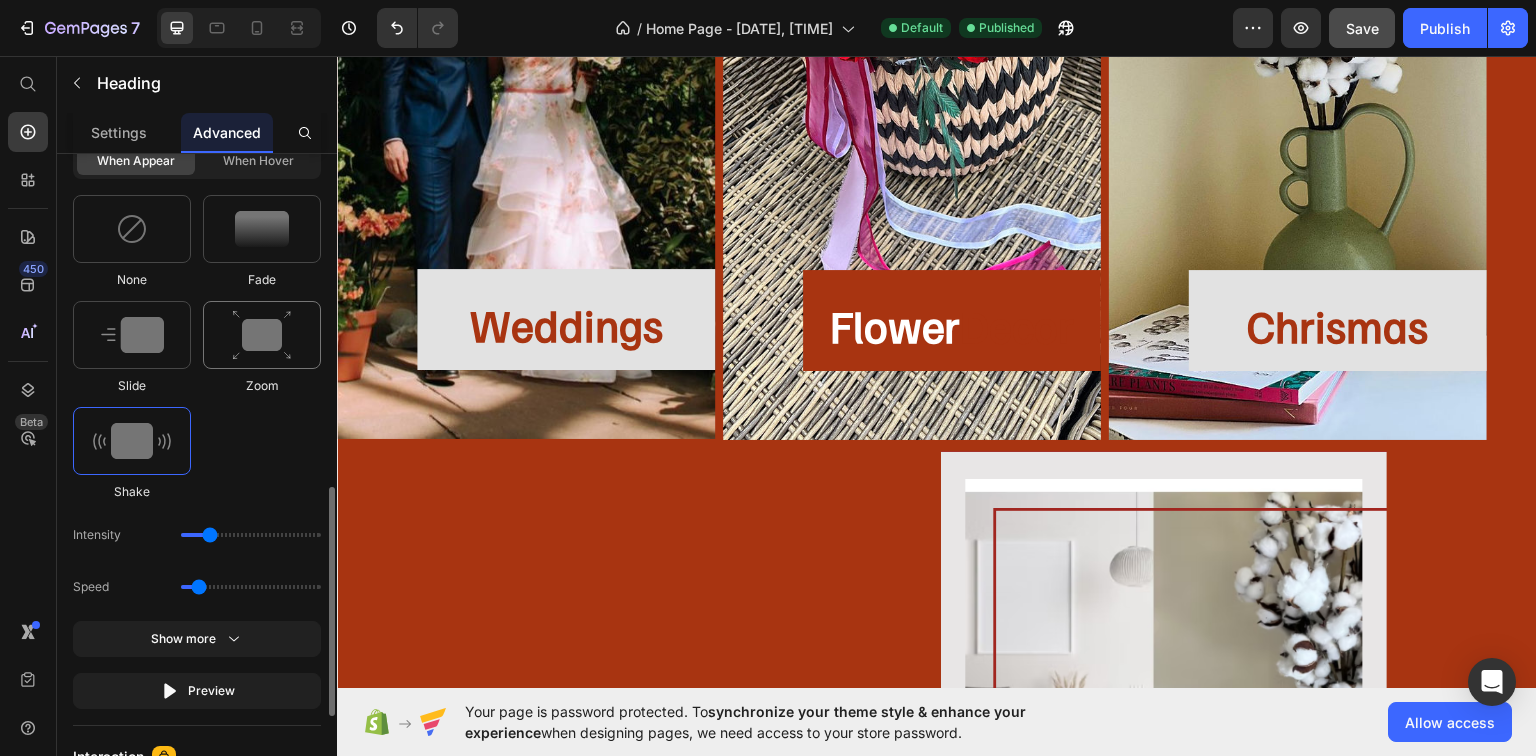 click at bounding box center [262, 335] 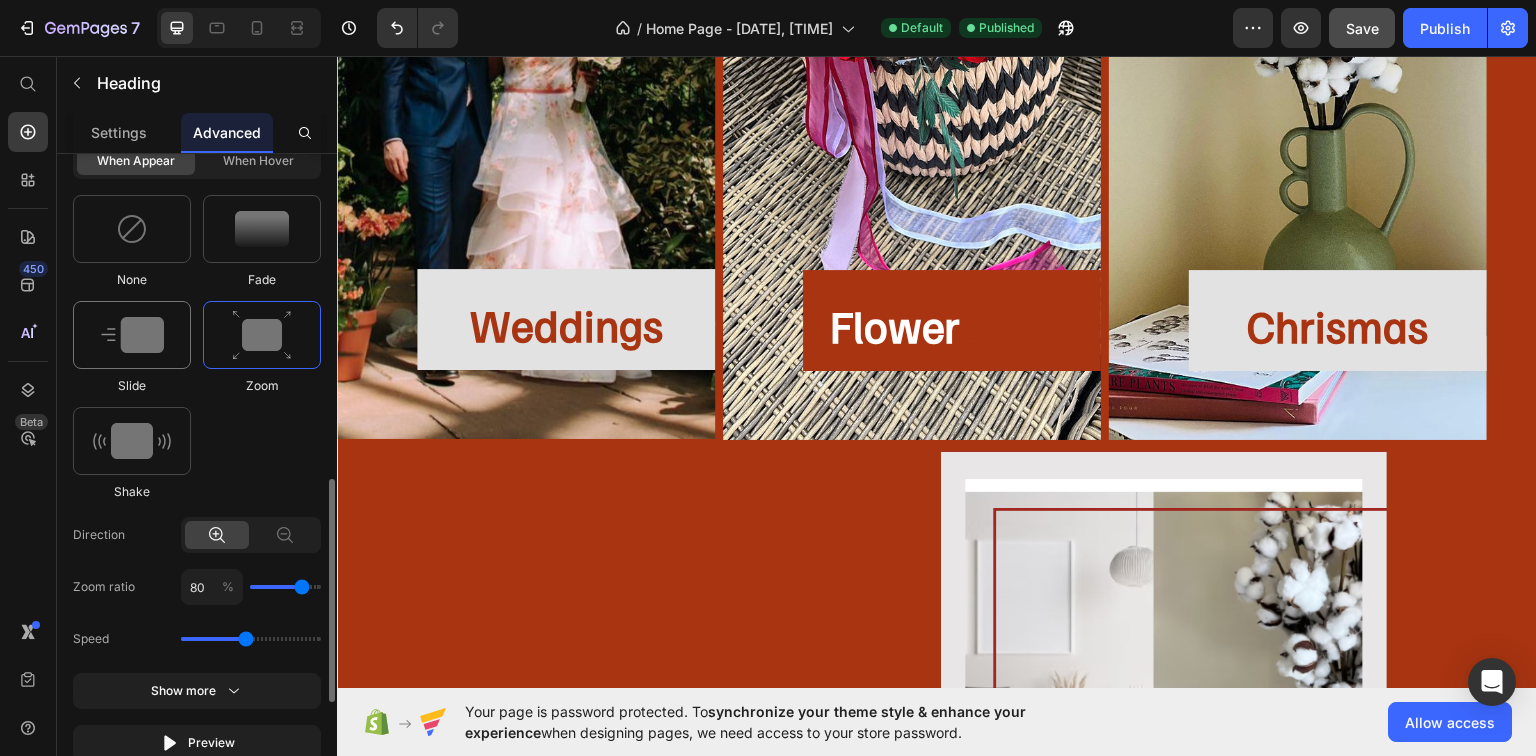 click at bounding box center [132, 335] 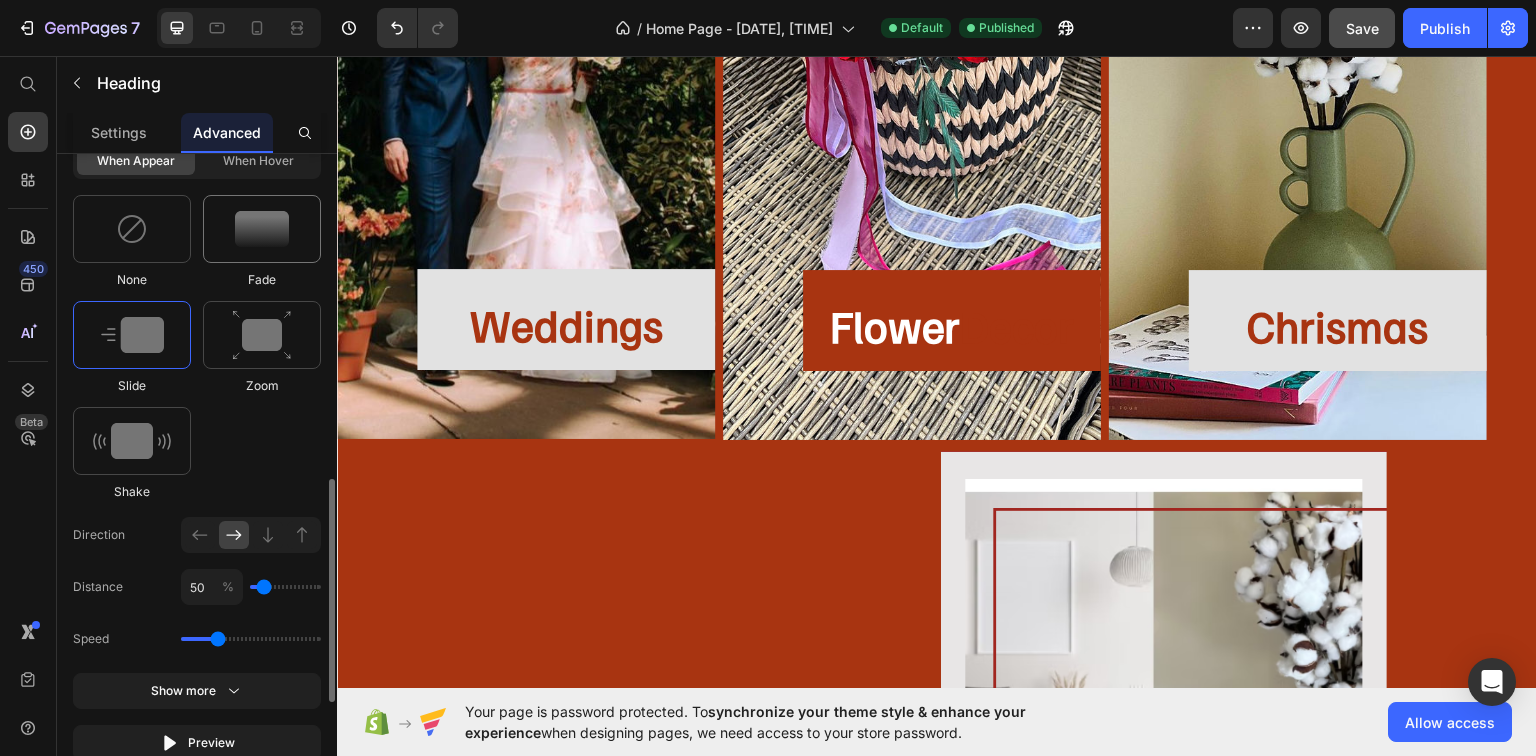 click at bounding box center (262, 229) 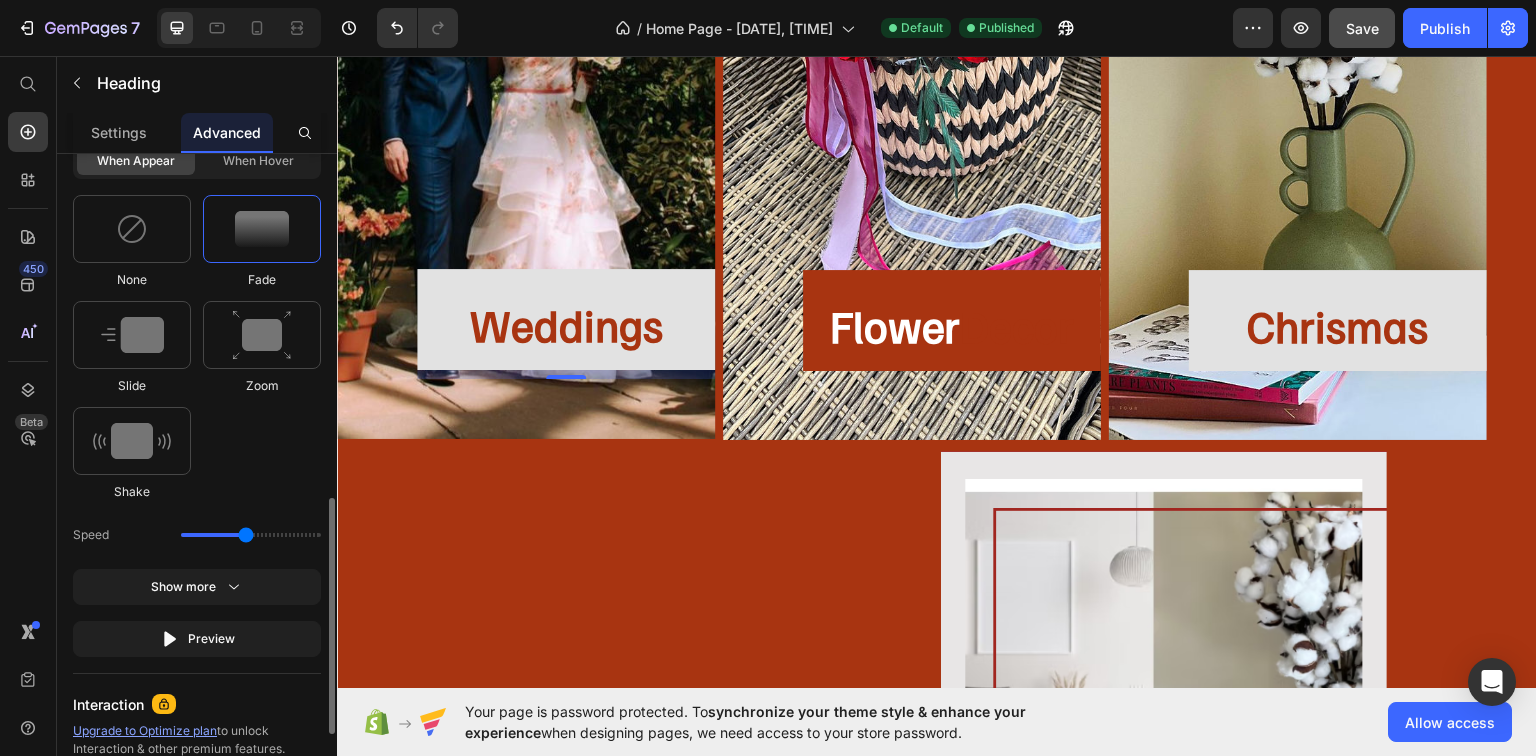 scroll, scrollTop: 880, scrollLeft: 0, axis: vertical 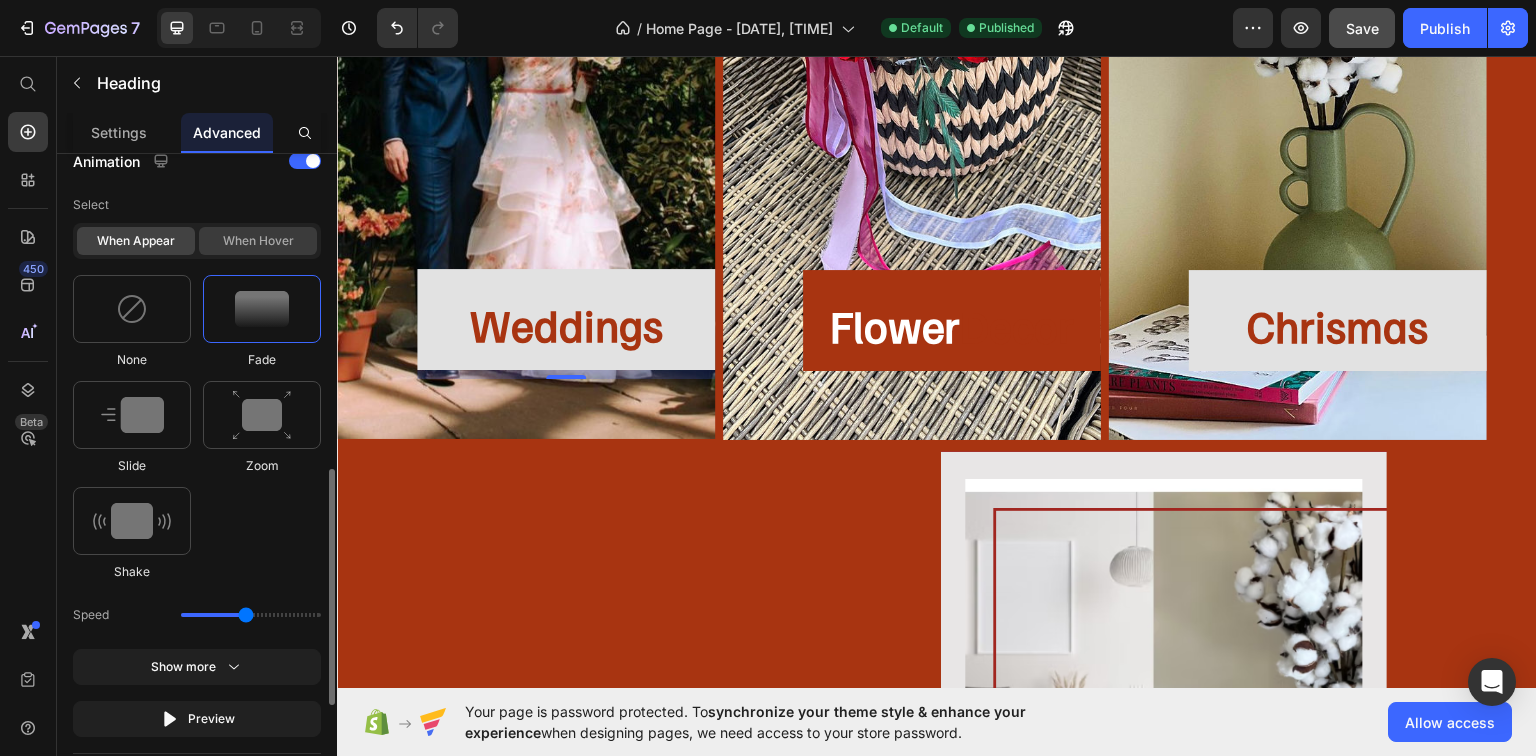 click on "When hover" 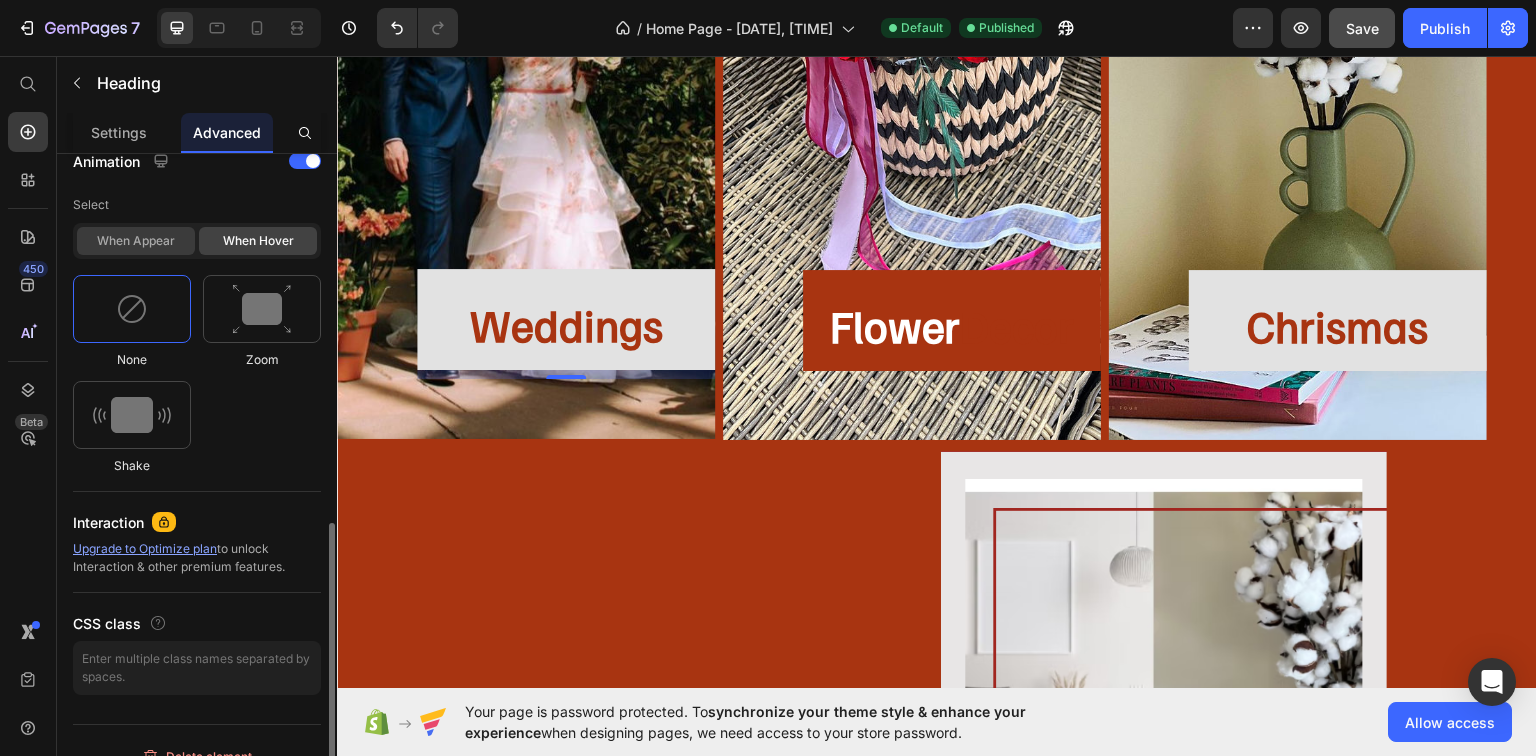 click on "When appear" 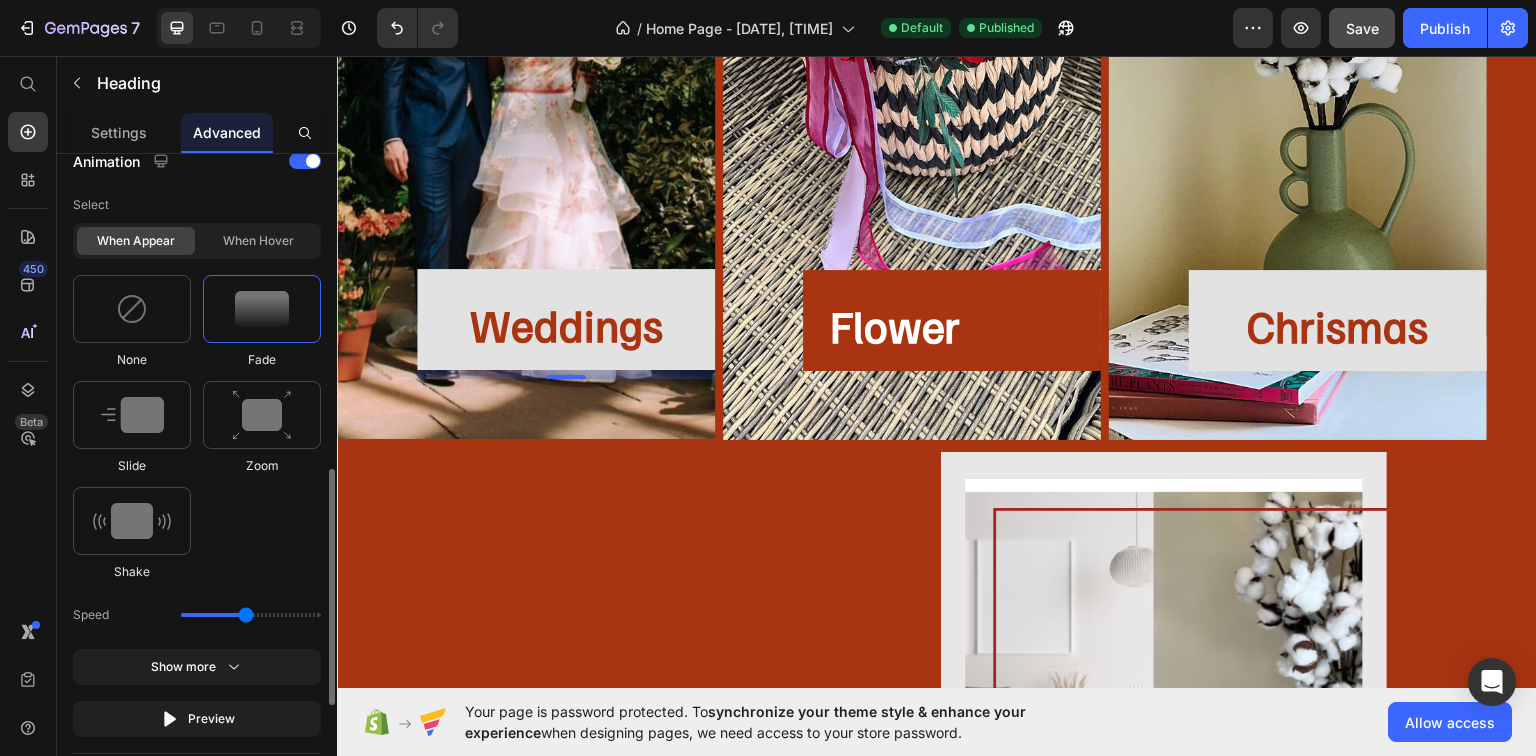 click on "None Fade Slide Zoom Shake" at bounding box center [197, 428] 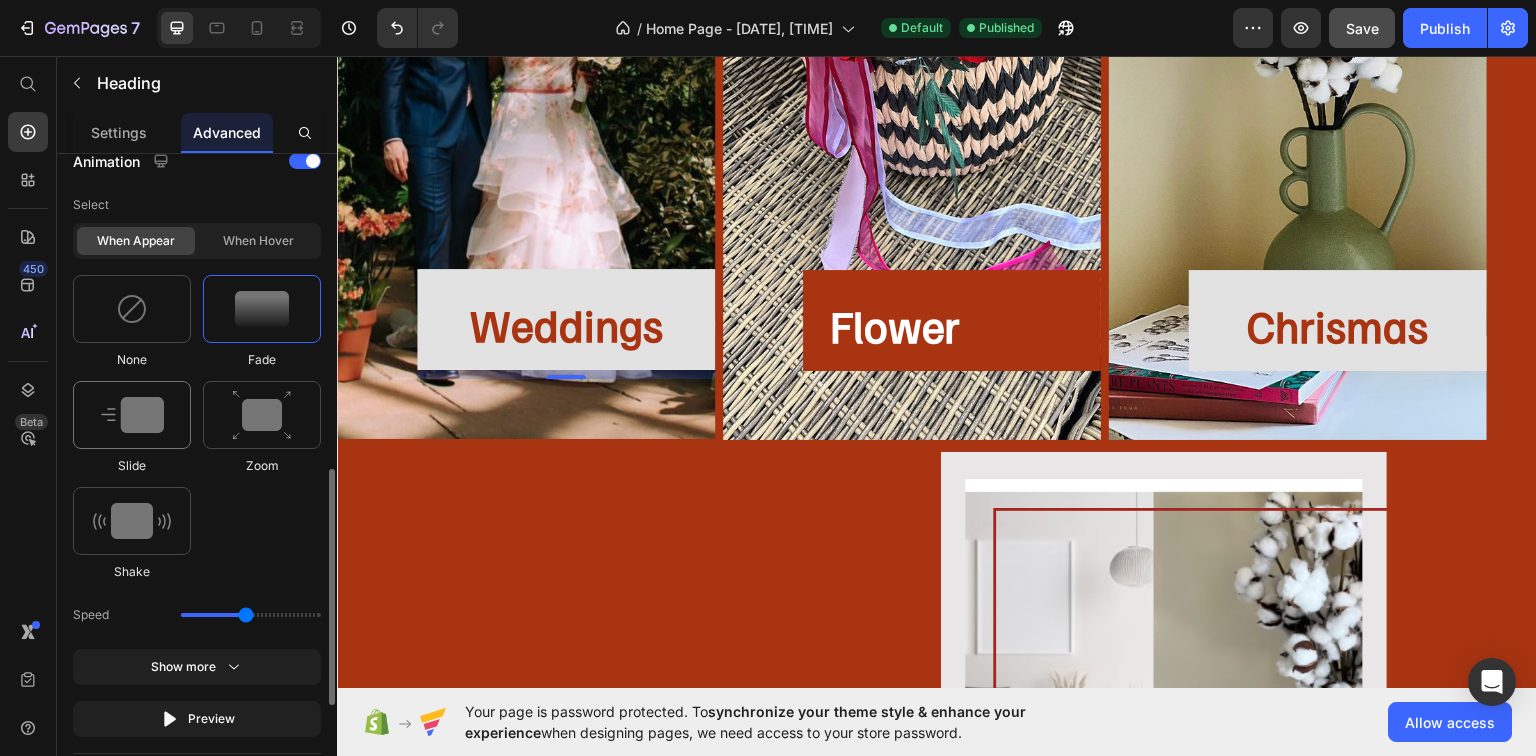 click at bounding box center [132, 415] 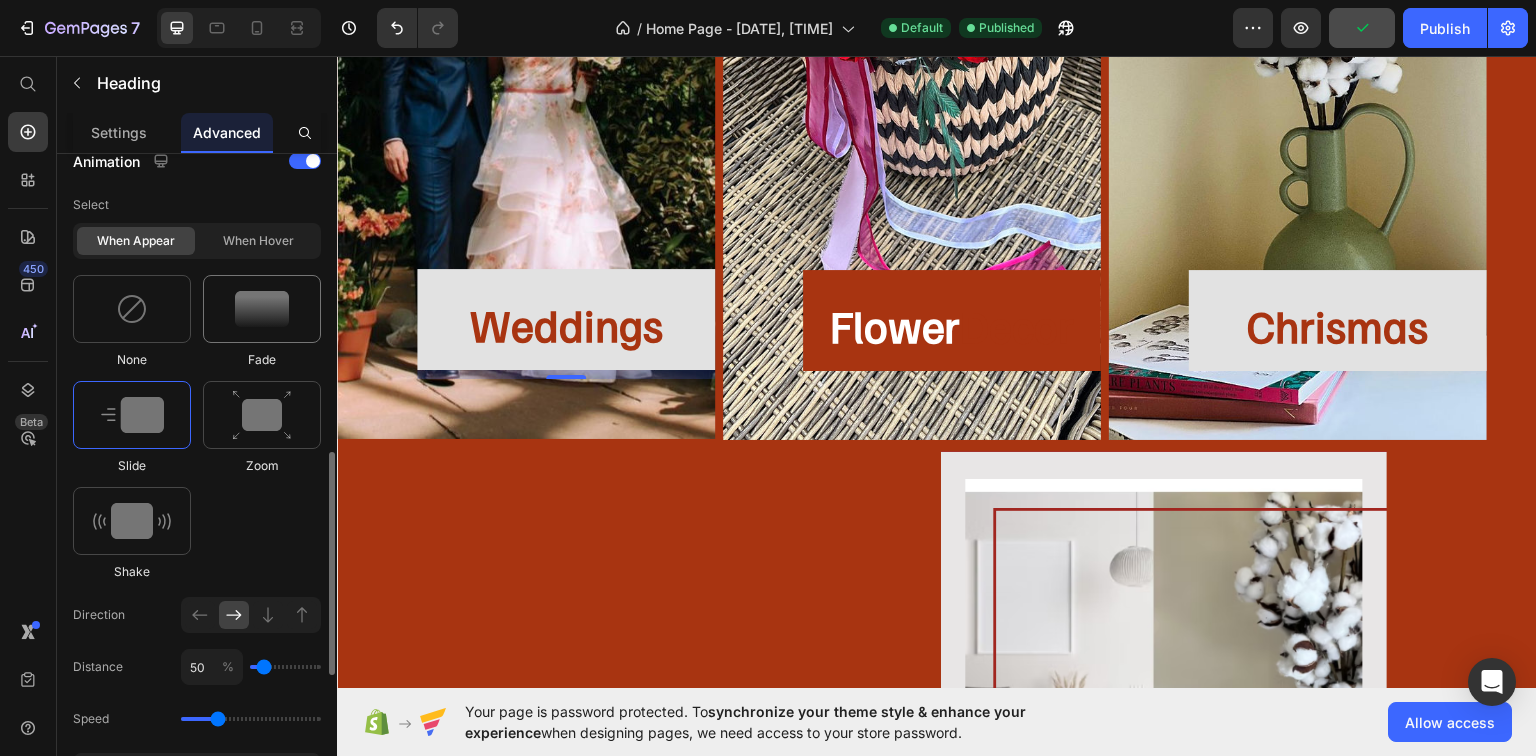 click at bounding box center [262, 309] 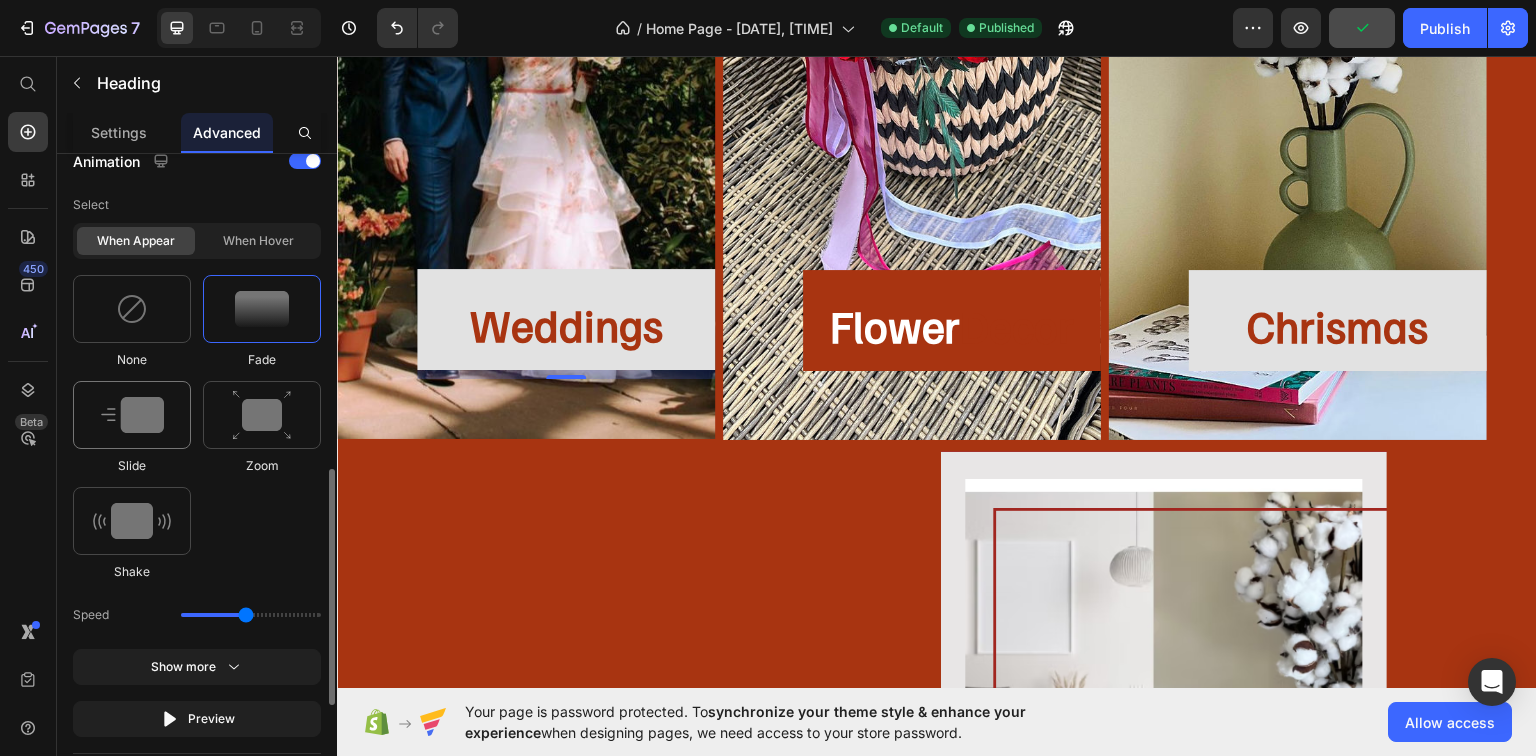 click at bounding box center (132, 415) 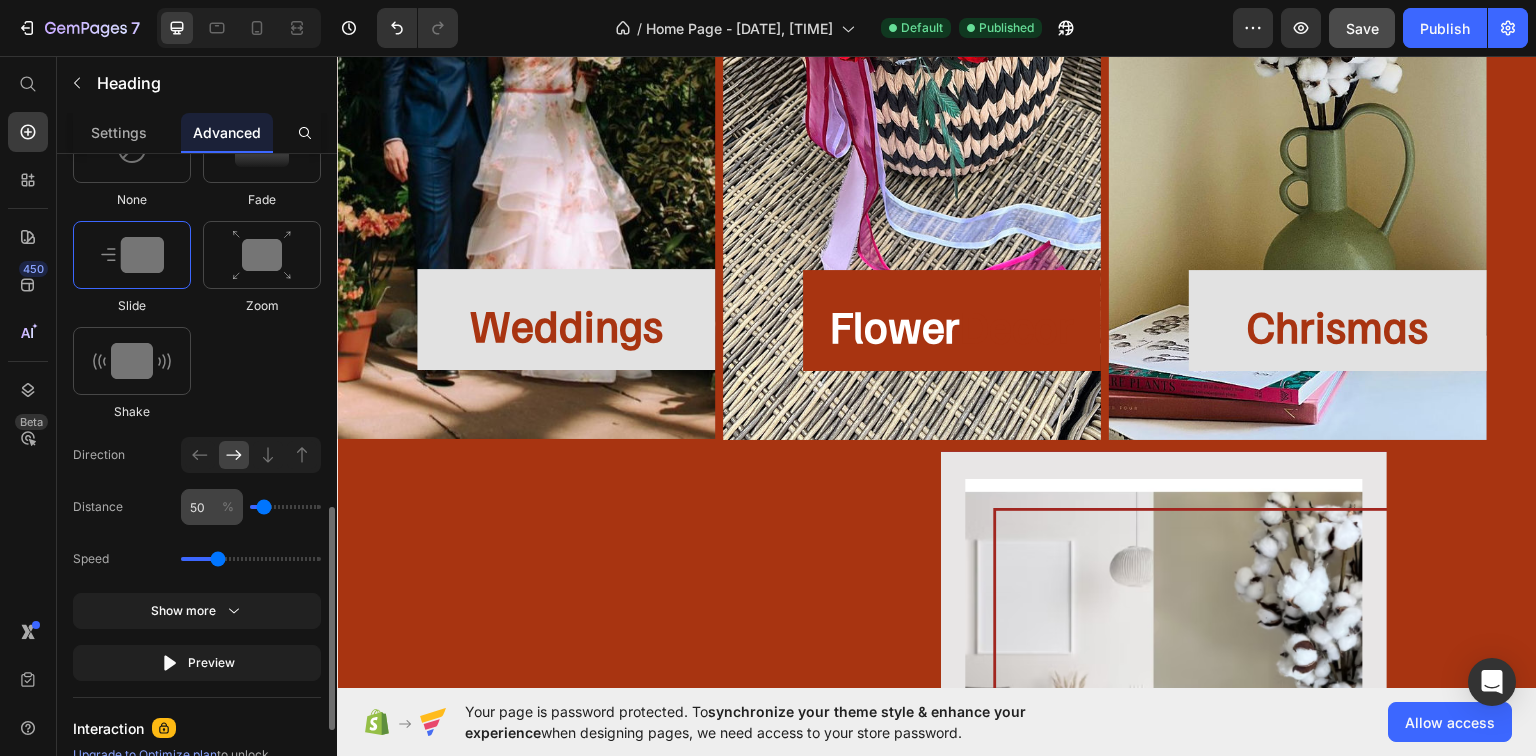 scroll, scrollTop: 1120, scrollLeft: 0, axis: vertical 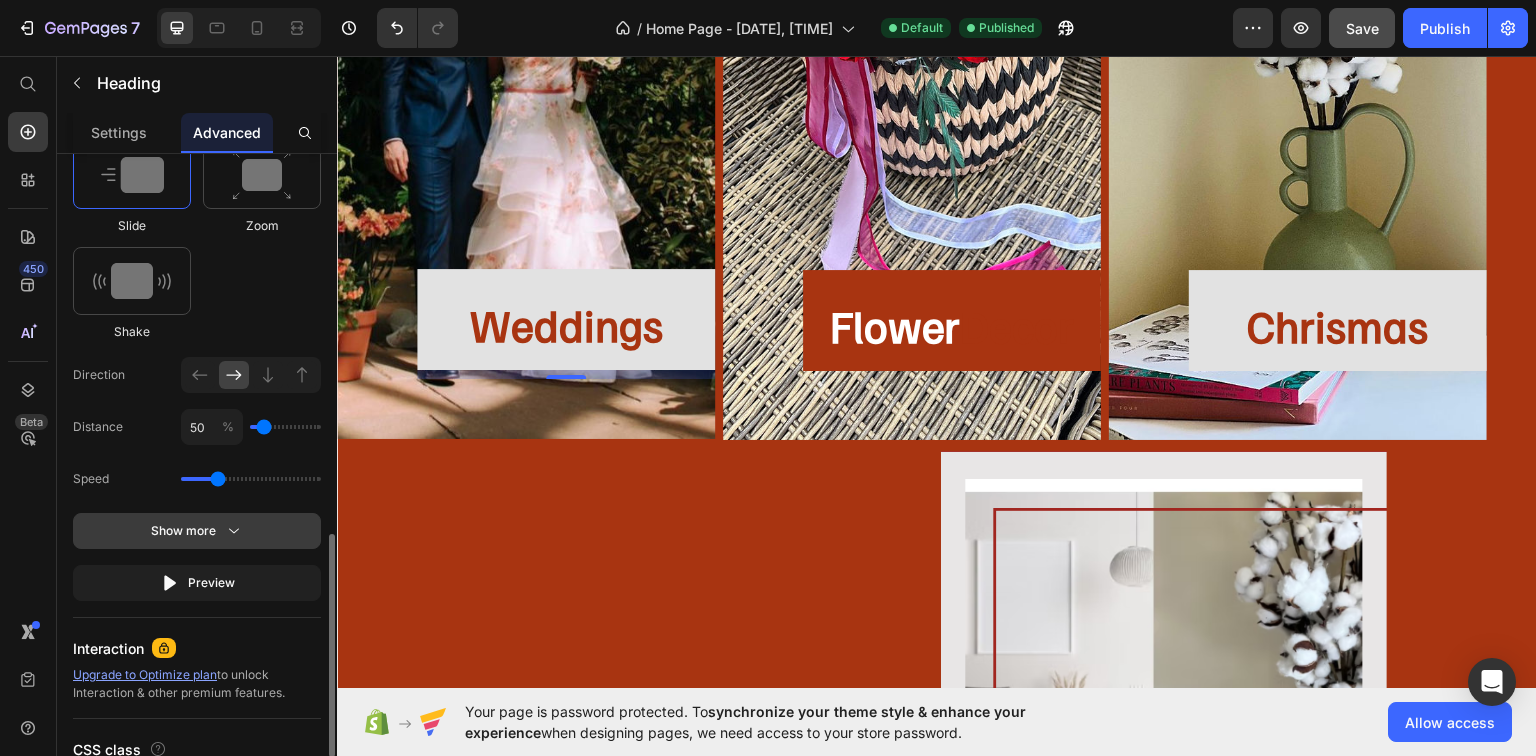 click on "Show more" at bounding box center [197, 531] 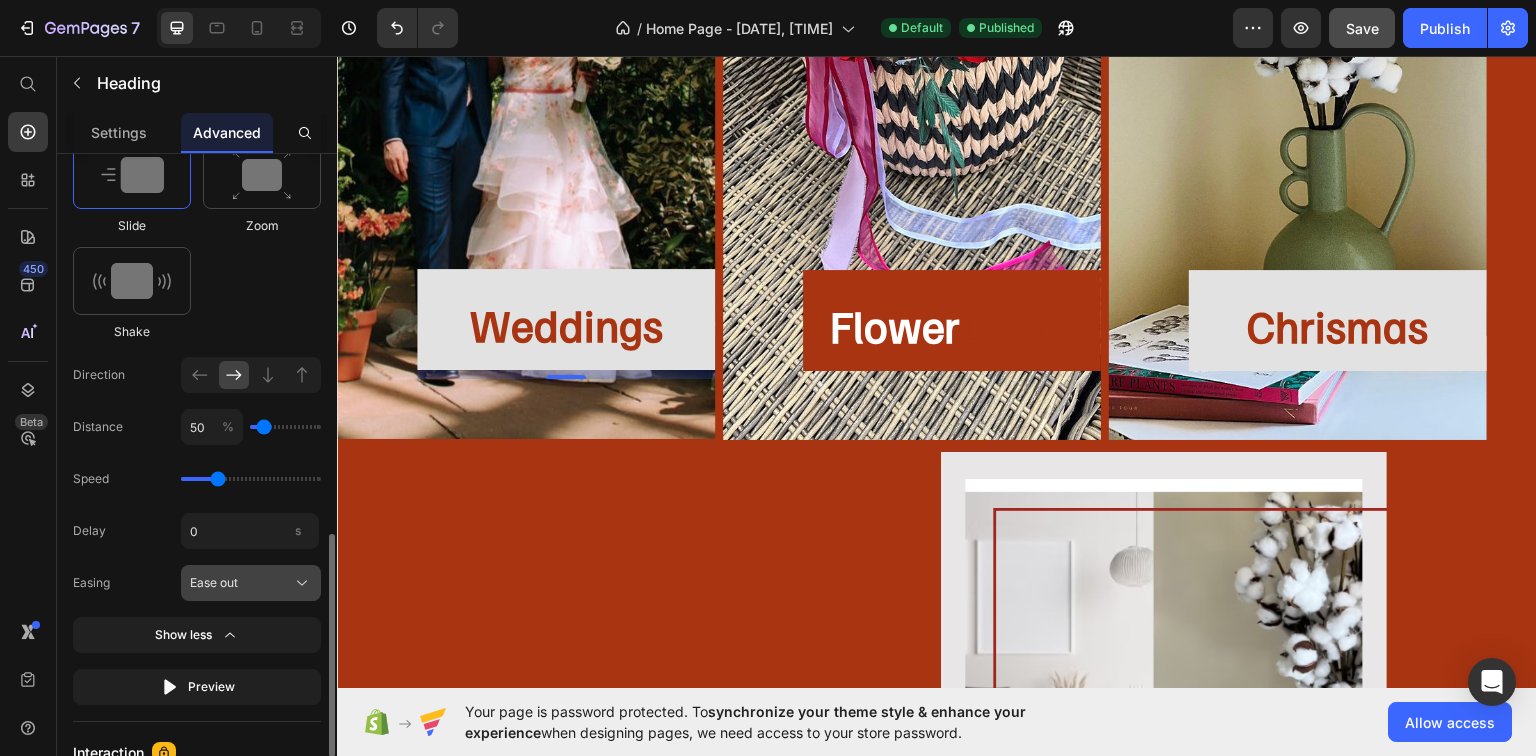 scroll, scrollTop: 1200, scrollLeft: 0, axis: vertical 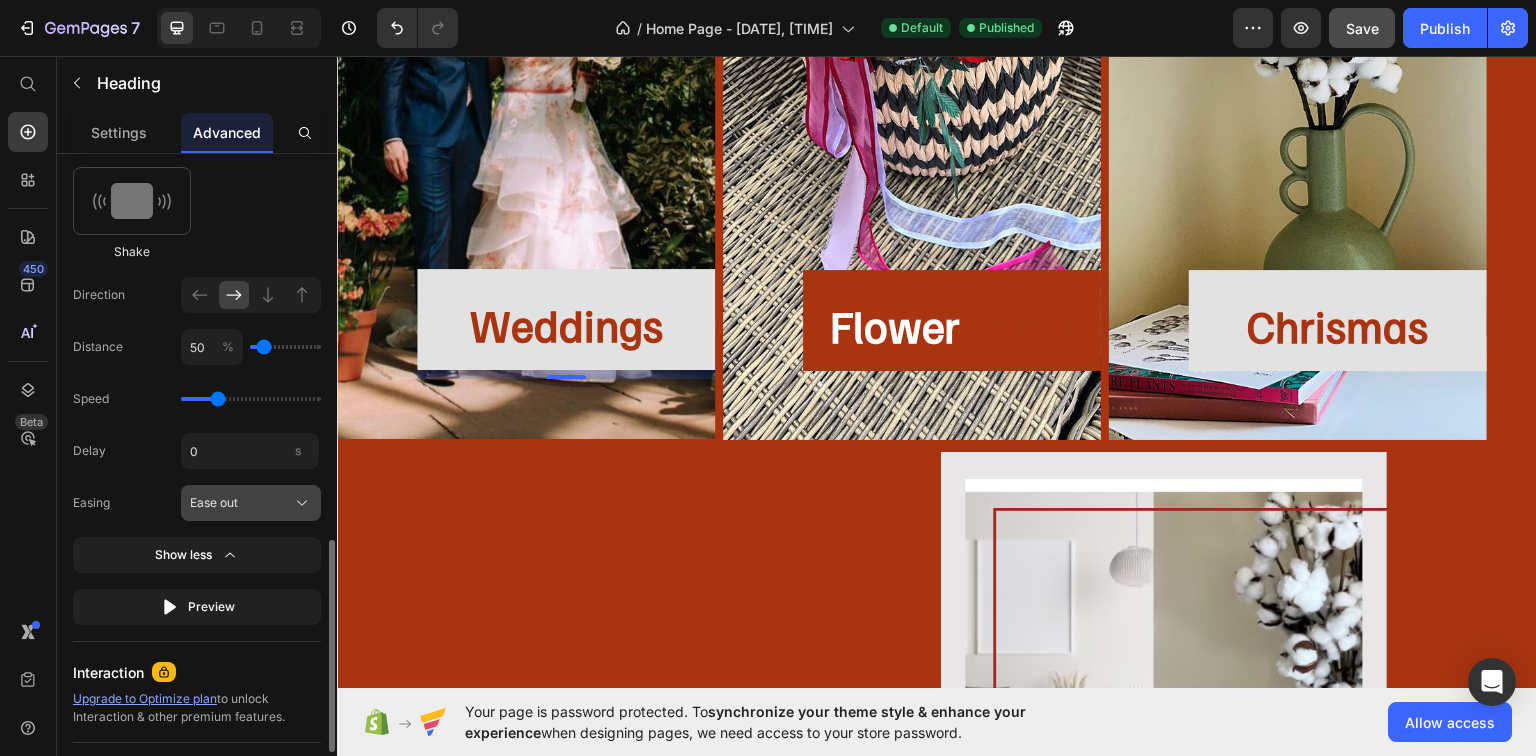 click on "Ease out" at bounding box center (214, 503) 